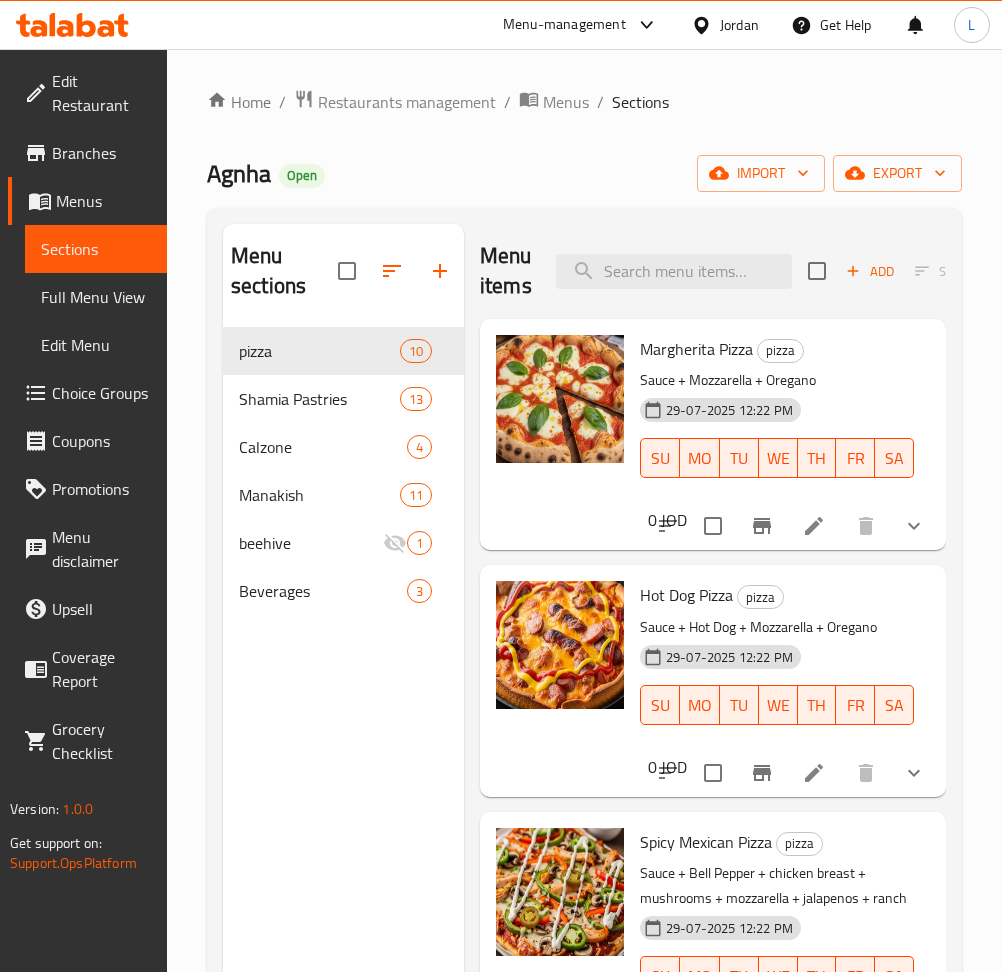 scroll, scrollTop: 0, scrollLeft: 0, axis: both 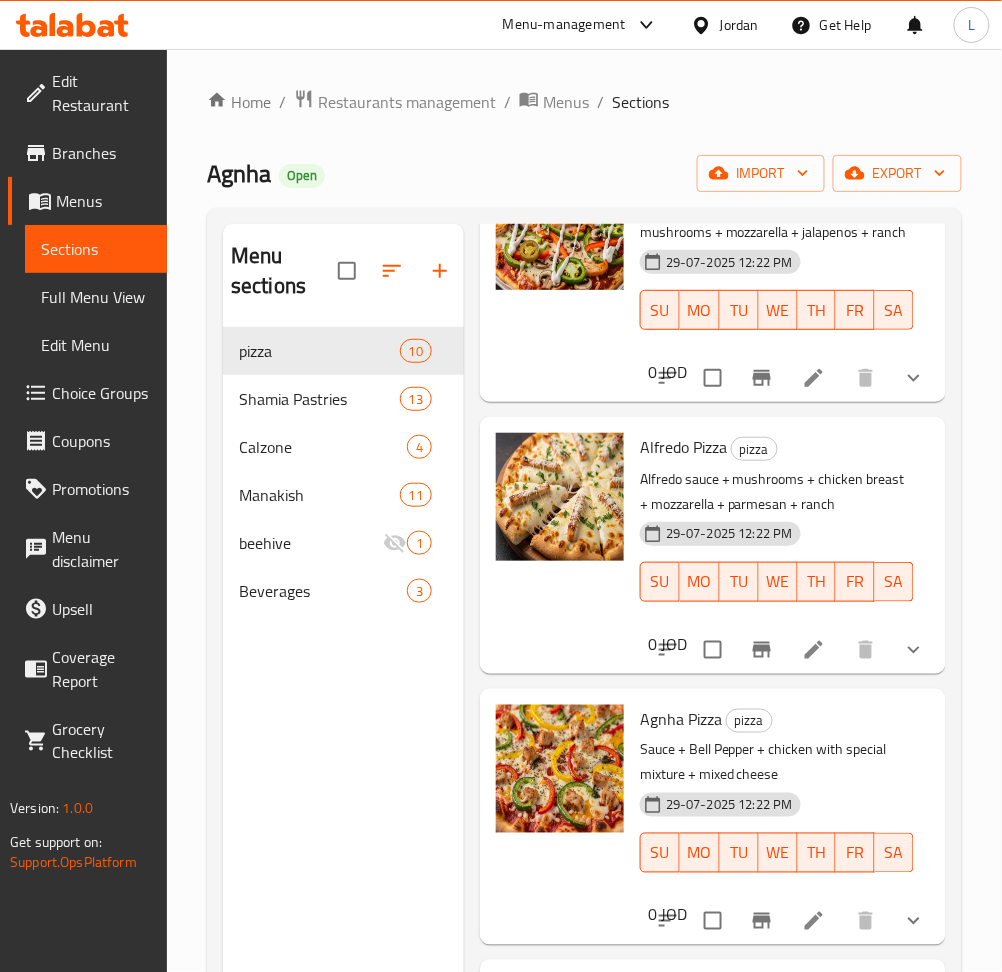 click 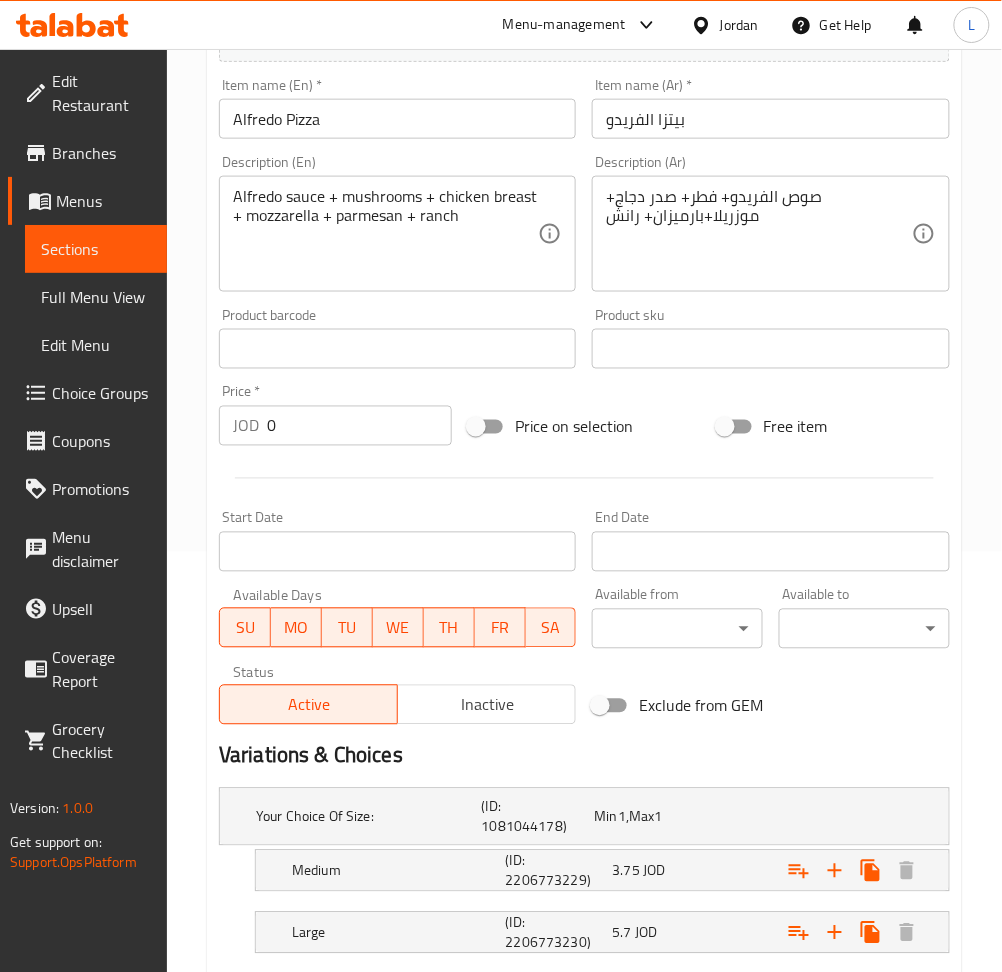 scroll, scrollTop: 0, scrollLeft: 0, axis: both 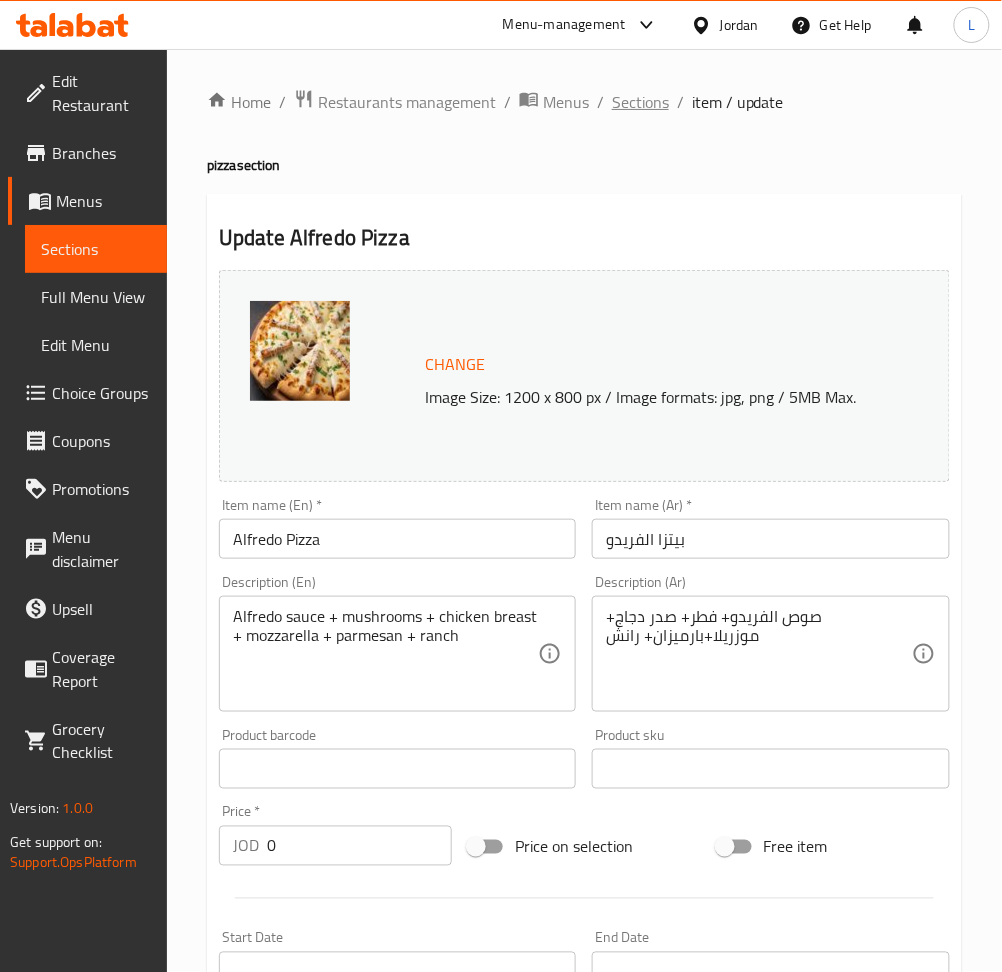 click on "Sections" at bounding box center [640, 102] 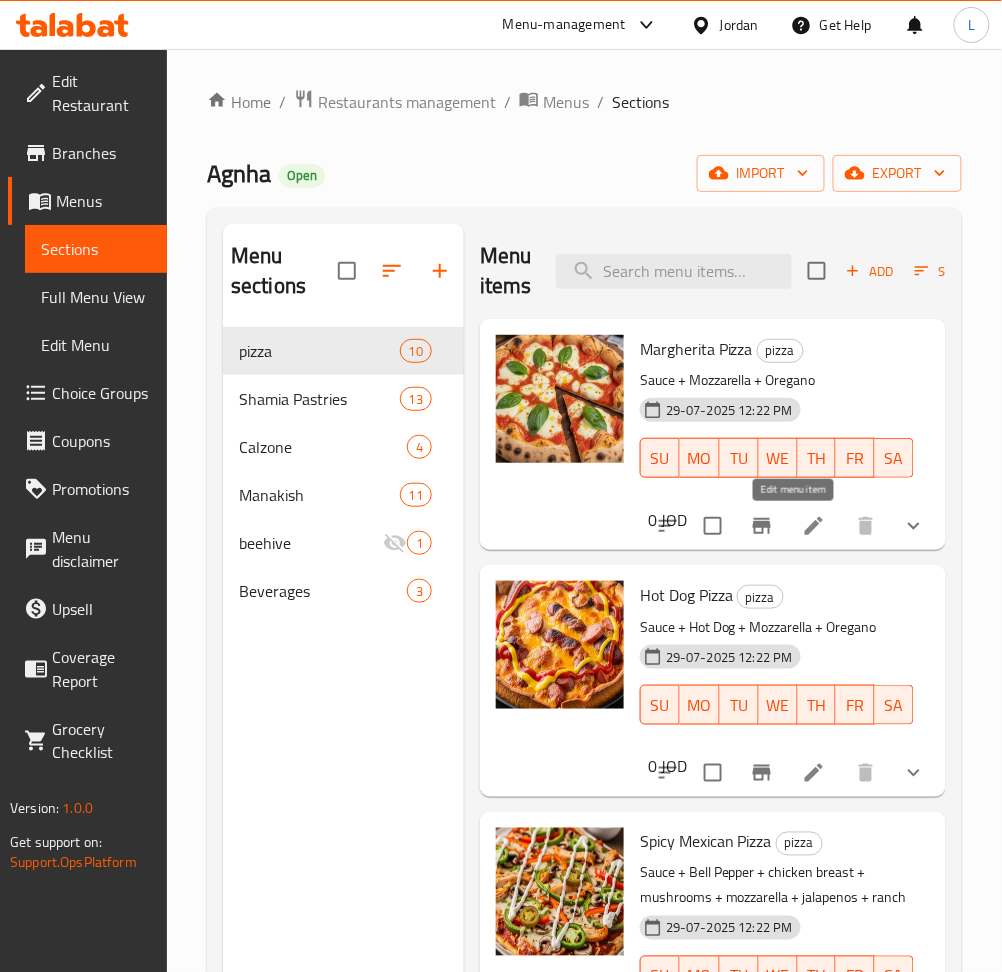 click 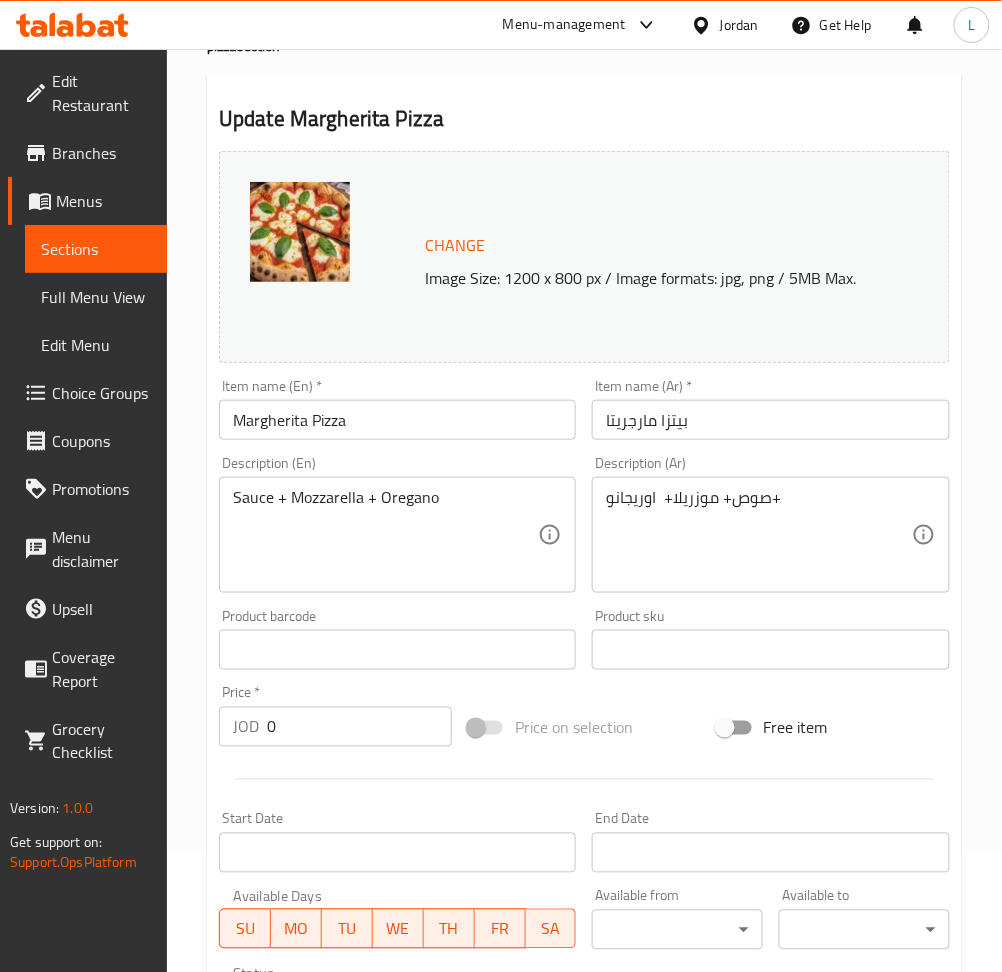 scroll, scrollTop: 0, scrollLeft: 0, axis: both 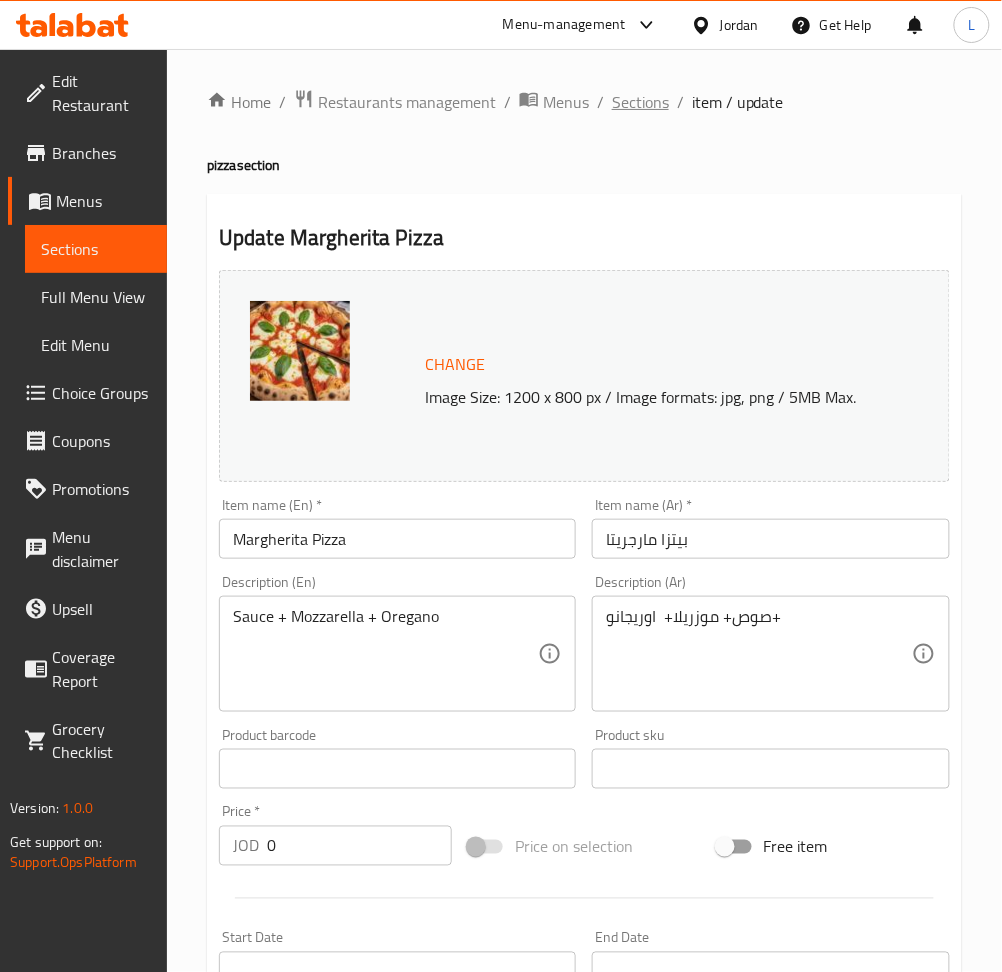 click on "Sections" at bounding box center [640, 102] 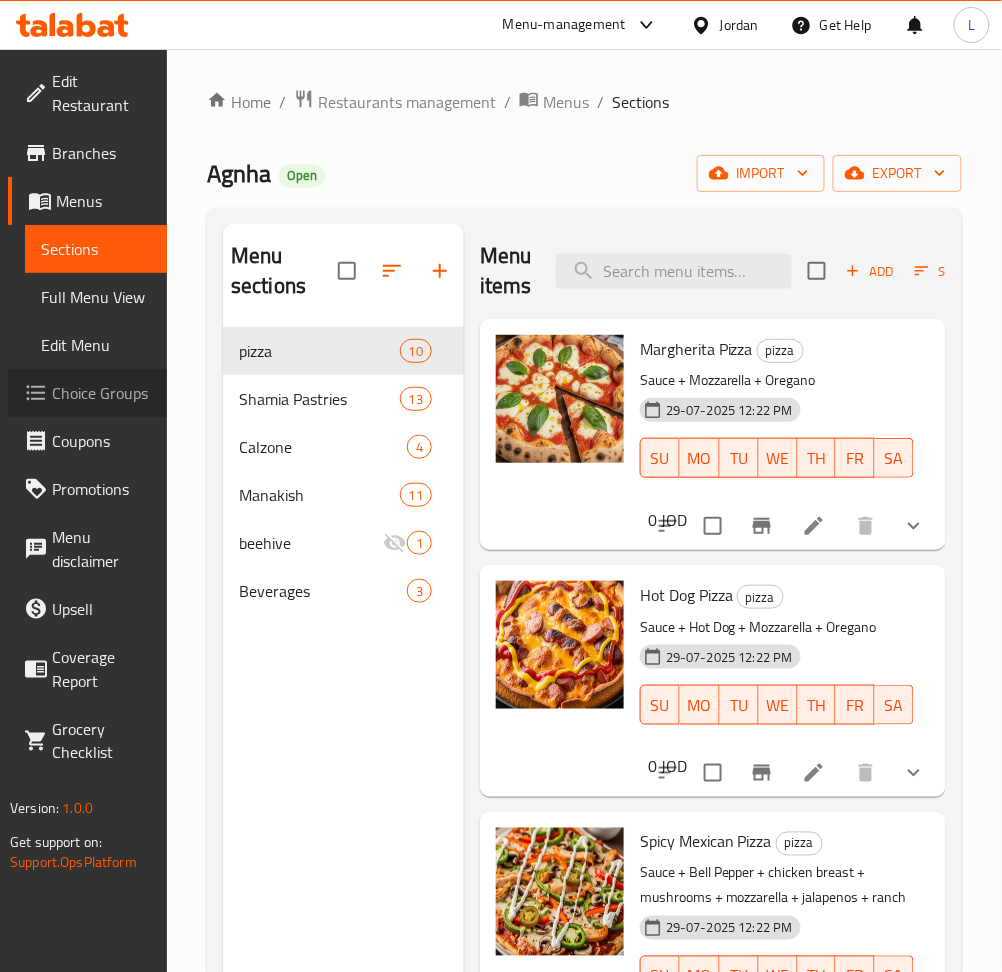 click on "Choice Groups" at bounding box center [101, 393] 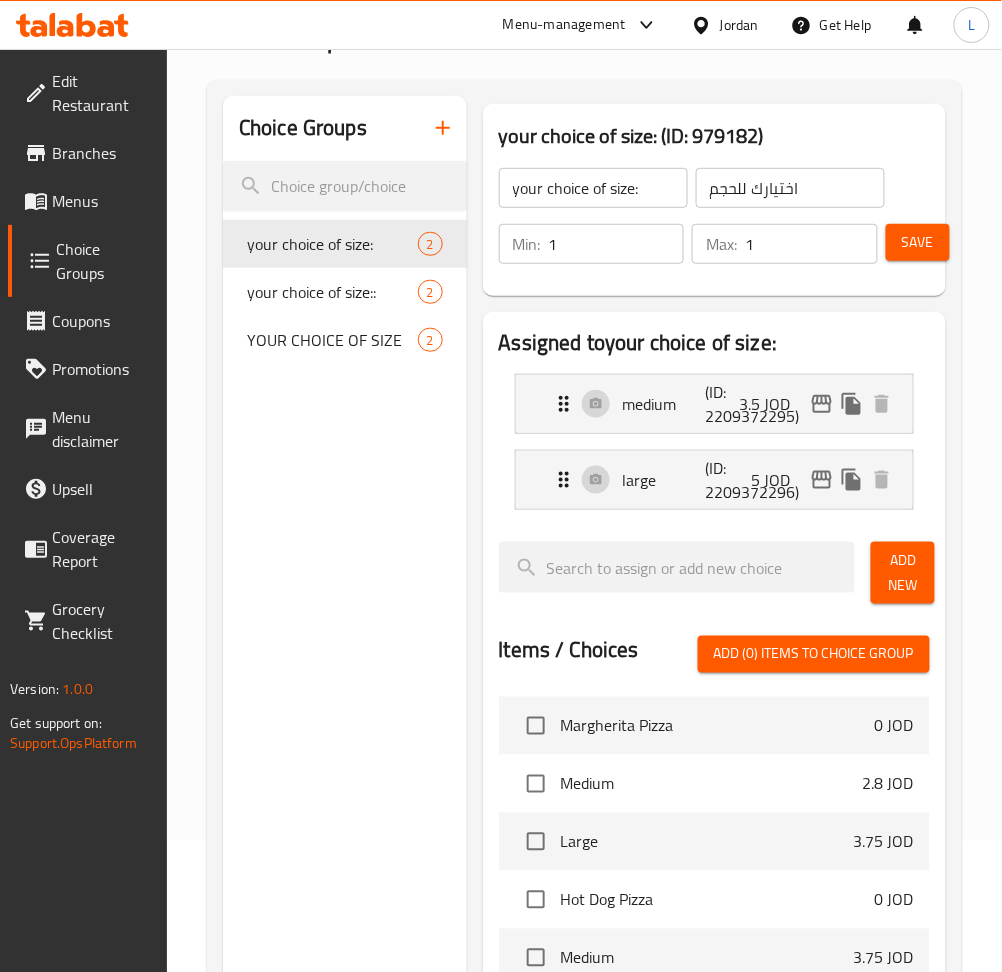scroll, scrollTop: 400, scrollLeft: 0, axis: vertical 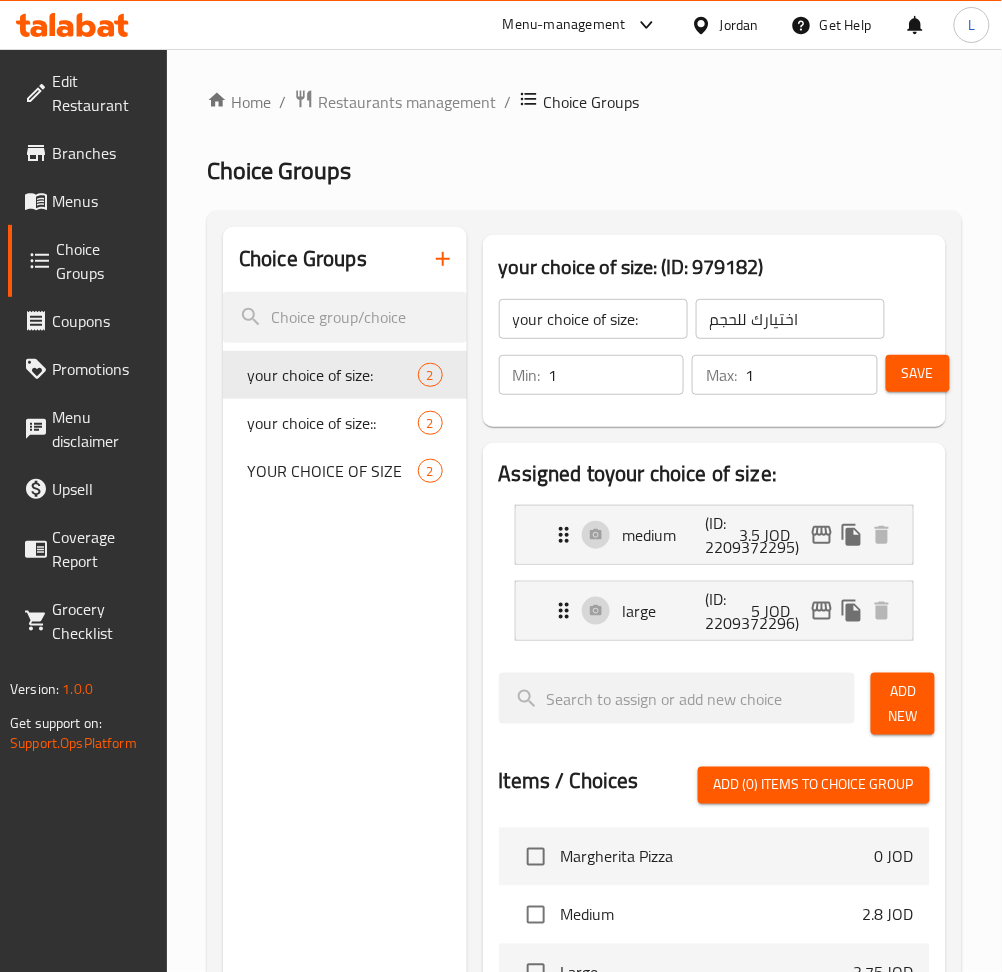 click 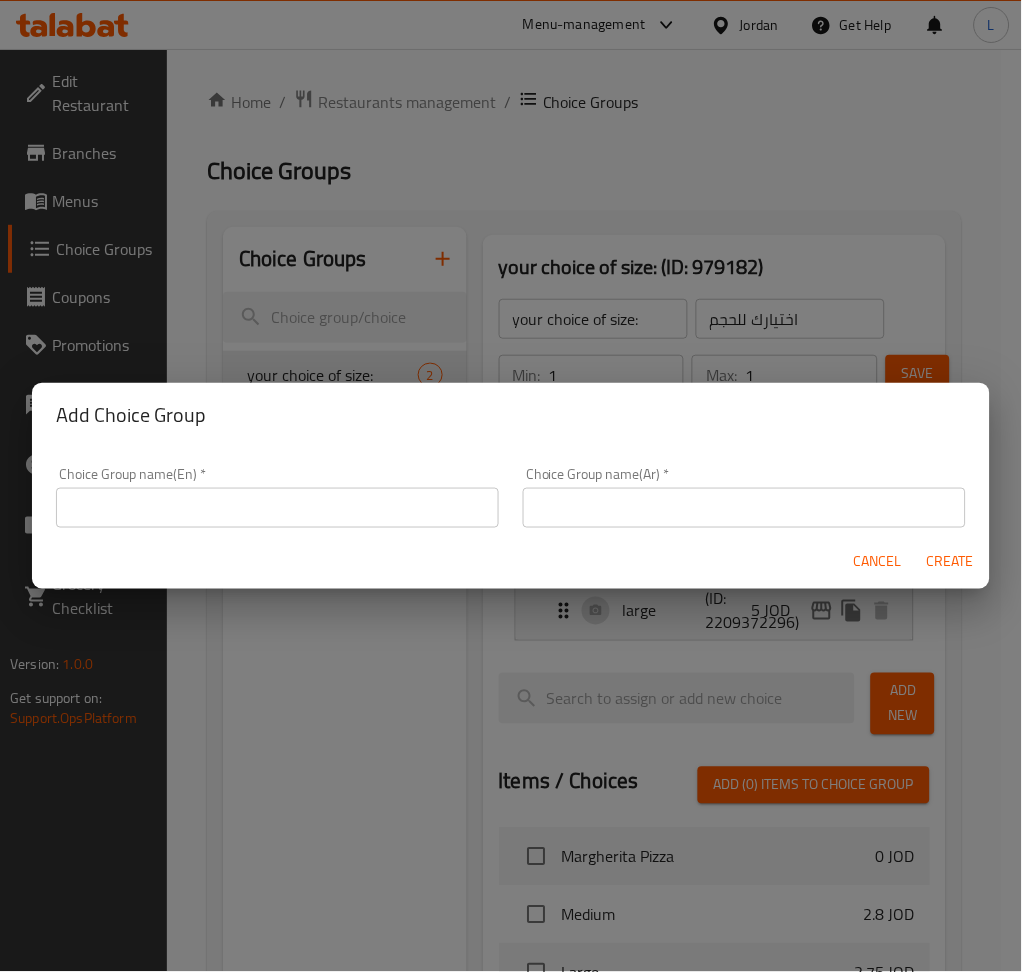 click at bounding box center (277, 508) 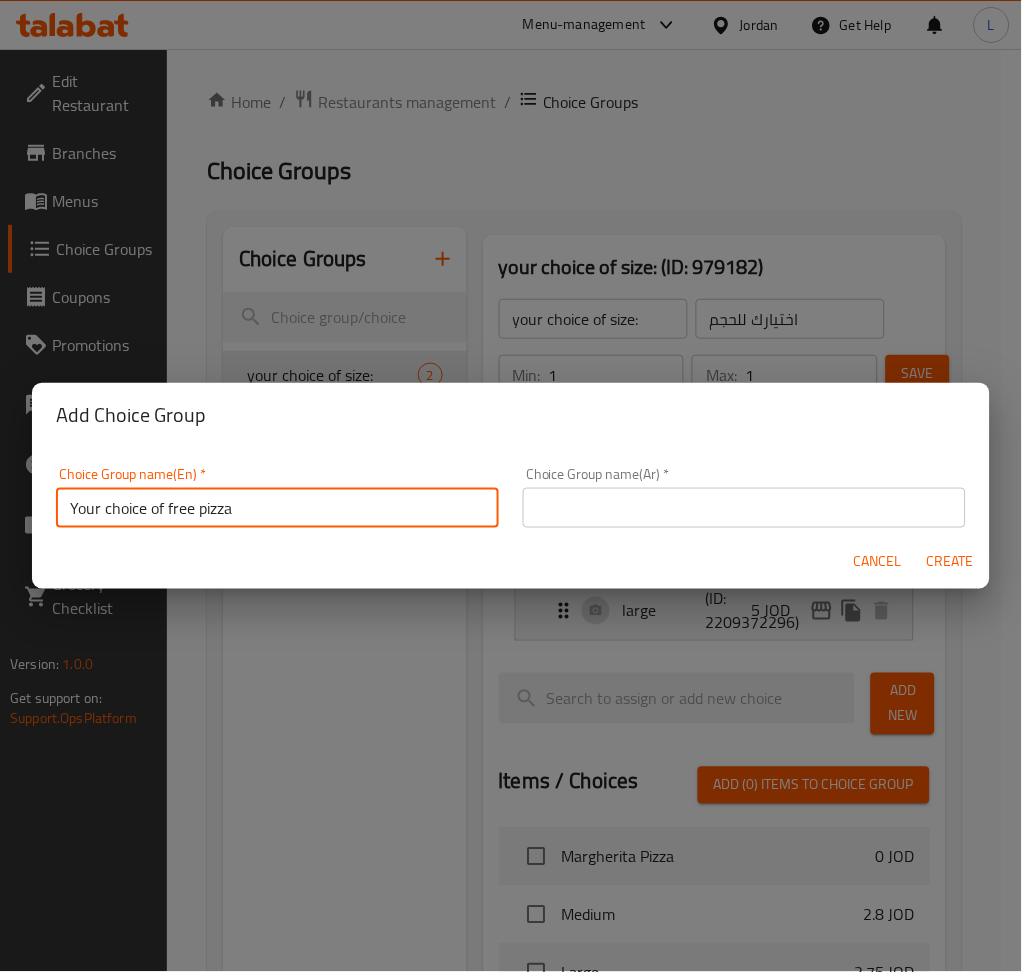 type on "Your choice of free pizza" 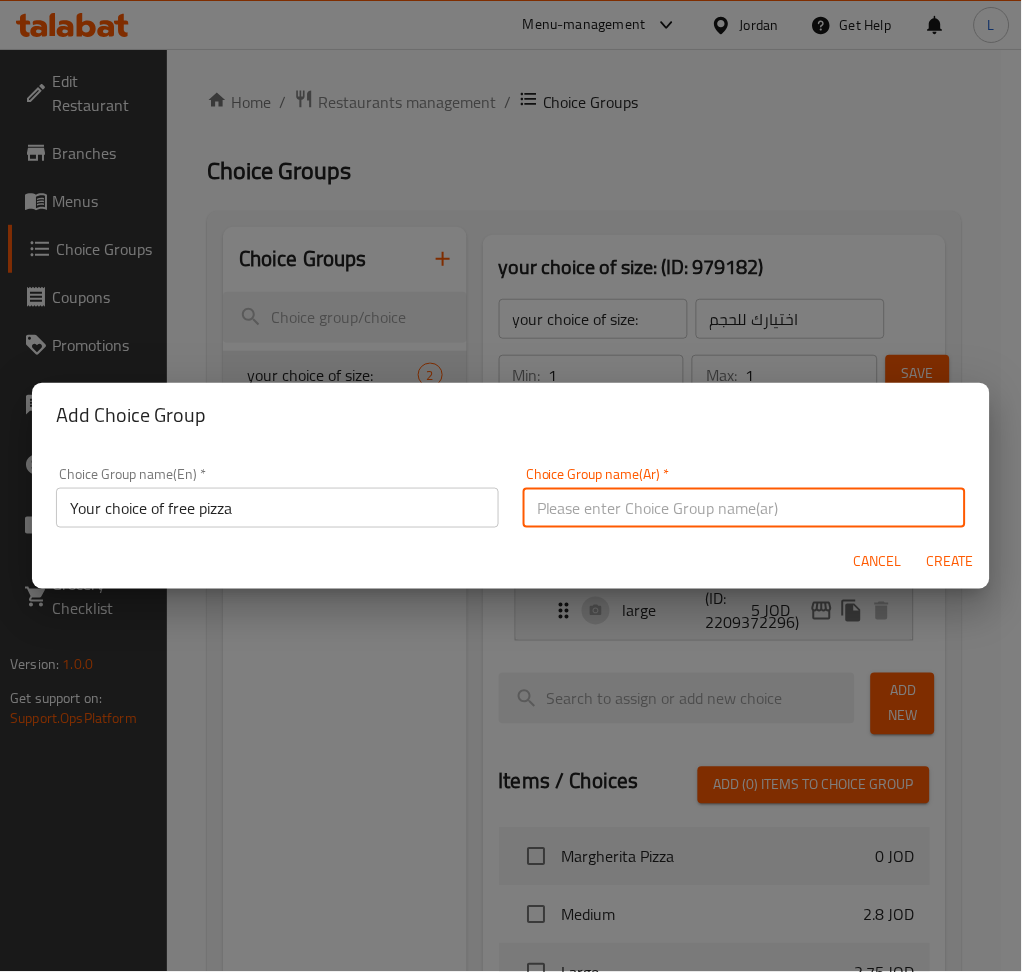 click at bounding box center (744, 508) 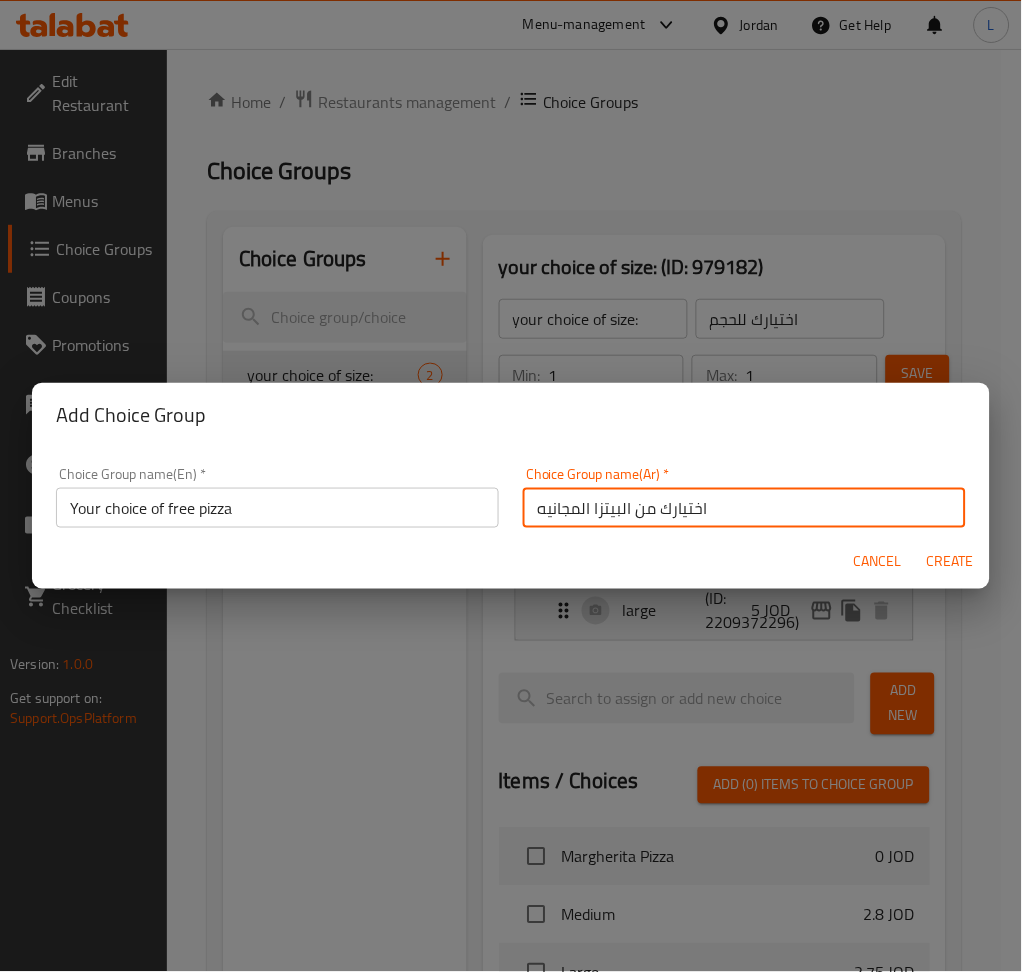 type on "اختيارك من البيتزا المجانيه" 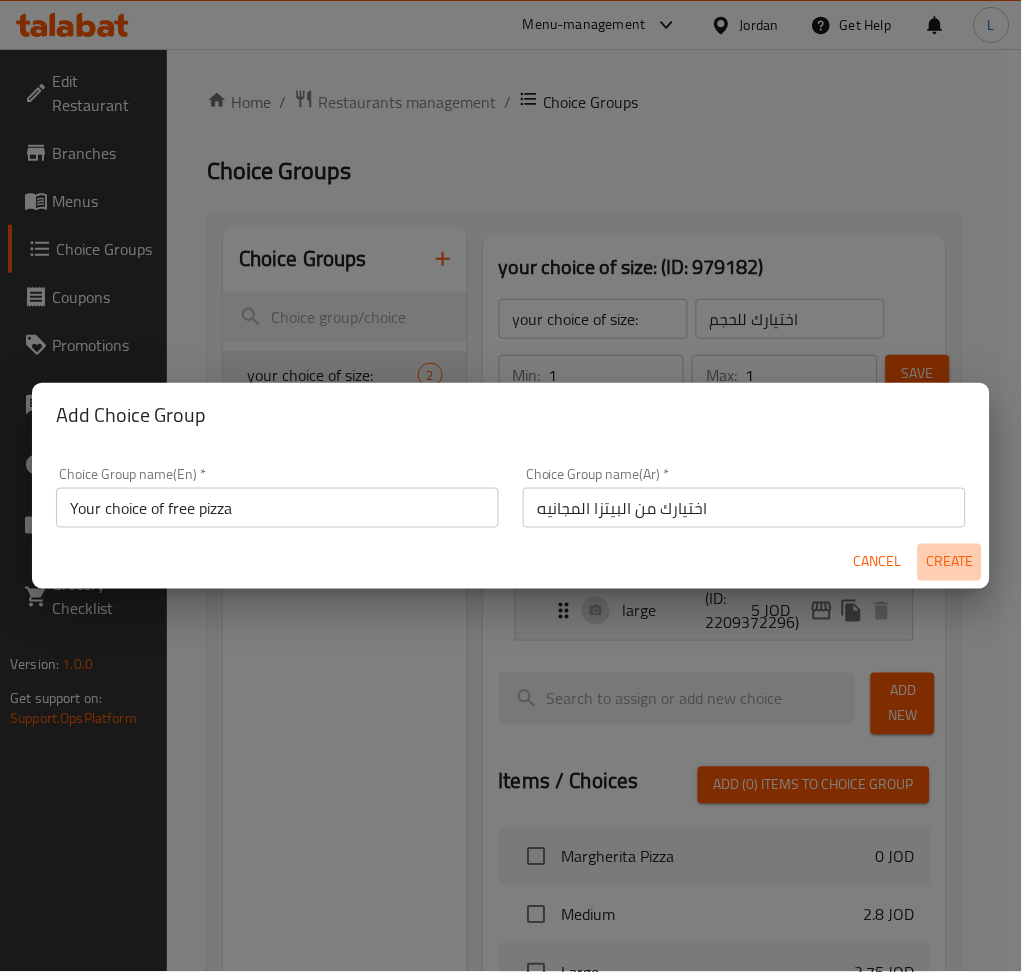 click on "Create" at bounding box center [950, 562] 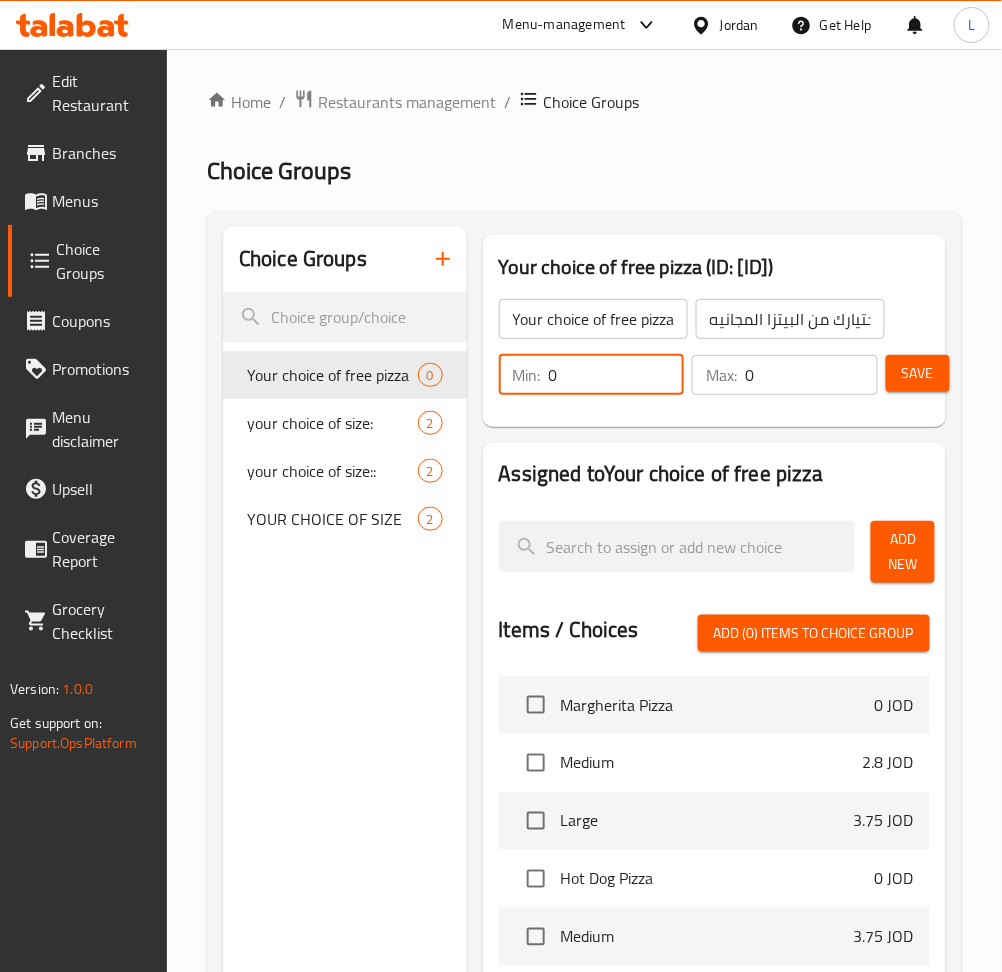 click on "0" at bounding box center [617, 375] 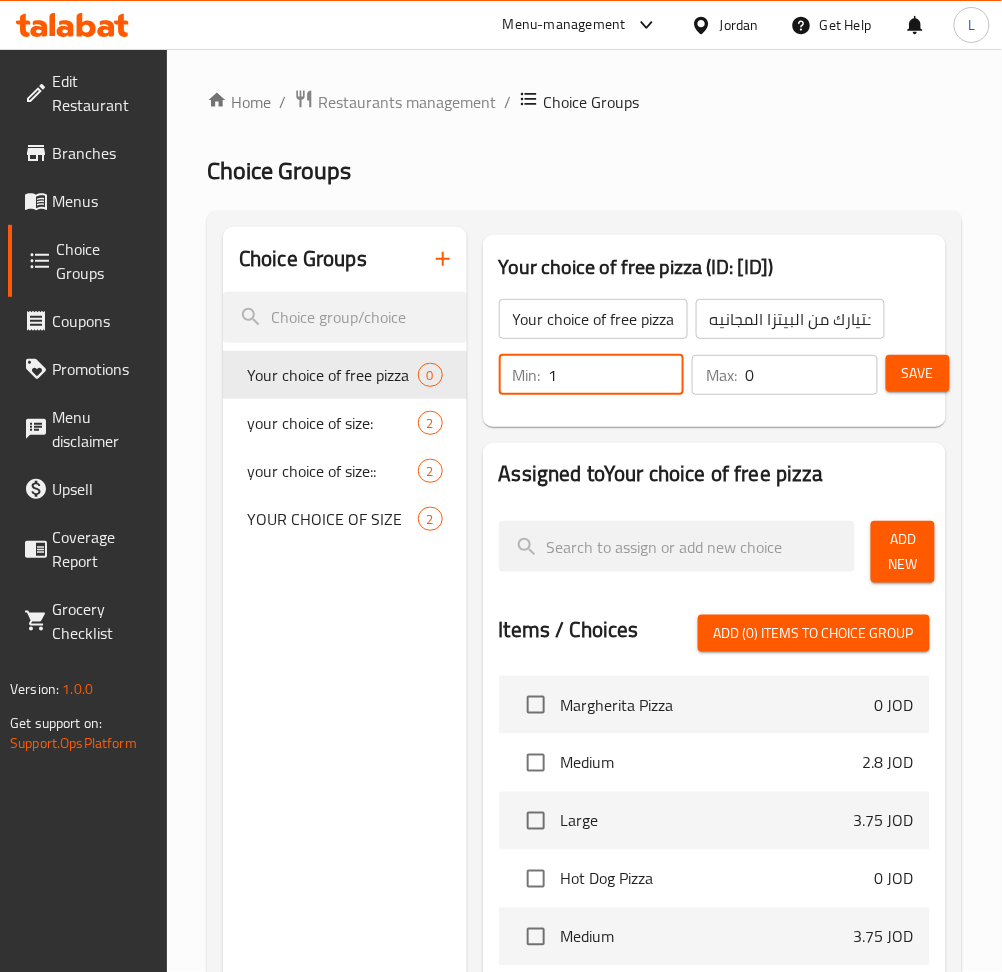 type on "1" 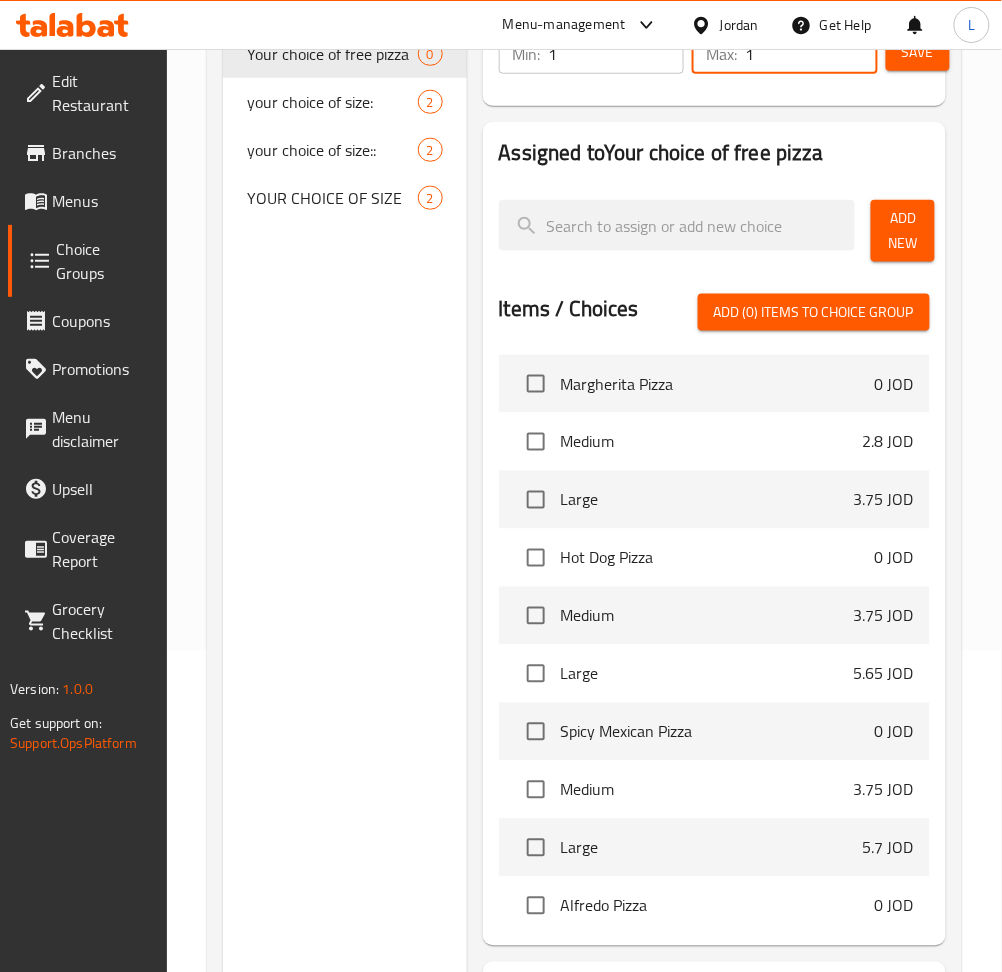 scroll, scrollTop: 266, scrollLeft: 0, axis: vertical 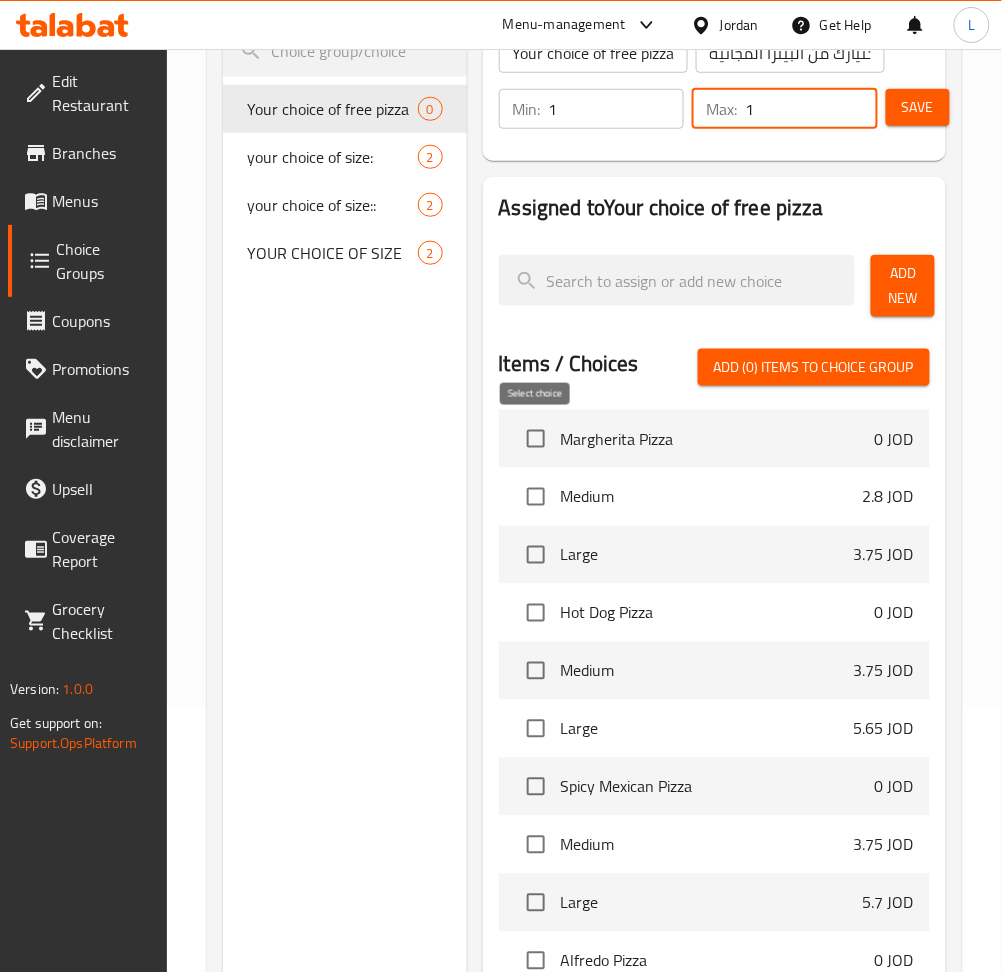 type on "1" 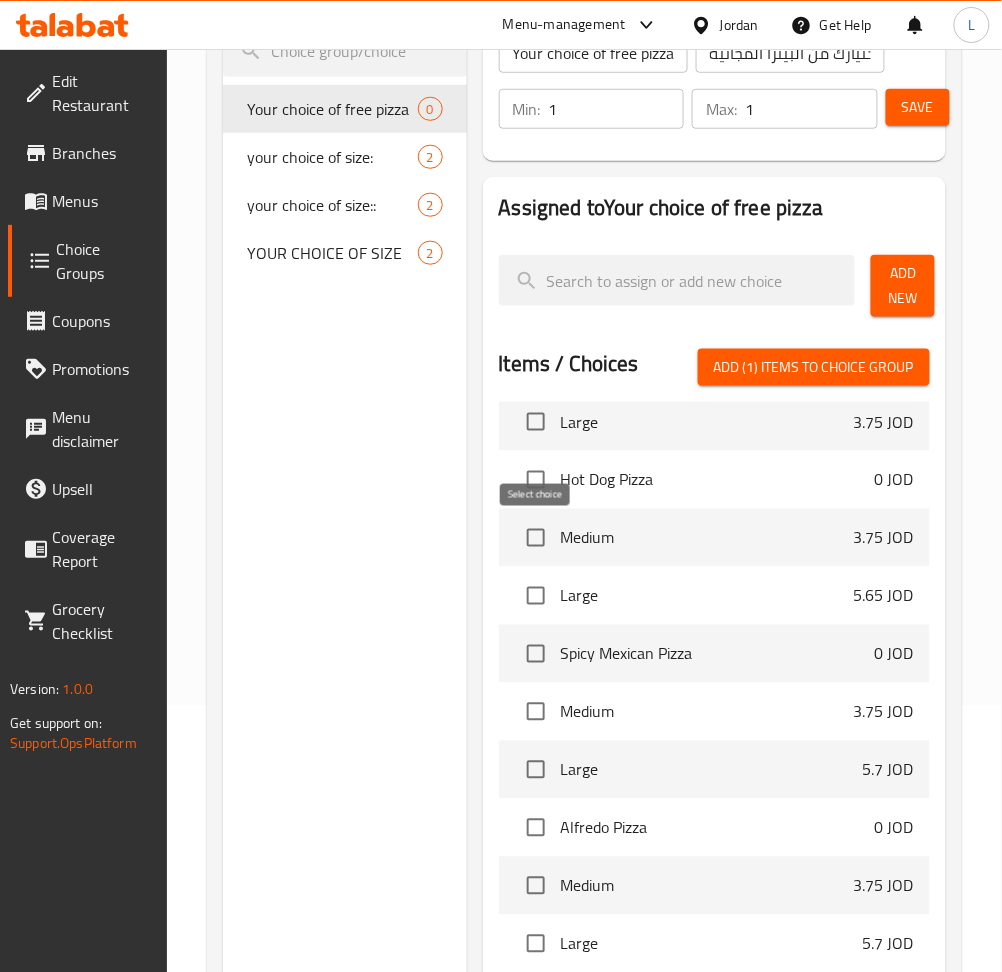 scroll, scrollTop: 0, scrollLeft: 0, axis: both 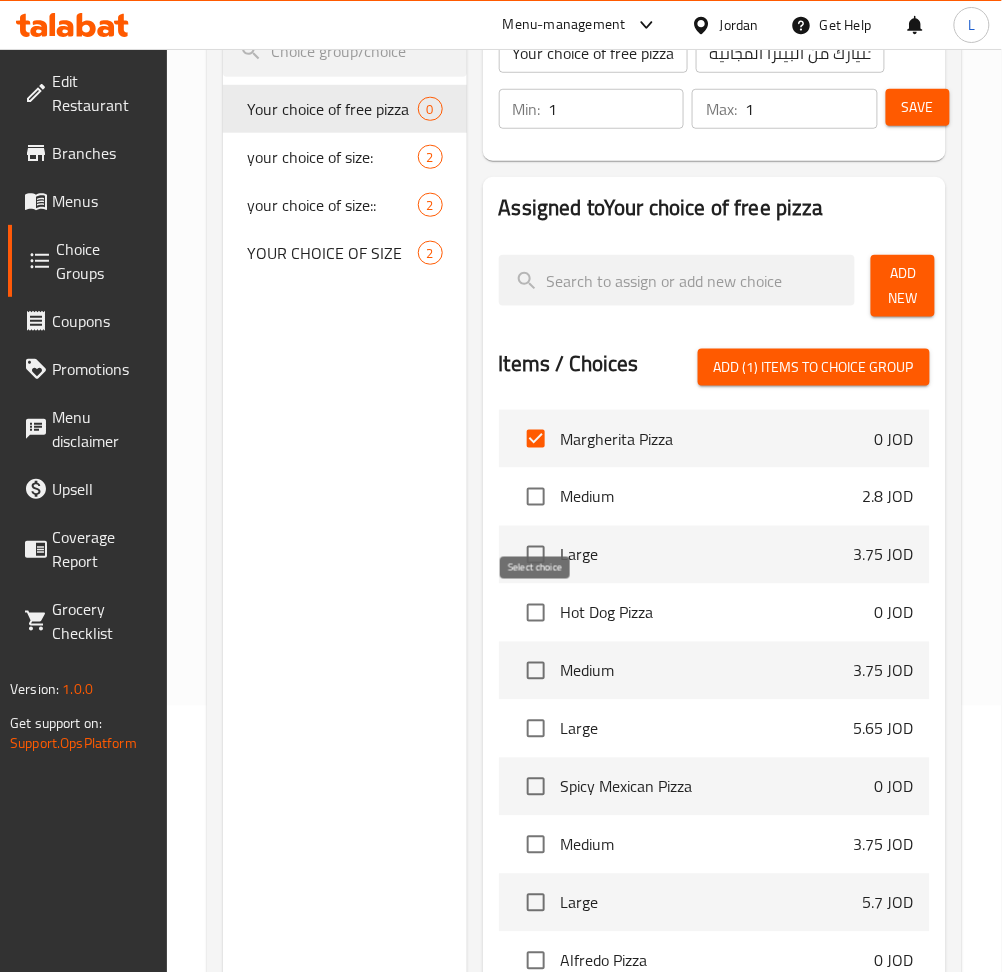 click at bounding box center (536, 613) 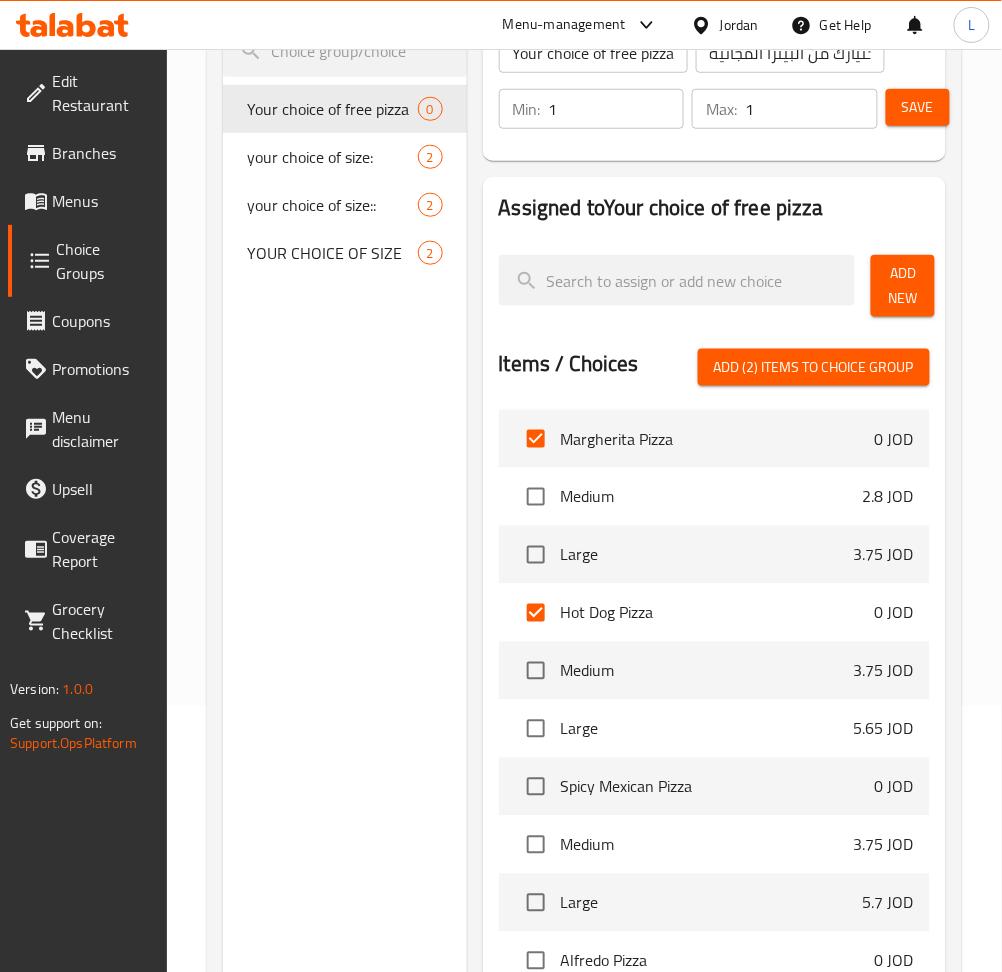 scroll, scrollTop: 133, scrollLeft: 0, axis: vertical 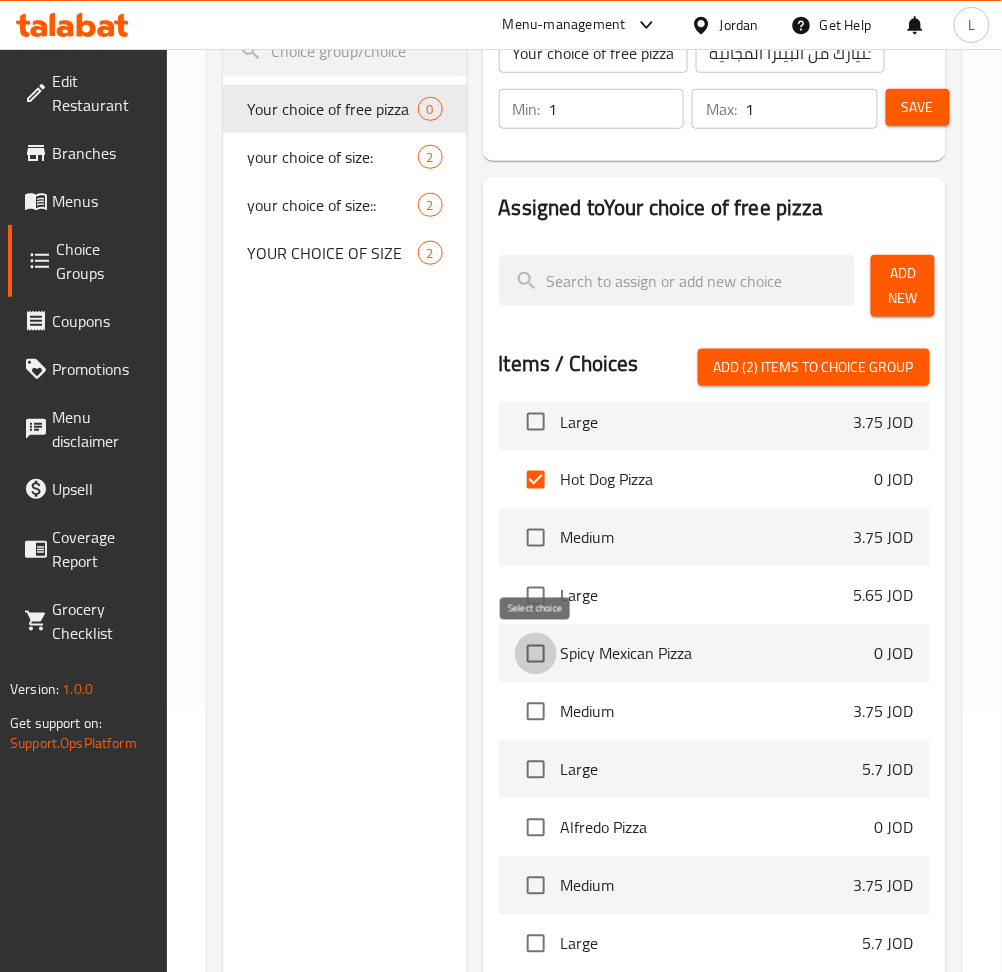 click at bounding box center [536, 654] 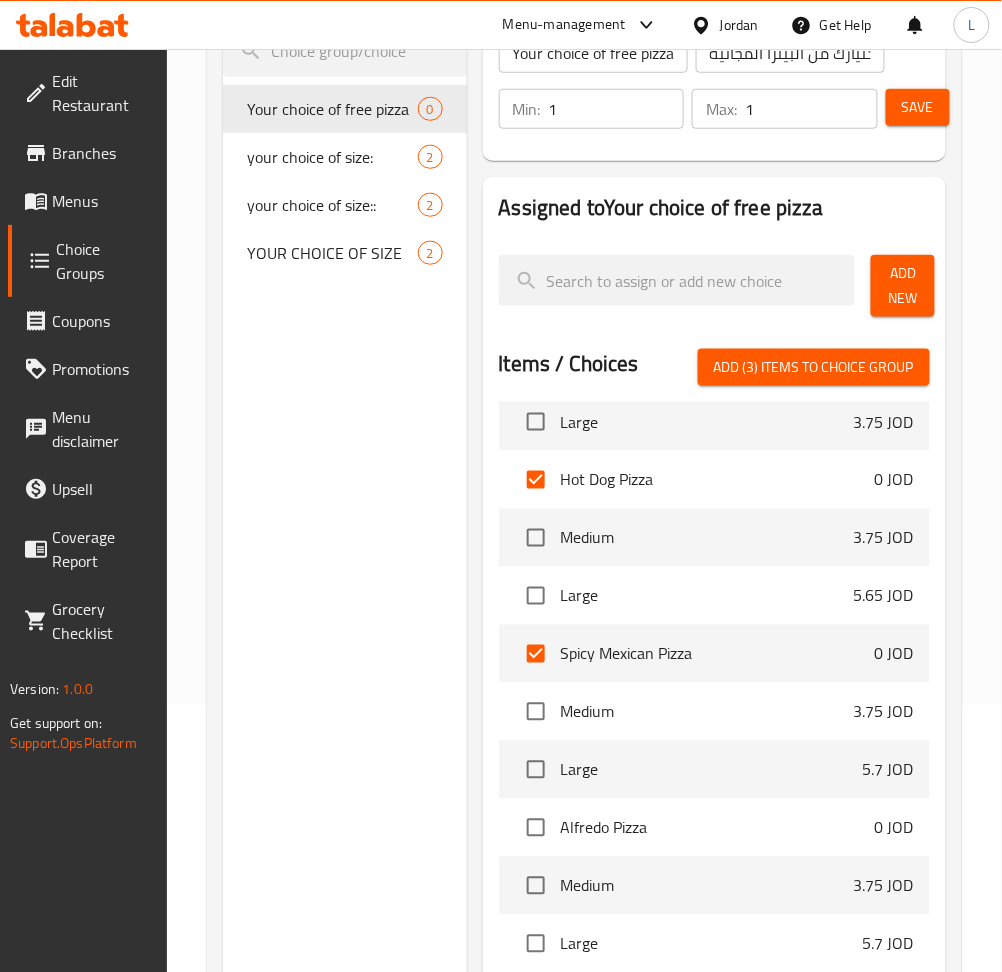 scroll, scrollTop: 266, scrollLeft: 0, axis: vertical 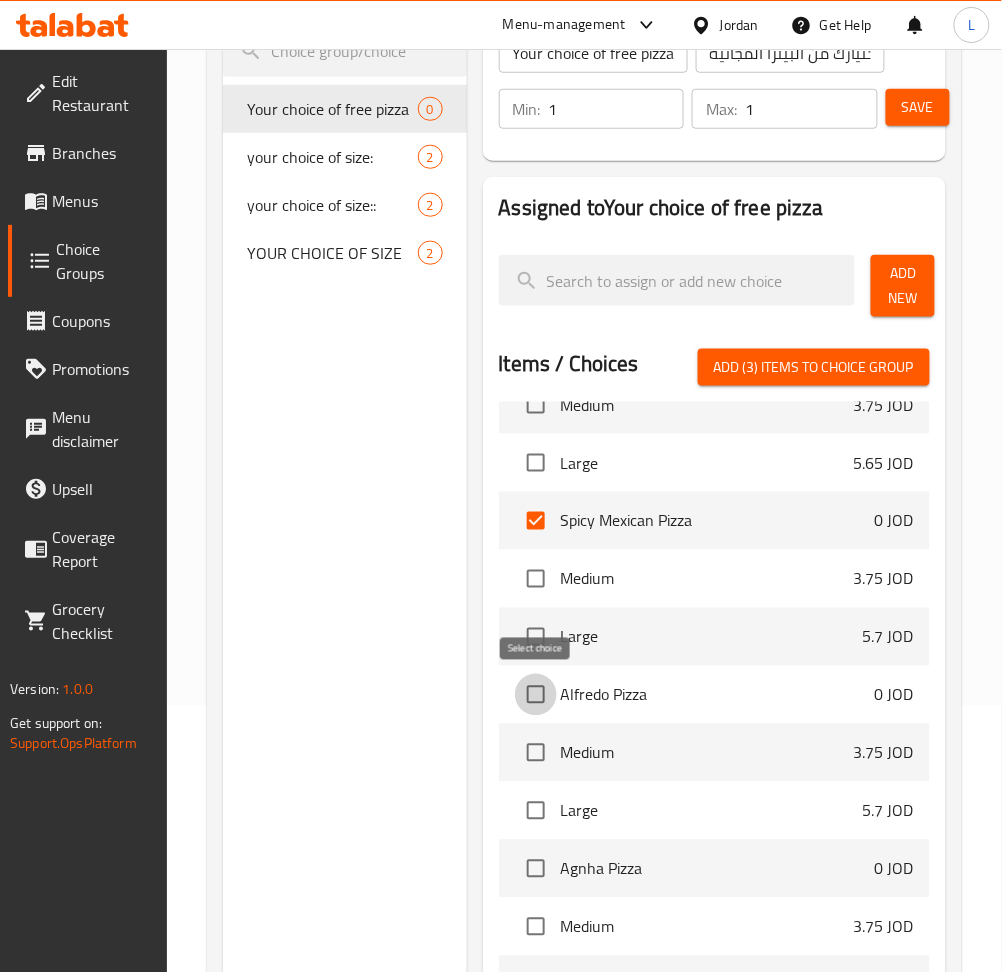 click at bounding box center (536, 695) 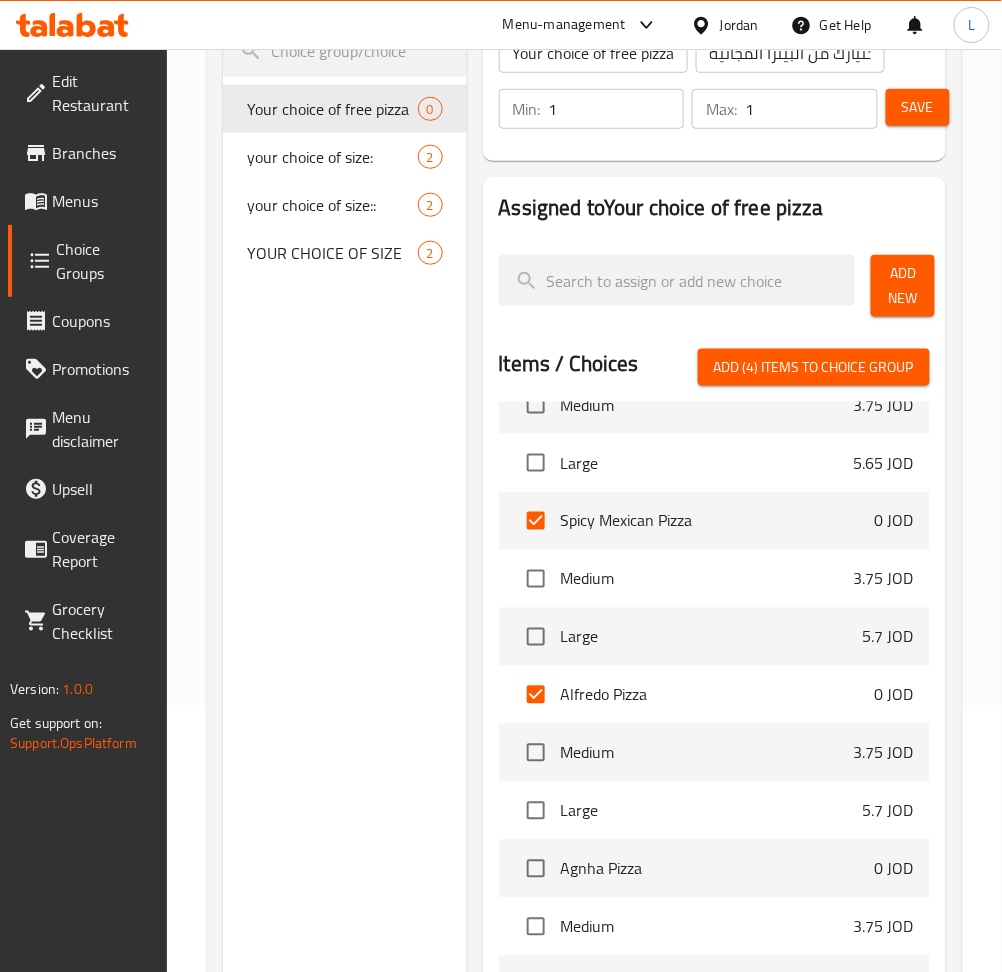 scroll, scrollTop: 400, scrollLeft: 0, axis: vertical 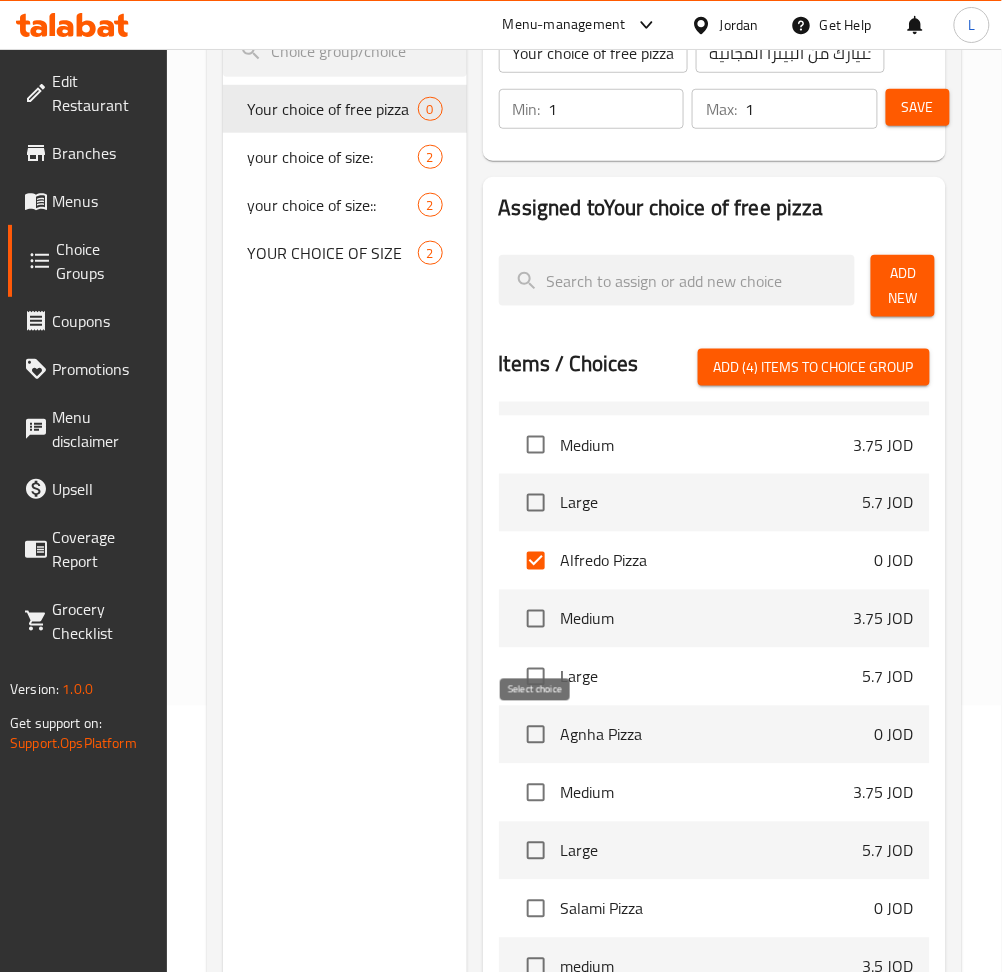 click at bounding box center (536, 735) 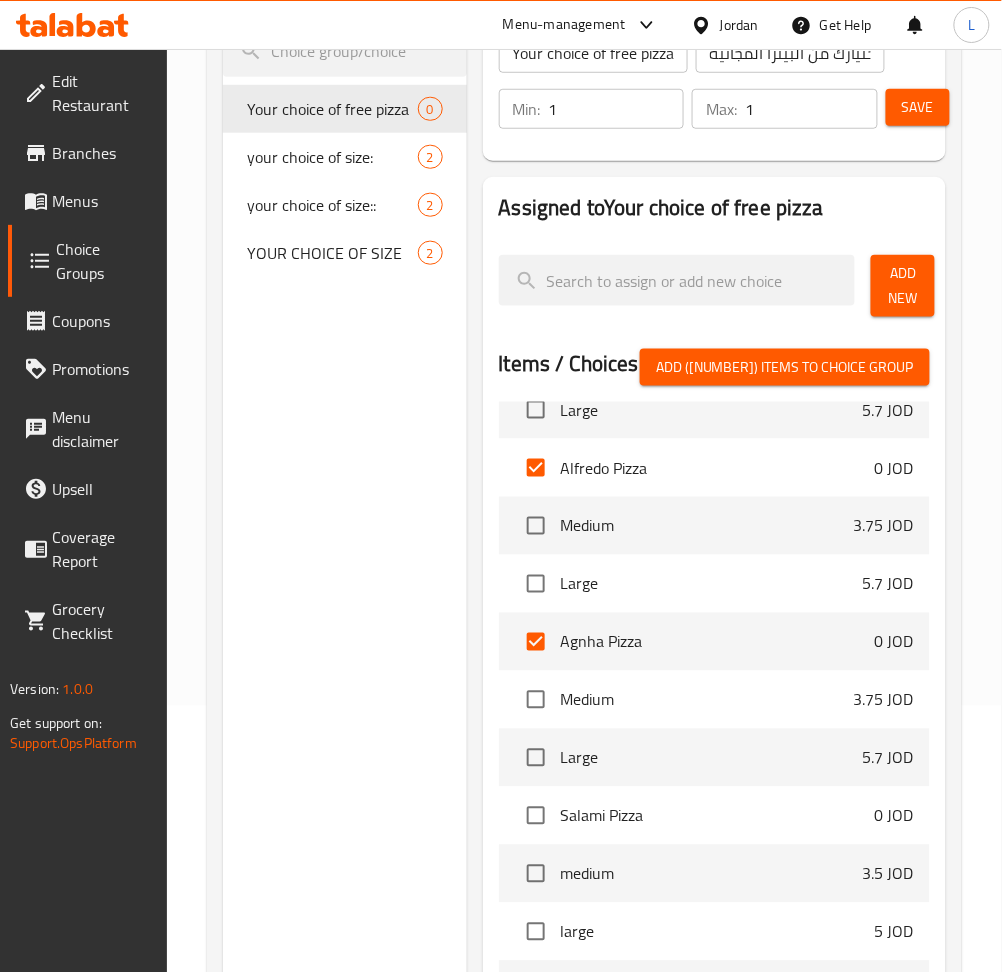 scroll, scrollTop: 666, scrollLeft: 0, axis: vertical 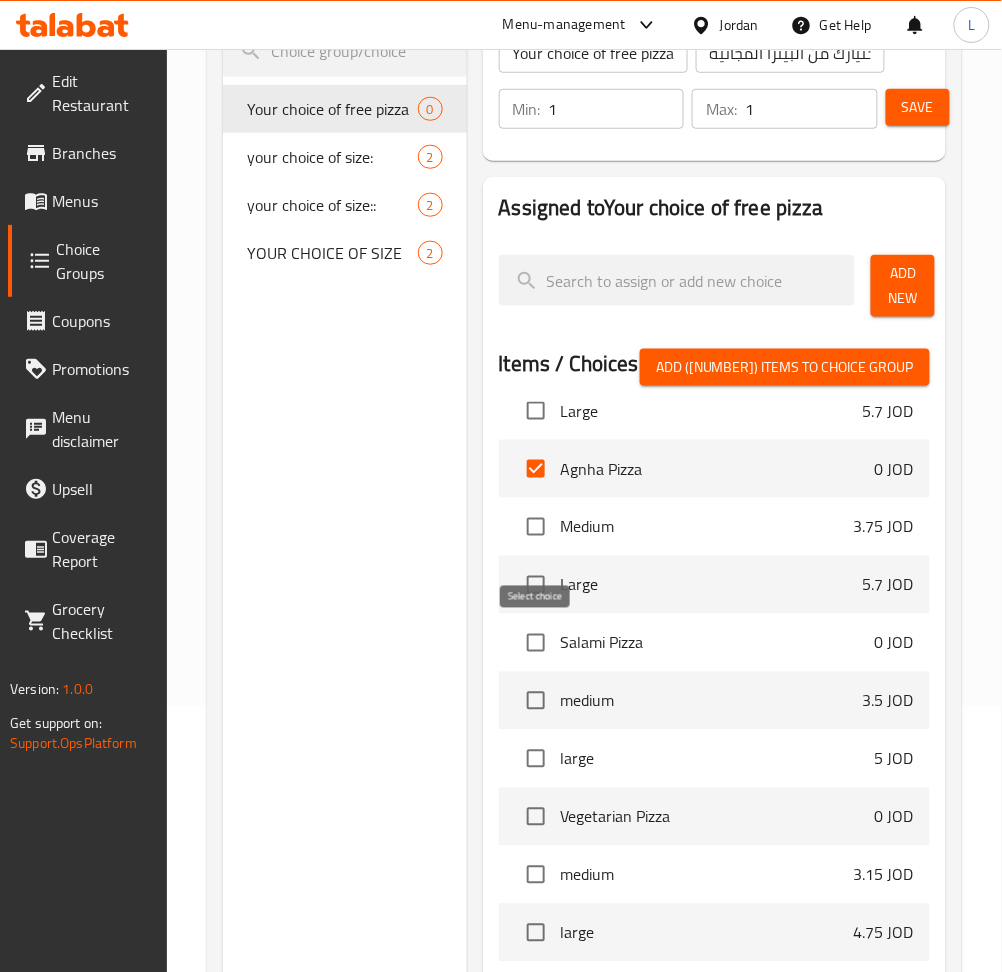drag, startPoint x: 545, startPoint y: 640, endPoint x: 617, endPoint y: 695, distance: 90.60353 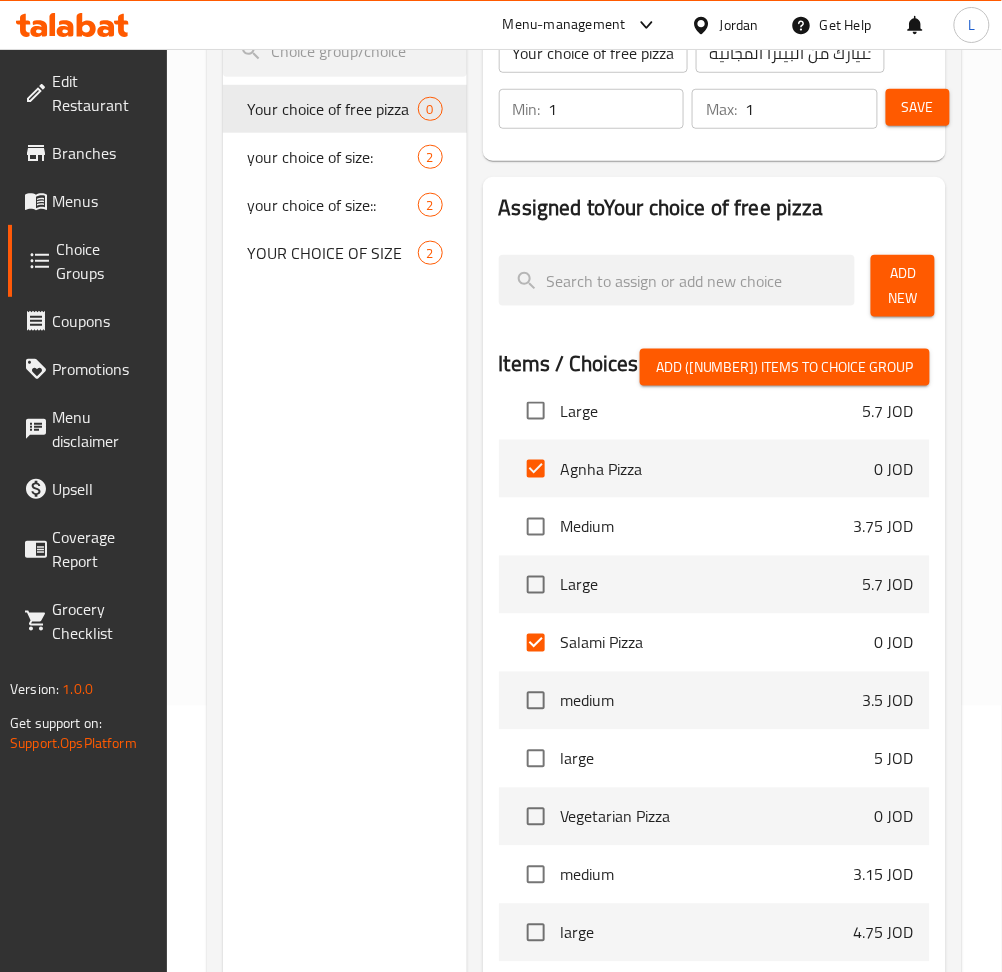 scroll, scrollTop: 800, scrollLeft: 0, axis: vertical 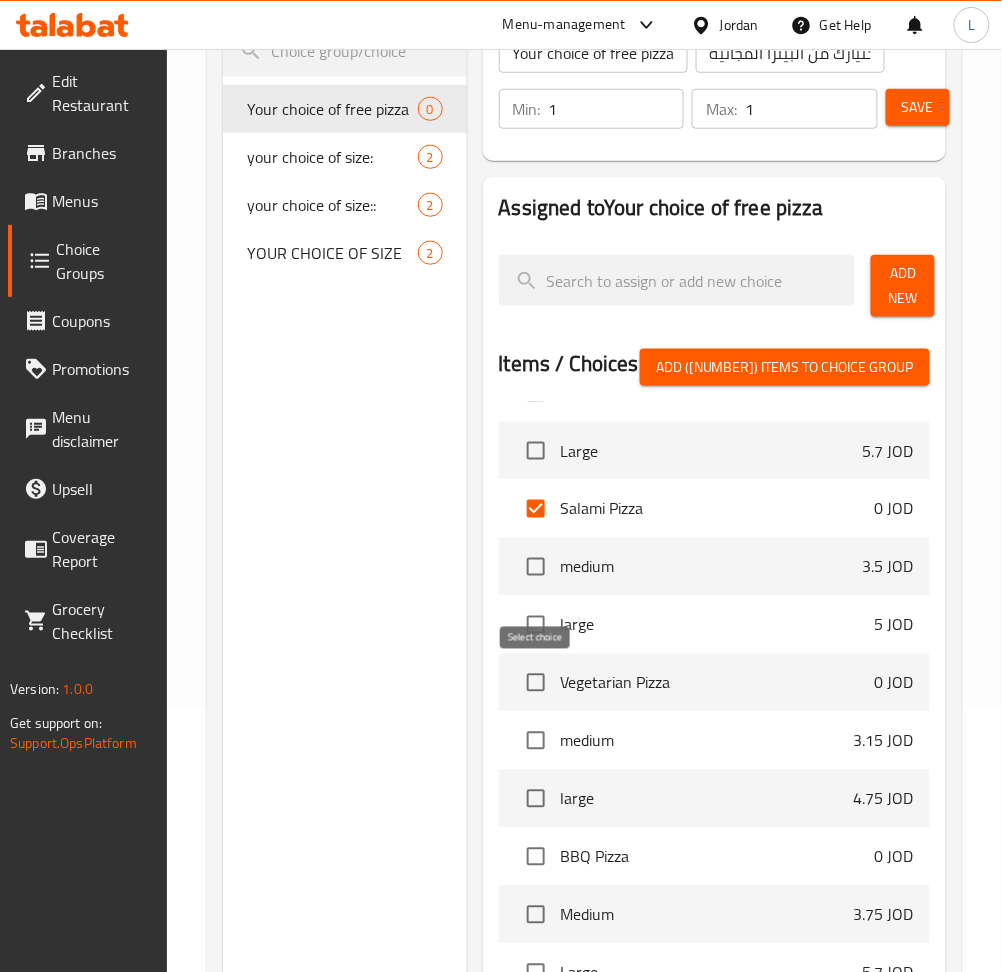 click at bounding box center [536, 683] 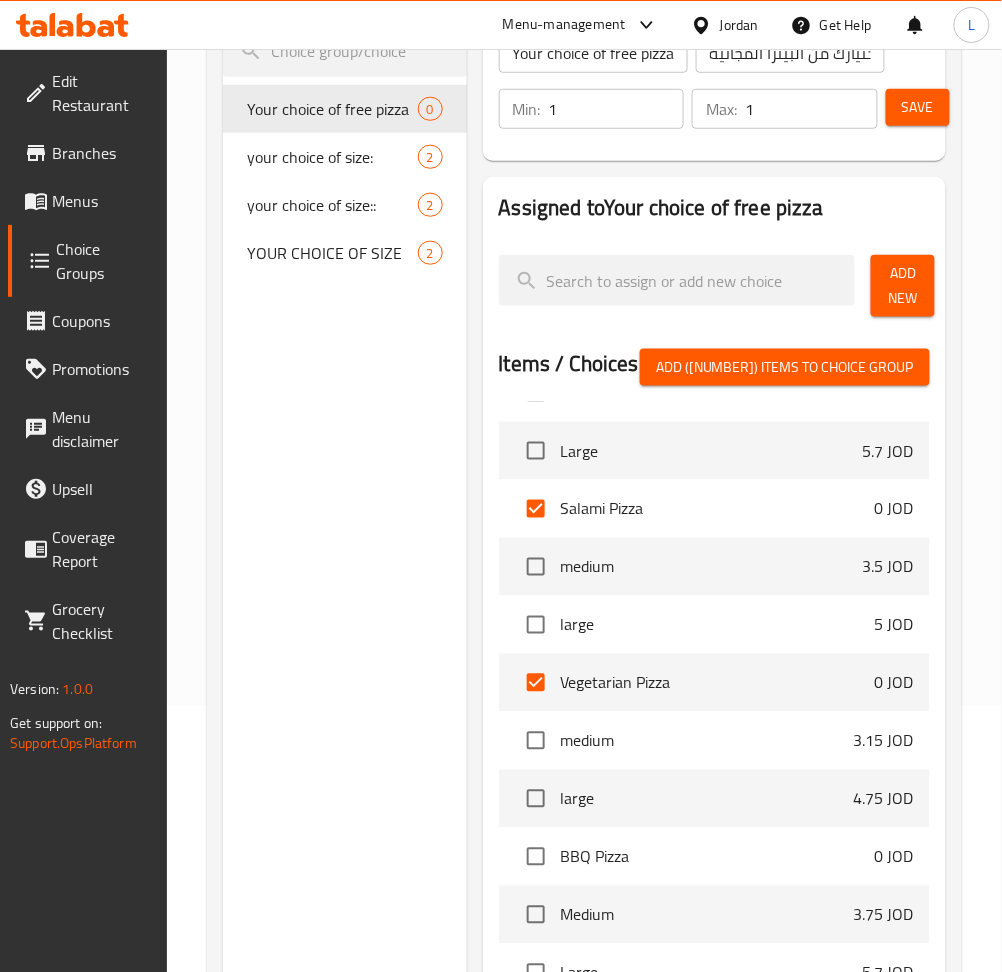 scroll, scrollTop: 933, scrollLeft: 0, axis: vertical 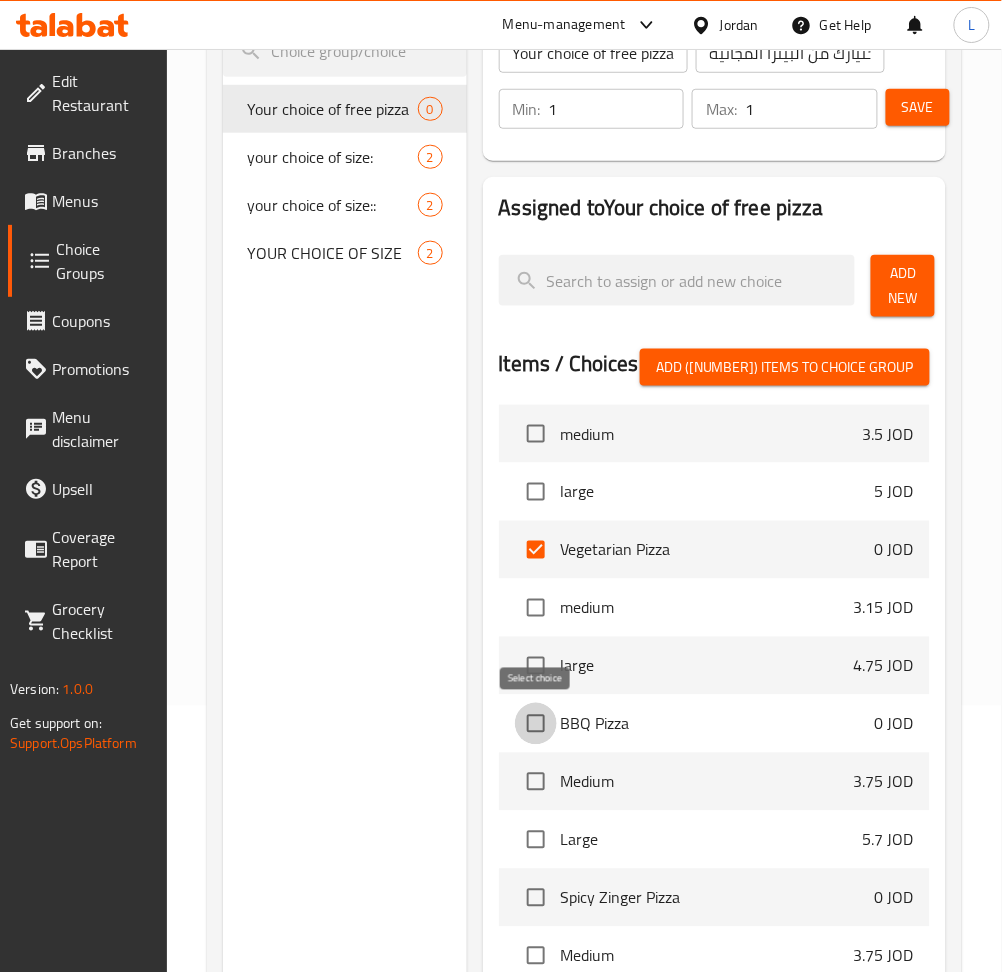 click at bounding box center (536, 724) 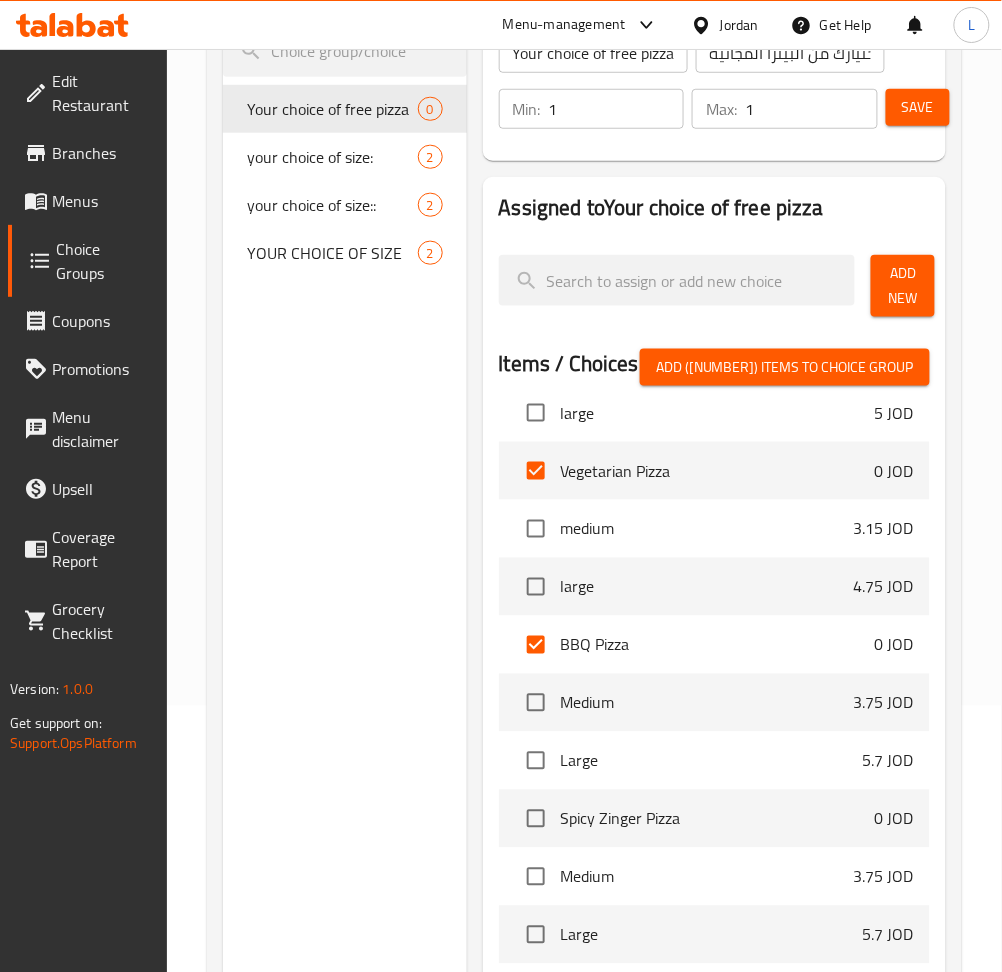 scroll, scrollTop: 1066, scrollLeft: 0, axis: vertical 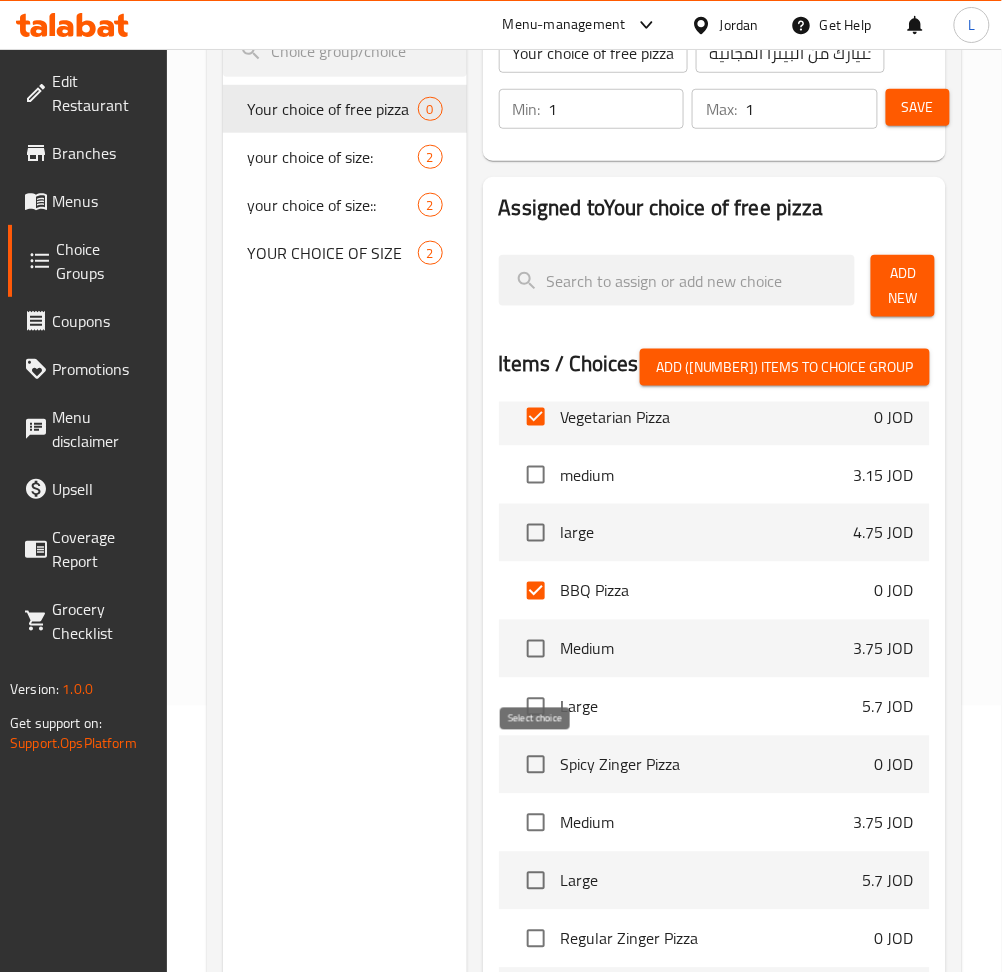 click at bounding box center (536, 765) 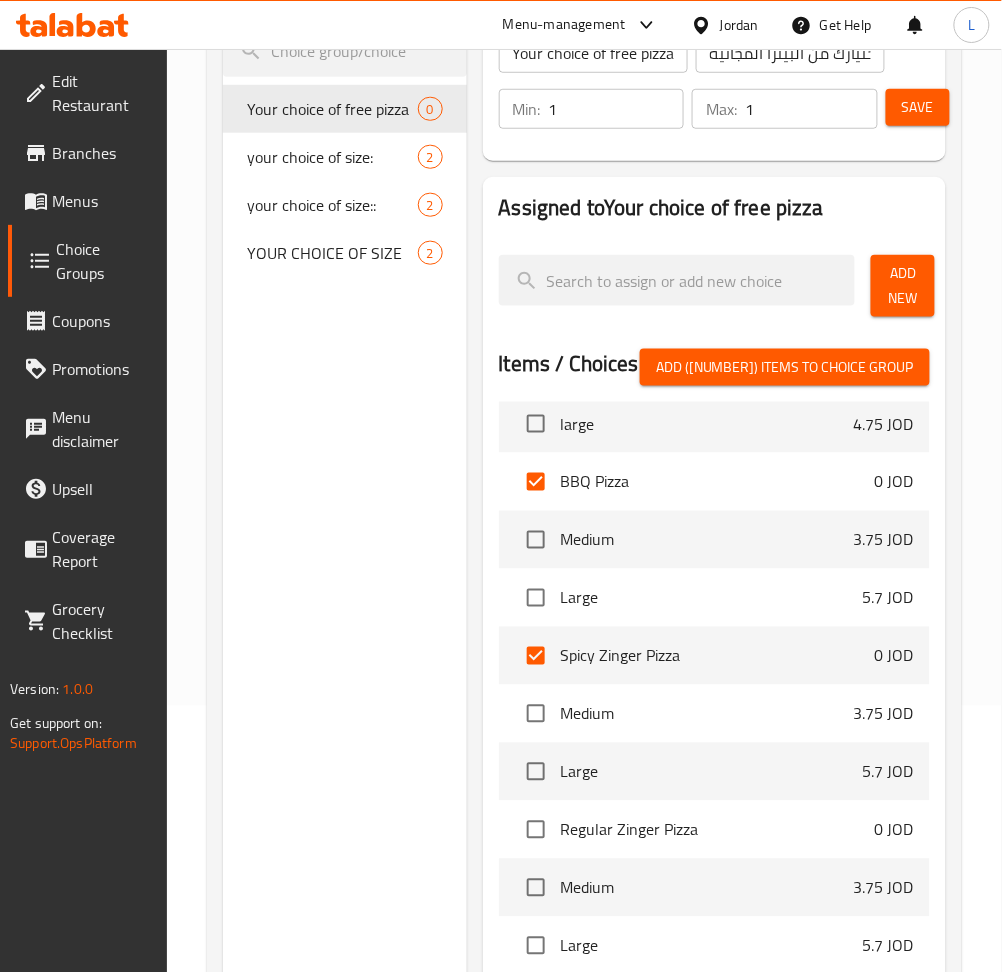 scroll, scrollTop: 1333, scrollLeft: 0, axis: vertical 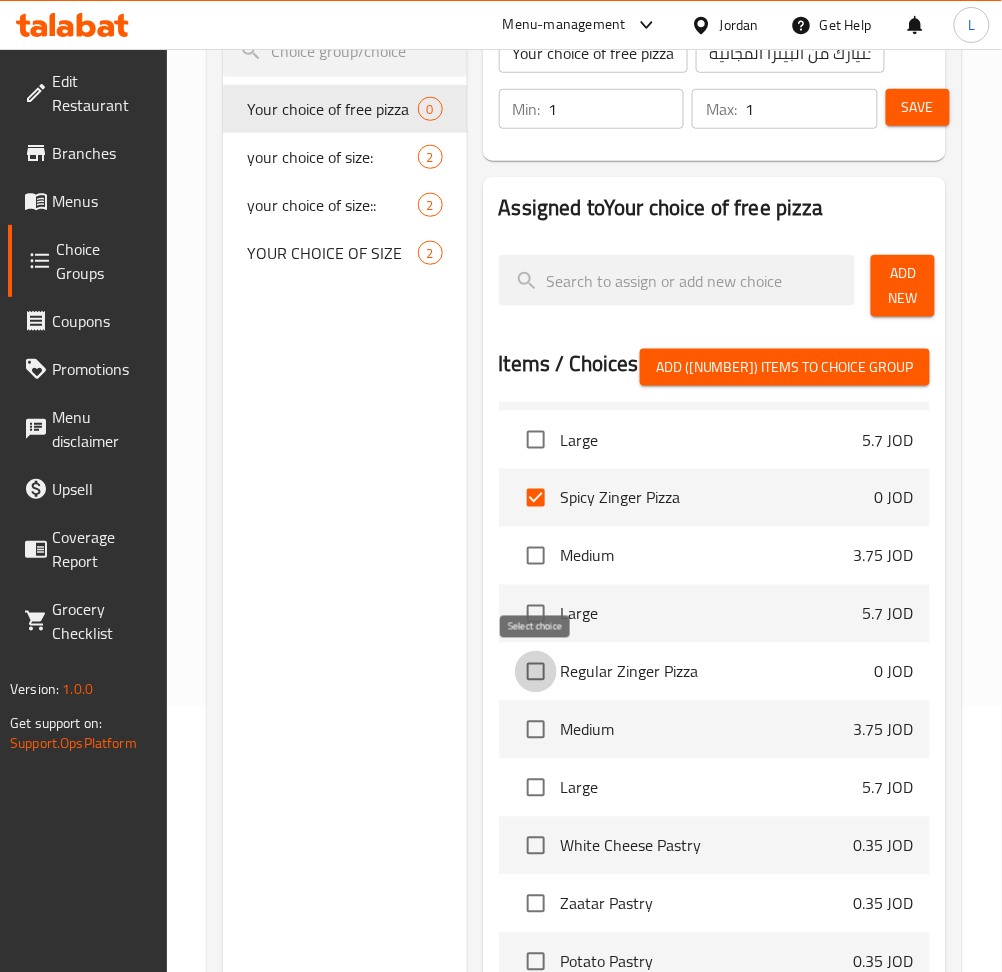 click at bounding box center [536, 672] 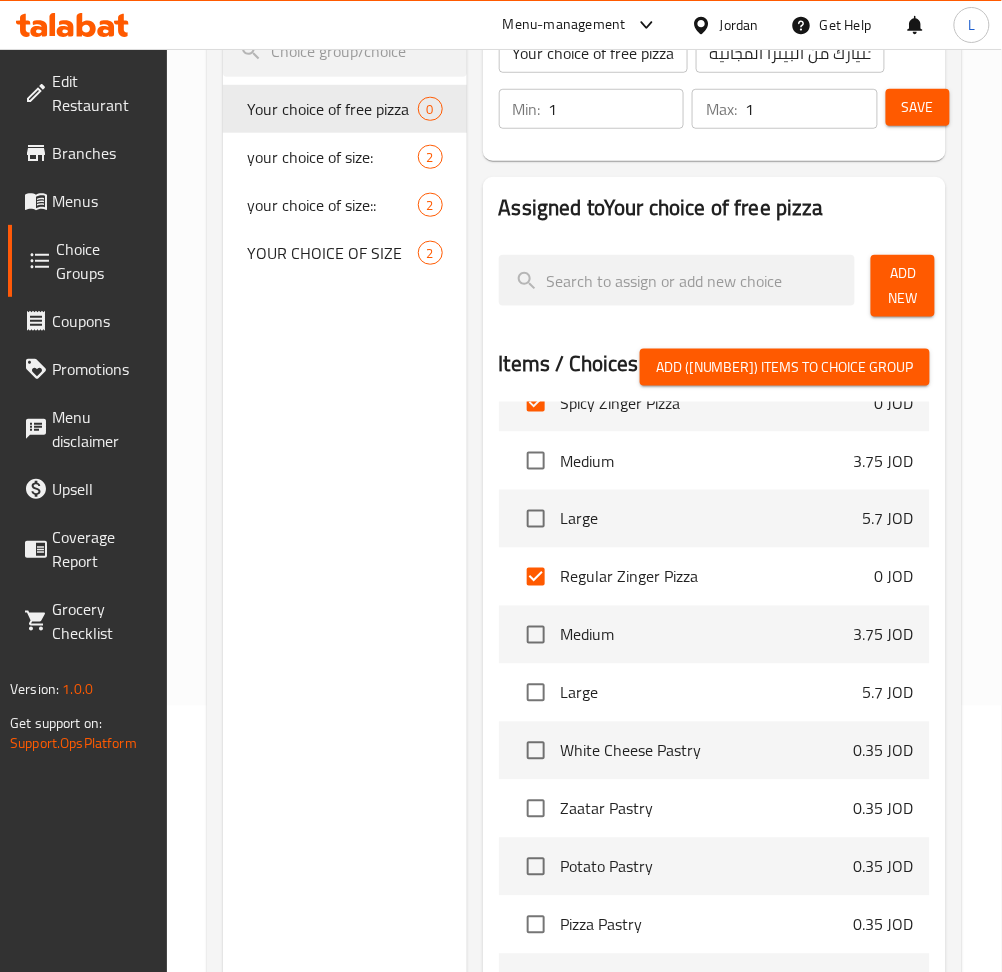 scroll, scrollTop: 1600, scrollLeft: 0, axis: vertical 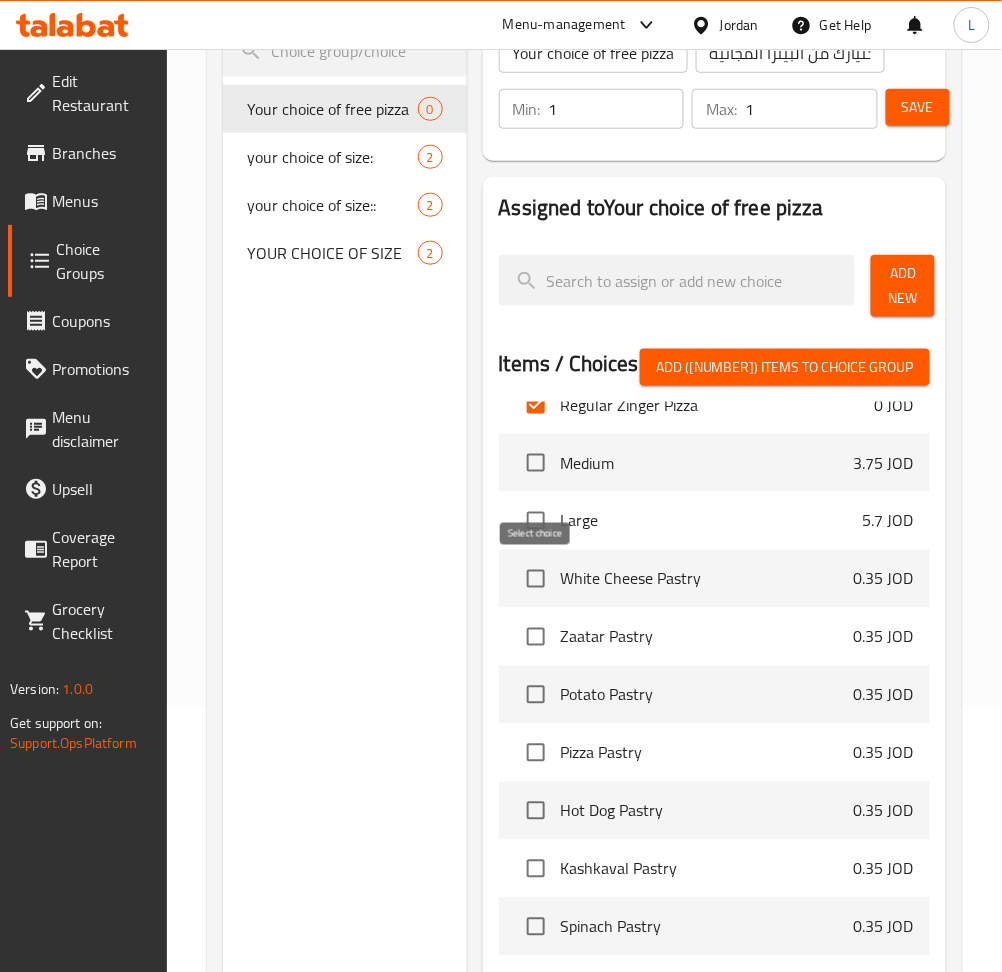 click at bounding box center (536, 579) 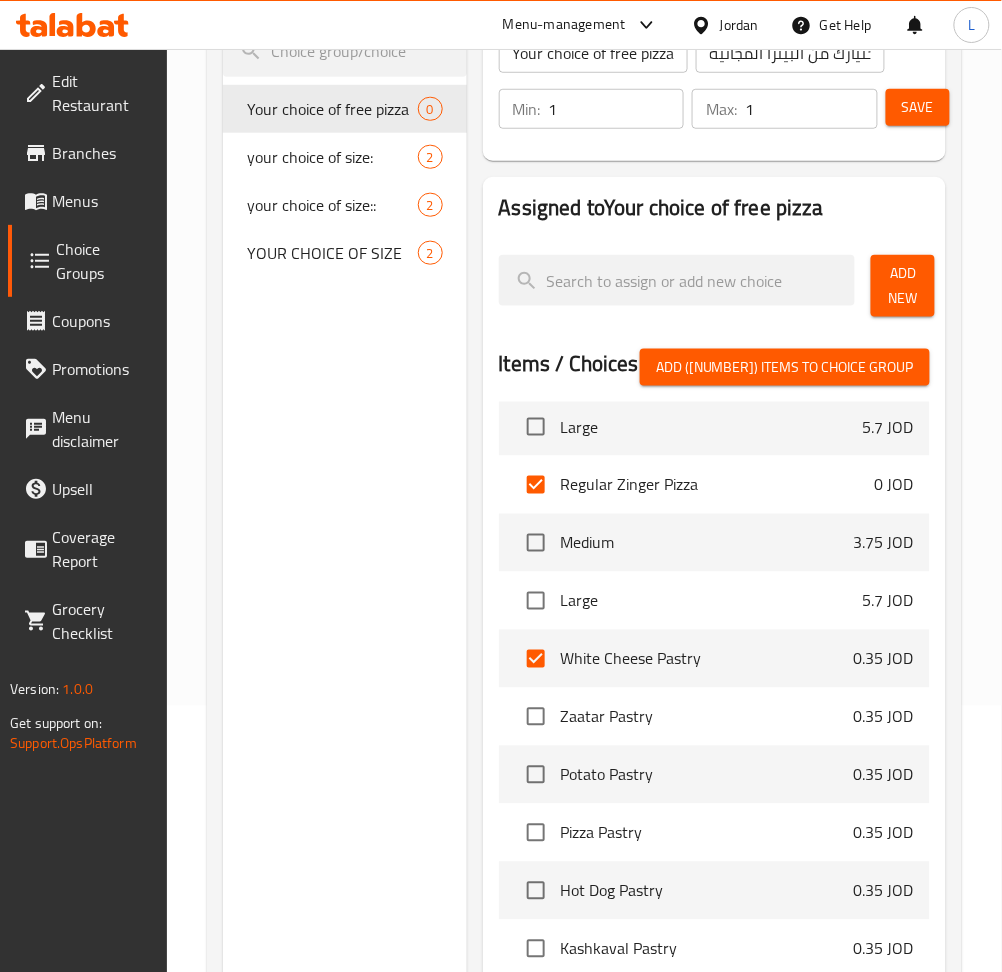 scroll, scrollTop: 1466, scrollLeft: 0, axis: vertical 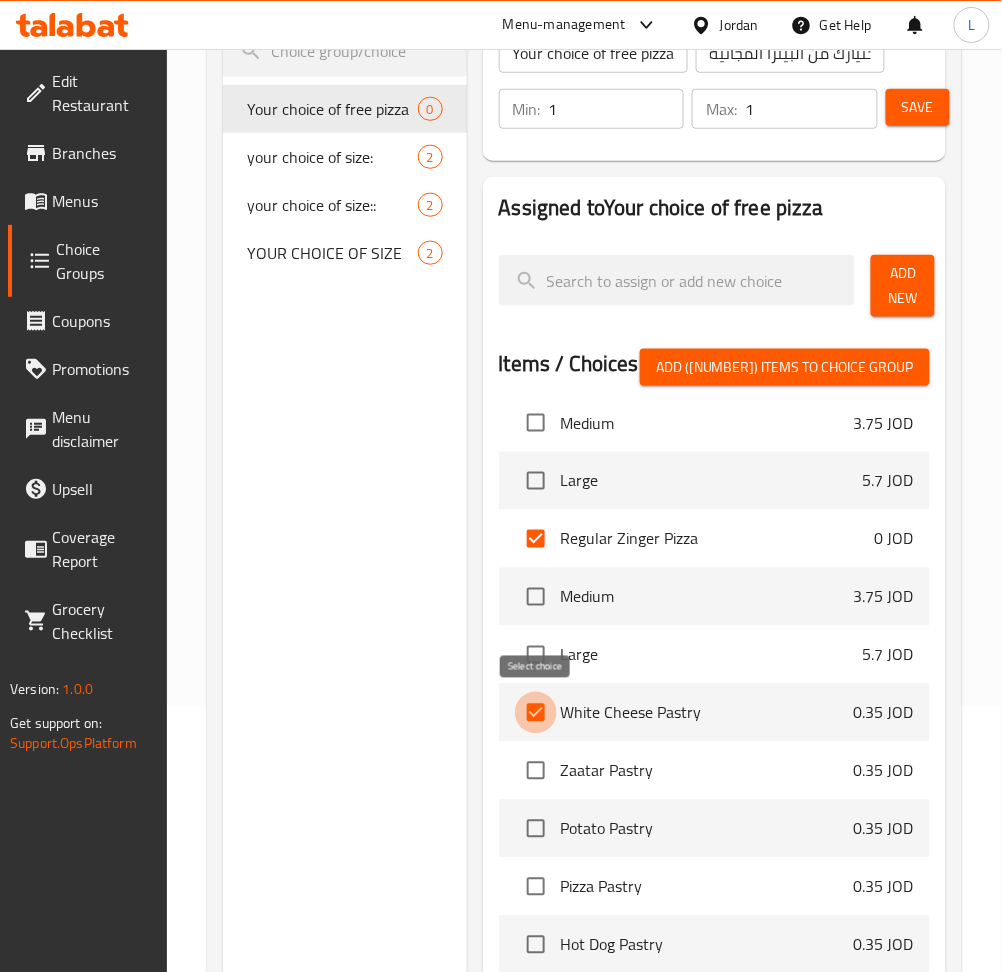 click at bounding box center (536, 713) 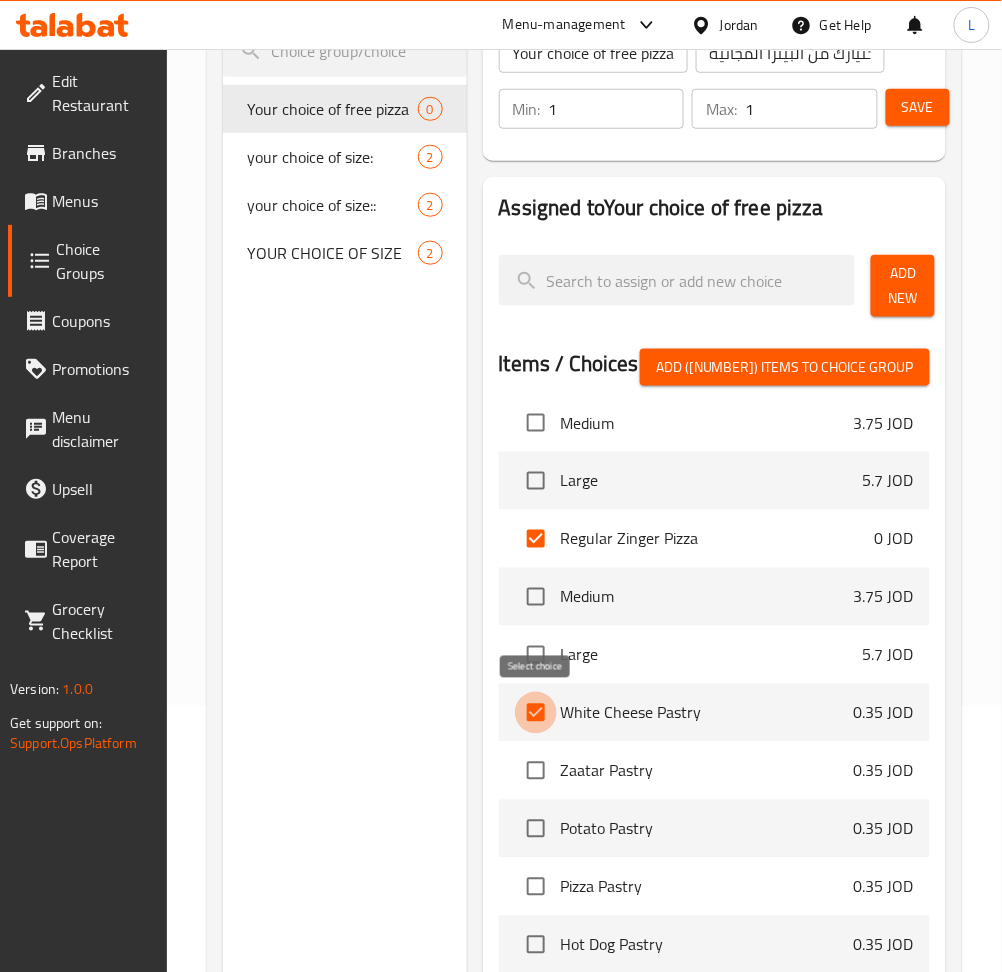 checkbox on "false" 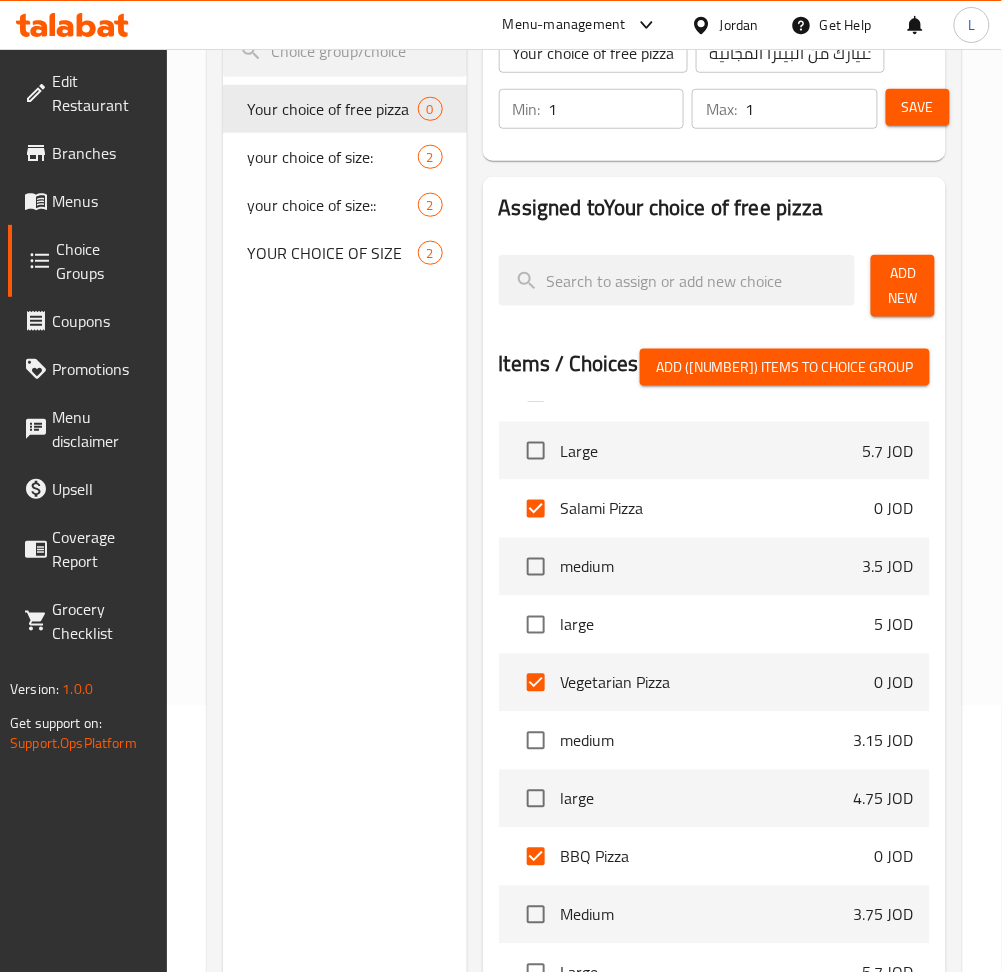 scroll, scrollTop: 666, scrollLeft: 0, axis: vertical 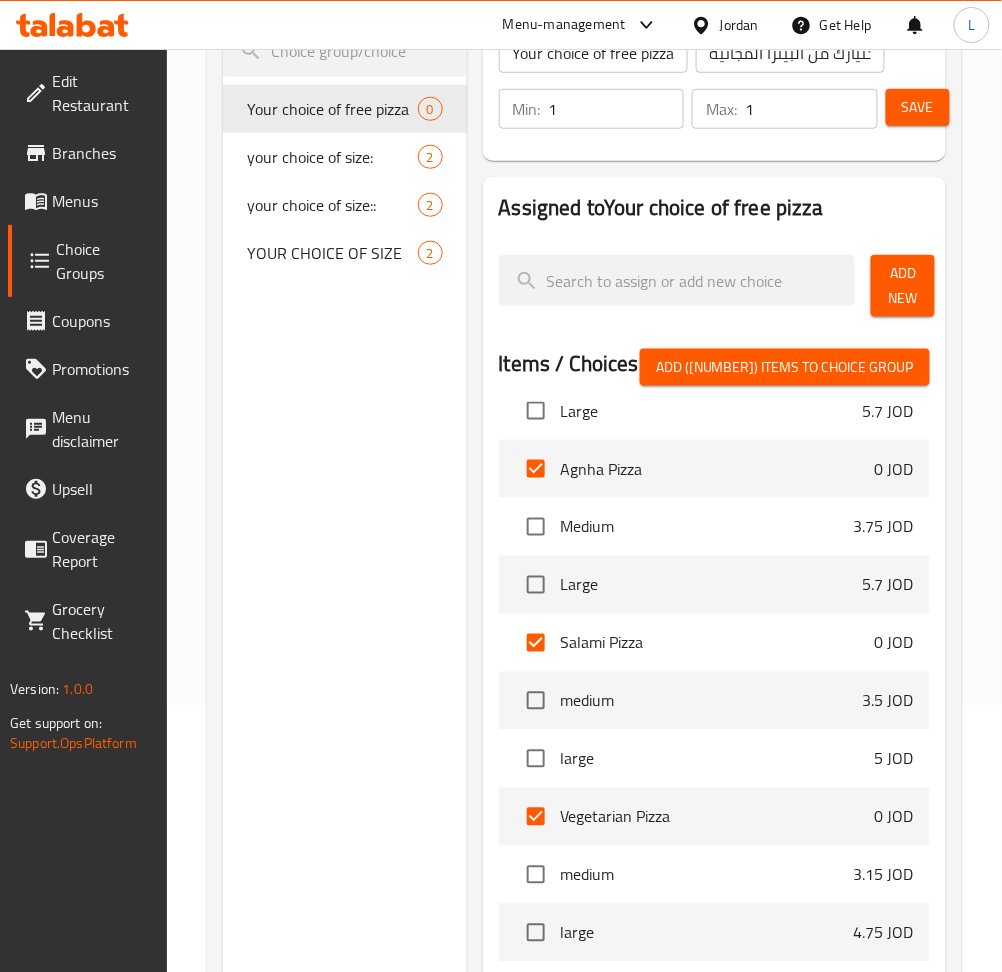 click on "Add (10) items to choice group" at bounding box center (785, 367) 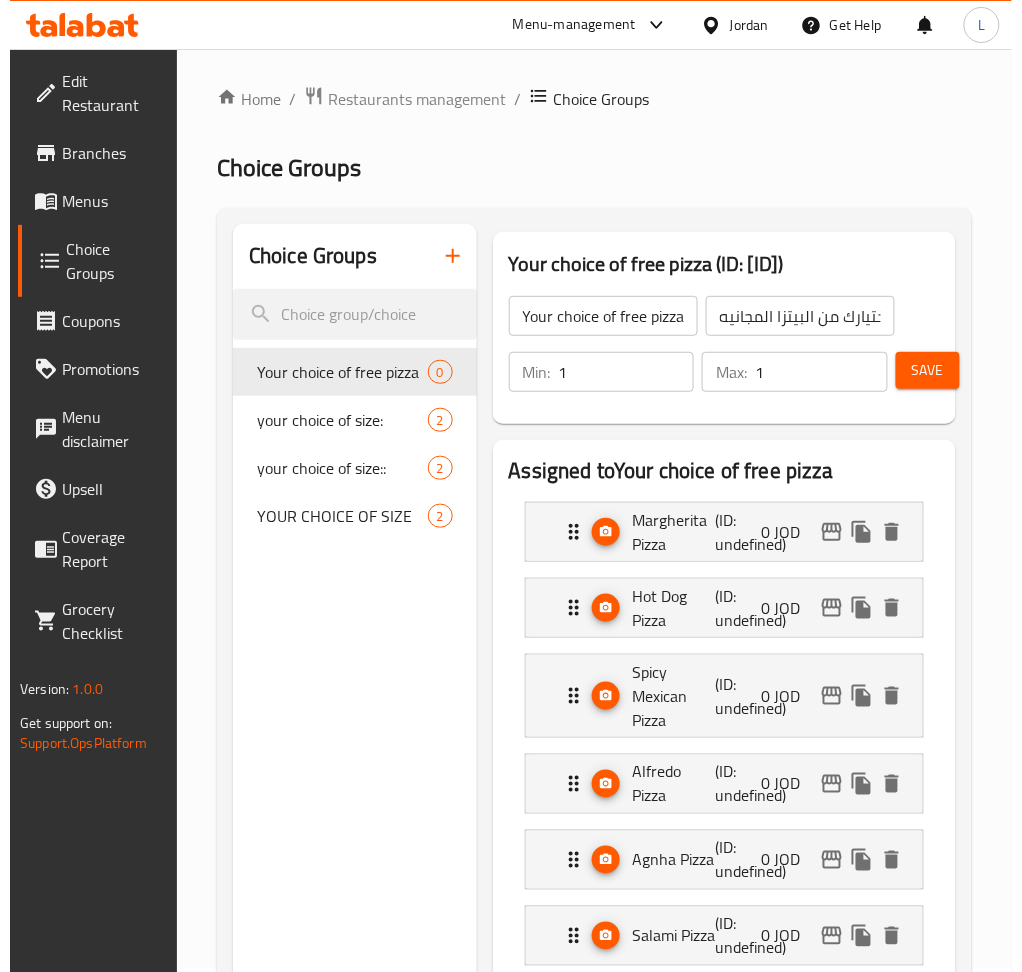 scroll, scrollTop: 0, scrollLeft: 0, axis: both 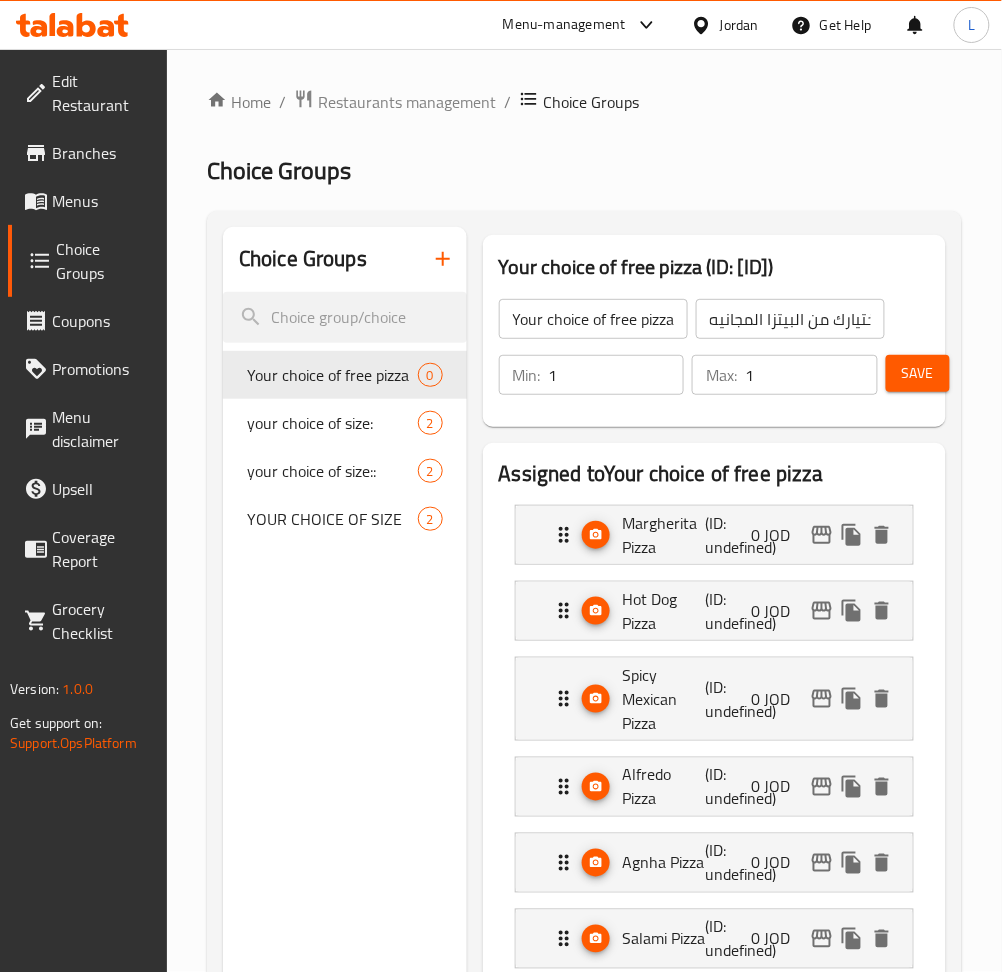 click on "Save" at bounding box center [918, 373] 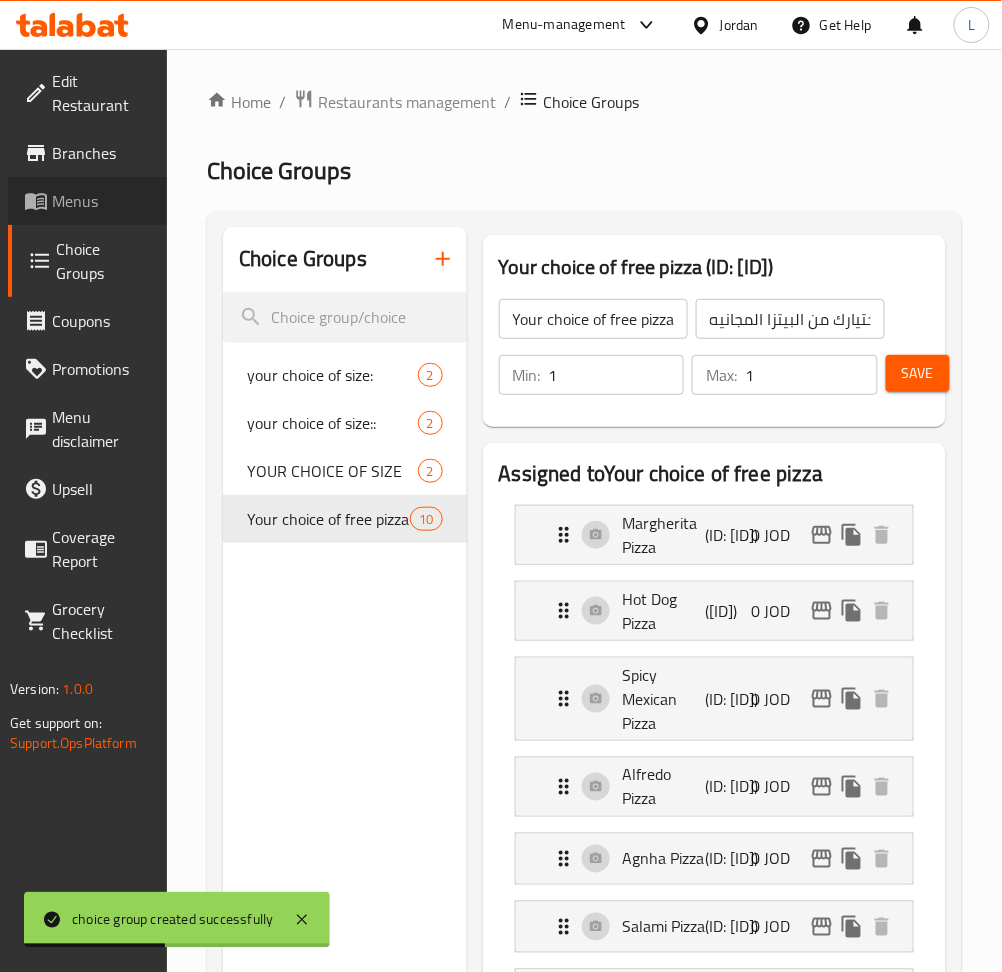 click on "Menus" at bounding box center [101, 201] 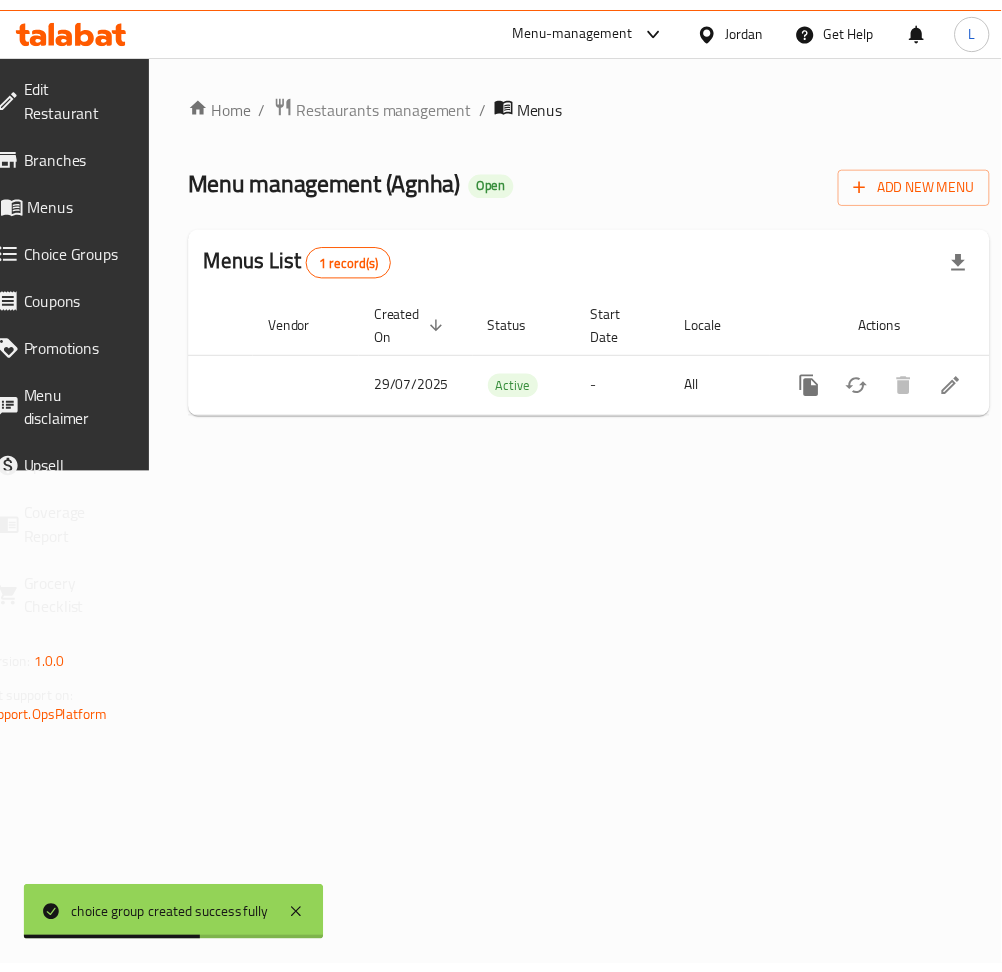 scroll, scrollTop: 0, scrollLeft: 221, axis: horizontal 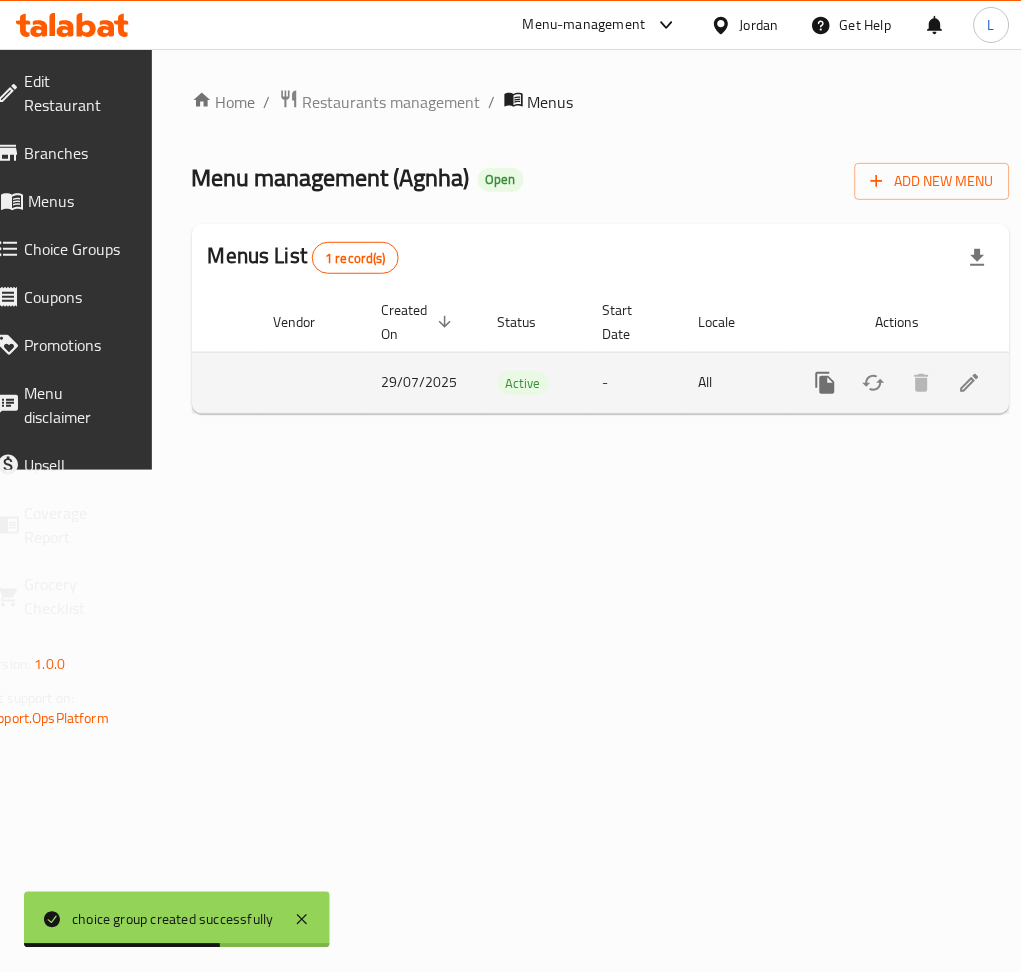 click 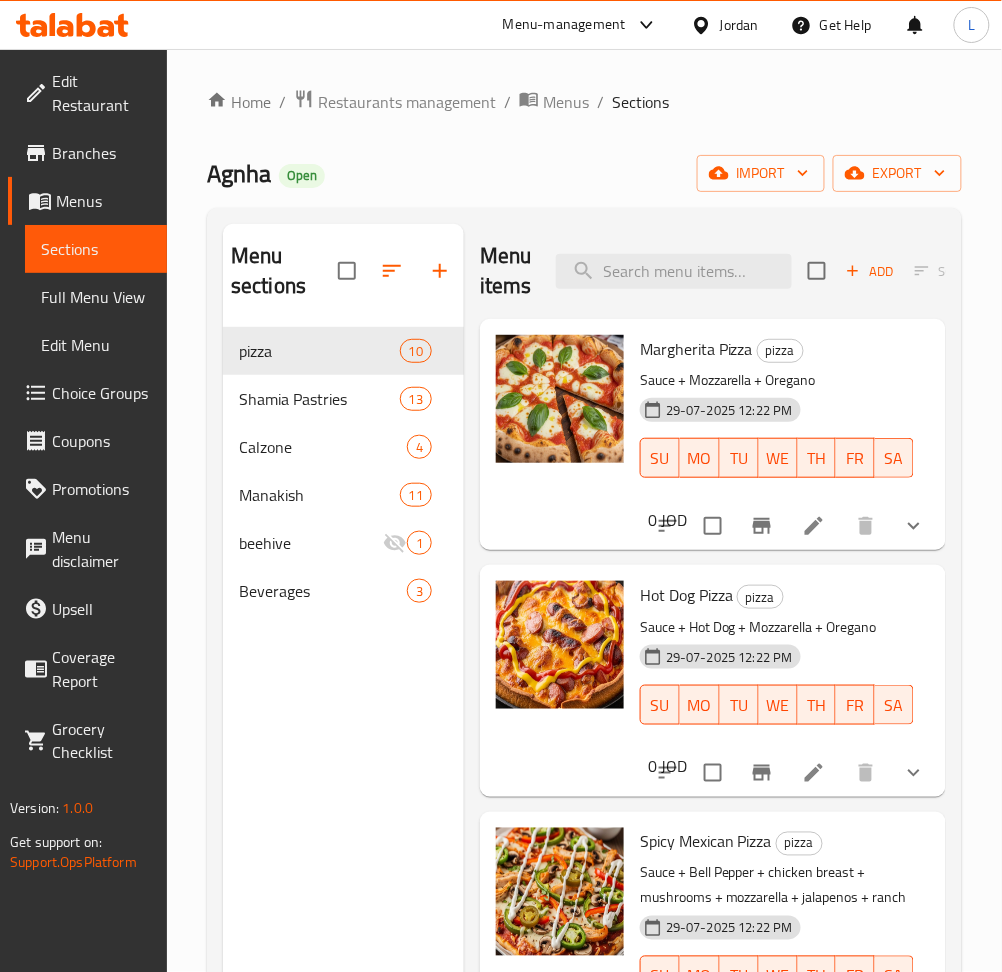 click 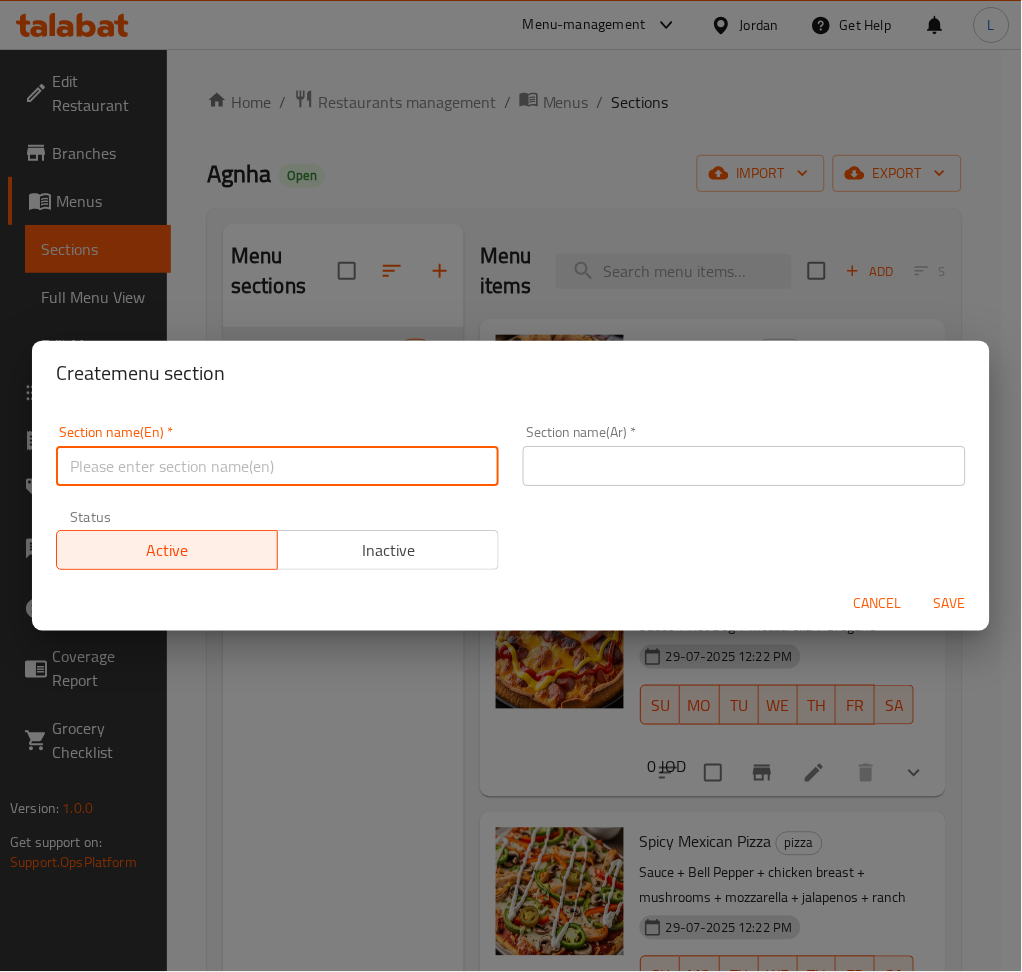 click at bounding box center [277, 466] 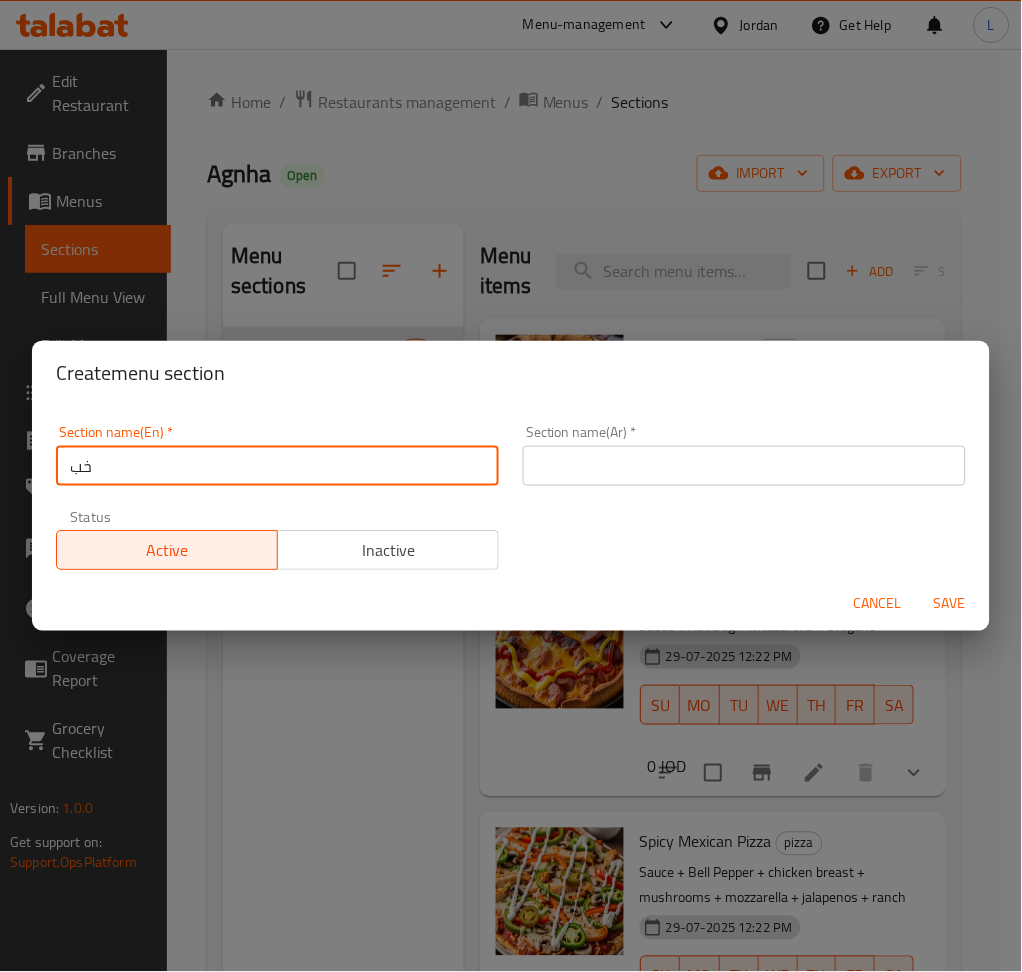 type on "خ" 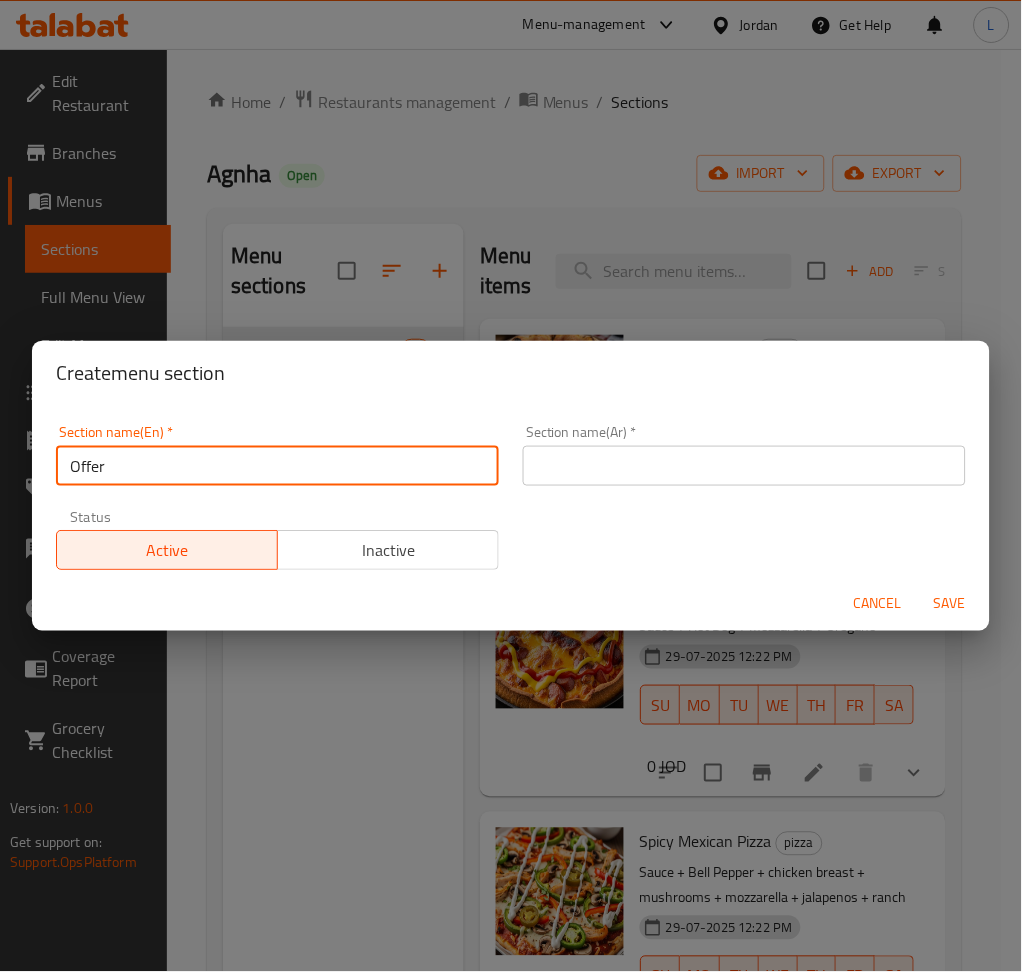 type on "Offer" 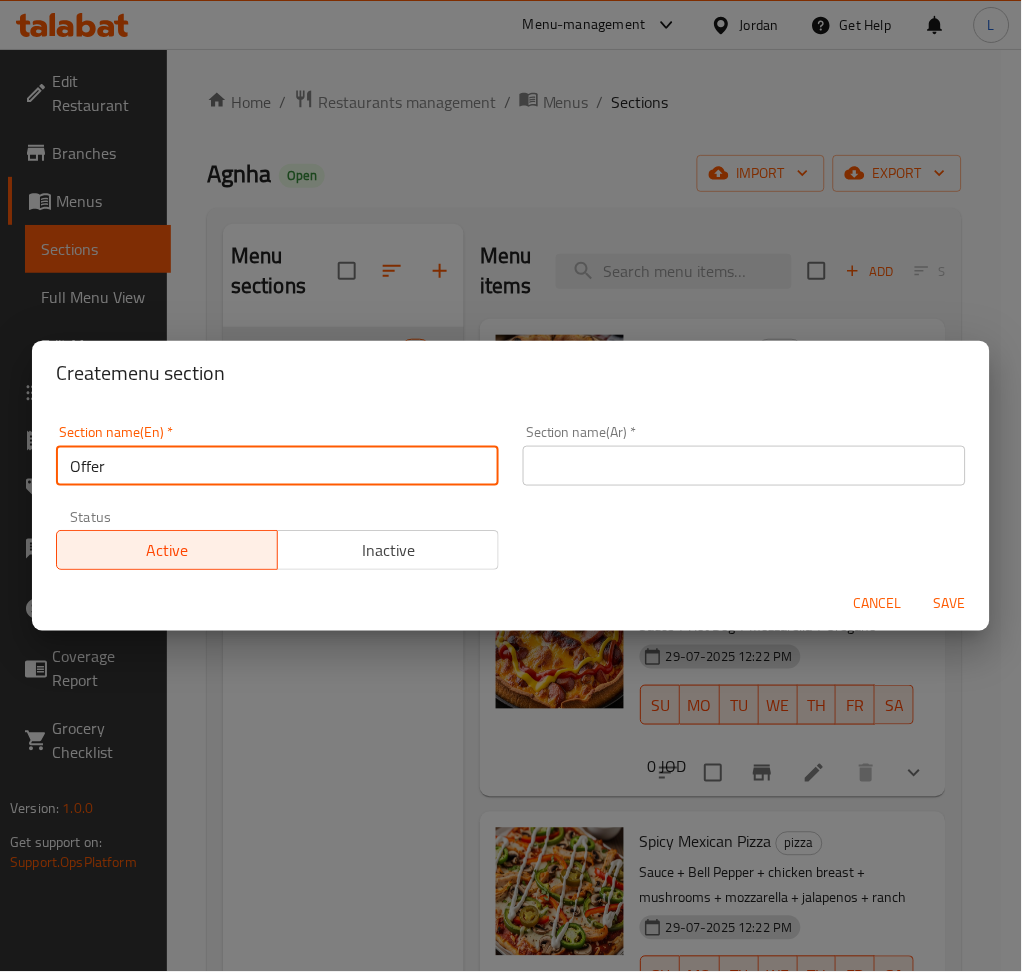 click at bounding box center (744, 466) 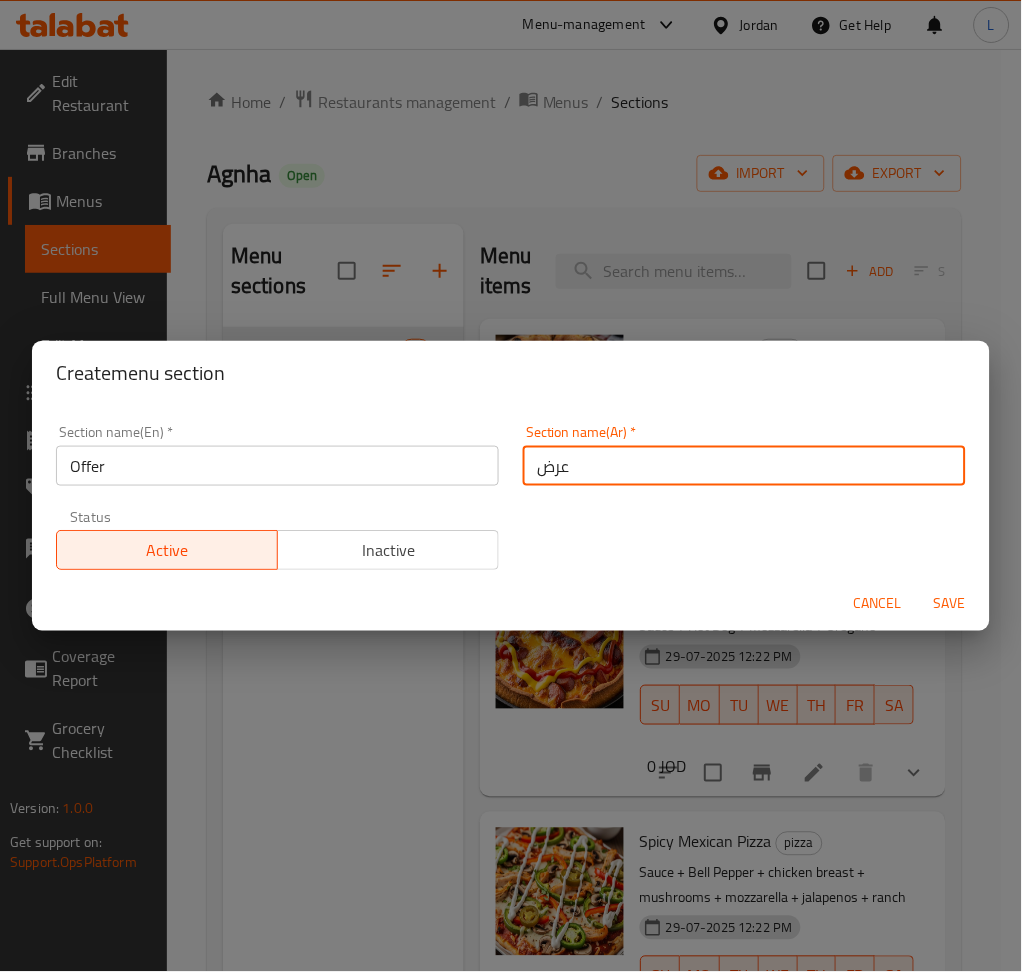 type on "عرض" 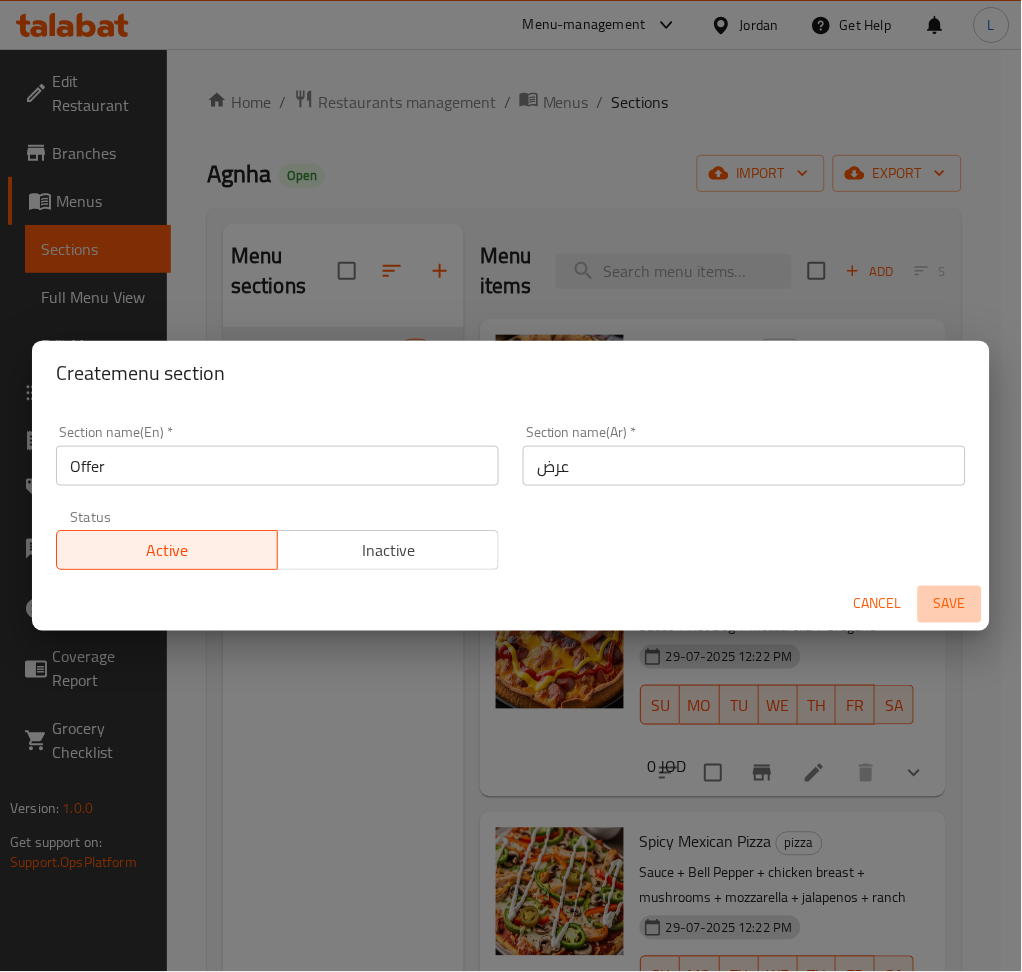 click on "Save" at bounding box center (950, 604) 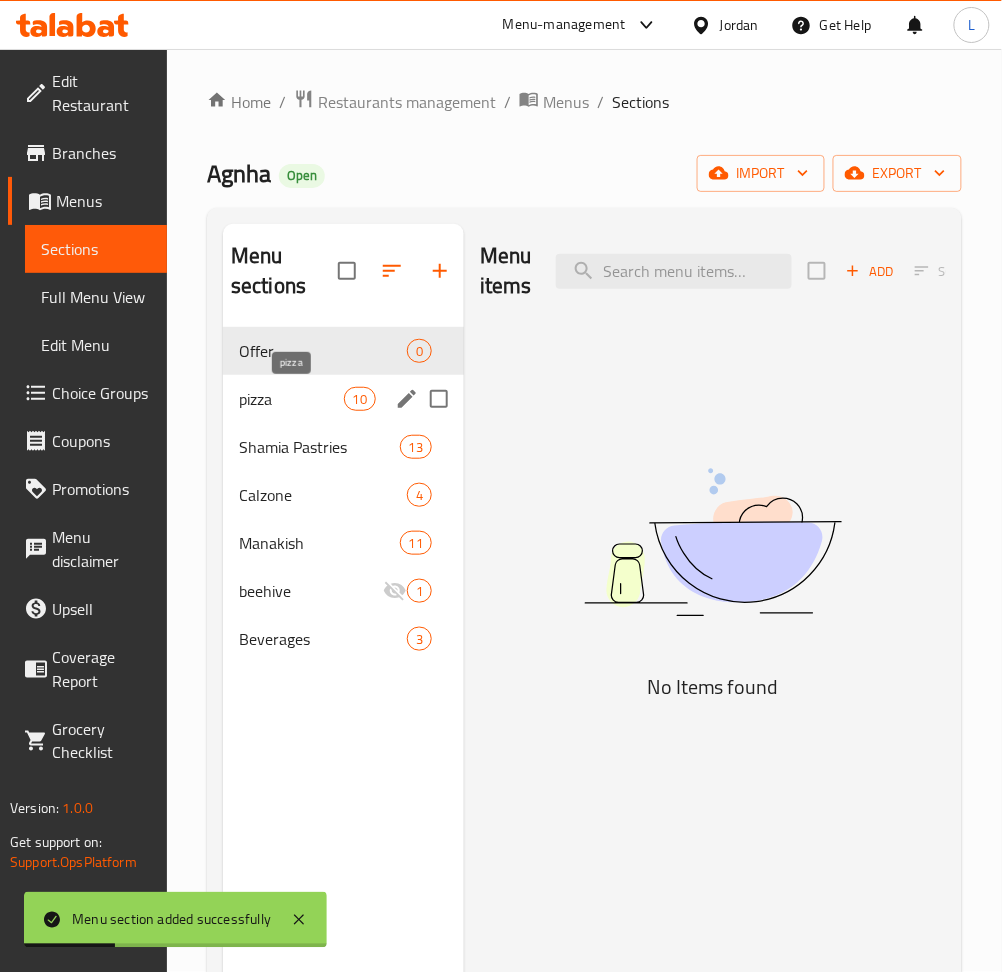 click on "pizza" at bounding box center (291, 399) 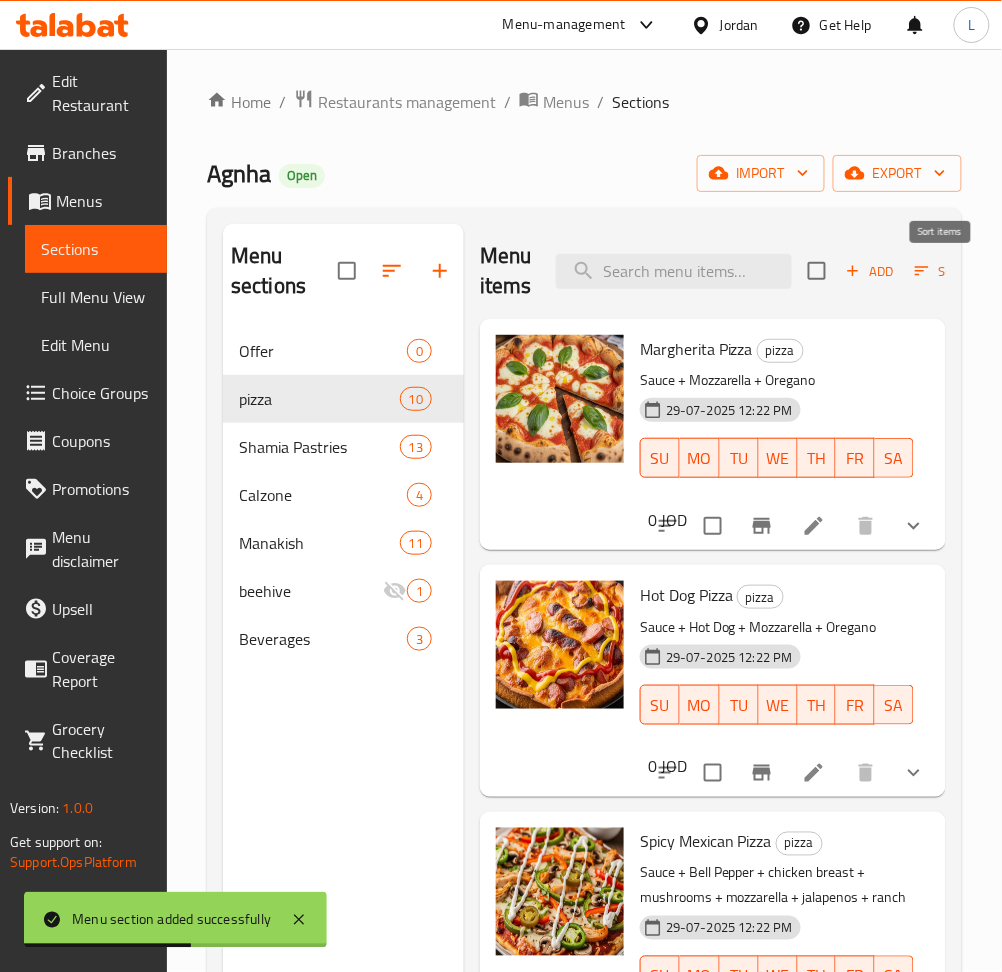 click 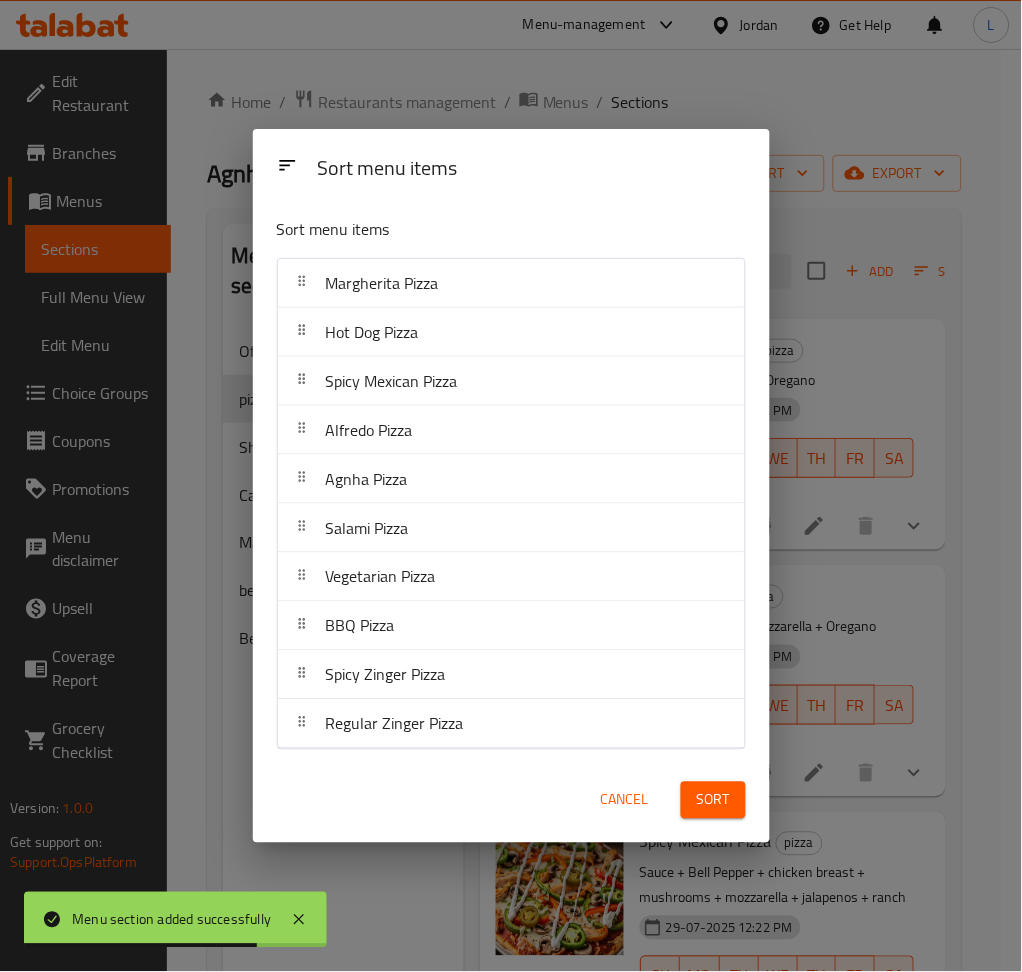 click on "Cancel" at bounding box center (625, 800) 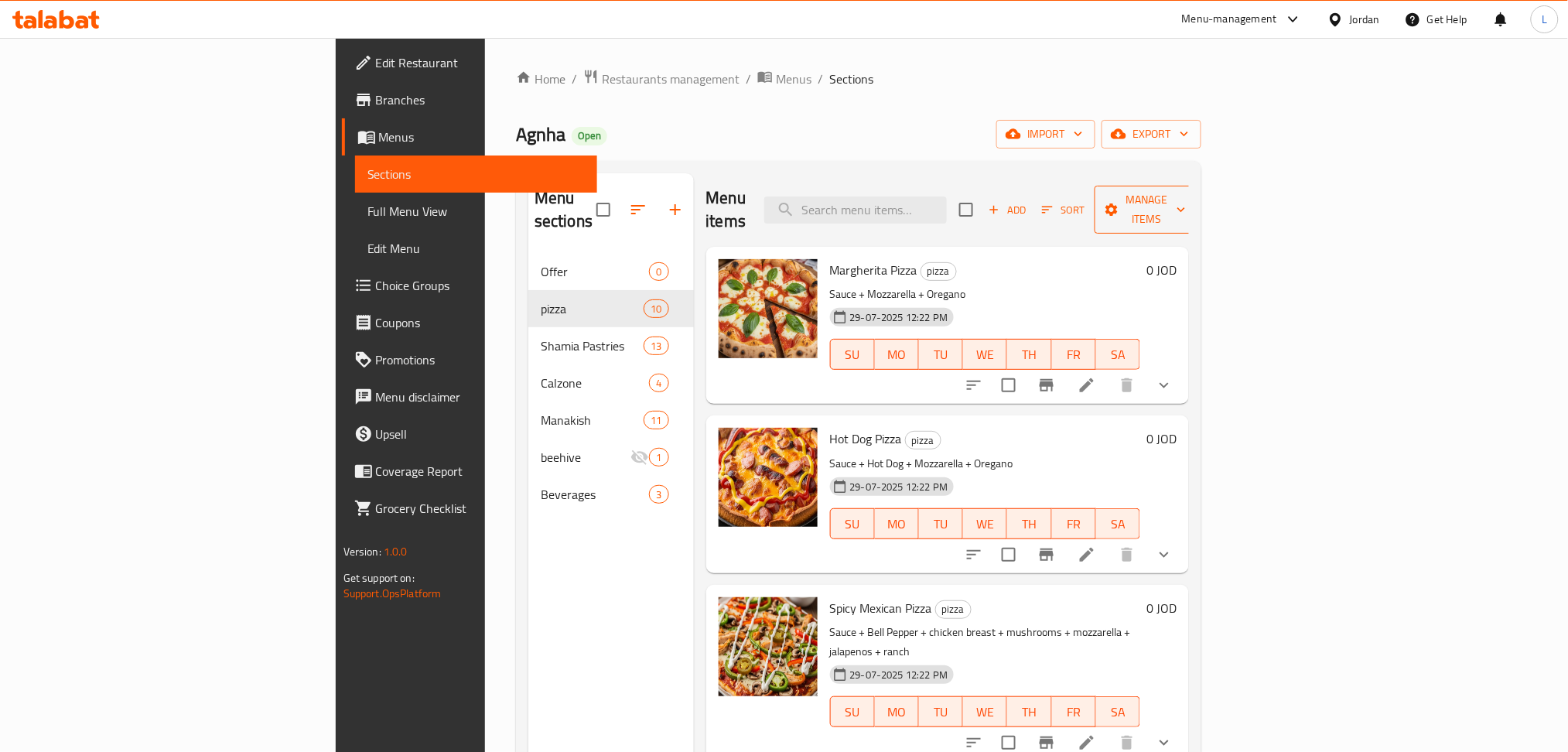 click on "Manage items" at bounding box center [1146, 210] 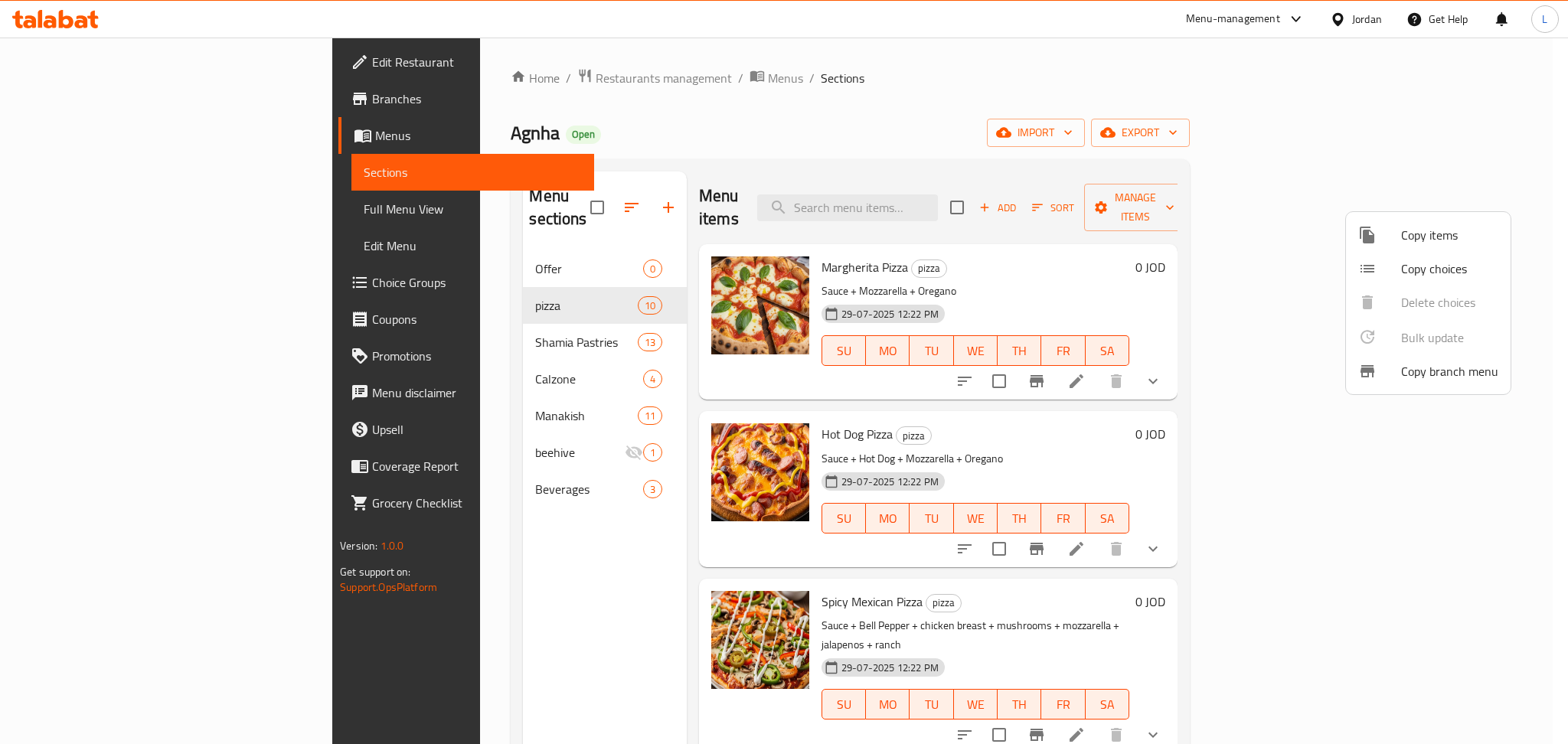 click on "Copy items" at bounding box center (1449, 235) 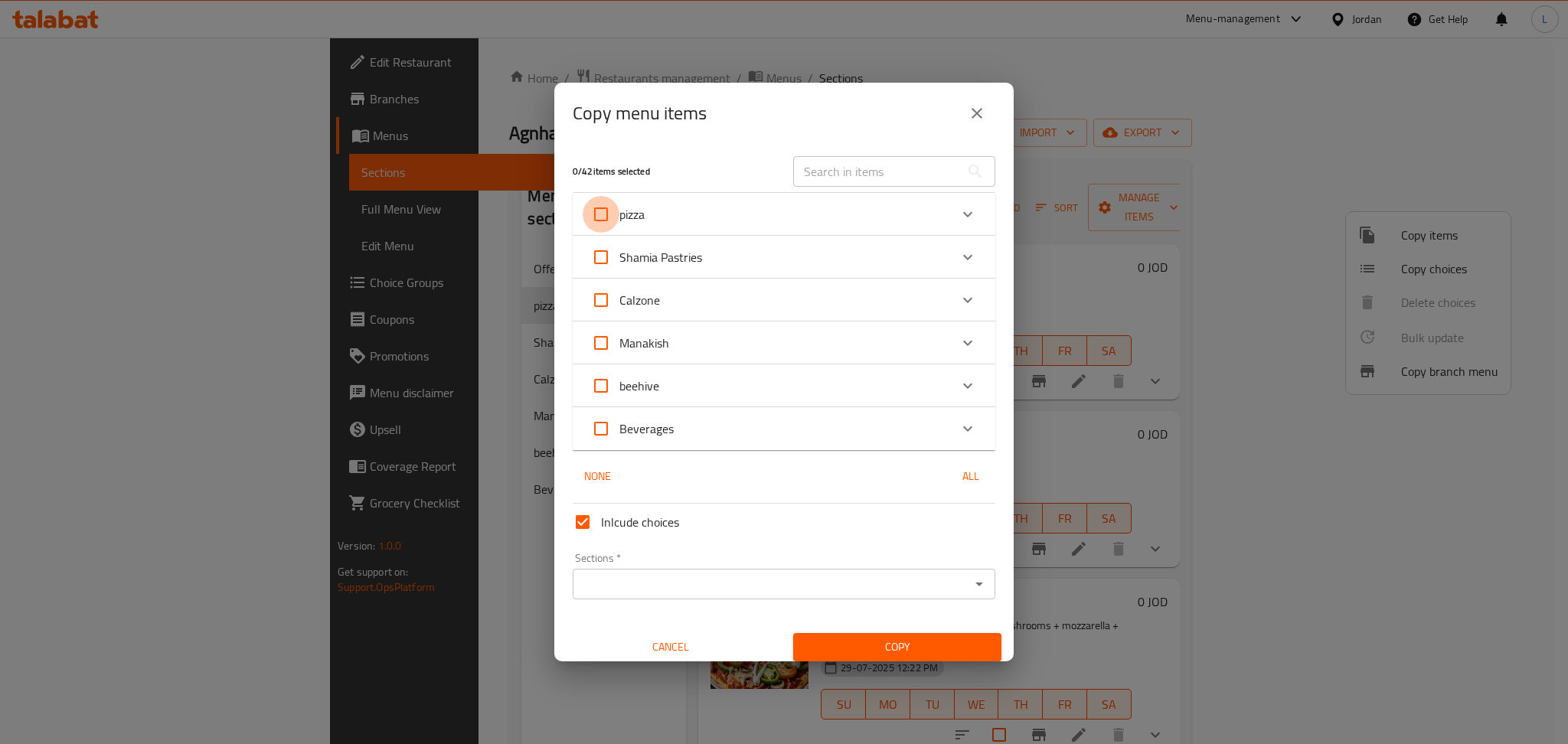 click on "pizza" at bounding box center [601, 214] 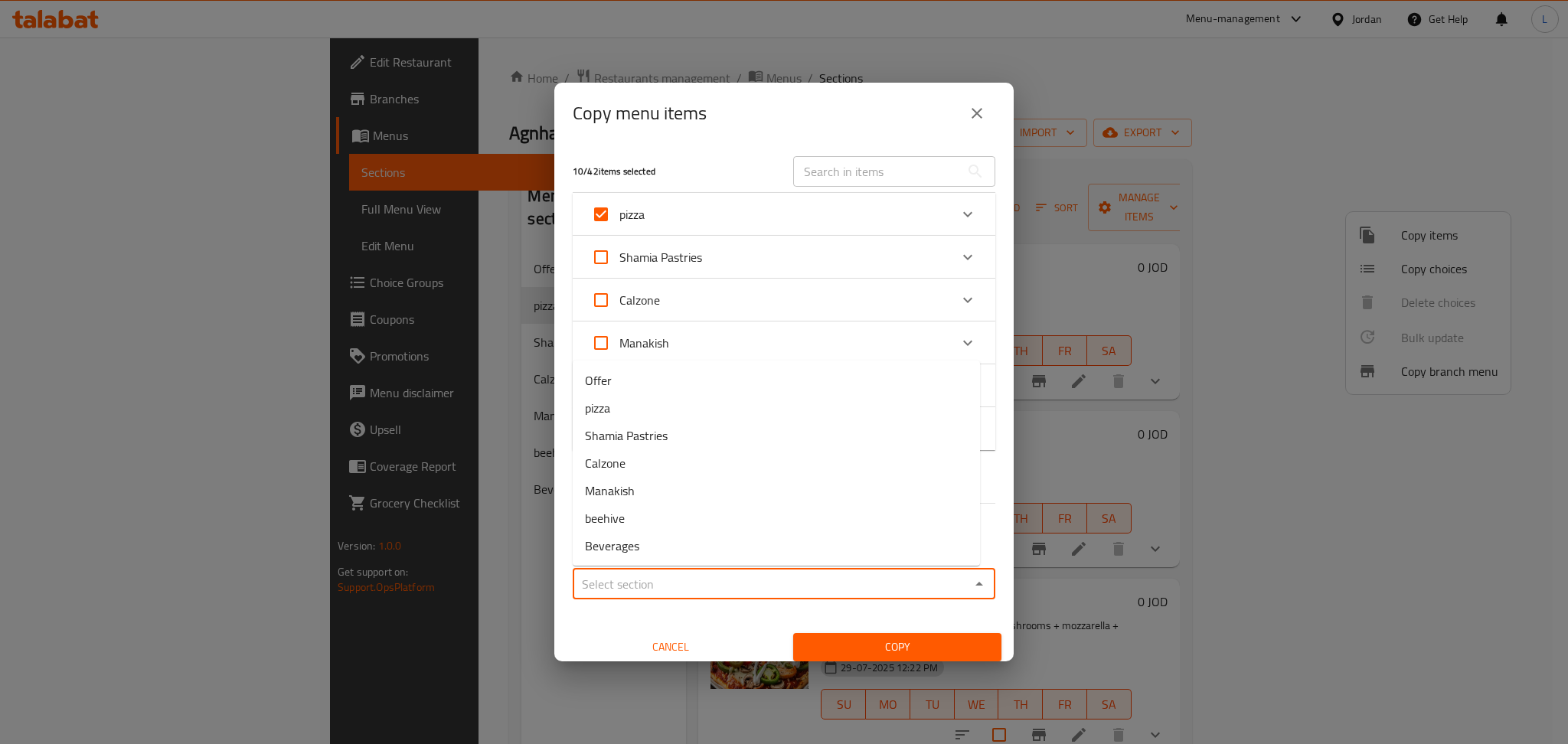 click on "Sections   *" at bounding box center [771, 584] 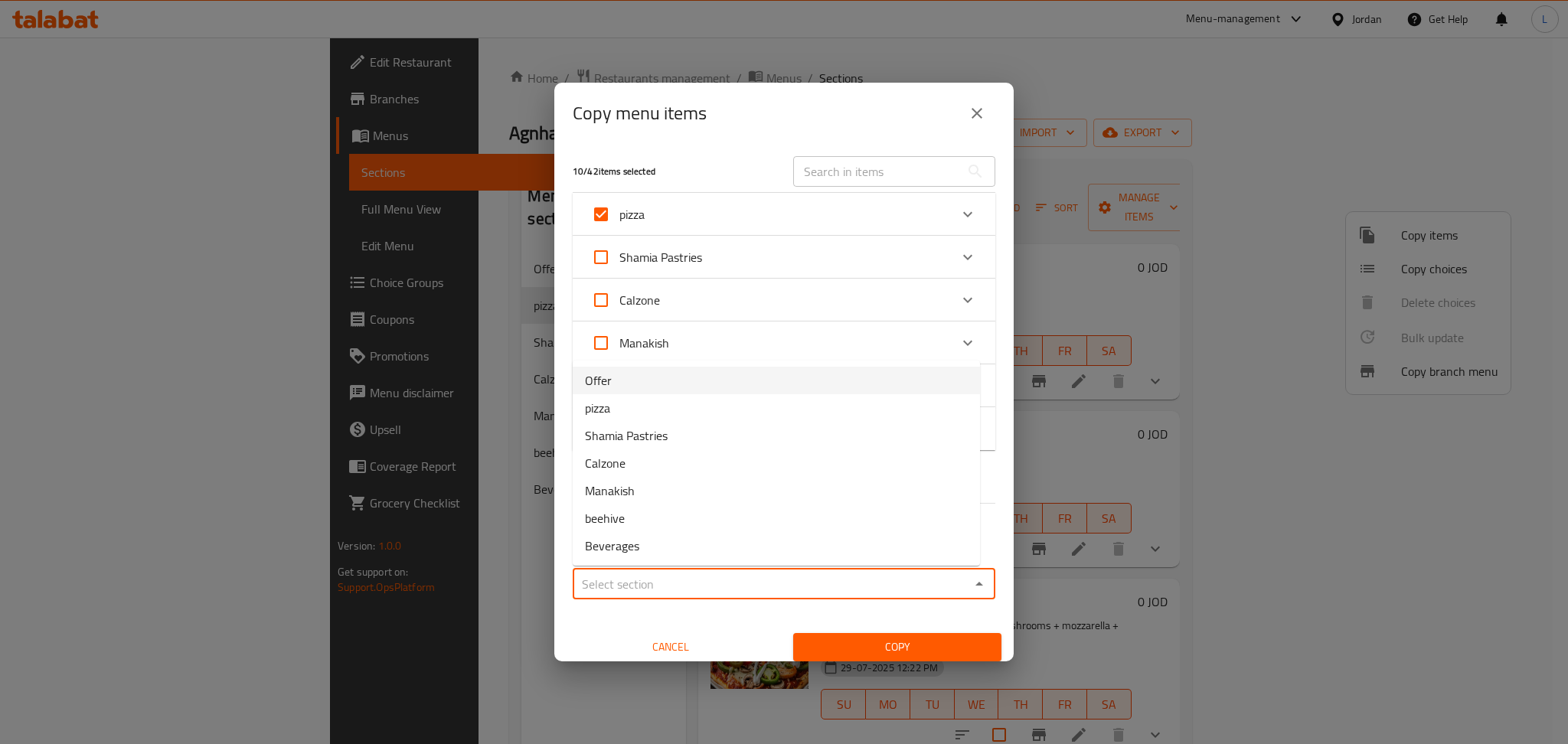 click on "Offer" at bounding box center [776, 380] 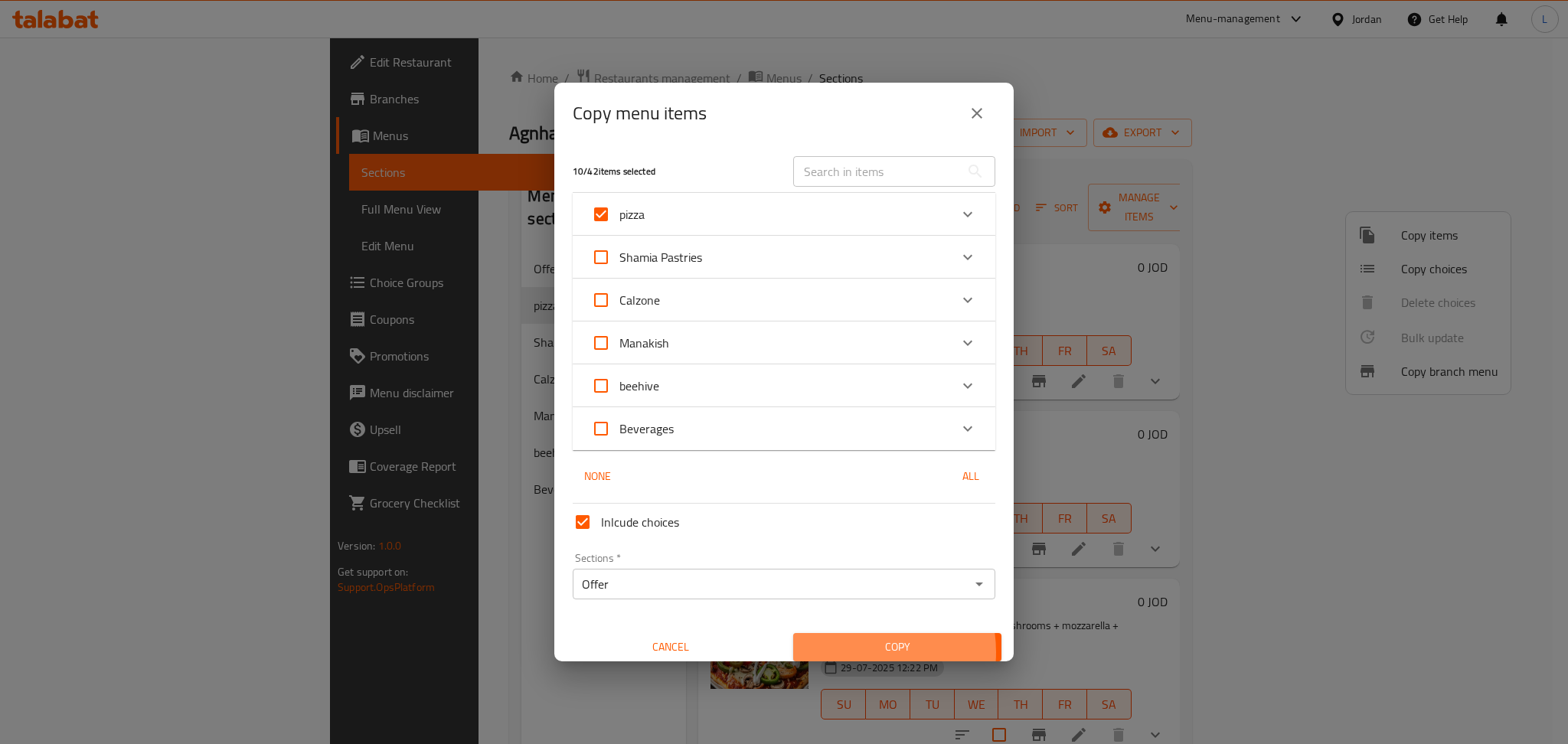 click on "Copy" at bounding box center (897, 647) 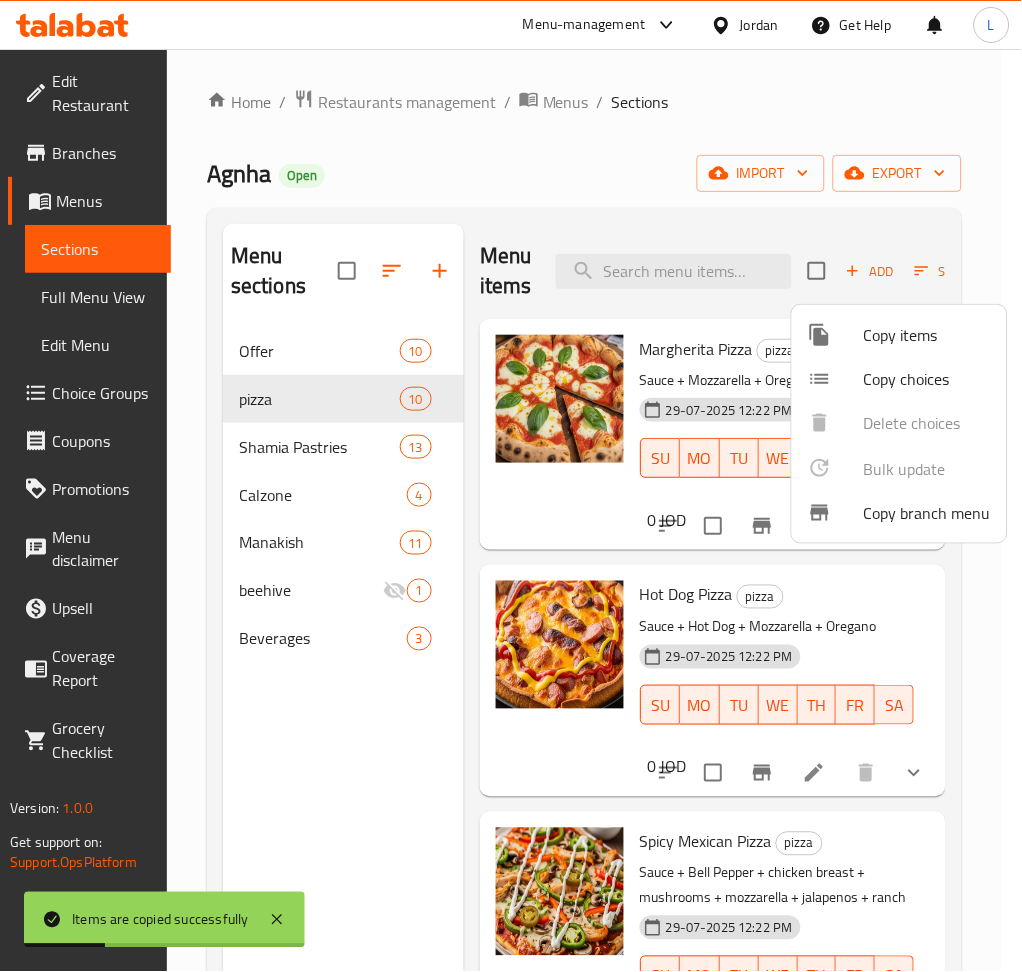 click at bounding box center (511, 486) 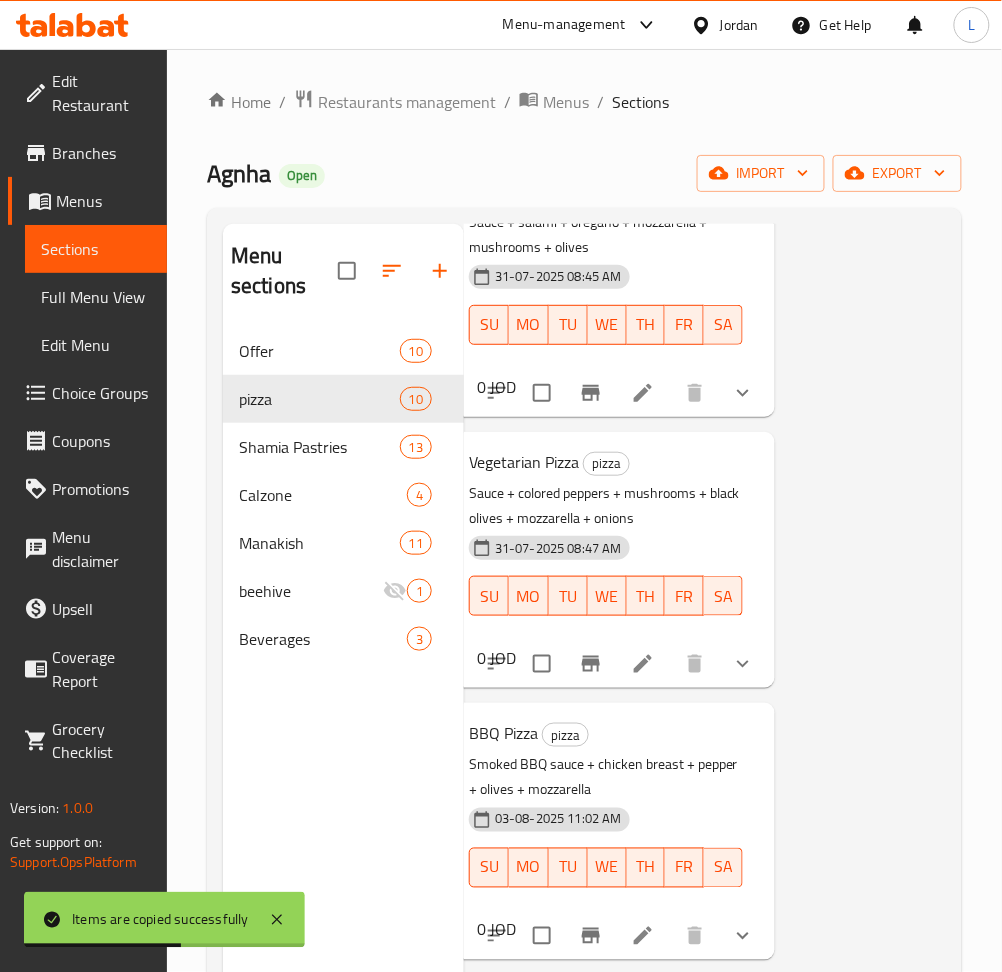 scroll, scrollTop: 1767, scrollLeft: 188, axis: both 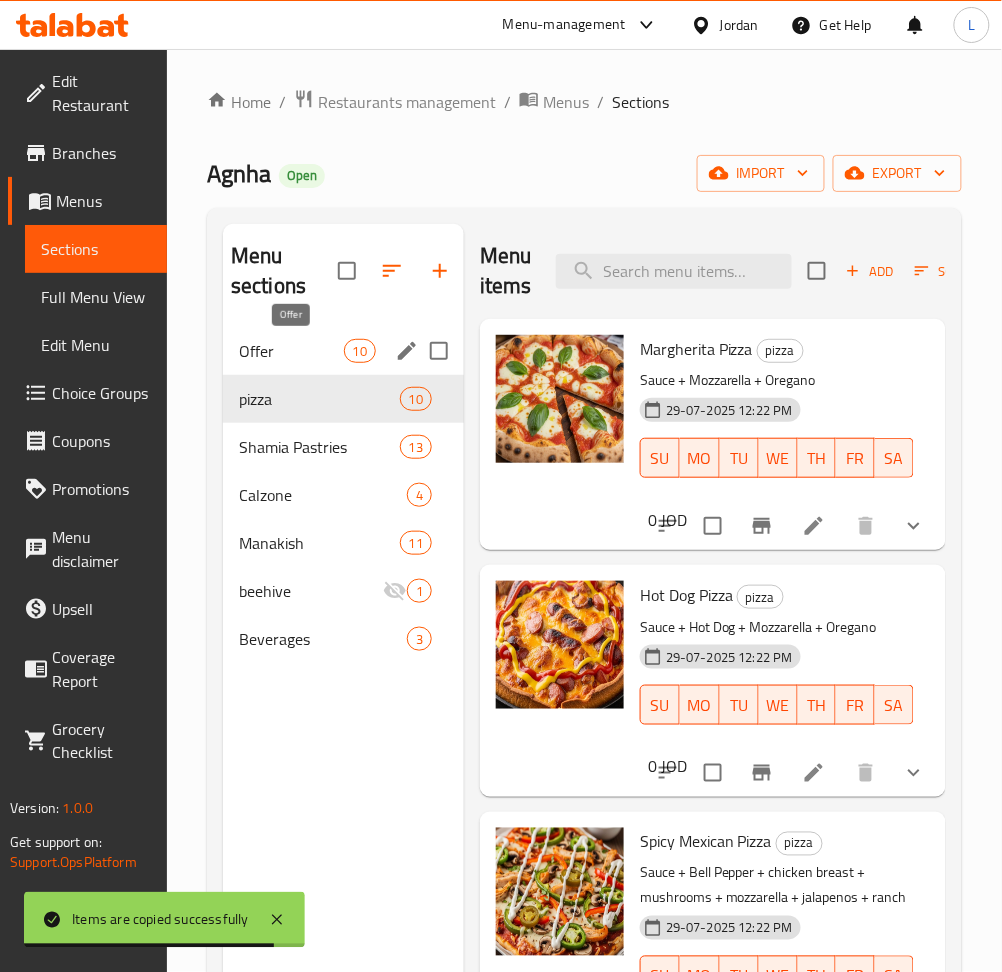 click on "Offer" at bounding box center (291, 351) 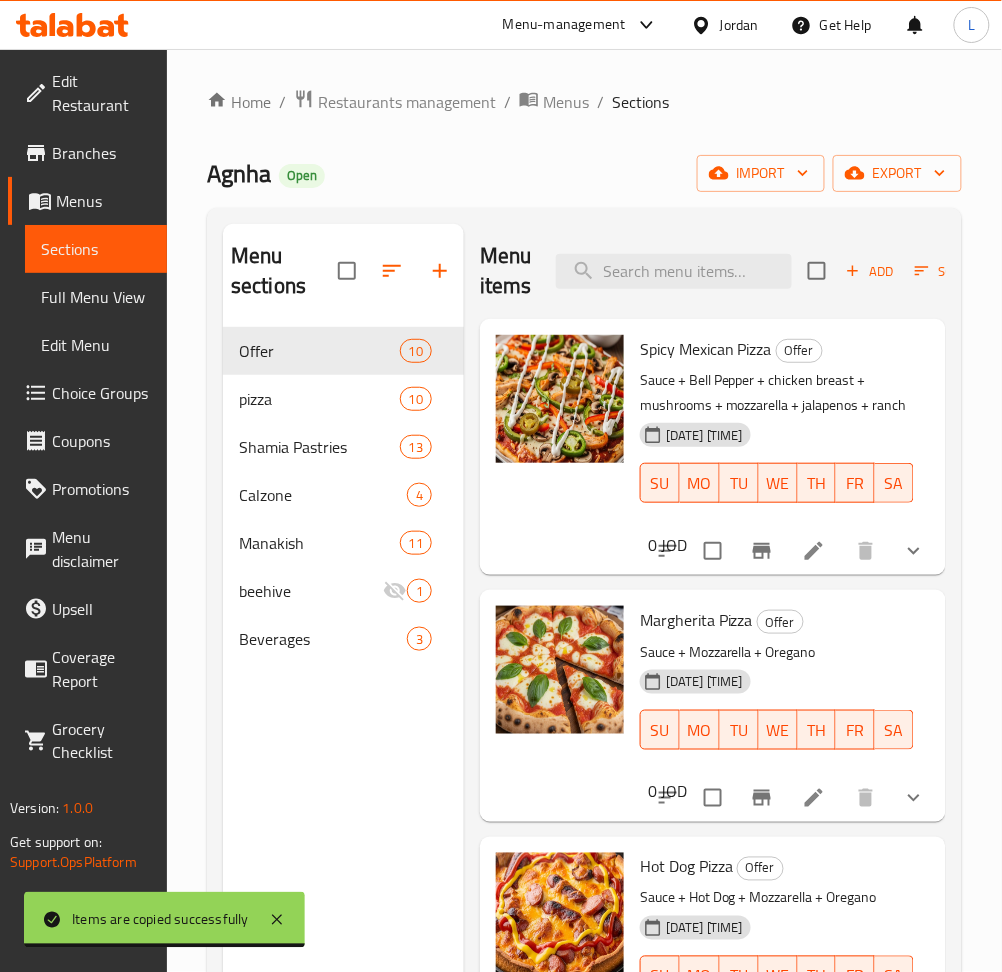 click at bounding box center [814, 551] 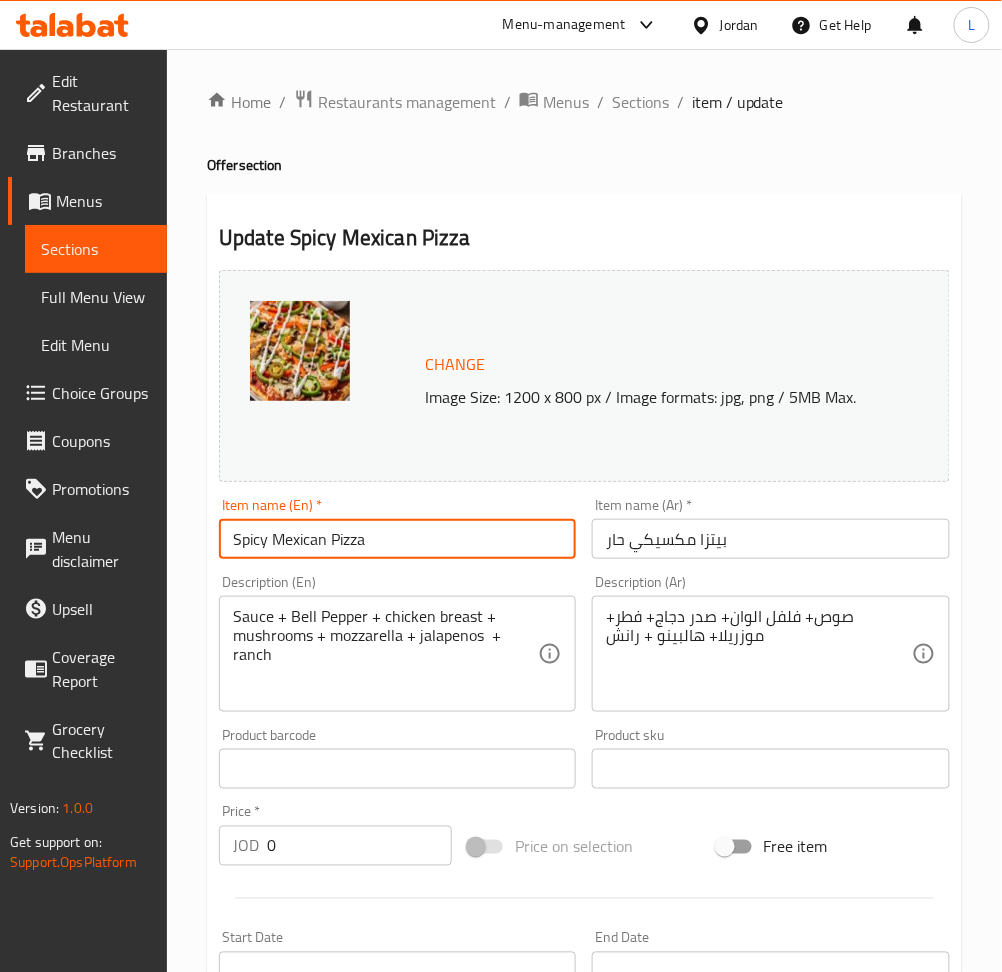 click on "Spicy Mexican Pizza" at bounding box center (397, 539) 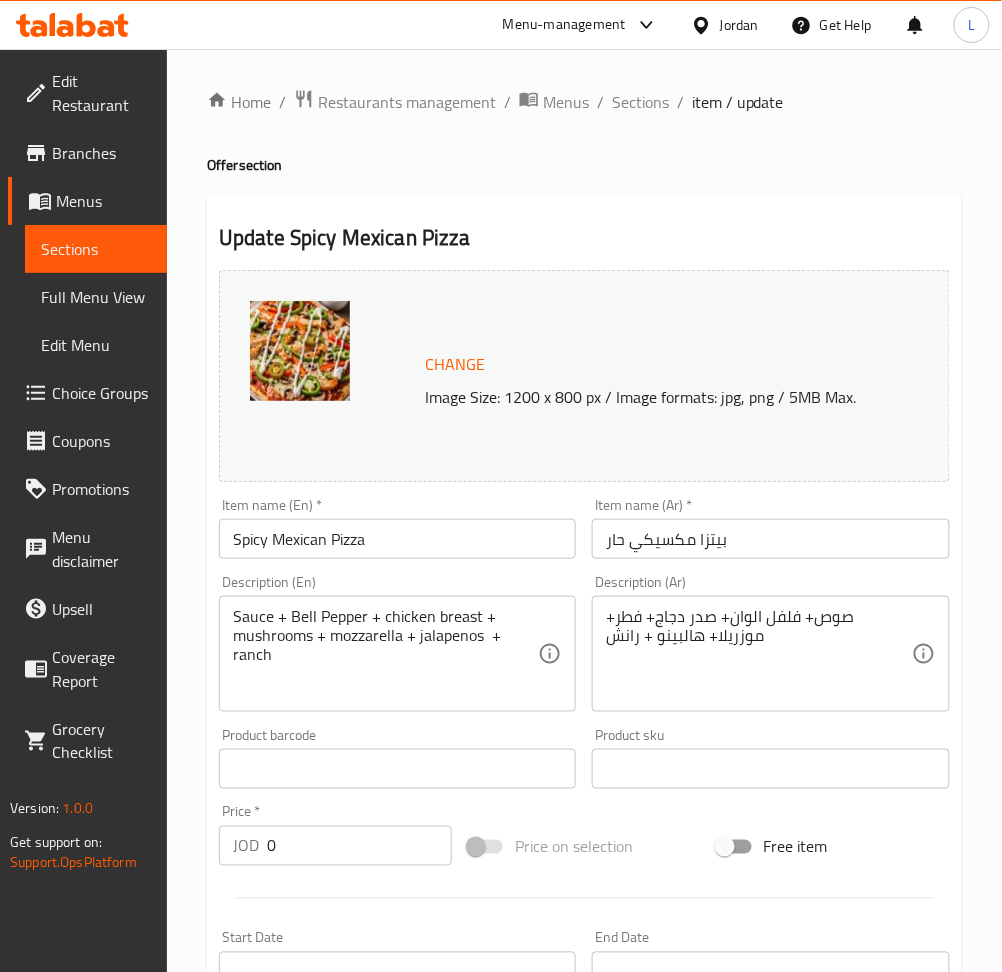 click on "Spicy Mexican Pizza" at bounding box center [397, 539] 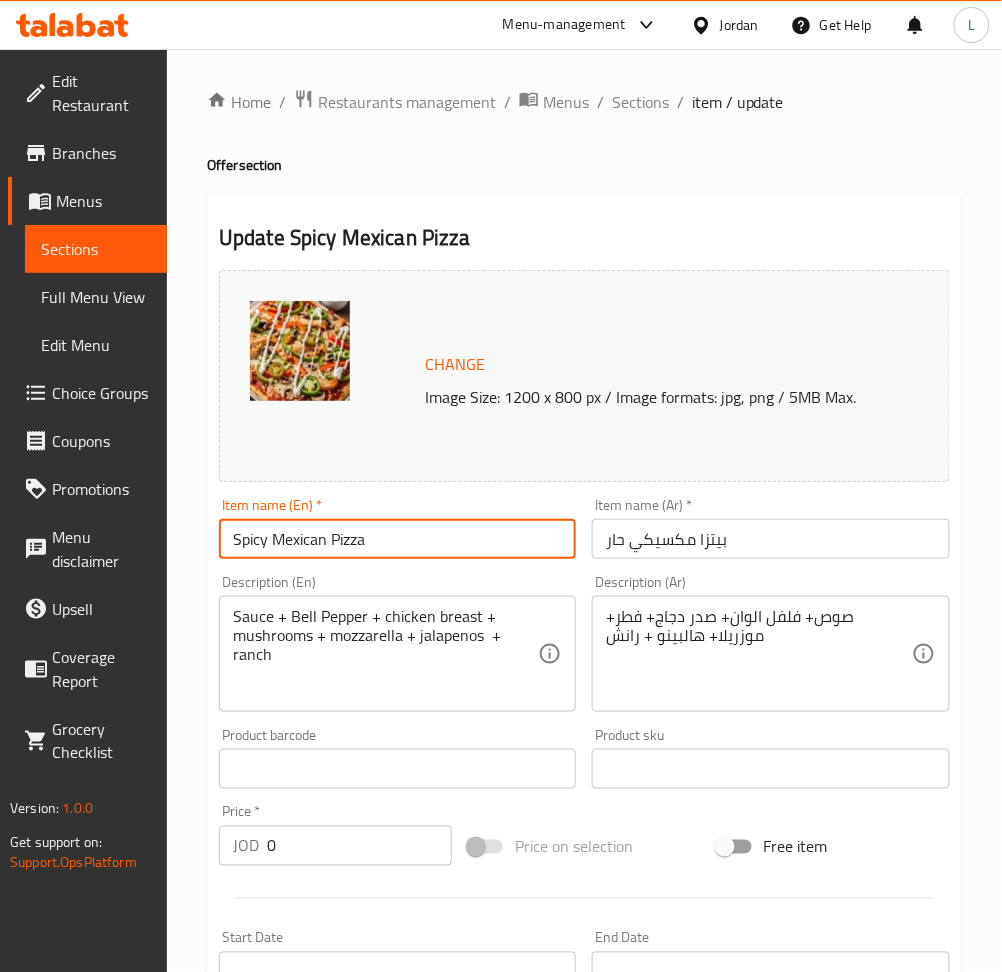 paste on "buy 2 get 3rd for free" 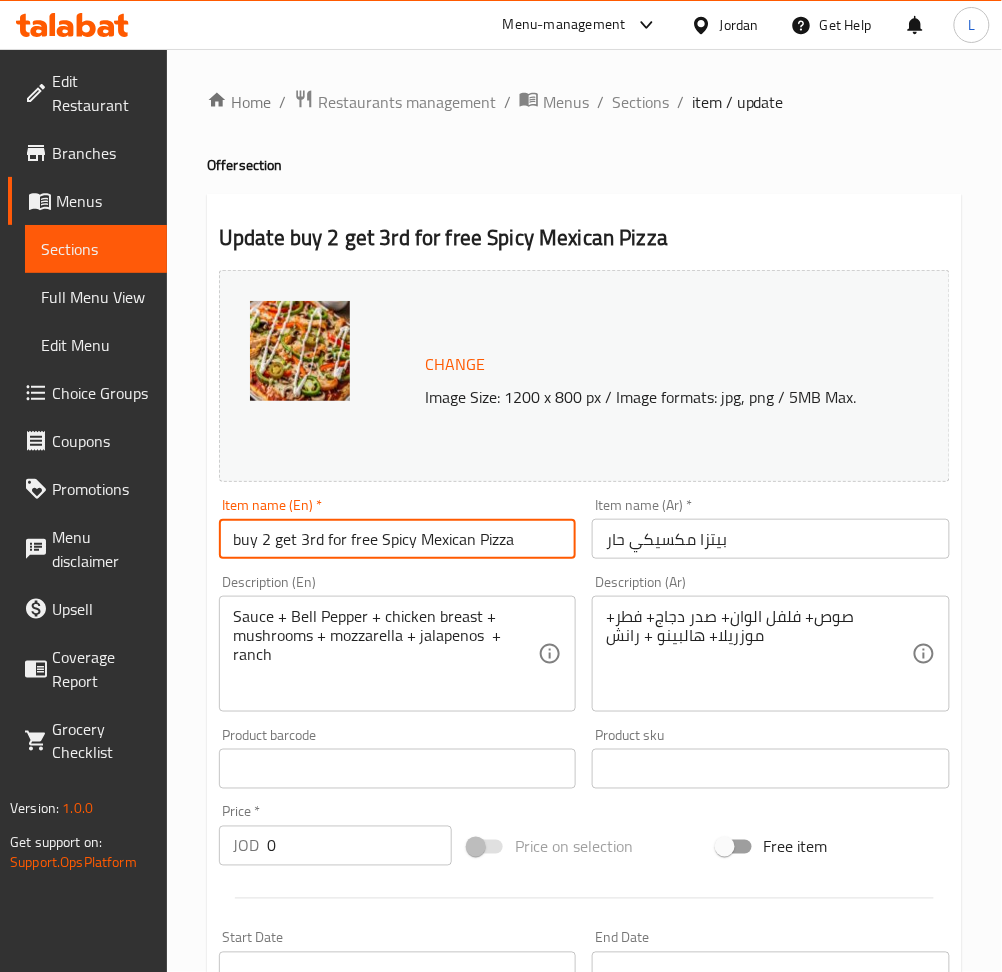 click on "buy 2 get 3rd for free Spicy Mexican Pizza" at bounding box center (397, 539) 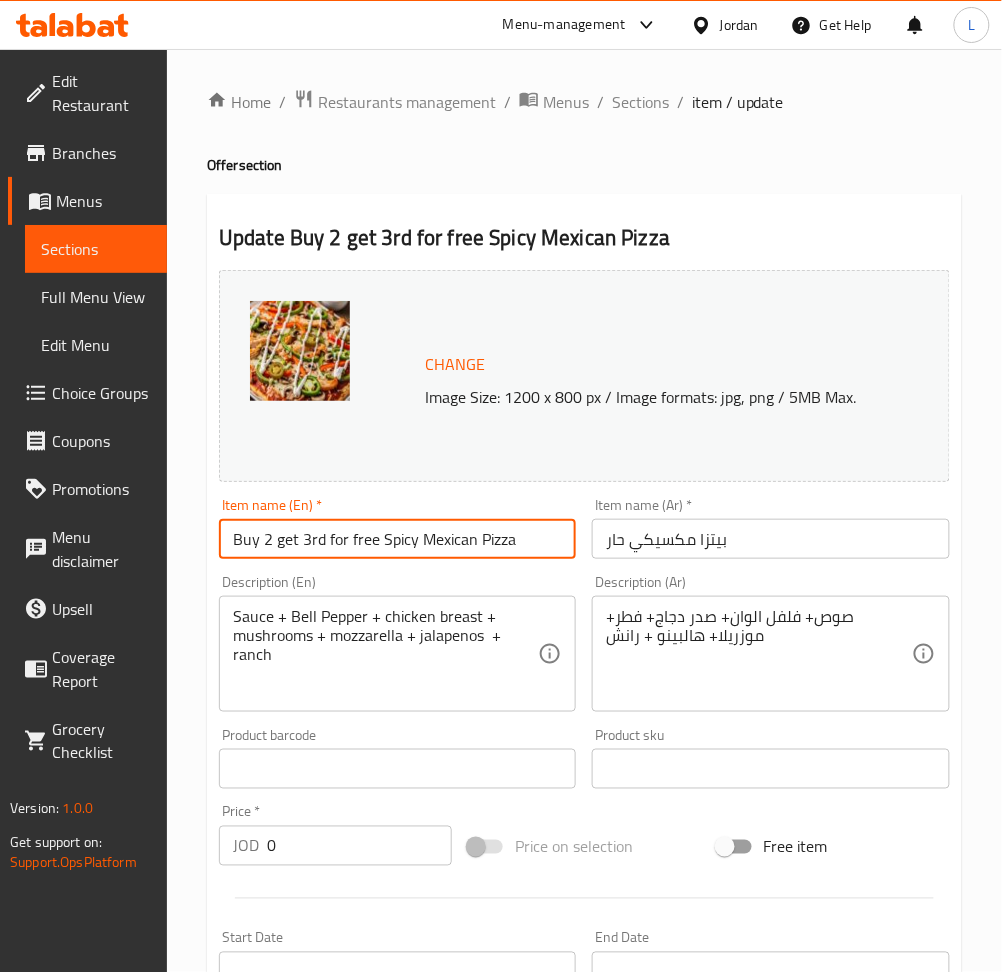 drag, startPoint x: 521, startPoint y: 541, endPoint x: 381, endPoint y: 546, distance: 140.08926 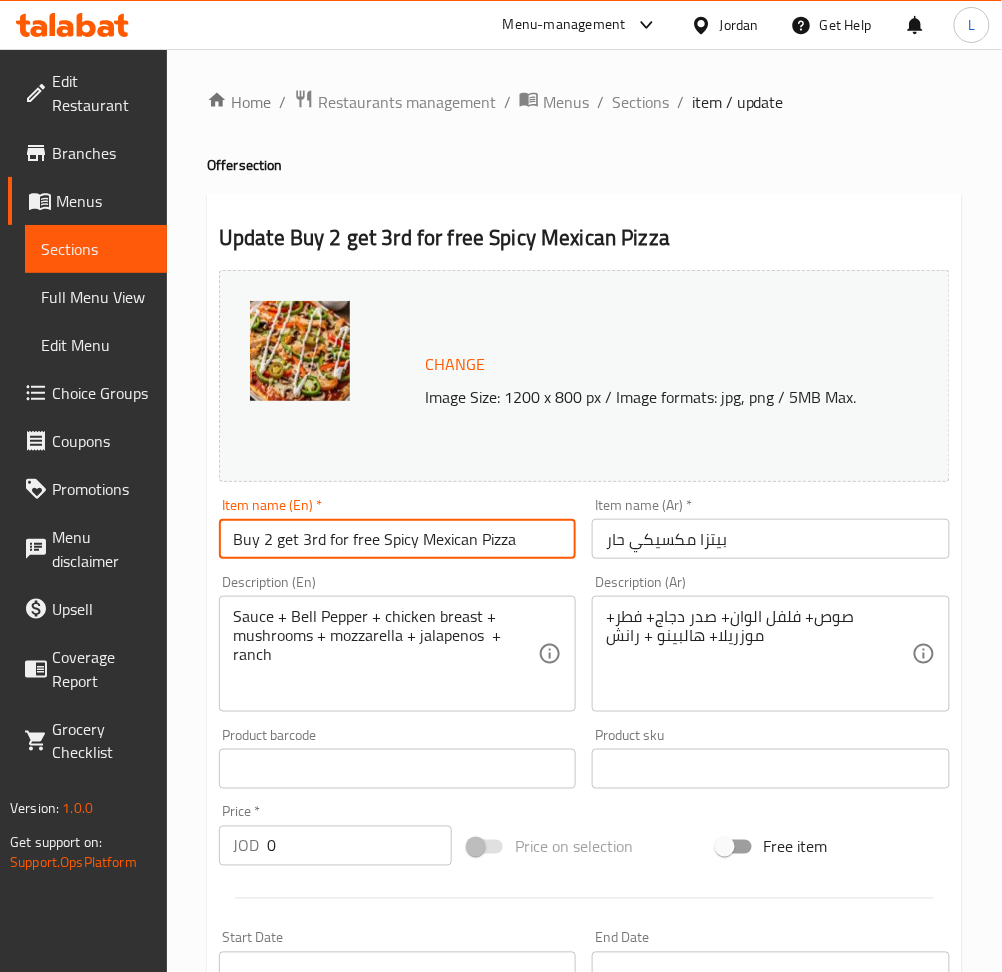 click on "Buy 2 get 3rd for free Spicy Mexican Pizza" at bounding box center [397, 539] 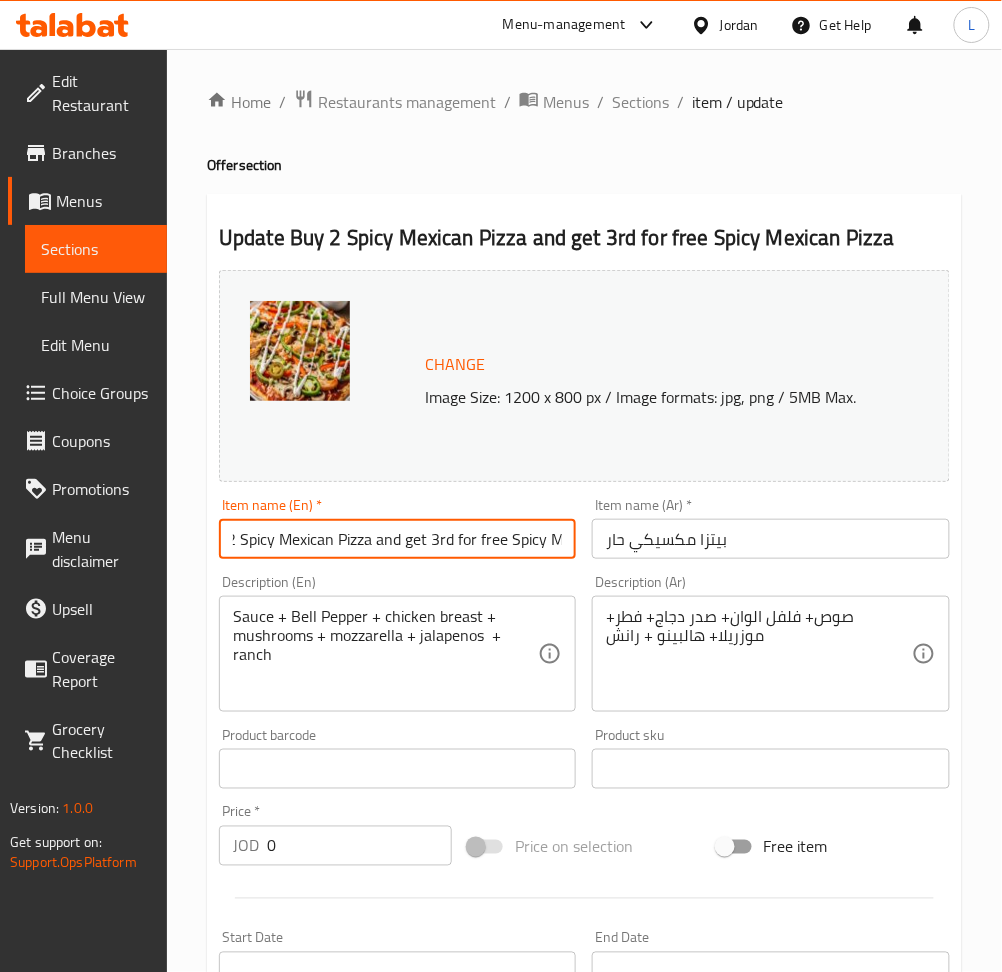 scroll, scrollTop: 0, scrollLeft: 116, axis: horizontal 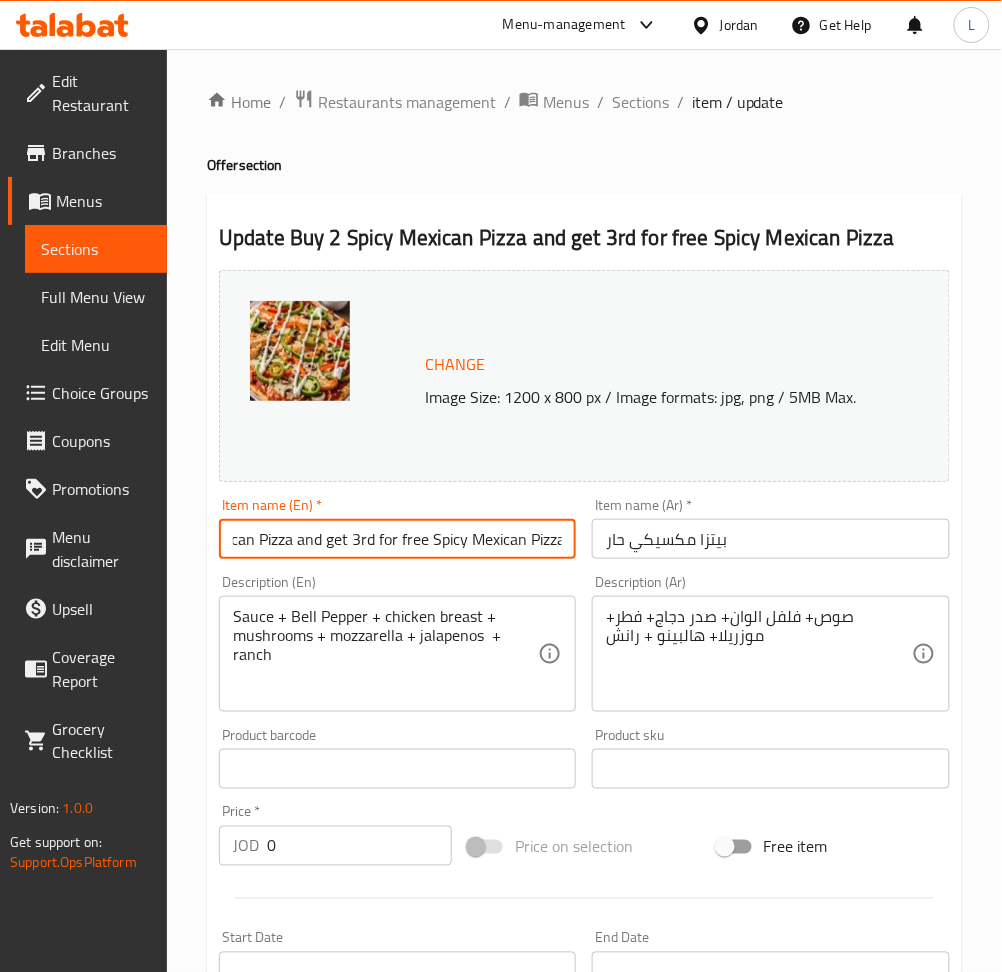 drag, startPoint x: 542, startPoint y: 535, endPoint x: 604, endPoint y: 538, distance: 62.072536 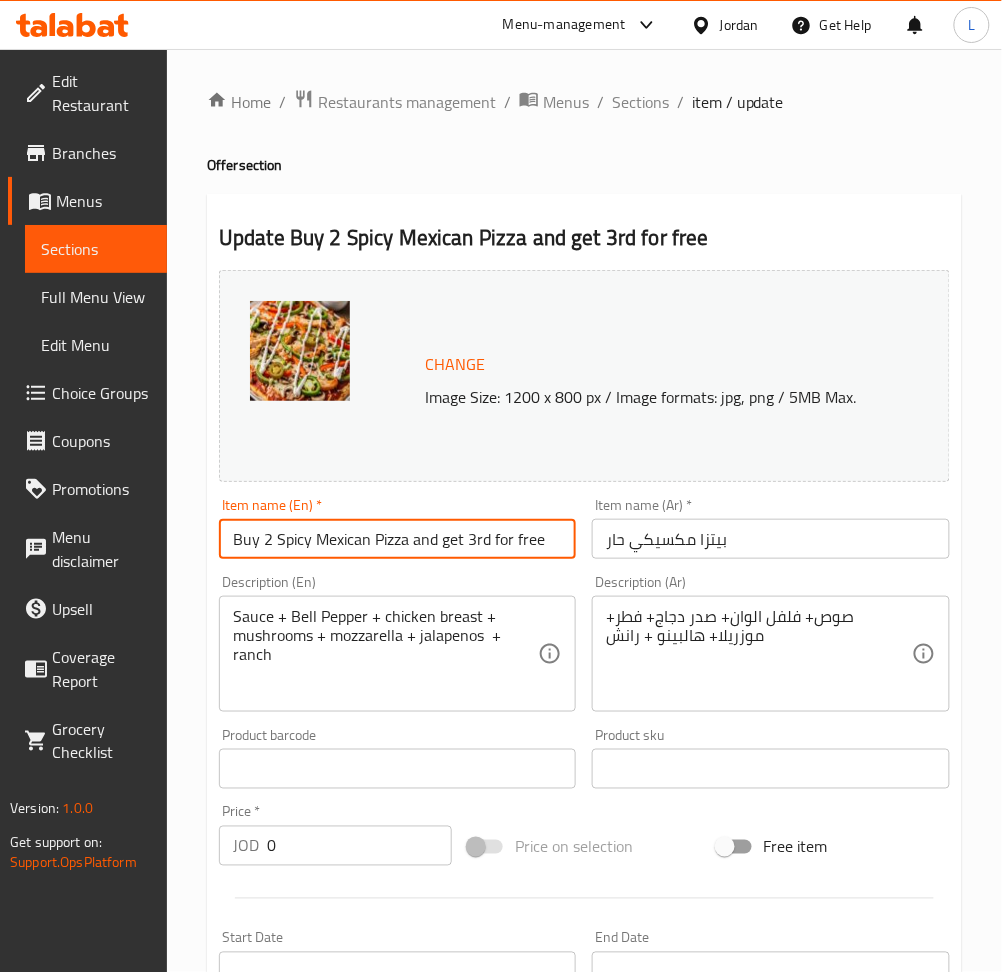 scroll, scrollTop: 0, scrollLeft: 0, axis: both 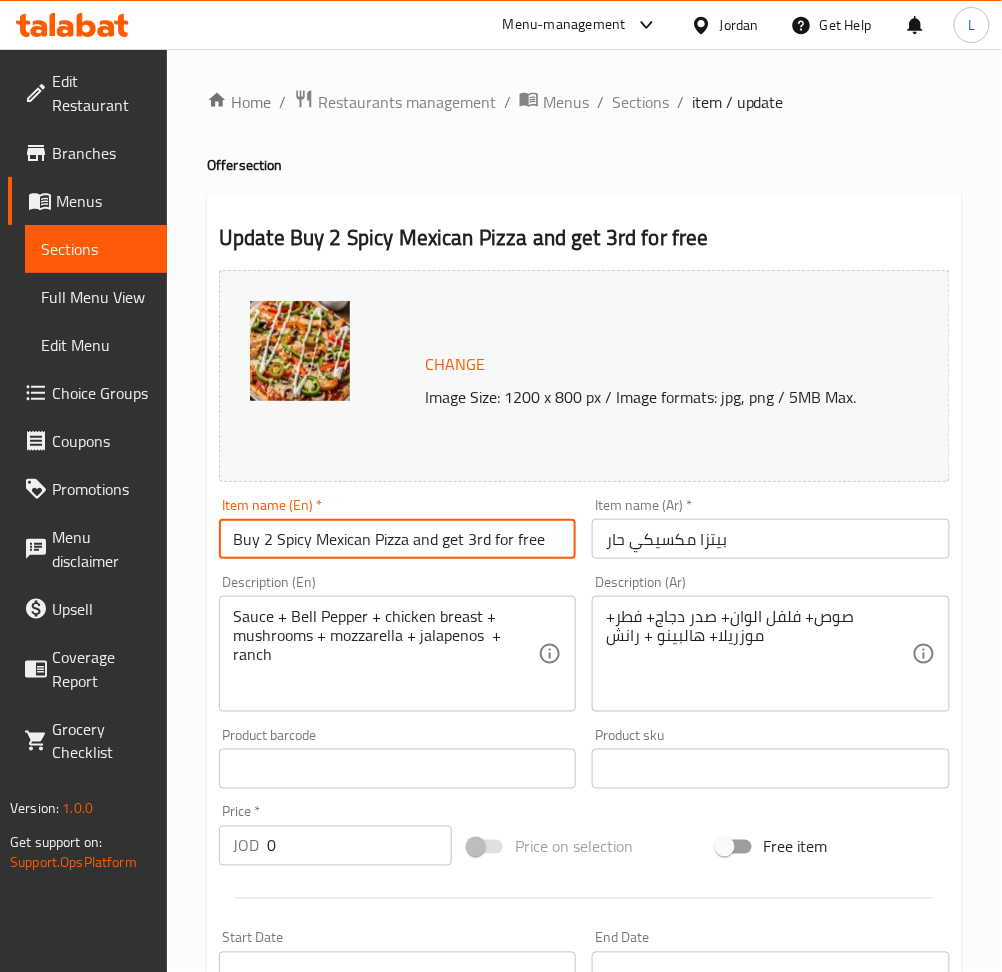 type on "Buy 2 Spicy Mexican Pizza and get 3rd for free" 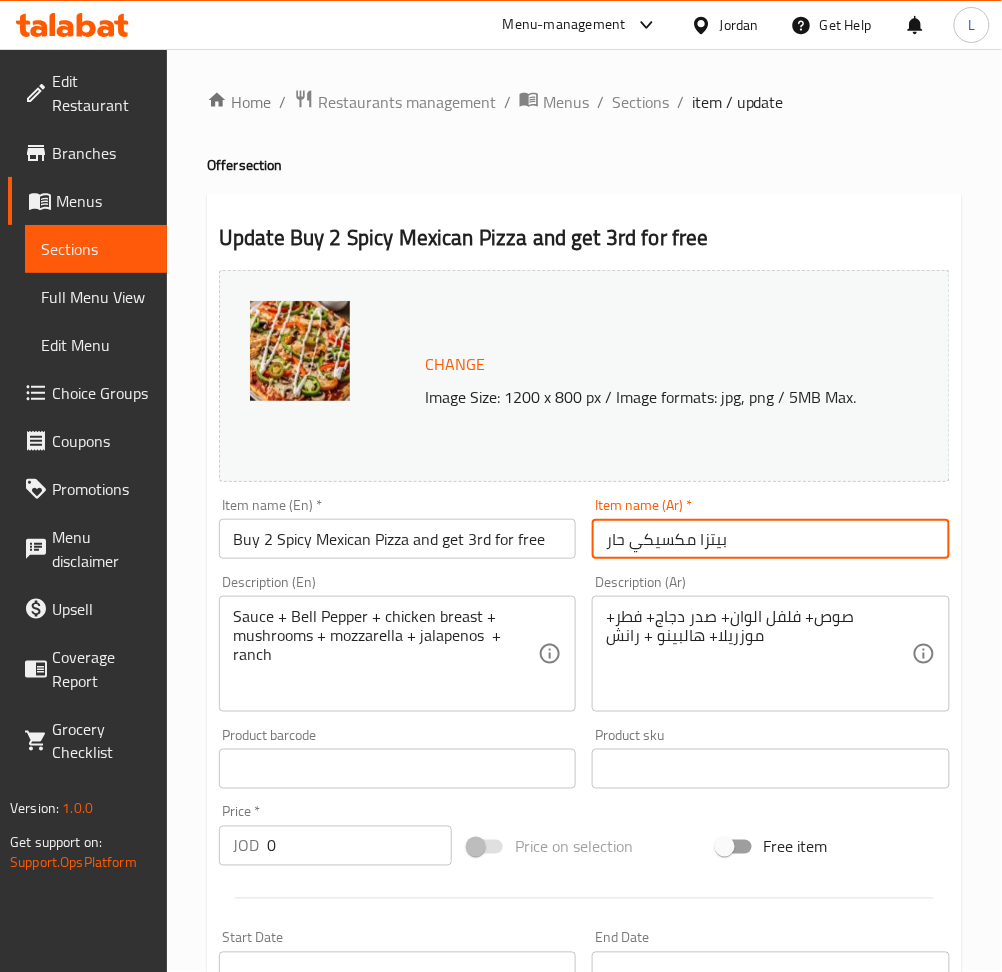 click on "بيتزا مكسيكي حار" at bounding box center (770, 539) 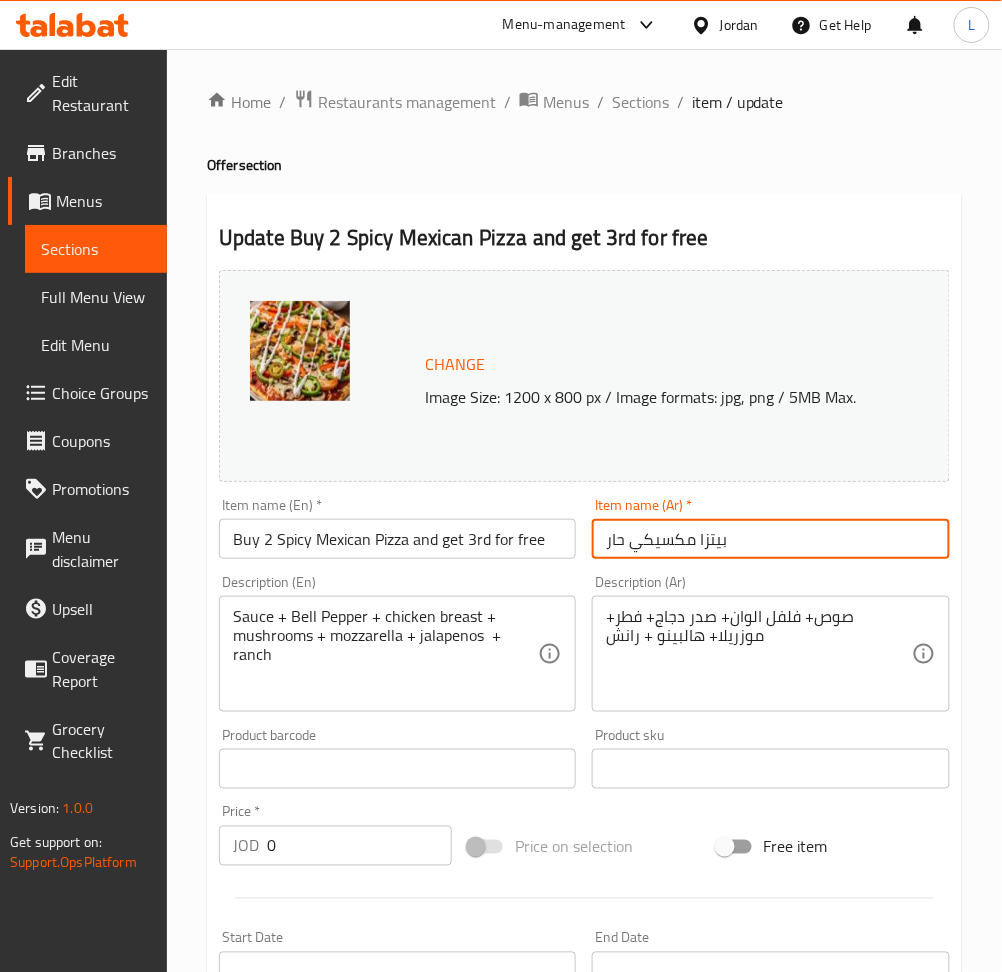 paste on "شتري 2 بيتزا مكسيكية حارة واحصل على الثالثة مجانًا" 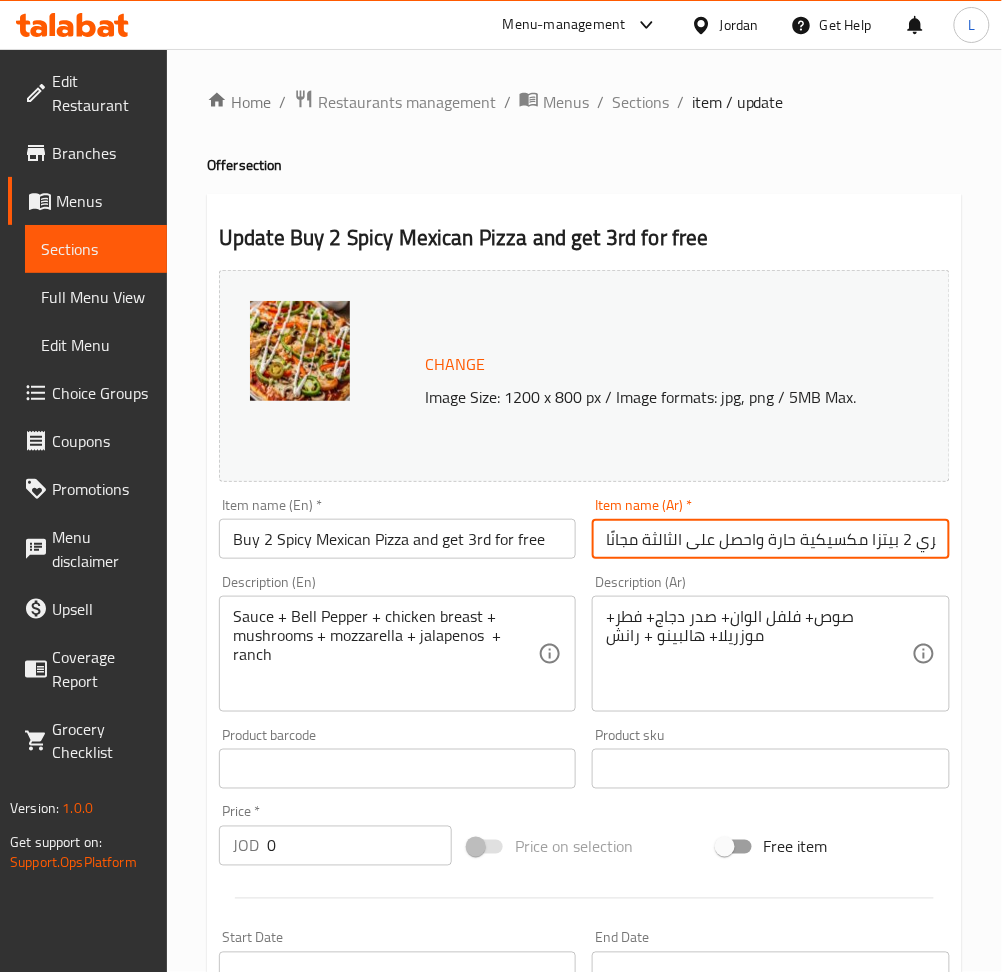 scroll, scrollTop: 0, scrollLeft: 18, axis: horizontal 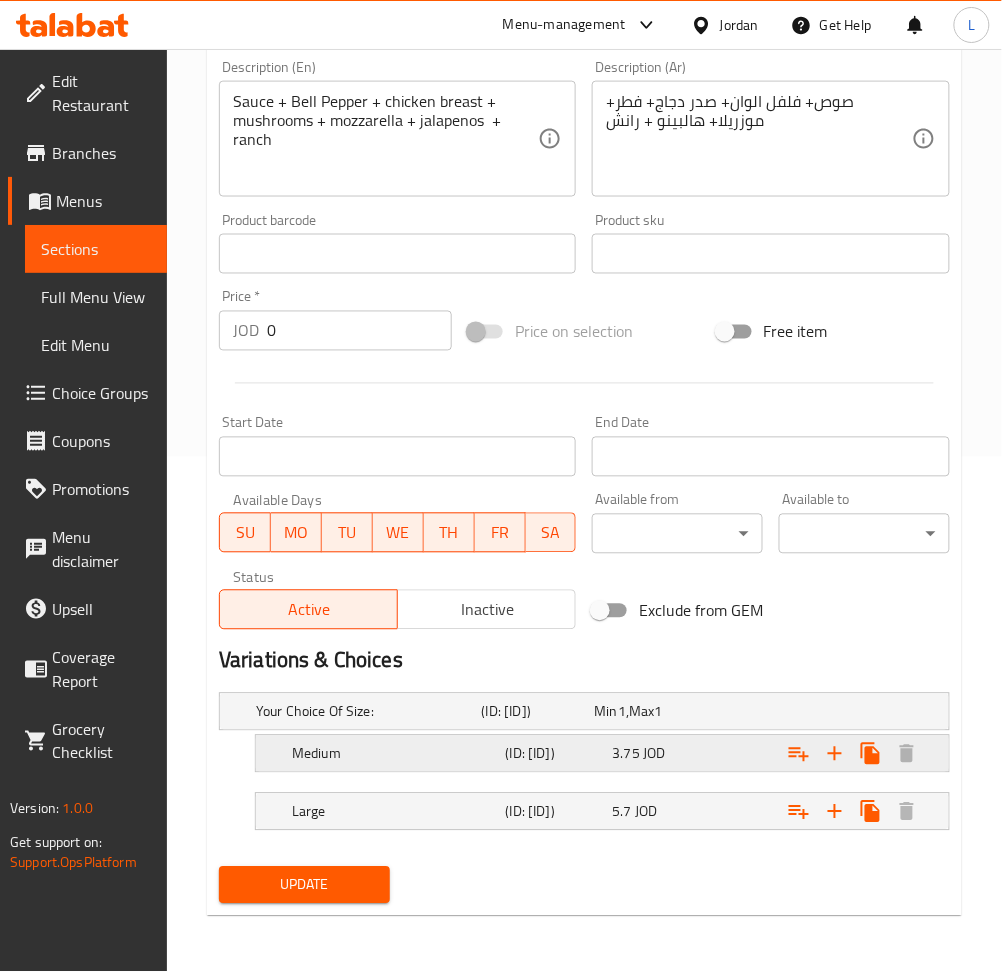 type on "اشتري 2 بيتزا مكسيكية حارة واحصل على الثالثة مجانًا" 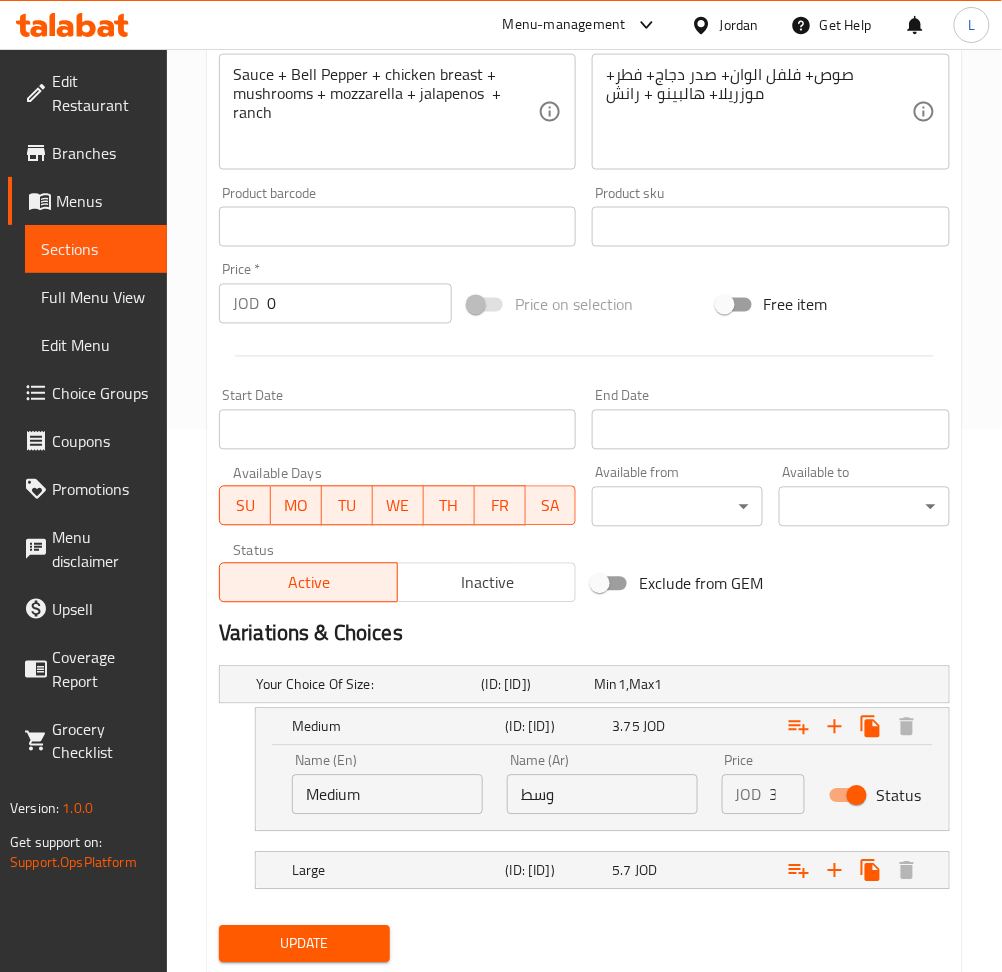 click on "3.75" at bounding box center [787, 795] 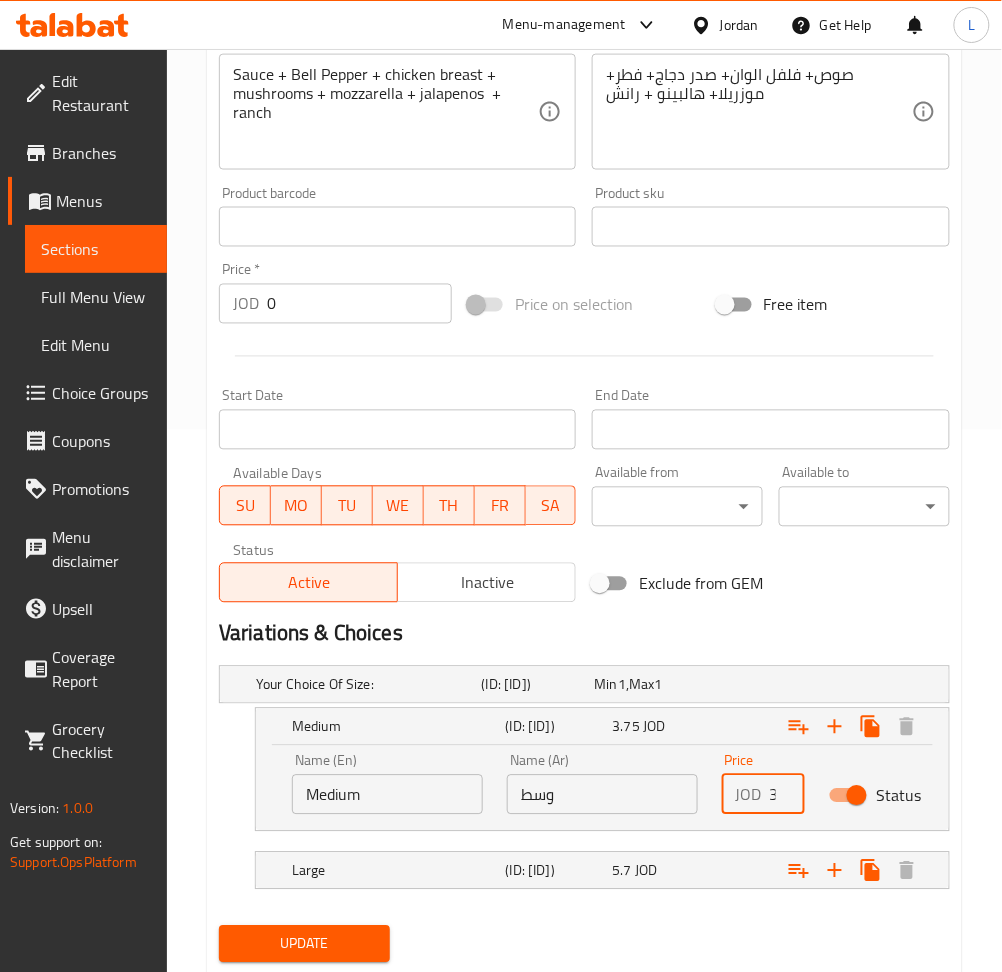 click on "3.75" at bounding box center [787, 795] 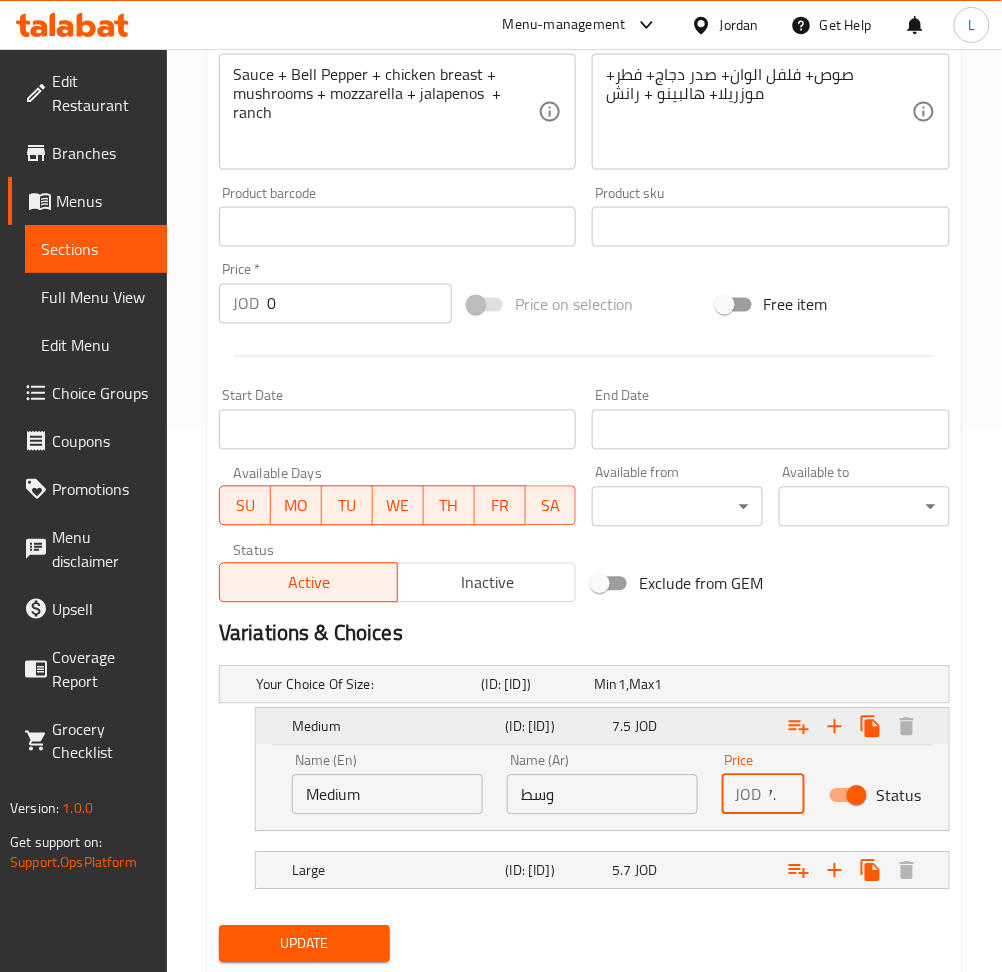 scroll, scrollTop: 0, scrollLeft: 13, axis: horizontal 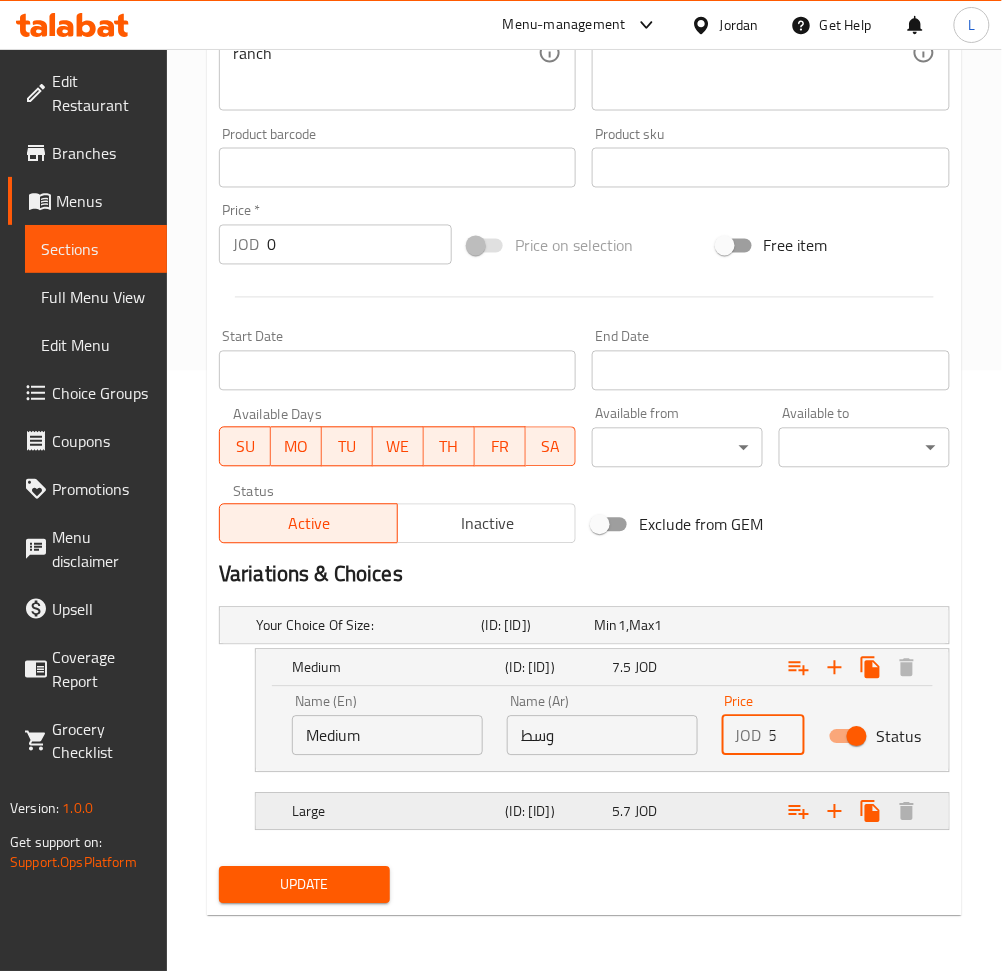 type on "7.5" 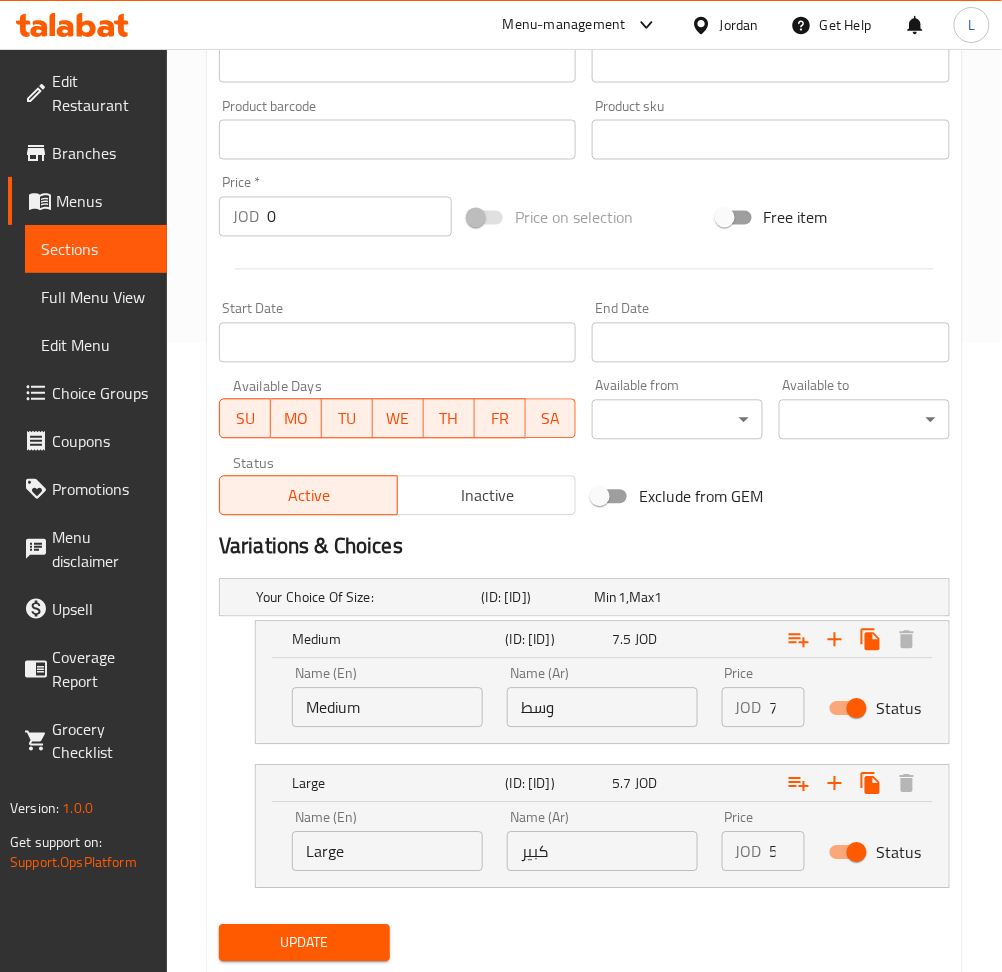 click on "5.7" at bounding box center (787, 852) 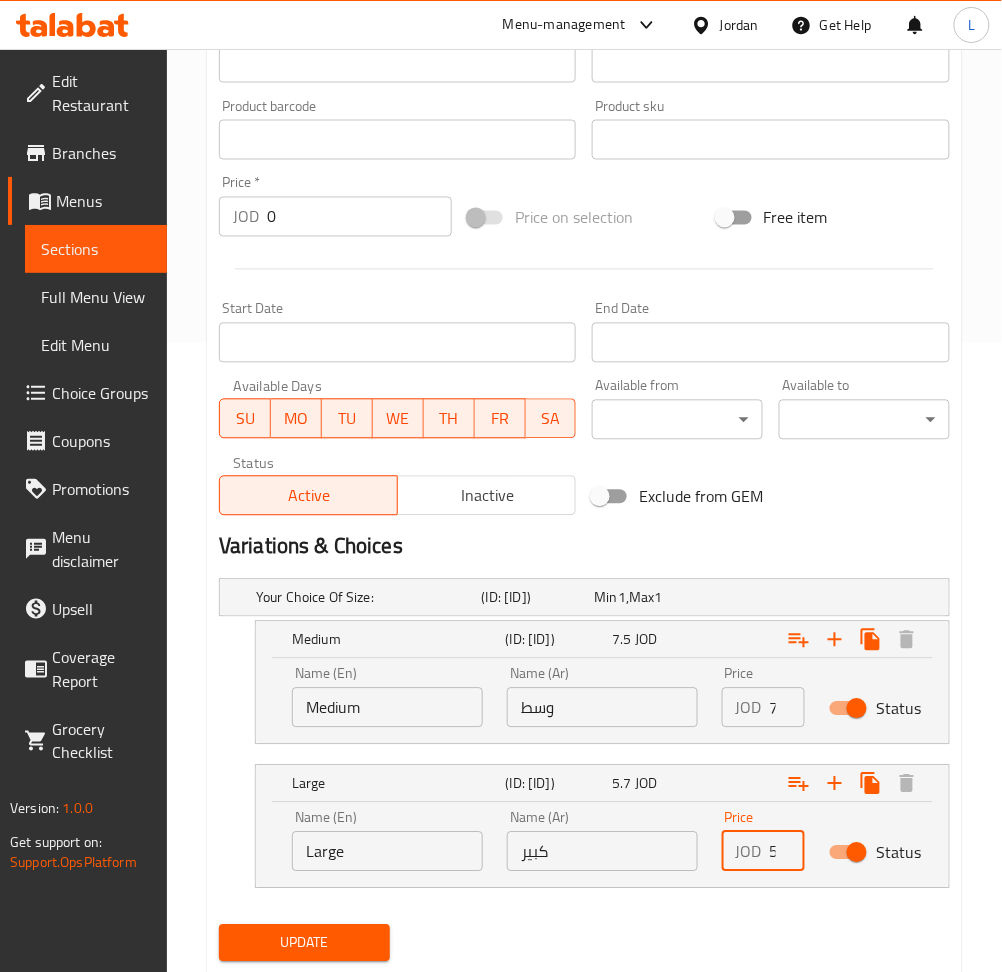 click on "5.7" at bounding box center (787, 852) 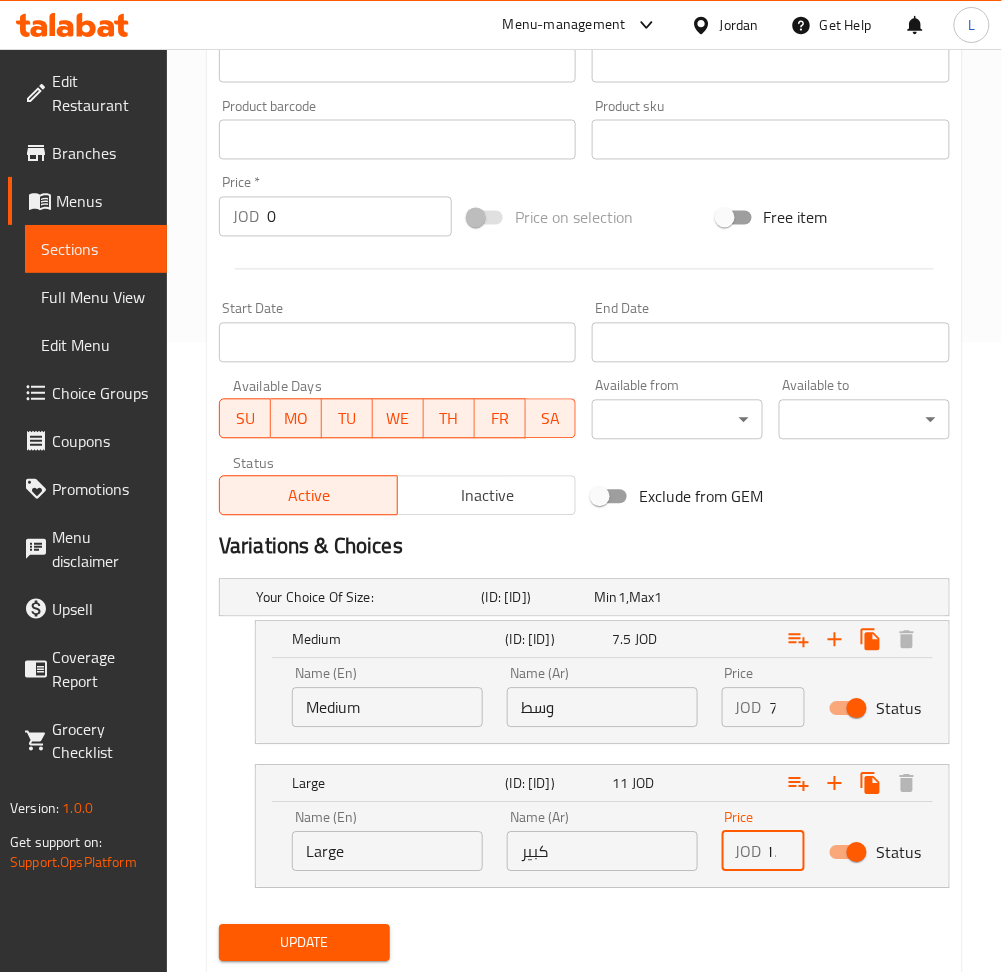 scroll, scrollTop: 0, scrollLeft: 22, axis: horizontal 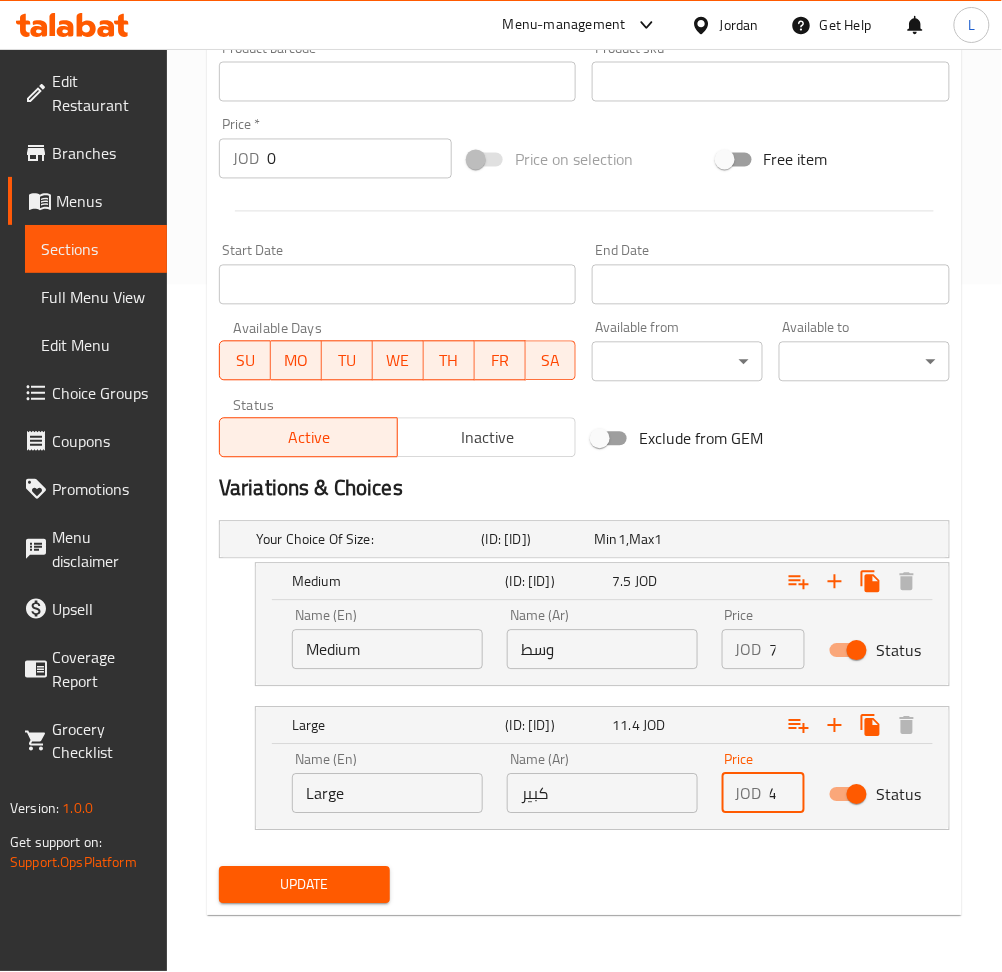 type on "11.4" 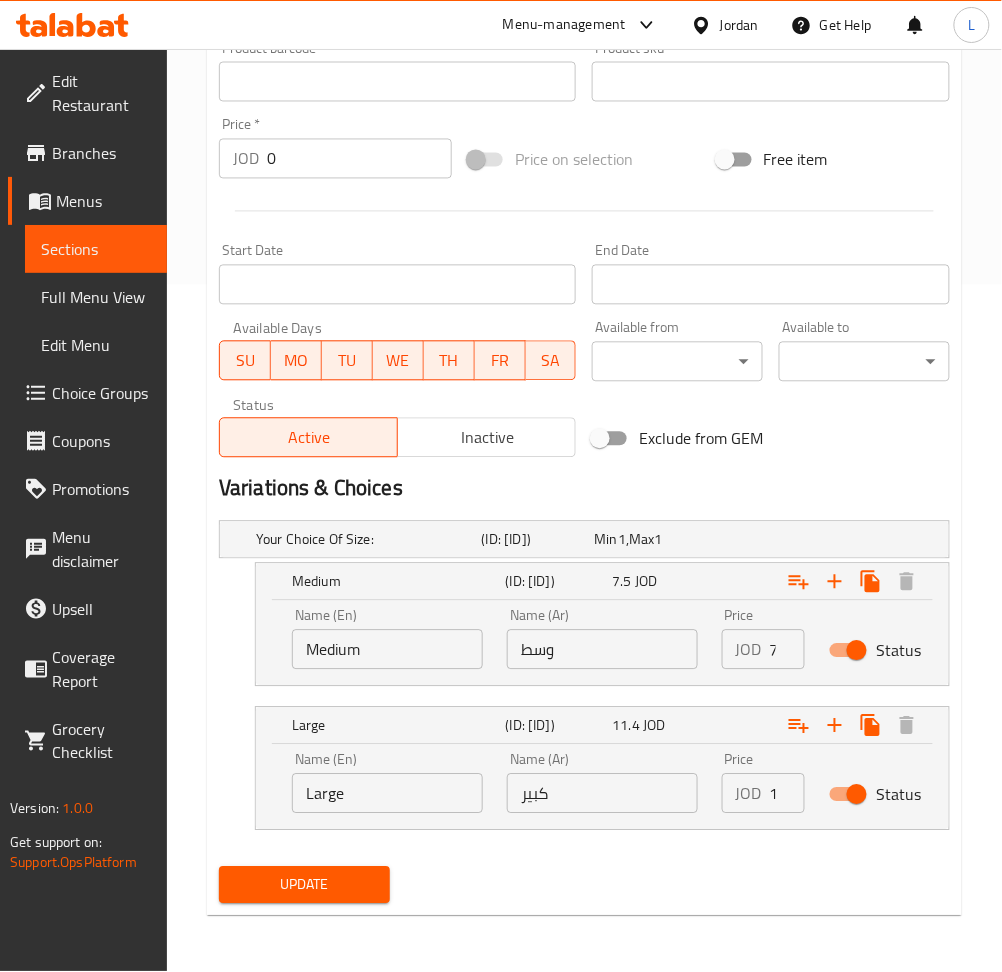 click on "Update" at bounding box center [304, 885] 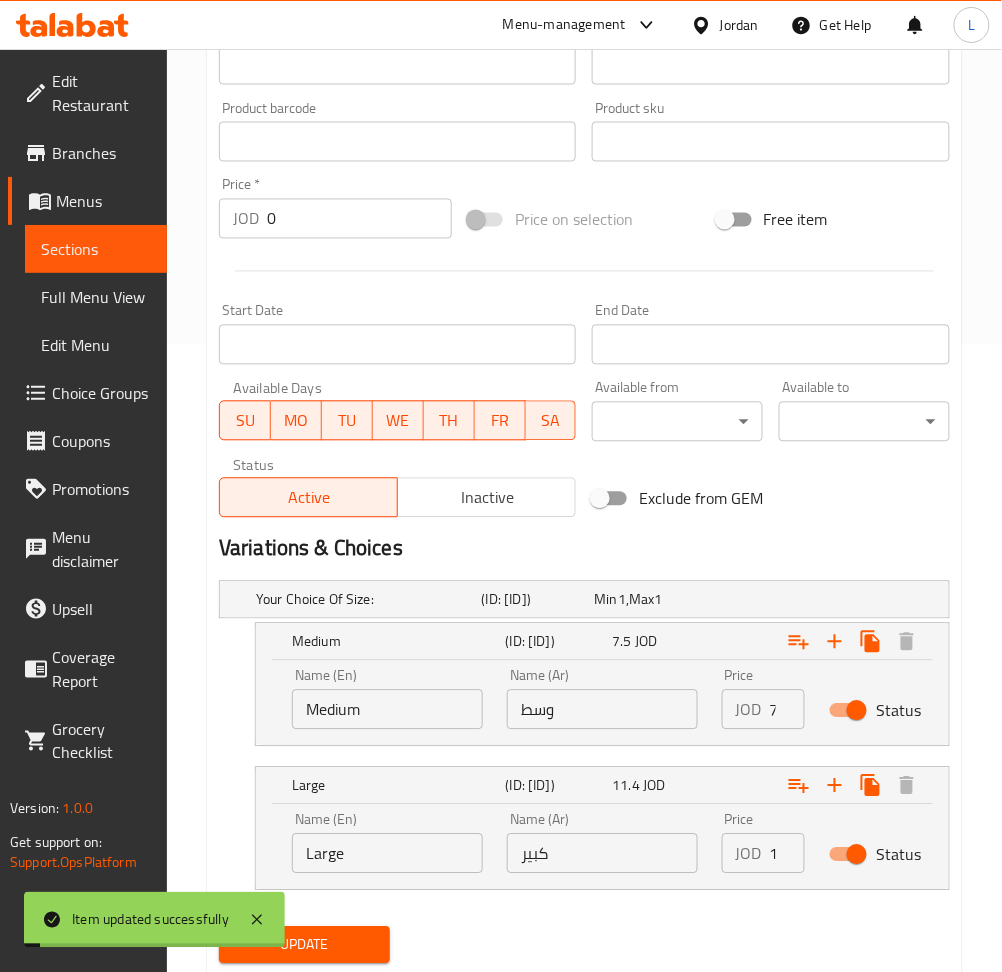 scroll, scrollTop: 715, scrollLeft: 0, axis: vertical 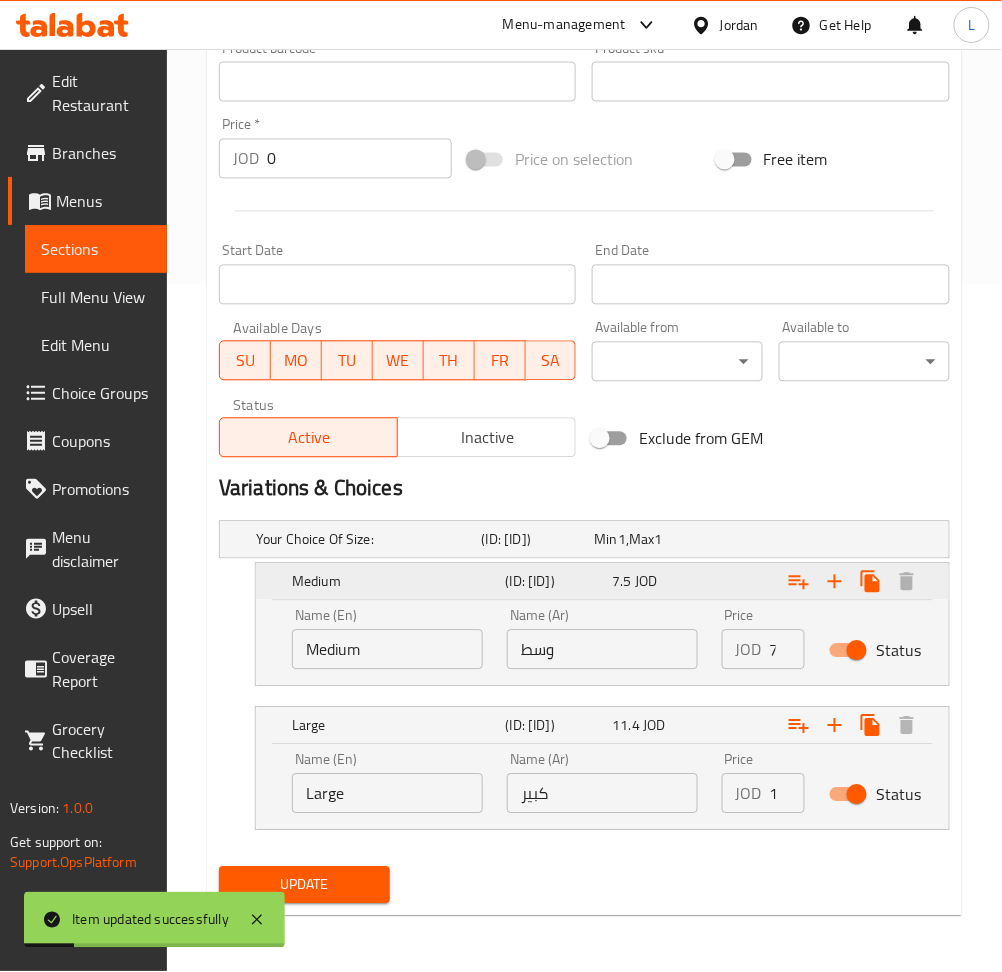 click 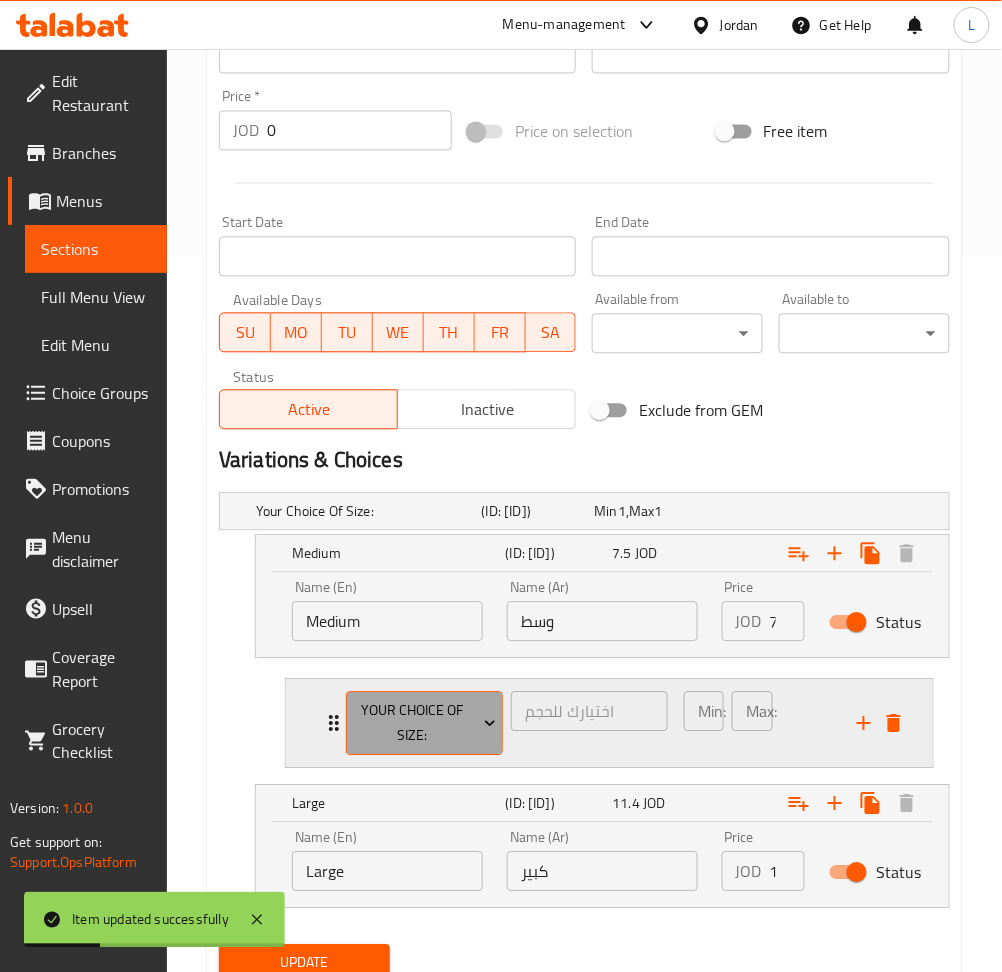 click on "your choice of size:" at bounding box center [424, 724] 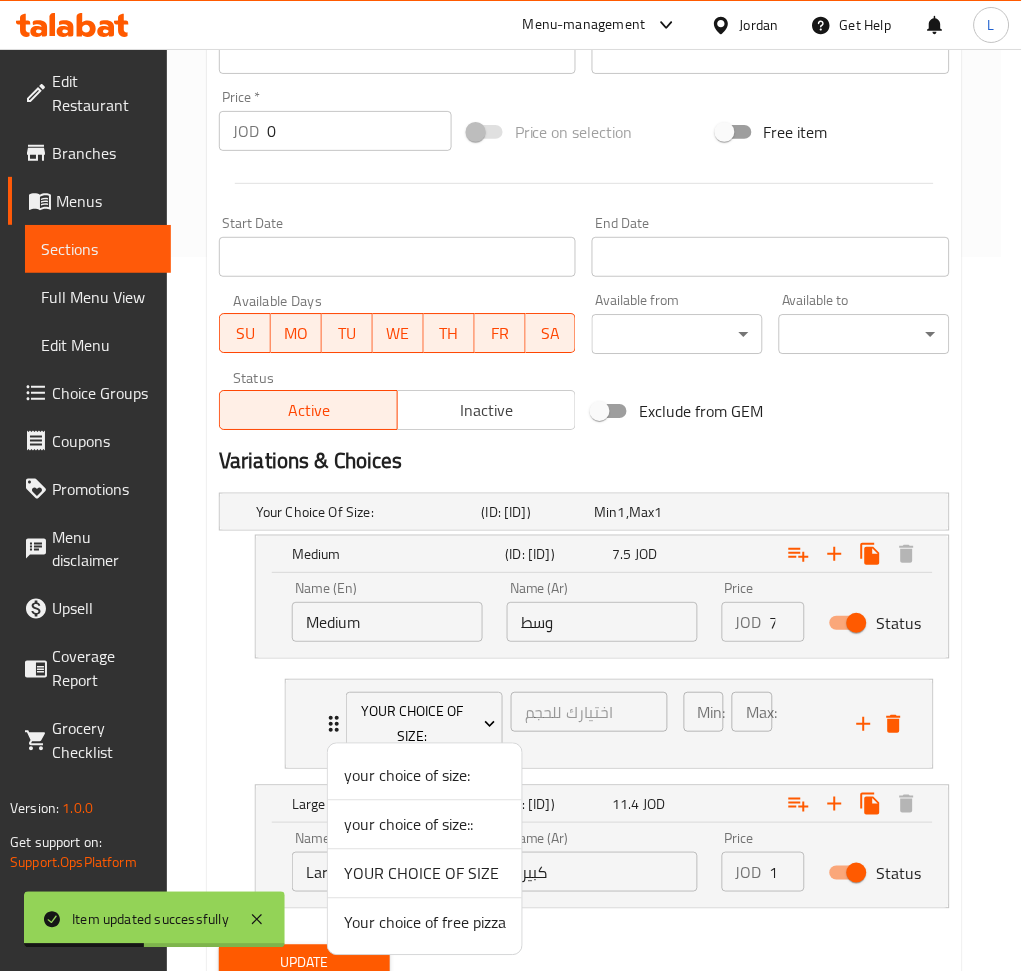 click on "Your choice of free pizza" at bounding box center (425, 923) 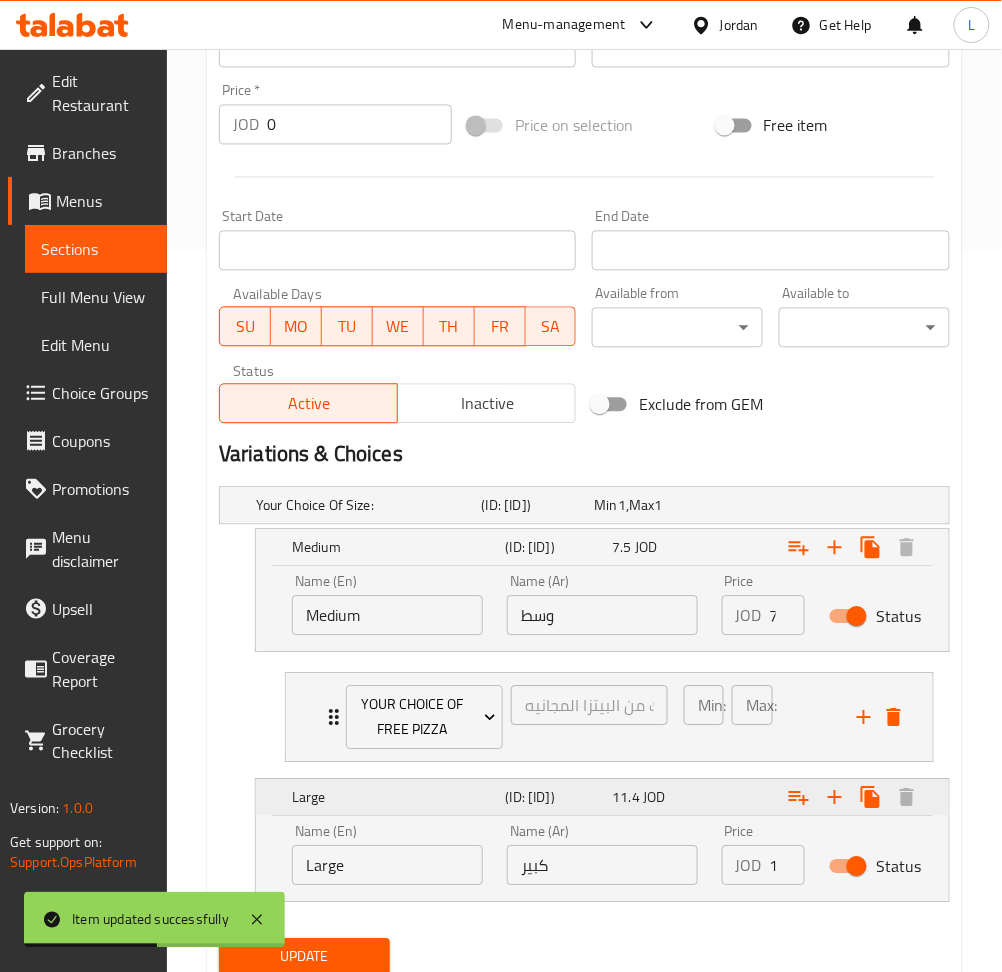 scroll, scrollTop: 822, scrollLeft: 0, axis: vertical 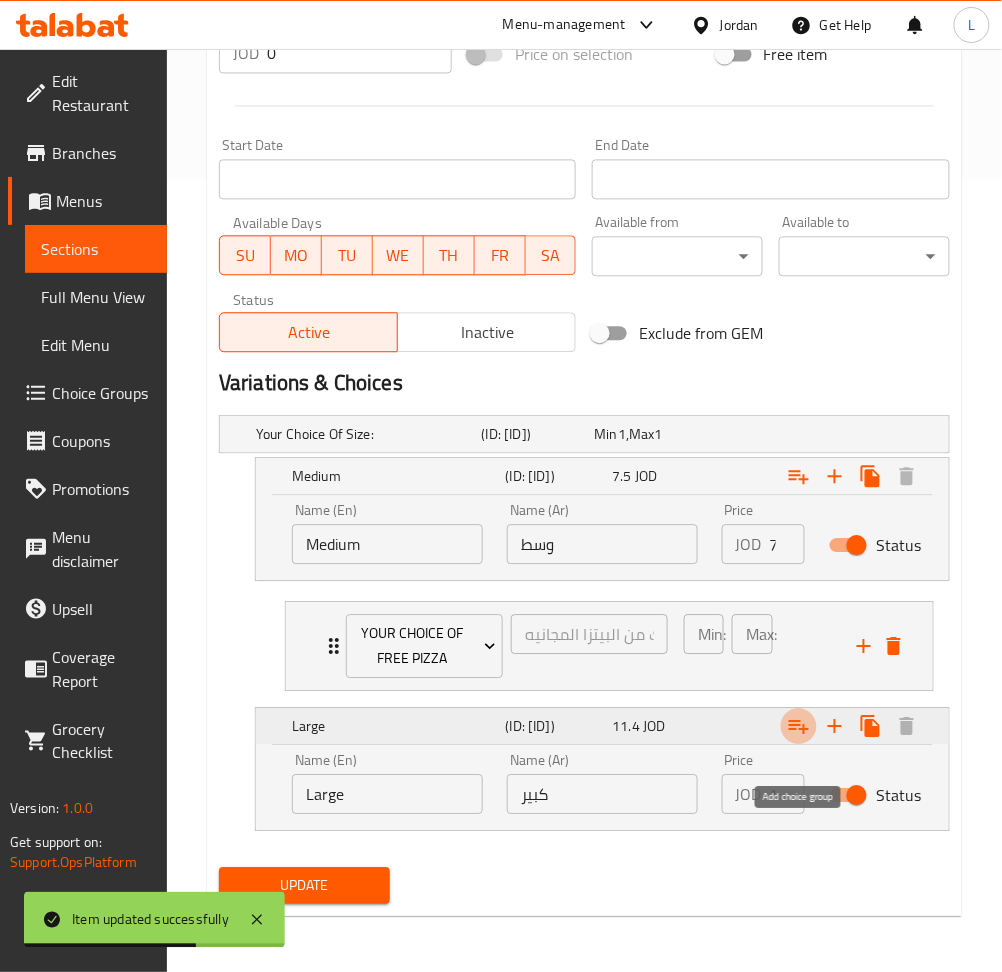 click 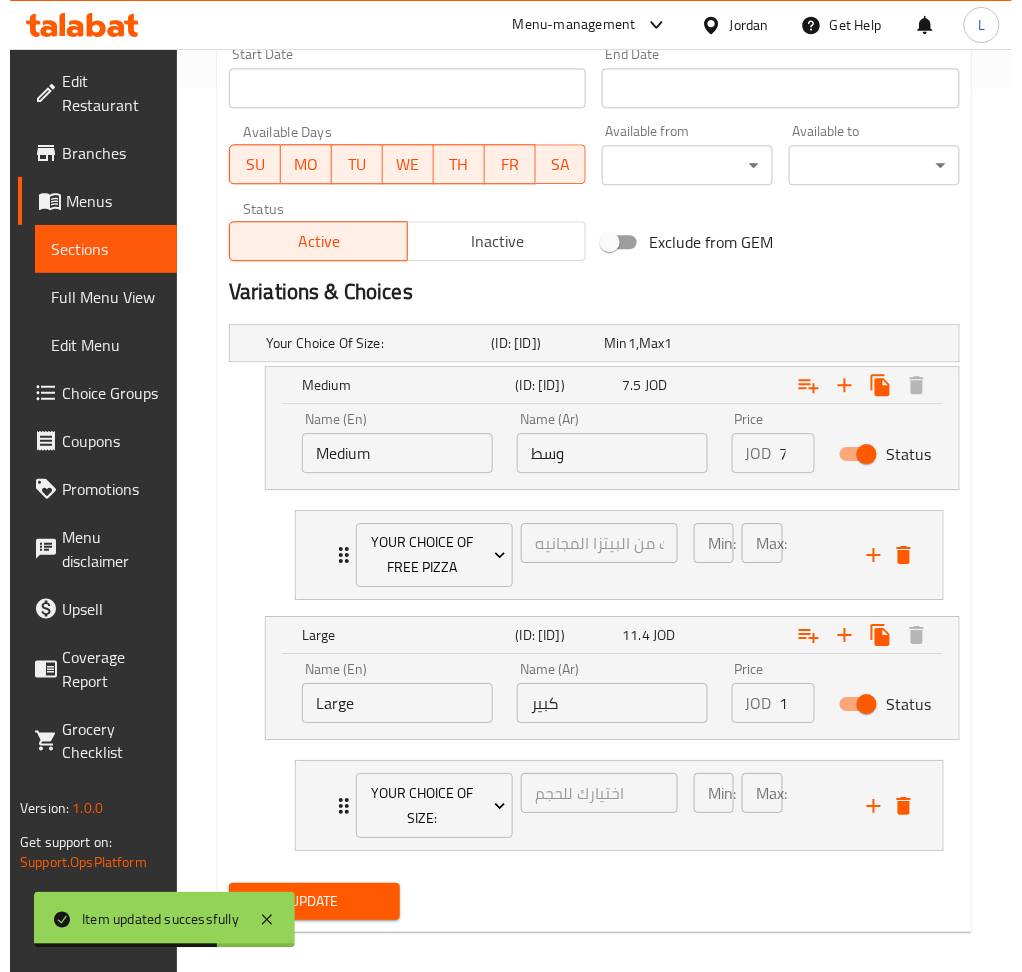 scroll, scrollTop: 929, scrollLeft: 0, axis: vertical 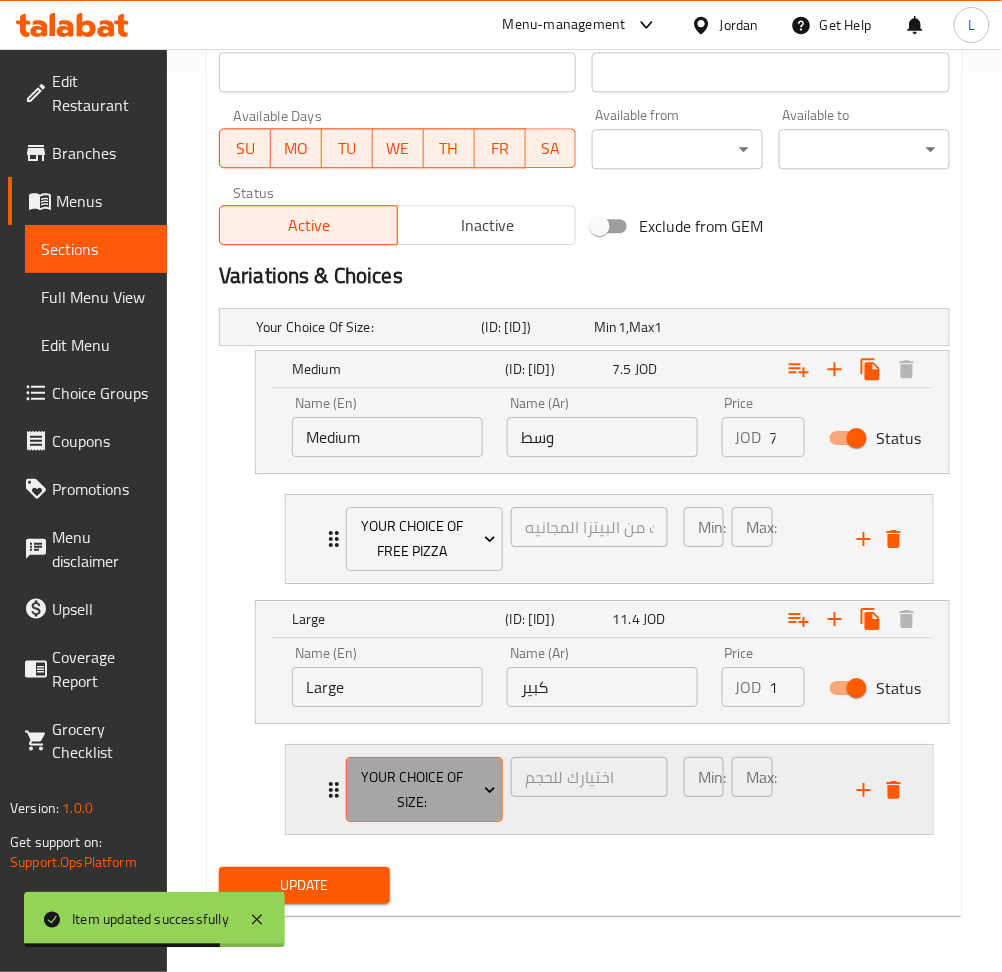 click on "your choice of size:" at bounding box center [424, 790] 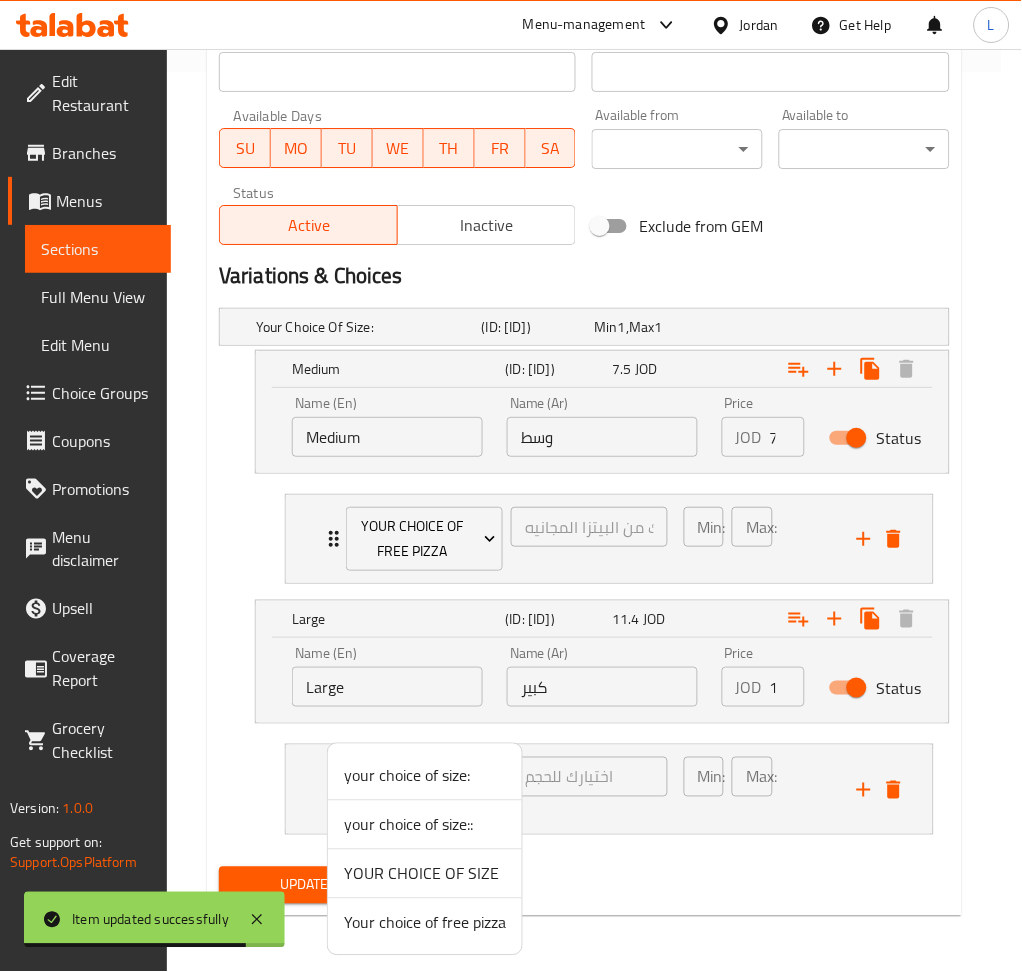 click on "Your choice of free pizza" at bounding box center [425, 923] 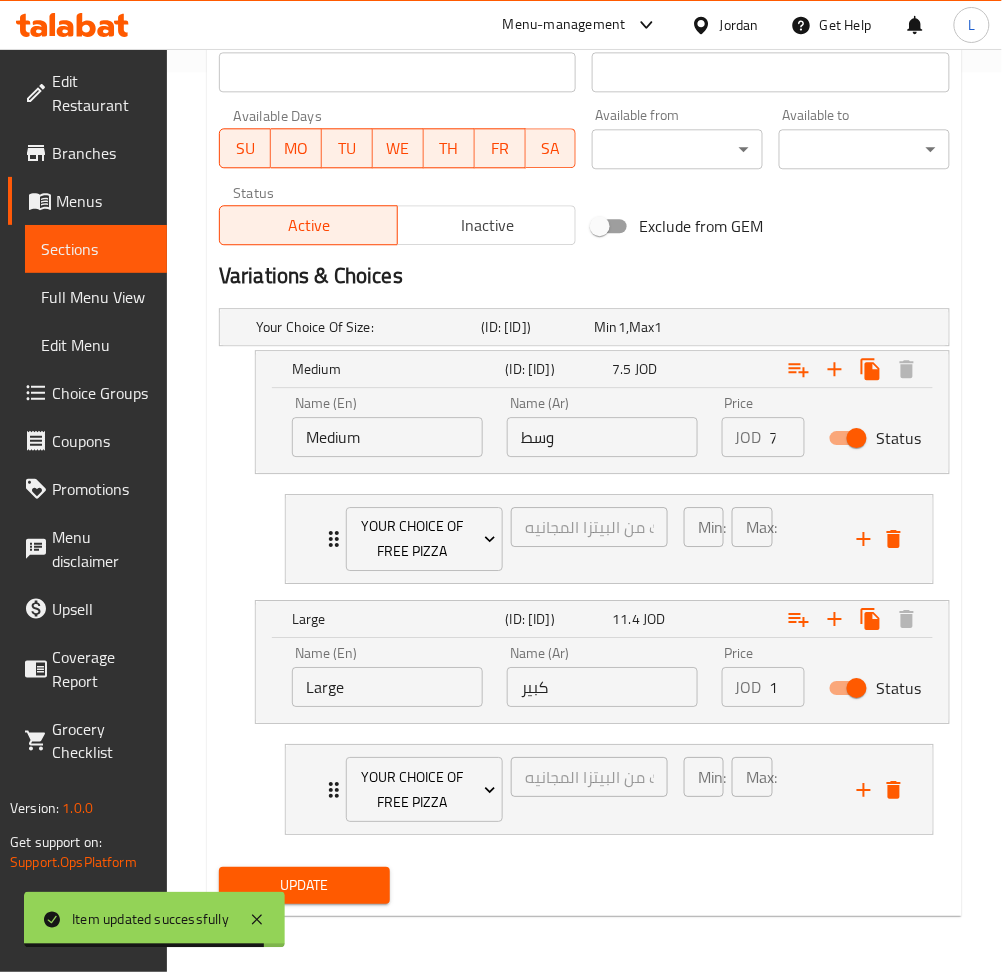 click on "Update" at bounding box center (304, 885) 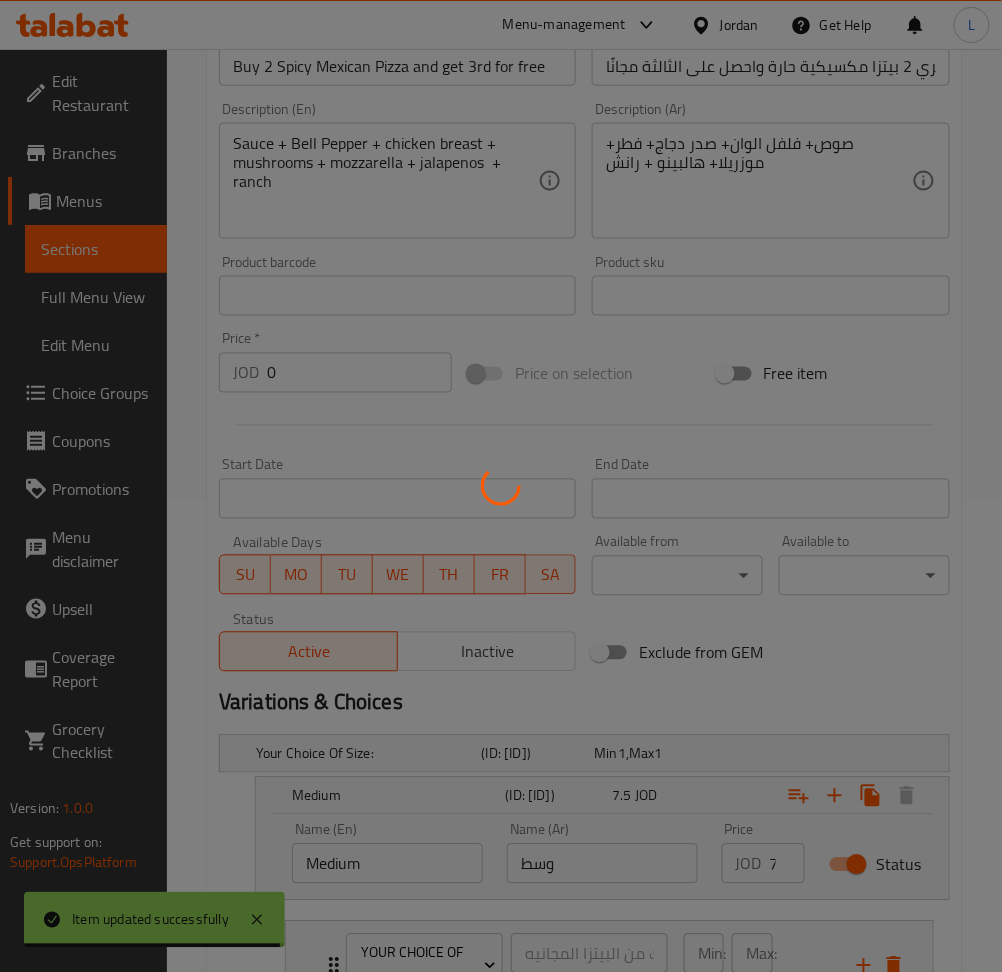 scroll, scrollTop: 0, scrollLeft: 0, axis: both 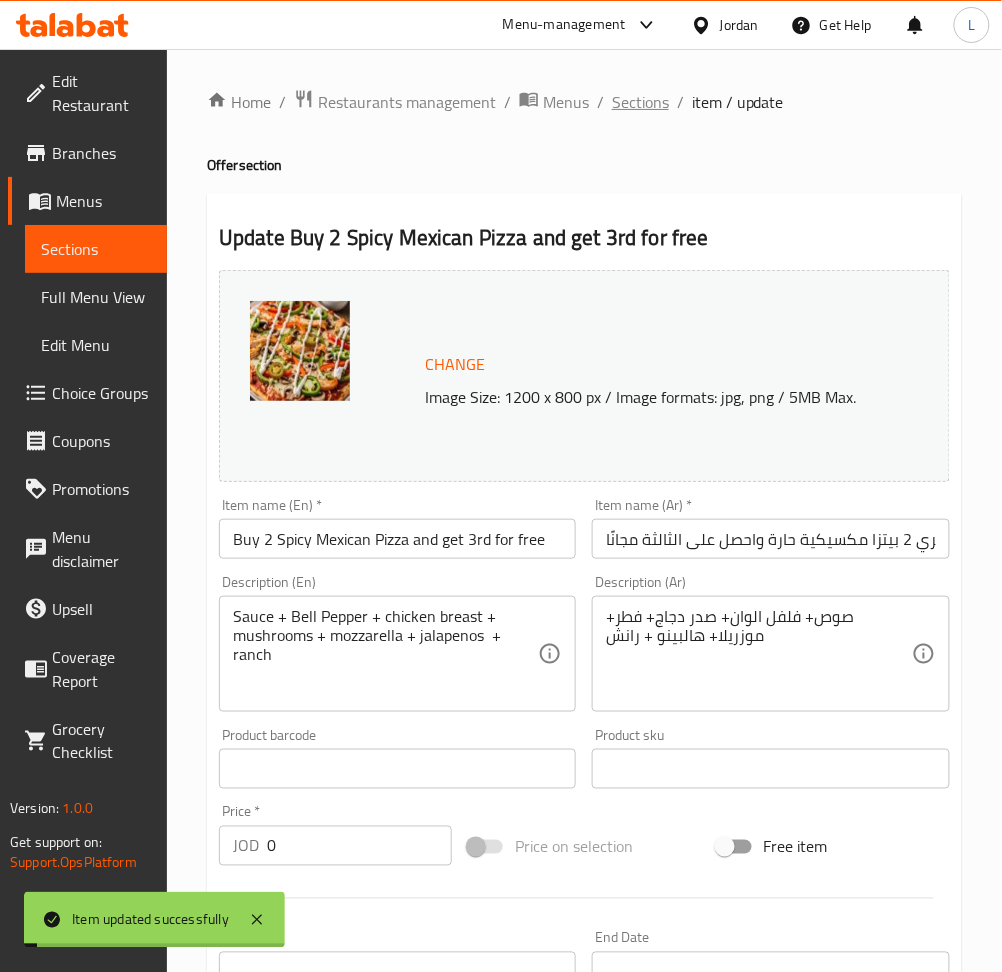 click on "Sections" at bounding box center (640, 102) 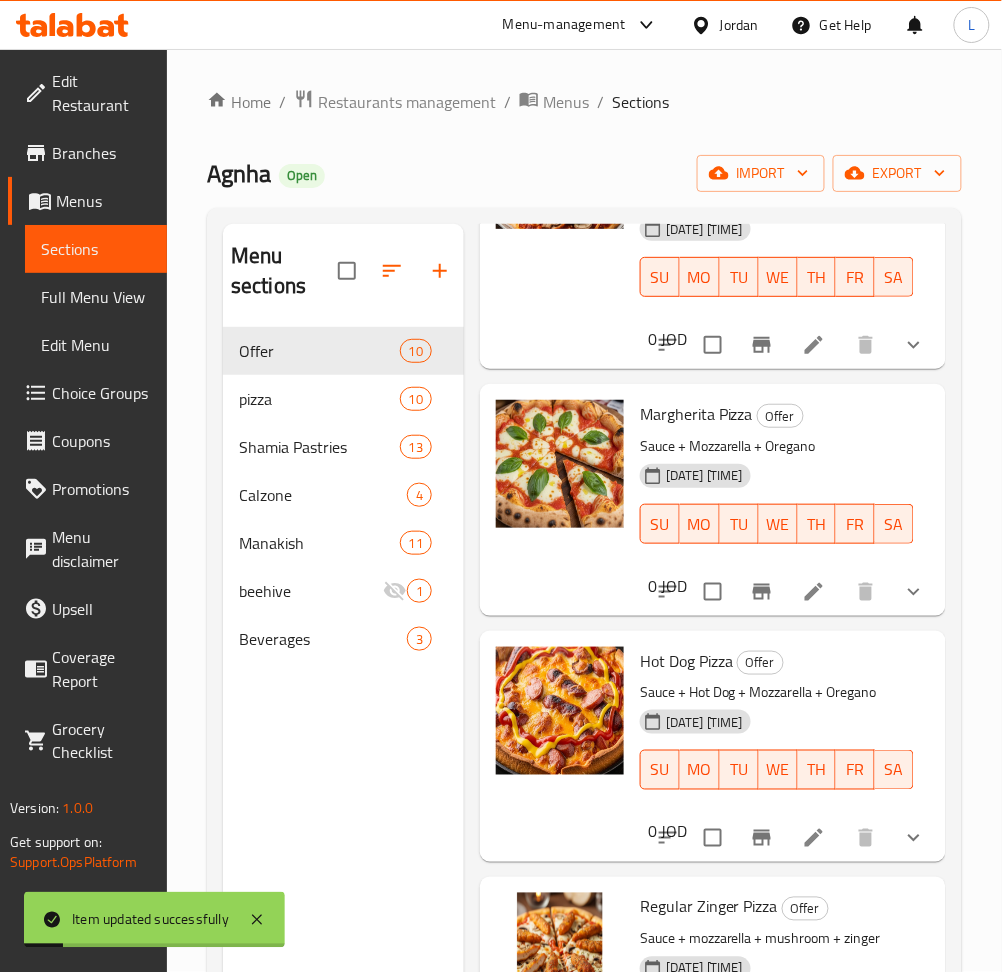 scroll, scrollTop: 266, scrollLeft: 0, axis: vertical 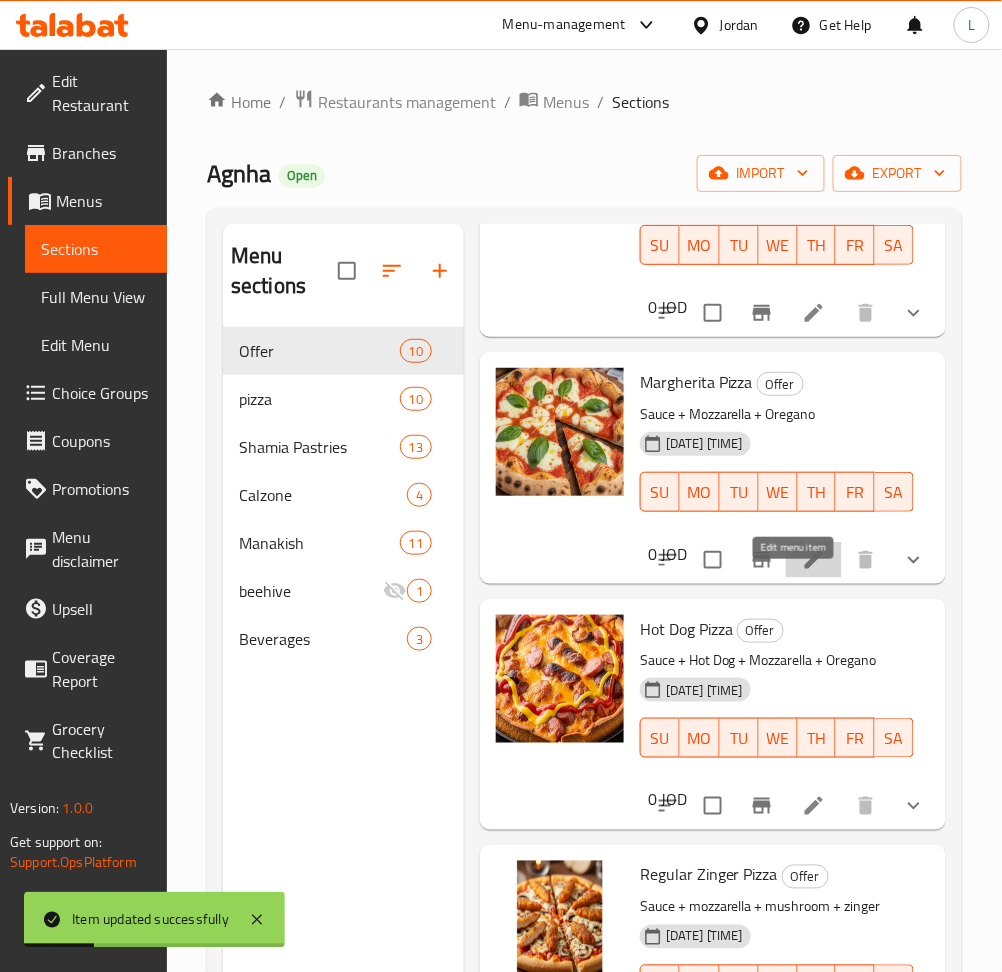 click 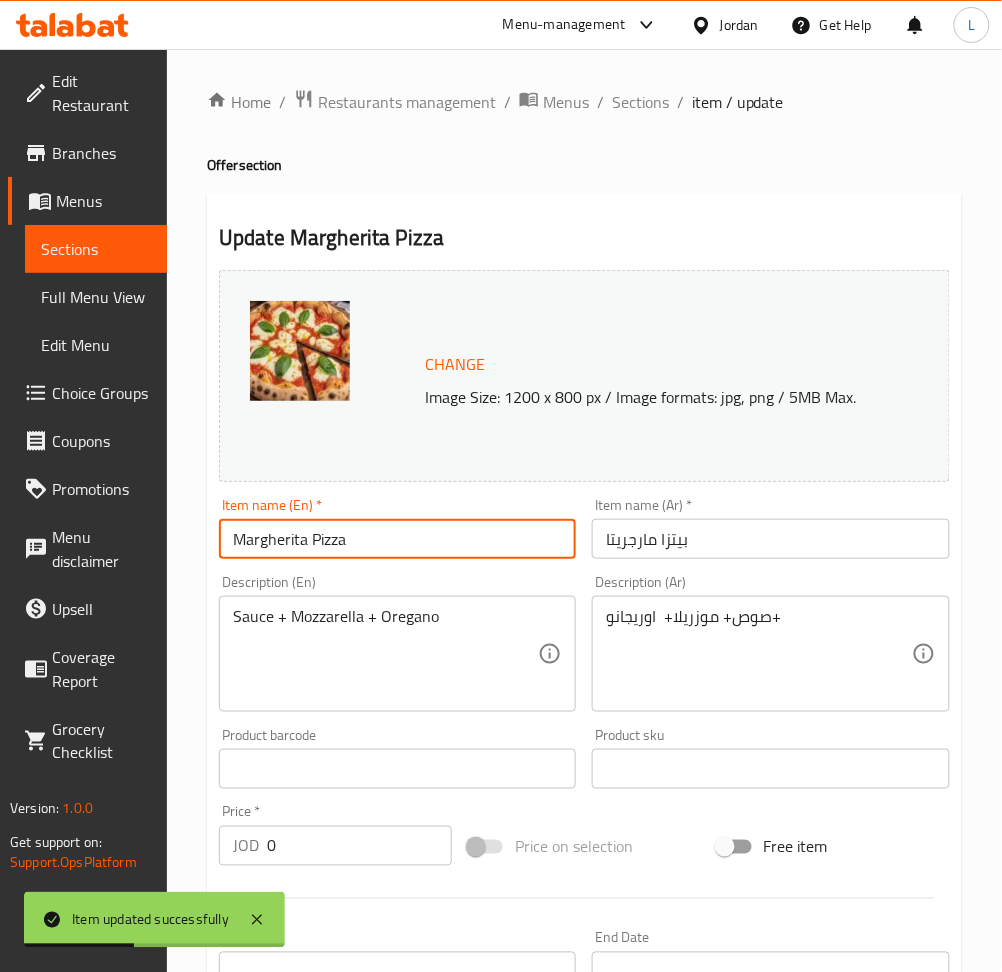 click on "Margherita Pizza" at bounding box center (397, 539) 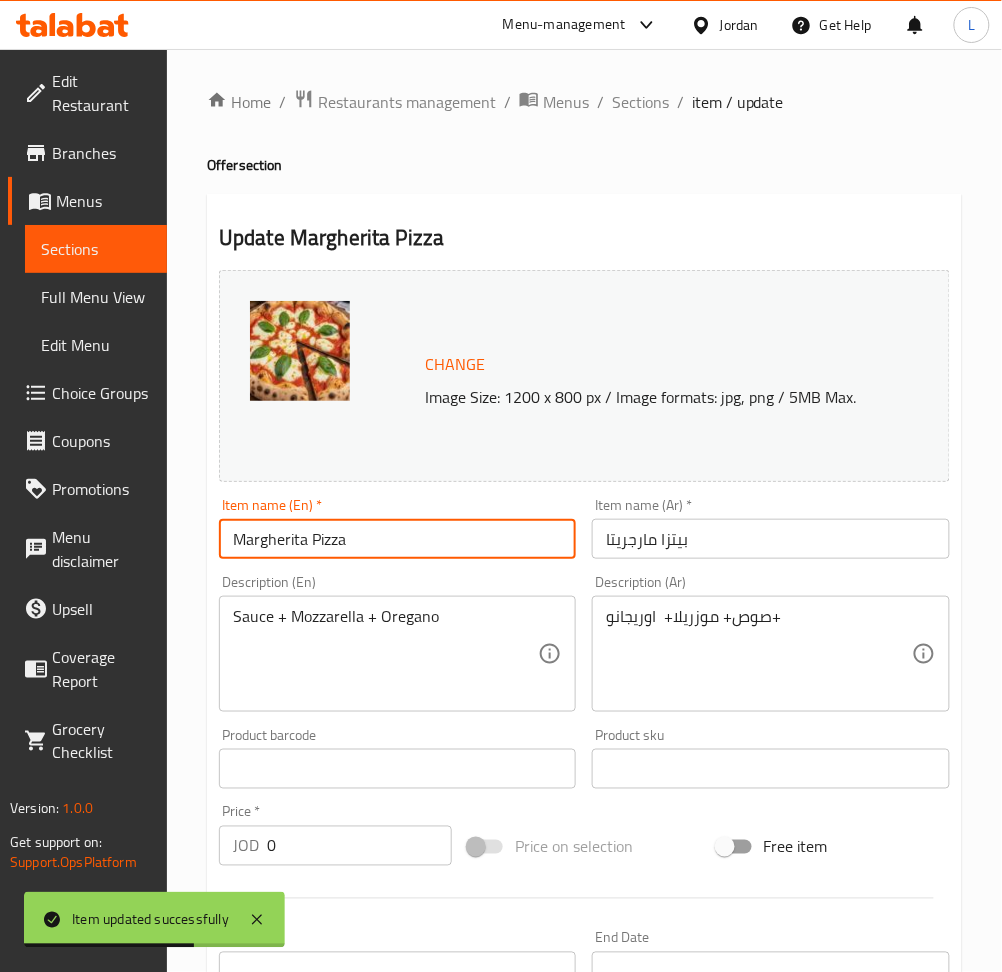 paste on "اشتري 2 بيتزا مكسيكية حارة واحصل على الثالثة مجانًا" 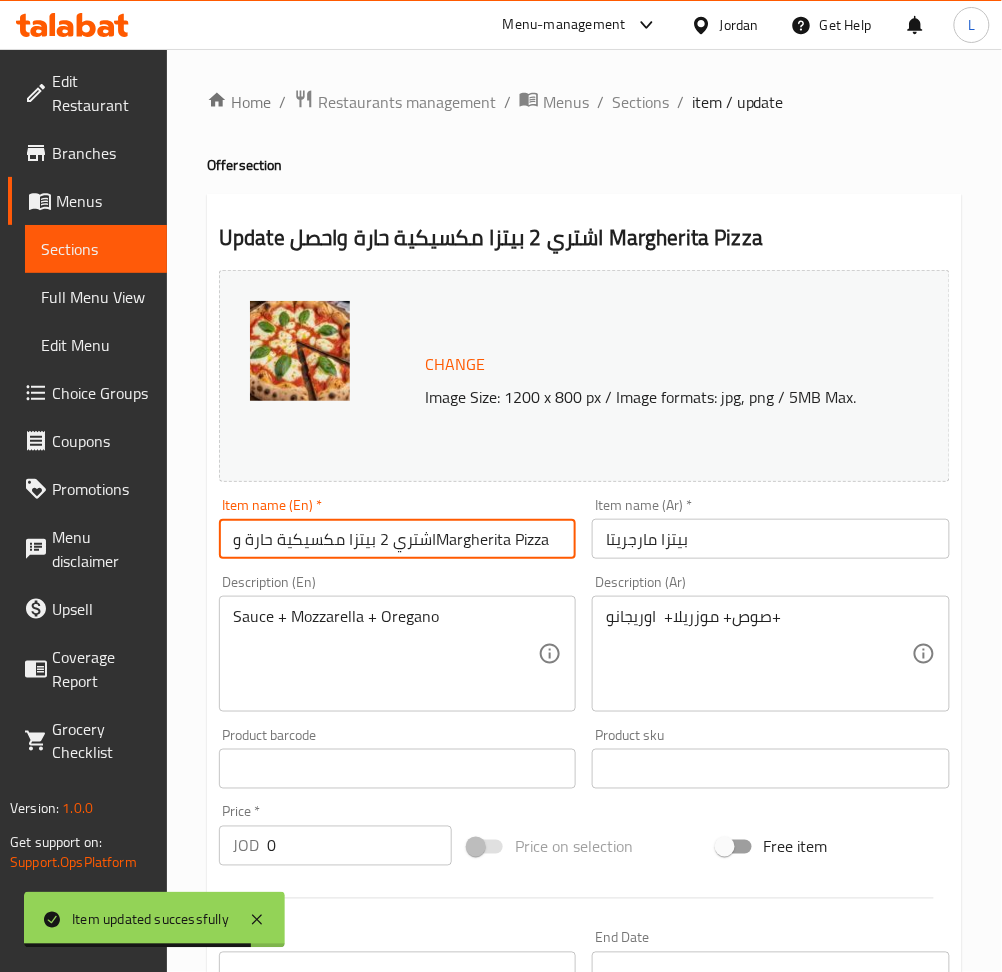 scroll, scrollTop: 0, scrollLeft: 0, axis: both 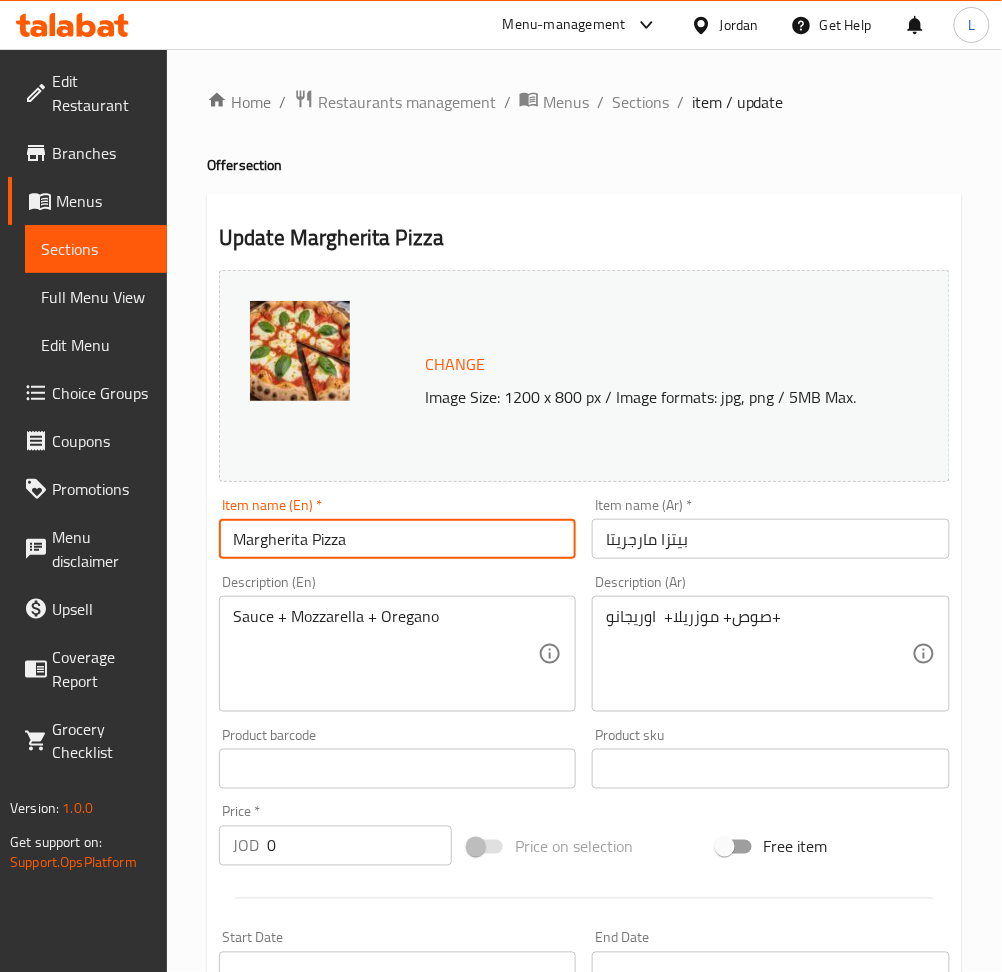 click on "Margherita Pizza" at bounding box center [397, 539] 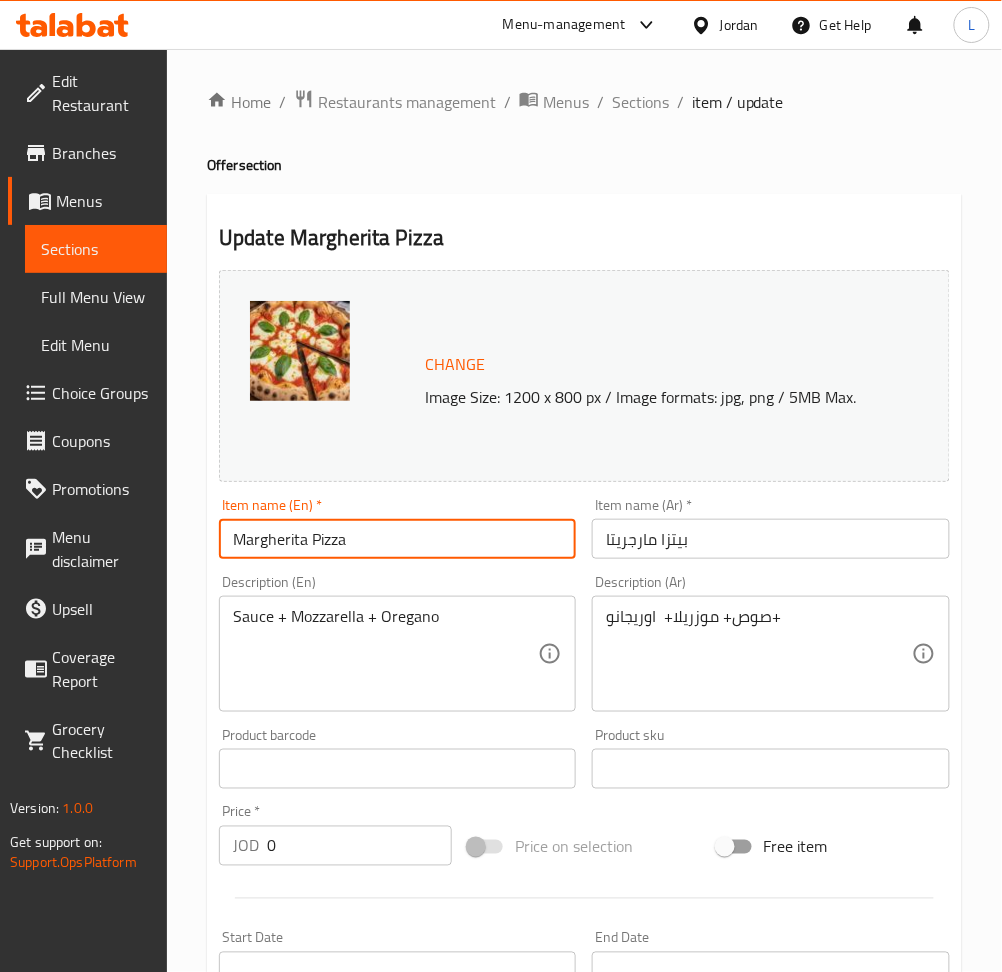 paste on "buy 2 get 3rd for free" 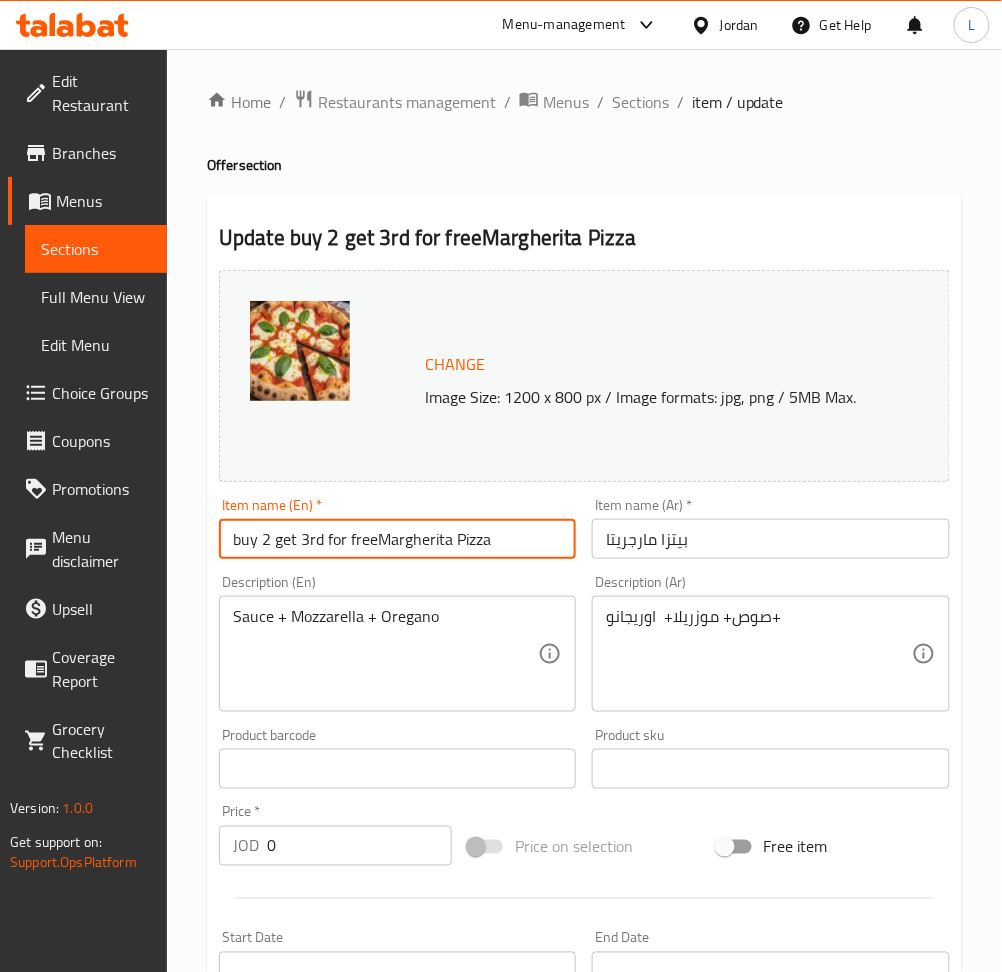click on "buy 2 get 3rd for freeMargherita Pizza" at bounding box center [397, 539] 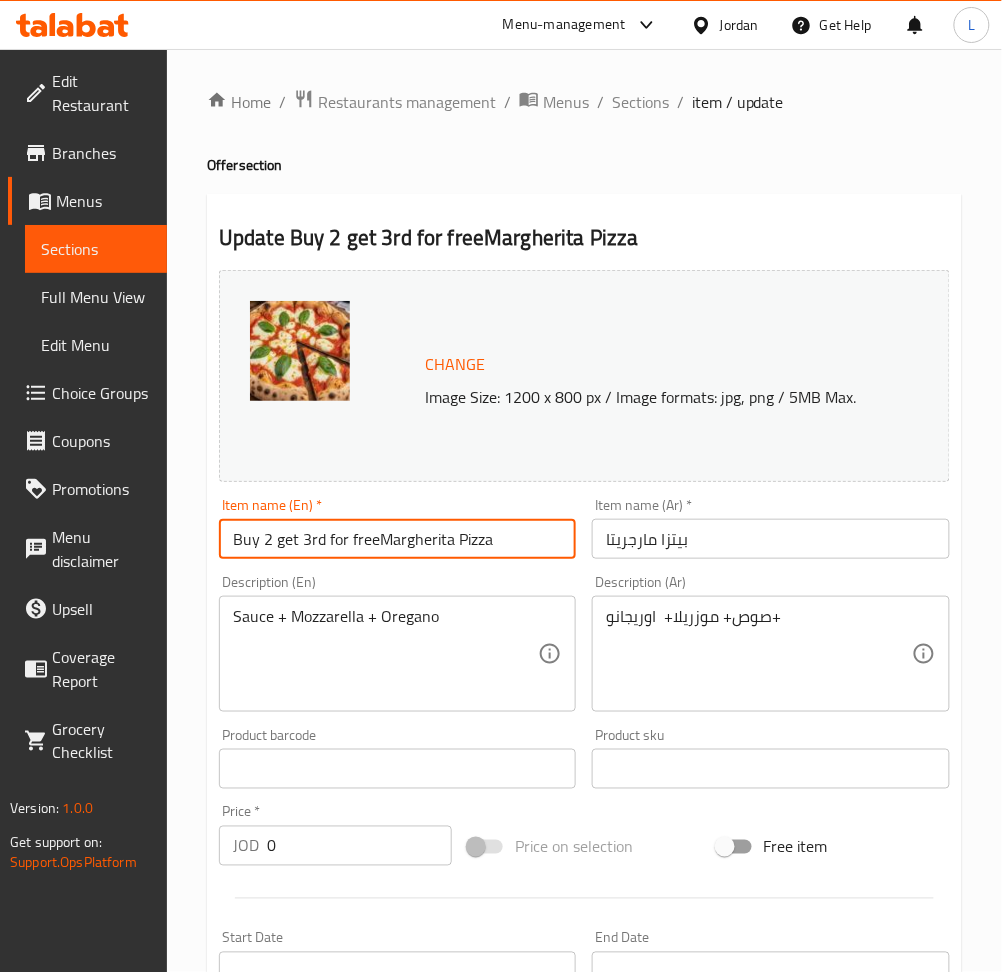 click on "Buy 2 get 3rd for freeMargherita Pizza" at bounding box center (397, 539) 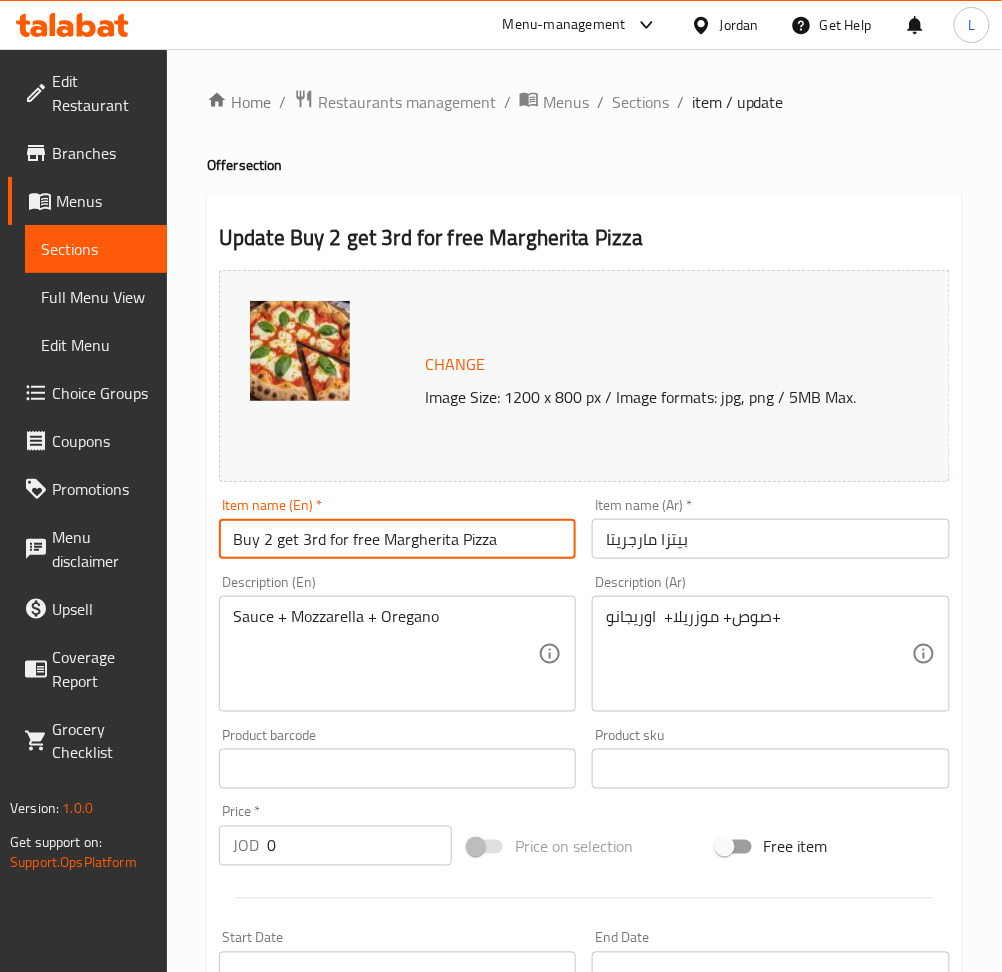 drag, startPoint x: 521, startPoint y: 542, endPoint x: 382, endPoint y: 549, distance: 139.17615 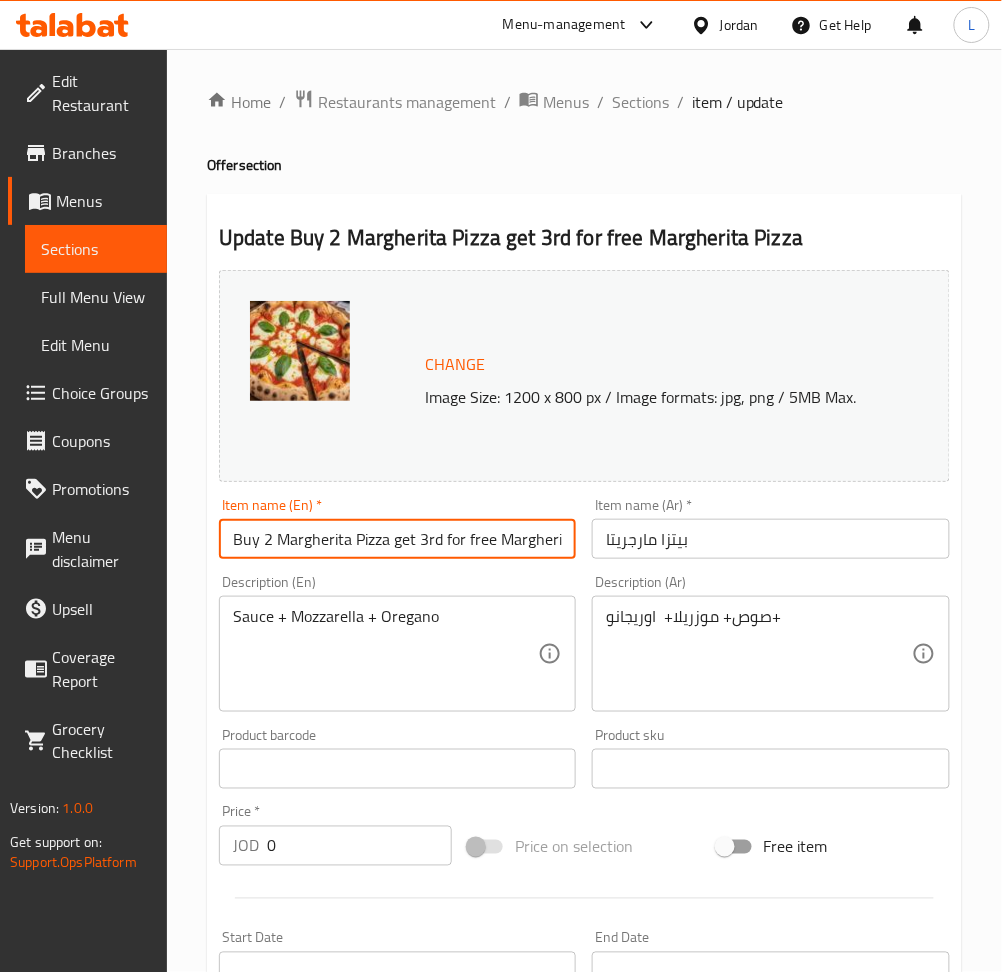 scroll, scrollTop: 0, scrollLeft: 46, axis: horizontal 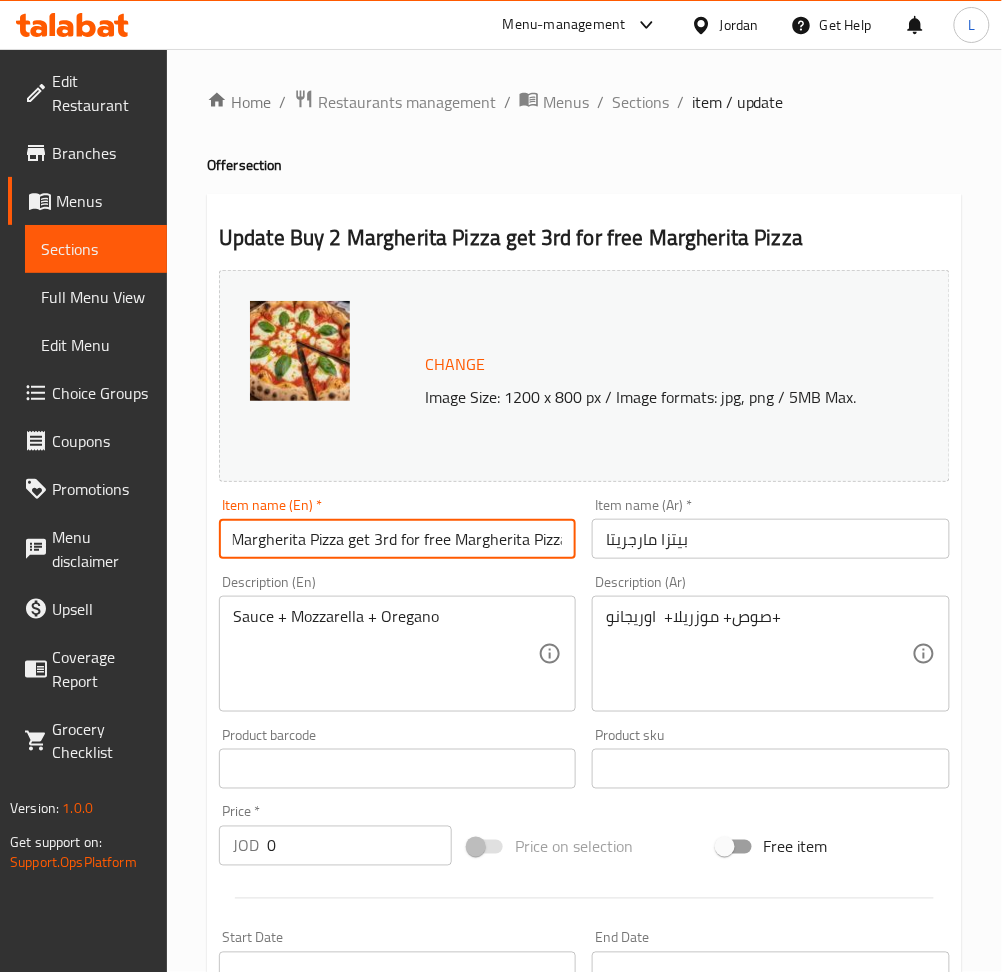 drag, startPoint x: 496, startPoint y: 537, endPoint x: 720, endPoint y: 576, distance: 227.36974 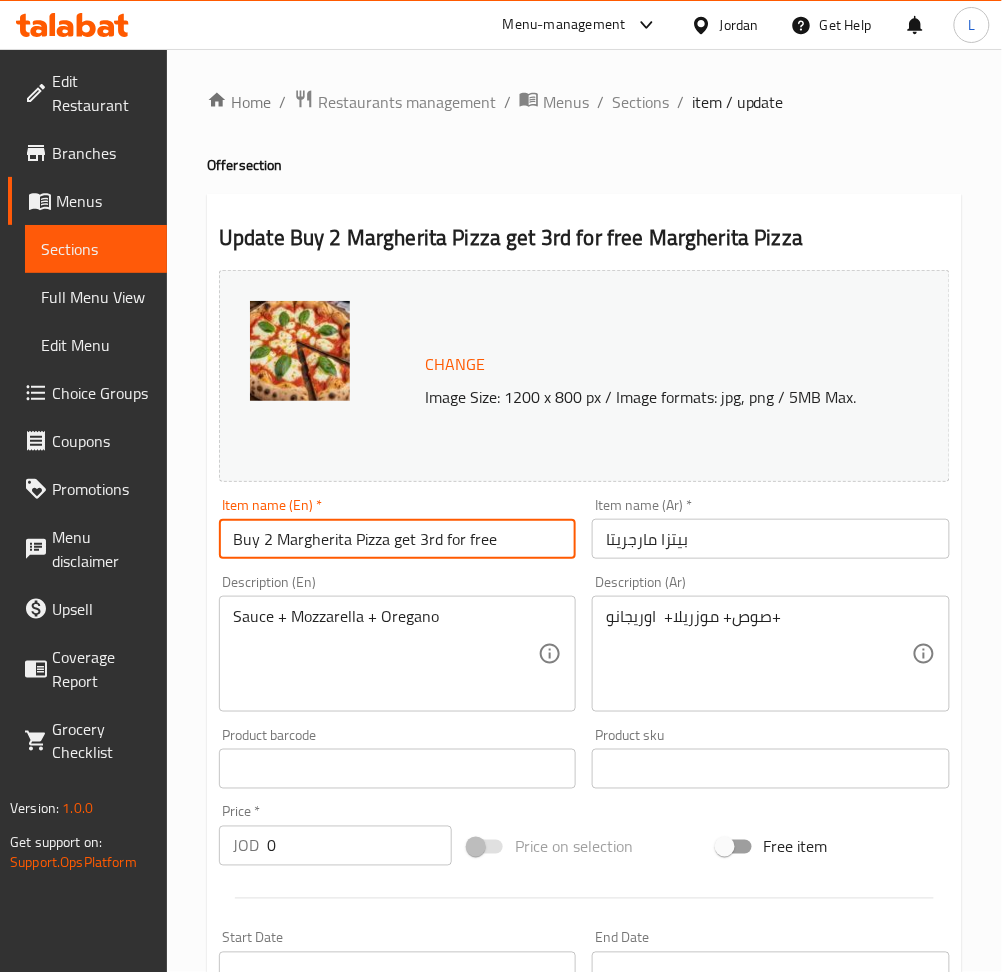 scroll, scrollTop: 0, scrollLeft: 0, axis: both 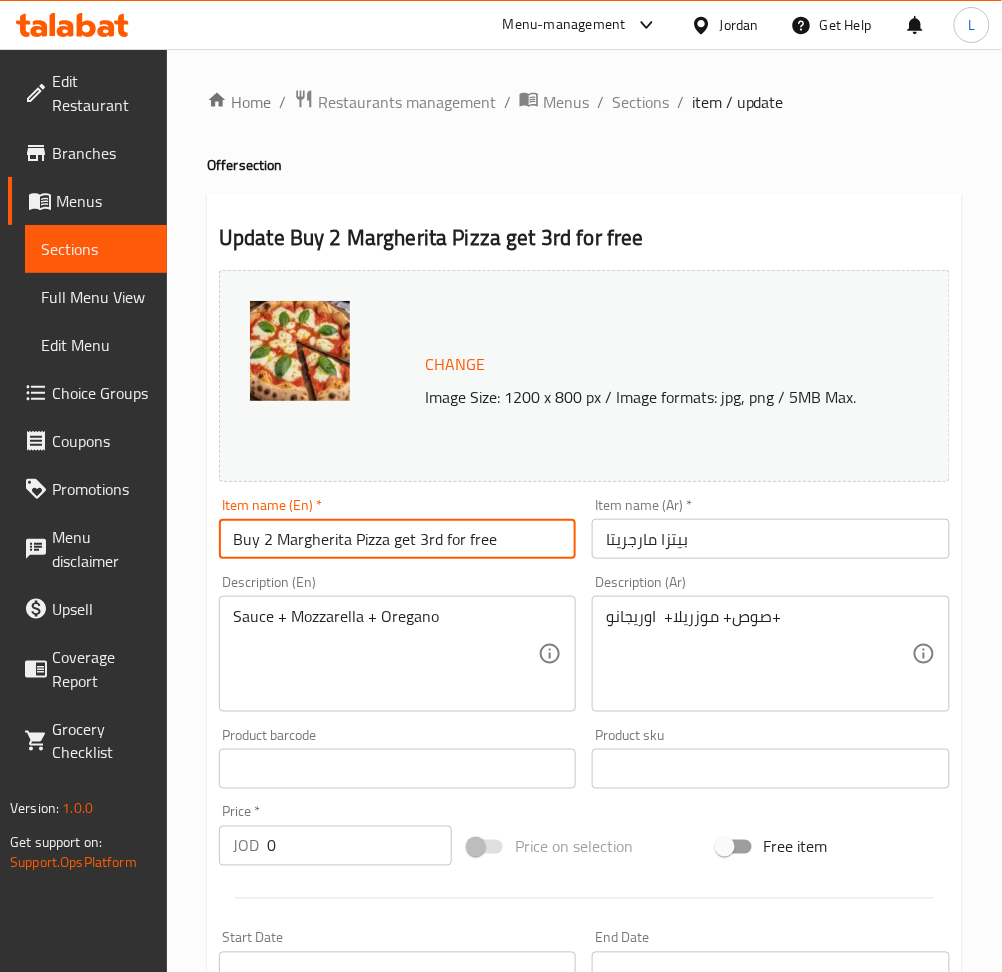 click on "Buy 2 Margherita Pizza get 3rd for free" at bounding box center (397, 539) 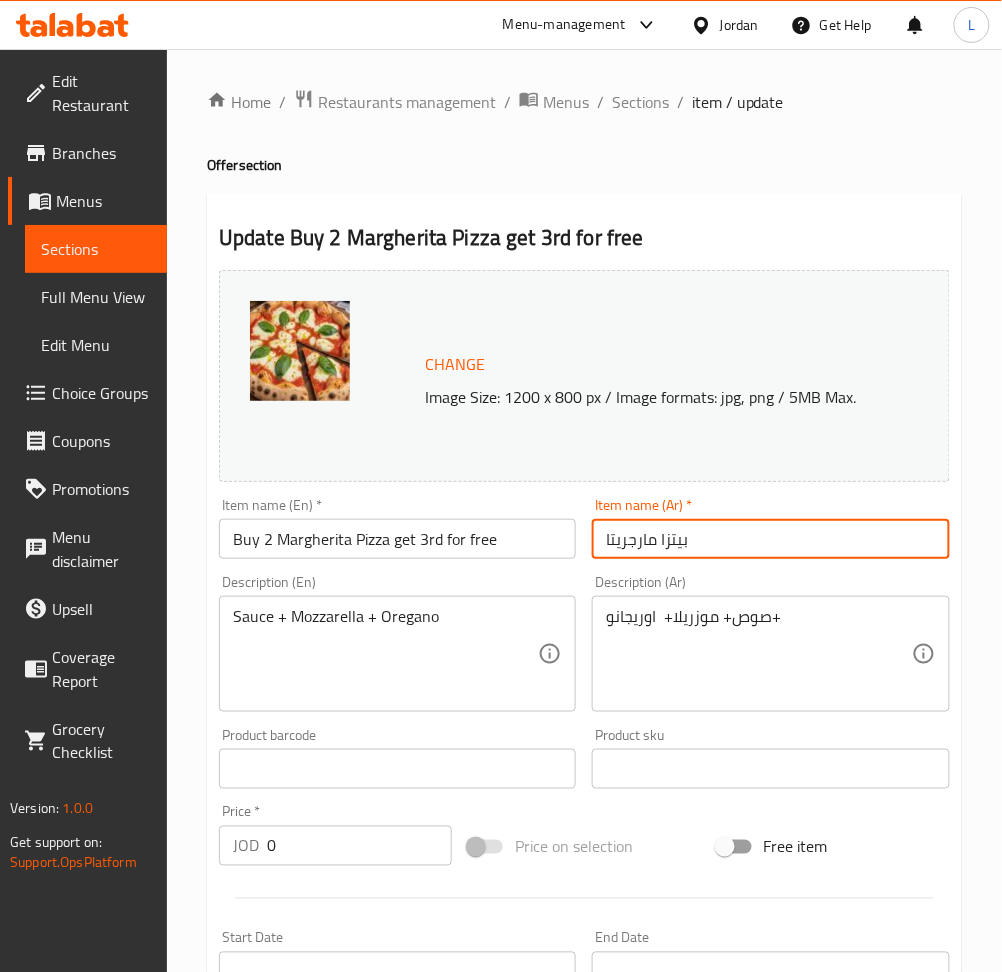 click on "بيتزا مارجريتا" at bounding box center [770, 539] 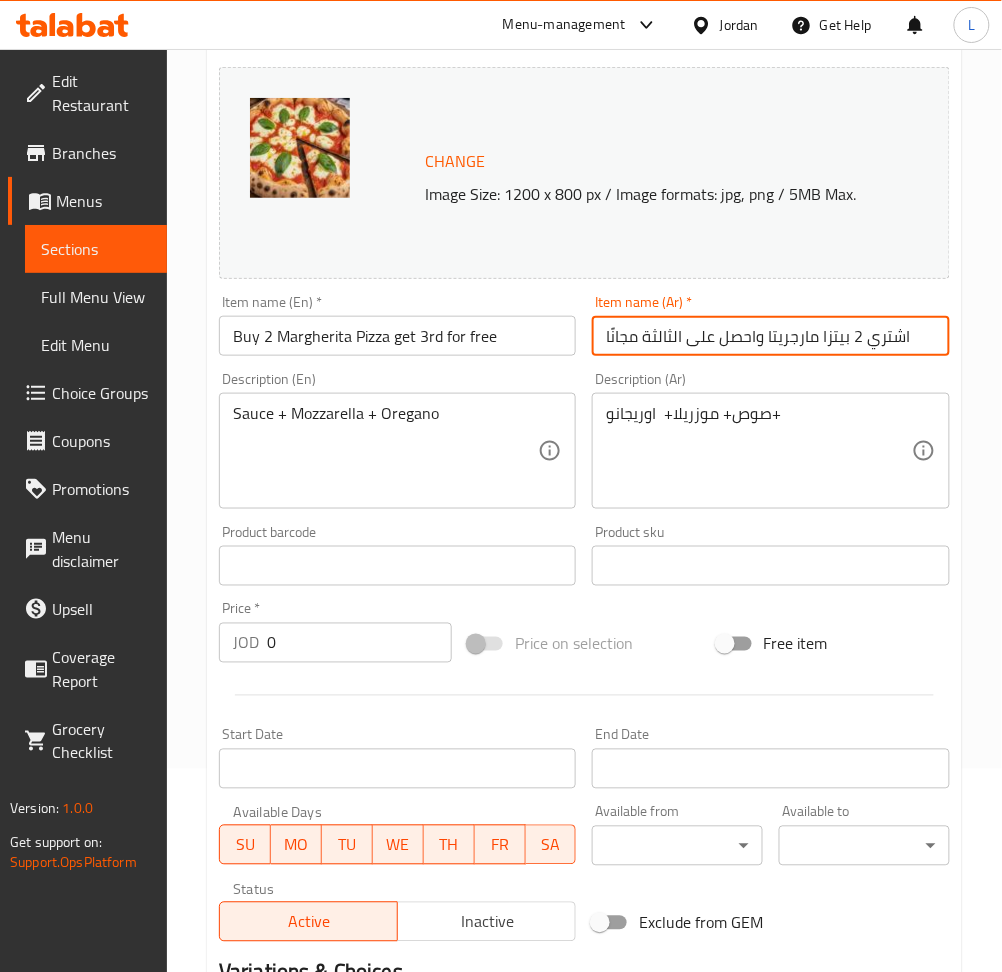 scroll, scrollTop: 542, scrollLeft: 0, axis: vertical 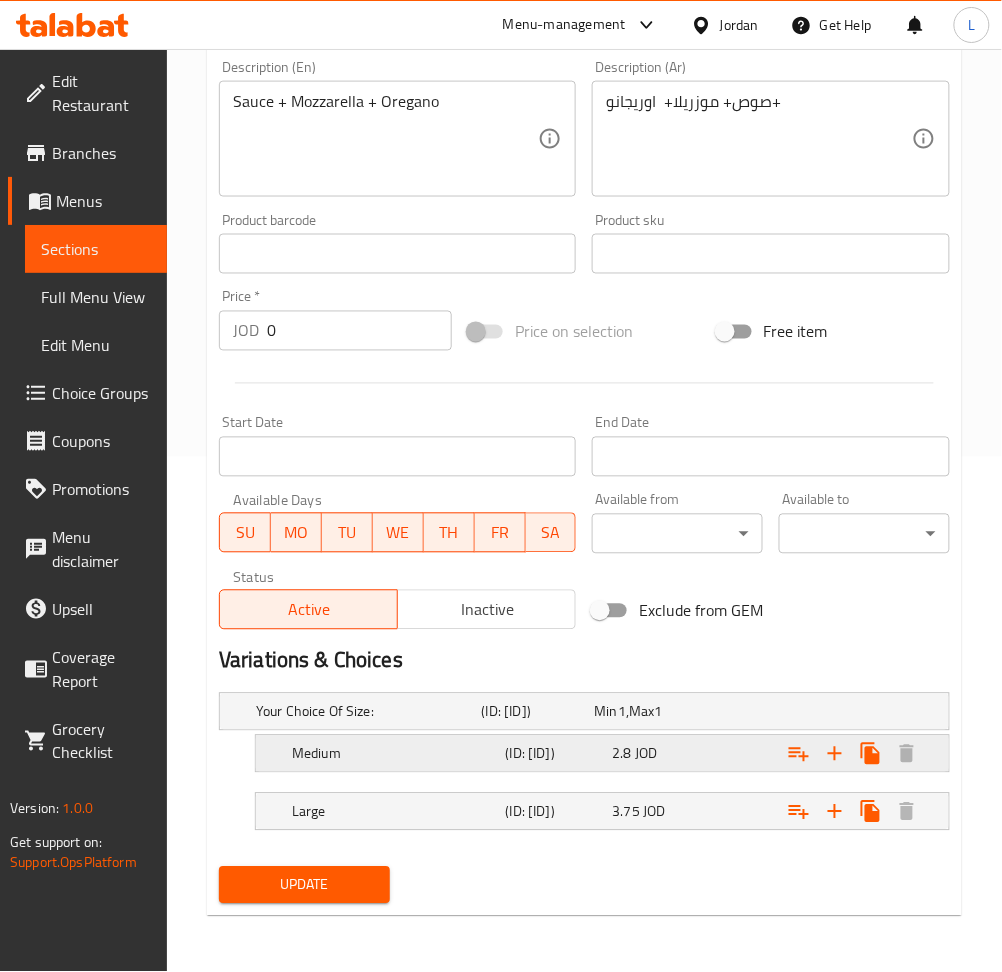 type on "اشتري 2 بيتزا مارجريتا واحصل على الثالثة مجانًا" 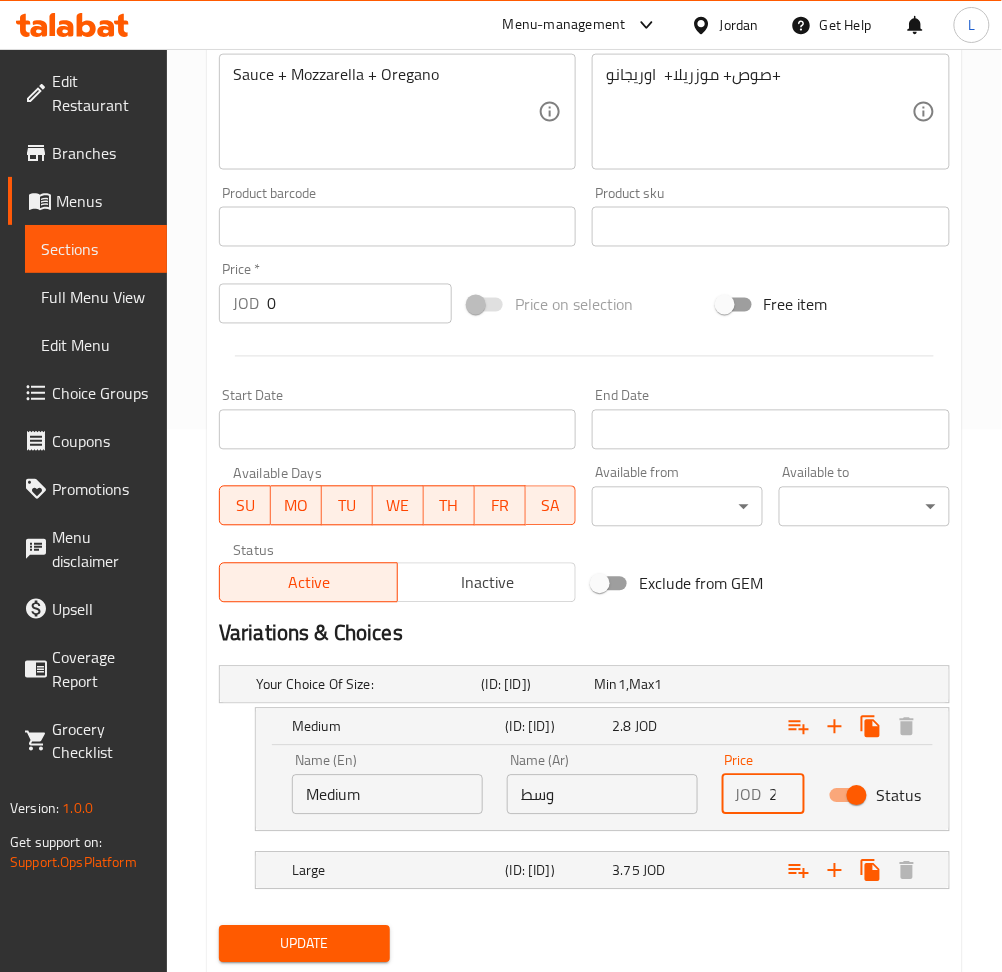 click on "2.8" at bounding box center [787, 795] 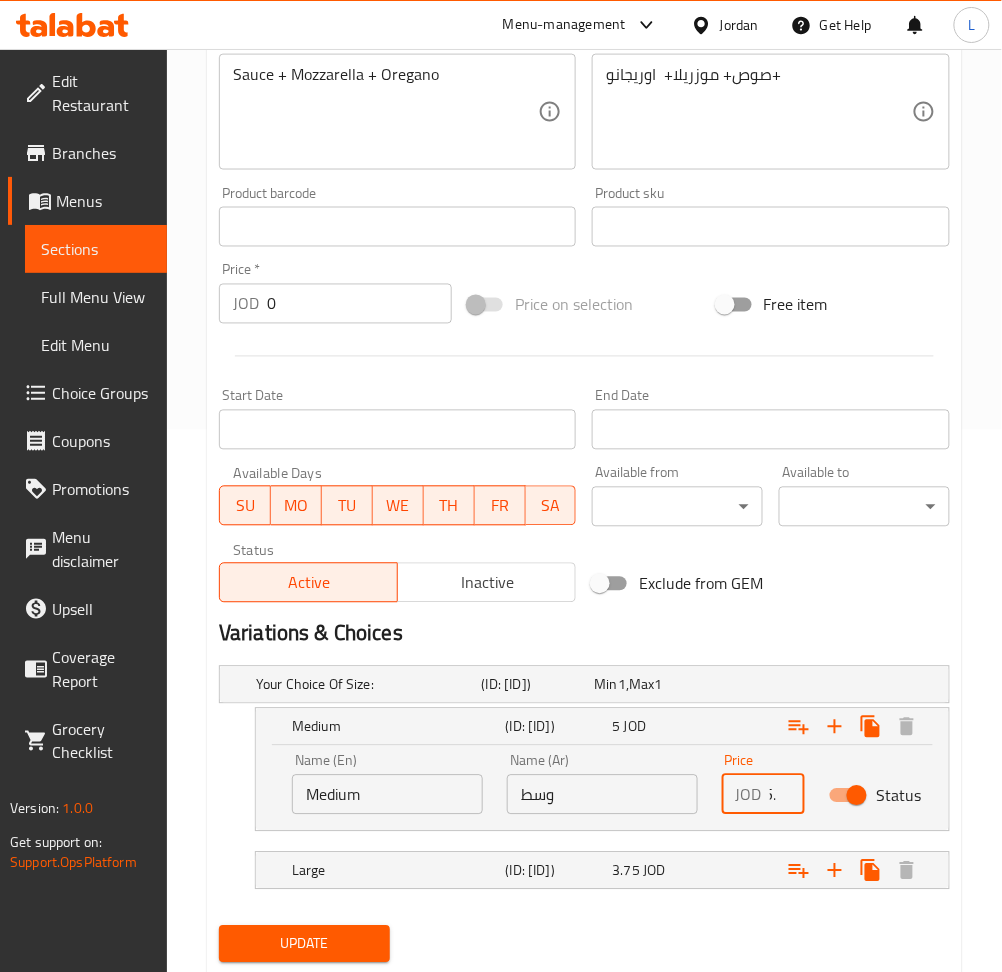 scroll, scrollTop: 0, scrollLeft: 13, axis: horizontal 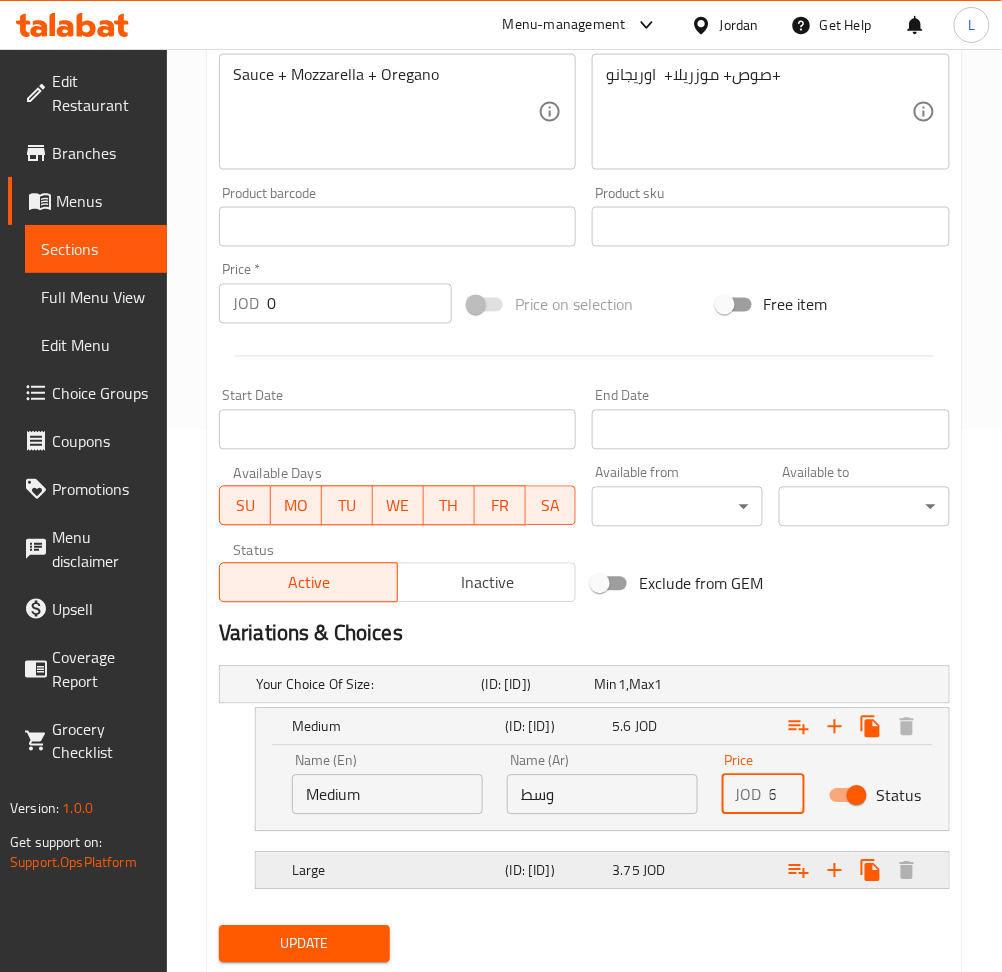 type on "5.6" 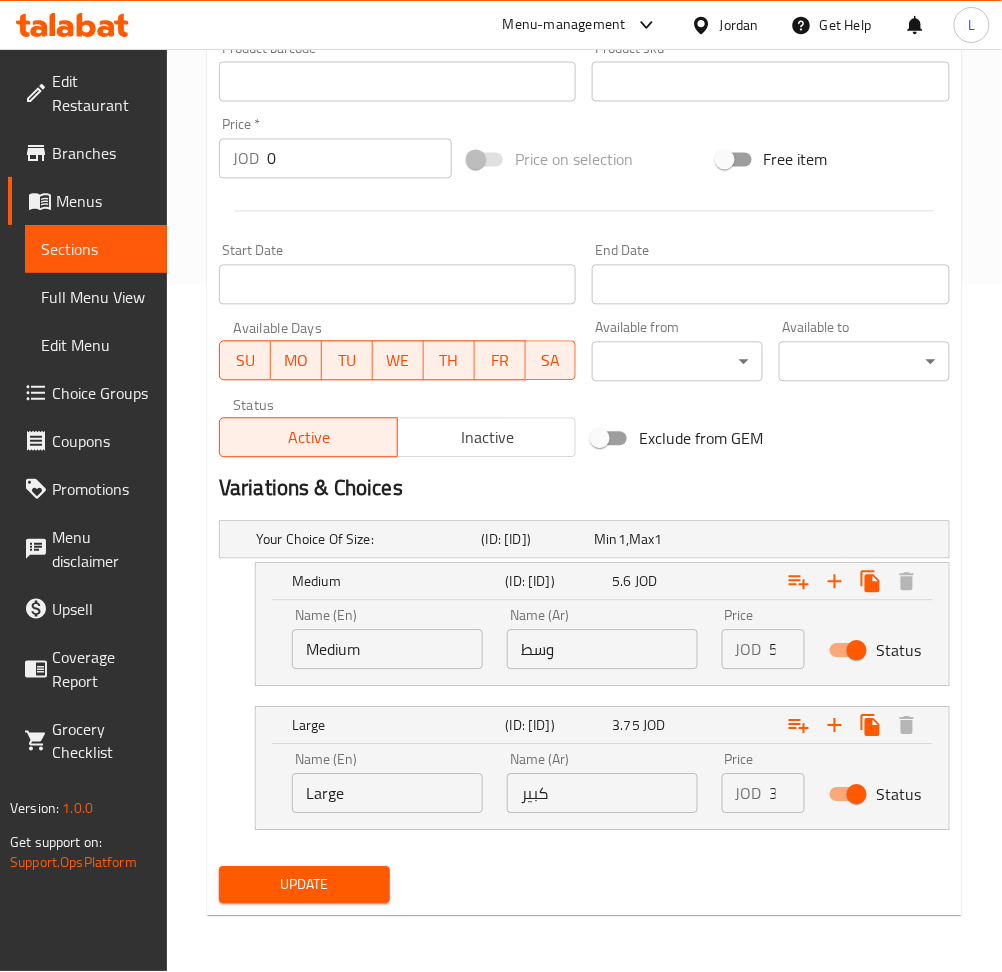 scroll, scrollTop: 715, scrollLeft: 0, axis: vertical 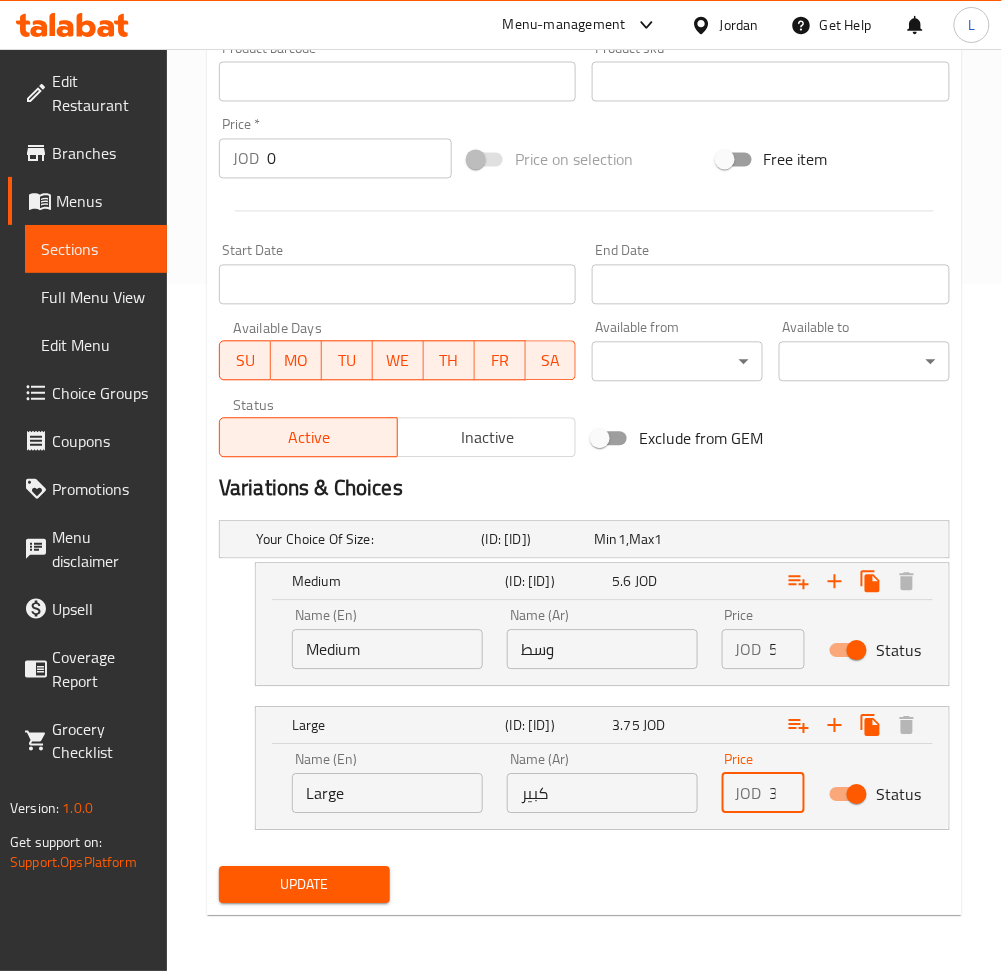 click on "3.75" at bounding box center [787, 794] 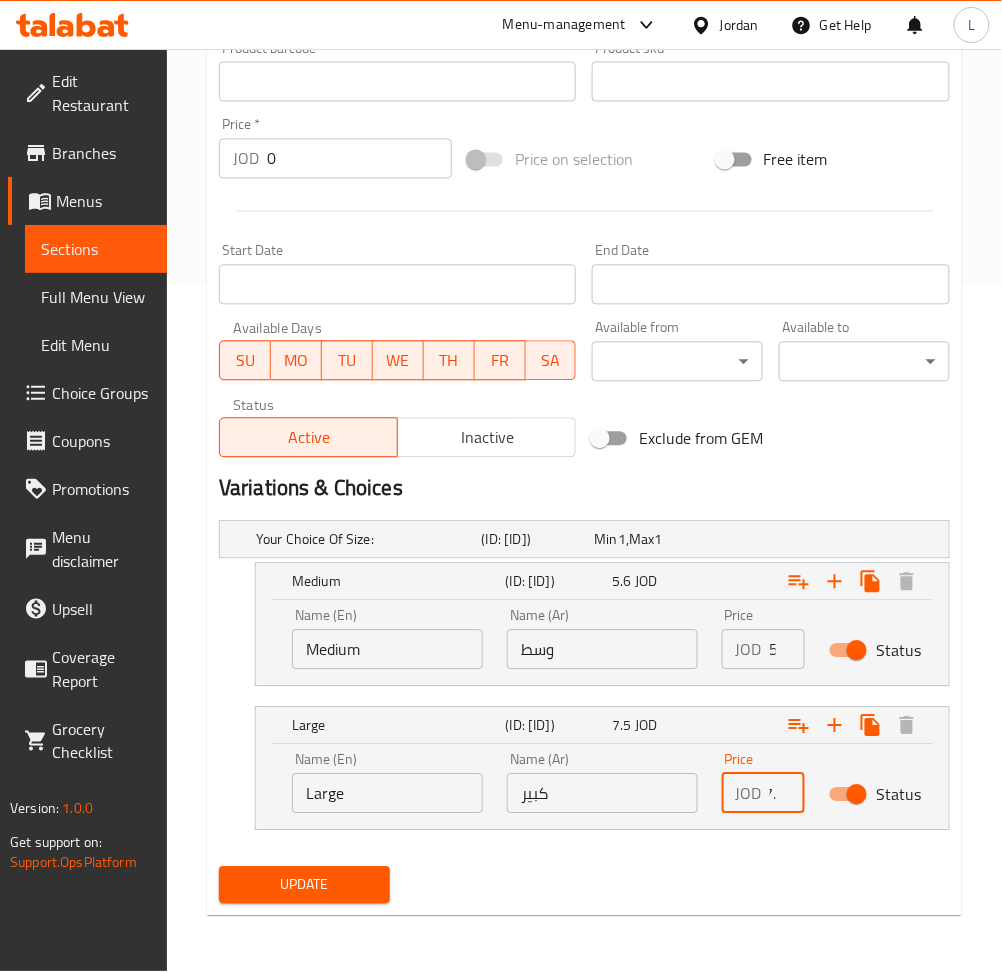 scroll, scrollTop: 0, scrollLeft: 13, axis: horizontal 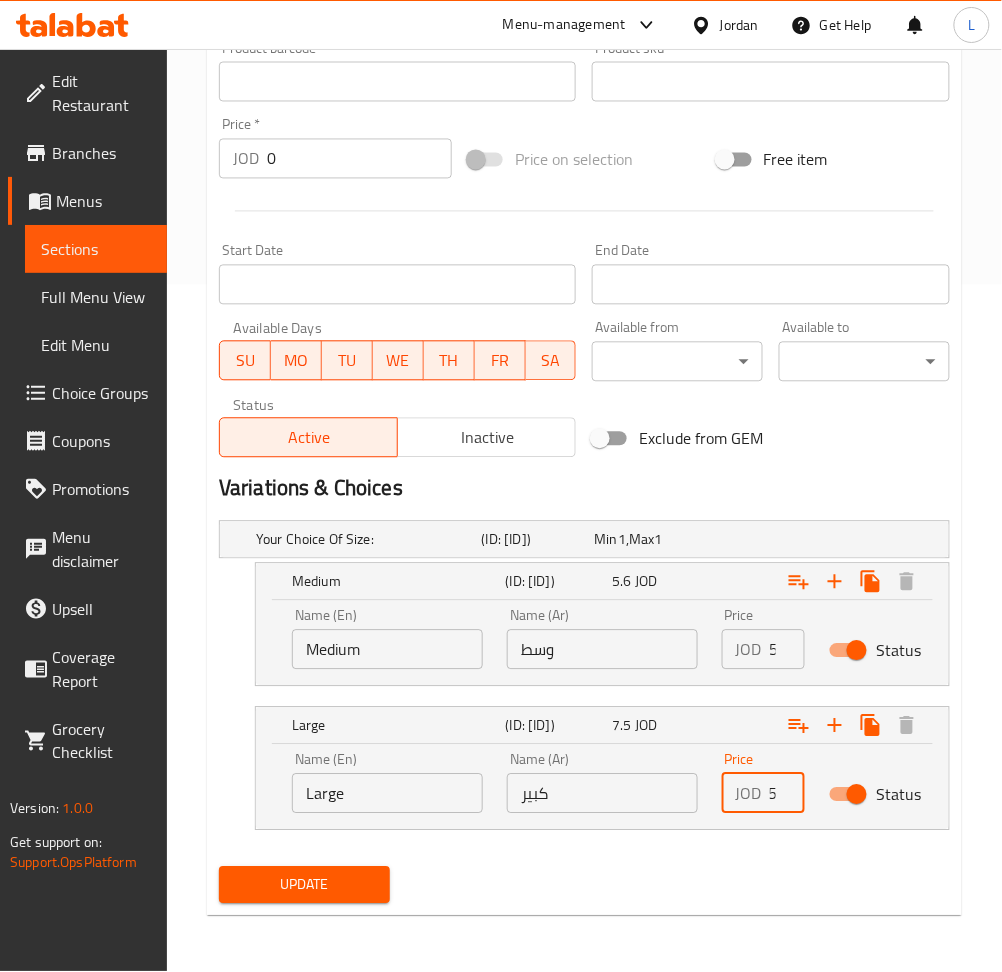 type on "7.5" 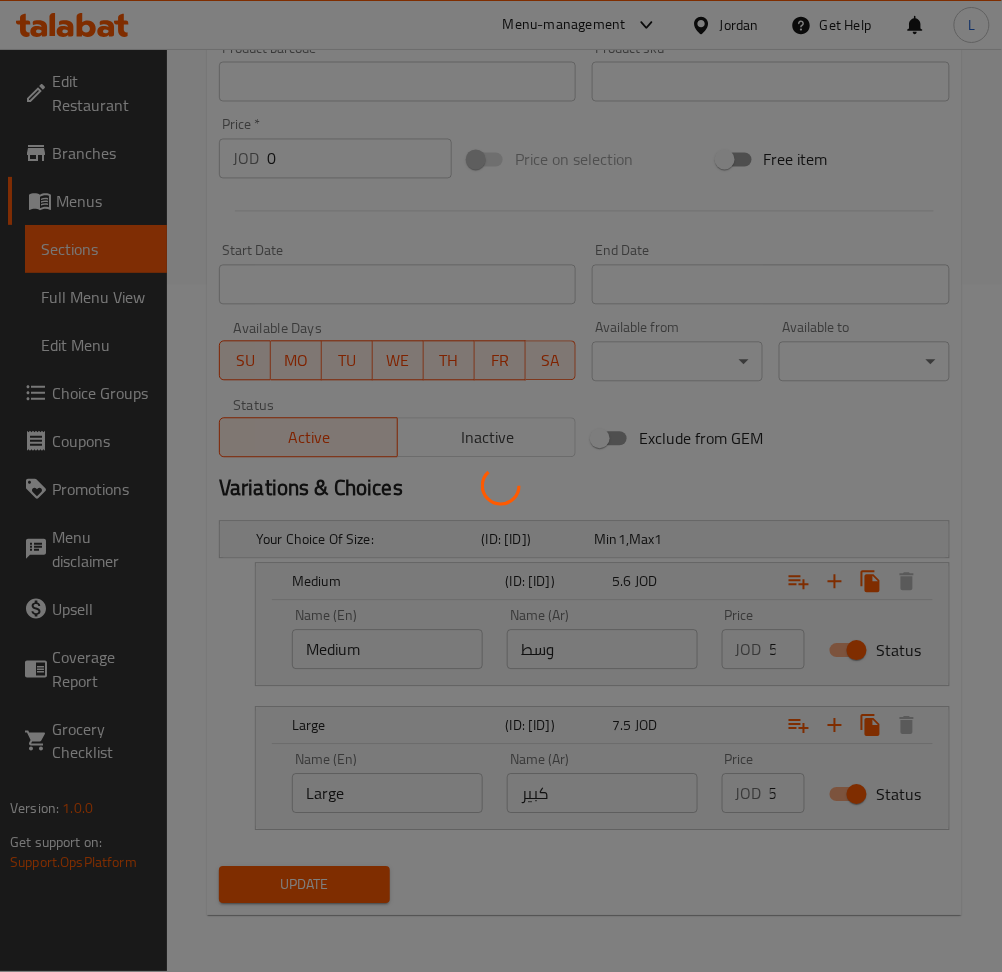 scroll, scrollTop: 0, scrollLeft: 0, axis: both 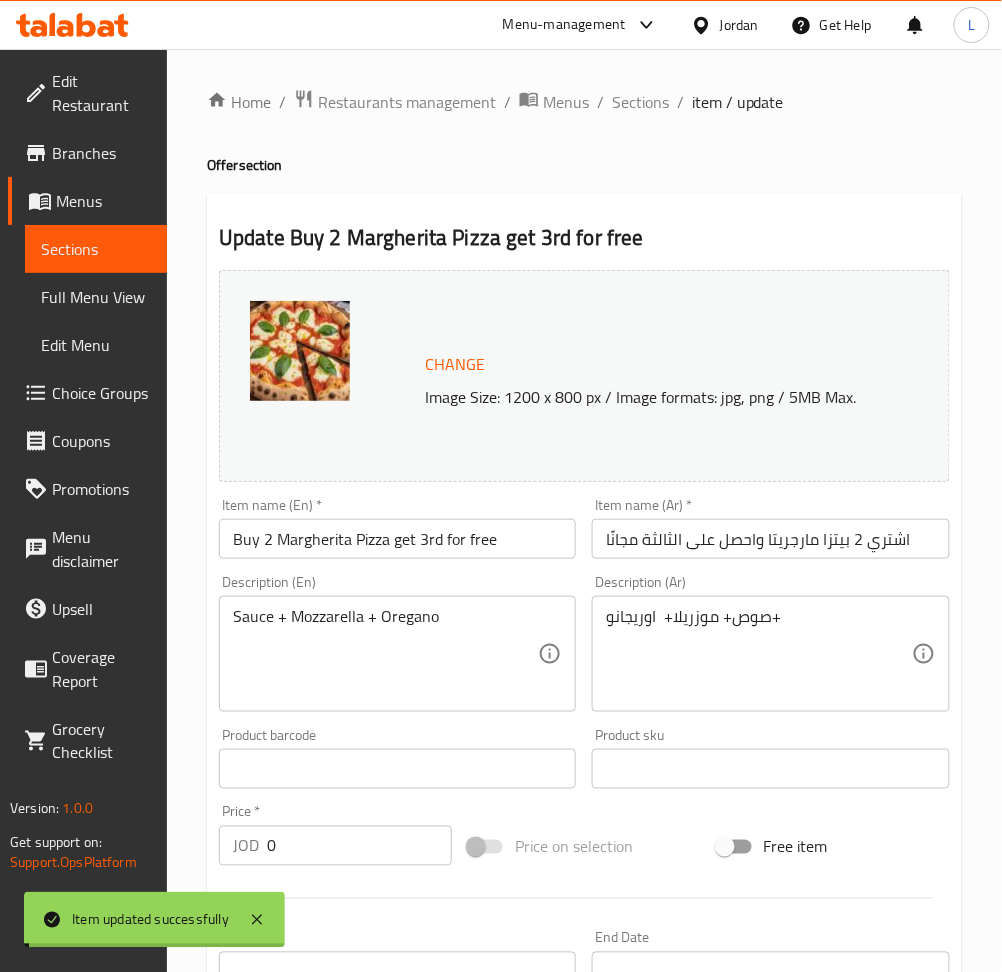 click on "Sections" at bounding box center [640, 102] 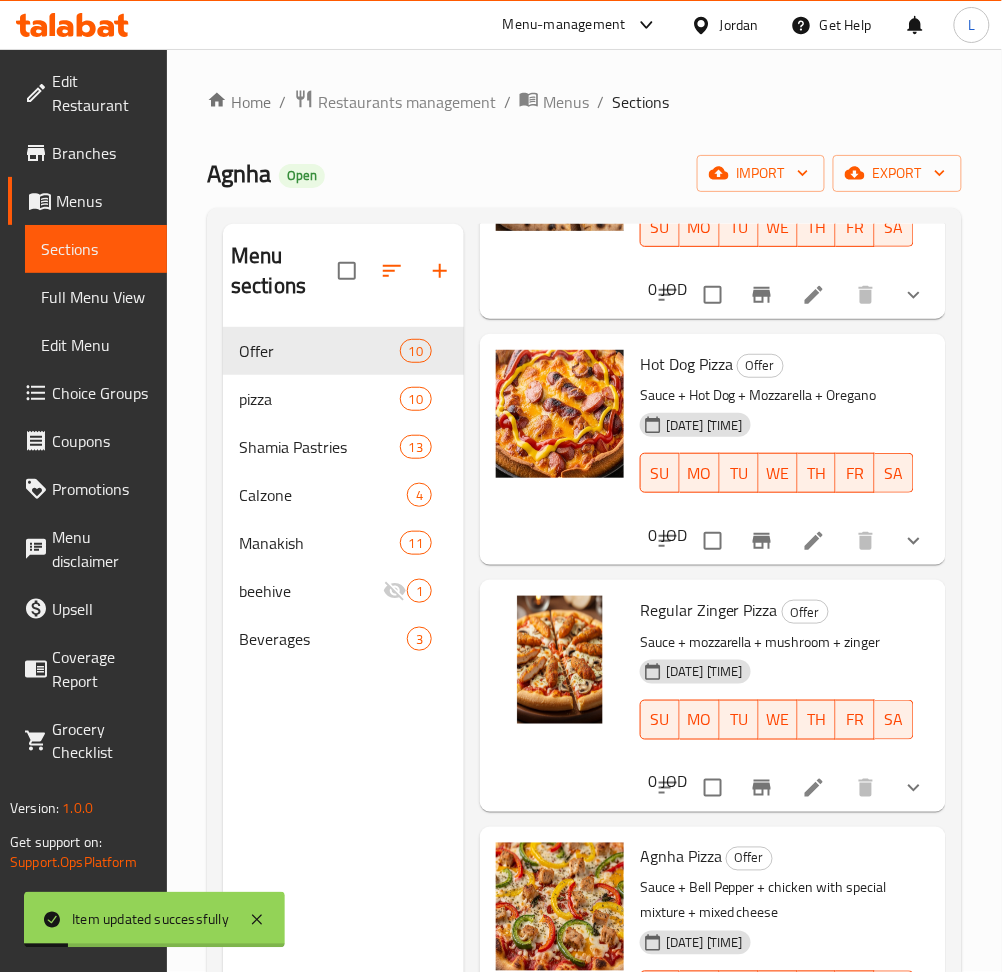 scroll, scrollTop: 533, scrollLeft: 0, axis: vertical 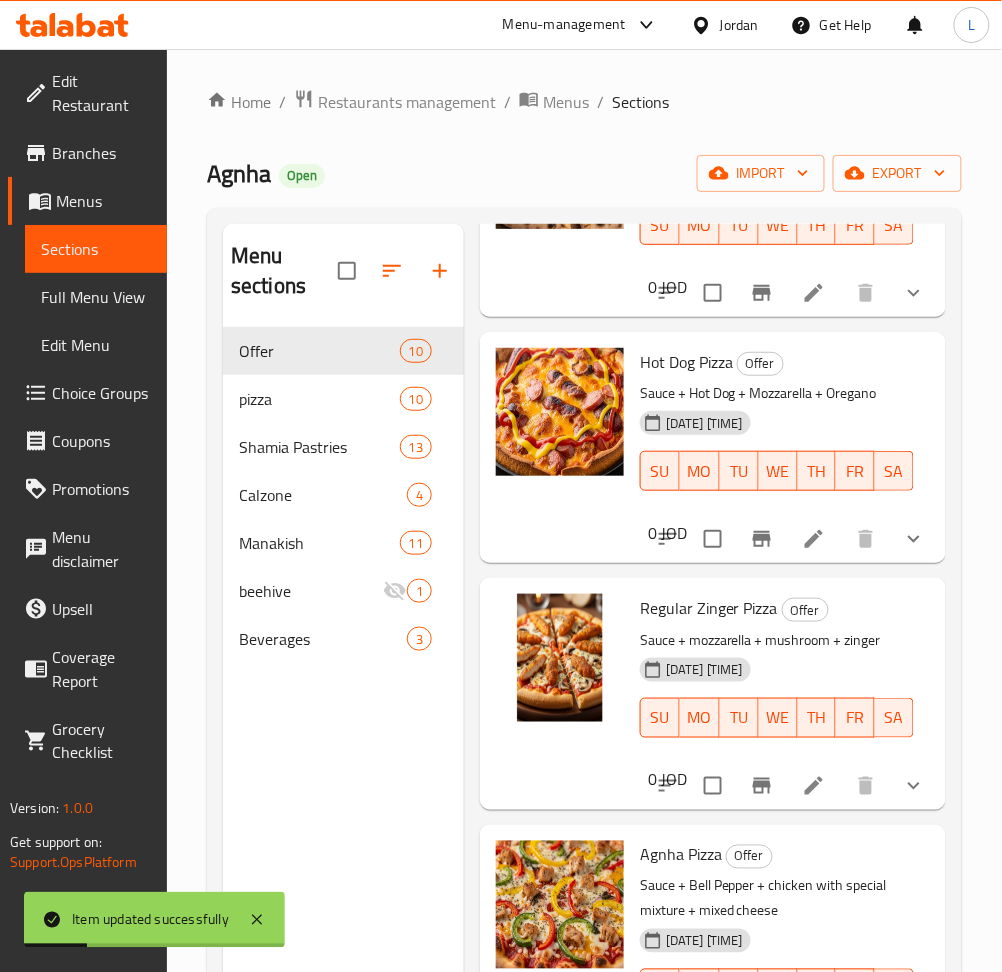 click at bounding box center (814, 539) 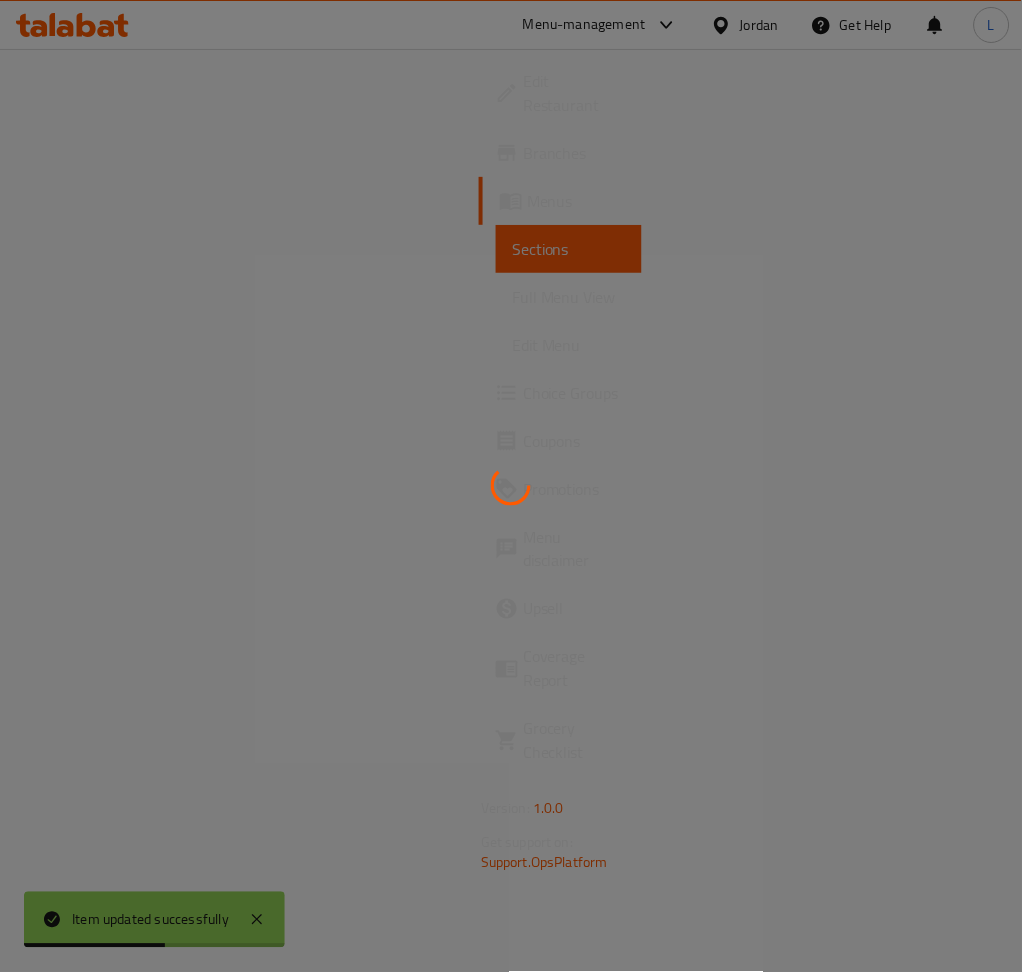click at bounding box center [511, 486] 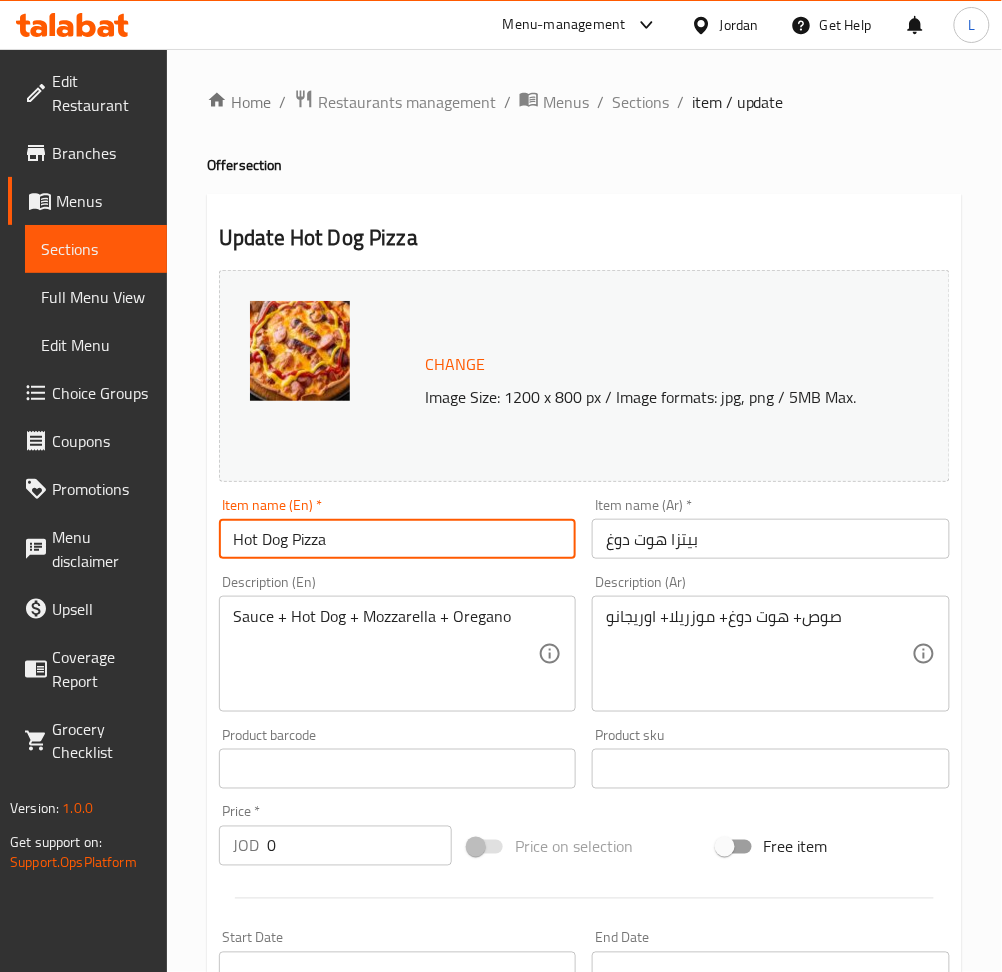 click on "Hot Dog Pizza" at bounding box center [397, 539] 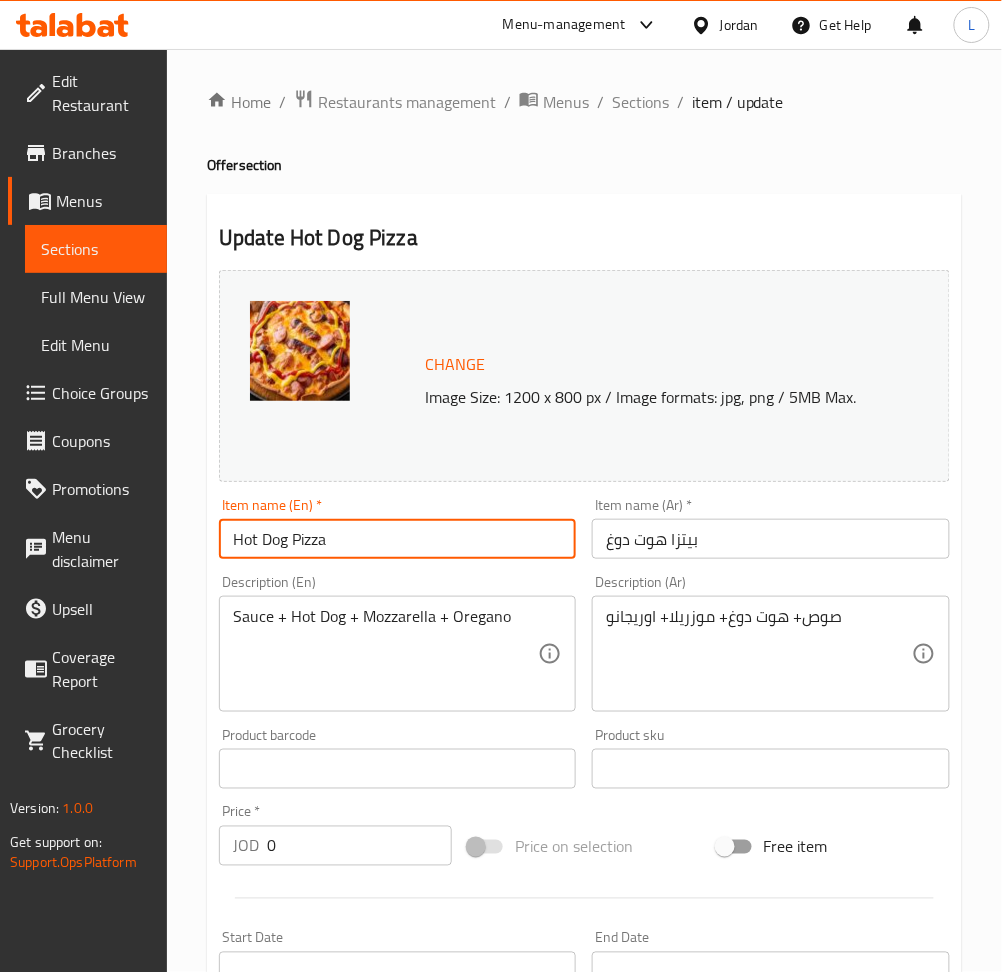 paste on "buy 2 get 3rd for free" 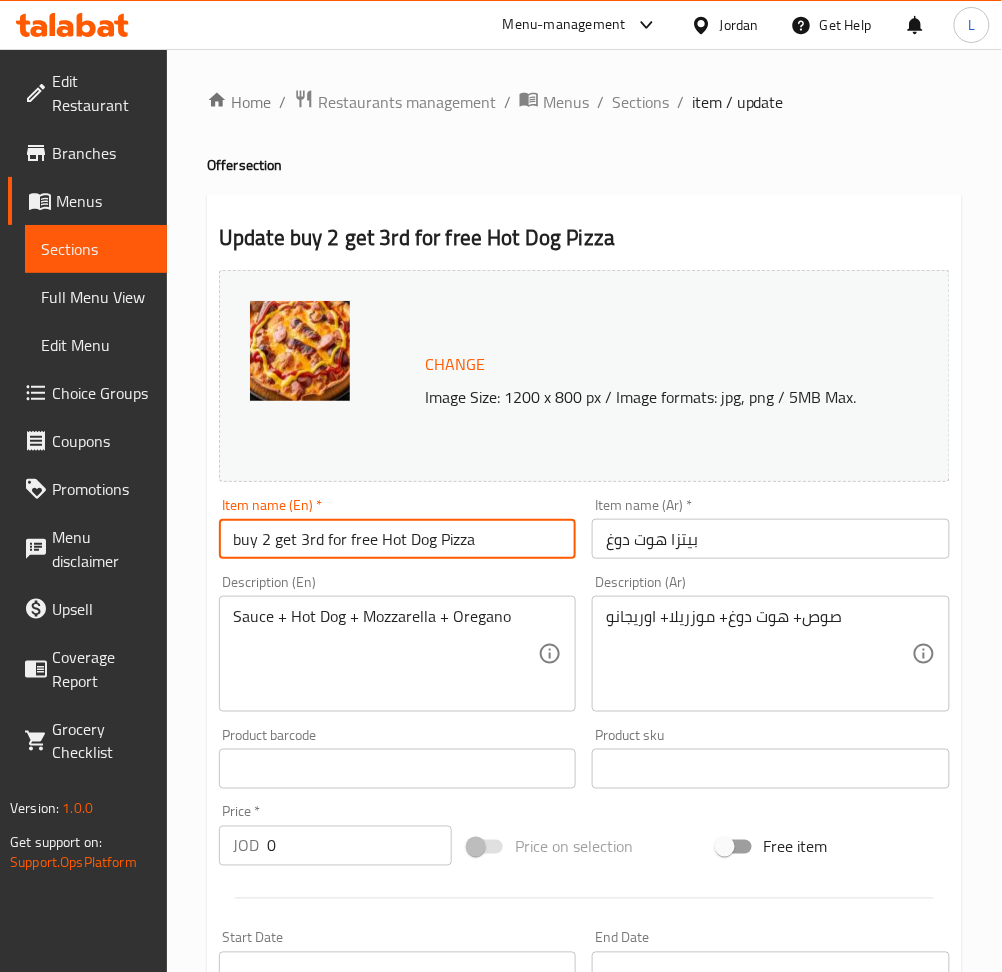 click on "buy 2 get 3rd for free Hot Dog Pizza" at bounding box center [397, 539] 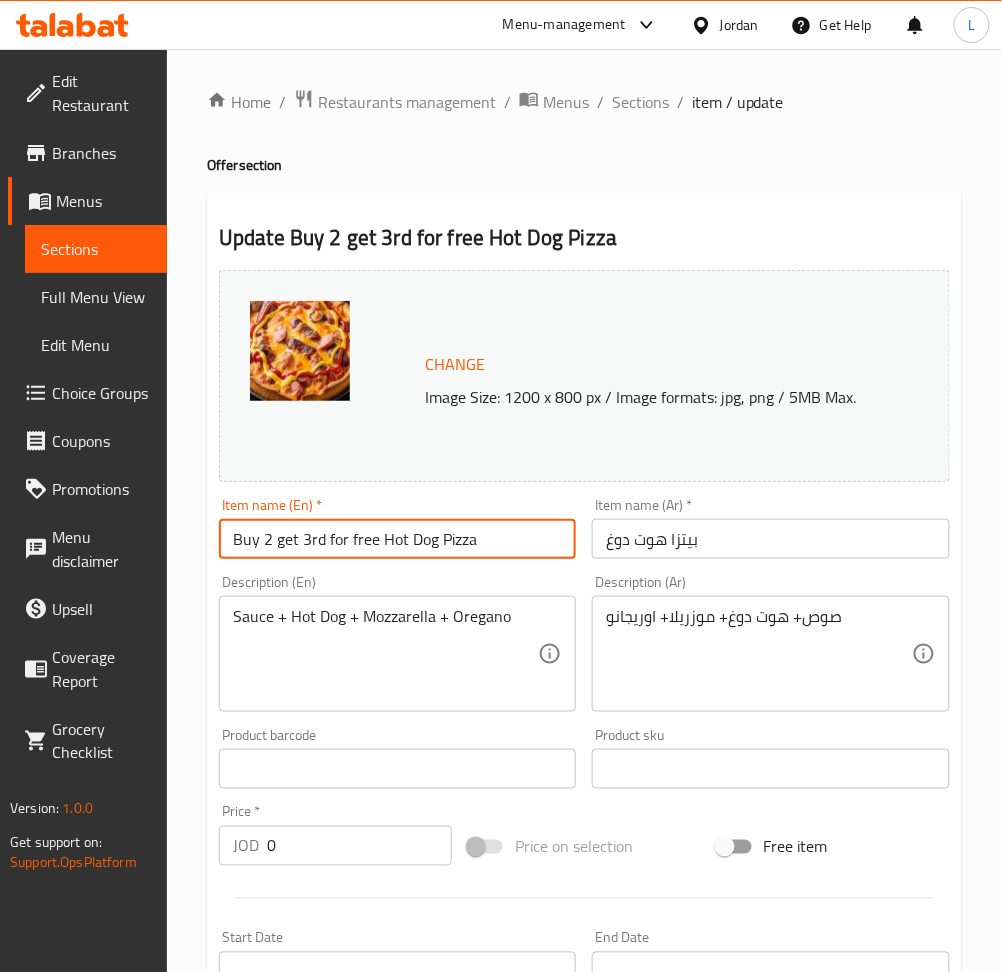 drag, startPoint x: 378, startPoint y: 545, endPoint x: 485, endPoint y: 549, distance: 107.07474 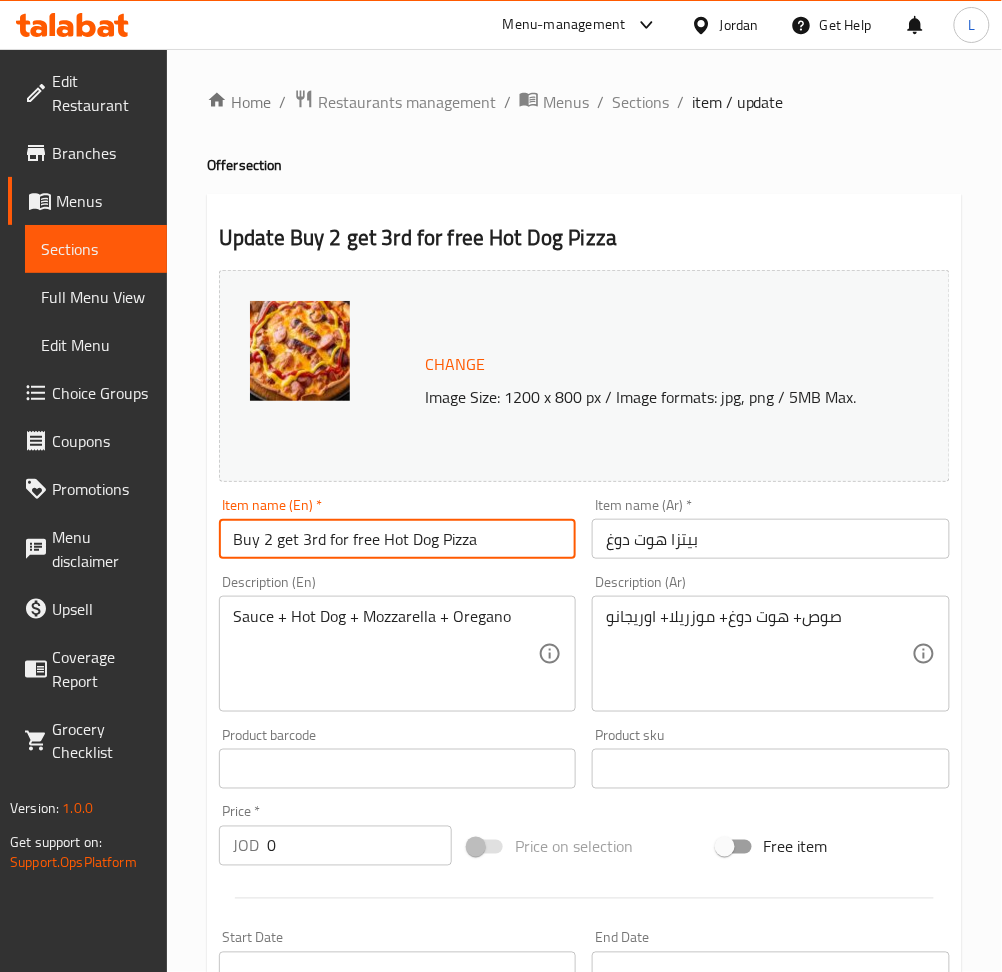 click on "Buy 2 get 3rd for free Hot Dog Pizza" at bounding box center [397, 539] 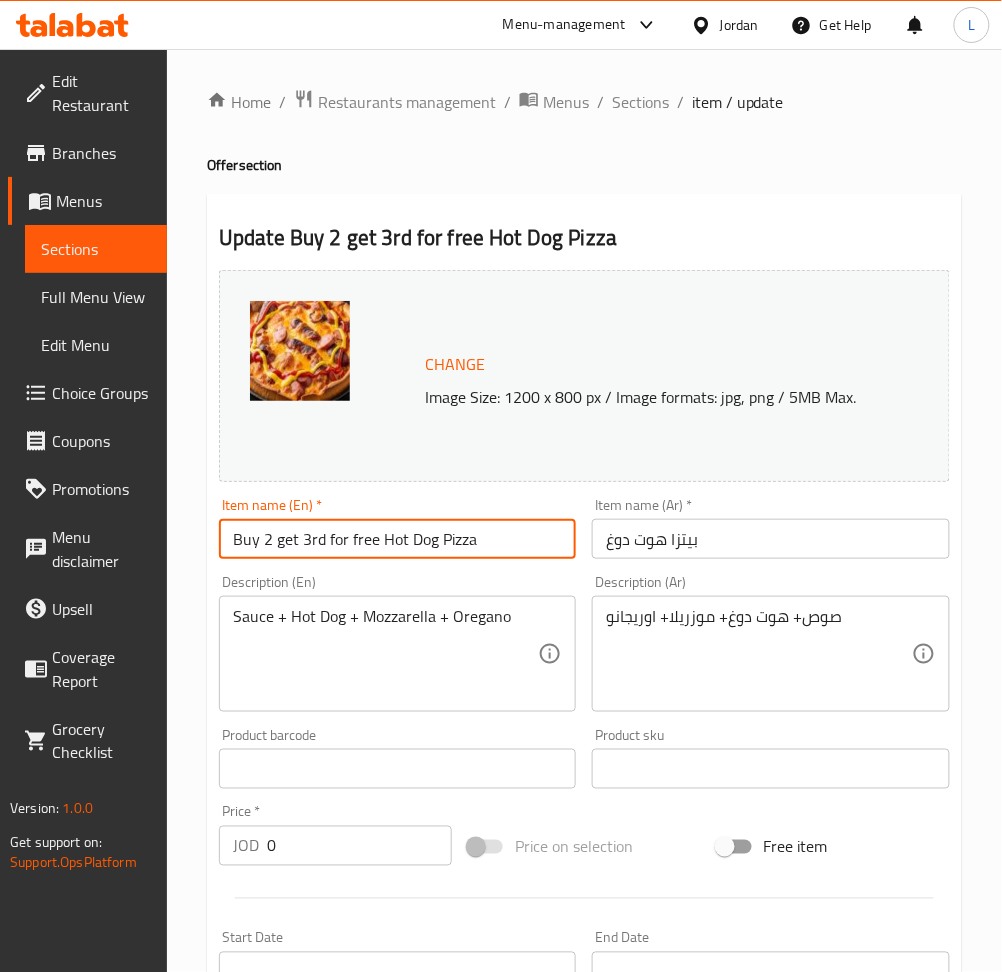 click on "Buy 2 get 3rd for free Hot Dog Pizza" at bounding box center [397, 539] 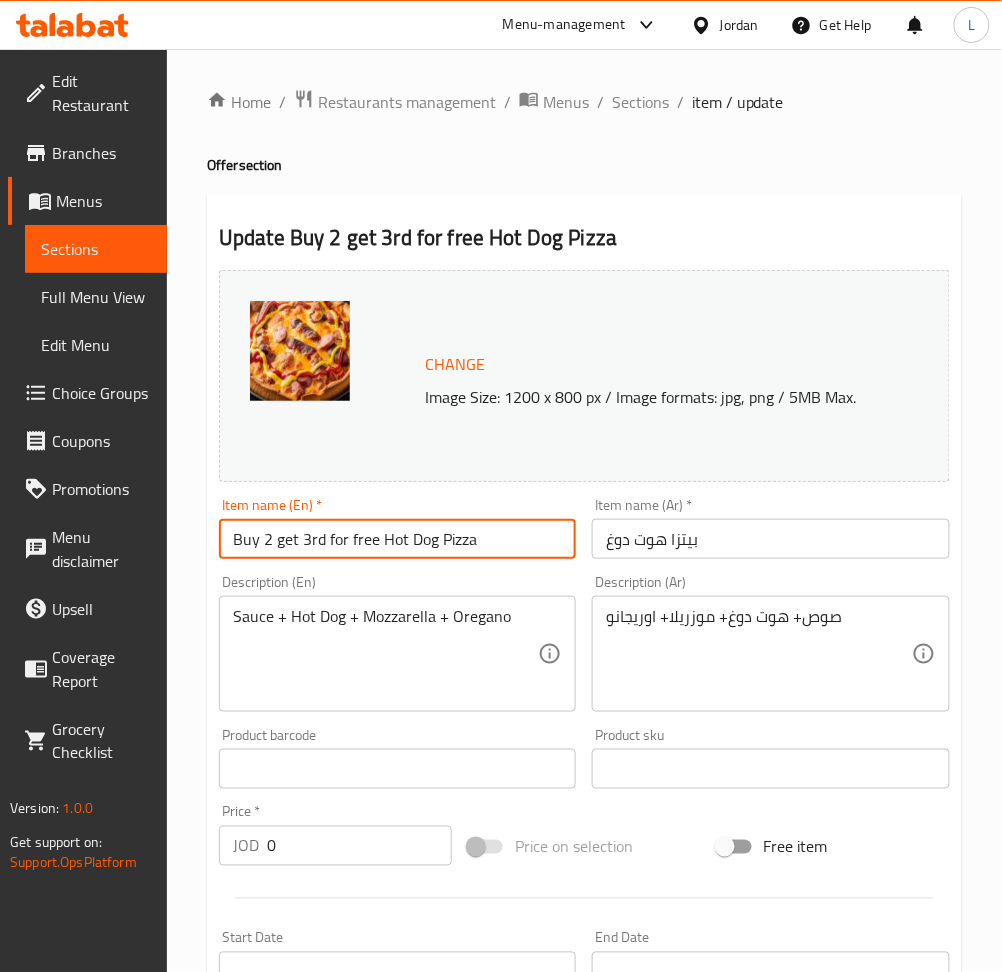 paste on "Hot Dog Pizza" 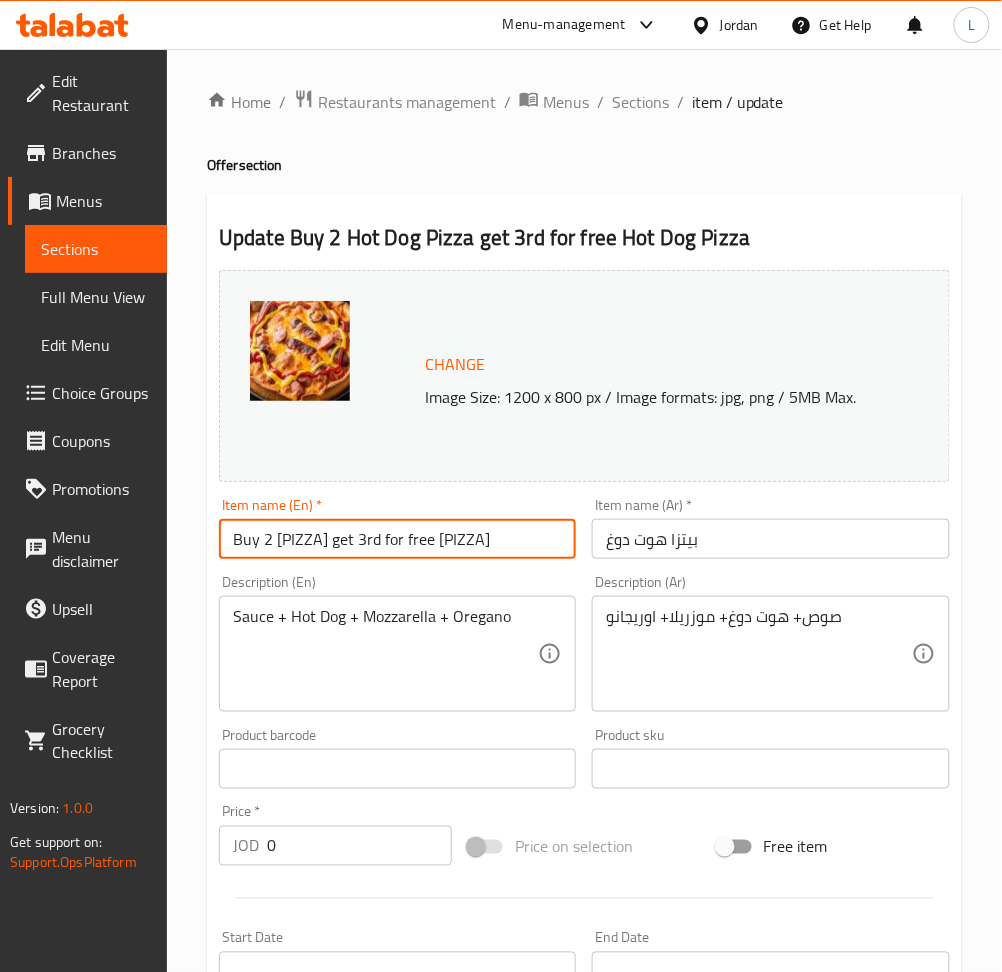 scroll, scrollTop: 0, scrollLeft: 9, axis: horizontal 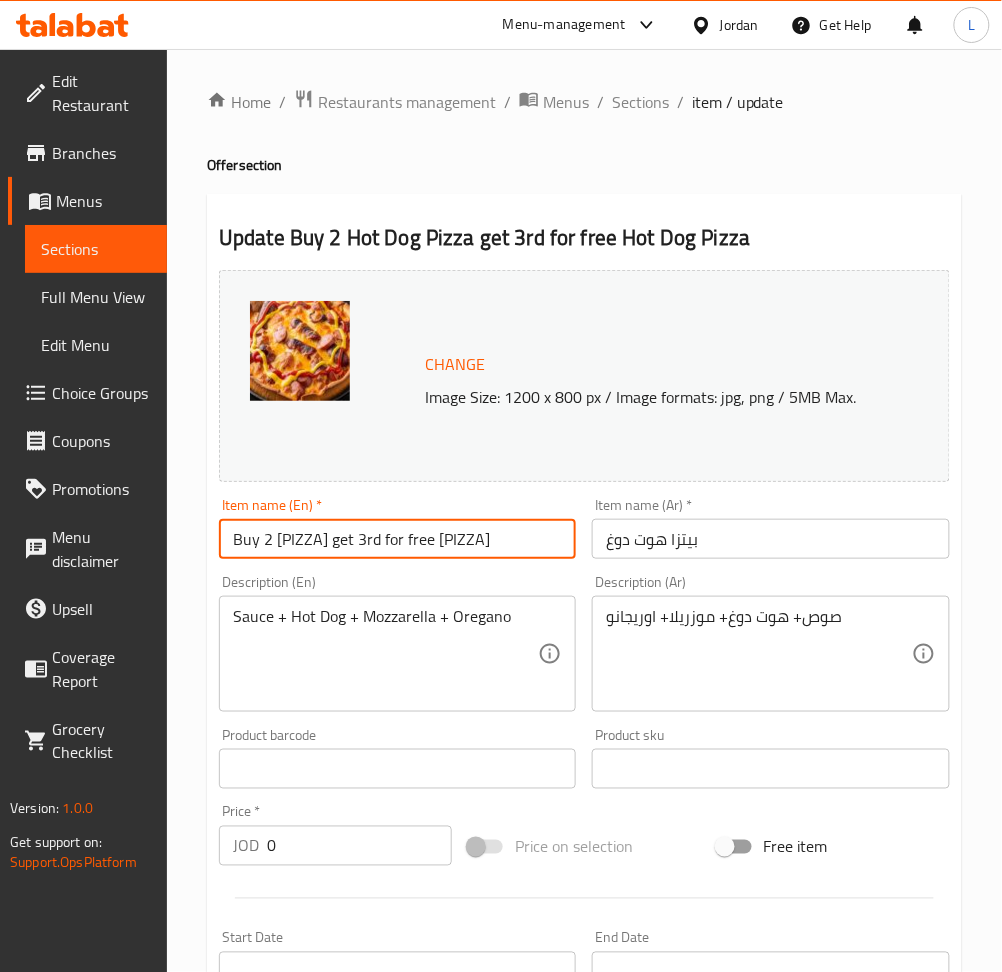 drag, startPoint x: 477, startPoint y: 540, endPoint x: 750, endPoint y: 566, distance: 274.2353 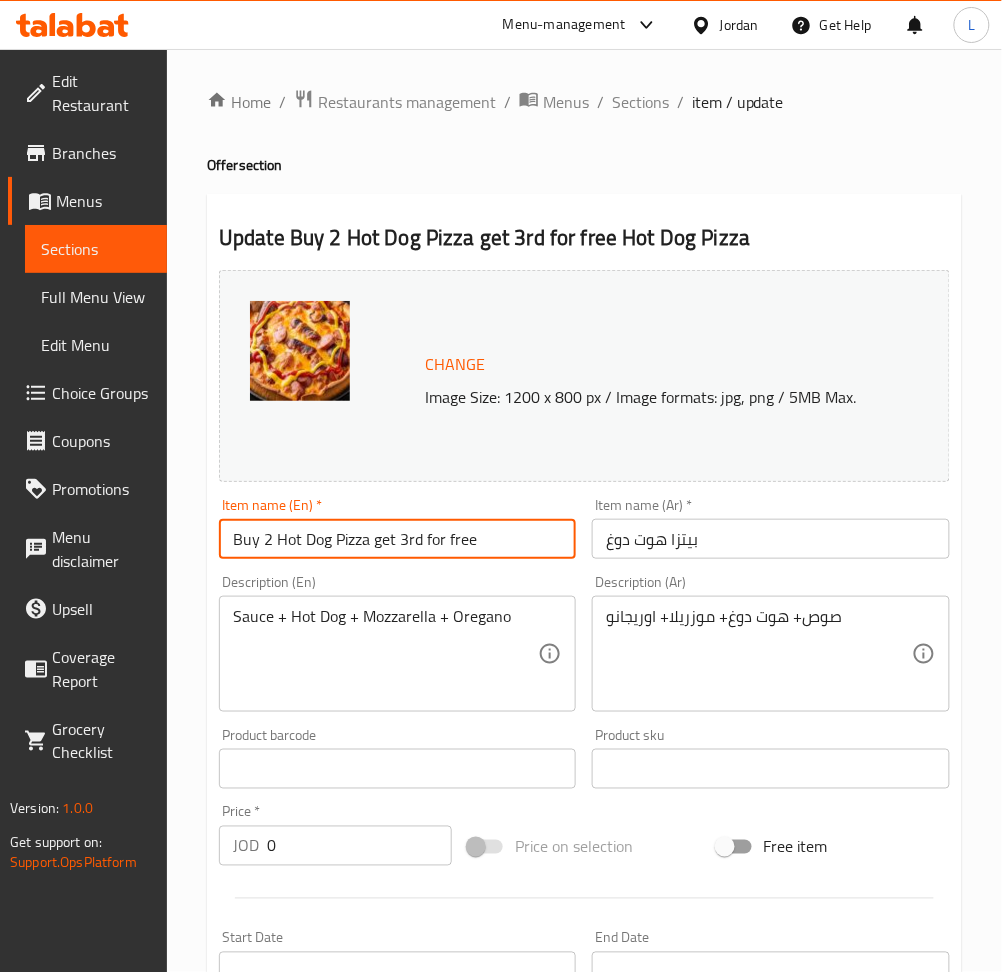 scroll, scrollTop: 0, scrollLeft: 0, axis: both 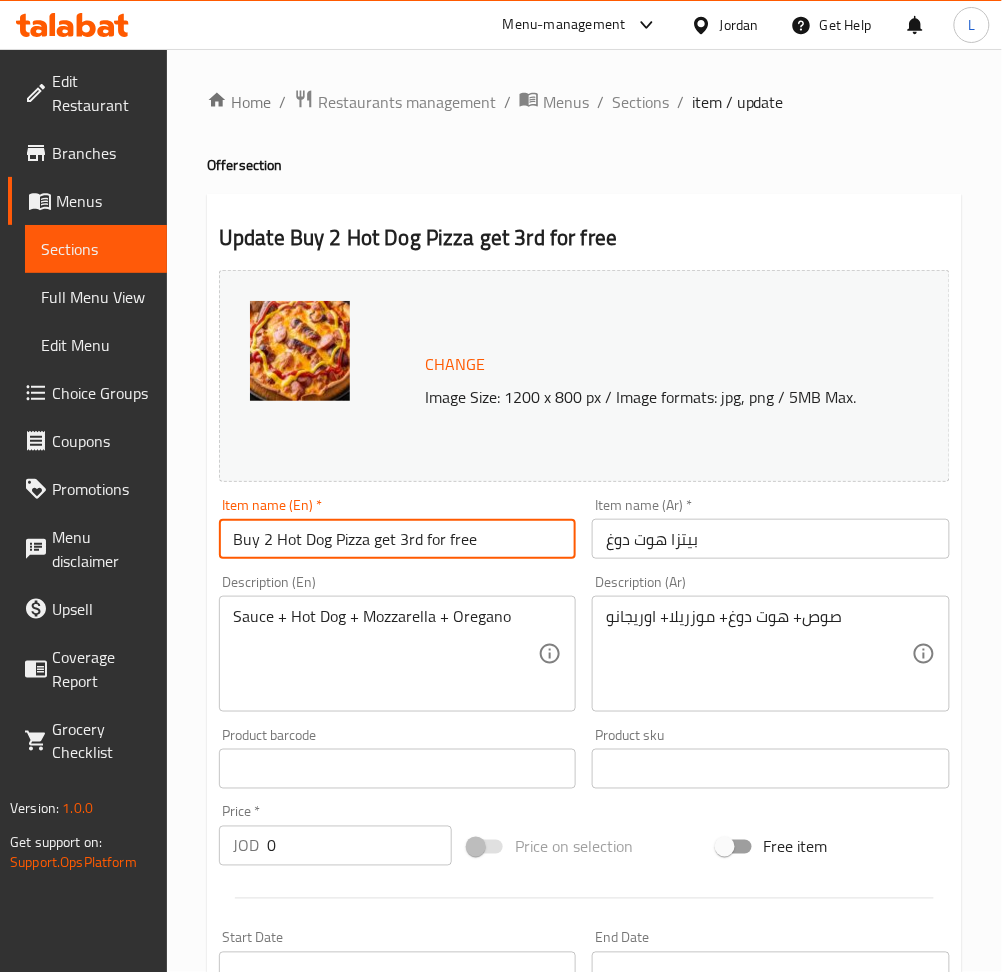 click on "Buy 2 Hot Dog Pizza get 3rd for free" at bounding box center (397, 539) 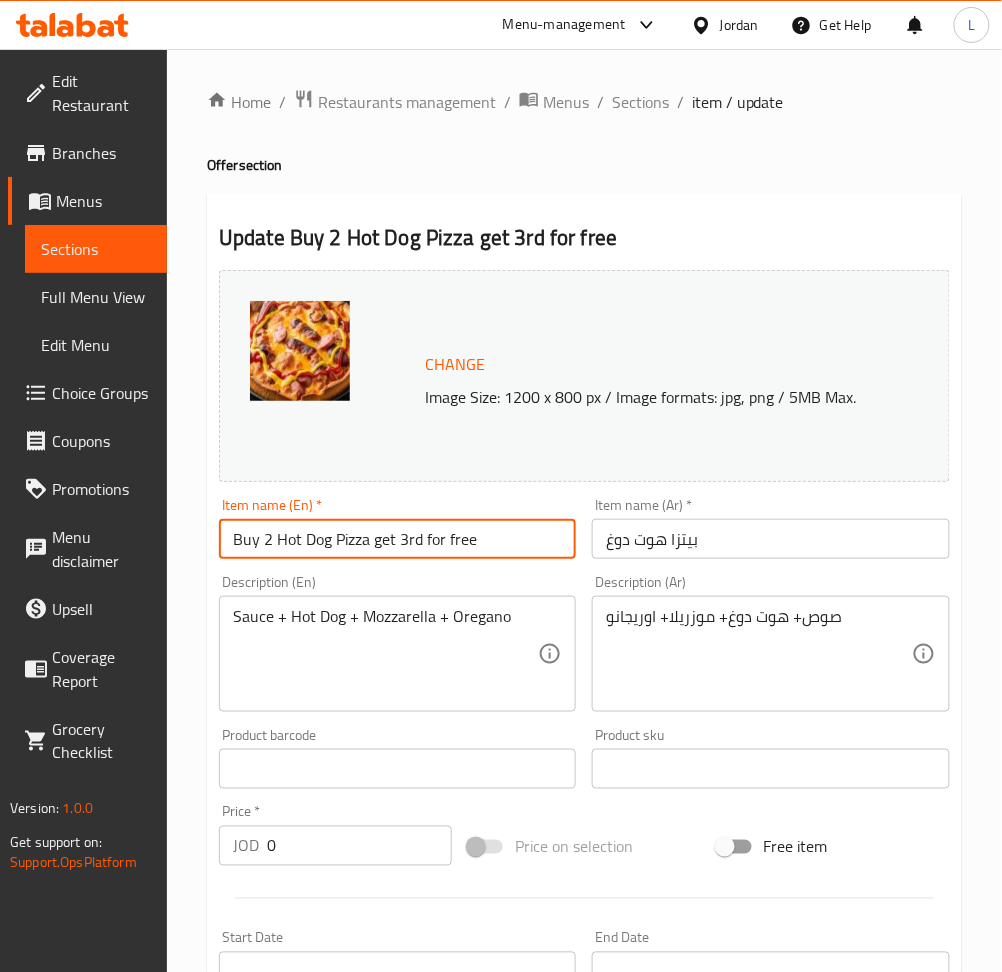 click on "Buy 2 Hot Dog Pizza get 3rd for free" at bounding box center [397, 539] 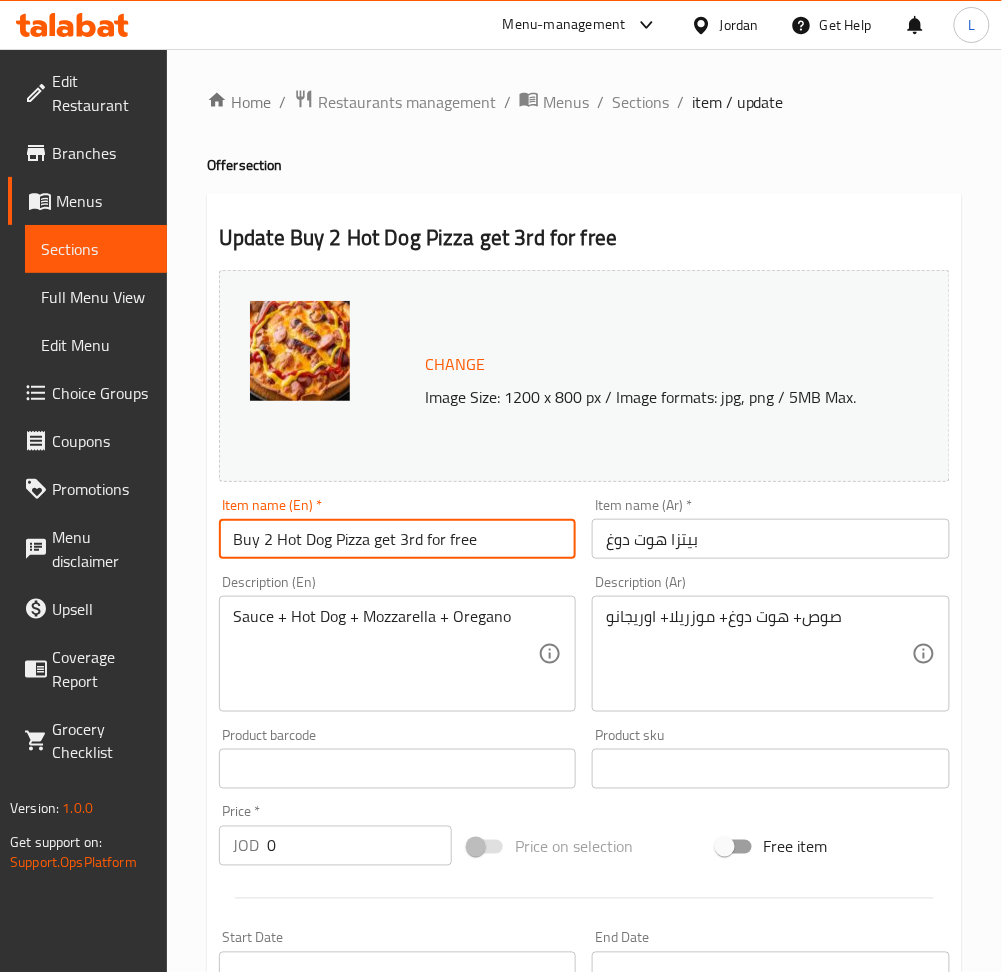 type on "Buy 2 Hot Dog Pizza get 3rd for free" 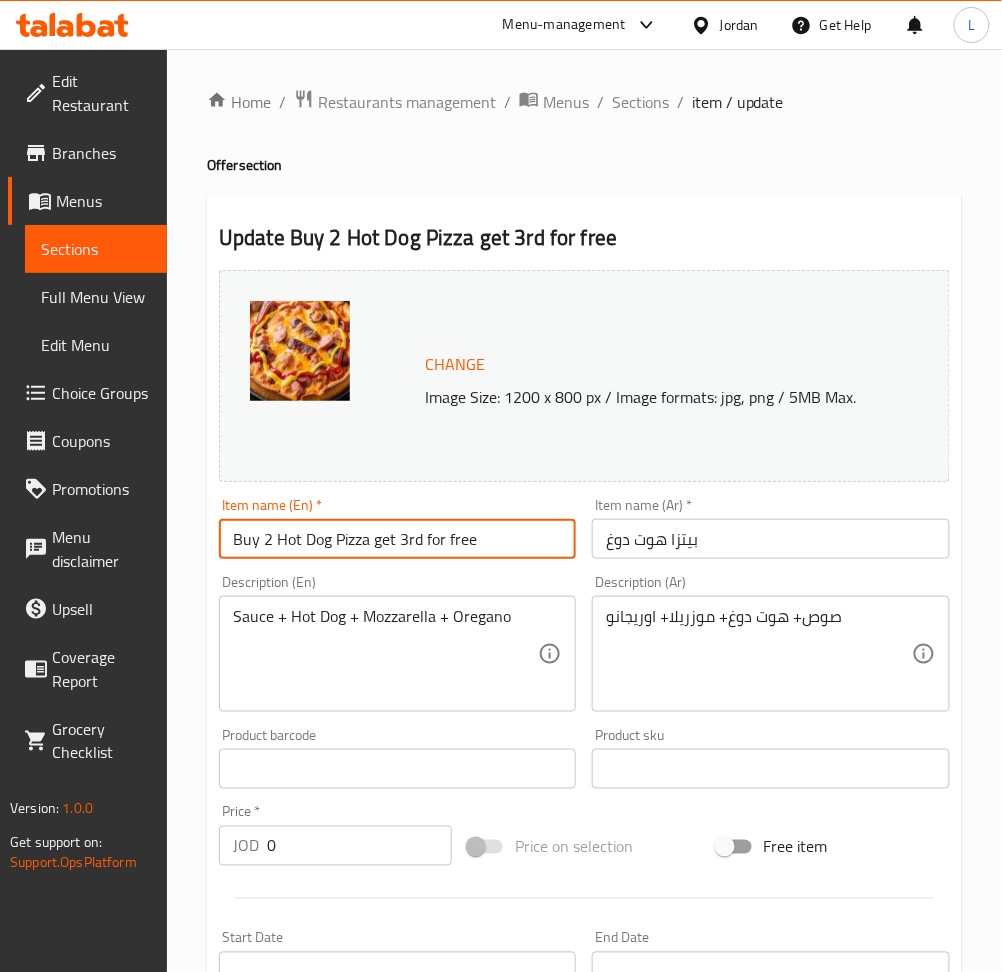 click on "بيتزا هوت دوغ" at bounding box center [770, 539] 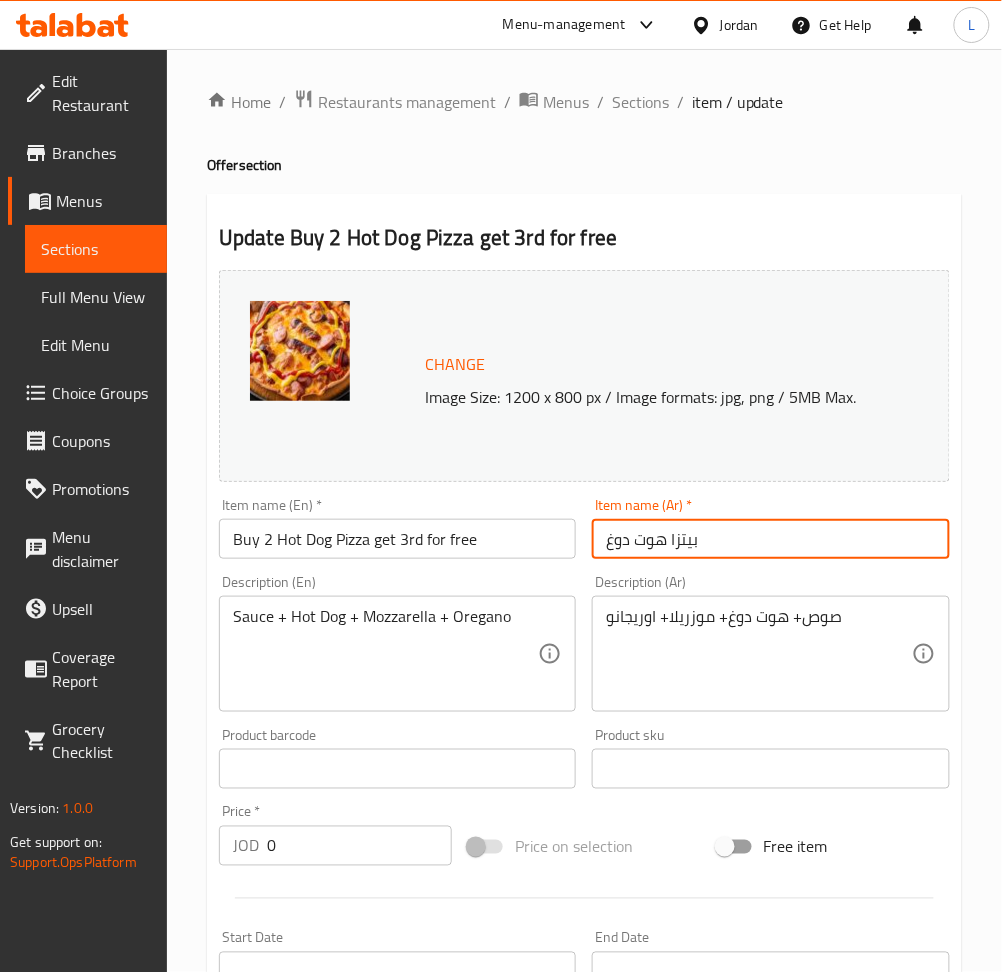 click on "بيتزا هوت دوغ" at bounding box center (770, 539) 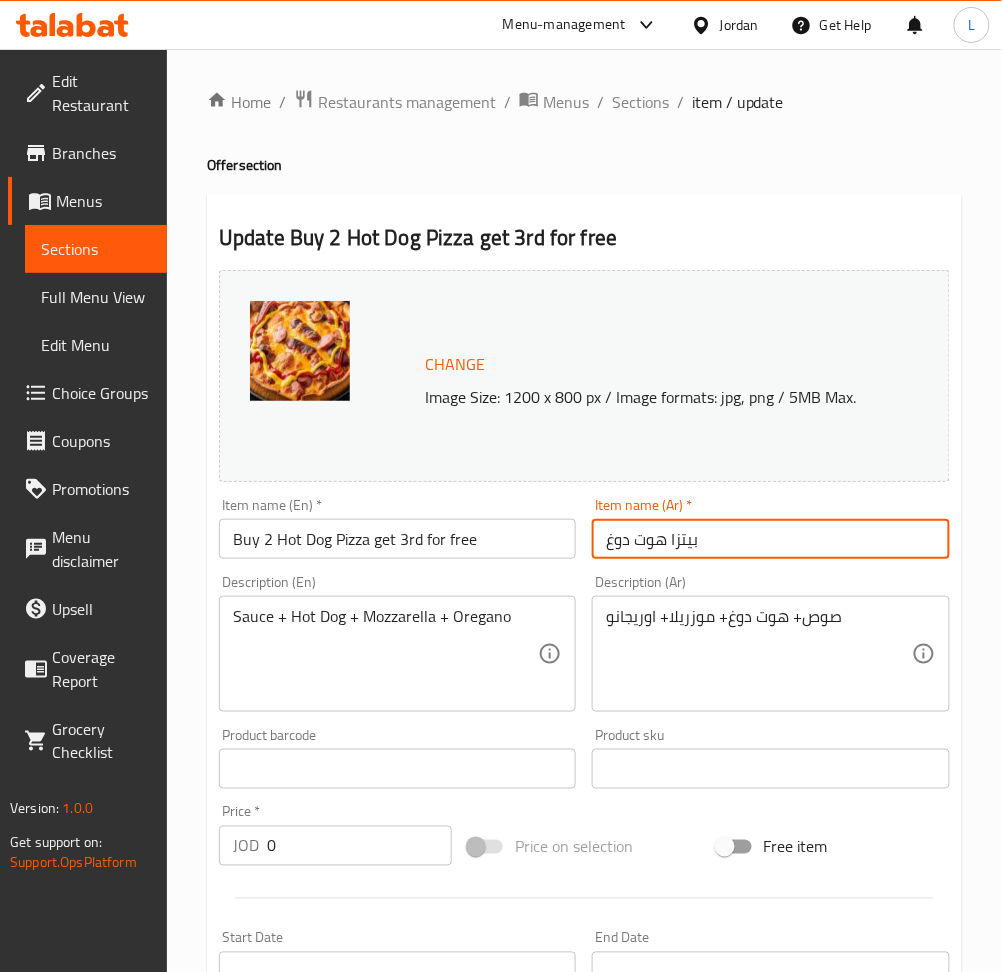 click on "بيتزا هوت دوغ" at bounding box center [770, 539] 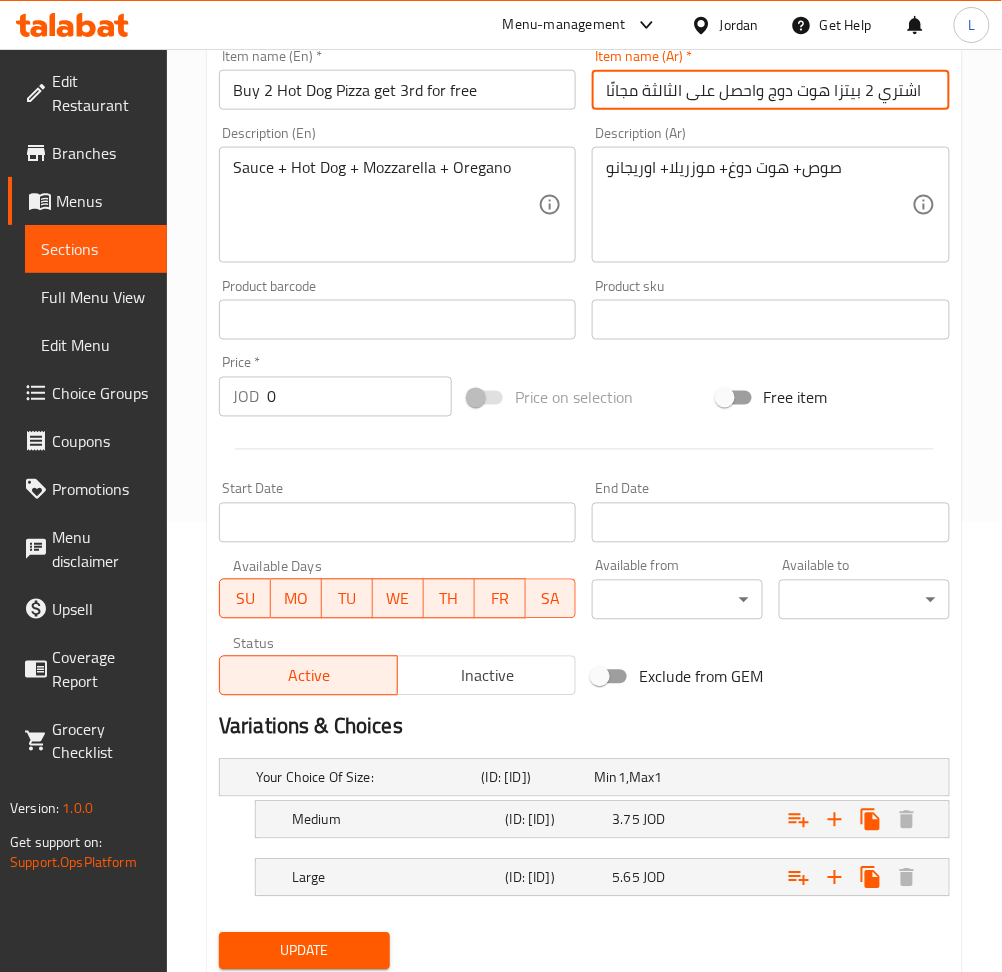 scroll, scrollTop: 542, scrollLeft: 0, axis: vertical 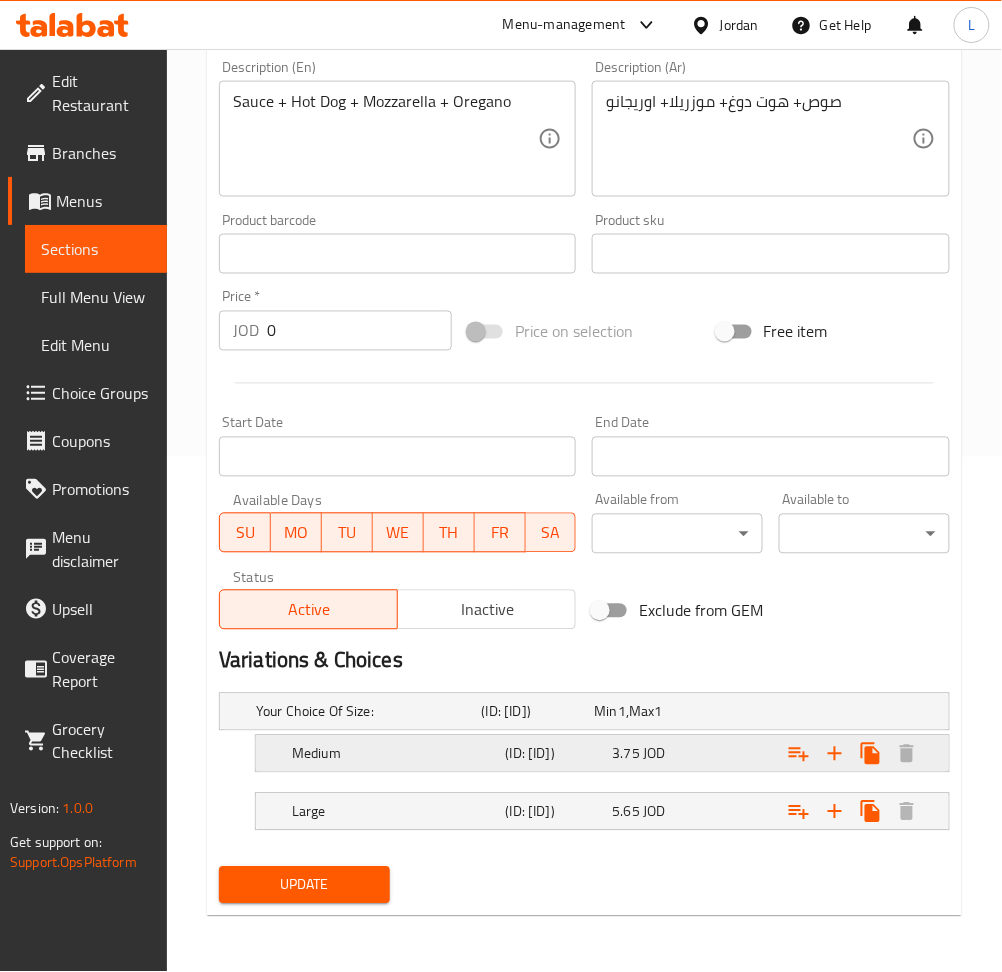 type on "اشتري 2 بيتزا هوت دوج واحصل على الثالثة مجانًا" 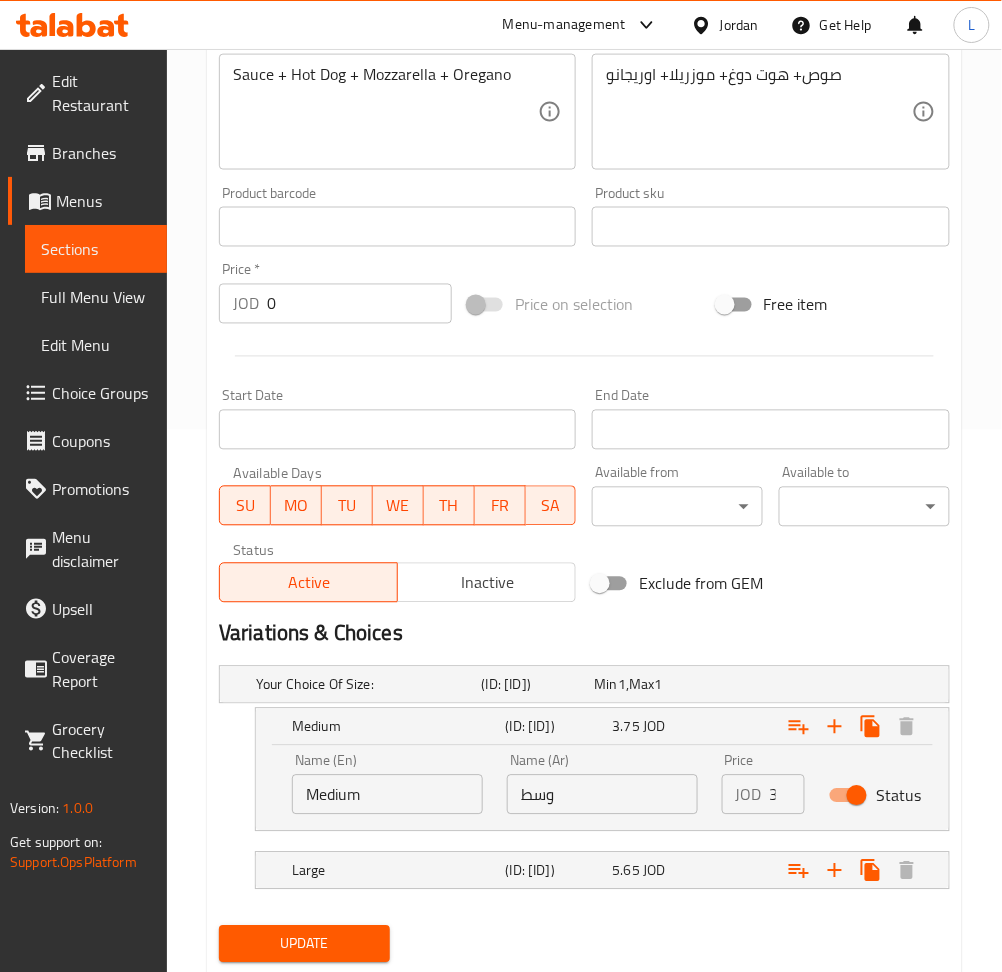 click on "3.75" at bounding box center [787, 795] 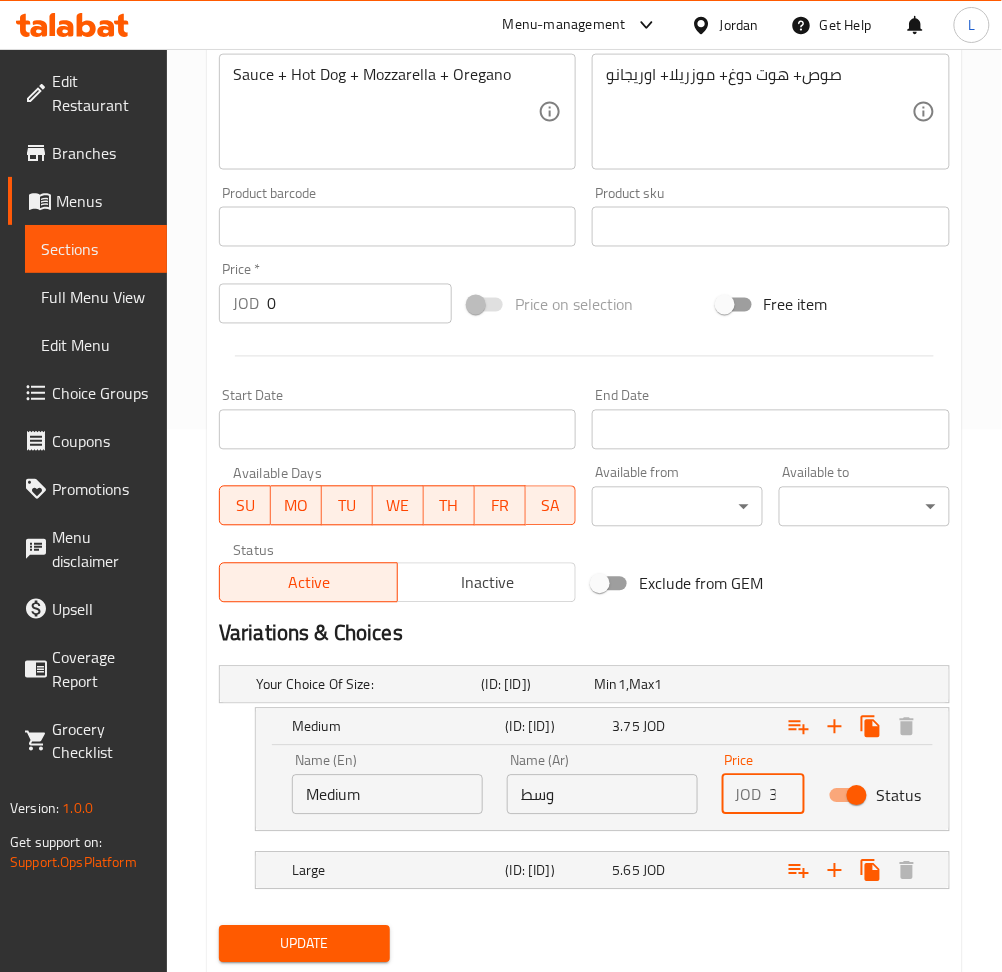 click on "3.75" at bounding box center [787, 795] 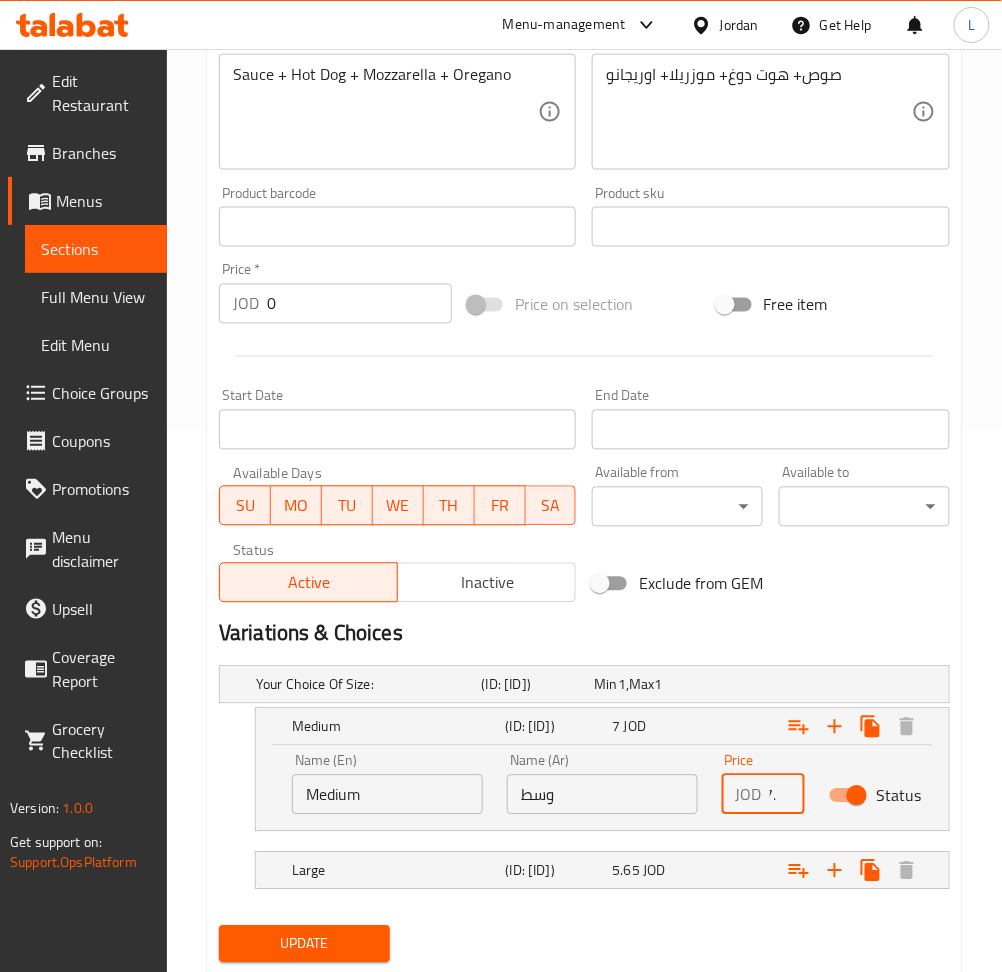 scroll, scrollTop: 0, scrollLeft: 13, axis: horizontal 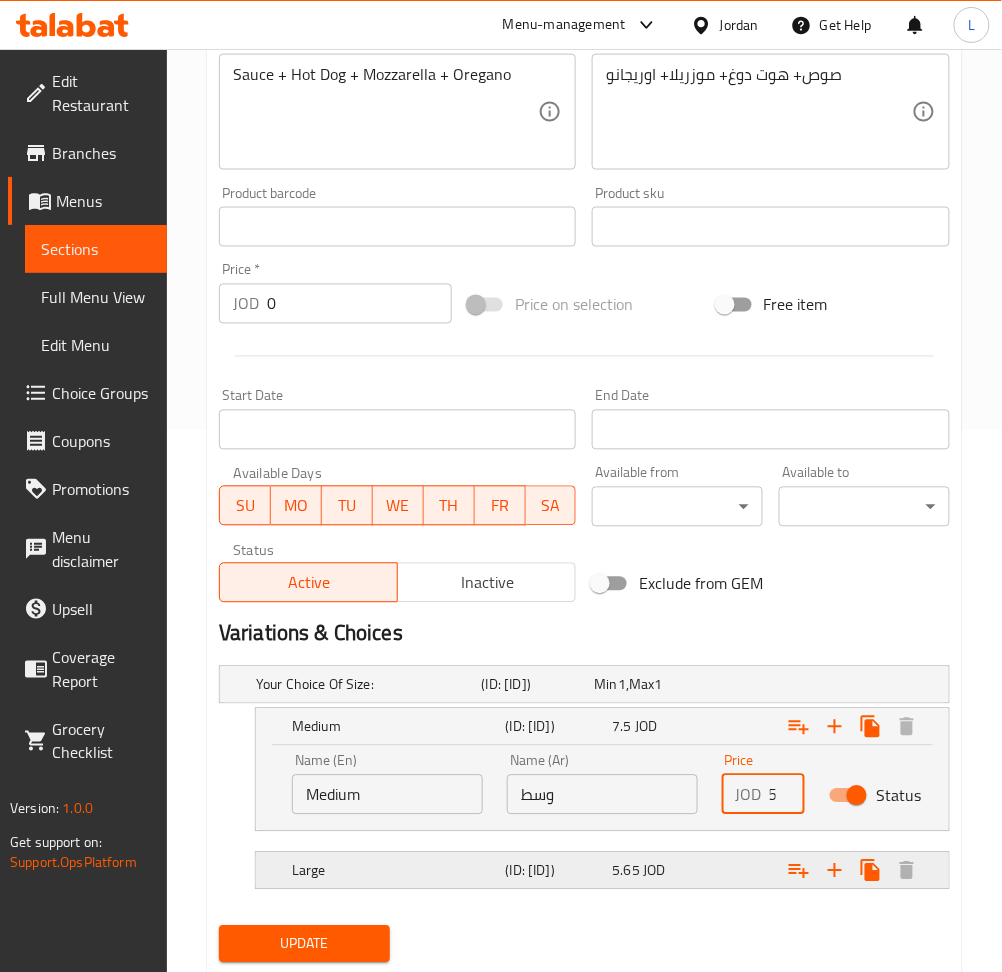 type on "7.5" 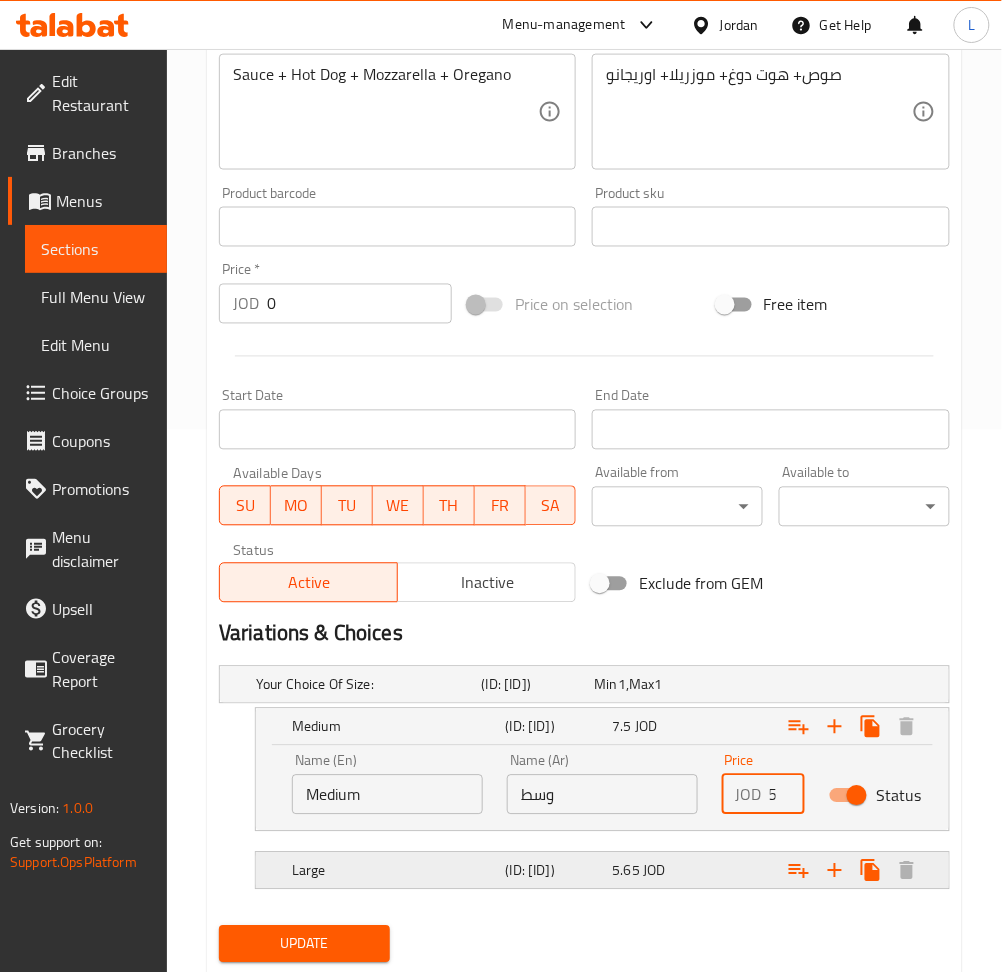 click at bounding box center [816, 685] 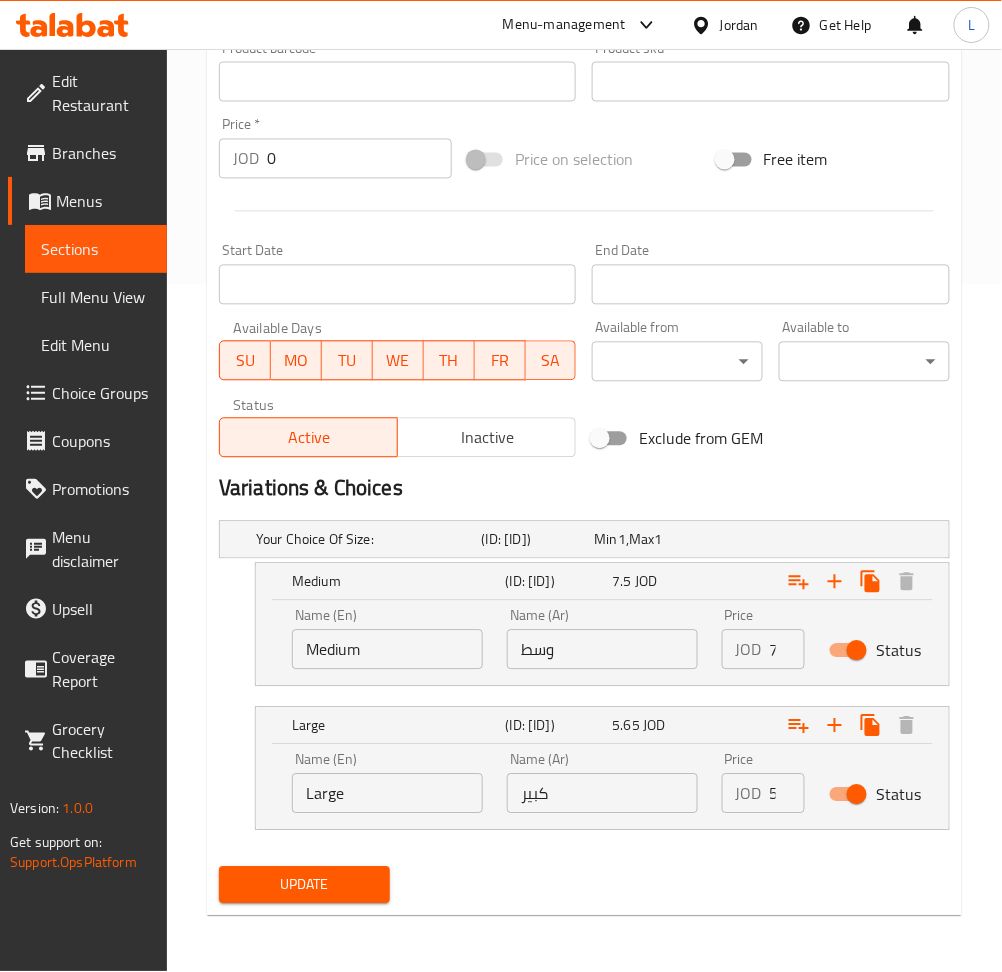 scroll, scrollTop: 715, scrollLeft: 0, axis: vertical 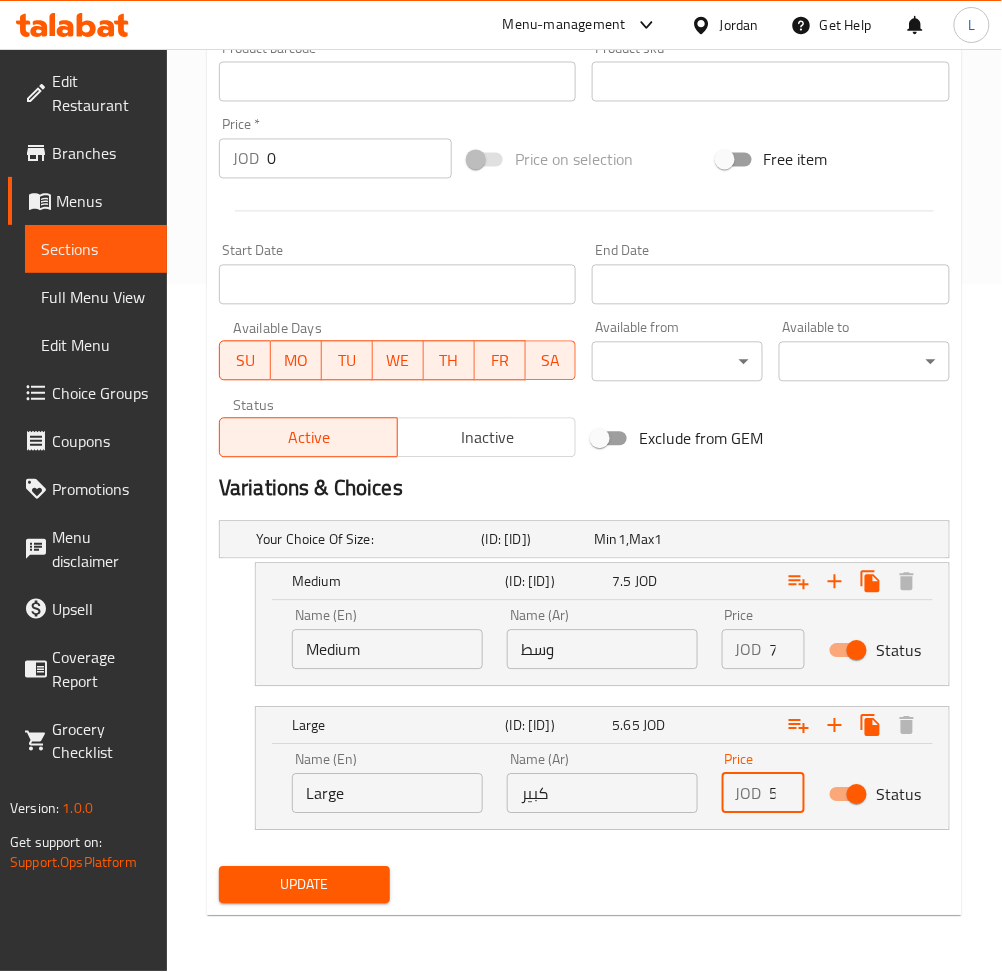 click on "5.65" at bounding box center [787, 794] 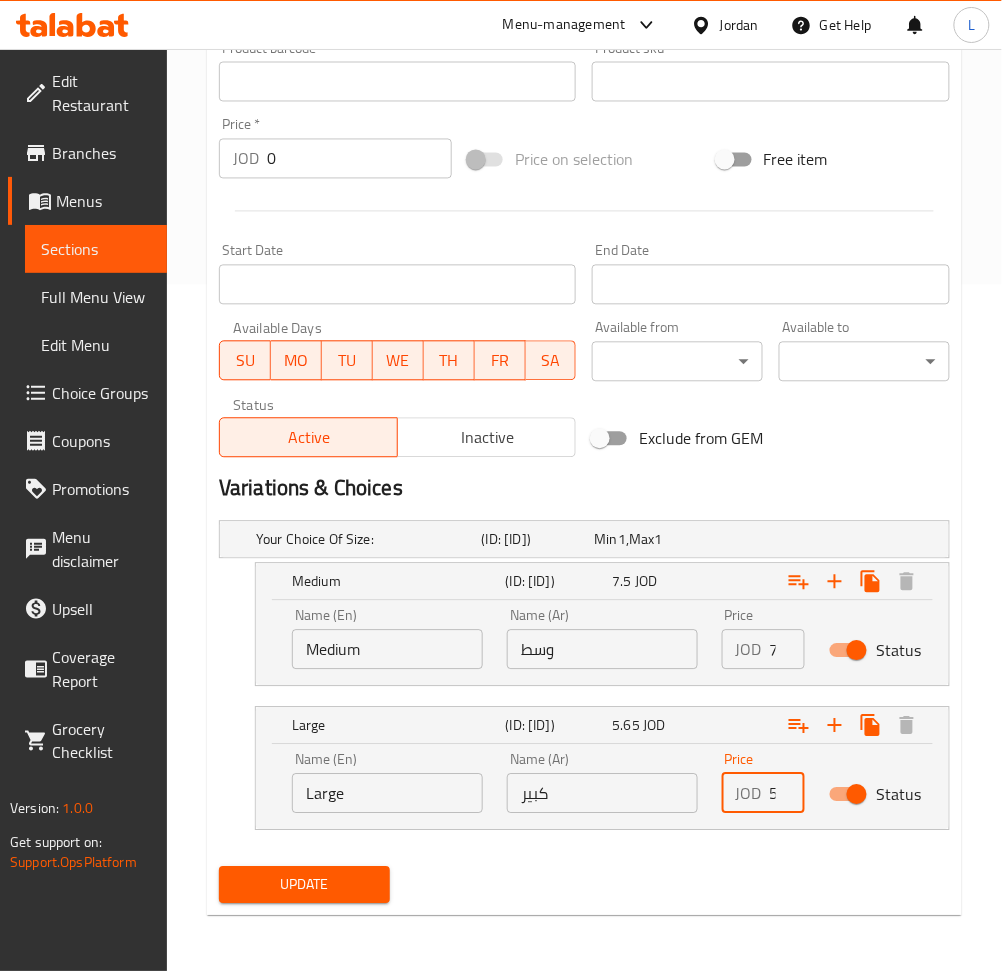 click on "JOD 5.65 Price" at bounding box center (763, 794) 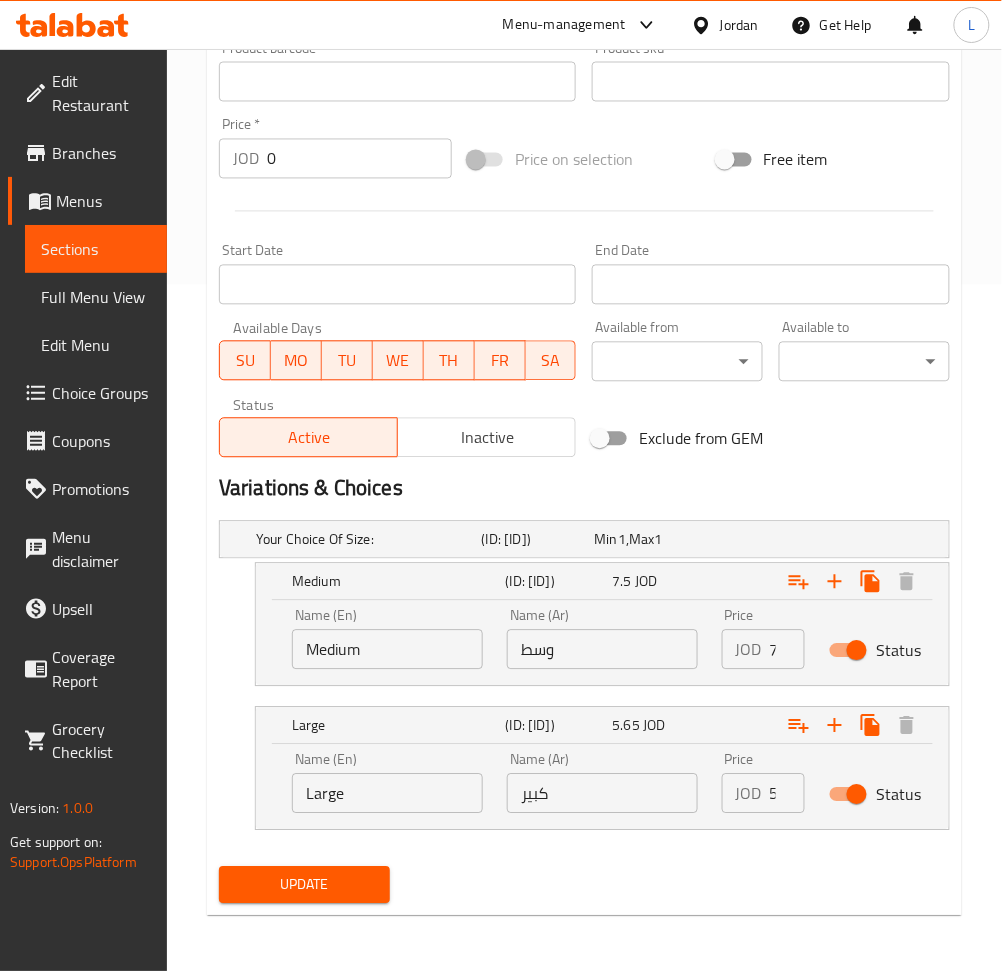 click on "JOD 5.65 Price" at bounding box center [763, 794] 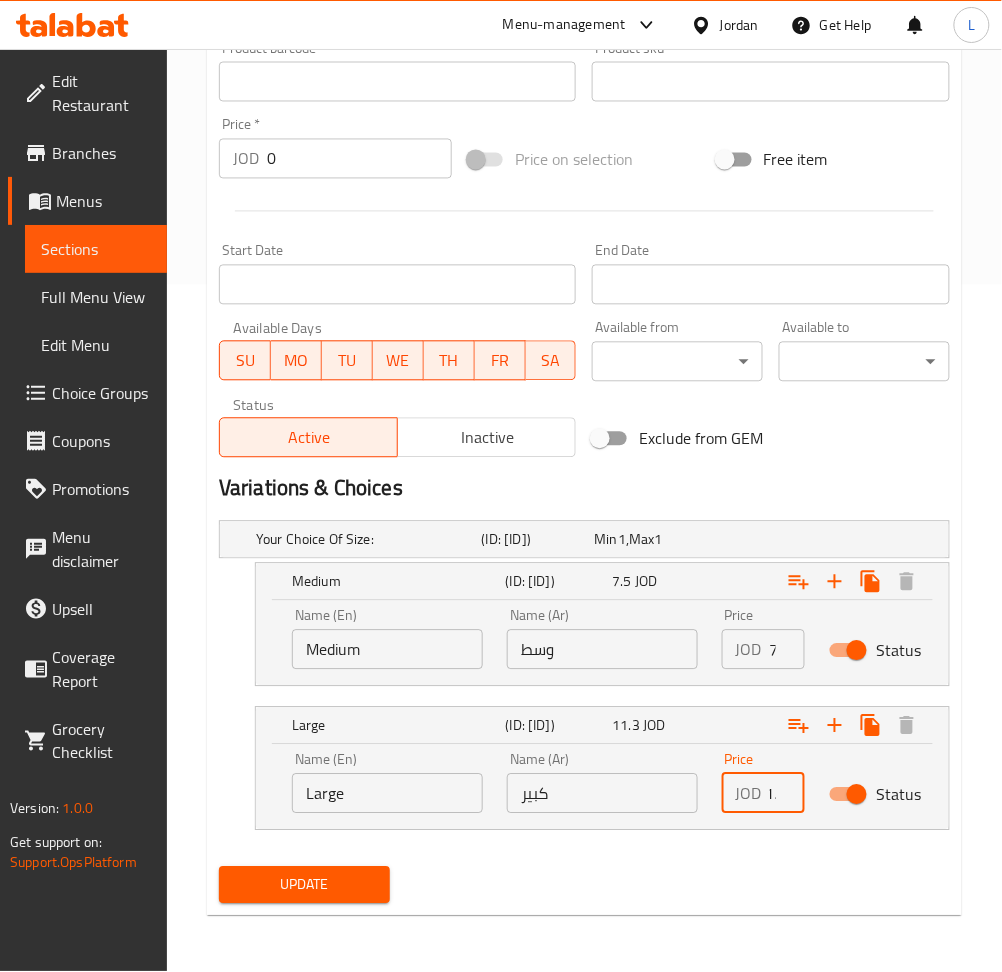 scroll, scrollTop: 0, scrollLeft: 22, axis: horizontal 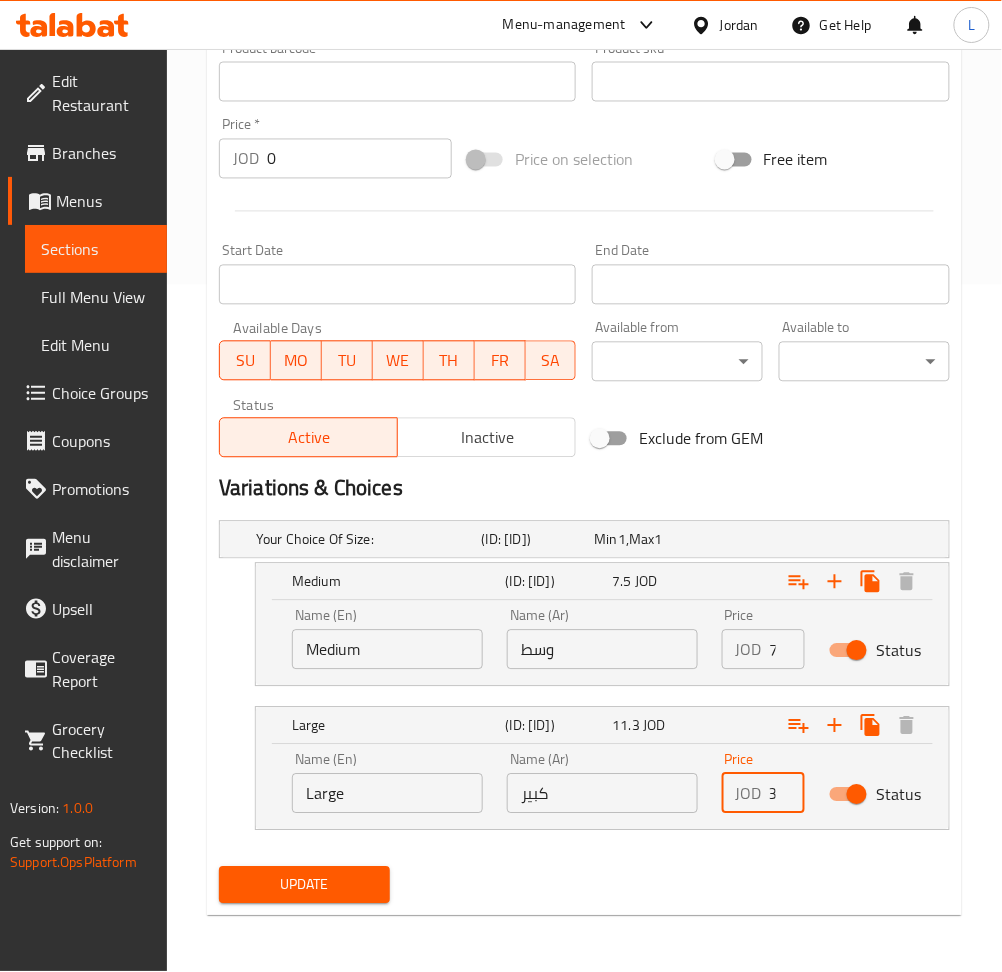 type on "11.3" 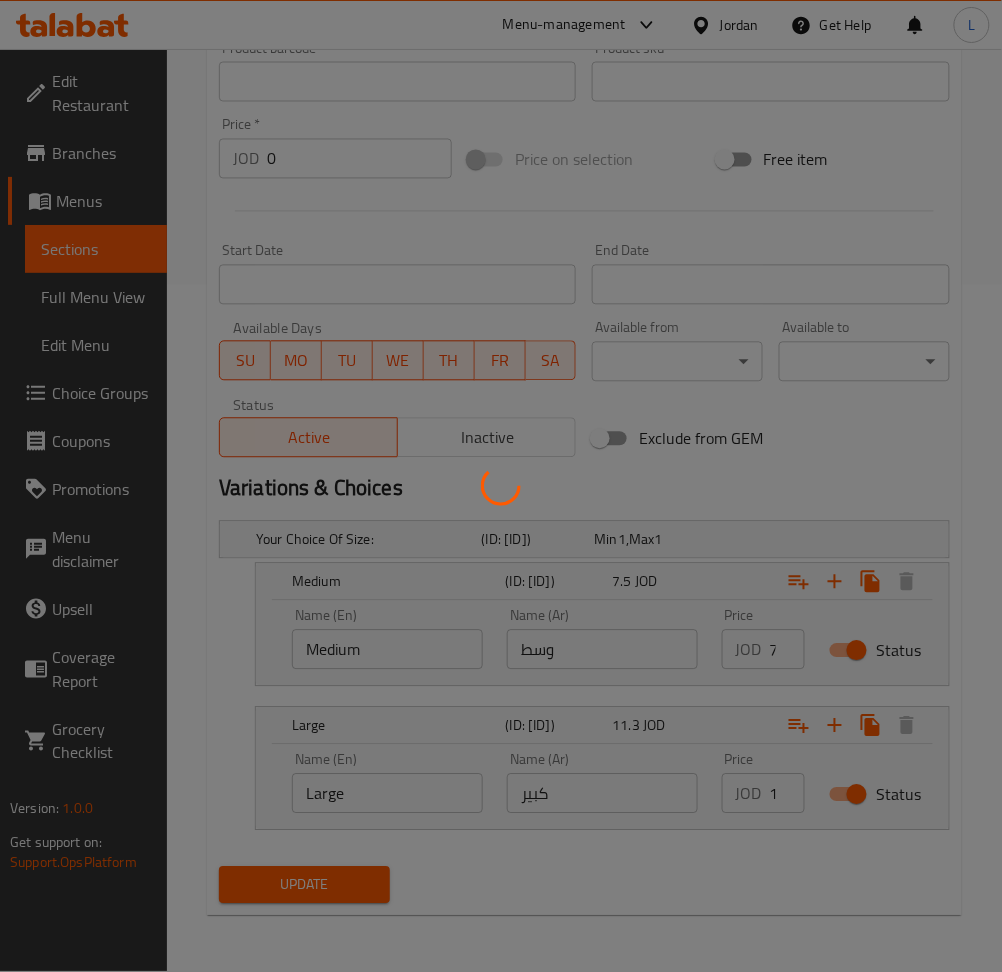 scroll, scrollTop: 0, scrollLeft: 0, axis: both 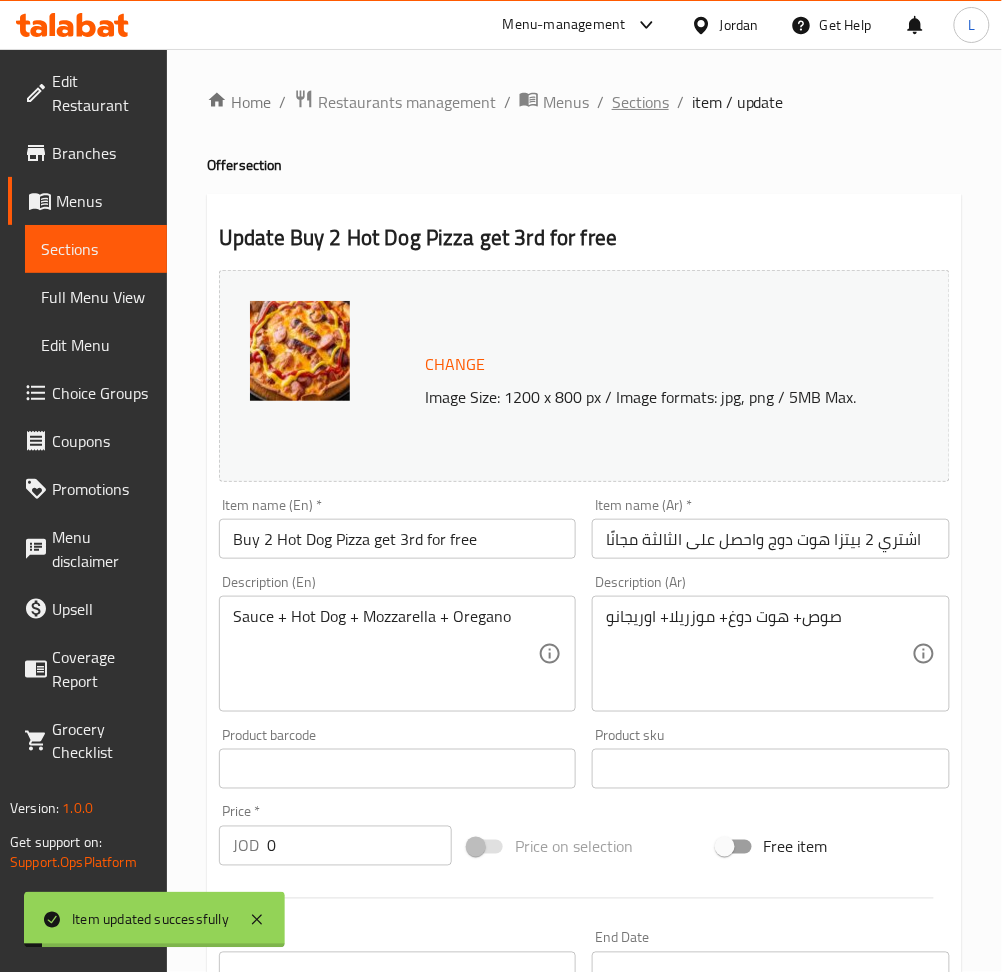 click on "Sections" at bounding box center (640, 102) 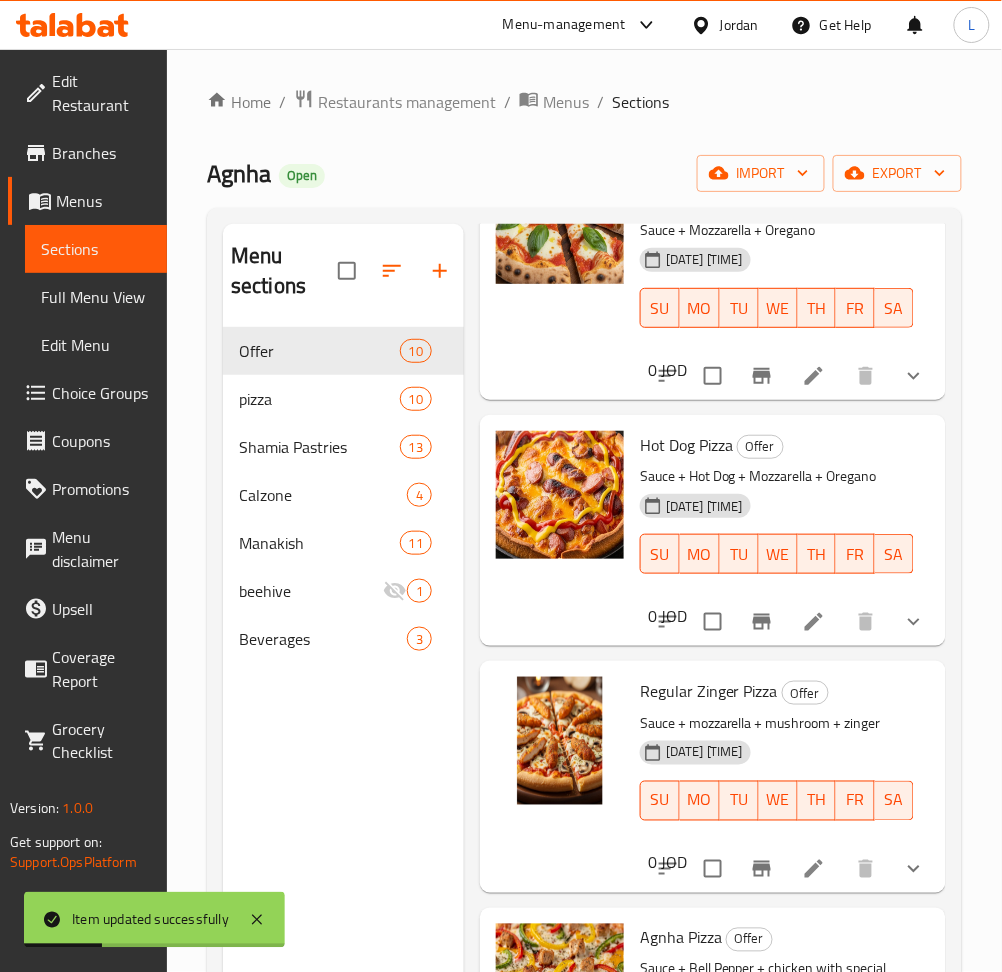 scroll, scrollTop: 533, scrollLeft: 0, axis: vertical 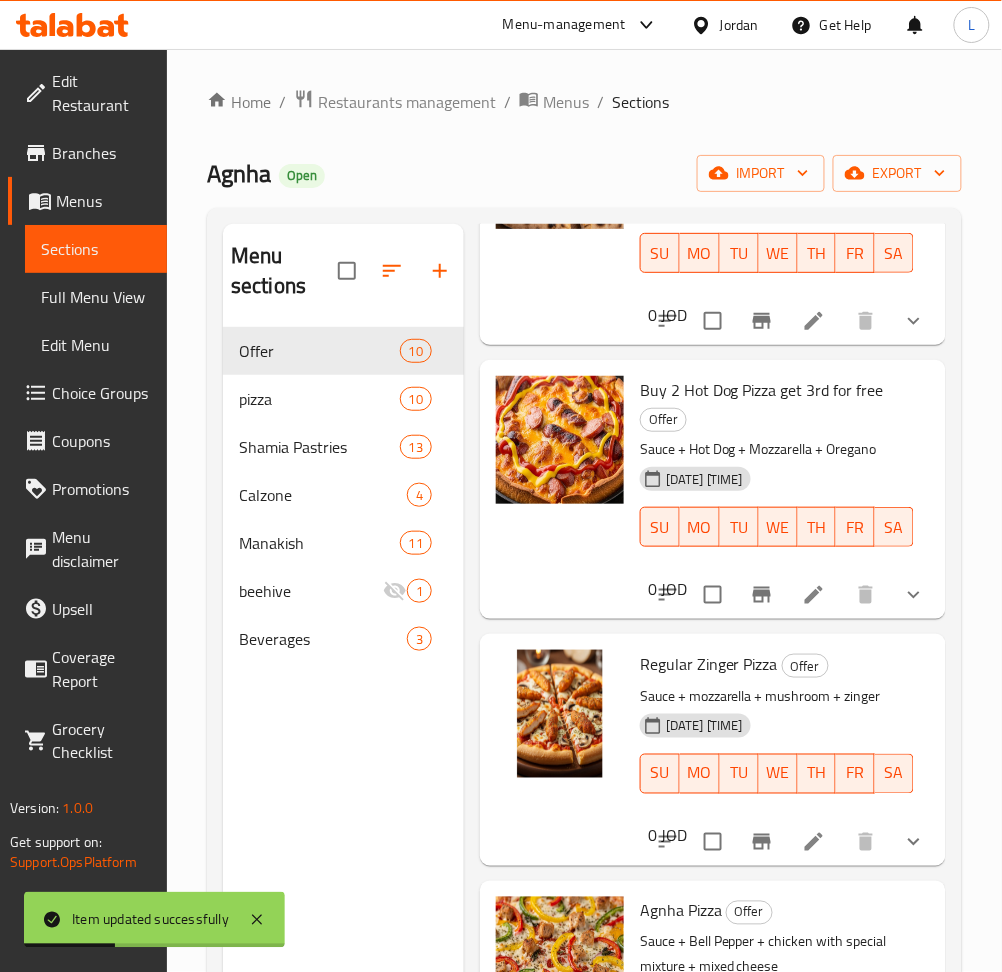 click on "Buy 2 Hot Dog Pizza get 3rd for free    Offer  Sauce + Hot Dog + Mozzarella + Oregano  04-08-2025 01:18 PM SU MO TU WE TH FR SA" at bounding box center (777, 475) 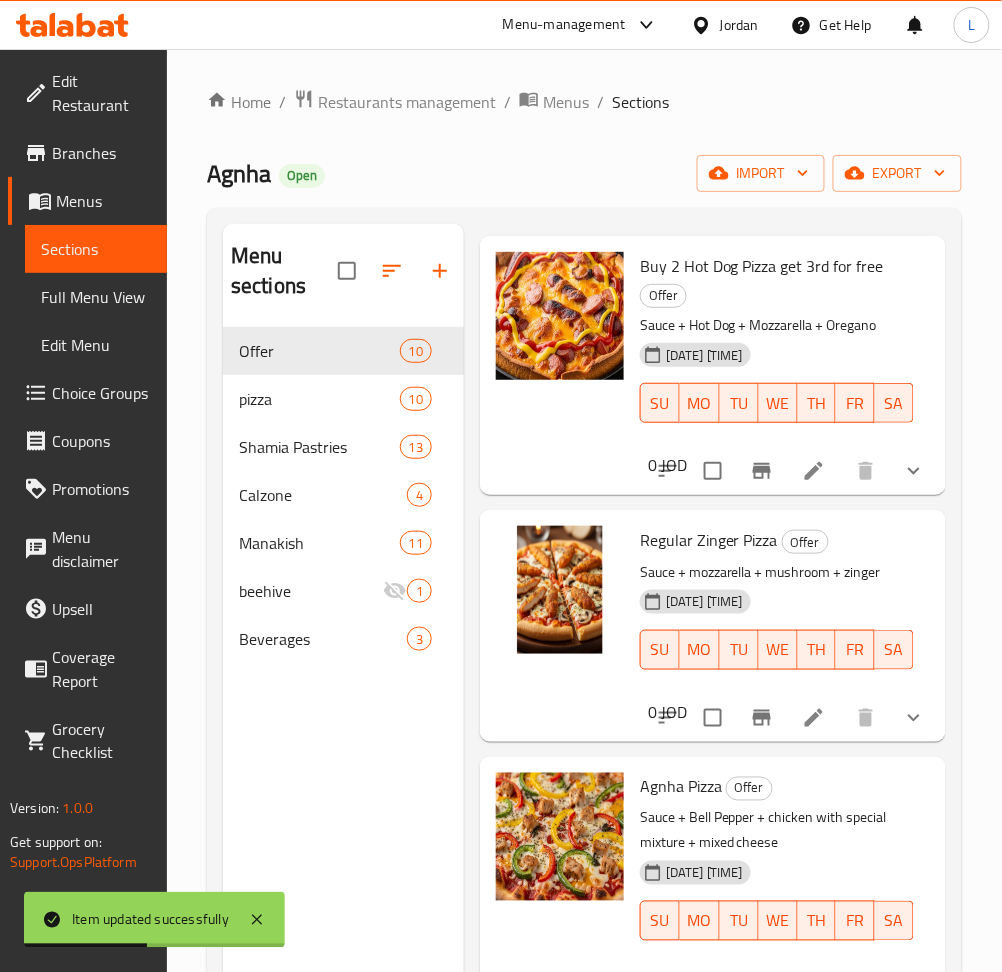 scroll, scrollTop: 800, scrollLeft: 0, axis: vertical 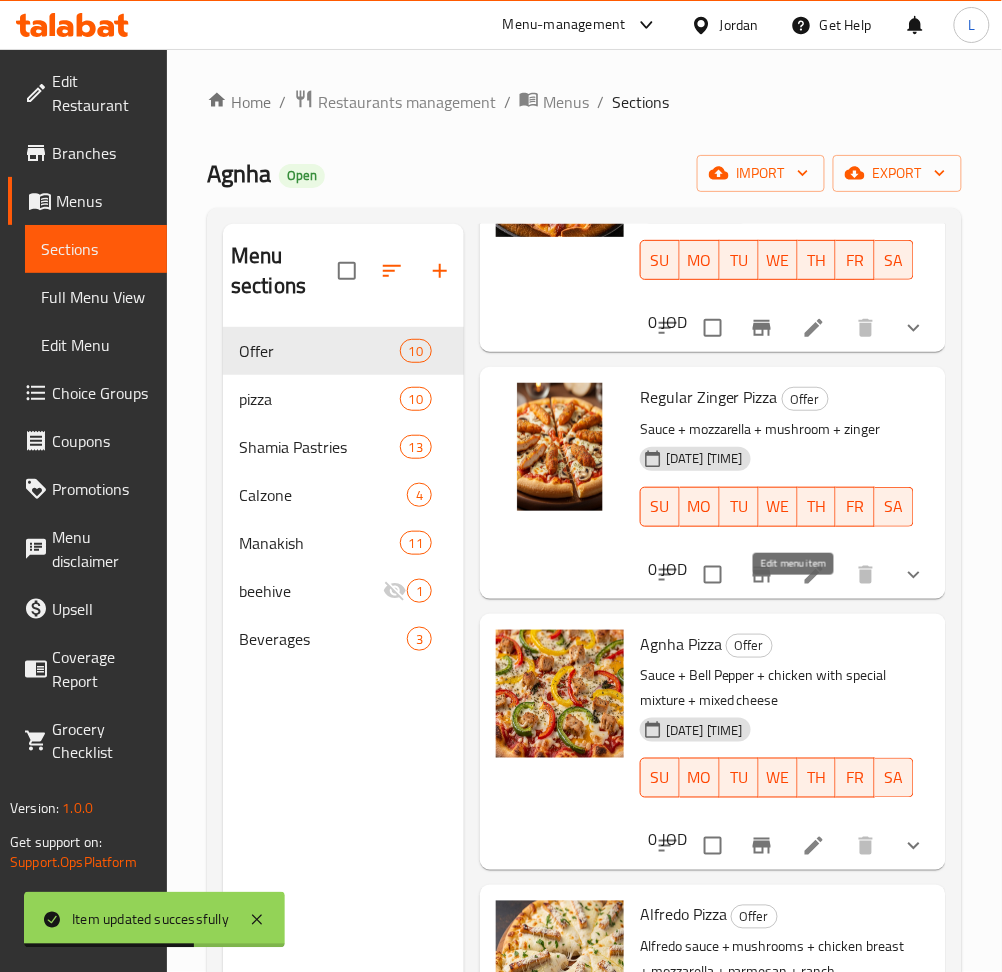 click 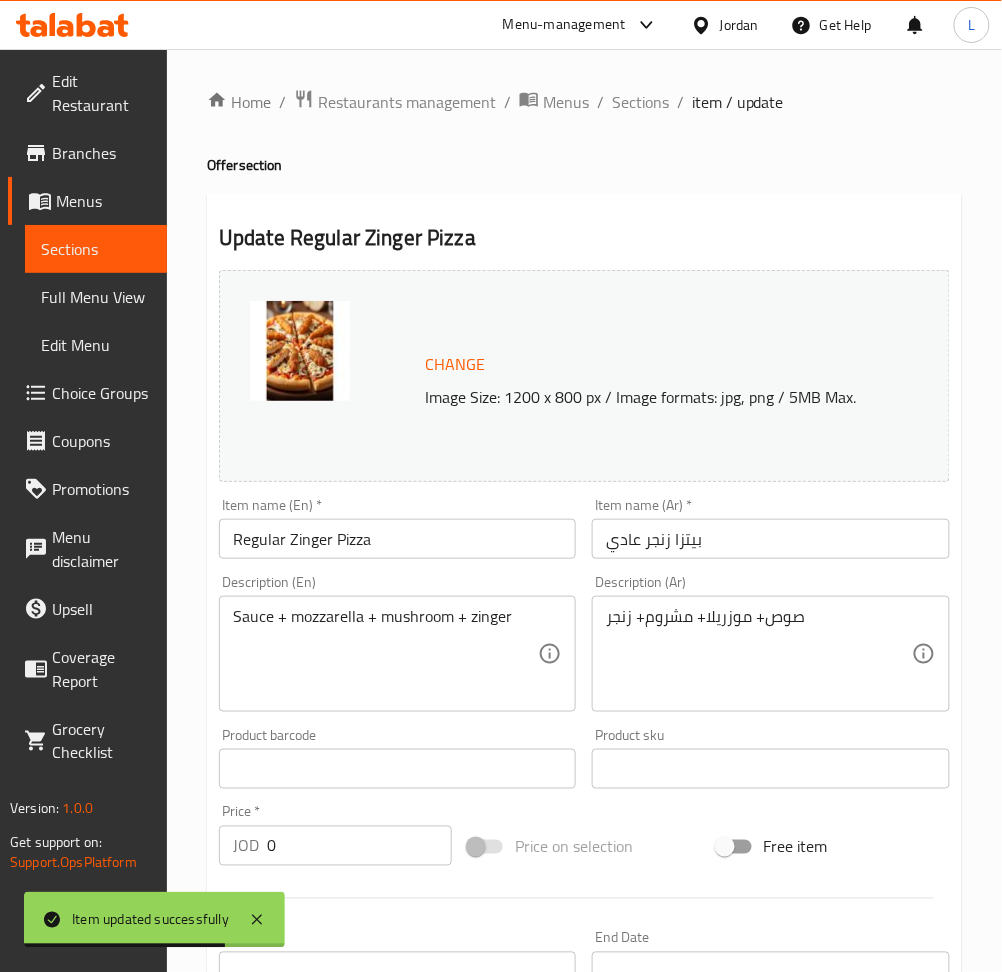 click on "Regular Zinger Pizza" at bounding box center (397, 539) 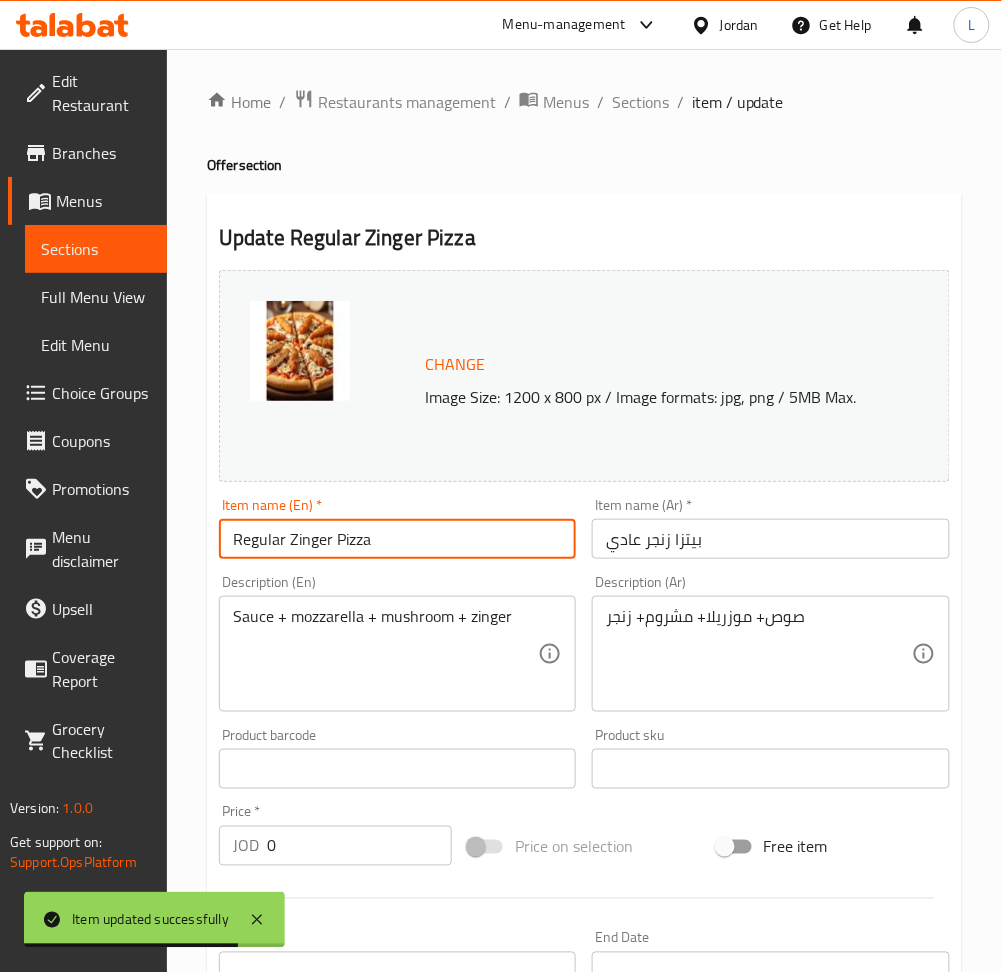 click on "Regular Zinger Pizza" at bounding box center (397, 539) 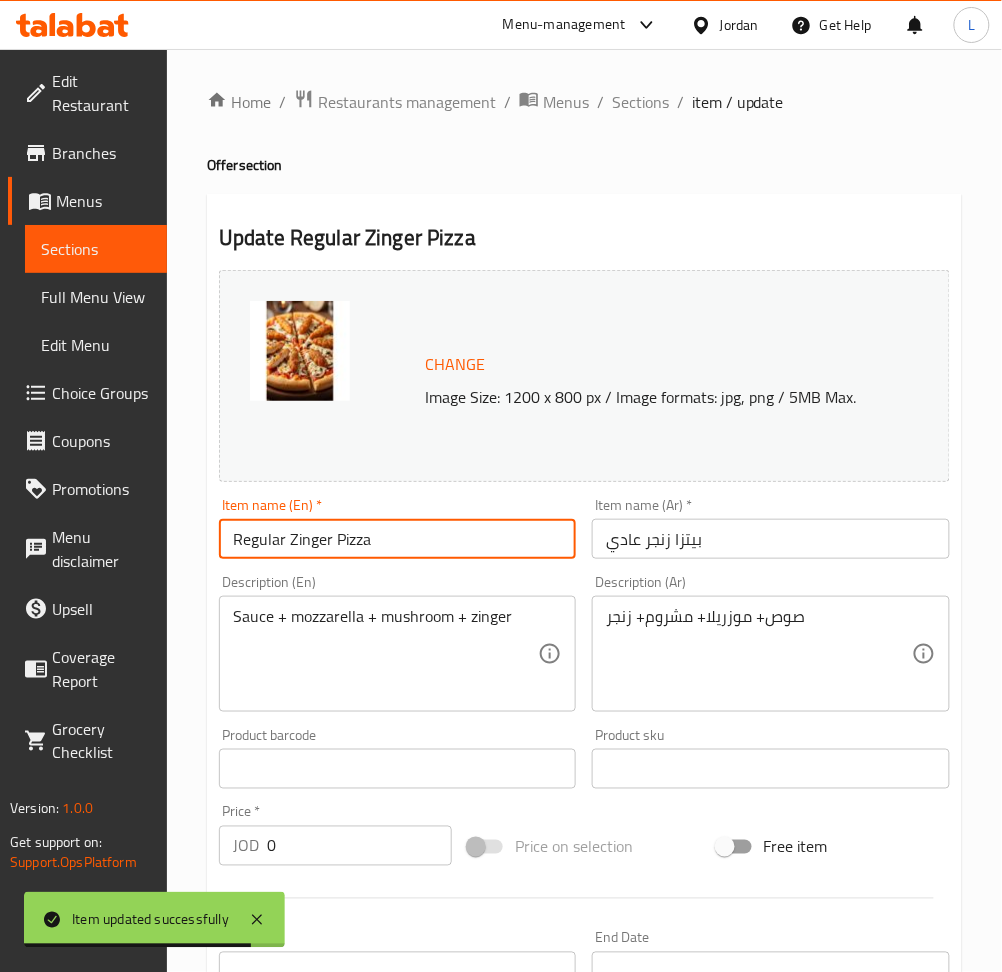 click on "Regular Zinger Pizza" at bounding box center [397, 539] 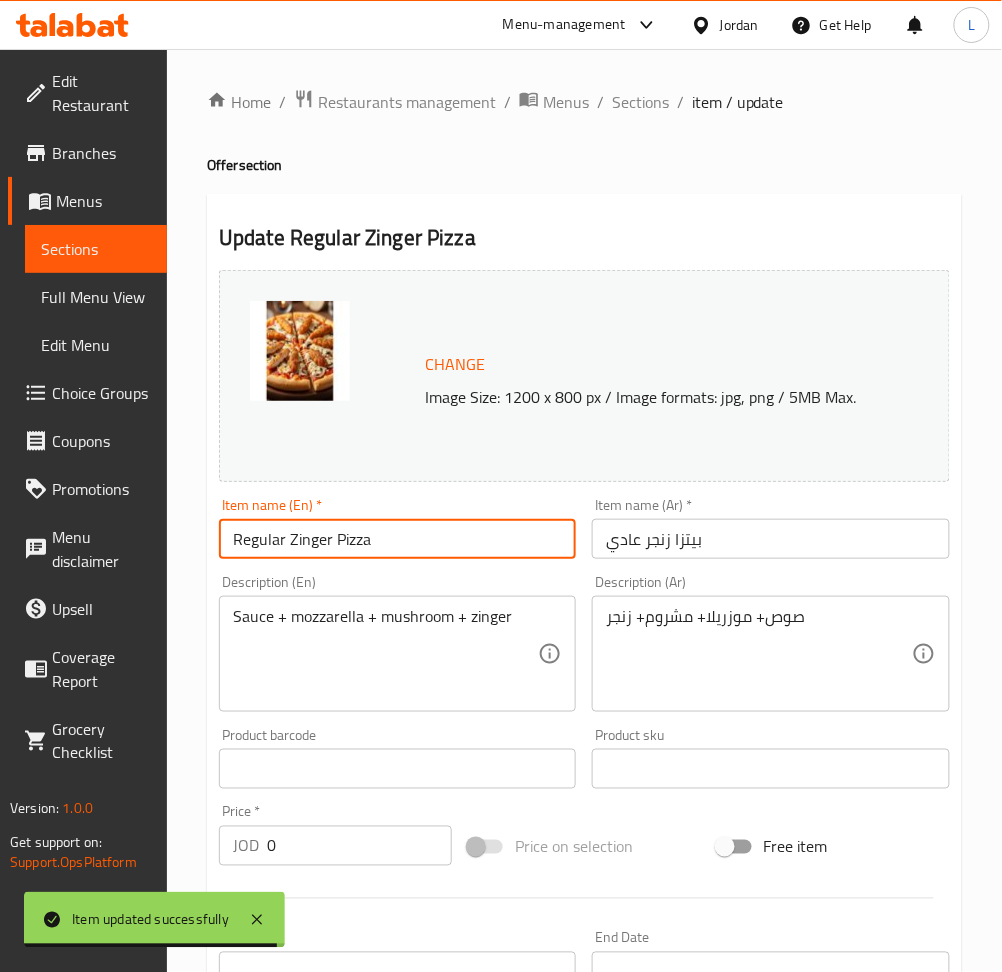 click on "Regular Zinger Pizza" at bounding box center [397, 539] 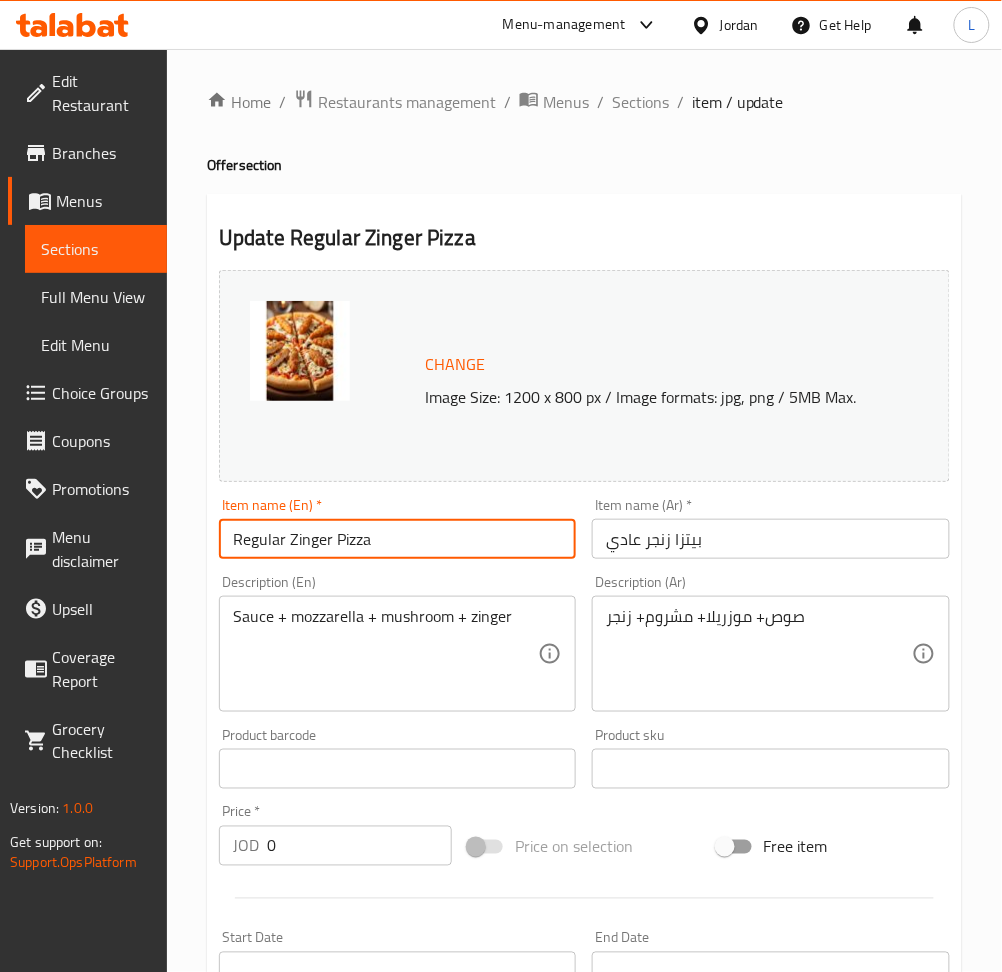 drag, startPoint x: 280, startPoint y: 541, endPoint x: 237, endPoint y: 548, distance: 43.56604 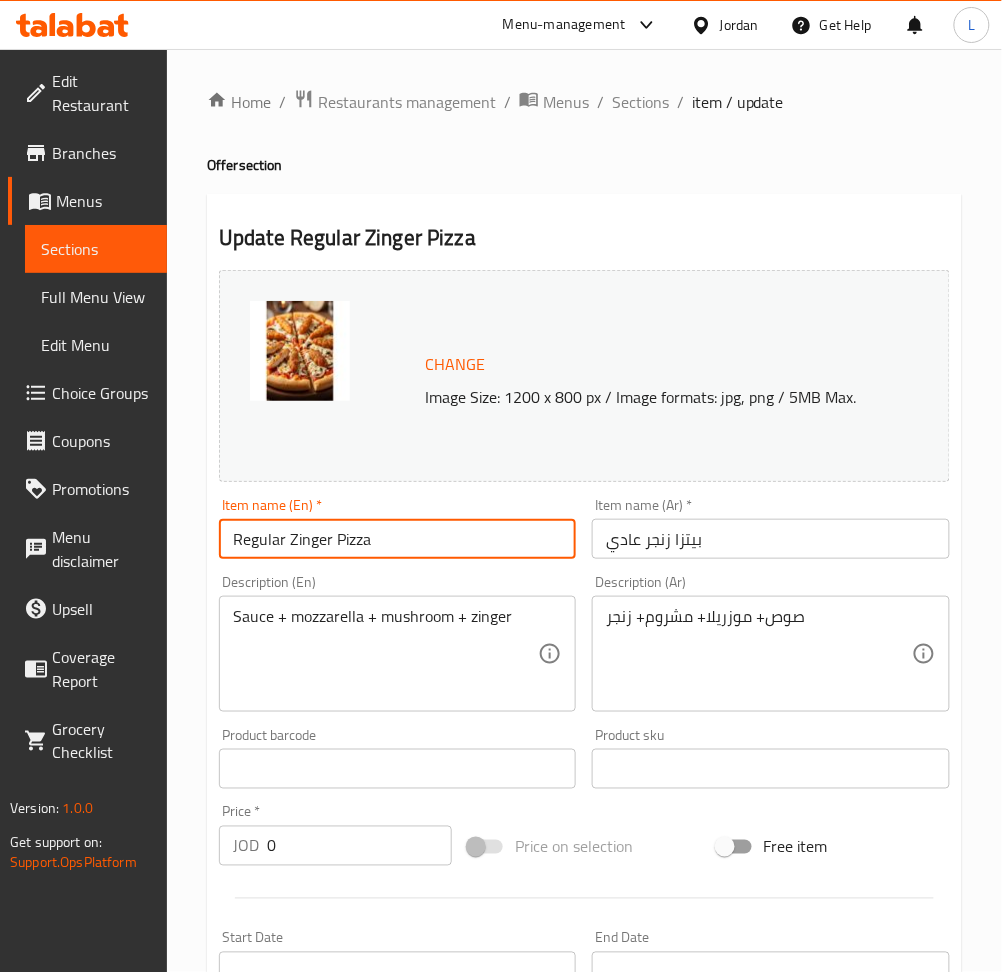 click on "Regular Zinger Pizza" at bounding box center (397, 539) 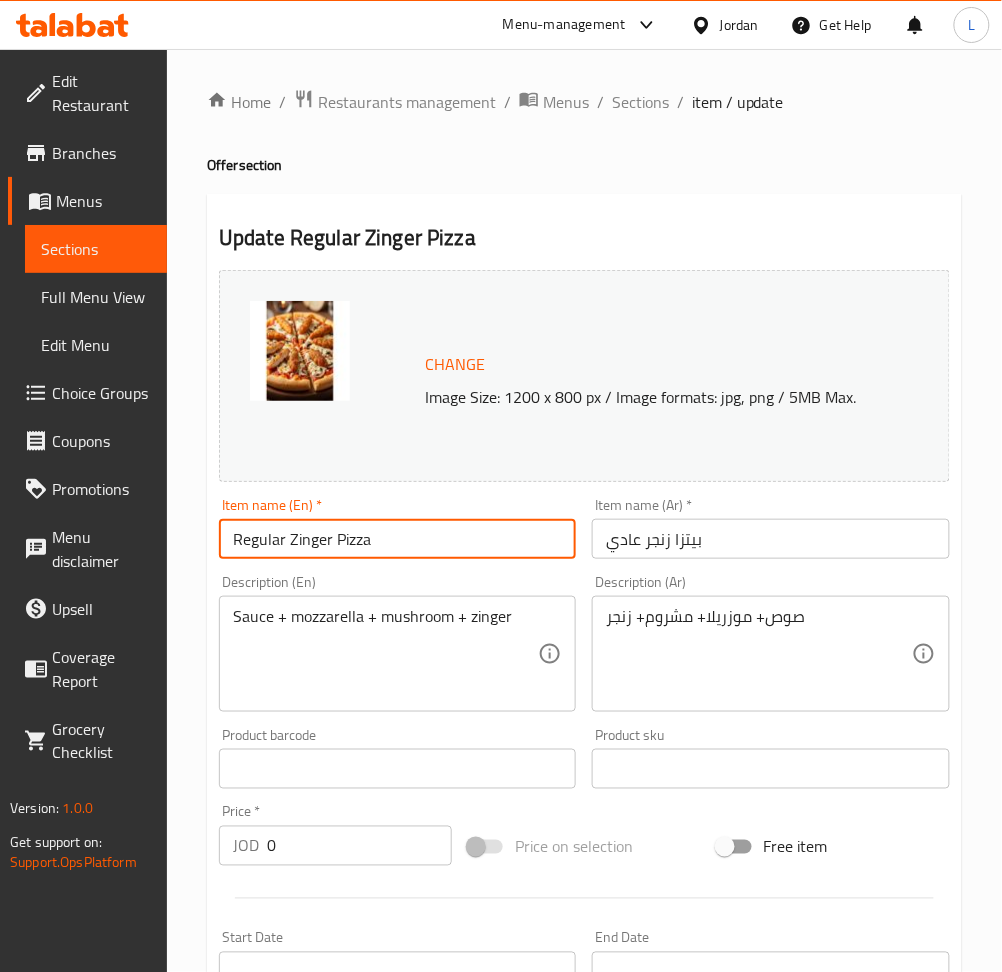 drag, startPoint x: 283, startPoint y: 544, endPoint x: 163, endPoint y: 549, distance: 120.10412 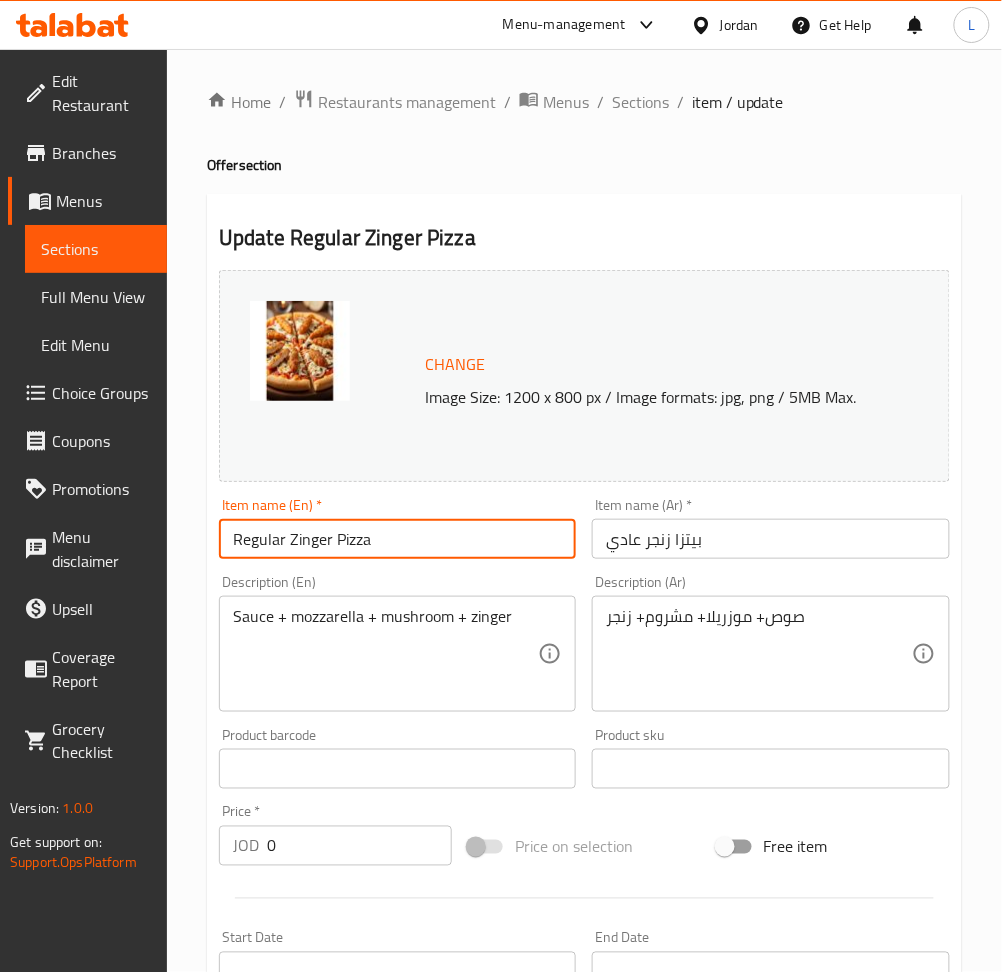 click on "Edit Restaurant   Branches   Menus   Sections   Full Menu View   Edit Menu   Choice Groups   Coupons   Promotions   Menu disclaimer   Upsell   Coverage Report   Grocery Checklist  Version:    1.0.0  Get support on:    Support.OpsPlatform Home / Restaurants management / Menus / Sections / item / update Offer   section Update Regular Zinger Pizza Change Image Size: 1200 x 800 px / Image formats: jpg, png / 5MB Max. Item name (En)   * Regular Zinger Pizza Item name (En)  * Item name (Ar)   * بيتزا زنجر عادي Item name (Ar)  * Description (En) Sauce + mozzarella + mushroom + zinger Description (En) Description (Ar) صوص+ موزريلا+ مشروم+ زنجر
Description (Ar) Product barcode Product barcode Product sku Product sku Price   * JOD 0 Price  * Price on selection Free item Start Date Start Date End Date End Date Available Days SU MO TU WE TH FR SA Available from ​ ​ Available to ​ ​ Status Active Inactive Exclude from GEM Variations & Choices Your choice of: Min 1  ,  1" at bounding box center (501, 768) 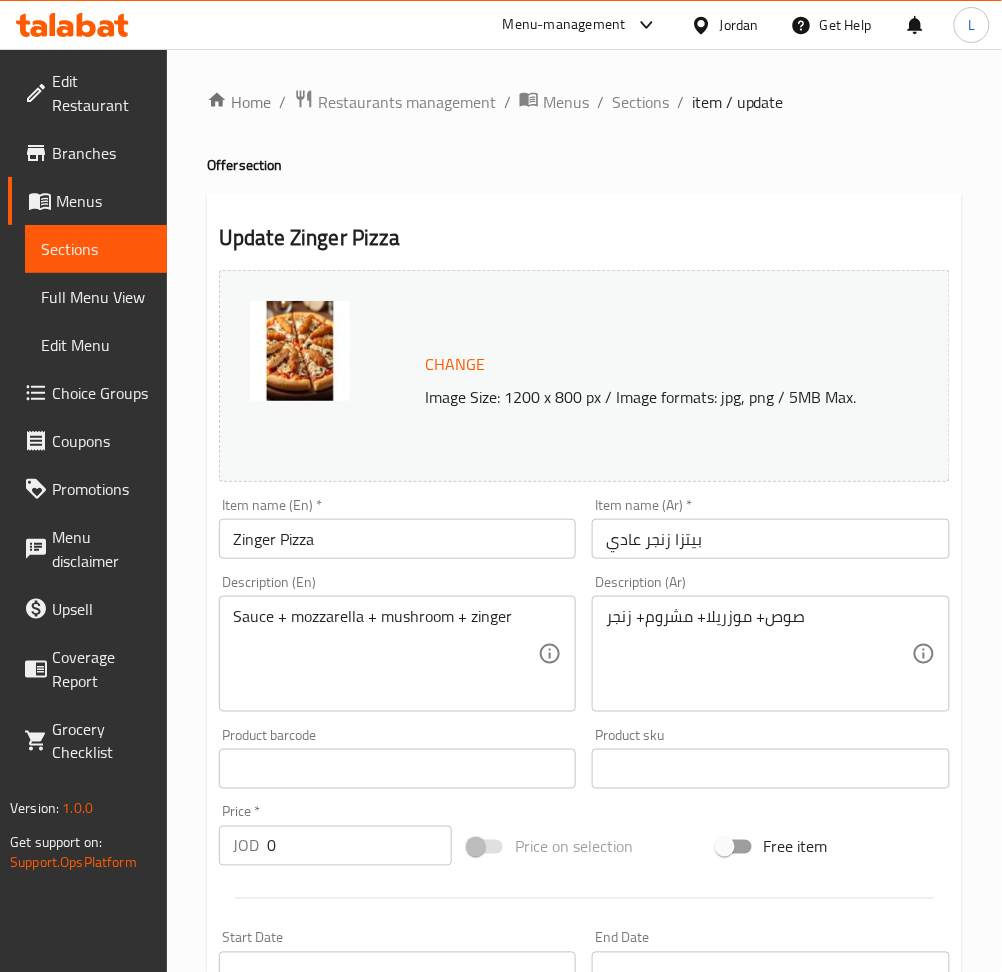 click on "Zinger Pizza" at bounding box center [397, 539] 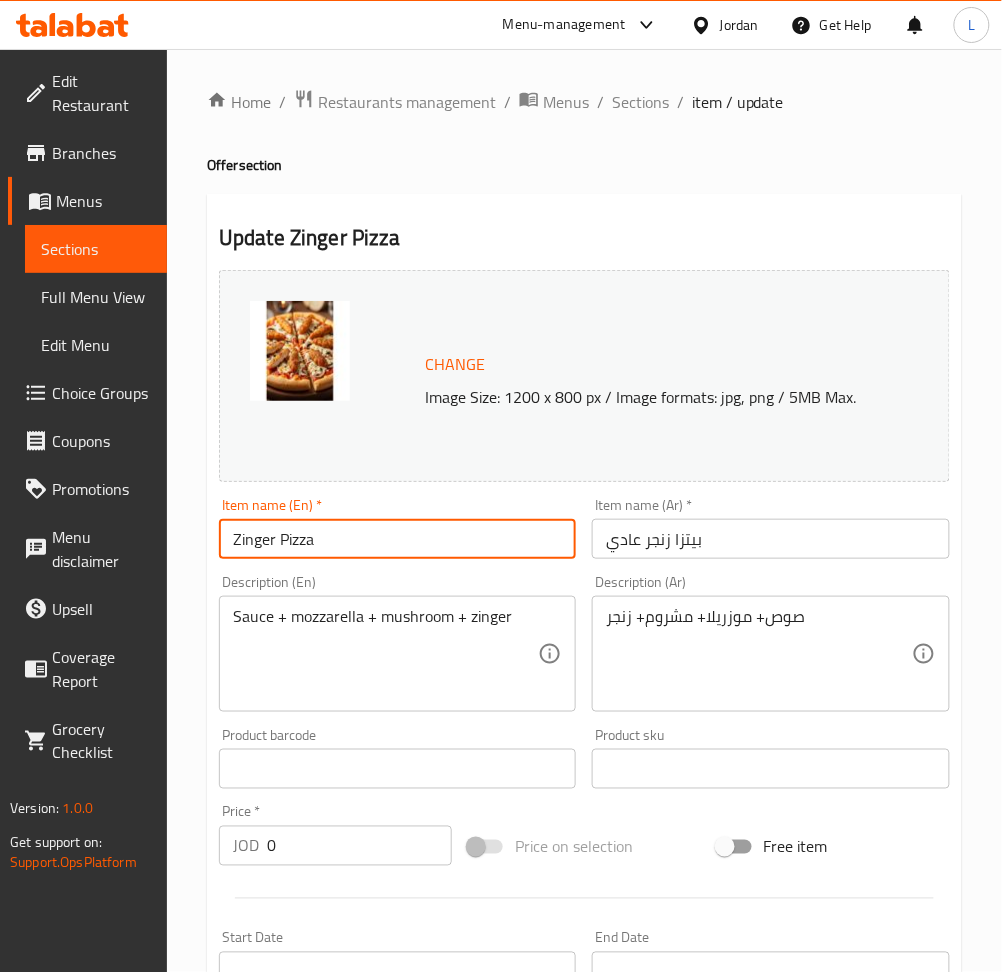 click on "Zinger Pizza" at bounding box center (397, 539) 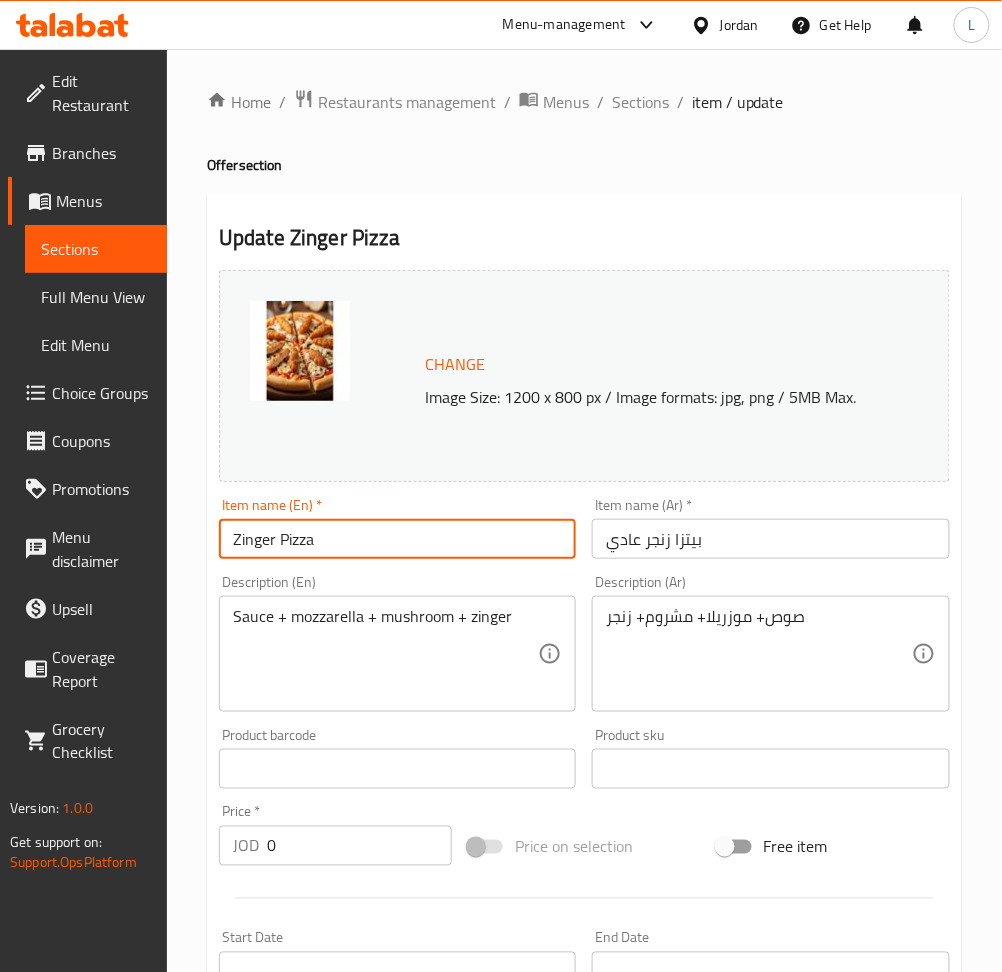 paste on "buy 2 get 3rd for free" 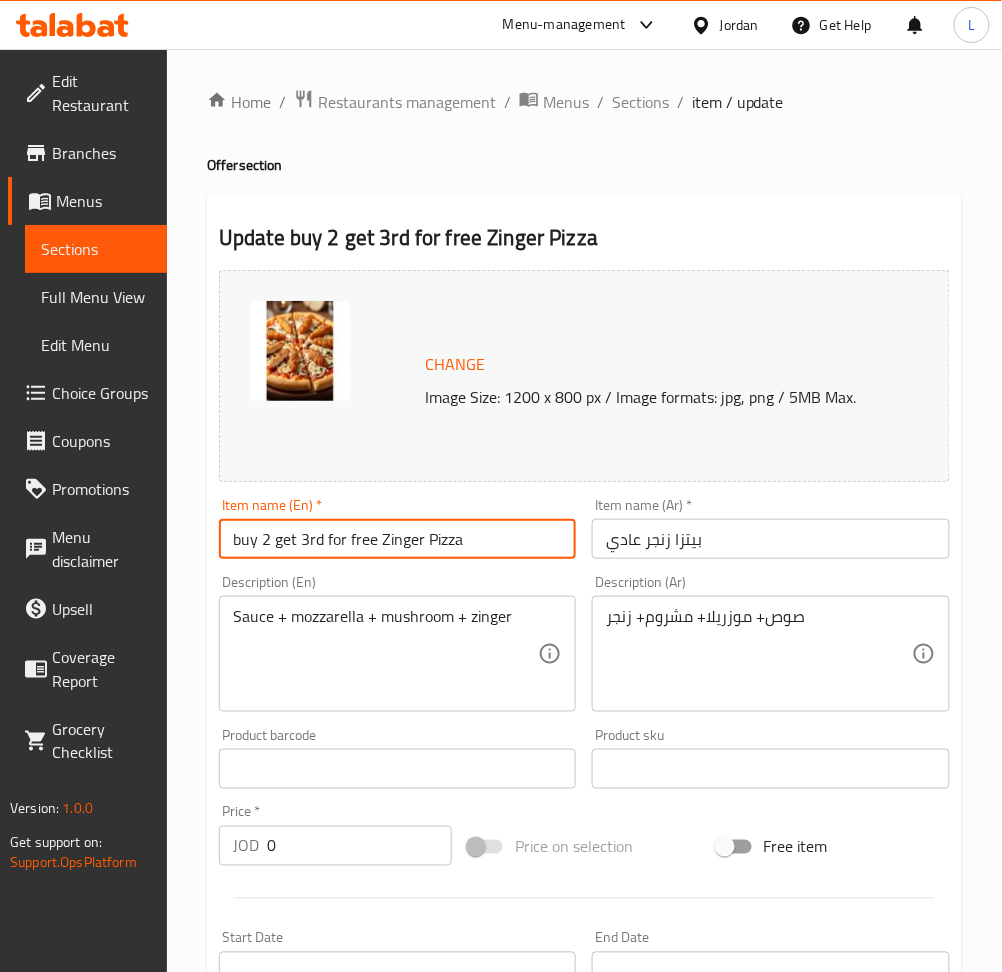 click on "buy 2 get 3rd for free Zinger Pizza" at bounding box center [397, 539] 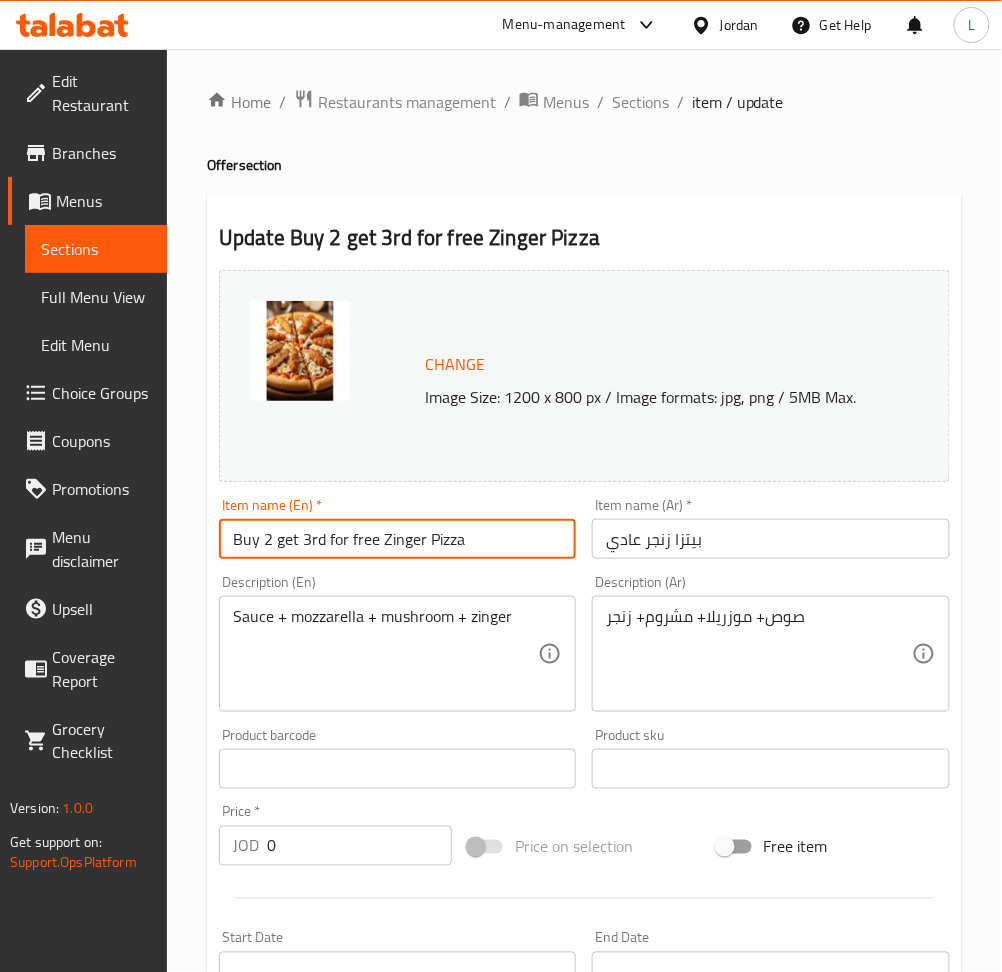 drag, startPoint x: 384, startPoint y: 532, endPoint x: 500, endPoint y: 533, distance: 116.00431 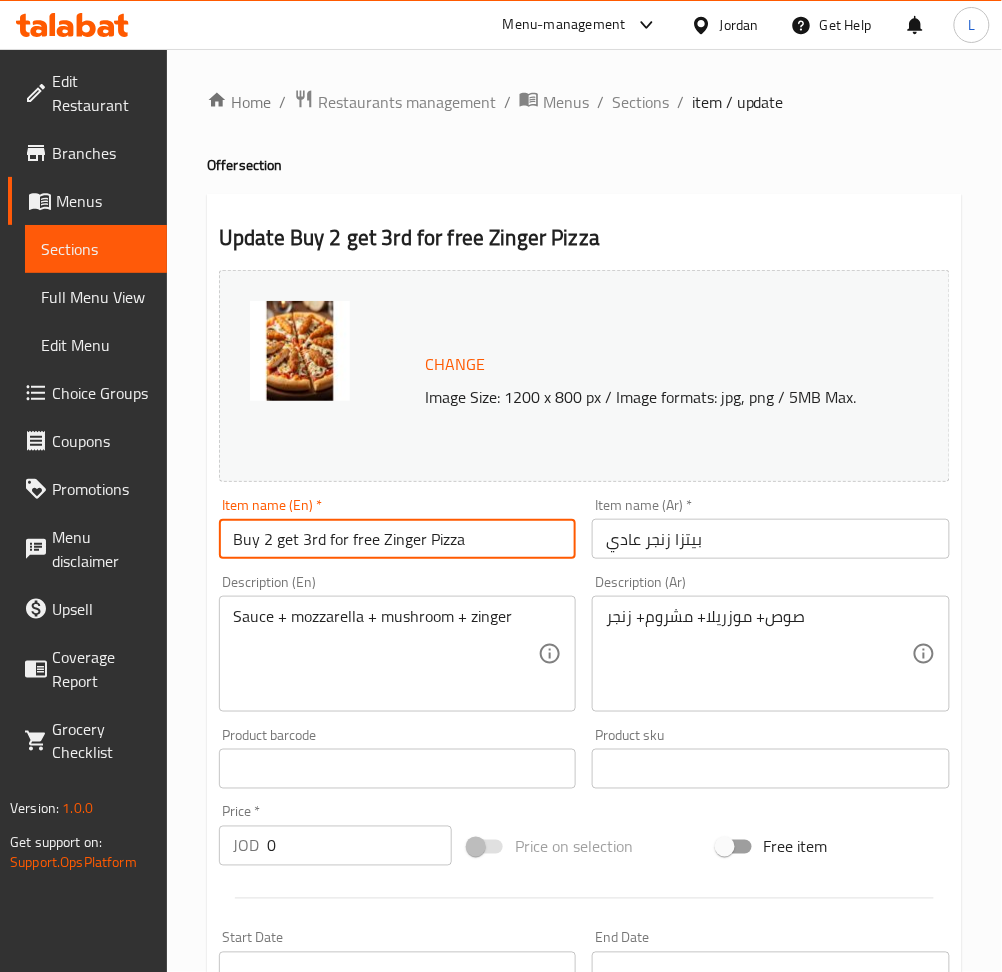 click on "Buy 2 get 3rd for free Zinger Pizza" at bounding box center [397, 539] 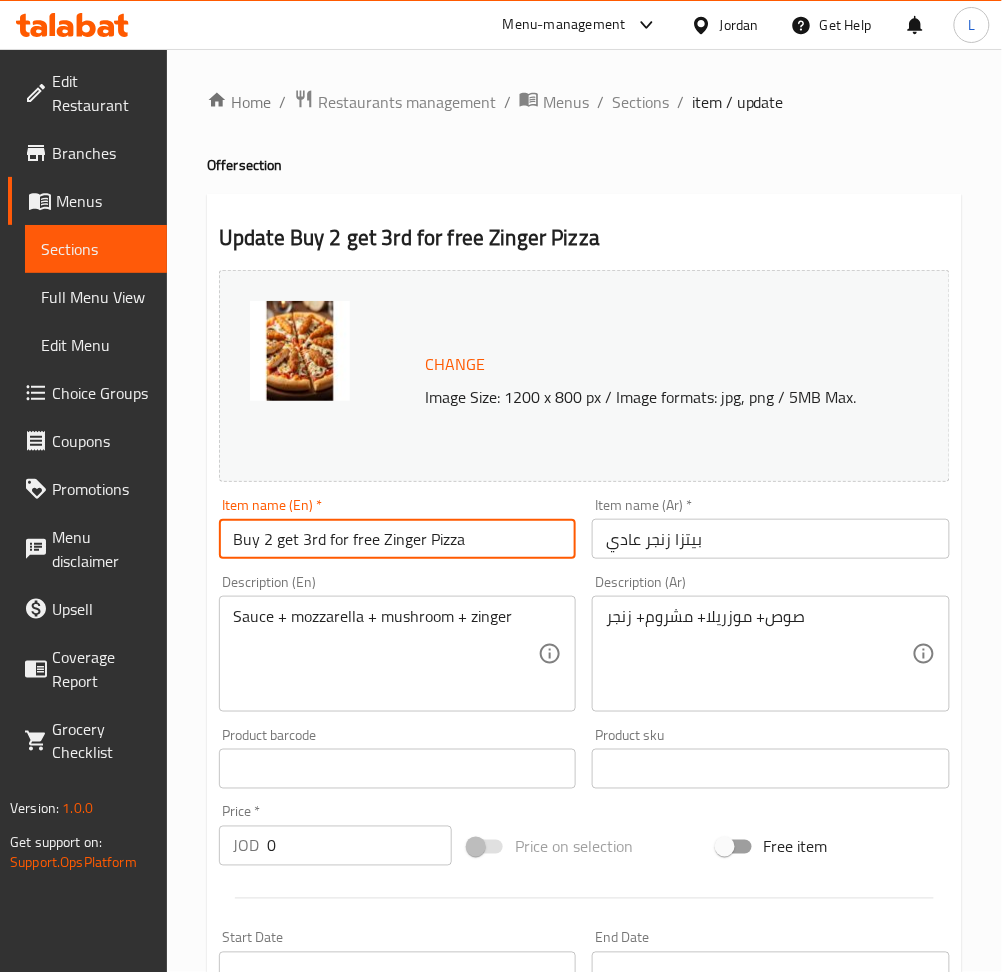 click on "Buy 2 get 3rd for free Zinger Pizza" at bounding box center (397, 539) 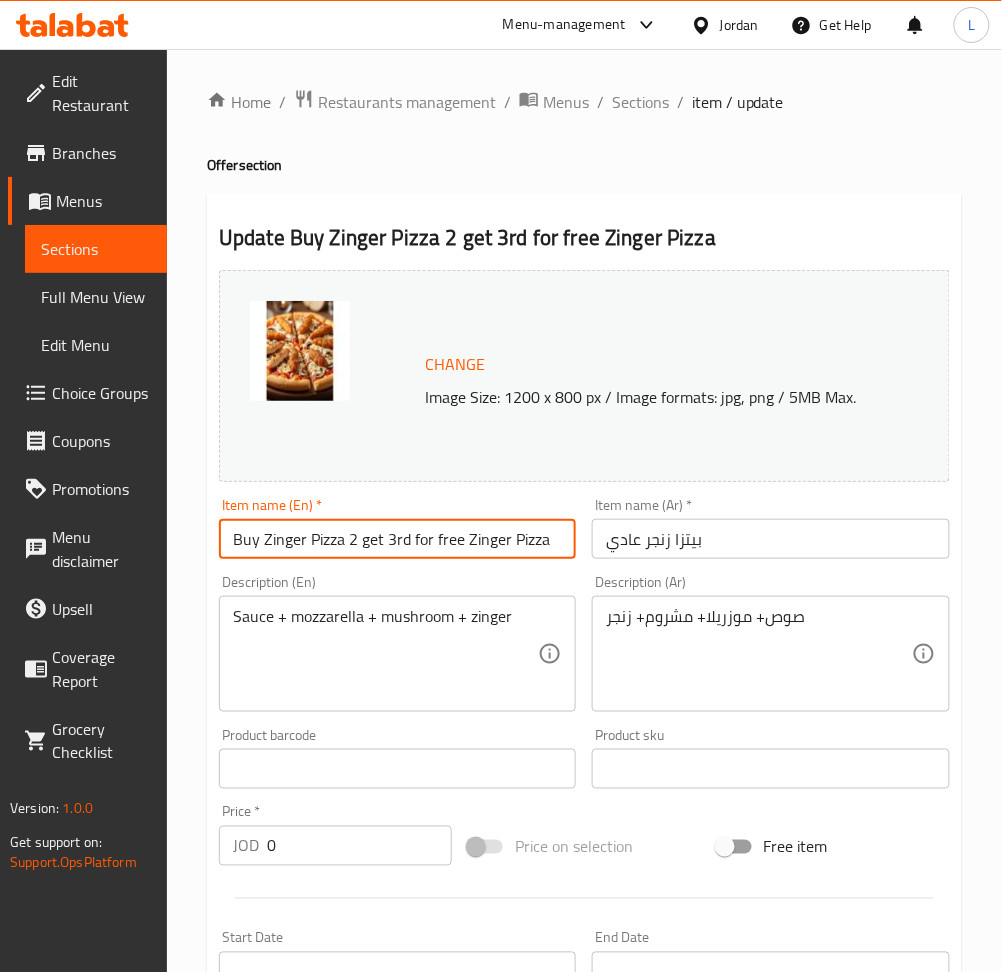 drag, startPoint x: 467, startPoint y: 540, endPoint x: 602, endPoint y: 556, distance: 135.94484 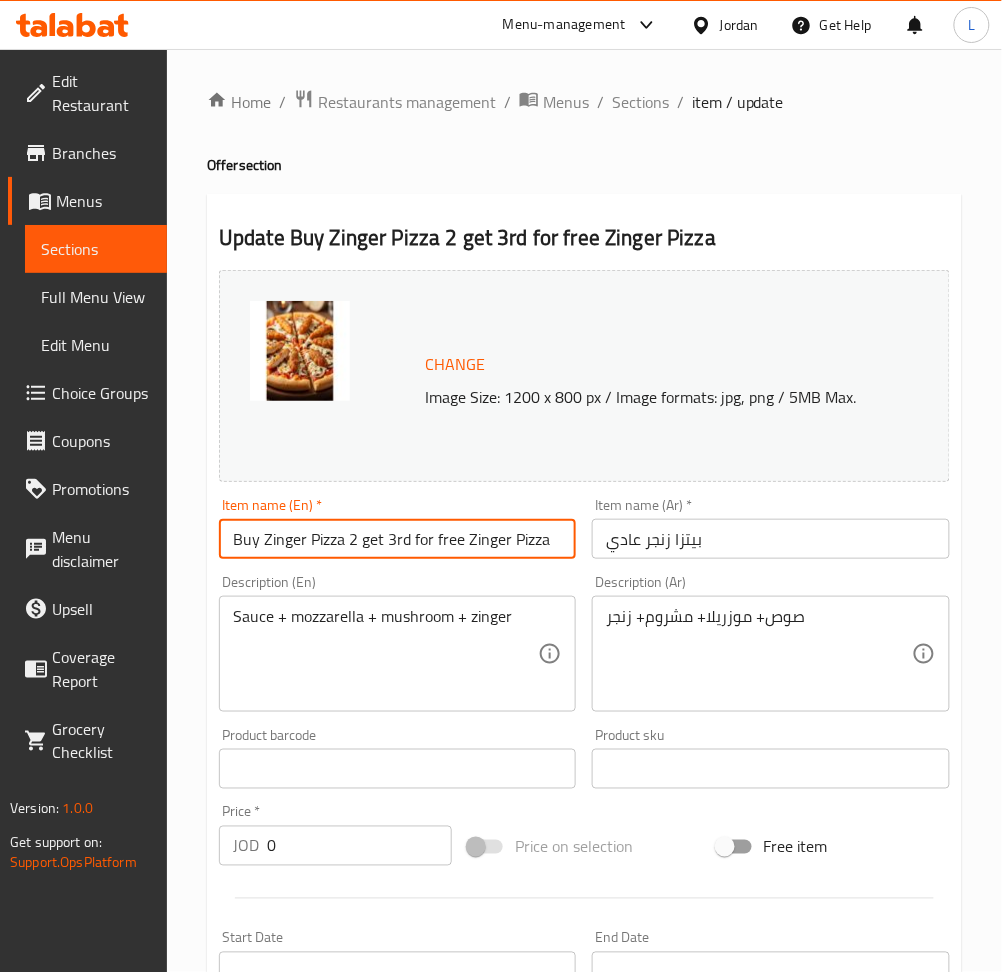 click on "Change Image Size: 1200 x 800 px / Image formats: jpg, png / 5MB Max. Item name (En)   * Buy Zinger Pizza 2 get 3rd for free Zinger Pizza Item name (En)  * Item name (Ar)   * بيتزا زنجر عادي Item name (Ar)  * Description (En) Sauce + mozzarella + mushroom + zinger Description (En) Description (Ar) صوص+ موزريلا+ مشروم+ زنجر
Description (Ar) Product barcode Product barcode Product sku Product sku Price   * JOD 0 Price  * Price on selection Free item Start Date Start Date End Date End Date Available Days SU MO TU WE TH FR SA Available from ​ ​ Available to ​ ​ Status Active Inactive Exclude from GEM" at bounding box center (584, 707) 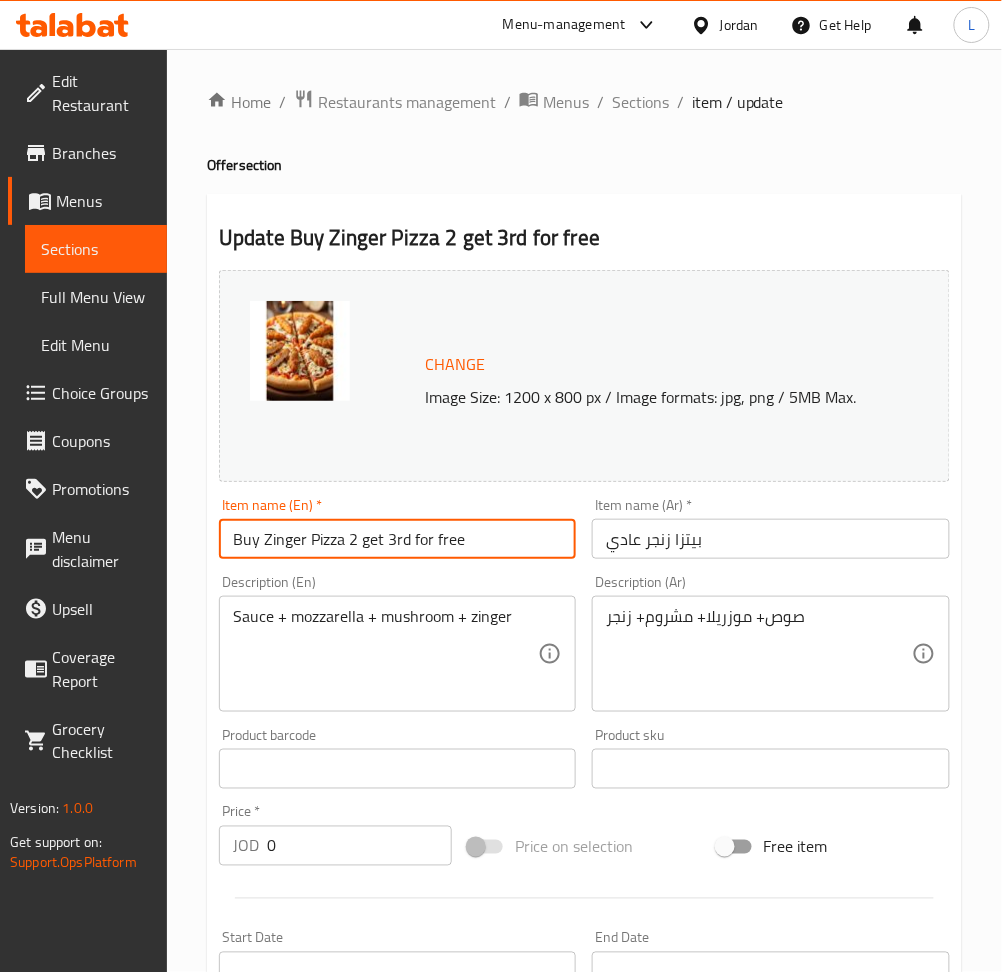 click on "Buy Zinger Pizza 2 get 3rd for free" at bounding box center (397, 539) 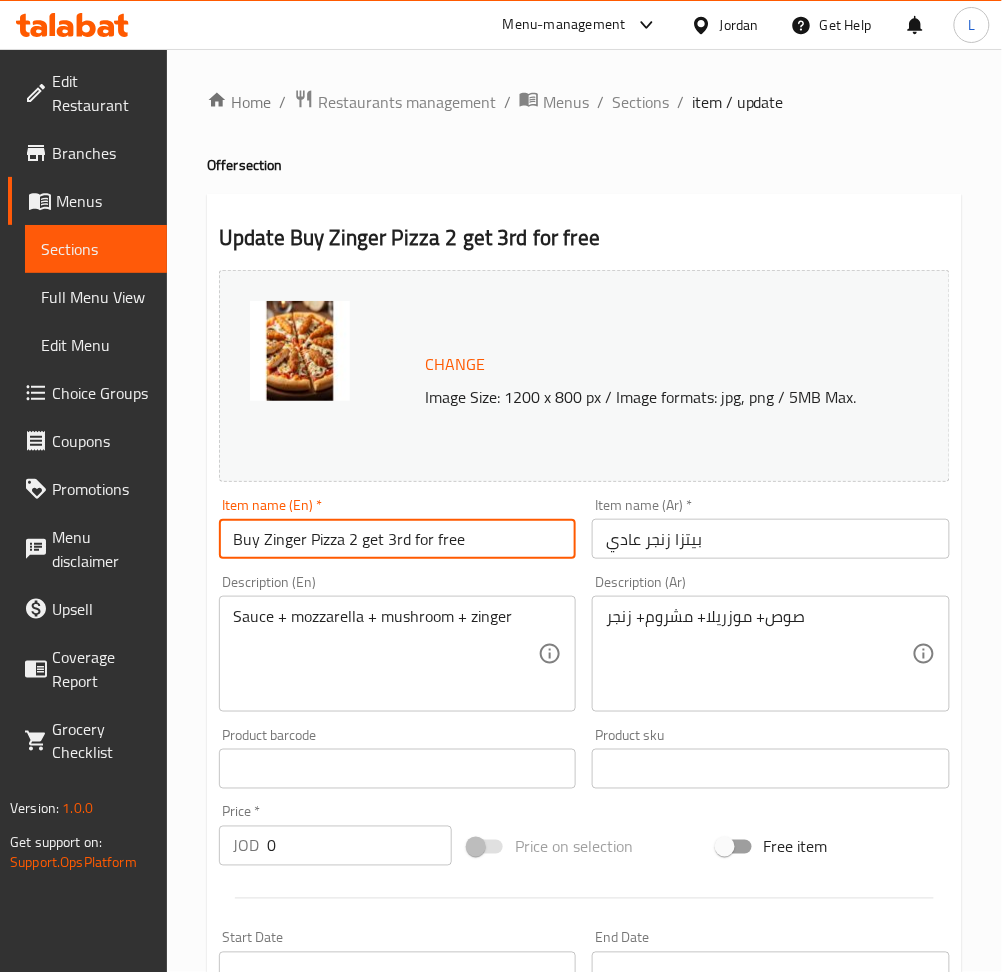 click on "Buy Zinger Pizza 2 get 3rd for free" at bounding box center (397, 539) 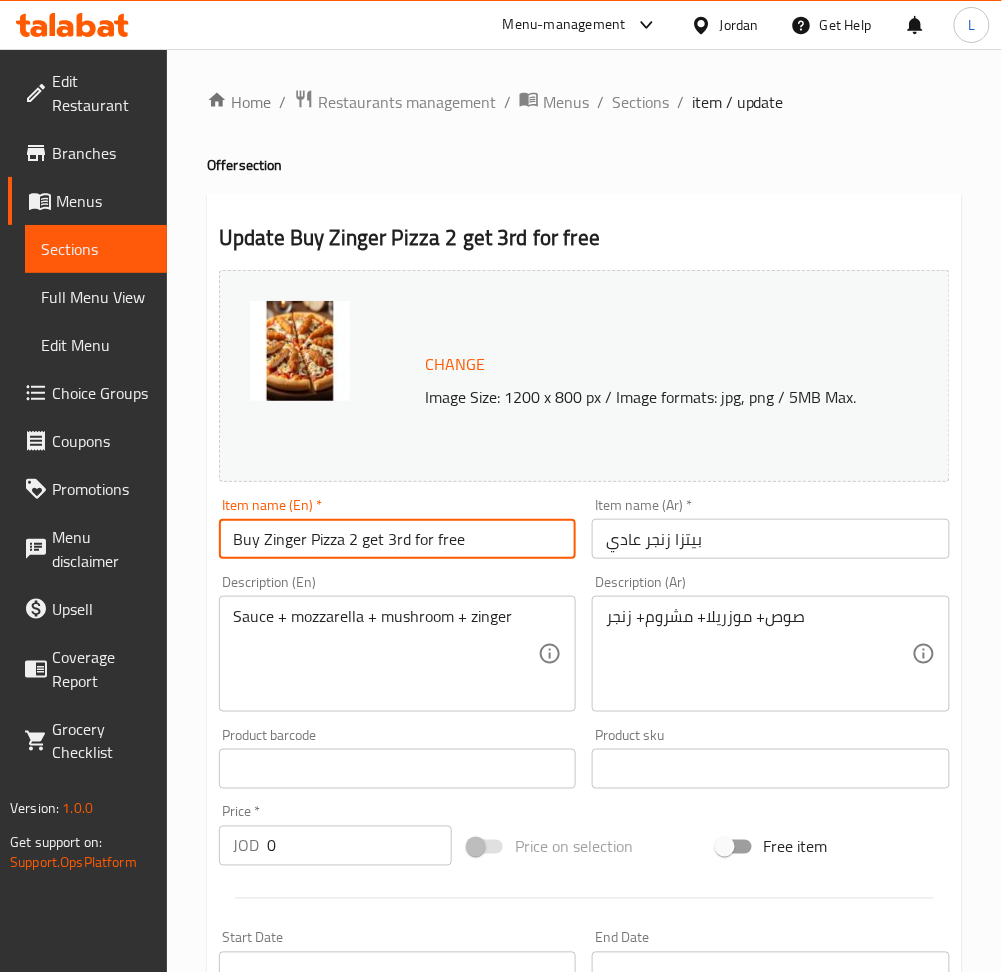 click on "Buy Zinger Pizza 2 get 3rd for free" at bounding box center (397, 539) 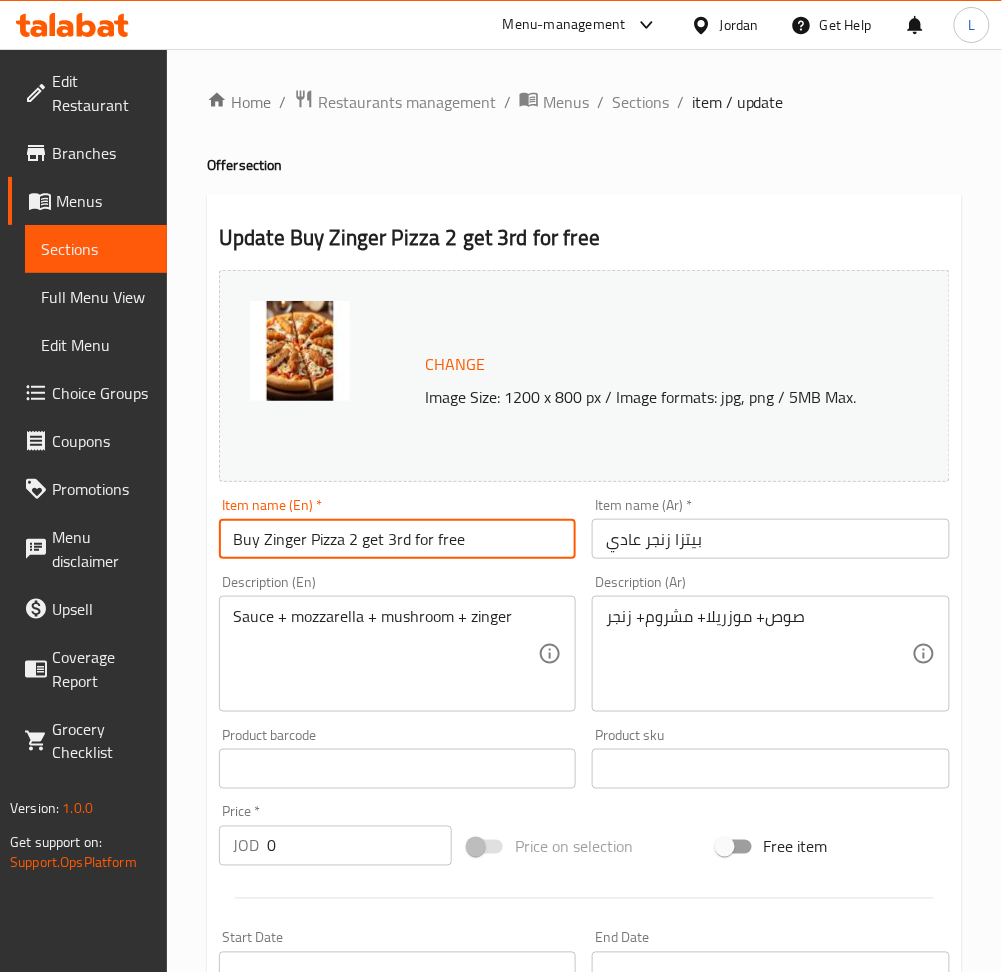 click on "بيتزا زنجر عادي" at bounding box center [770, 539] 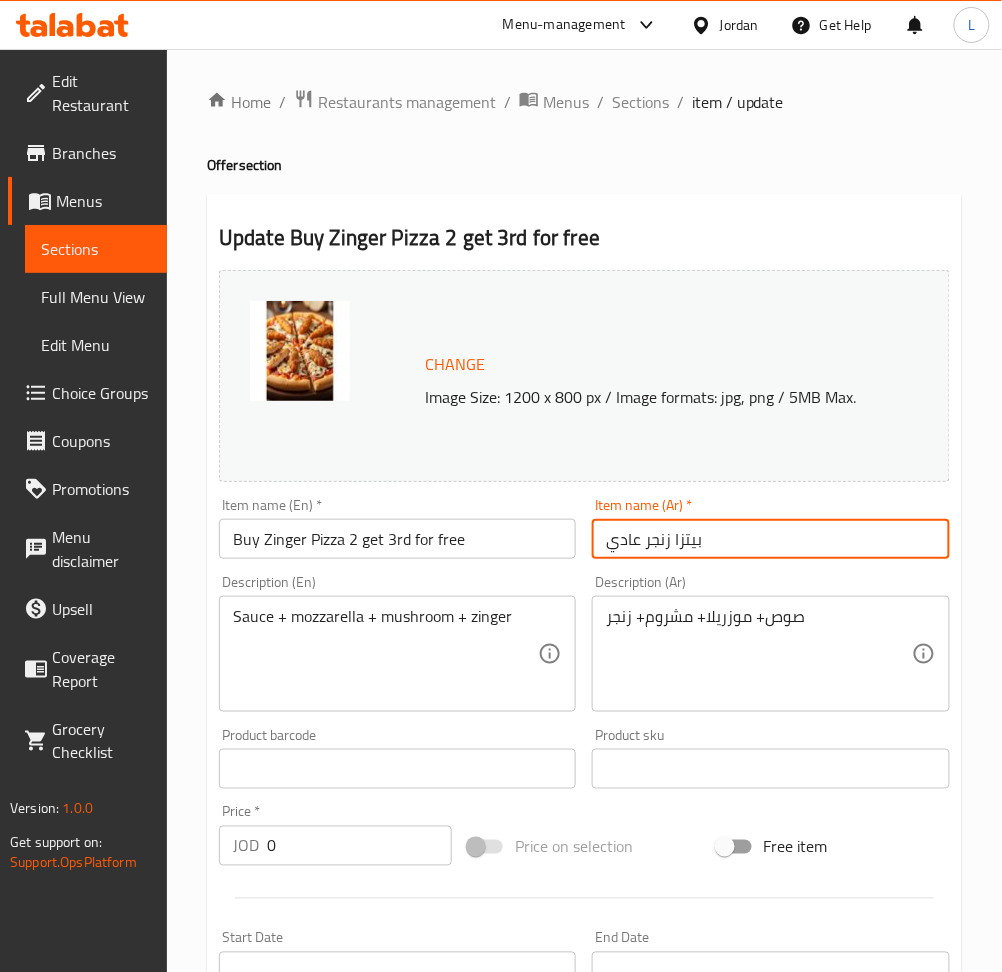 click on "بيتزا زنجر عادي" at bounding box center (770, 539) 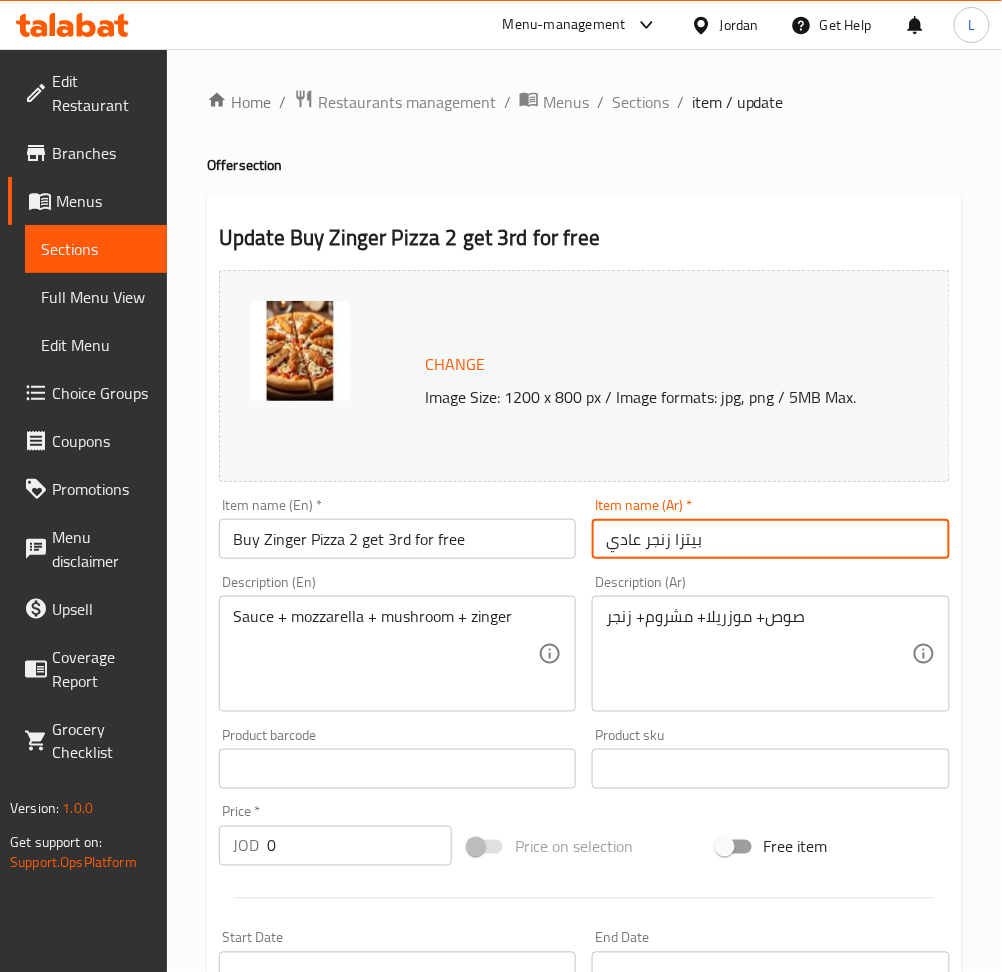 click on "بيتزا زنجر عادي" at bounding box center [770, 539] 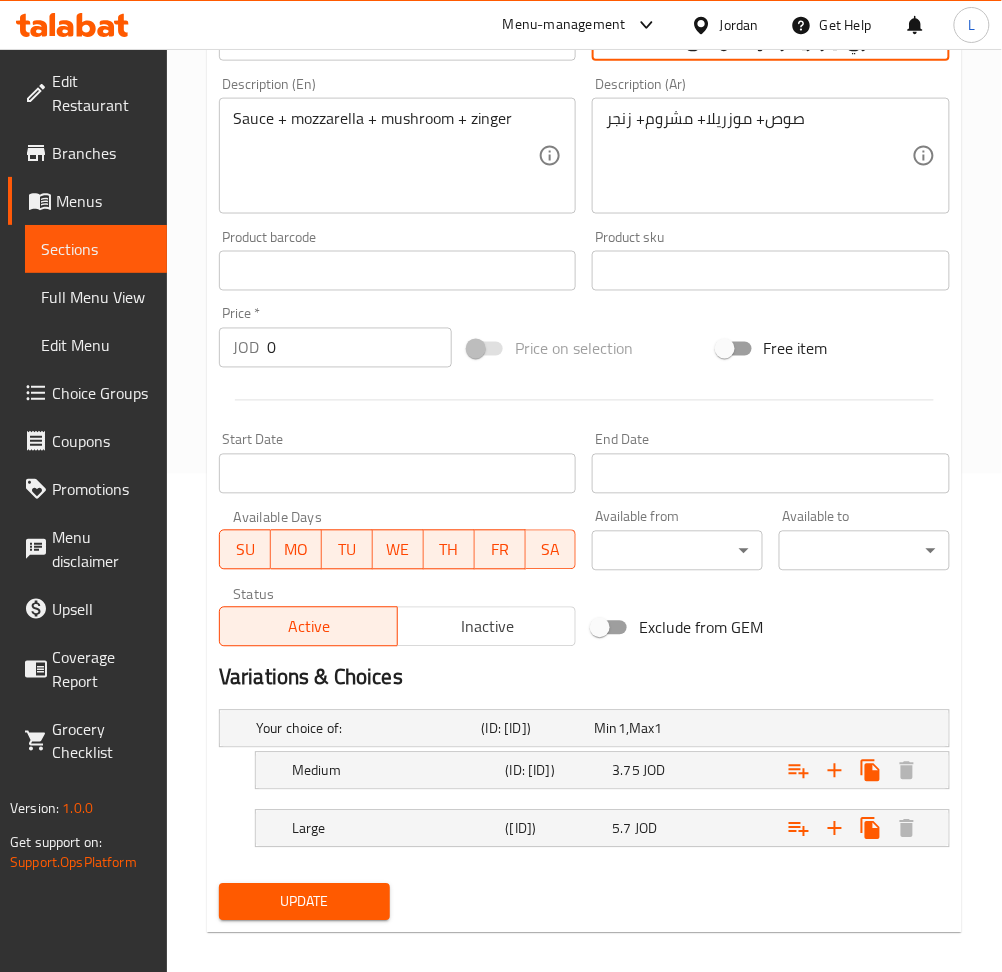 scroll, scrollTop: 542, scrollLeft: 0, axis: vertical 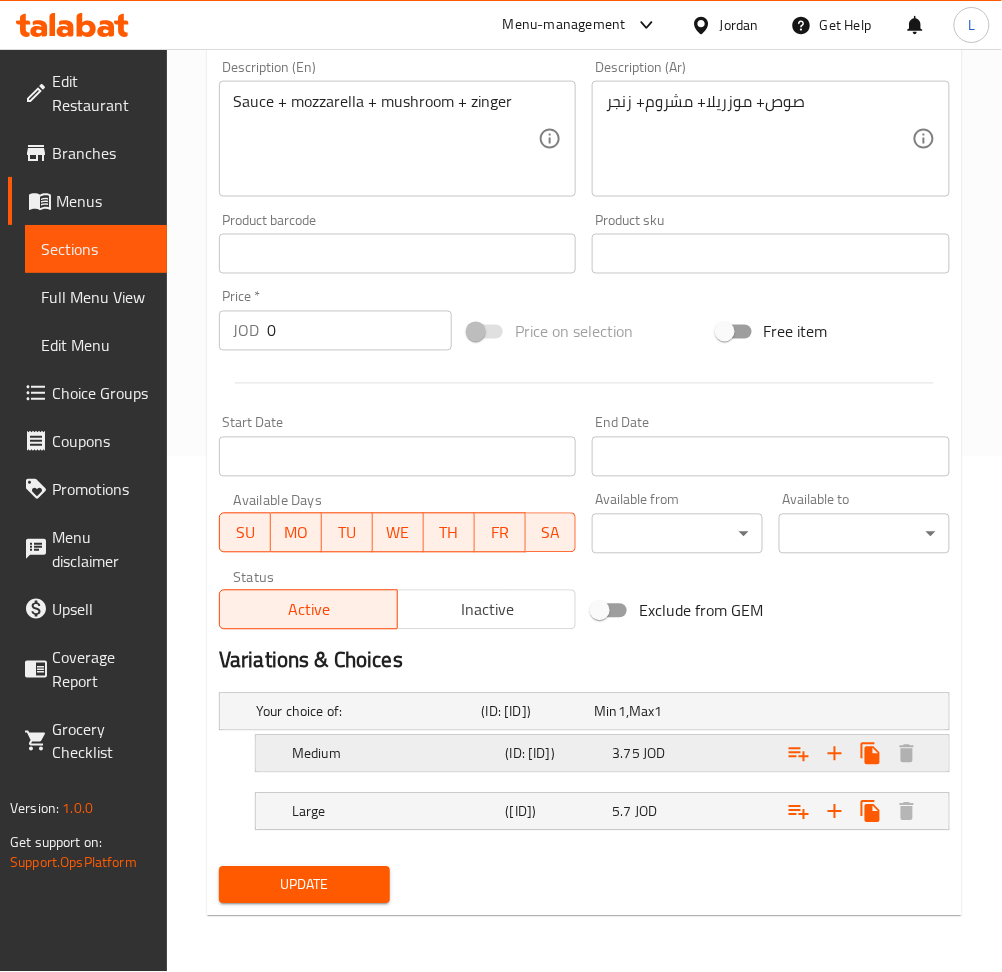 type on "اشتري بيتزا زينجر ٢ واحصل على الثالثة مجانًا" 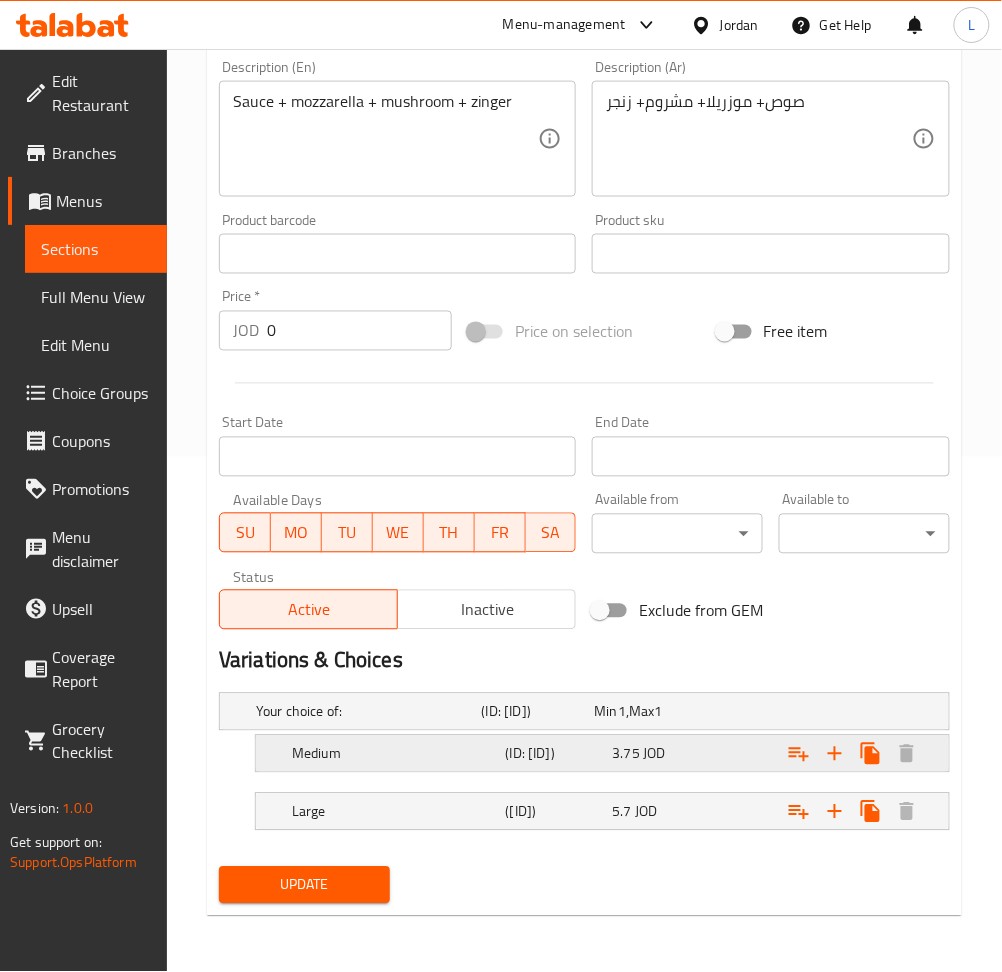 click at bounding box center (816, 712) 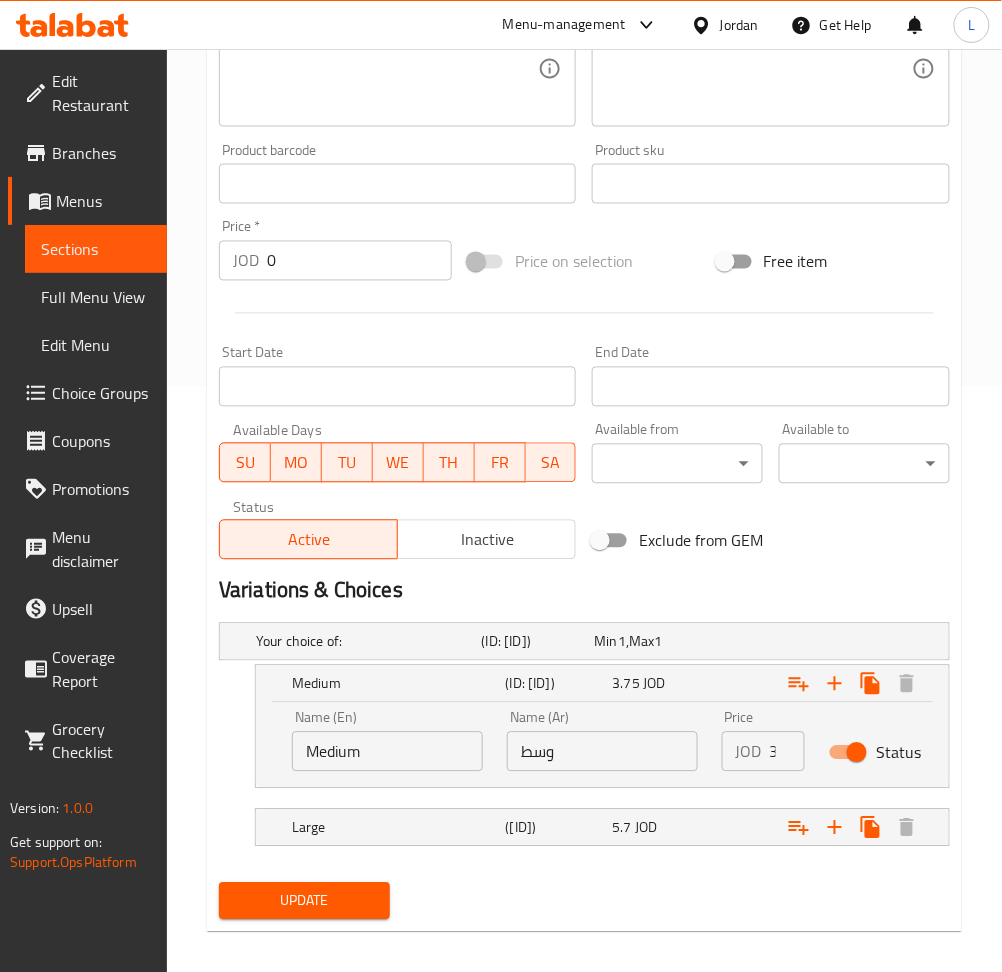 scroll, scrollTop: 629, scrollLeft: 0, axis: vertical 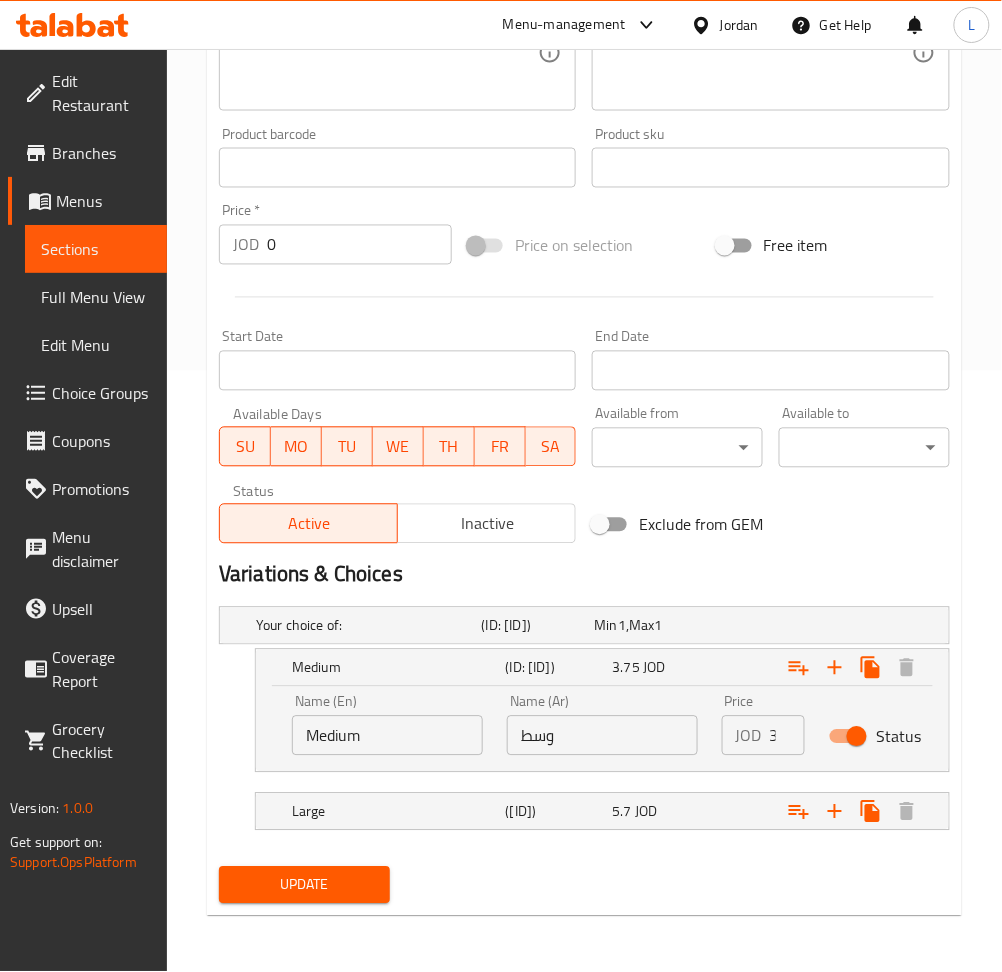 click on "3.75" at bounding box center [787, 736] 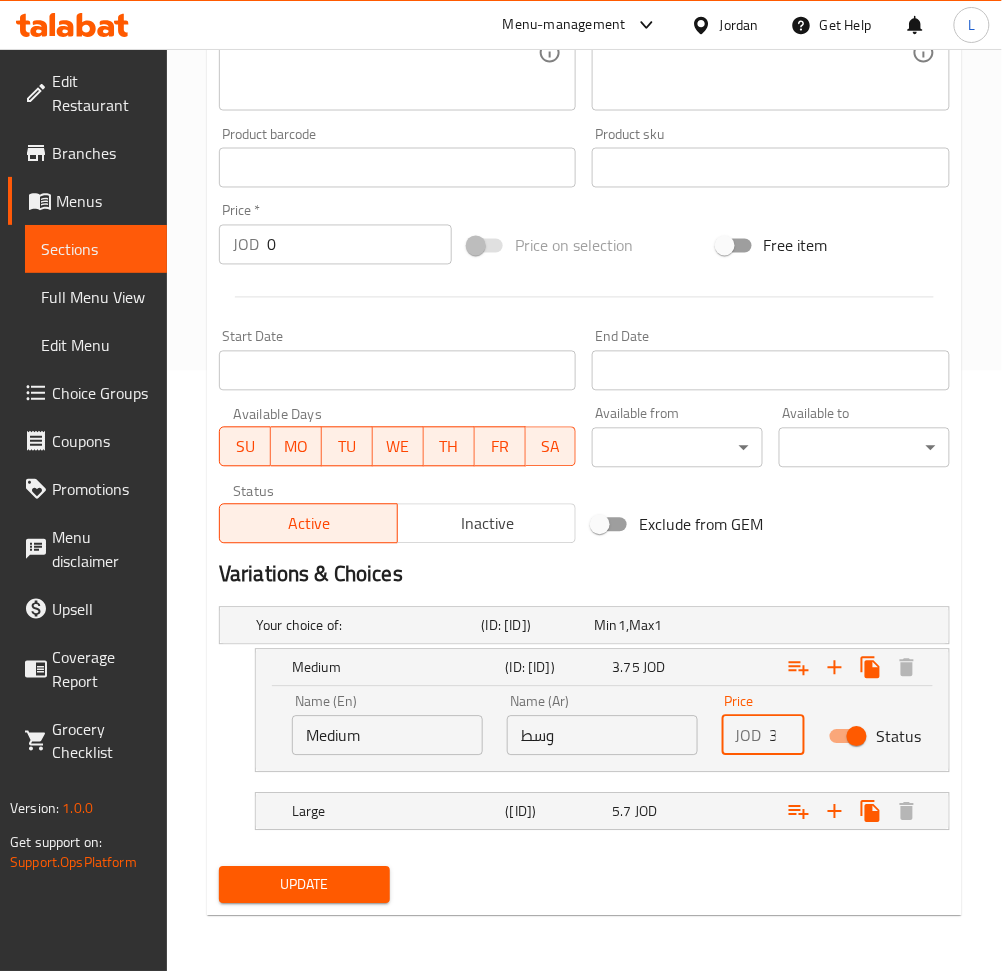click on "3.75" at bounding box center (787, 736) 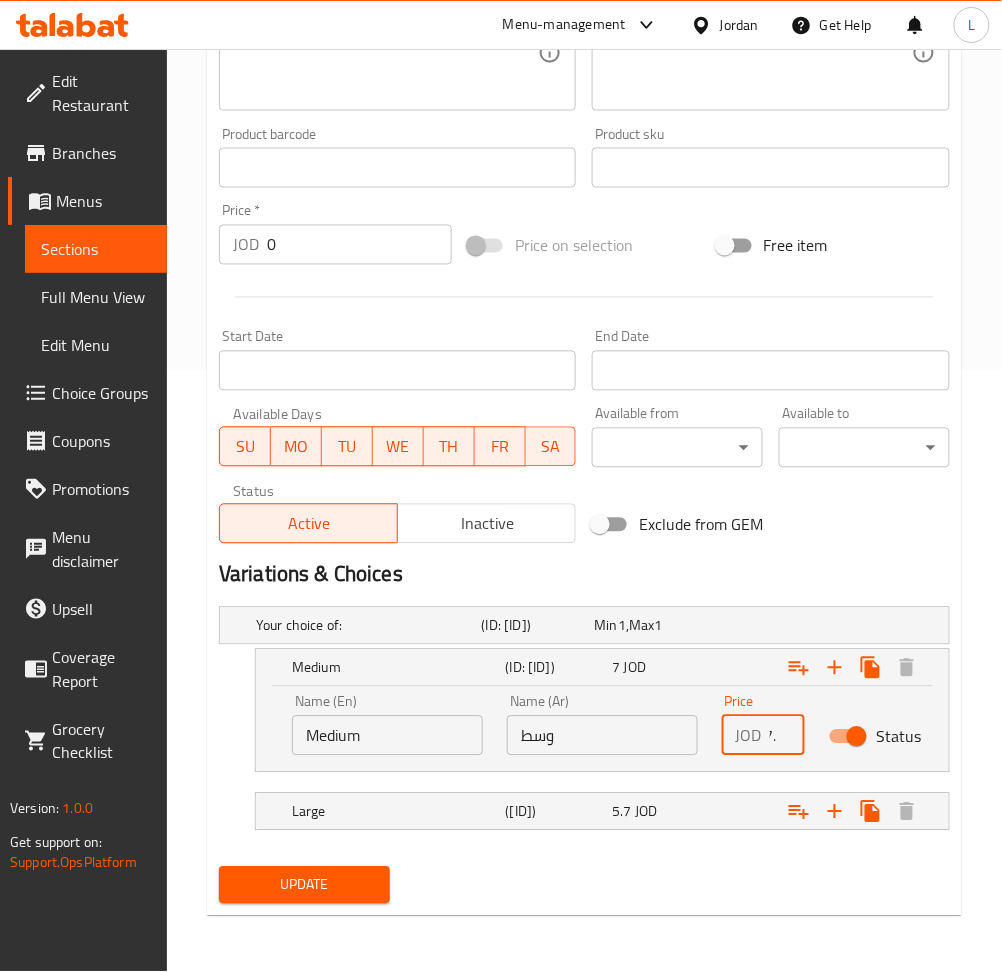 scroll, scrollTop: 0, scrollLeft: 13, axis: horizontal 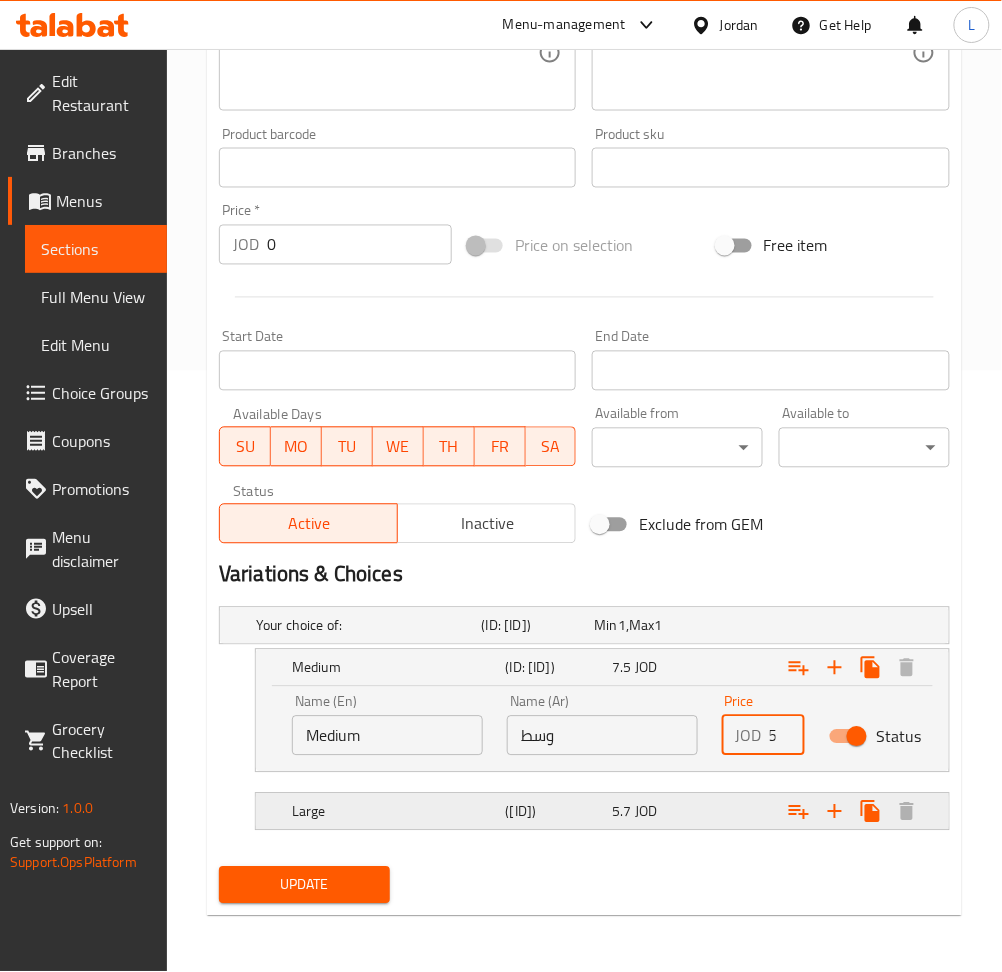 type on "7.5" 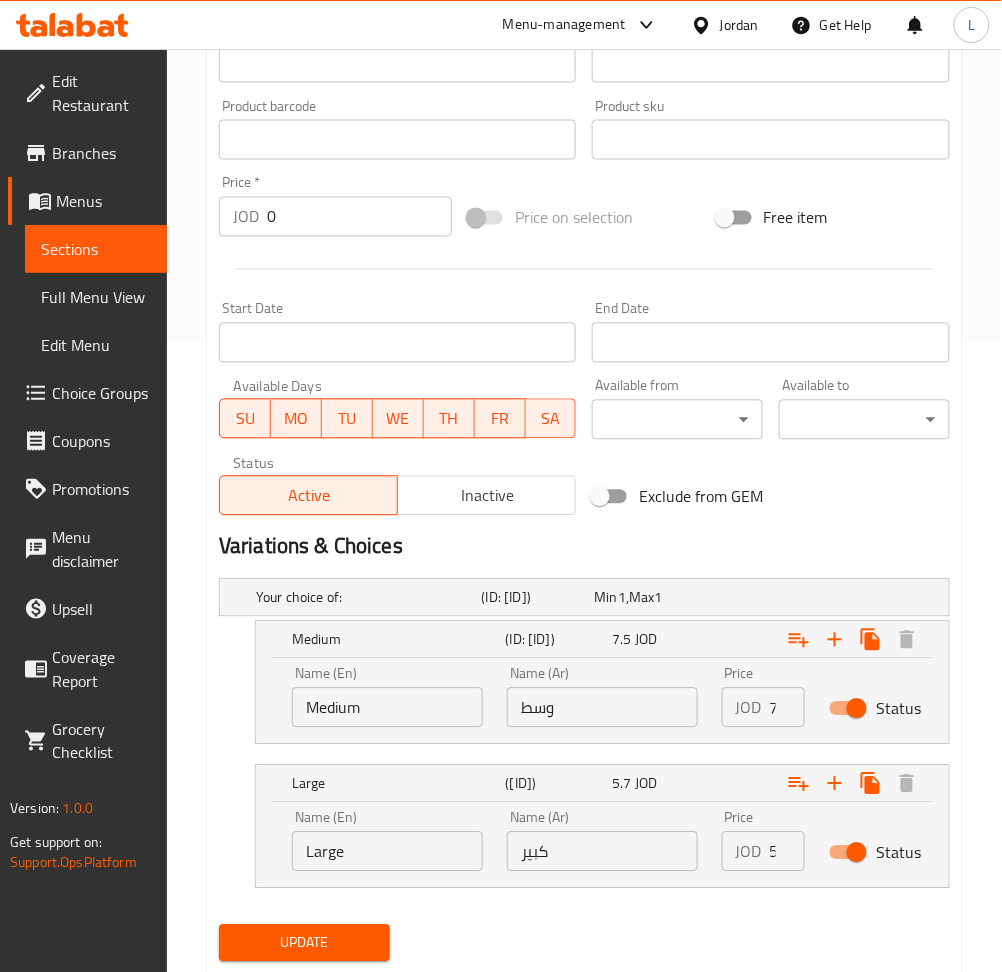 click on "5.7" at bounding box center (787, 852) 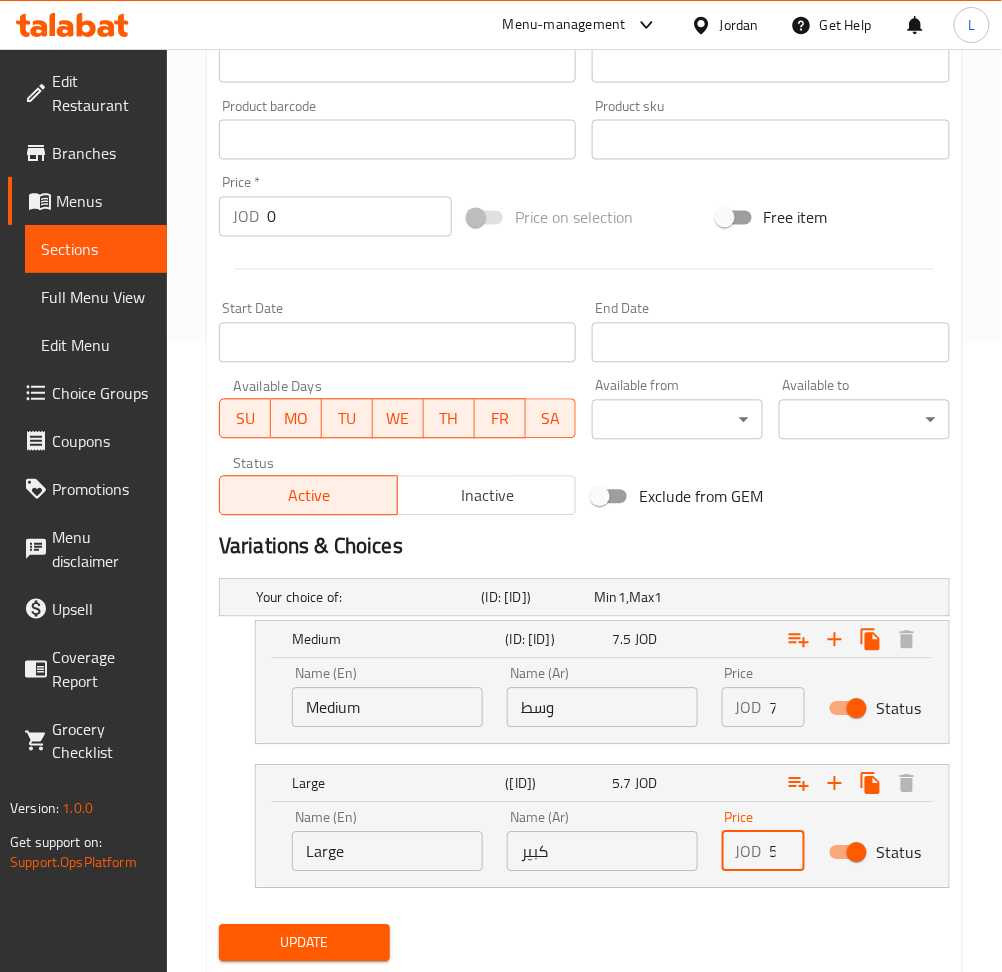 click on "5.7" at bounding box center [787, 852] 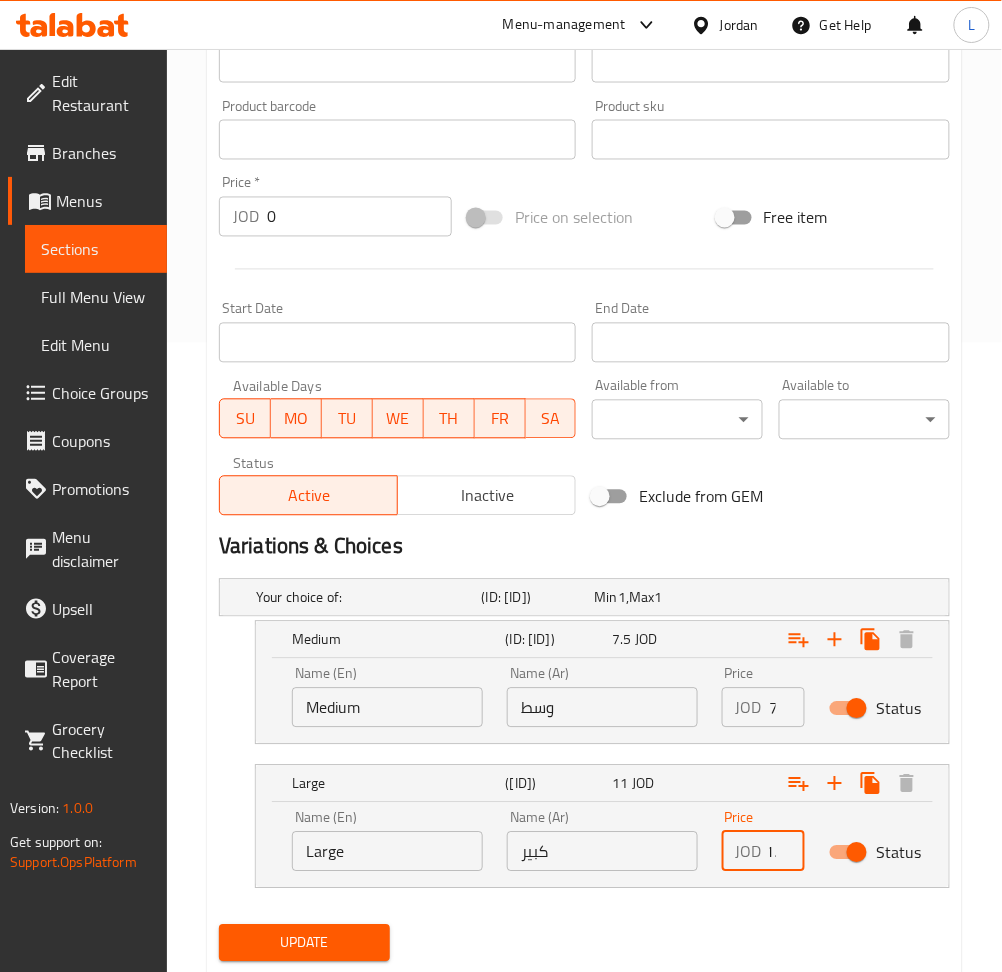 scroll, scrollTop: 0, scrollLeft: 22, axis: horizontal 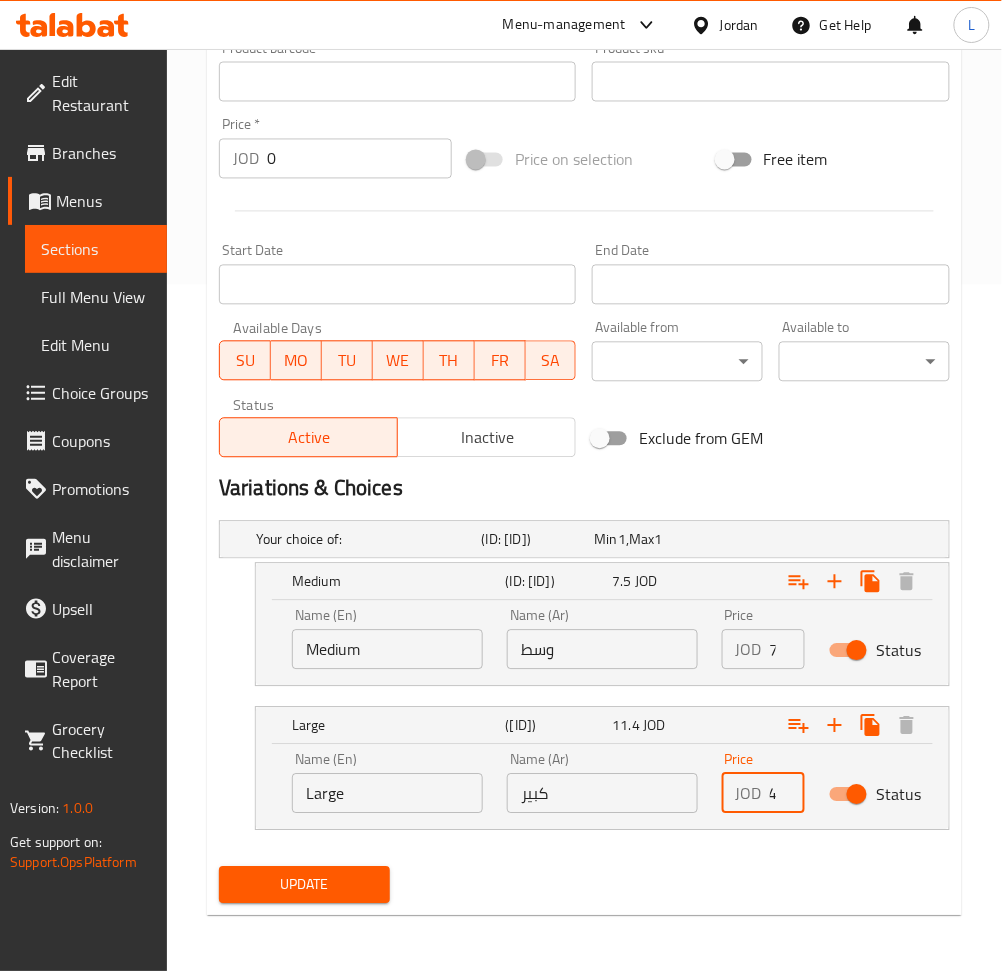 type on "11.4" 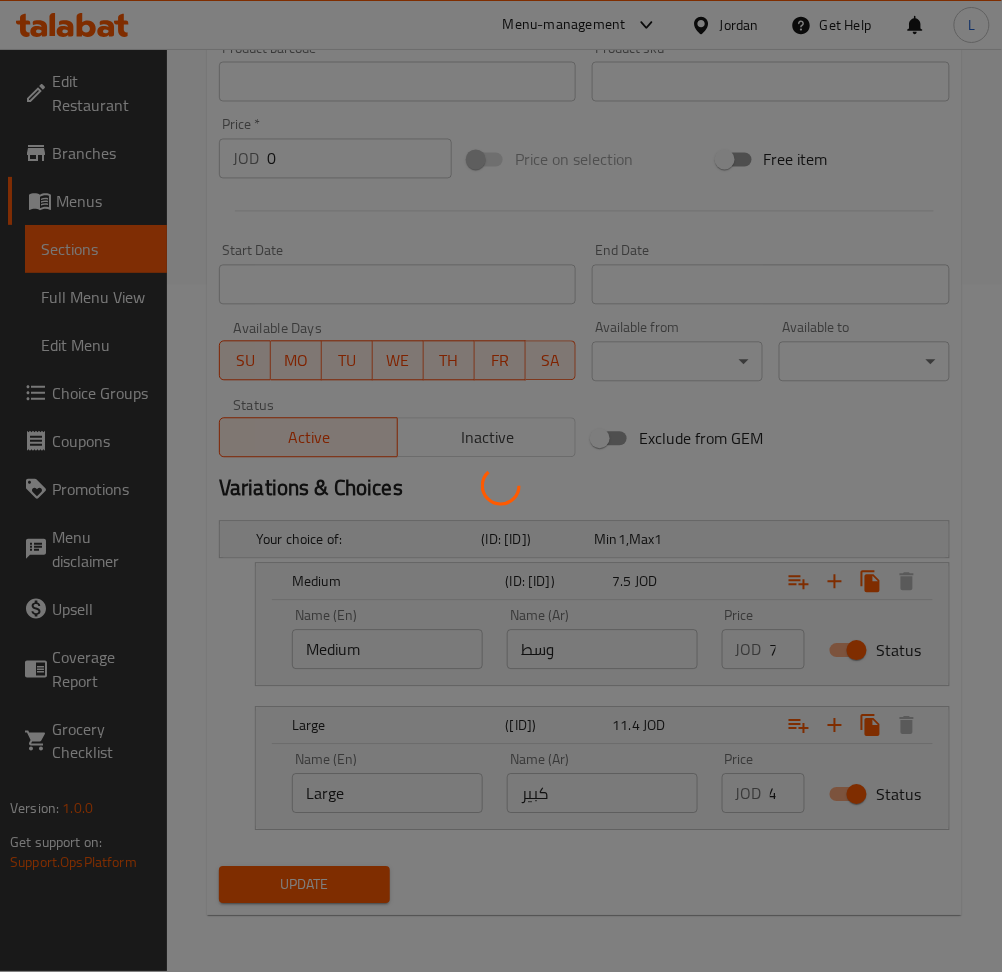 scroll, scrollTop: 0, scrollLeft: 0, axis: both 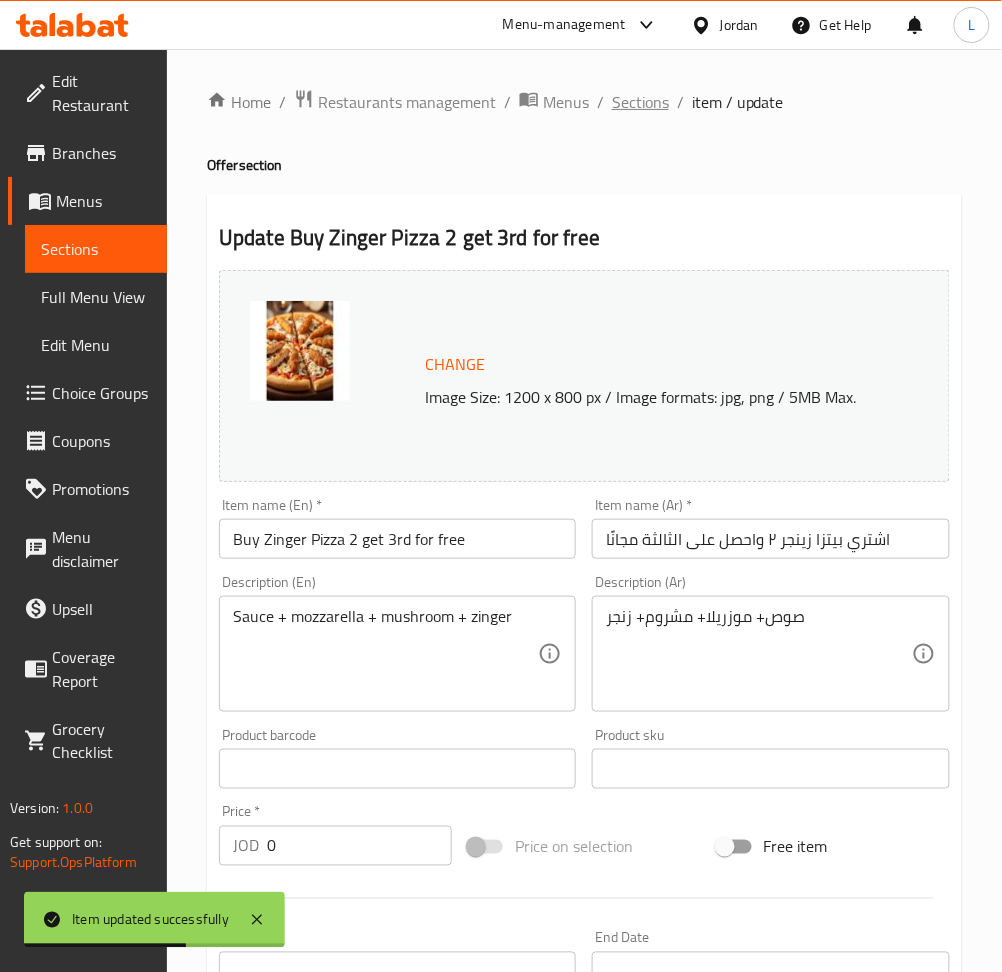 click on "Sections" at bounding box center (640, 102) 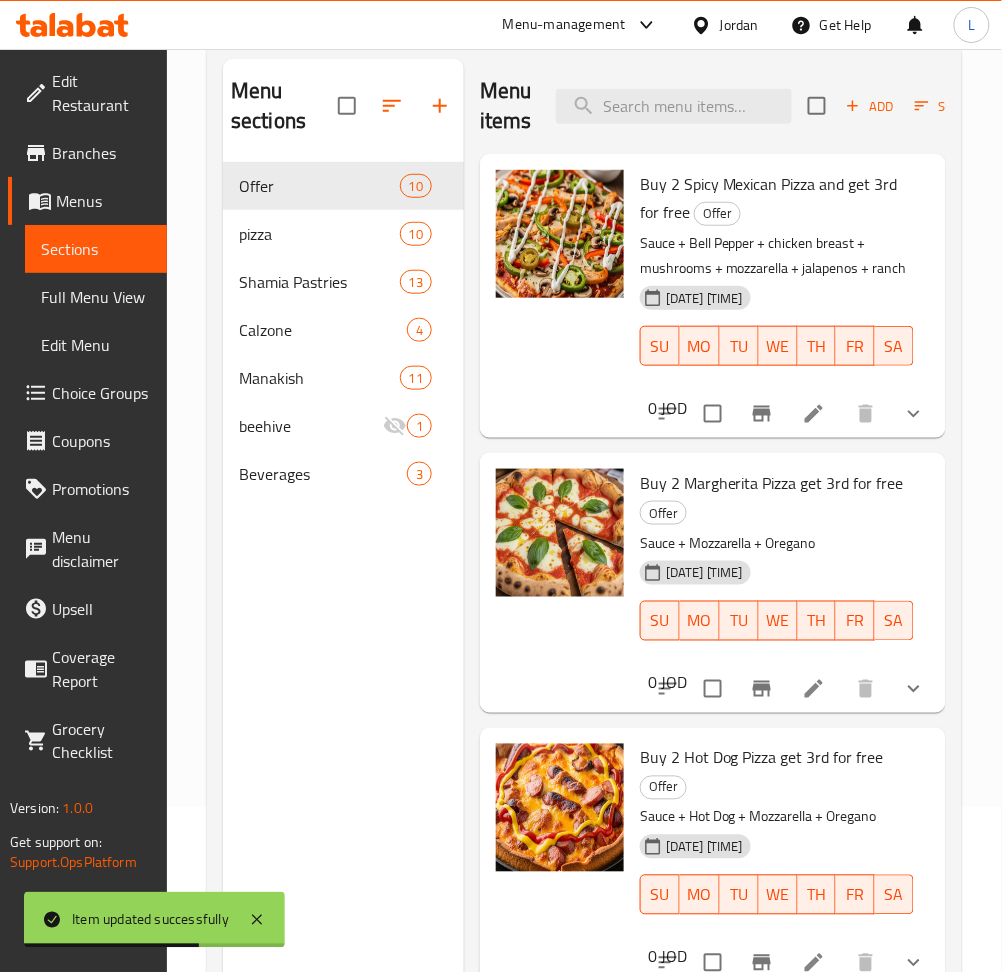 scroll, scrollTop: 280, scrollLeft: 0, axis: vertical 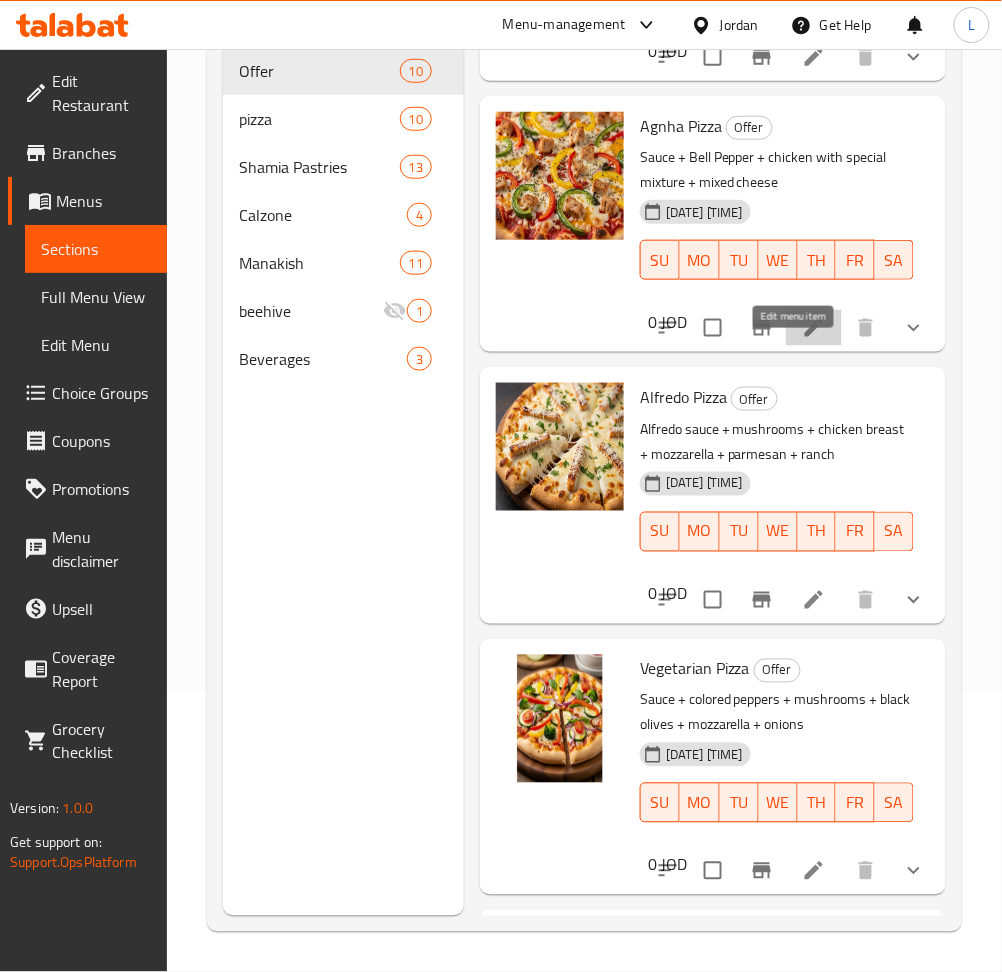 click 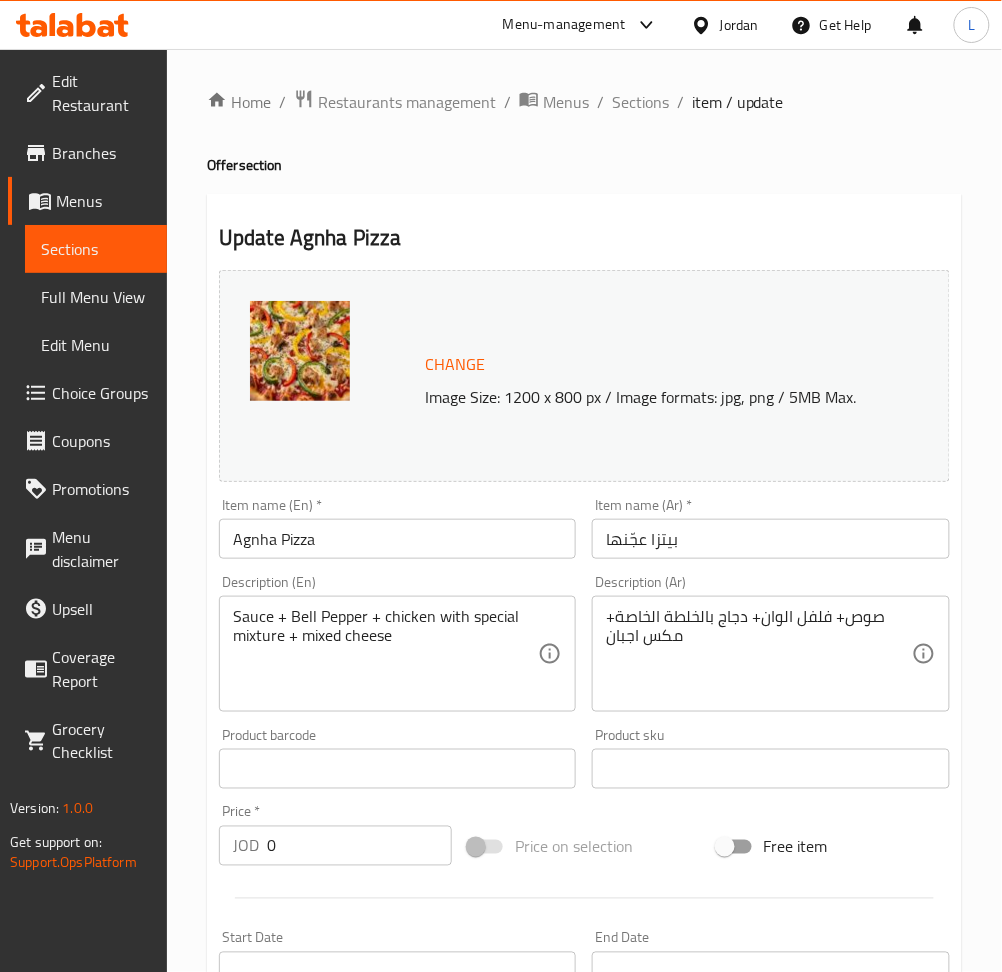 click on "Agnha Pizza" at bounding box center (397, 539) 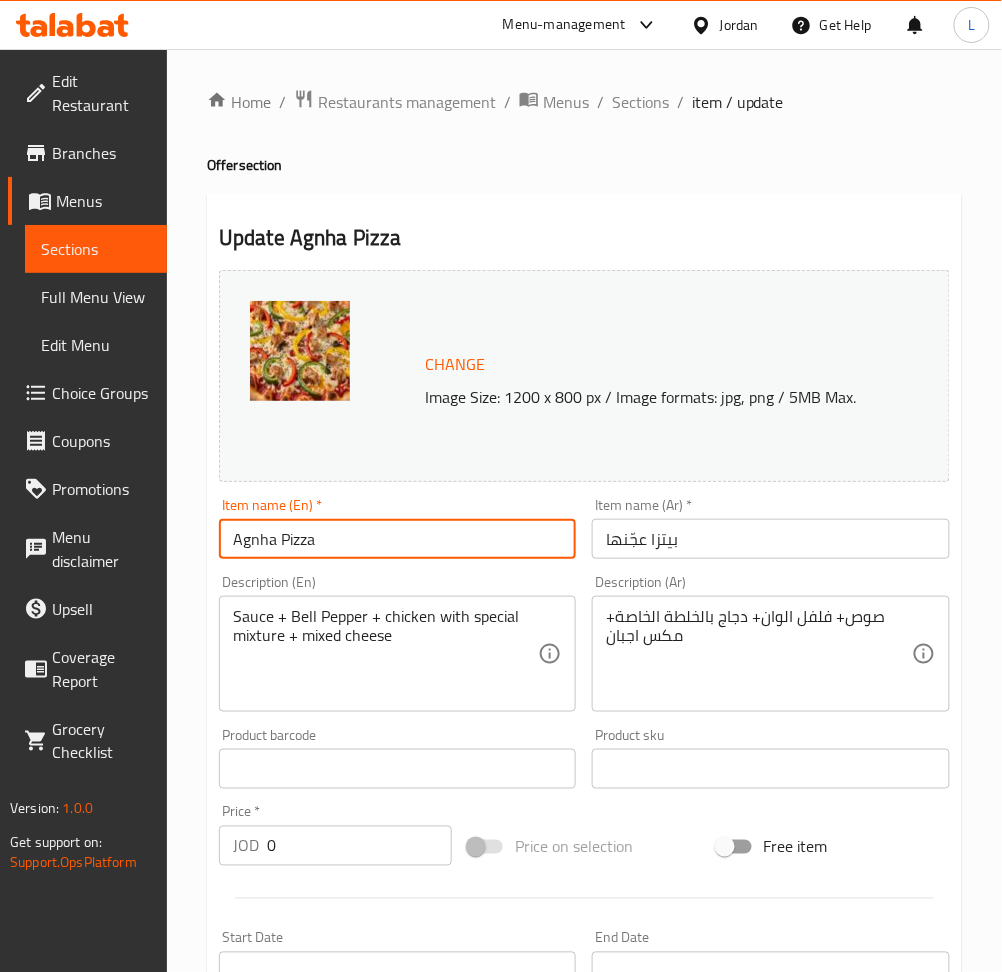 paste on "buy 2 get 3rd for free" 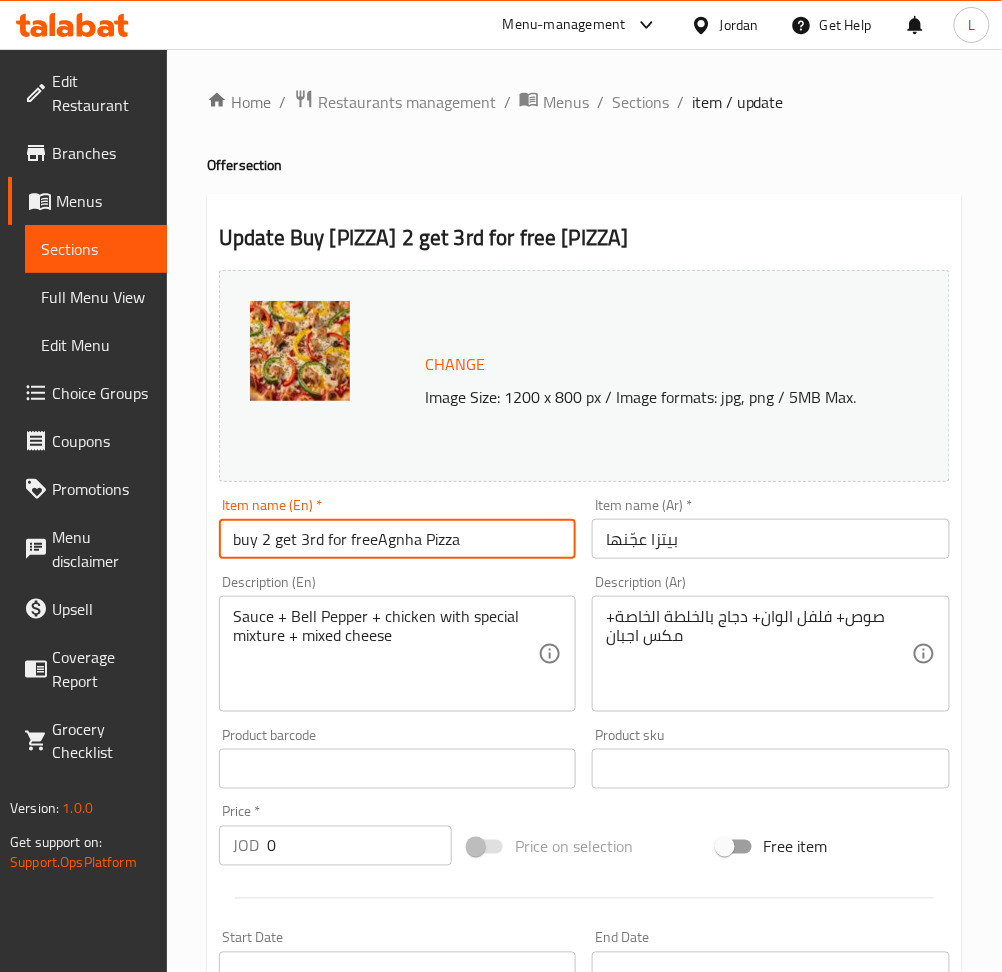 click on "buy 2 get 3rd for freeAgnha Pizza" at bounding box center [397, 539] 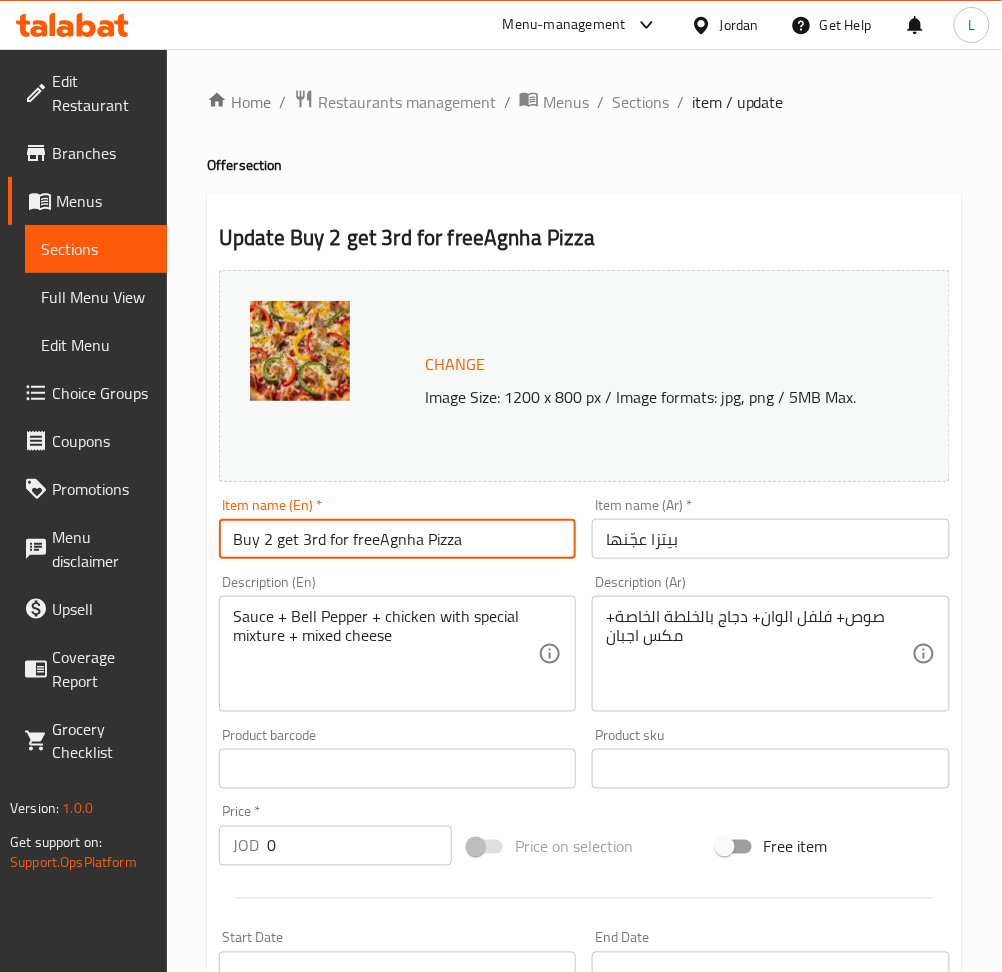 click on "Buy 2 get 3rd for freeAgnha Pizza" at bounding box center [397, 539] 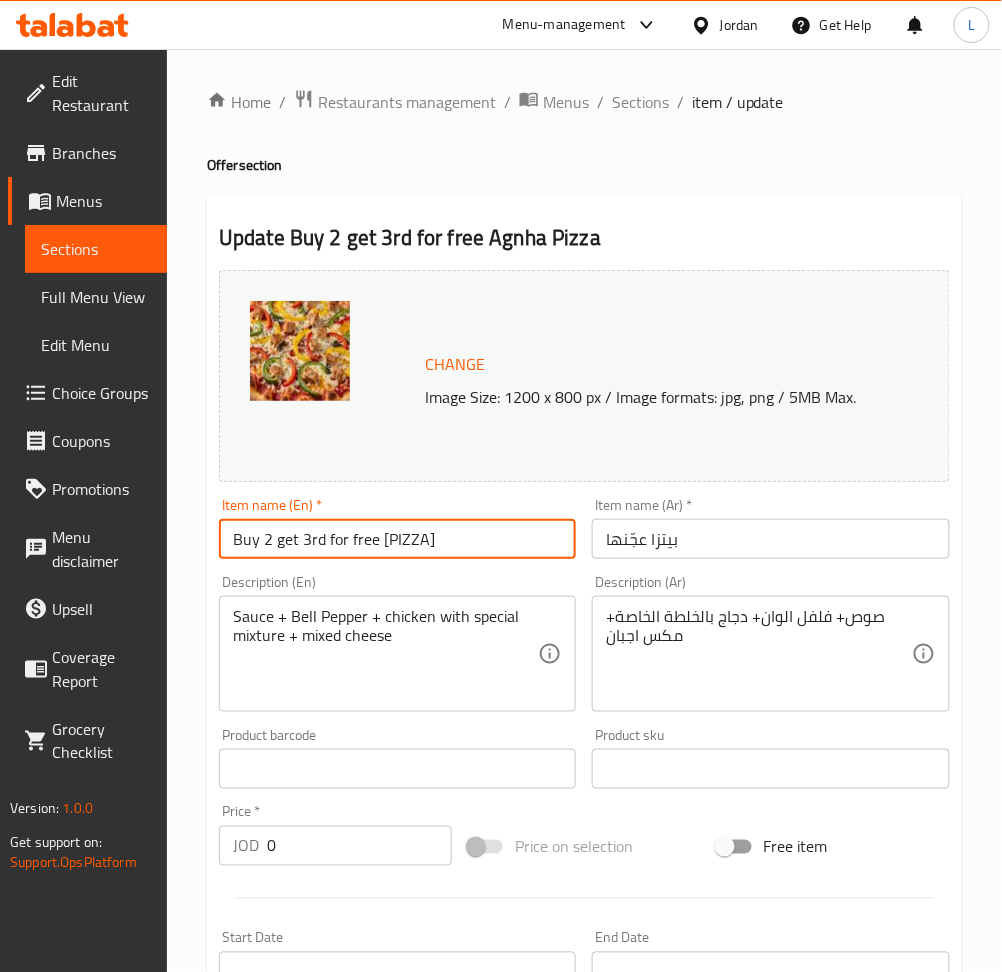 click on "Buy 2 get 3rd for free Agnha Pizza" at bounding box center [397, 539] 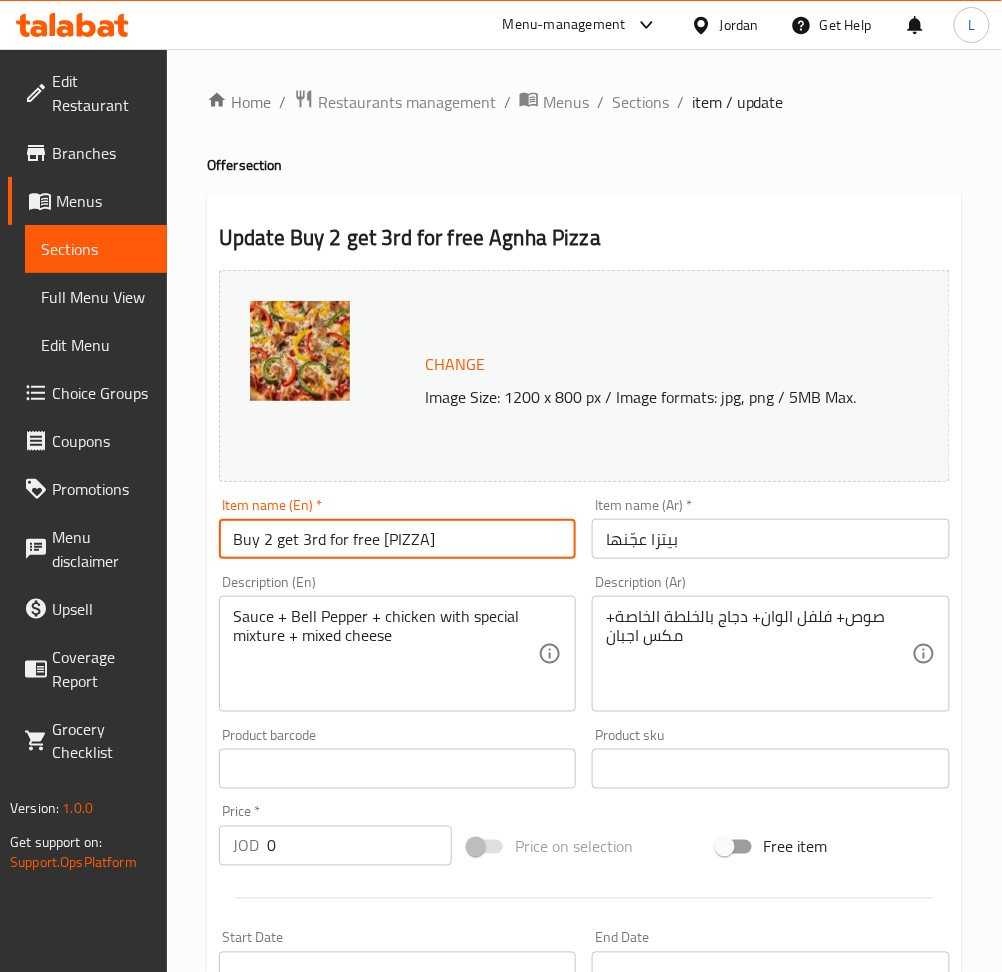 click on "Buy 2 get 3rd for free Agnha Pizza" at bounding box center [397, 539] 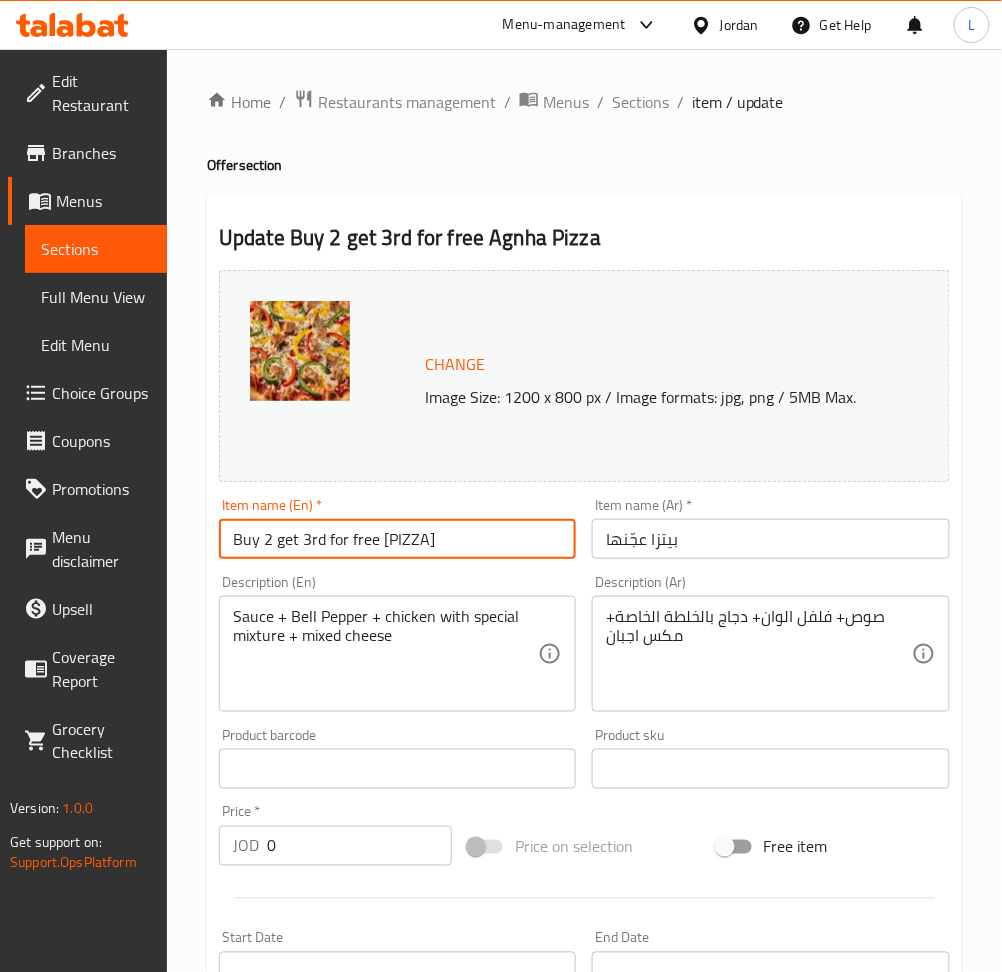 click on "Buy 2 get 3rd for free Agnha Pizza" at bounding box center (397, 539) 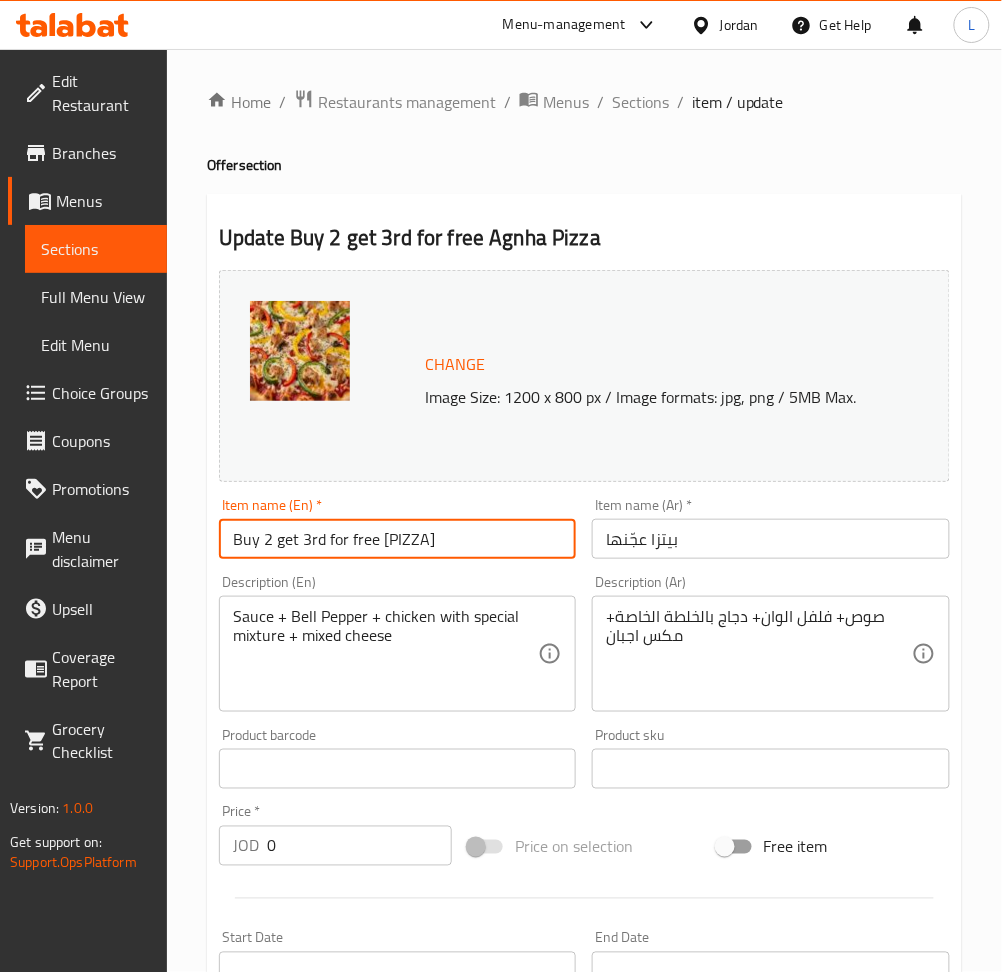 paste on "Agnha Pizza" 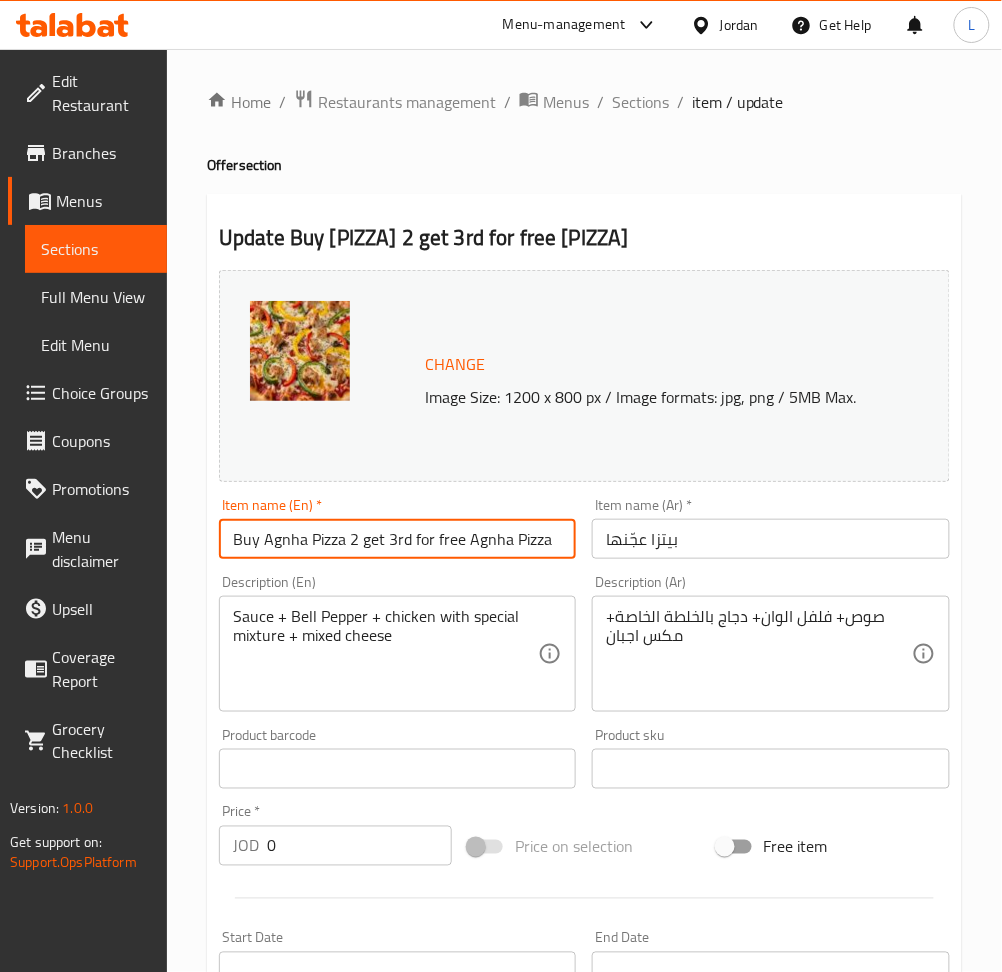 drag, startPoint x: 467, startPoint y: 544, endPoint x: 577, endPoint y: 549, distance: 110.11358 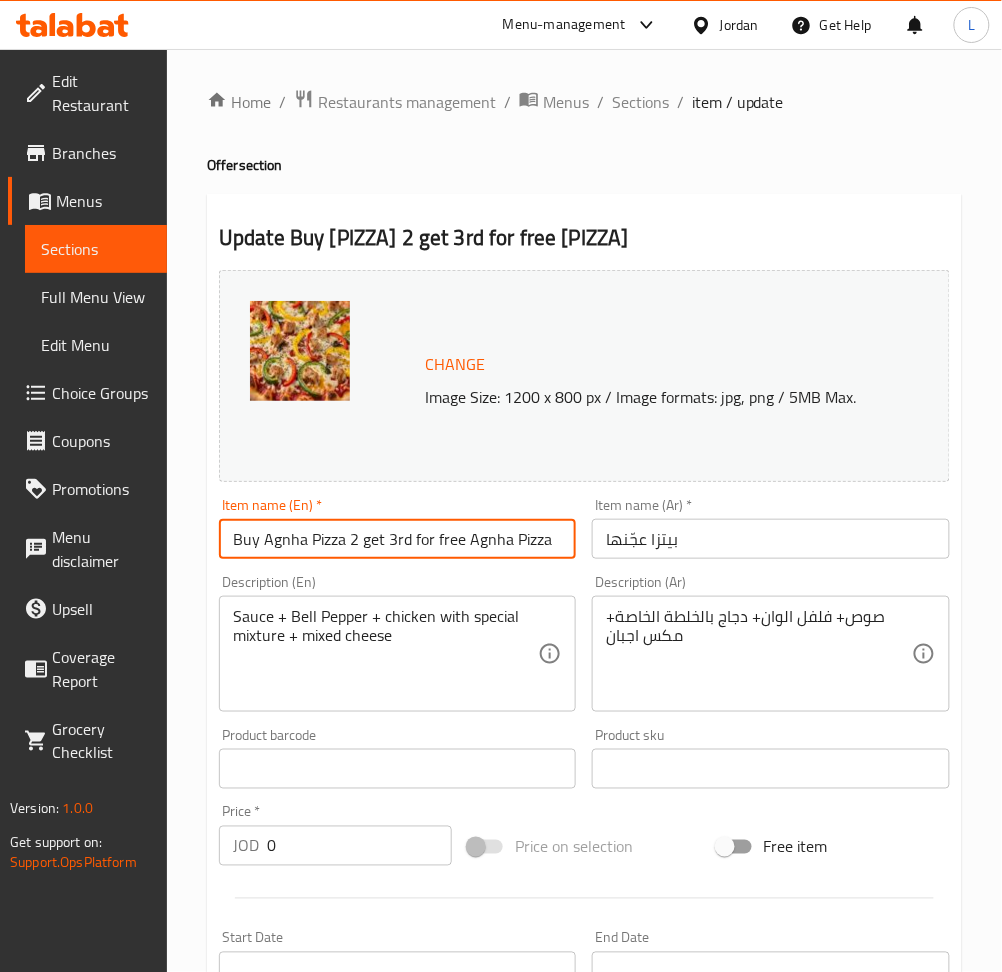 click on "Item name (En)   * Buy Agnha Pizza 2 get 3rd for free Agnha Pizza Item name (En)  *" at bounding box center [397, 528] 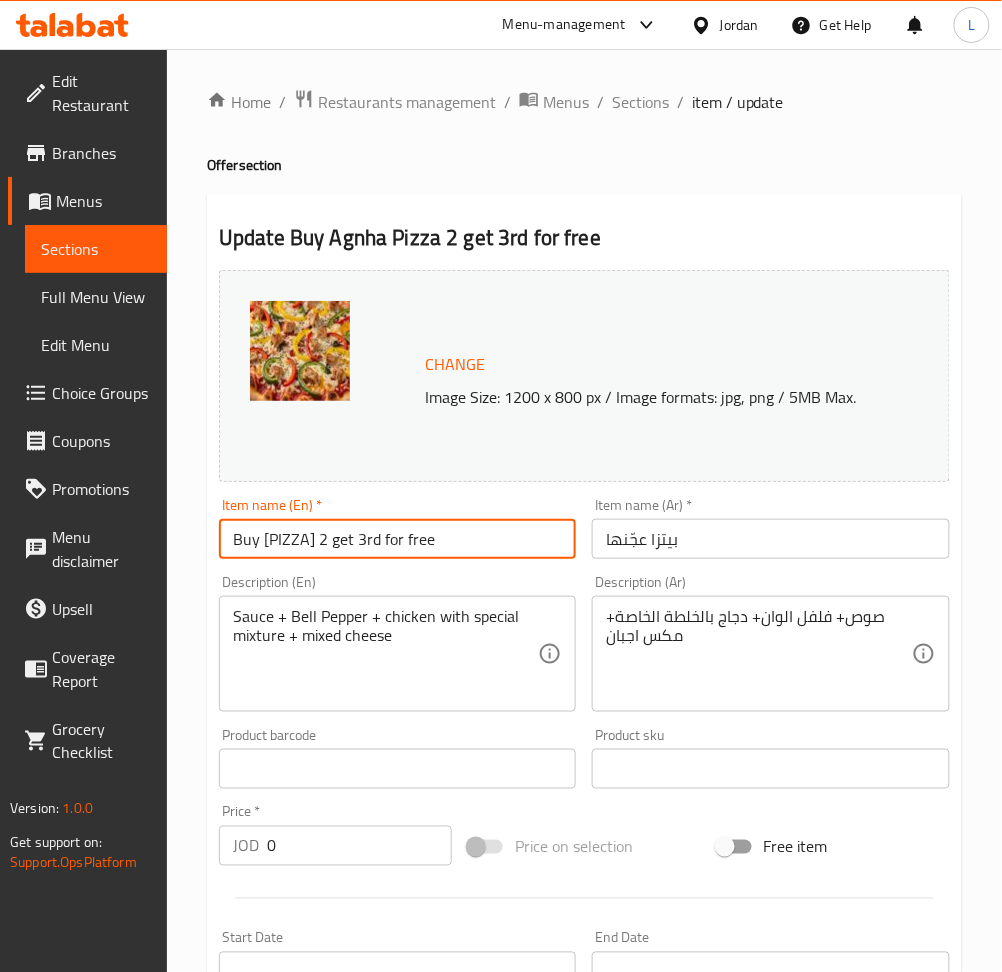 click on "Buy Agnha Pizza 2 get 3rd for free" at bounding box center (397, 539) 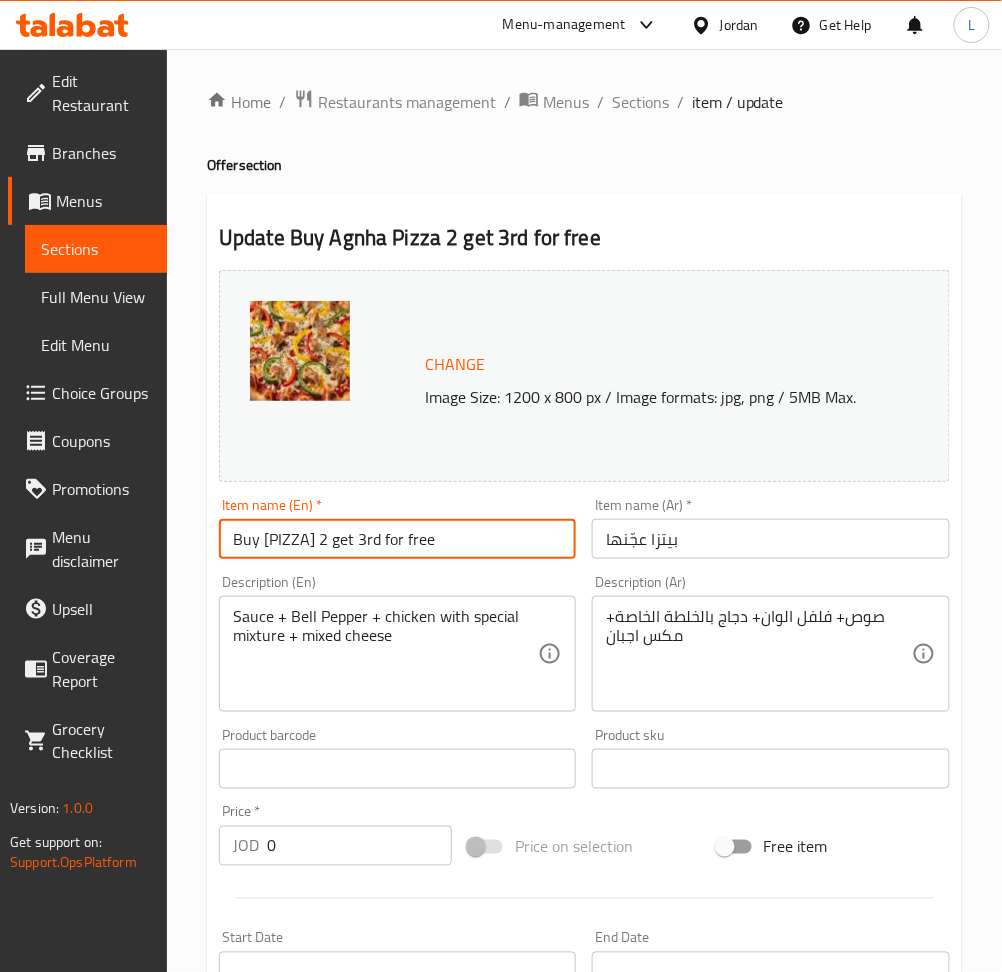 click on "Buy Agnha Pizza 2 get 3rd for free" at bounding box center (397, 539) 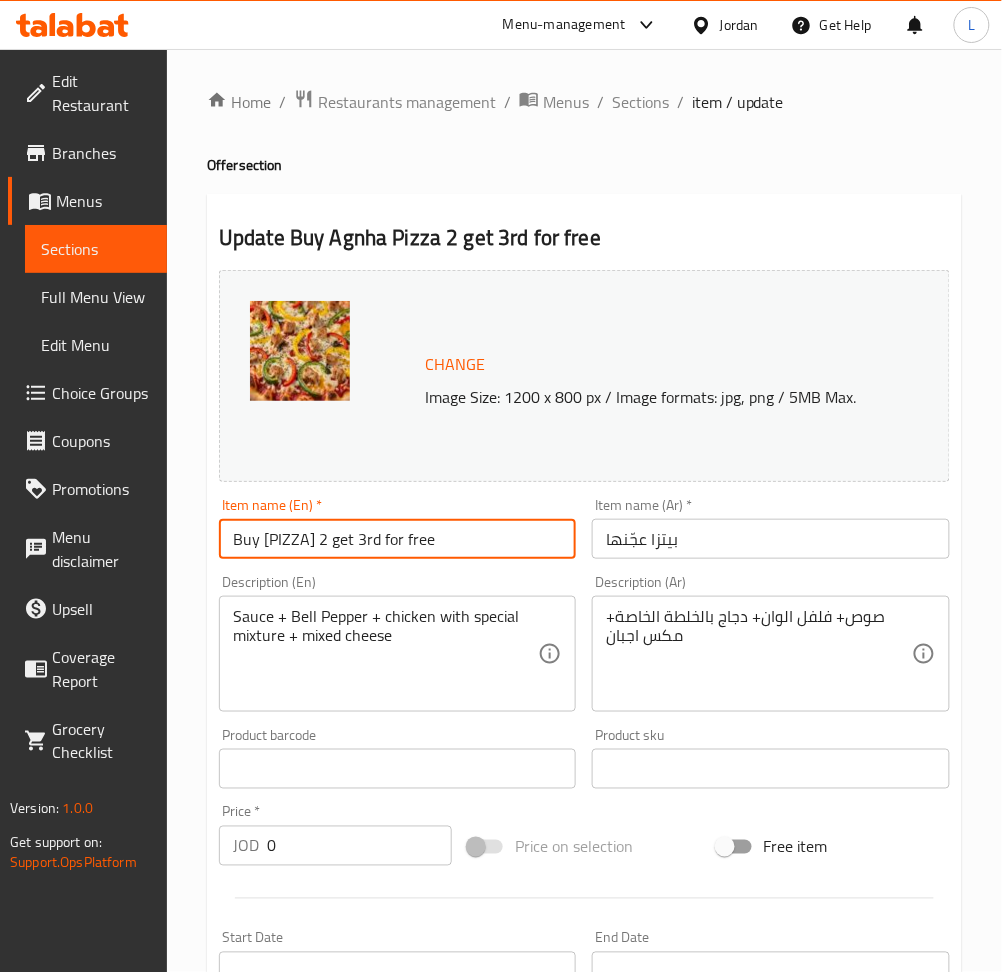 type on "Buy Agnha Pizza 2 get 3rd for free" 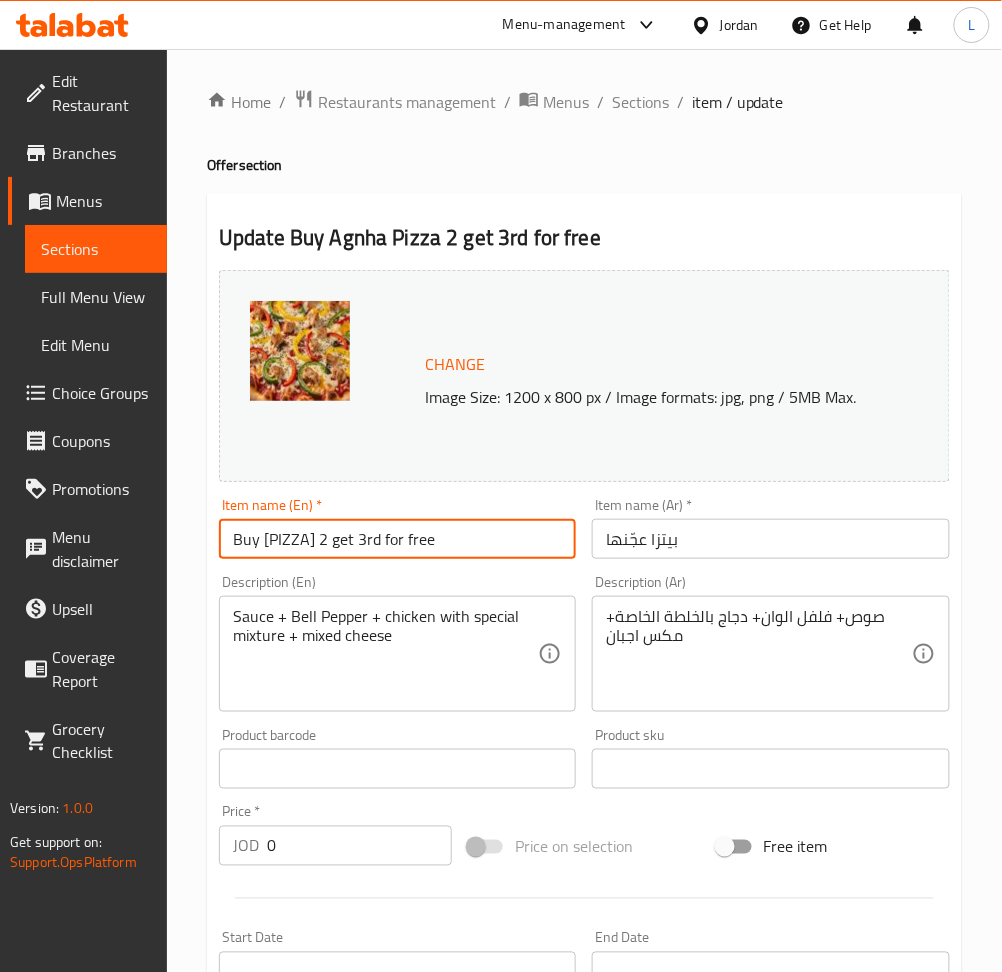 click on "بيتزا عجّنها" at bounding box center [770, 539] 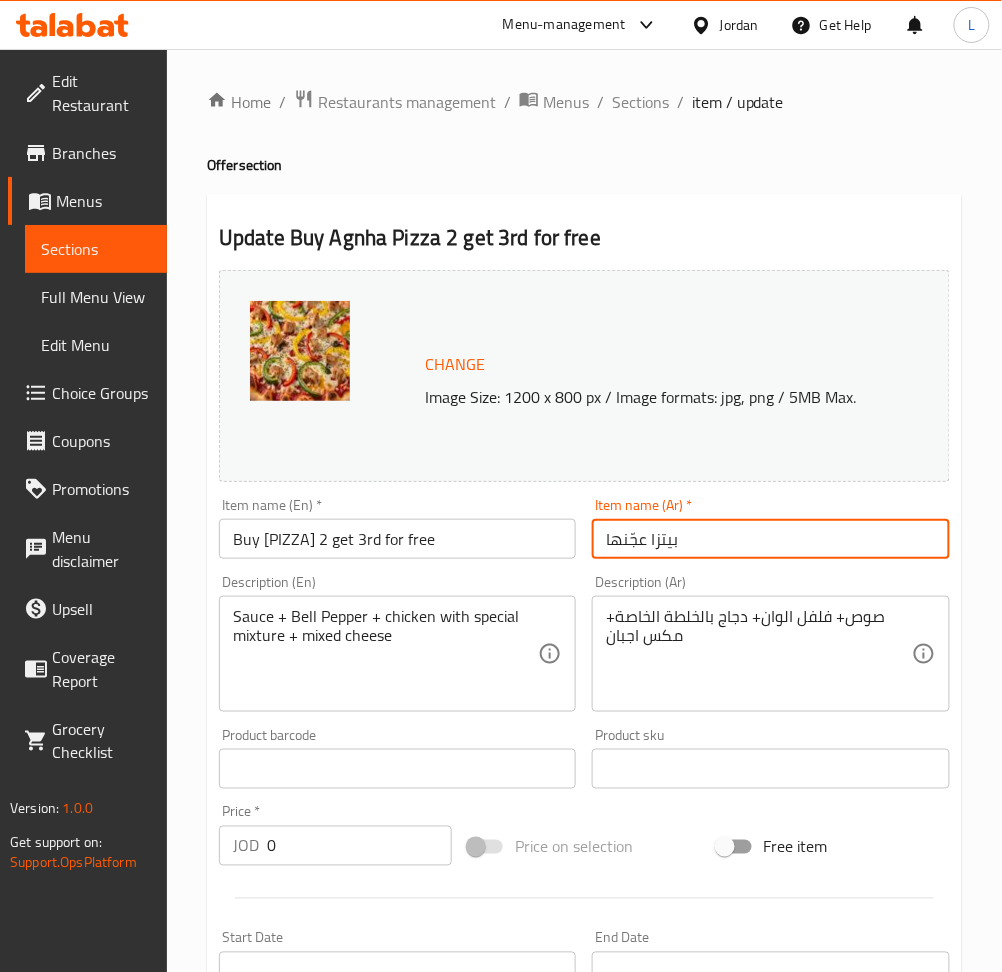 click on "بيتزا عجّنها" at bounding box center [770, 539] 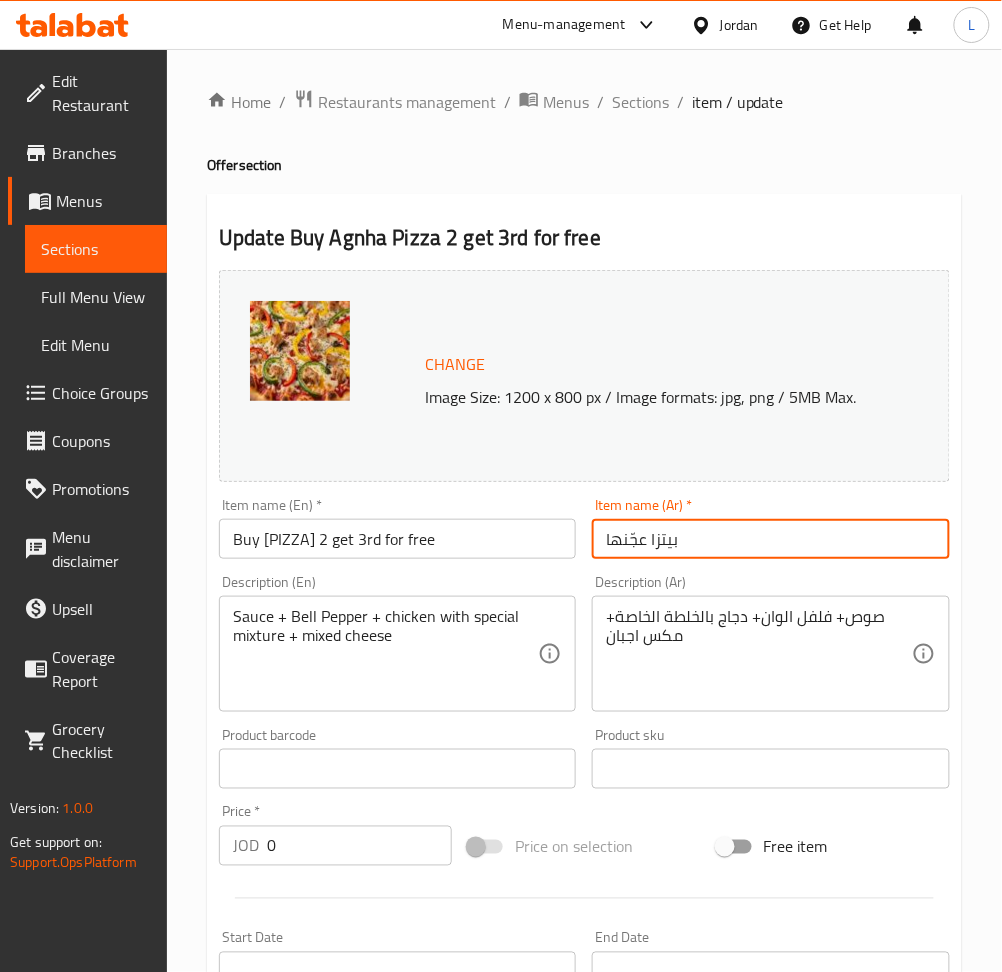 click on "بيتزا عجّنها" at bounding box center [770, 539] 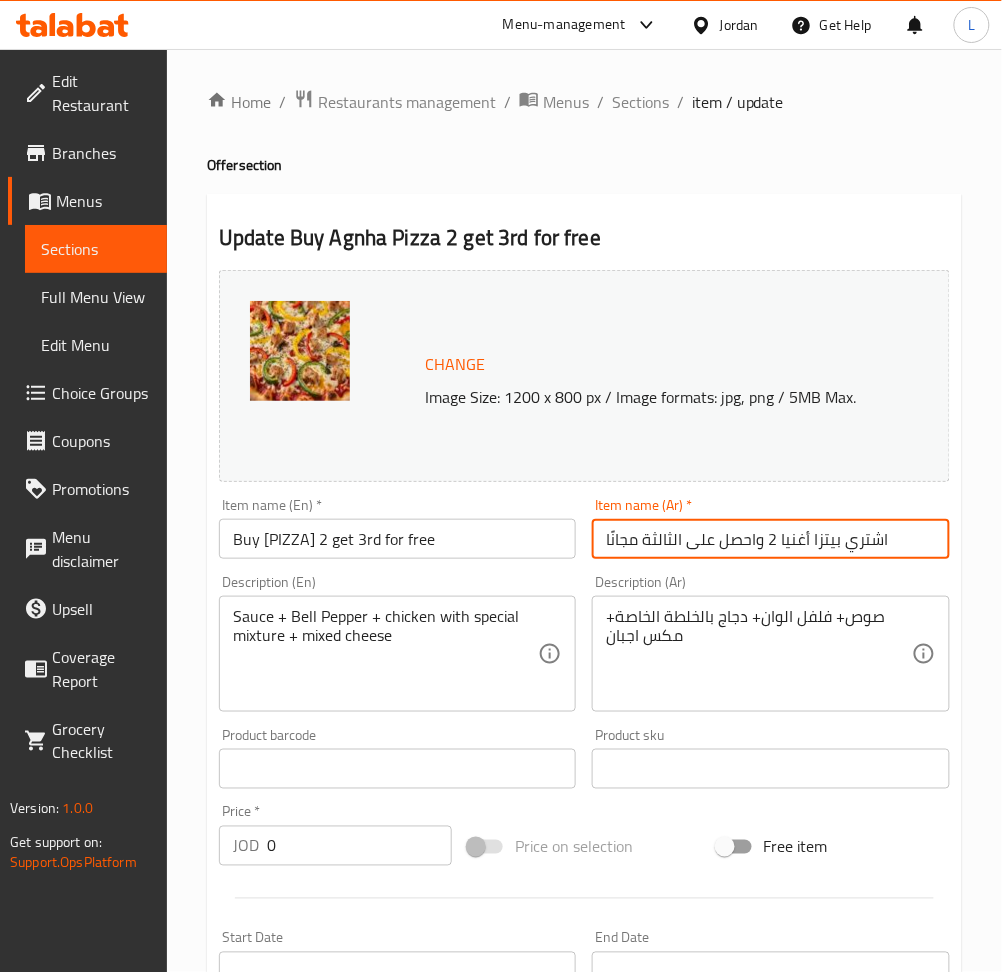 click on "اشتري بيتزا أغنيا 2 واحصل على الثالثة مجانًا" at bounding box center [770, 539] 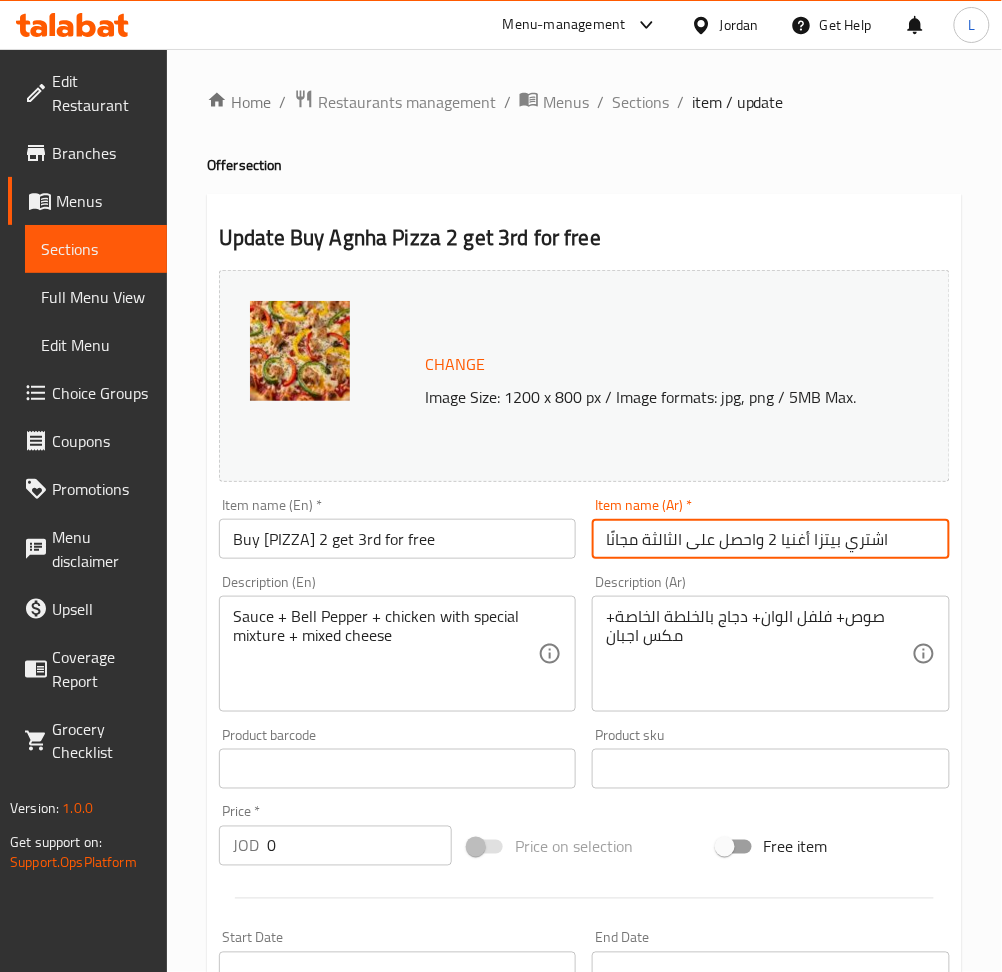 click on "اشتري بيتزا أغنيا 2 واحصل على الثالثة مجانًا" at bounding box center [770, 539] 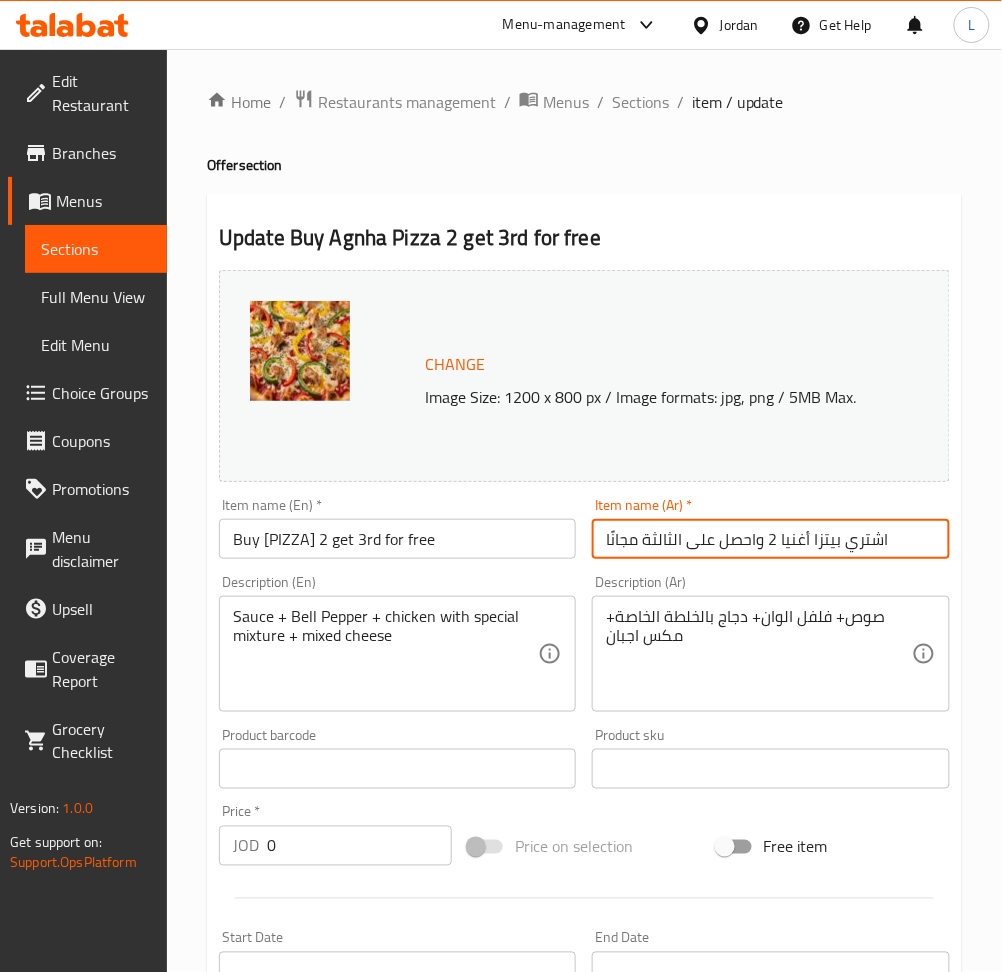 drag, startPoint x: 807, startPoint y: 533, endPoint x: 781, endPoint y: 542, distance: 27.513634 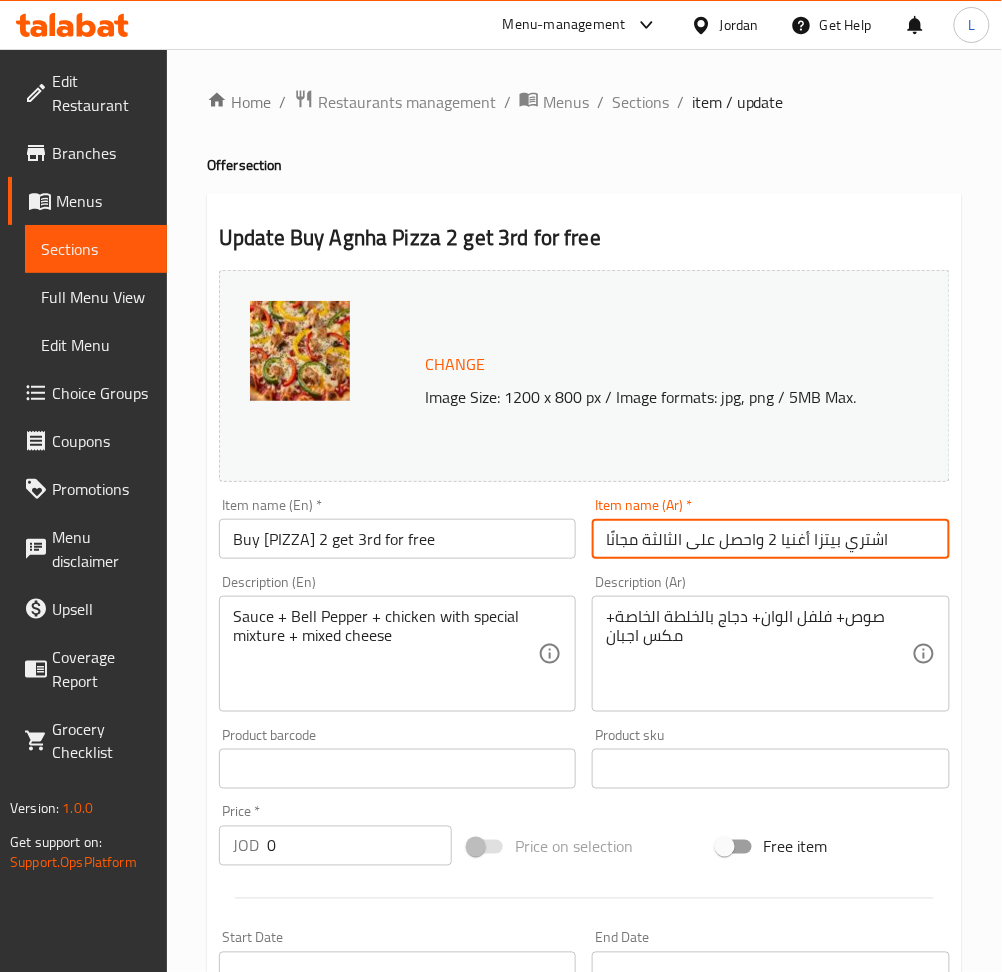 click on "اشتري بيتزا أغنيا 2 واحصل على الثالثة مجانًا" at bounding box center [770, 539] 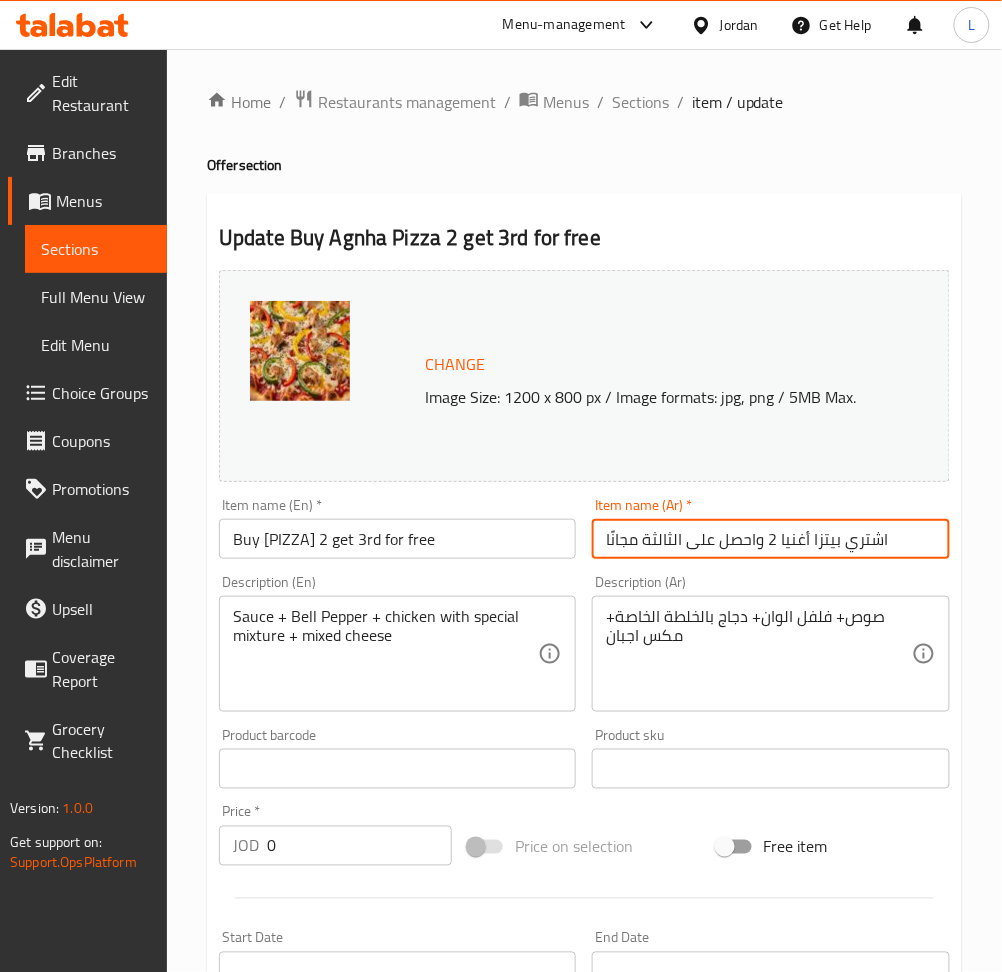 click on "اشتري بيتزا أغنيا 2 واحصل على الثالثة مجانًا" at bounding box center [770, 539] 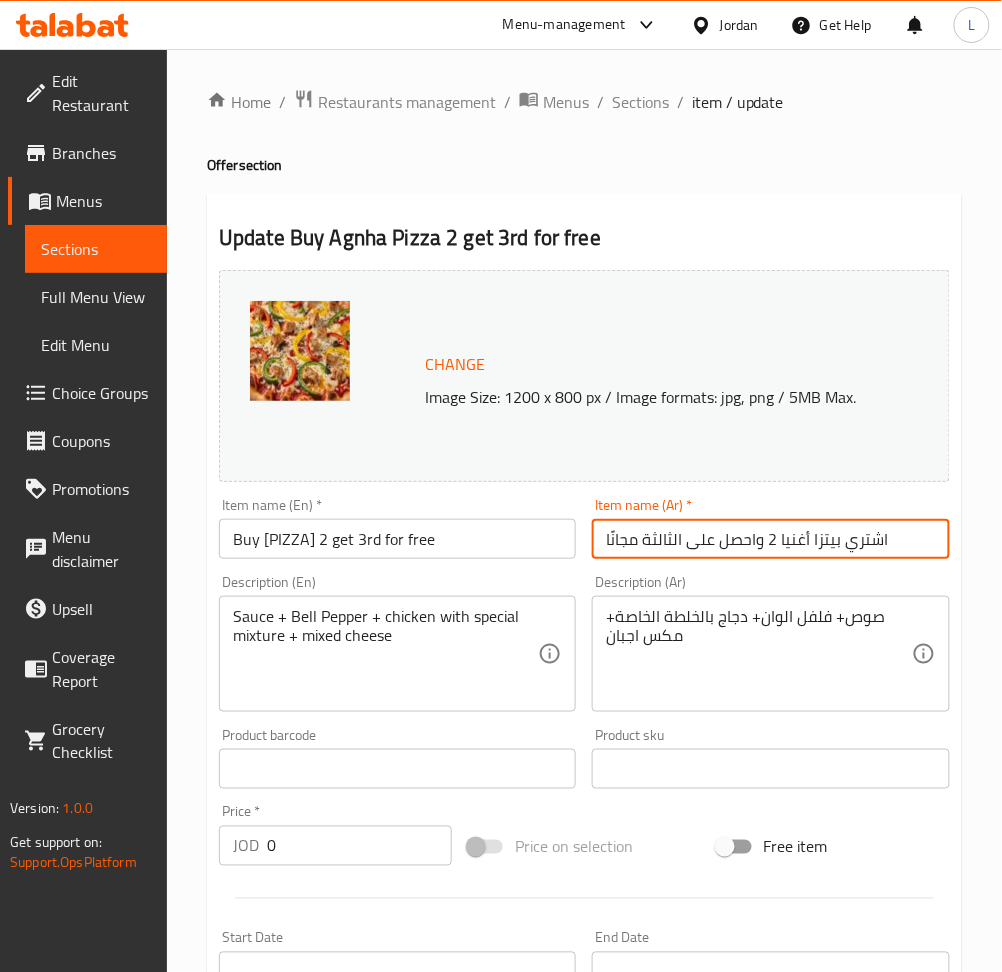 drag, startPoint x: 807, startPoint y: 538, endPoint x: 780, endPoint y: 541, distance: 27.166155 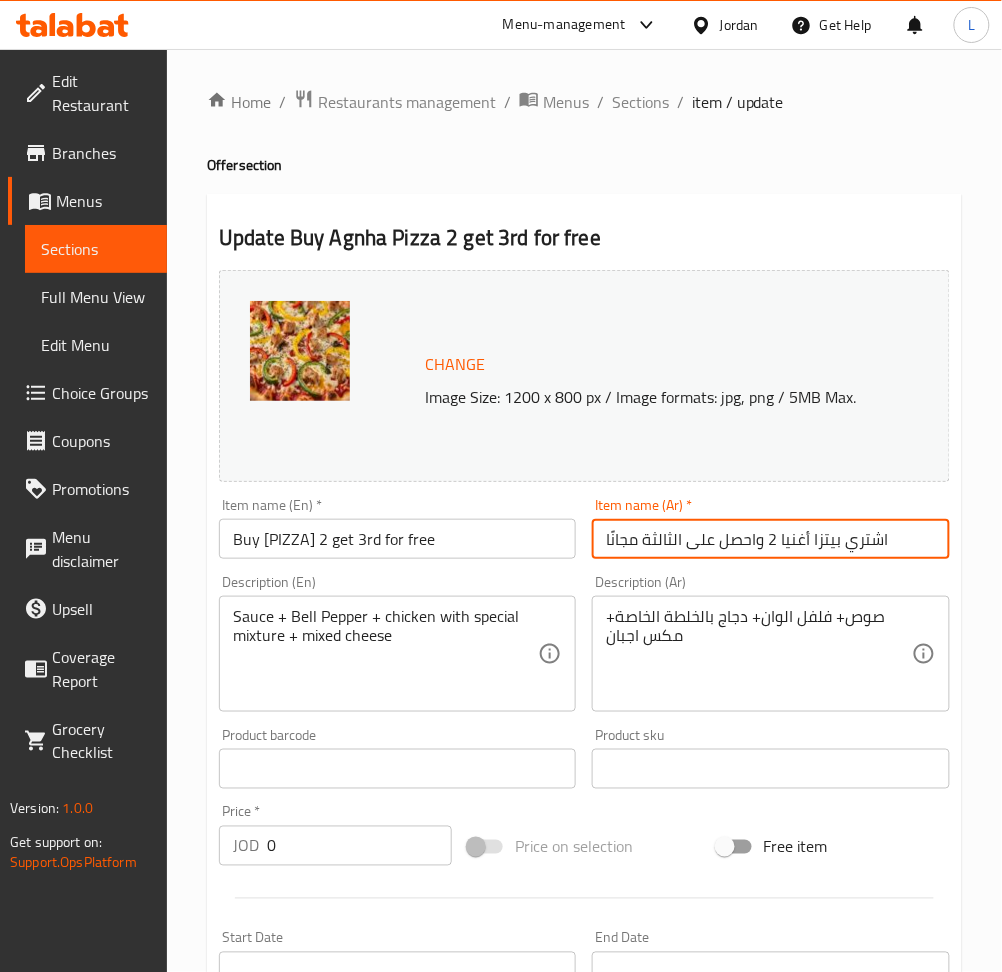 click on "اشتري بيتزا أغنيا 2 واحصل على الثالثة مجانًا" at bounding box center (770, 539) 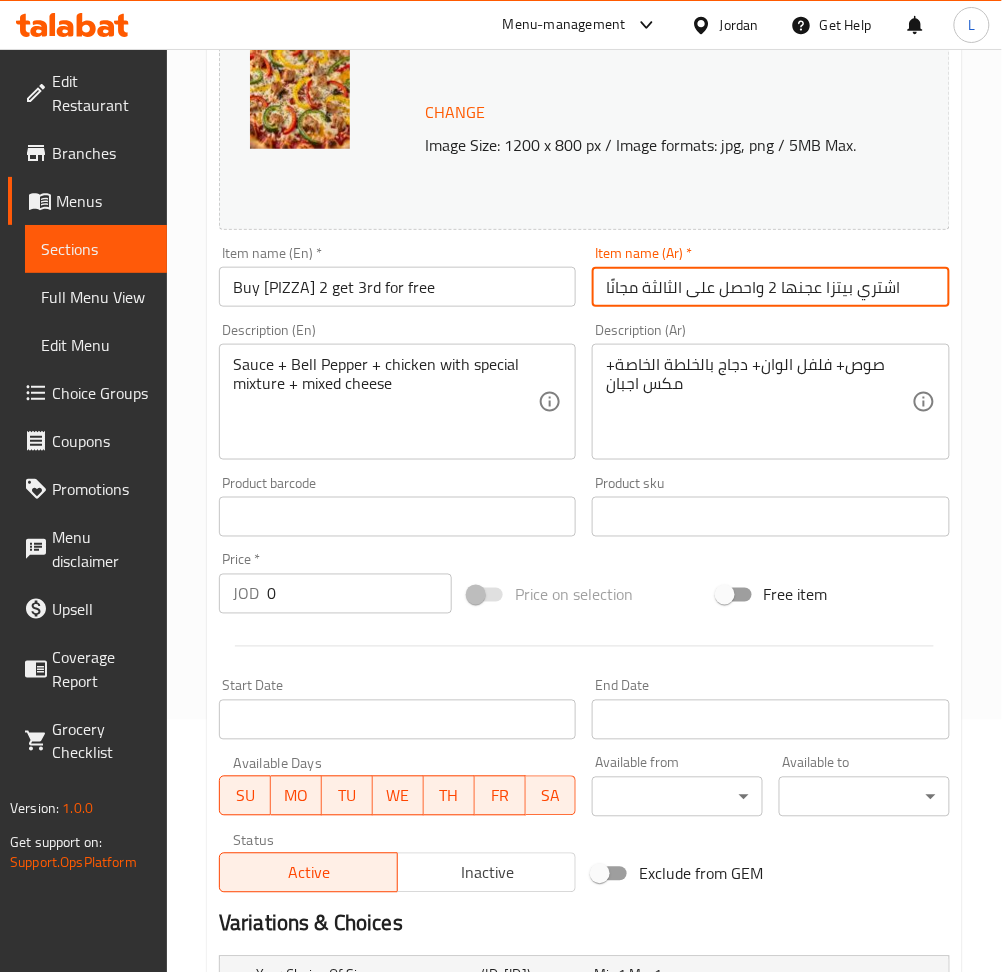 scroll, scrollTop: 542, scrollLeft: 0, axis: vertical 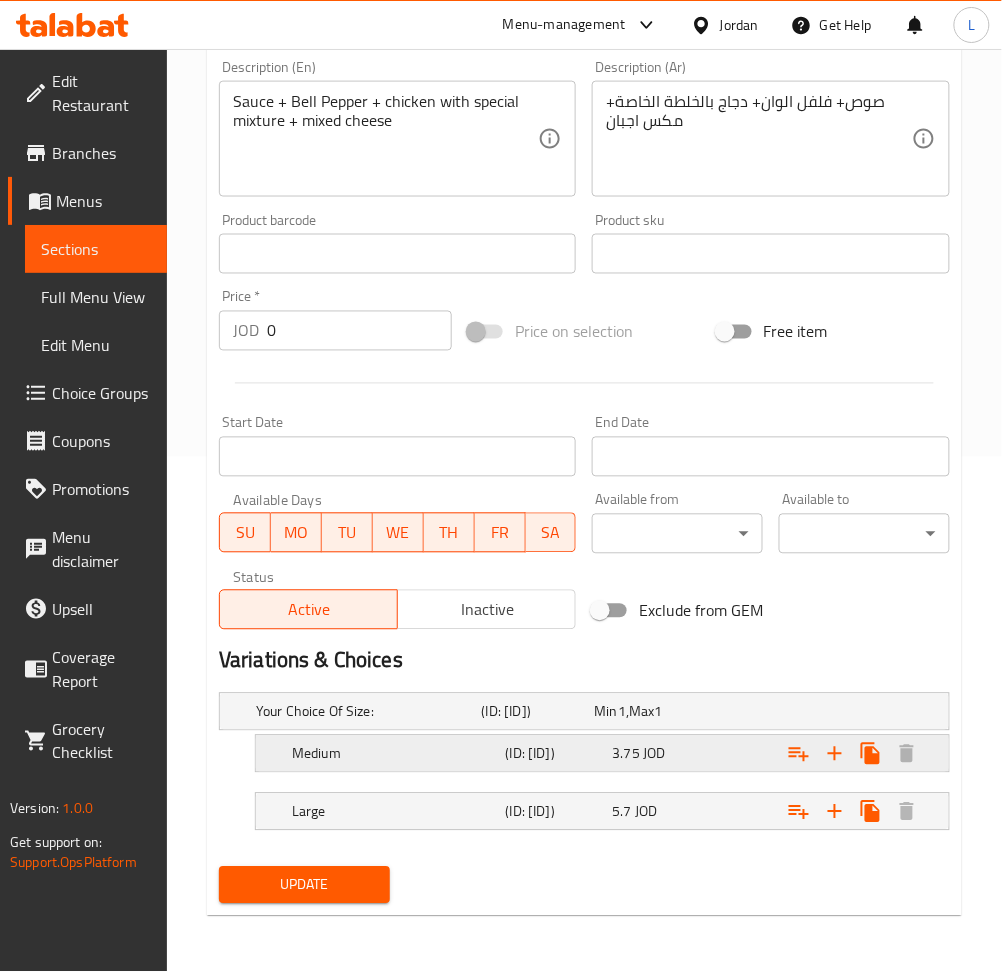type on "اشتري بيتزا عجنها 2 واحصل على الثالثة مجانًا" 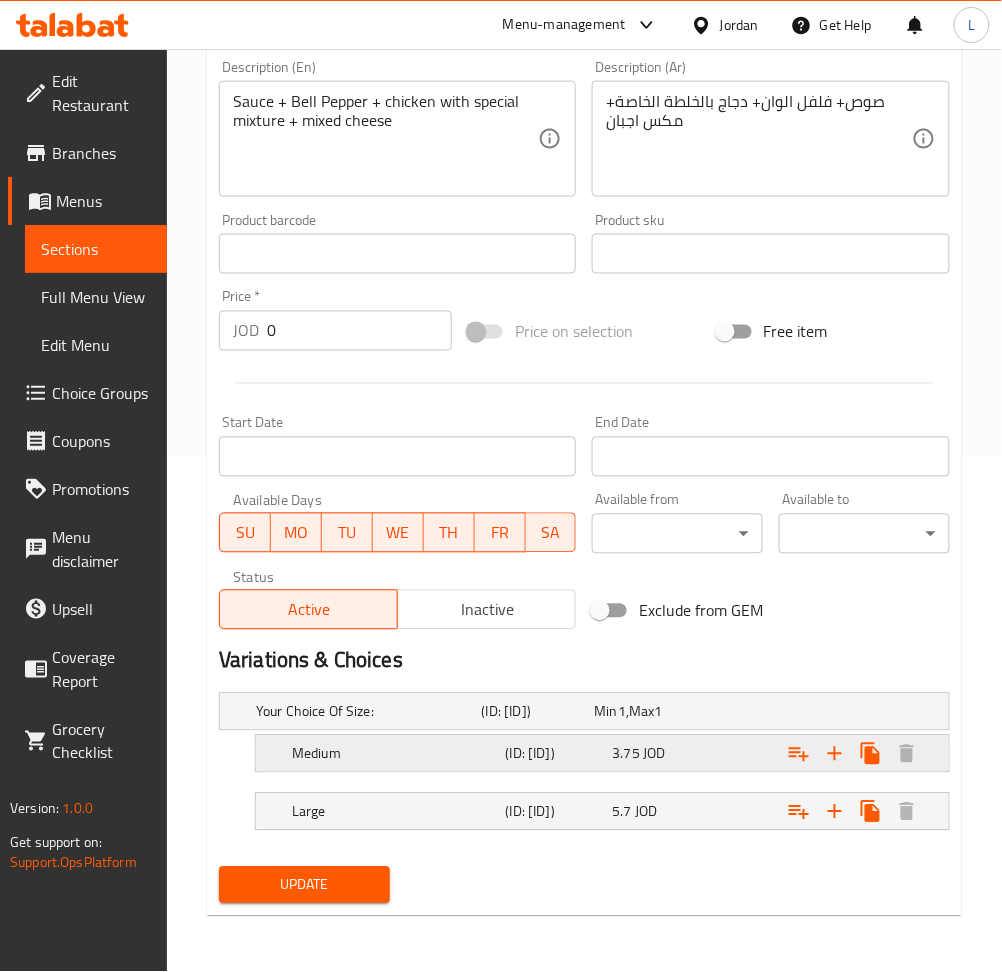 click on "(ID: 2216959234)" at bounding box center [534, 712] 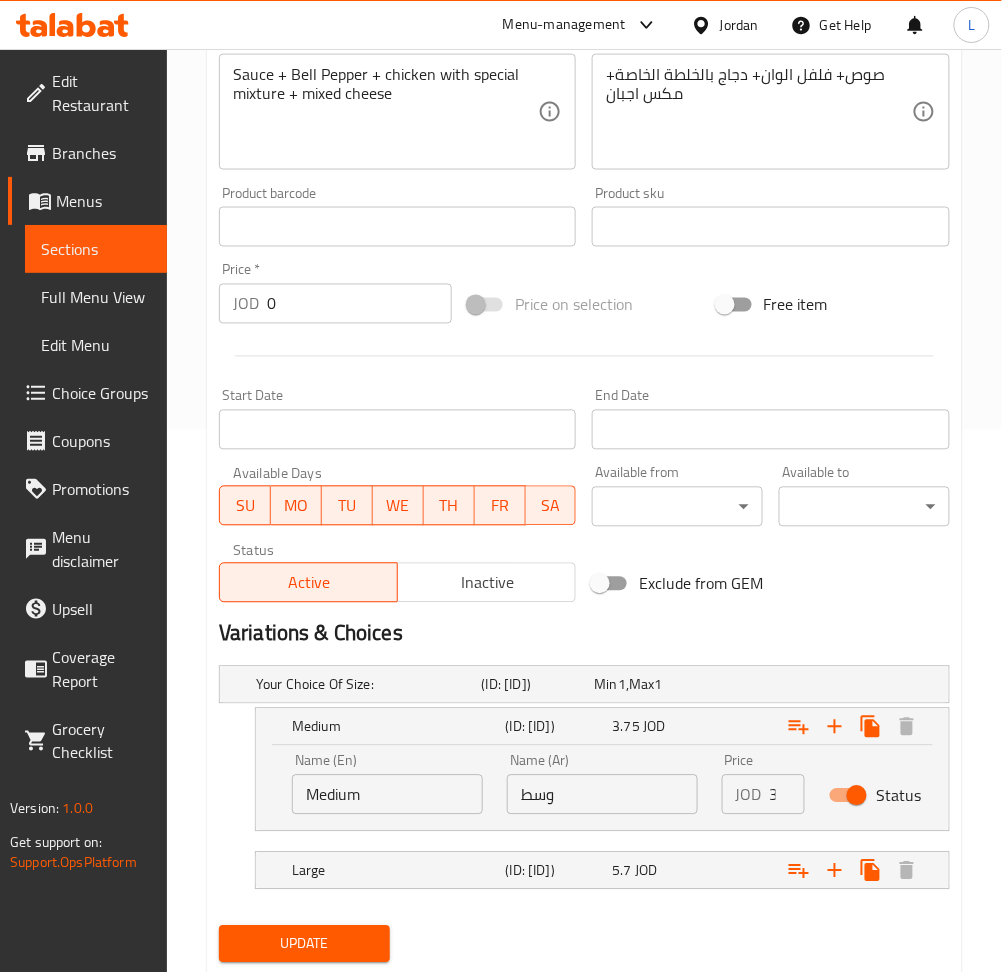 click on "3.75" at bounding box center (787, 795) 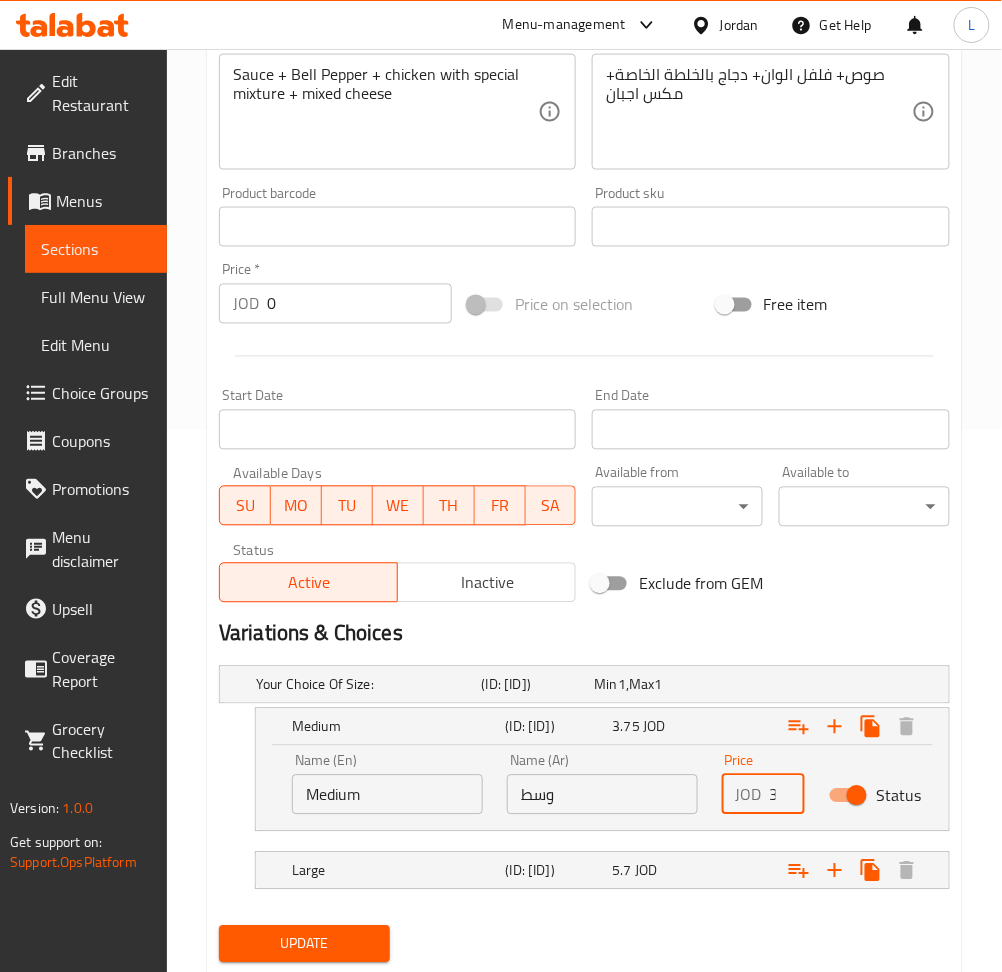 click on "3.75" at bounding box center [787, 795] 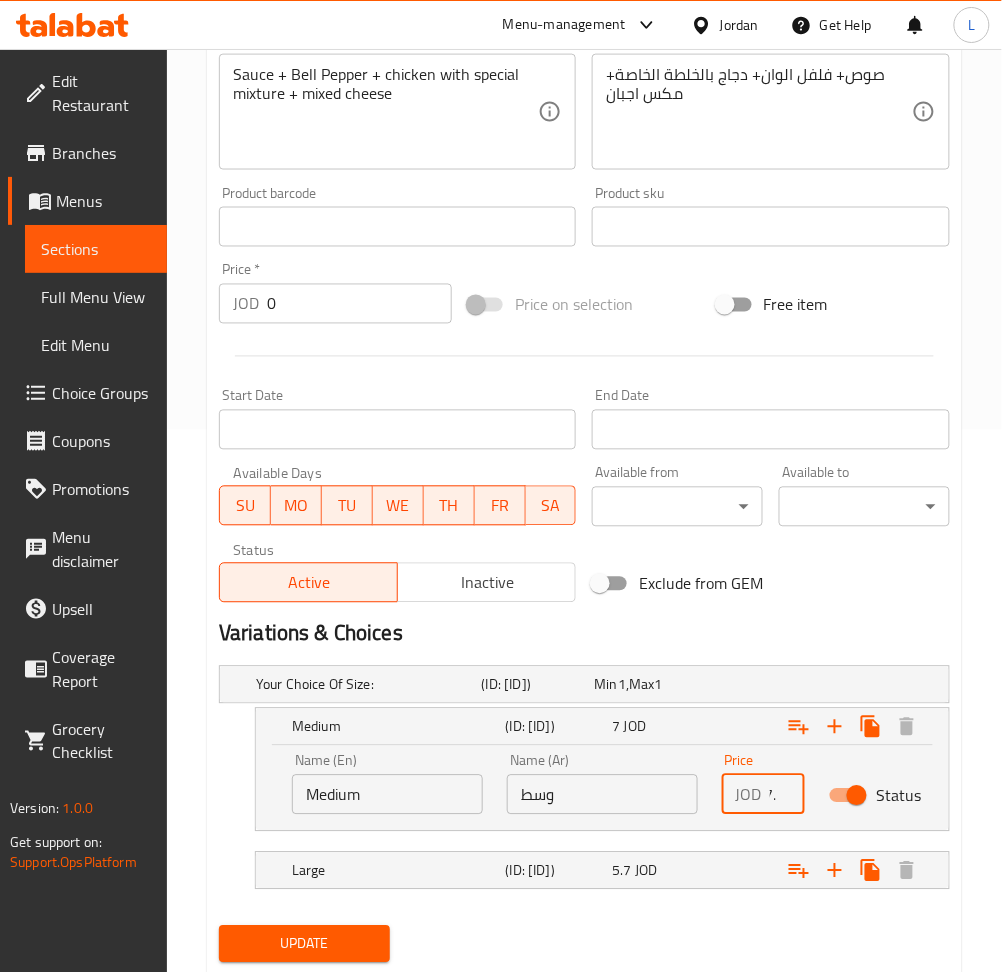 scroll, scrollTop: 0, scrollLeft: 13, axis: horizontal 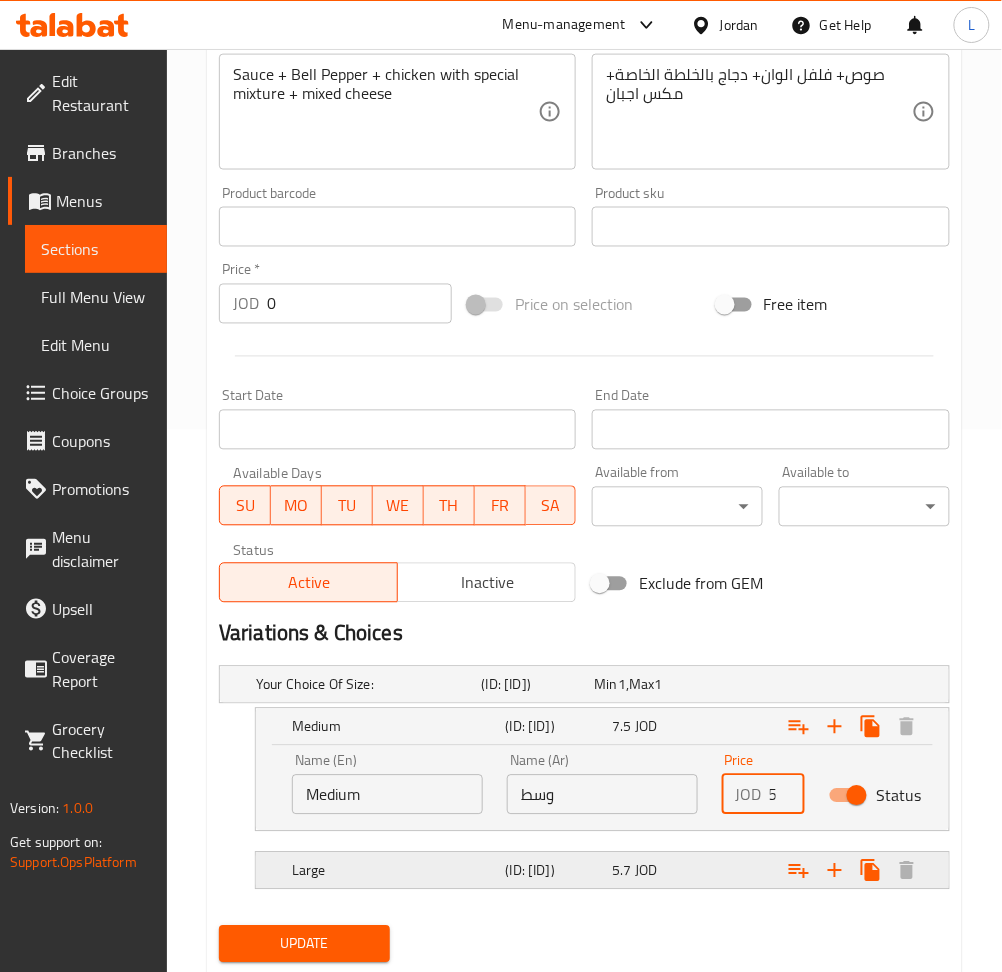 type on "7.5" 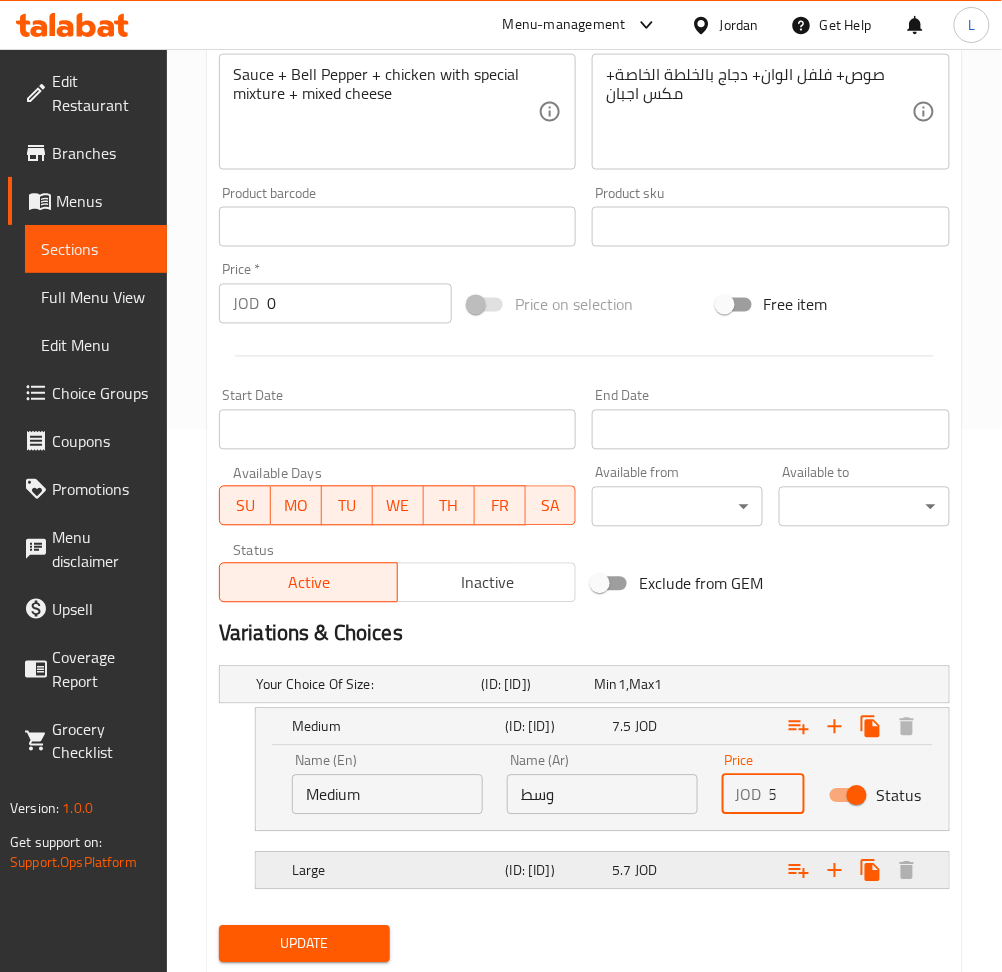 click on "5.7   JOD" at bounding box center [646, 685] 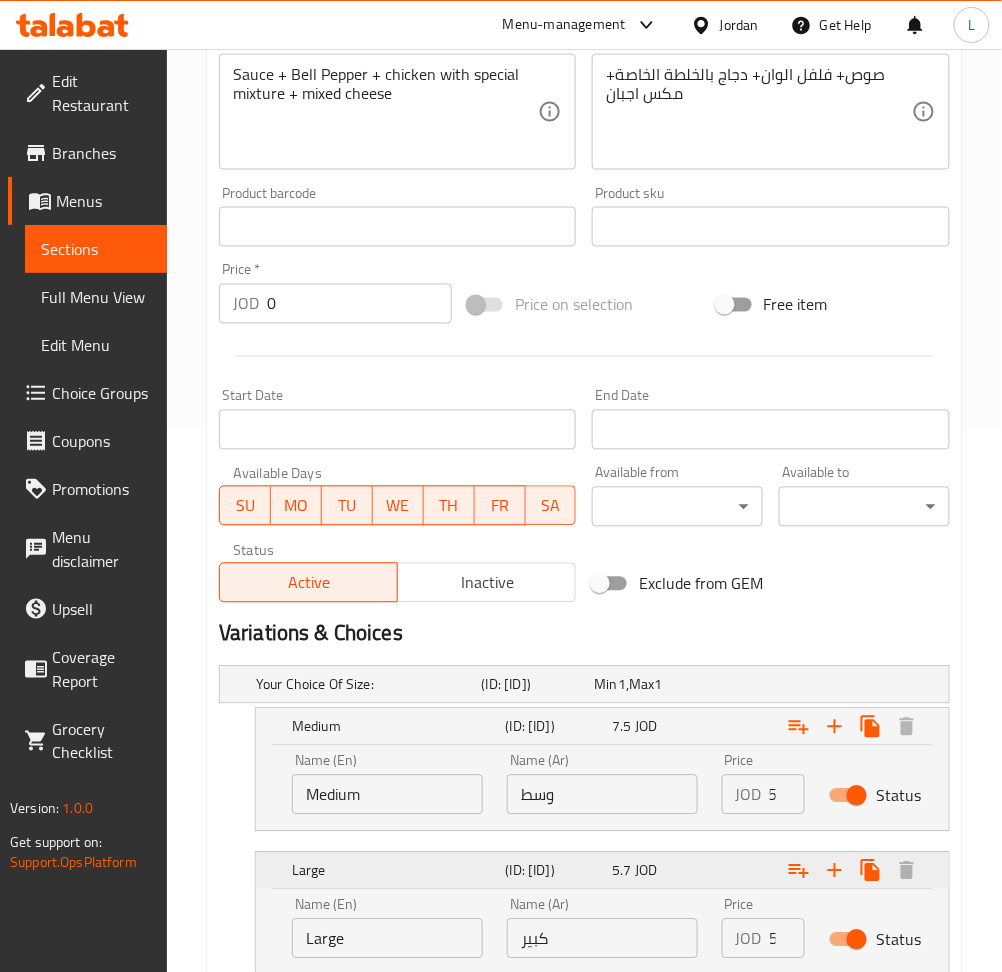 scroll, scrollTop: 0, scrollLeft: 0, axis: both 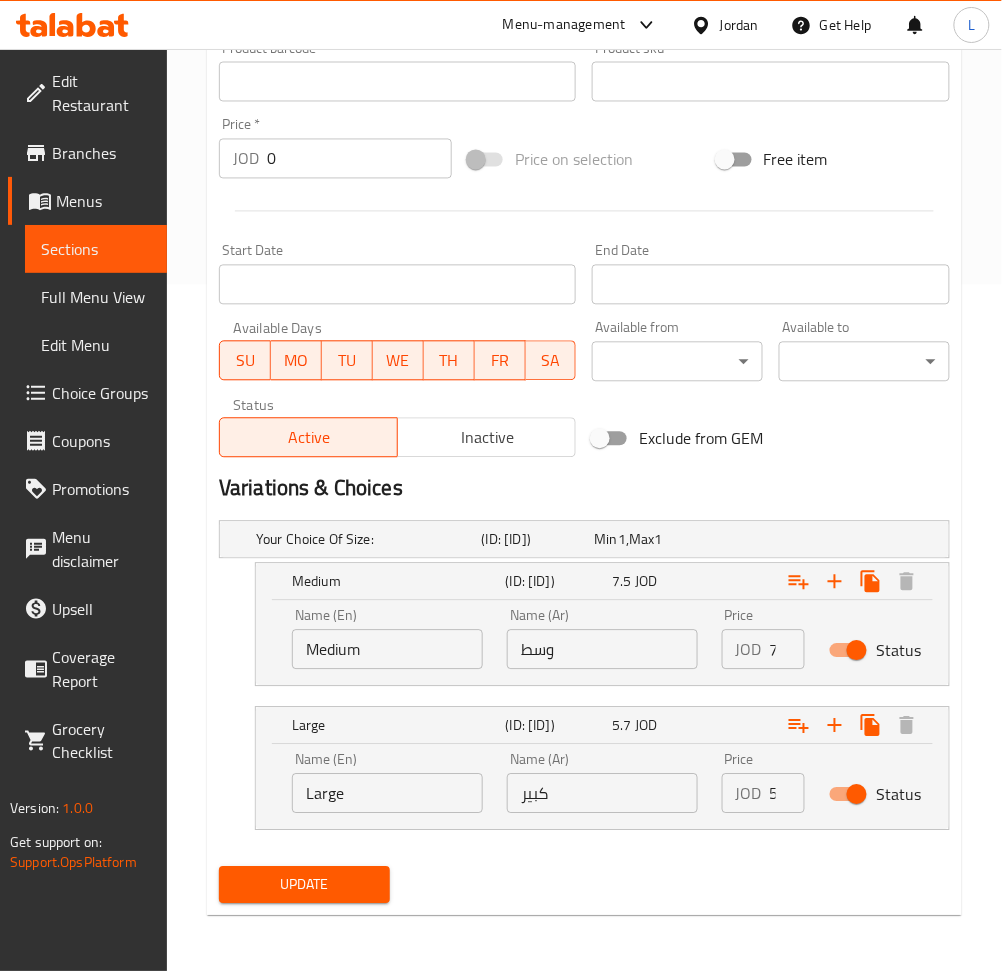 click on "5.7" at bounding box center (787, 794) 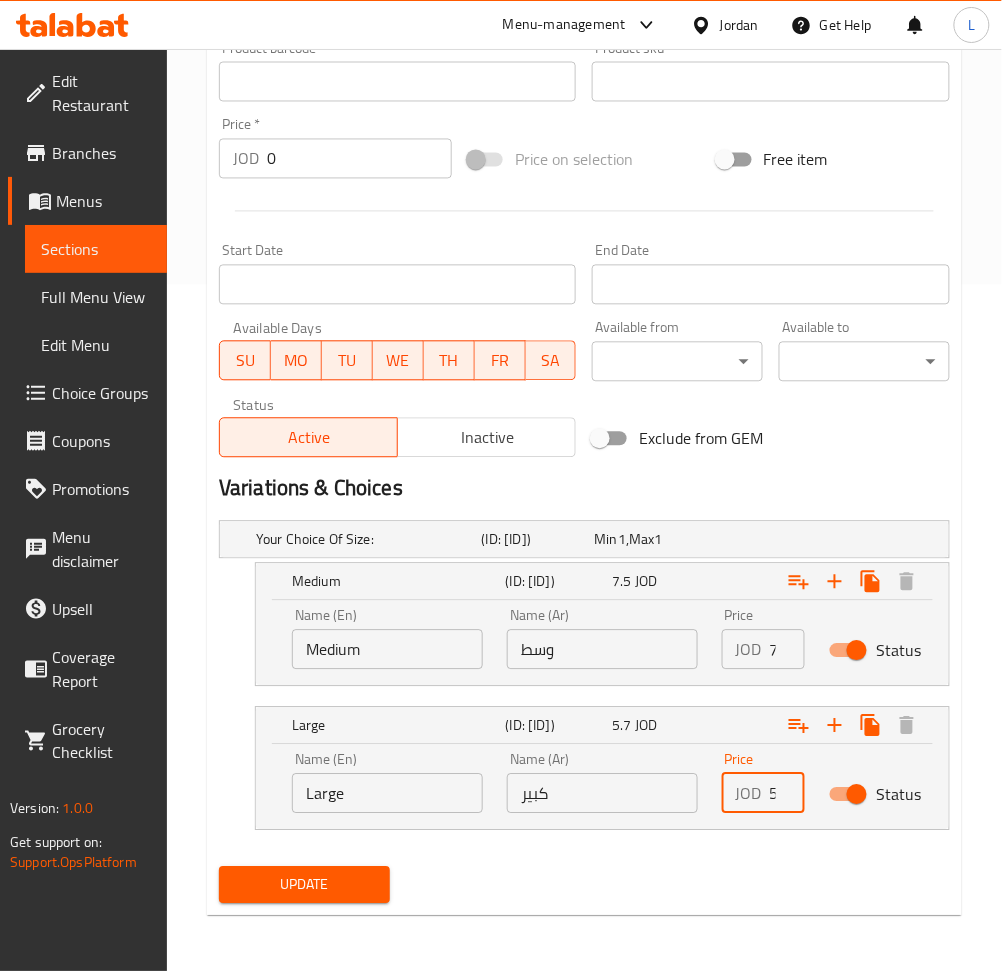 click on "5.7" at bounding box center [787, 794] 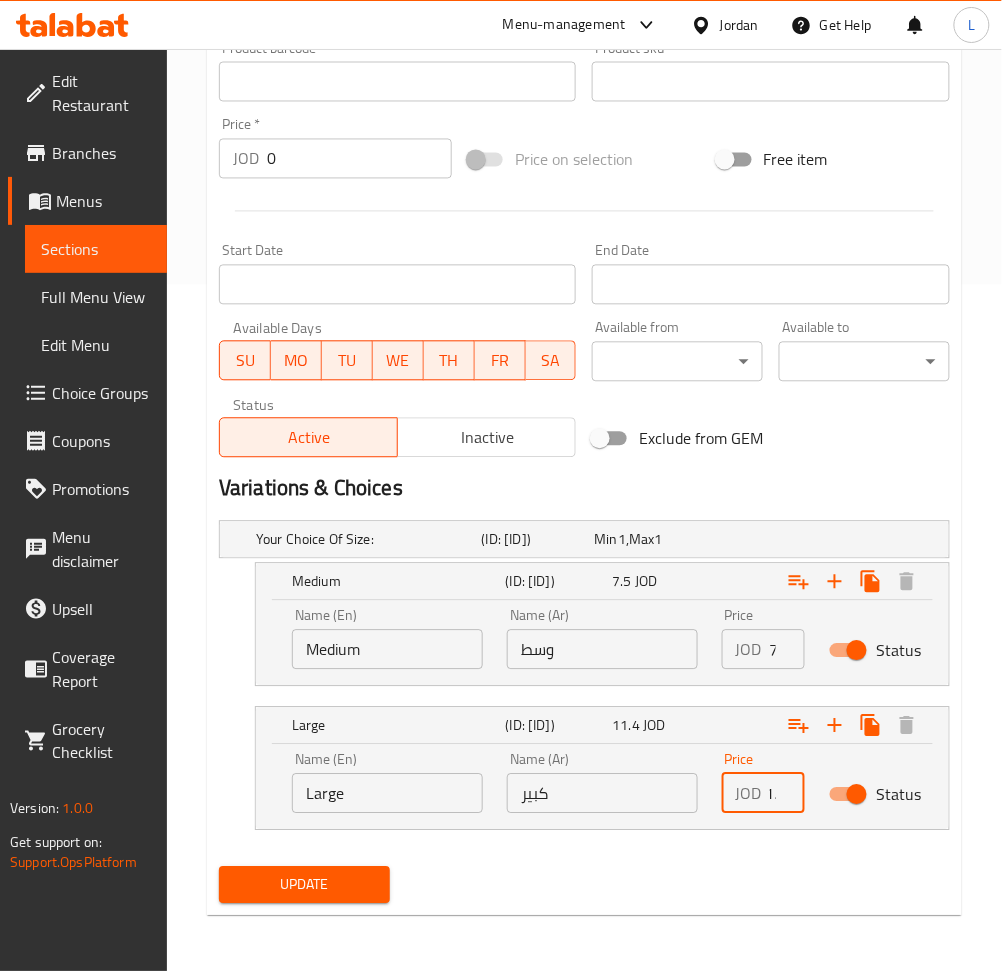 scroll, scrollTop: 0, scrollLeft: 22, axis: horizontal 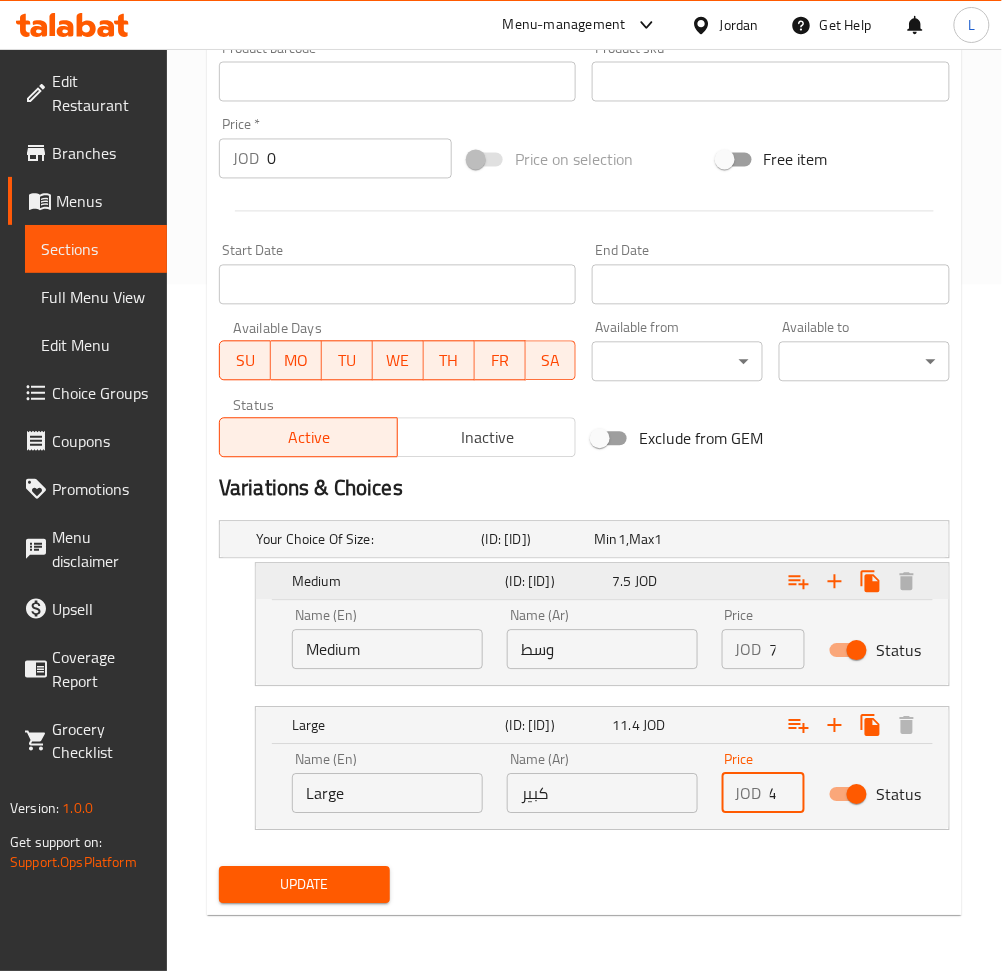 type on "11.4" 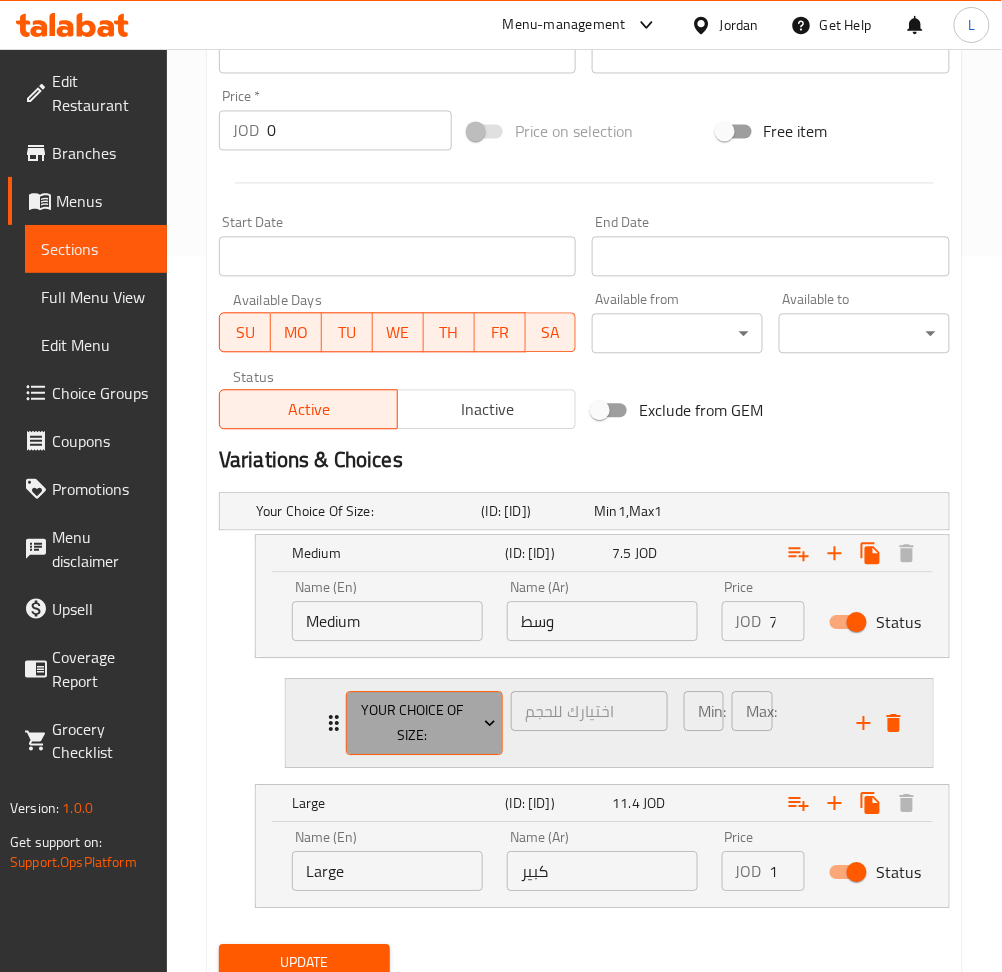 click on "your choice of size:" at bounding box center [424, 724] 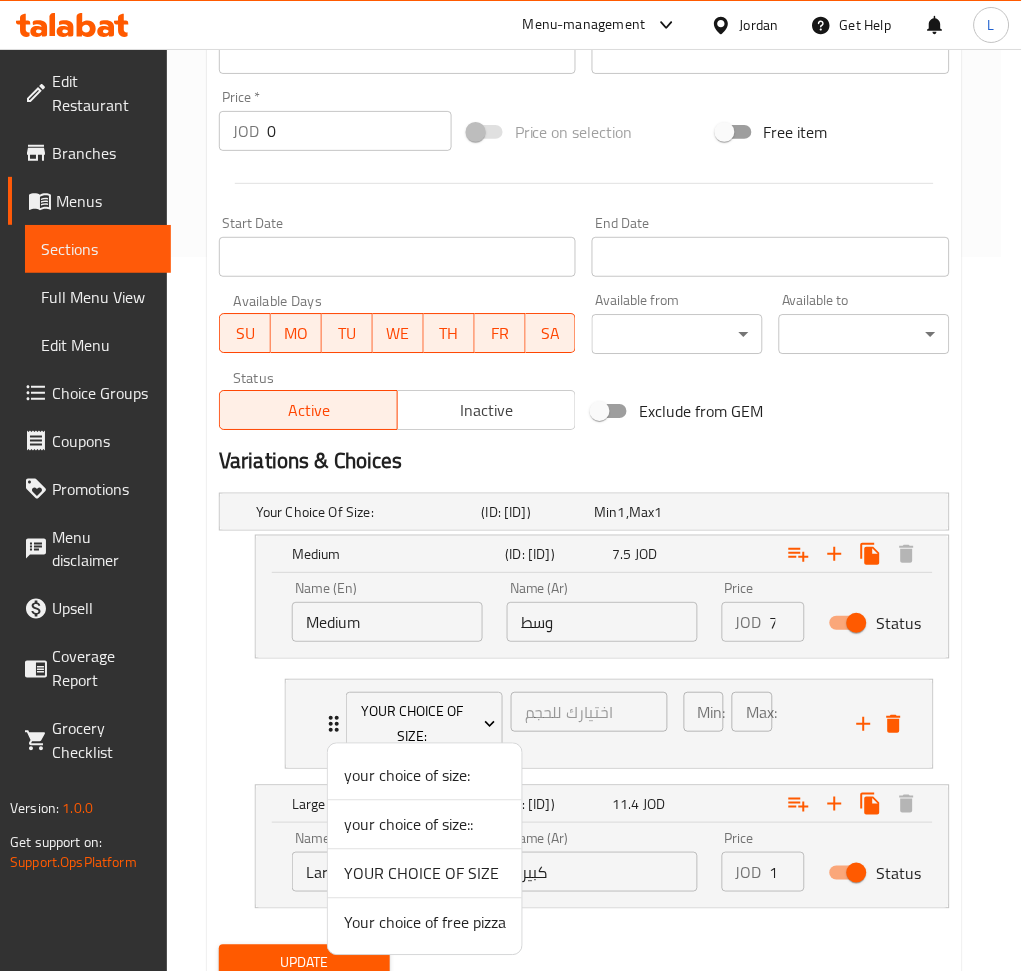 click on "Your choice of free pizza" at bounding box center [425, 923] 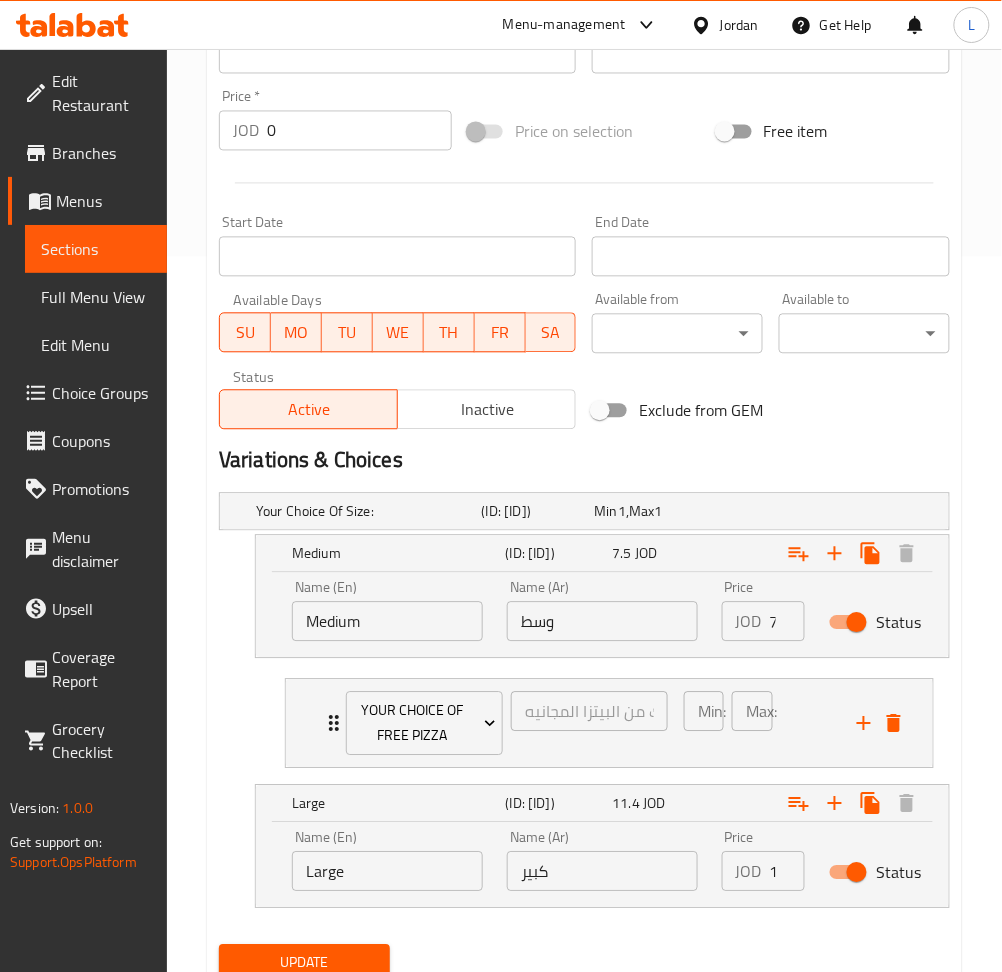 scroll, scrollTop: 822, scrollLeft: 0, axis: vertical 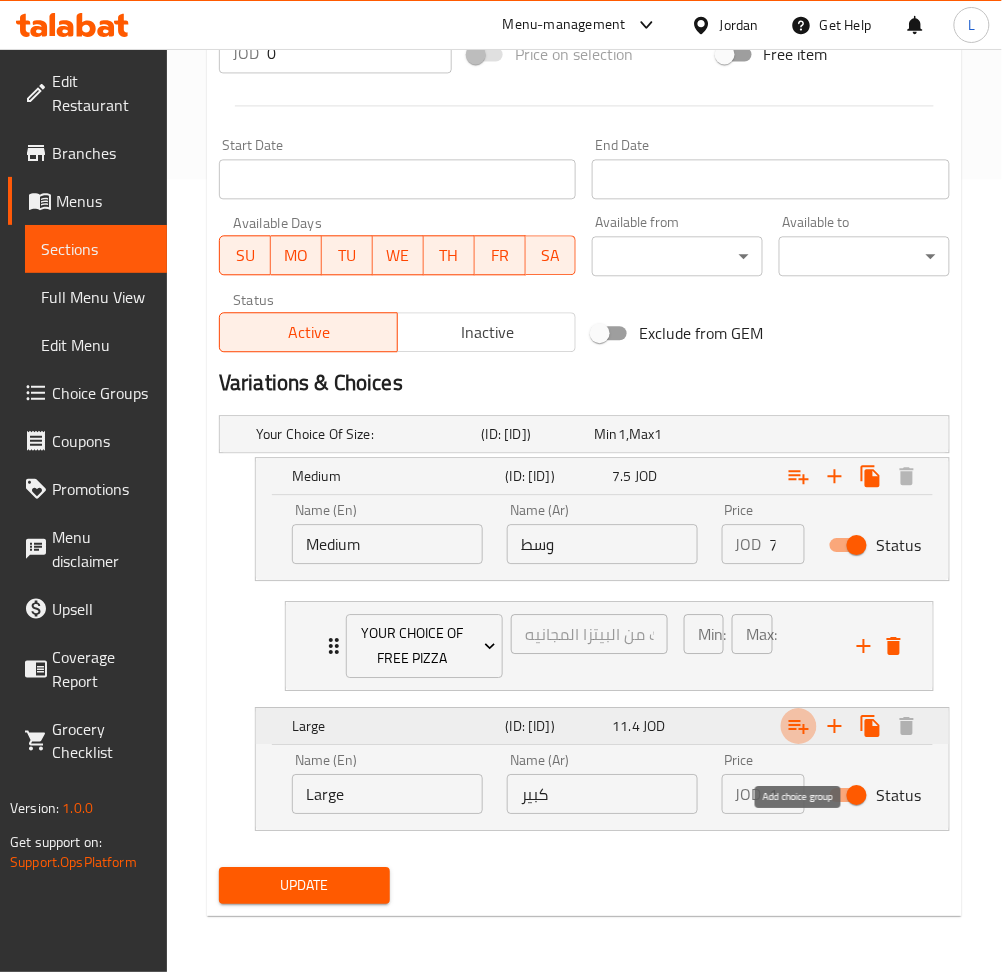 click 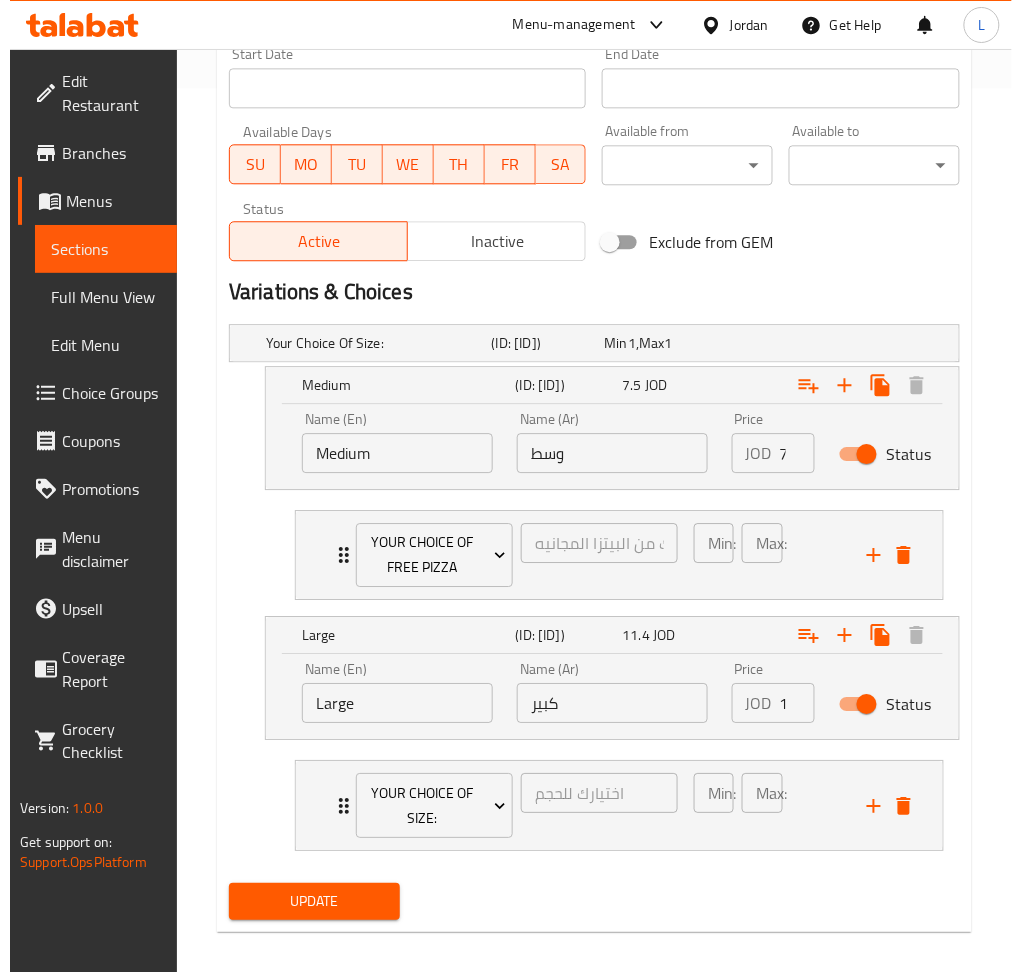 scroll, scrollTop: 929, scrollLeft: 0, axis: vertical 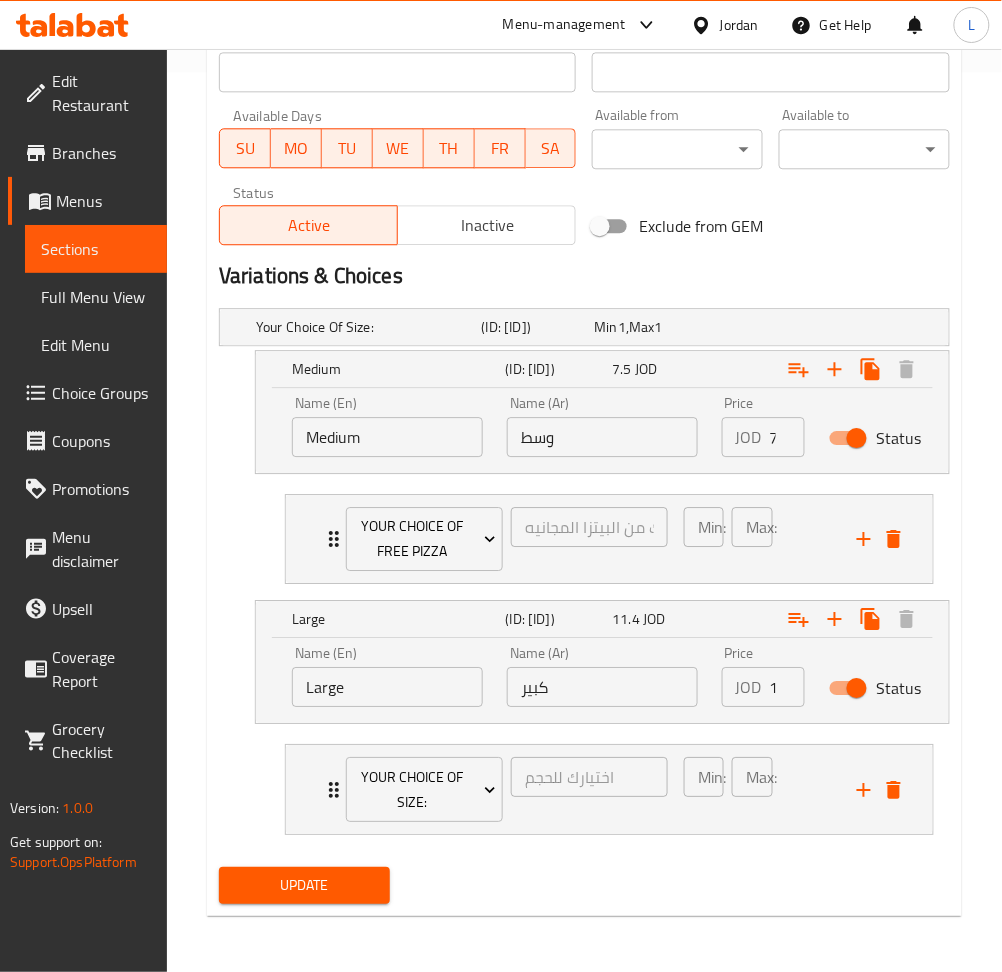 click on "Update" at bounding box center [584, 885] 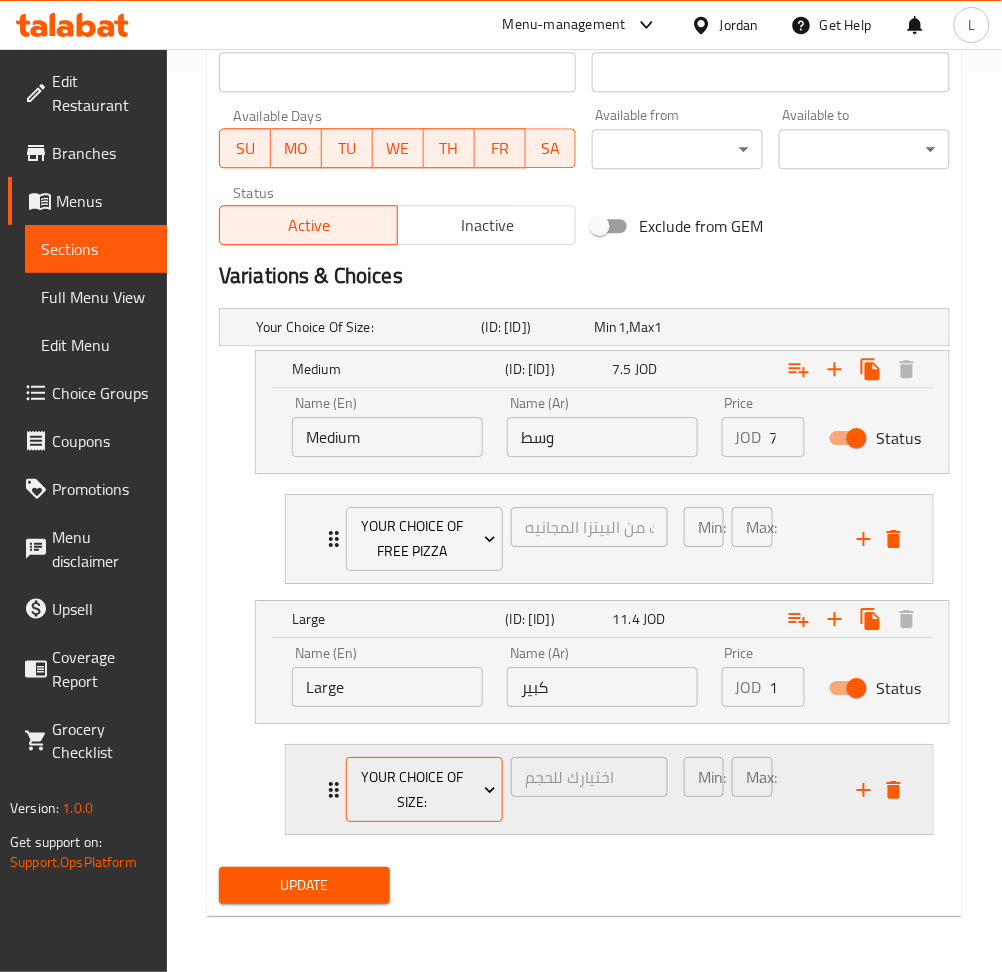 click on "your choice of size:" at bounding box center (424, 790) 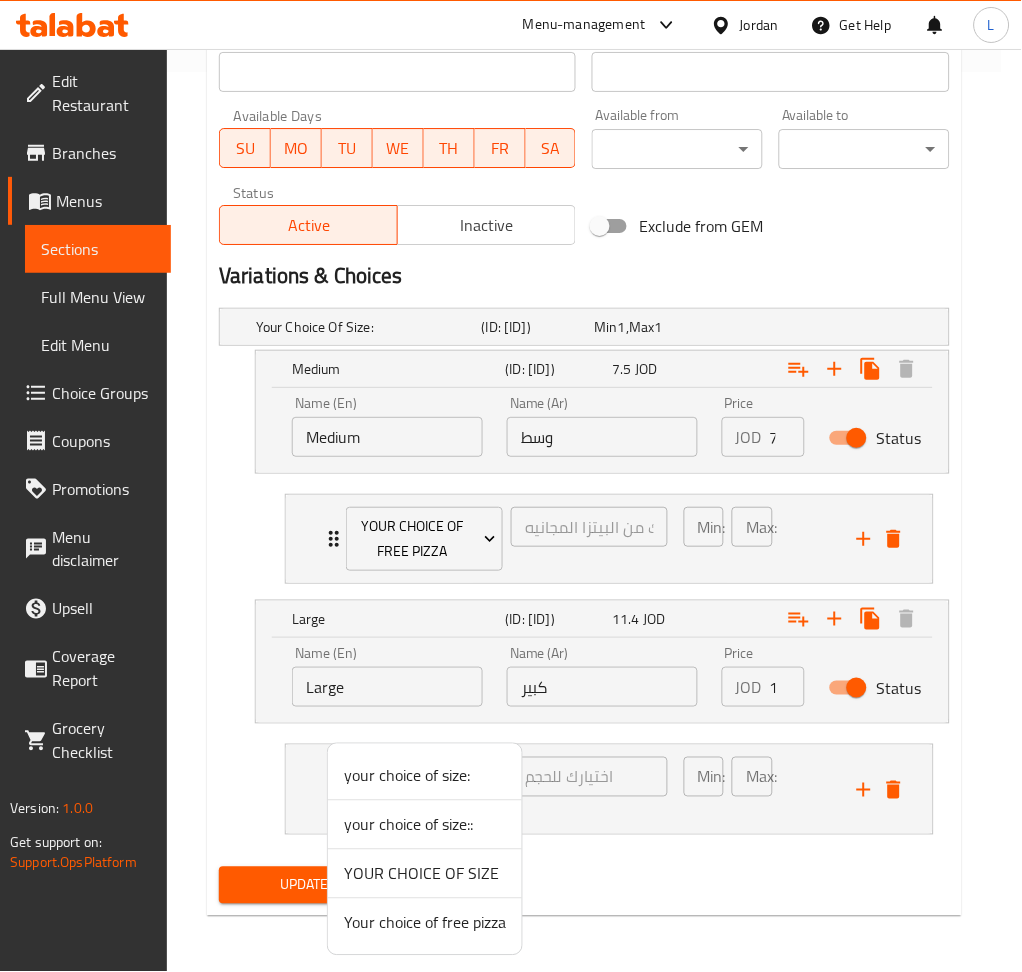 drag, startPoint x: 430, startPoint y: 921, endPoint x: 417, endPoint y: 931, distance: 16.40122 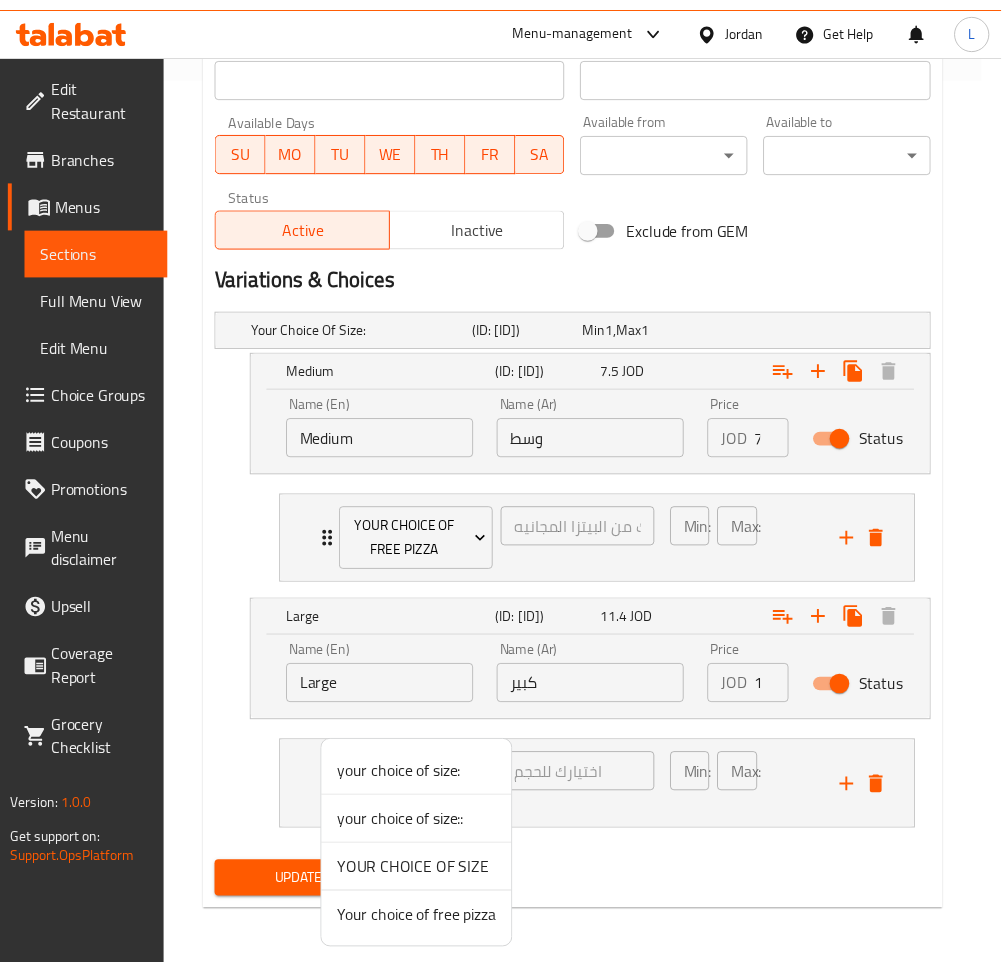 scroll, scrollTop: 908, scrollLeft: 0, axis: vertical 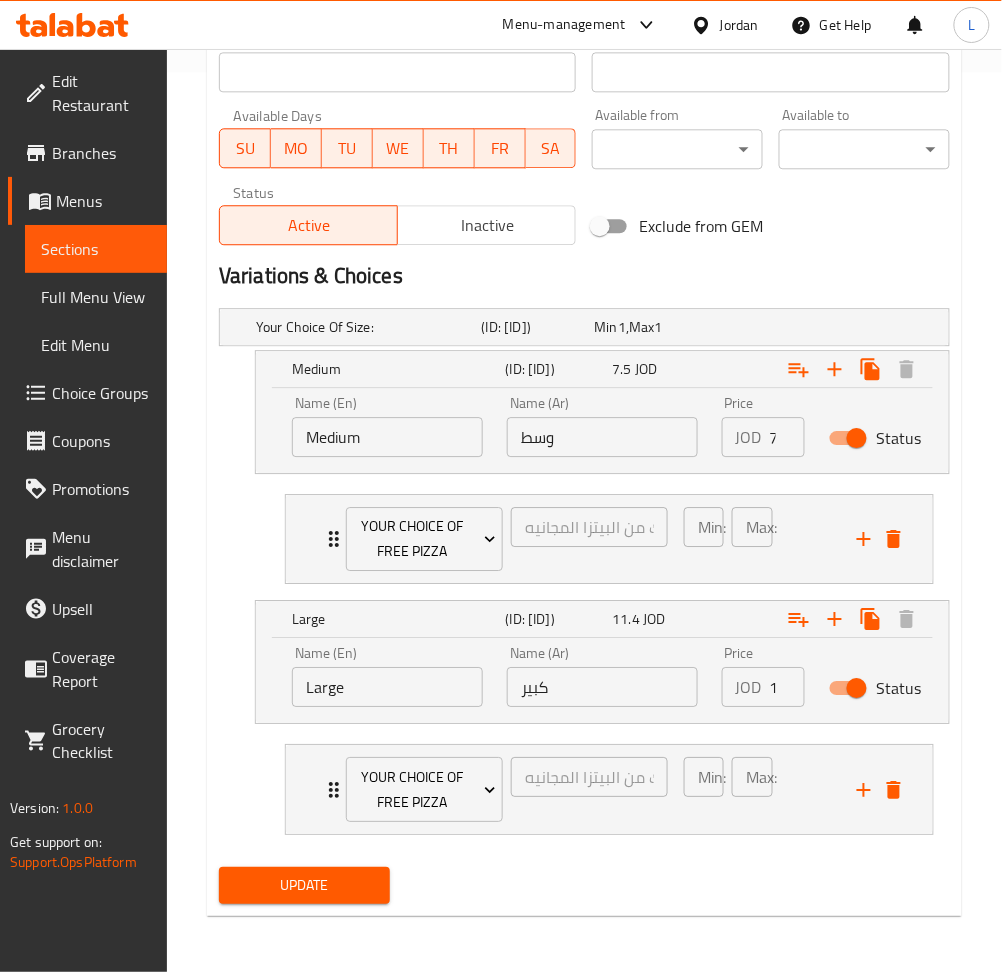 click on "Update" at bounding box center [304, 885] 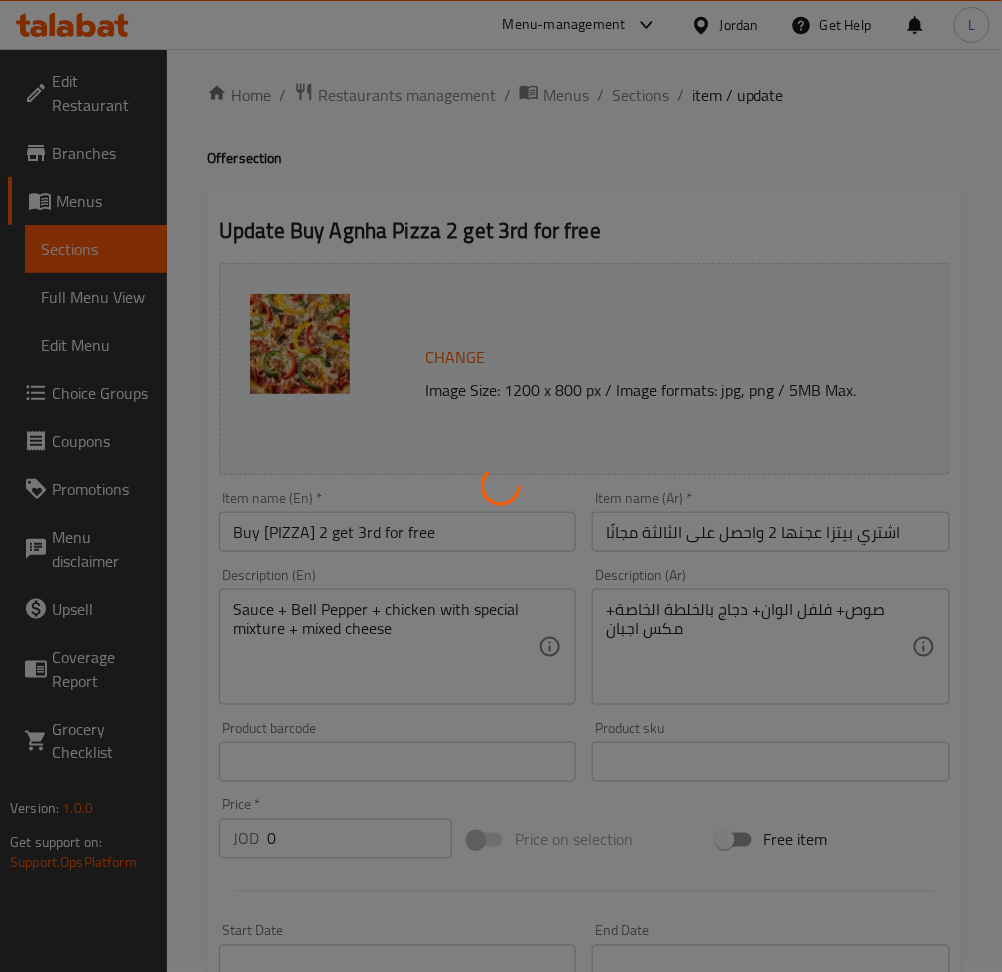 scroll, scrollTop: 0, scrollLeft: 0, axis: both 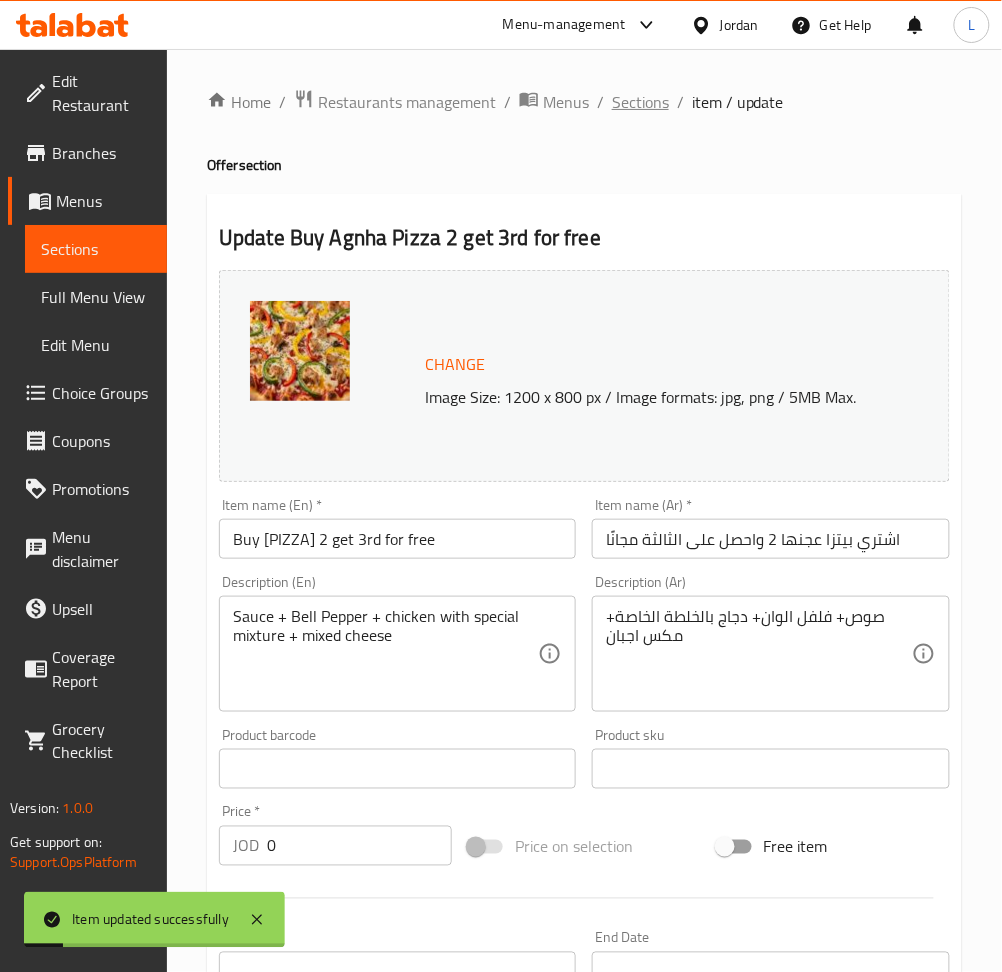 click on "Sections" at bounding box center [640, 102] 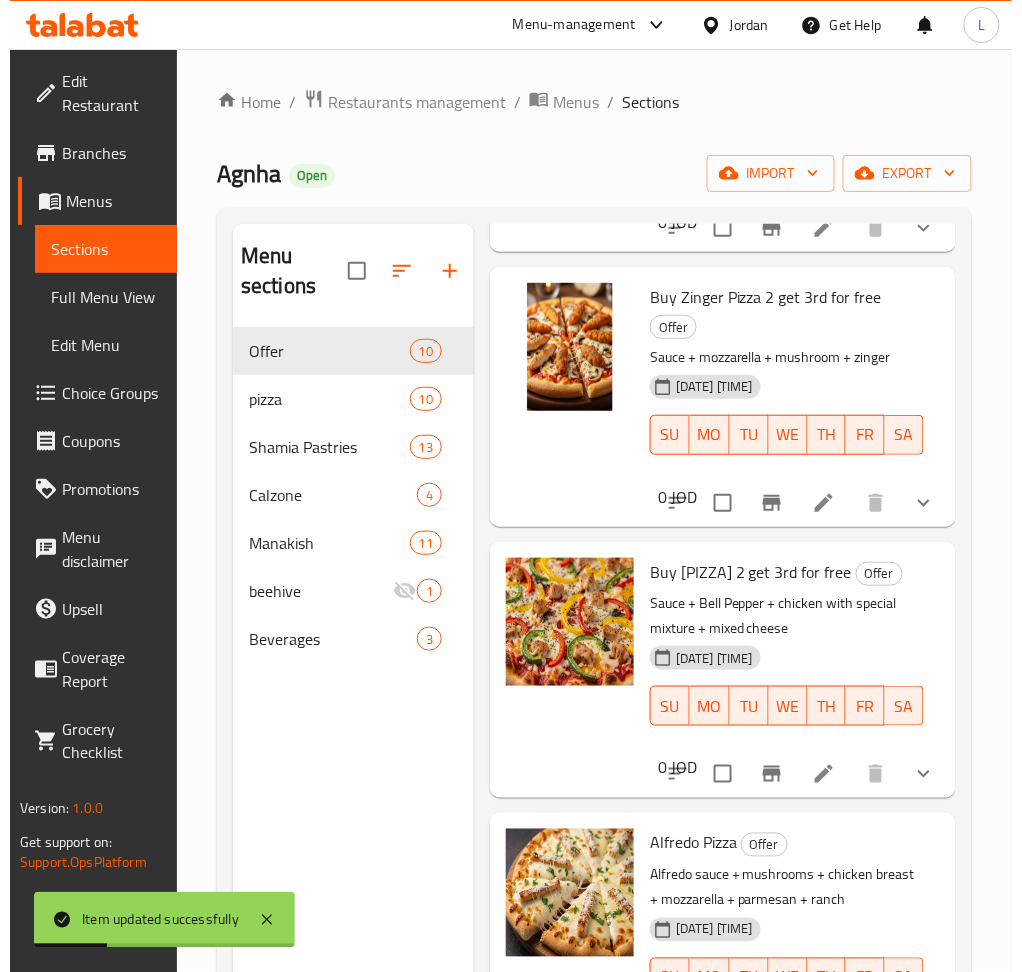 scroll, scrollTop: 1066, scrollLeft: 0, axis: vertical 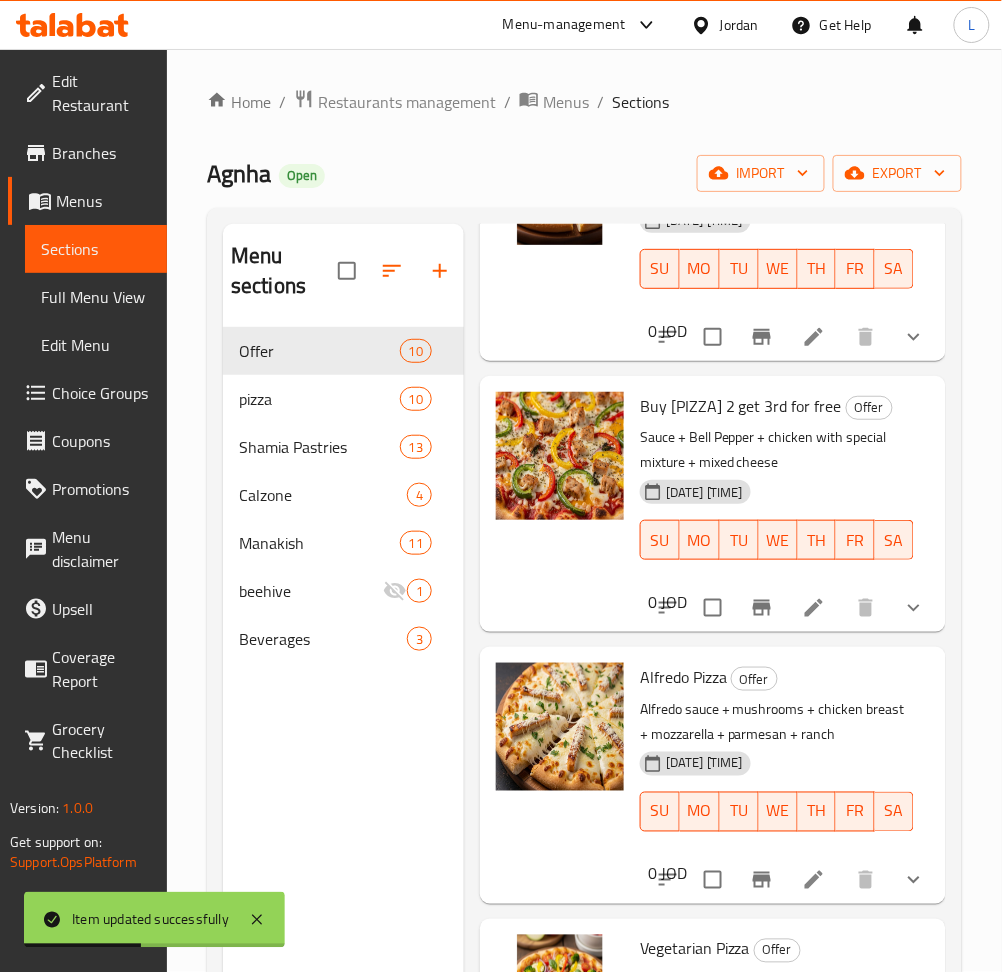 click 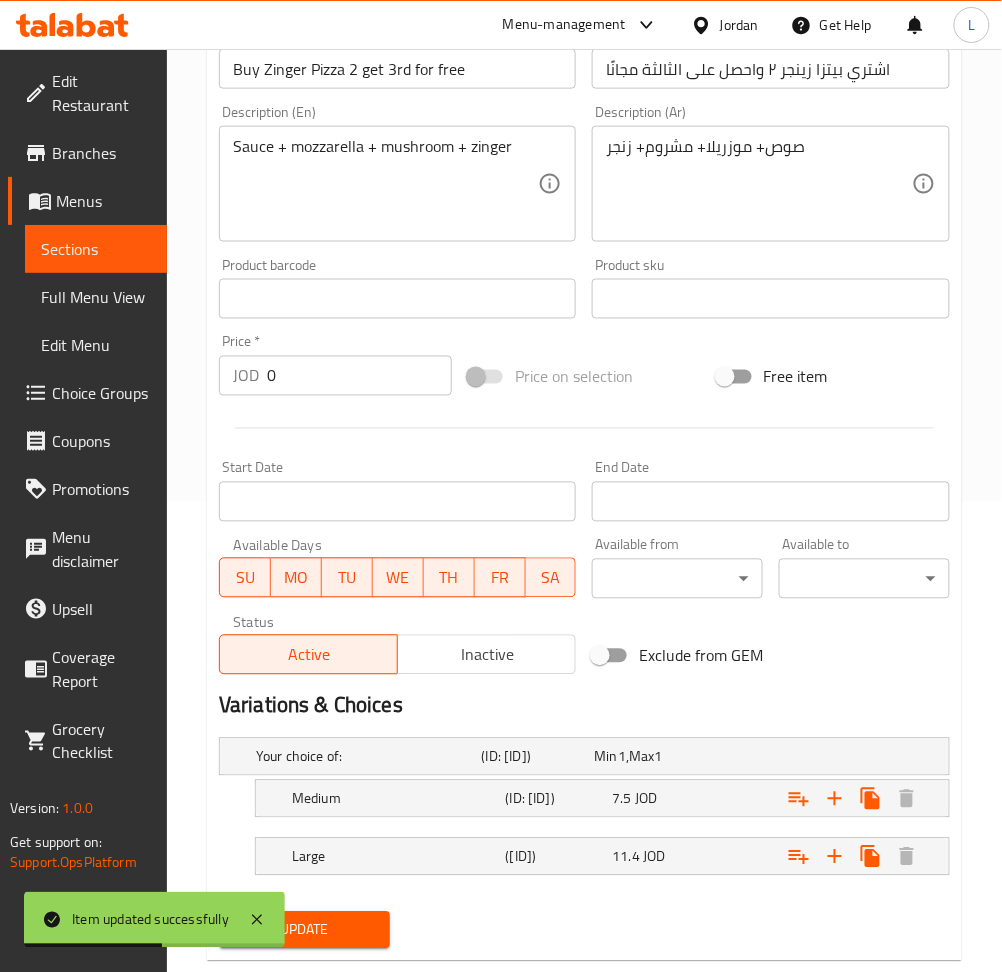 scroll, scrollTop: 542, scrollLeft: 0, axis: vertical 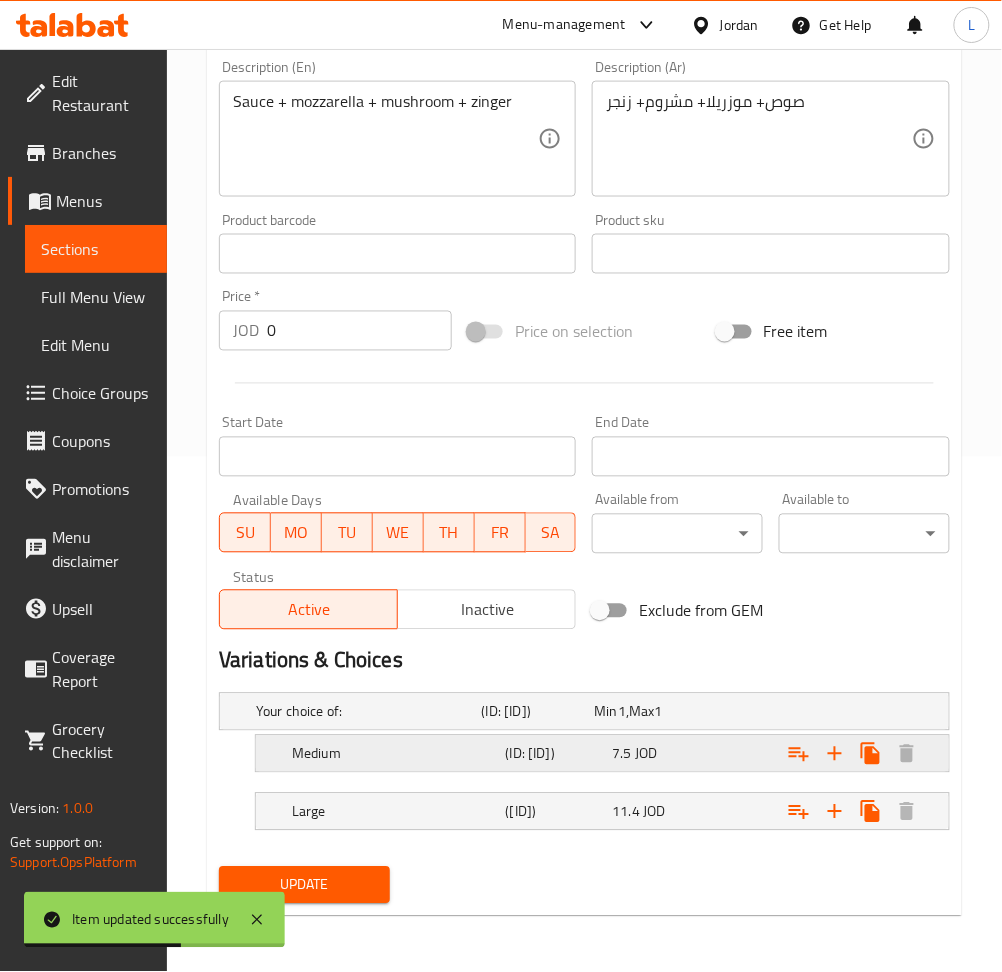 click at bounding box center [816, 712] 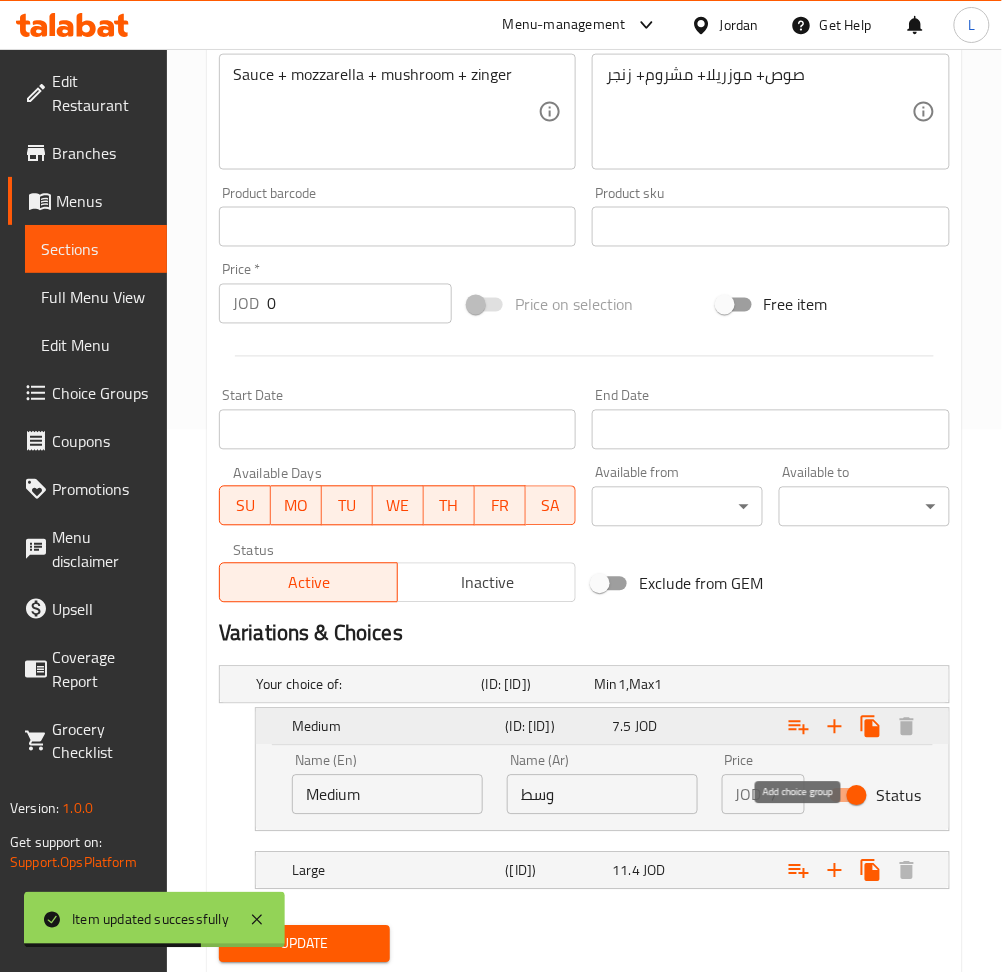 click 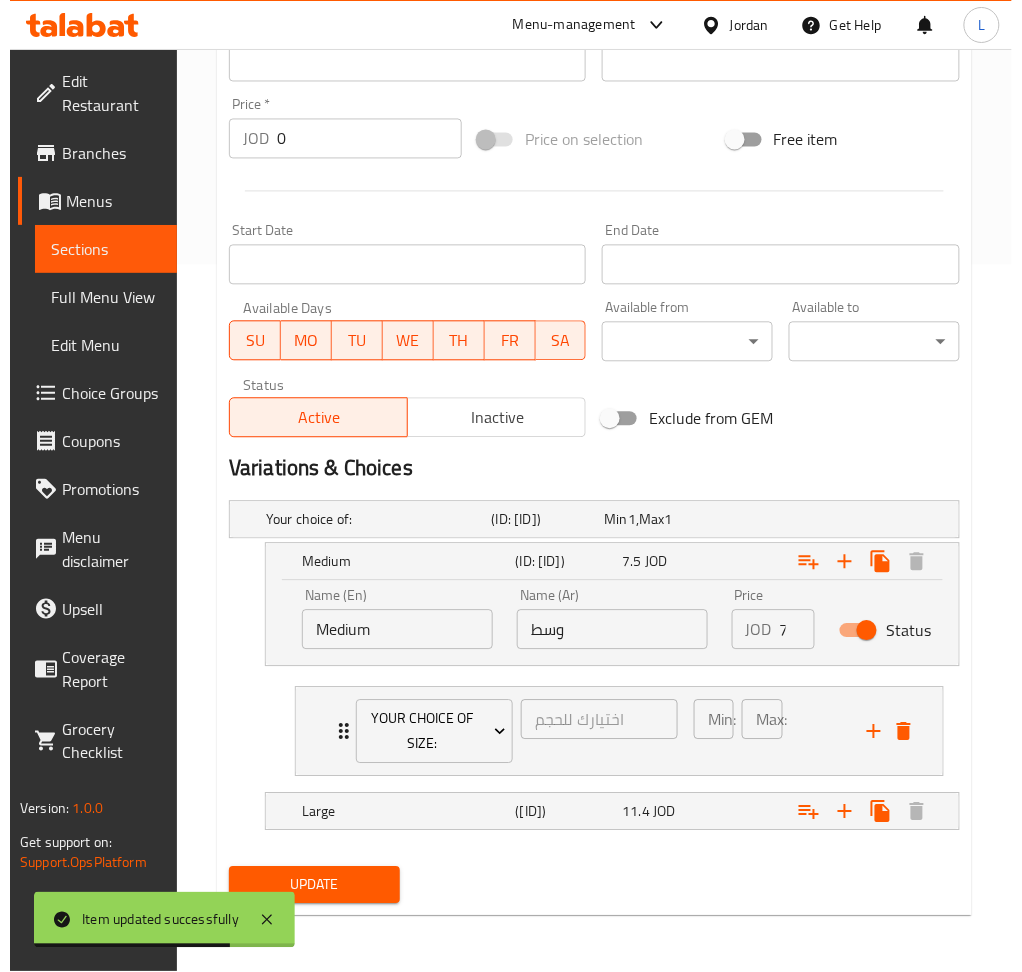 scroll, scrollTop: 736, scrollLeft: 0, axis: vertical 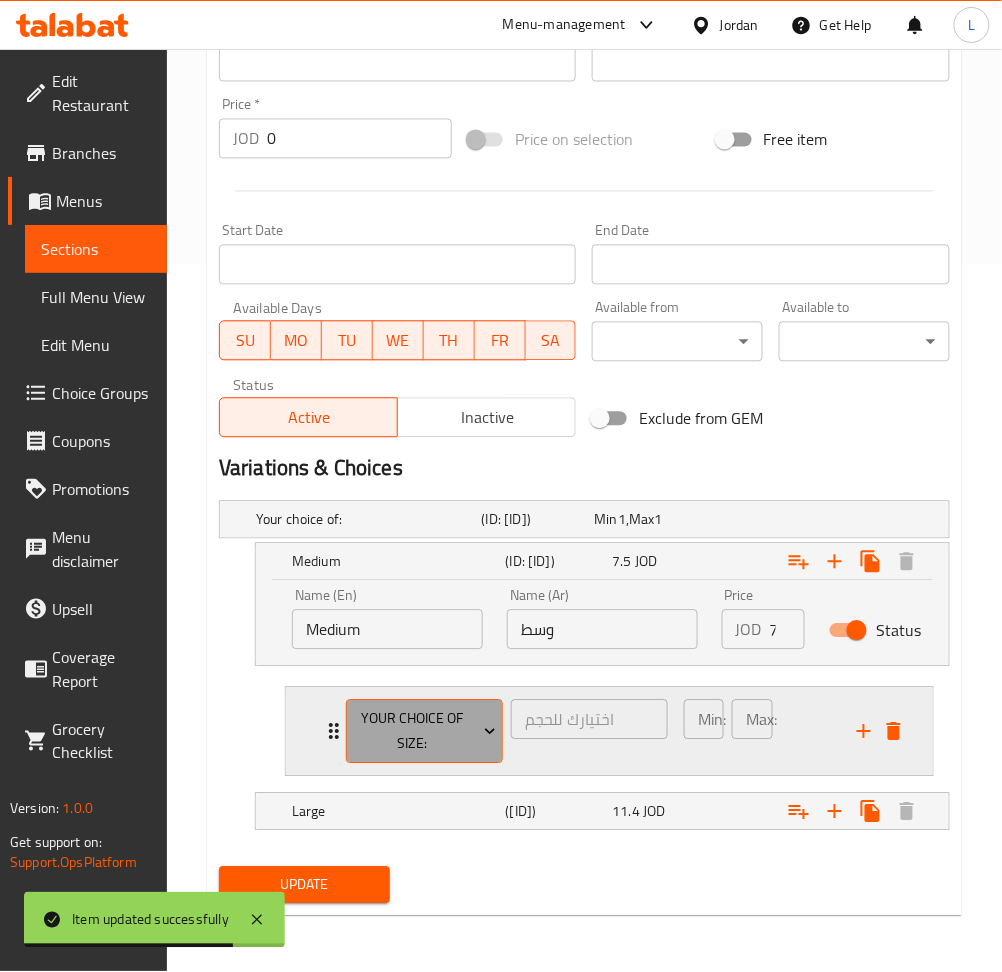 click on "your choice of size:" at bounding box center (424, 732) 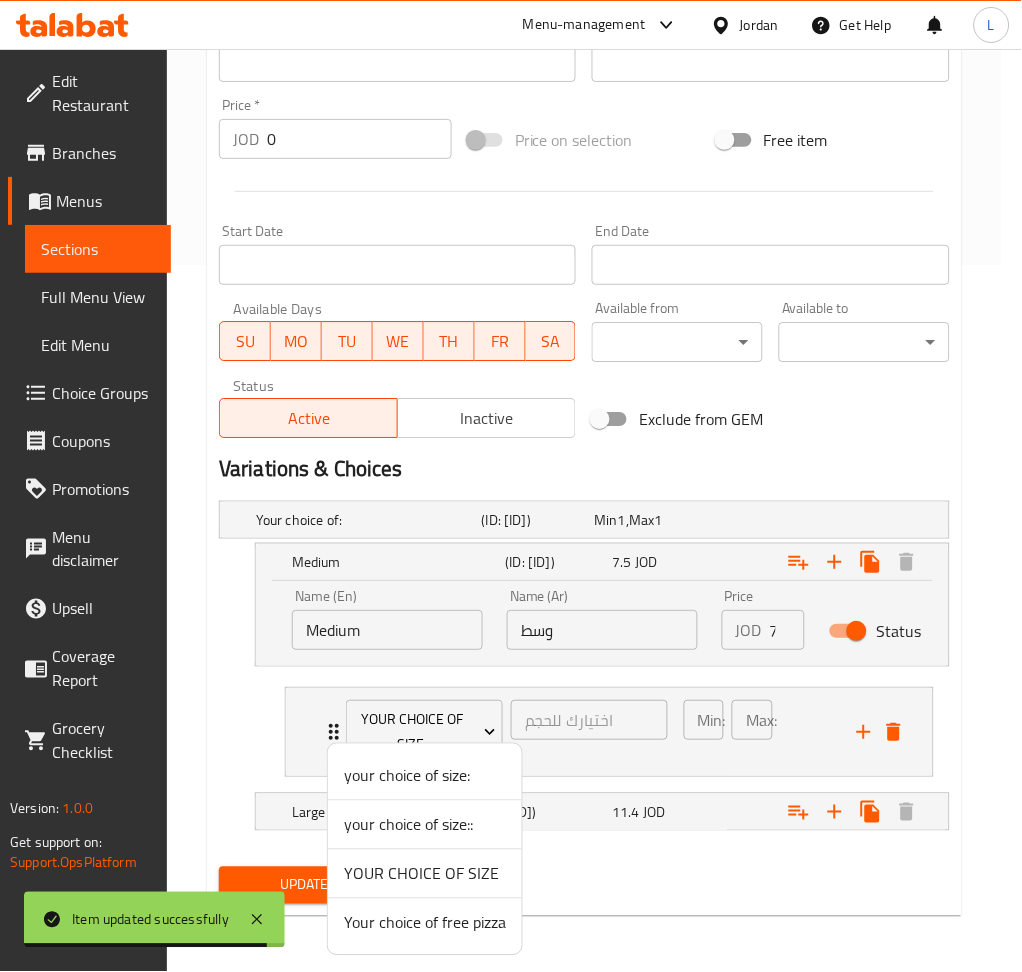 click on "Your choice of free pizza" at bounding box center [425, 923] 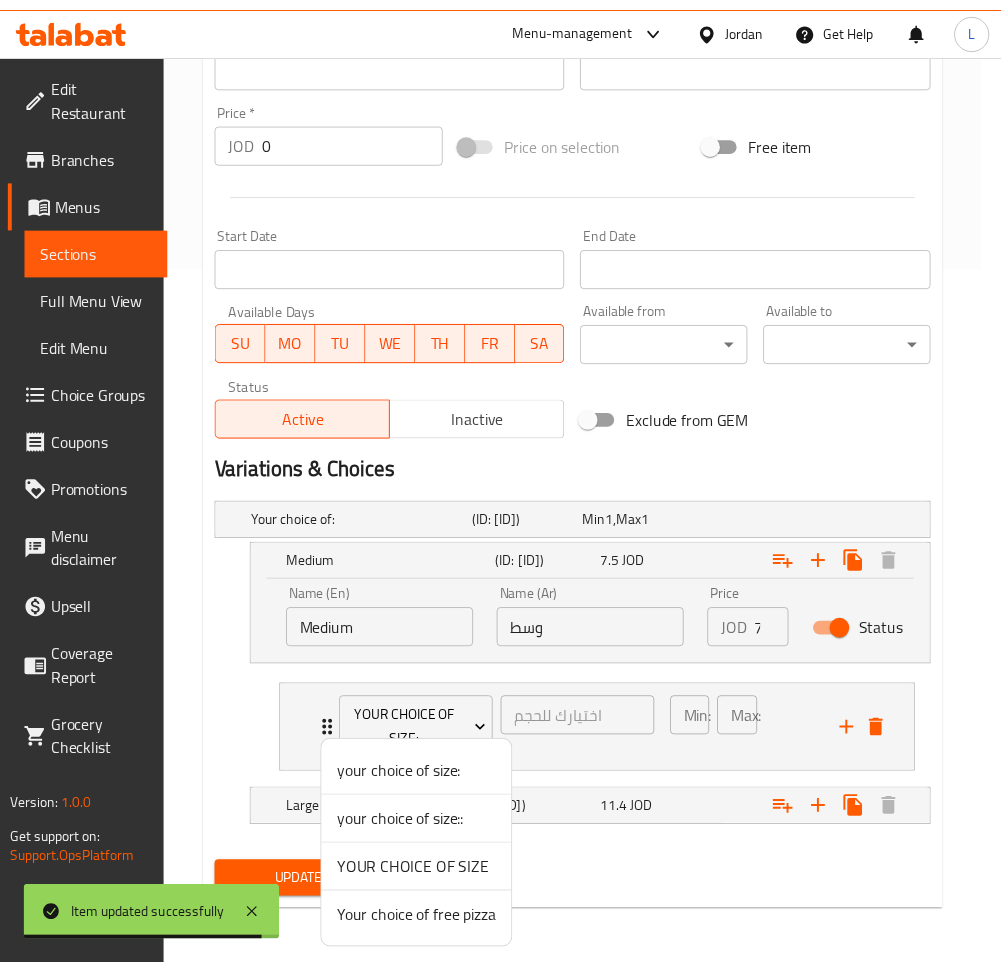 scroll, scrollTop: 716, scrollLeft: 0, axis: vertical 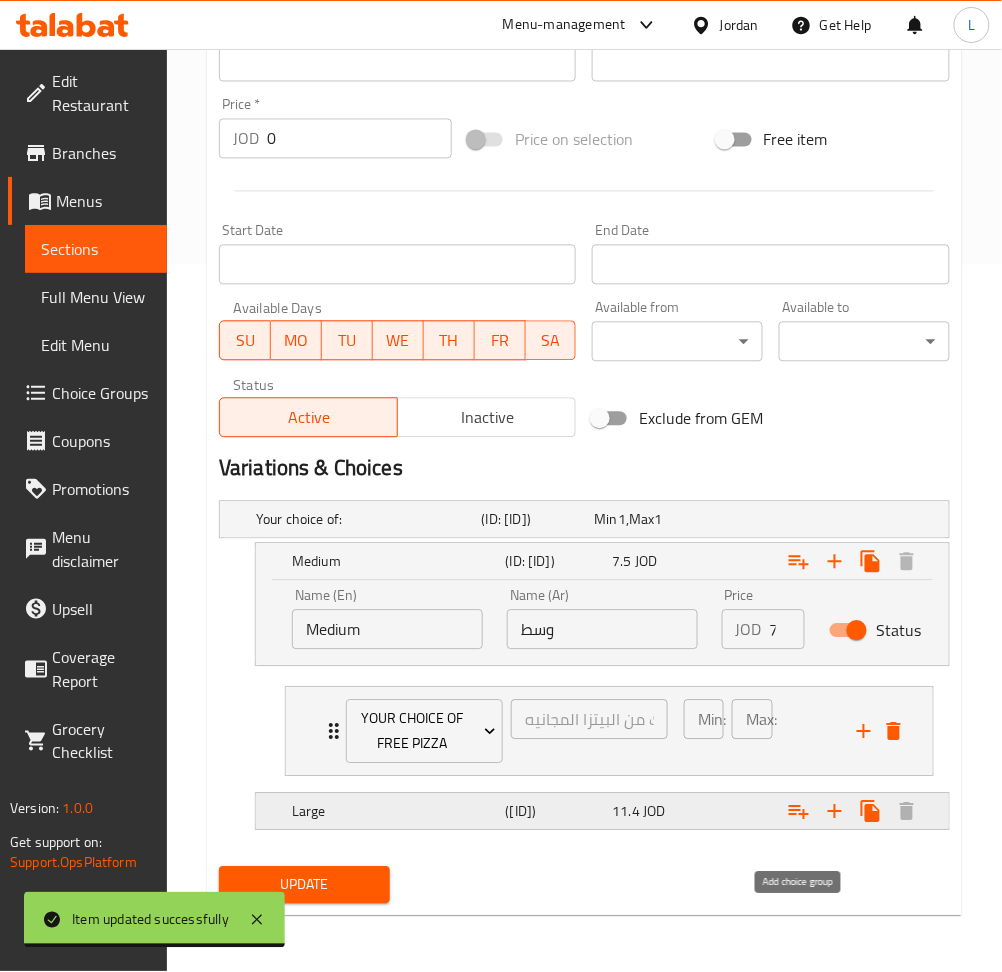 click 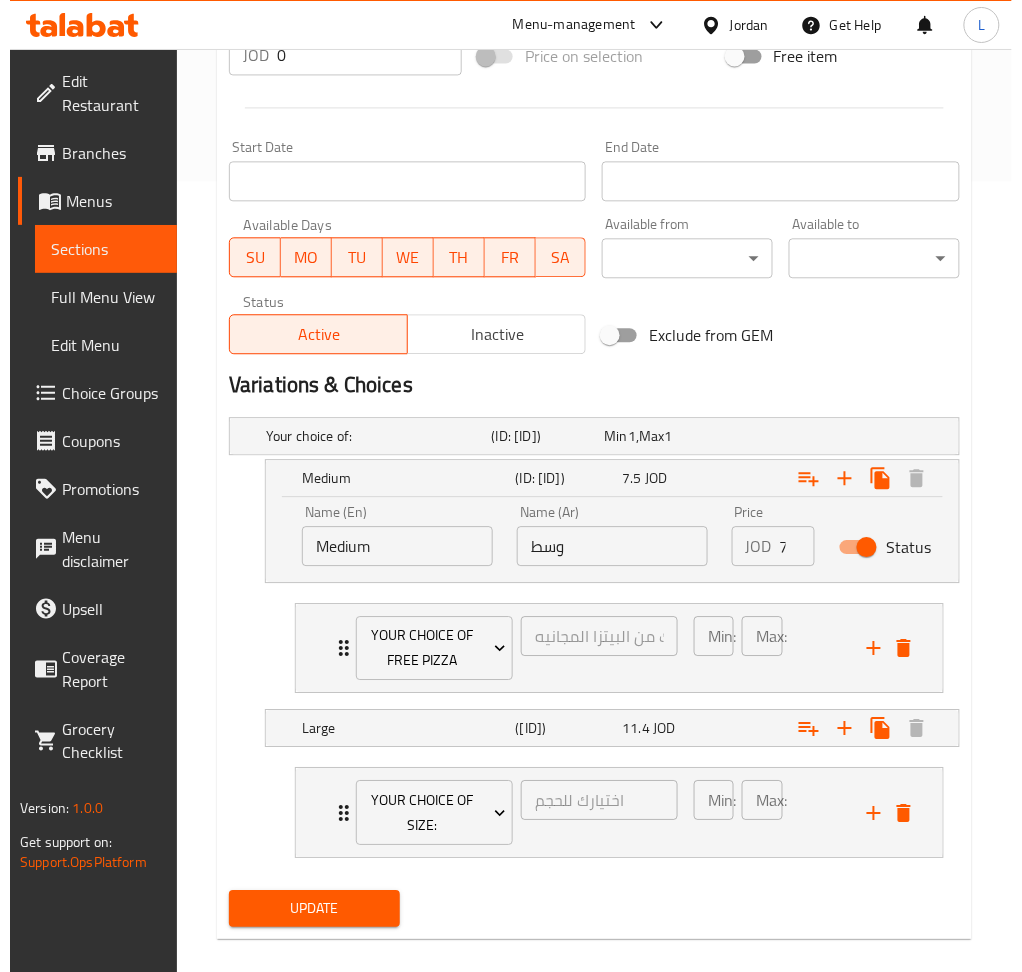 scroll, scrollTop: 843, scrollLeft: 0, axis: vertical 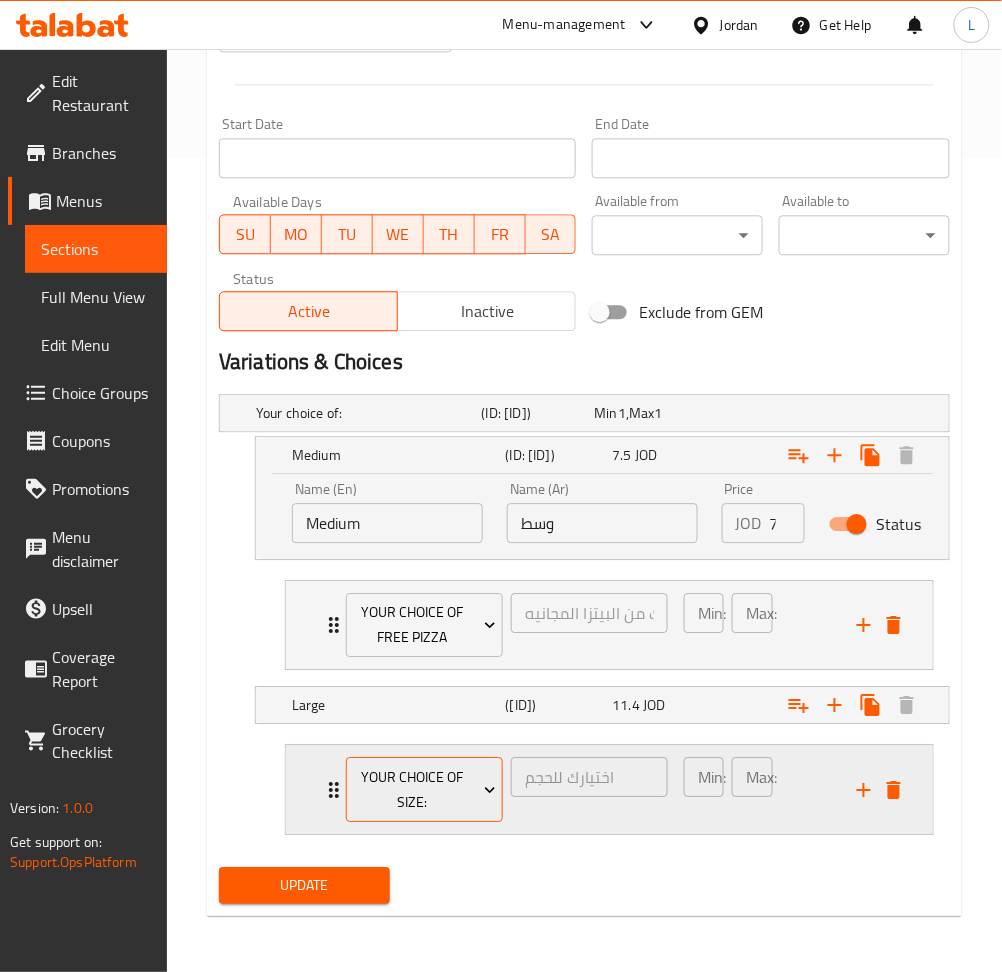click on "your choice of size:" at bounding box center [424, 790] 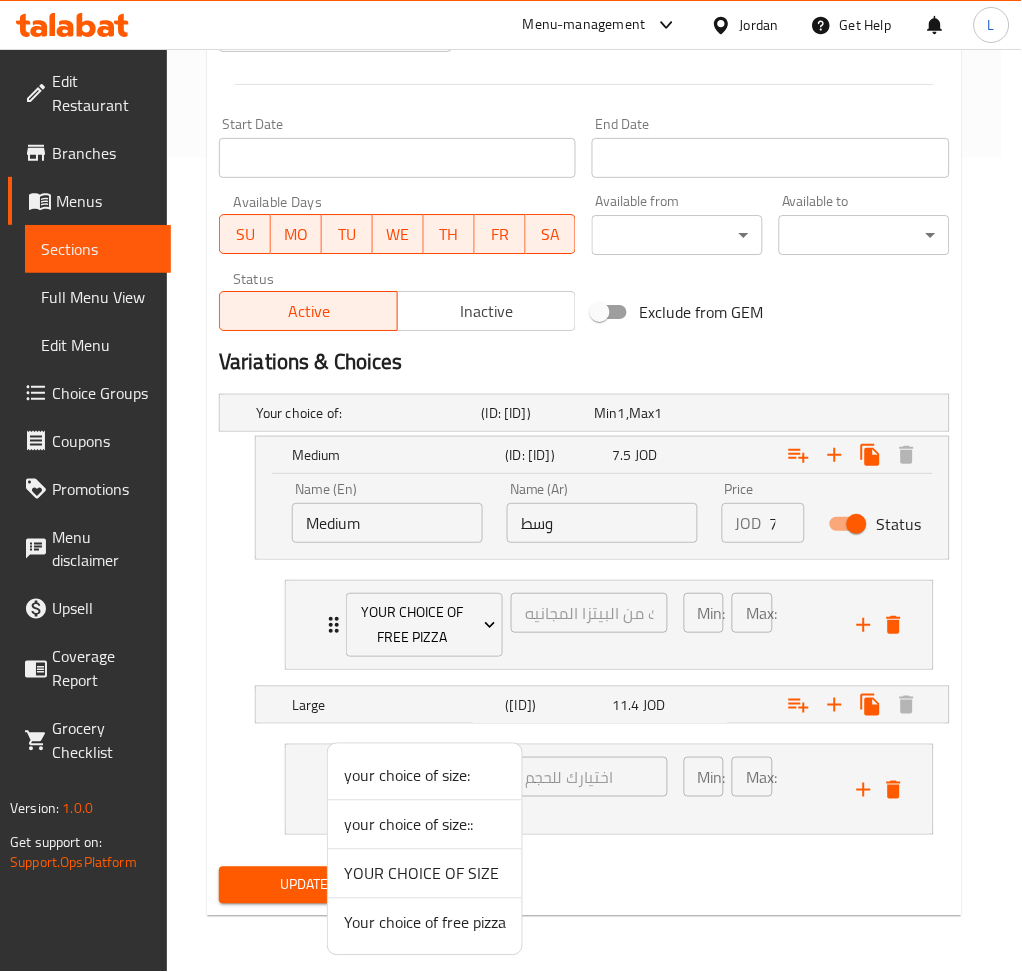 click on "Your choice of free pizza" at bounding box center [425, 923] 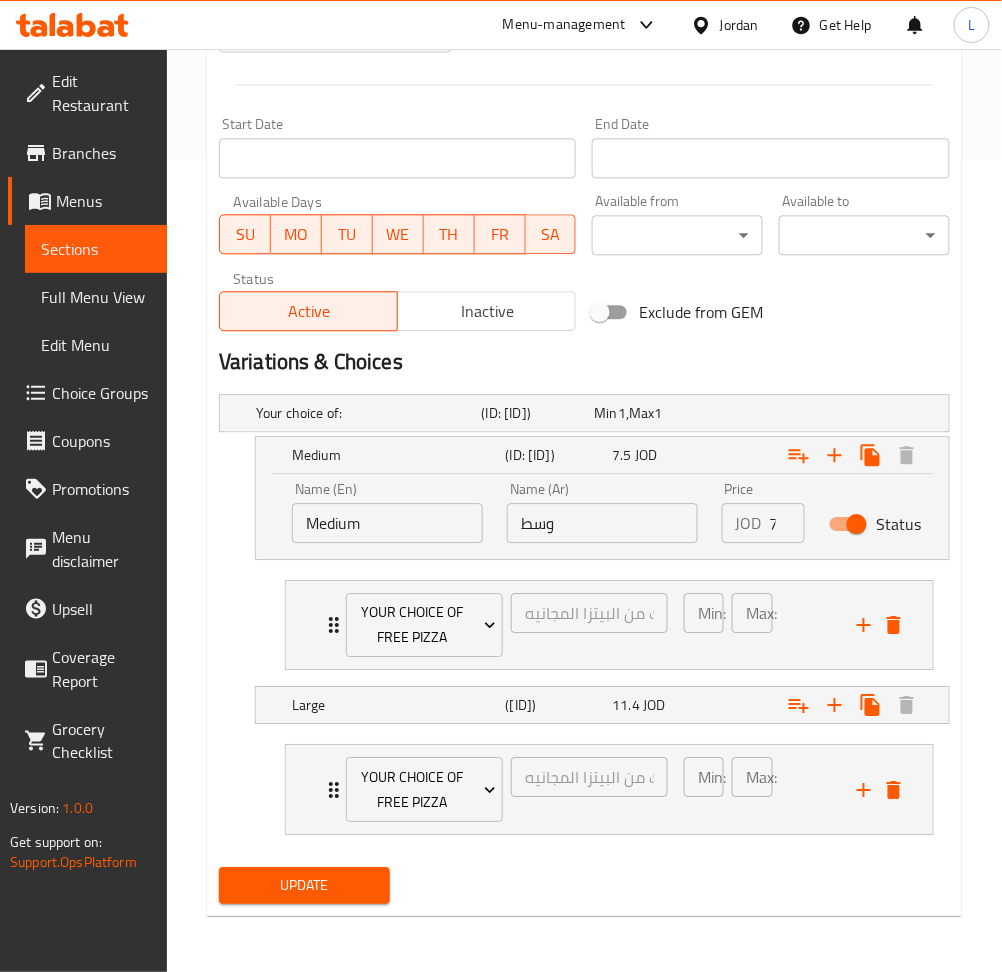 click on "Update" at bounding box center (304, 885) 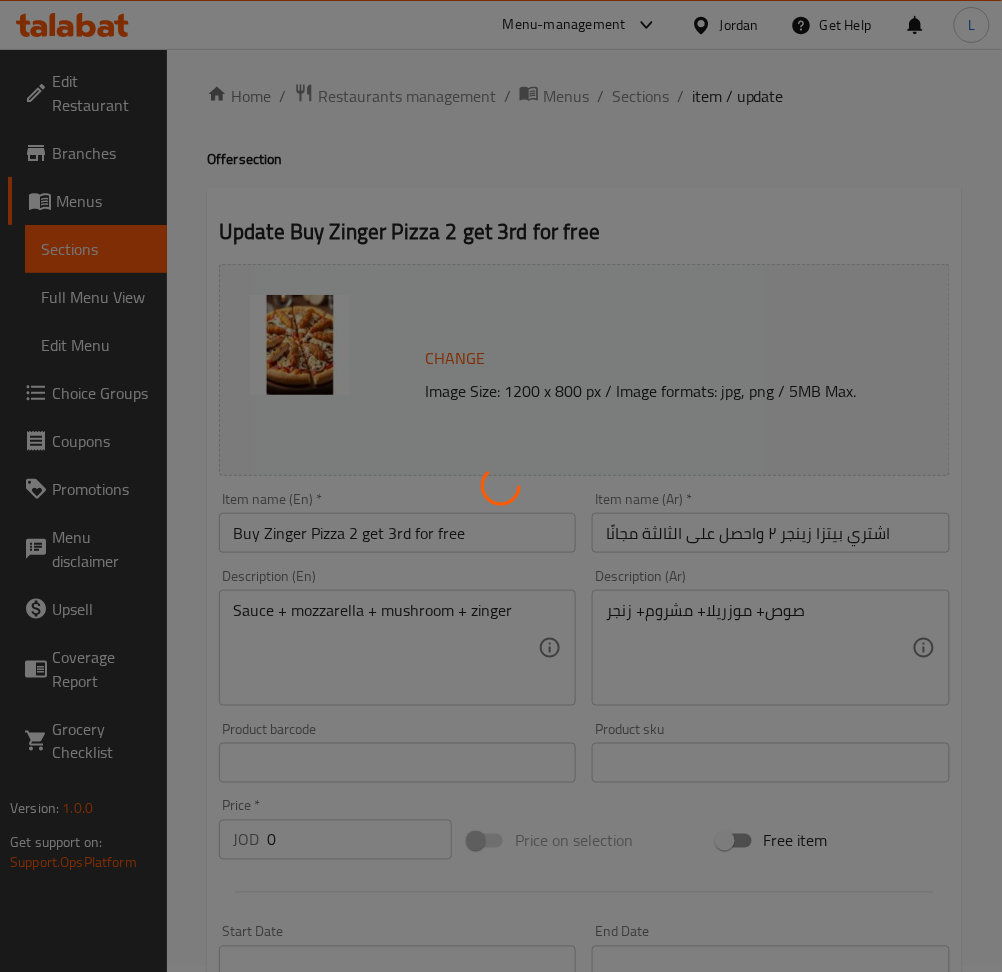 scroll, scrollTop: 0, scrollLeft: 0, axis: both 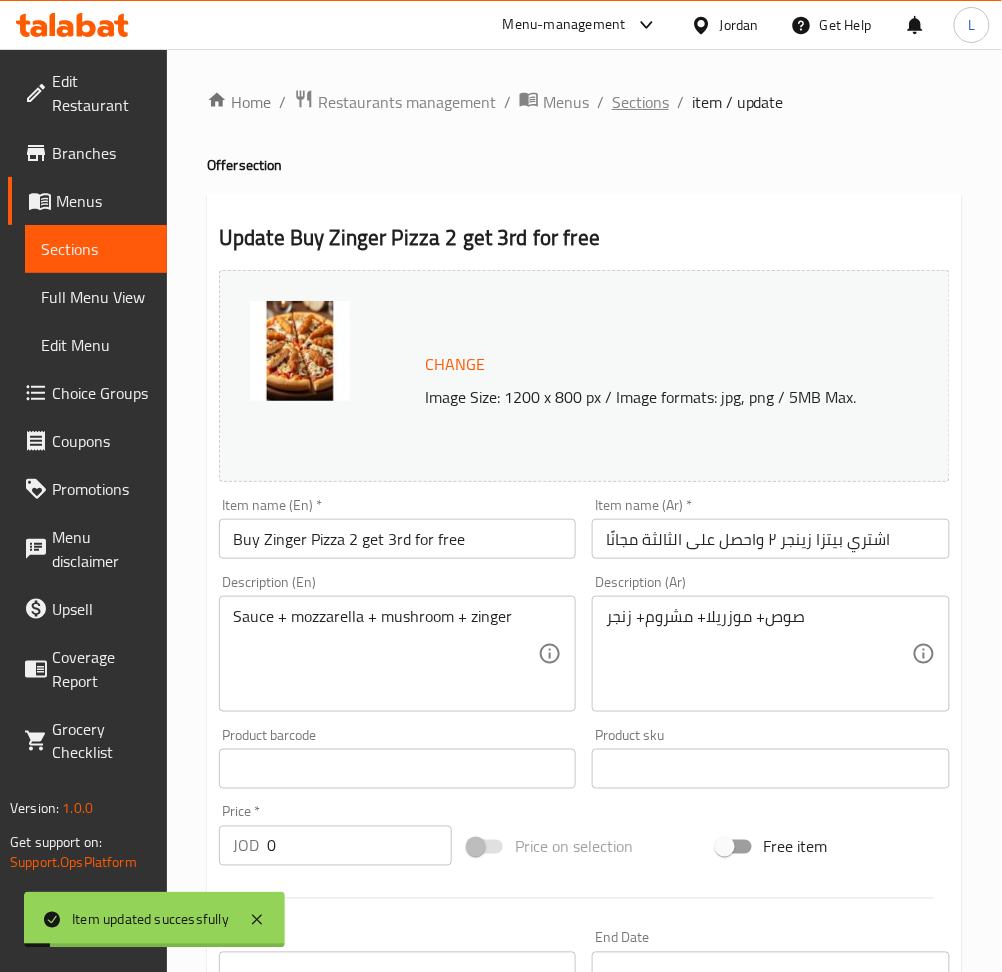 click on "Sections" at bounding box center (640, 102) 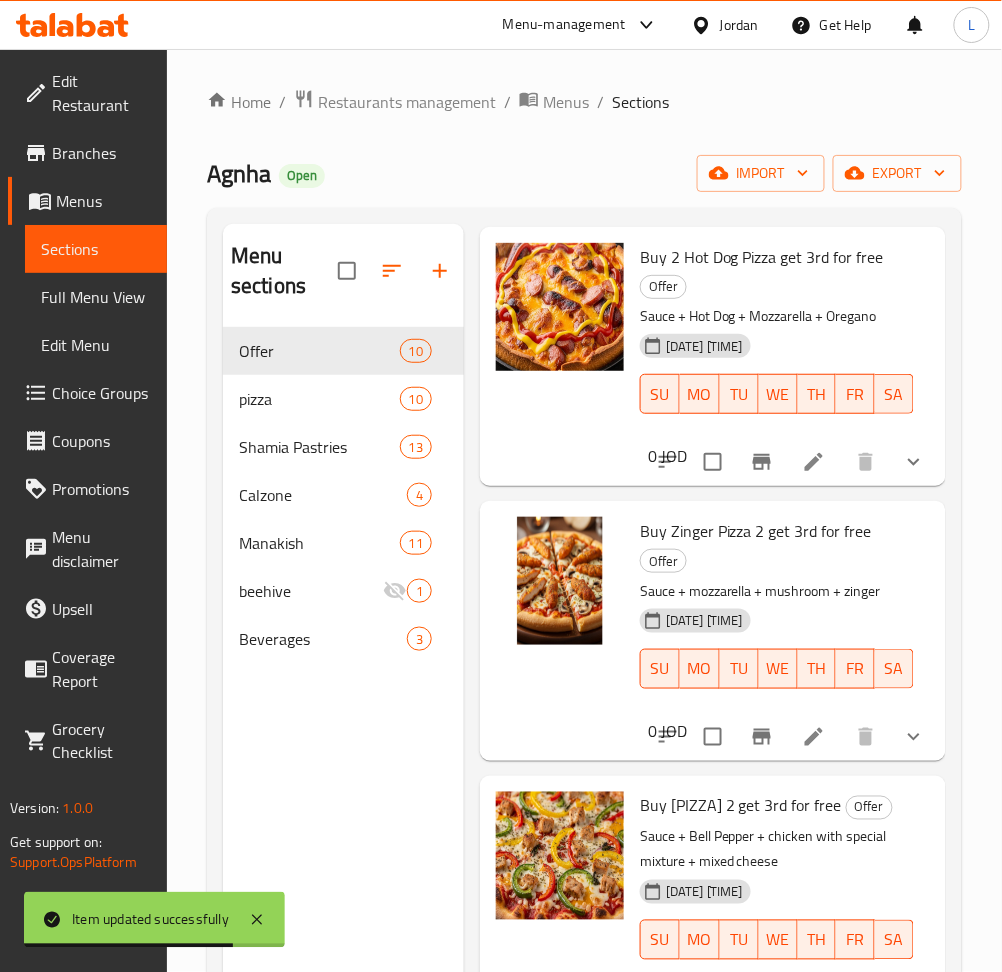 scroll, scrollTop: 533, scrollLeft: 0, axis: vertical 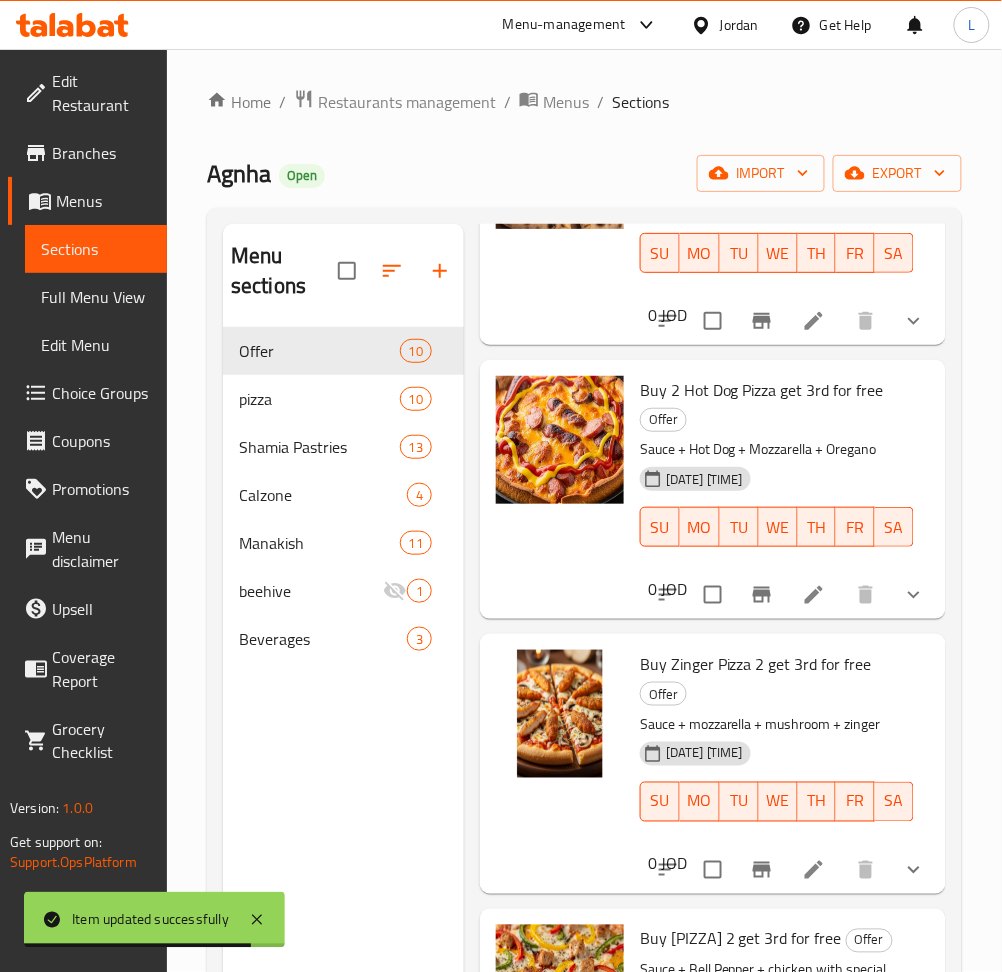click at bounding box center (814, 595) 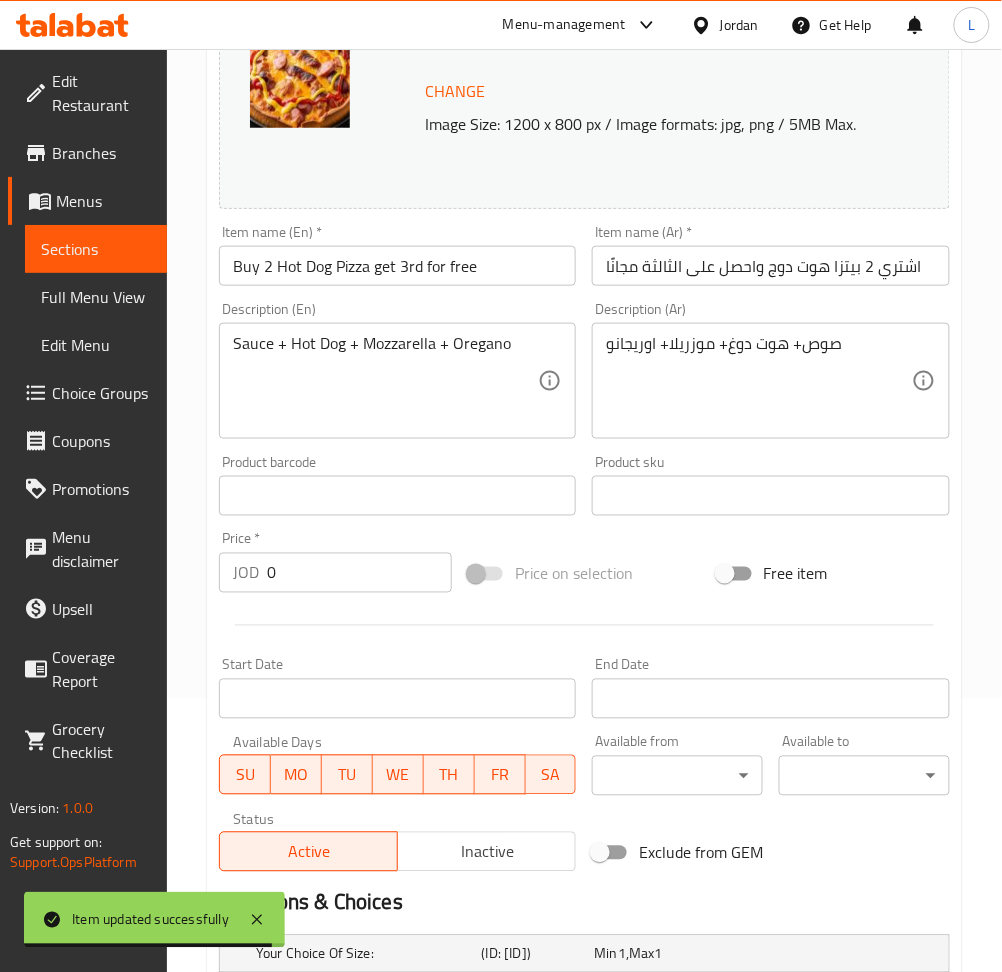 scroll, scrollTop: 542, scrollLeft: 0, axis: vertical 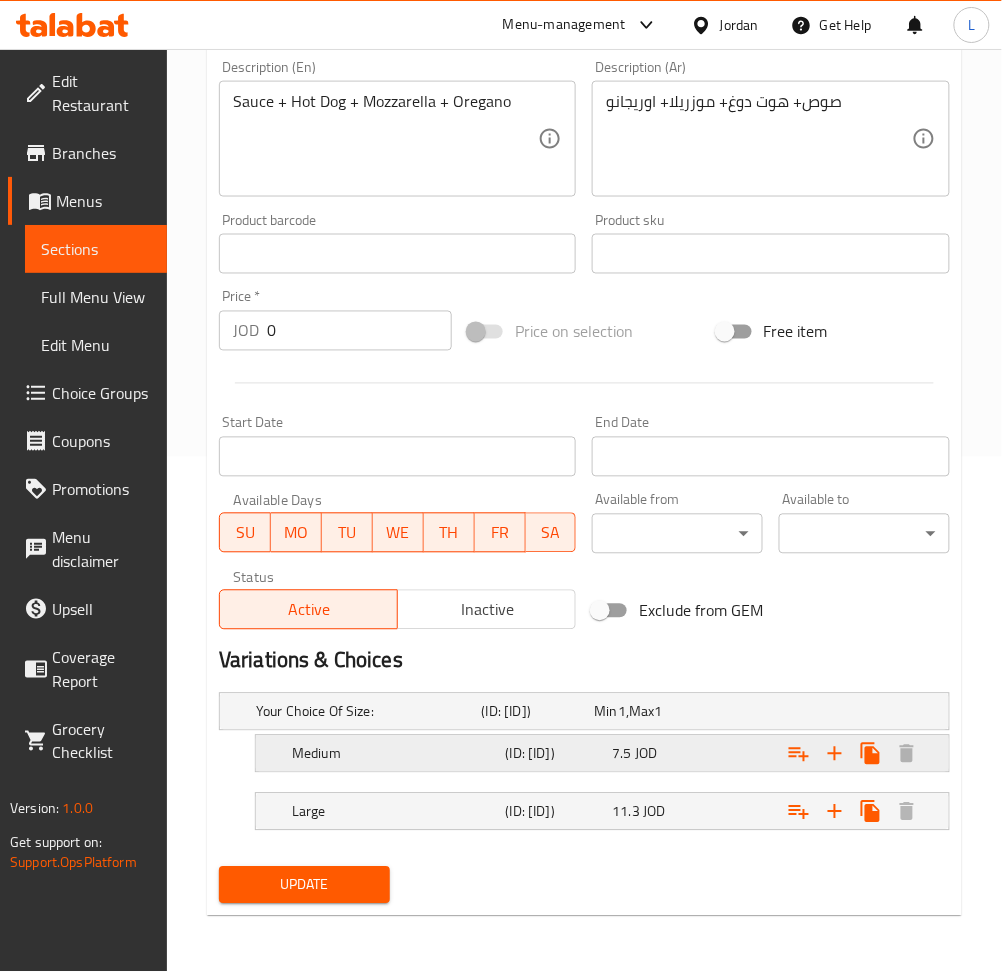 click on "7.5   JOD" at bounding box center (646, 712) 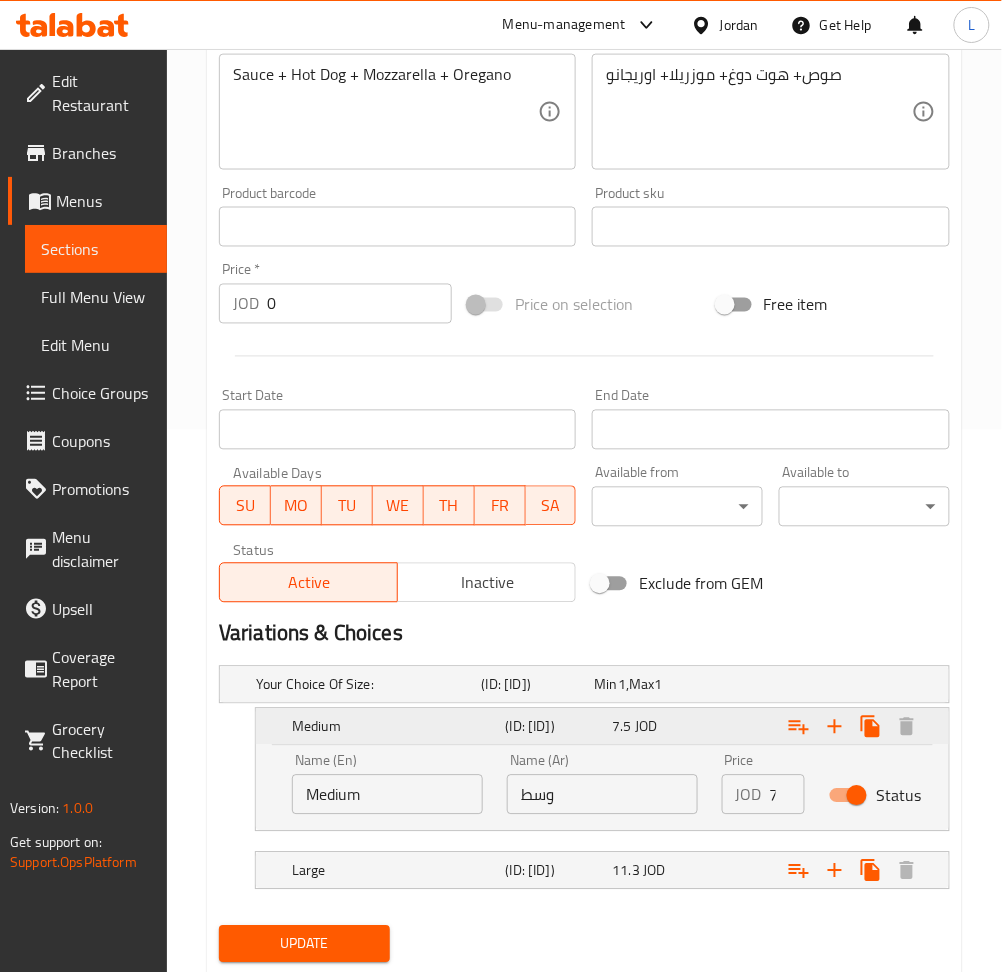 click 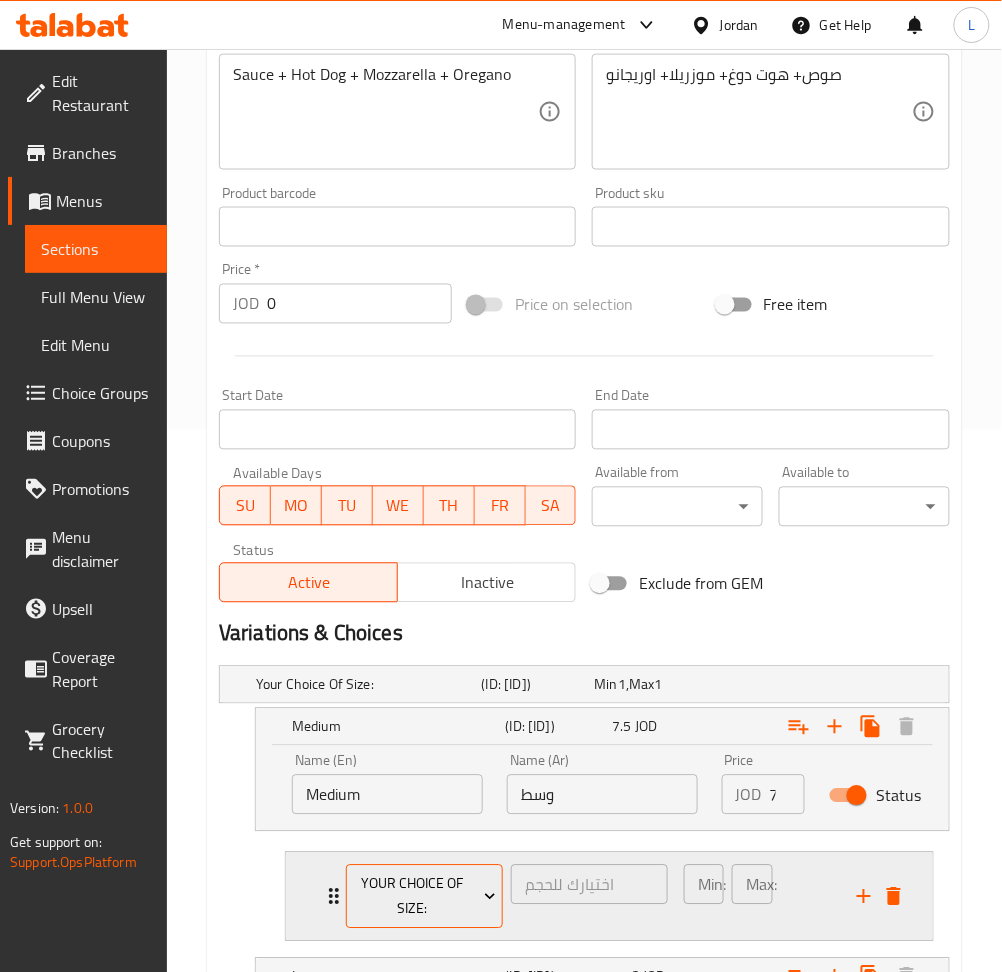 click on "your choice of size:" at bounding box center (424, 897) 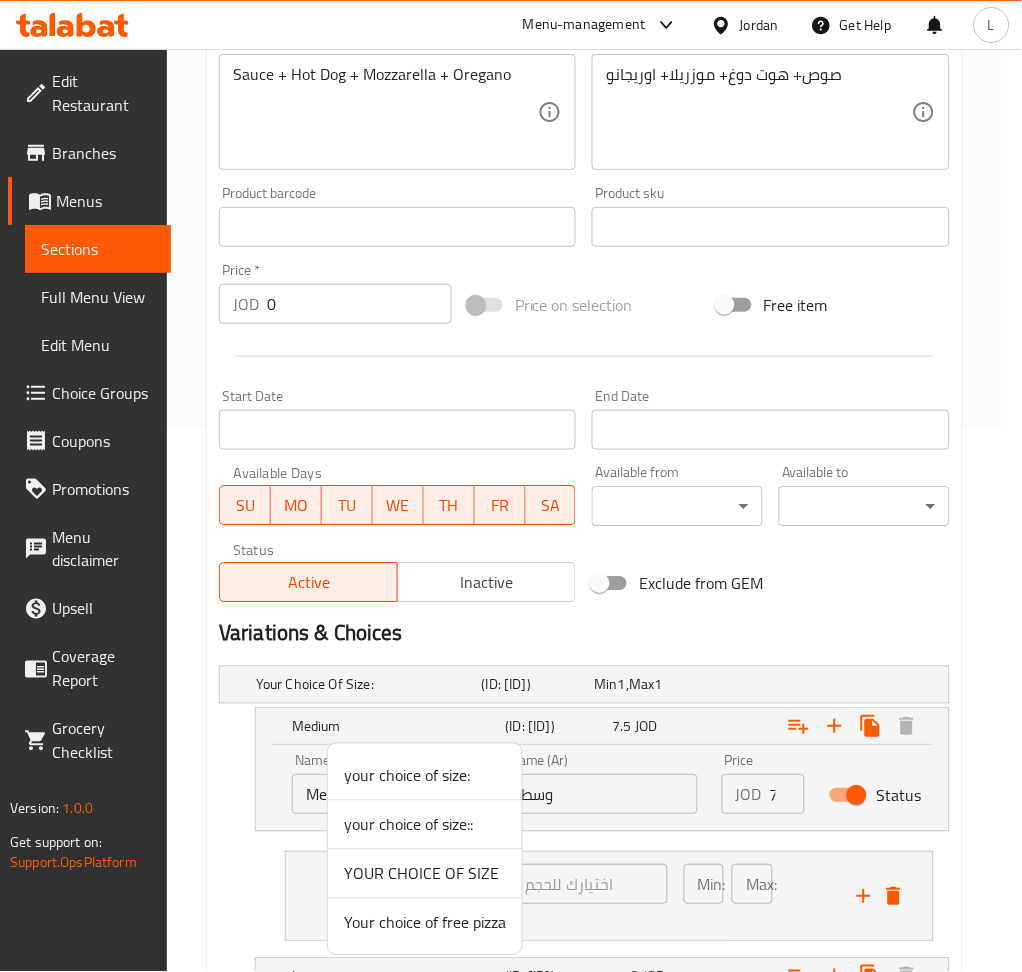 click on "Your choice of free pizza" at bounding box center [425, 923] 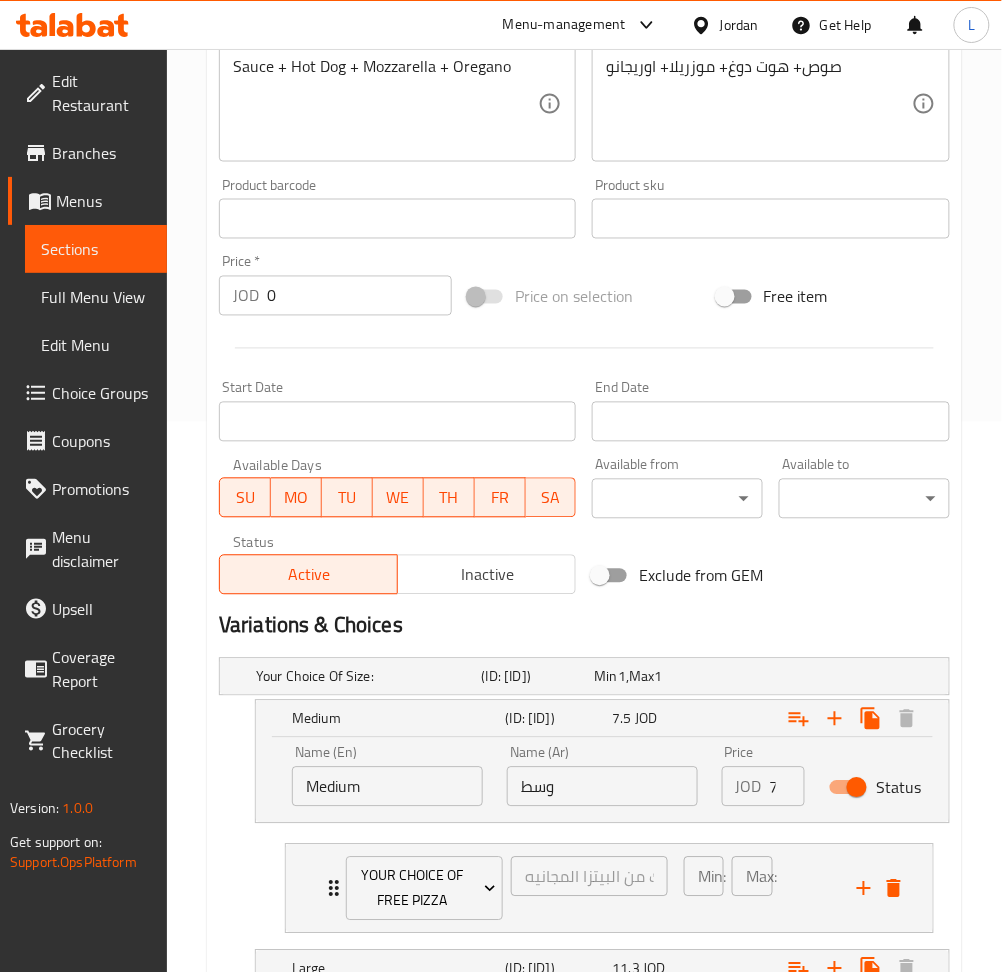 scroll, scrollTop: 736, scrollLeft: 0, axis: vertical 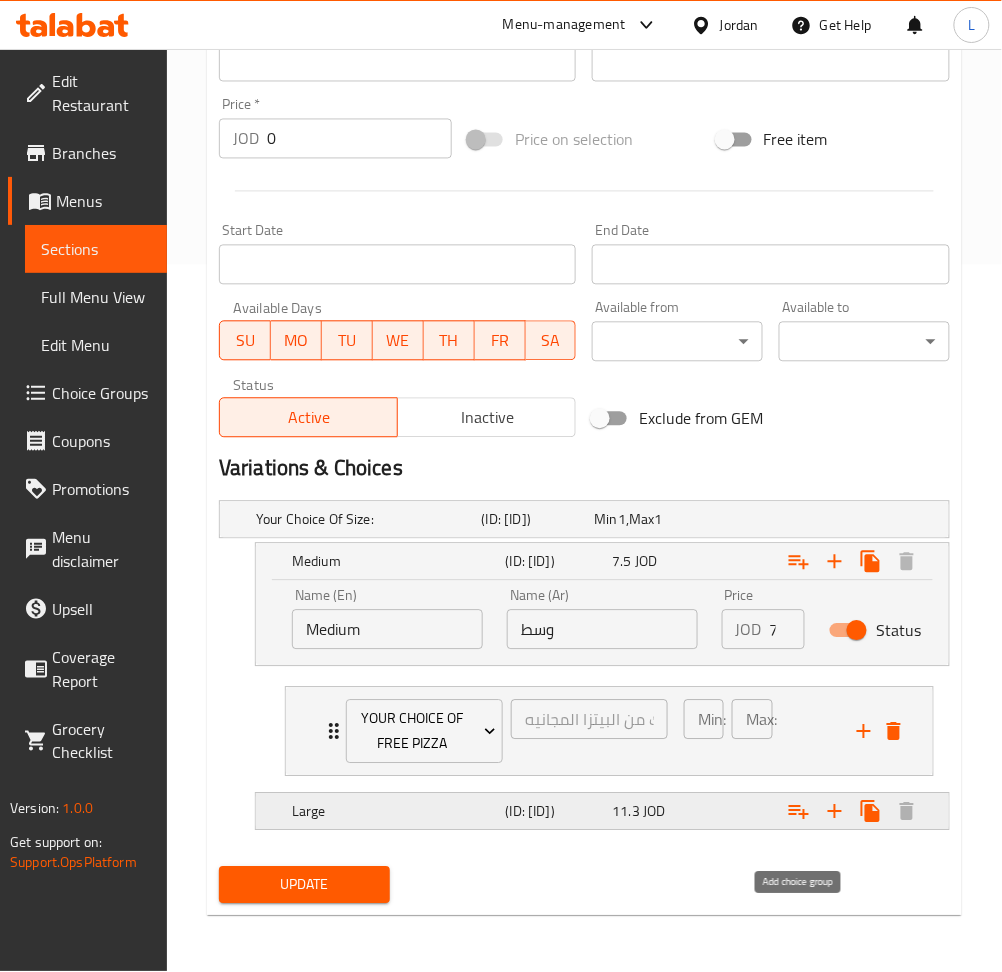 click 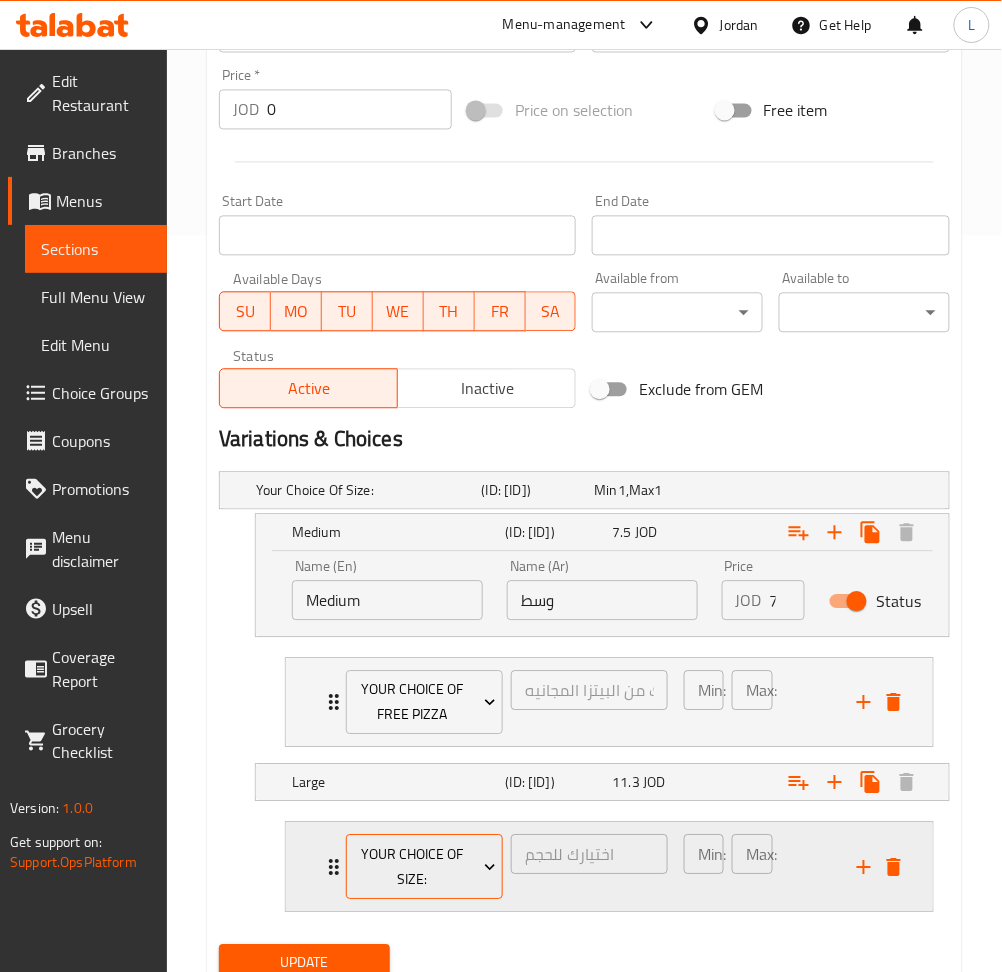 click on "your choice of size:" at bounding box center (424, 868) 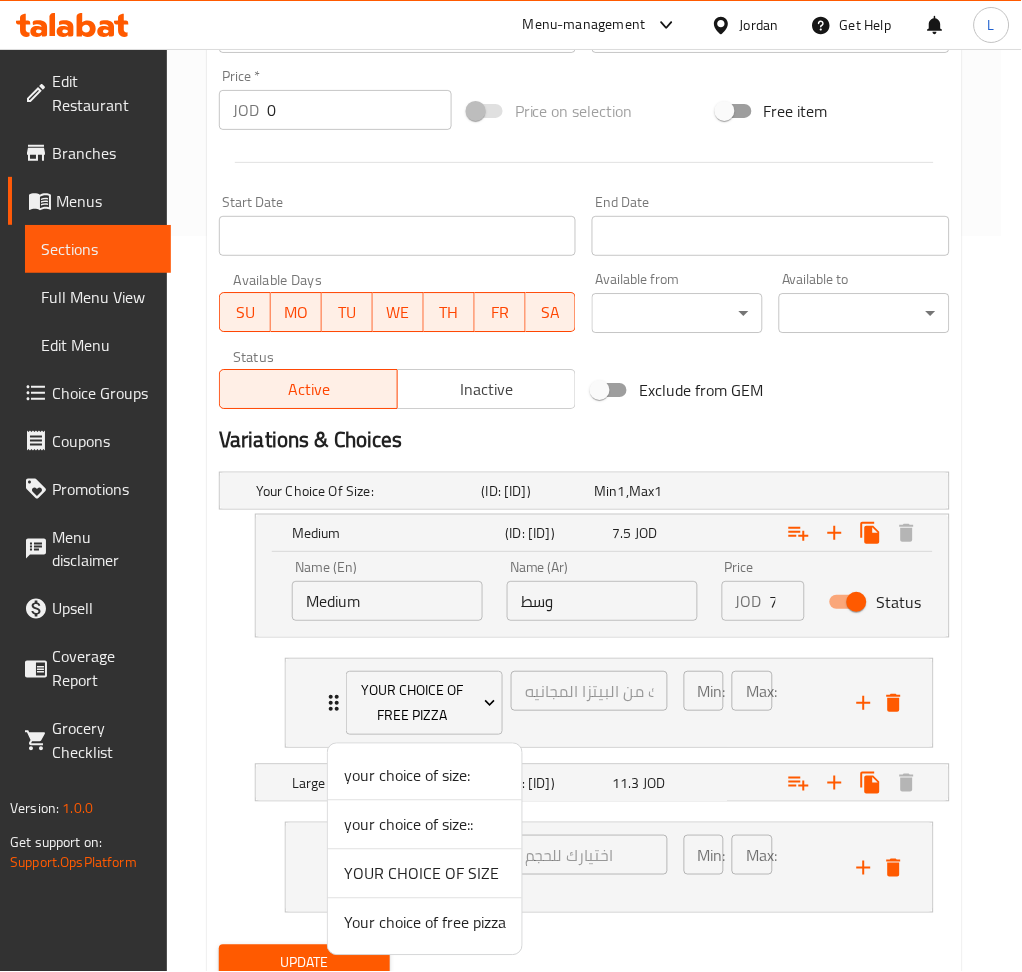 click on "Your choice of free pizza" at bounding box center (425, 923) 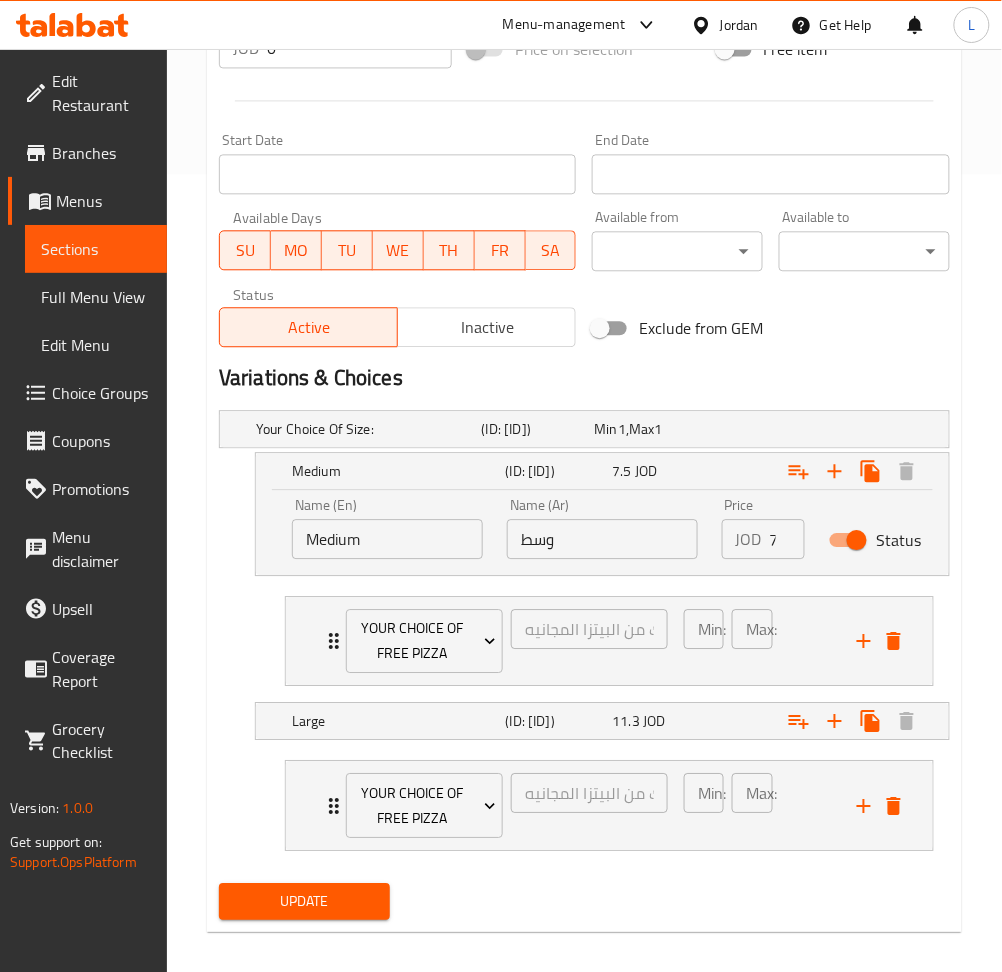 scroll, scrollTop: 843, scrollLeft: 0, axis: vertical 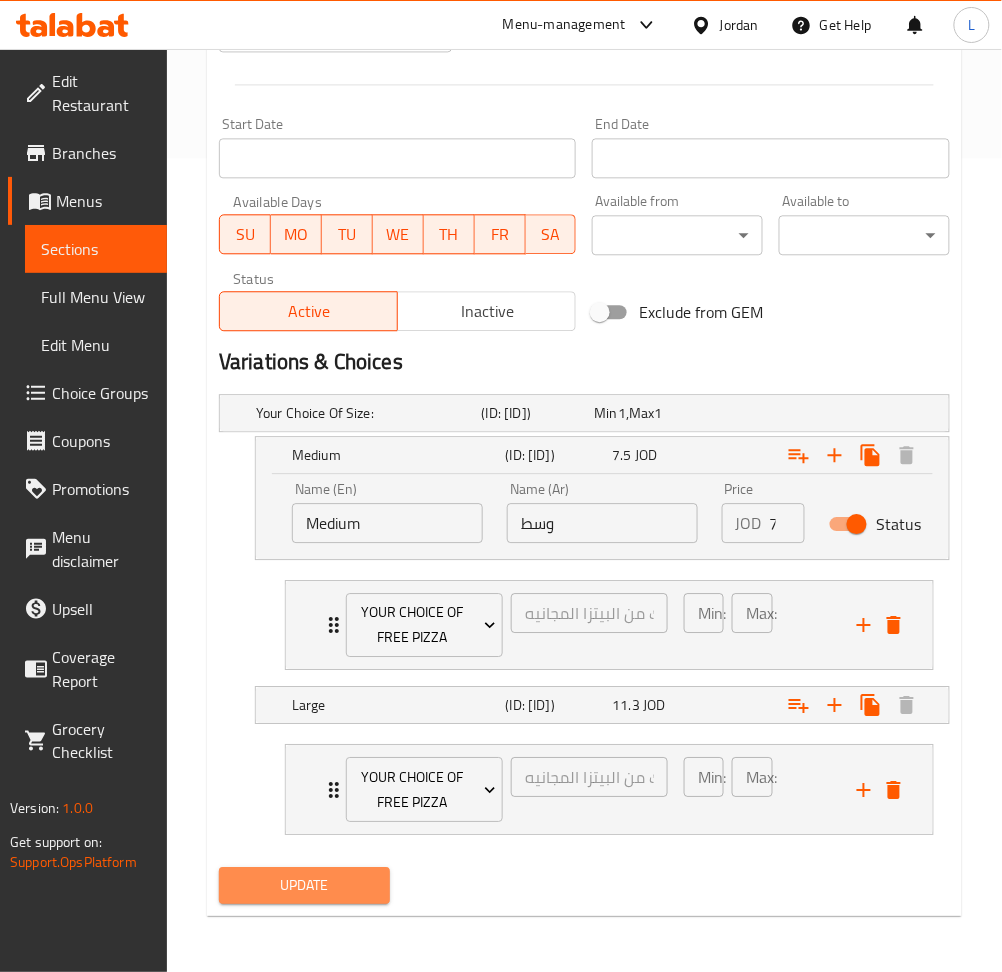 click on "Update" at bounding box center [304, 885] 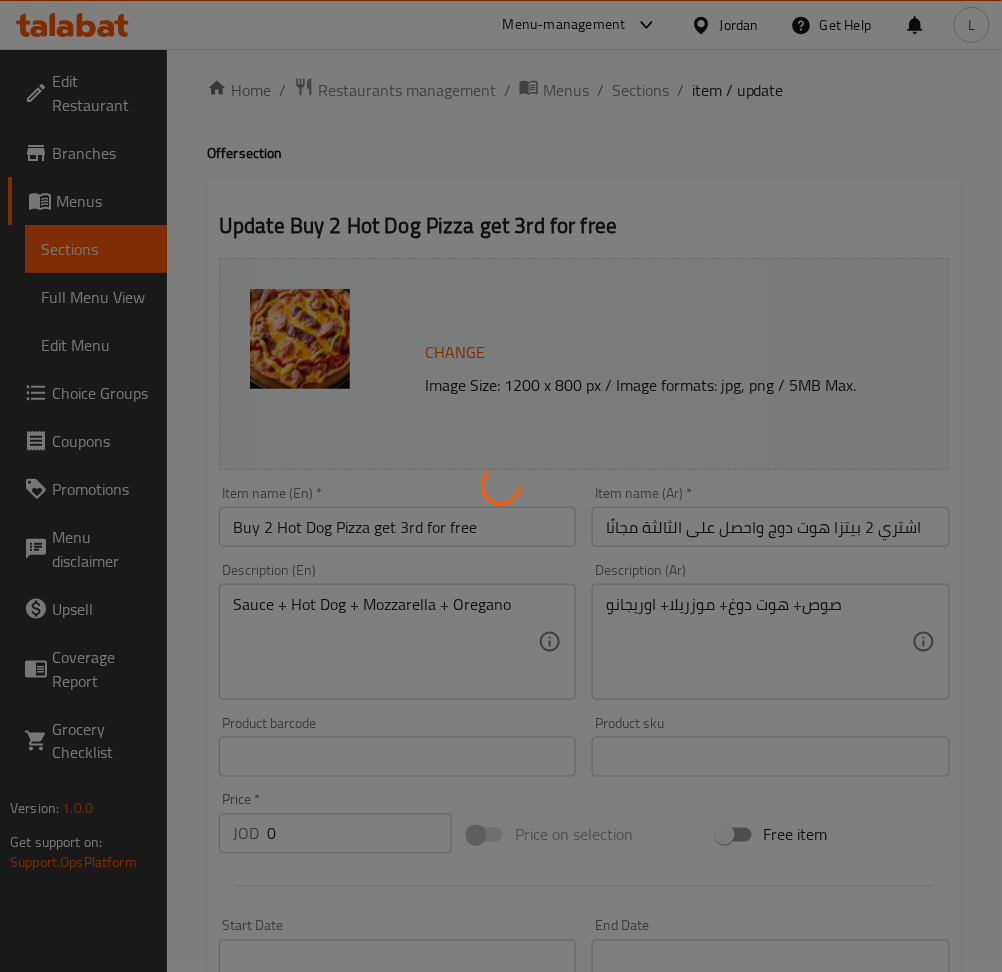 scroll, scrollTop: 0, scrollLeft: 0, axis: both 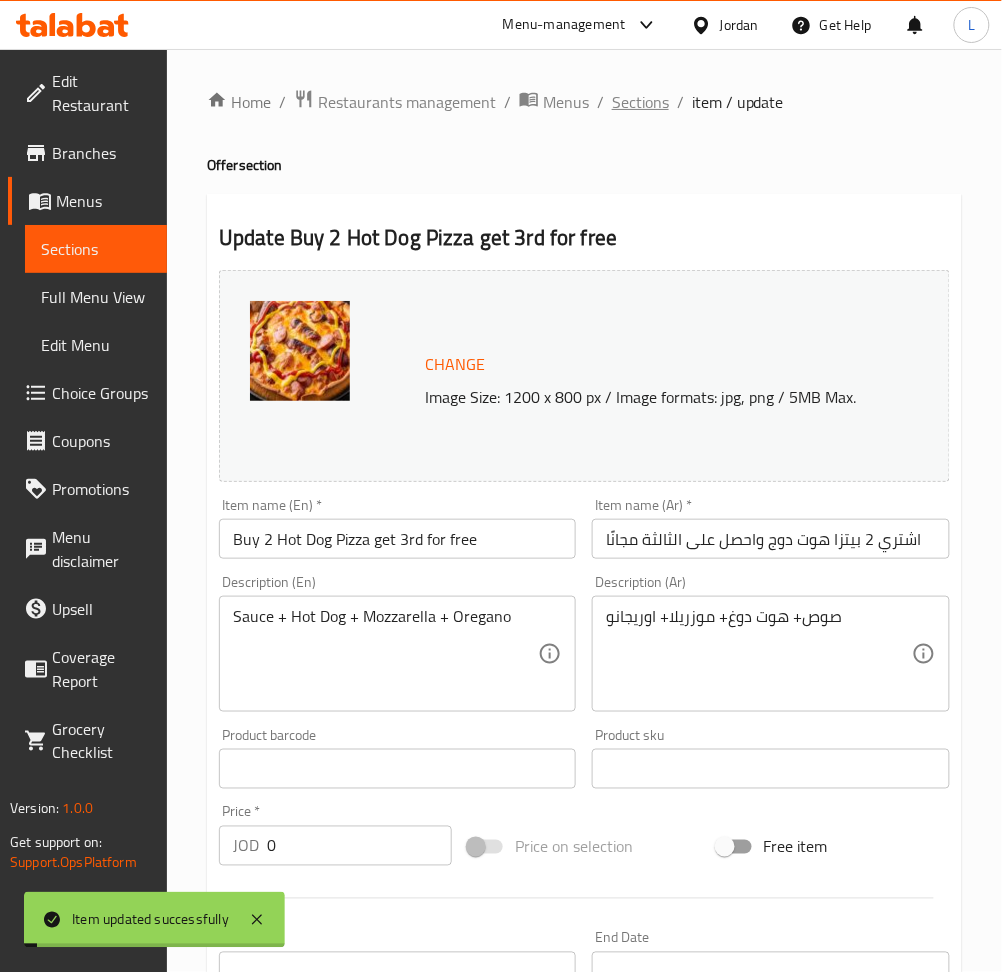 click on "Sections" at bounding box center [640, 102] 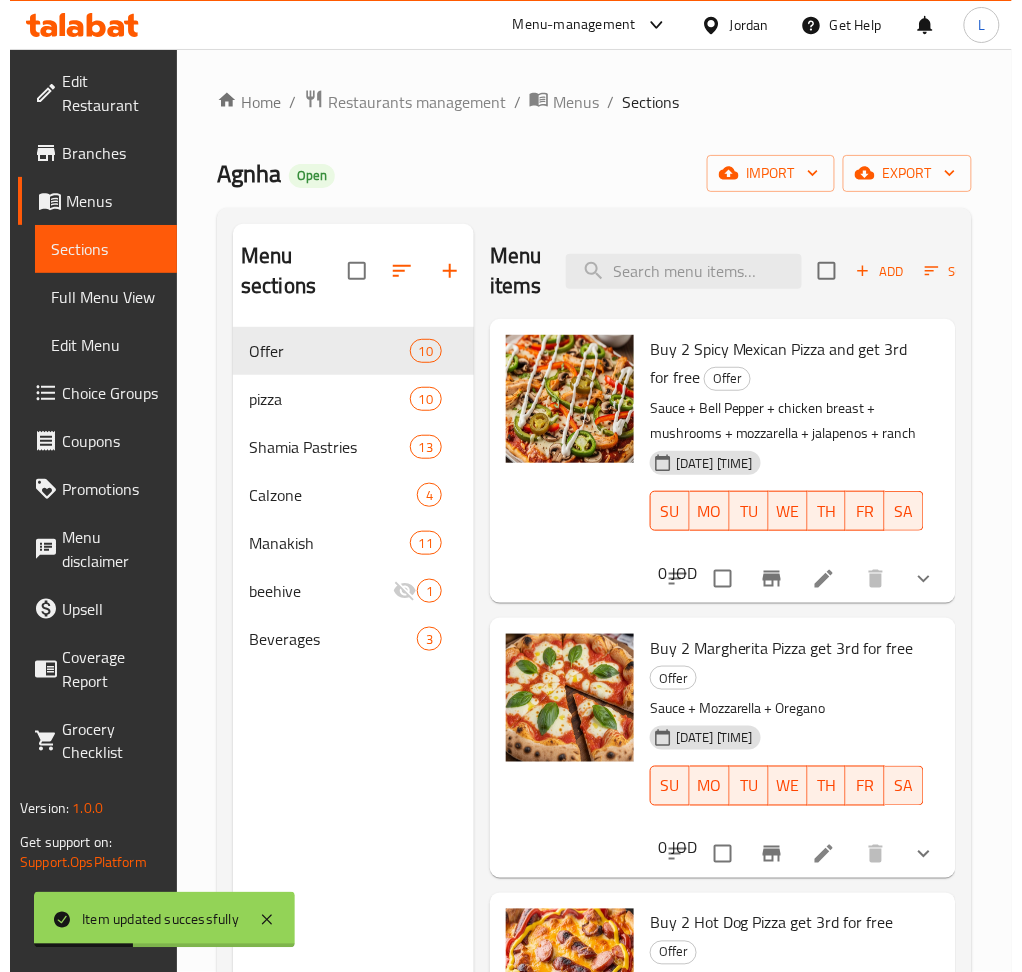 scroll, scrollTop: 133, scrollLeft: 0, axis: vertical 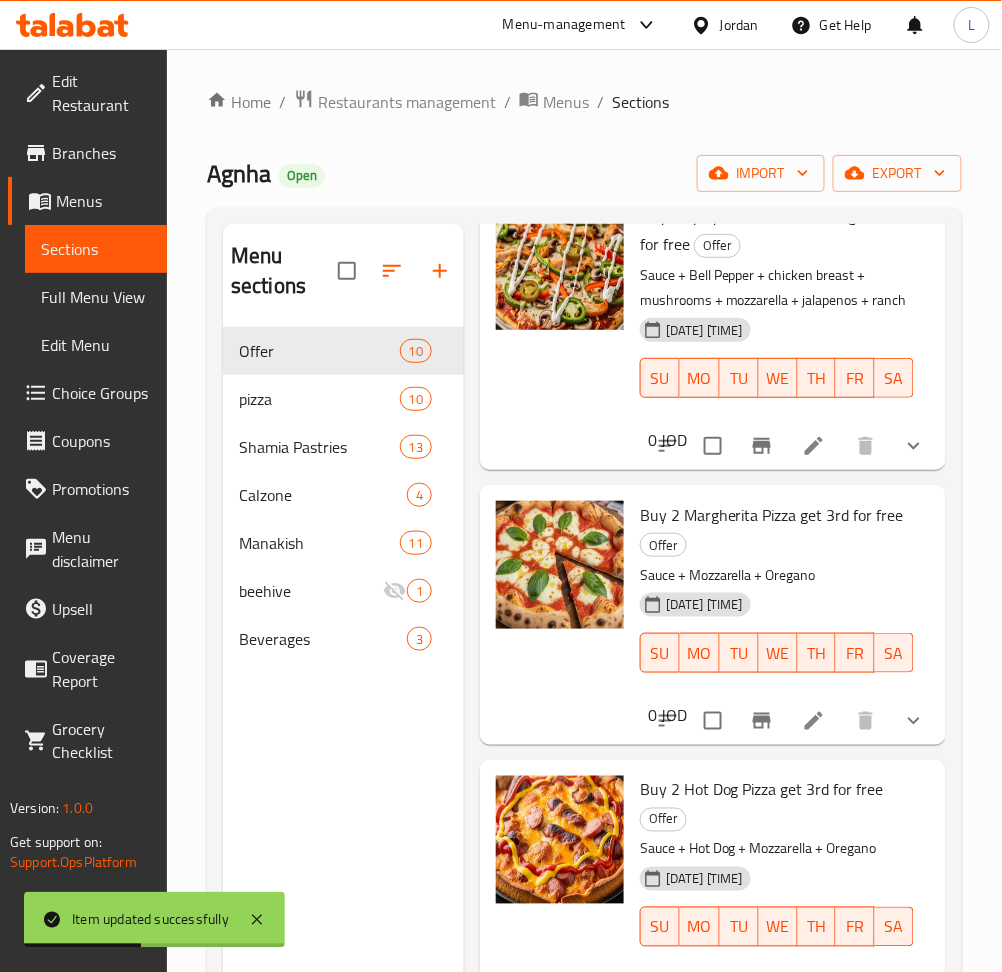 click 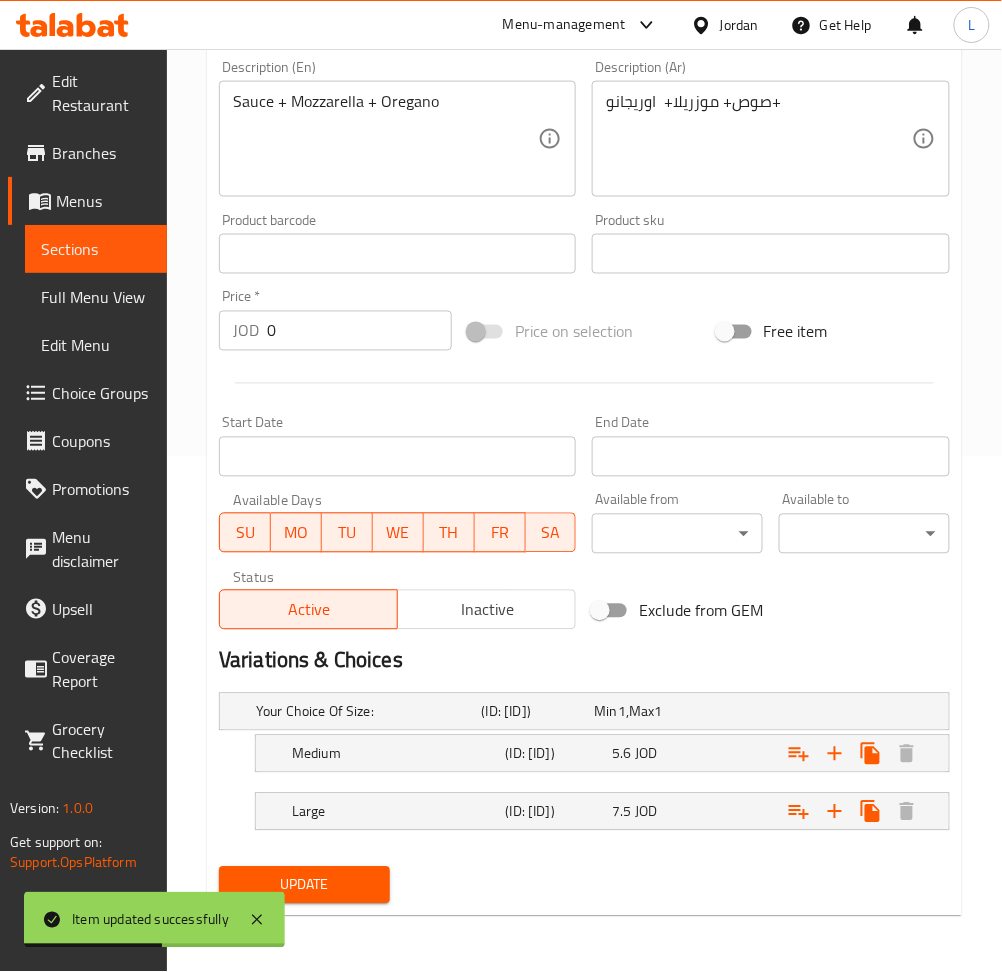 scroll, scrollTop: 542, scrollLeft: 0, axis: vertical 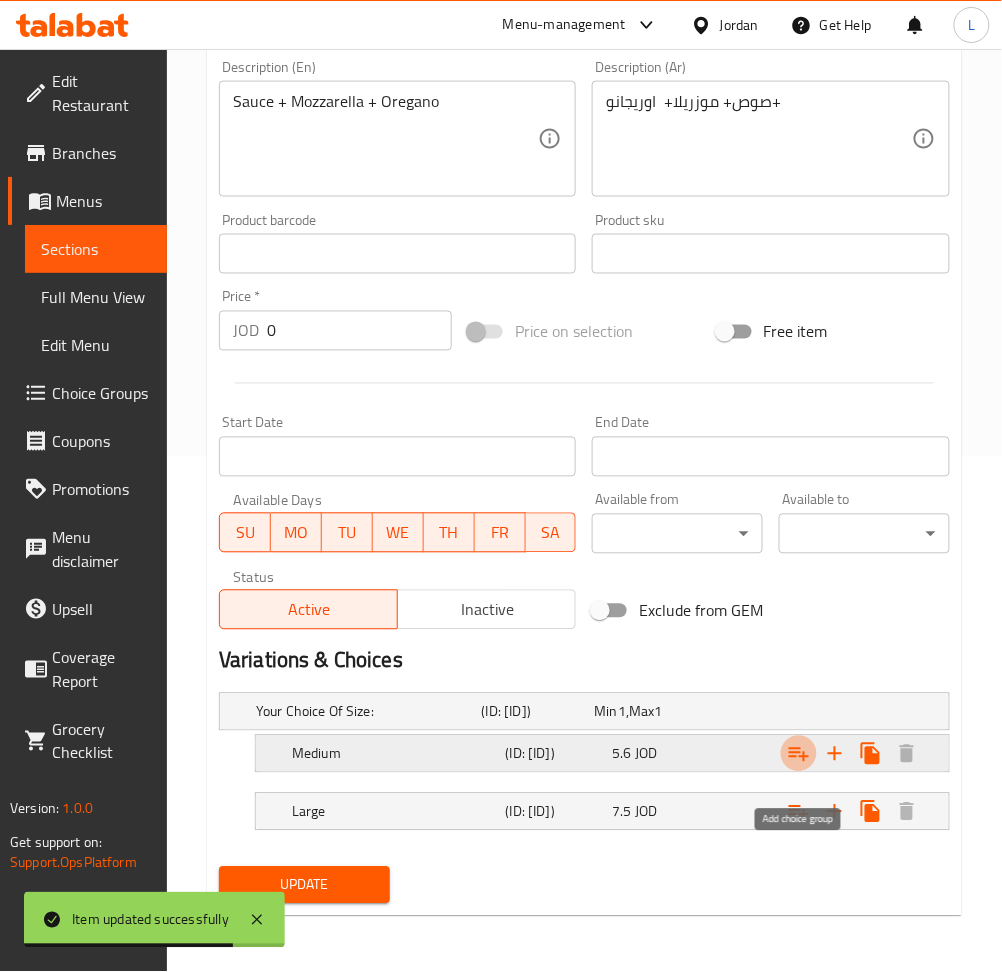 click 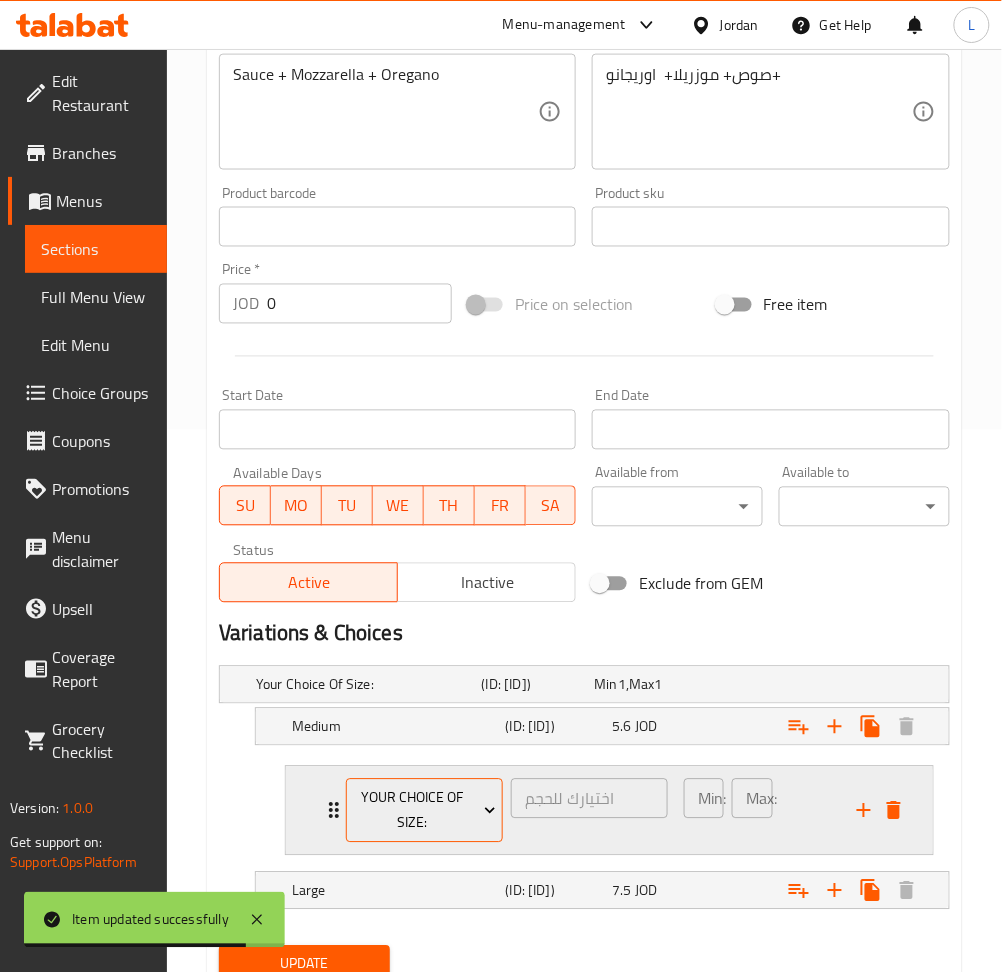 click on "your choice of size:" at bounding box center (424, 811) 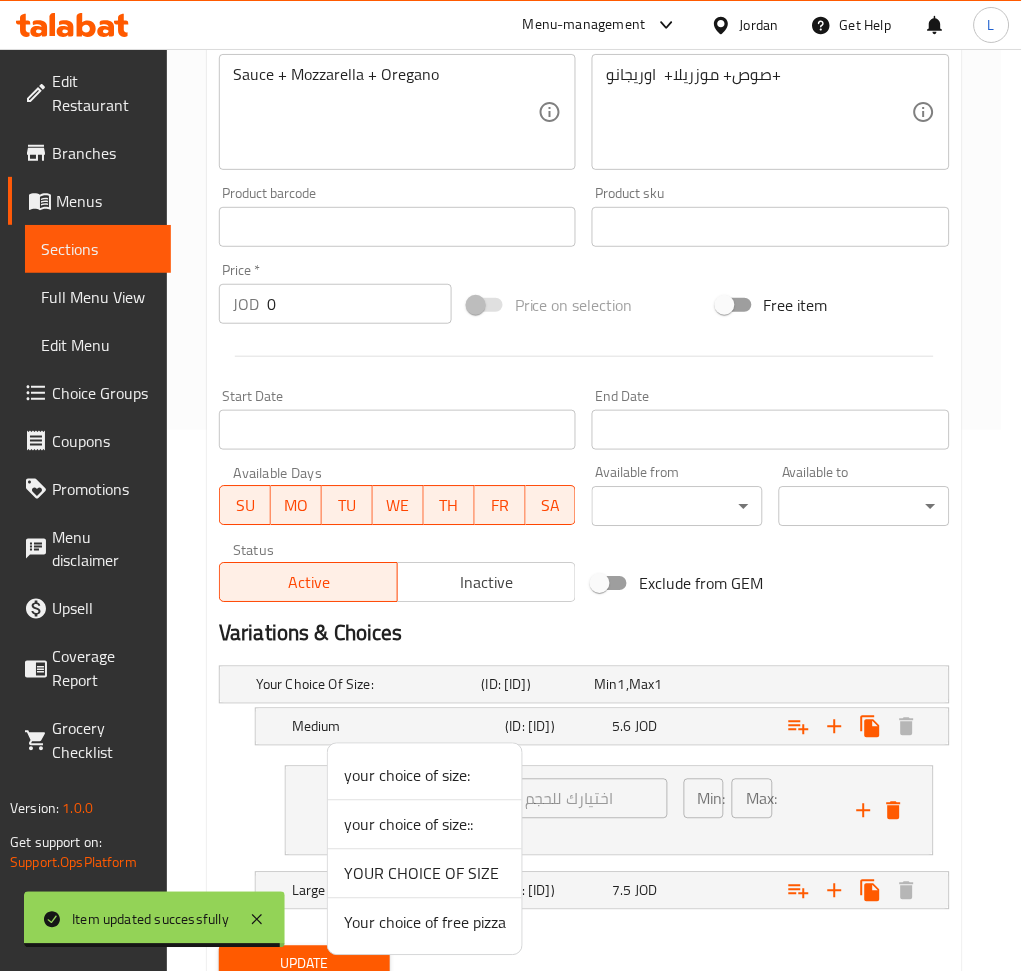 click on "Your choice of free pizza" at bounding box center [425, 923] 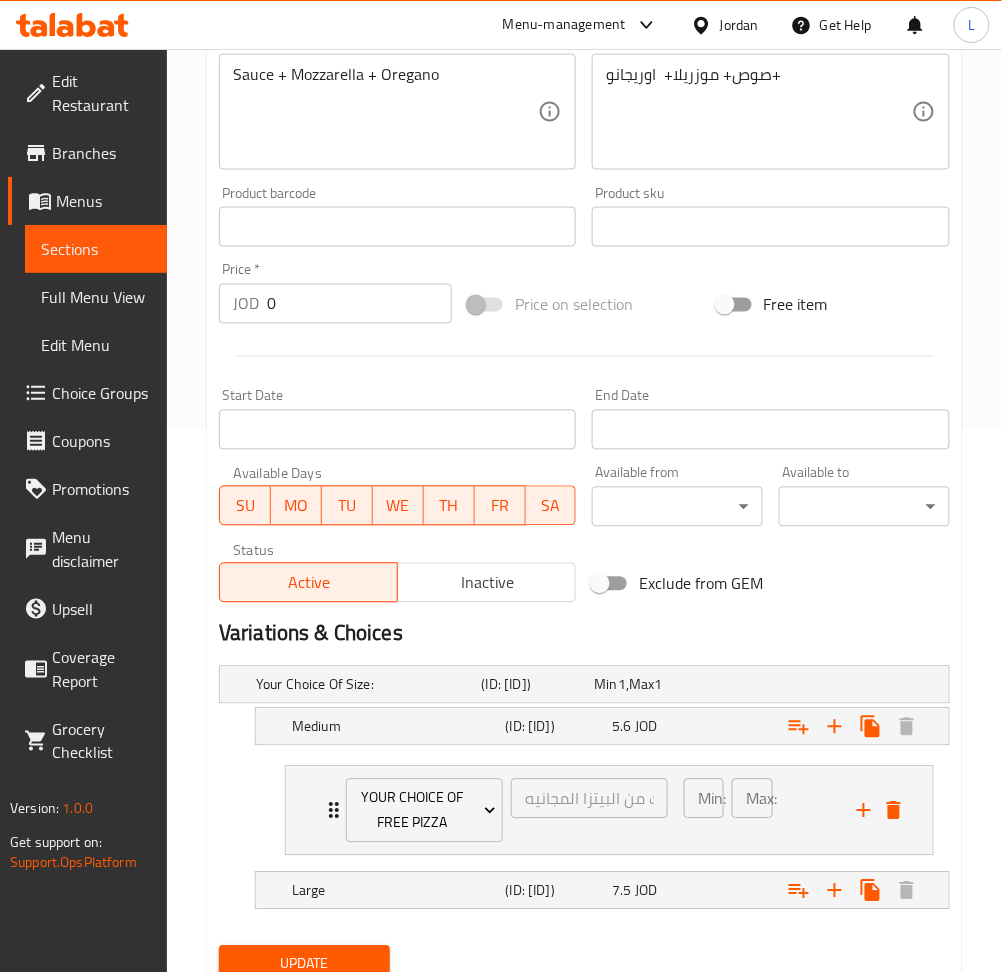 scroll, scrollTop: 650, scrollLeft: 0, axis: vertical 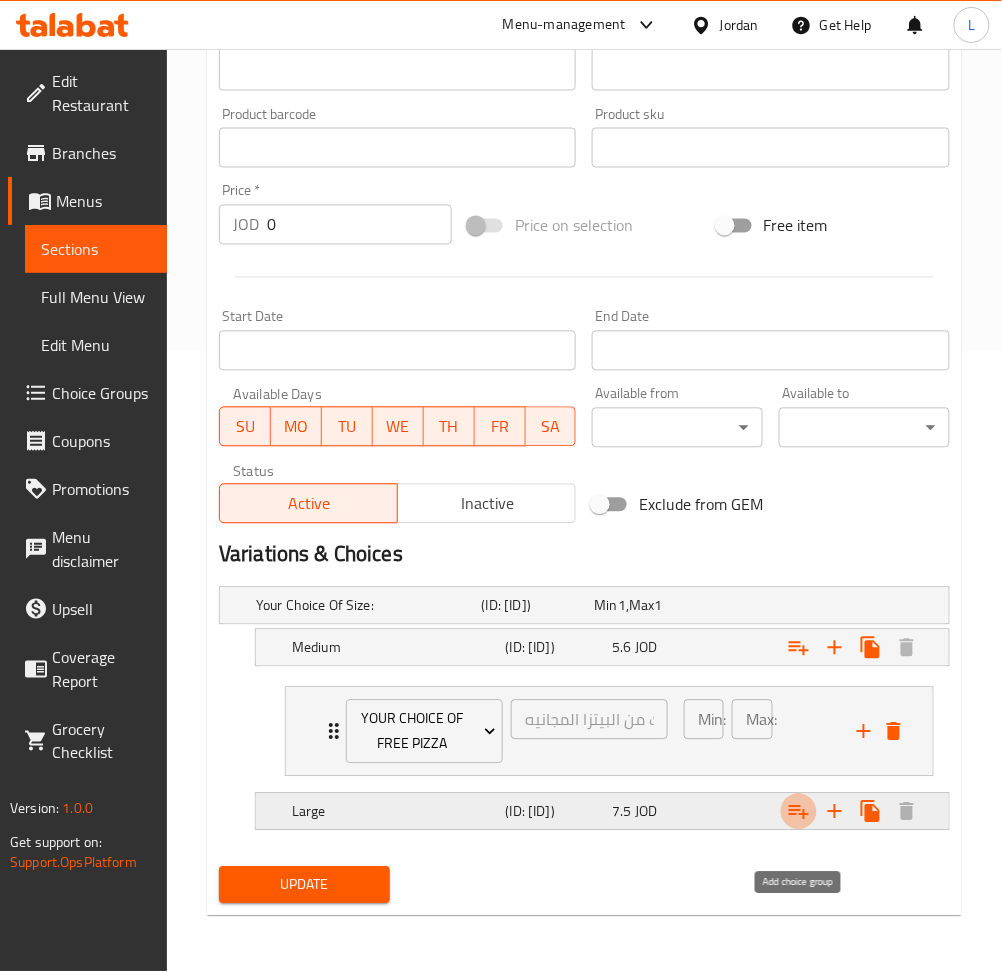 click 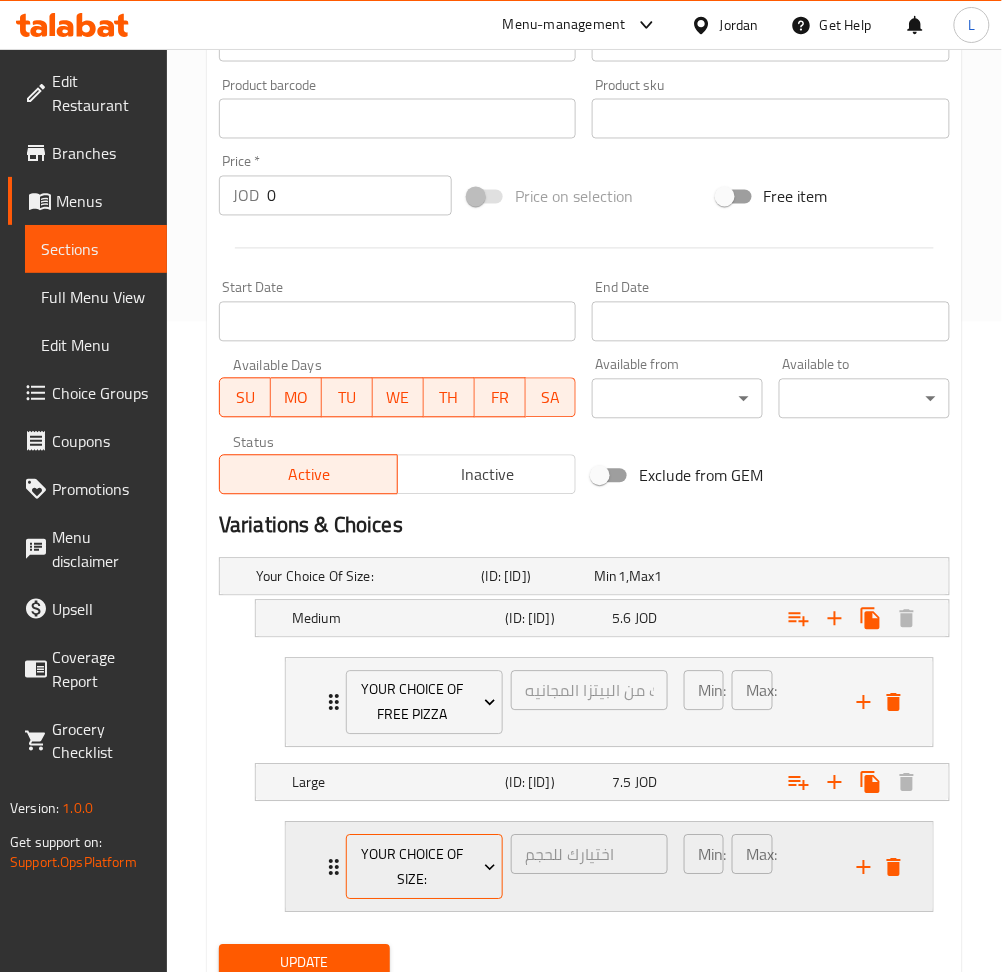 click on "your choice of size:" at bounding box center (424, 868) 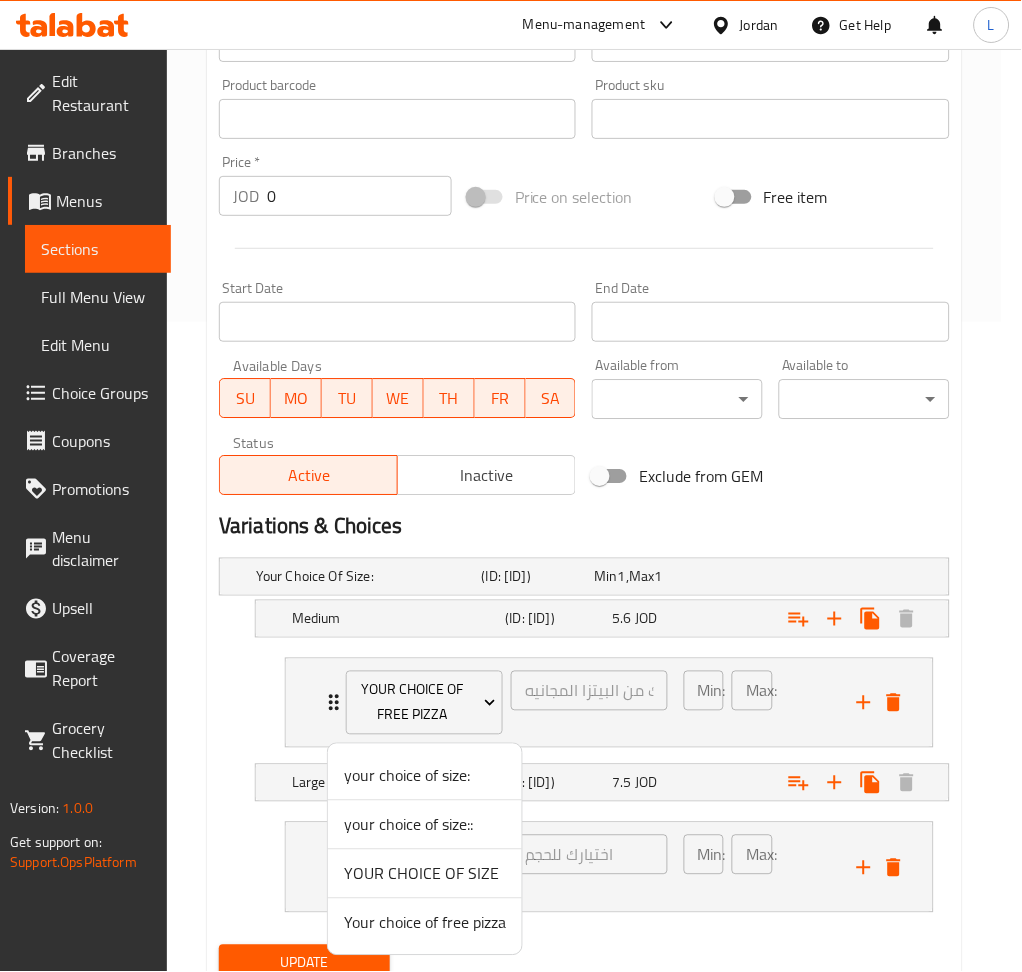 click on "Your choice of free pizza" at bounding box center [425, 923] 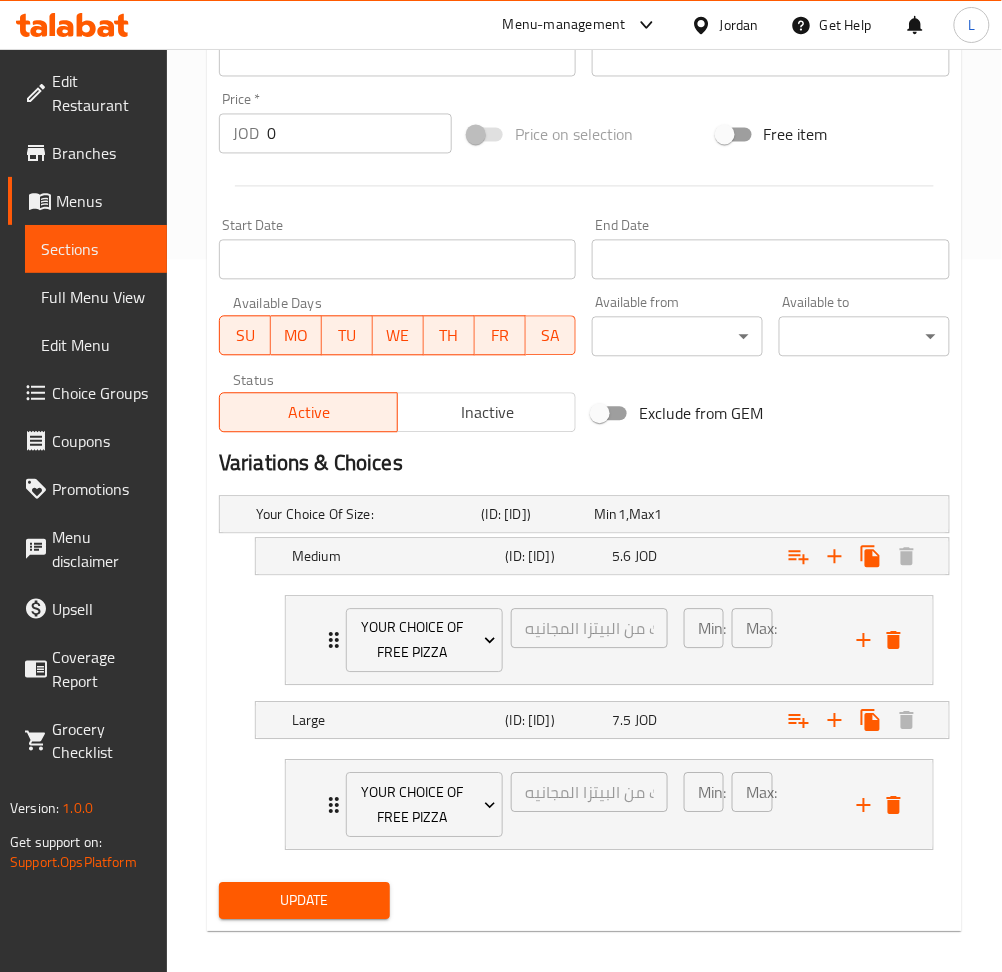 scroll, scrollTop: 757, scrollLeft: 0, axis: vertical 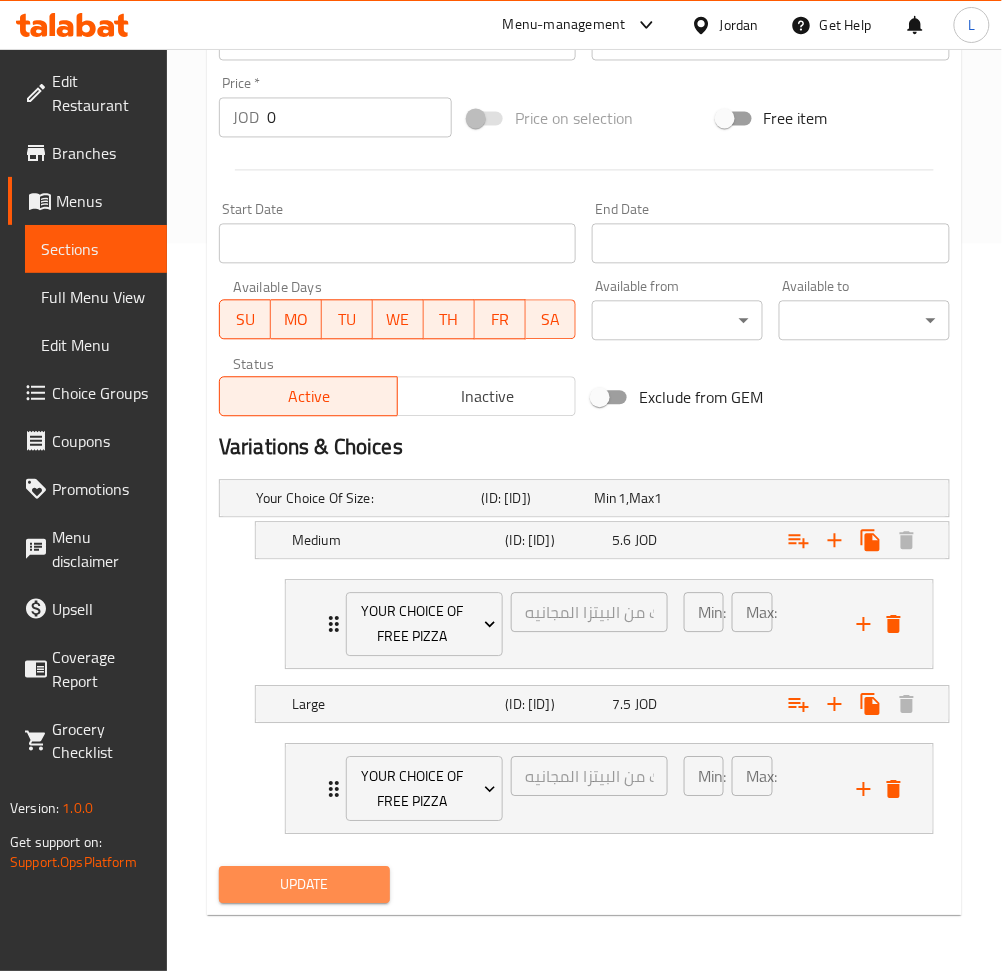 click on "Update" at bounding box center (304, 885) 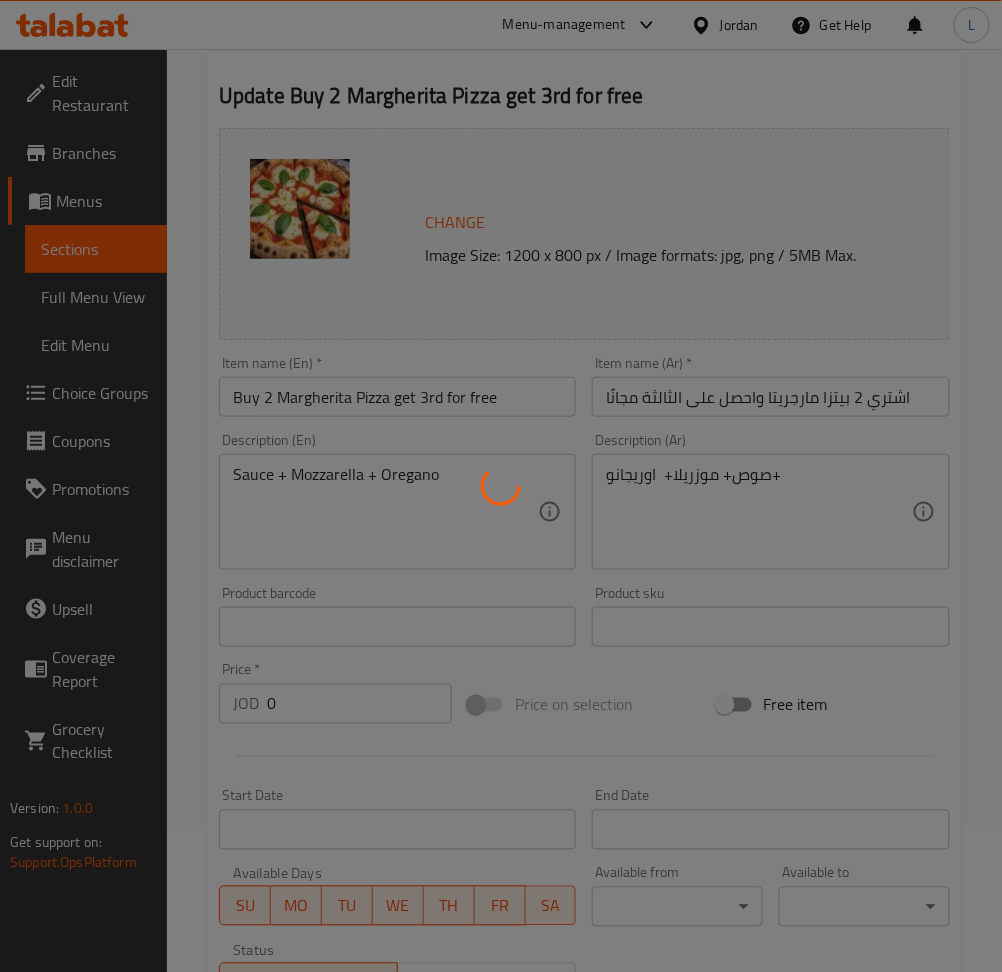 scroll, scrollTop: 0, scrollLeft: 0, axis: both 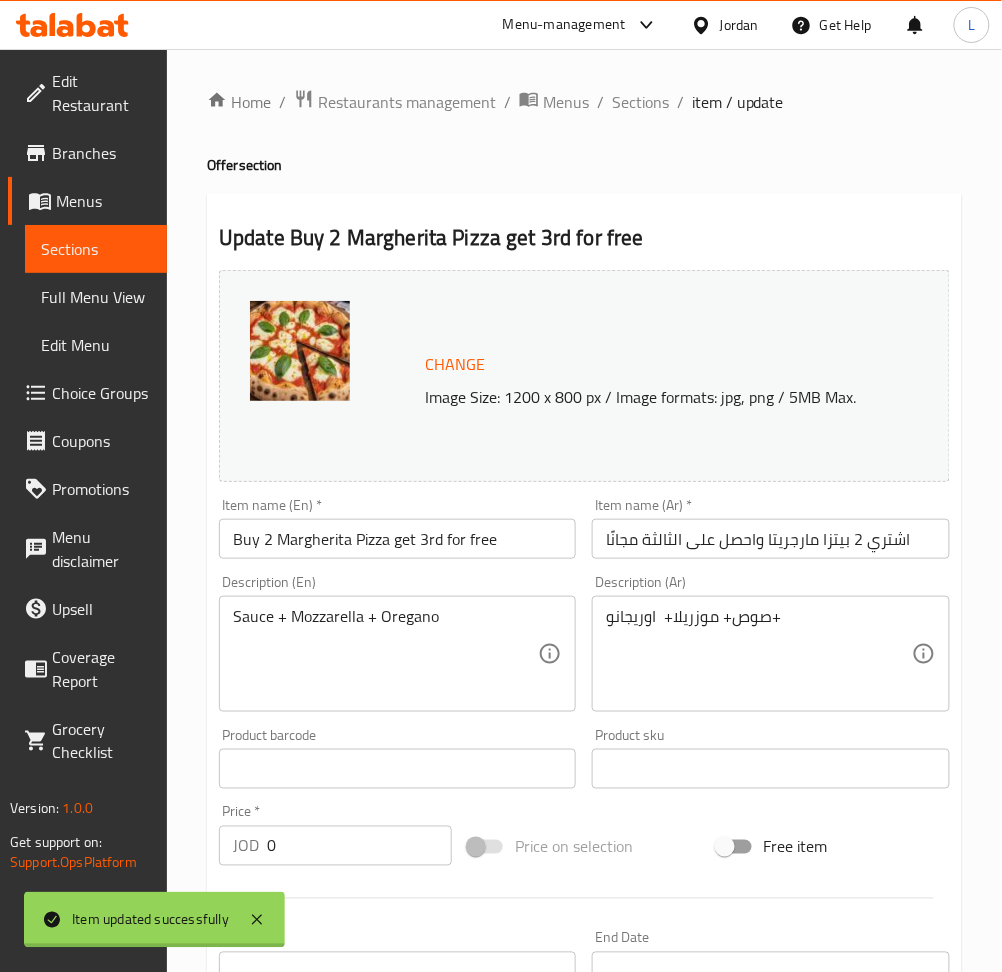 click on "Home / Restaurants management / Menus / Sections / item / update Offer   section Update Buy 2 Margherita Pizza get 3rd for free  Change Image Size: 1200 x 800 px / Image formats: jpg, png / 5MB Max. Item name (En)   * Buy 2 Margherita Pizza get 3rd for free Item name (En)  * Item name (Ar)   * اشتري 2 بيتزا مارجريتا واحصل على الثالثة مجانًا Item name (Ar)  * Description (En) Sauce + Mozzarella + Oregano  Description (En) Description (Ar) صوص+ موزريلا+  اوريجانو+ Description (Ar) Product barcode Product barcode Product sku Product sku Price   * JOD 0 Price  * Price on selection Free item Start Date Start Date End Date End Date Available Days SU MO TU WE TH FR SA Available from ​ ​ Available to ​ ​ Status Active Inactive Exclude from GEM Variations & Choices Your Choice Of Size: (ID: 1085232485) Min 1  ,  Max 1 Name (En) Your Choice Of Size: Name (En) Name (Ar) إختيارك من الحجم: Name (Ar) Min 1 Min Max 1 Max Medium 5.6   JOD" at bounding box center (584, 874) 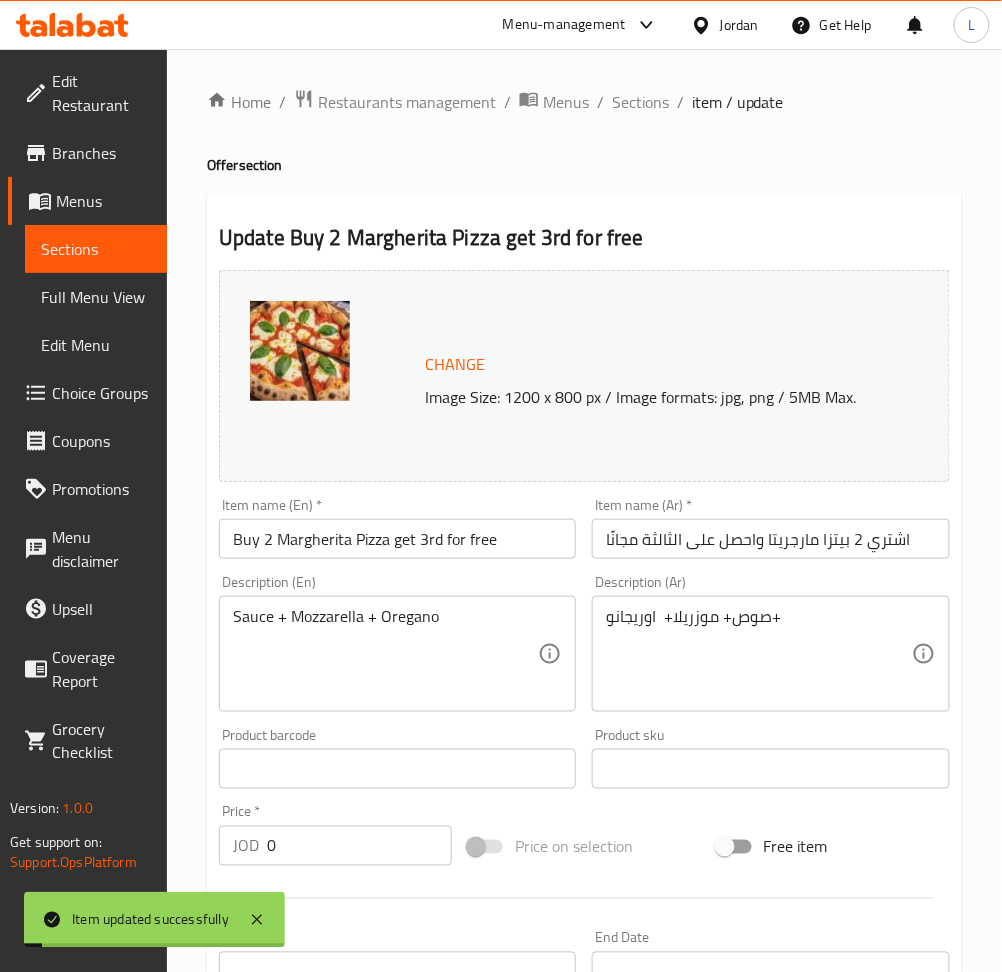 click on "Sections" at bounding box center (640, 102) 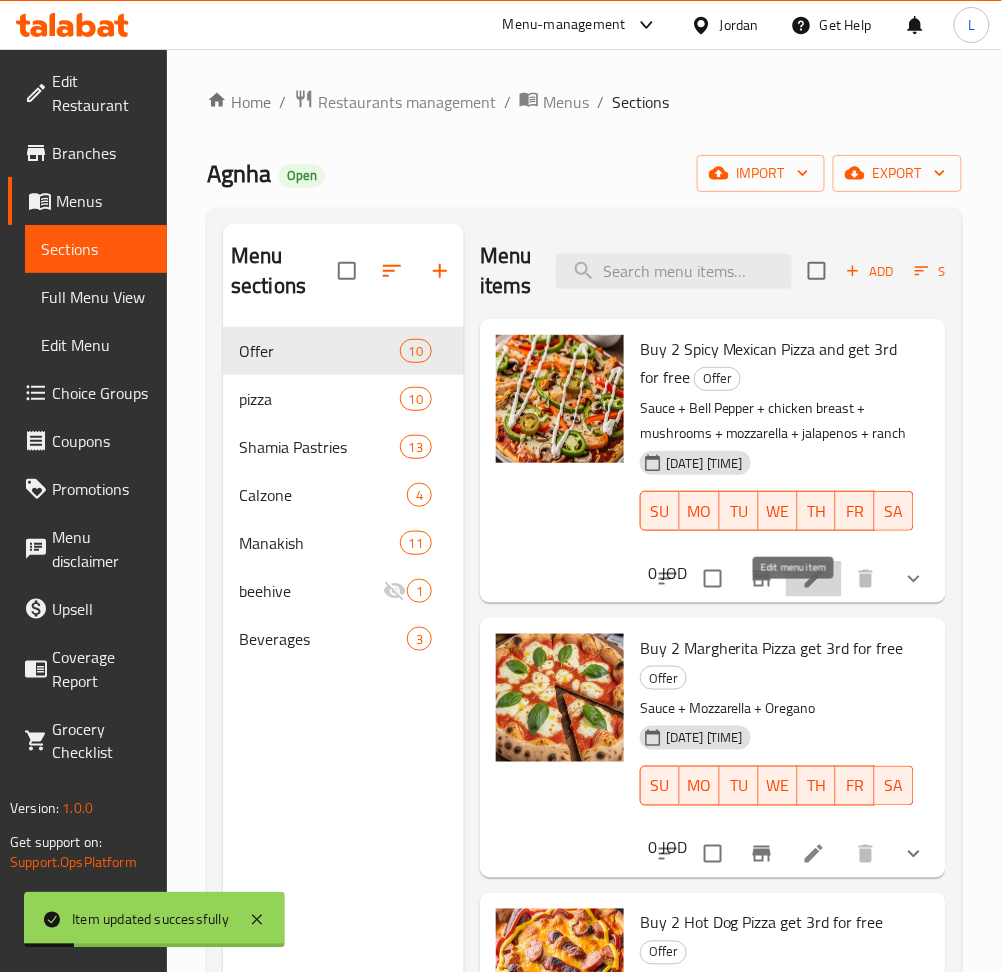 click 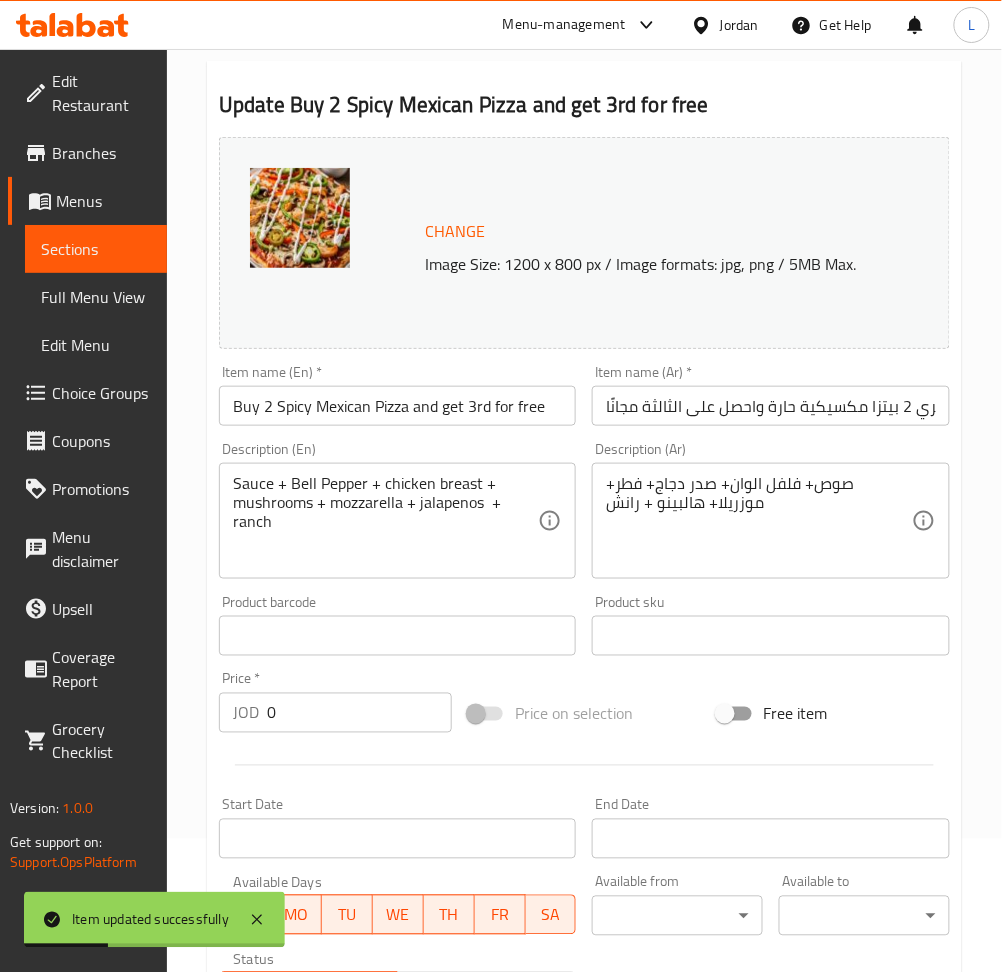 scroll, scrollTop: 0, scrollLeft: 0, axis: both 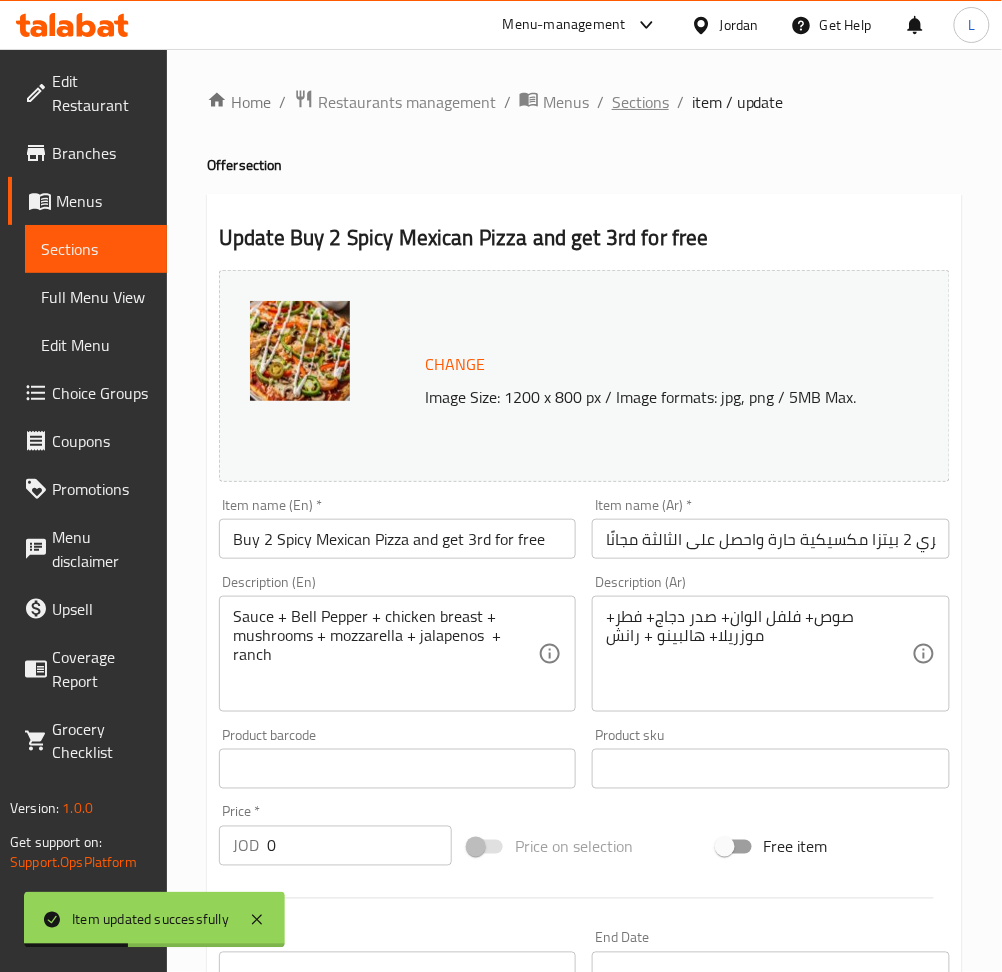 click on "Sections" at bounding box center (640, 102) 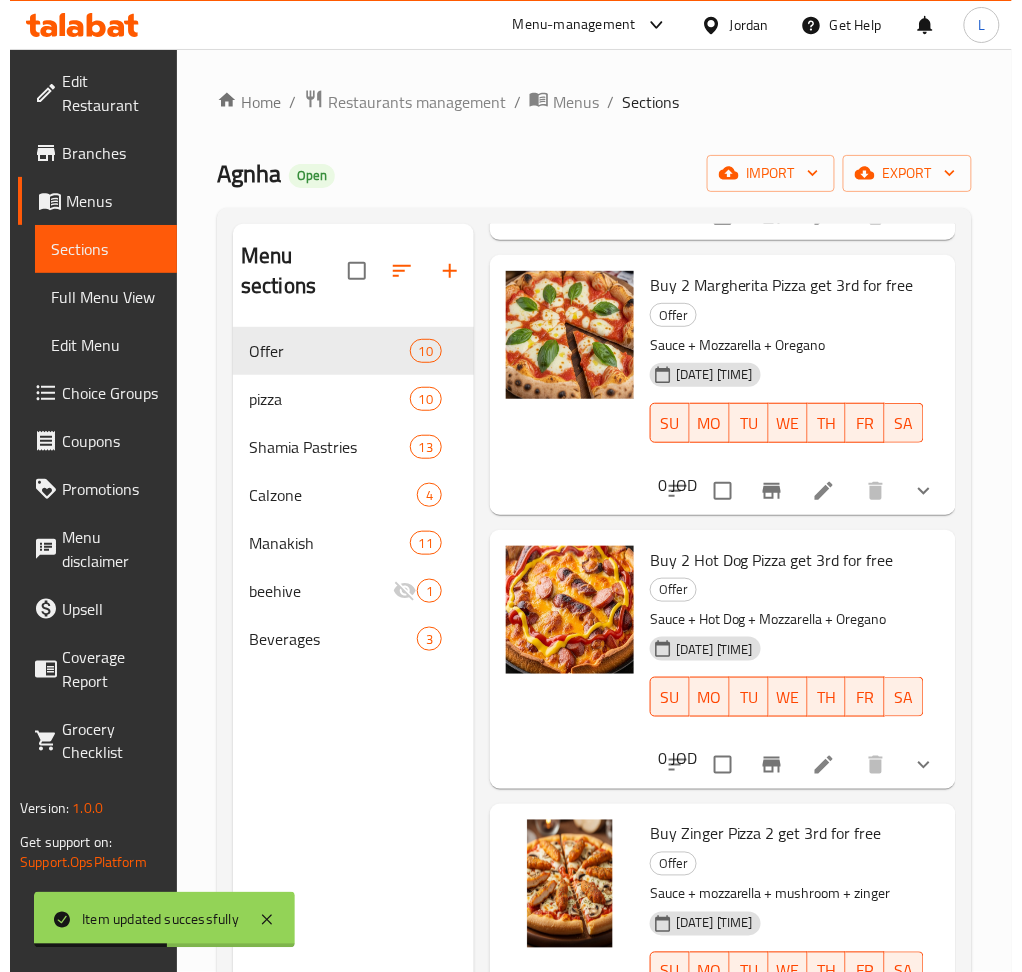 scroll, scrollTop: 533, scrollLeft: 0, axis: vertical 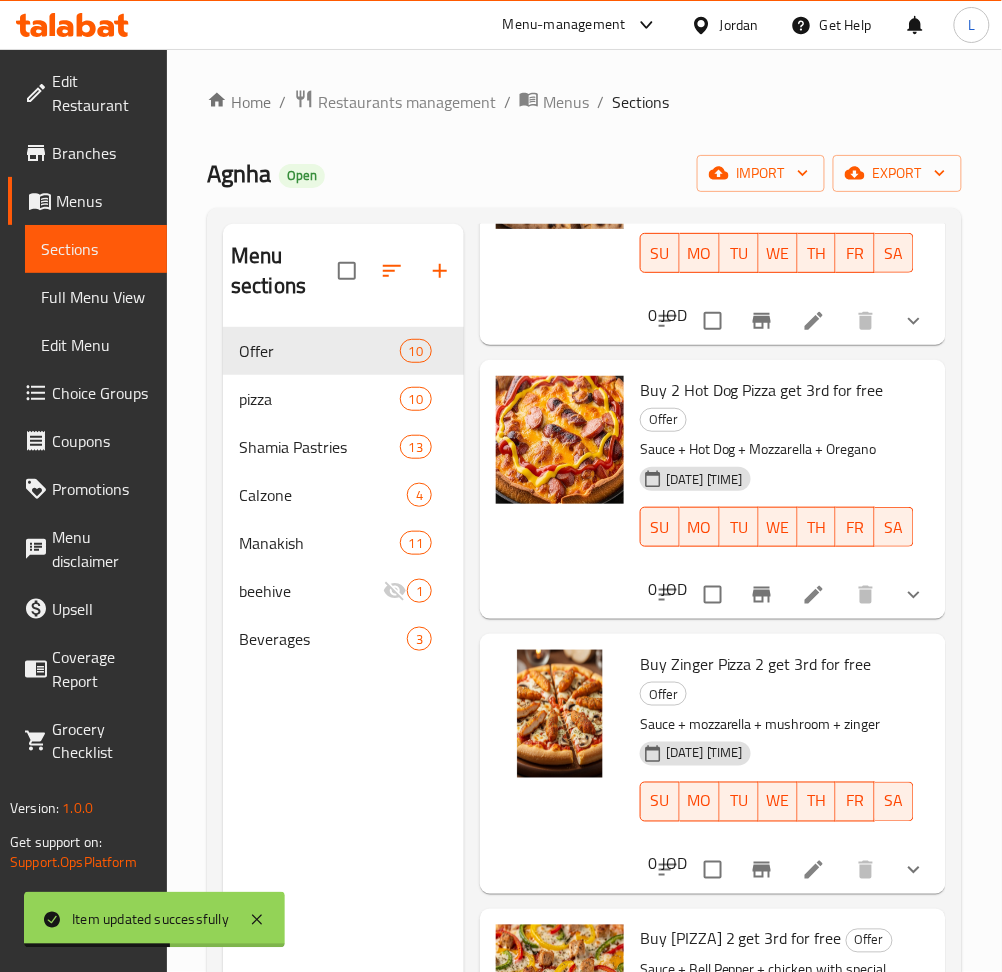 click 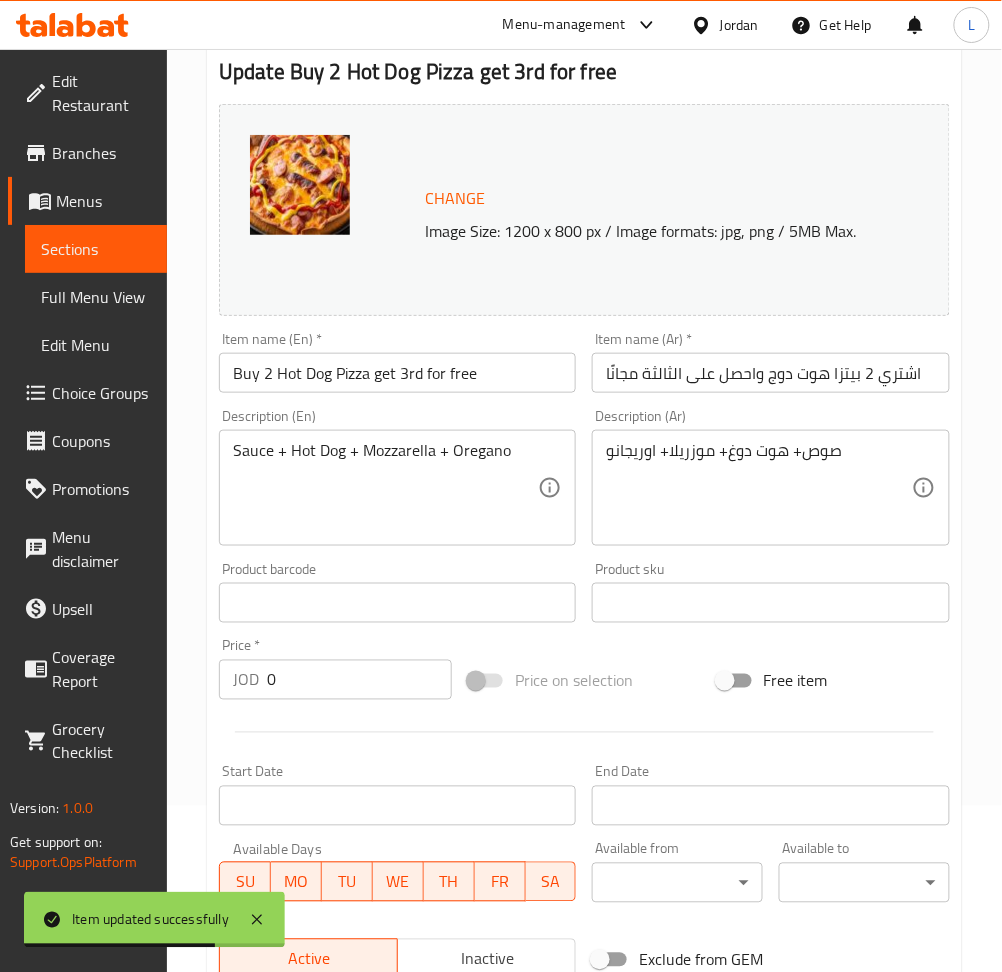 scroll, scrollTop: 0, scrollLeft: 0, axis: both 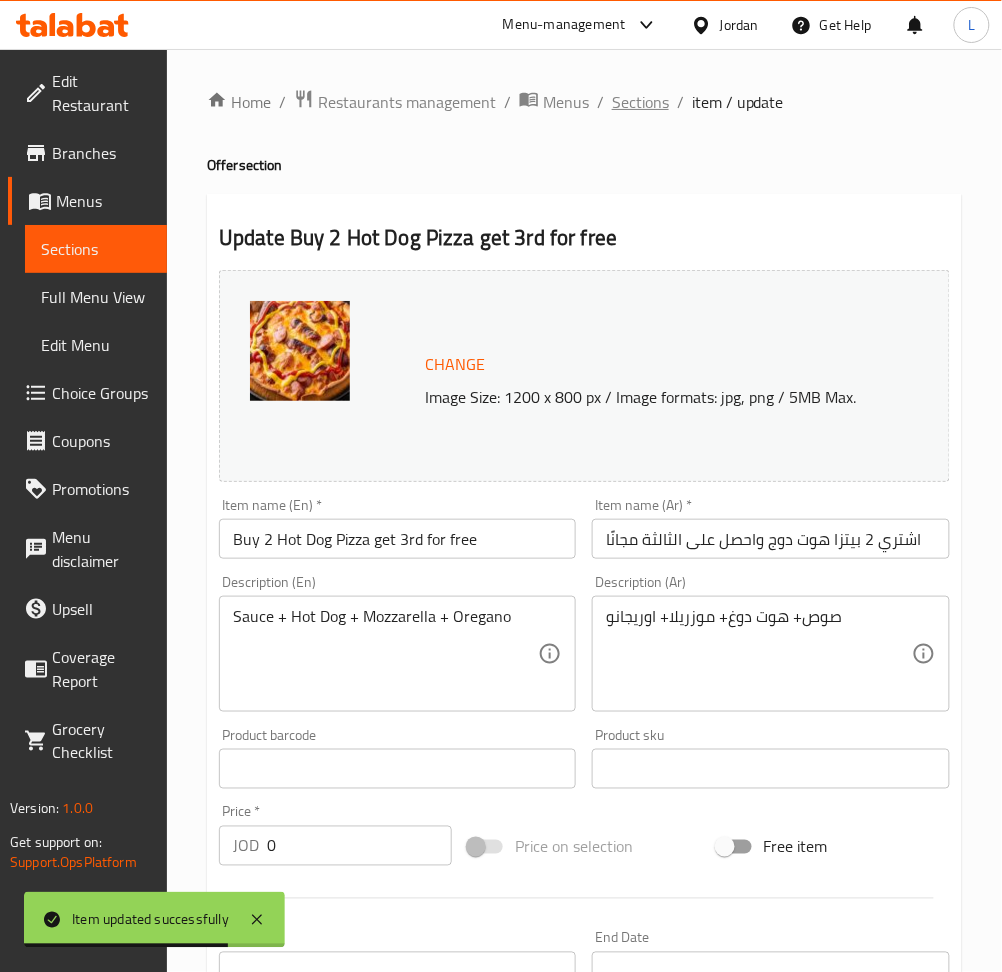 click on "Sections" at bounding box center (640, 102) 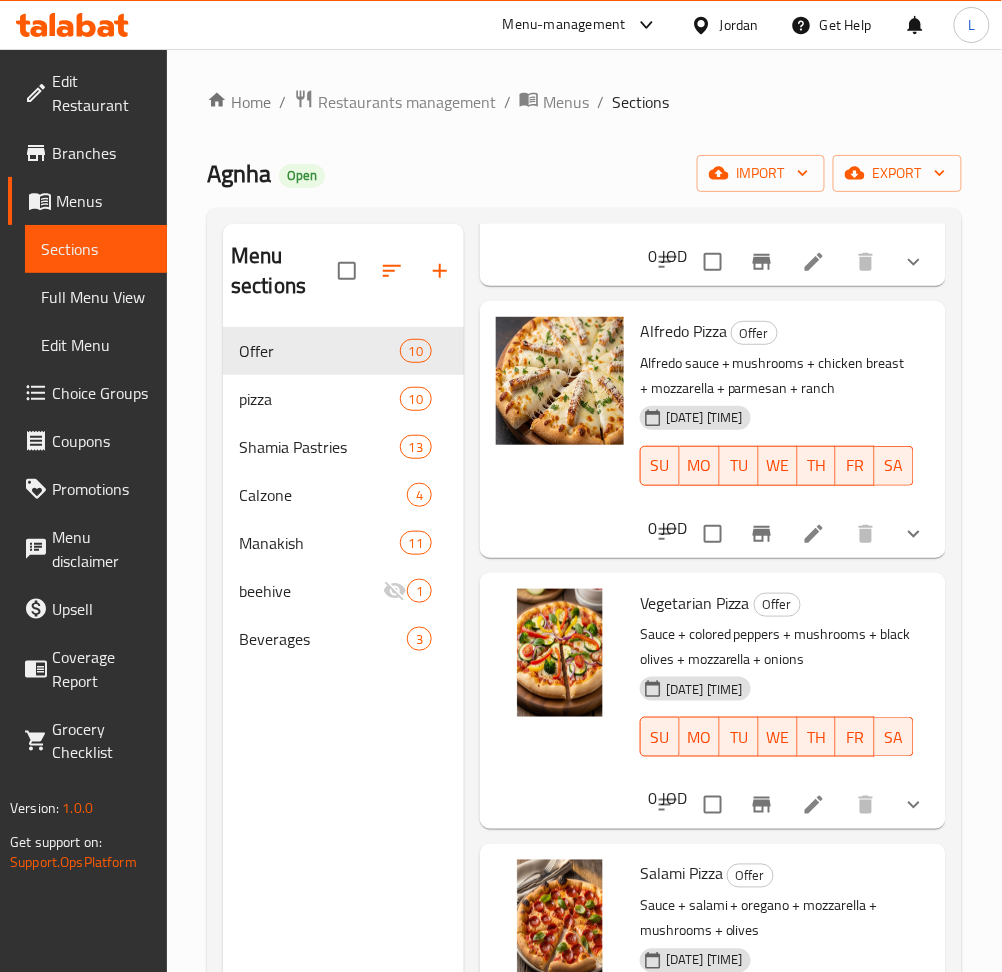 scroll, scrollTop: 1466, scrollLeft: 0, axis: vertical 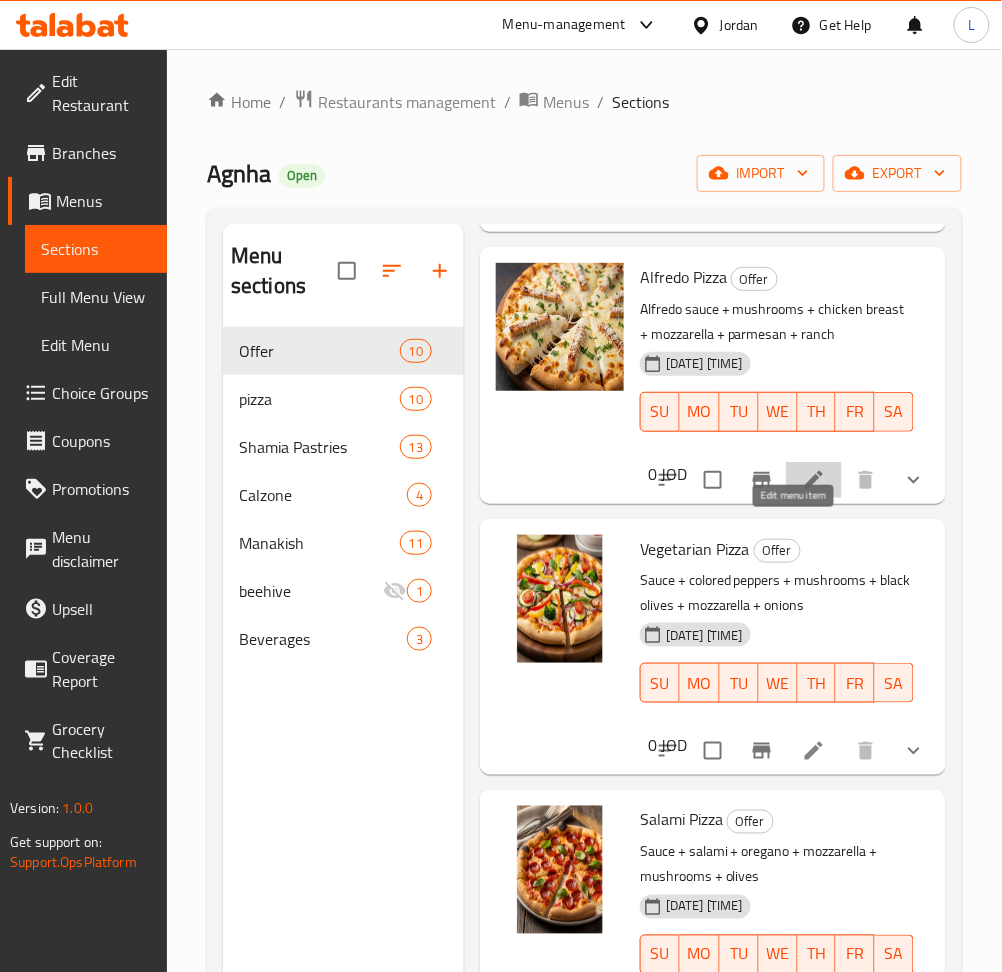 click 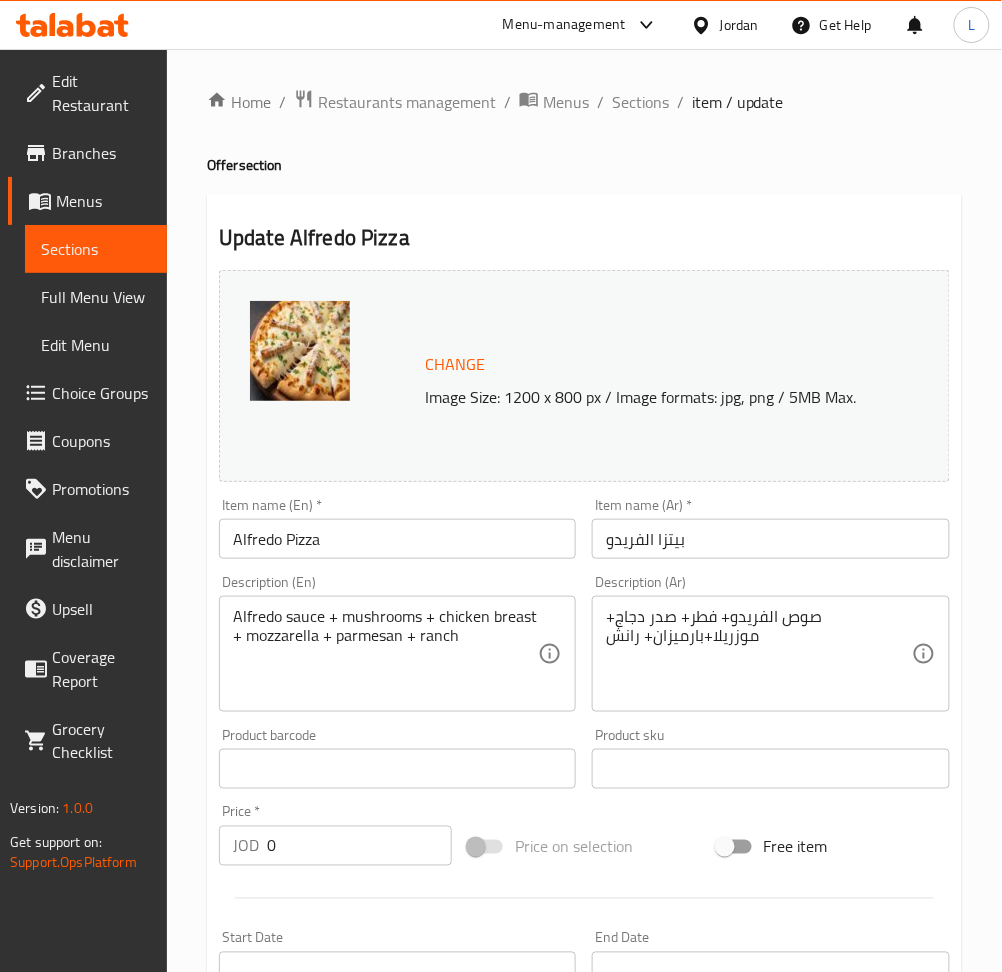 click on "Alfredo Pizza" at bounding box center (397, 539) 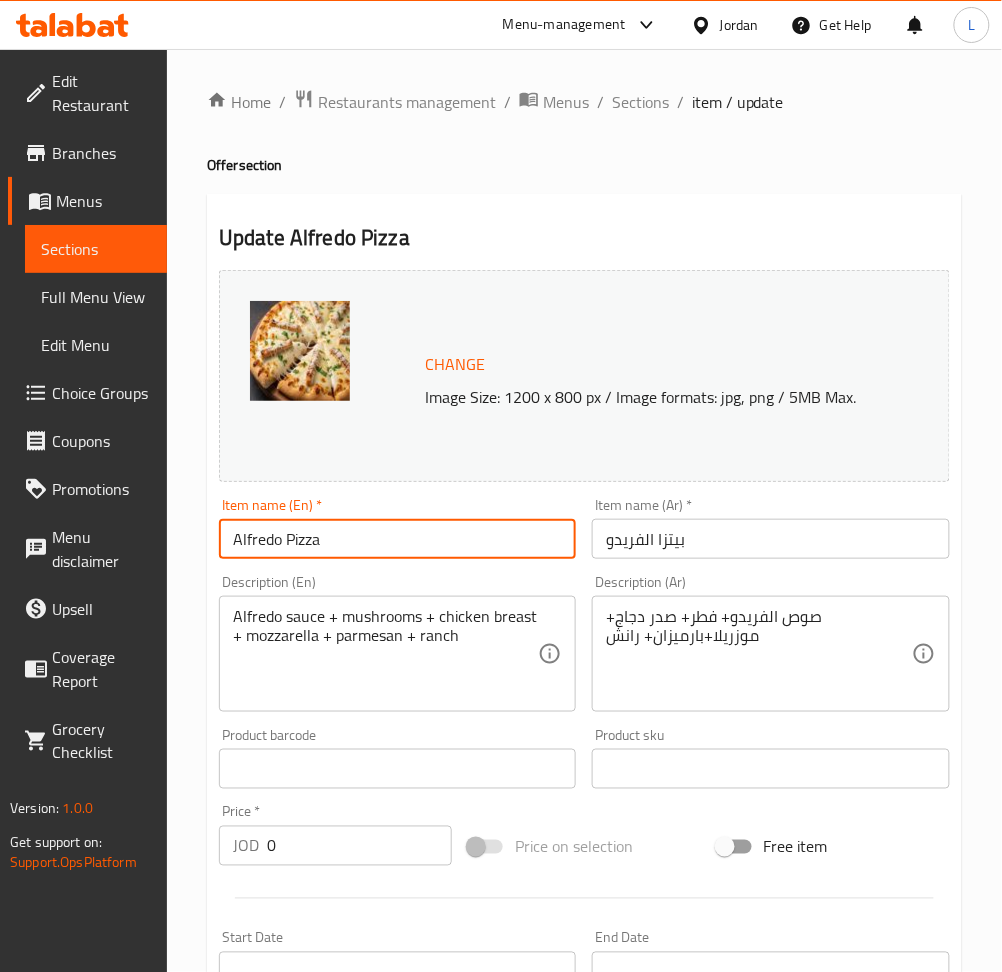 paste on "buy 2 get 3rd for free" 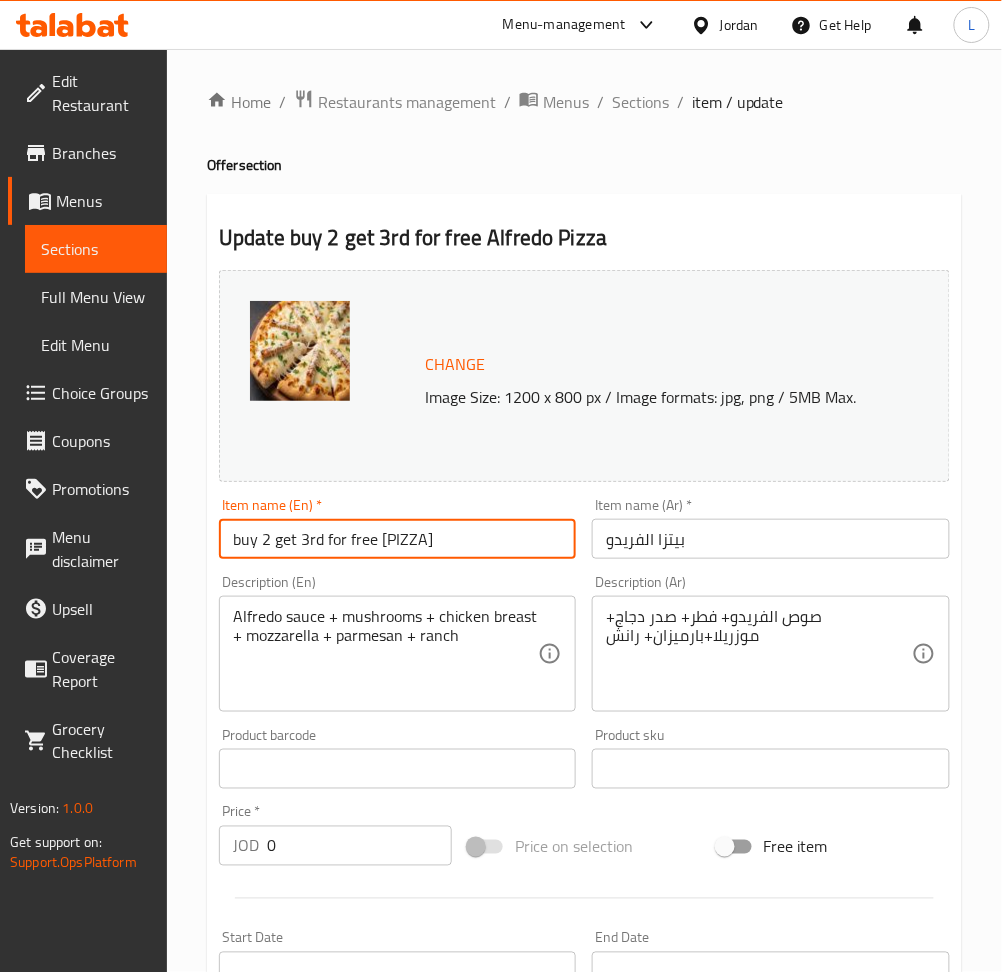click on "buy 2 get 3rd for free Alfredo Pizza" at bounding box center [397, 539] 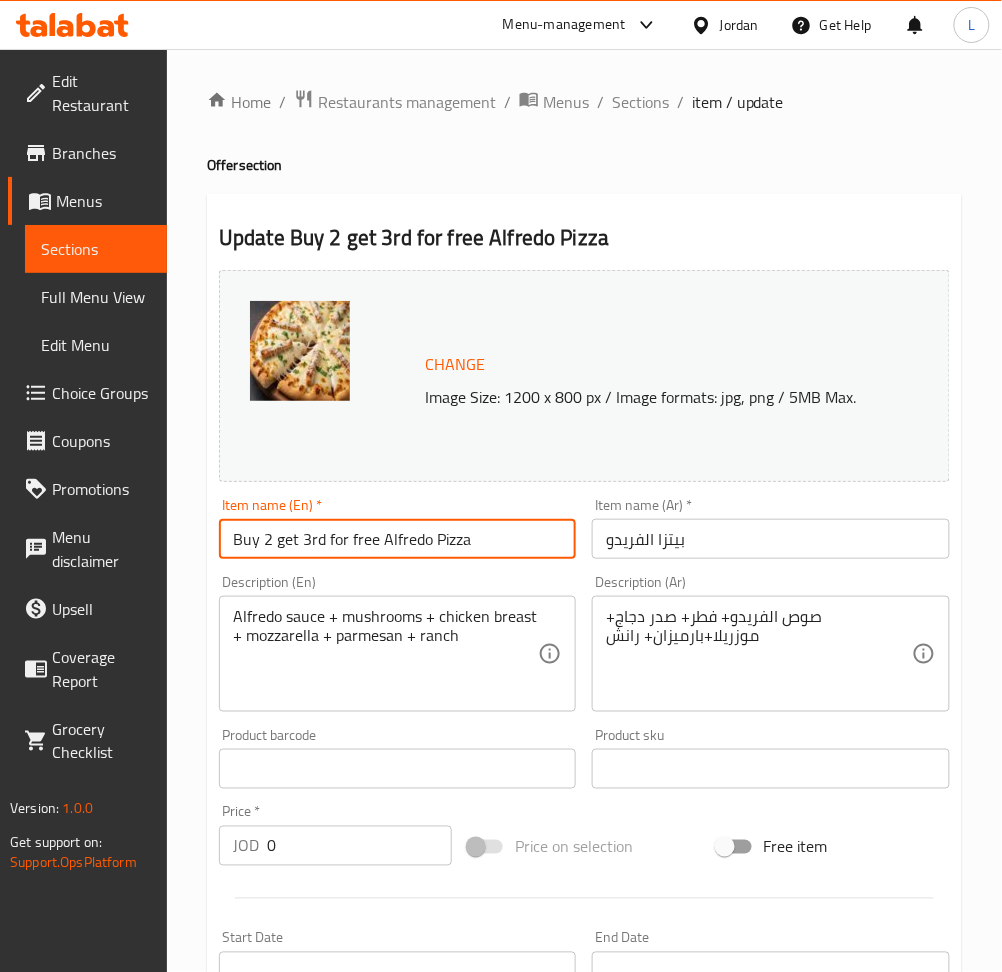 drag, startPoint x: 380, startPoint y: 540, endPoint x: 515, endPoint y: 548, distance: 135.23683 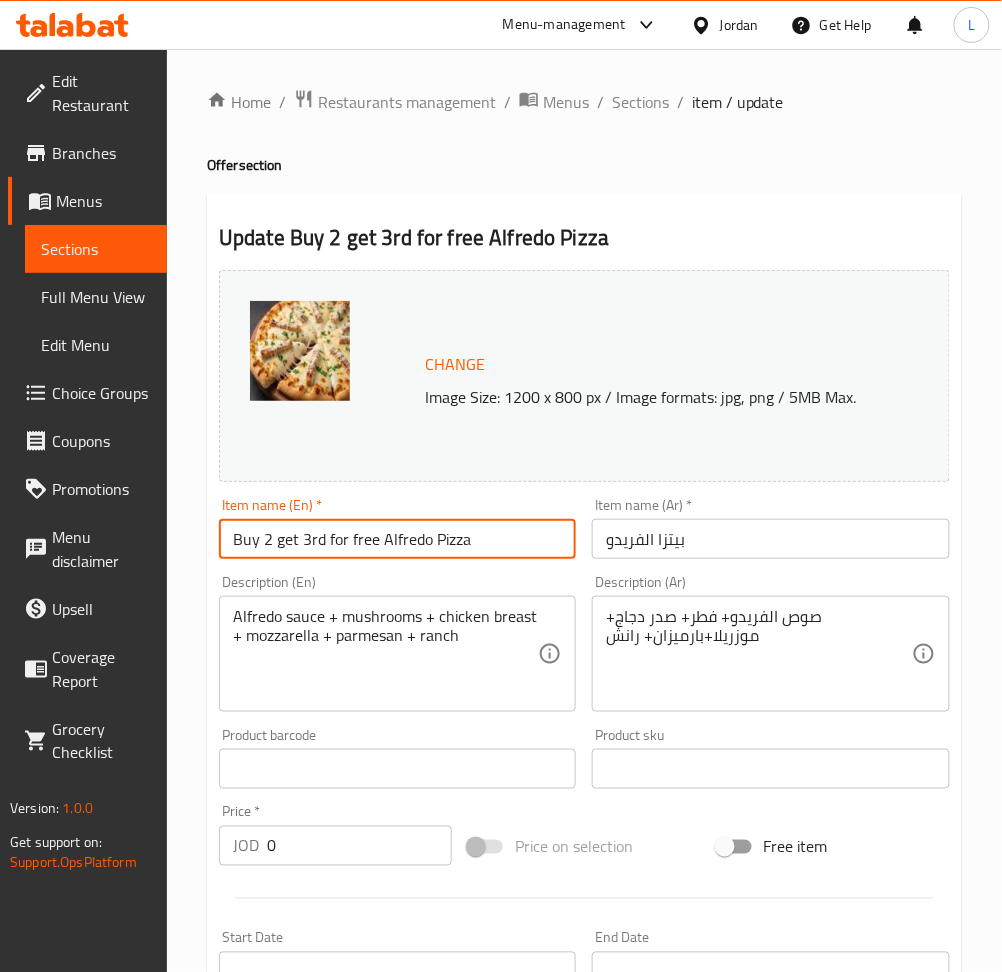 click on "Buy 2 get 3rd for free Alfredo Pizza" at bounding box center (397, 539) 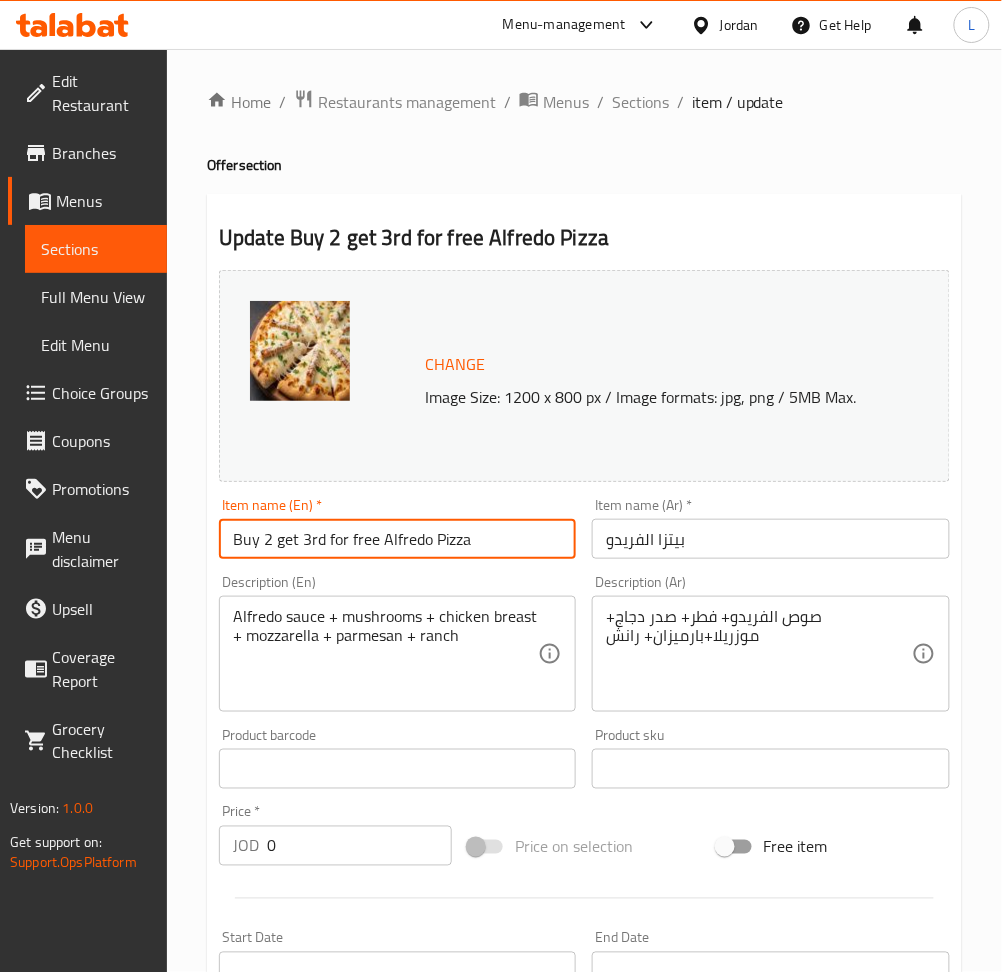 click on "Buy 2 get 3rd for free Alfredo Pizza" at bounding box center [397, 539] 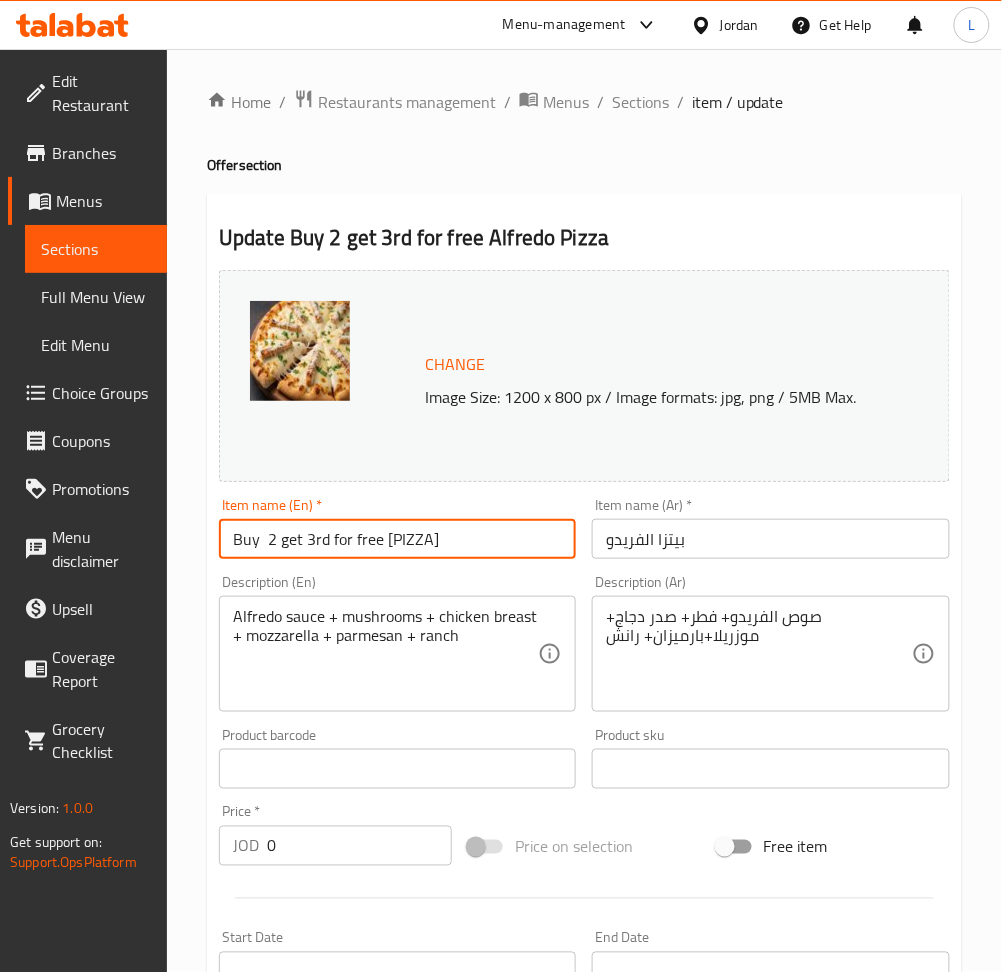 paste on "Alfredo Pizza" 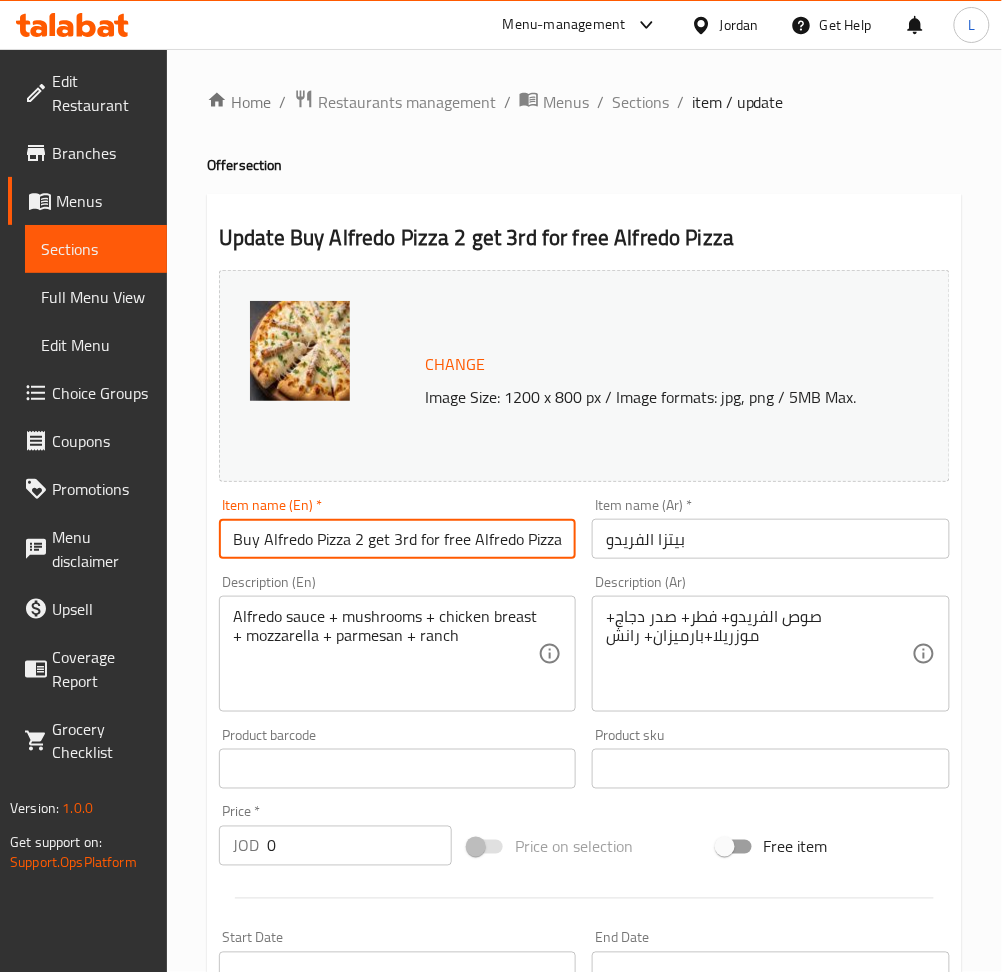drag, startPoint x: 472, startPoint y: 541, endPoint x: 749, endPoint y: 534, distance: 277.08844 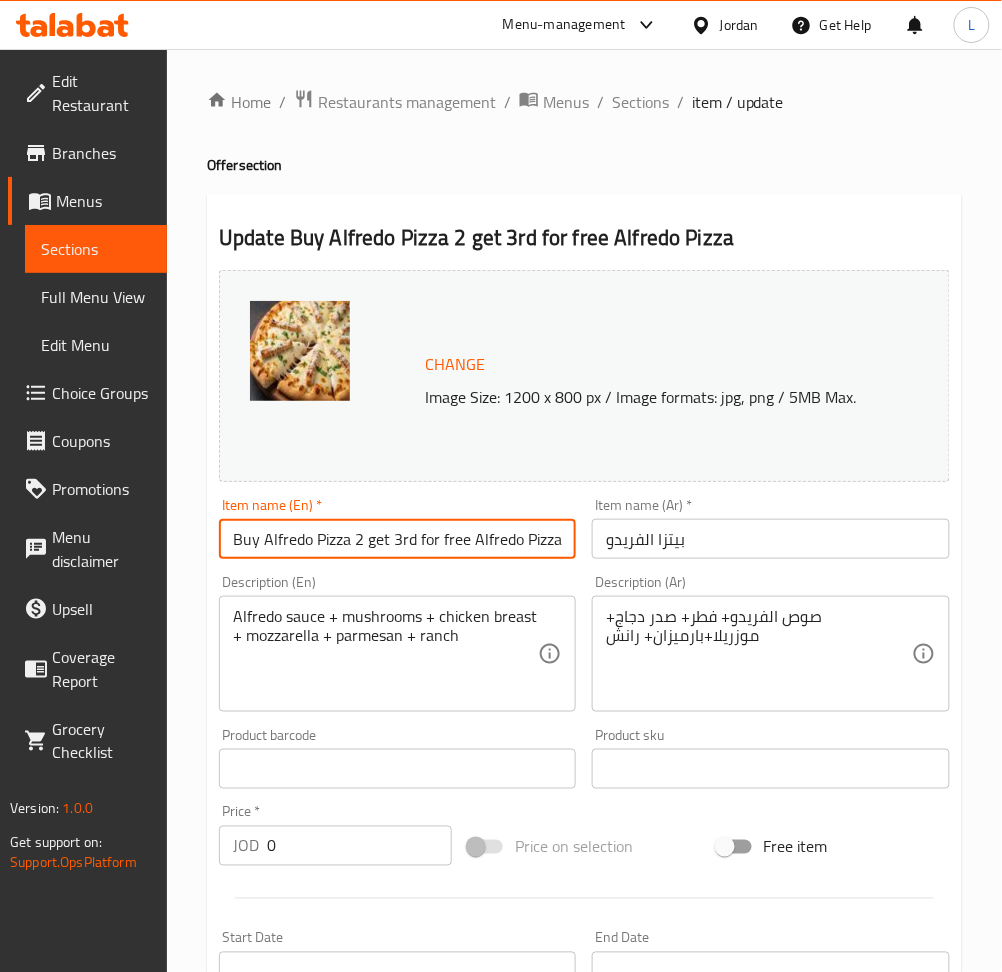 click on "Change Image Size: 1200 x 800 px / Image formats: jpg, png / 5MB Max. Item name (En)   * Buy Alfredo Pizza 2 get 3rd for free Alfredo Pizza Item name (En)  * Item name (Ar)   * بيتزا الفريدو Item name (Ar)  * Description (En) Alfredo sauce + mushrooms + chicken breast + mozzarella + parmesan + ranch Description (En) Description (Ar) صوص الفريدو+ فطر+ صدر دجاج+ موزريلا+بارميزان+ رانش Description (Ar) Product barcode Product barcode Product sku Product sku Price   * JOD 0 Price  * Price on selection Free item Start Date Start Date End Date End Date Available Days SU MO TU WE TH FR SA Available from ​ ​ Available to ​ ​ Status Active Inactive Exclude from GEM" at bounding box center [584, 707] 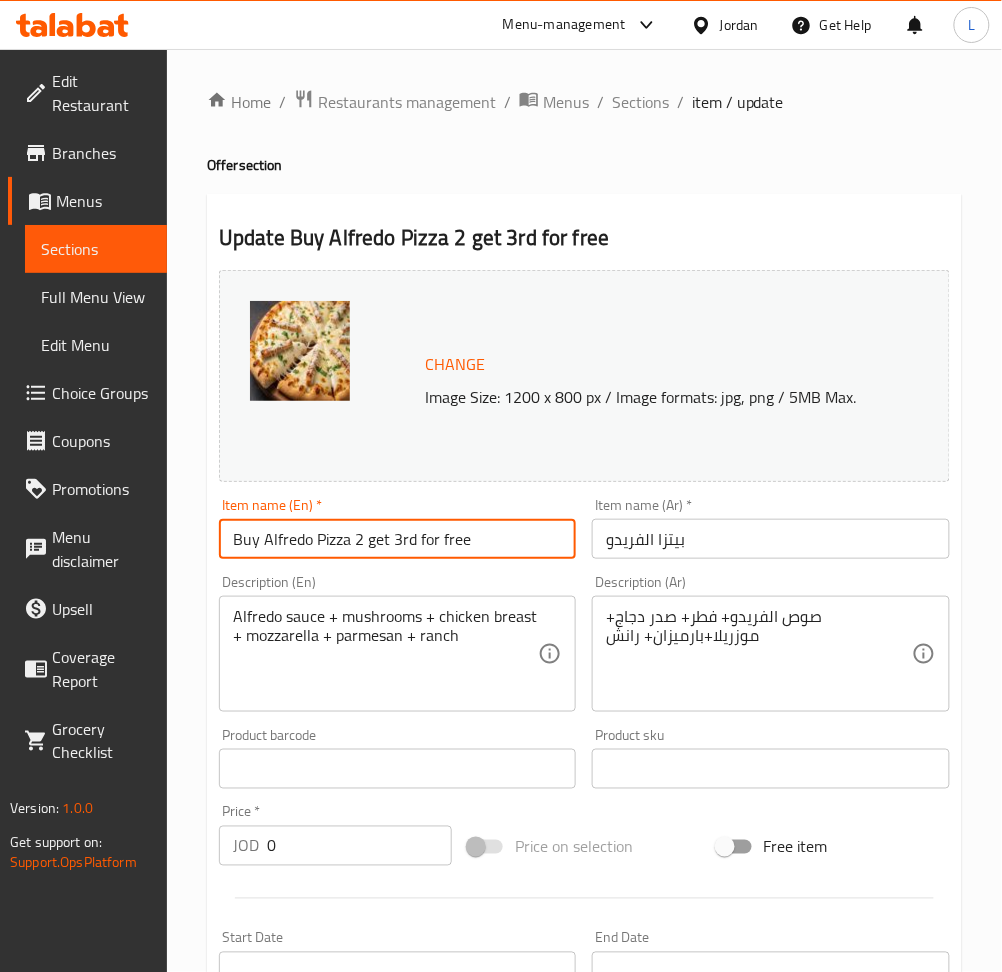 click on "Buy Alfredo Pizza 2 get 3rd for free" at bounding box center (397, 539) 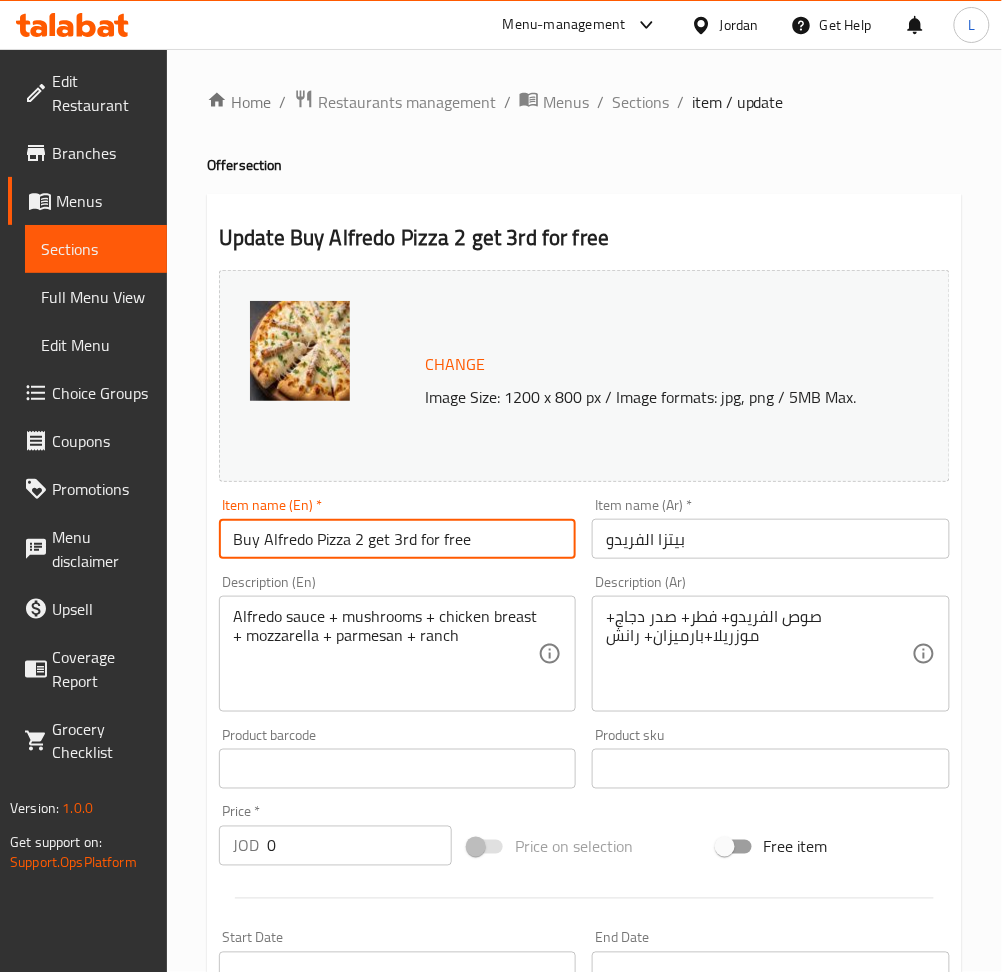 click on "Buy Alfredo Pizza 2 get 3rd for free" at bounding box center (397, 539) 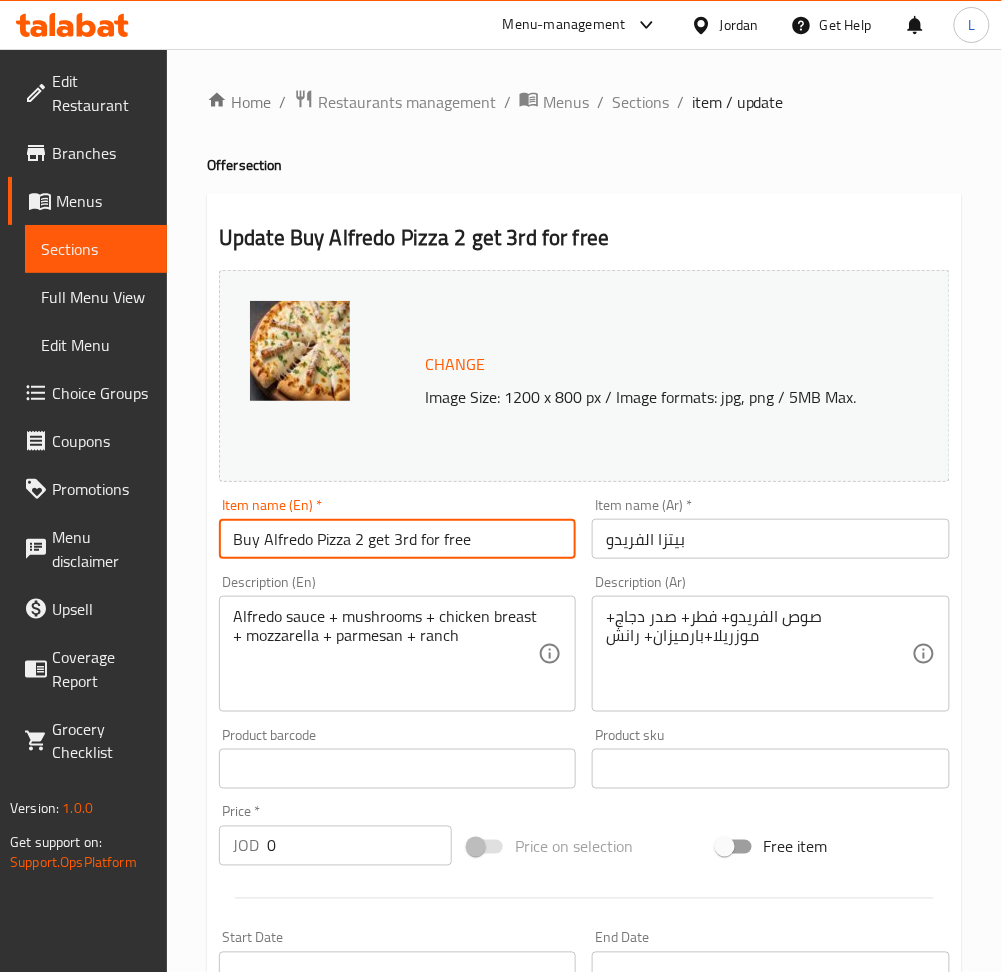 type on "Buy Alfredo Pizza 2 get 3rd for free" 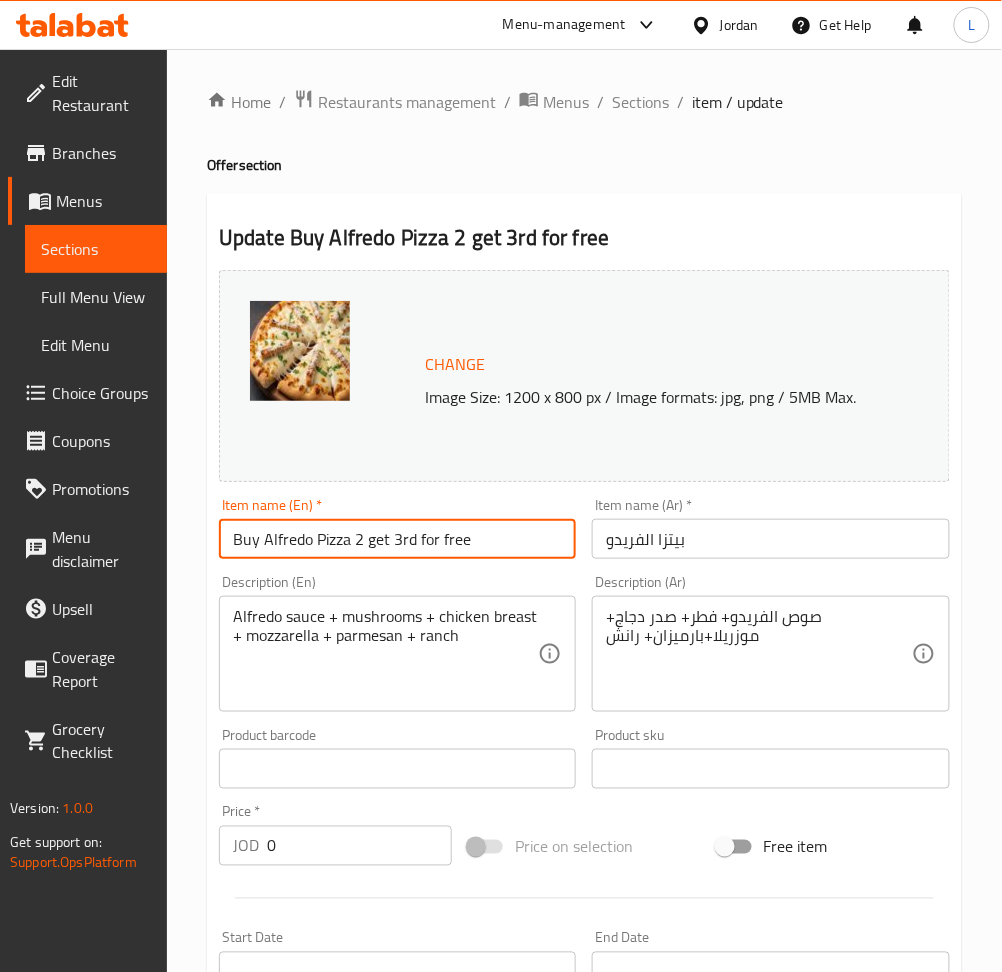click on "بيتزا الفريدو" at bounding box center [770, 539] 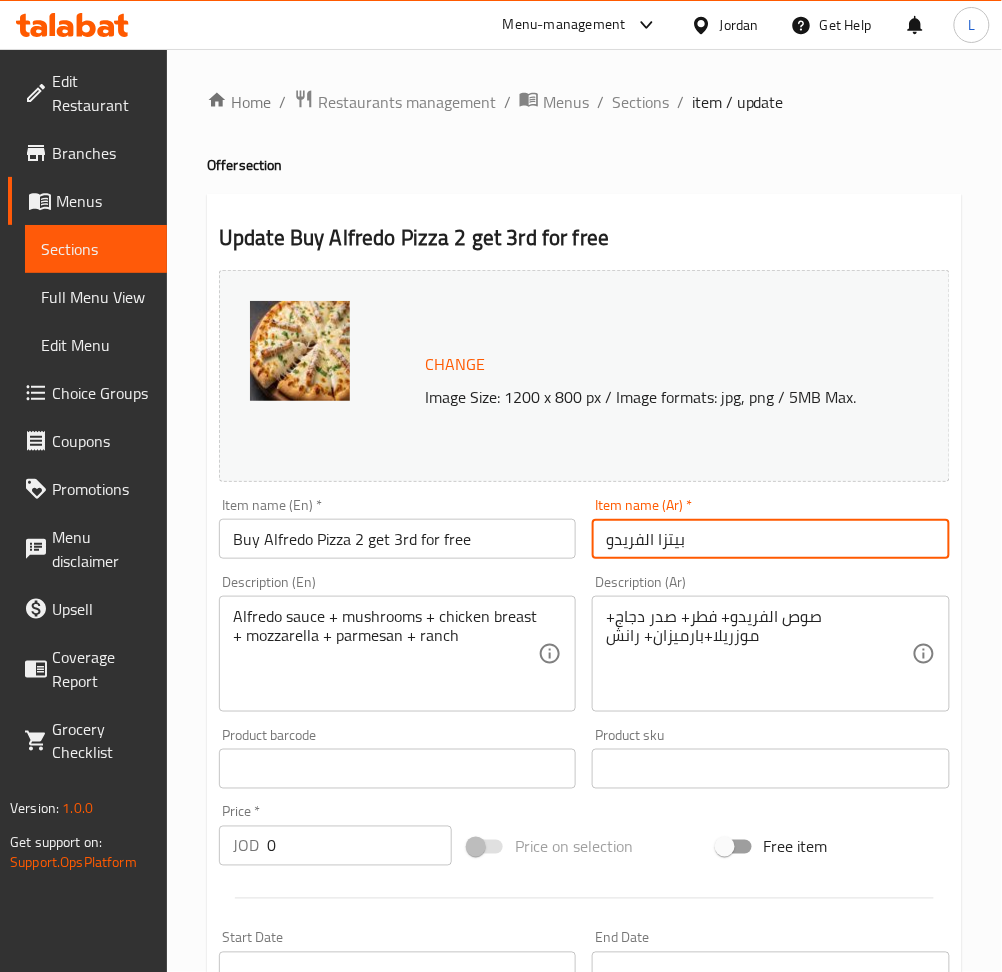 click on "بيتزا الفريدو" at bounding box center [770, 539] 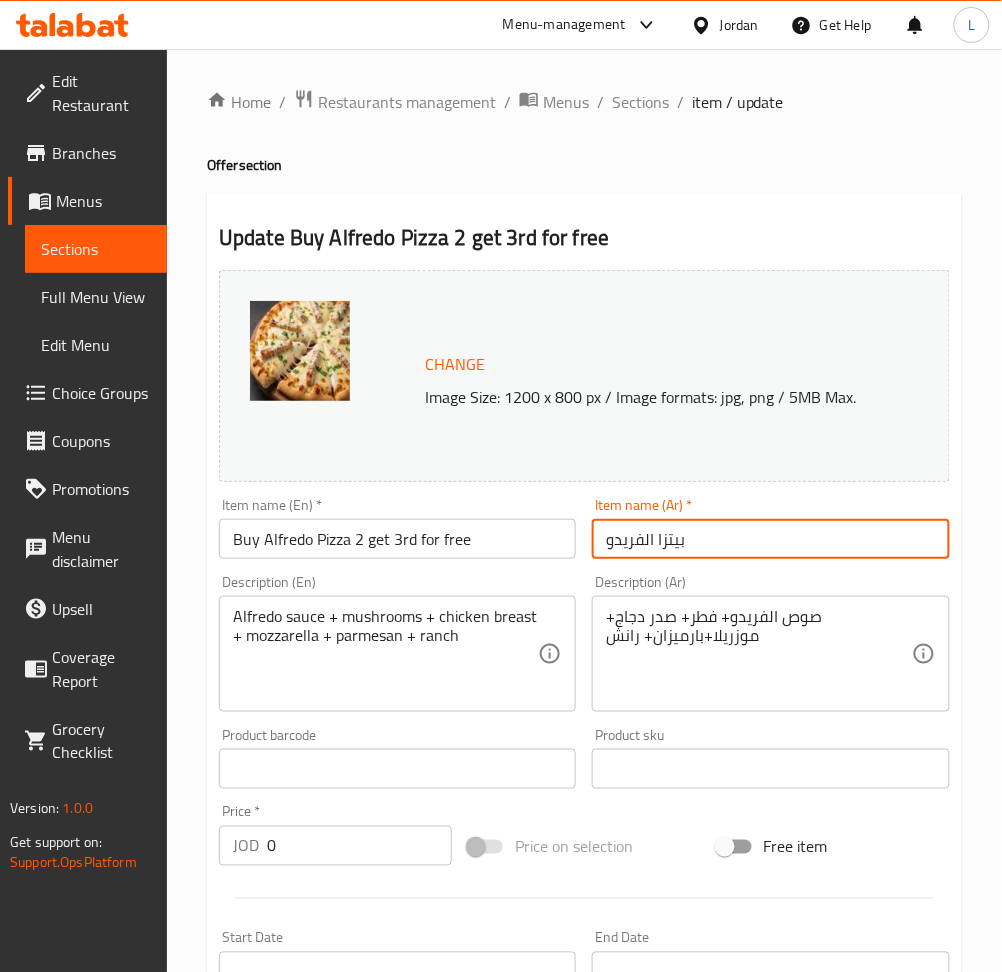 click on "بيتزا الفريدو" at bounding box center (770, 539) 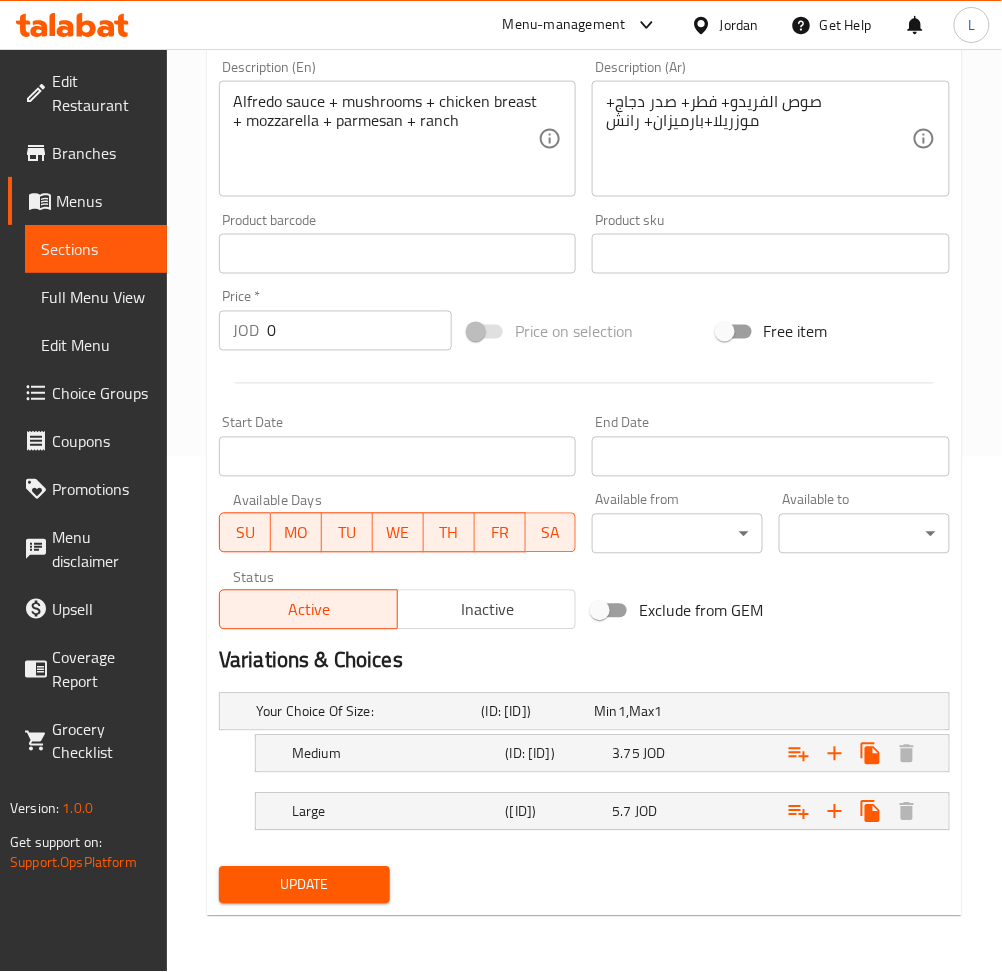 scroll, scrollTop: 542, scrollLeft: 0, axis: vertical 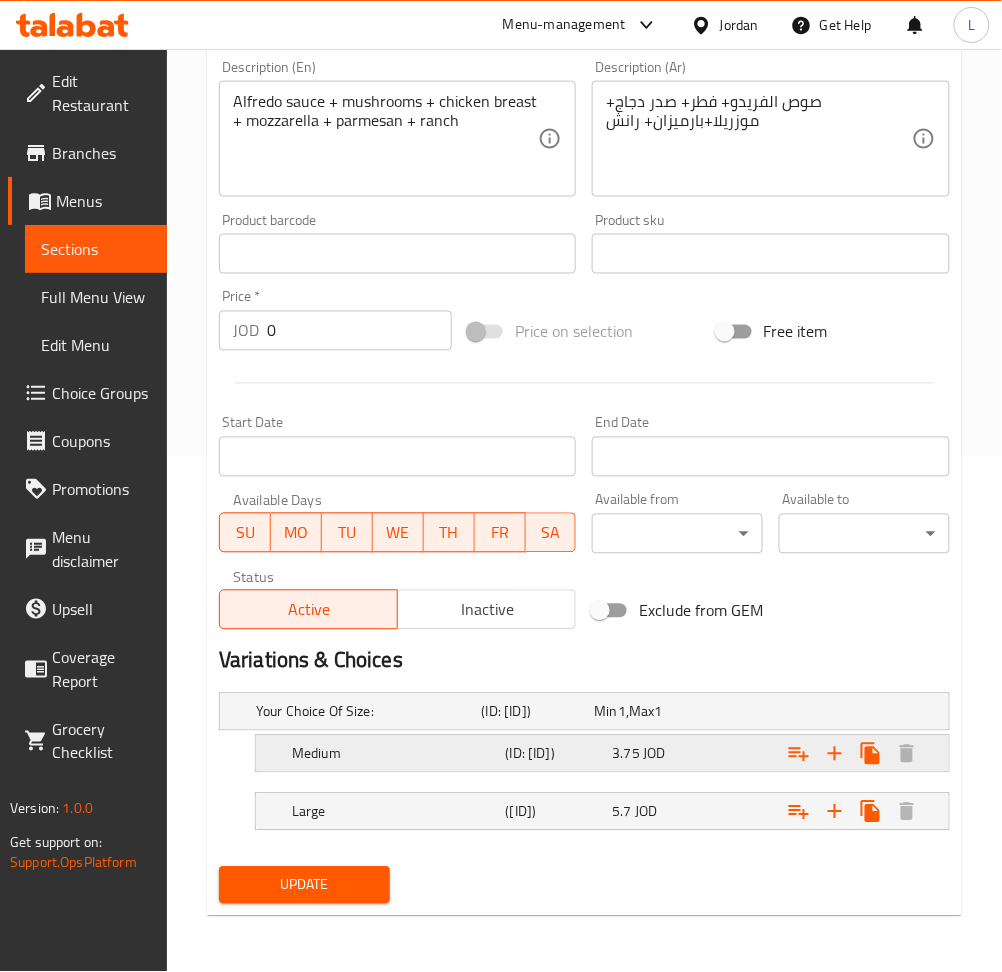 type on "اشتري بيتزا ألفريدو 2 واحصل على الثالثة مجانًا" 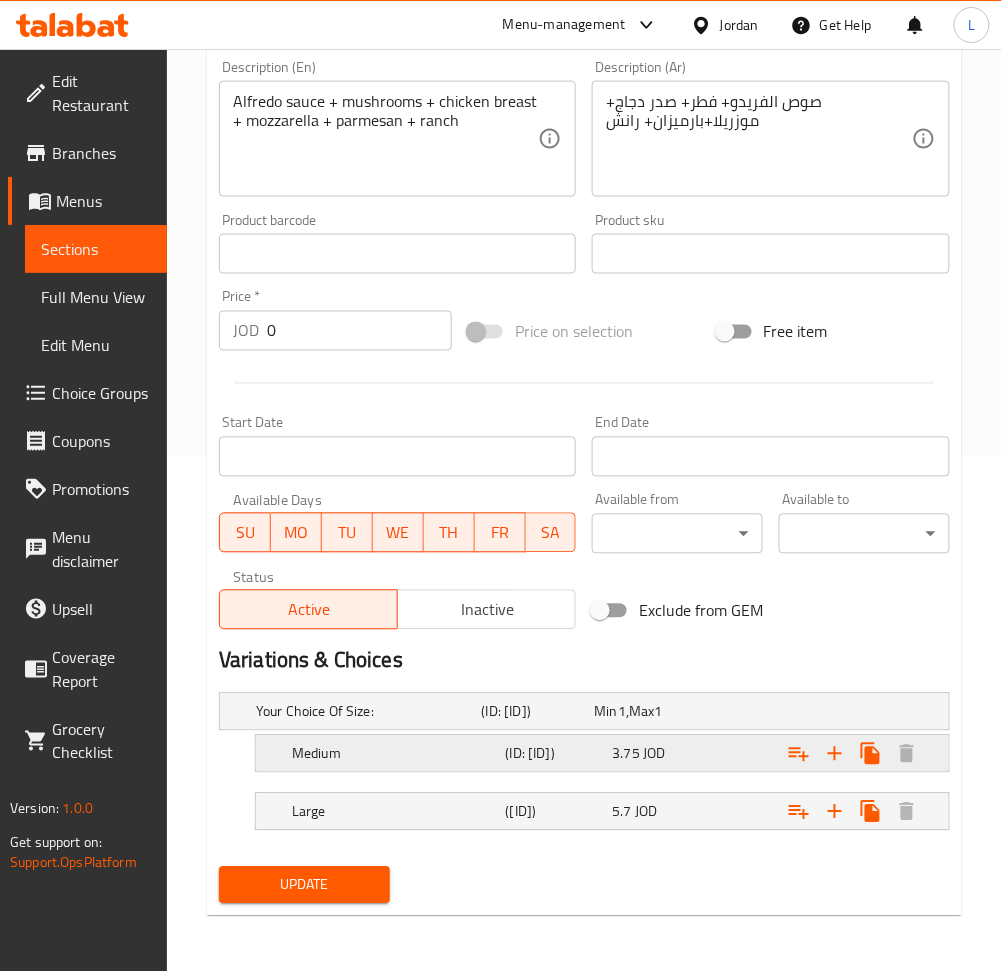 click on "3.75" at bounding box center [605, 712] 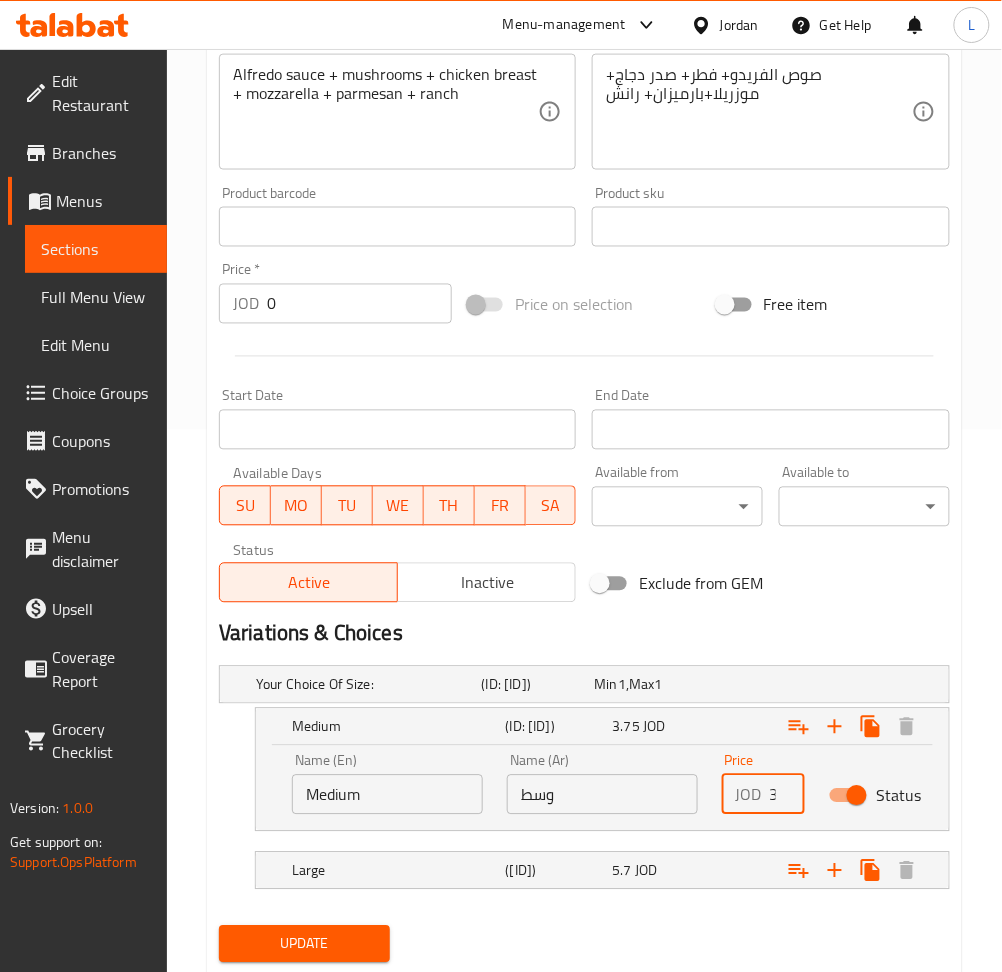click on "3.75" at bounding box center (787, 795) 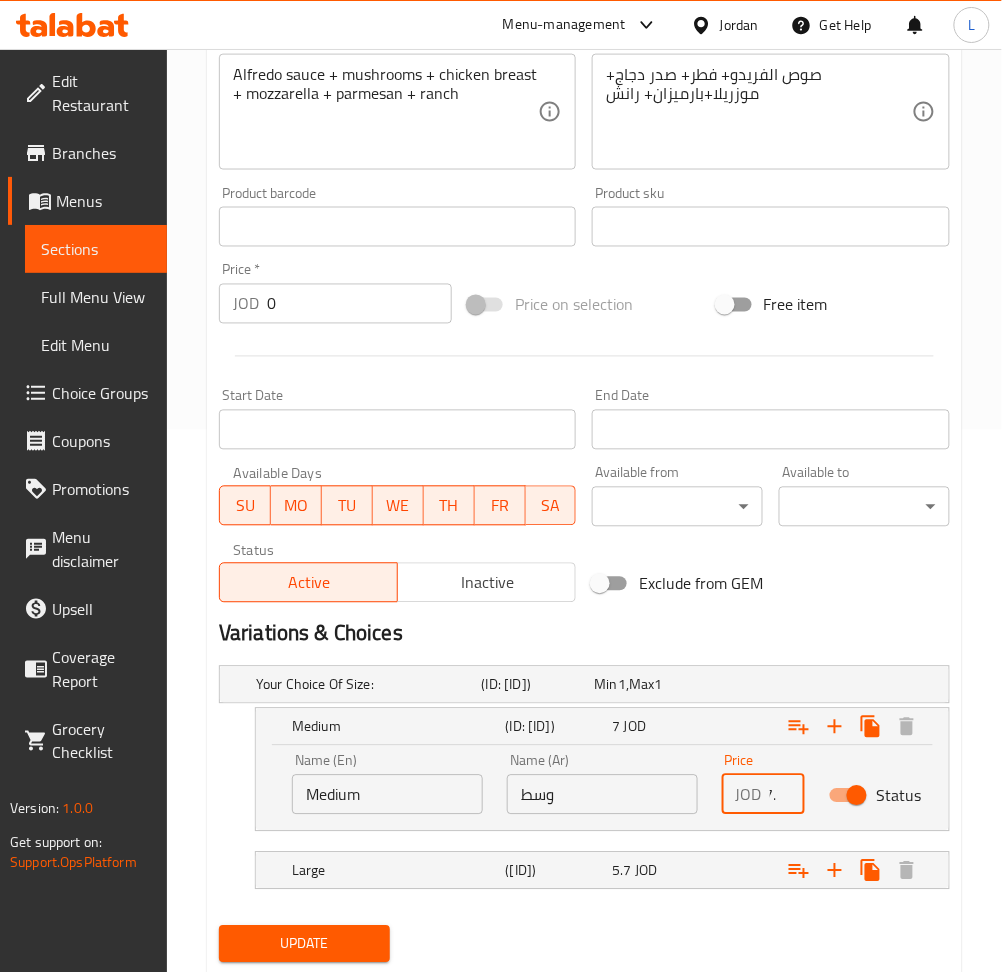 scroll, scrollTop: 0, scrollLeft: 13, axis: horizontal 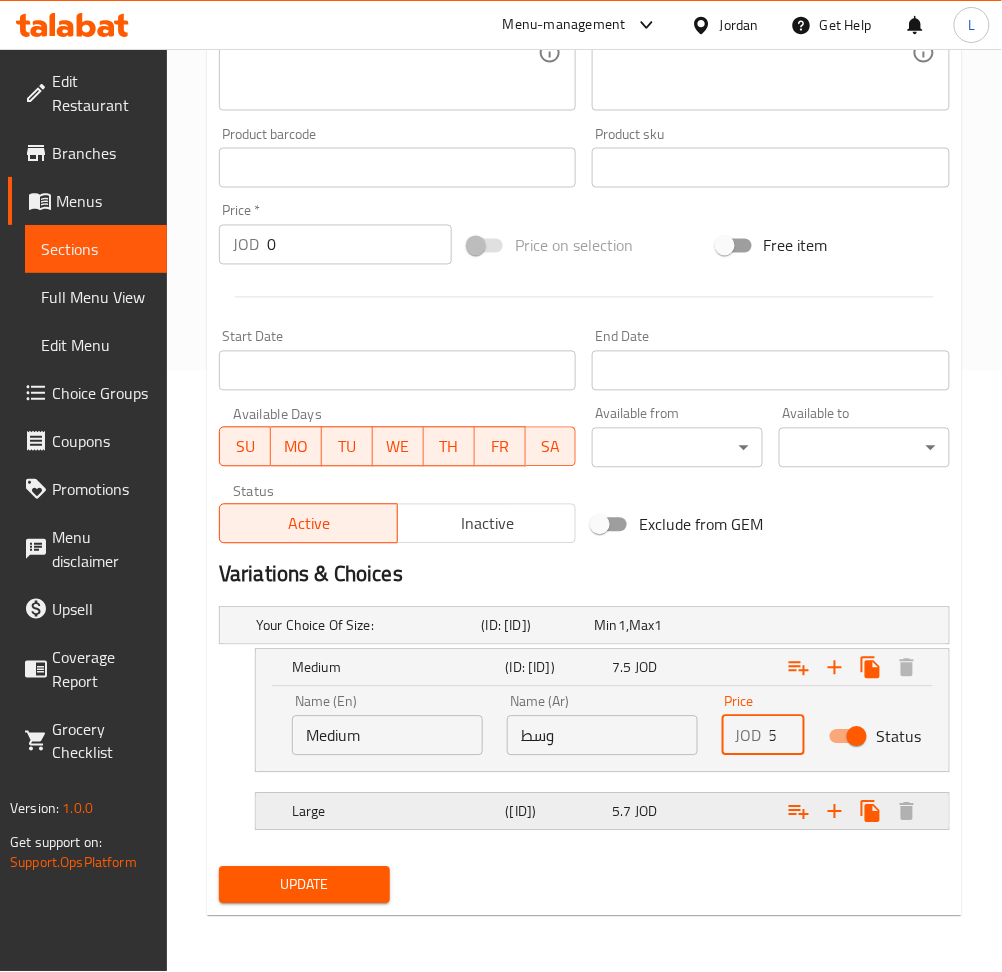 type on "7.5" 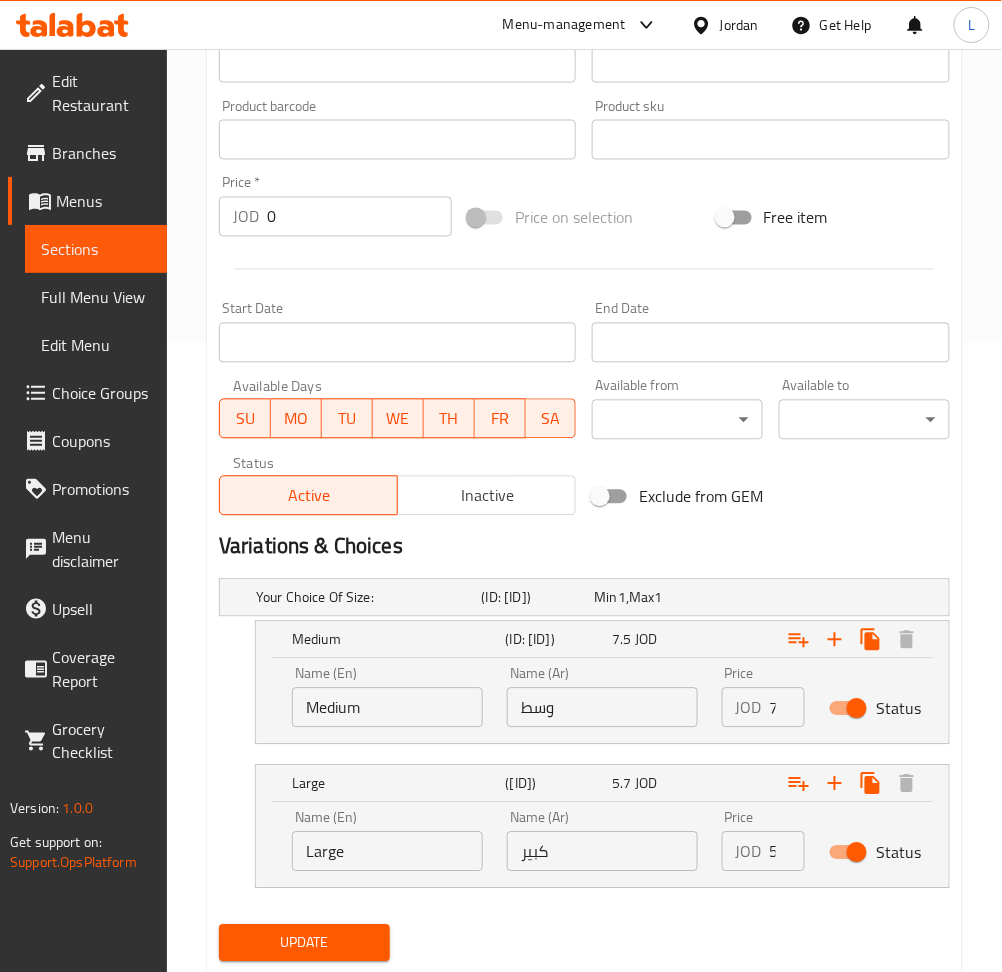 click on "5.7" at bounding box center [787, 852] 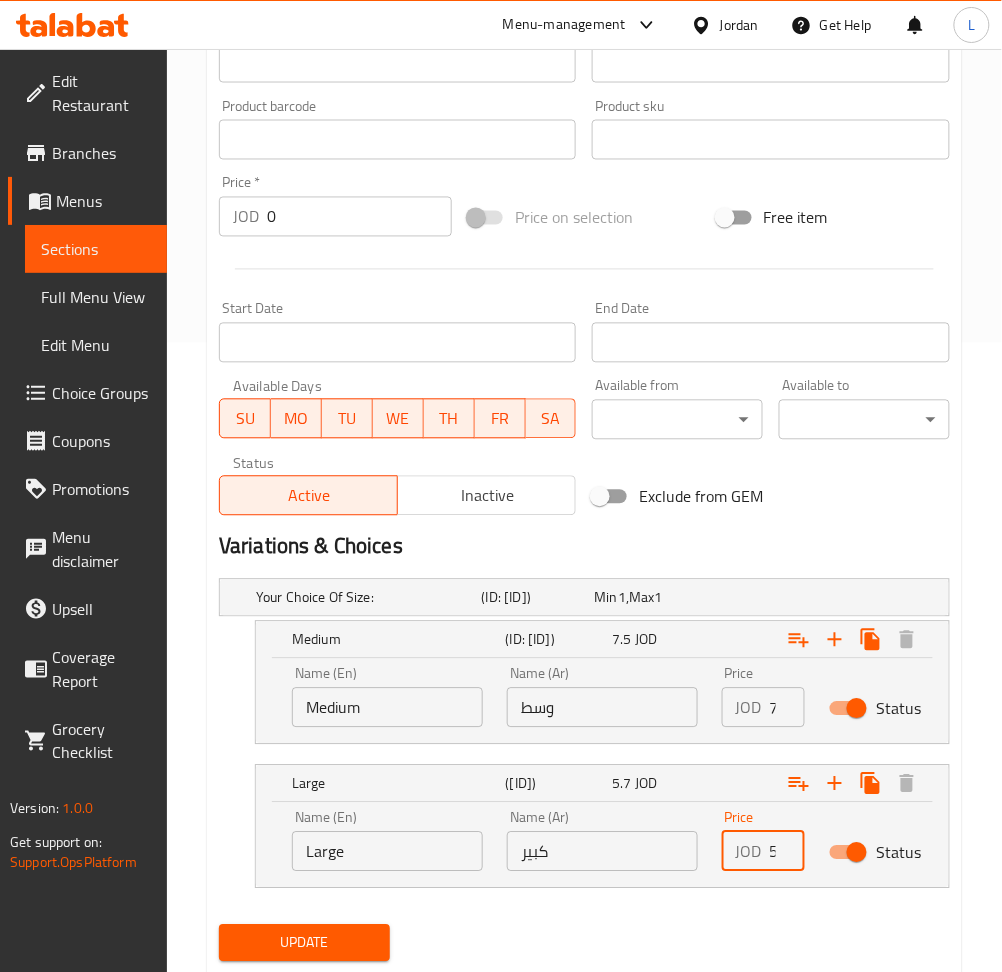 click on "5.7" at bounding box center (787, 852) 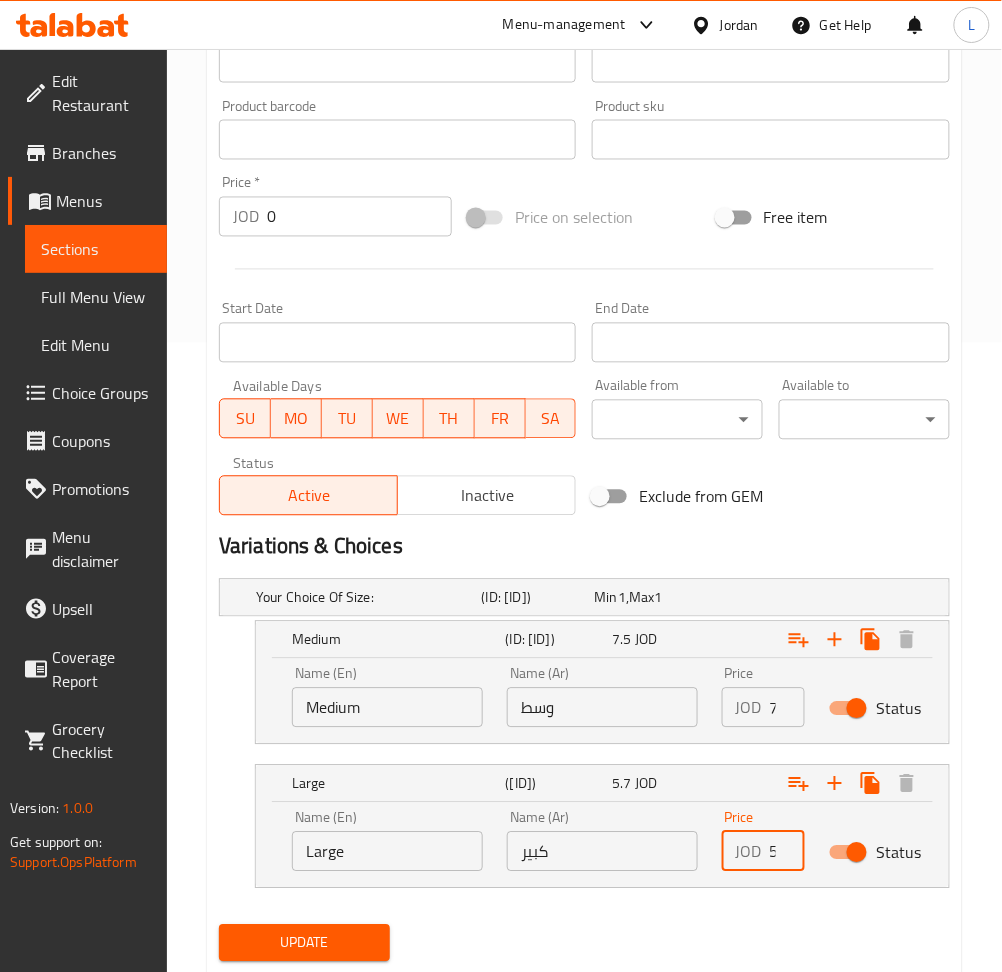 click on "5.7" at bounding box center [787, 852] 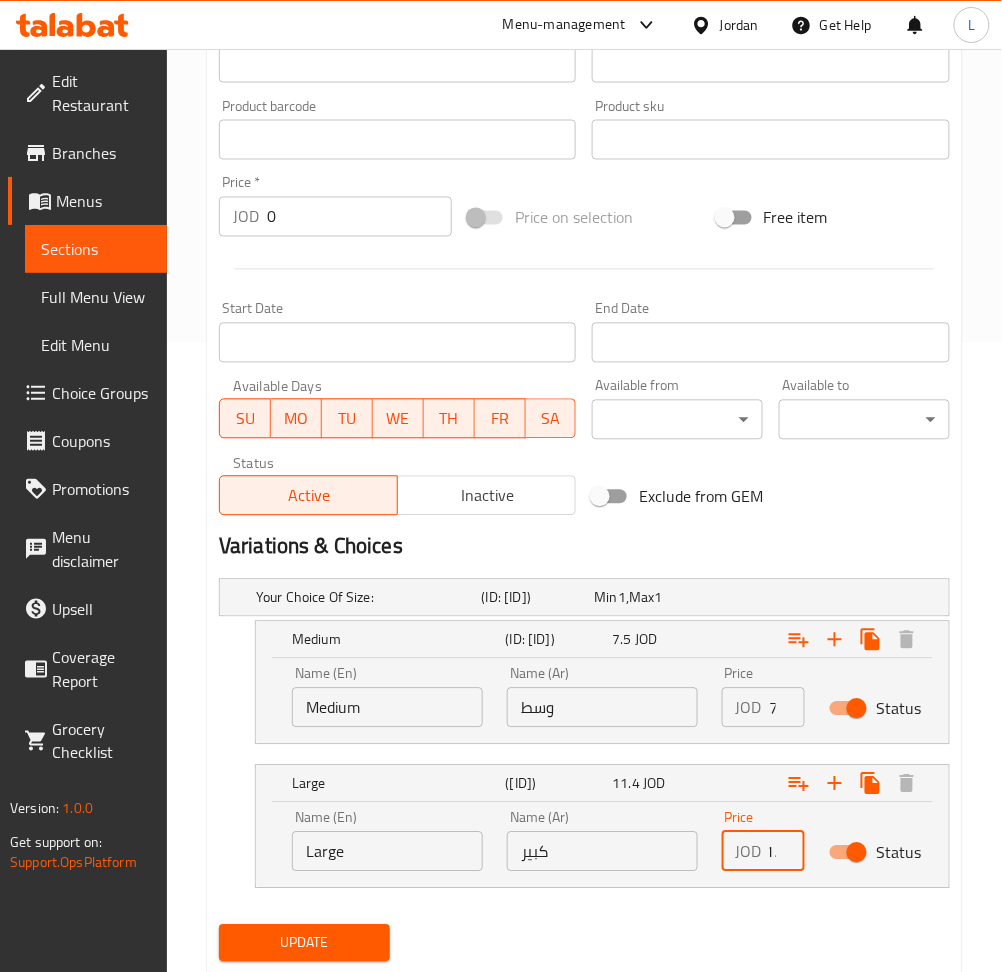 scroll, scrollTop: 0, scrollLeft: 22, axis: horizontal 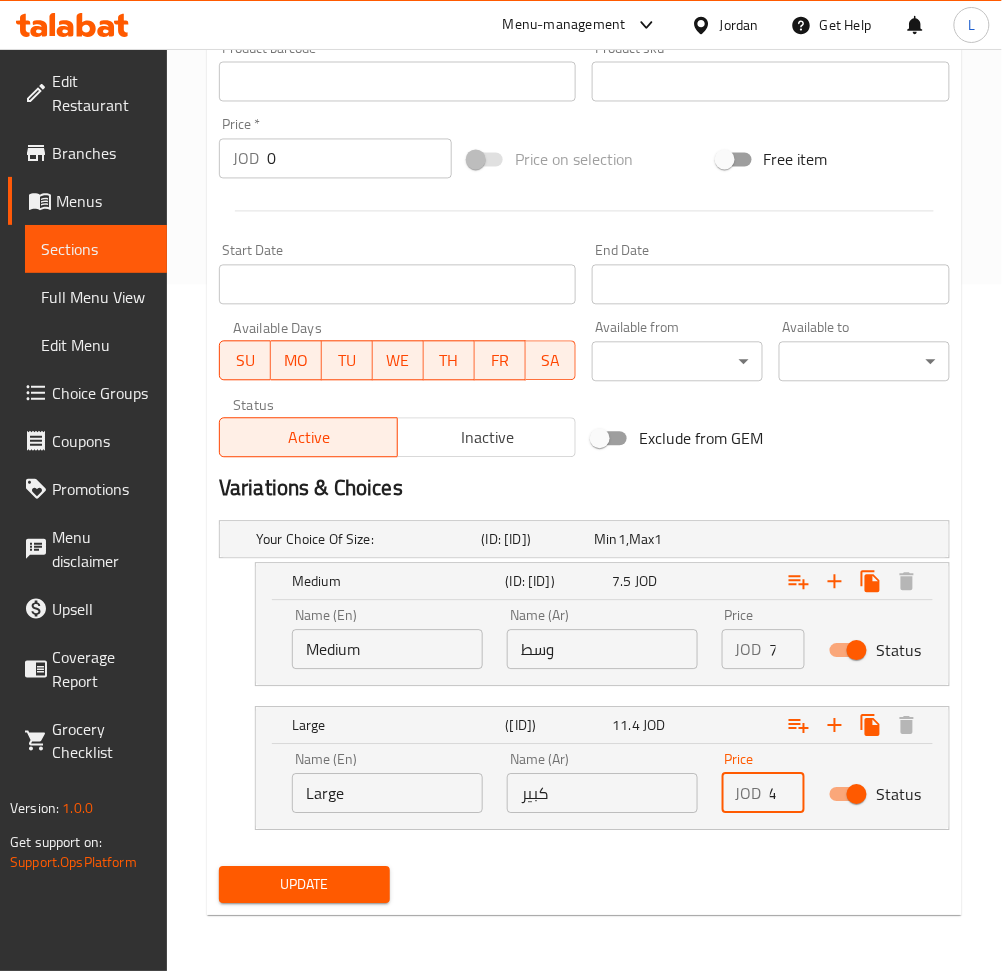 type on "11.4" 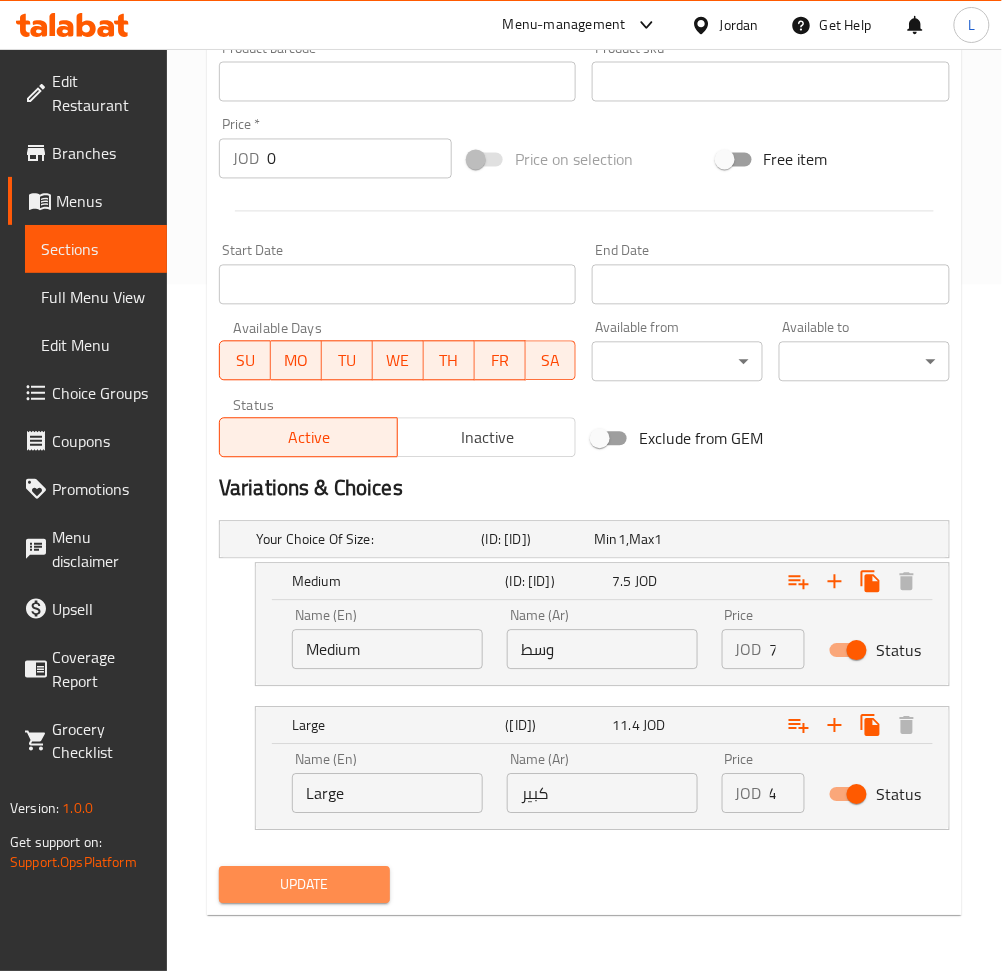 click on "Update" at bounding box center [304, 885] 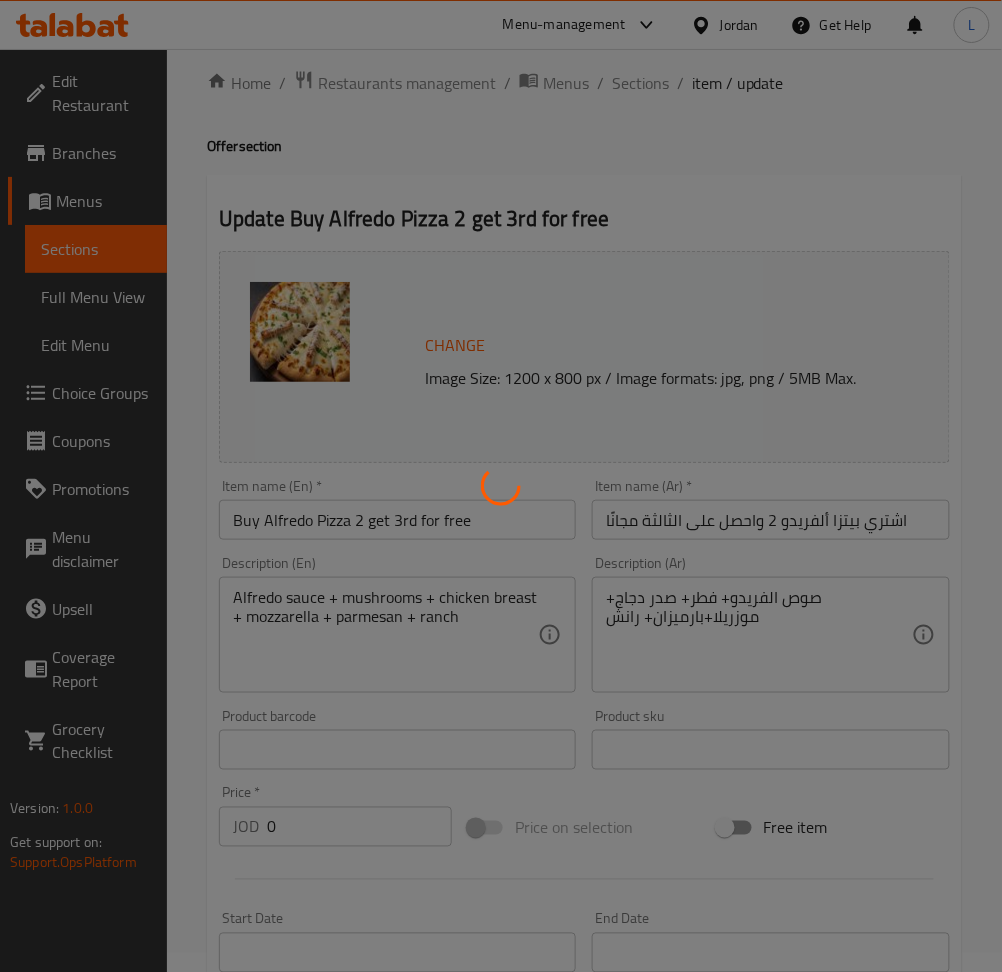 scroll, scrollTop: 0, scrollLeft: 0, axis: both 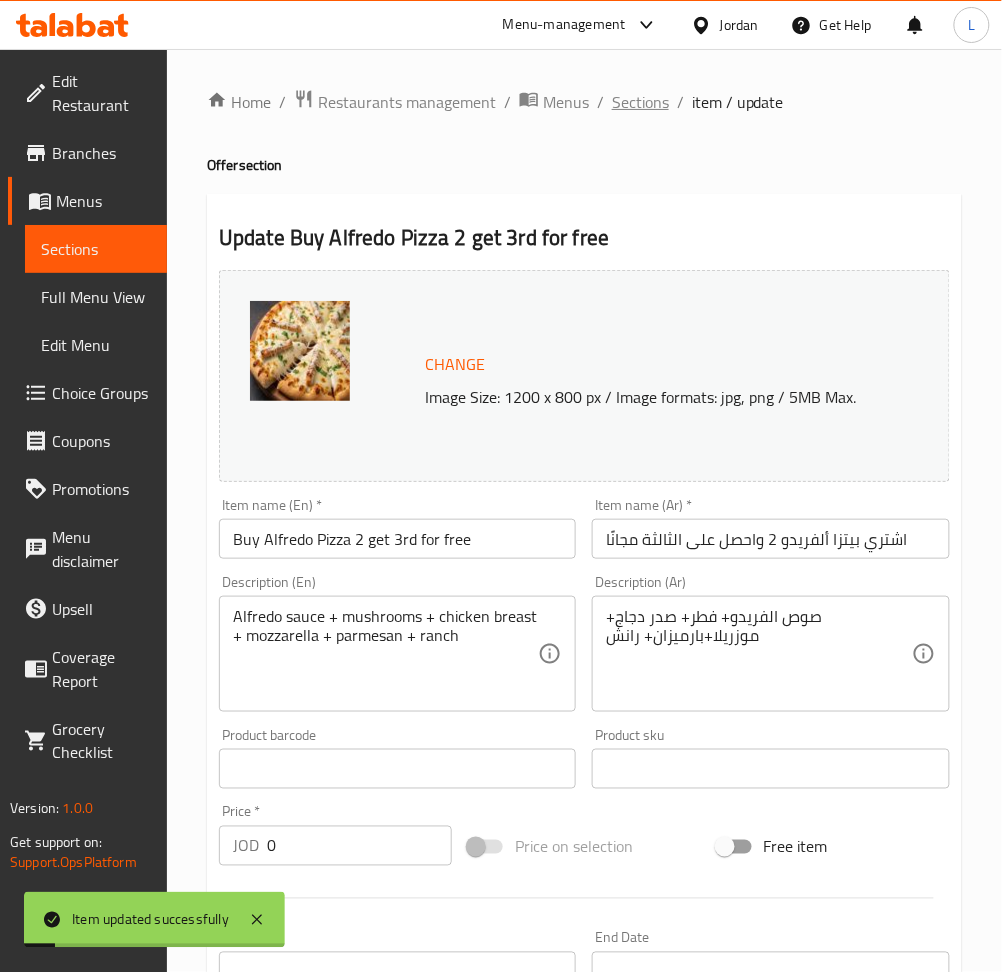 click on "Sections" at bounding box center [640, 102] 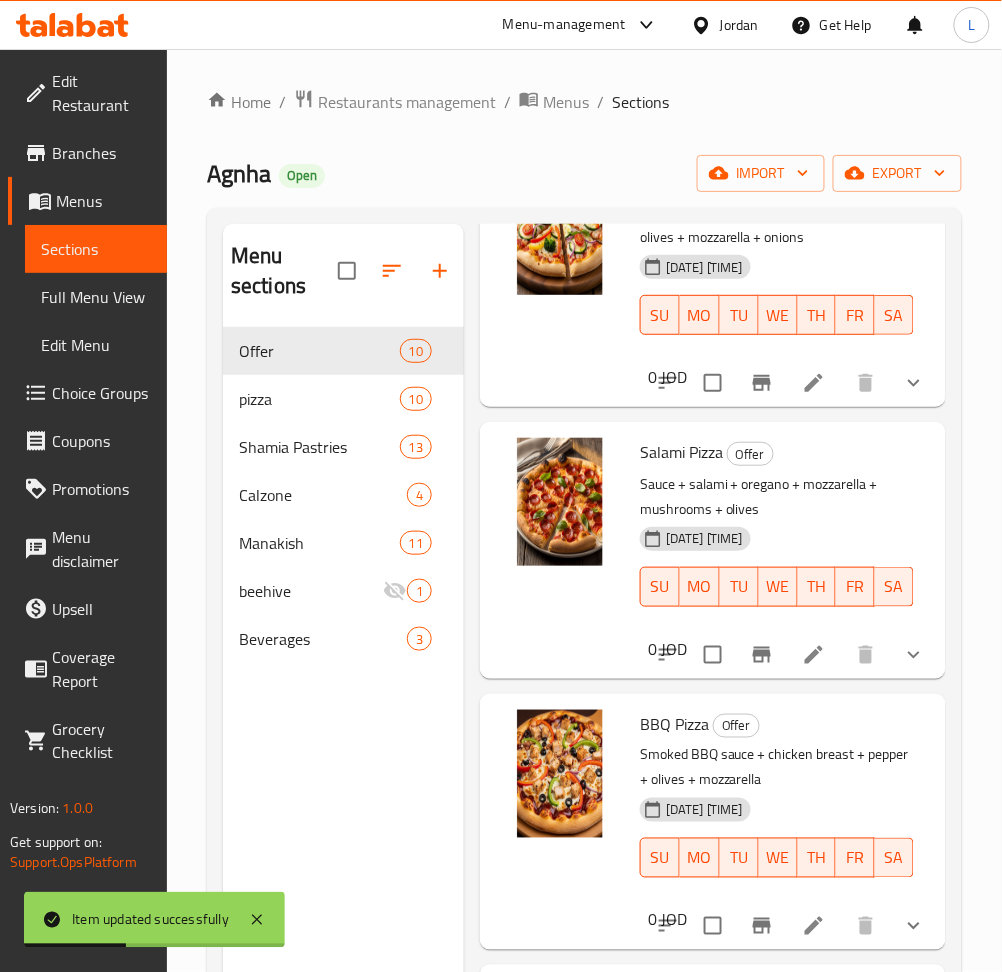 scroll, scrollTop: 1934, scrollLeft: 0, axis: vertical 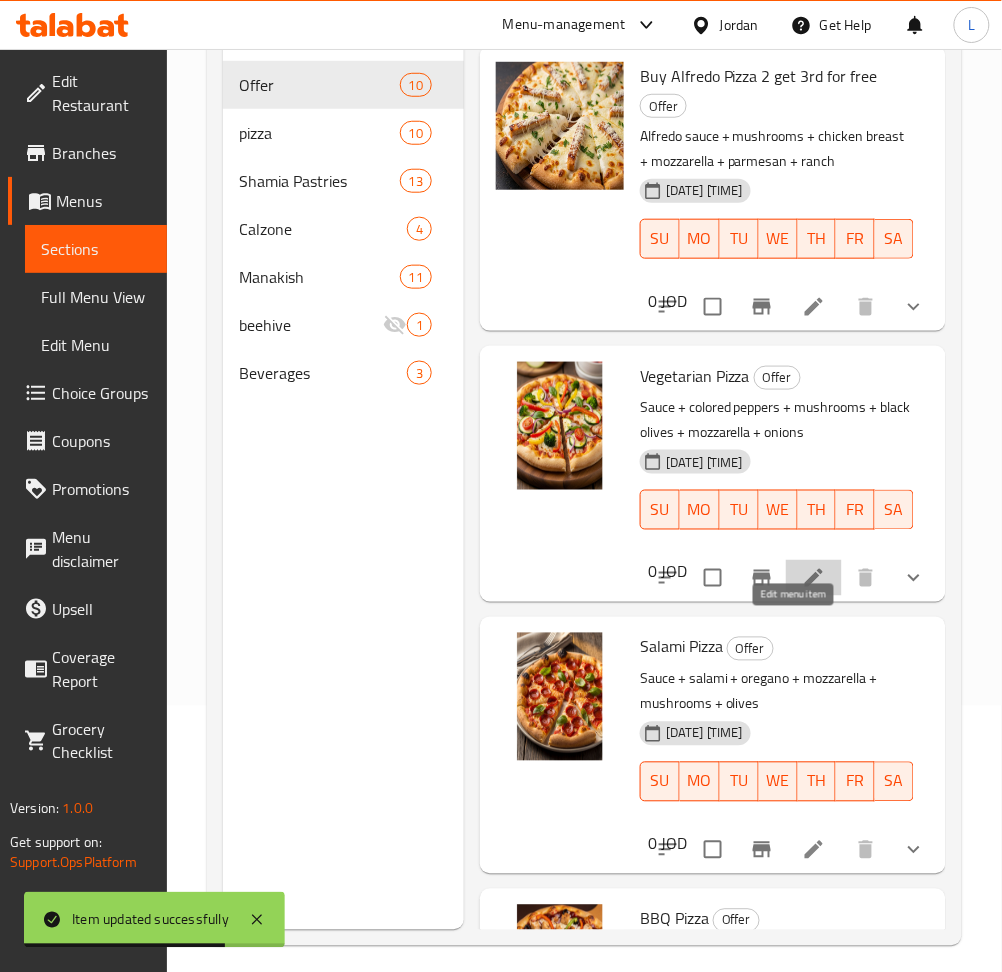 click 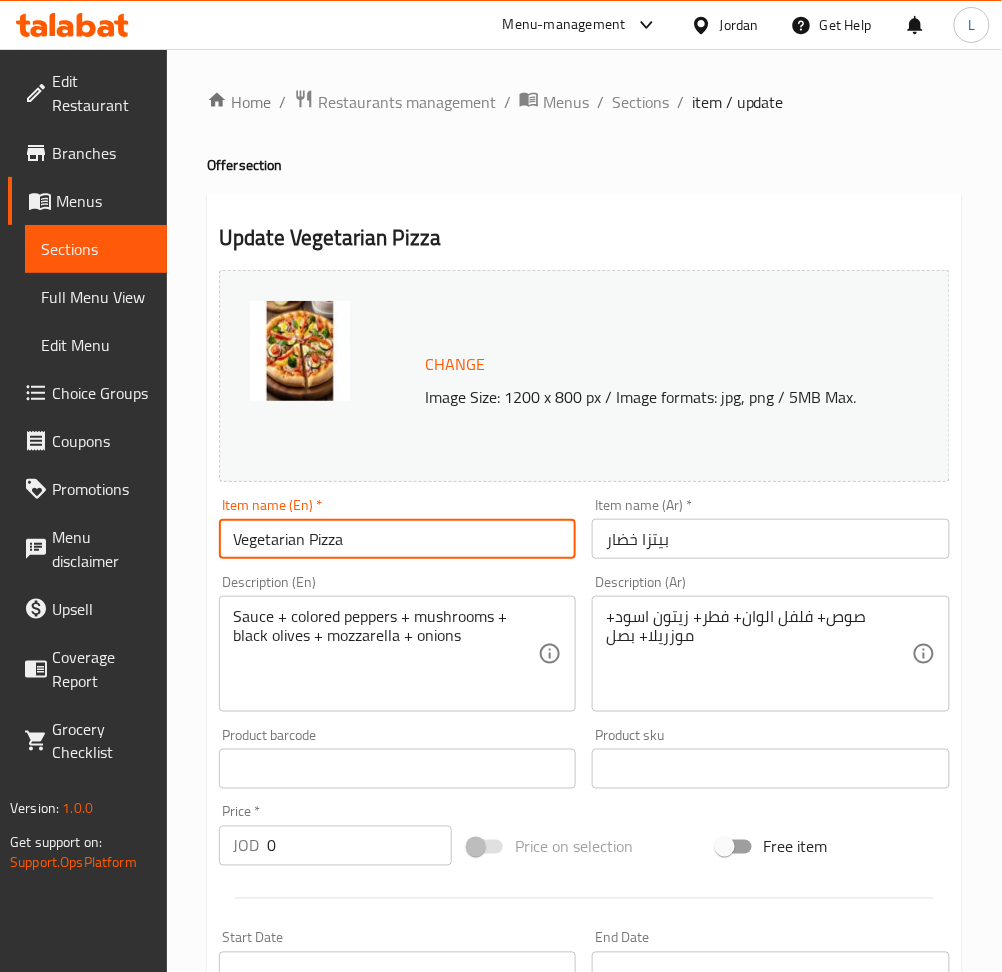 click on "Vegetarian Pizza" at bounding box center [397, 539] 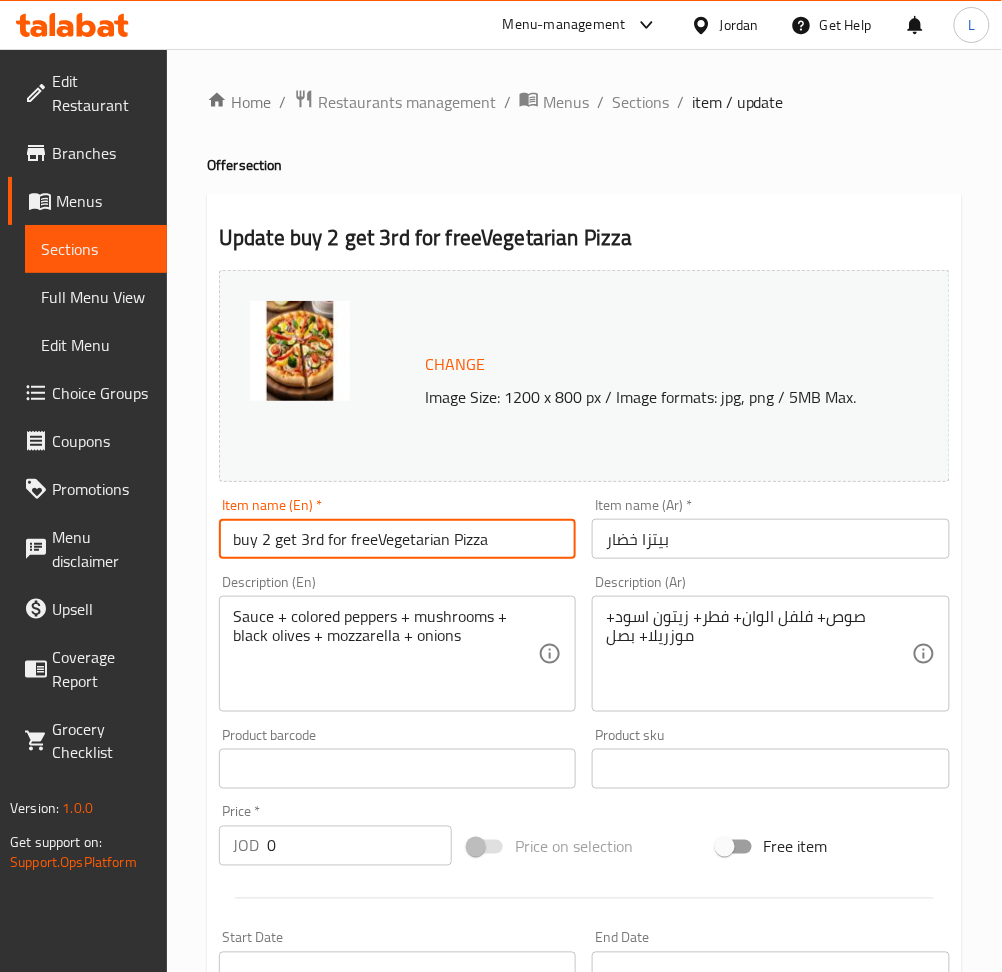 click on "buy 2 get 3rd for freeVegetarian Pizza" at bounding box center (397, 539) 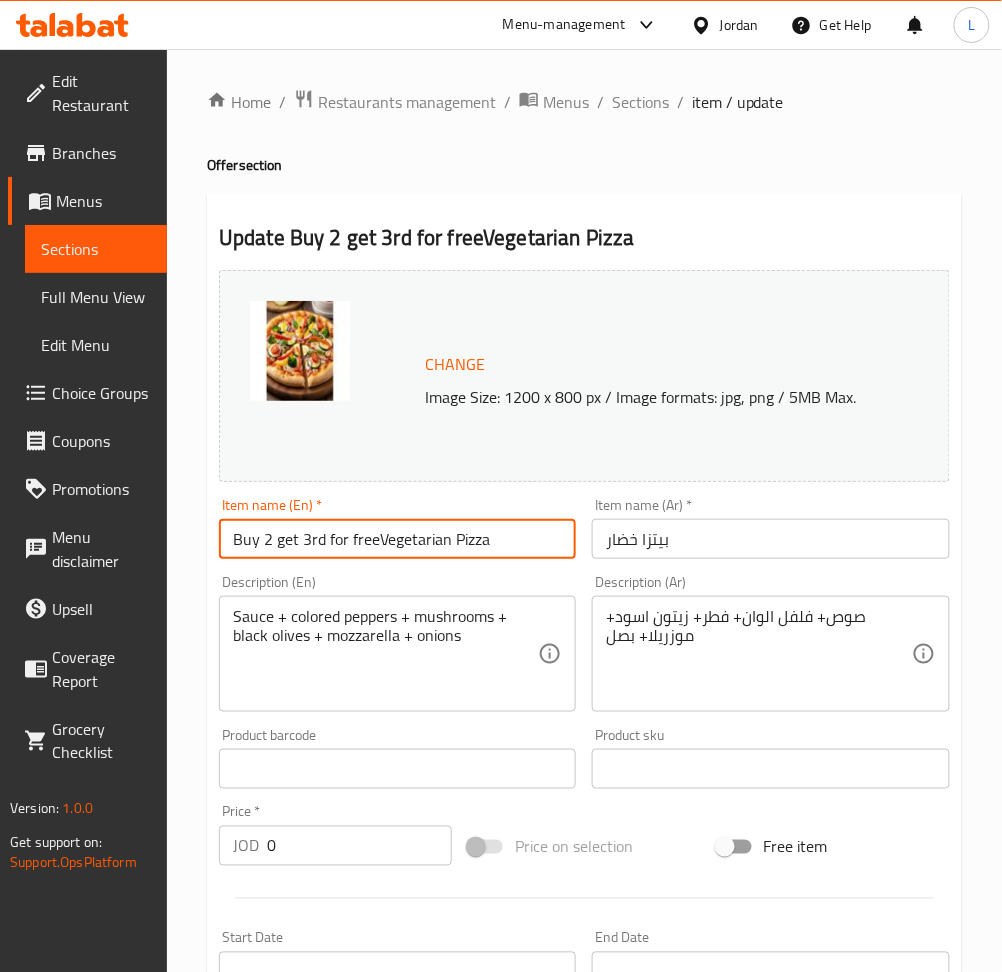 drag, startPoint x: 378, startPoint y: 545, endPoint x: 504, endPoint y: 547, distance: 126.01587 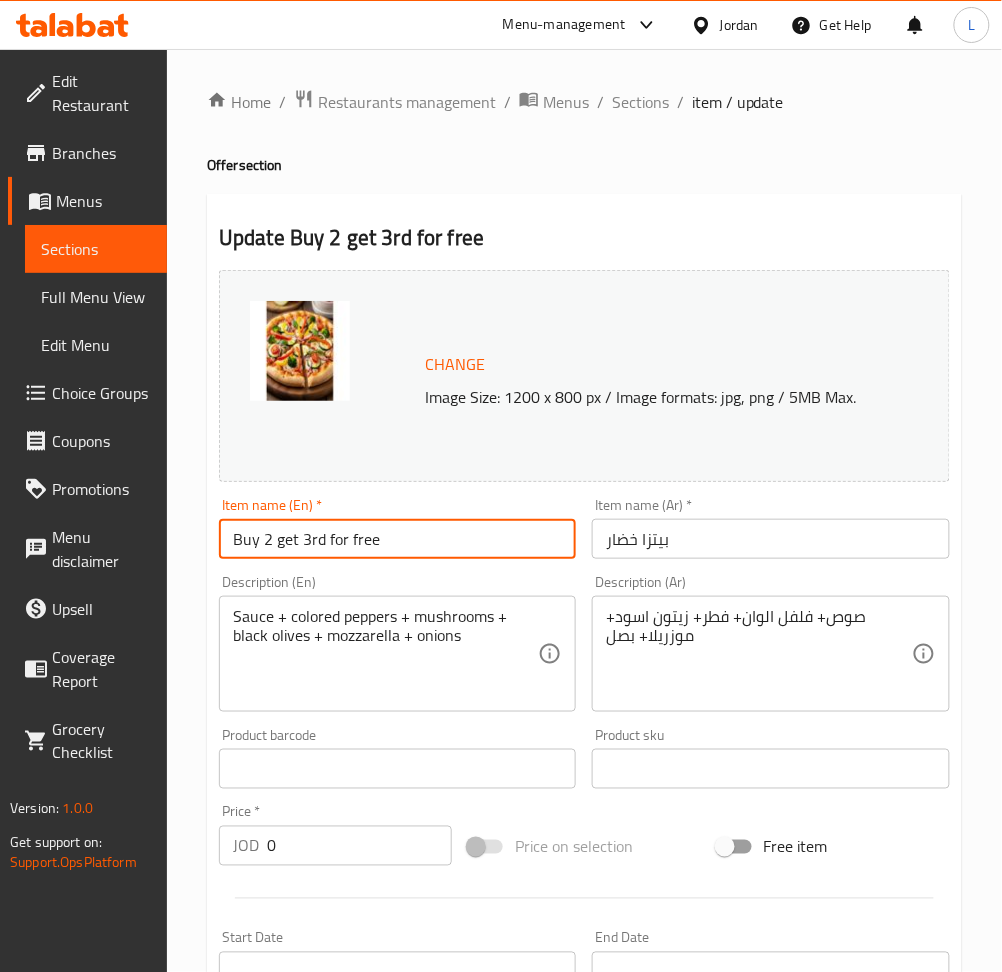 click on "Buy 2 get 3rd for free" at bounding box center [397, 539] 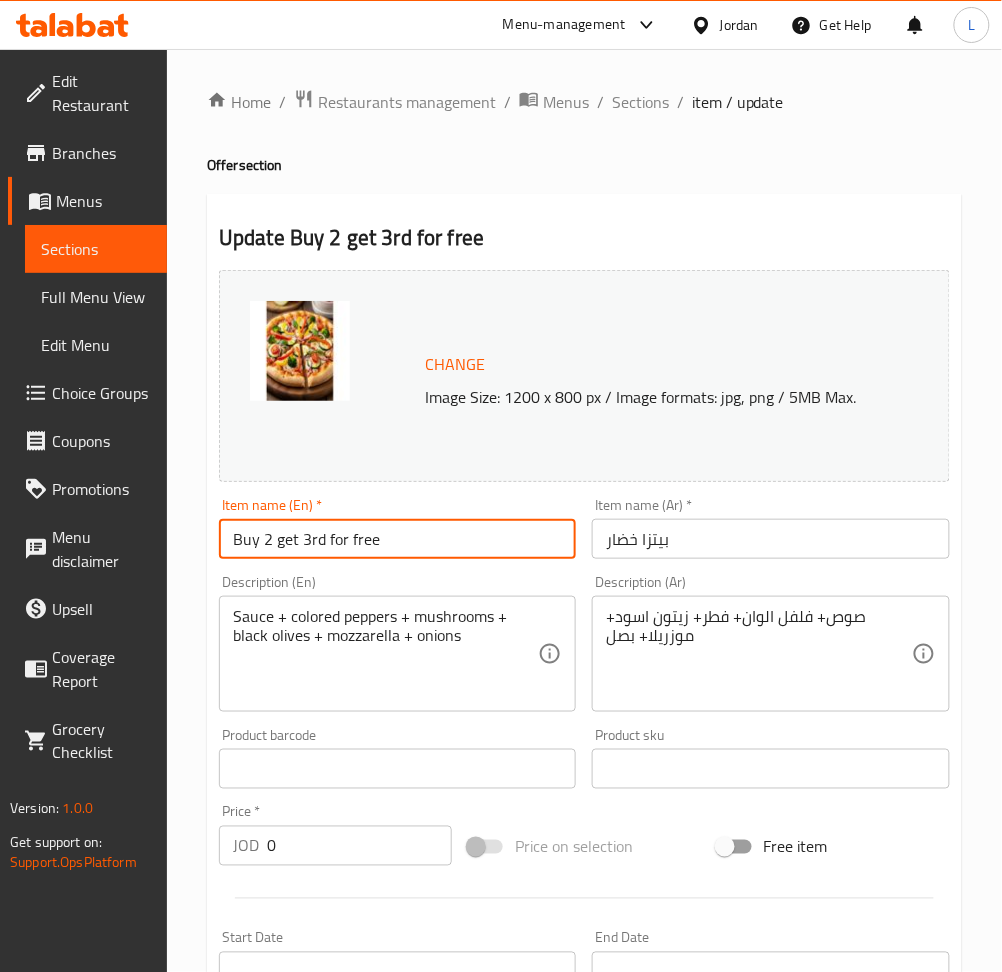 paste on "Vegetarian Pizza" 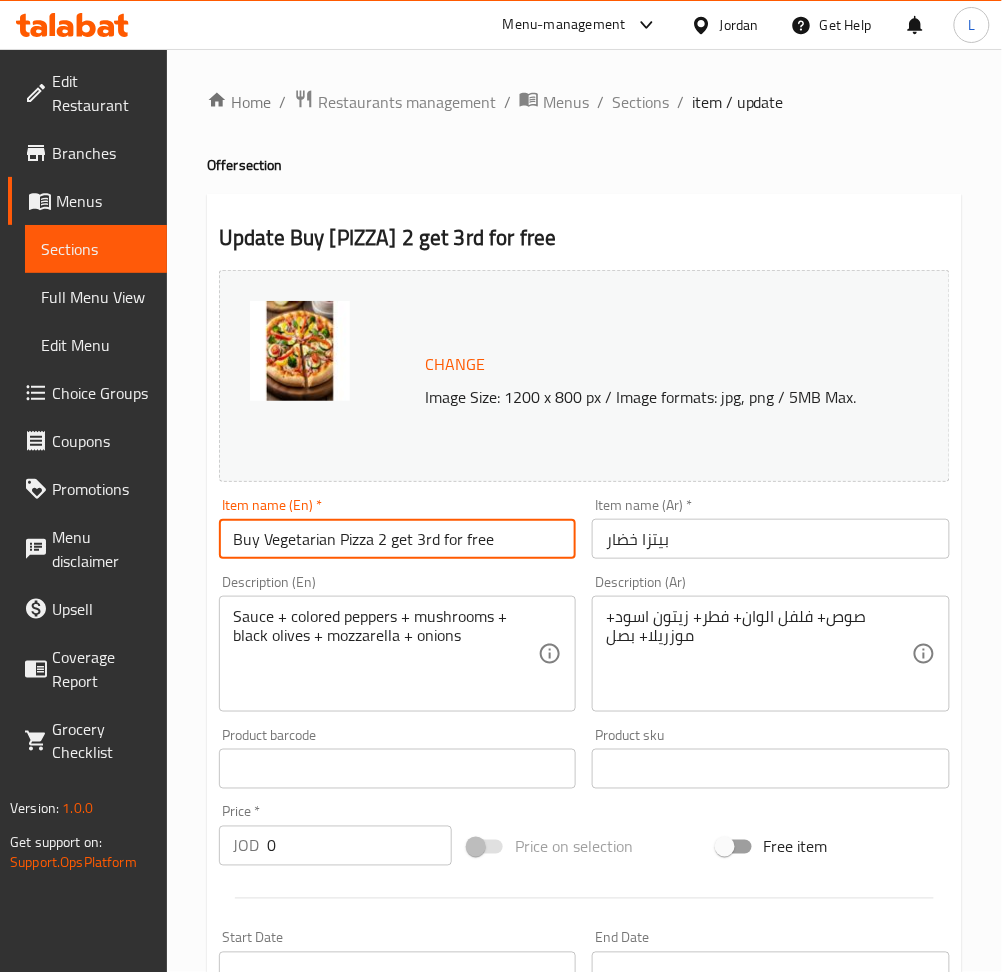 click on "Buy Vegetarian Pizza 2 get 3rd for free" at bounding box center (397, 539) 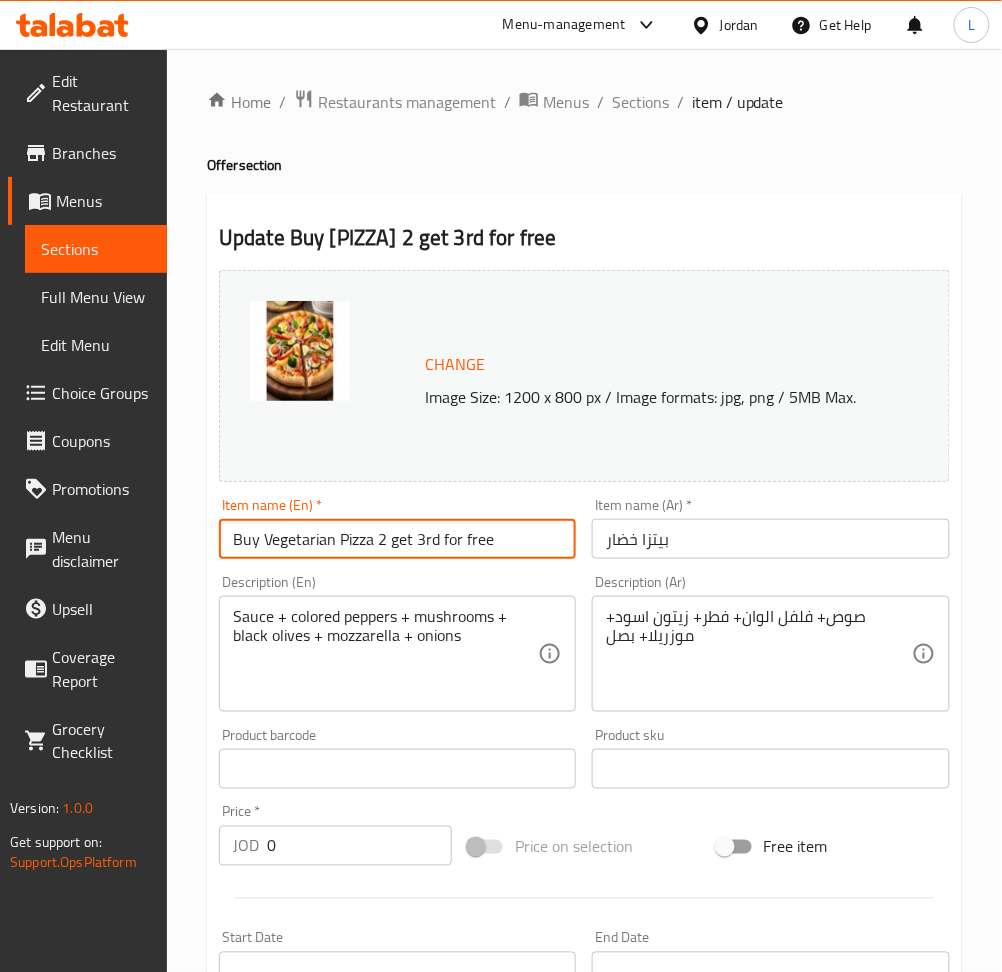 type on "Buy Vegetarian Pizza 2 get 3rd for free" 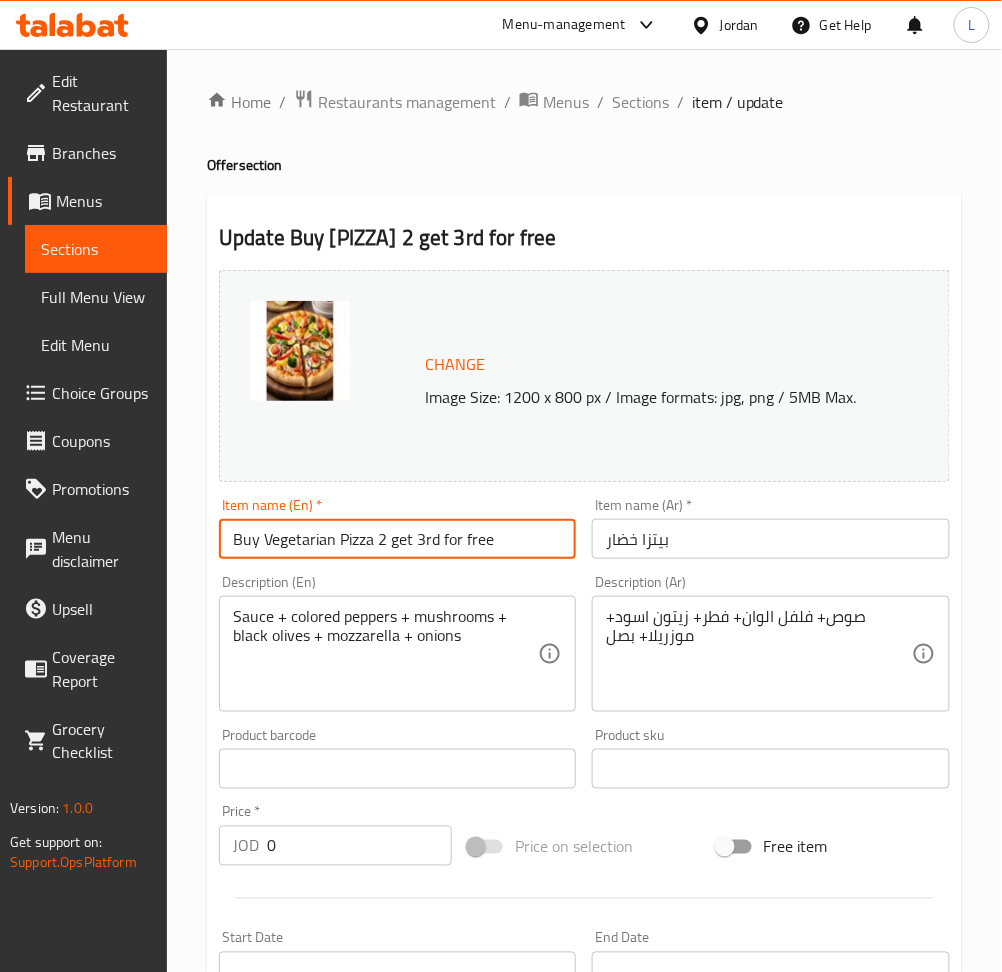 click on "بيتزا خضار" at bounding box center (770, 539) 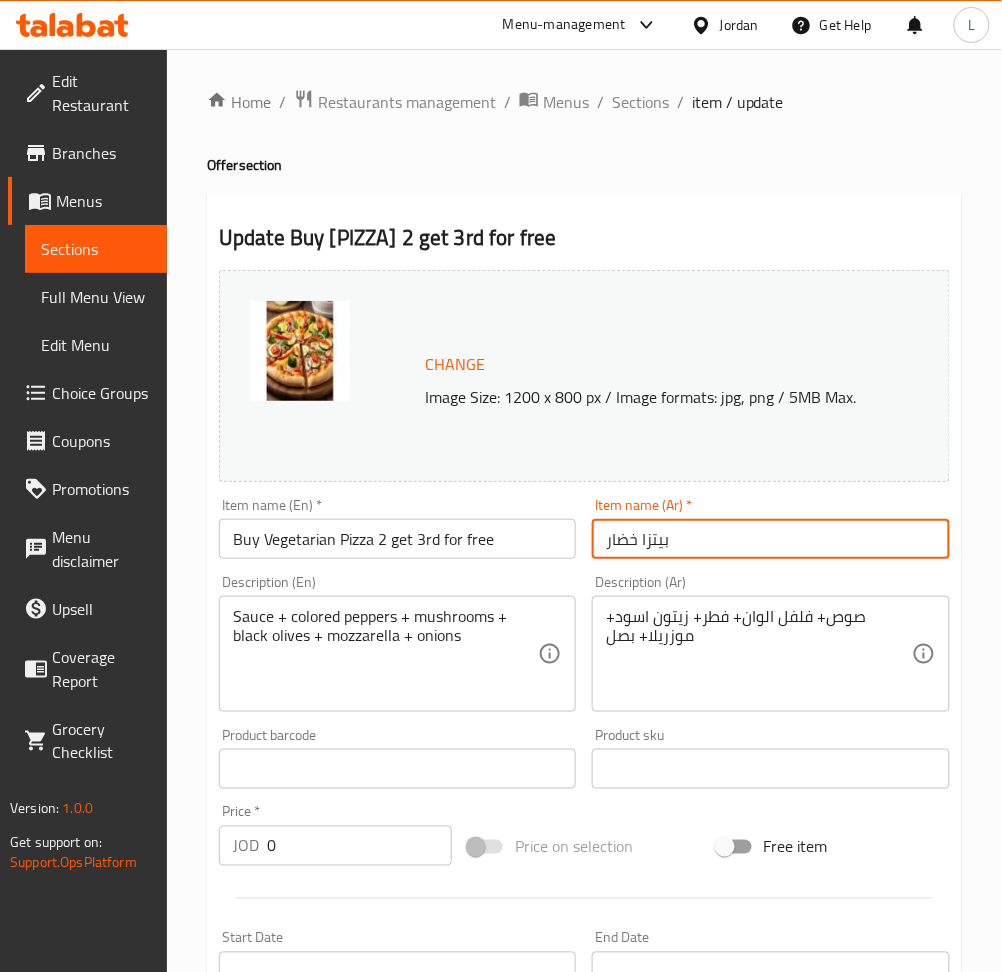 click on "بيتزا خضار" at bounding box center (770, 539) 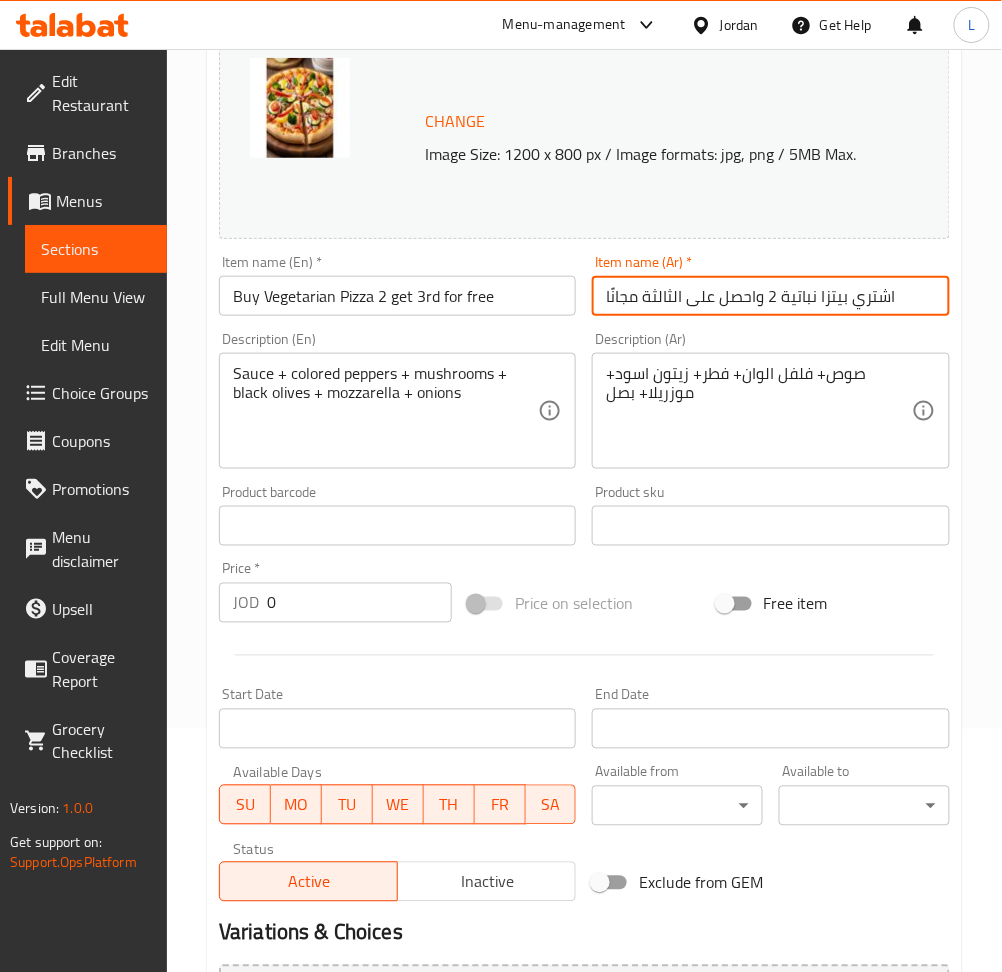 scroll, scrollTop: 526, scrollLeft: 0, axis: vertical 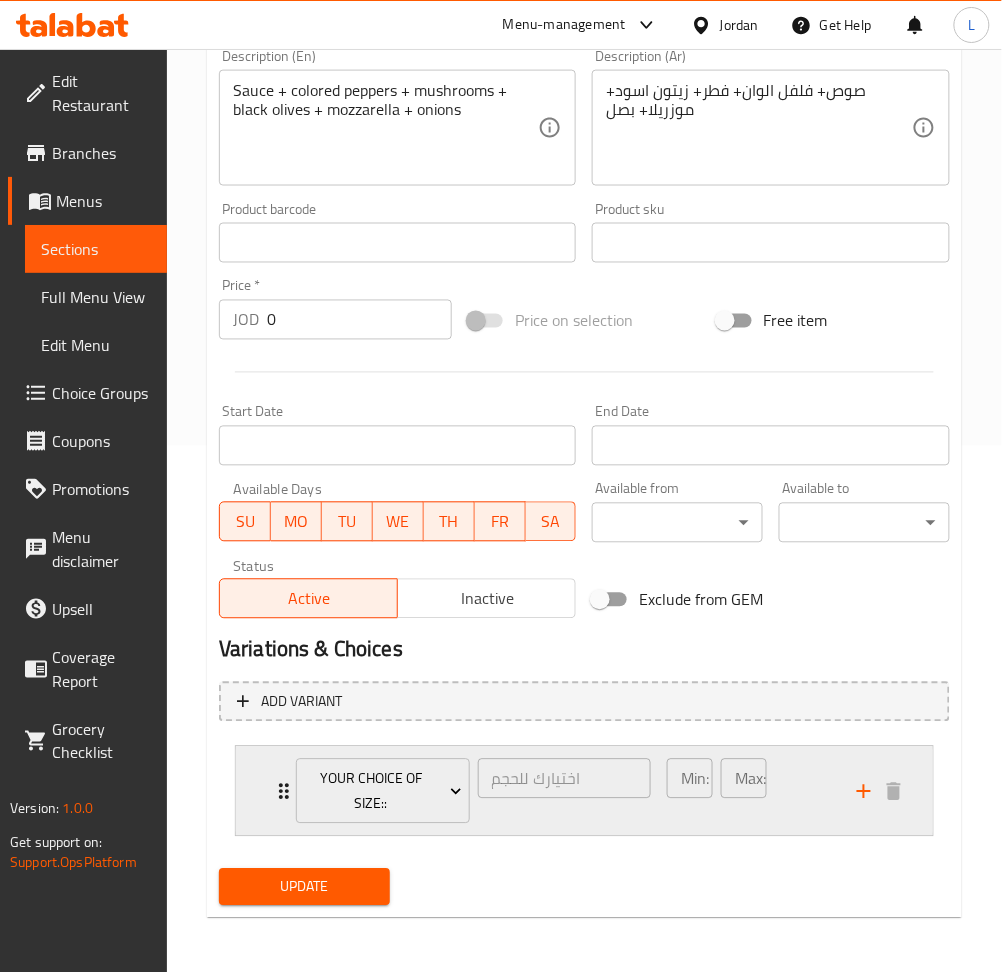 click on "your choice of size:: اختيارك للحجم ​ Min: 1 ​ Max: 1 ​" at bounding box center (584, 791) 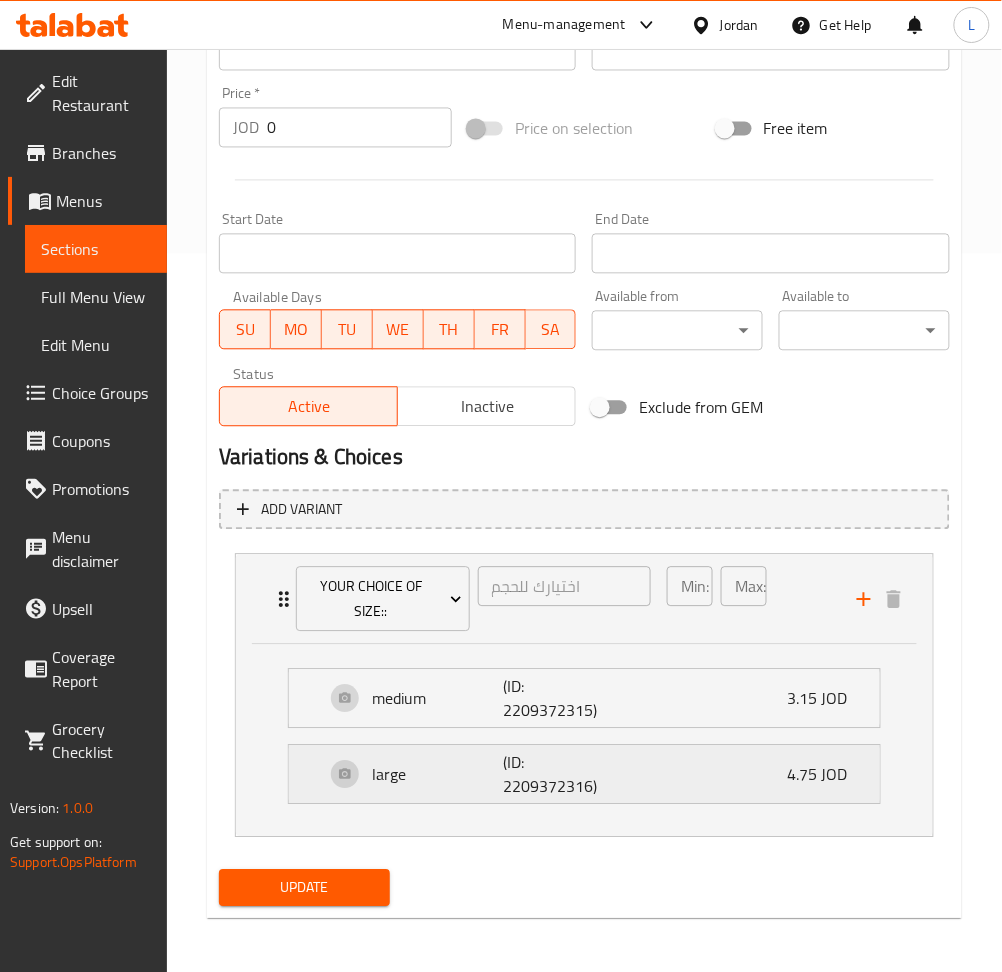 scroll, scrollTop: 720, scrollLeft: 0, axis: vertical 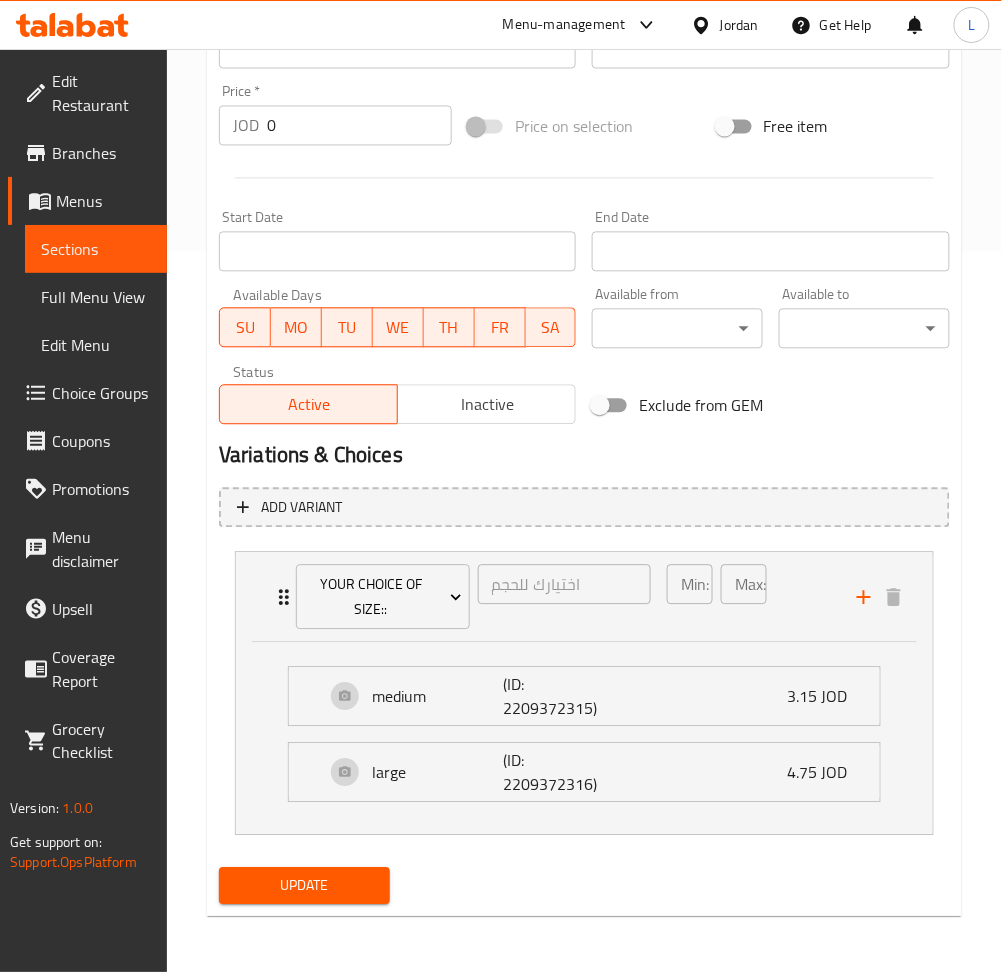 type on "اشتري بيتزا نباتية 2 واحصل على الثالثة مجانًا" 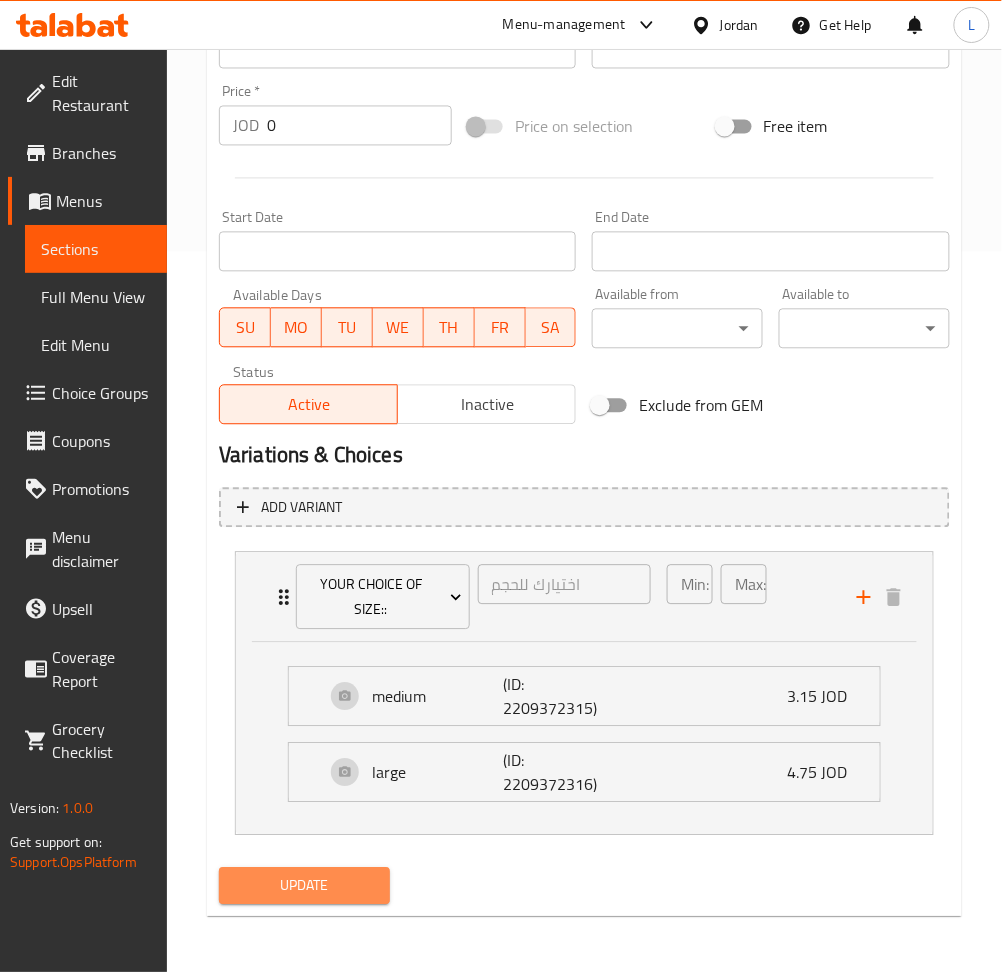 click on "Update" at bounding box center [304, 886] 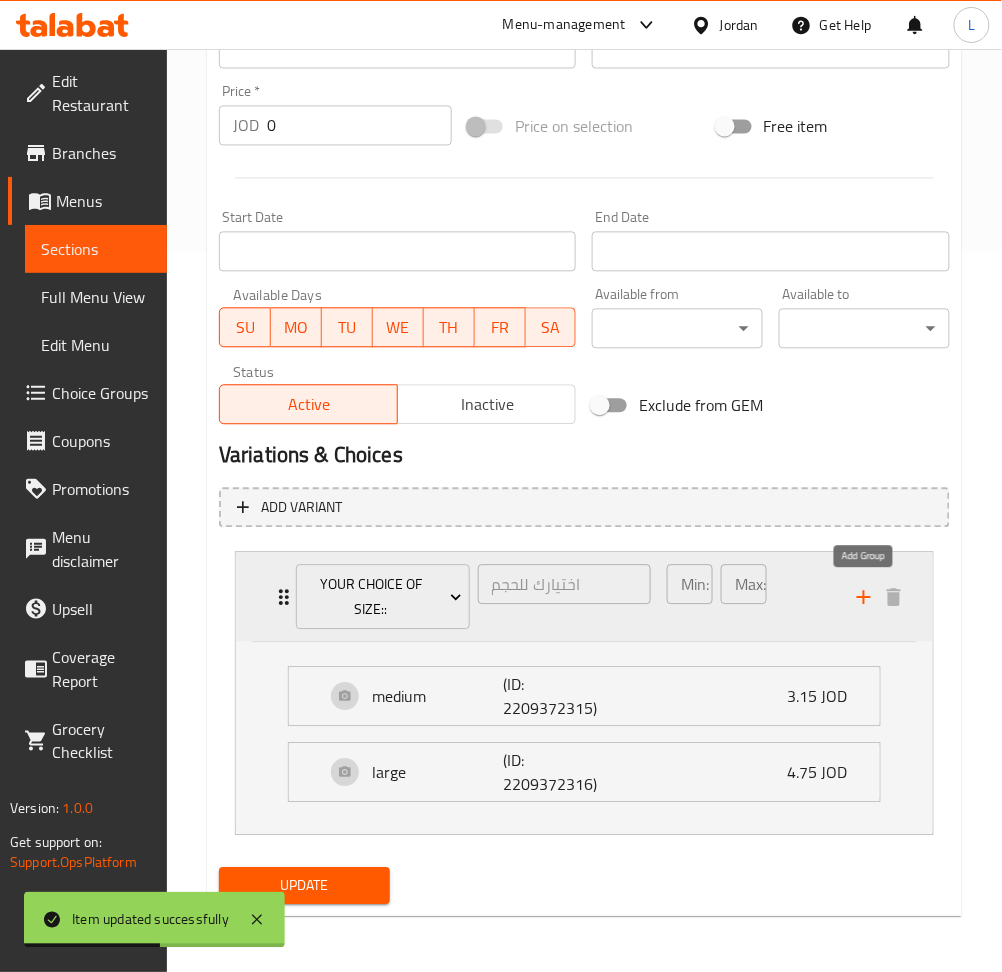 click 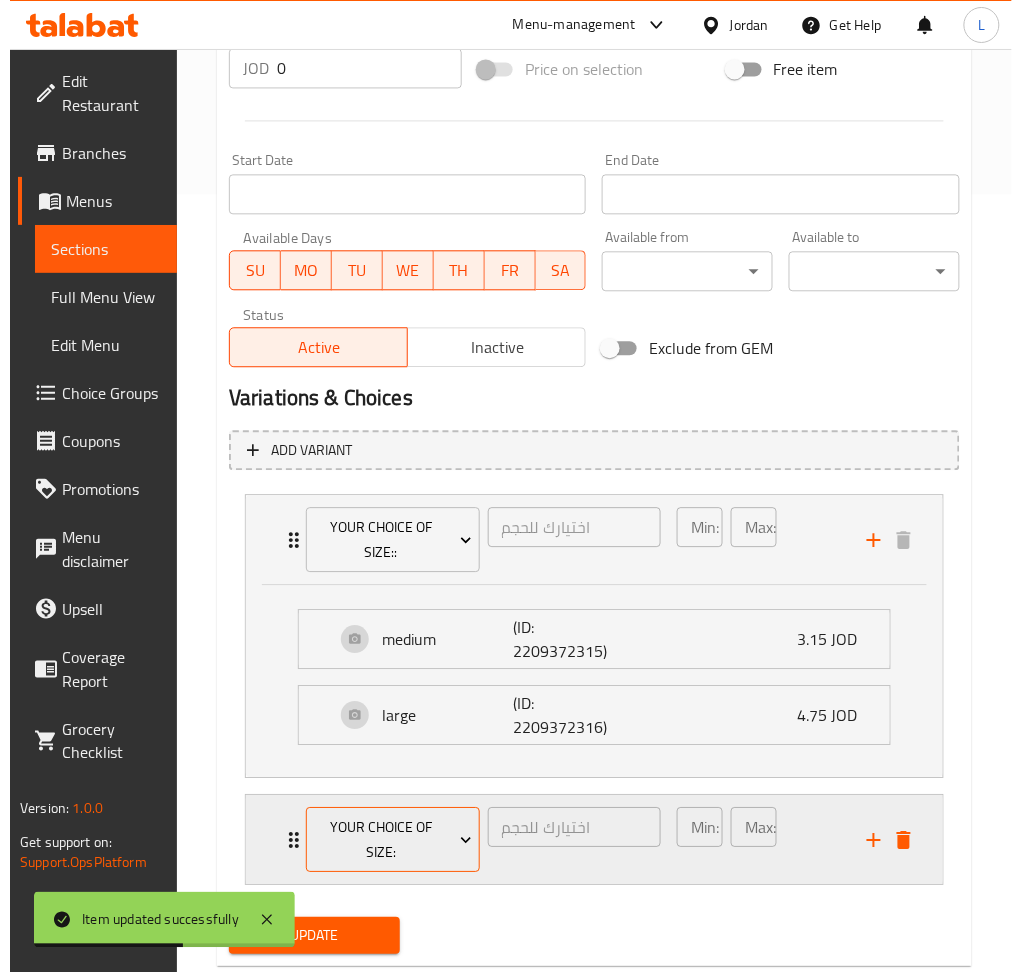 scroll, scrollTop: 802, scrollLeft: 0, axis: vertical 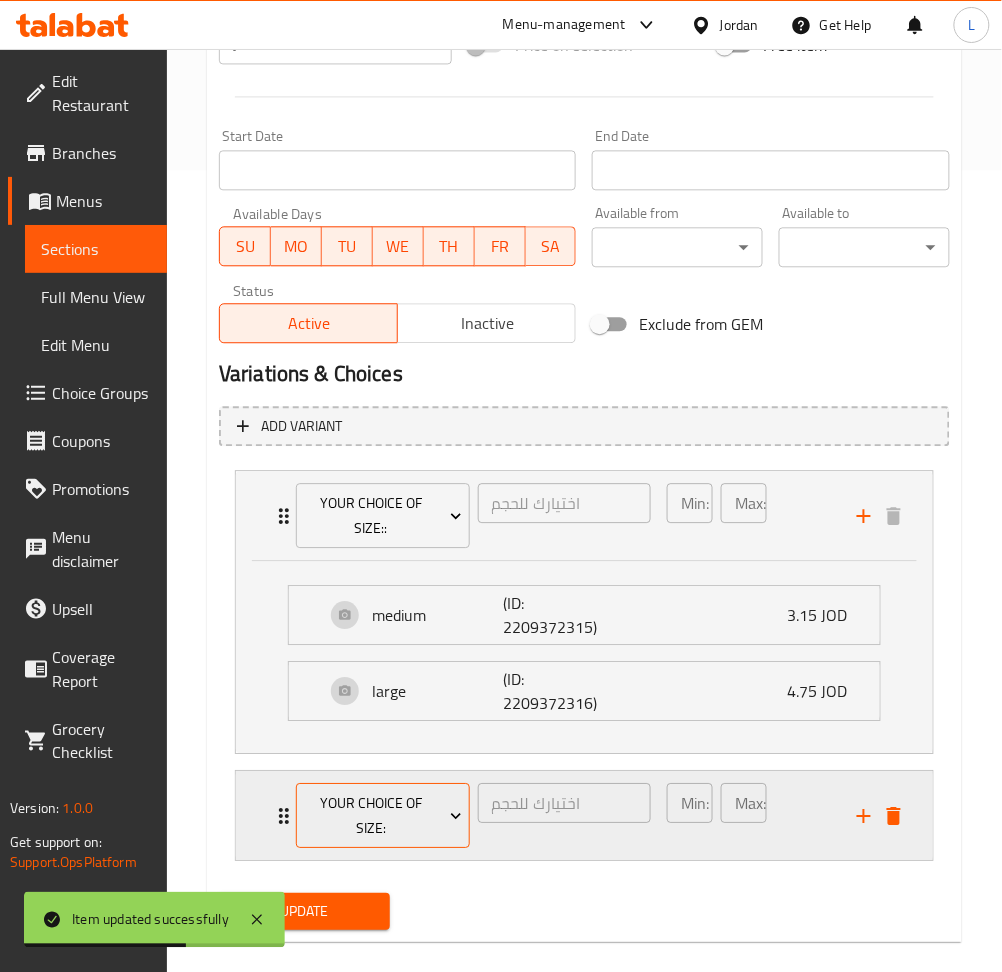 click on "your choice of size:" at bounding box center (382, 816) 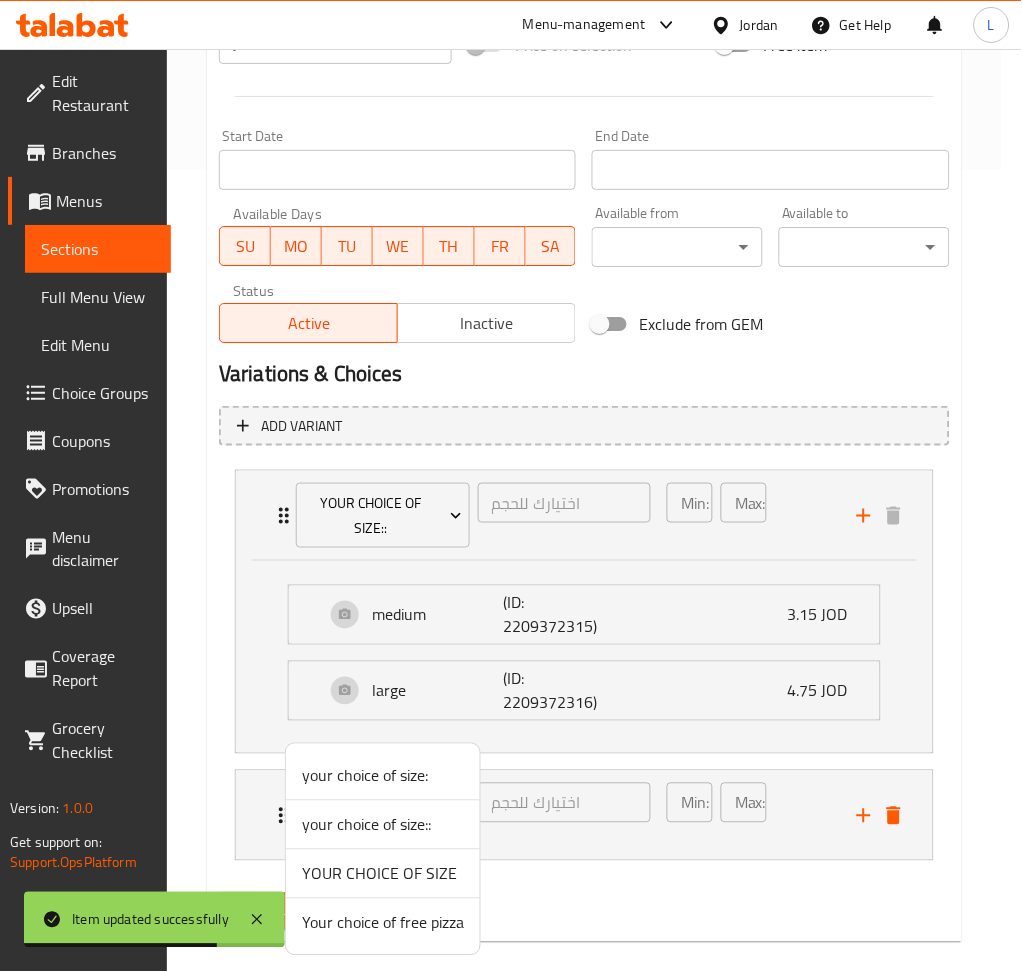 click on "Your choice of free pizza" at bounding box center (383, 923) 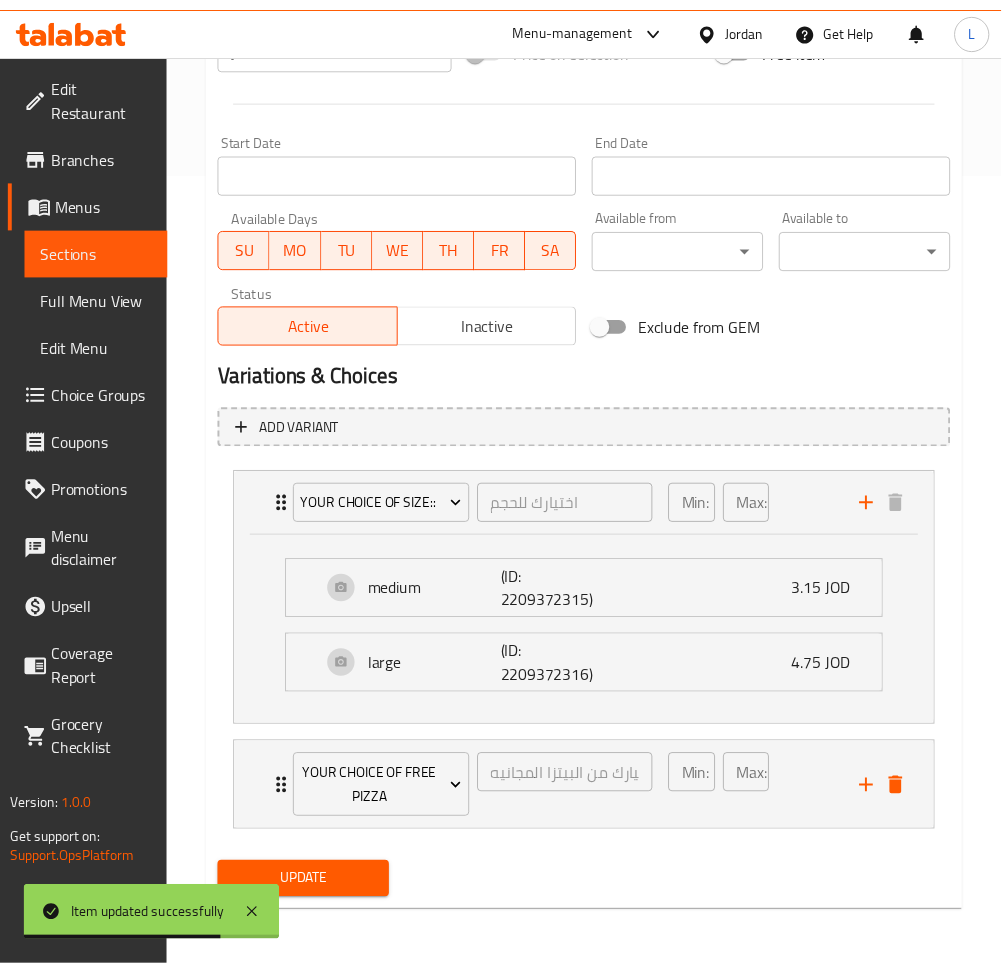 scroll, scrollTop: 777, scrollLeft: 0, axis: vertical 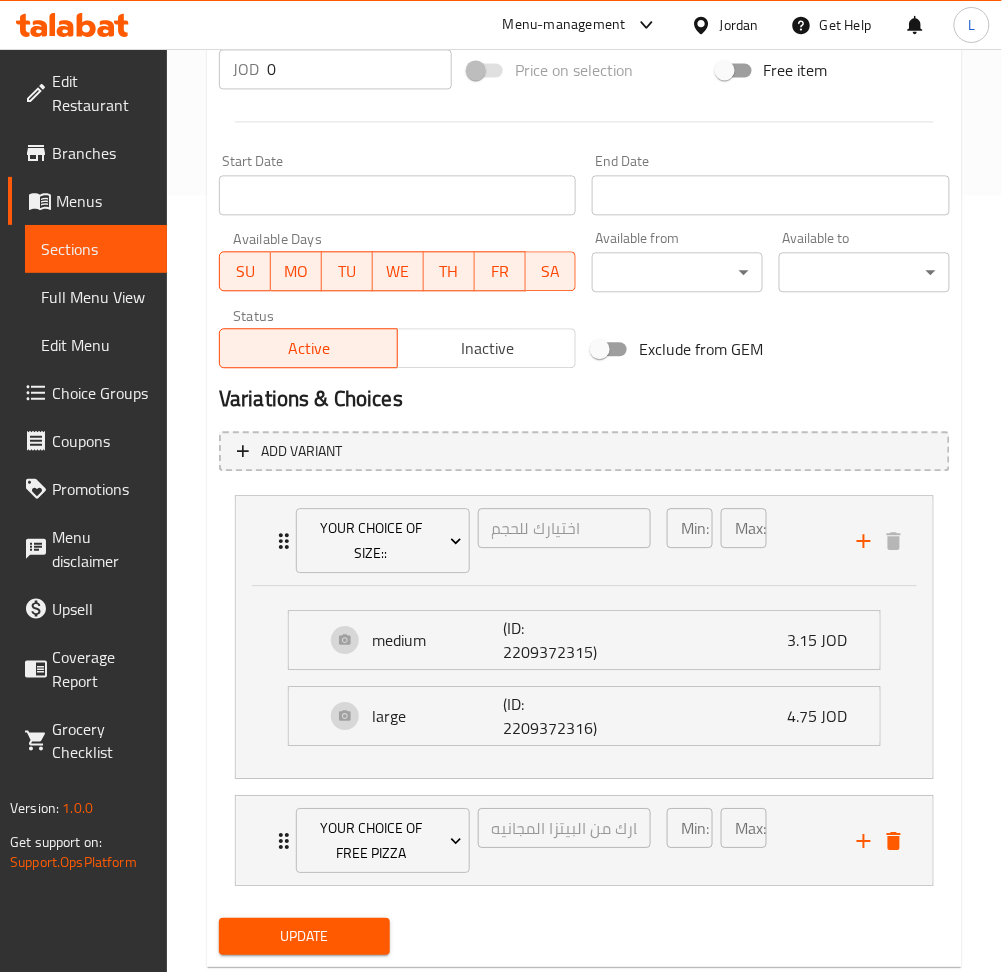 click on "Update" at bounding box center (304, 936) 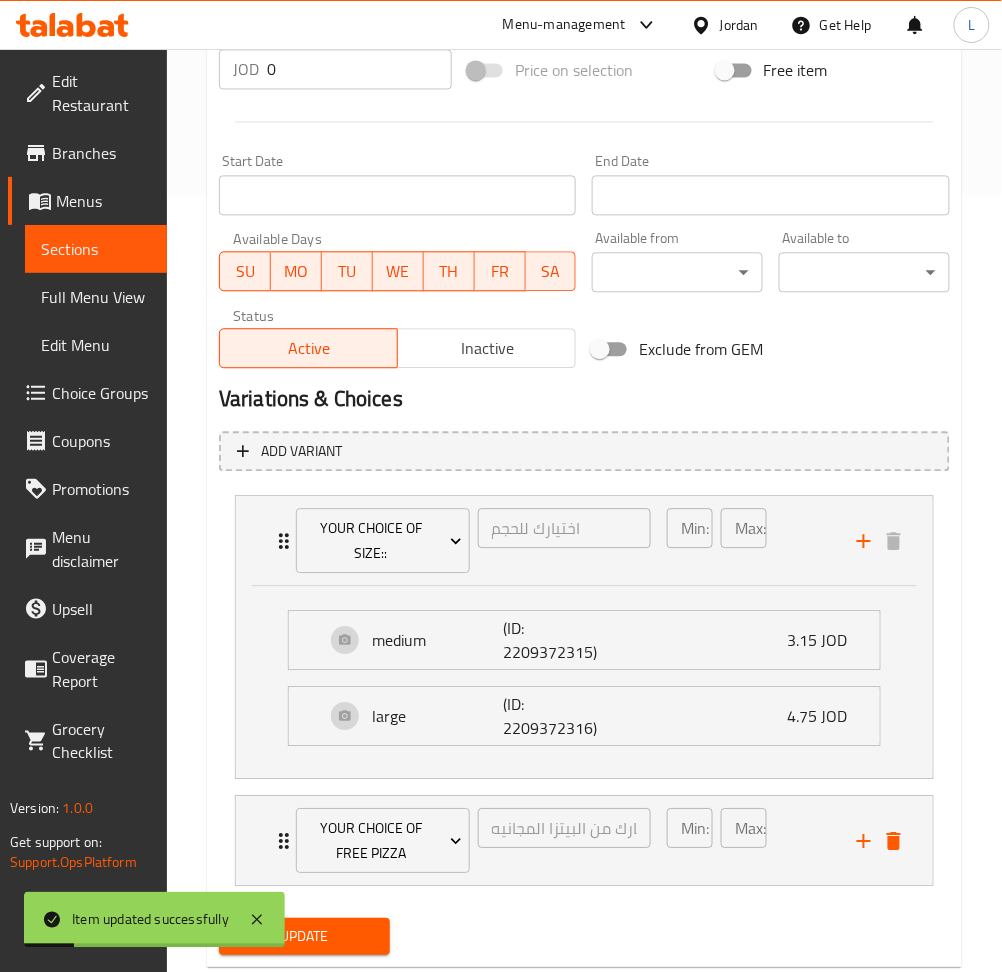 click on "Choice Groups" at bounding box center (101, 393) 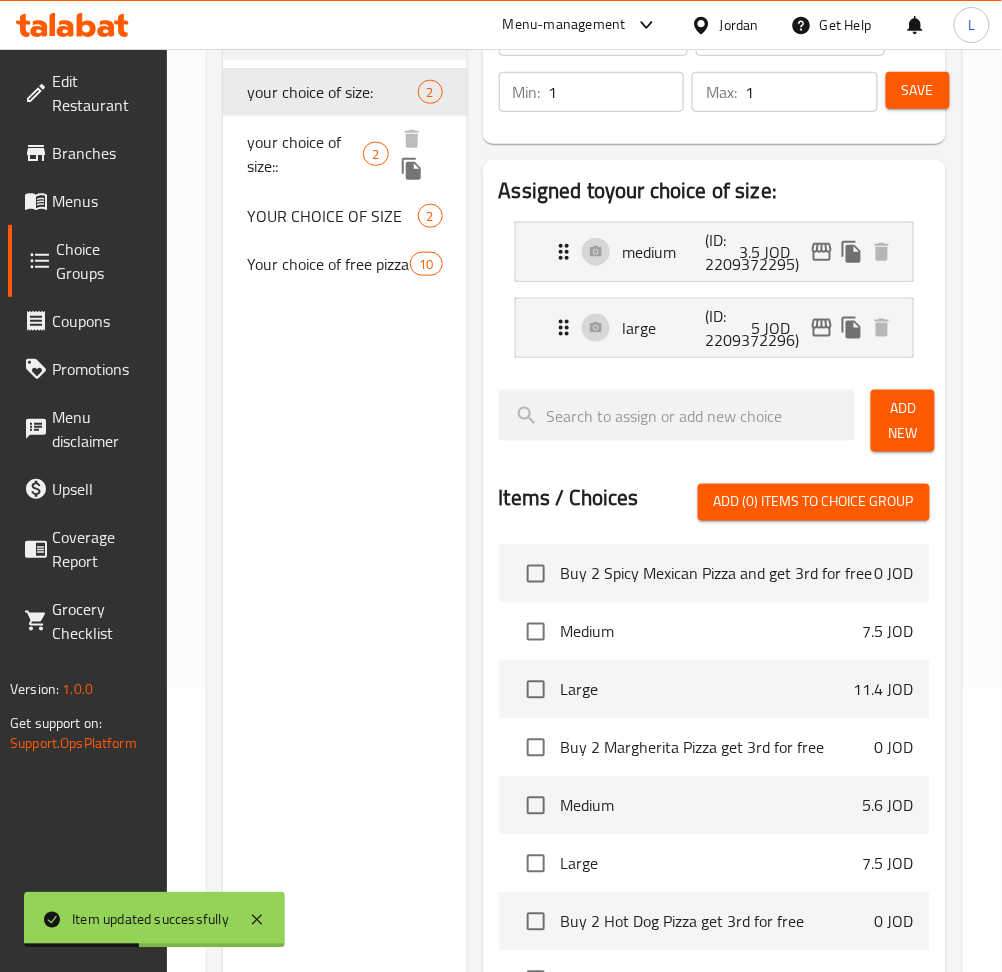 scroll, scrollTop: 150, scrollLeft: 0, axis: vertical 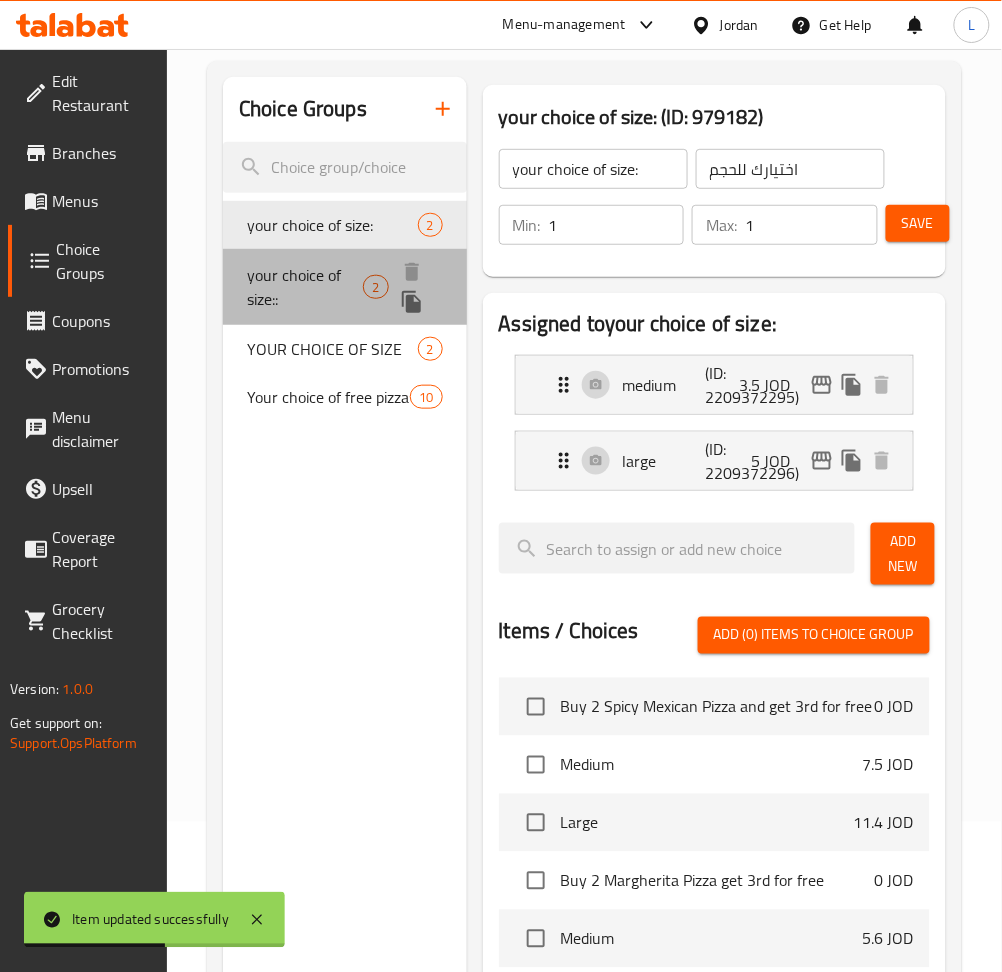 click on "your choice of size::" at bounding box center (305, 287) 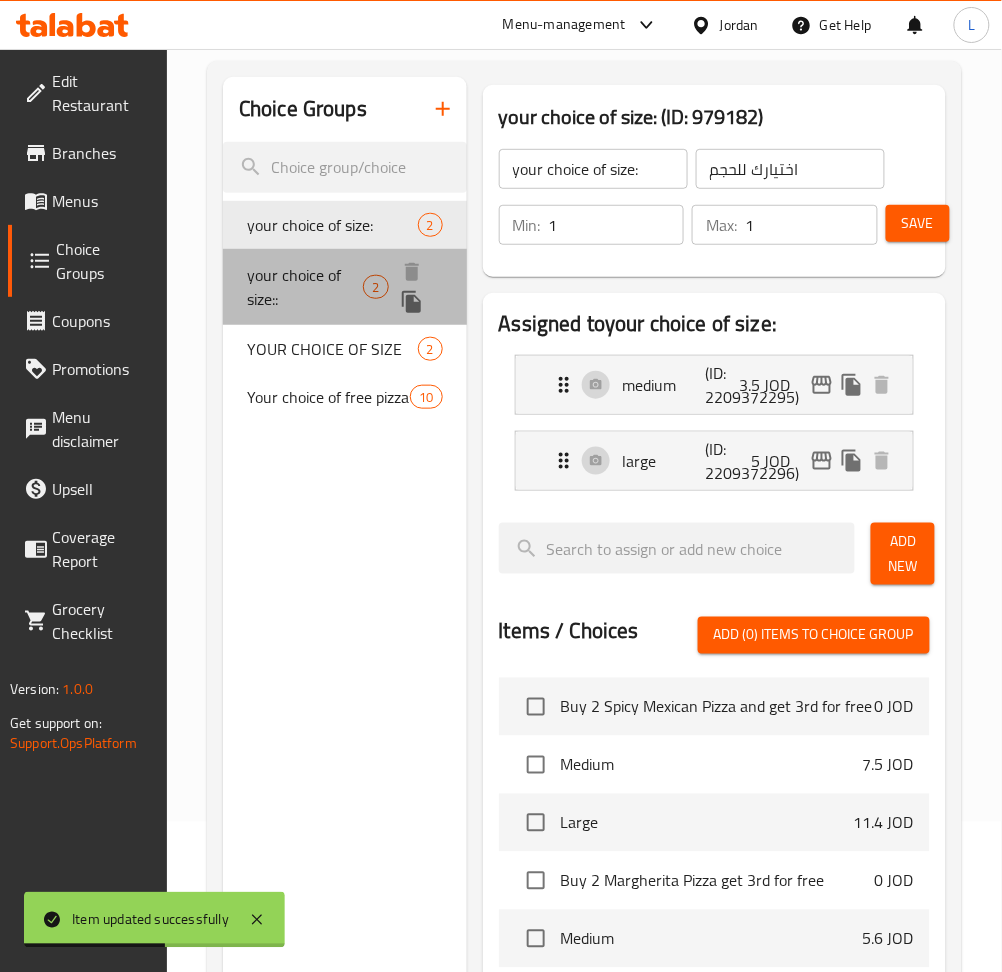 type on "your choice of size::" 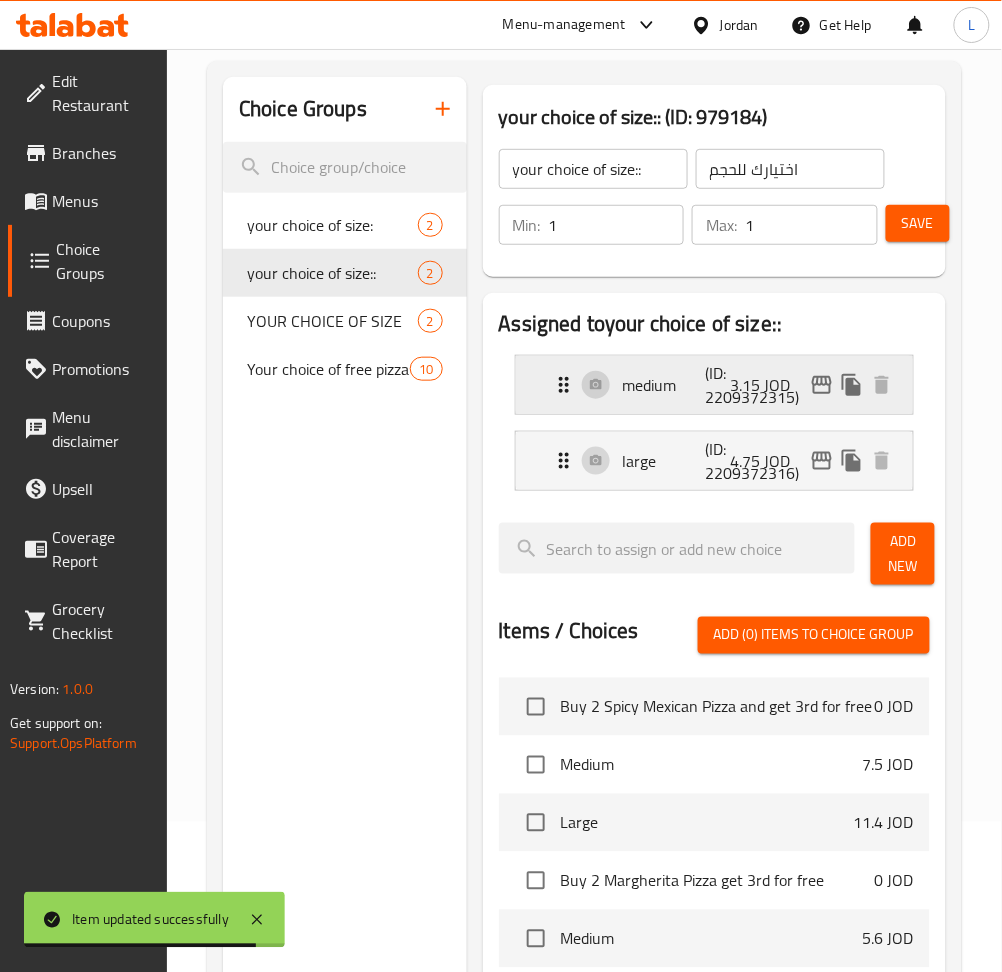 click on "(ID: 2209372315)" at bounding box center [733, 385] 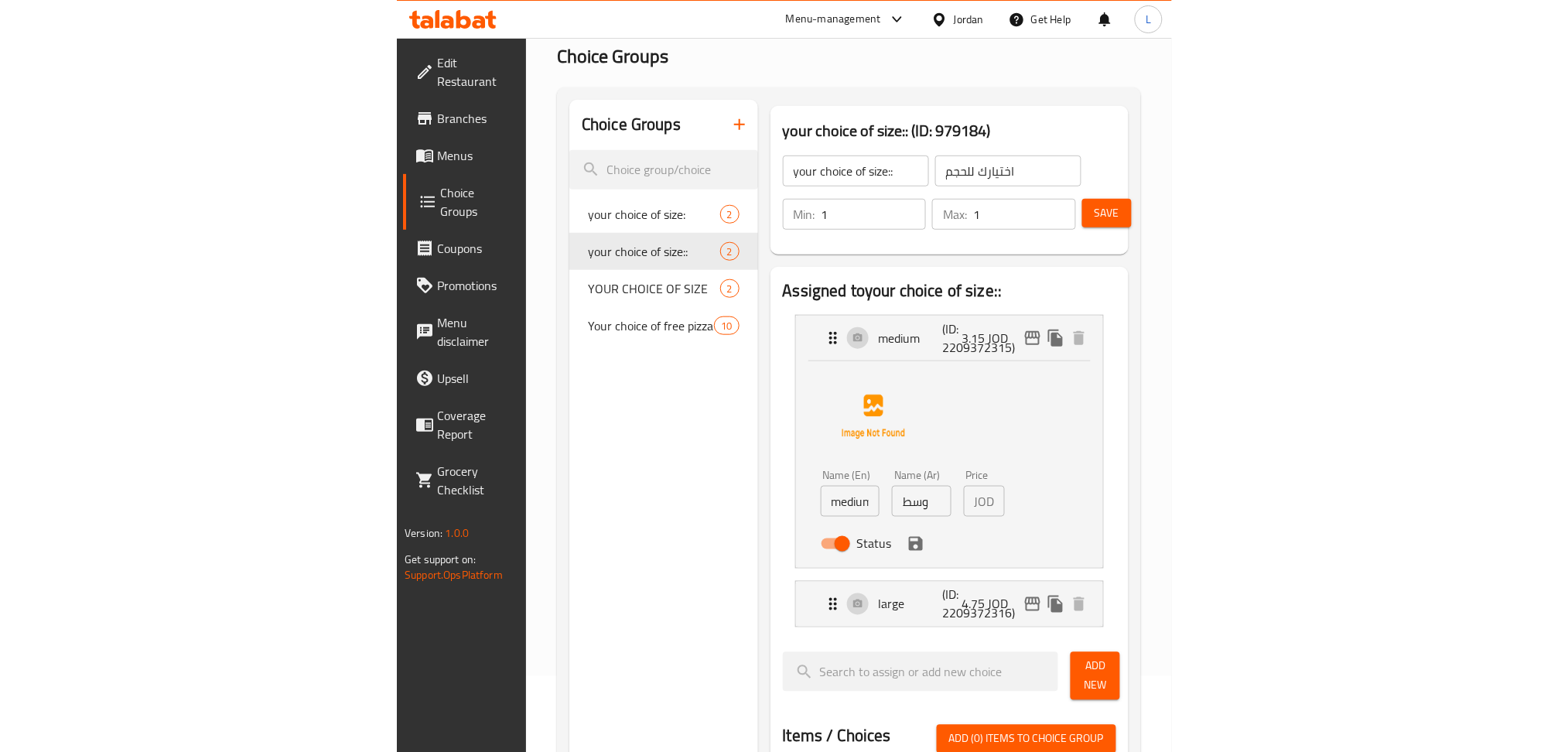 scroll, scrollTop: 0, scrollLeft: 0, axis: both 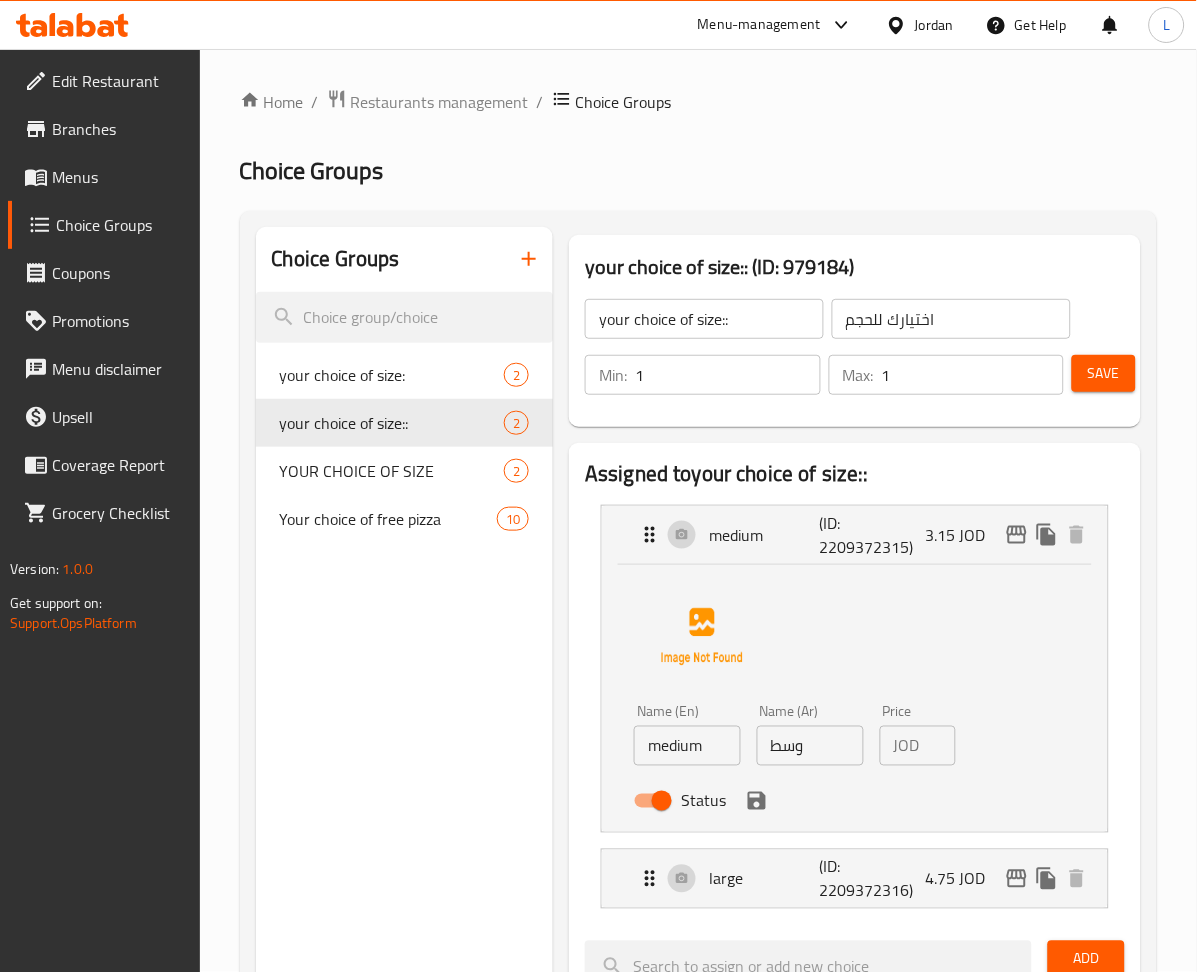 click on "JOD" at bounding box center (907, 746) 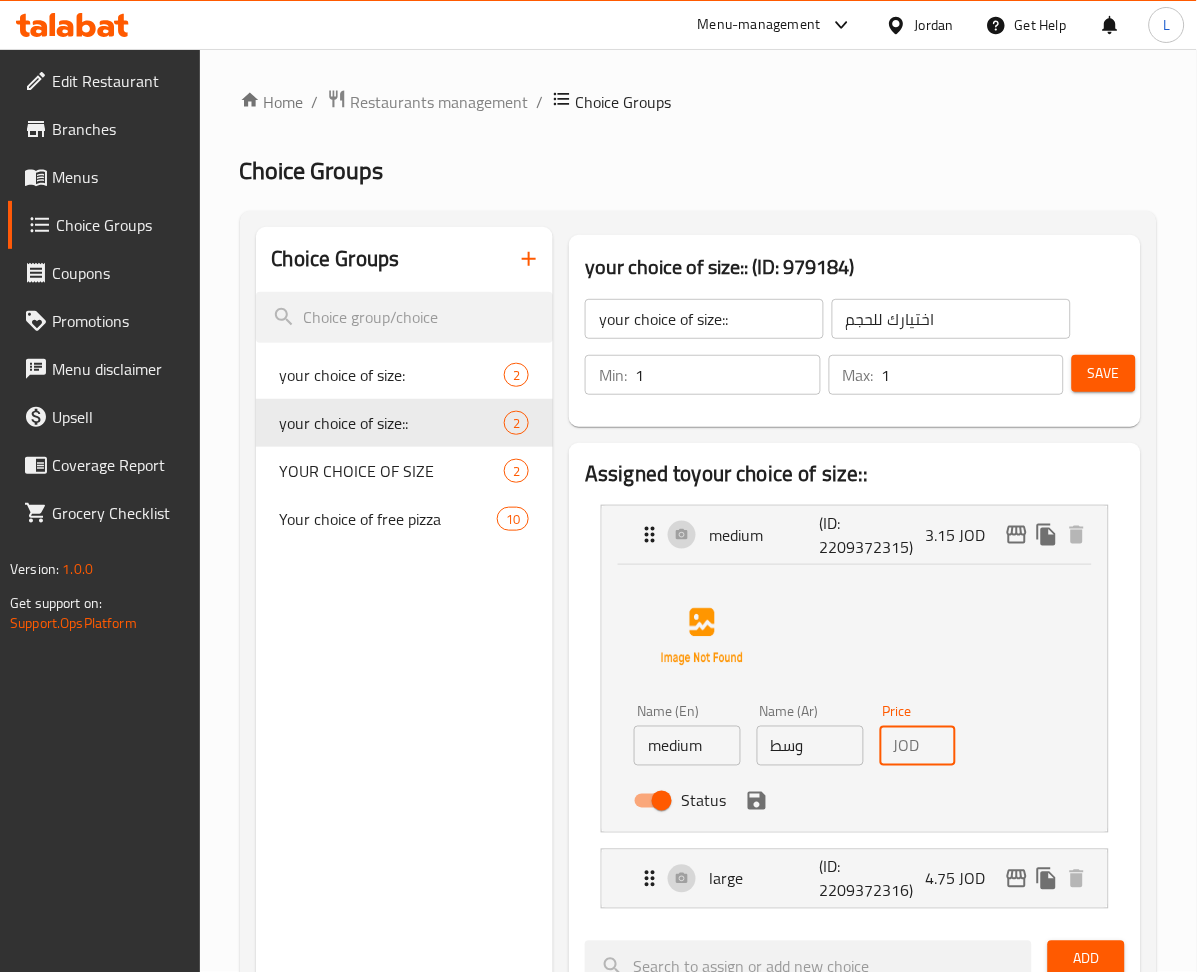 click on "3" at bounding box center [942, 746] 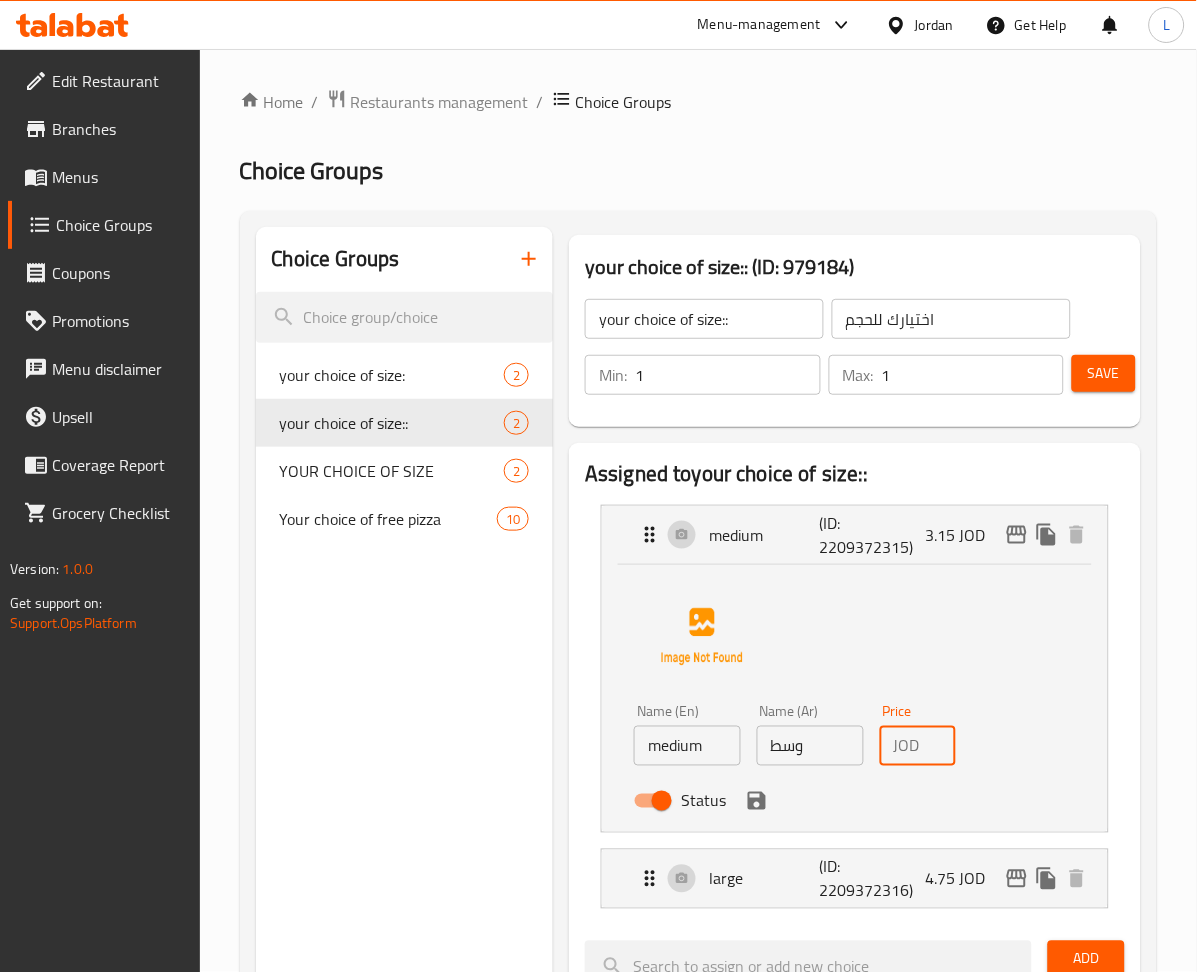 click on "2" at bounding box center (942, 746) 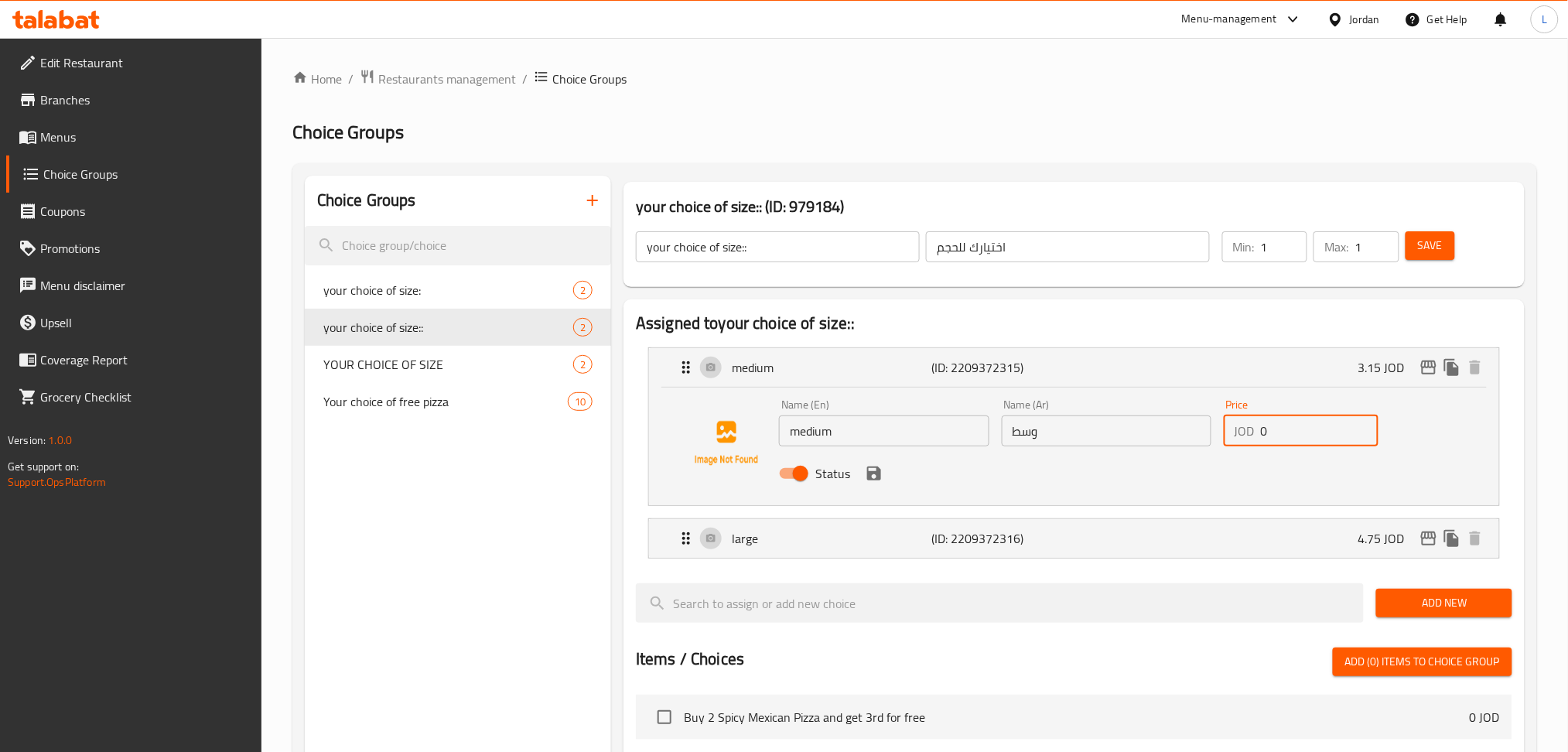 click on "0" at bounding box center (1320, 431) 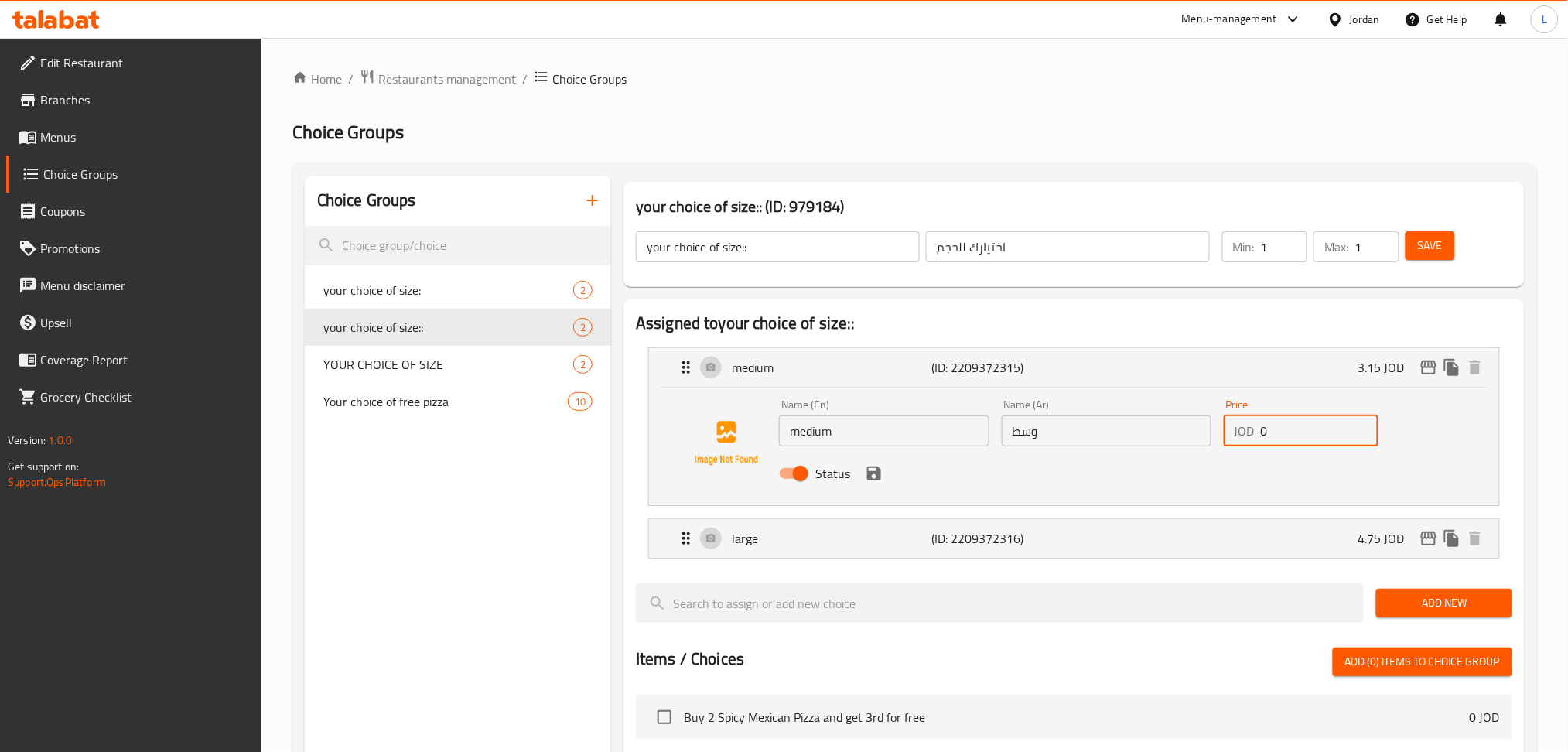 click on "0" at bounding box center [1320, 431] 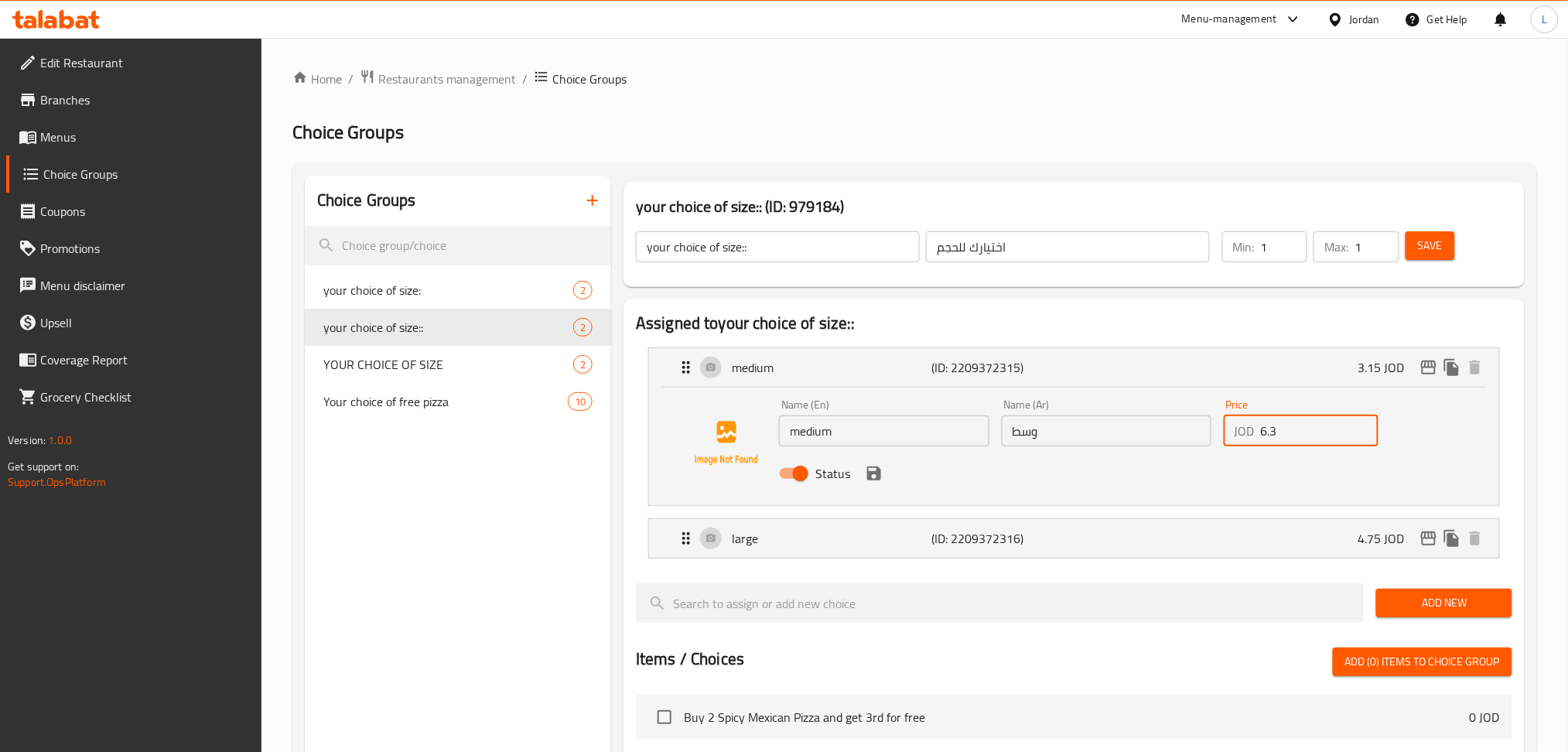 click 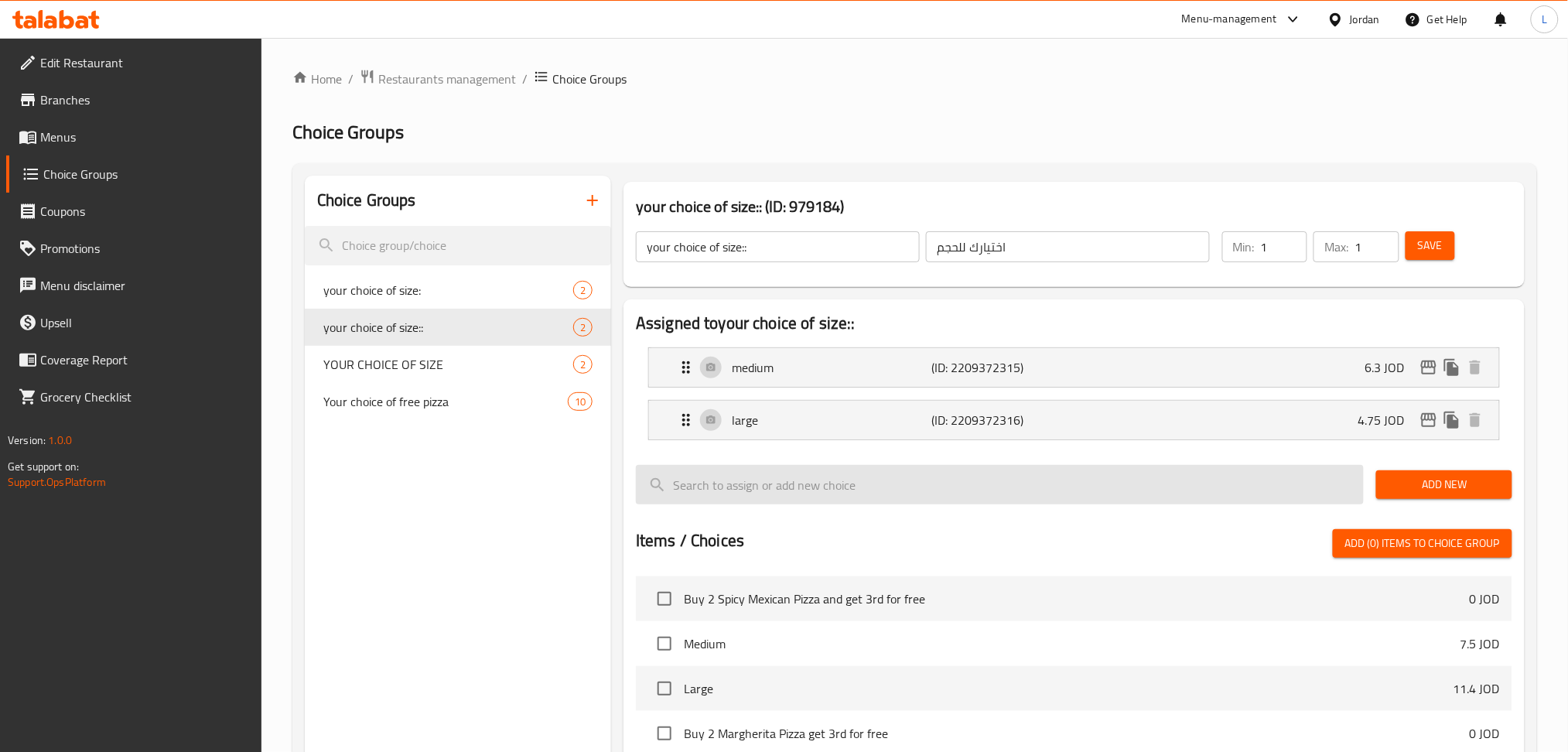 type on "6.3" 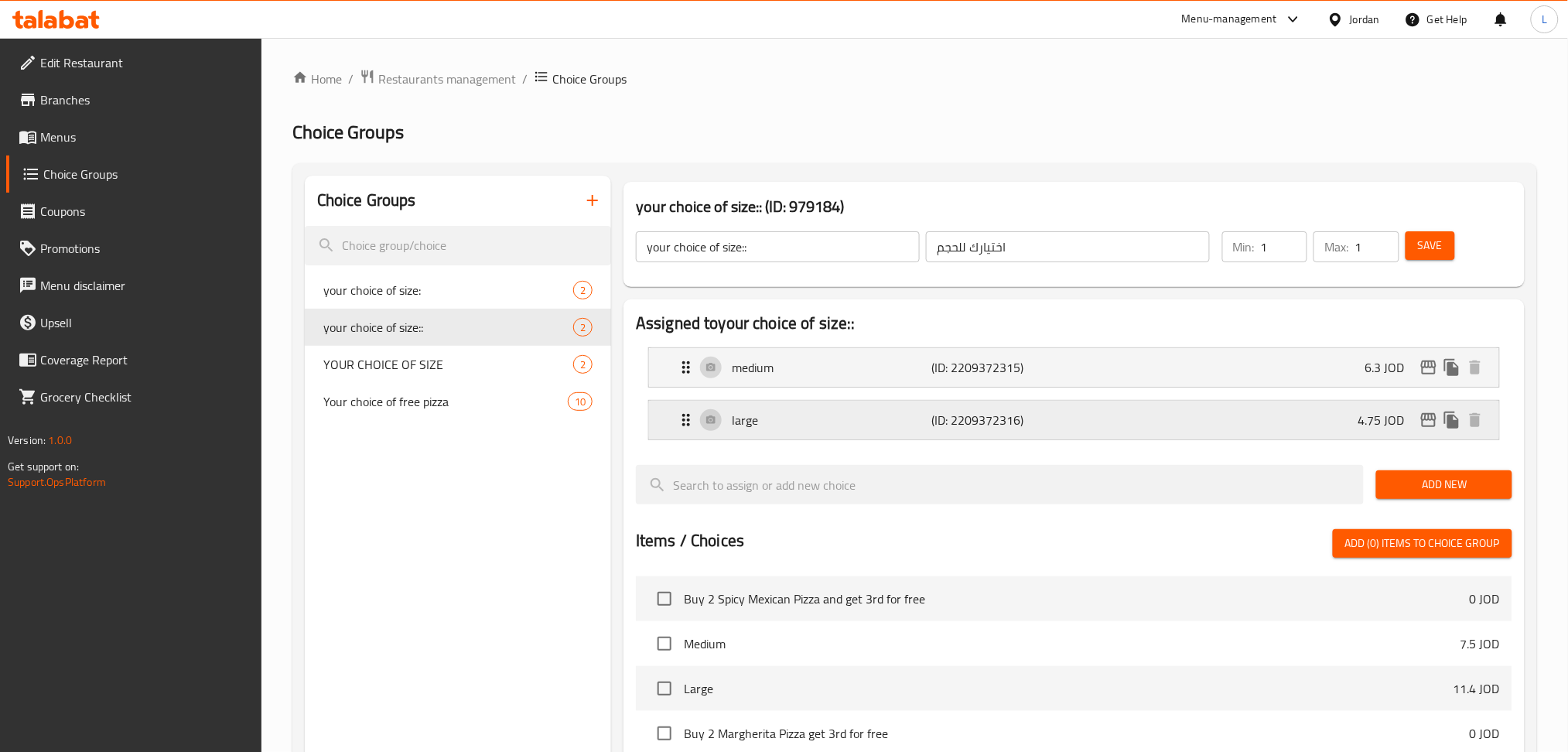 click on "large (ID: 2209372316) 4.75 JOD" at bounding box center [1078, 420] 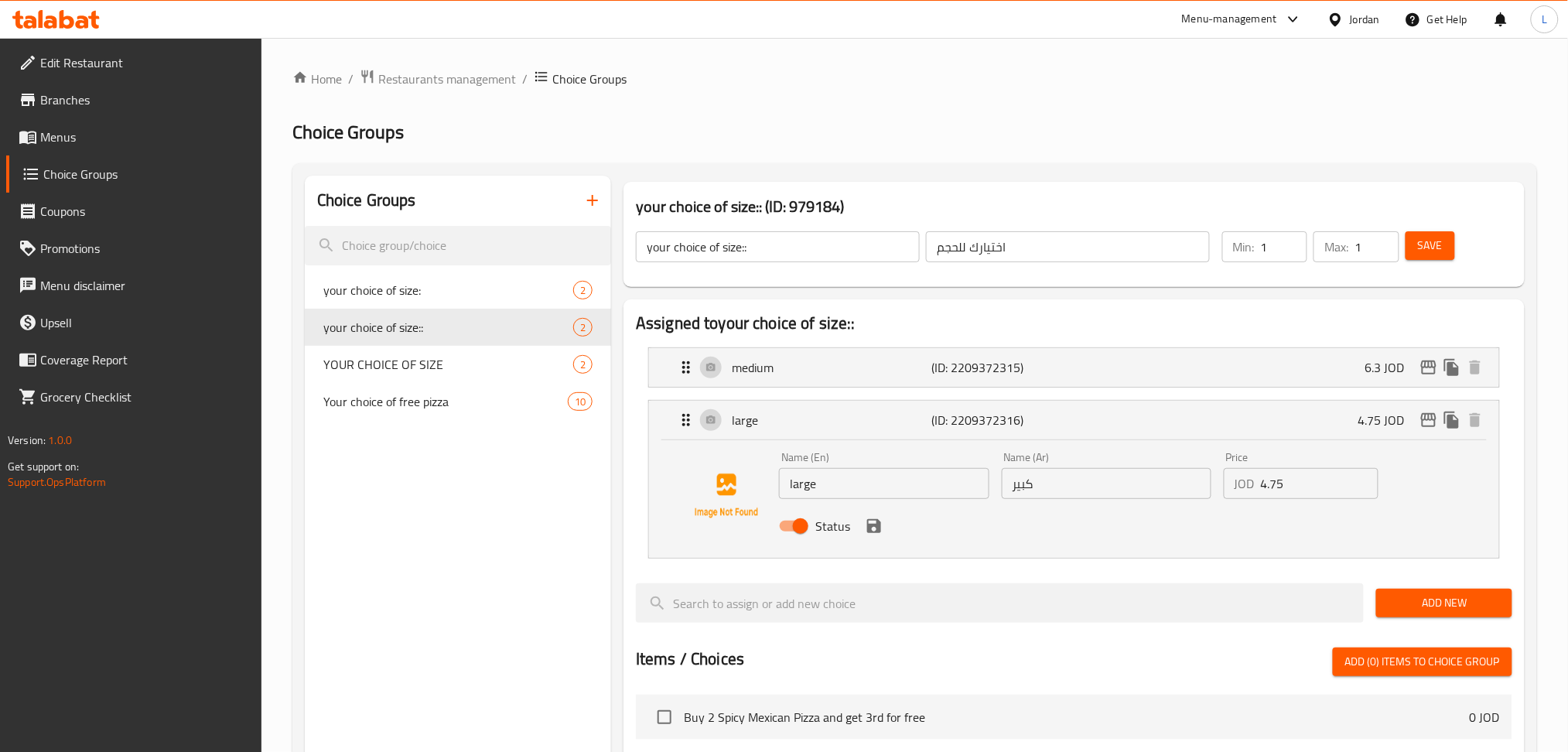 click on "4.75" at bounding box center (1320, 484) 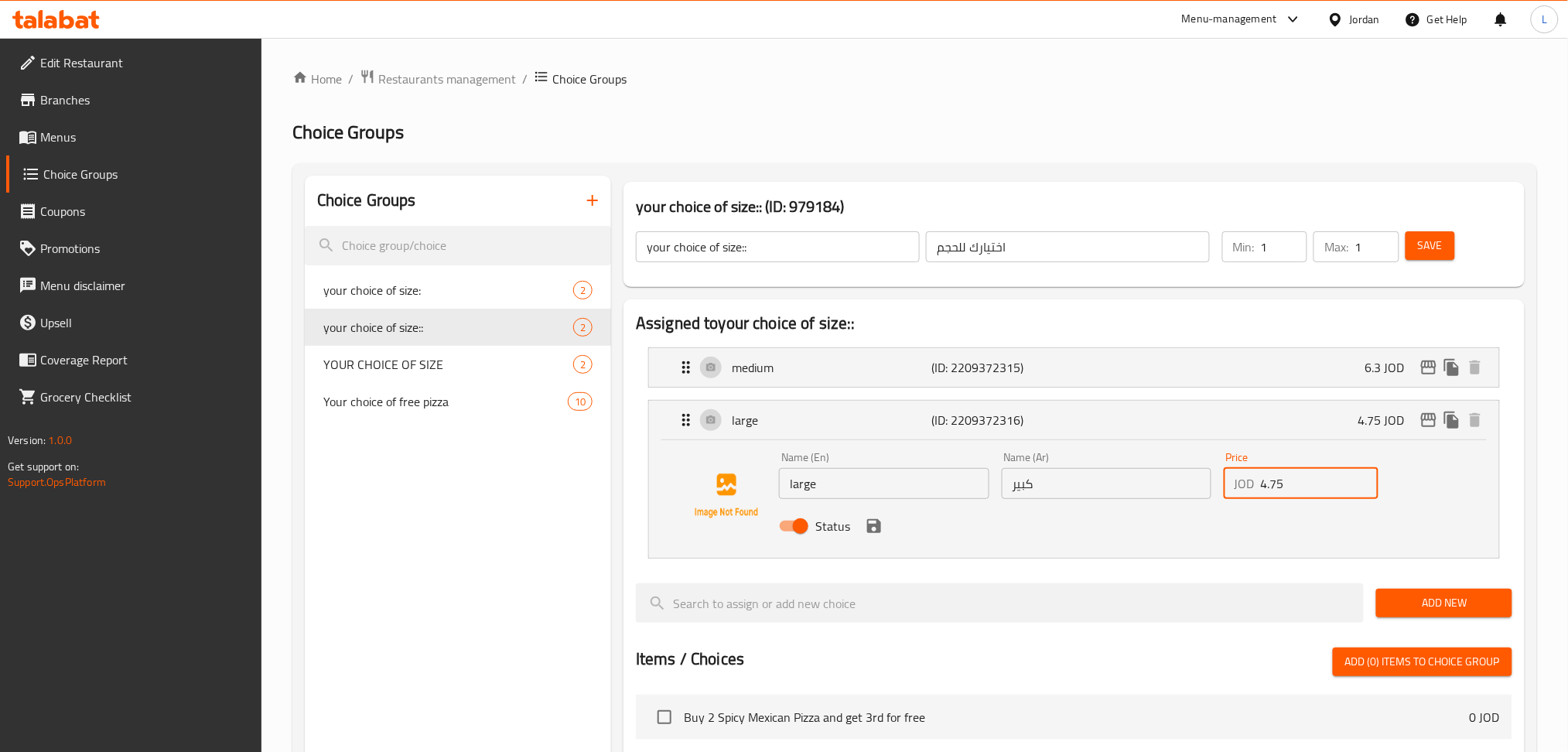 click on "4.75" at bounding box center (1320, 484) 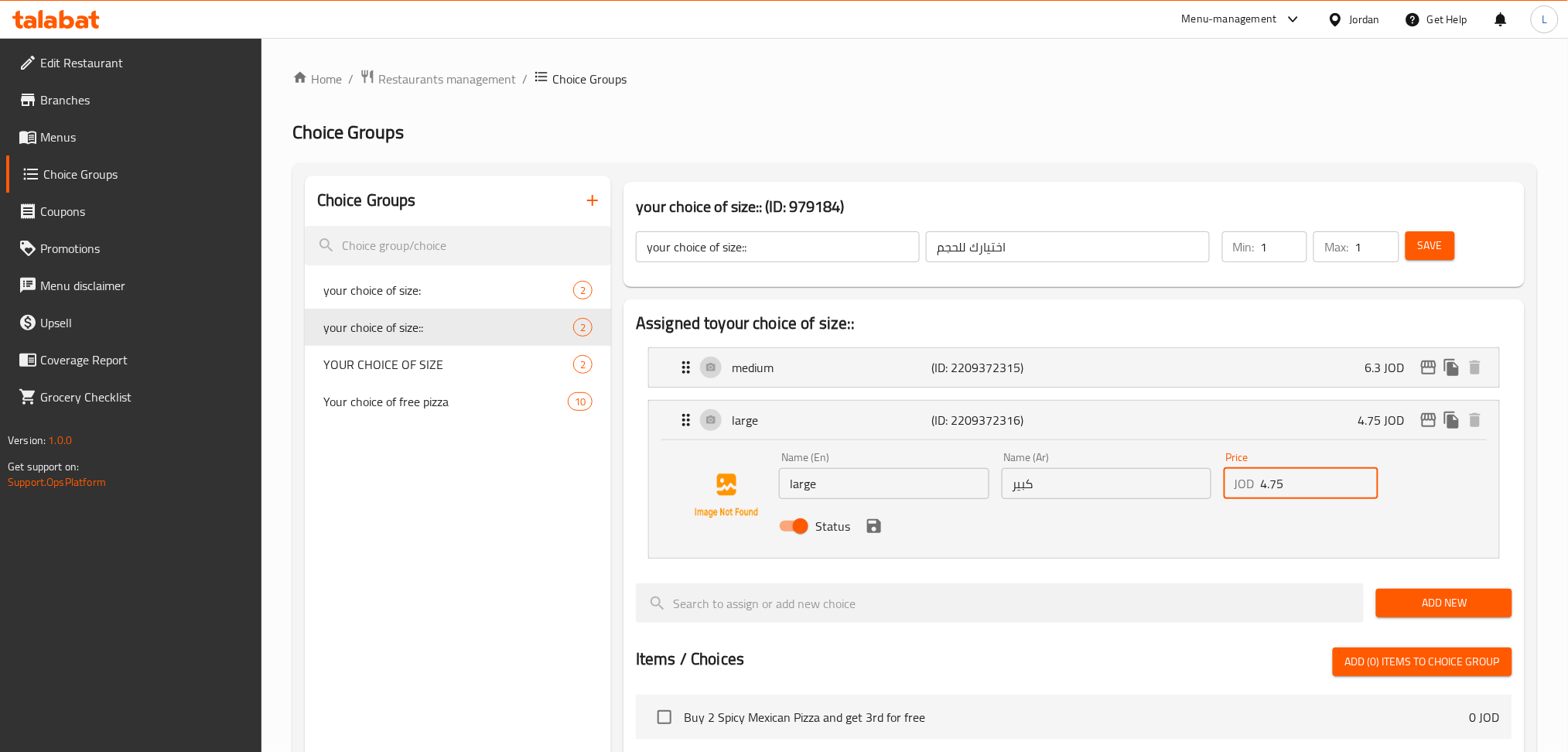 click on "4.75" at bounding box center (1320, 484) 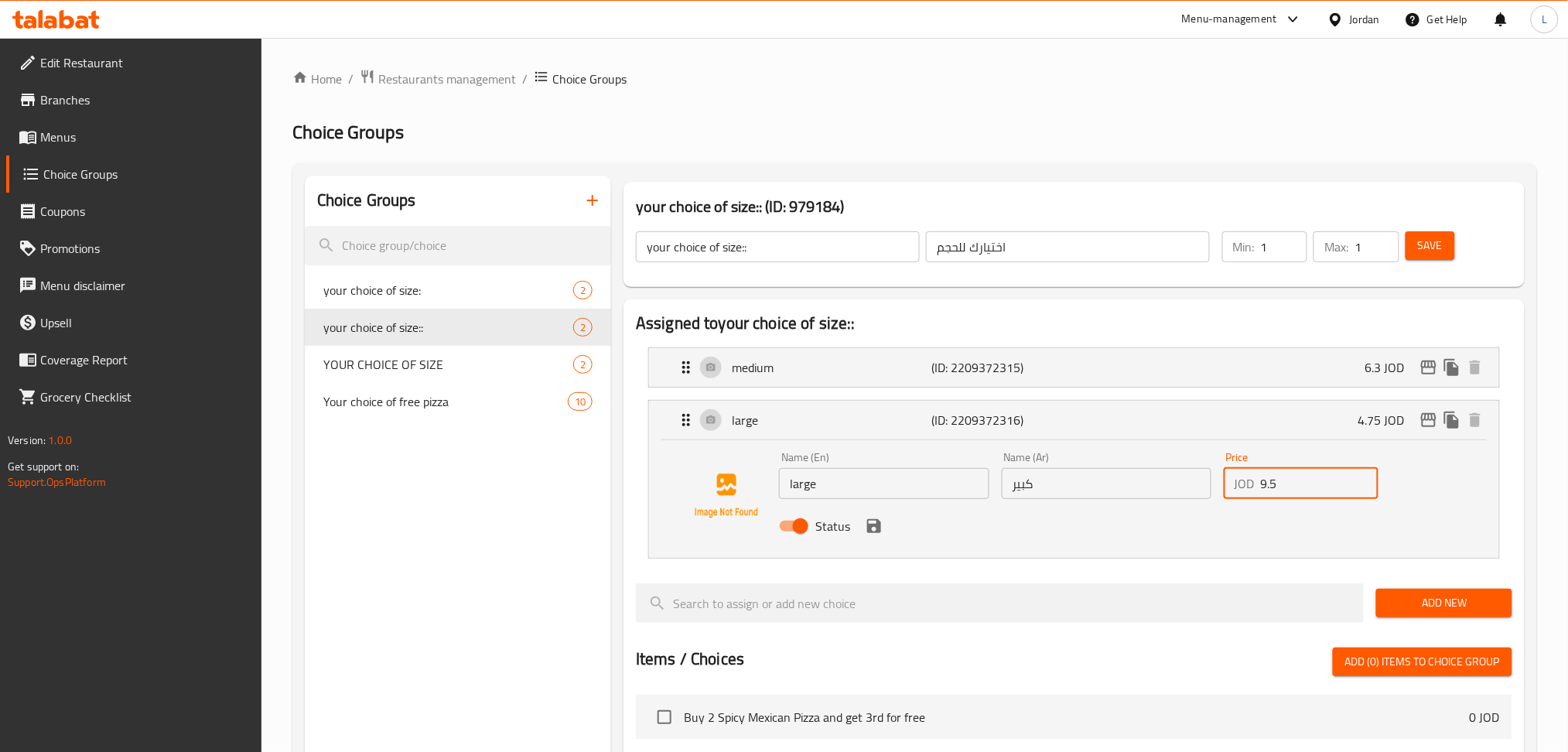 click 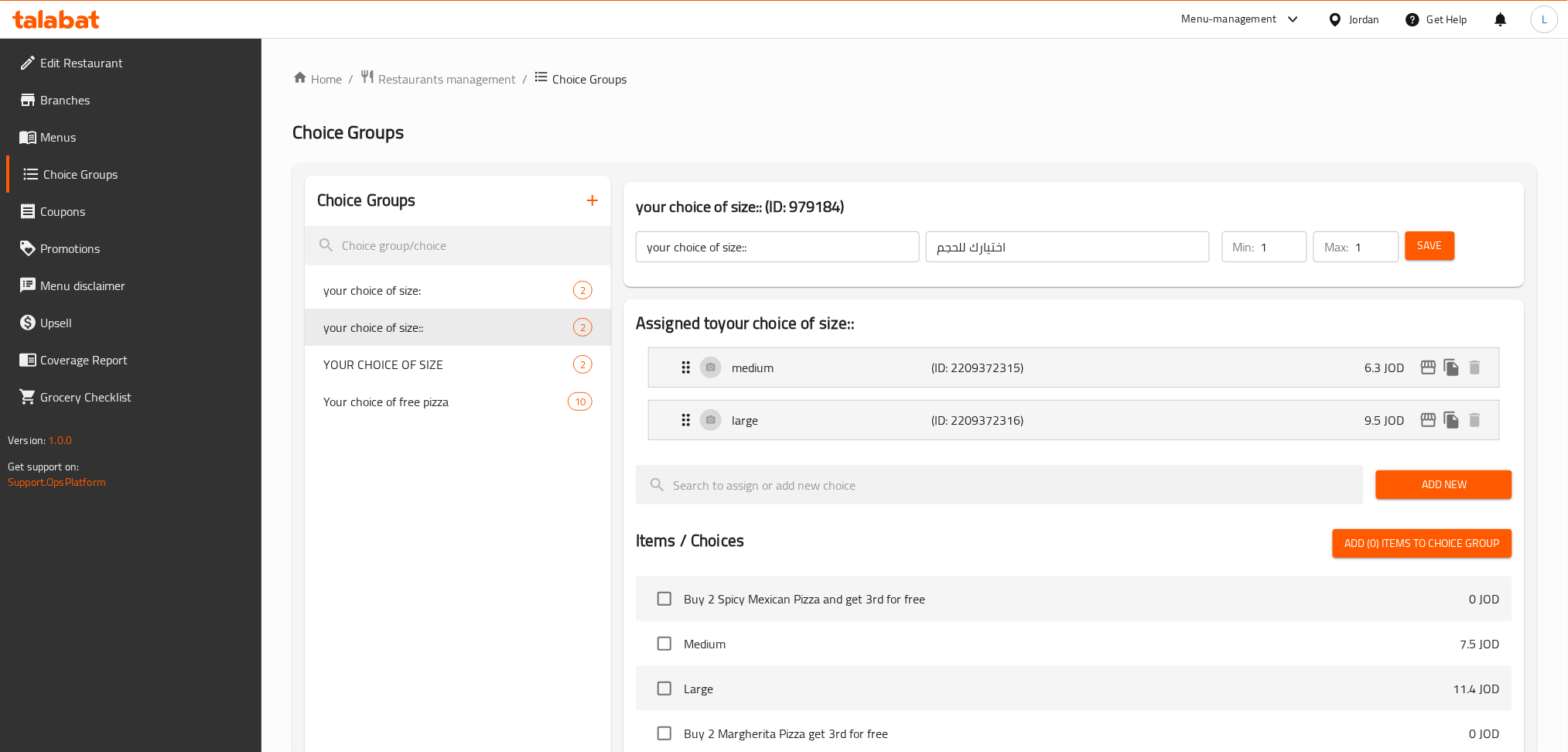type on "9.5" 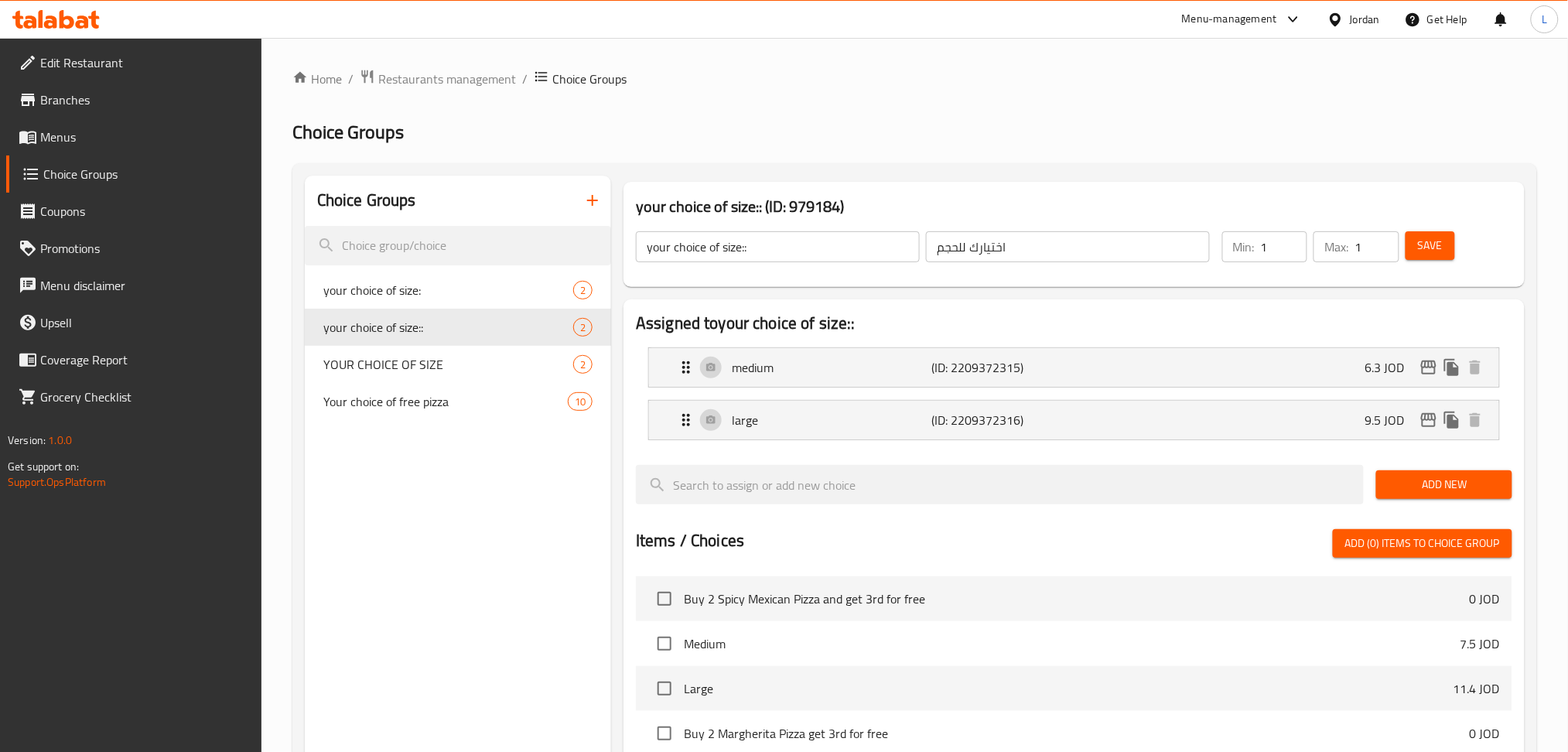 click on "Save" at bounding box center [1430, 245] 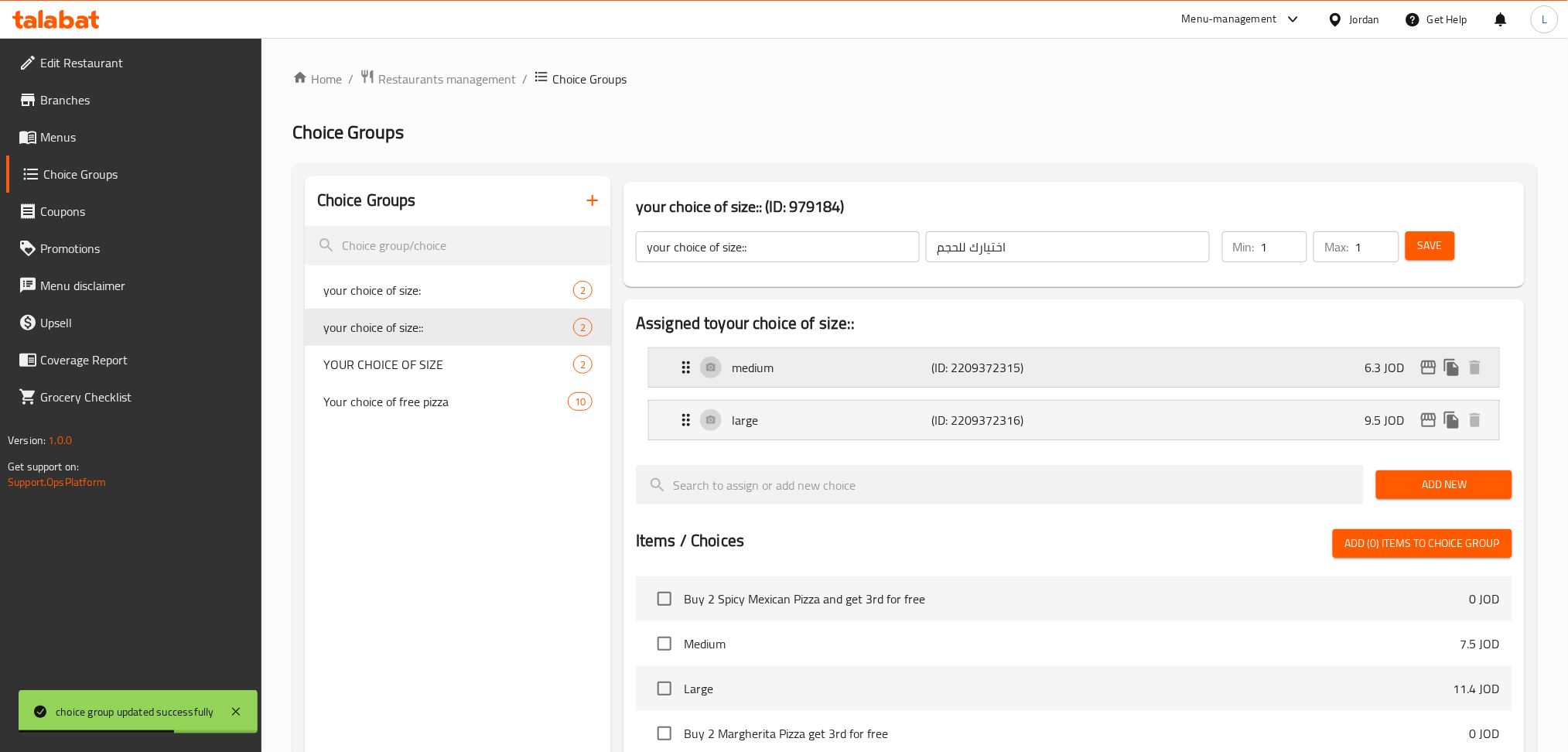 click 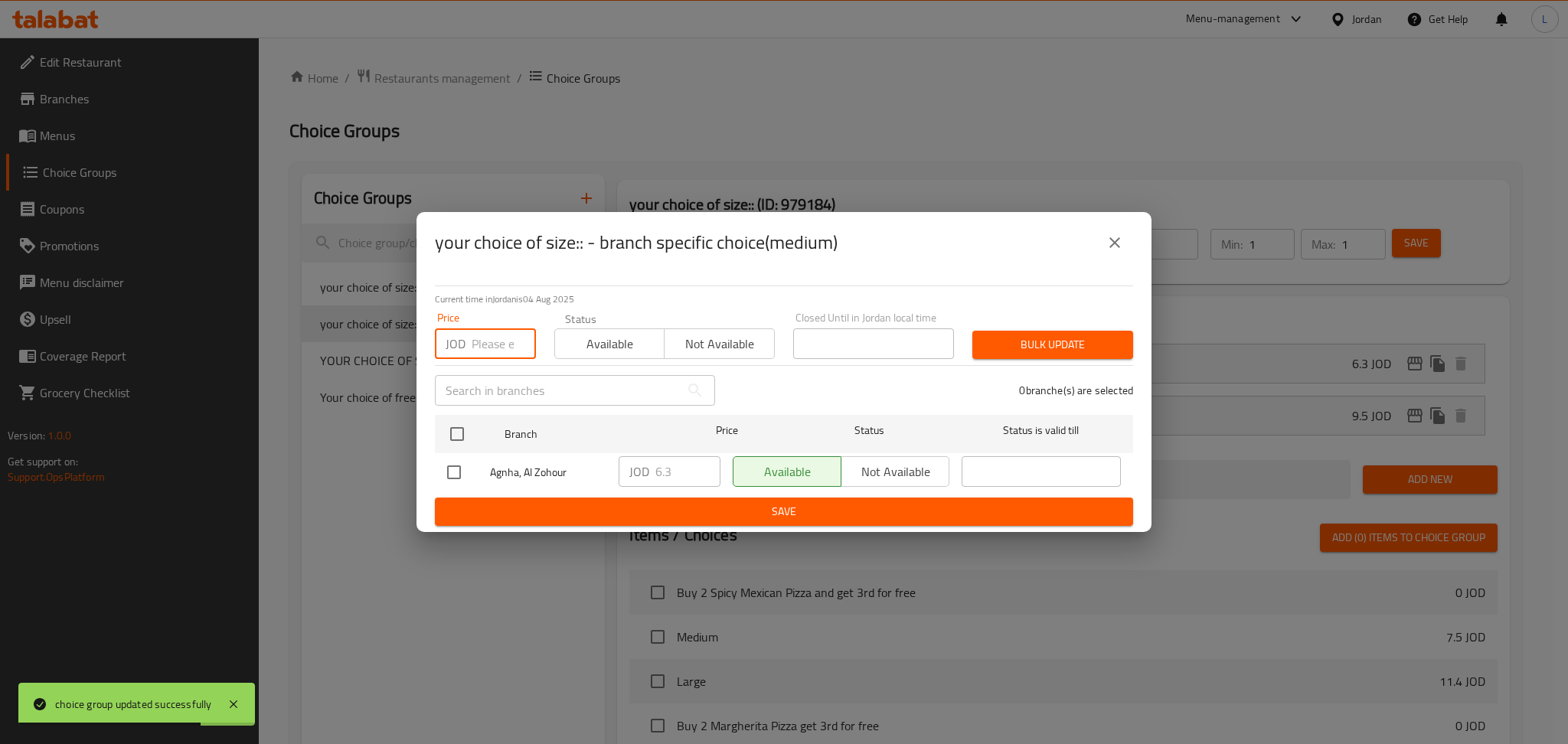 click at bounding box center [504, 344] 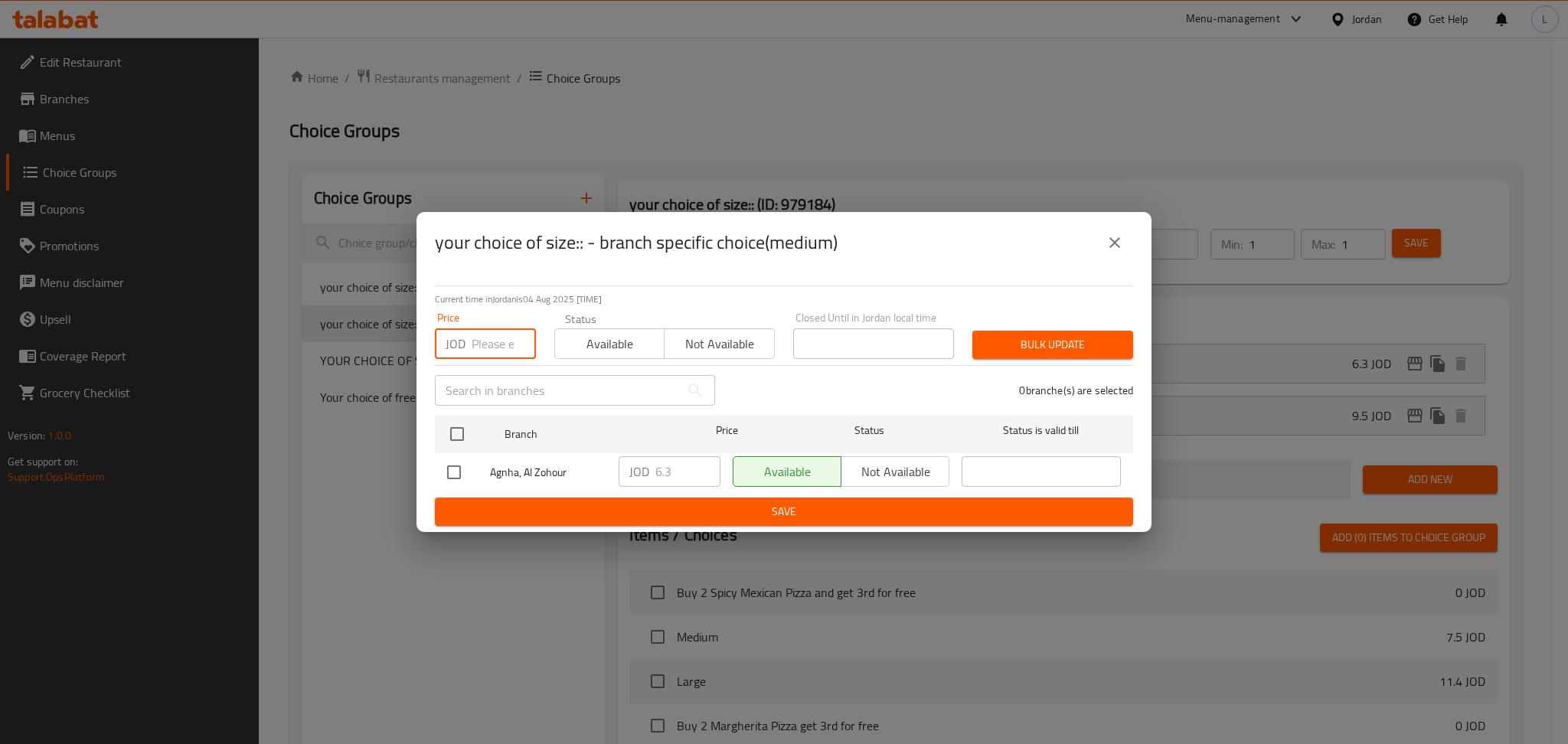 click 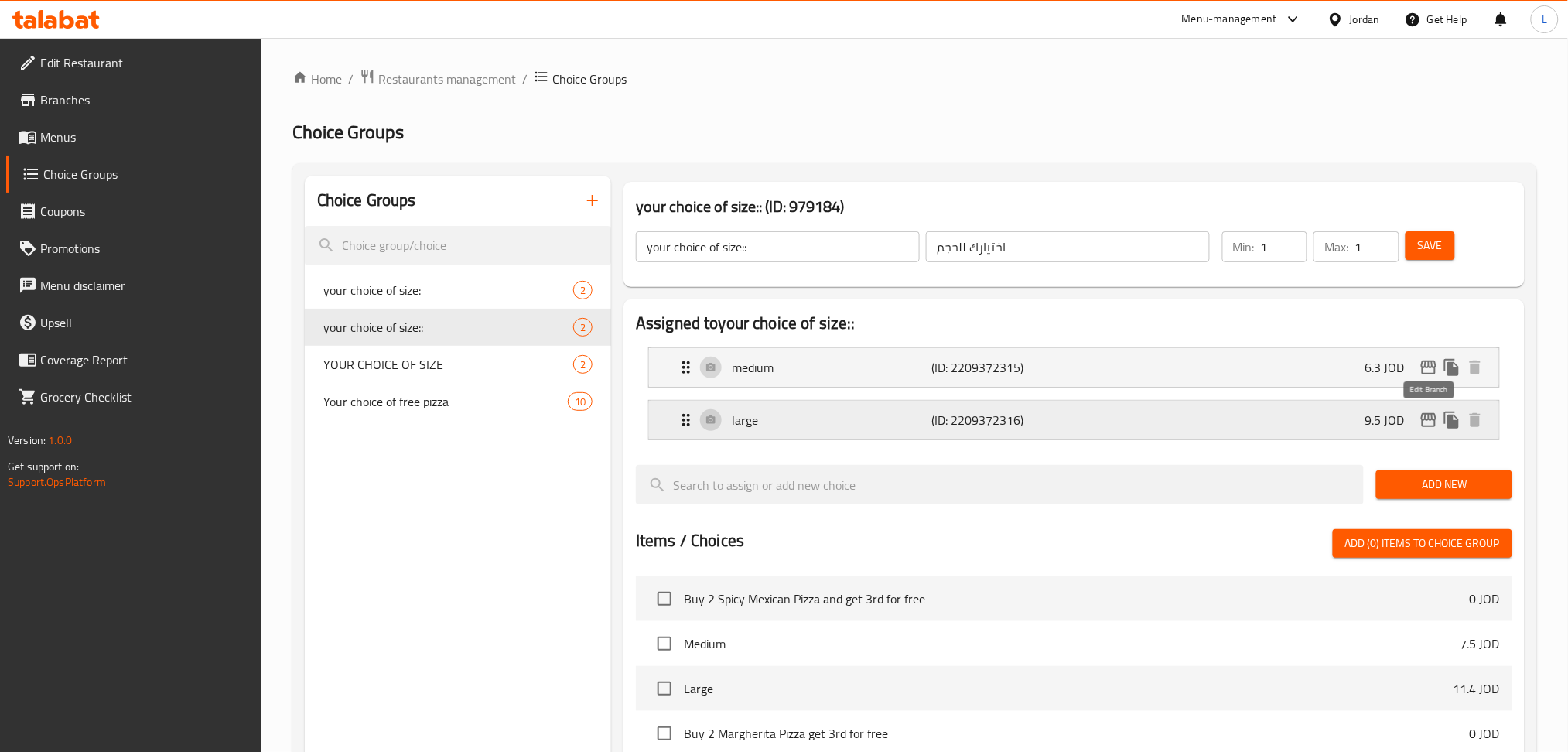 click 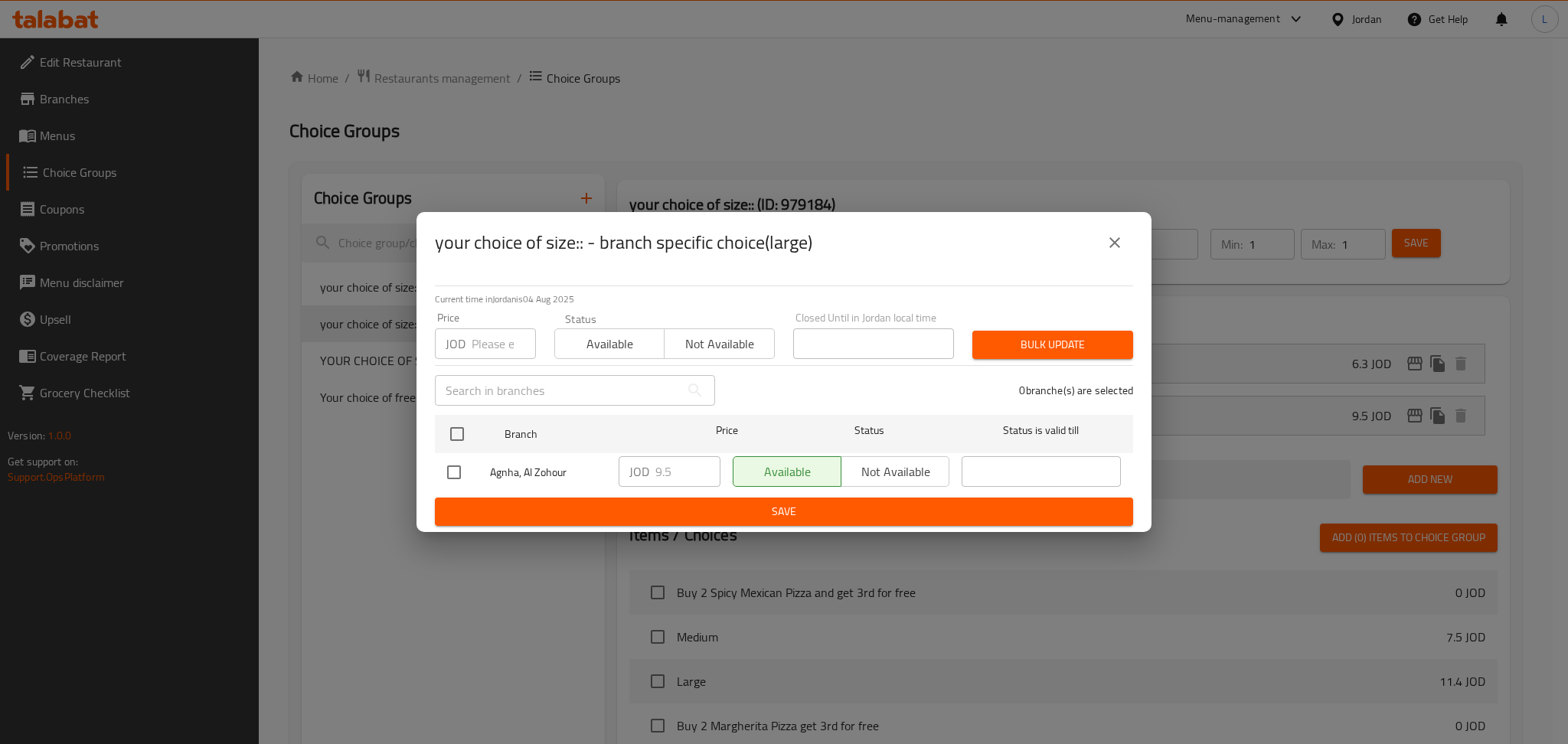 click at bounding box center [504, 344] 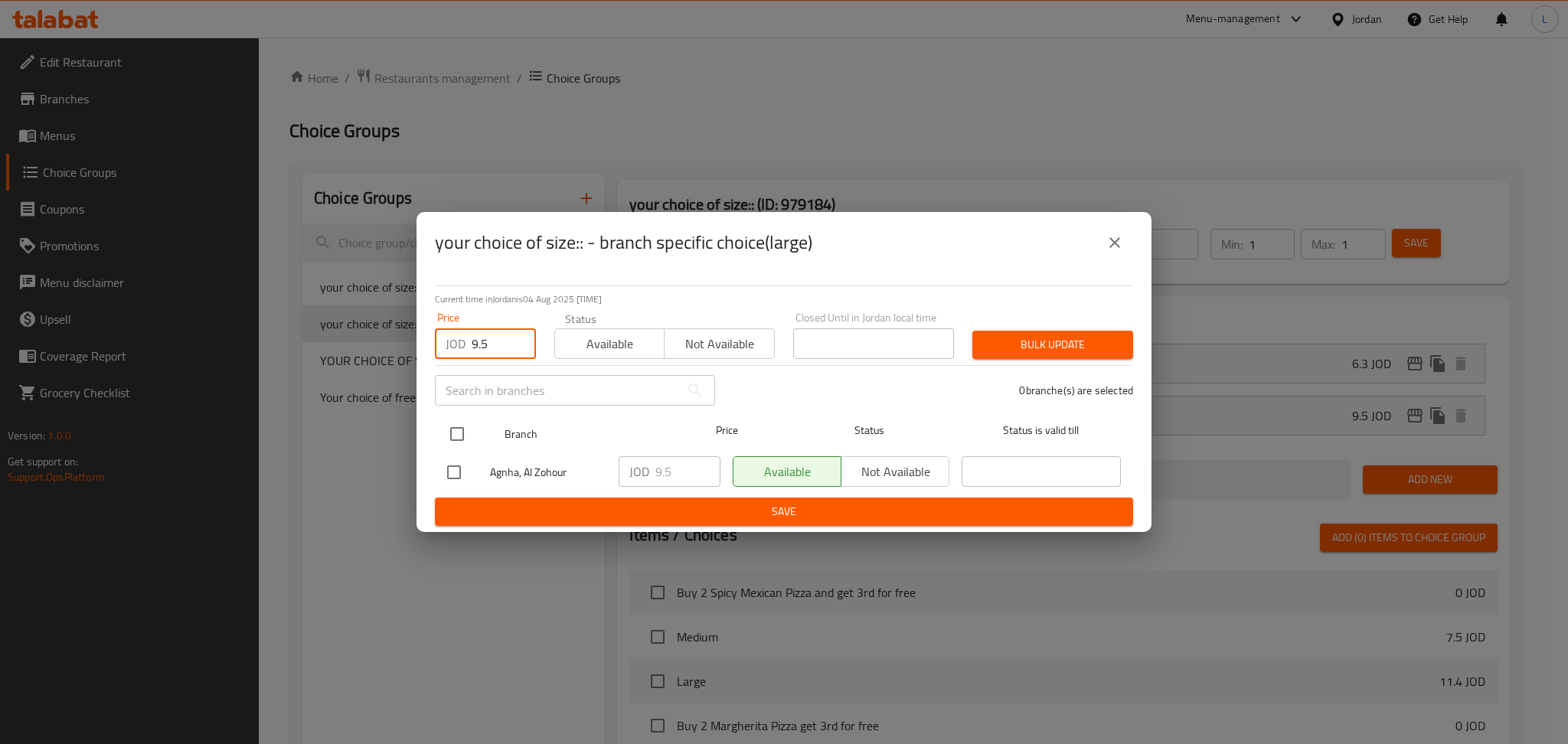 type on "9.5" 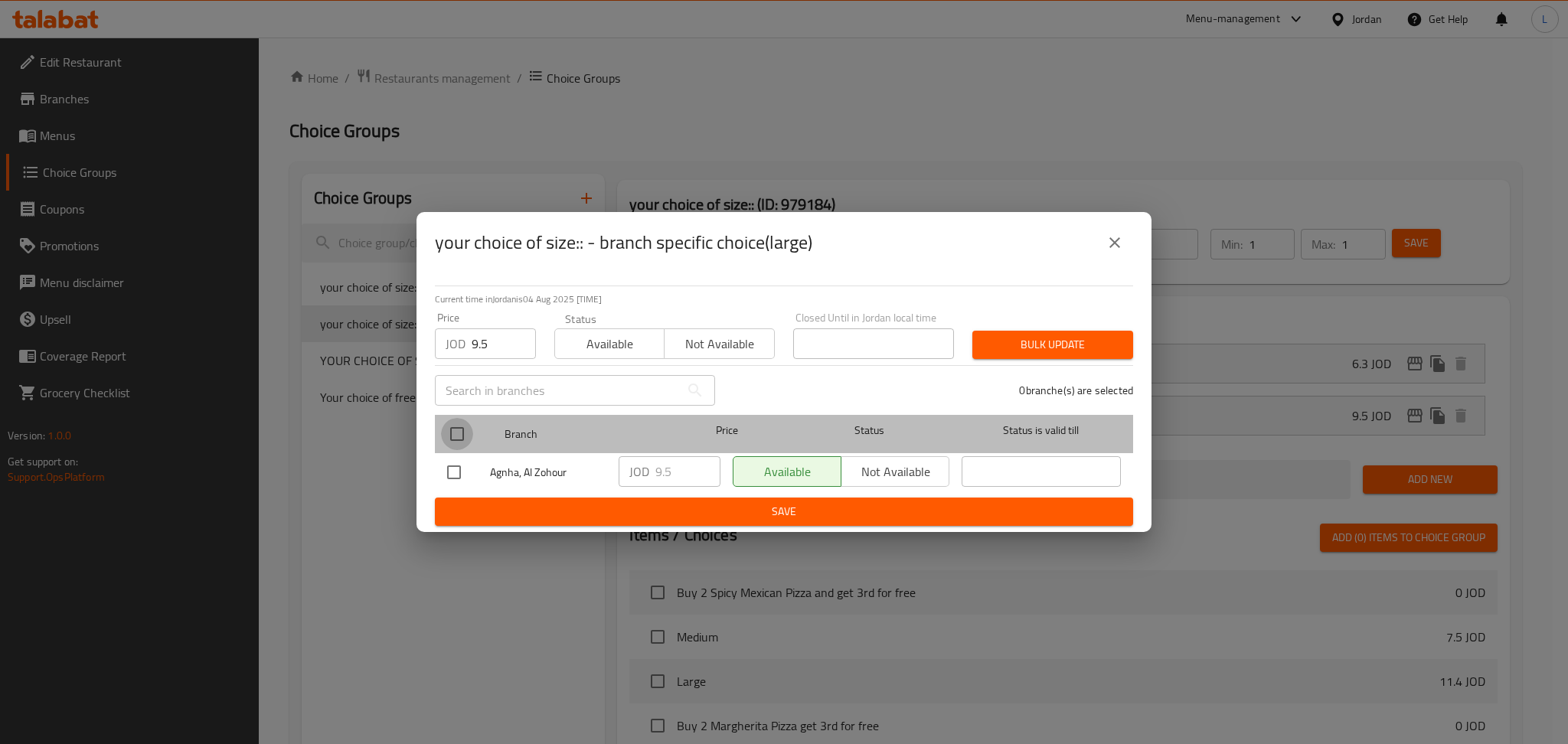 click at bounding box center (457, 434) 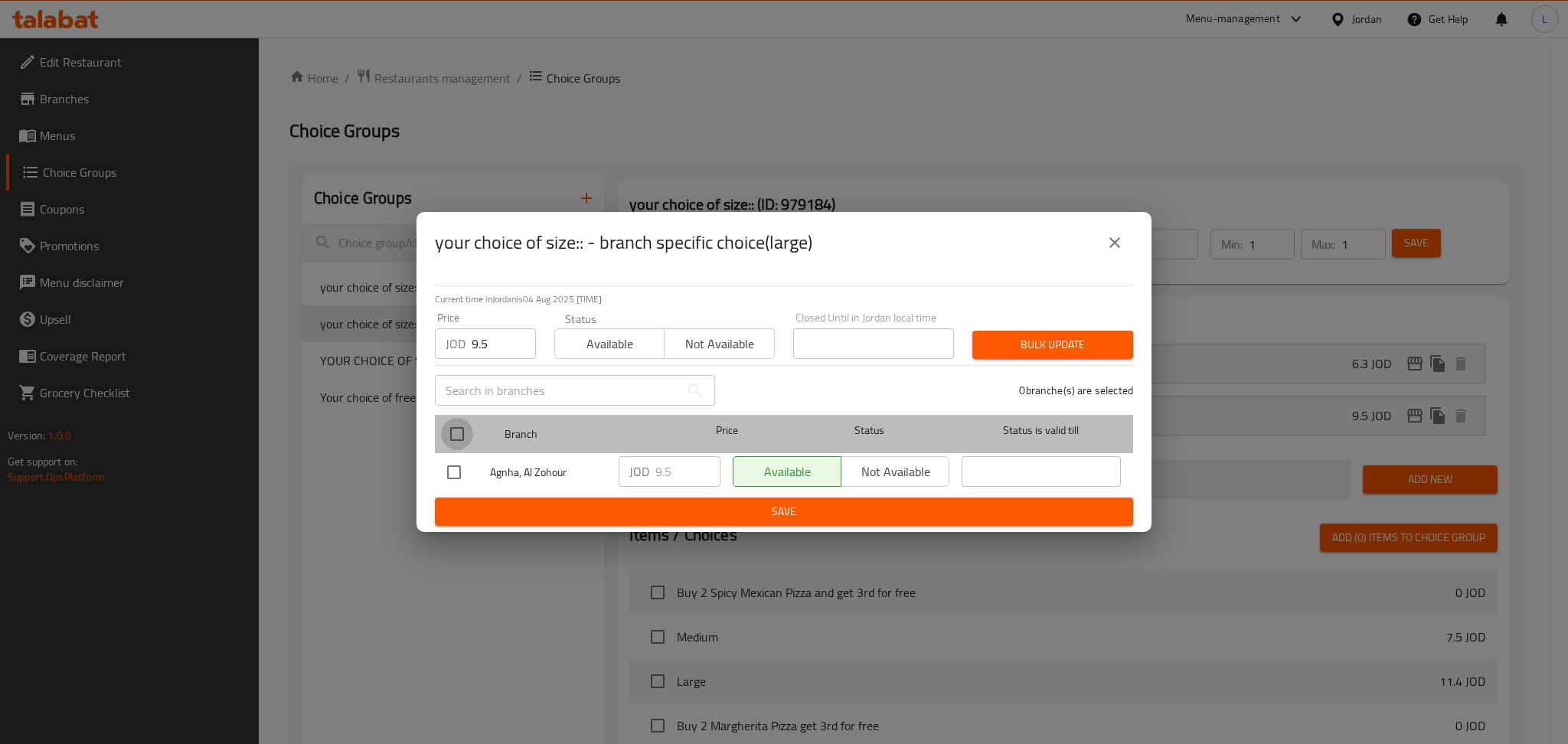 checkbox on "true" 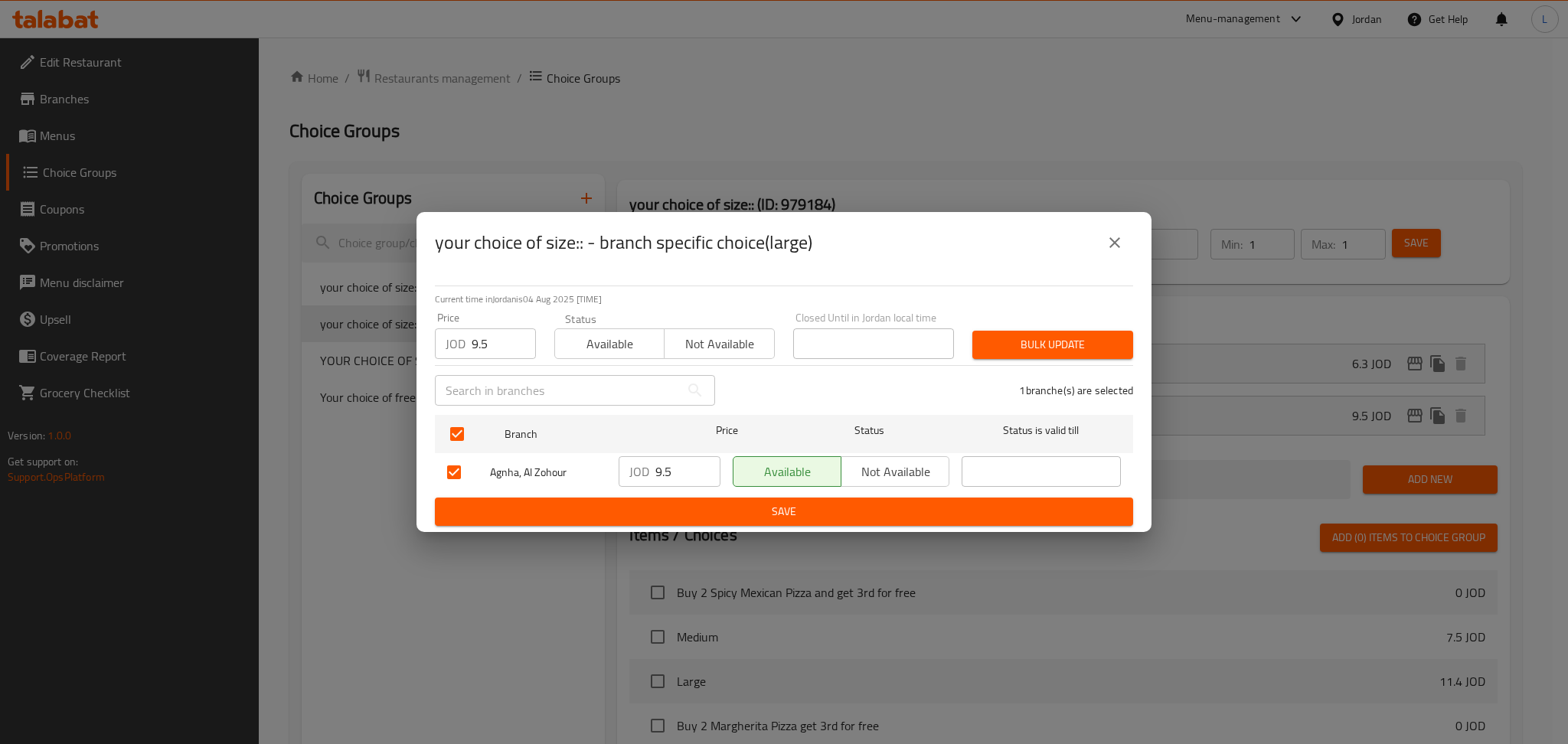 click on "Bulk update" at bounding box center [1053, 344] 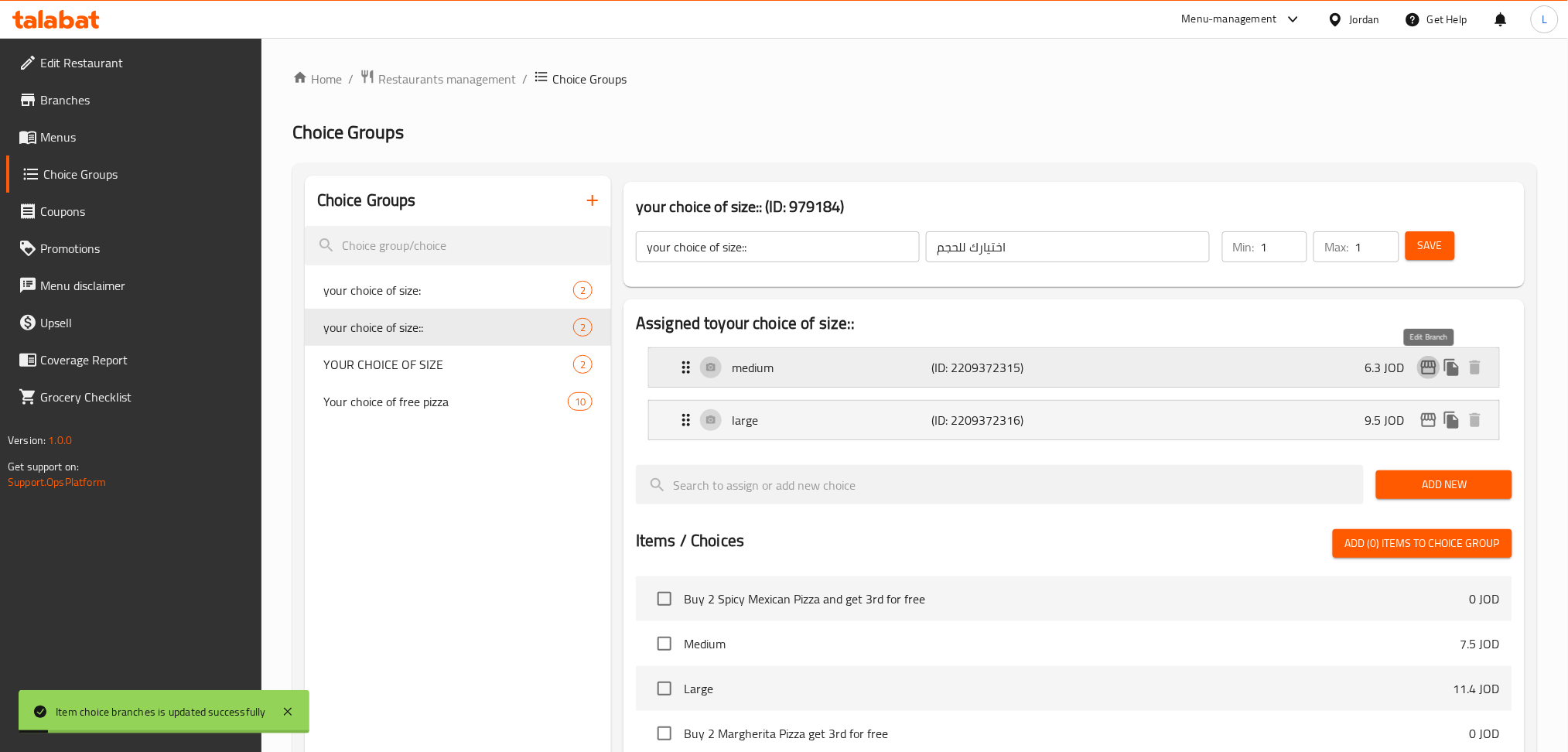click 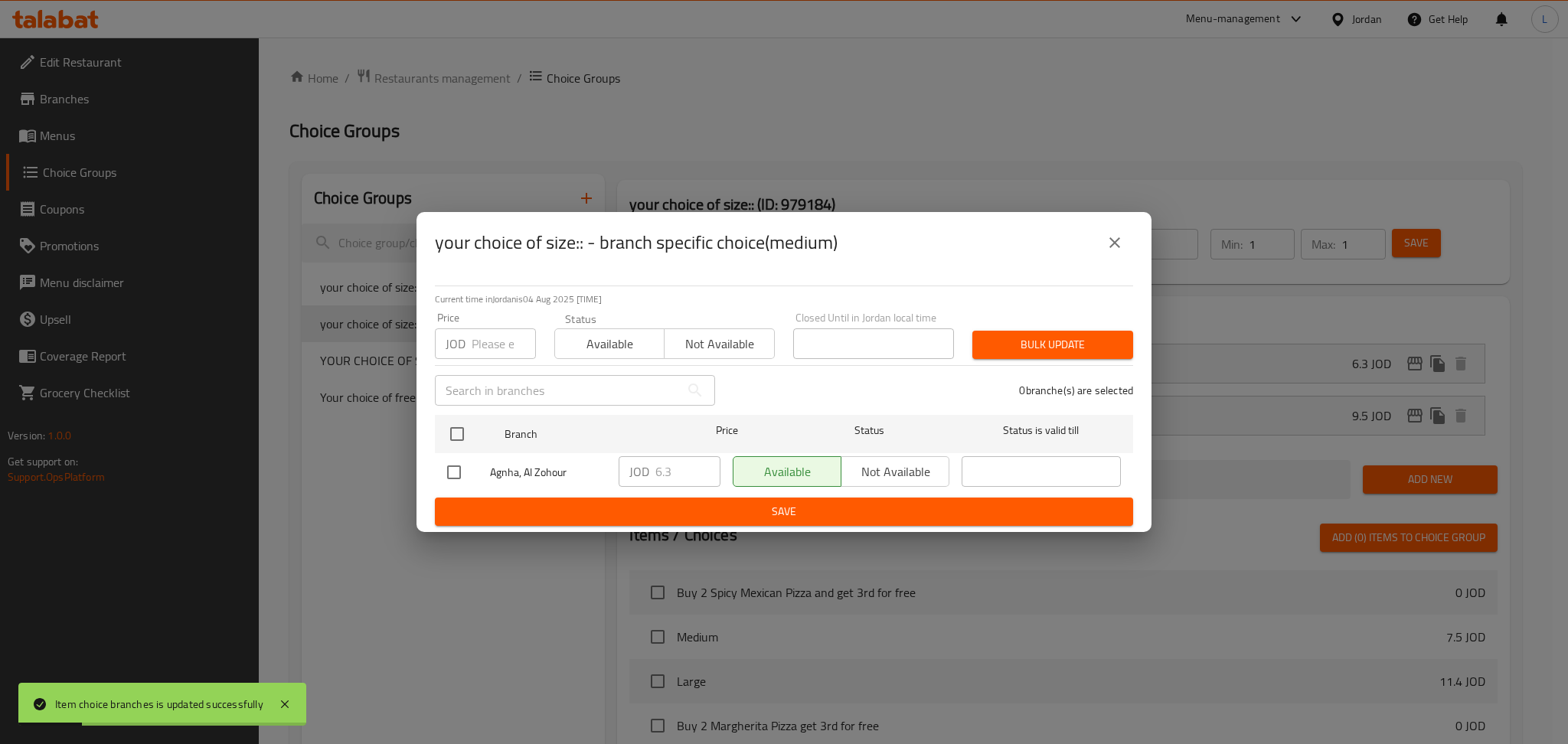 click on "JOD Price" at bounding box center [485, 344] 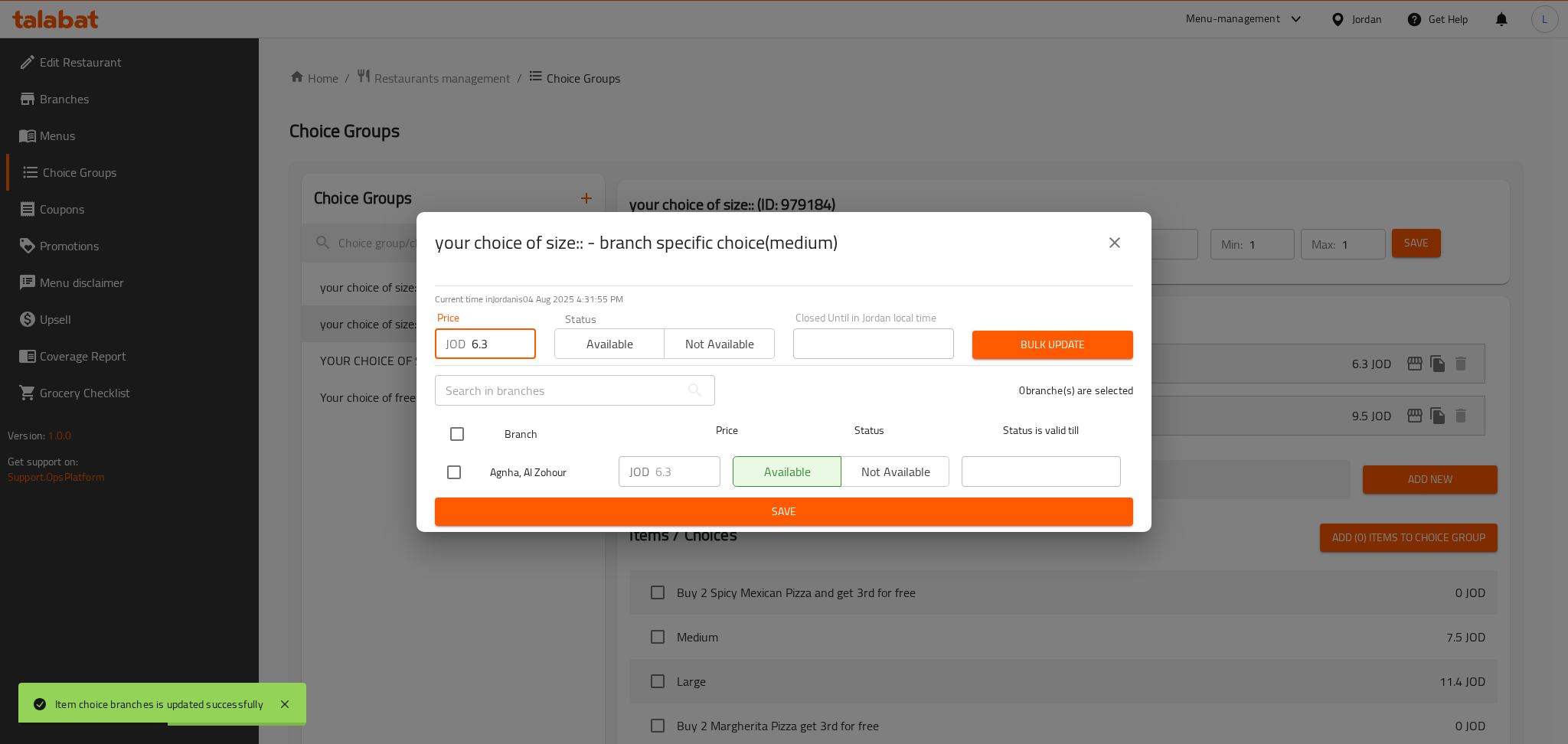 type on "6.3" 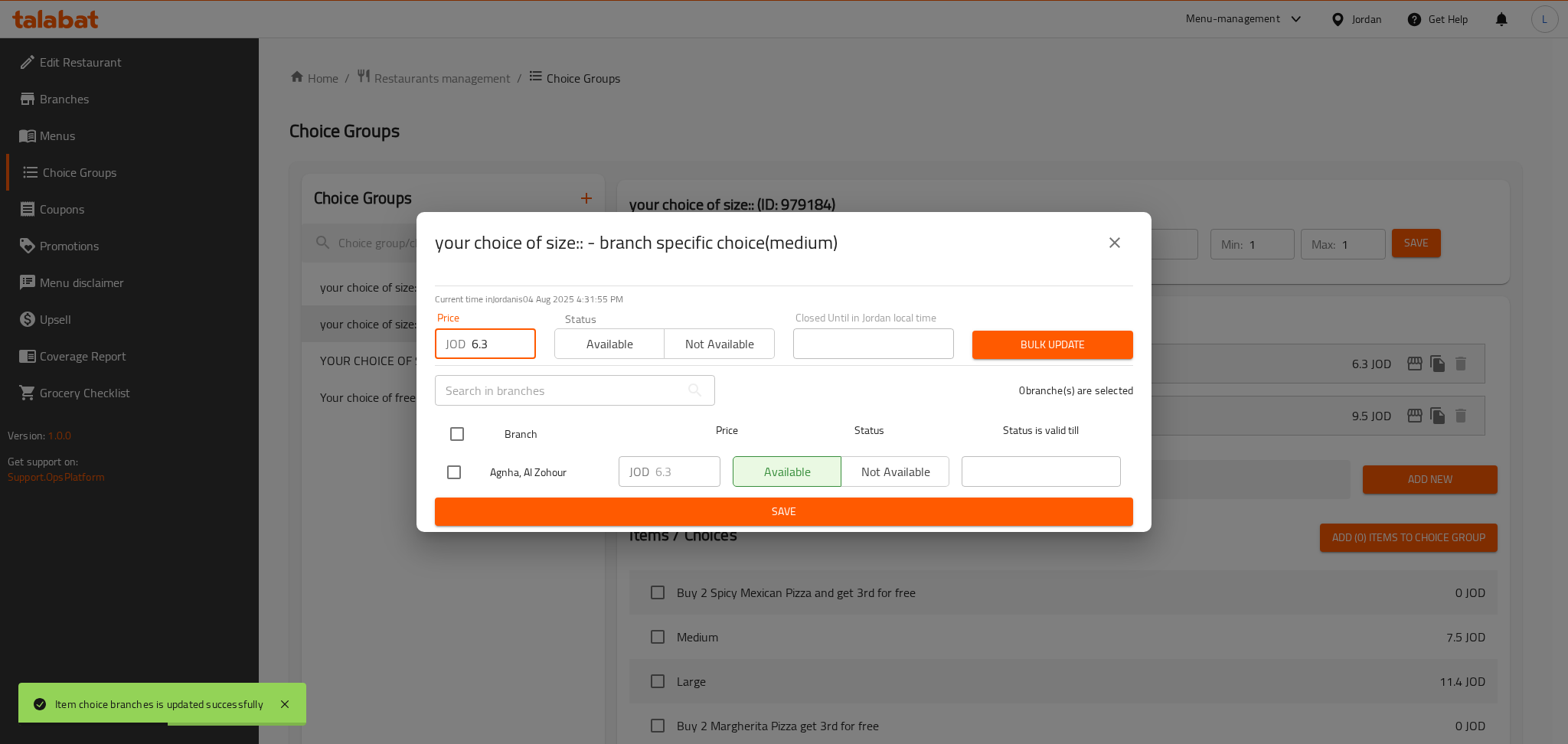 click at bounding box center (457, 434) 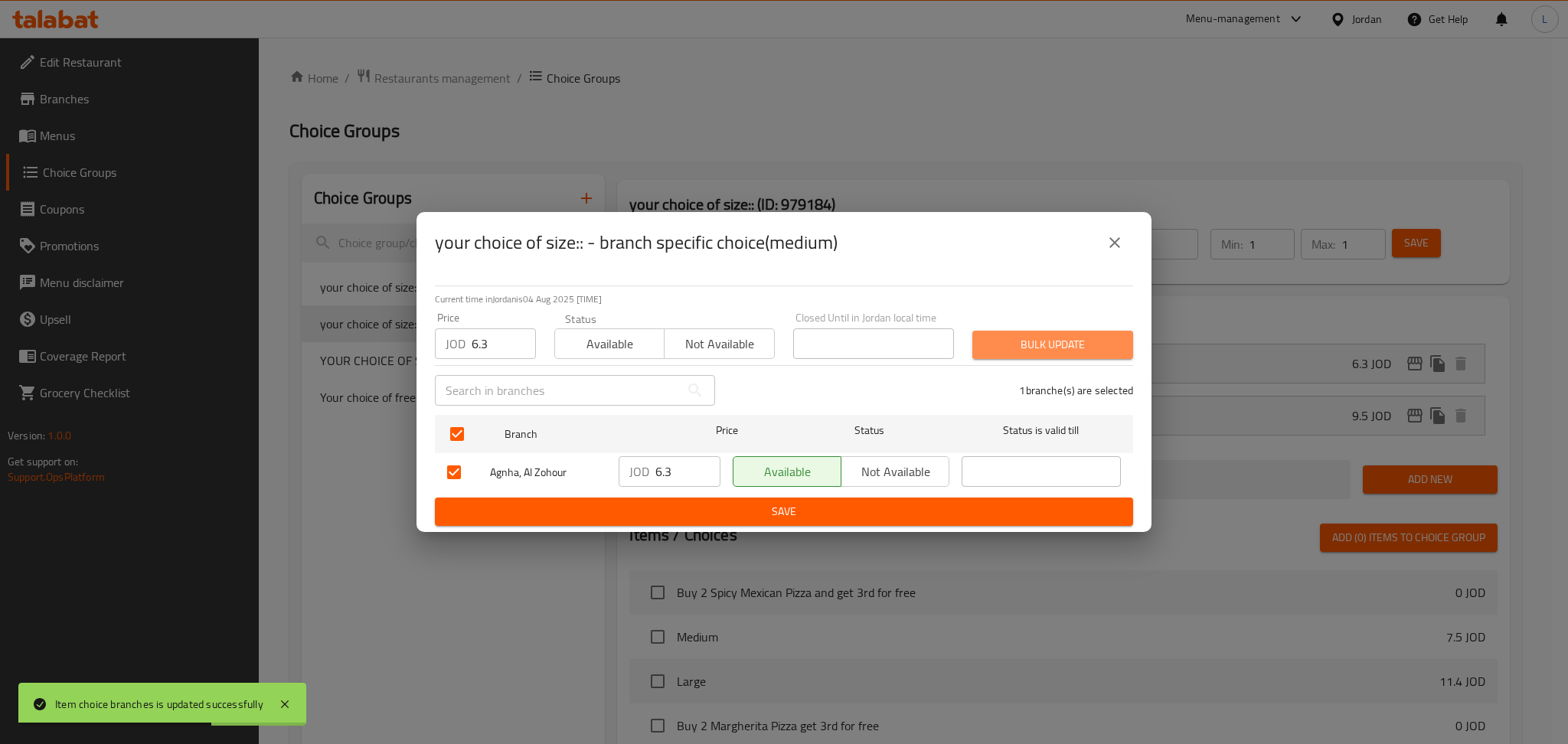 click on "Bulk update" at bounding box center (1053, 344) 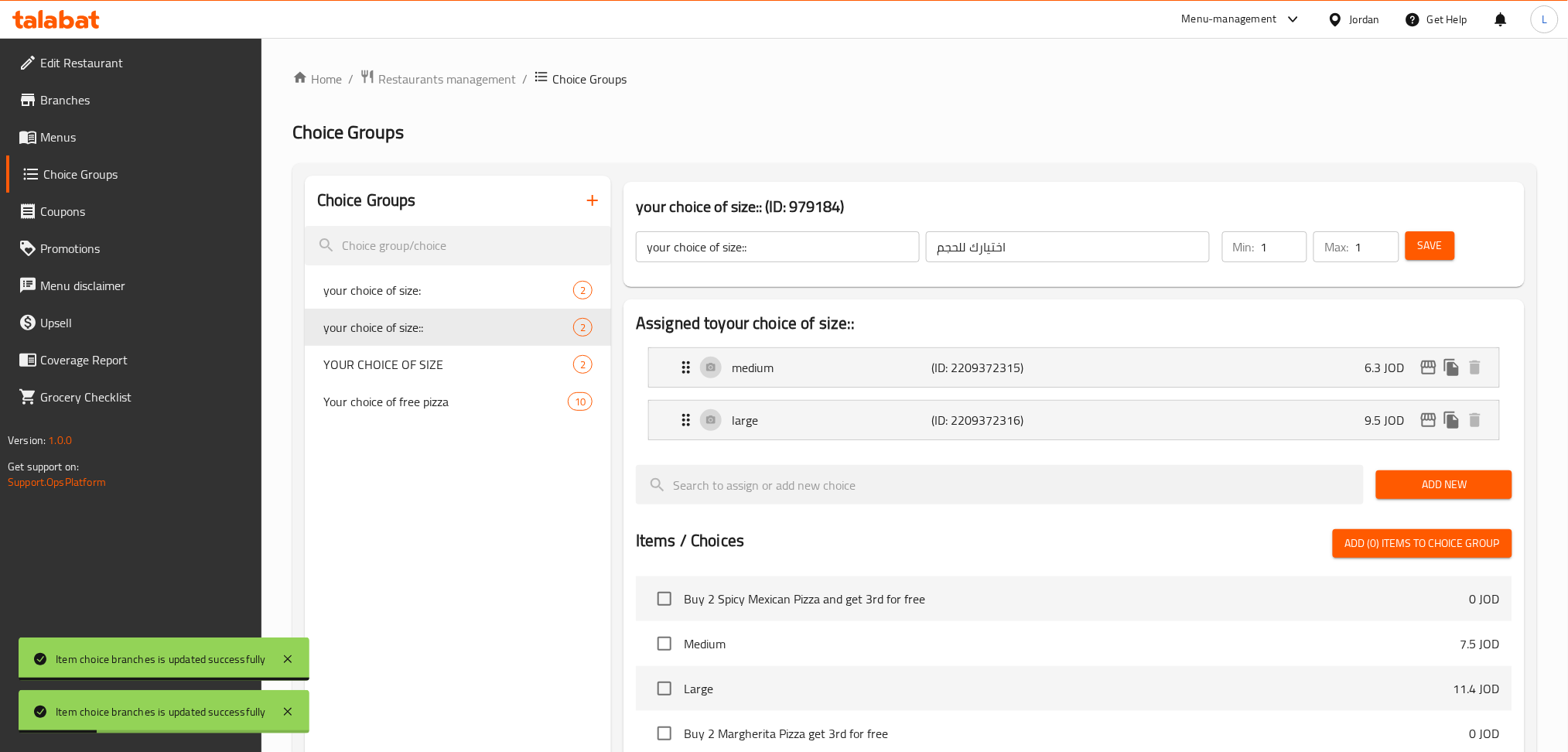 click on "Save" at bounding box center [1430, 245] 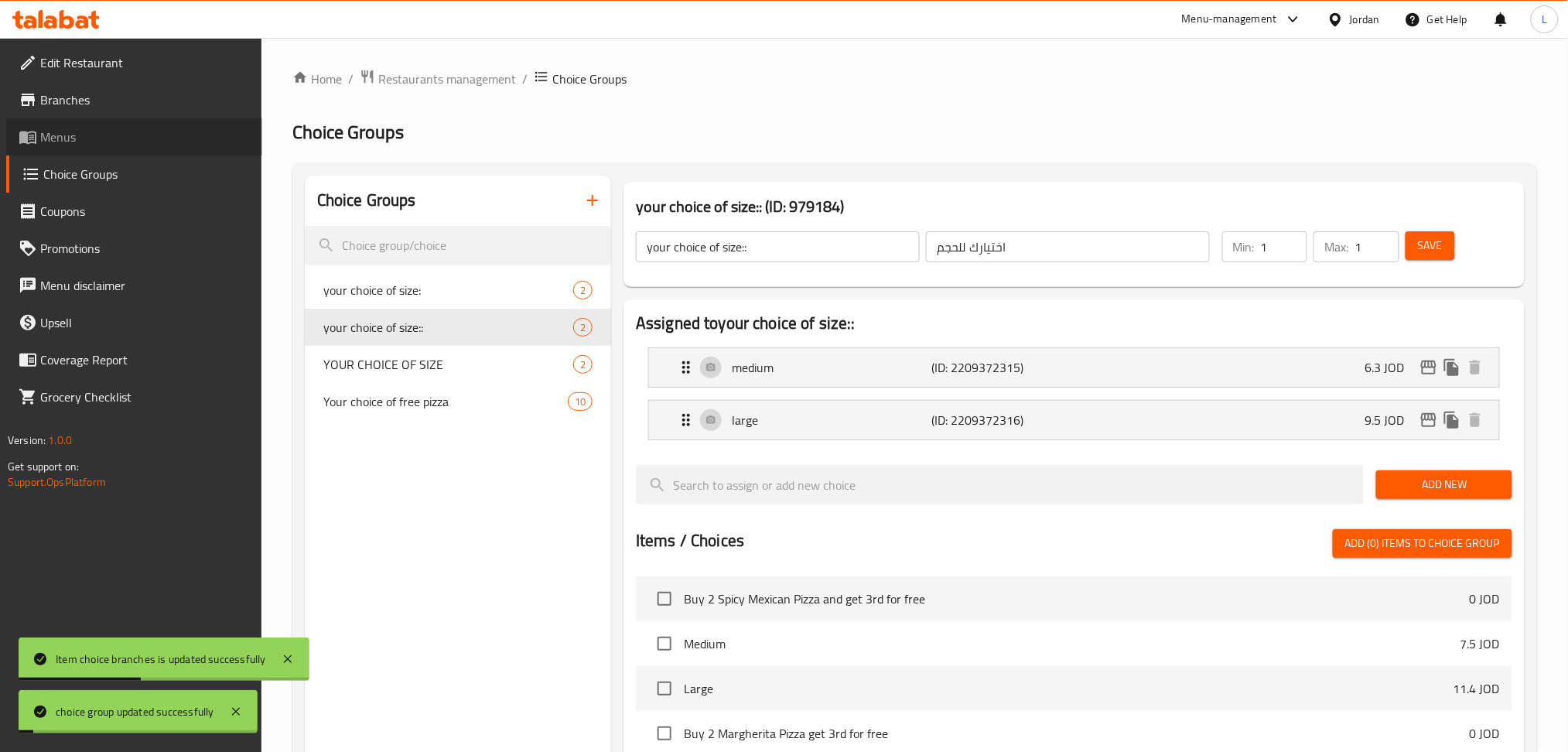 click on "Menus" at bounding box center [145, 137] 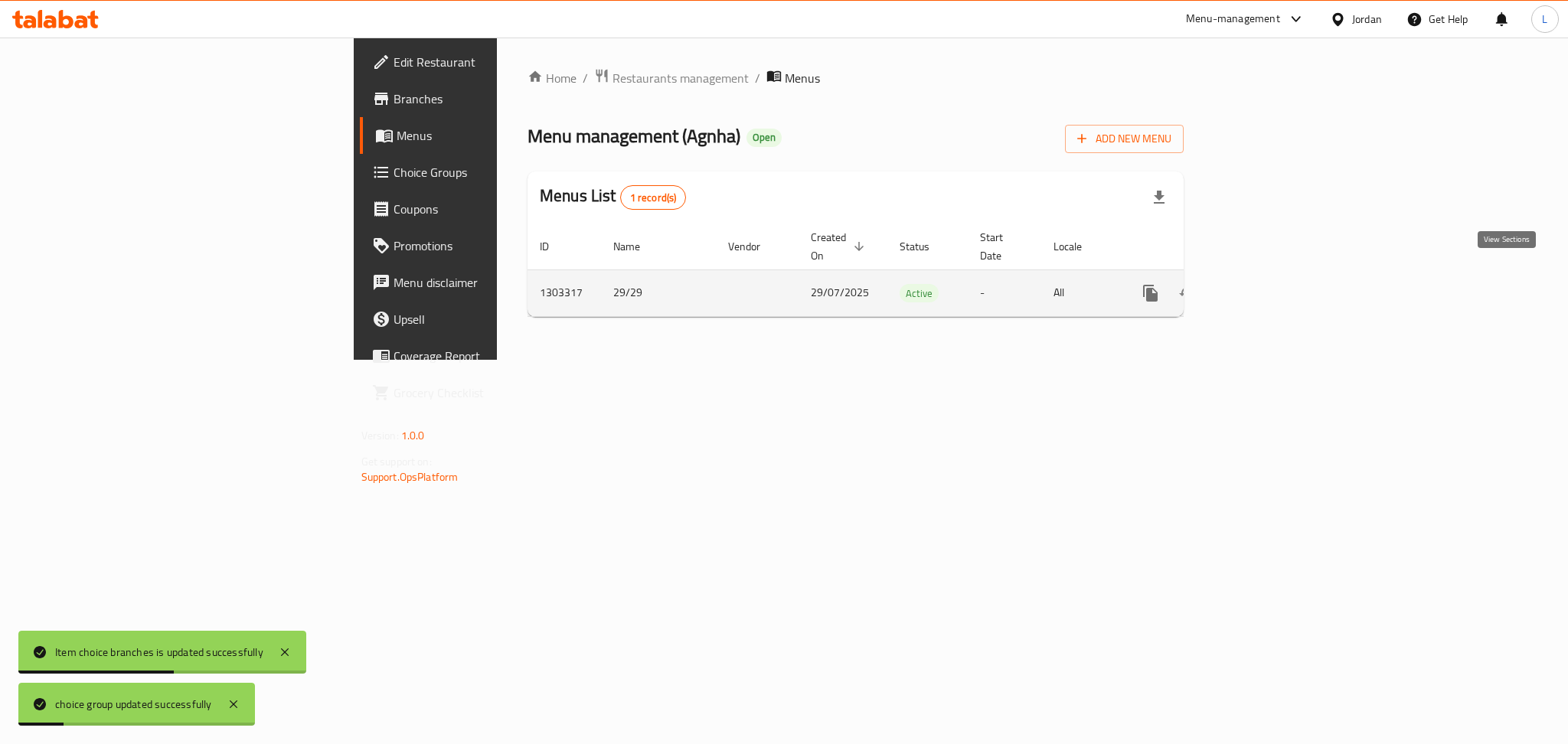 click at bounding box center [1261, 293] 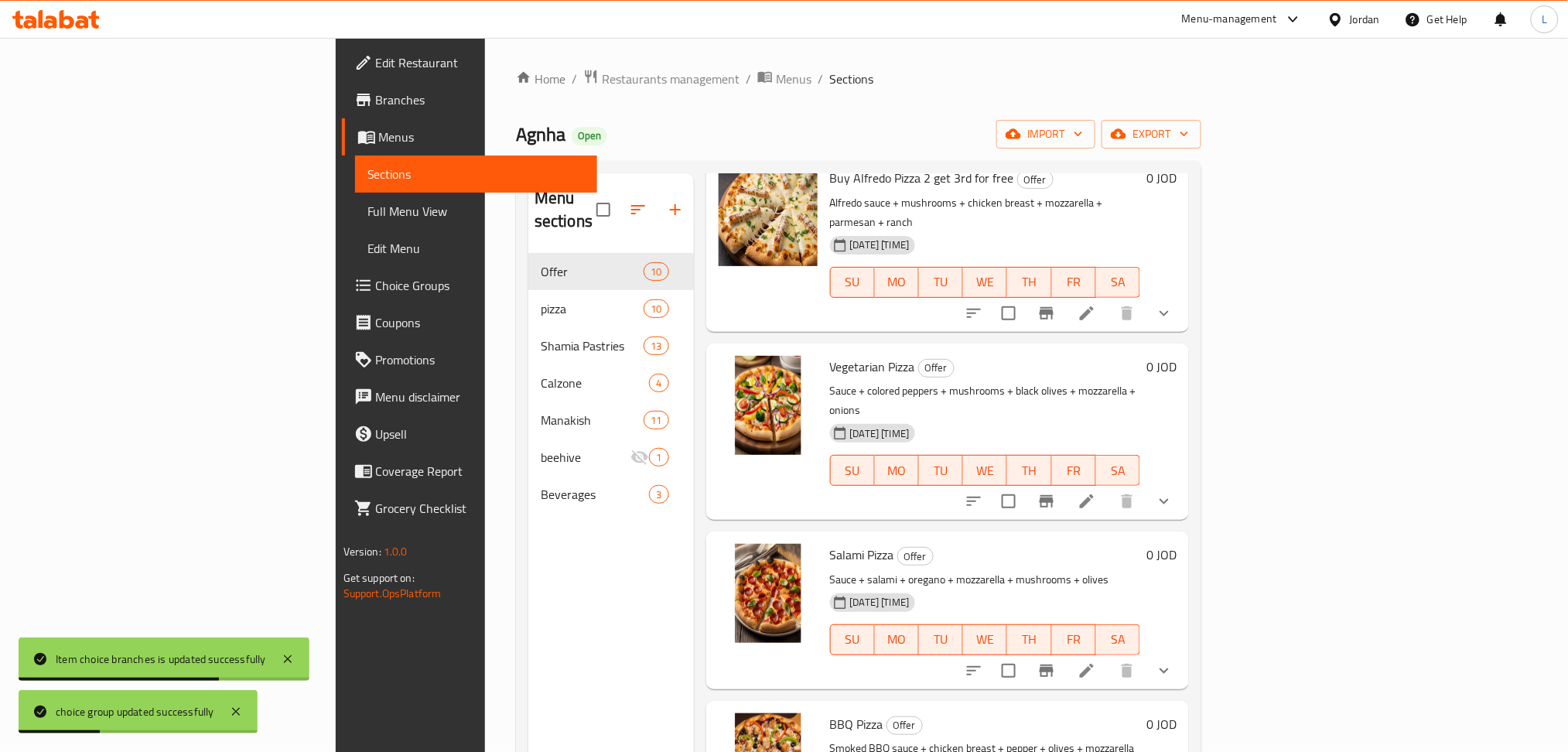 scroll, scrollTop: 976, scrollLeft: 0, axis: vertical 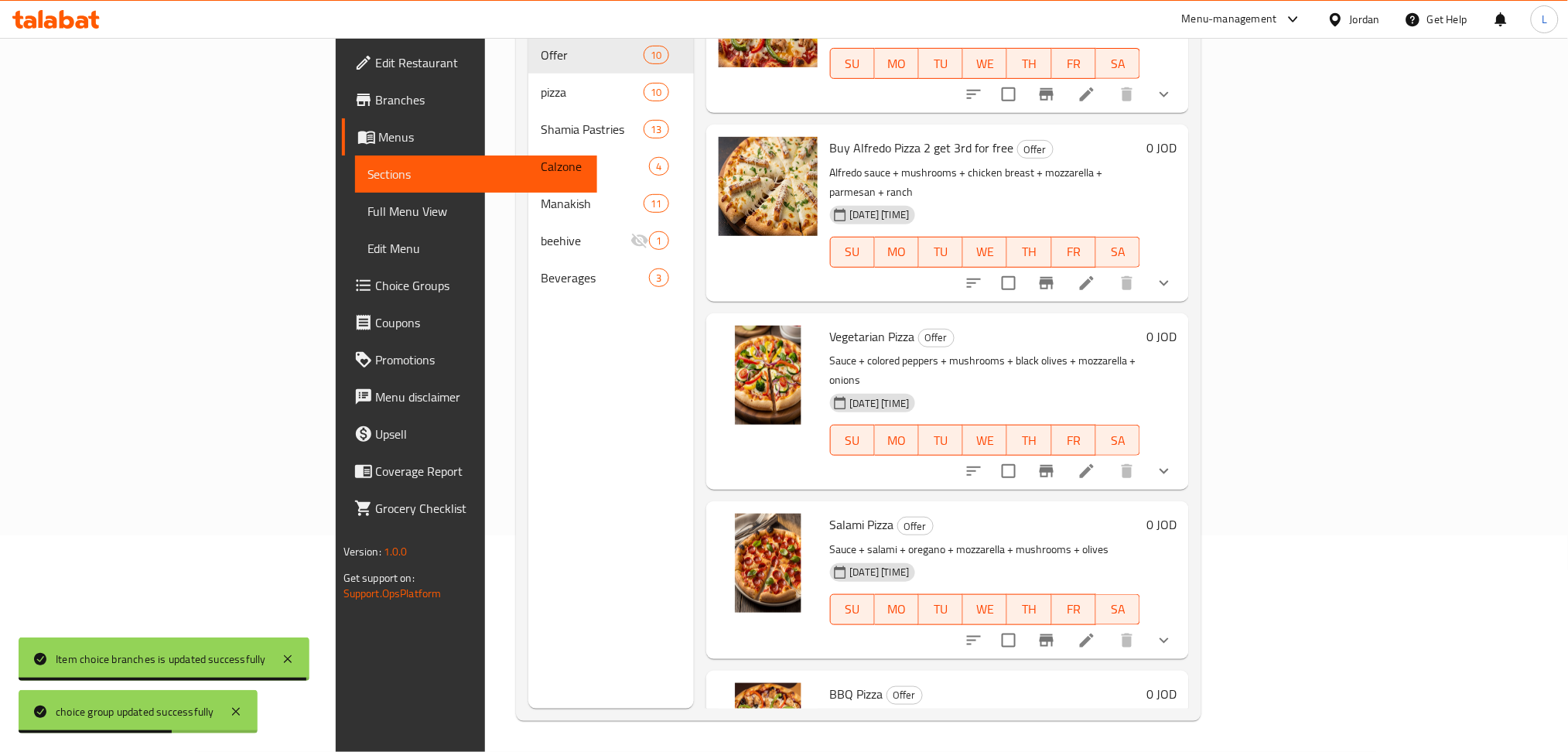 click 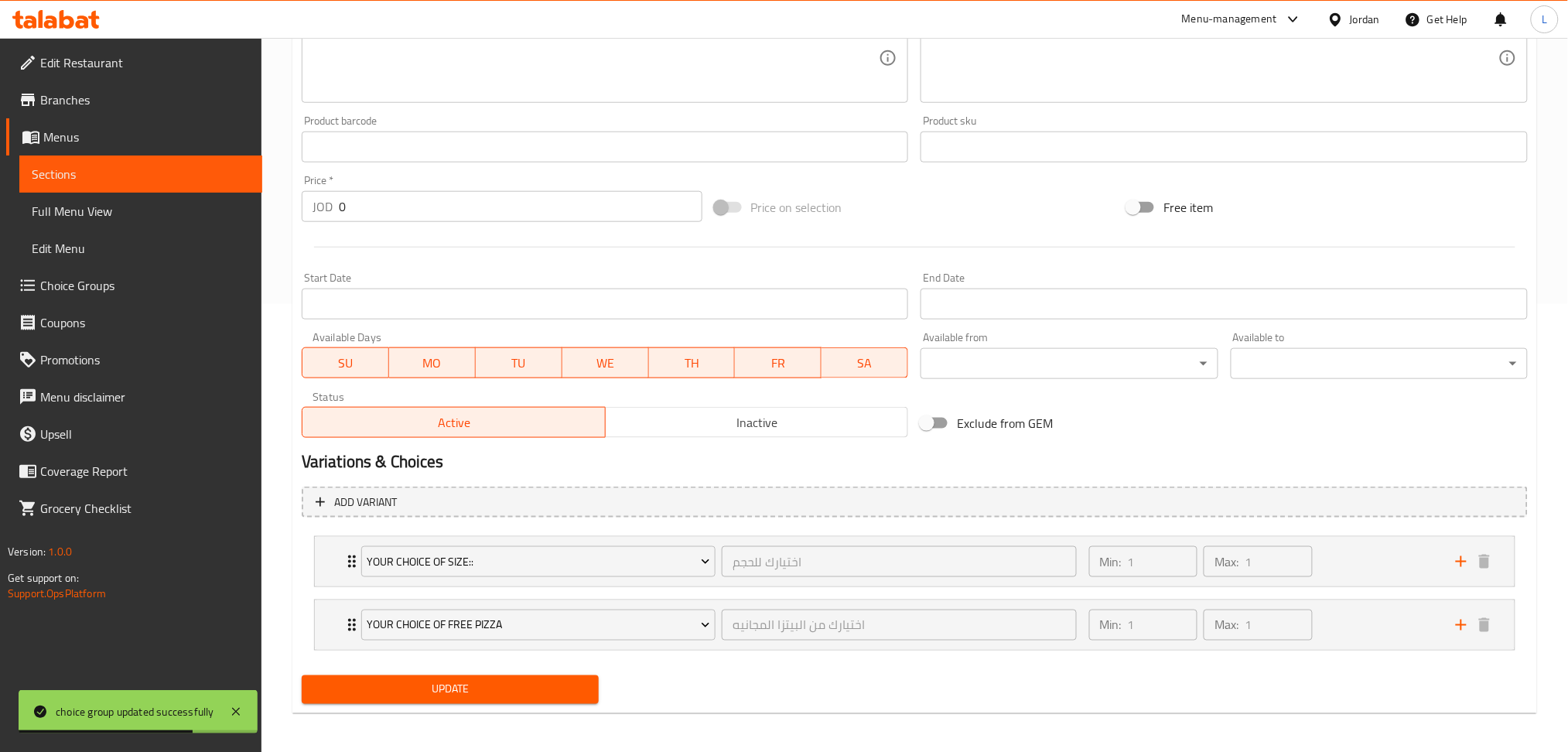 scroll, scrollTop: 452, scrollLeft: 0, axis: vertical 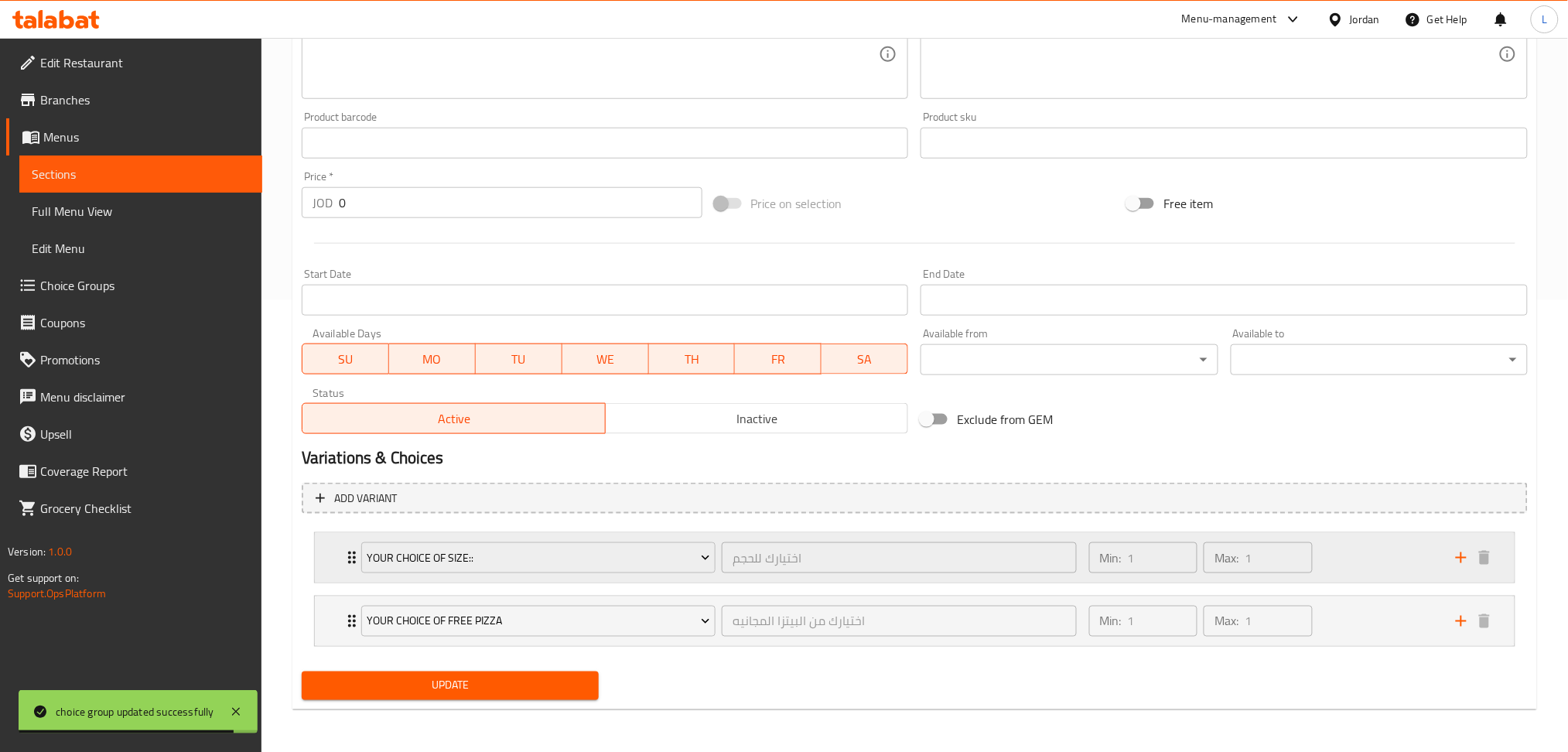 click on "your choice of size:: اختيارك للحجم ​ Min: 1 ​ Max: 1 ​" at bounding box center (914, 558) 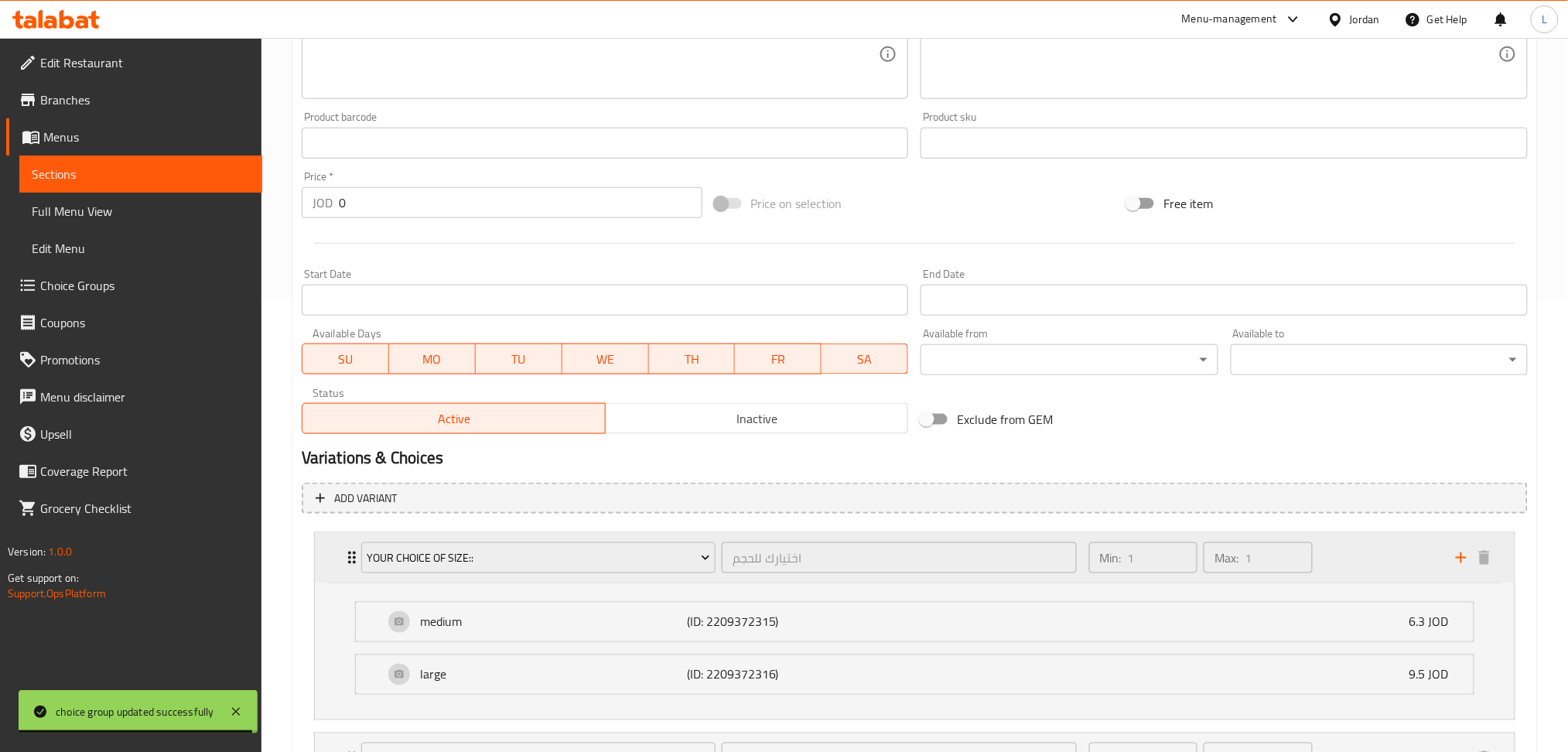 click on "your choice of size:: اختيارك للحجم ​ Min: 1 ​ Max: 1 ​" at bounding box center [914, 558] 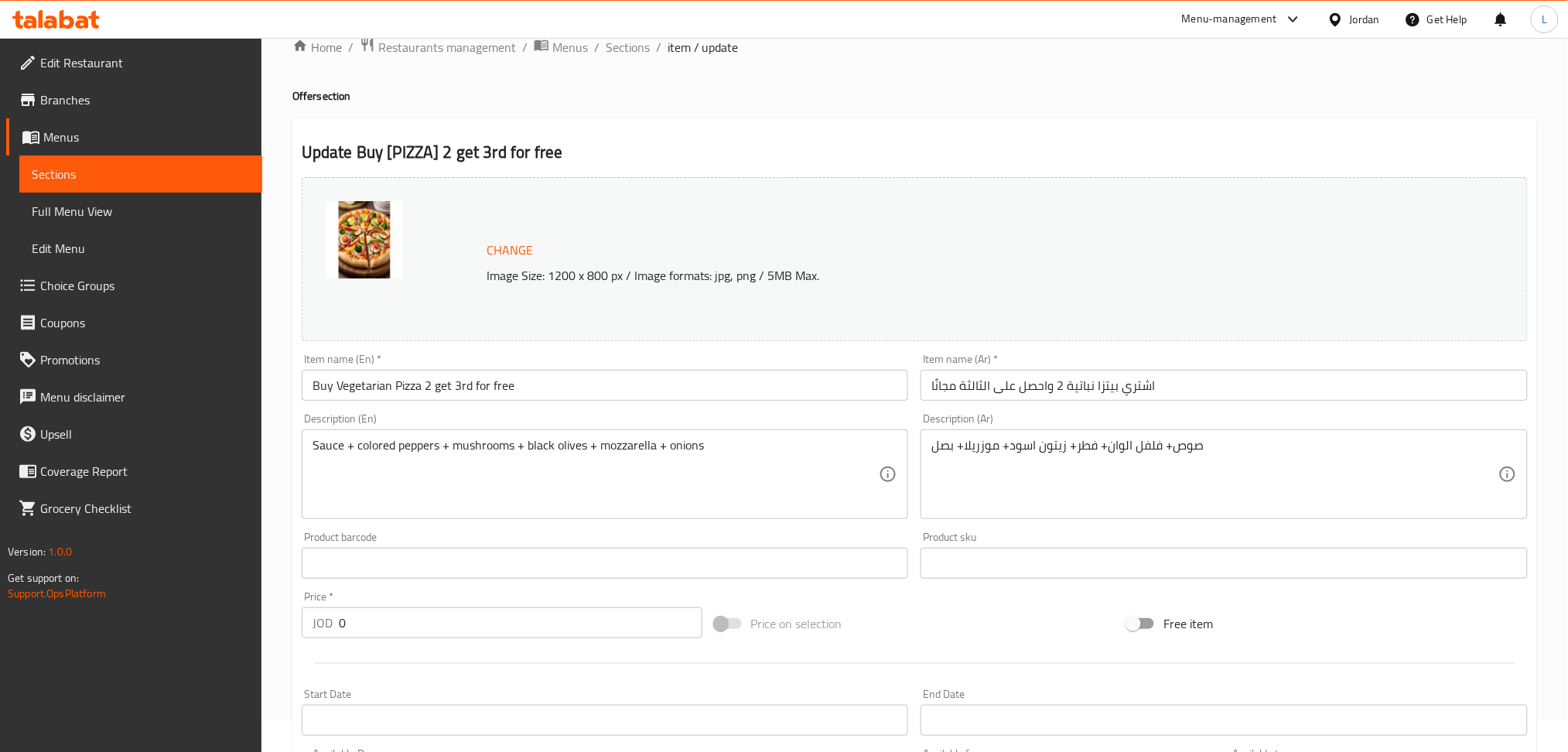 scroll, scrollTop: 0, scrollLeft: 0, axis: both 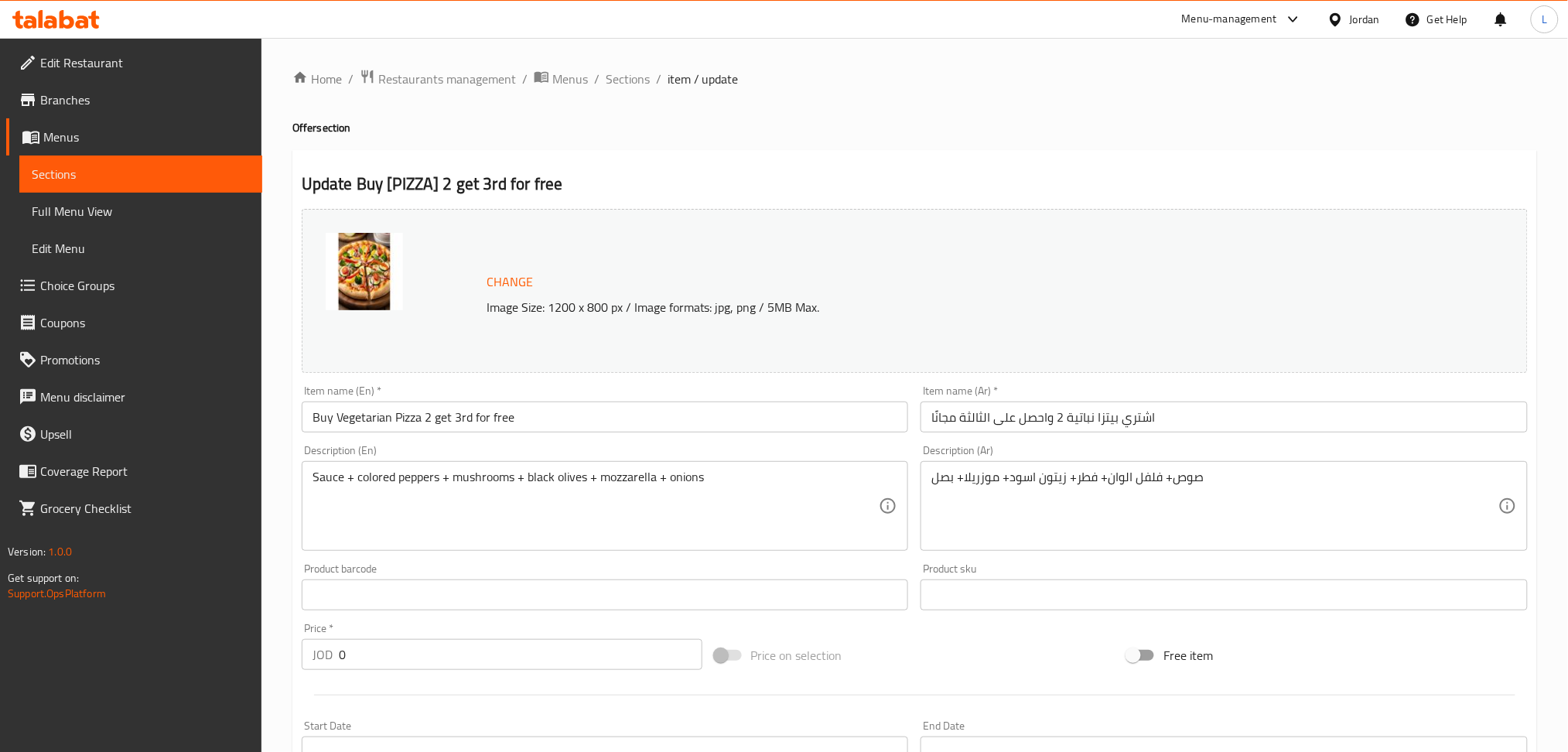 click on "Home / Restaurants management / Menus / Sections / item / update Offer   section Update  Buy Vegetarian Pizza 2 get 3rd for free Change Image Size: 1200 x 800 px / Image formats: jpg, png / 5MB Max. Item name (En)   * Buy Vegetarian Pizza 2 get 3rd for free Item name (En)  * Item name (Ar)   * اشتري بيتزا نباتية 2 واحصل على الثالثة مجانًا Item name (Ar)  * Description (En) Sauce + colored peppers + mushrooms + black olives + mozzarella + onions Description (En) Description (Ar) صوص+ فلفل الوان+ فطر+ زيتون اسود+ موزريلا+ بصل
Description (Ar) Product barcode Product barcode Product sku Product sku Price   * JOD 0 Price  * Price on selection Free item Start Date Start Date End Date End Date Available Days SU MO TU WE TH FR SA Available from ​ ​ Available to ​ ​ Status Active Inactive Exclude from GEM Variations & Choices Add variant your choice of size:: اختيارك للحجم ​ Min: 1 ​ Max: 1 ​ medium 6.3 JOD JOD" at bounding box center [914, 621] 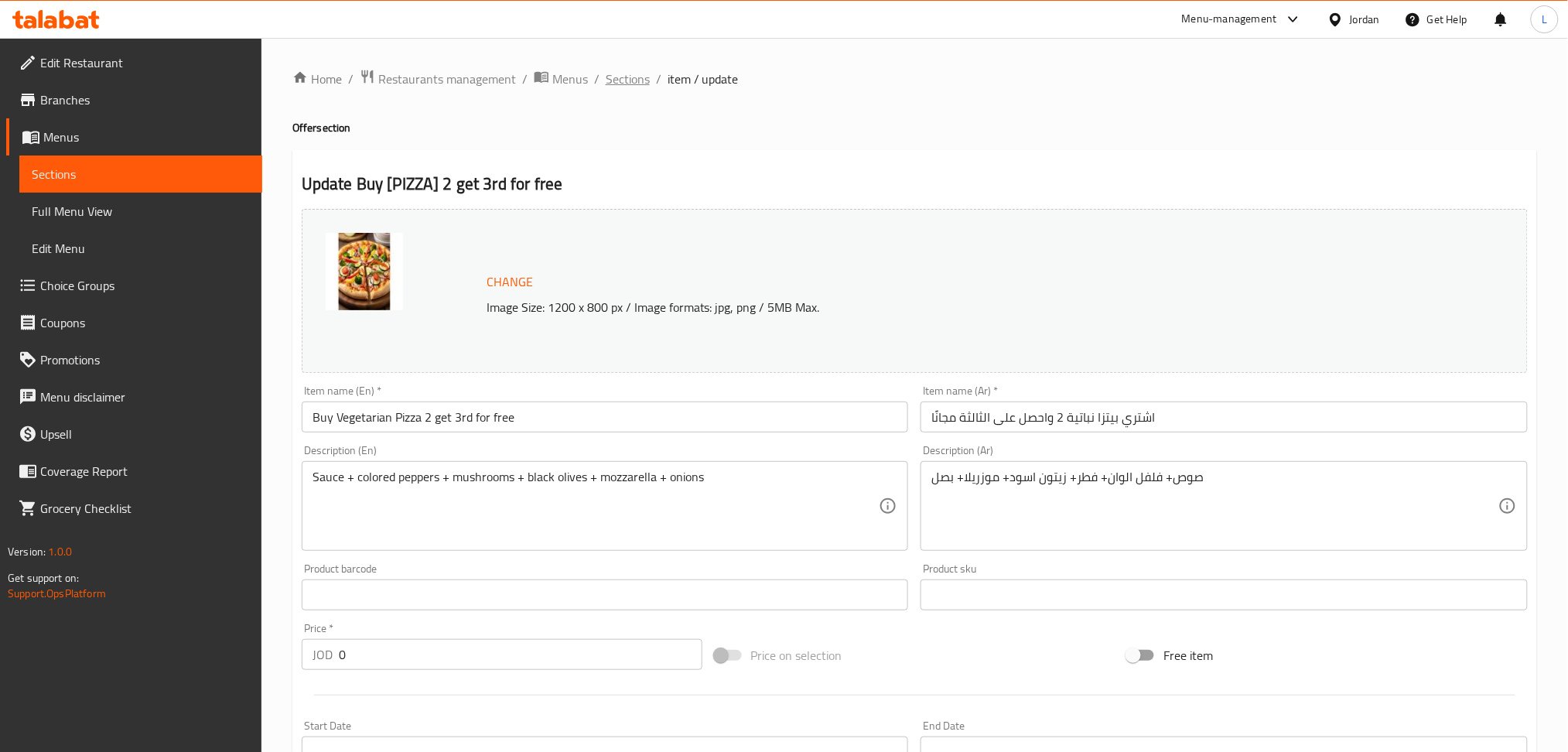 click on "Sections" at bounding box center [627, 79] 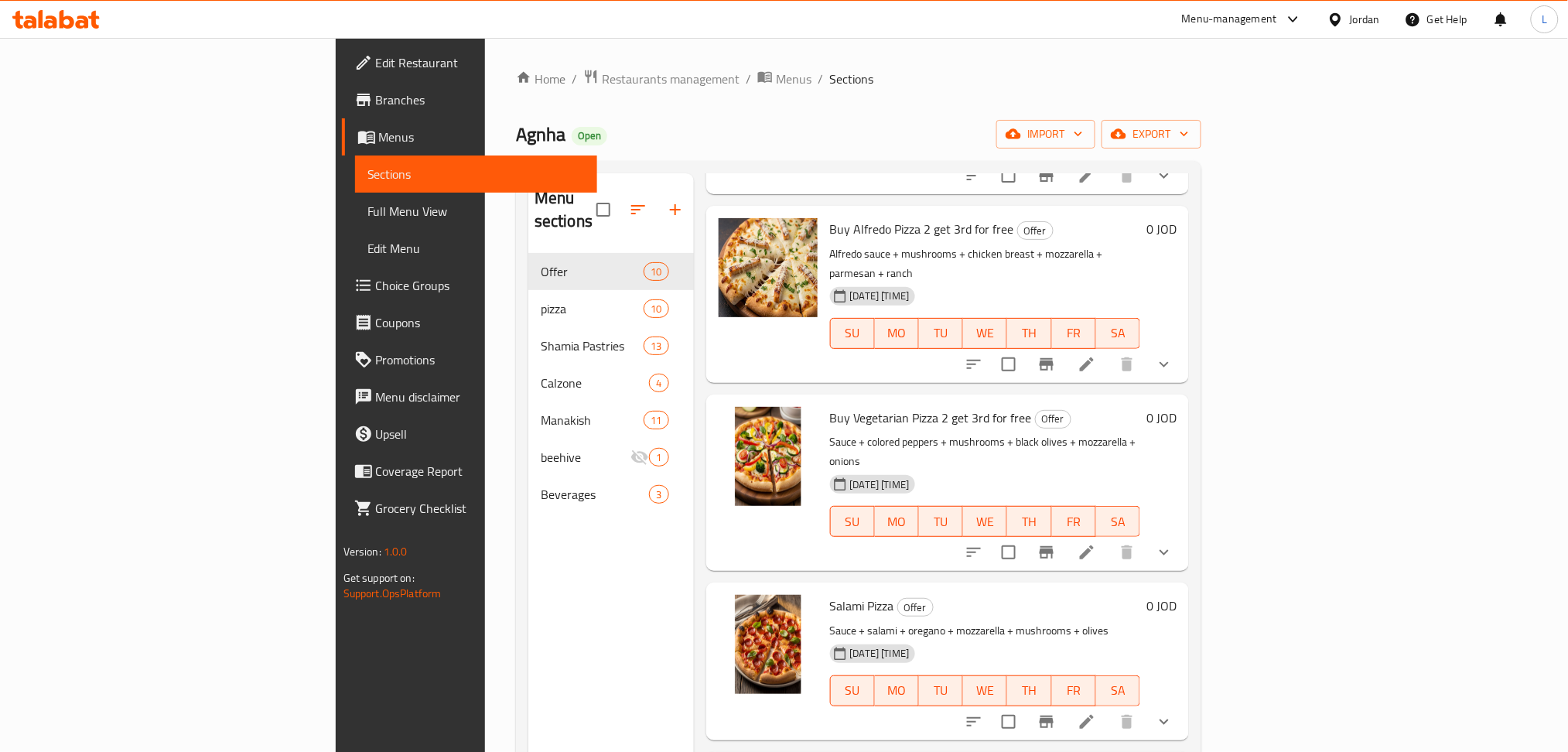scroll, scrollTop: 976, scrollLeft: 0, axis: vertical 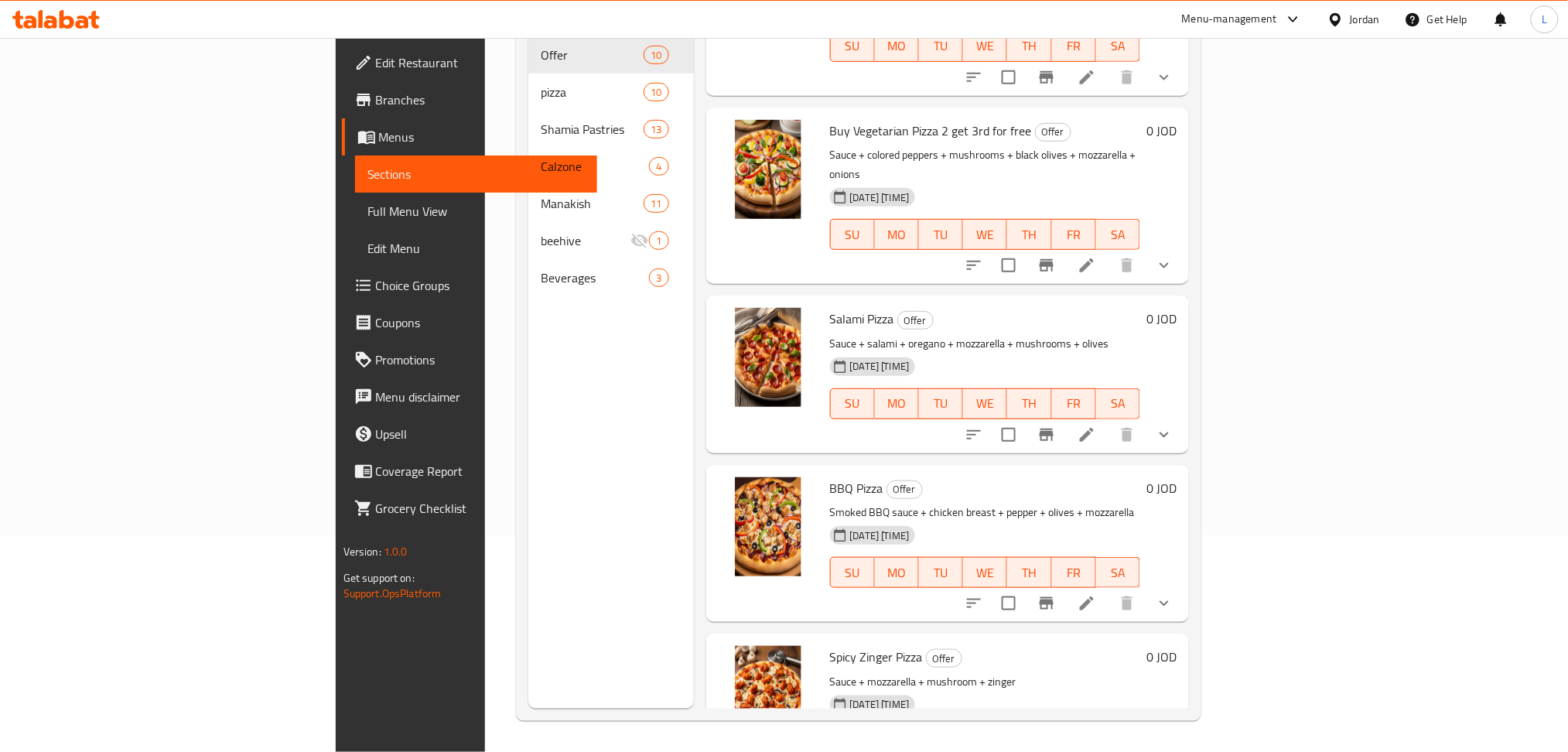 click at bounding box center [1087, 435] 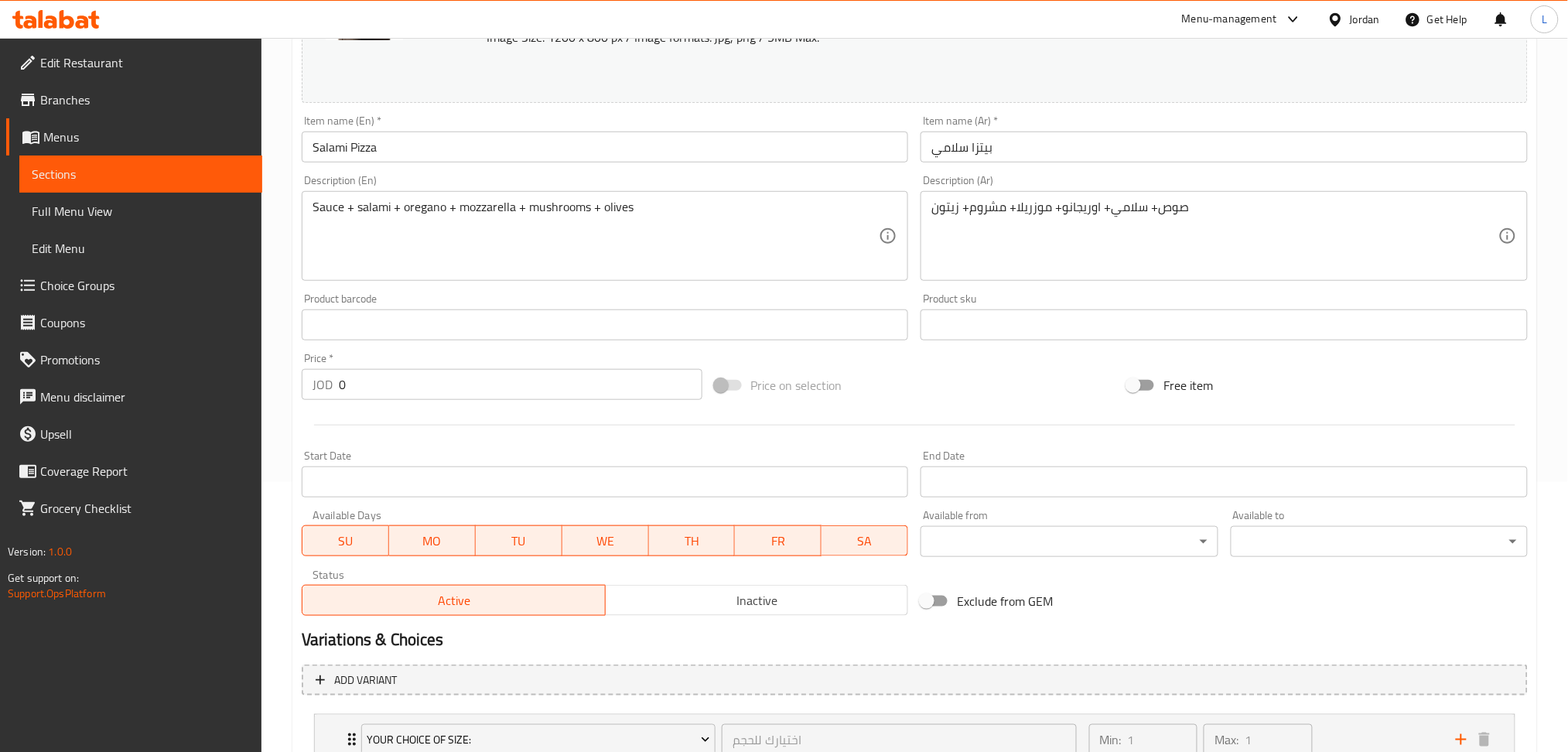 scroll, scrollTop: 388, scrollLeft: 0, axis: vertical 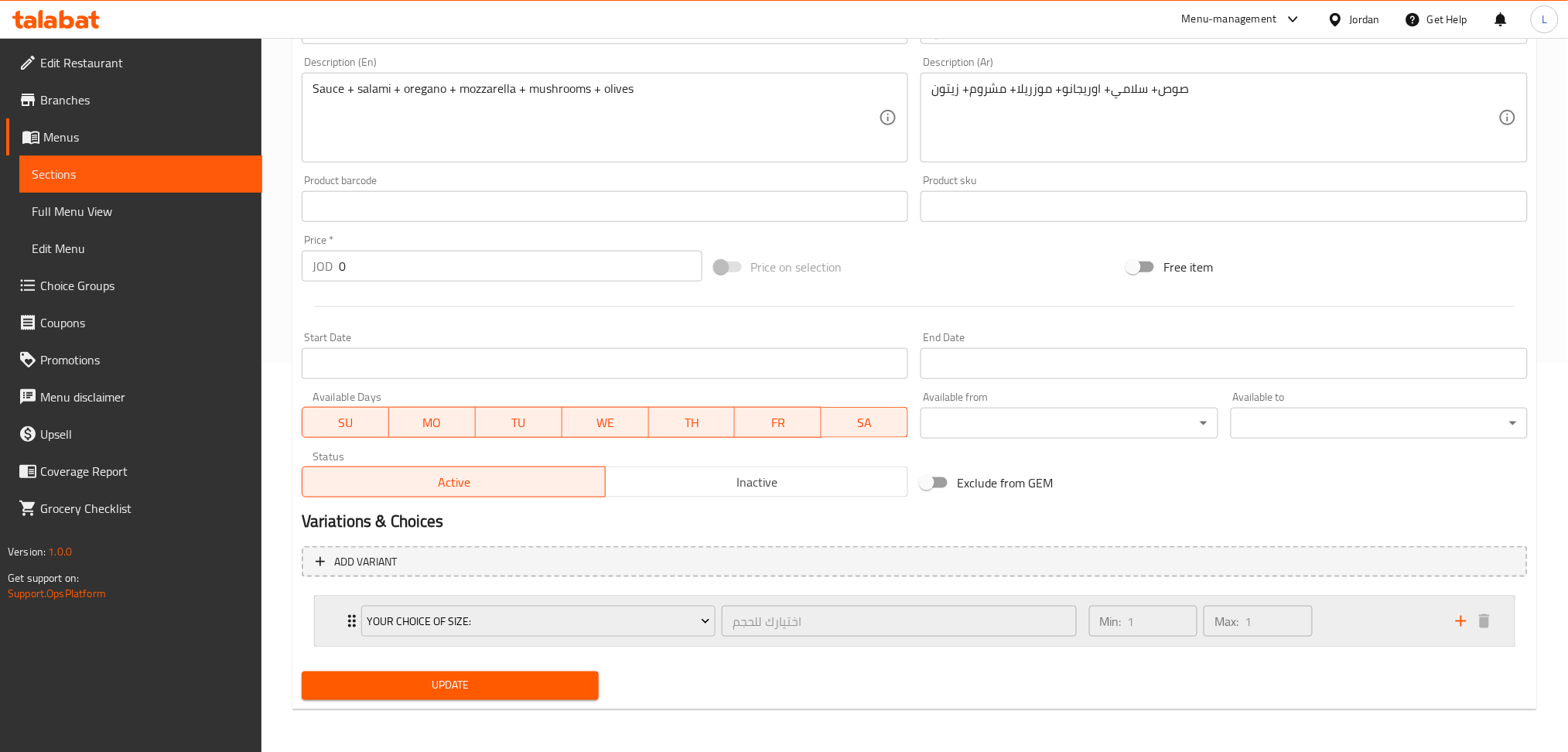 click 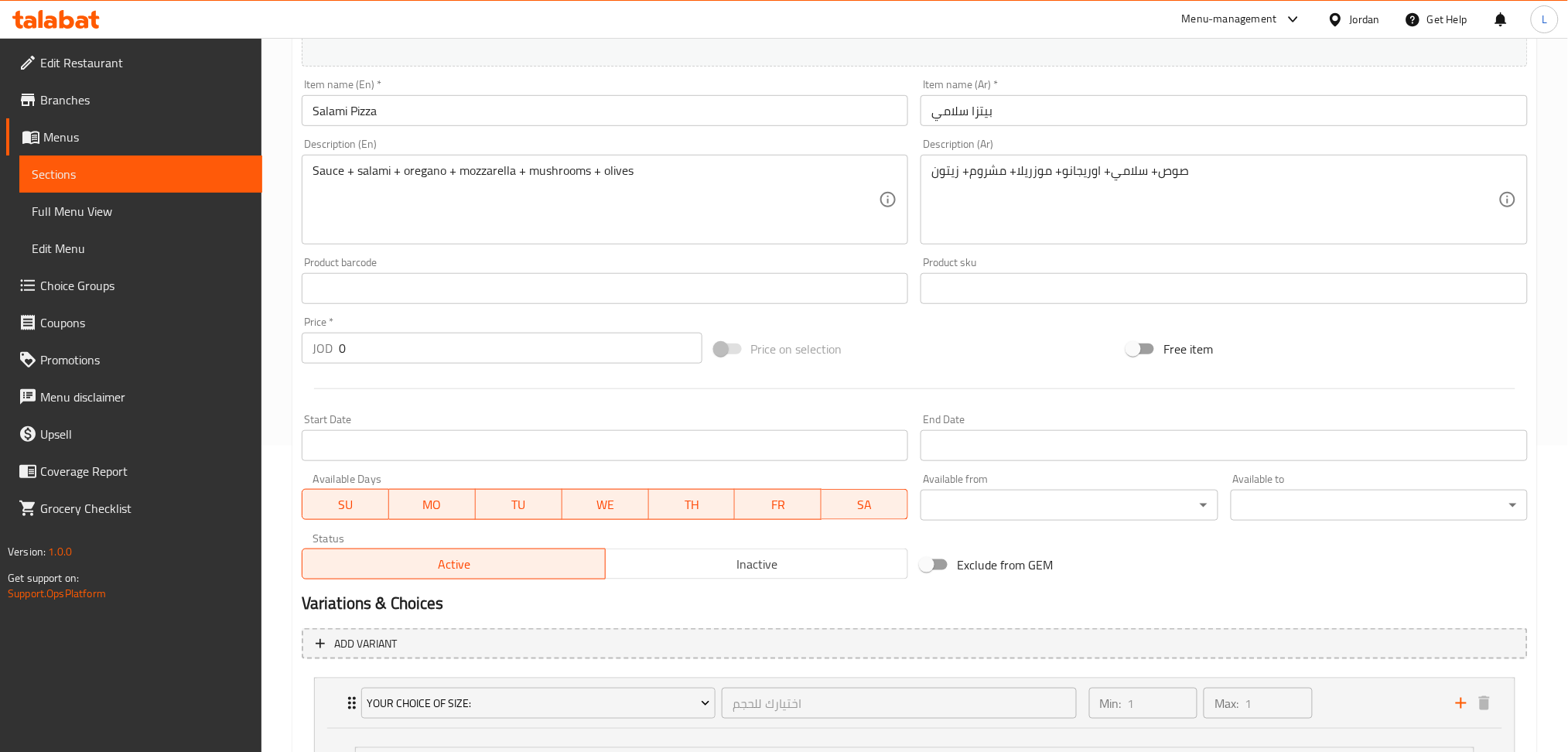 scroll, scrollTop: 9, scrollLeft: 0, axis: vertical 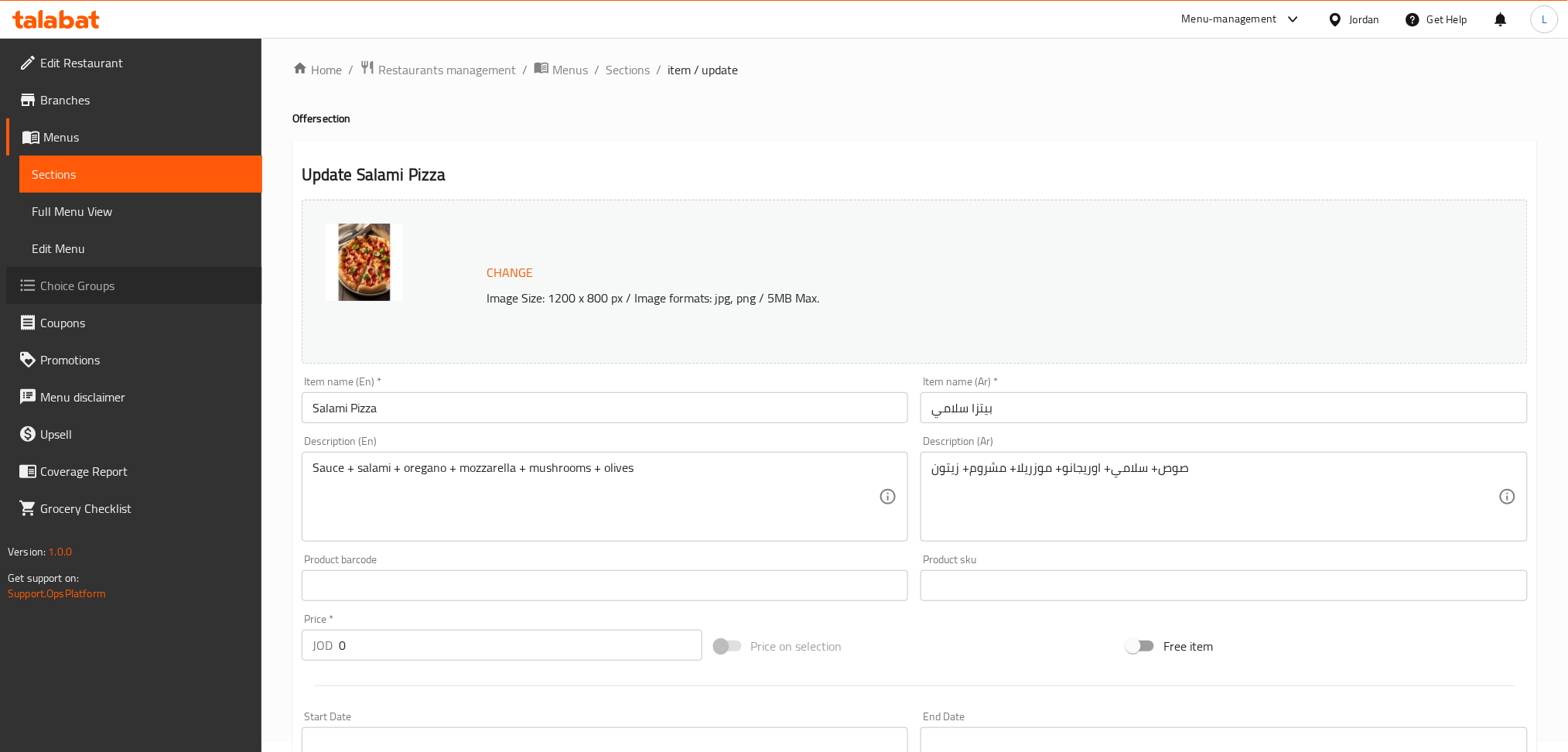 click on "Choice Groups" at bounding box center [145, 285] 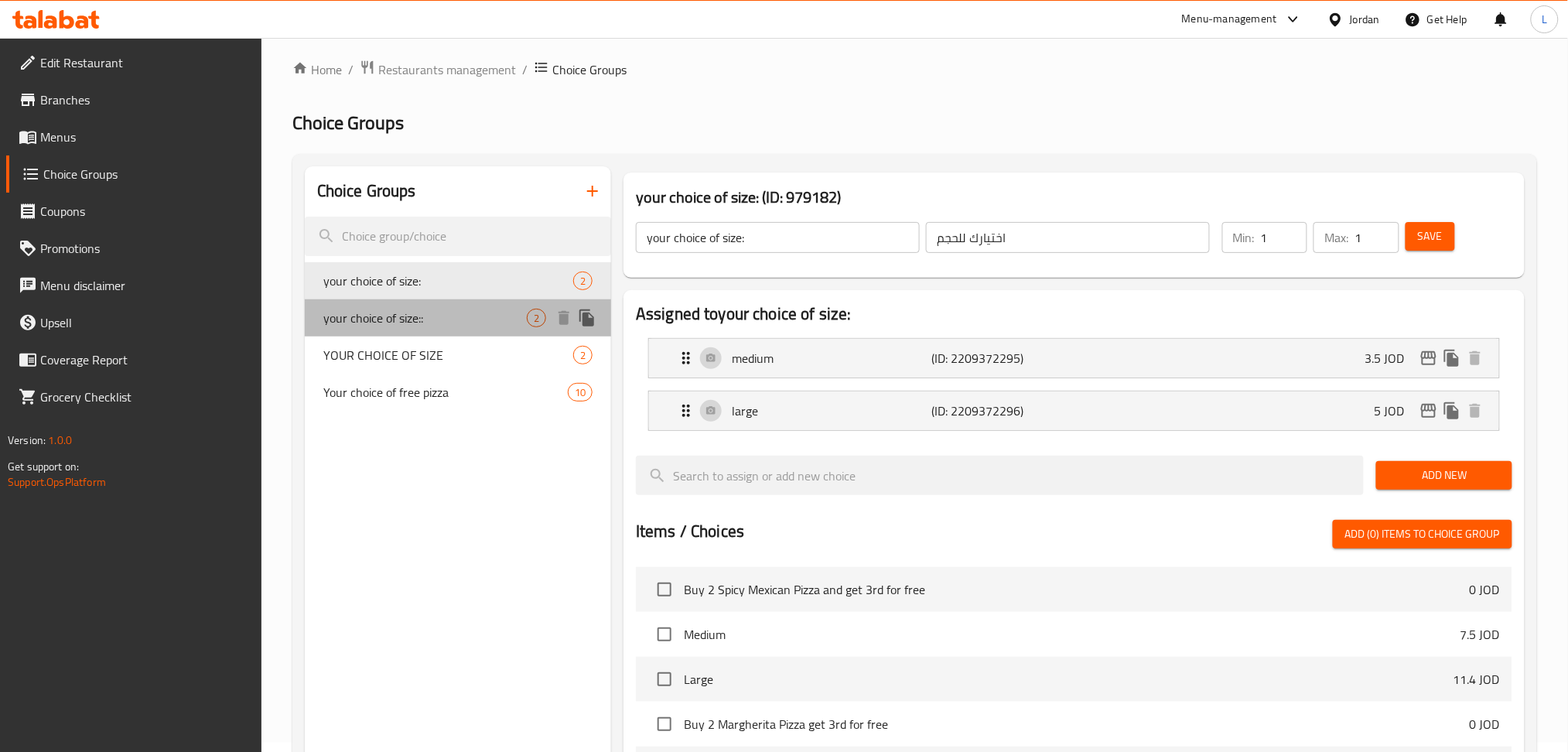 click on "your choice of size::" at bounding box center [425, 318] 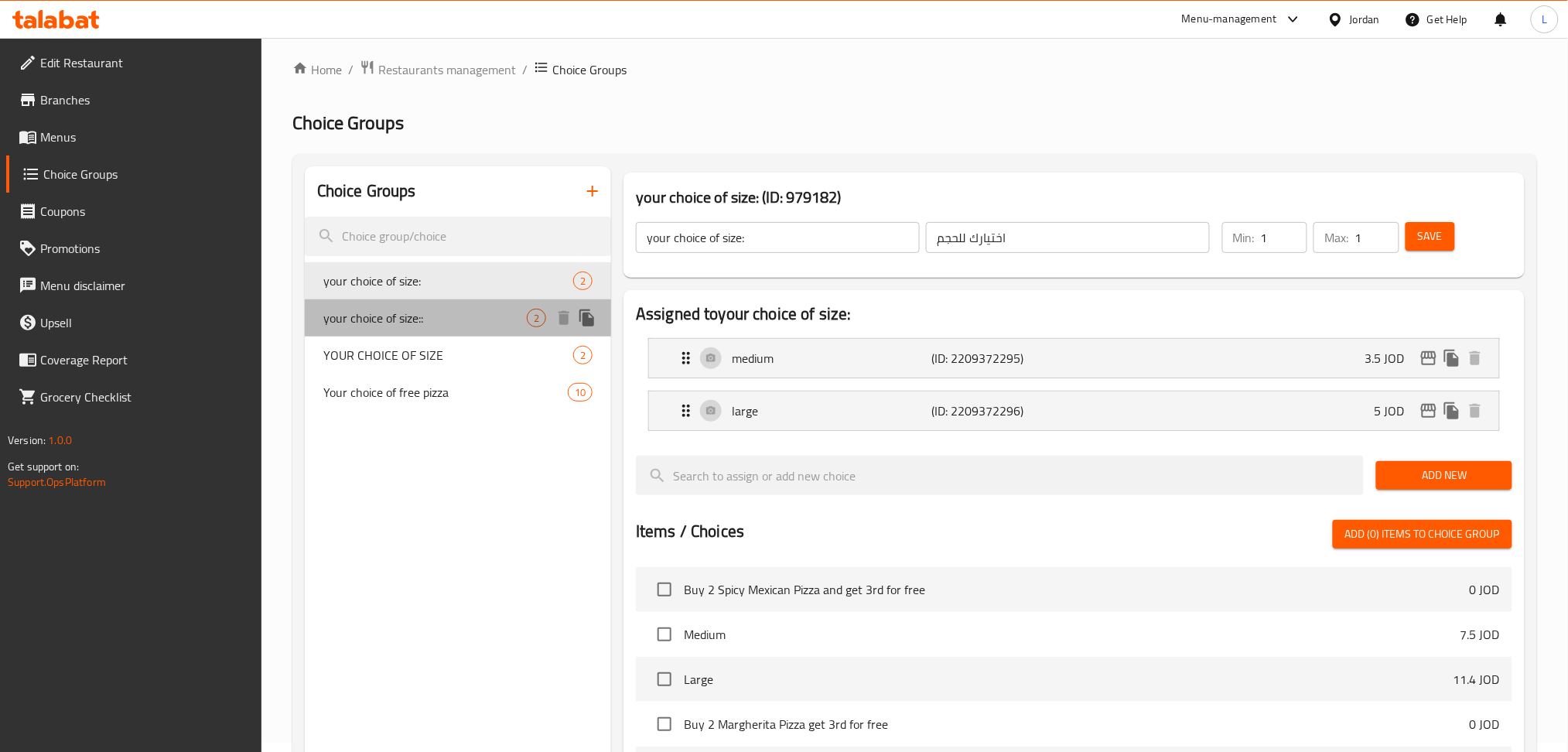 type on "your choice of size::" 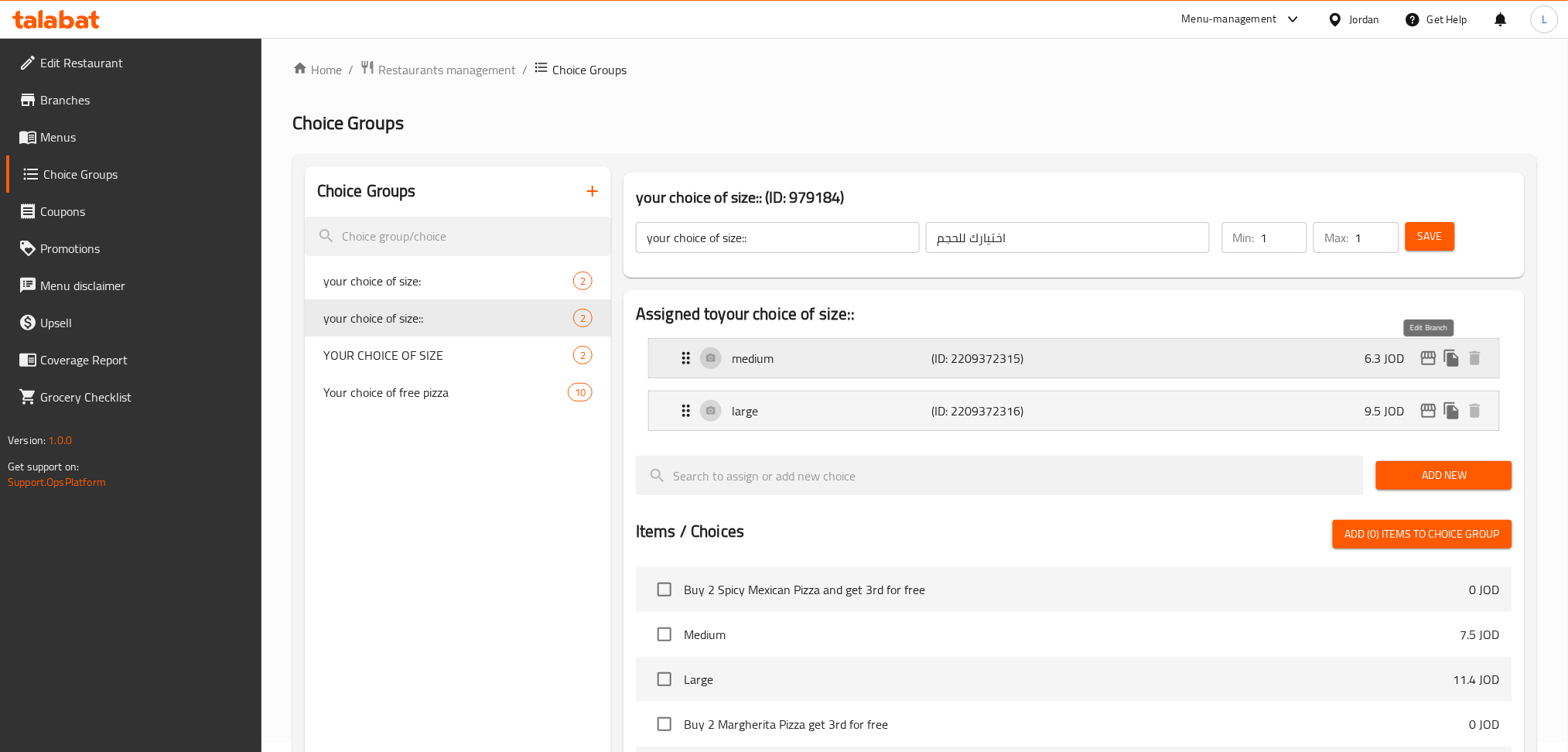 click 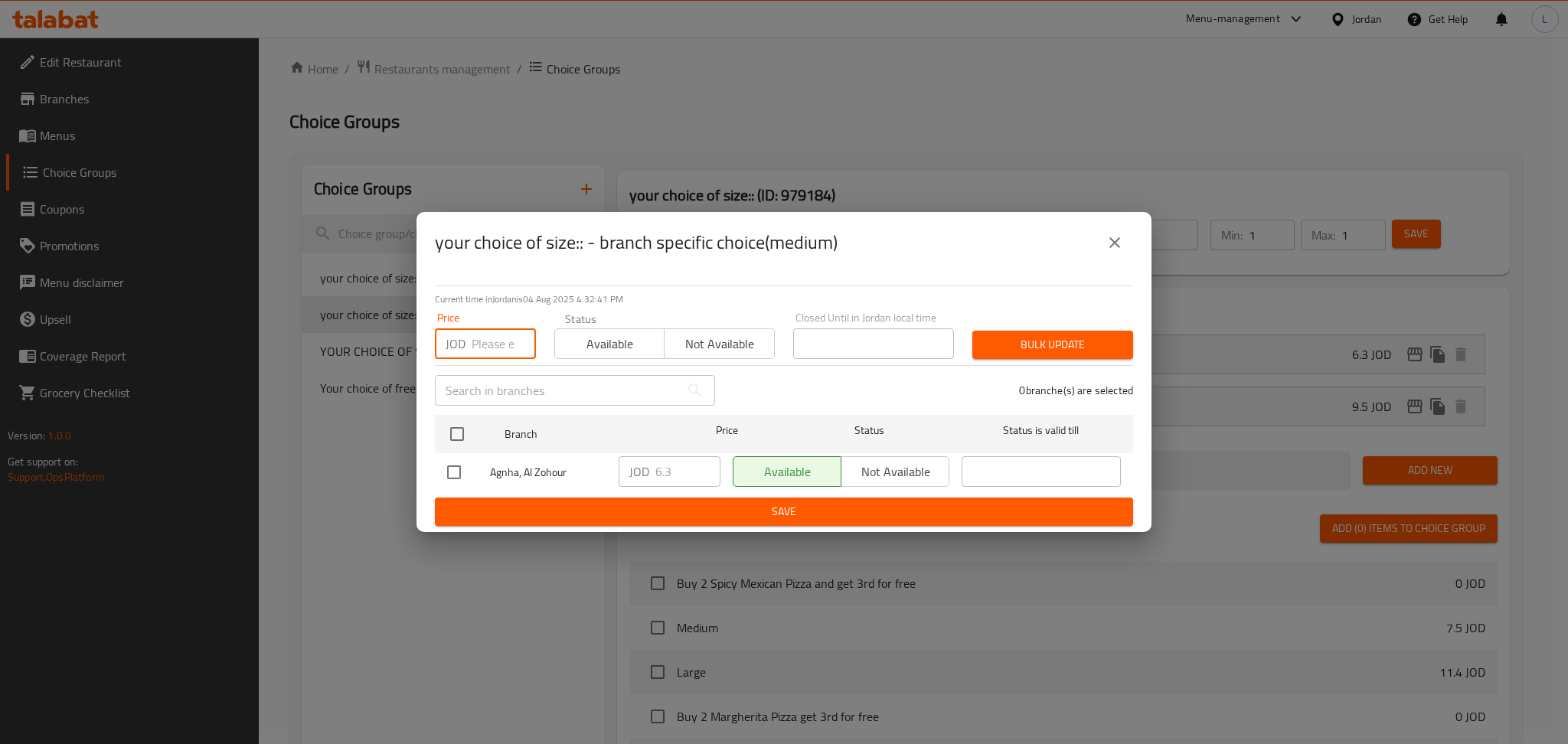 click at bounding box center (504, 344) 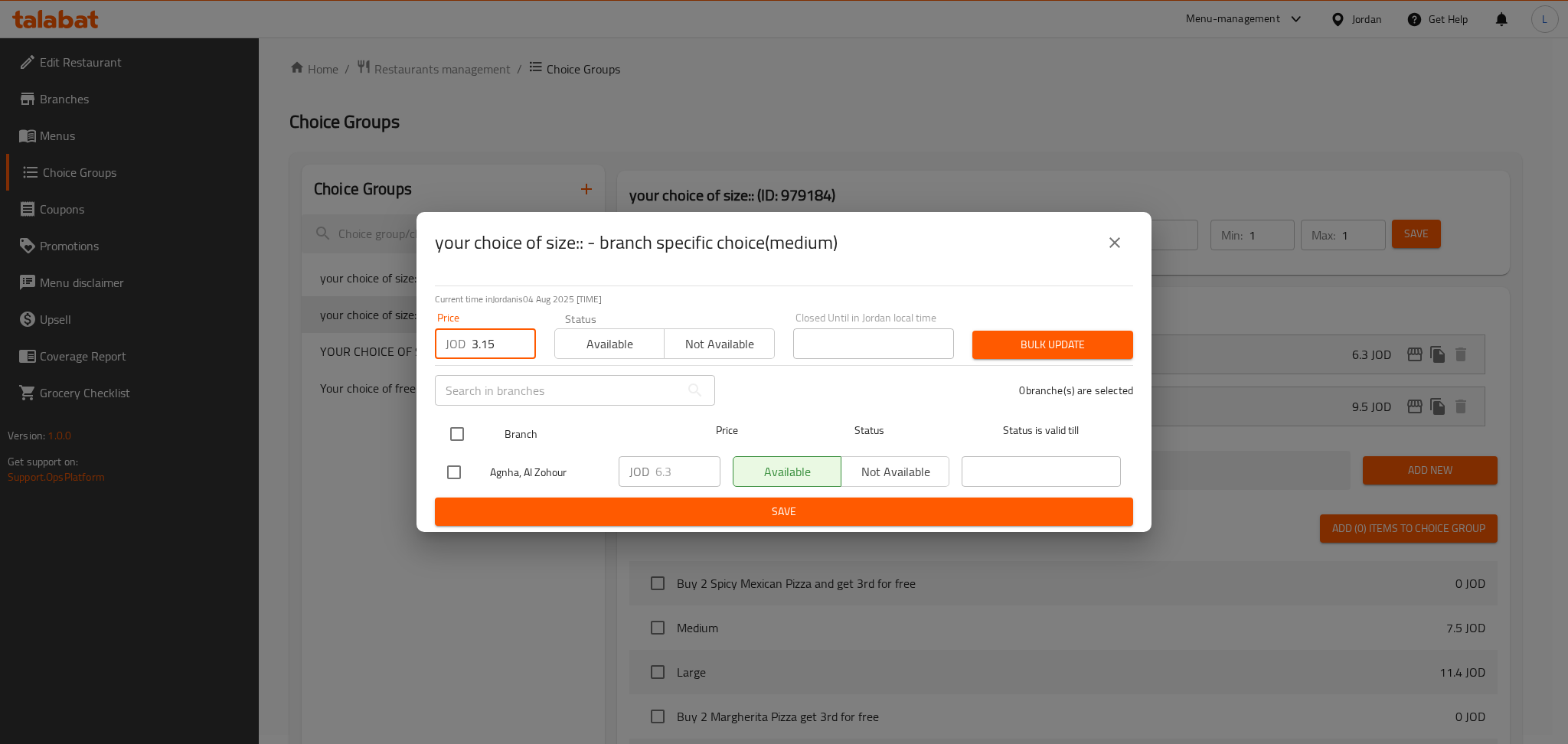 type on "3.15" 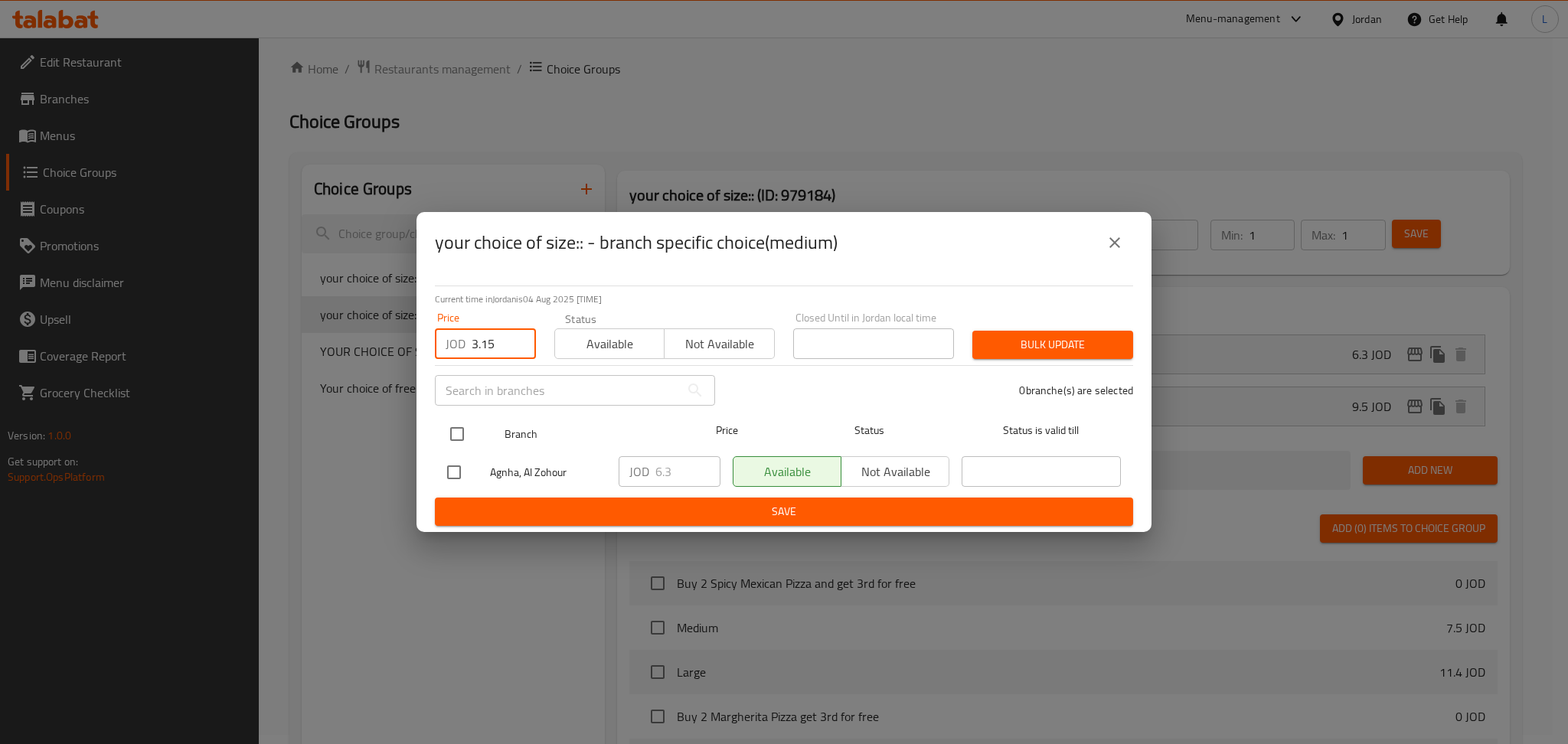 click at bounding box center (457, 434) 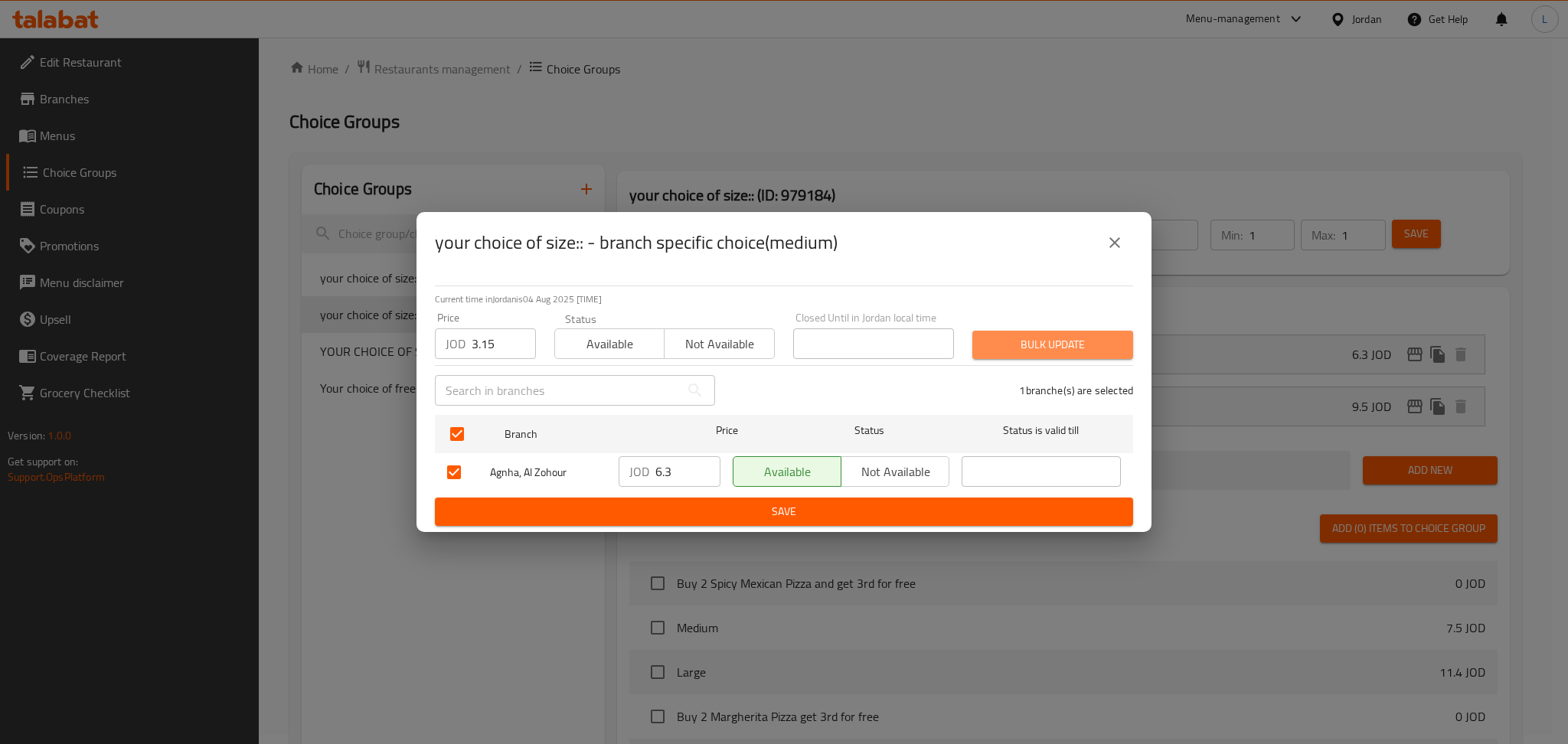 click on "Bulk update" at bounding box center [1053, 344] 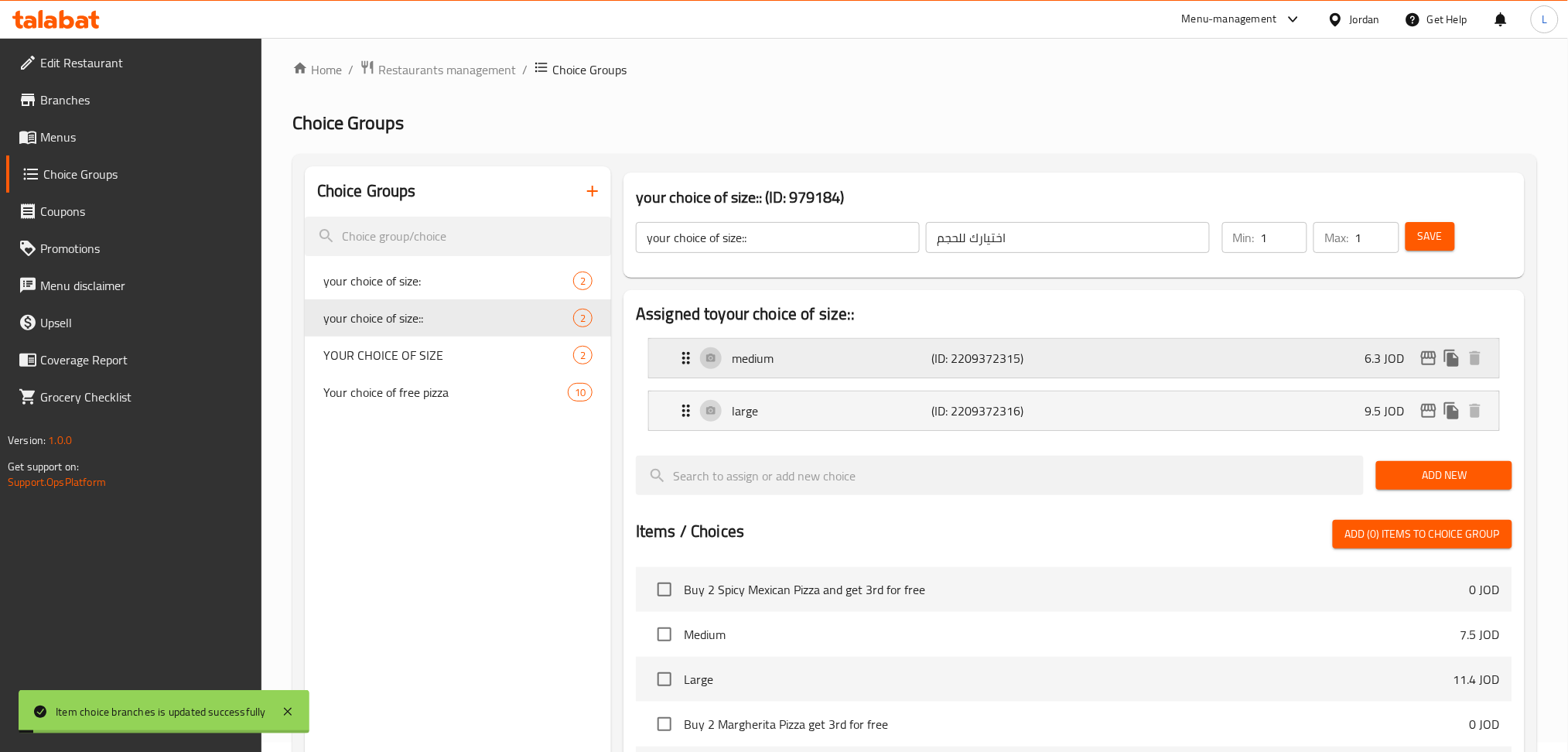 click on "medium (ID: 2209372315) 6.3 JOD" at bounding box center (1078, 358) 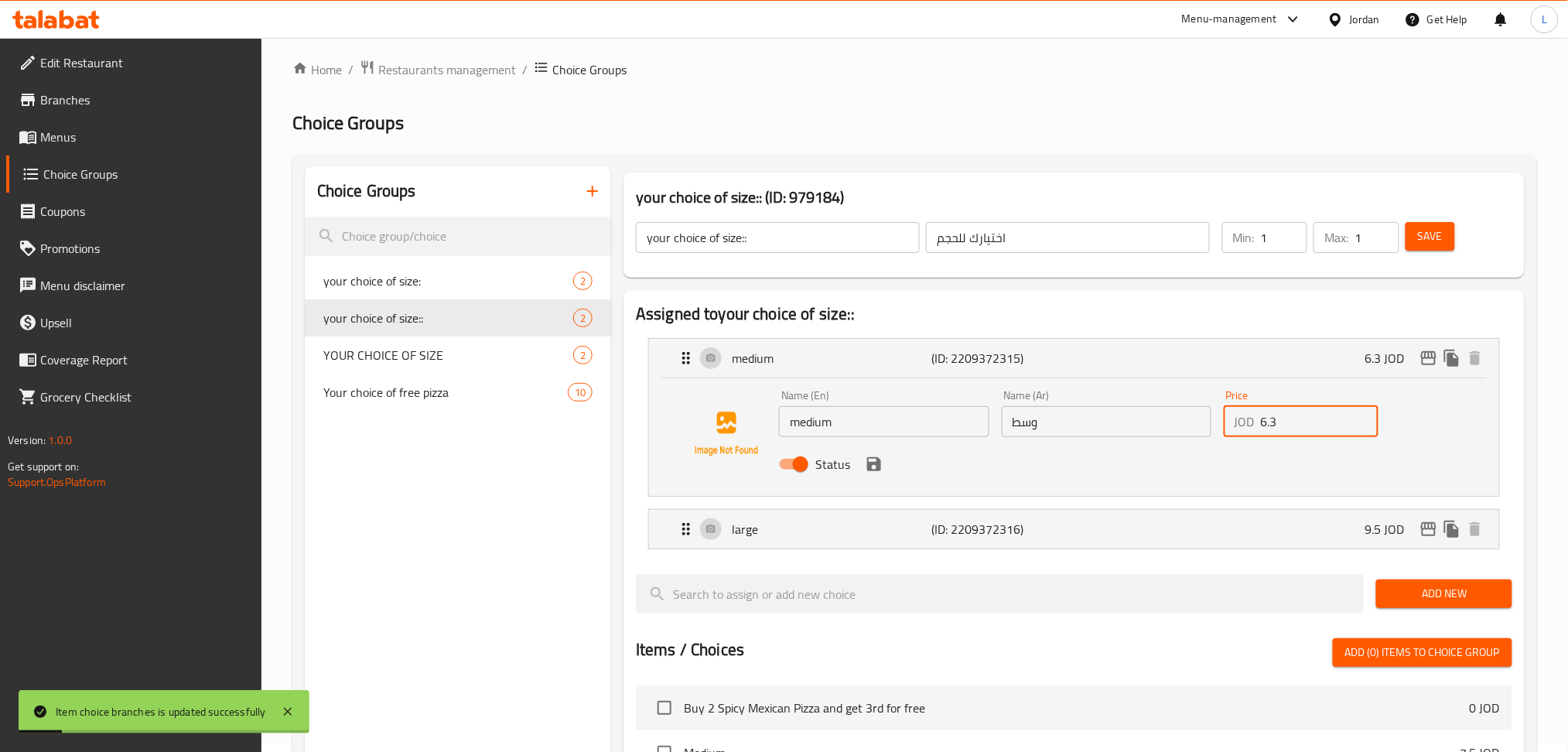 click on "6.3" at bounding box center (1320, 422) 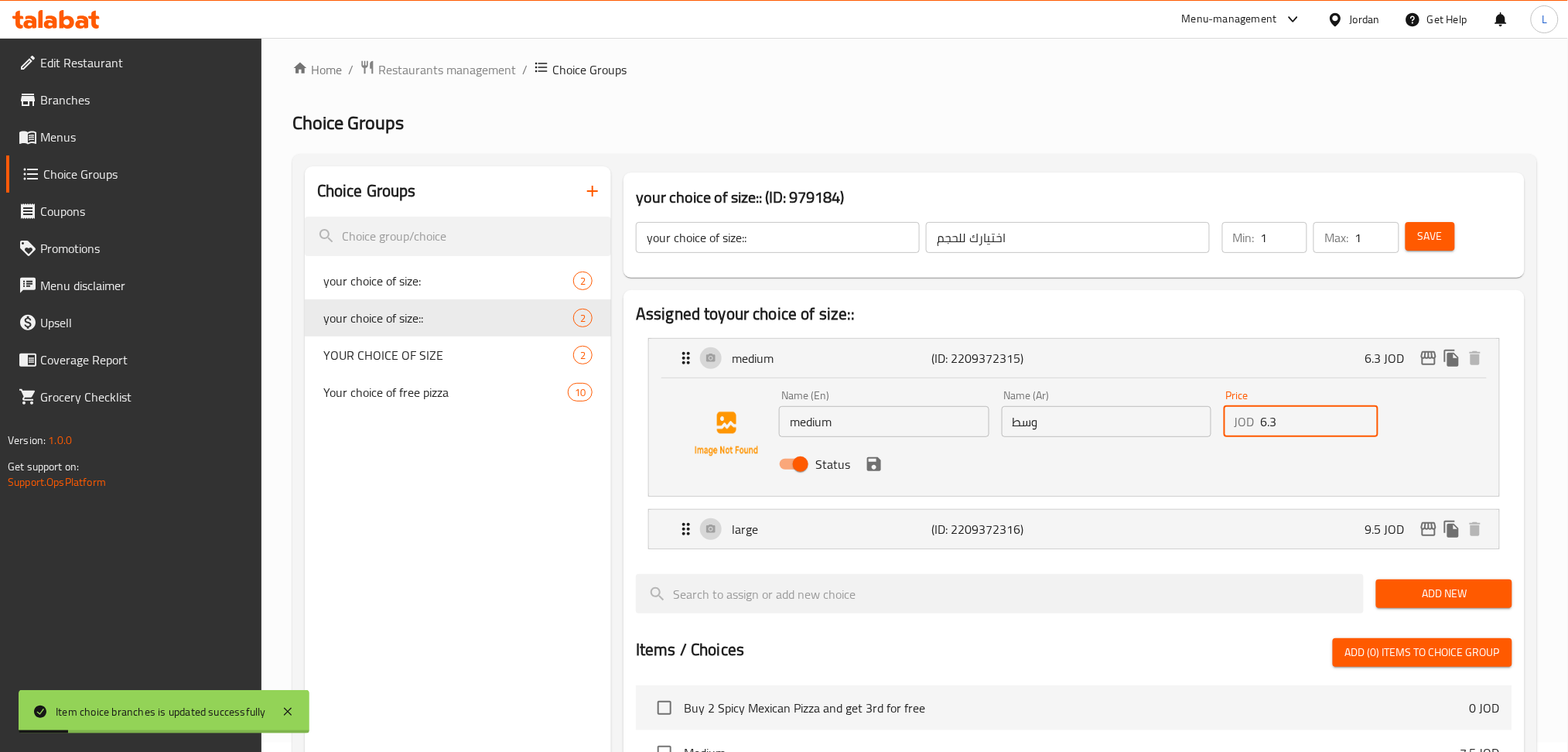 click on "6.3" at bounding box center [1320, 422] 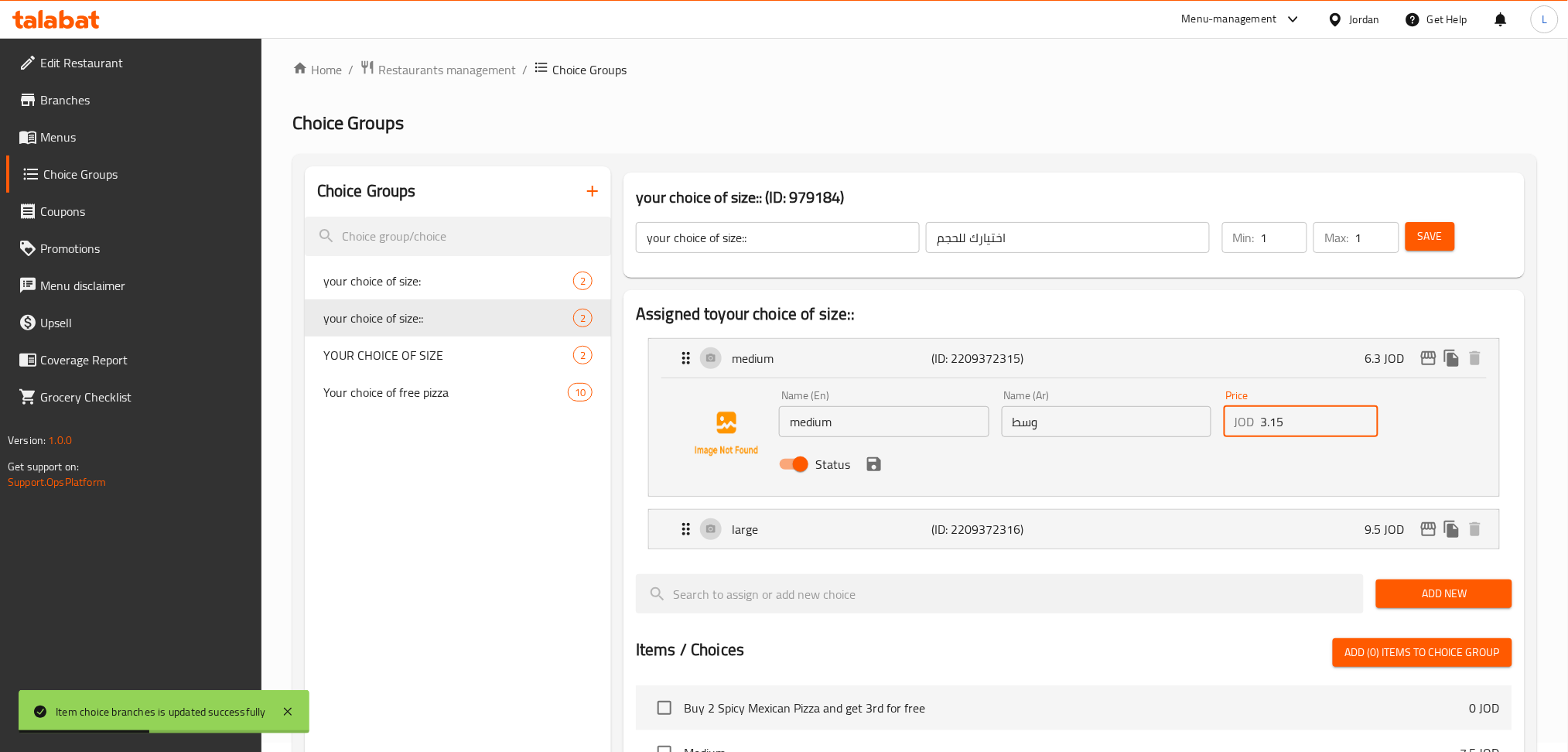 type on "3.15" 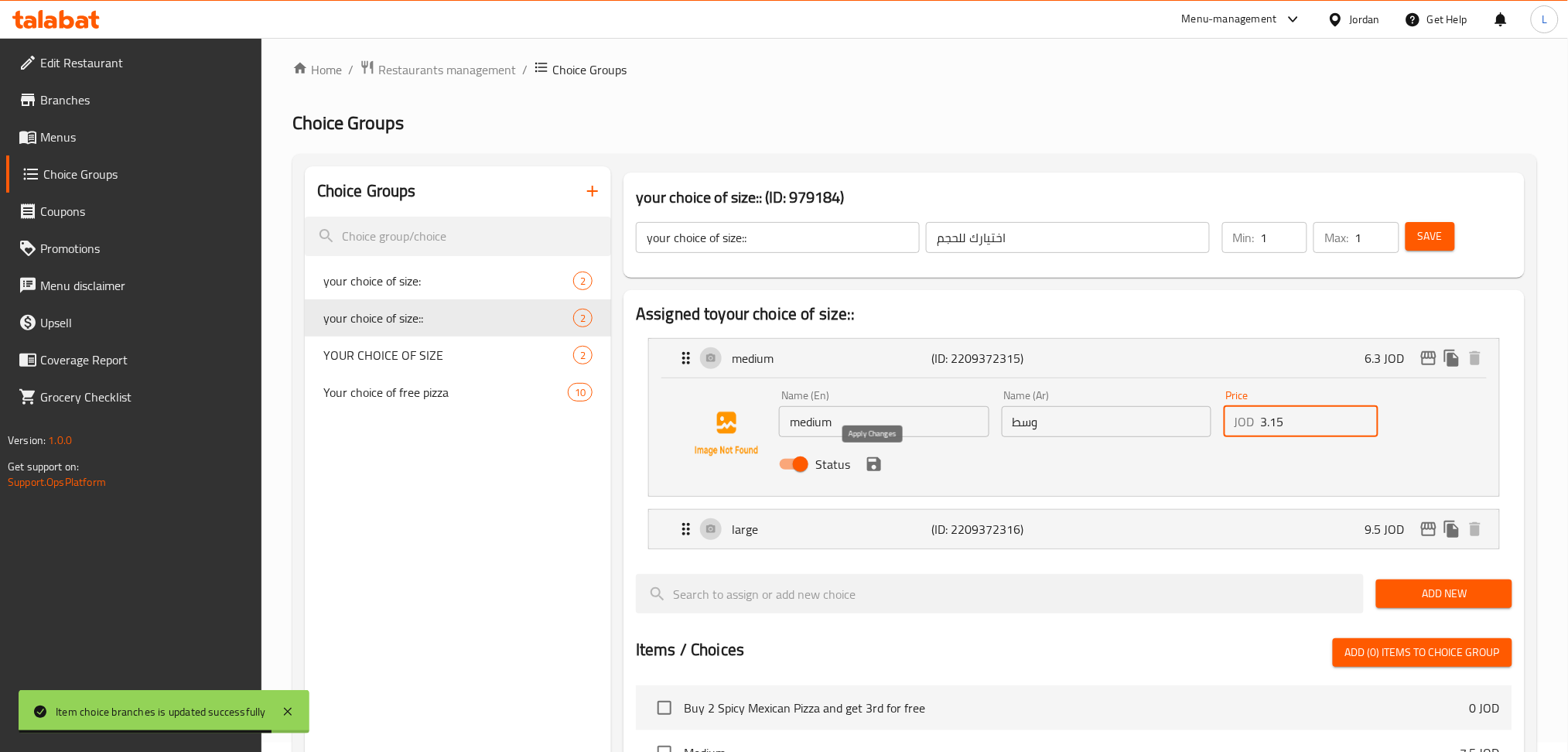 click 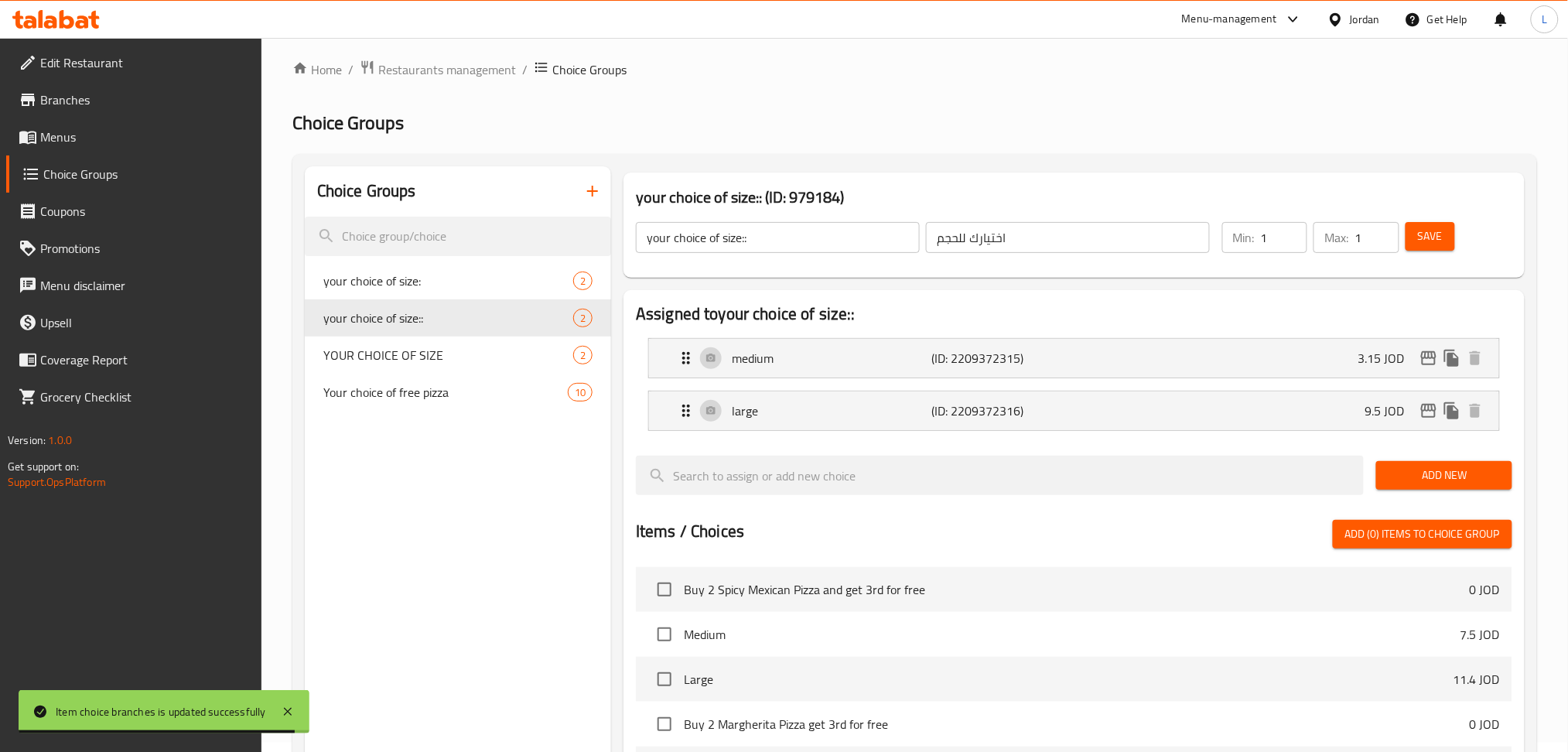 click on "large (ID: 2209372316) 9.5 JOD Name (En) large Name (En) Name (Ar) كبير Name (Ar) Price JOD 9.5 Price Status" at bounding box center [1074, 411] 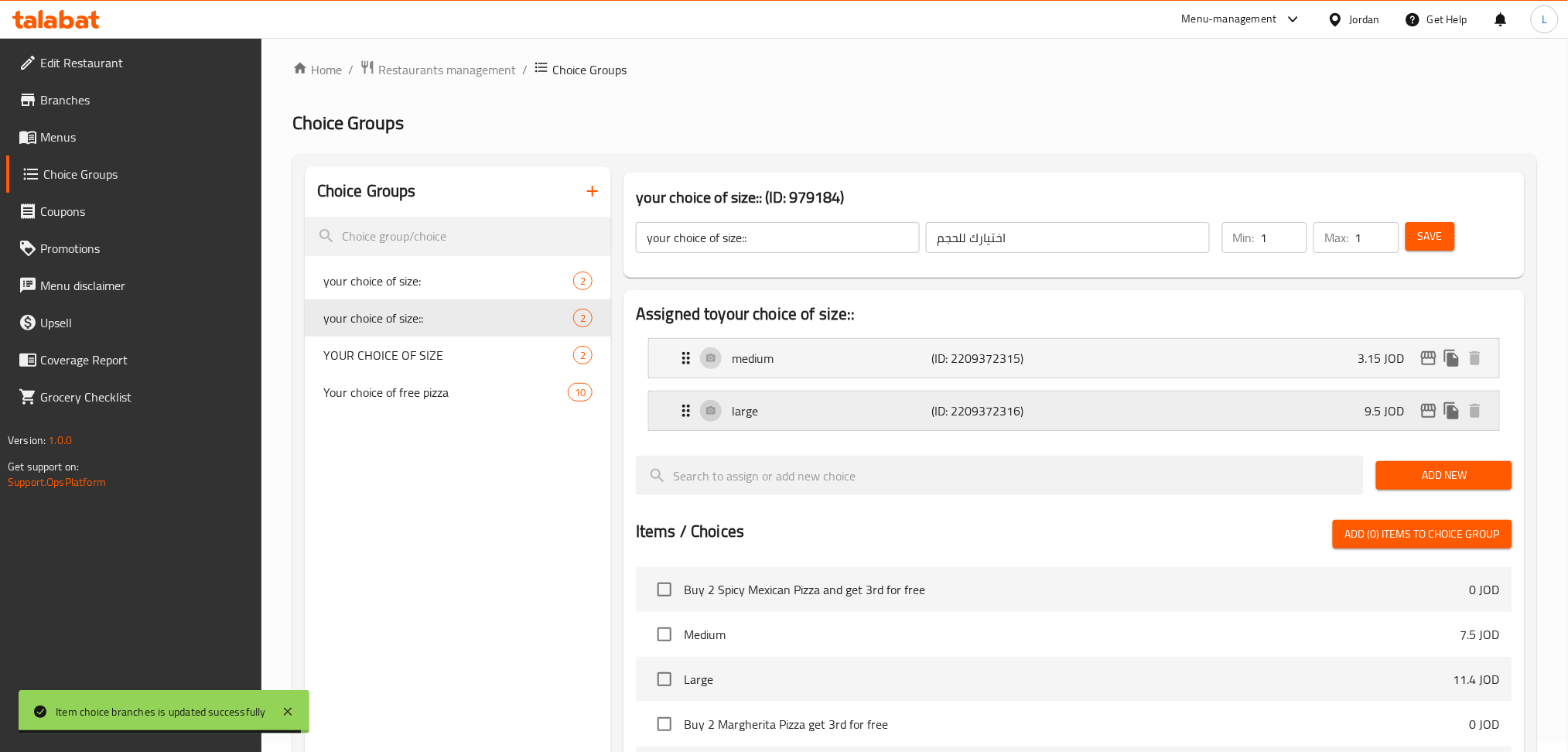 click on "large (ID: 2209372316) 9.5 JOD" at bounding box center [1078, 411] 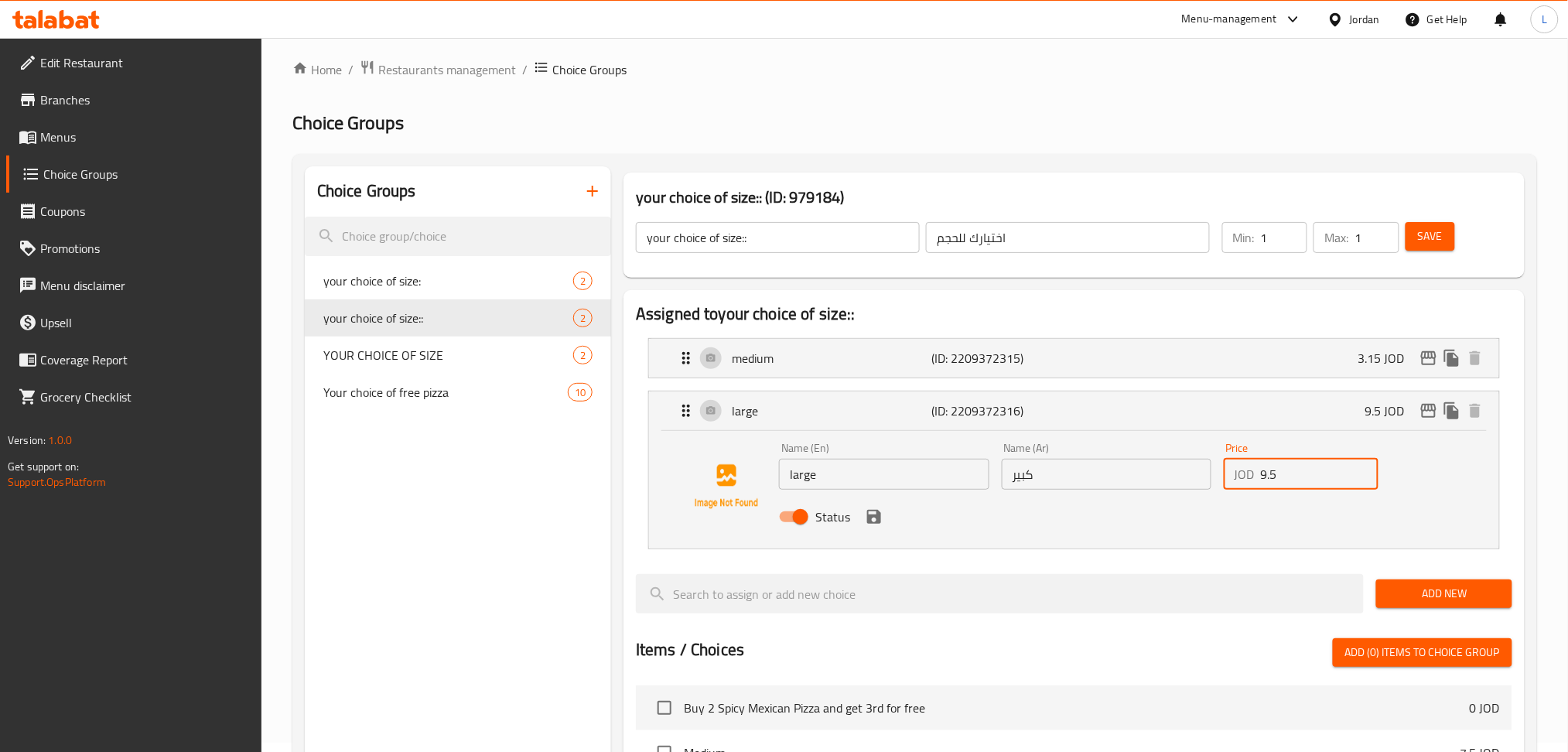 click on "9.5" at bounding box center [1320, 474] 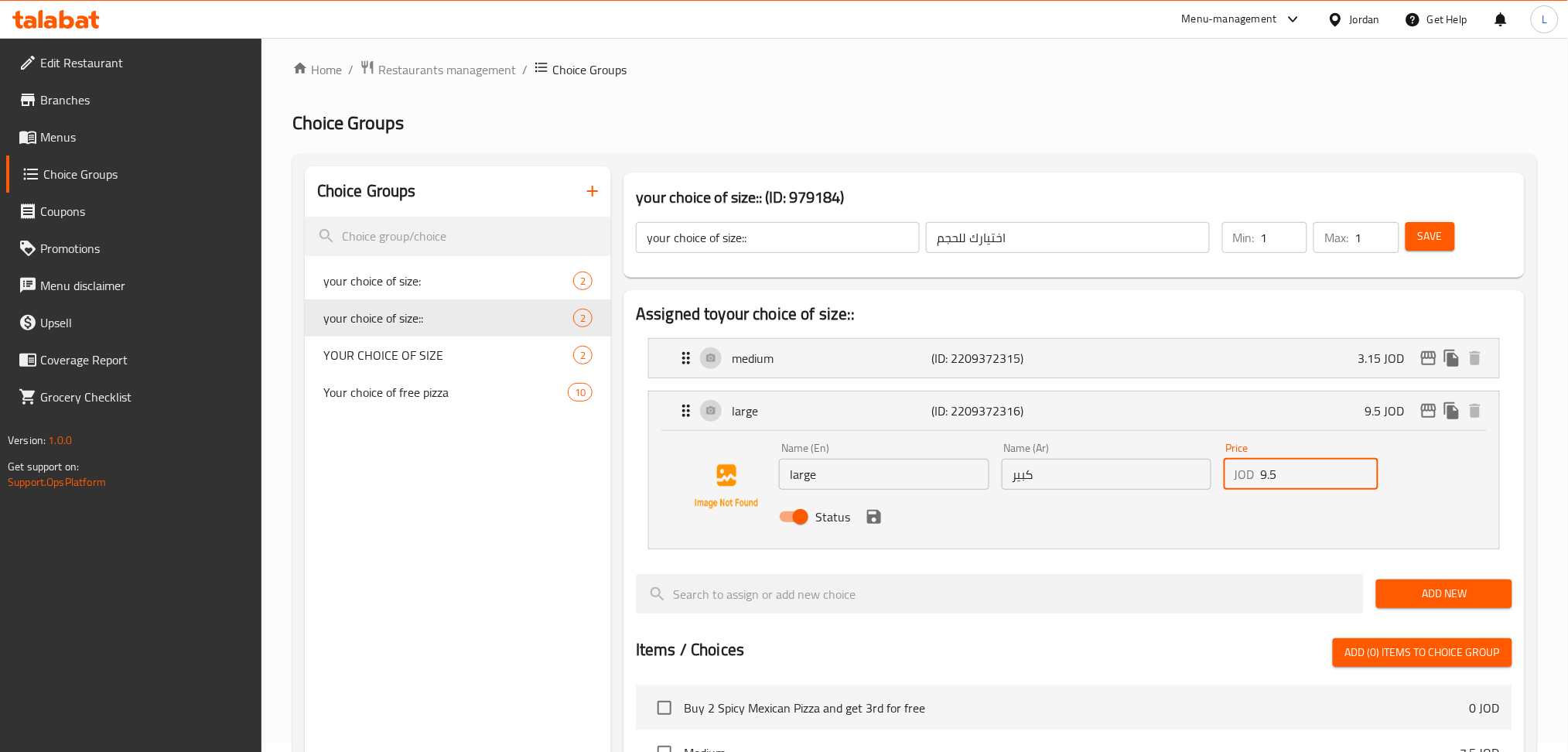 click on "9.5" at bounding box center [1320, 474] 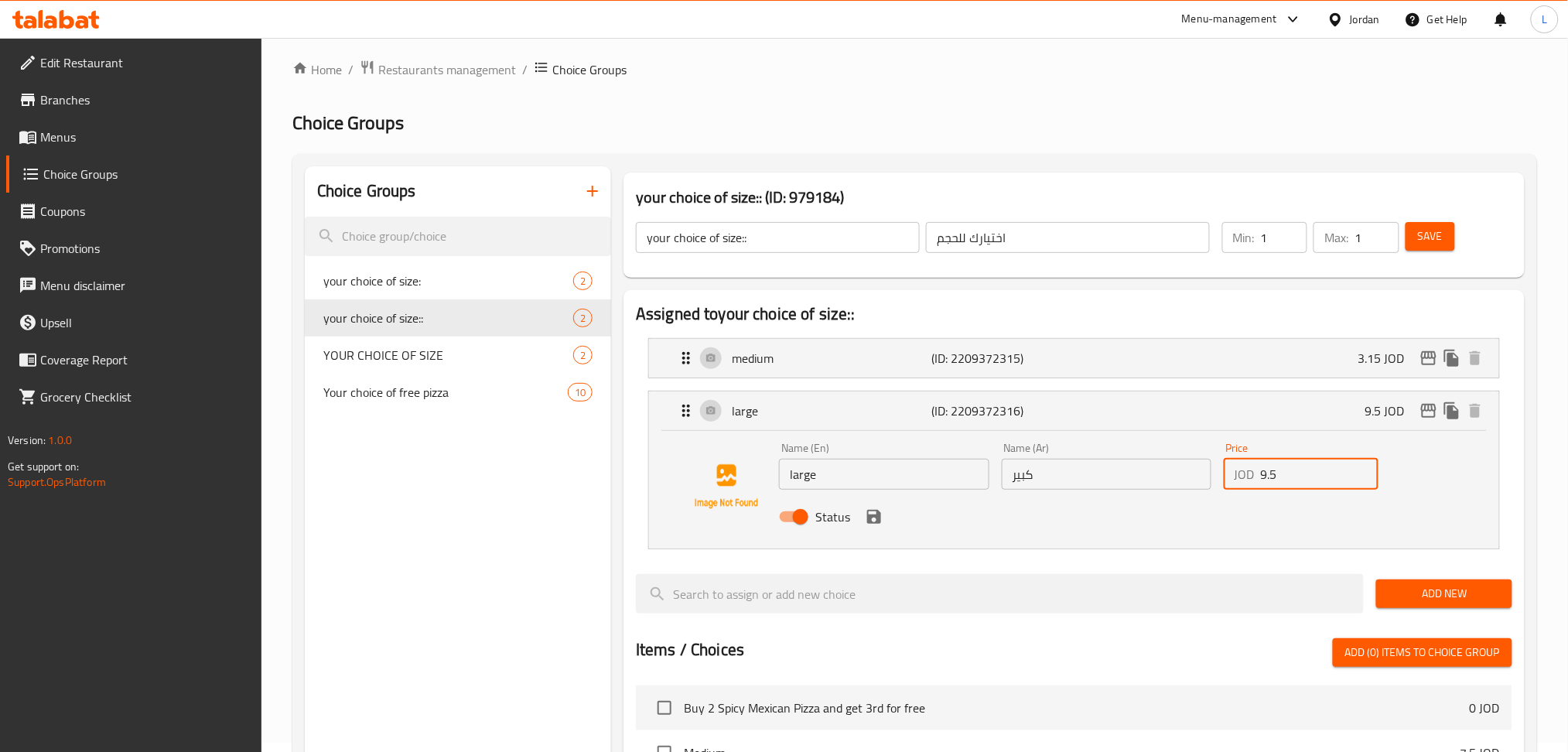 click on "9.5" at bounding box center [1320, 474] 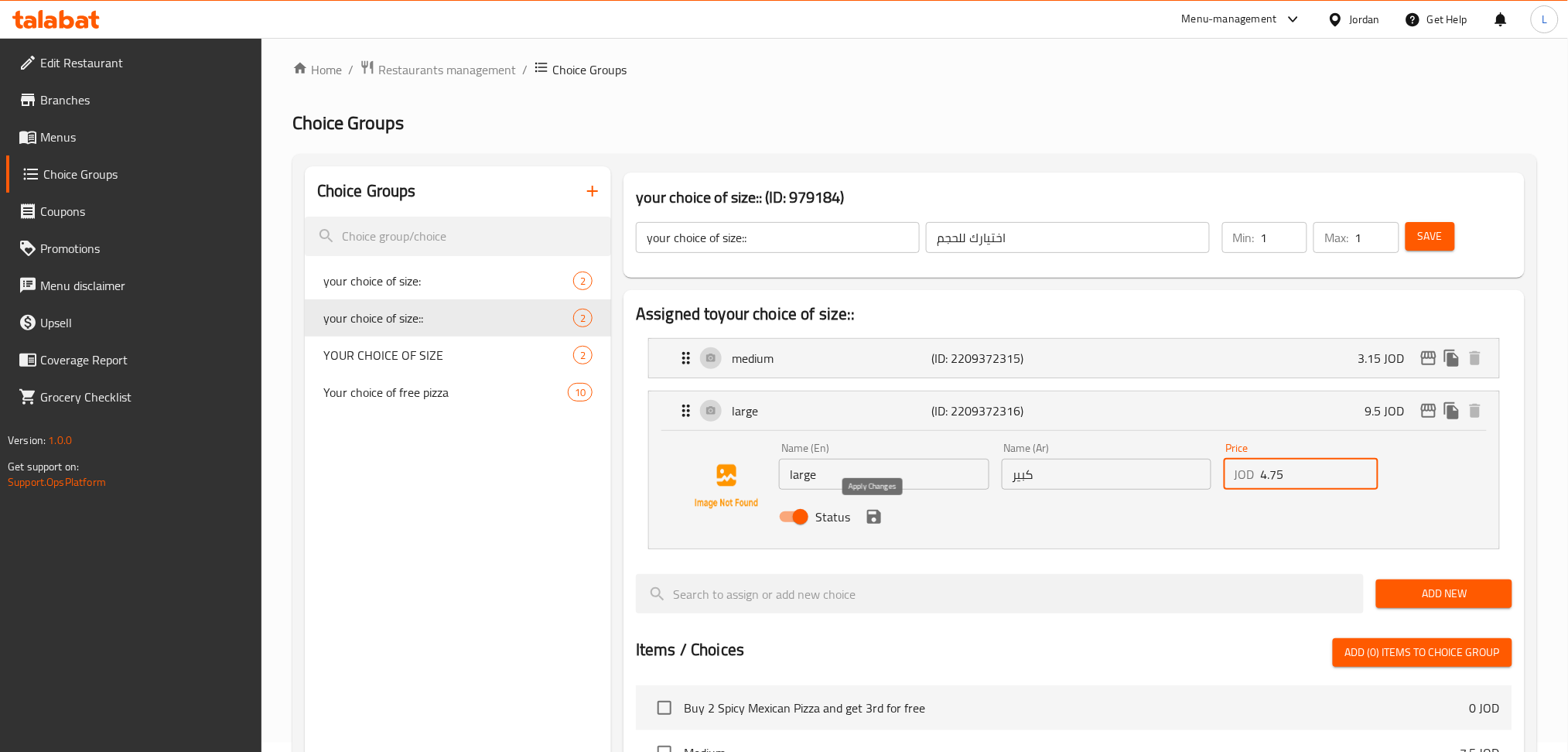 click 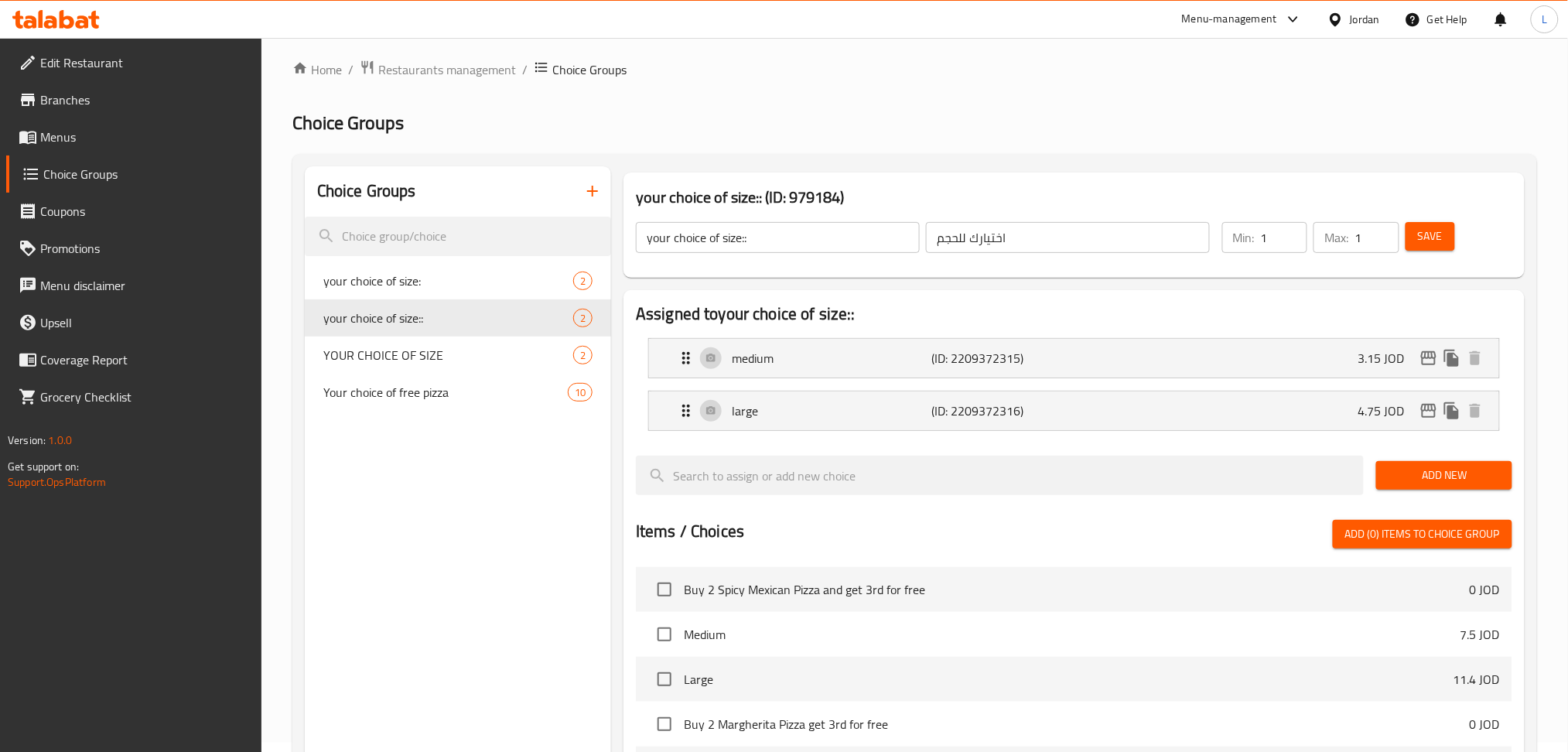 type on "4.75" 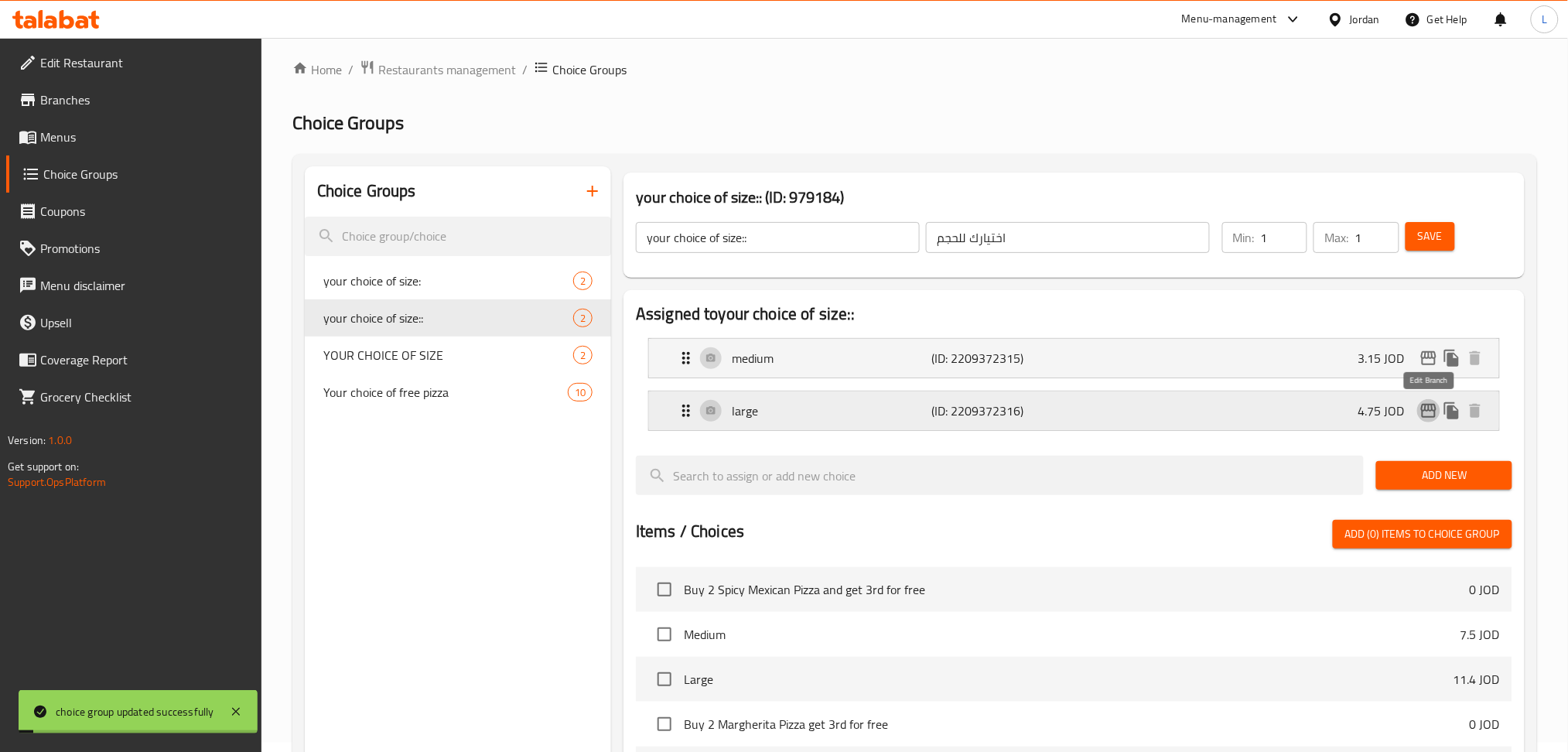 click 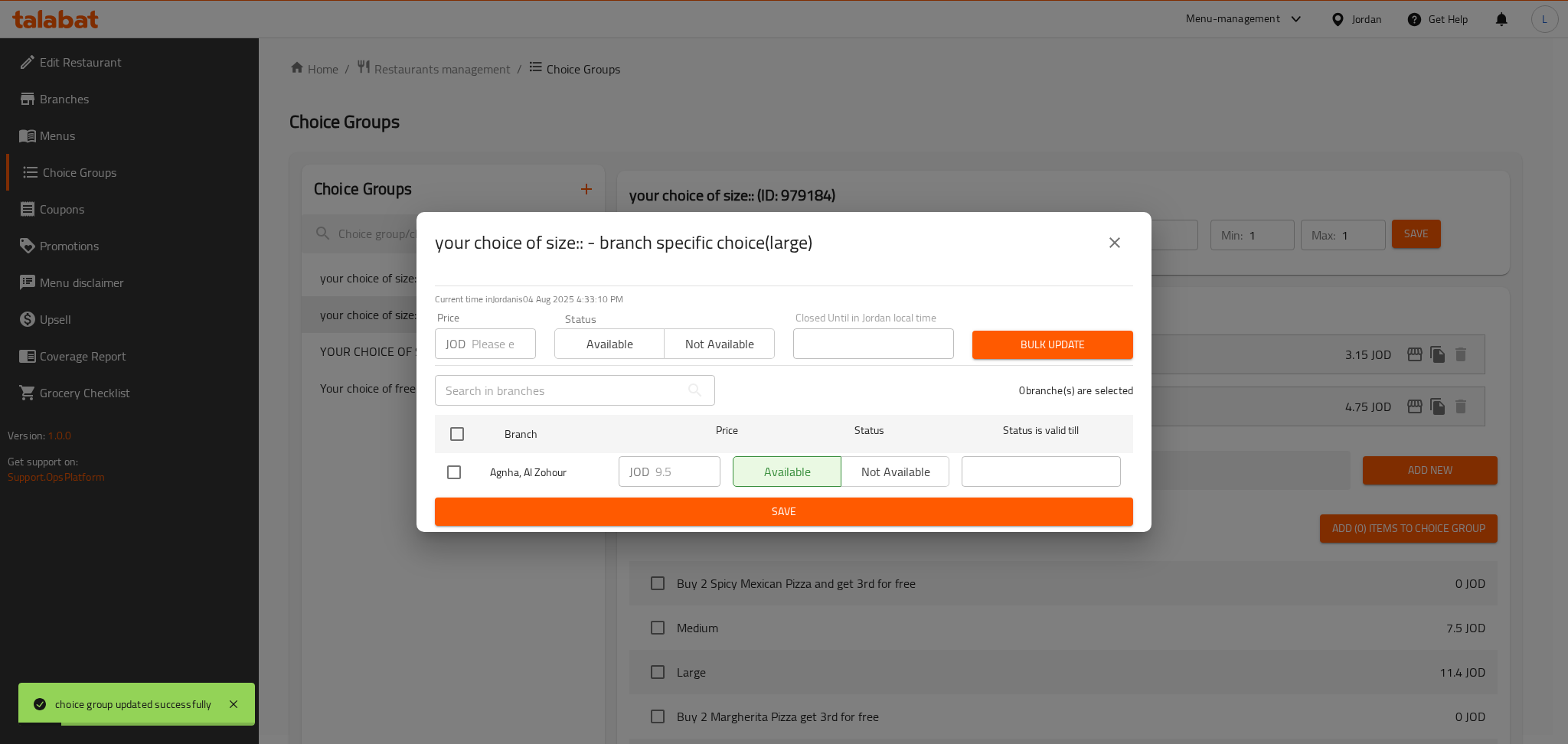 click at bounding box center [504, 344] 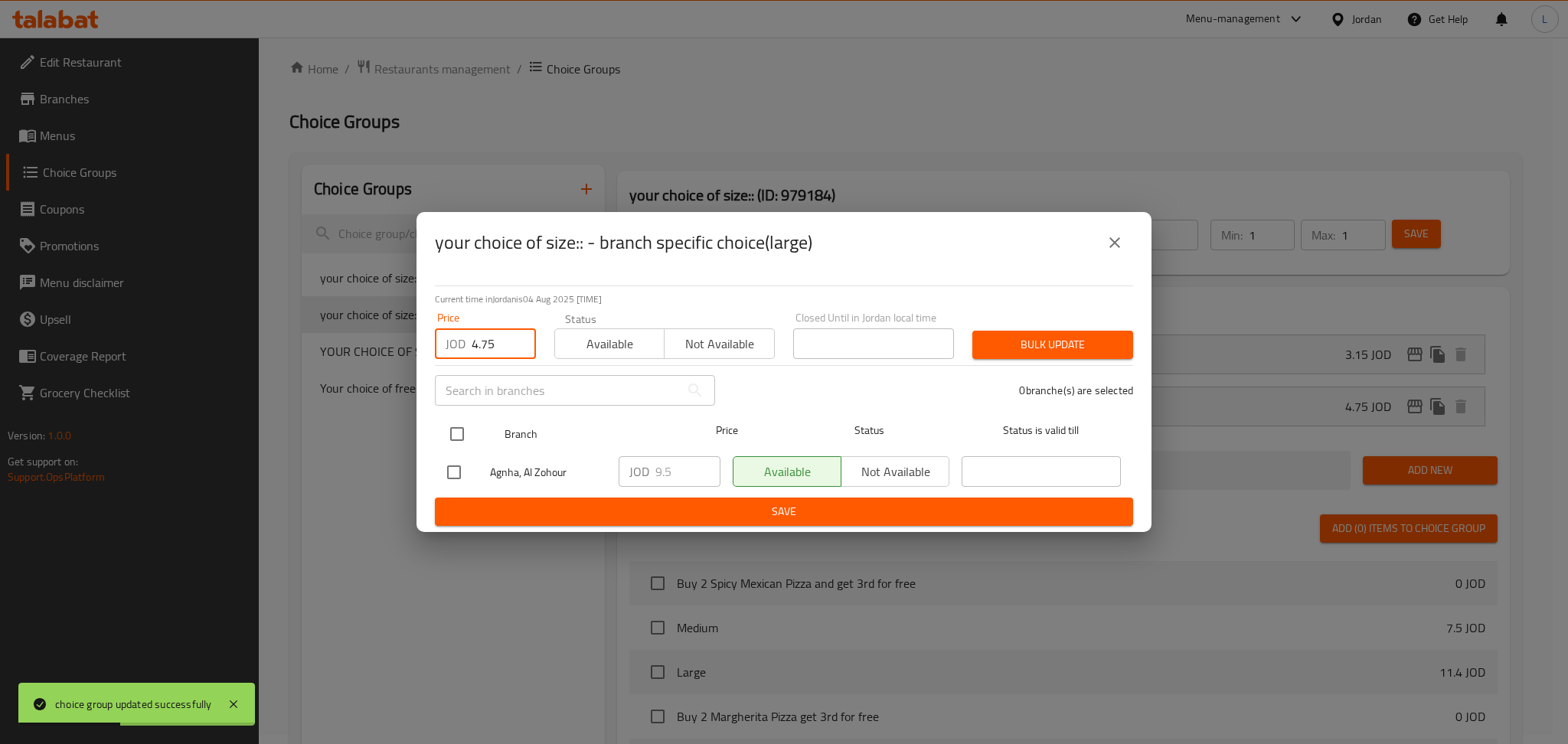 type on "4.75" 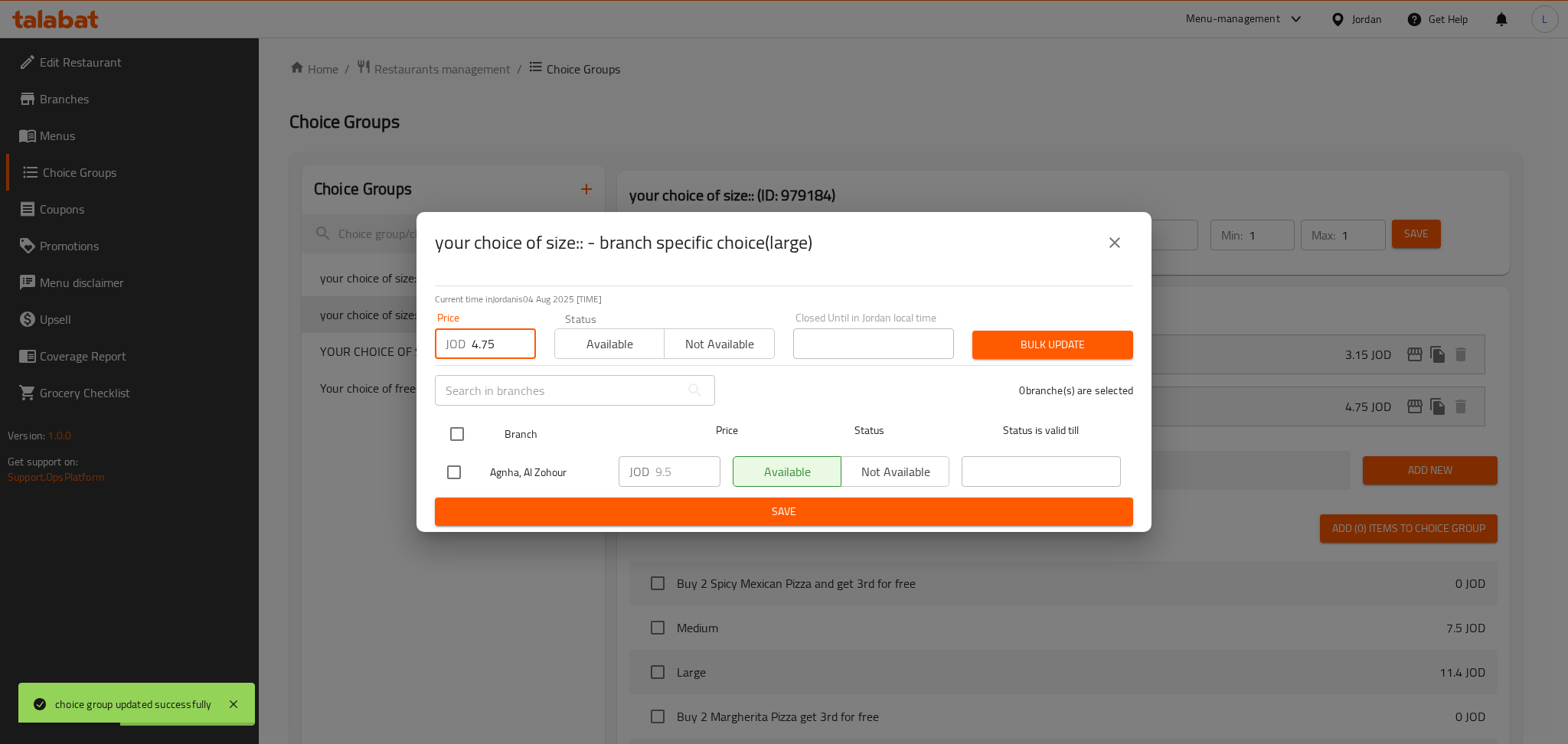 click at bounding box center [457, 434] 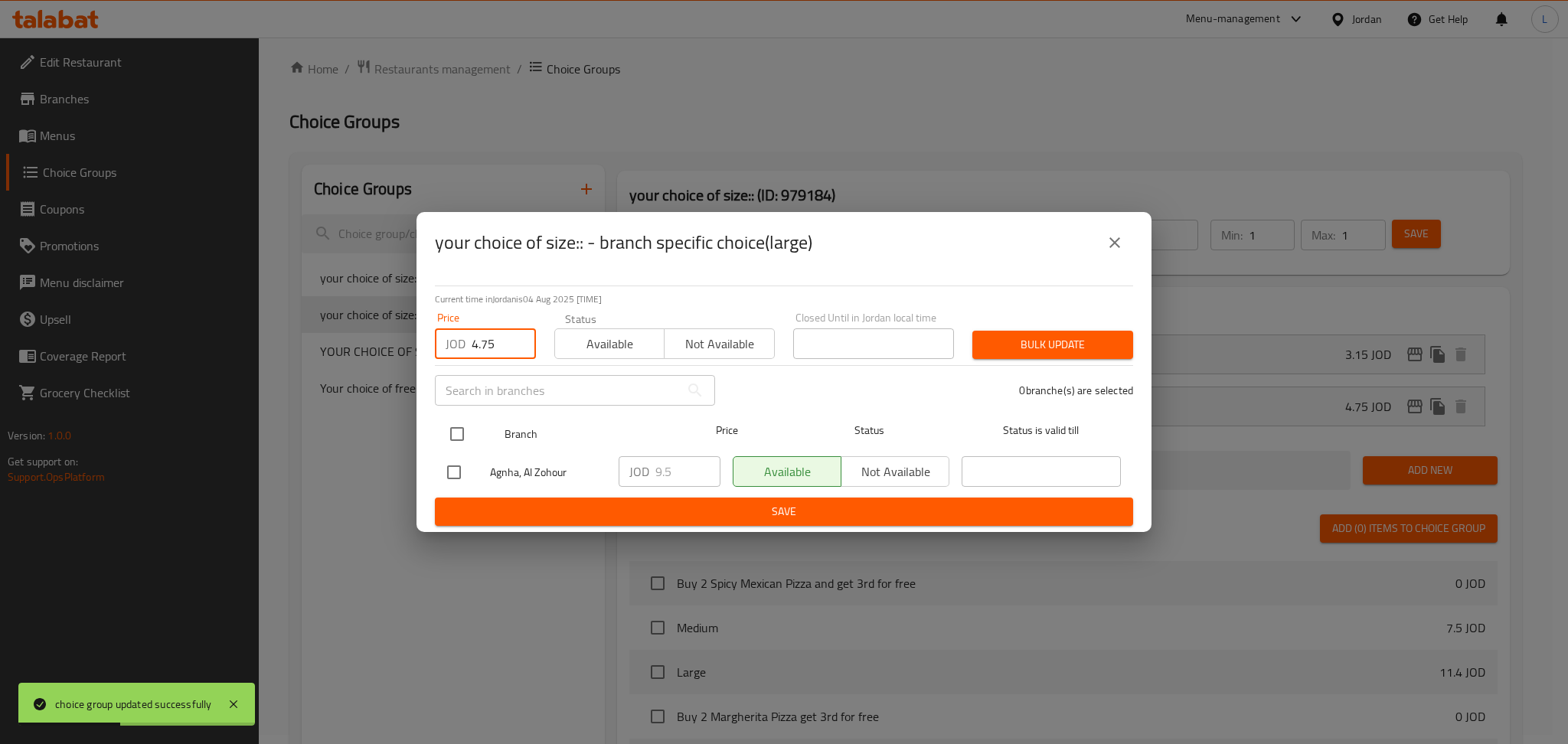 checkbox on "true" 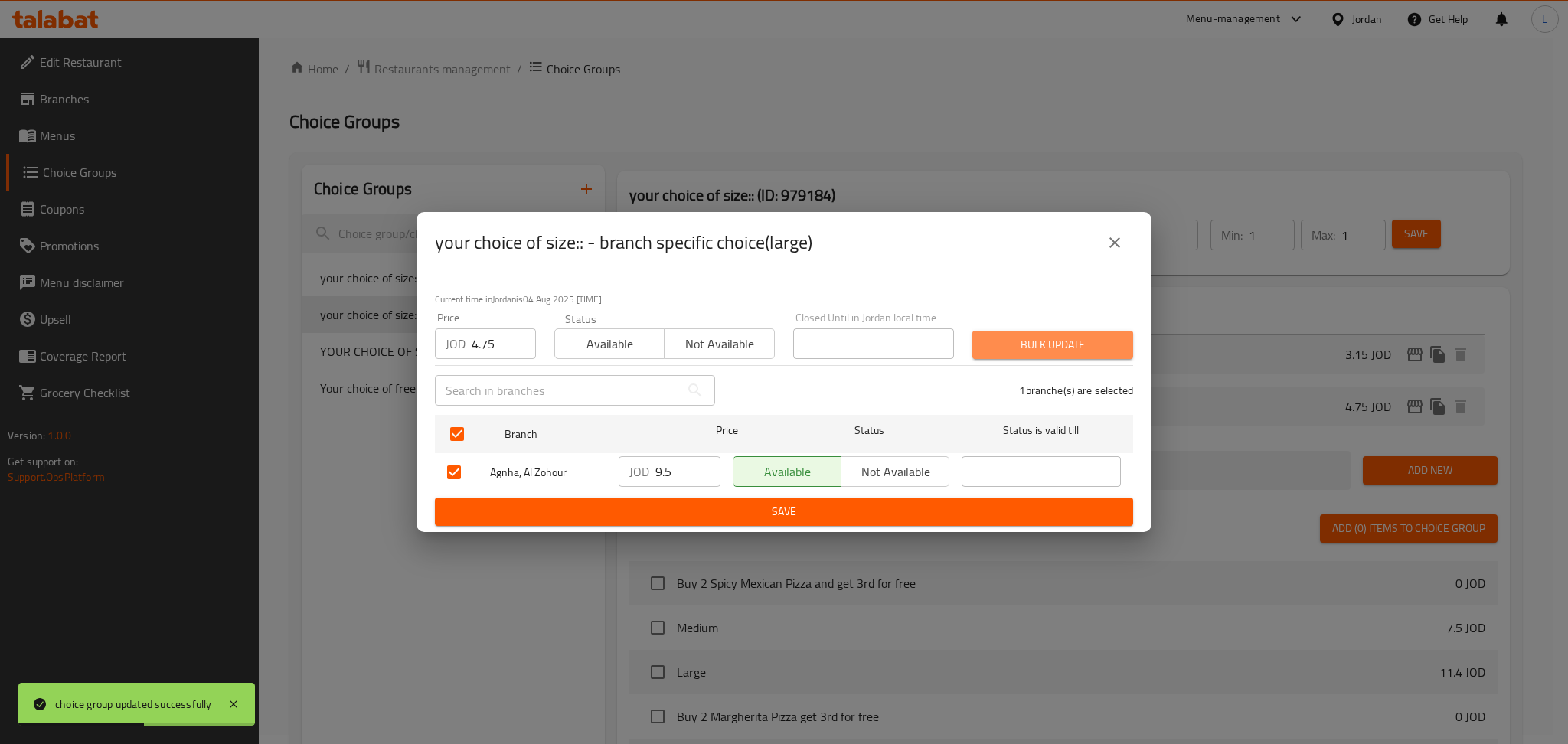 click on "Bulk update" at bounding box center [1053, 344] 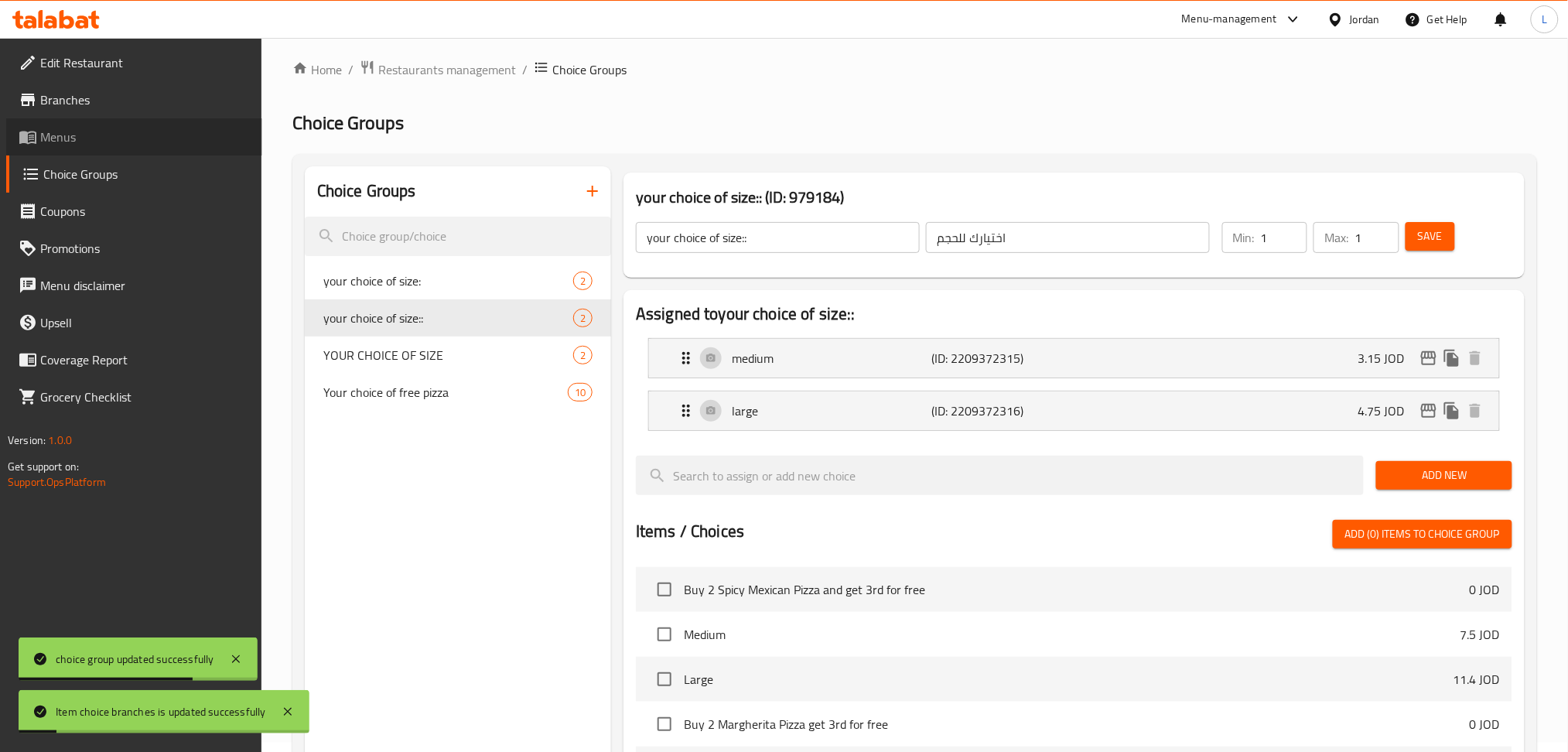 click on "Menus" at bounding box center [145, 137] 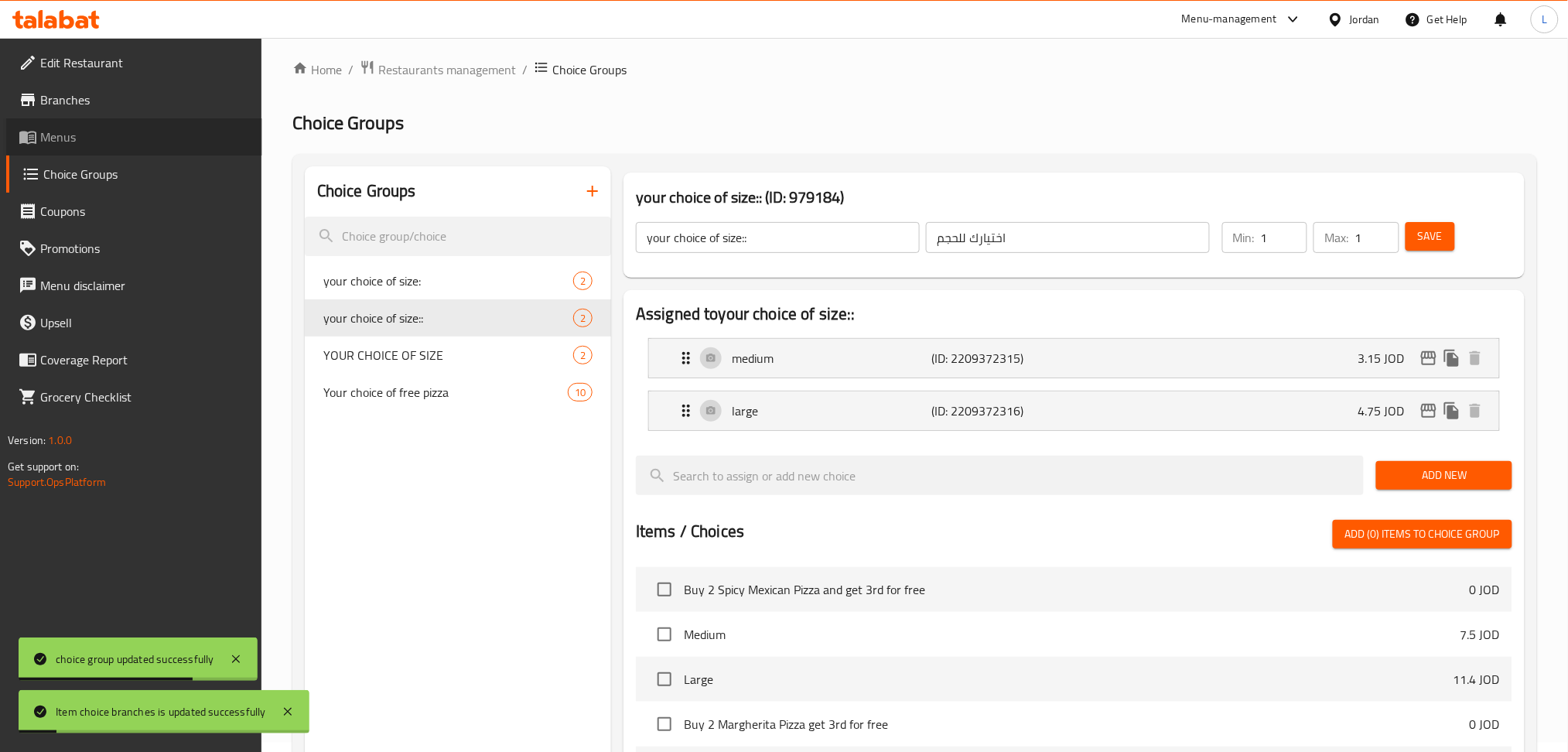 scroll, scrollTop: 0, scrollLeft: 0, axis: both 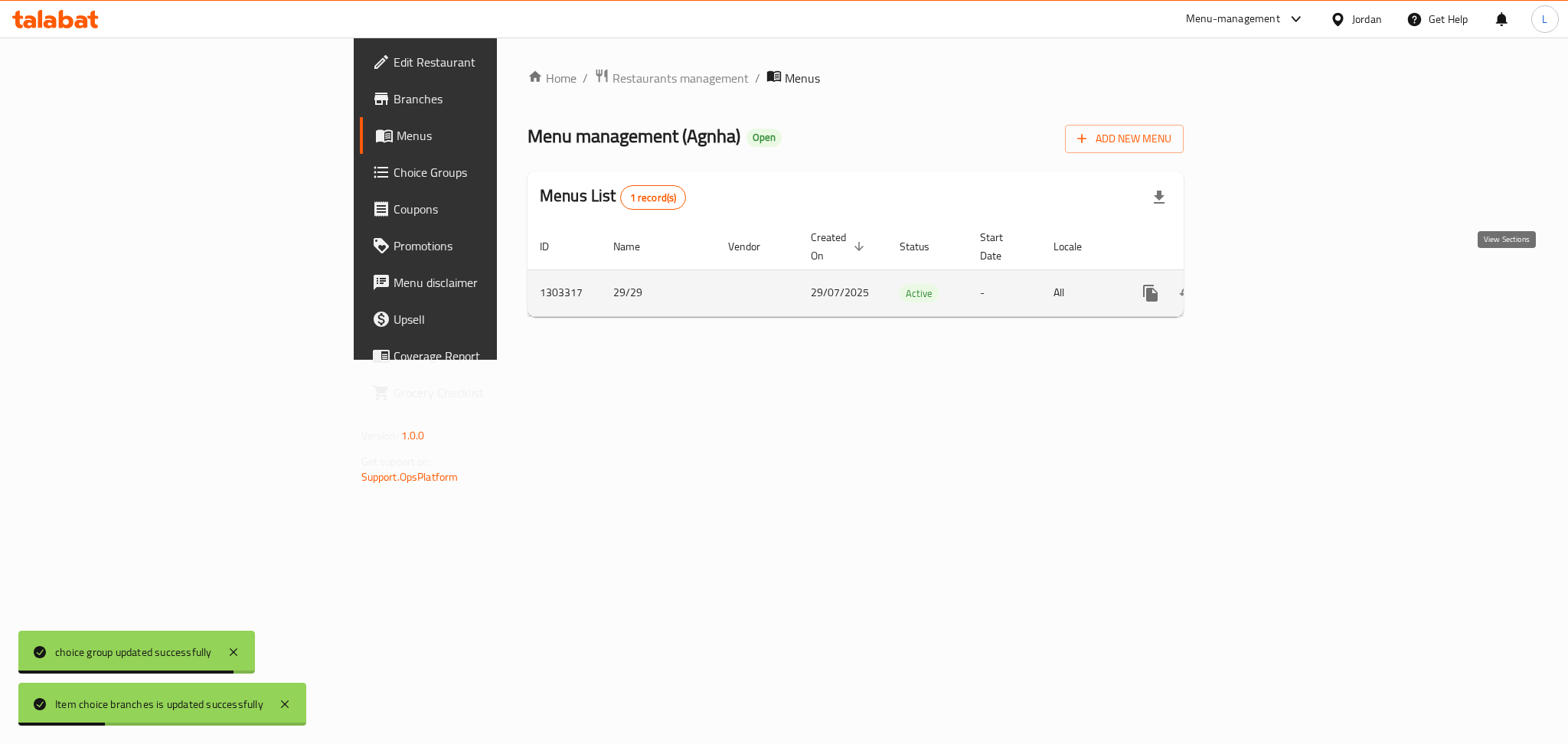 click 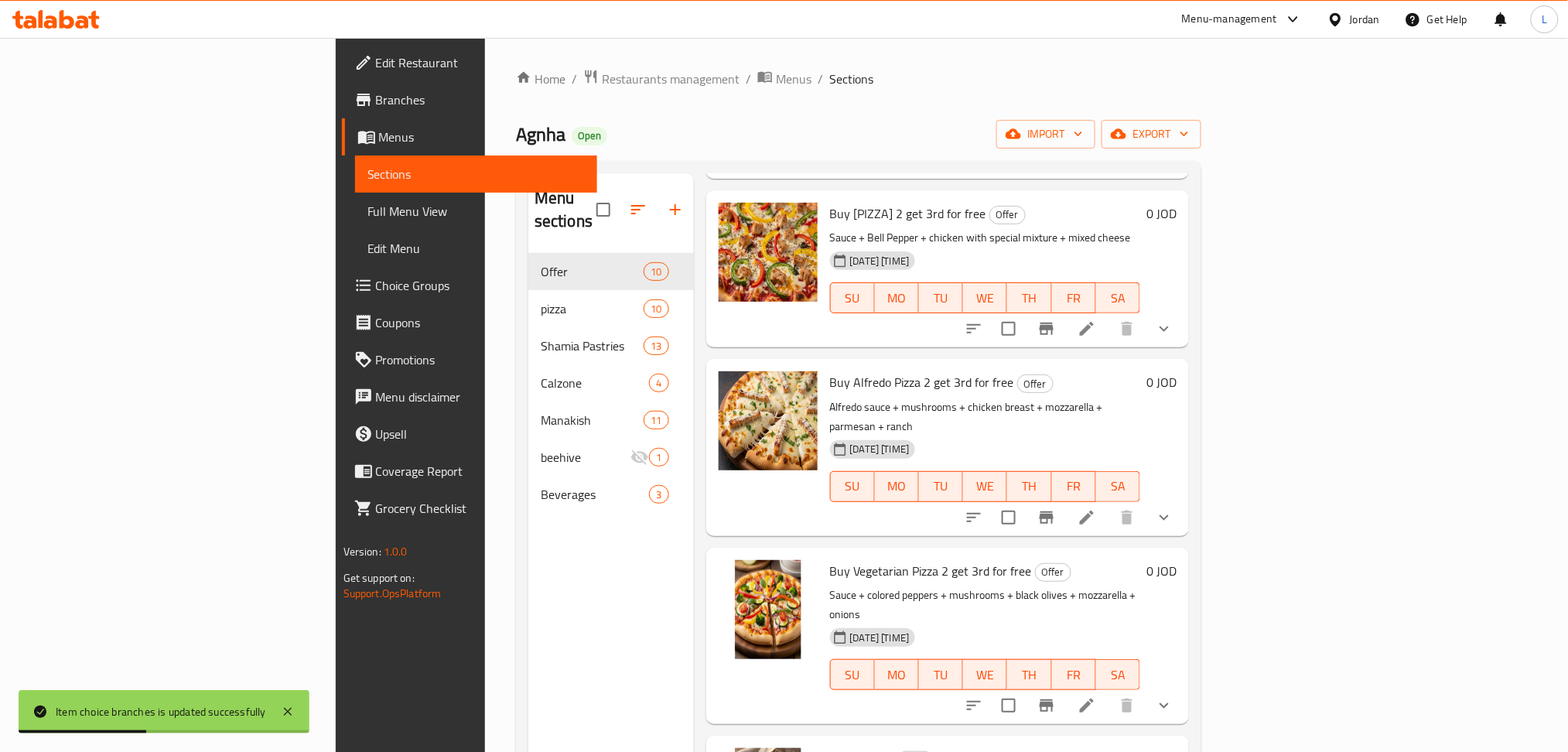 scroll, scrollTop: 976, scrollLeft: 0, axis: vertical 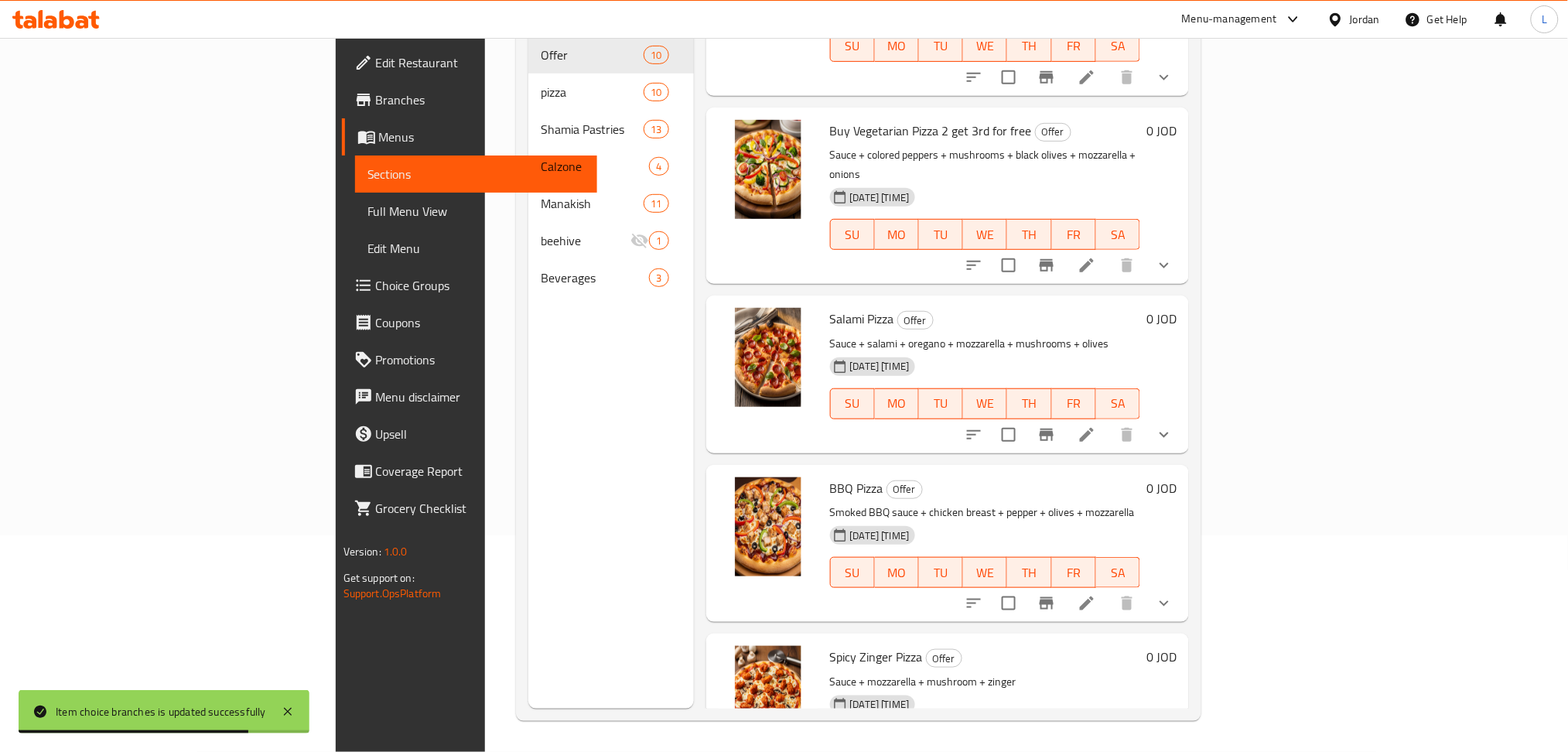 click at bounding box center (1087, 603) 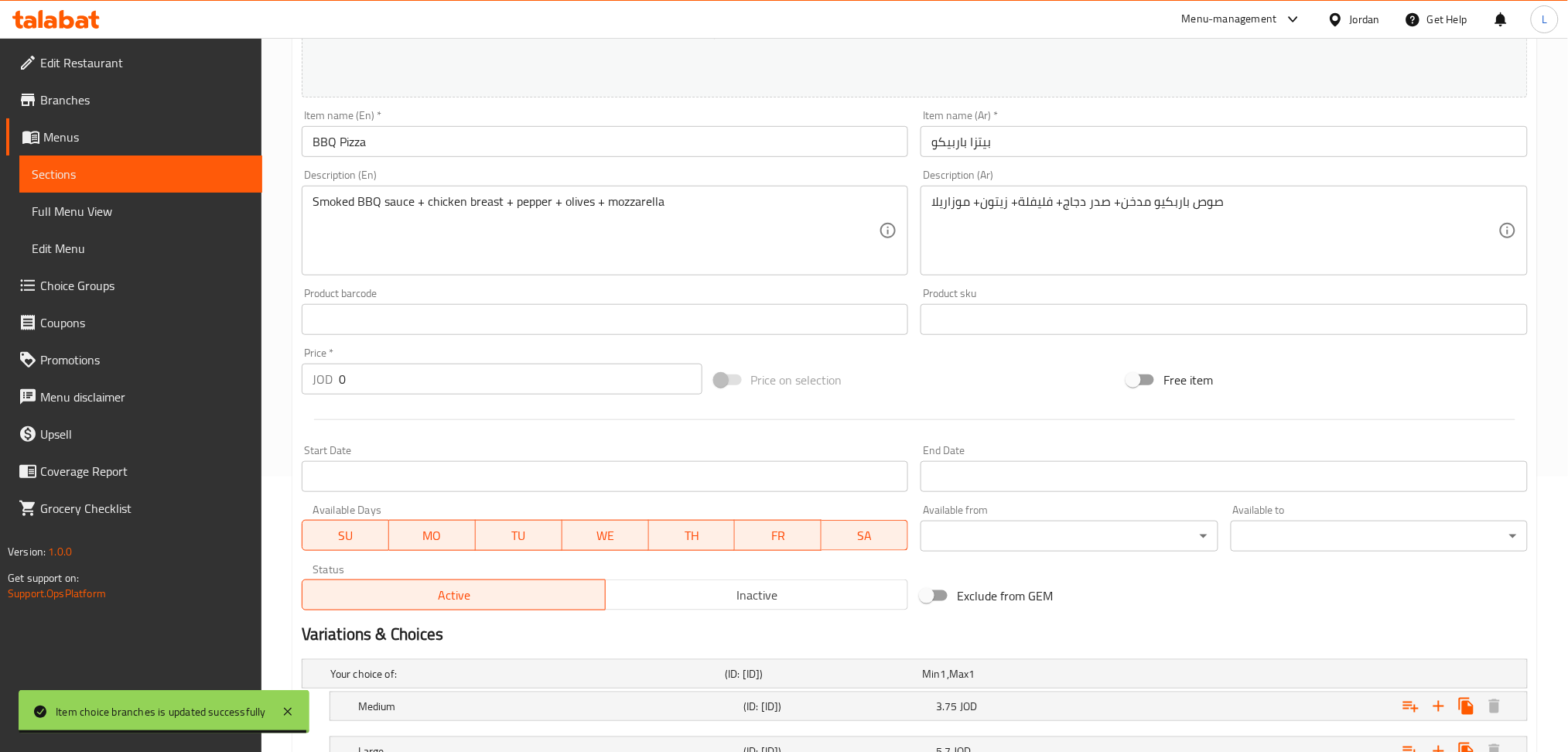 scroll, scrollTop: 0, scrollLeft: 0, axis: both 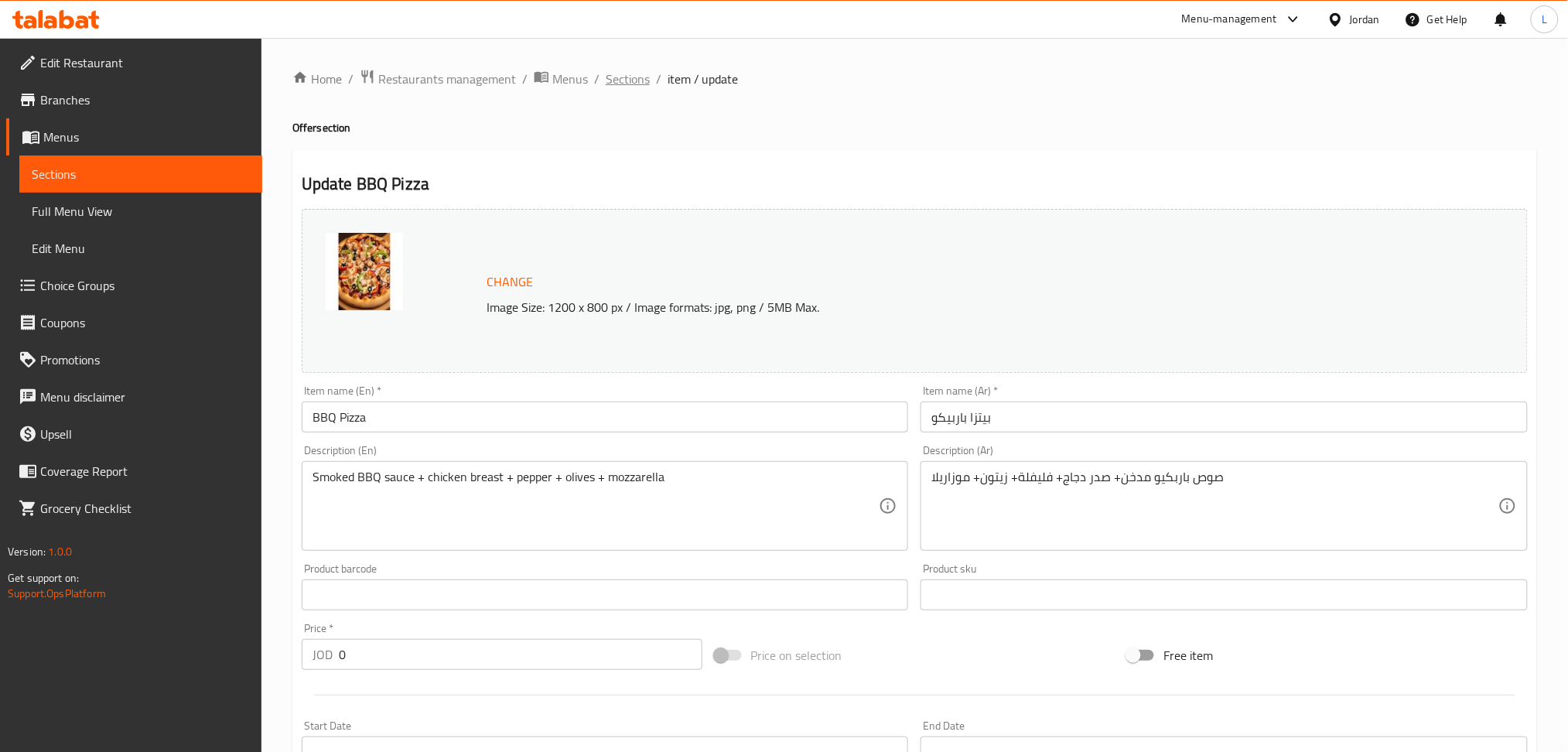 click on "Sections" at bounding box center (627, 79) 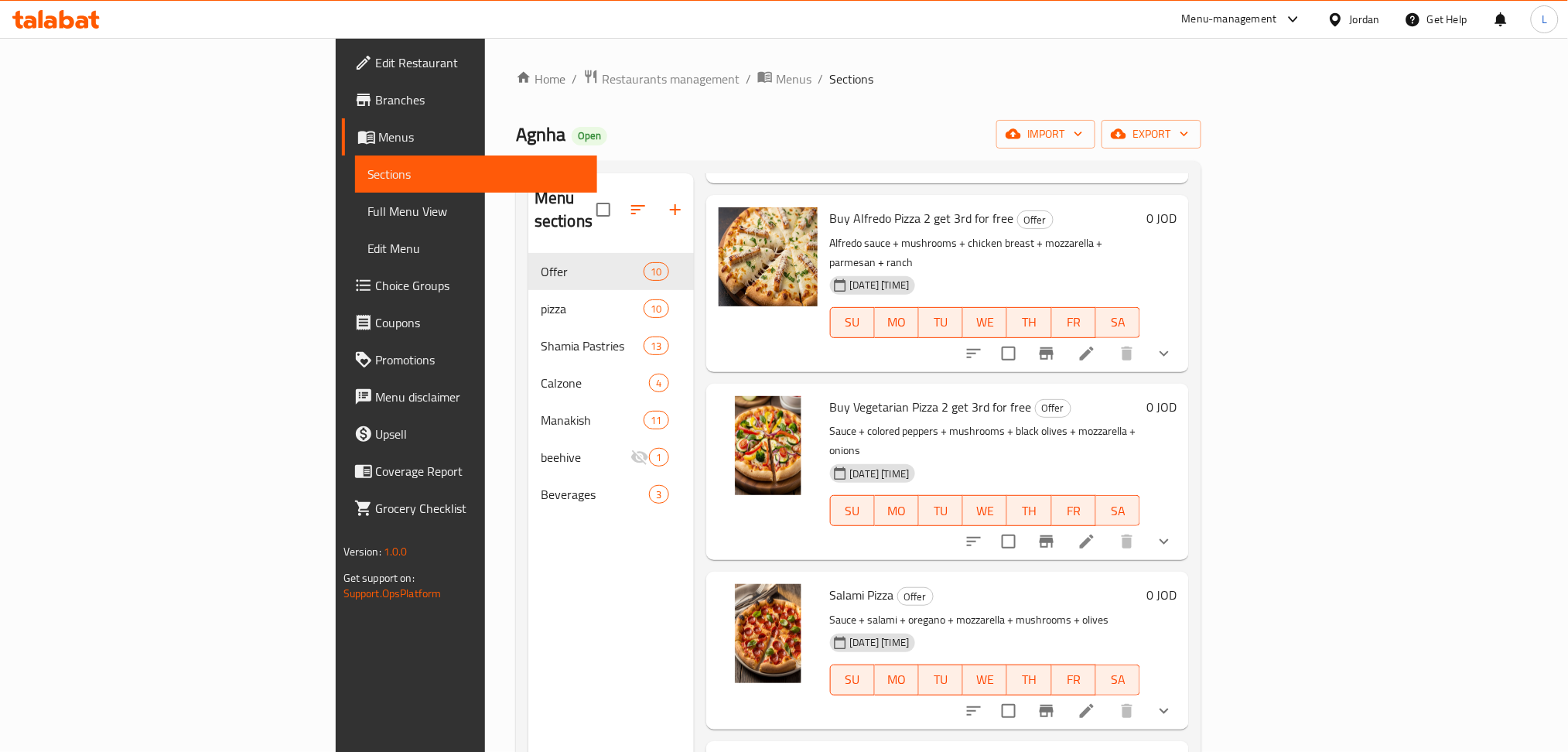 scroll, scrollTop: 976, scrollLeft: 0, axis: vertical 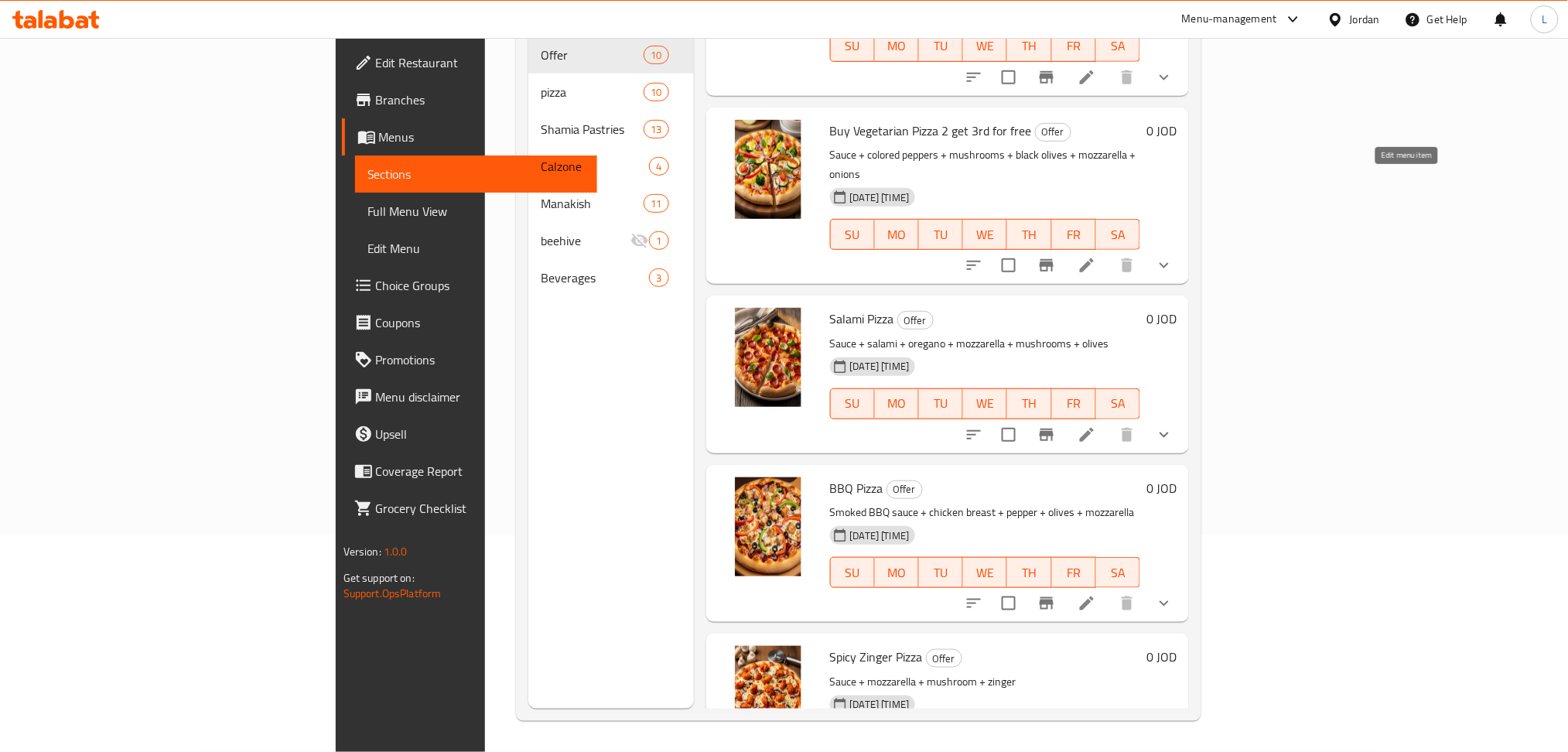 click 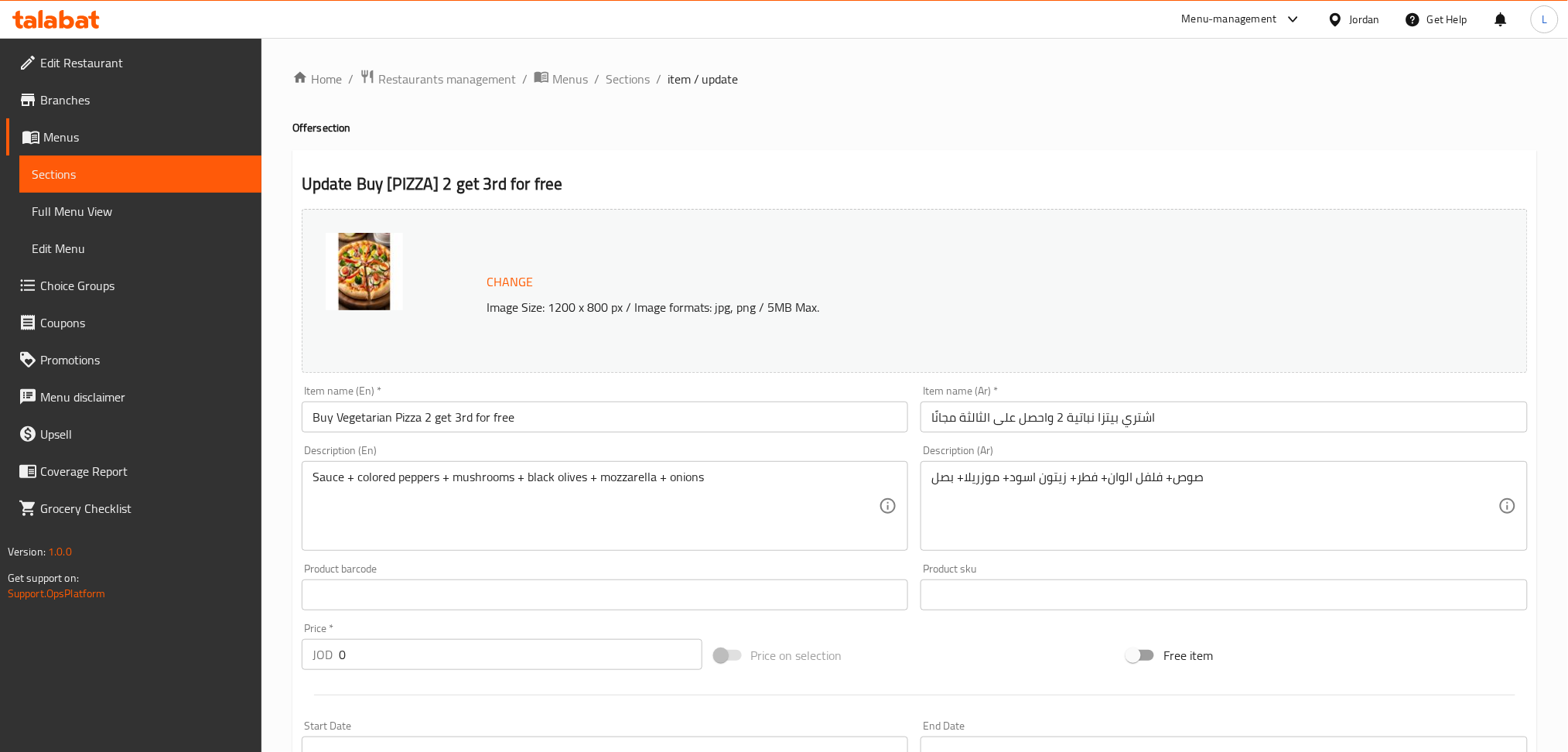 scroll, scrollTop: 452, scrollLeft: 0, axis: vertical 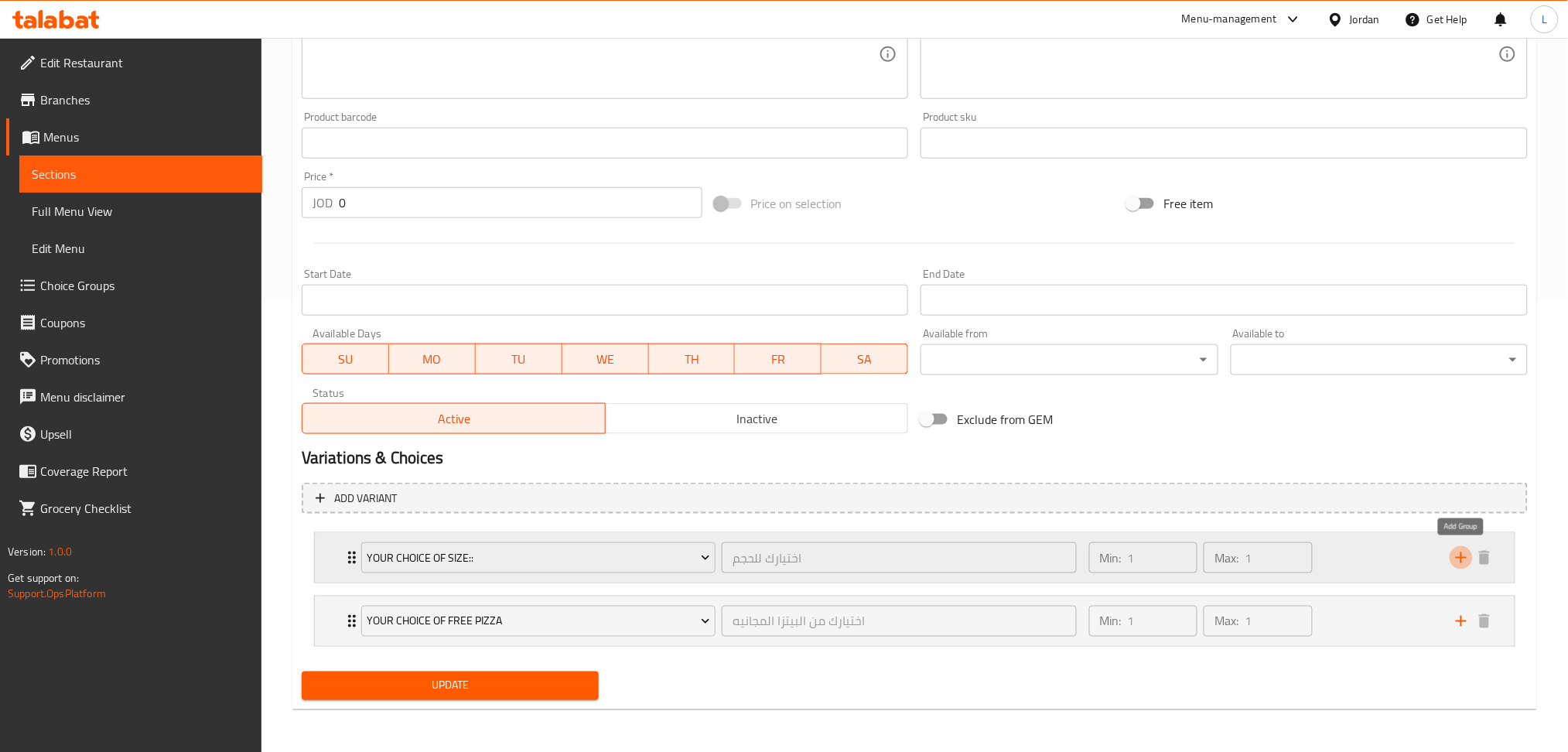 click 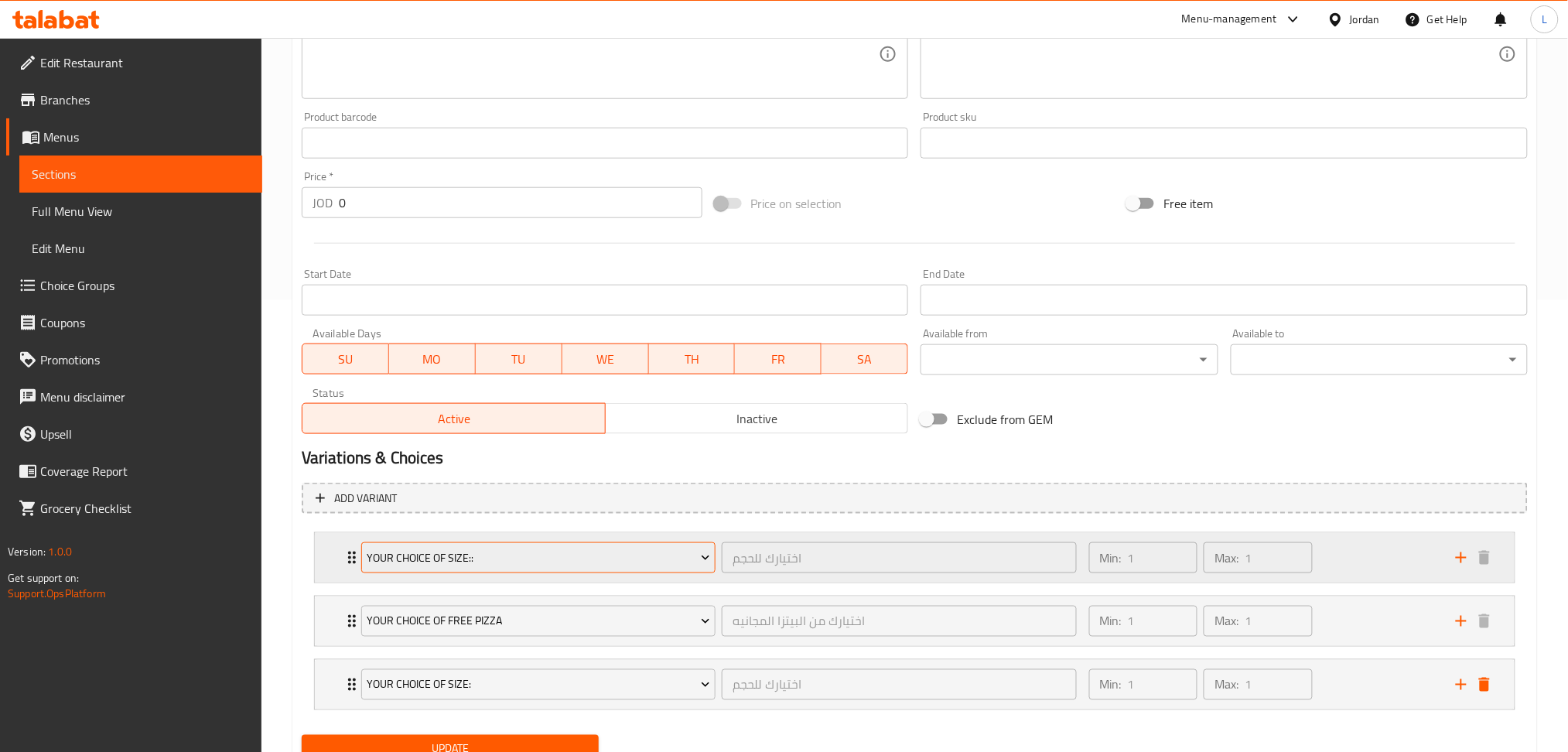 click on "your choice of size::" at bounding box center (538, 558) 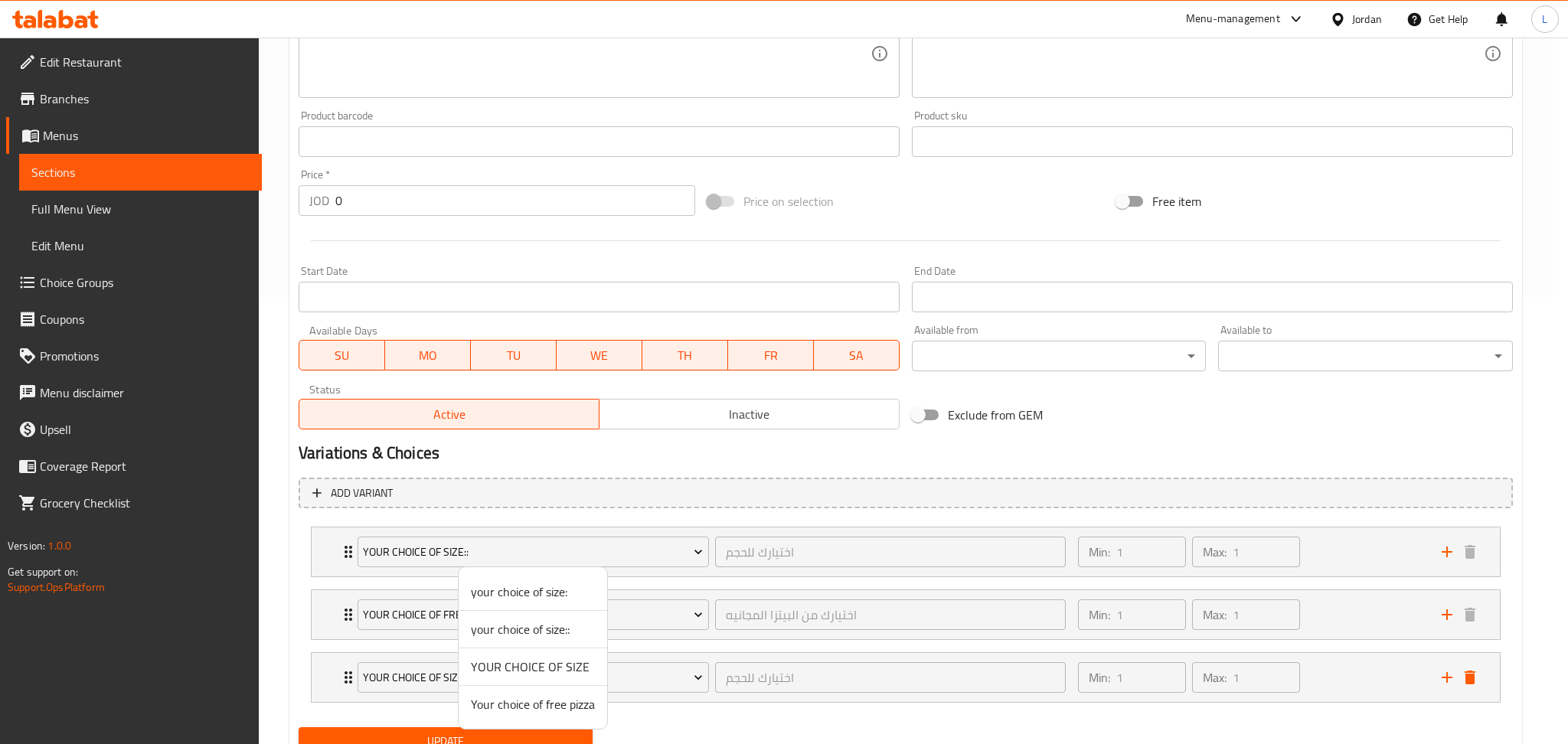 click at bounding box center (784, 372) 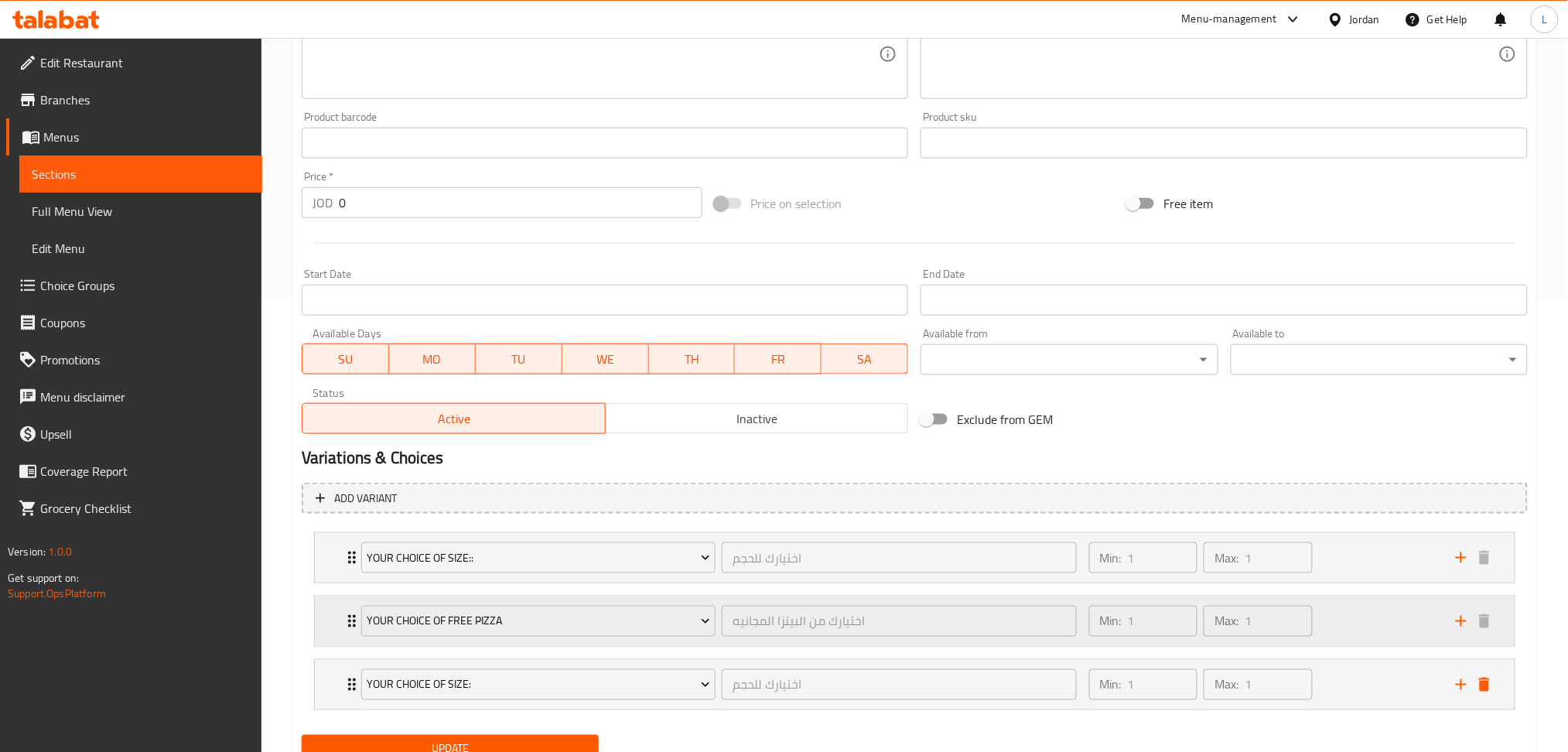 click on "Your choice of free pizza  اختيارك من البيتزا المجانيه ​" at bounding box center (719, 621) 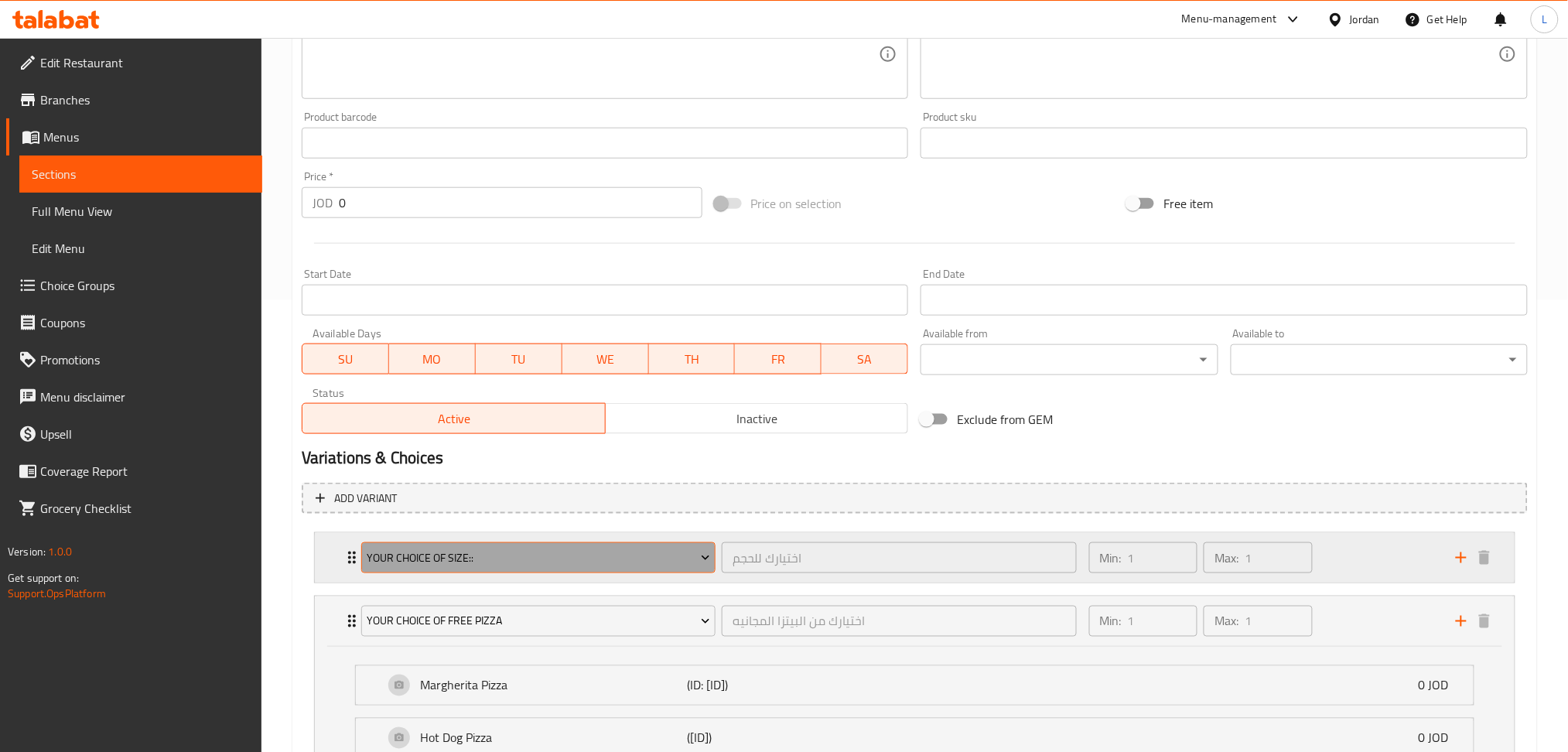 click on "your choice of size::" at bounding box center [538, 558] 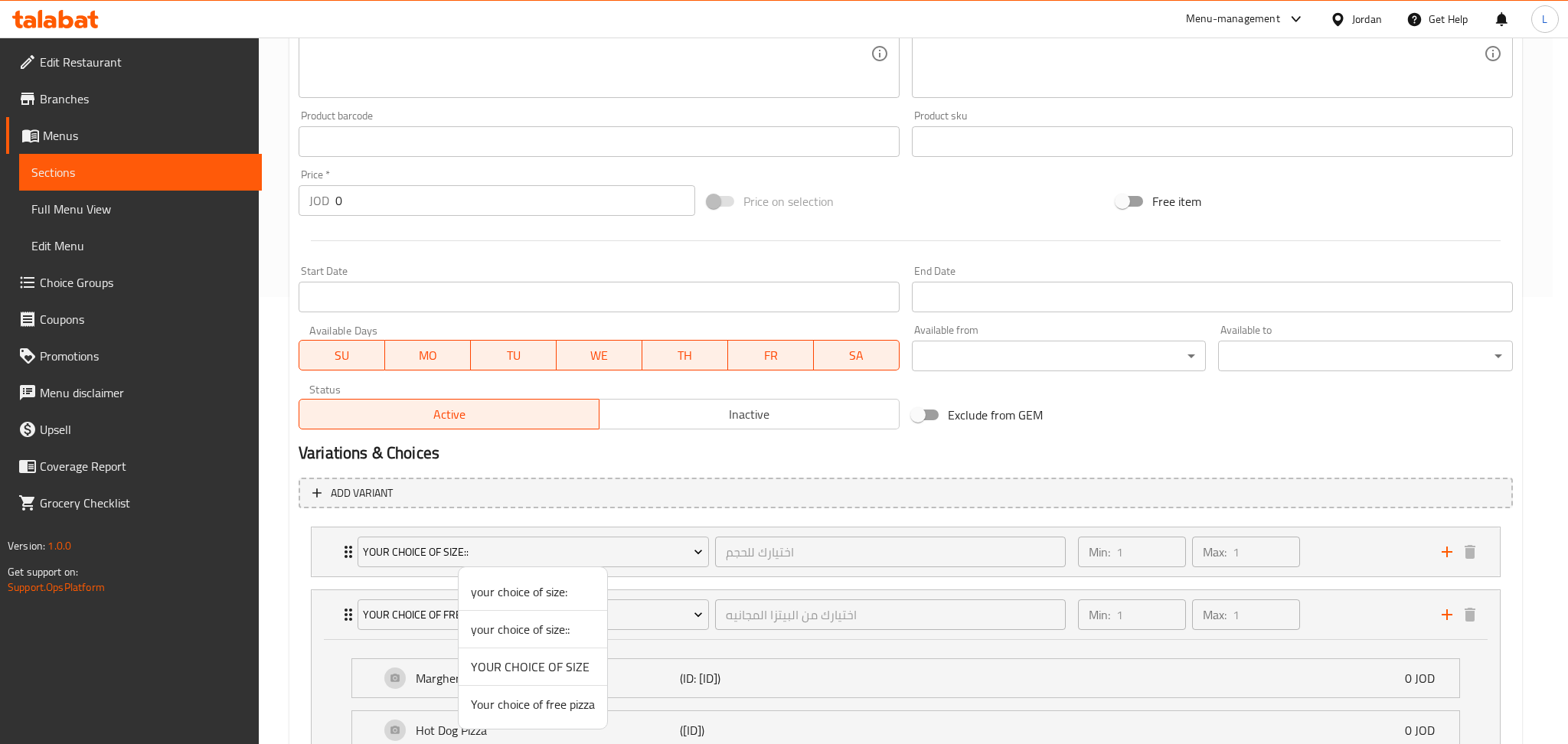 click on "your choice of size:" at bounding box center [533, 592] 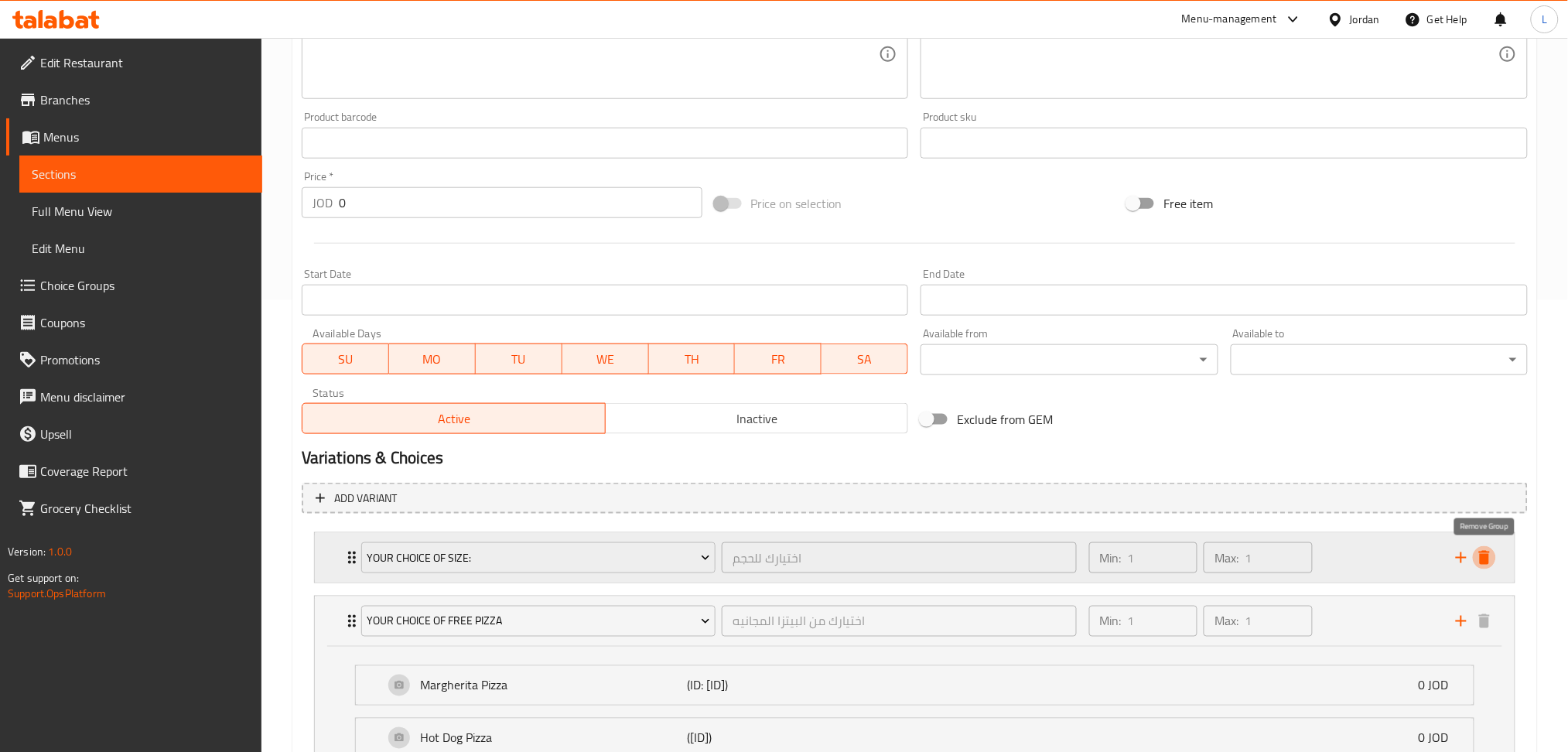 click 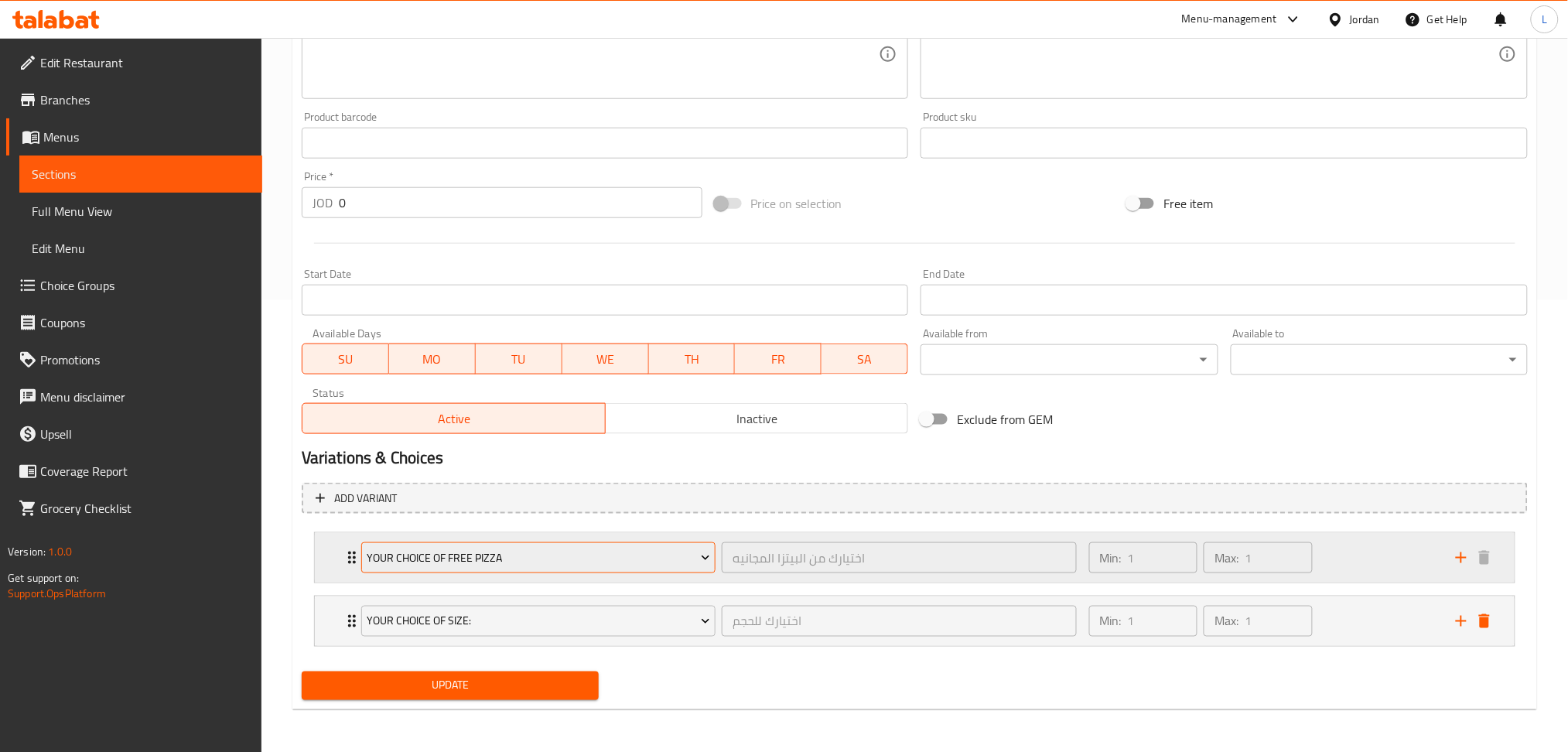 click on "Your choice of free pizza" at bounding box center (538, 558) 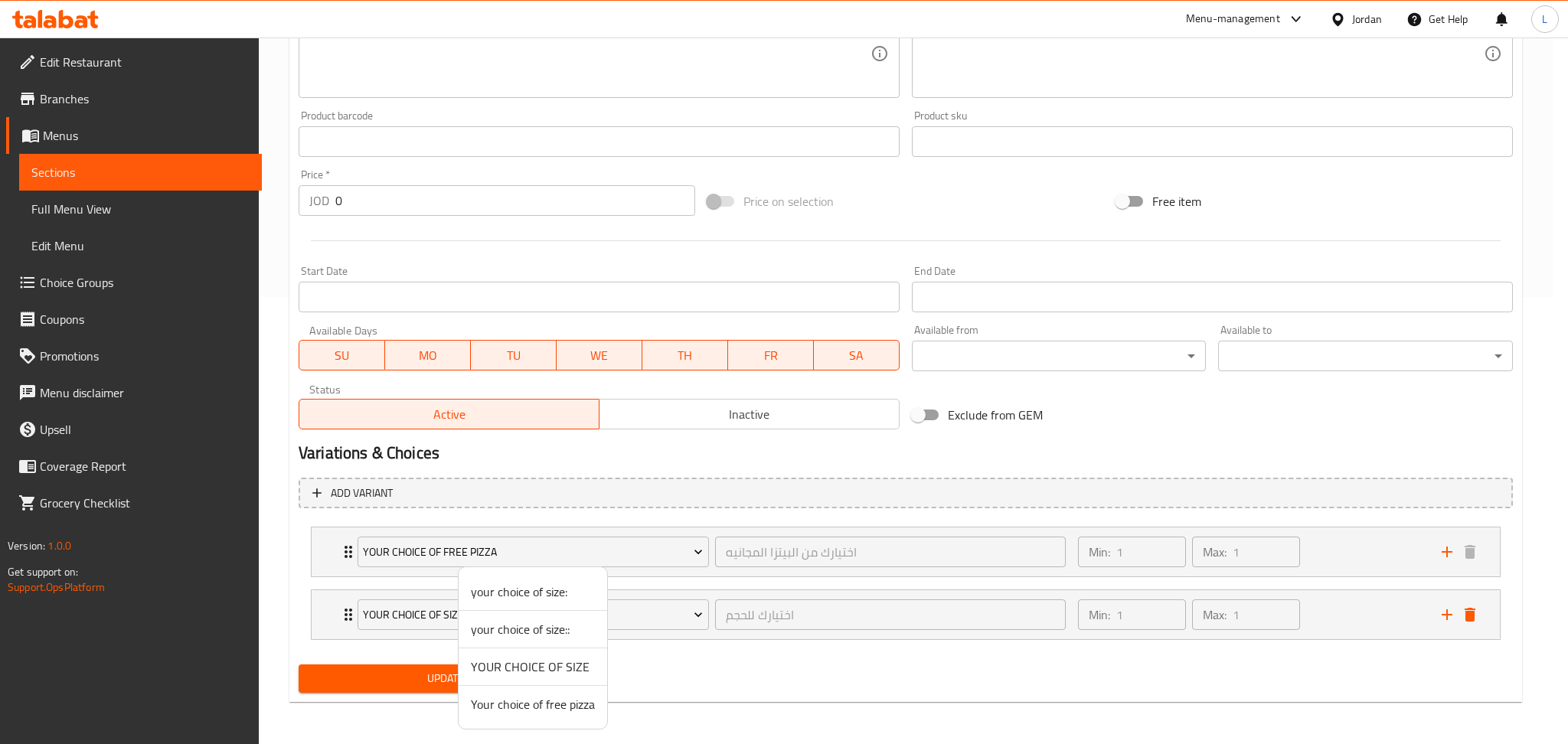 click on "your choice of size::" at bounding box center (533, 629) 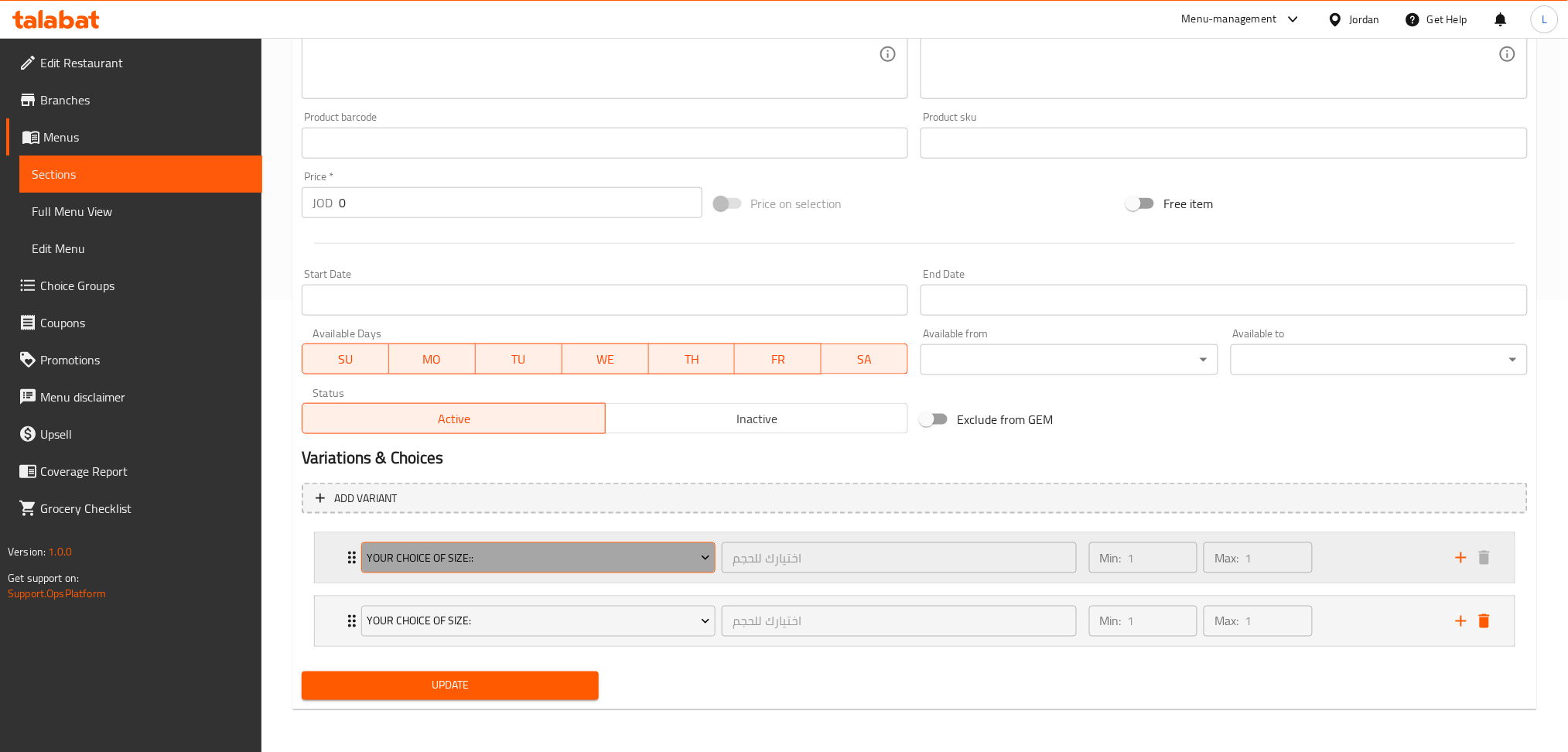 click on "your choice of size::" at bounding box center [538, 558] 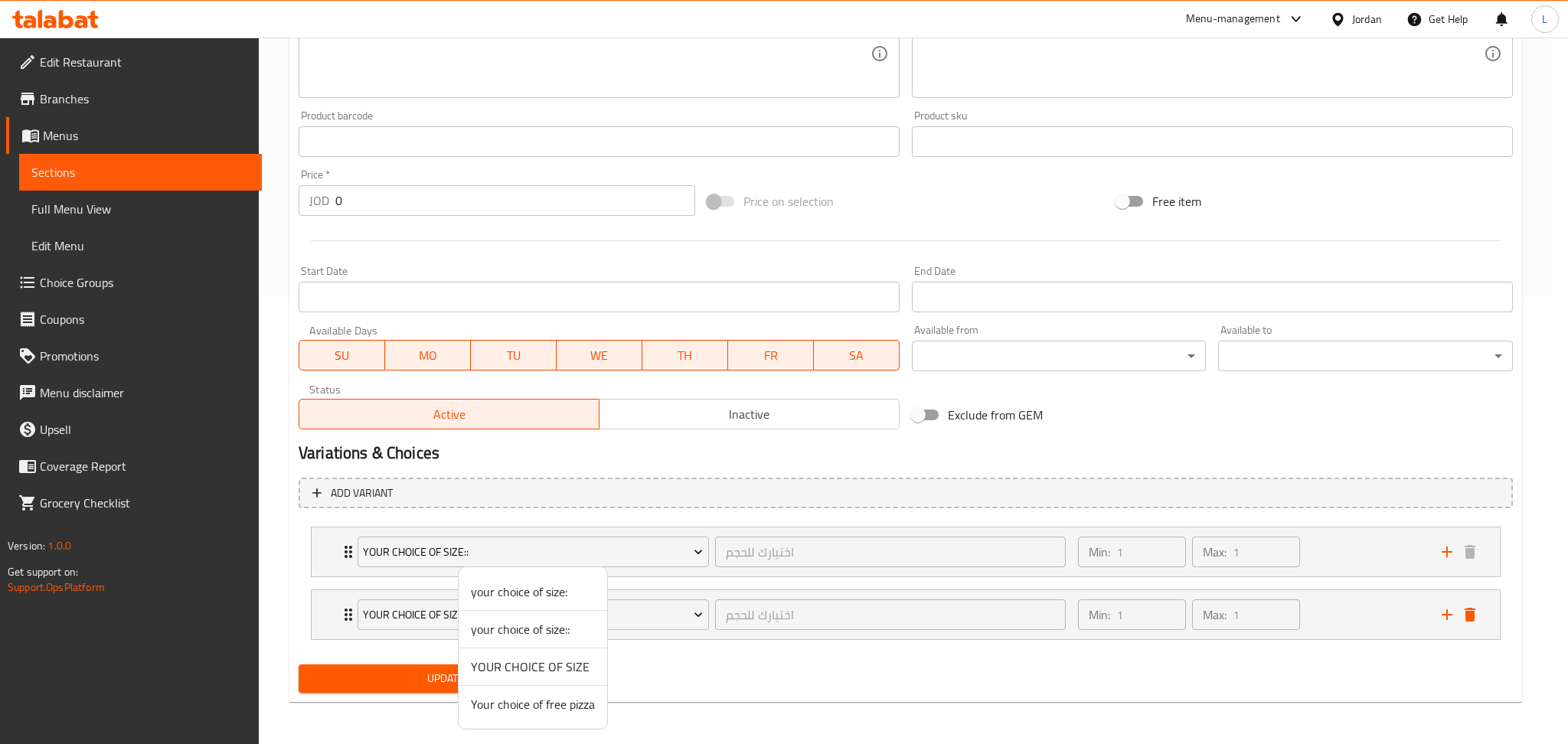 click on "YOUR CHOICE OF SIZE" at bounding box center (533, 667) 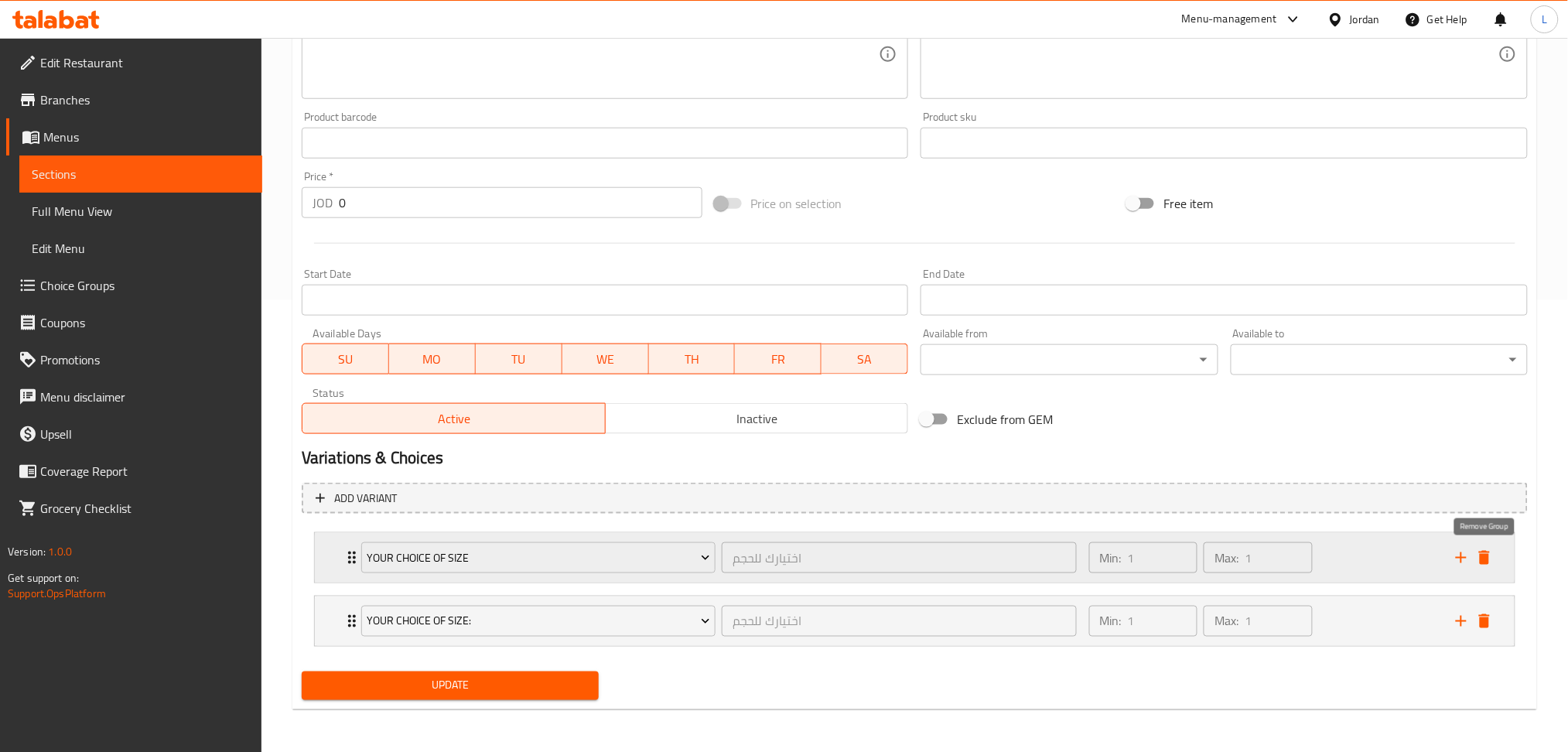 click 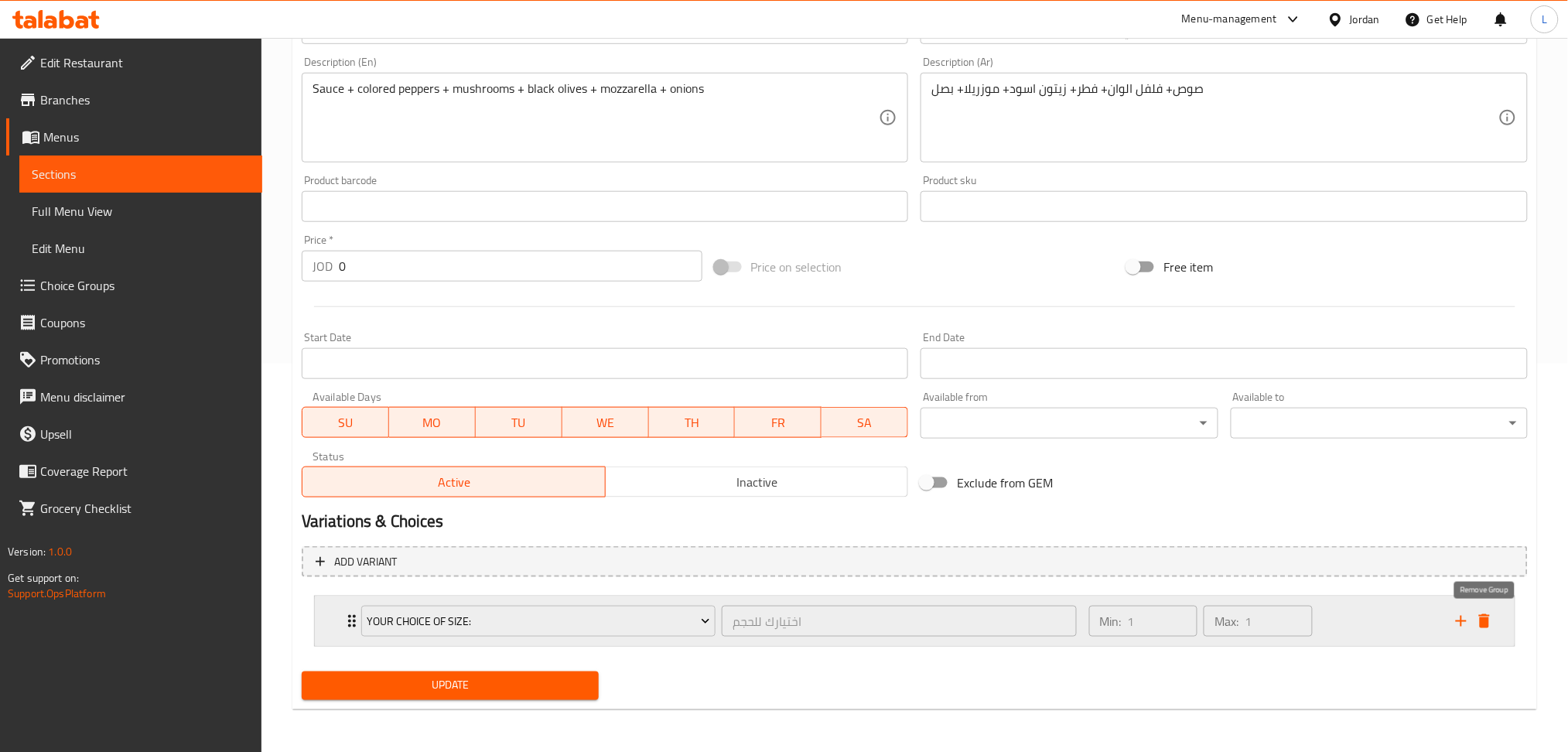 click 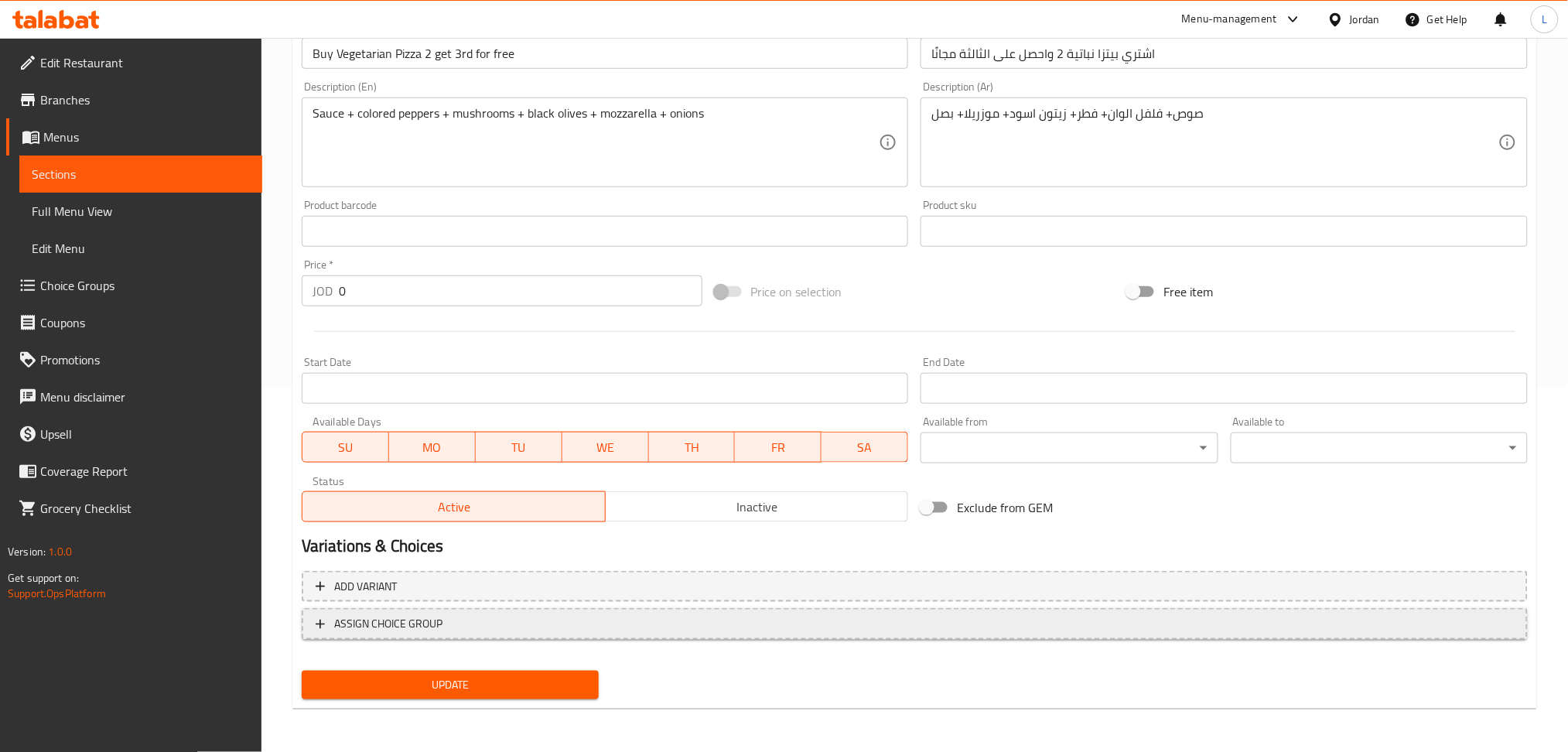 scroll, scrollTop: 361, scrollLeft: 0, axis: vertical 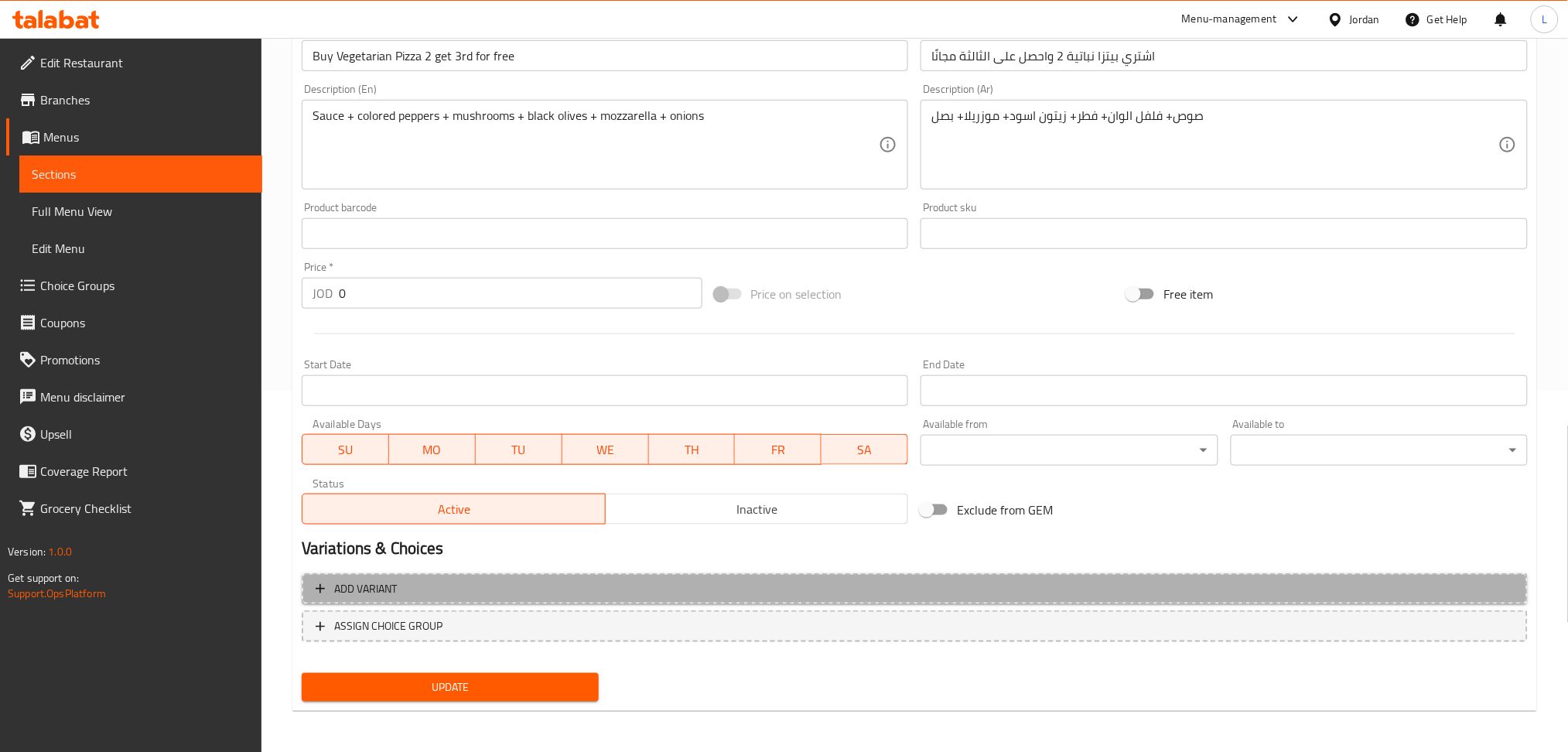 click on "Add variant" at bounding box center (914, 589) 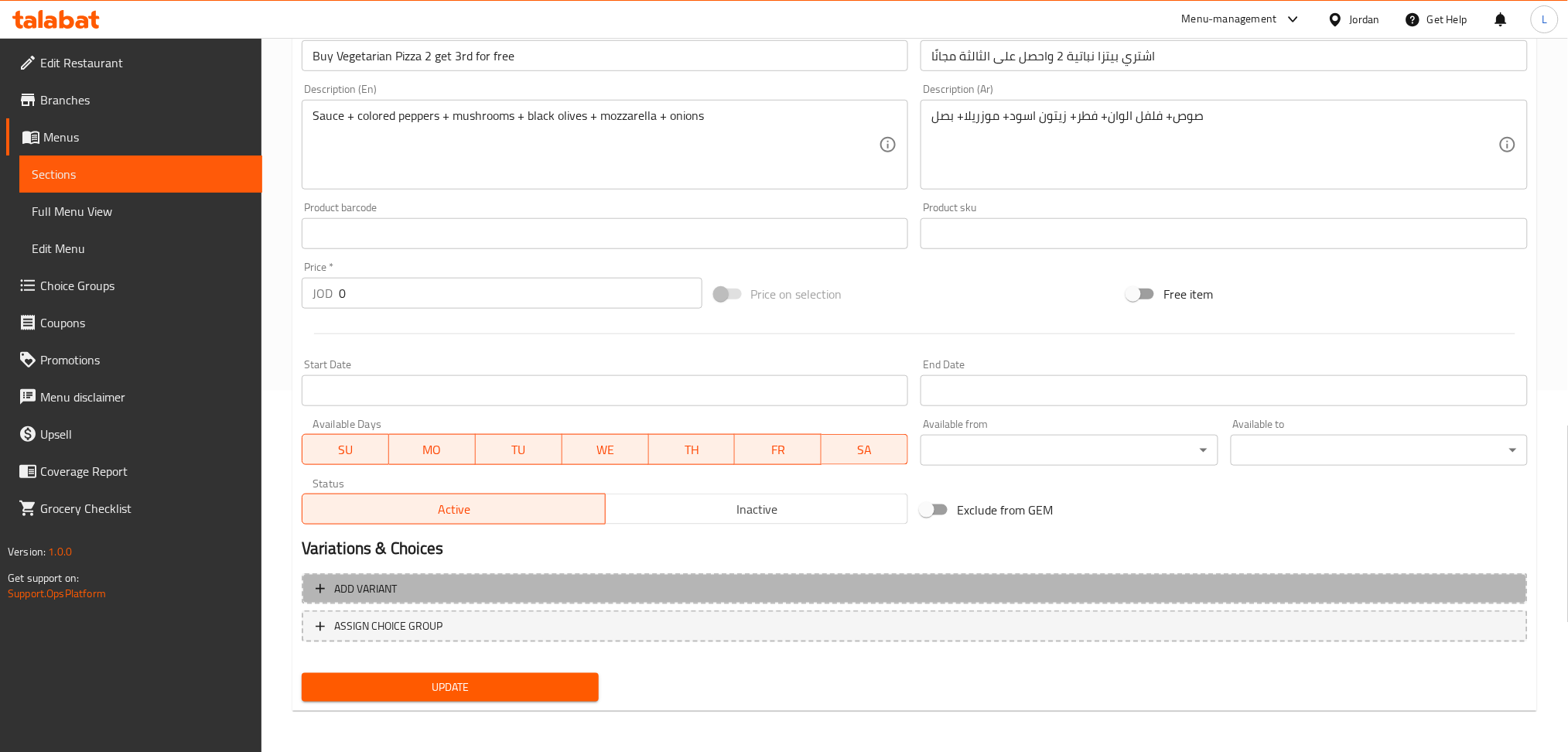 scroll, scrollTop: 353, scrollLeft: 0, axis: vertical 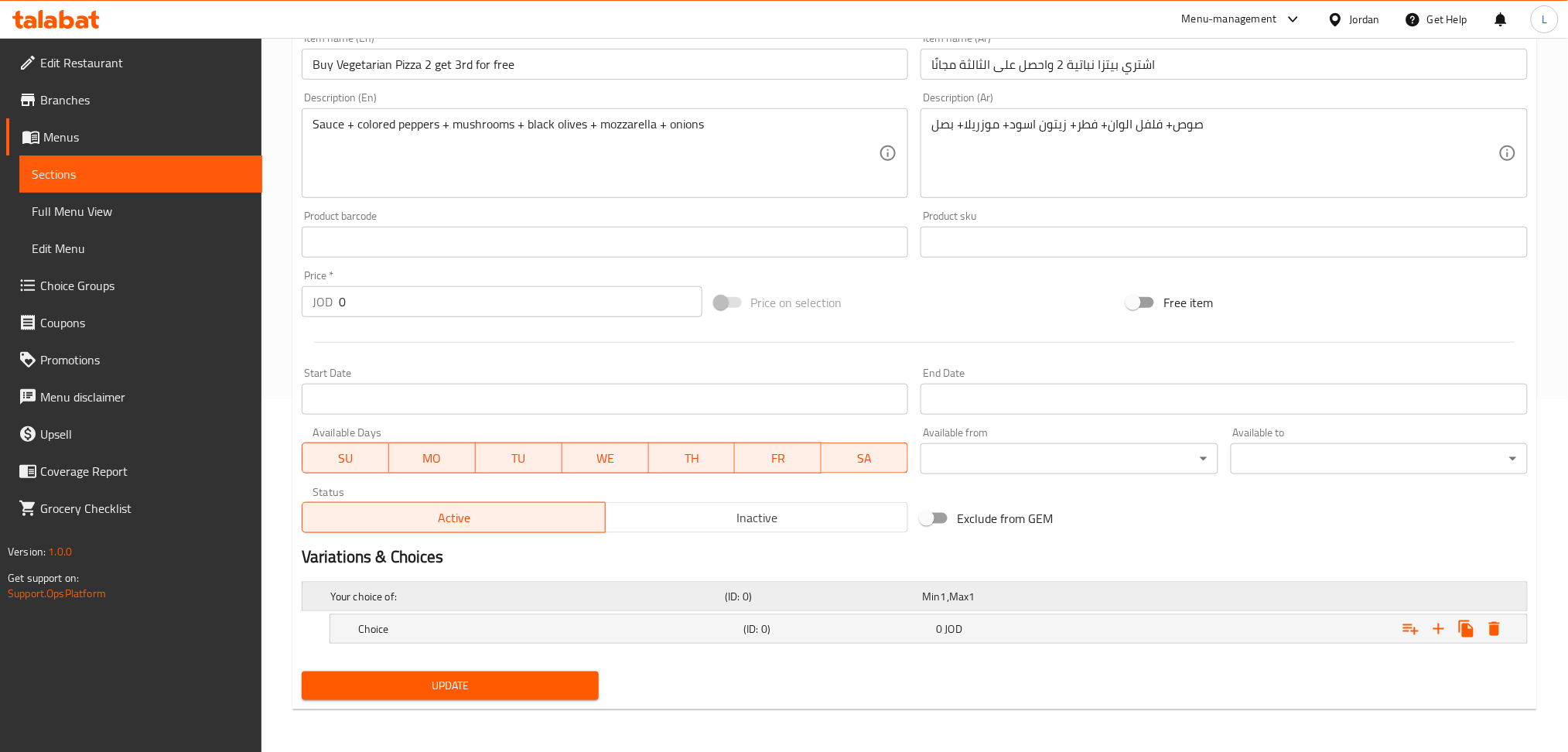drag, startPoint x: 620, startPoint y: 631, endPoint x: 621, endPoint y: 588, distance: 43.01163 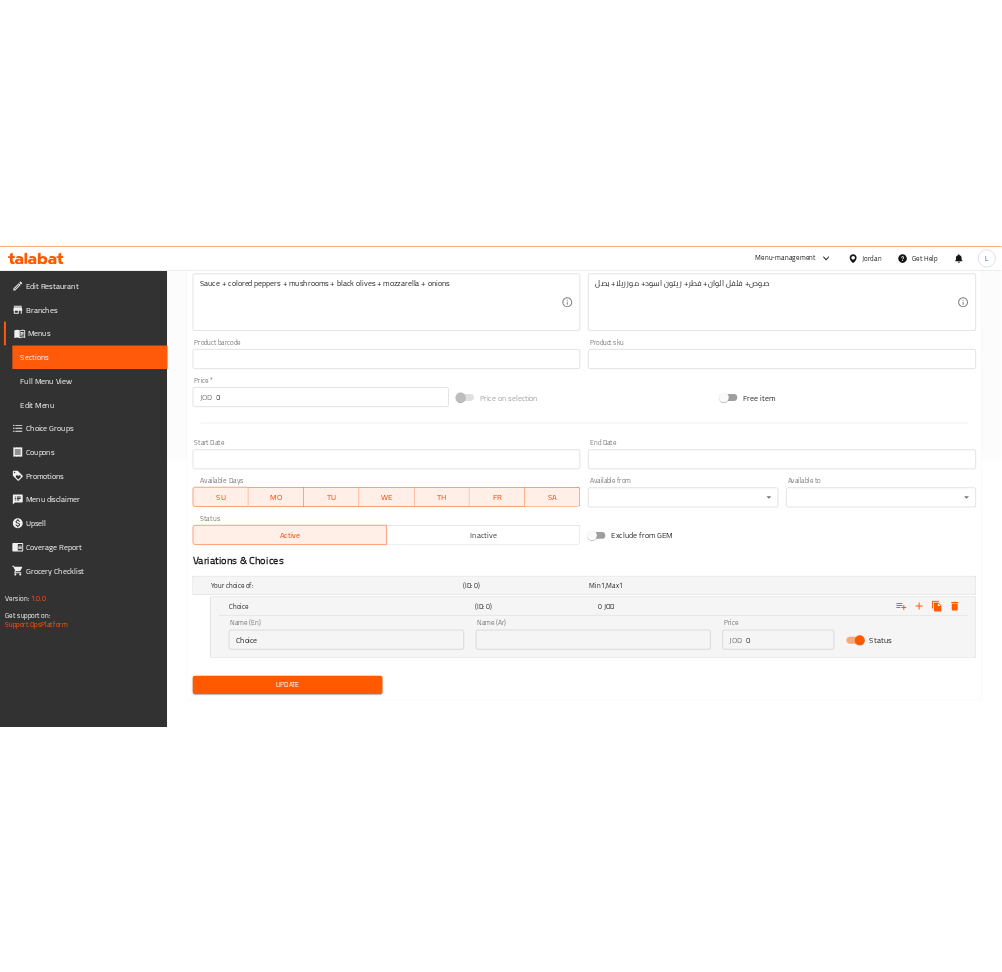 scroll, scrollTop: 542, scrollLeft: 0, axis: vertical 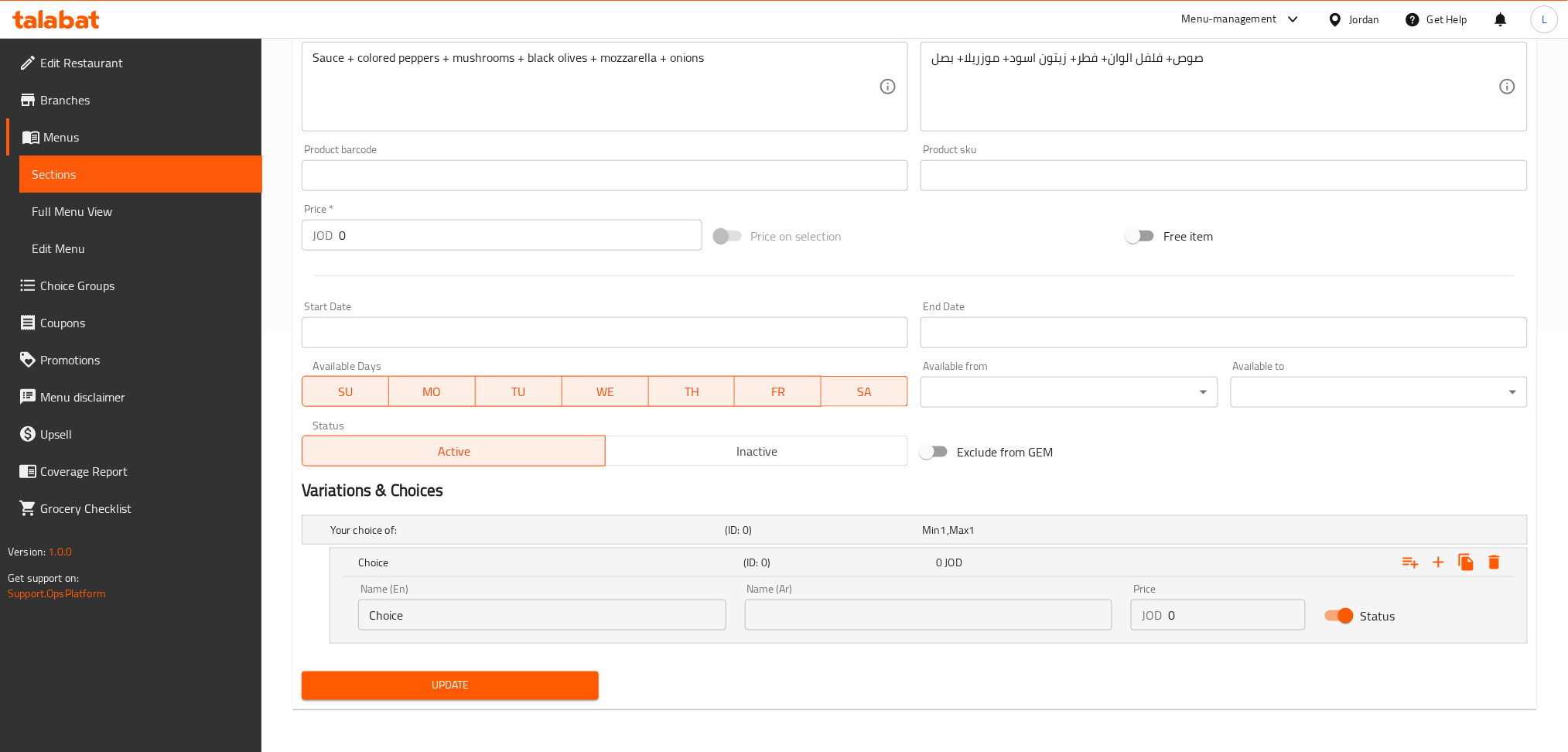 click on "Name (En) Choice Name (En)" at bounding box center [542, 607] 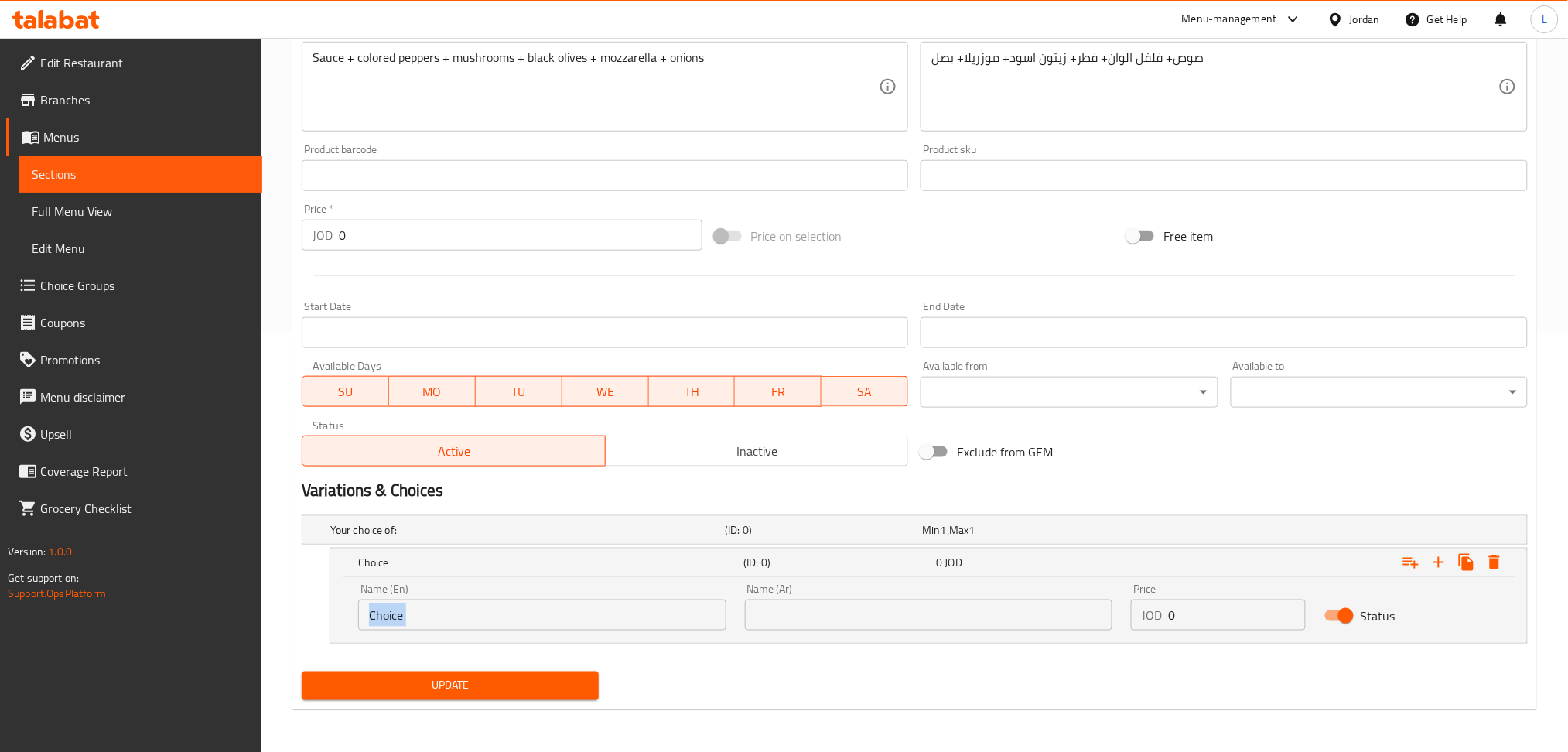 click on "Name (En) Choice Name (En)" at bounding box center [542, 607] 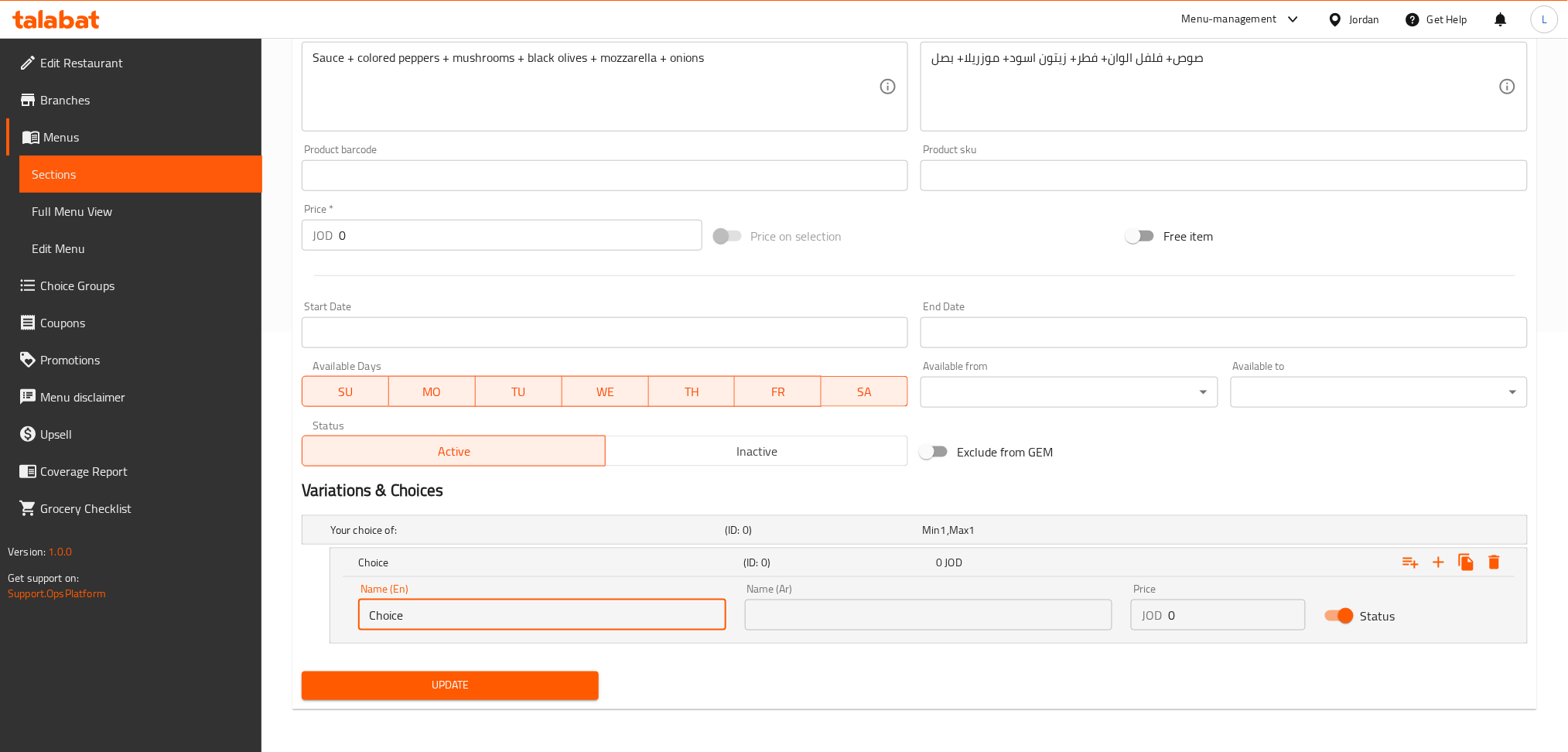 click on "Choice" at bounding box center (542, 615) 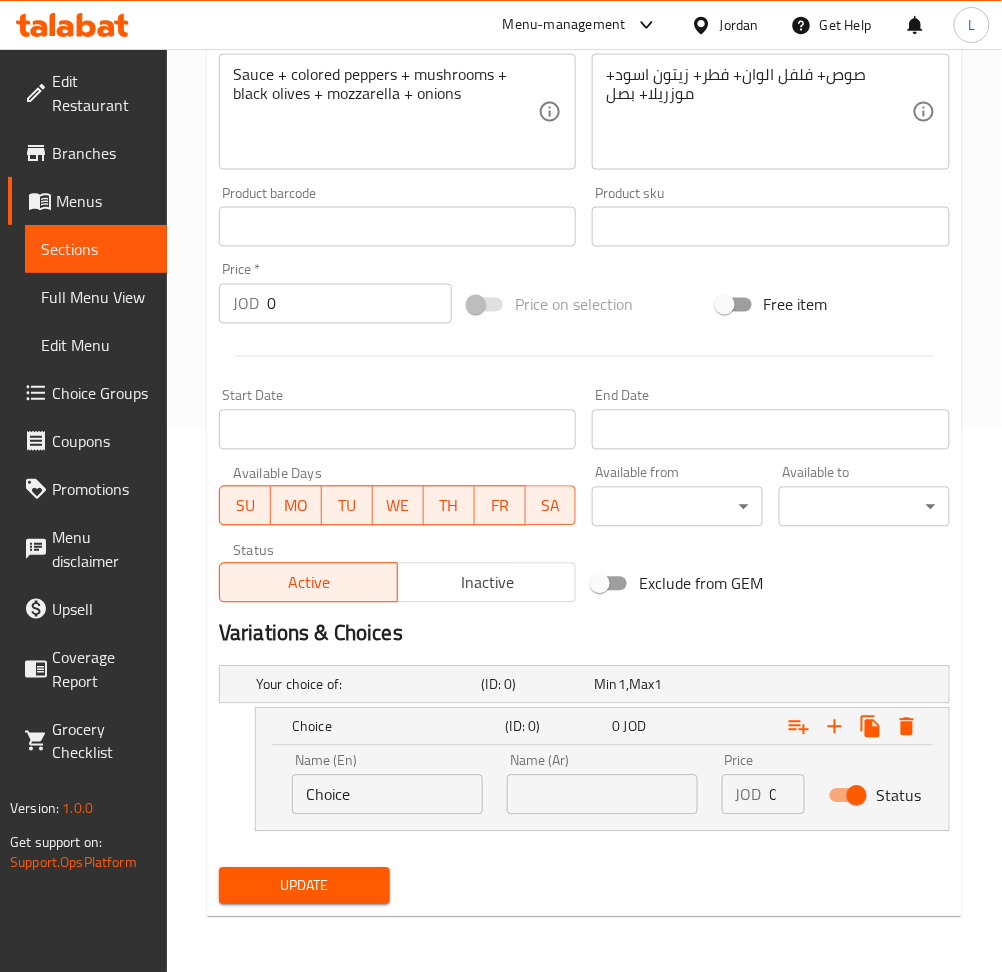 click on "Choice" at bounding box center (387, 795) 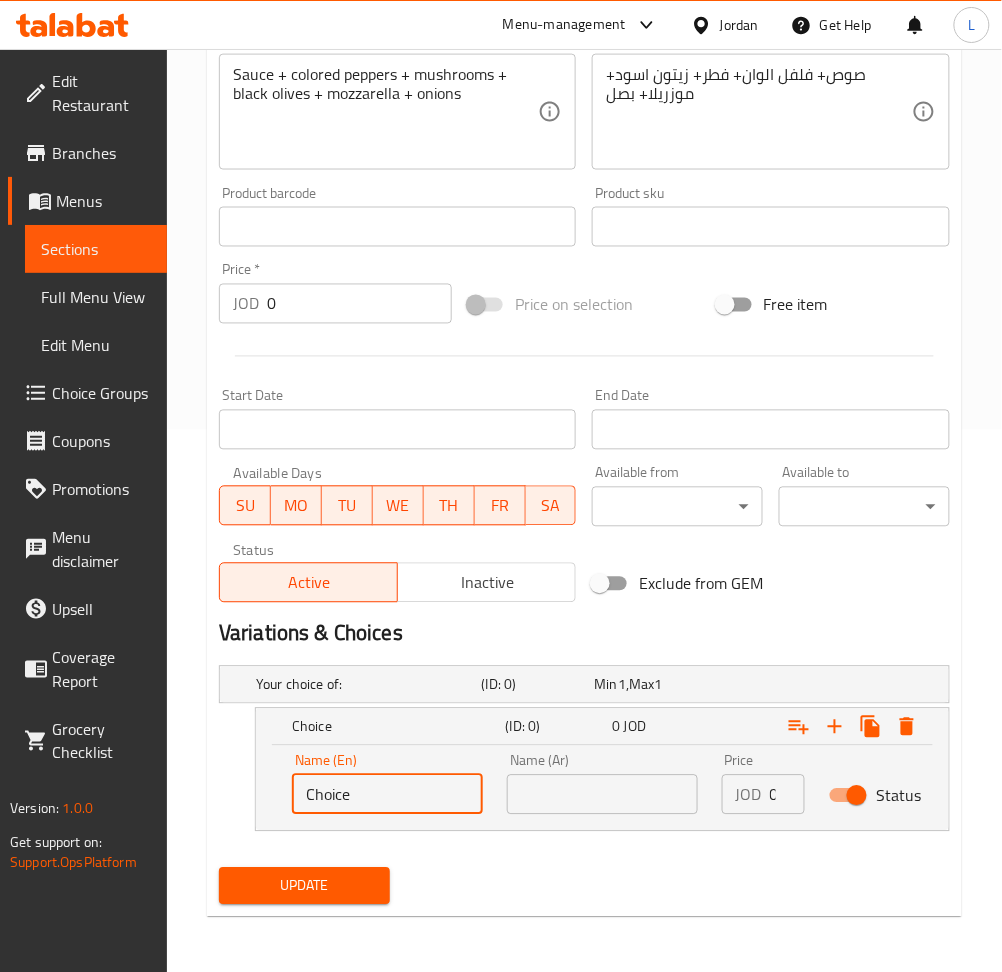 click on "Choice" at bounding box center [387, 795] 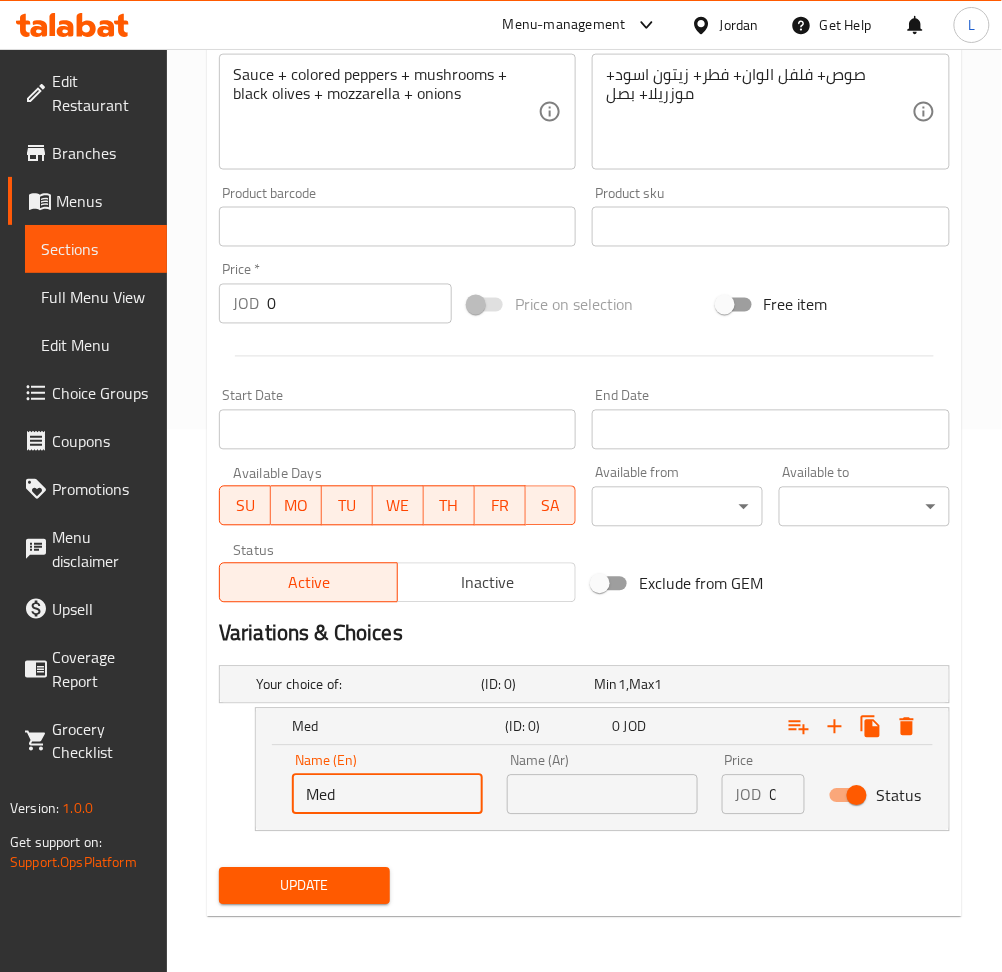 type on "Medium" 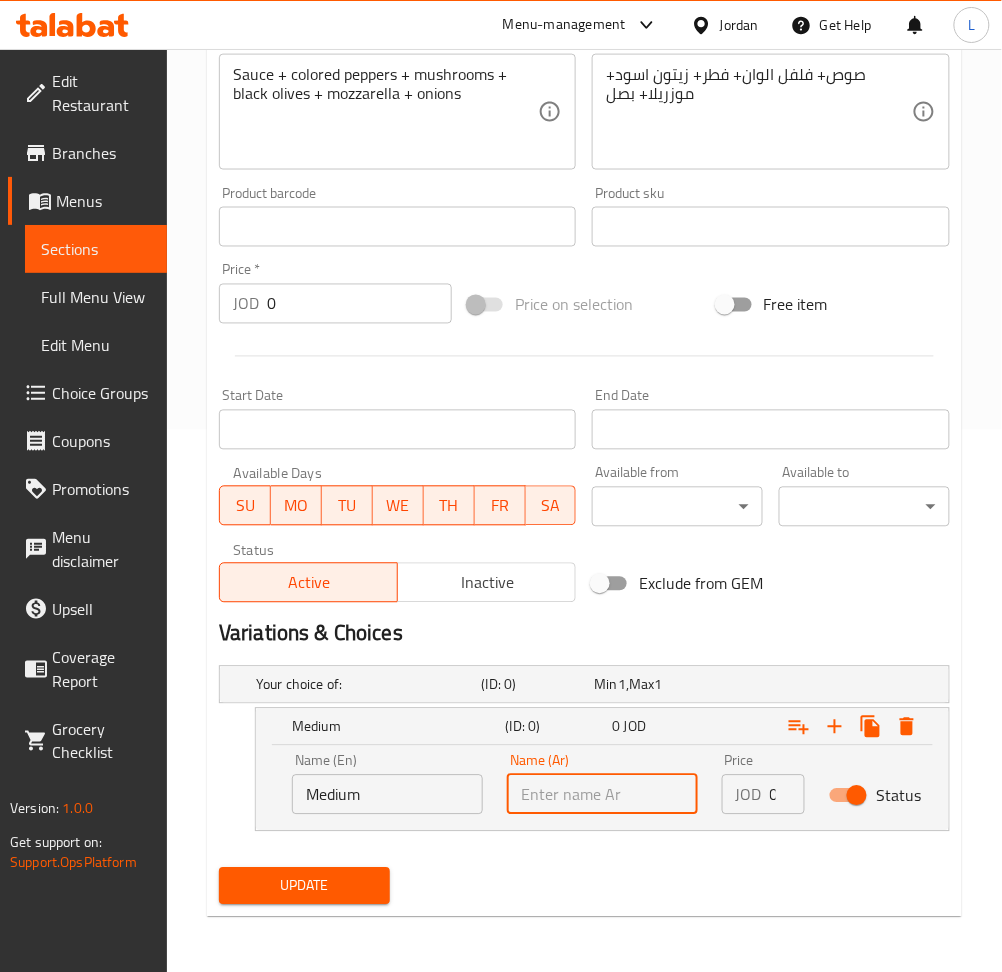 click at bounding box center (602, 795) 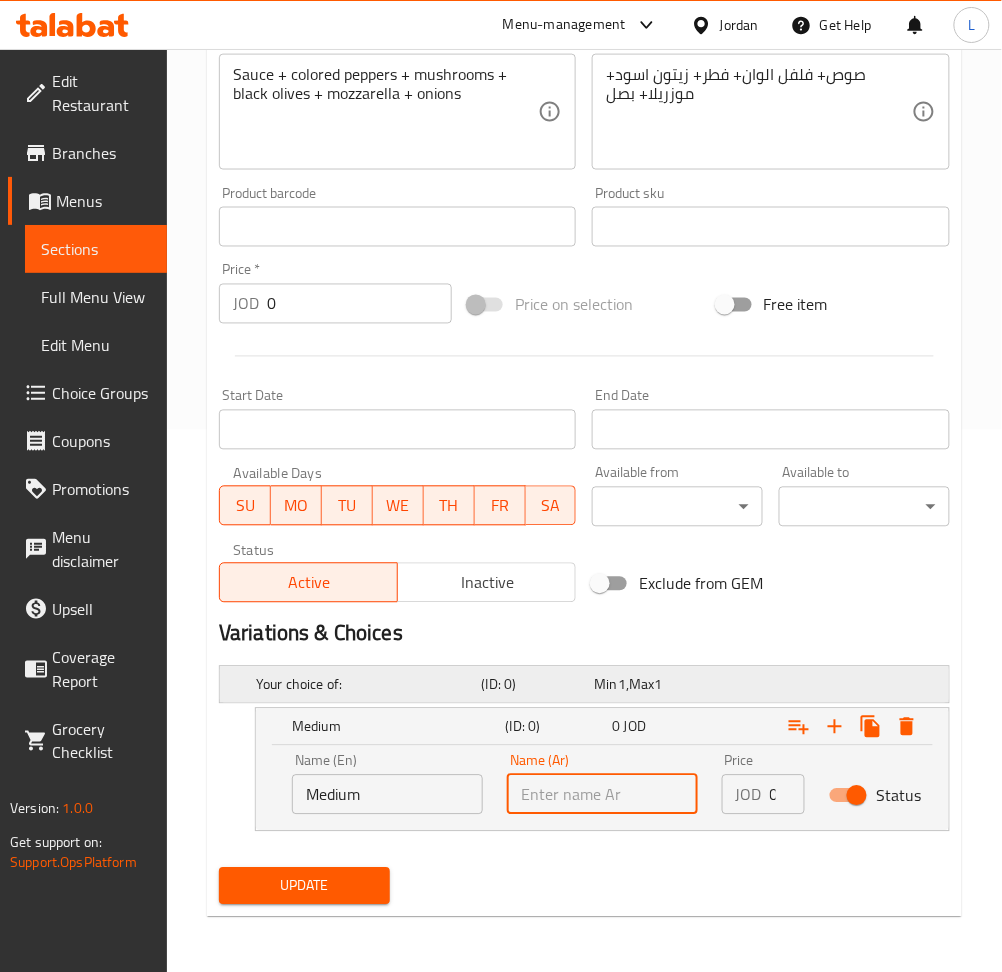 type on "وسط" 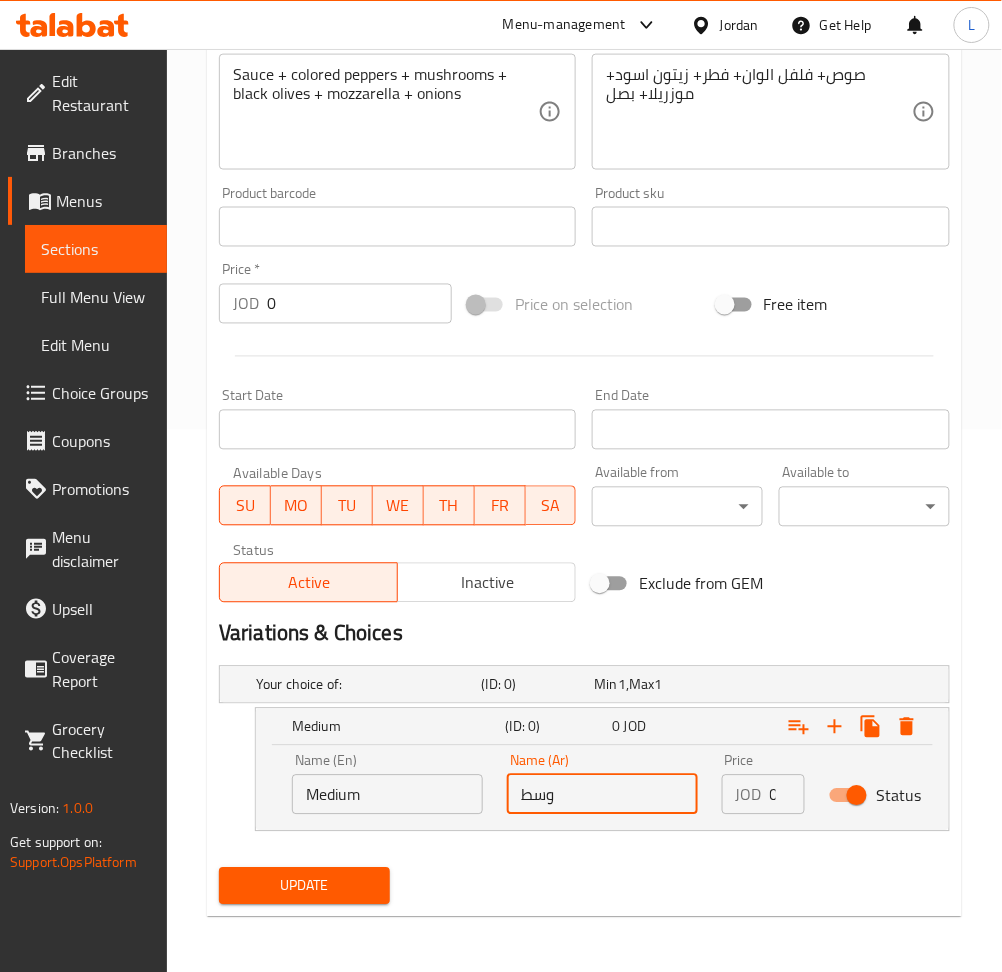 click on "0" at bounding box center [787, 795] 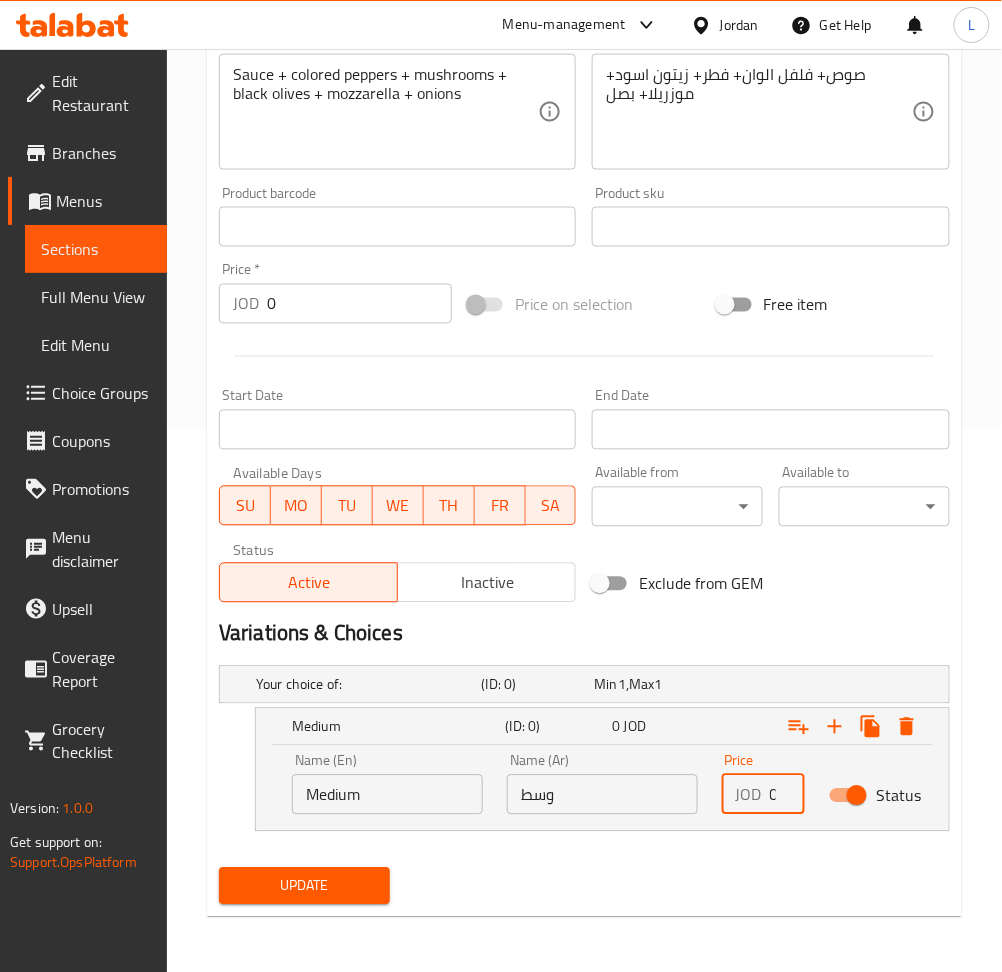 click on "0" at bounding box center [787, 795] 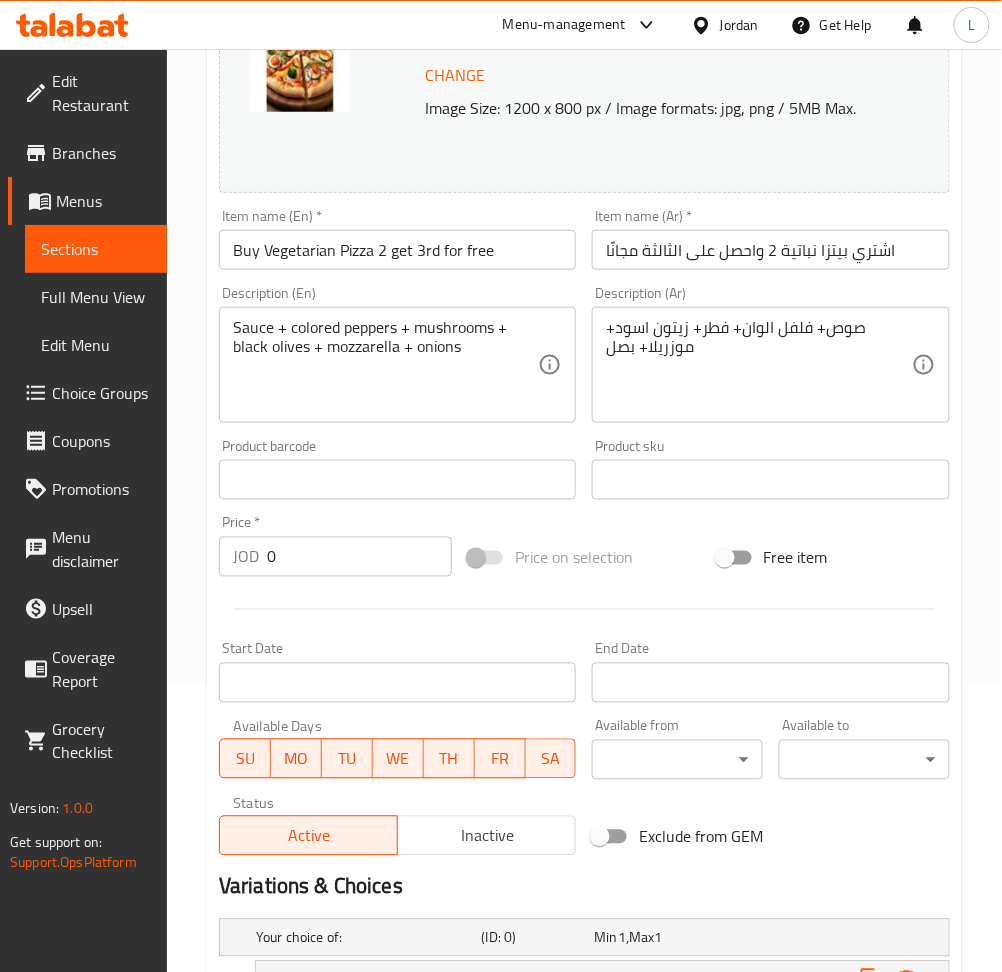 scroll, scrollTop: 542, scrollLeft: 0, axis: vertical 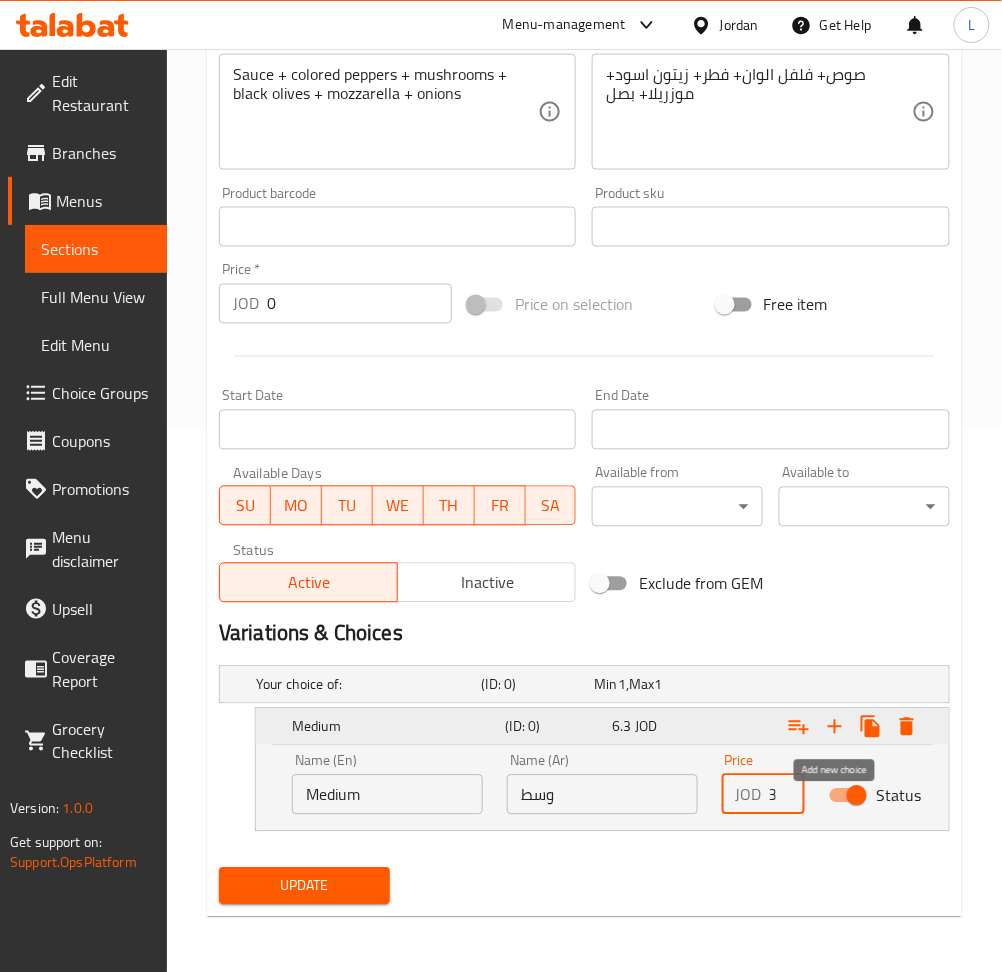 type on "6.3" 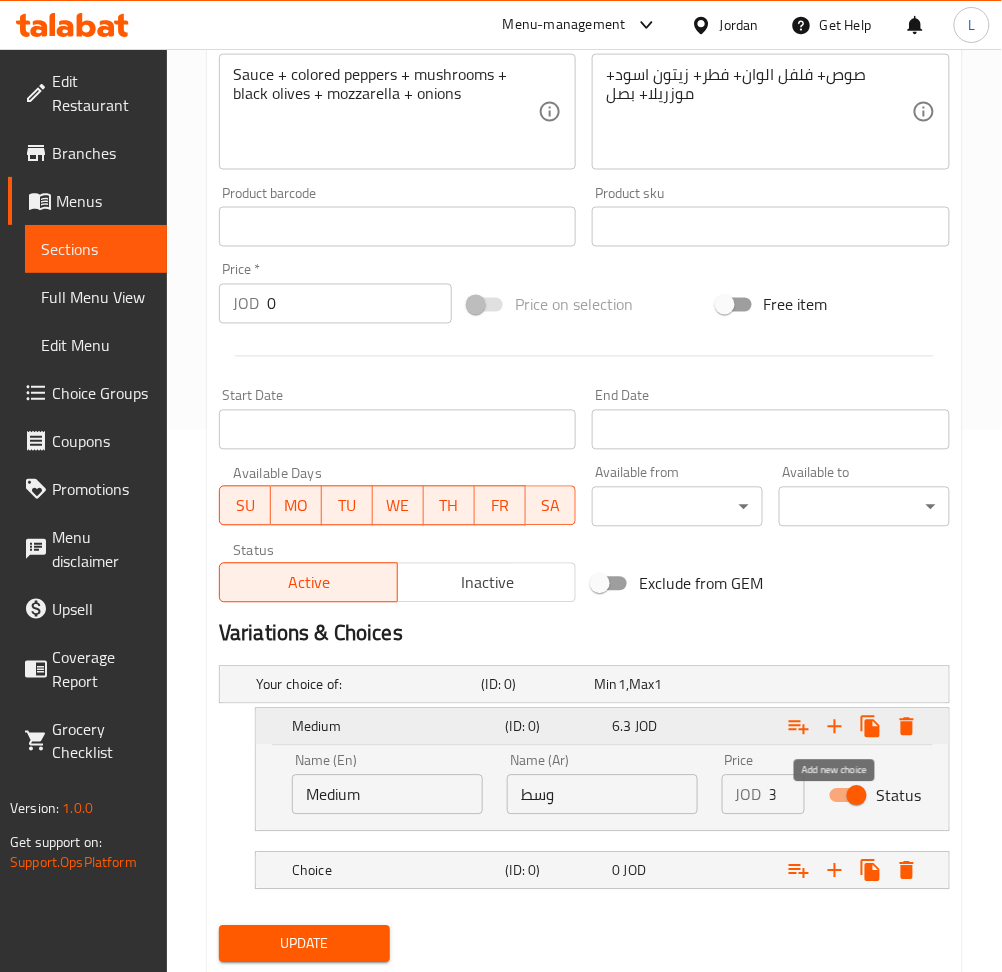 scroll, scrollTop: 0, scrollLeft: 0, axis: both 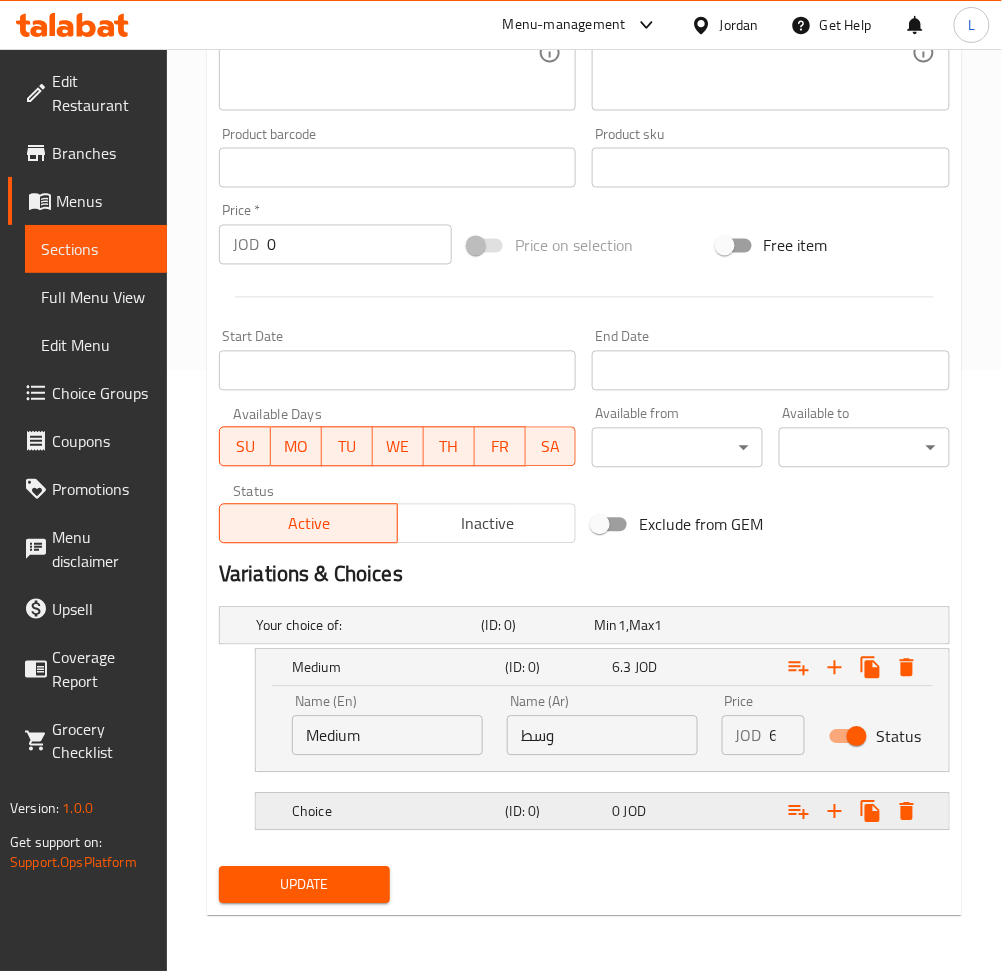 click on "Choice" at bounding box center (365, 626) 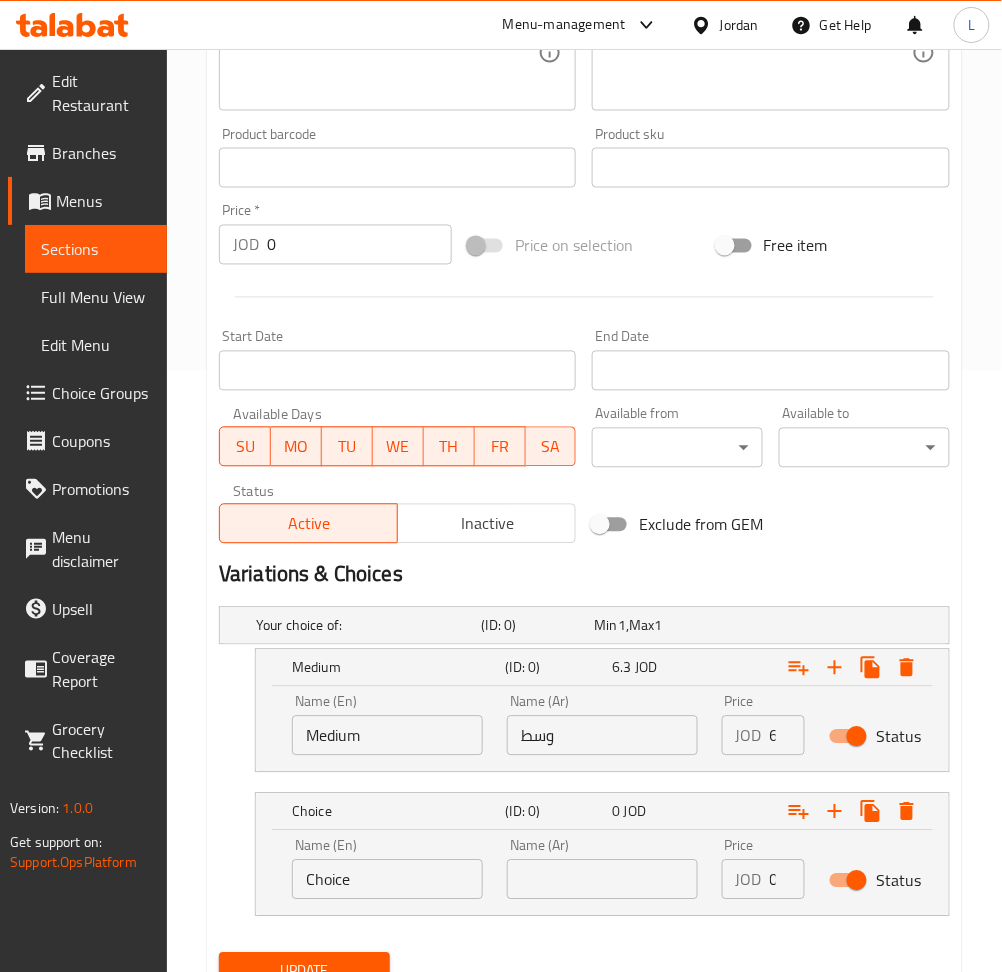 click on "Choice" at bounding box center [387, 880] 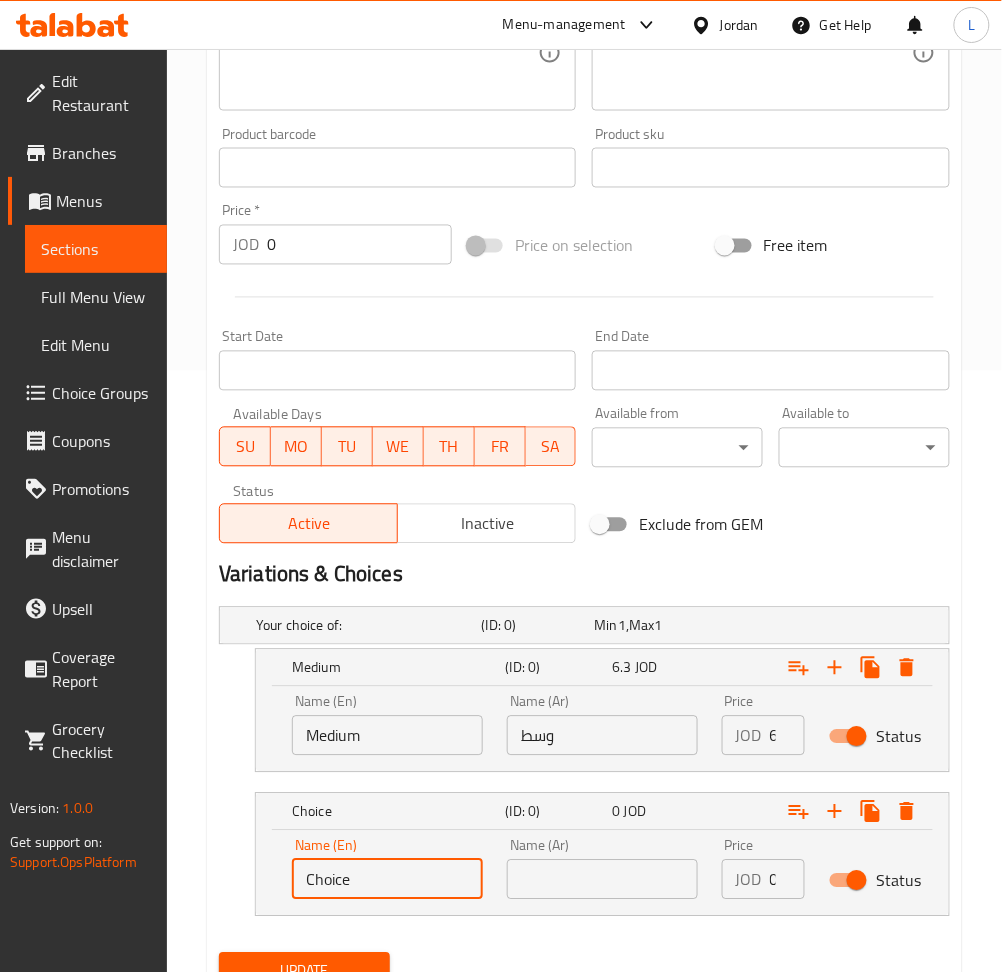 click on "Choice" at bounding box center (387, 880) 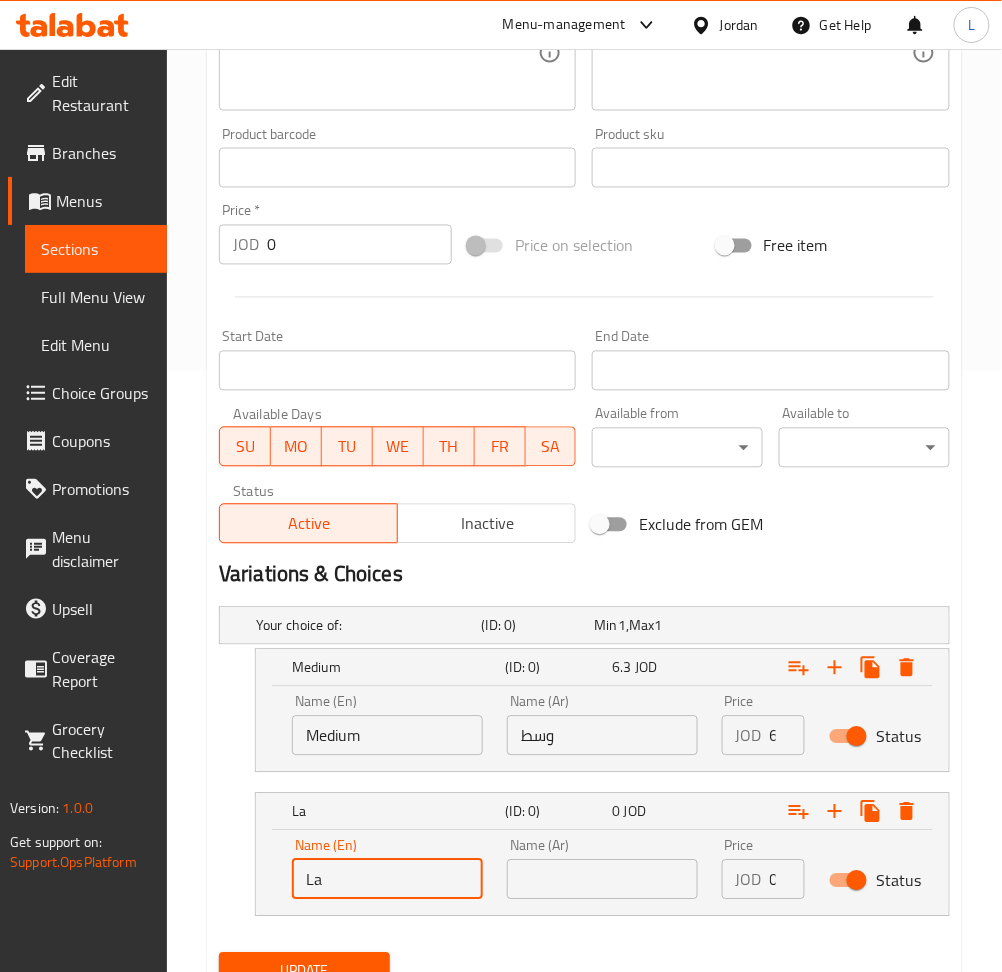 type on "Large" 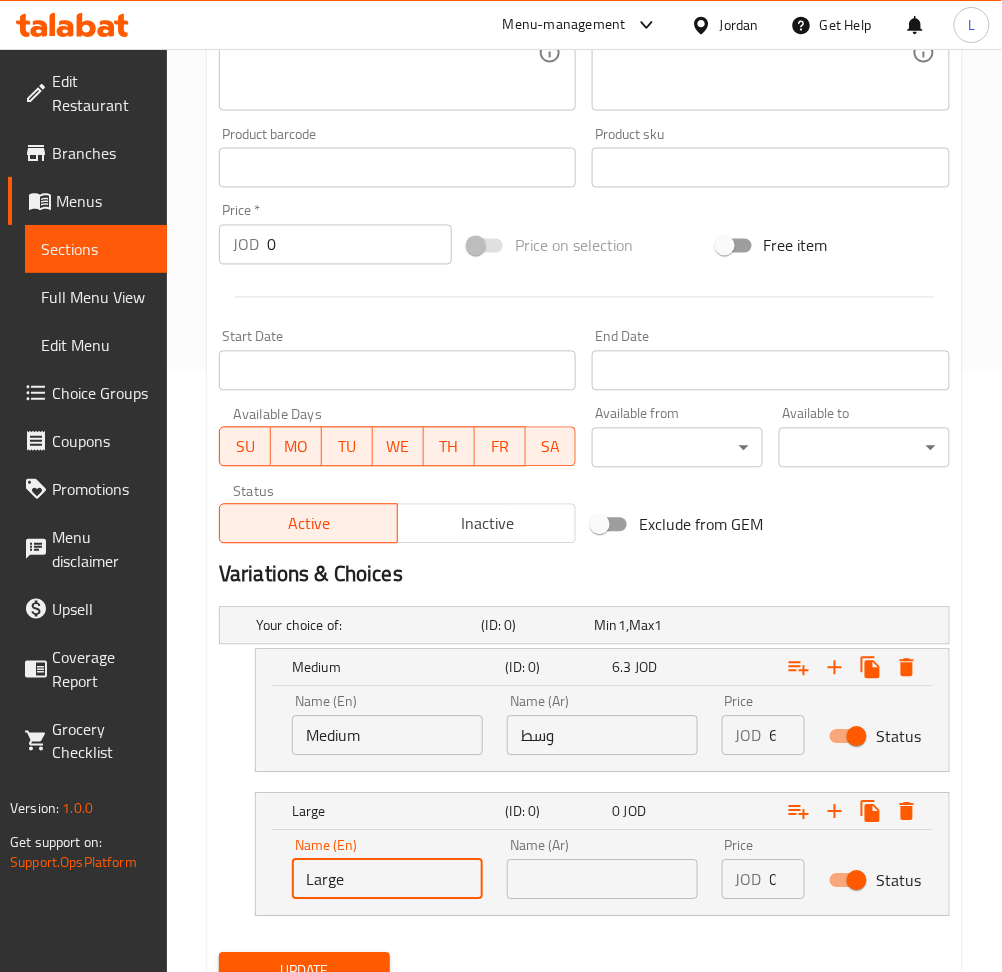 click at bounding box center [602, 880] 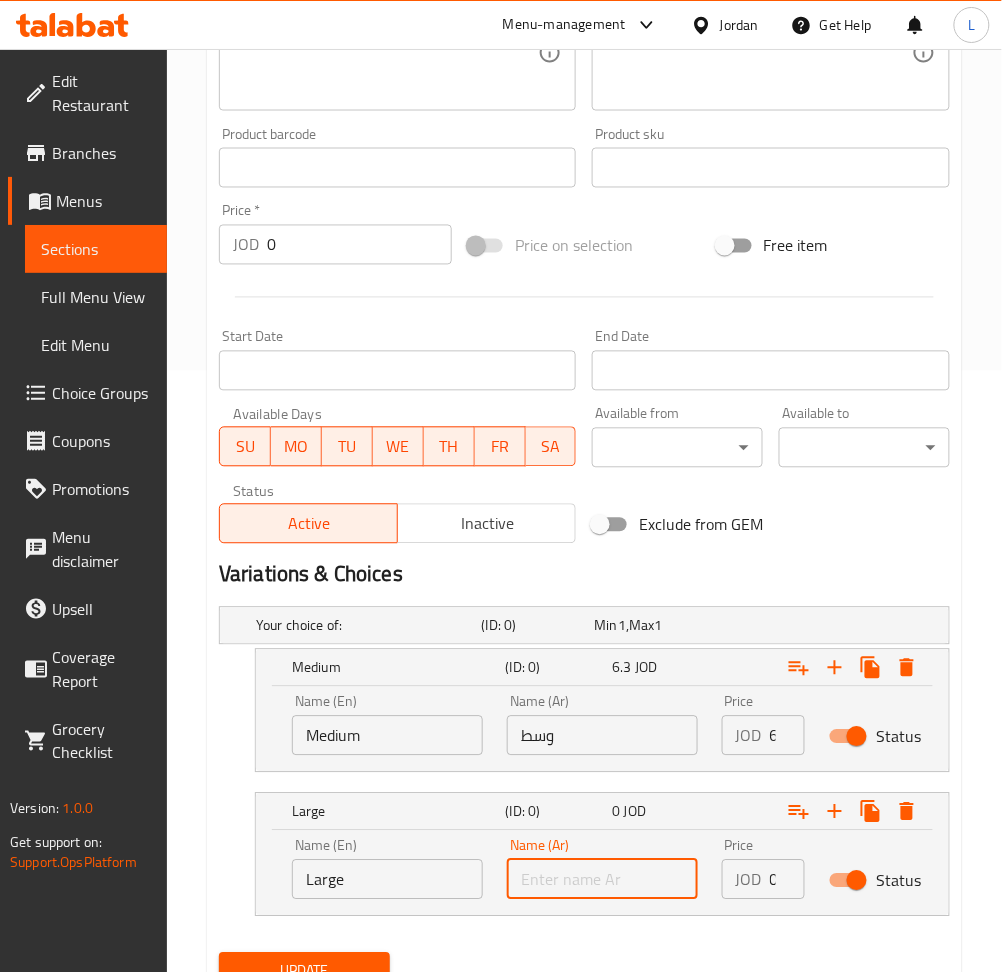 type on "كبير" 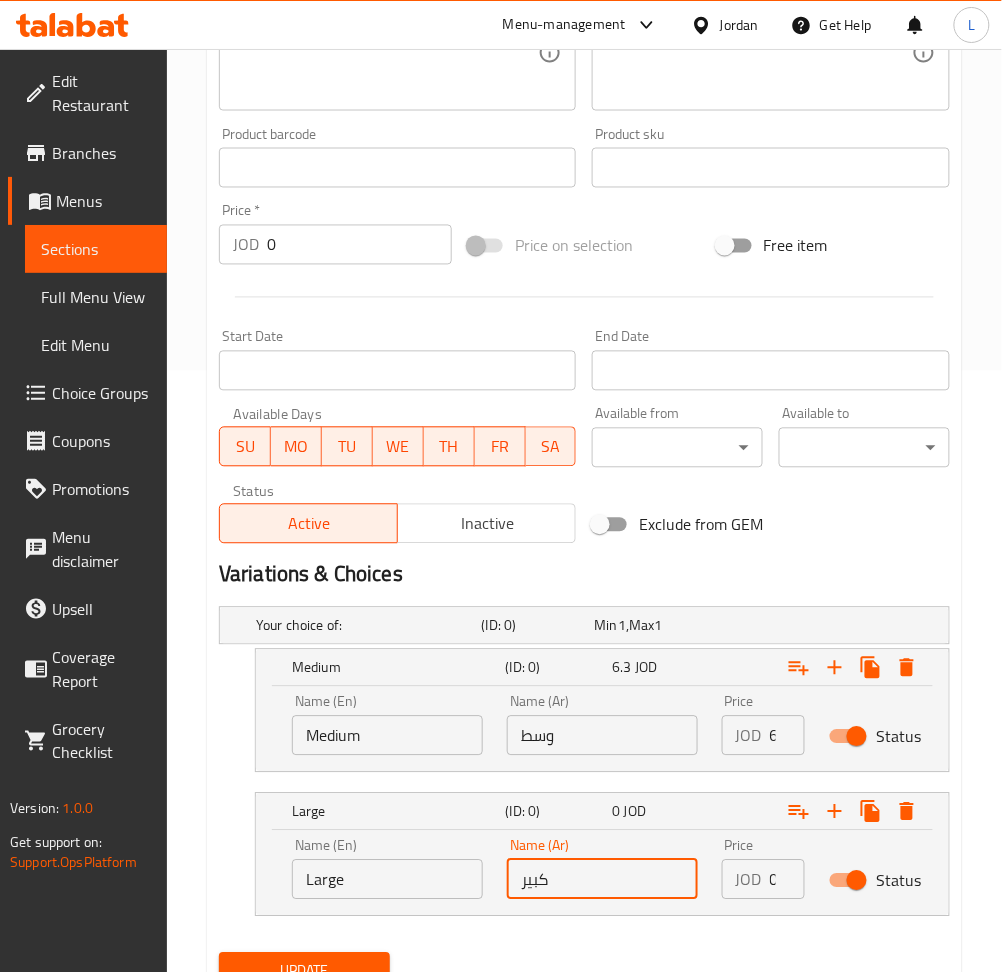 click on "0" at bounding box center (787, 880) 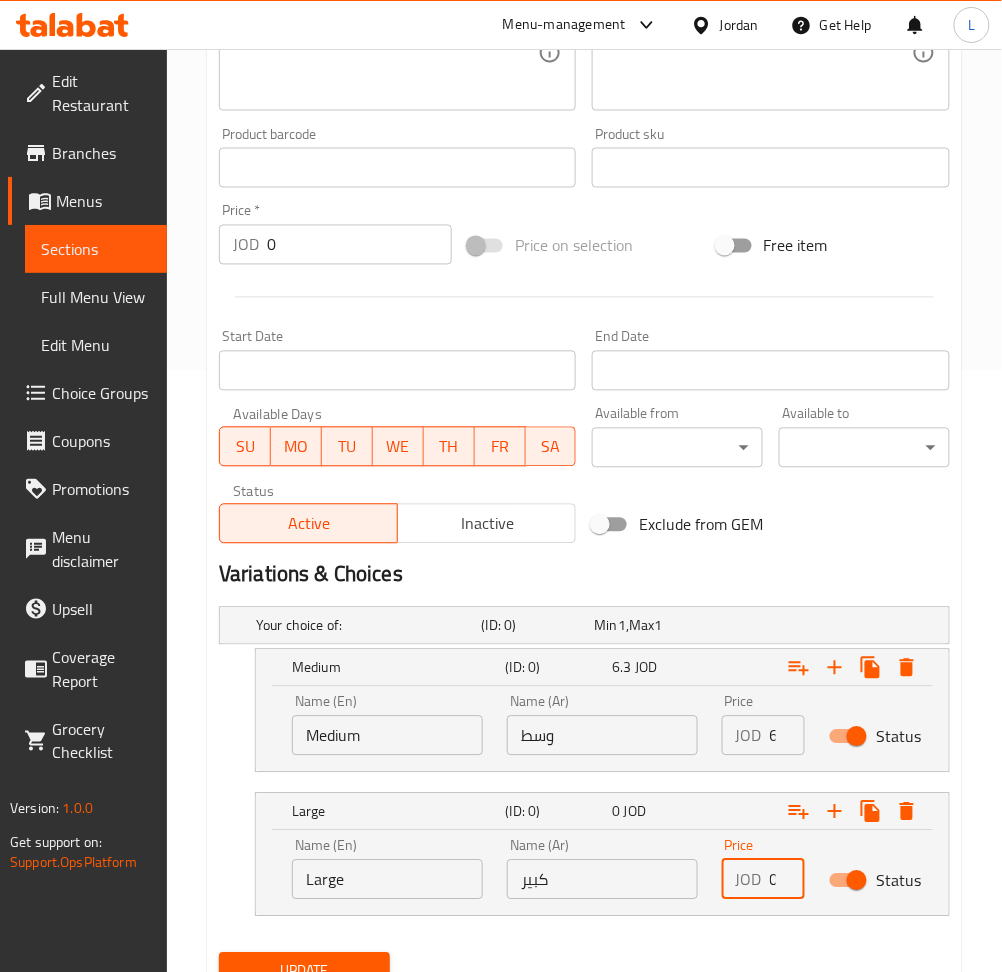 click on "0" at bounding box center [787, 880] 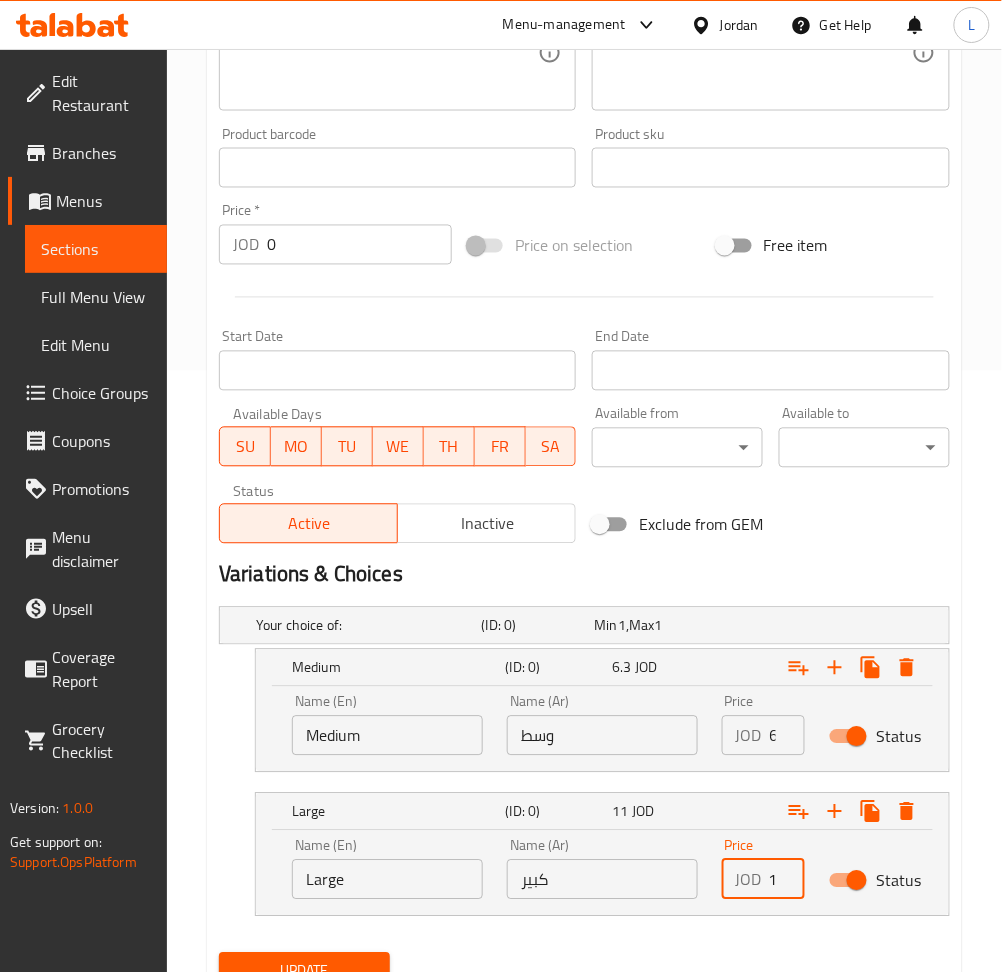 type on "1" 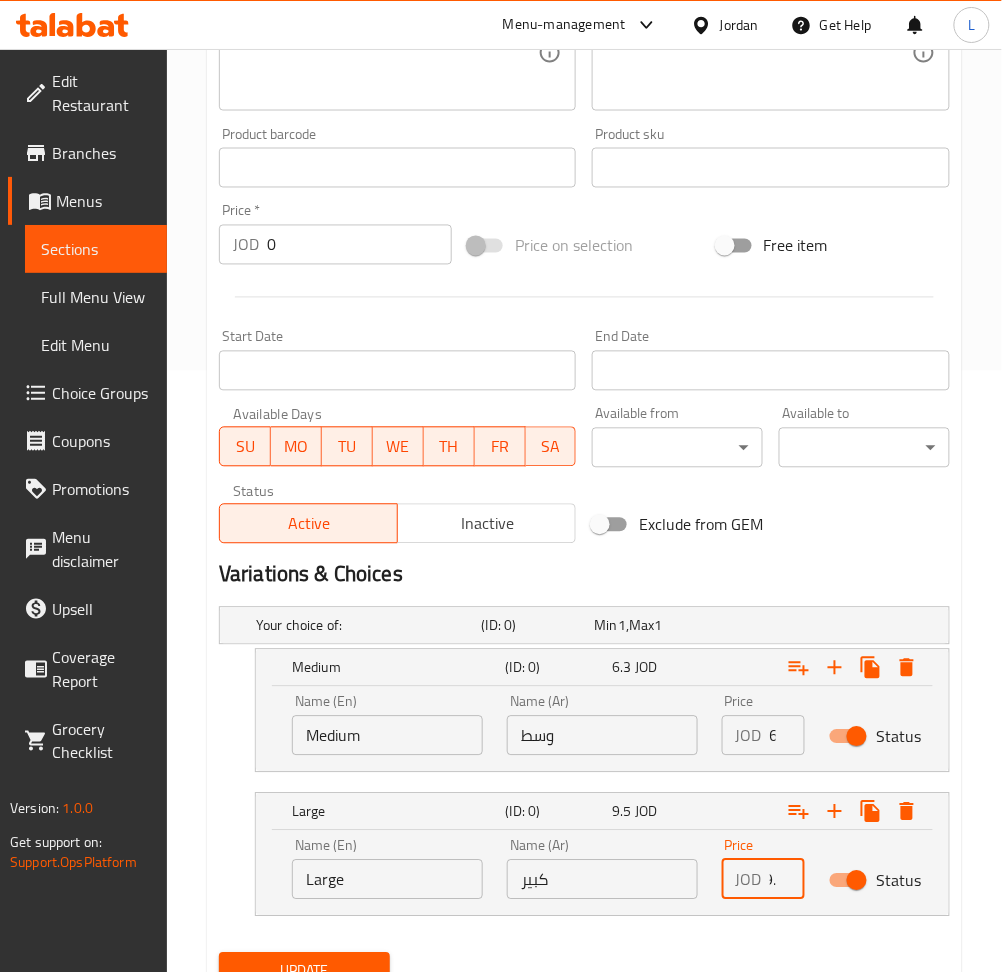 scroll, scrollTop: 0, scrollLeft: 13, axis: horizontal 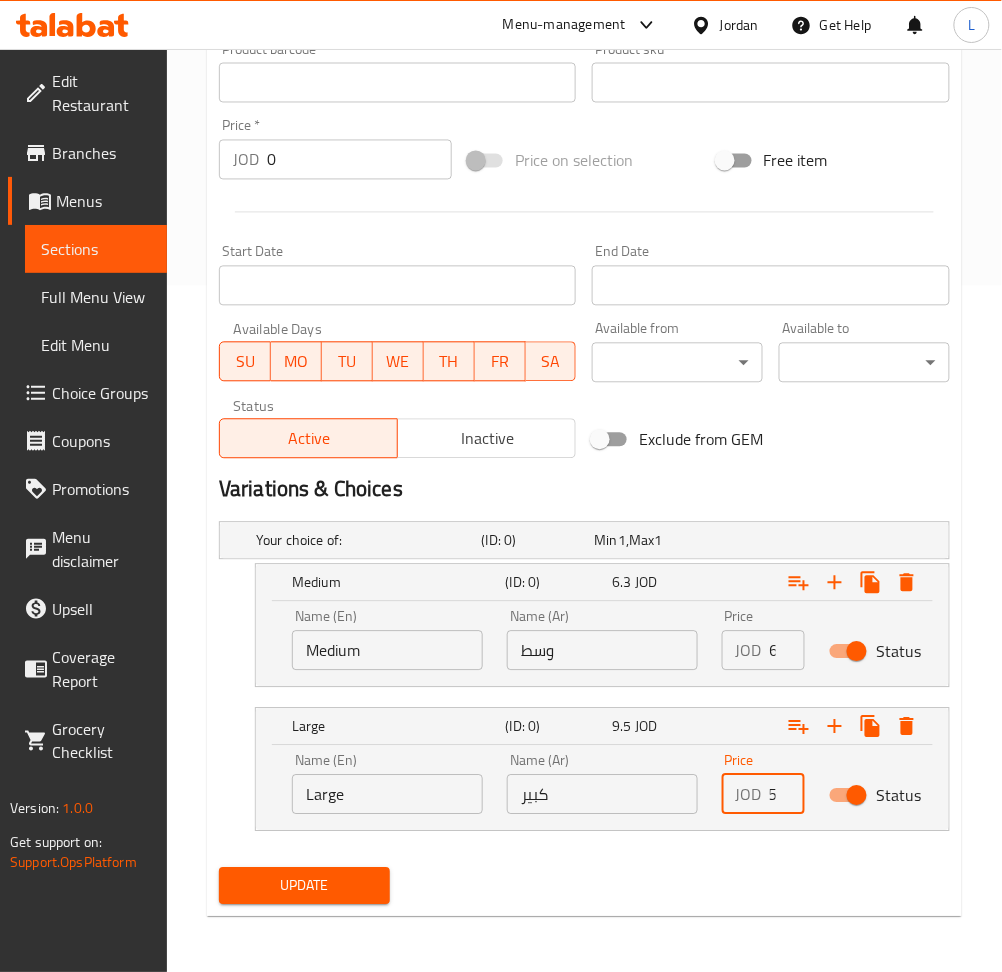 type on "9.5" 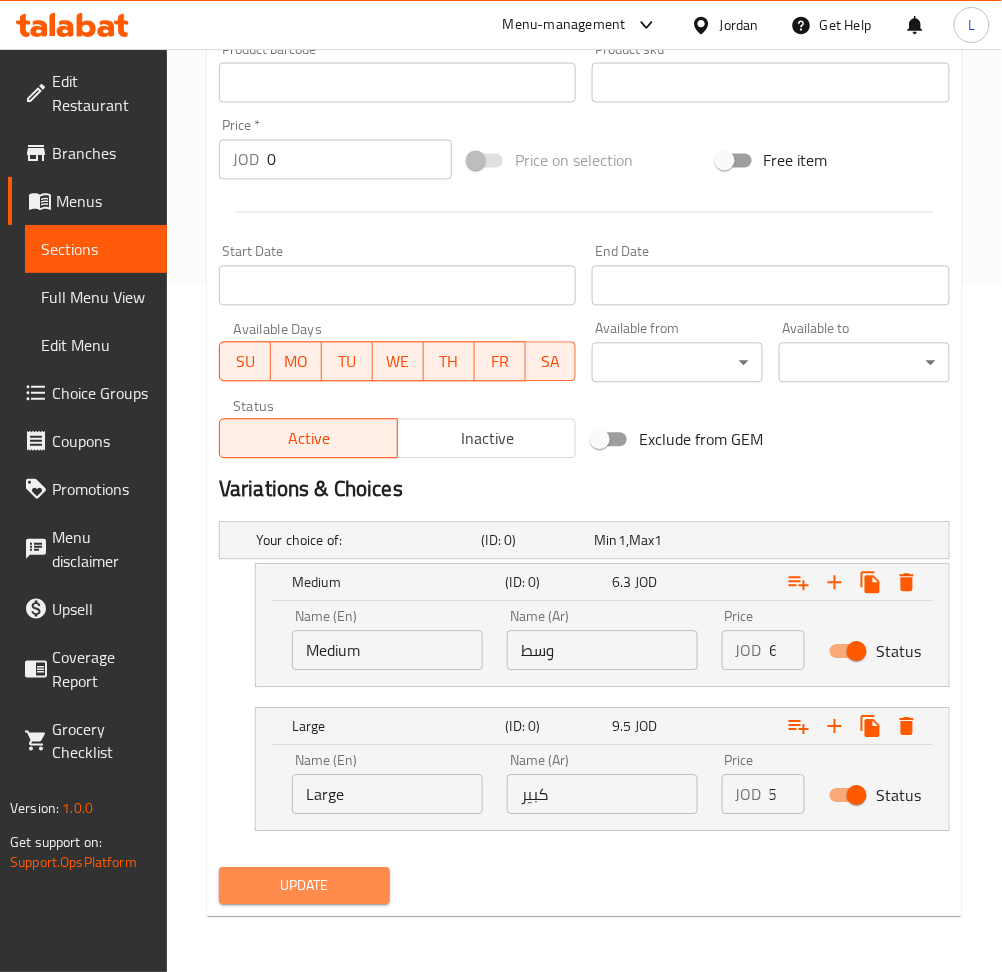 click on "Update" at bounding box center [304, 886] 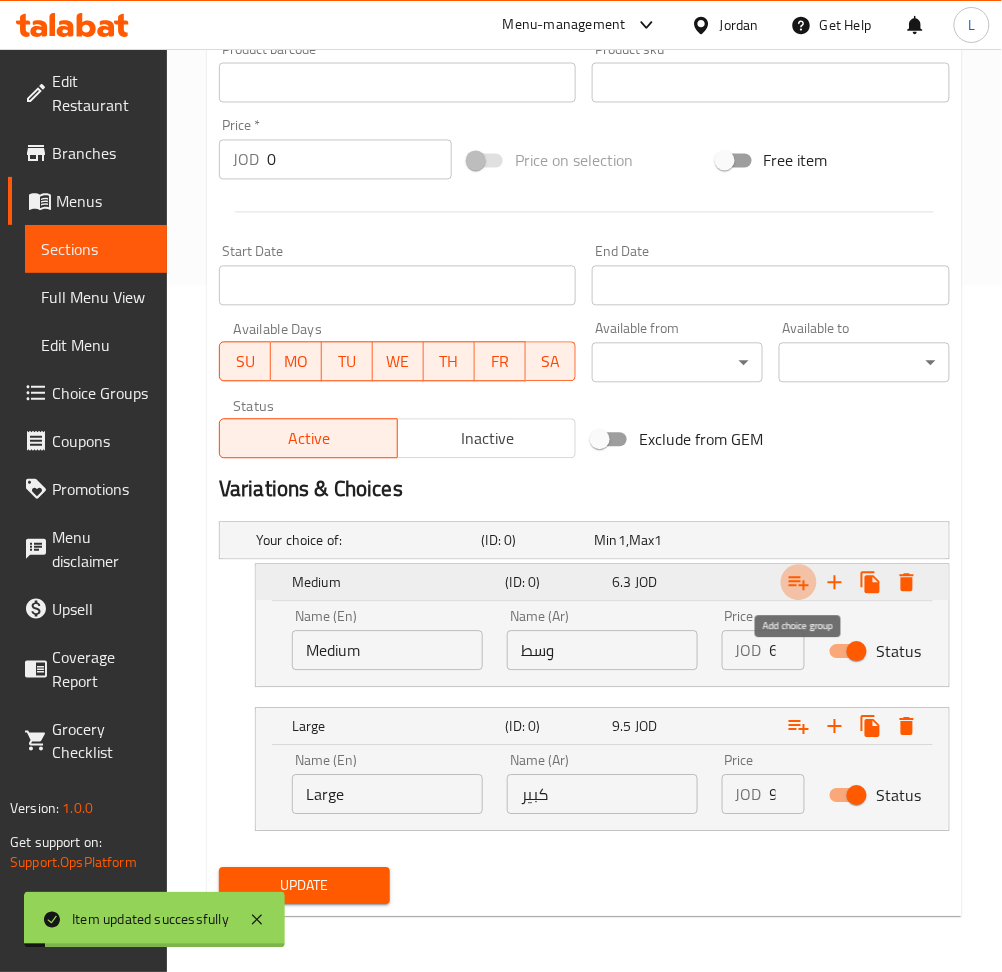 click 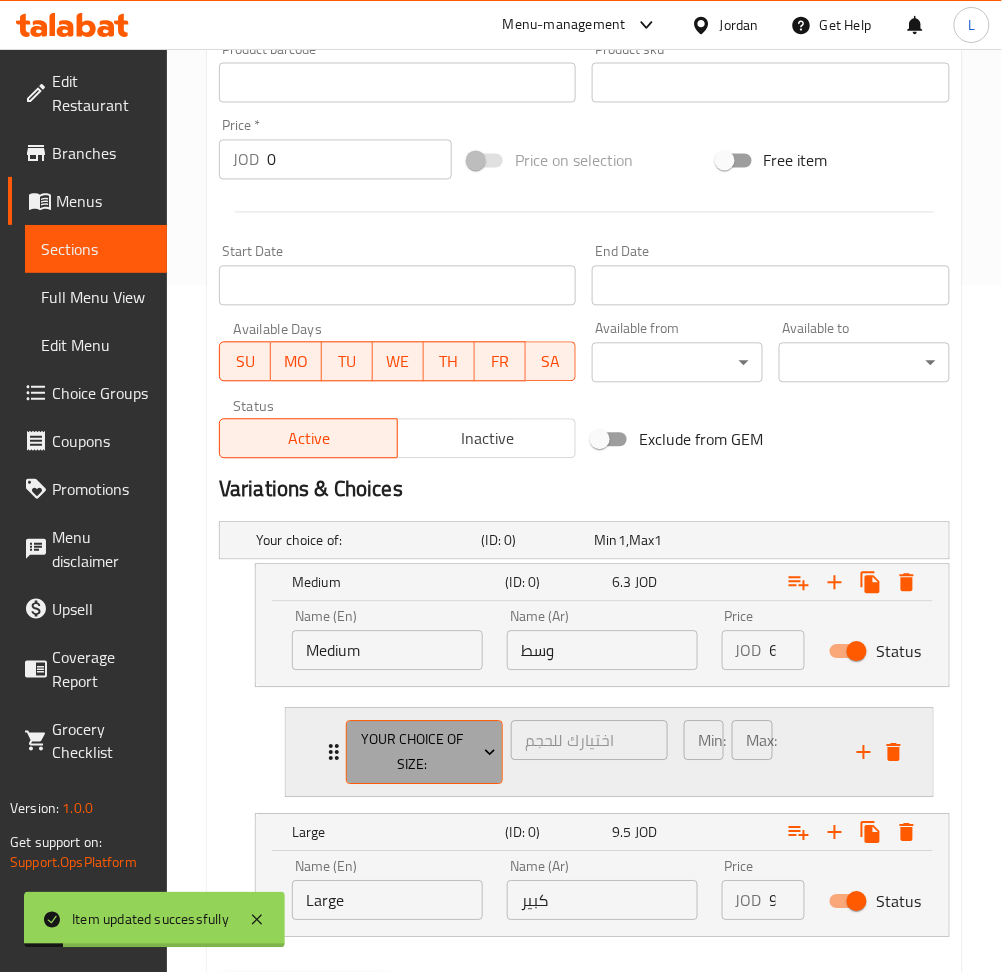 click on "your choice of size:" at bounding box center [424, 753] 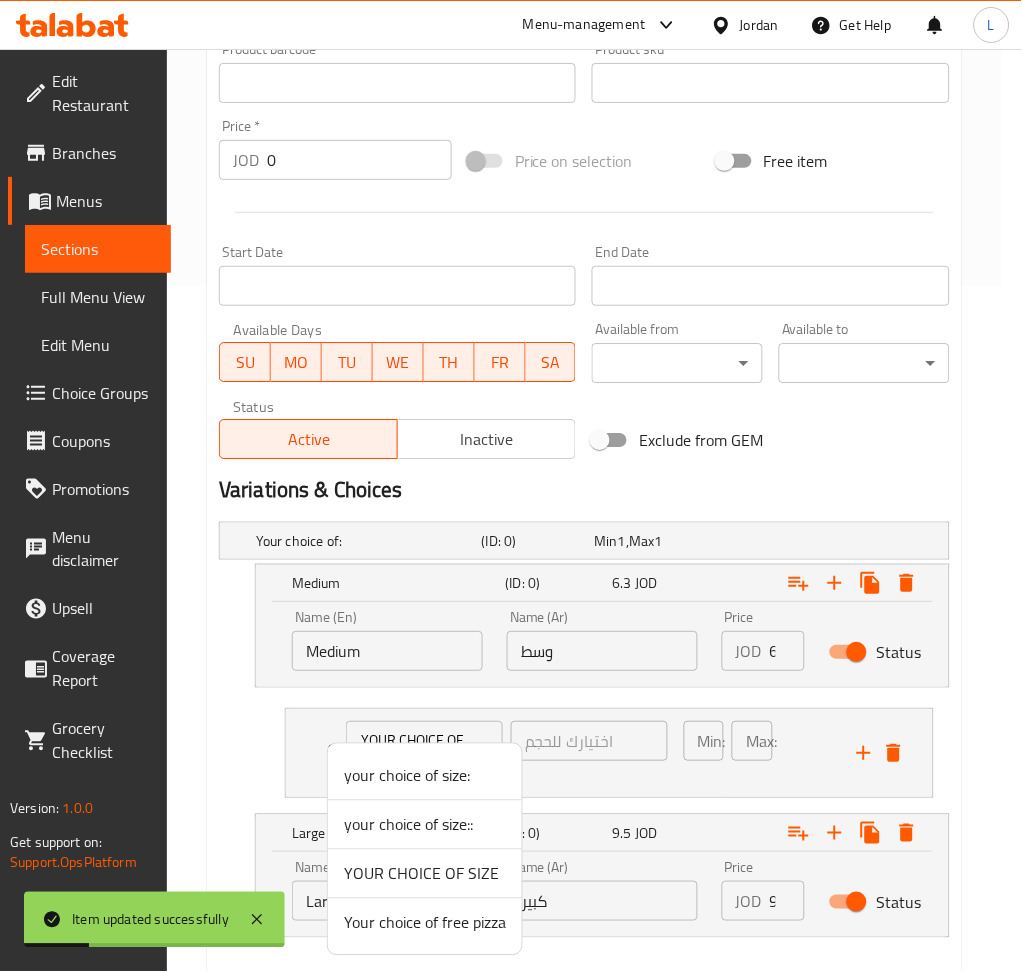 click on "Your choice of free pizza" at bounding box center (425, 923) 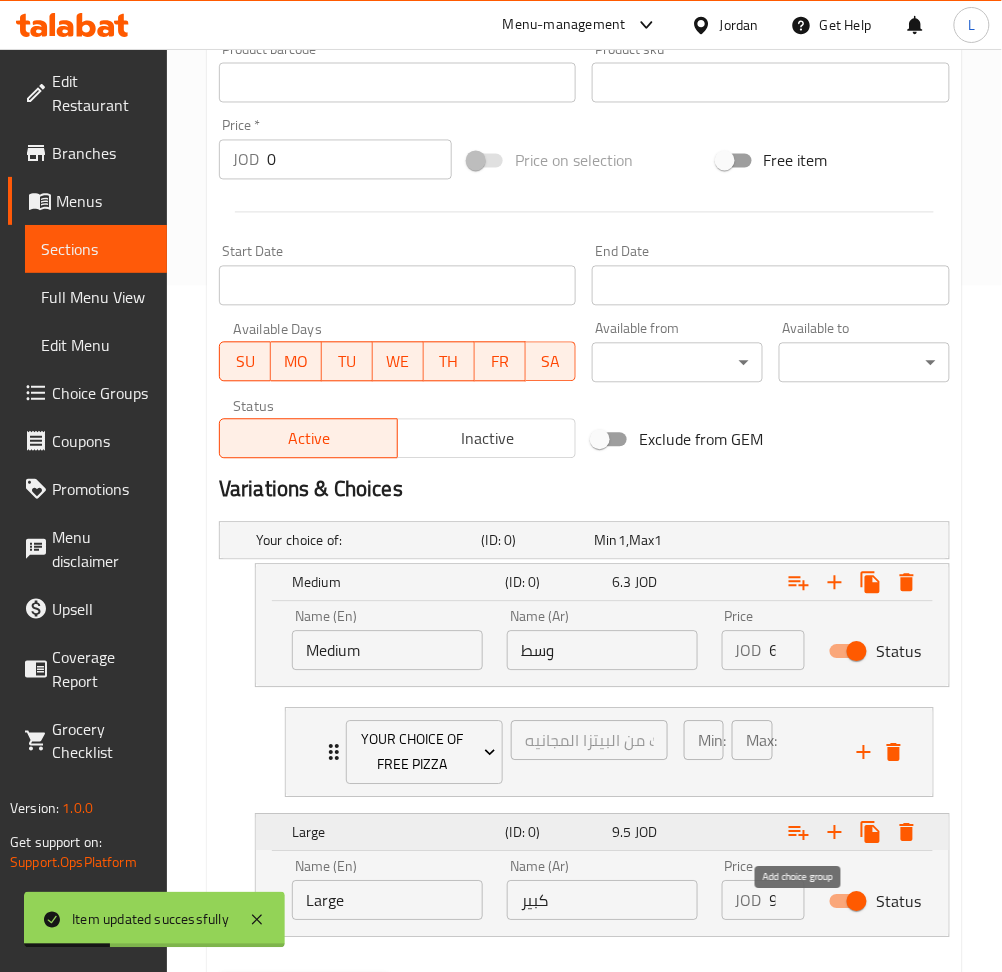 click 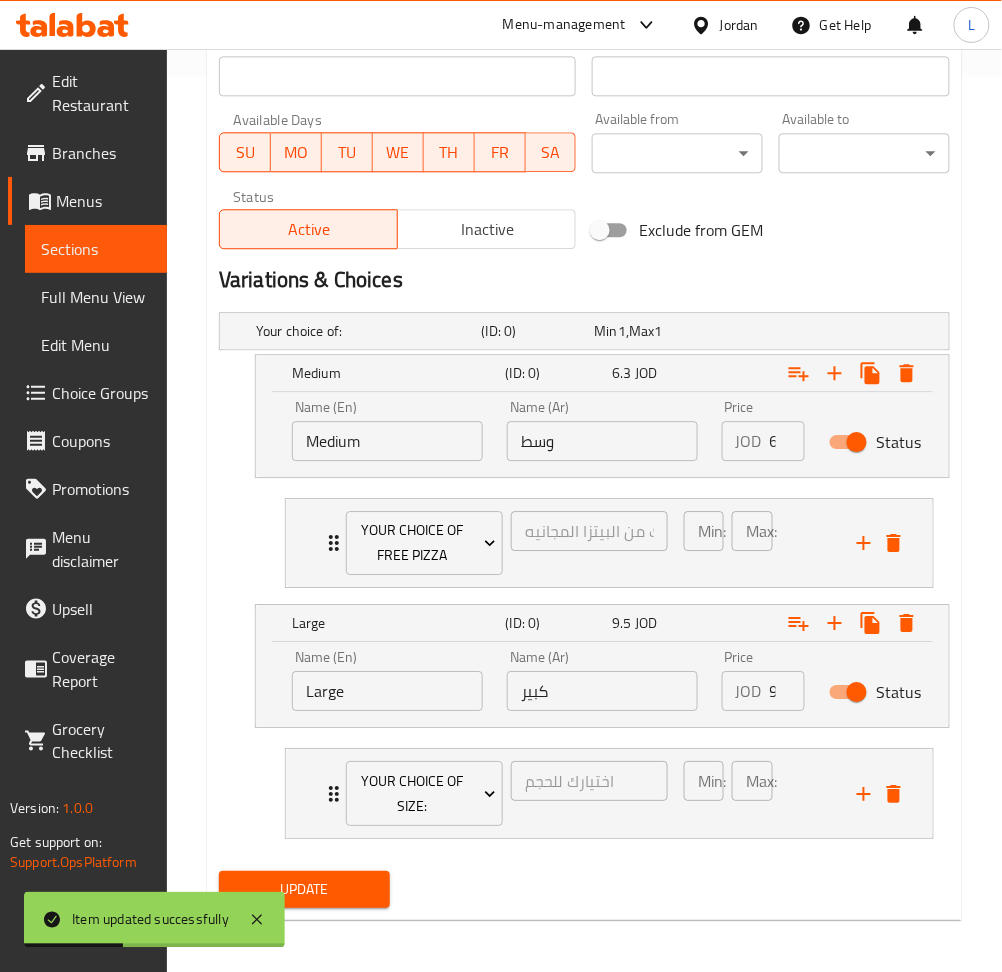scroll, scrollTop: 901, scrollLeft: 0, axis: vertical 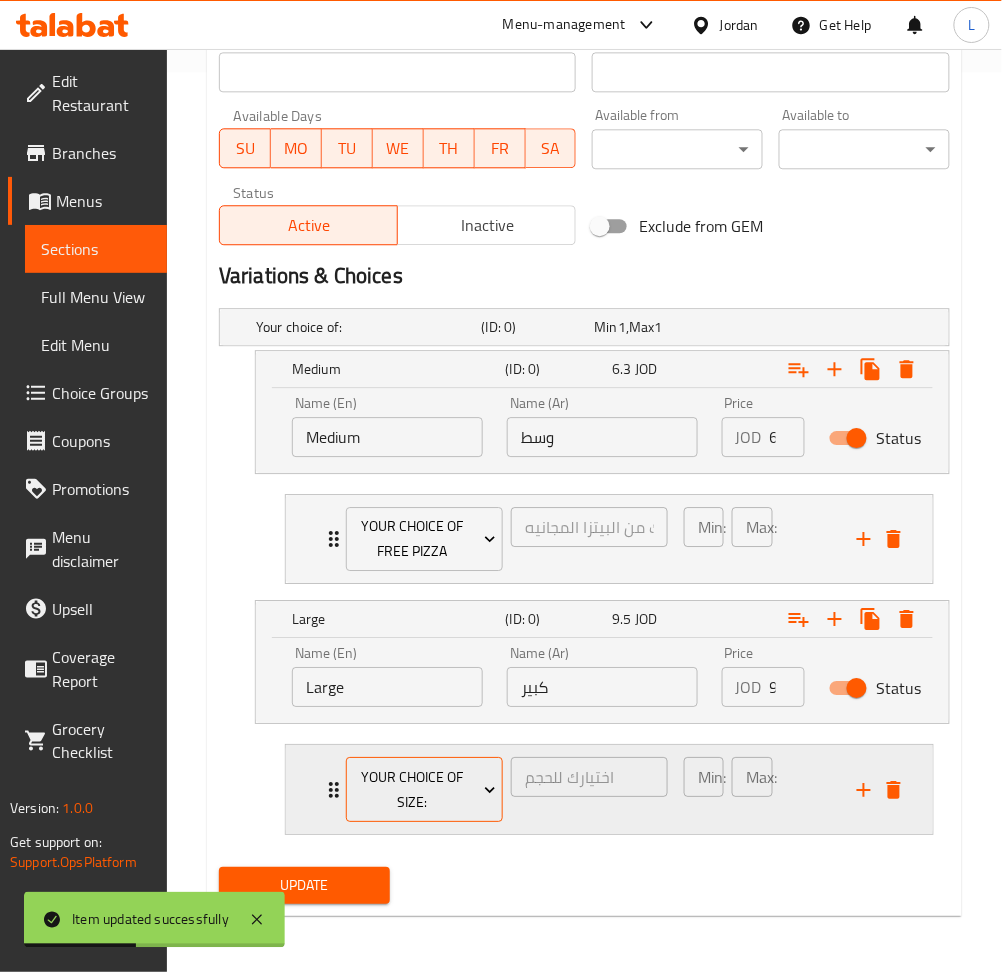 click on "your choice of size:" at bounding box center (424, 790) 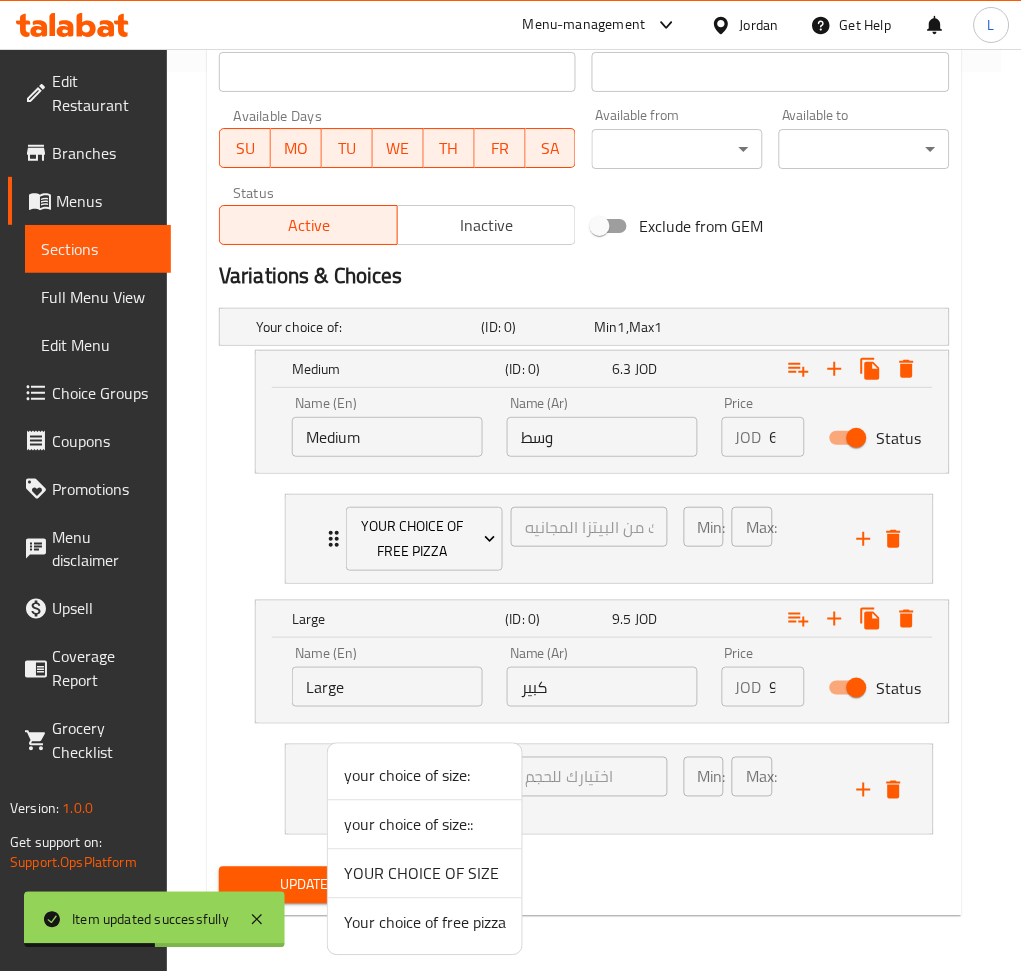click on "Your choice of free pizza" at bounding box center (425, 923) 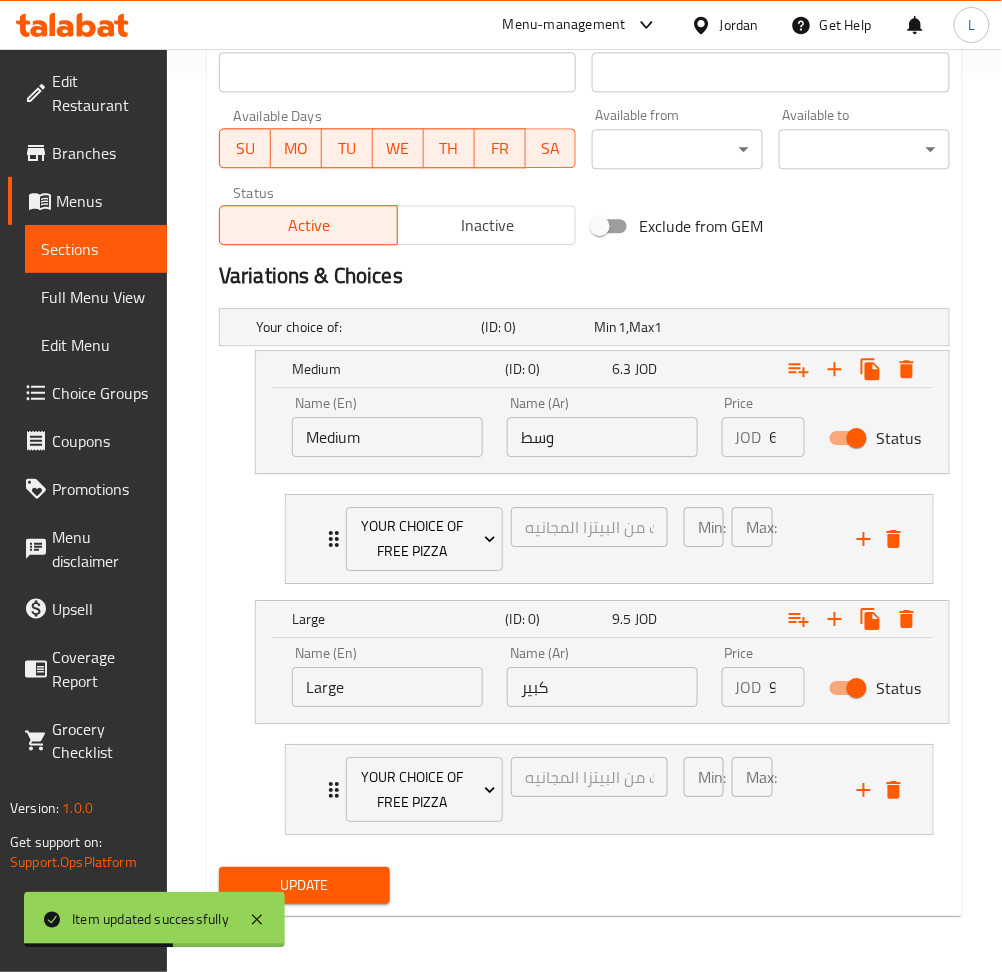 click on "Update" at bounding box center [304, 885] 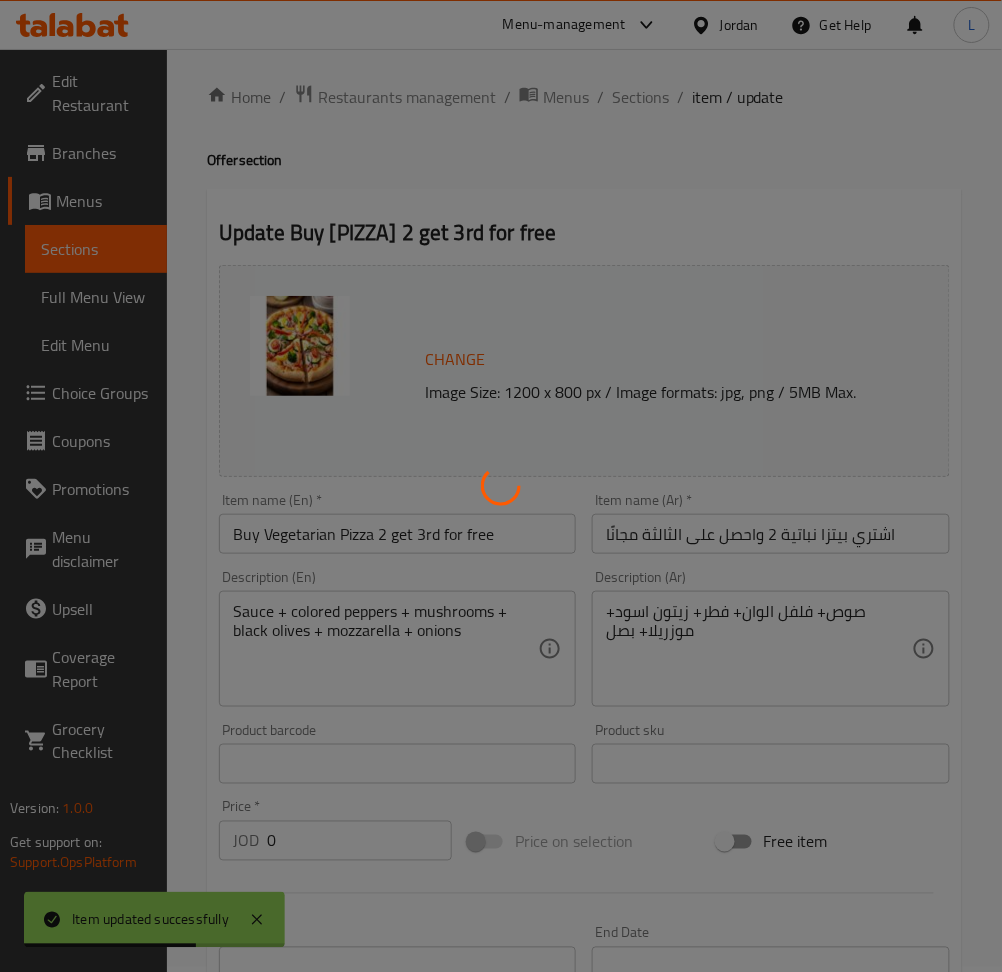 scroll, scrollTop: 0, scrollLeft: 0, axis: both 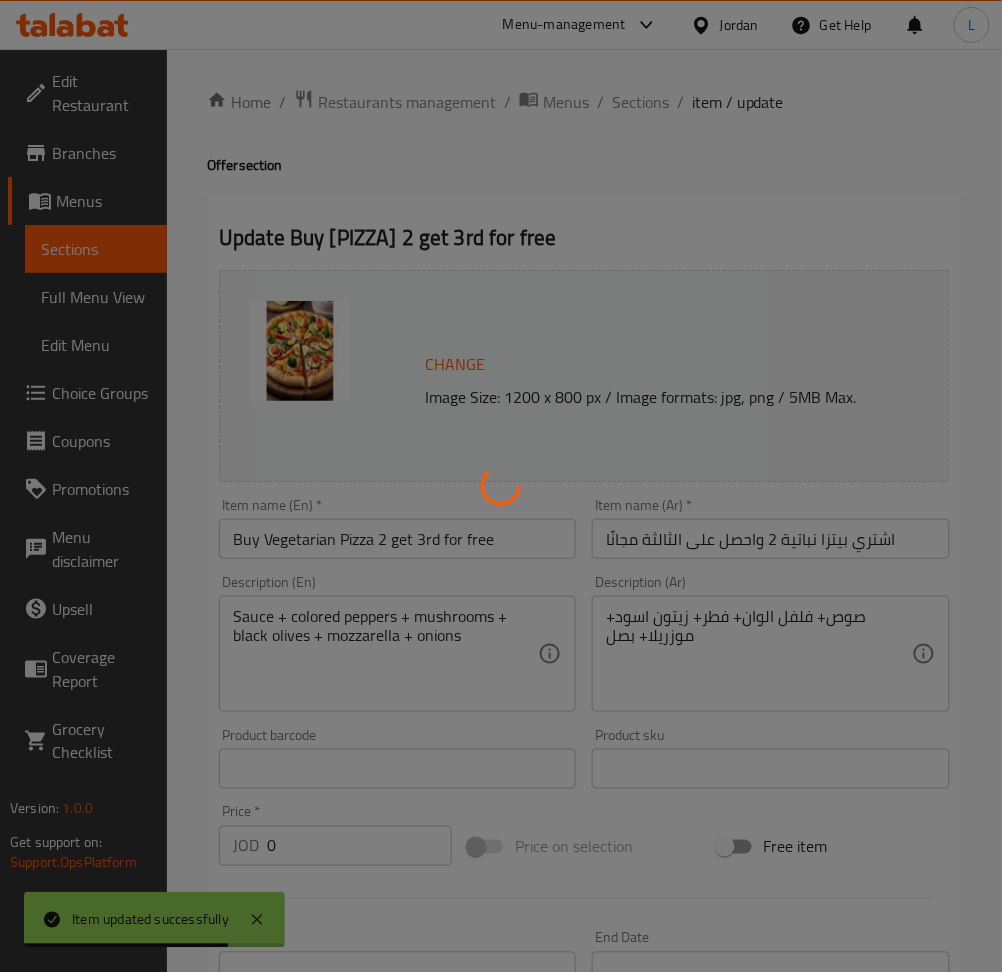 click at bounding box center (501, 486) 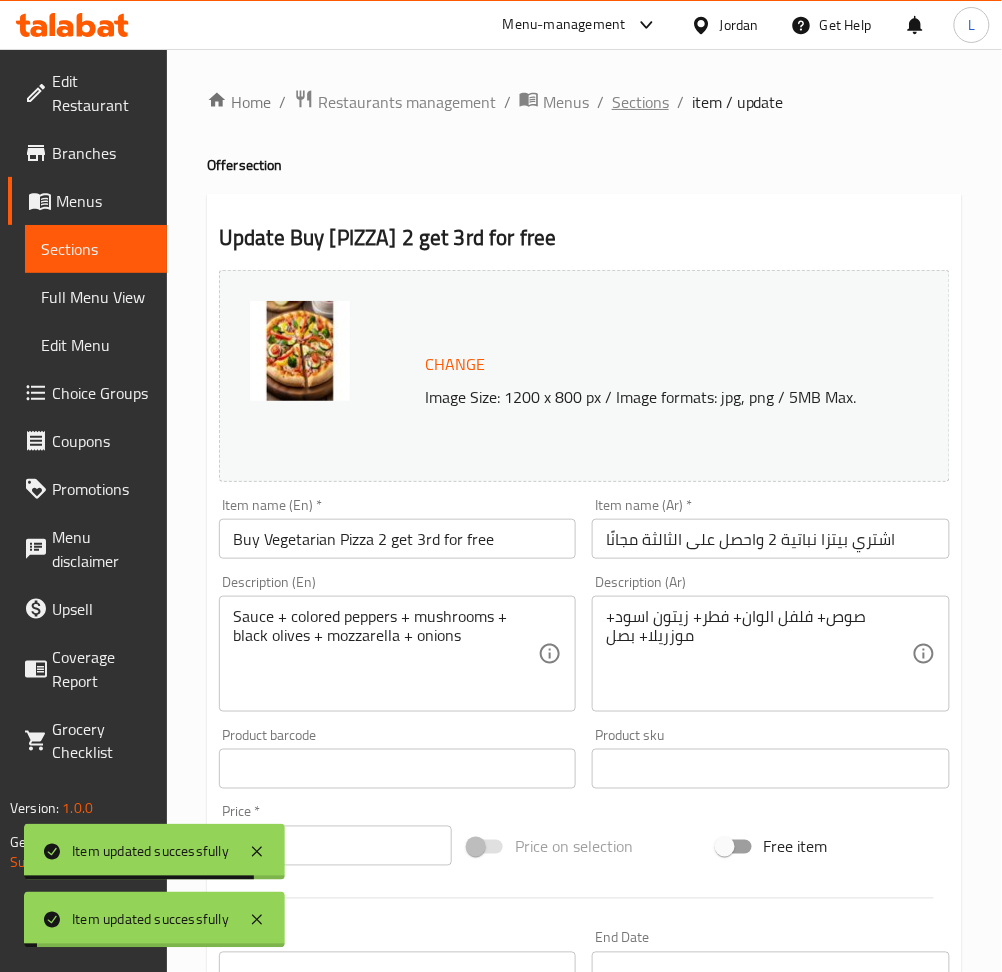 click on "Sections" at bounding box center [640, 102] 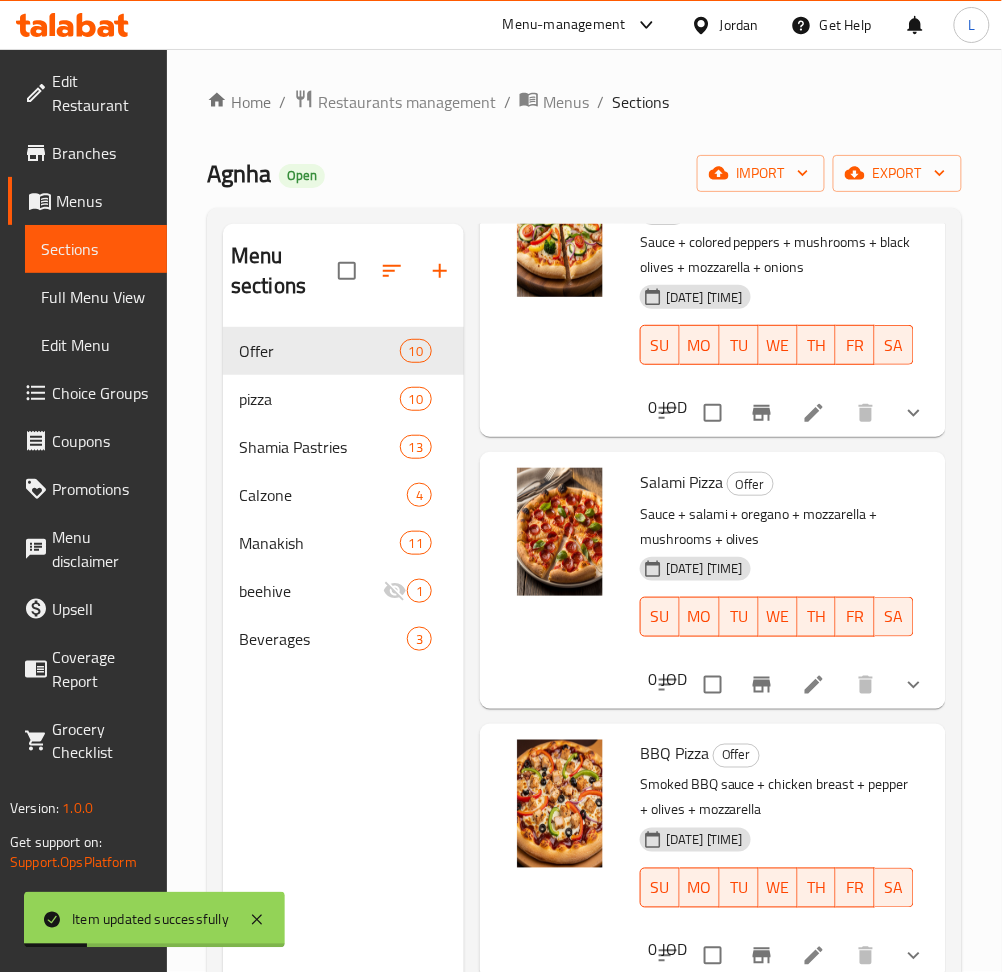 scroll, scrollTop: 1962, scrollLeft: 0, axis: vertical 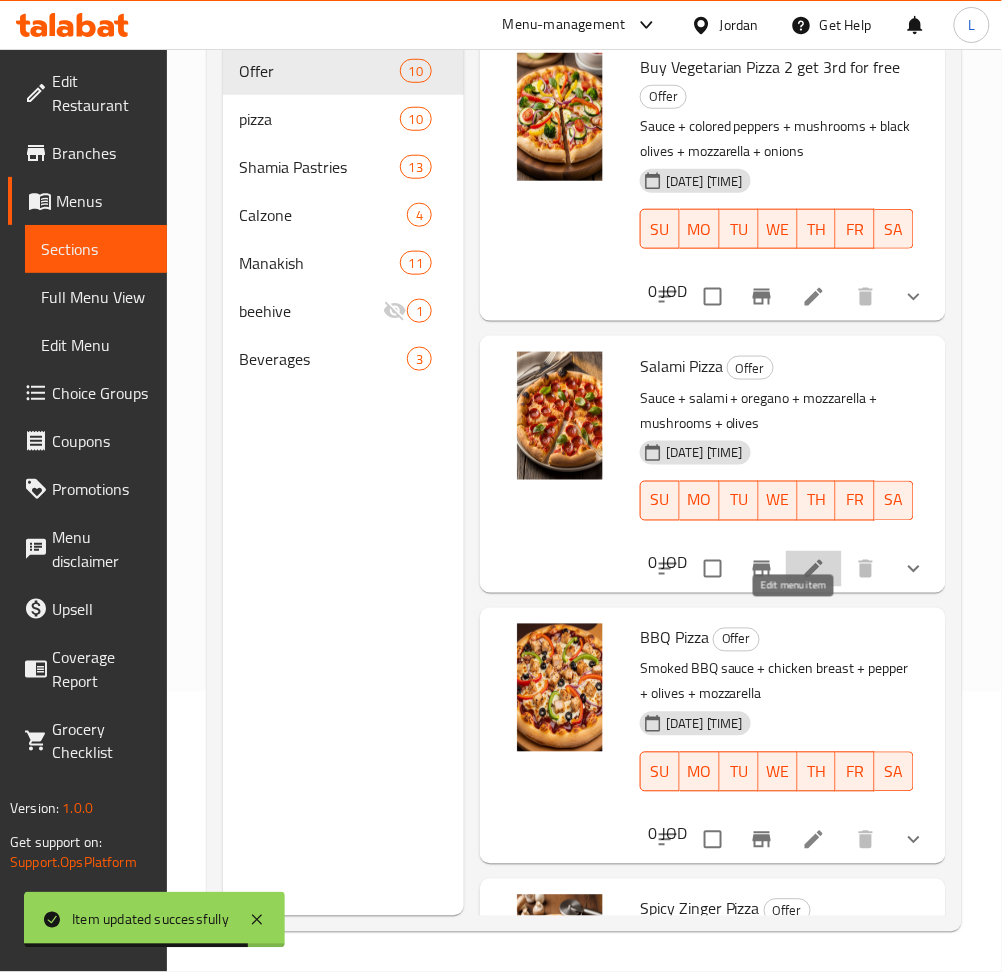 click 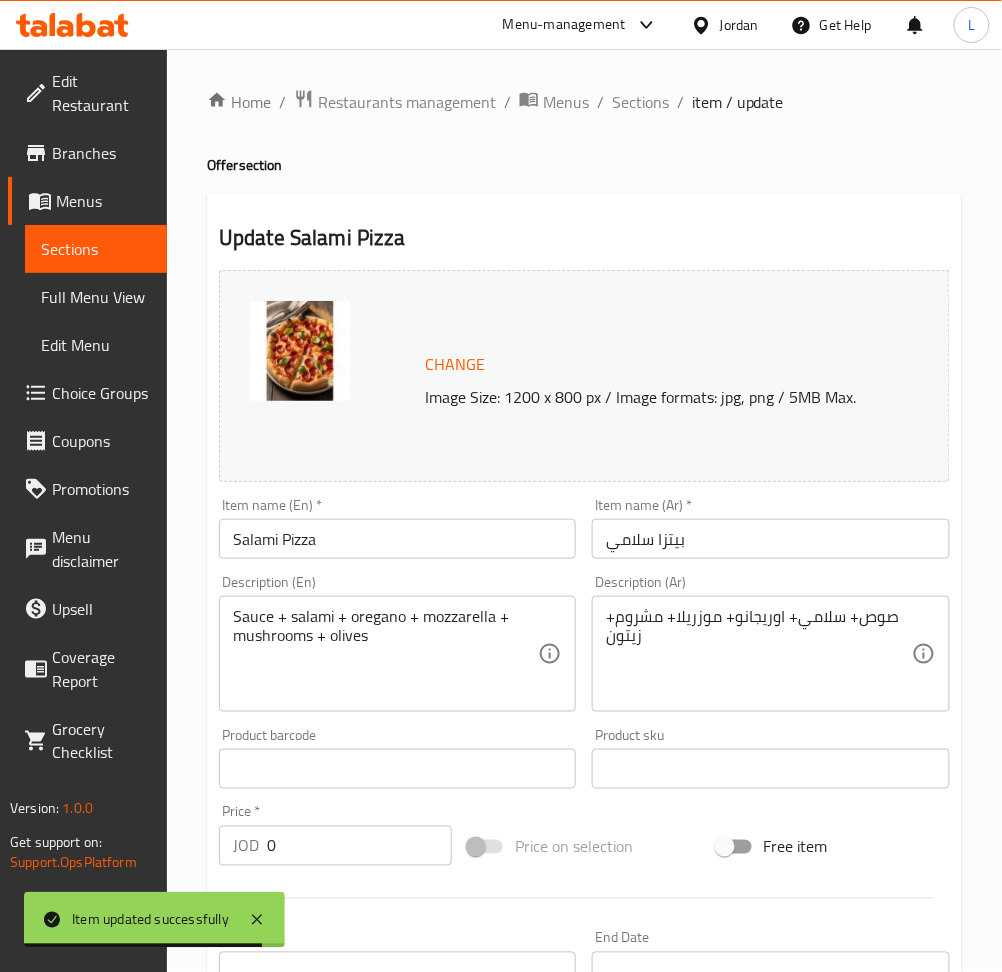 scroll, scrollTop: 502, scrollLeft: 0, axis: vertical 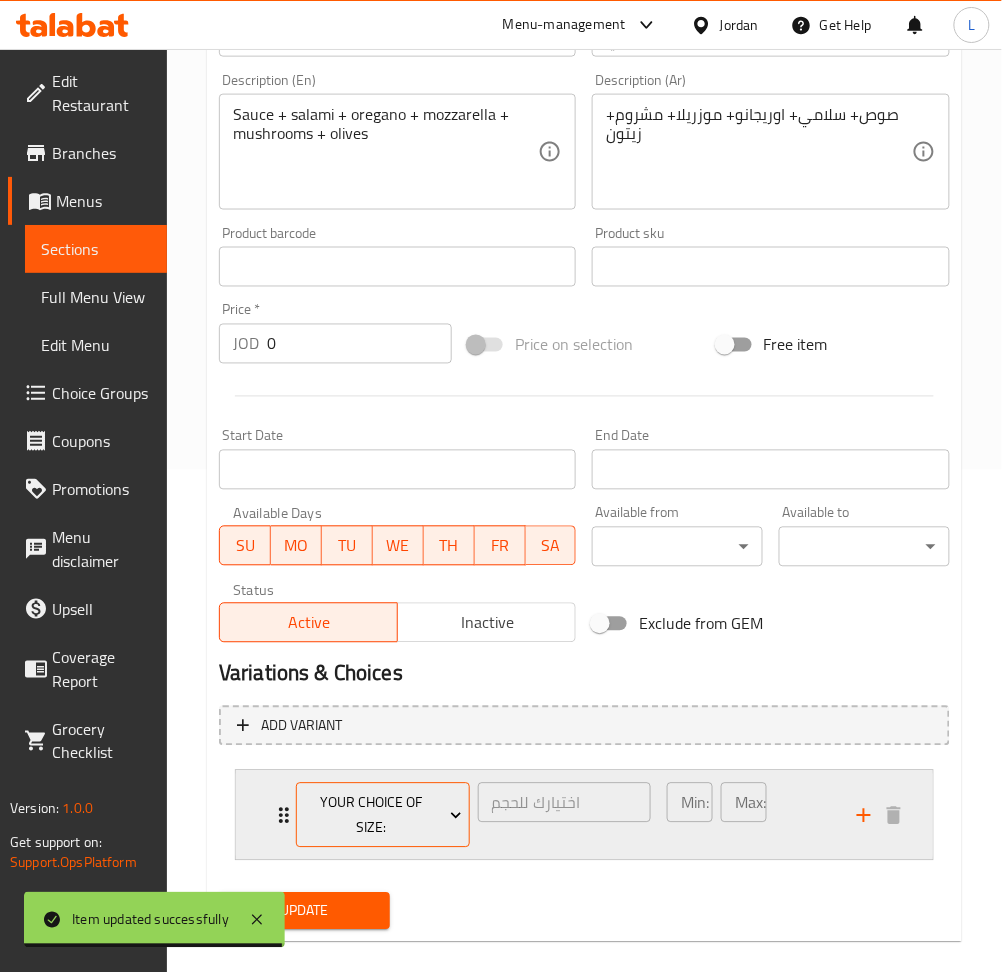 click on "your choice of size:" at bounding box center [383, 815] 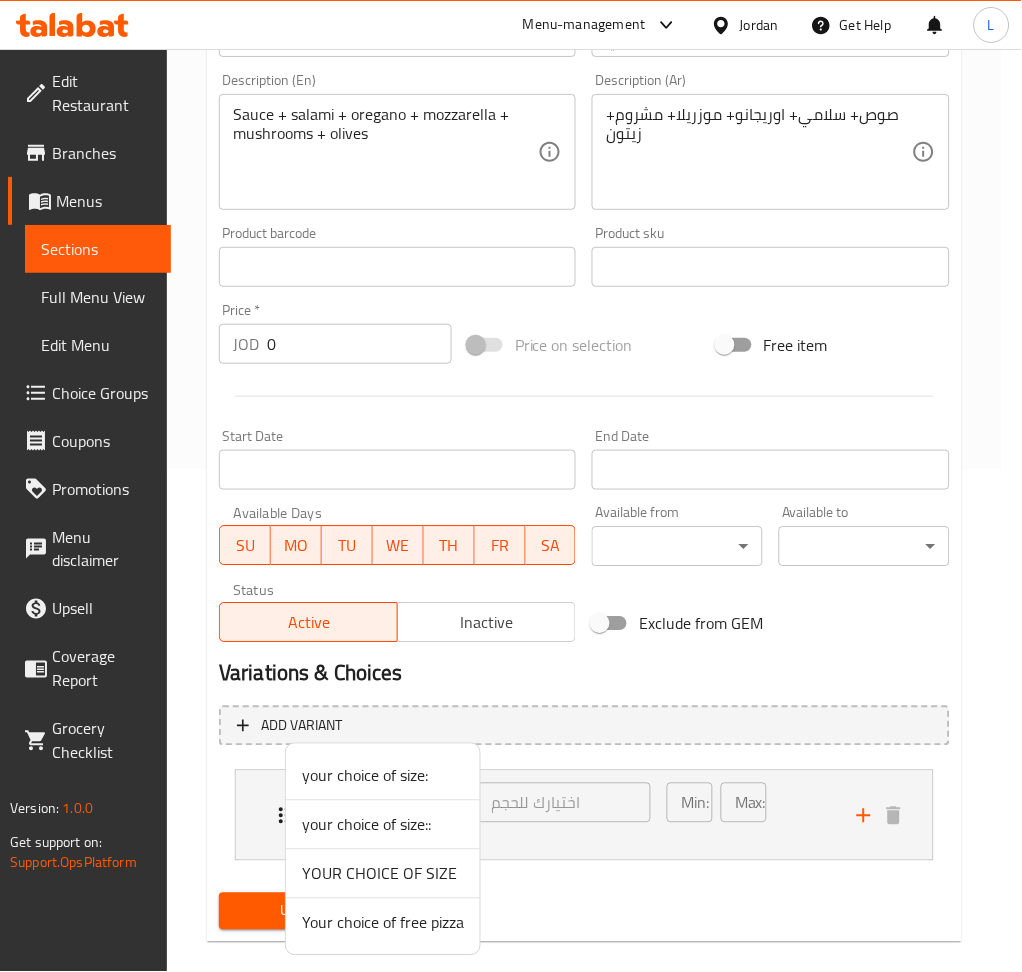 click on "your choice of size::" at bounding box center (383, 825) 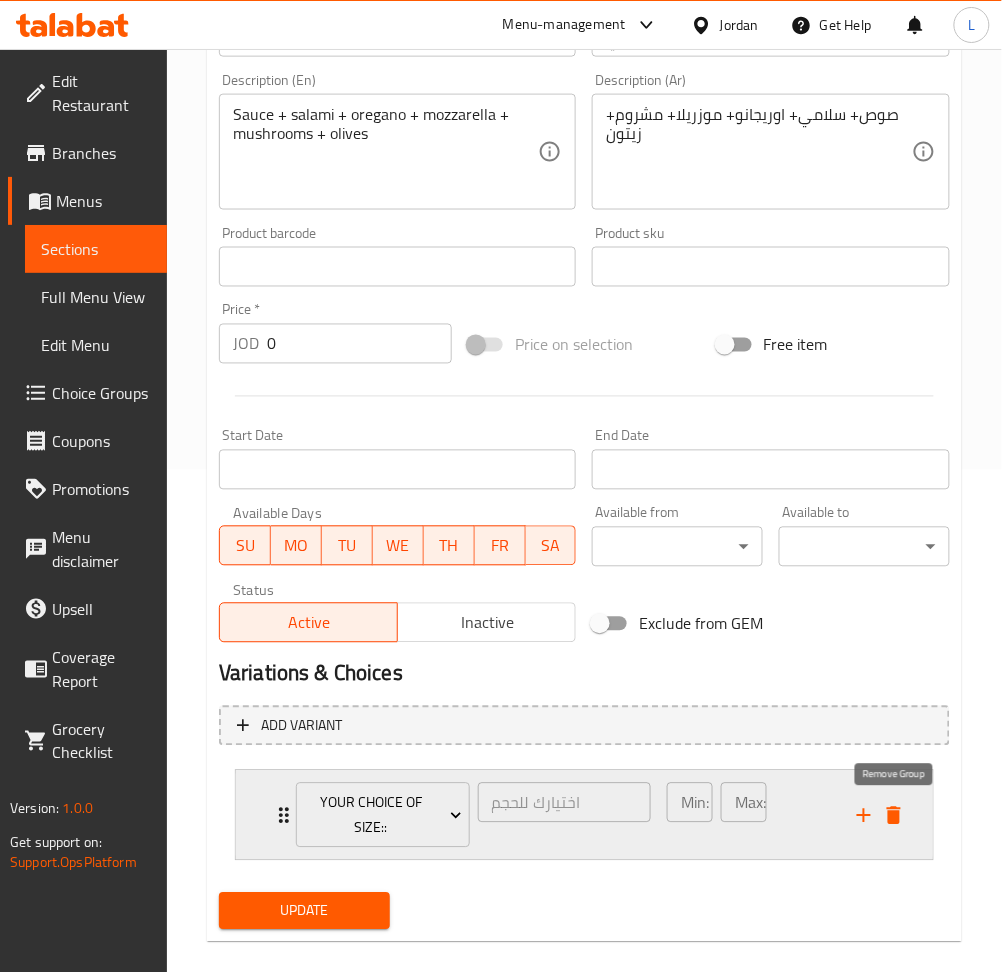 click 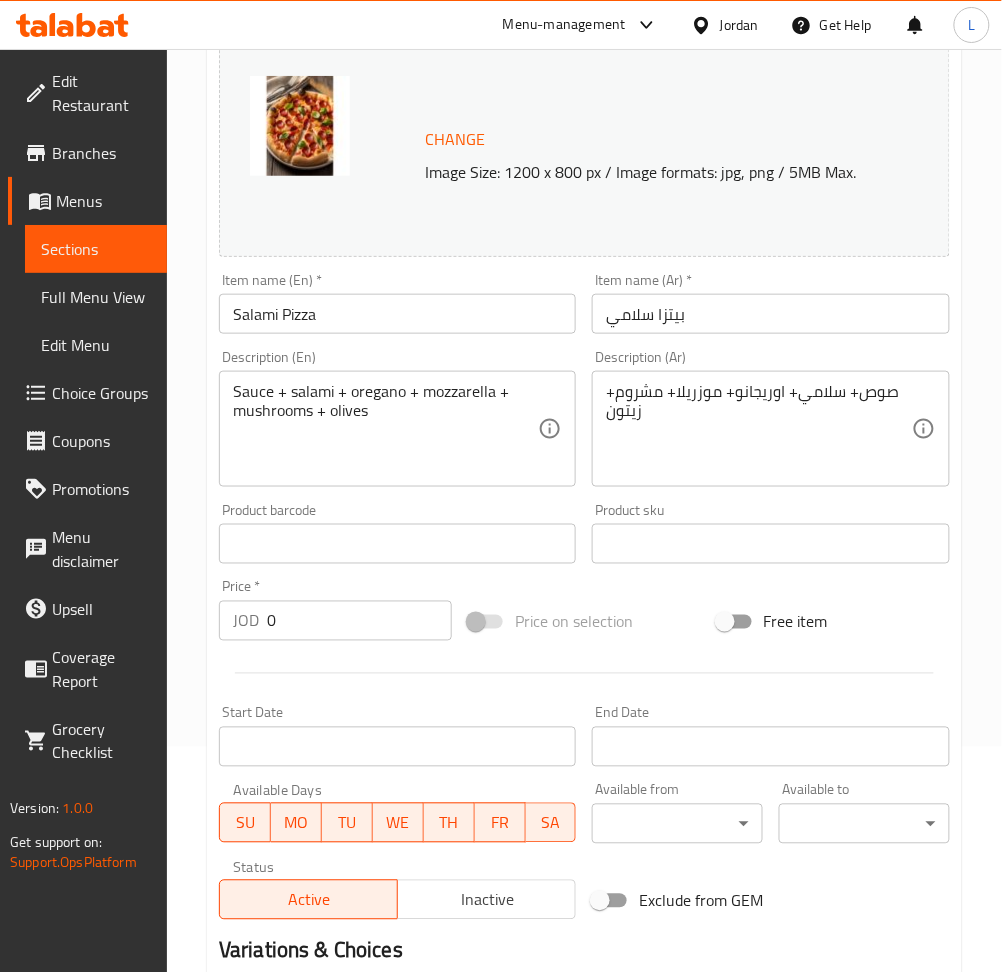scroll, scrollTop: 0, scrollLeft: 0, axis: both 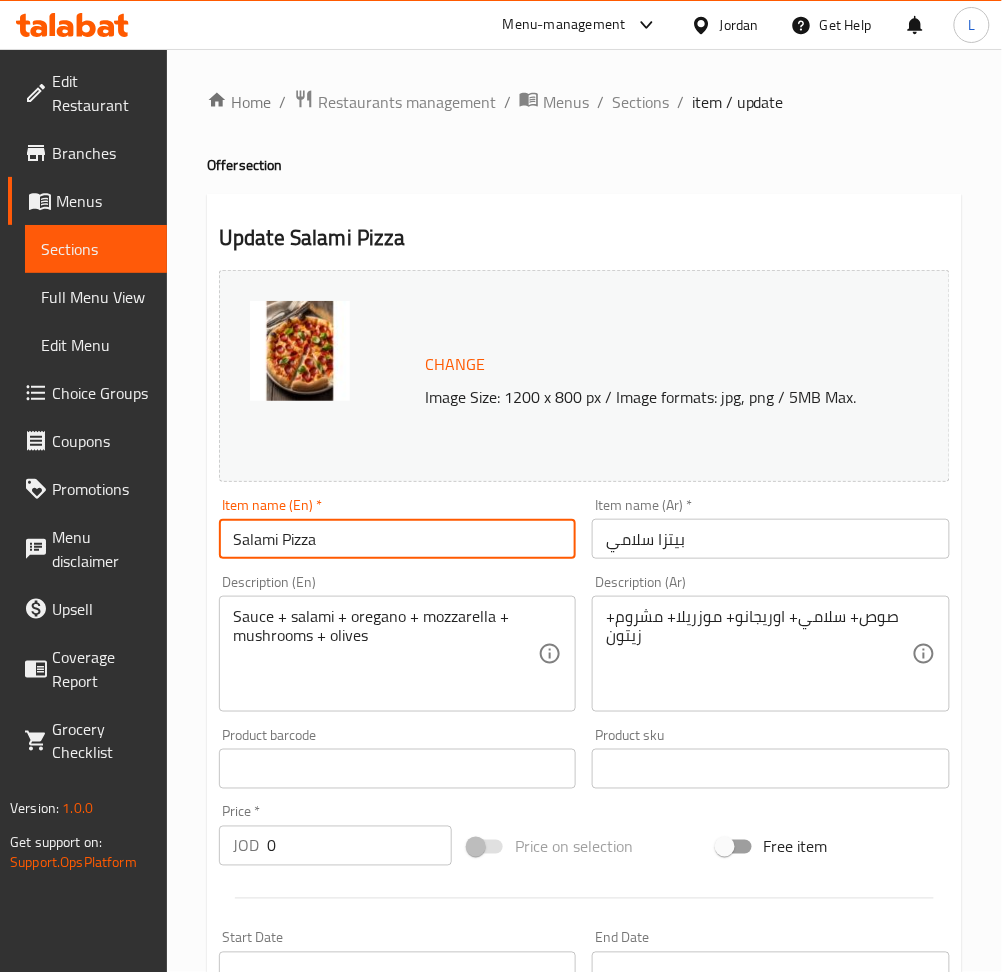 click on "Salami Pizza" at bounding box center (397, 539) 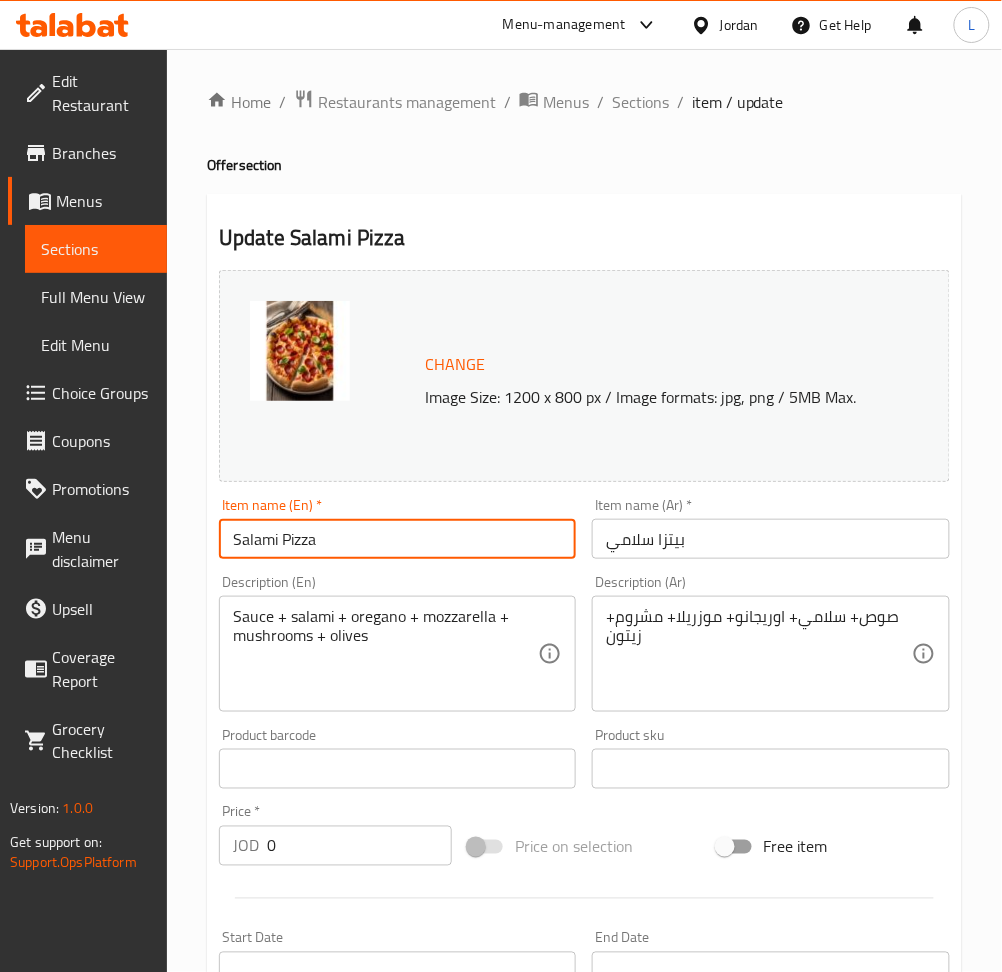click on "Salami Pizza" at bounding box center (397, 539) 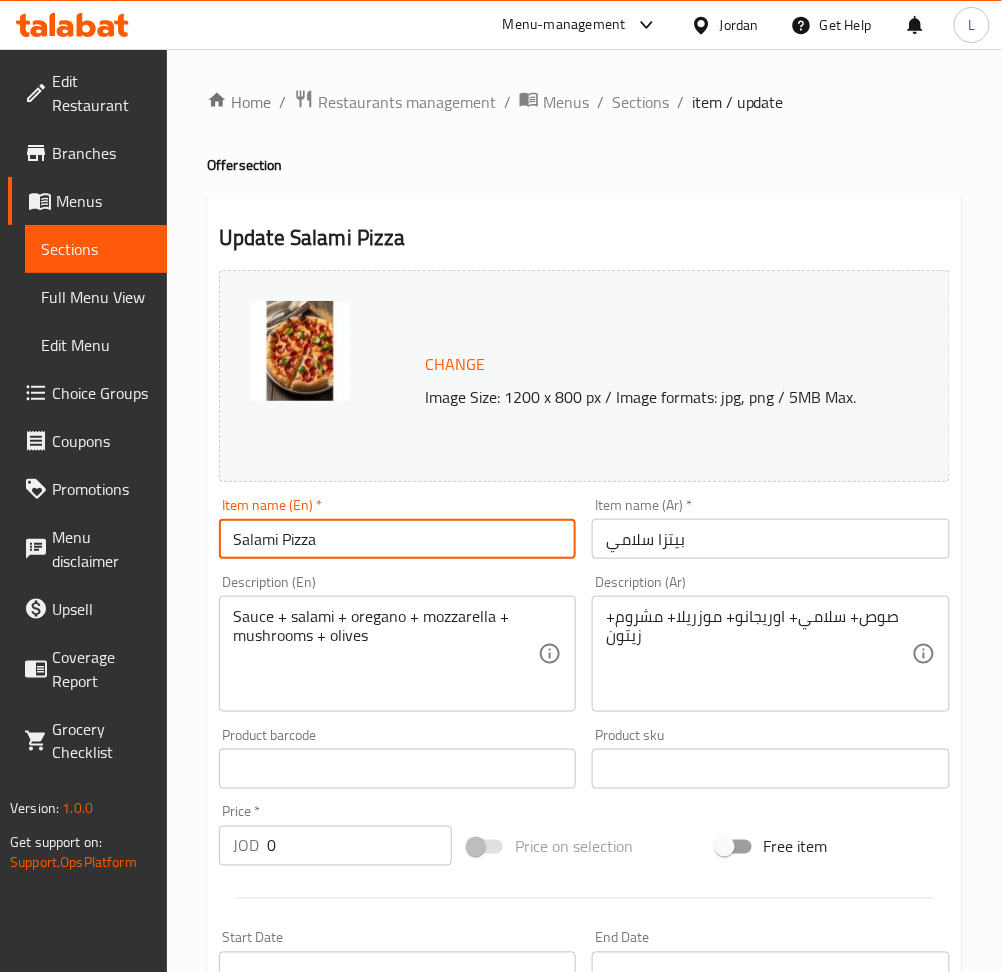 paste on "buy 2 get 3rd for free" 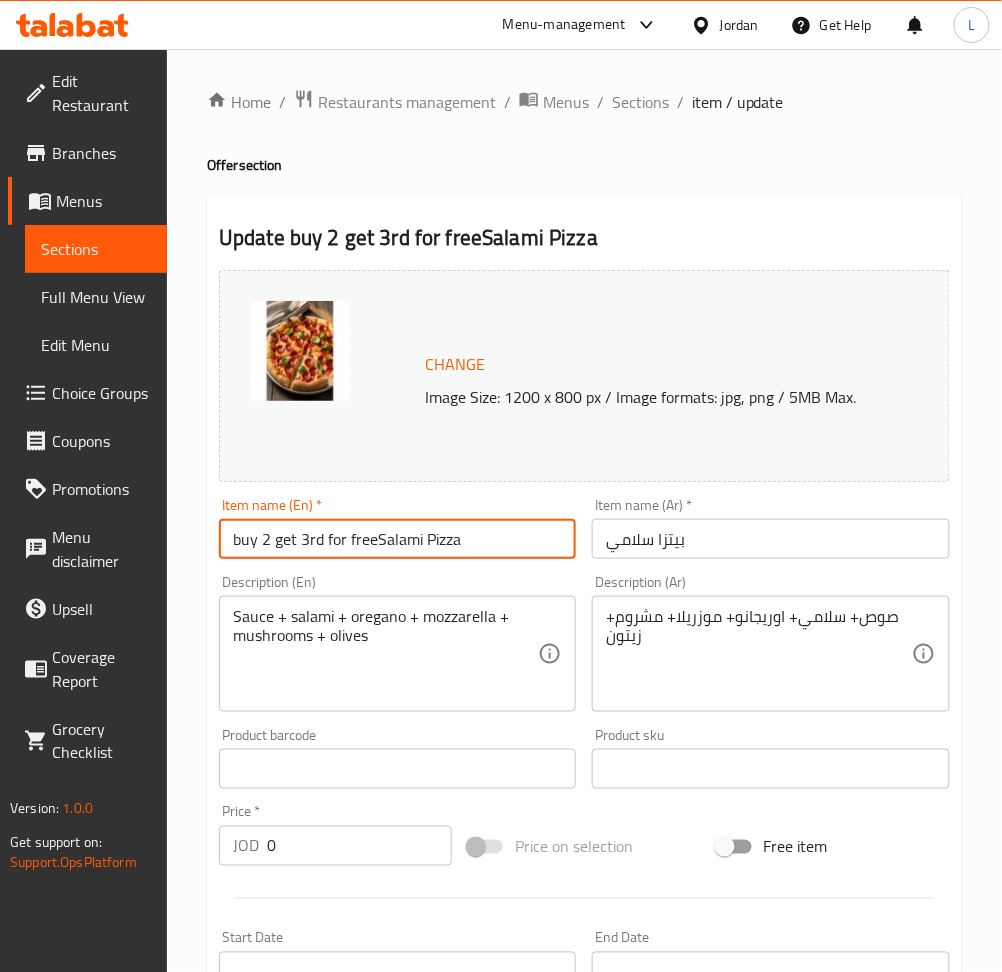 click on "buy 2 get 3rd for freeSalami Pizza" at bounding box center [397, 539] 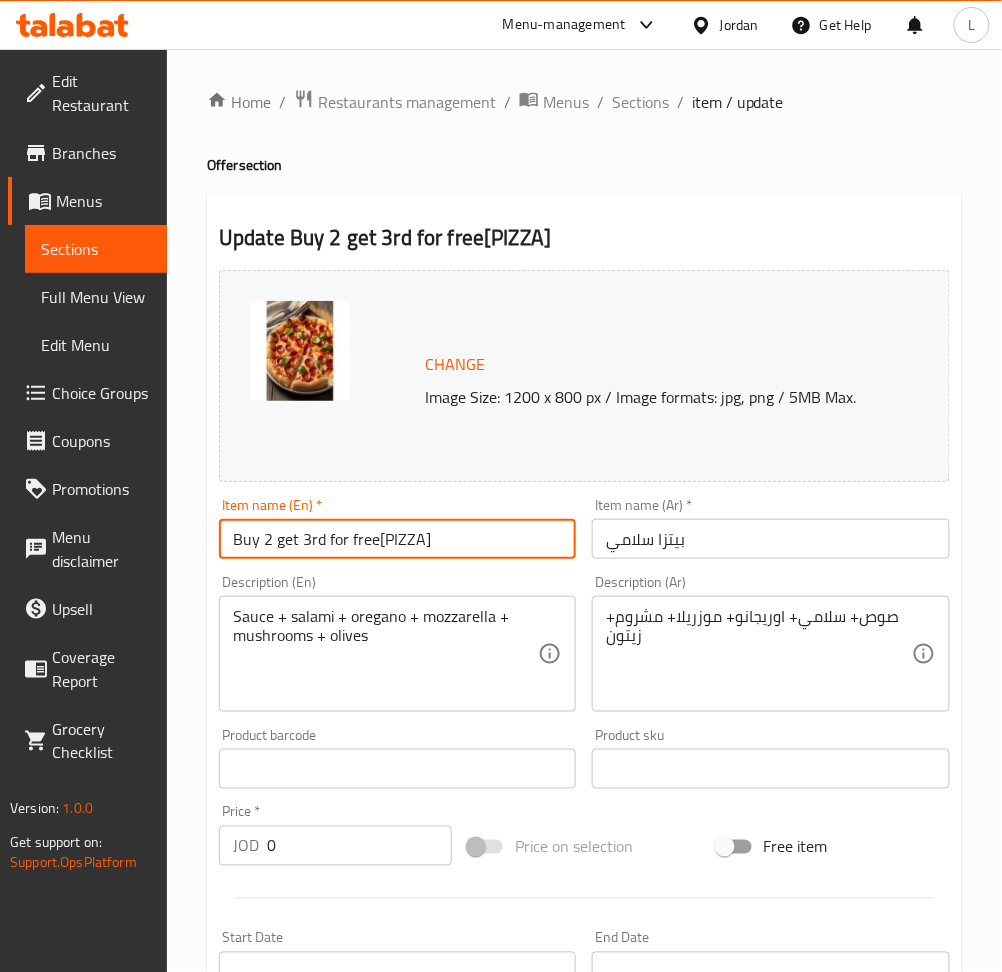 click on "Buy 2 get 3rd for freeSalami Pizza" at bounding box center [397, 539] 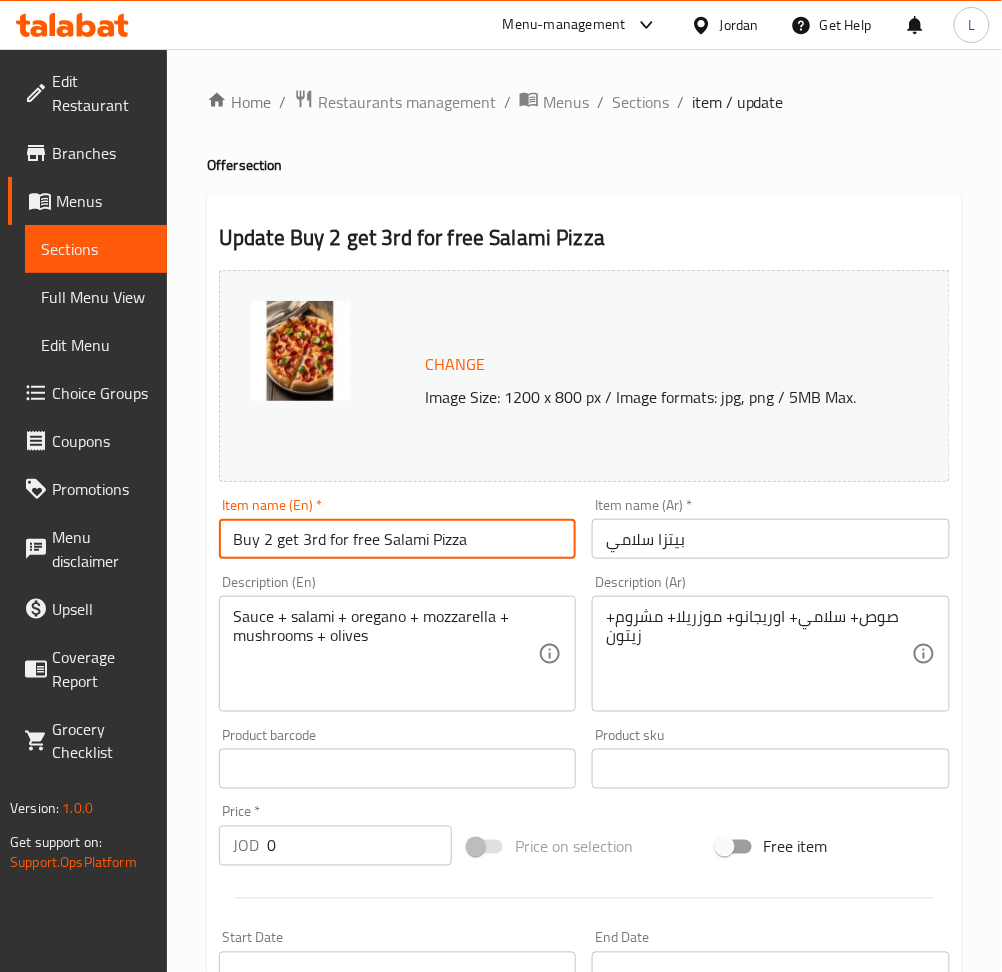 drag, startPoint x: 385, startPoint y: 536, endPoint x: 414, endPoint y: 540, distance: 29.274563 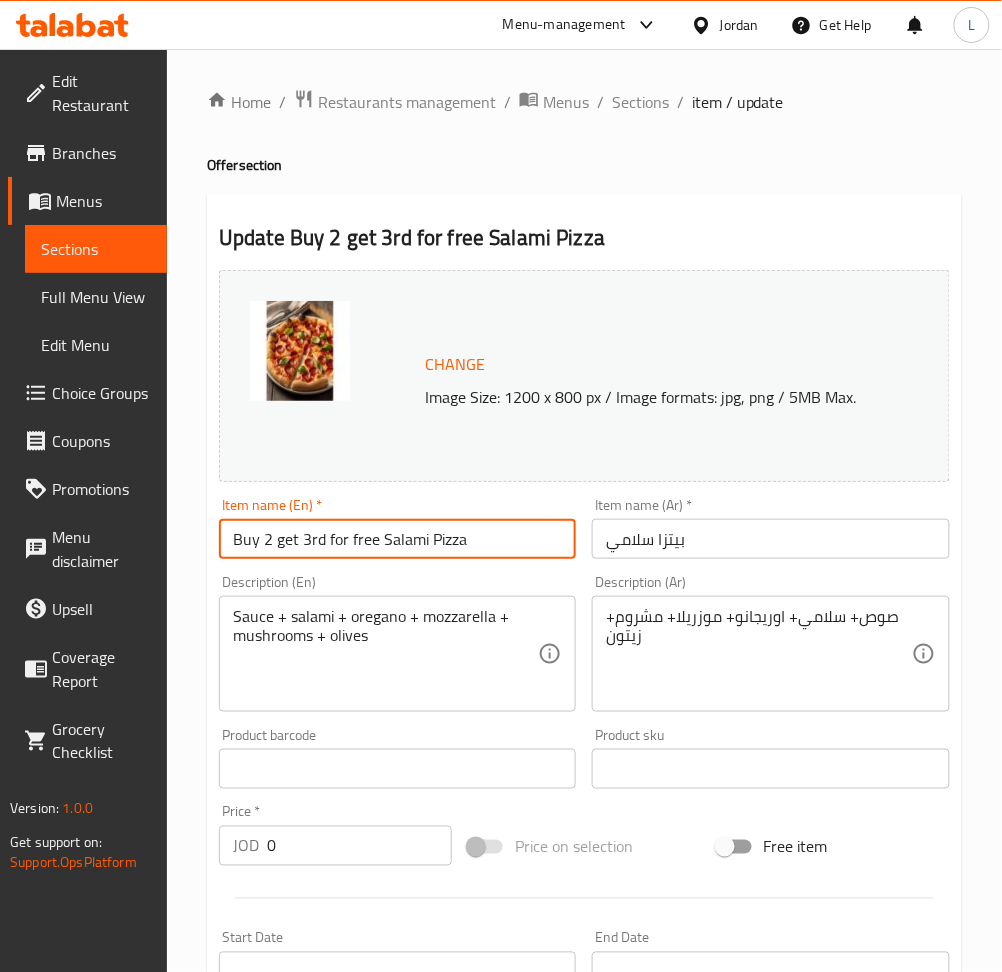 drag, startPoint x: 379, startPoint y: 540, endPoint x: 470, endPoint y: 540, distance: 91 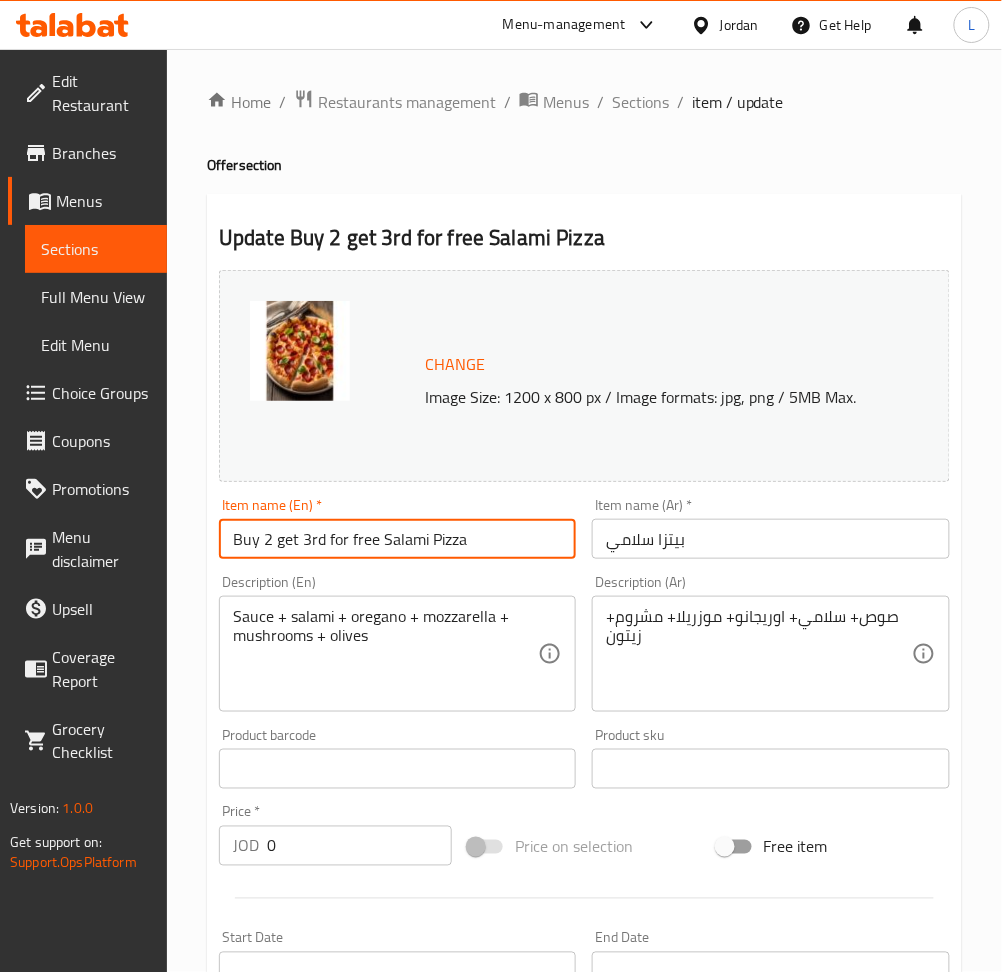 click on "Buy 2 get 3rd for free Salami Pizza" at bounding box center [397, 539] 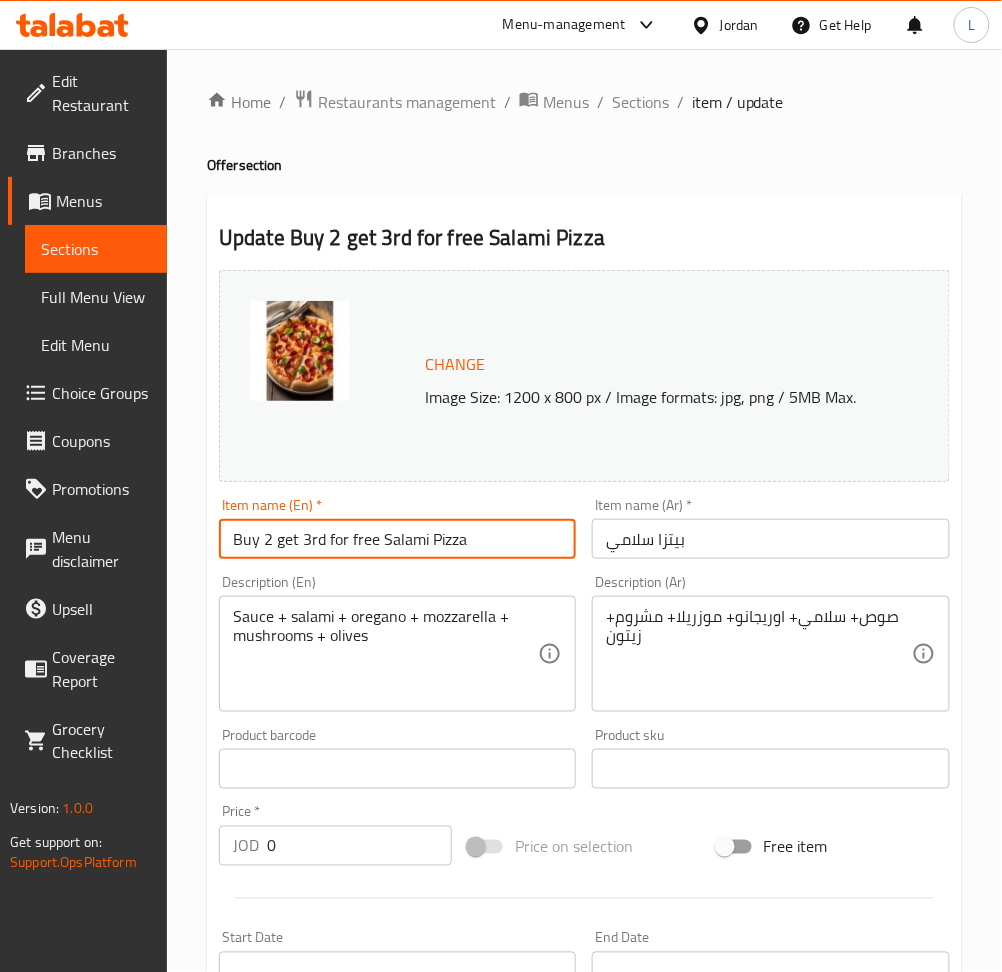 paste on "Salami Pizza" 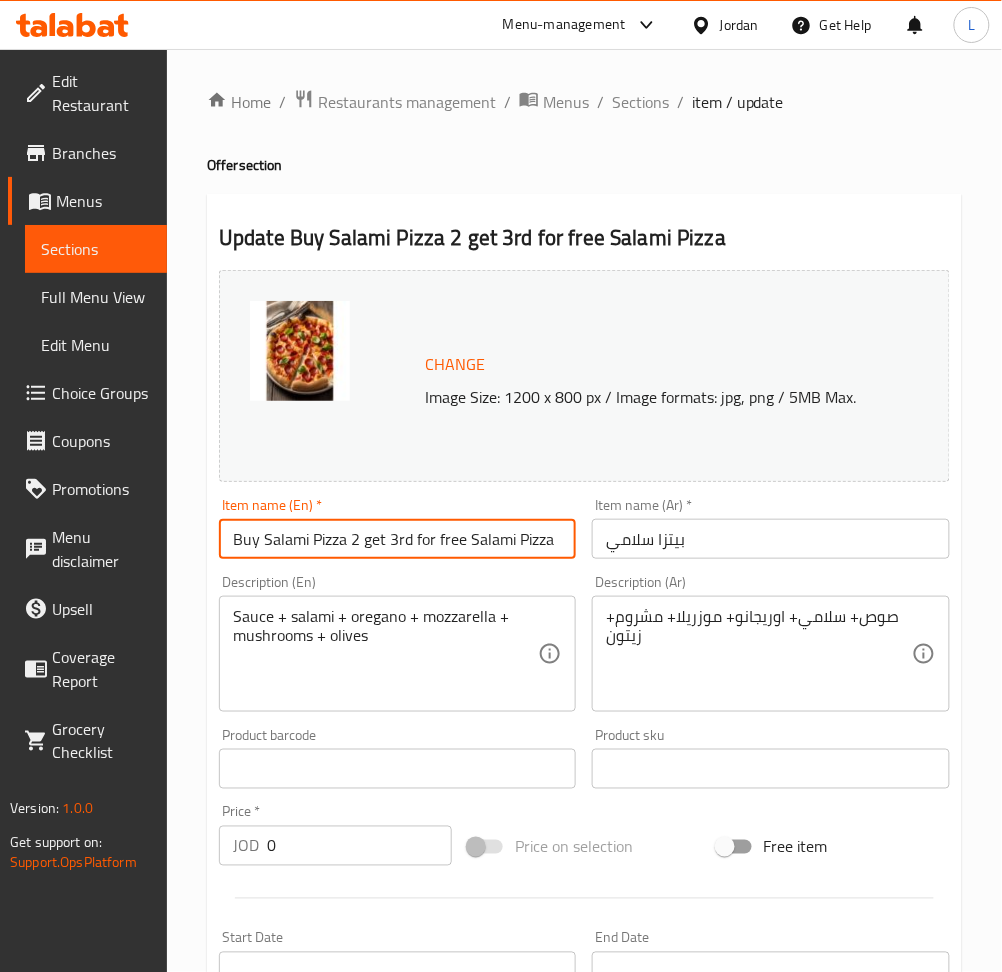 drag, startPoint x: 466, startPoint y: 535, endPoint x: 611, endPoint y: 542, distance: 145.16887 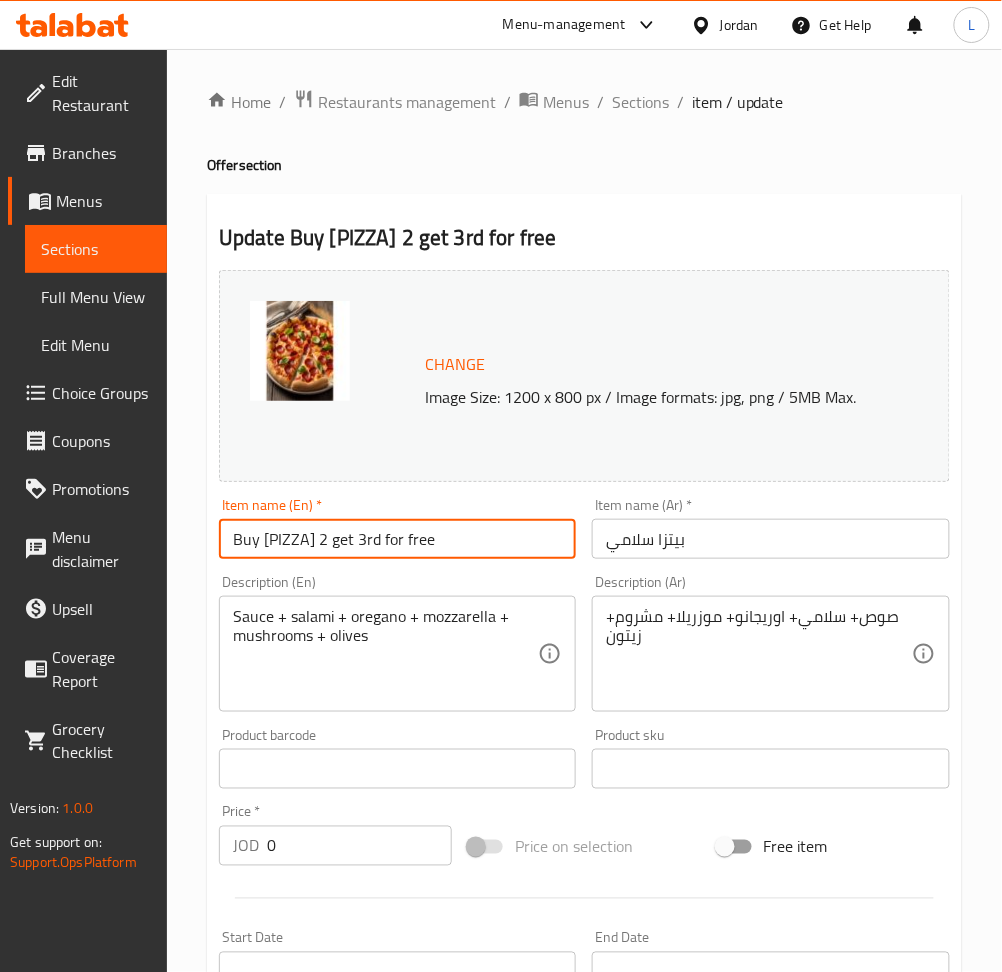 click on "Buy Salami Pizza 2 get 3rd for free" at bounding box center [397, 539] 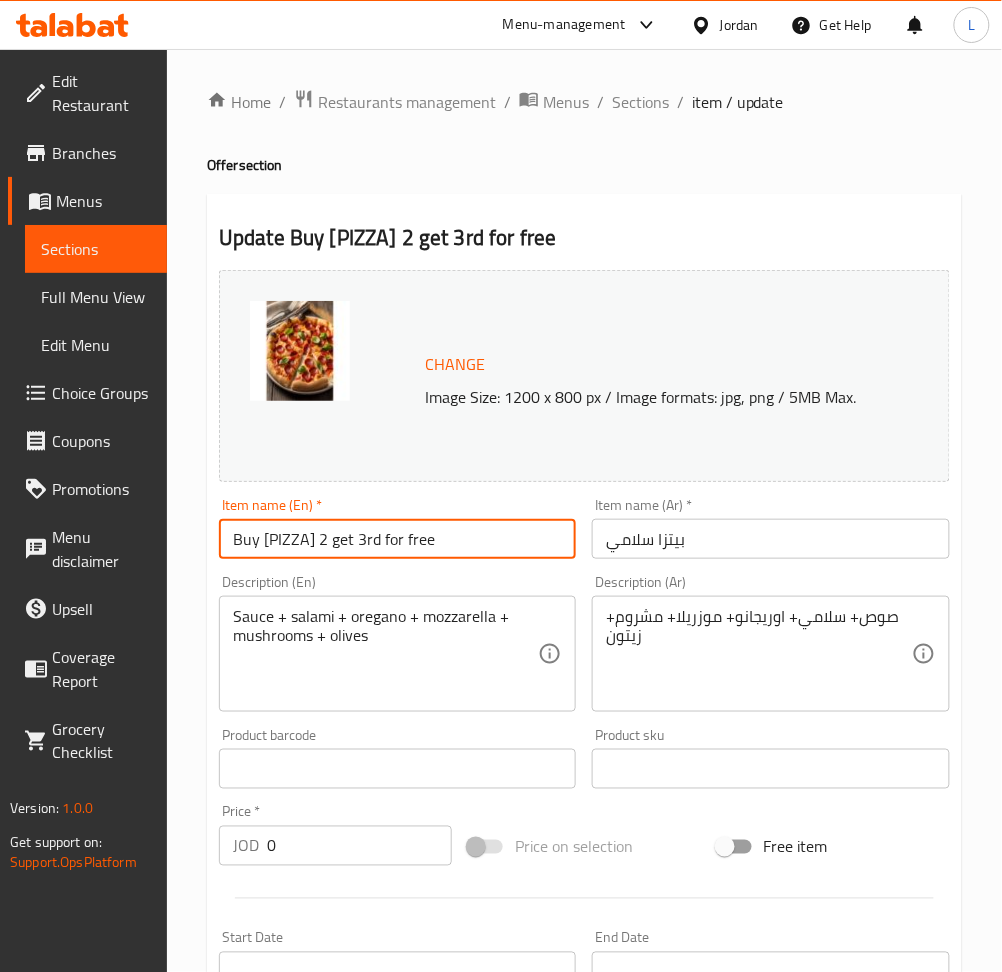 type on "Buy Salami Pizza 2 get 3rd for free" 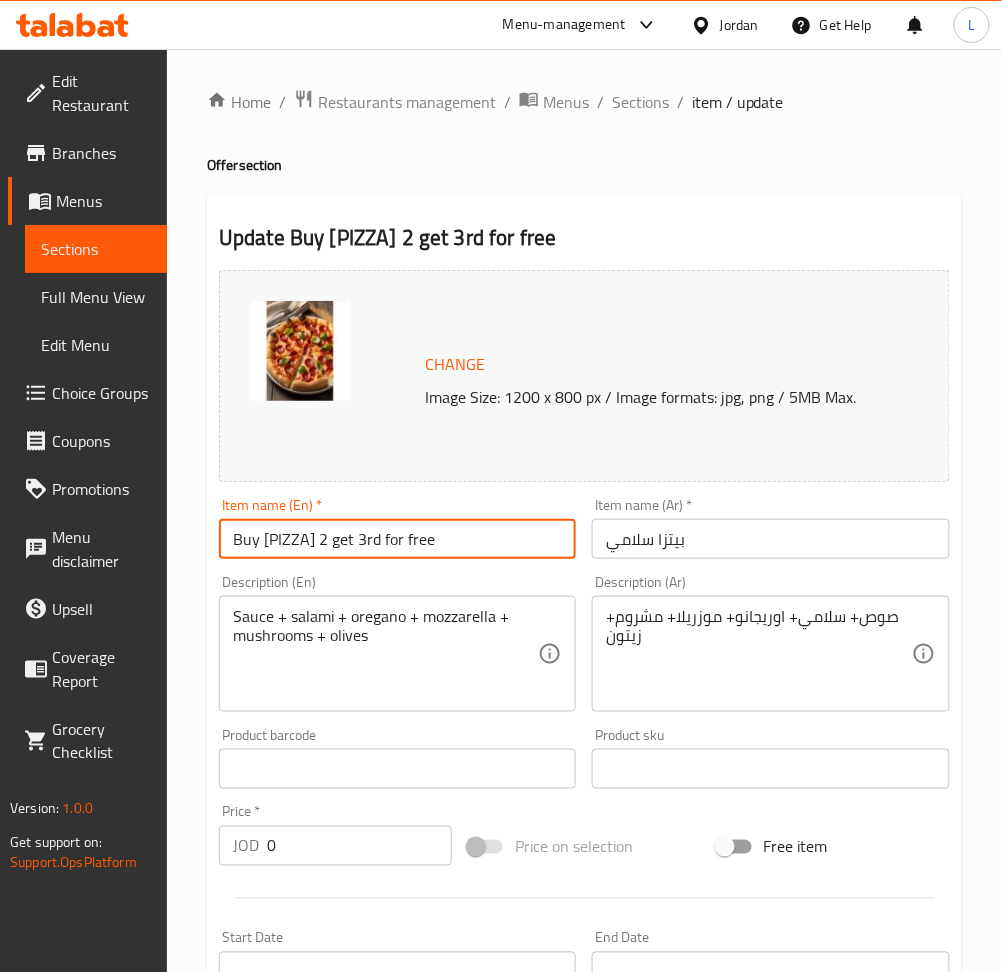 click on "بيتزا سلامي" at bounding box center (770, 539) 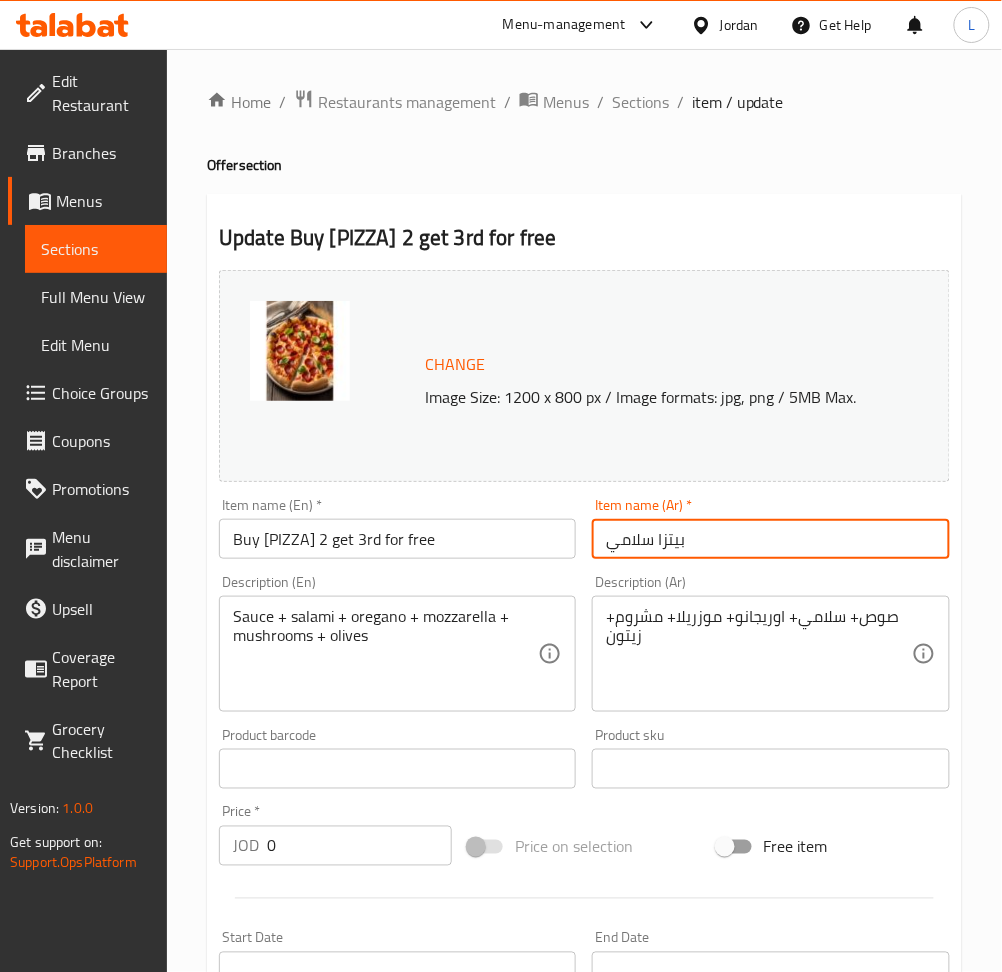 click on "بيتزا سلامي" at bounding box center [770, 539] 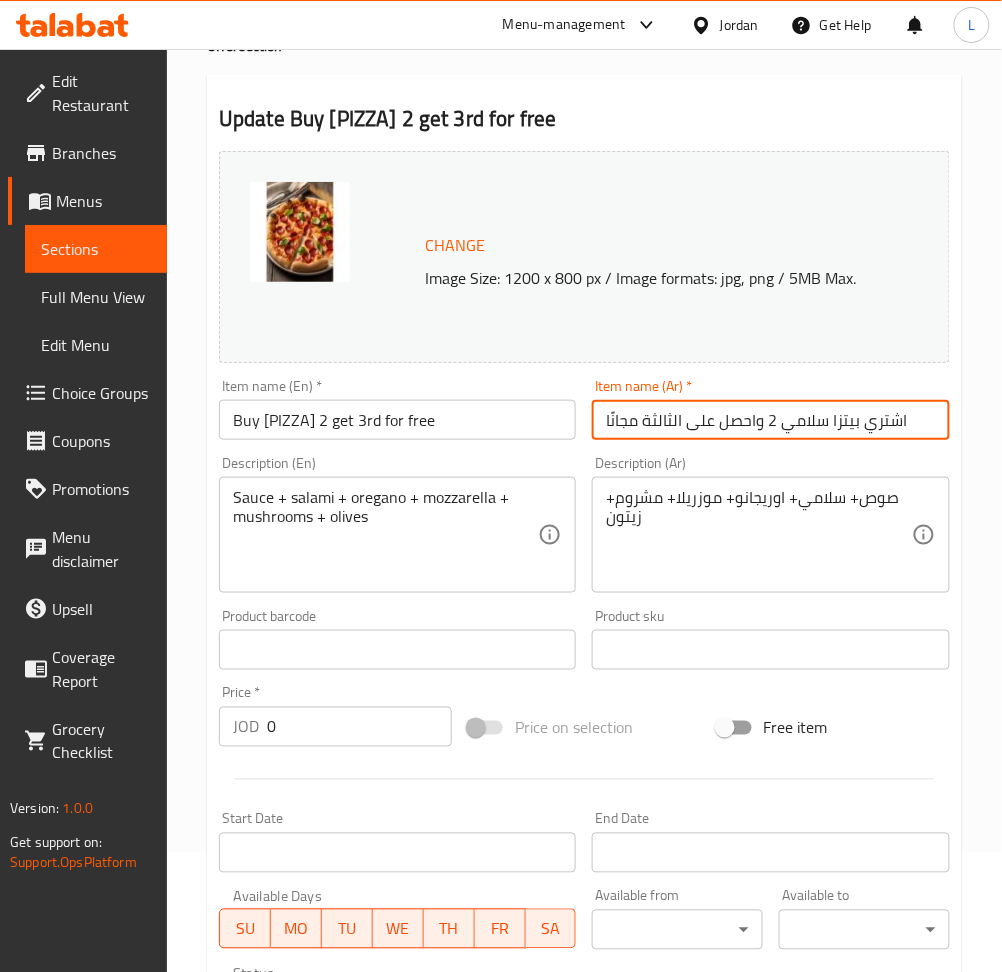 scroll, scrollTop: 467, scrollLeft: 0, axis: vertical 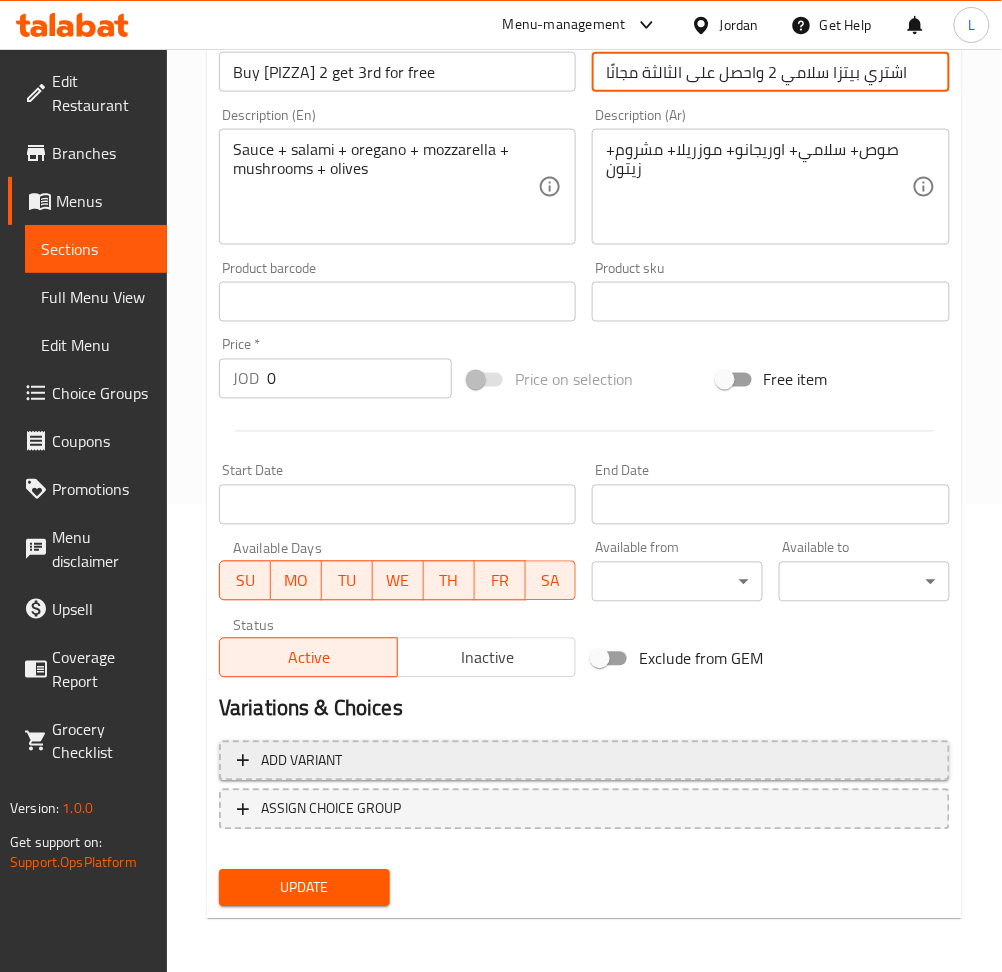 type on "اشتري بيتزا سلامي 2 واحصل على الثالثة مجانًا" 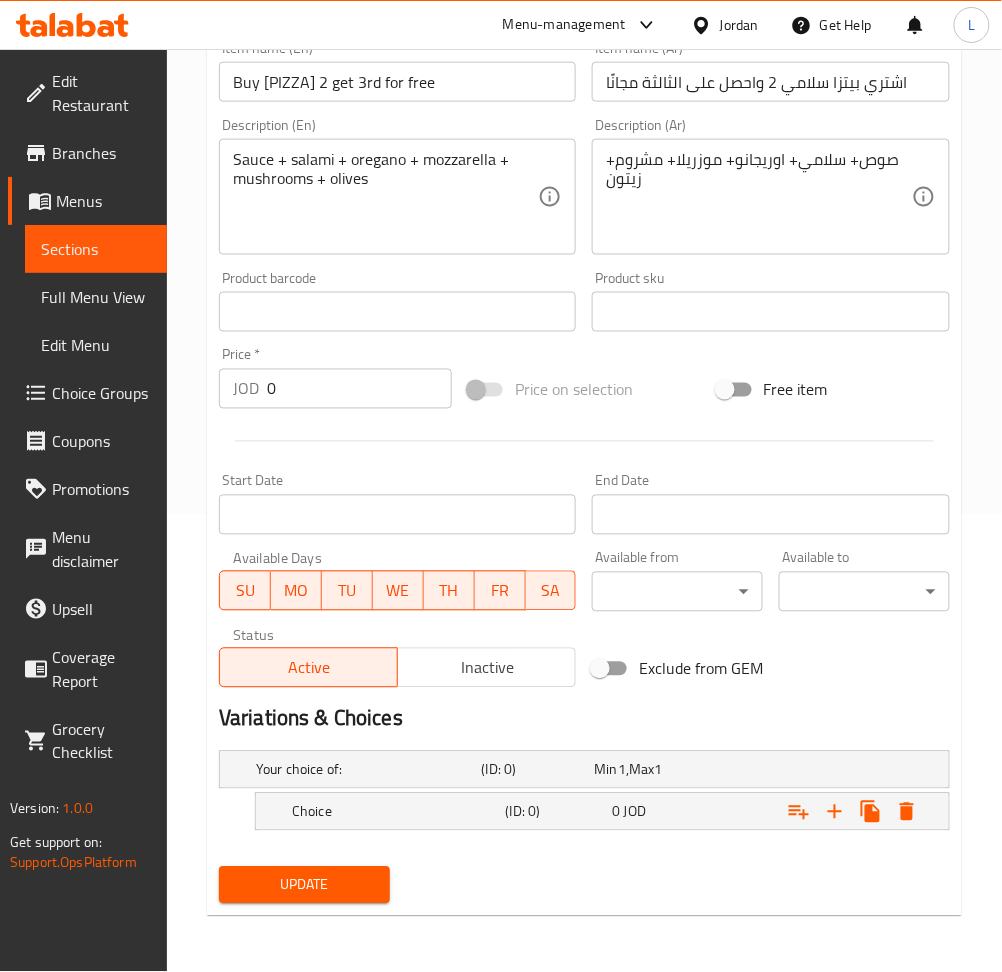 scroll, scrollTop: 456, scrollLeft: 0, axis: vertical 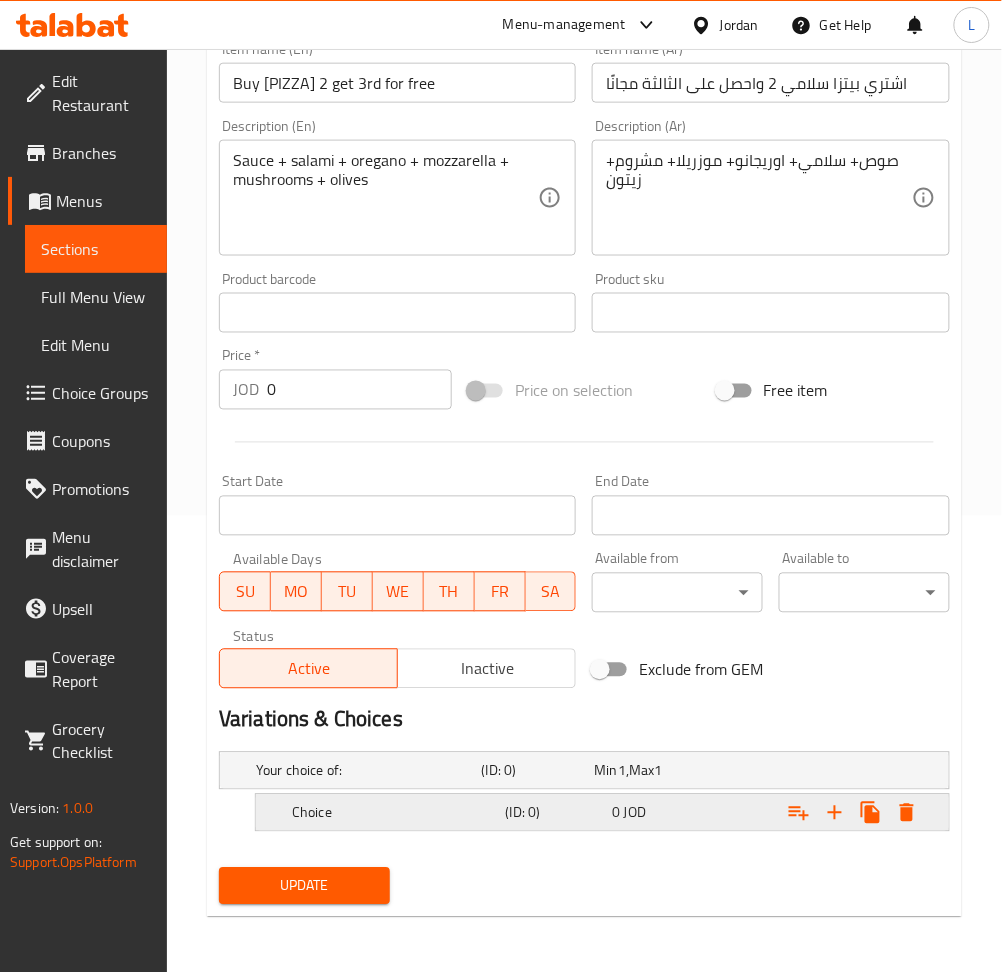 click on "(ID: 0)" at bounding box center [534, 771] 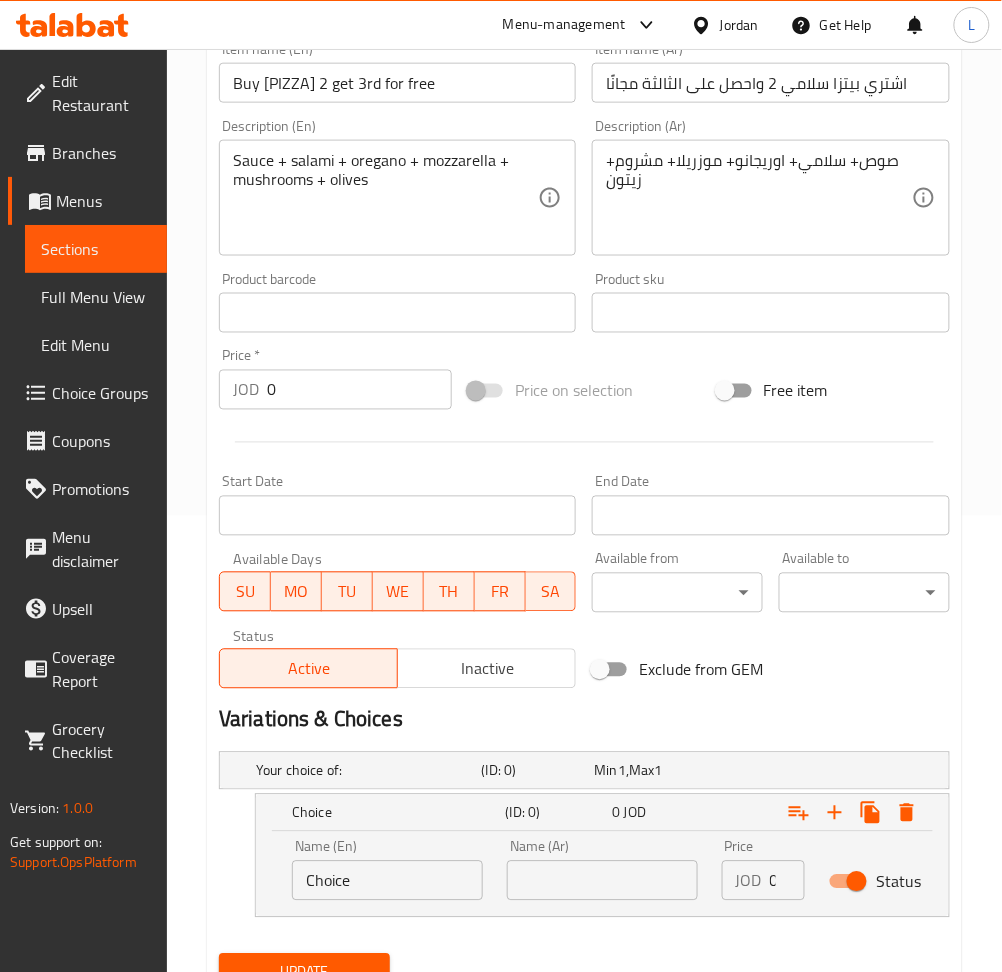 click on "Choice" at bounding box center [387, 881] 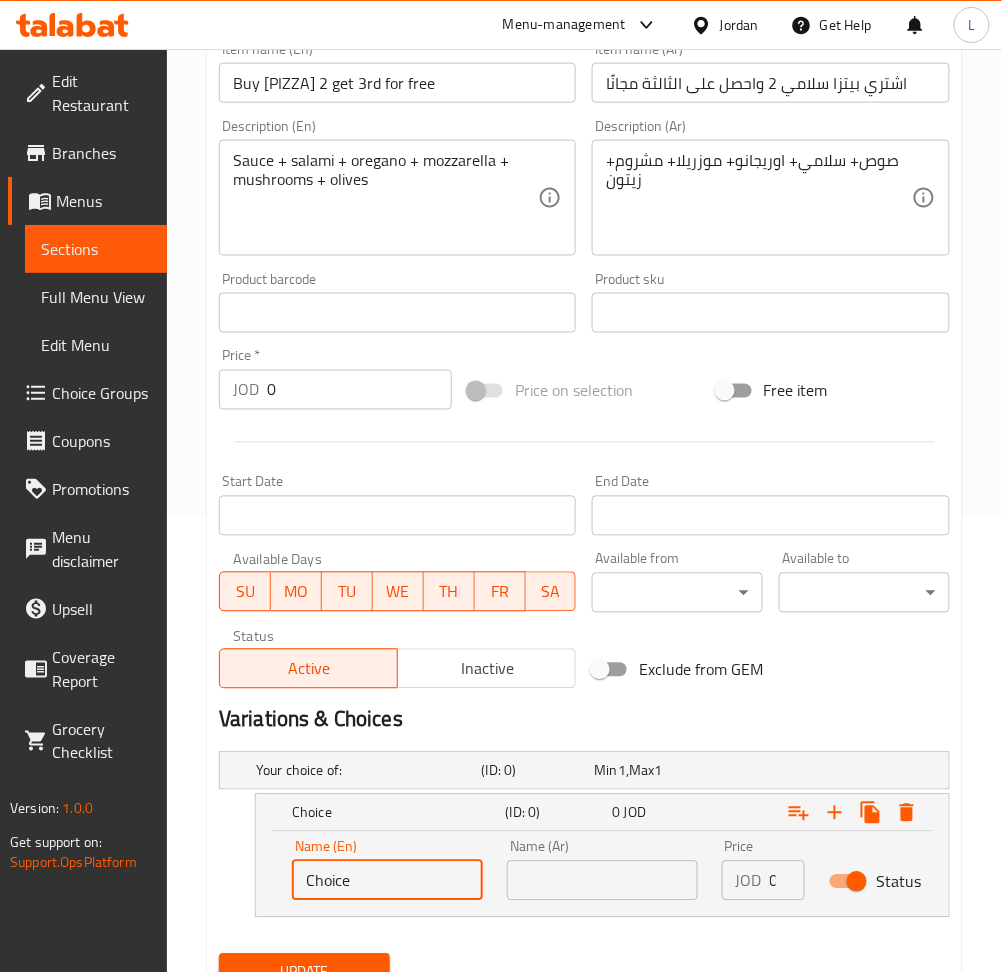 click on "Choice" at bounding box center [387, 881] 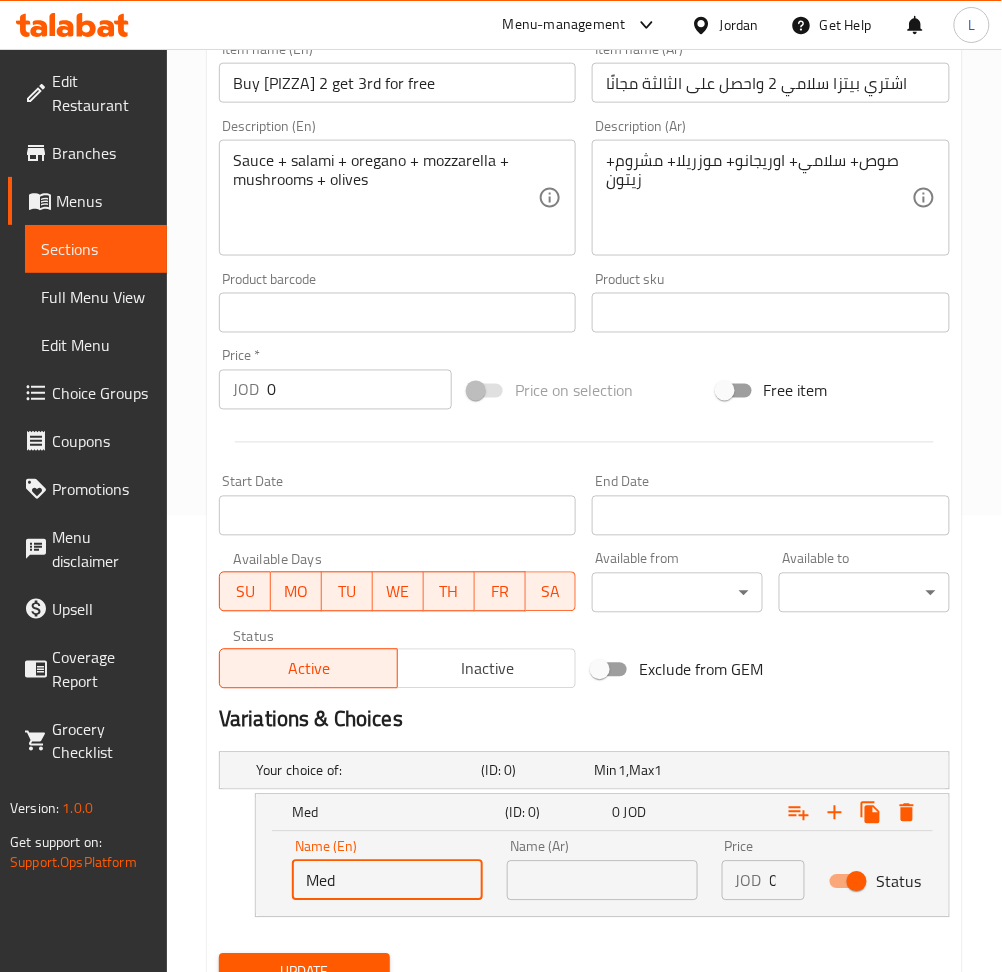 type on "Medium" 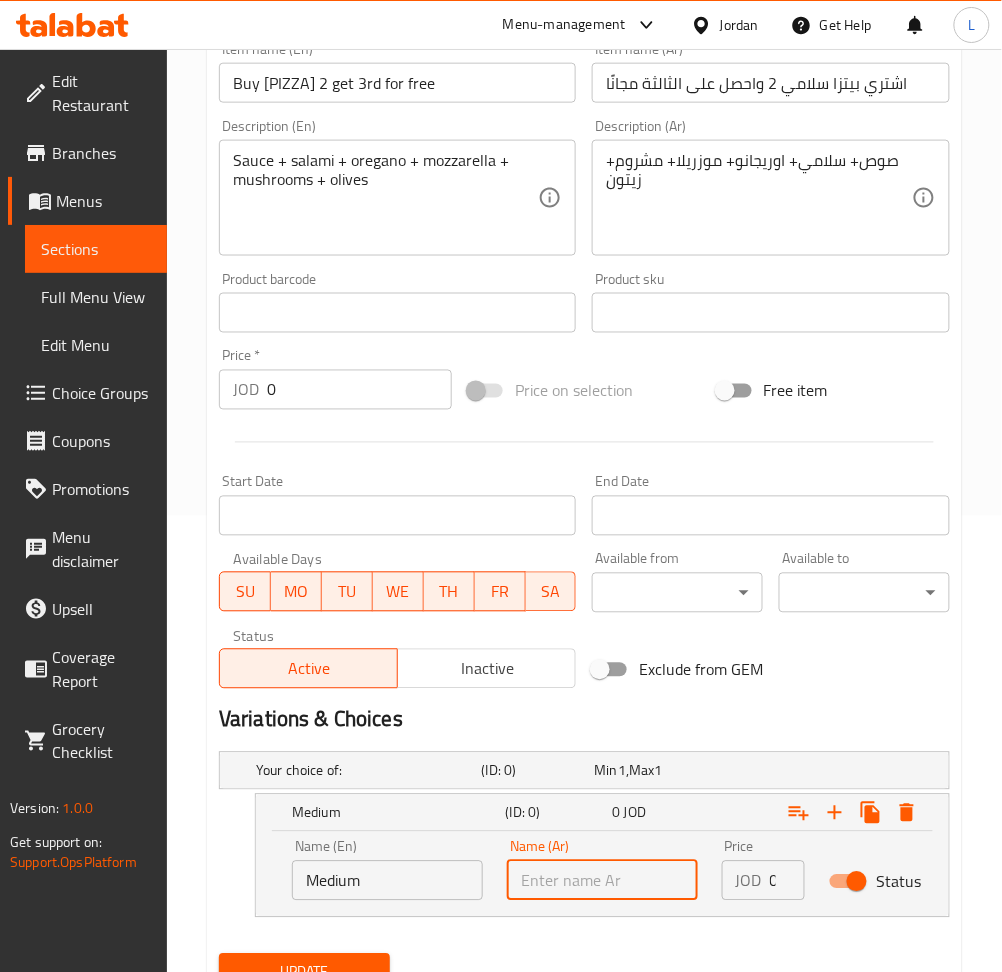 click at bounding box center [602, 881] 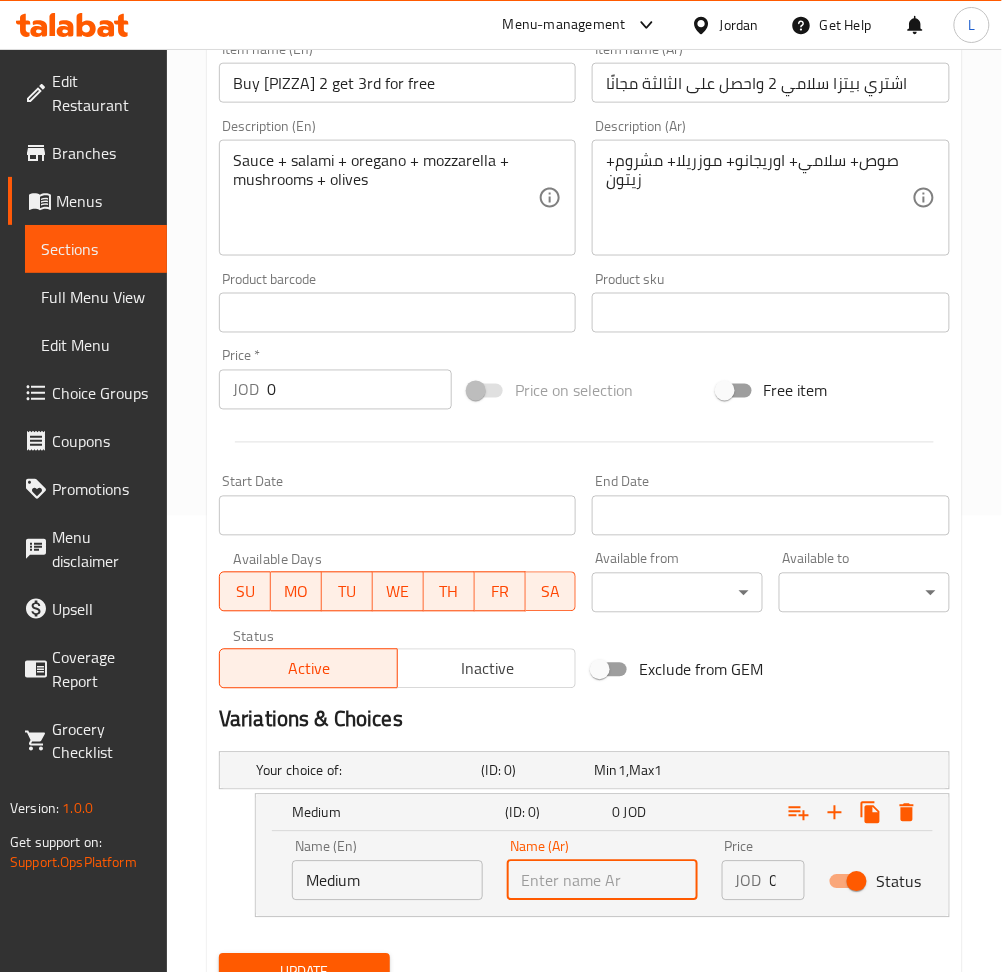 type on "وسط" 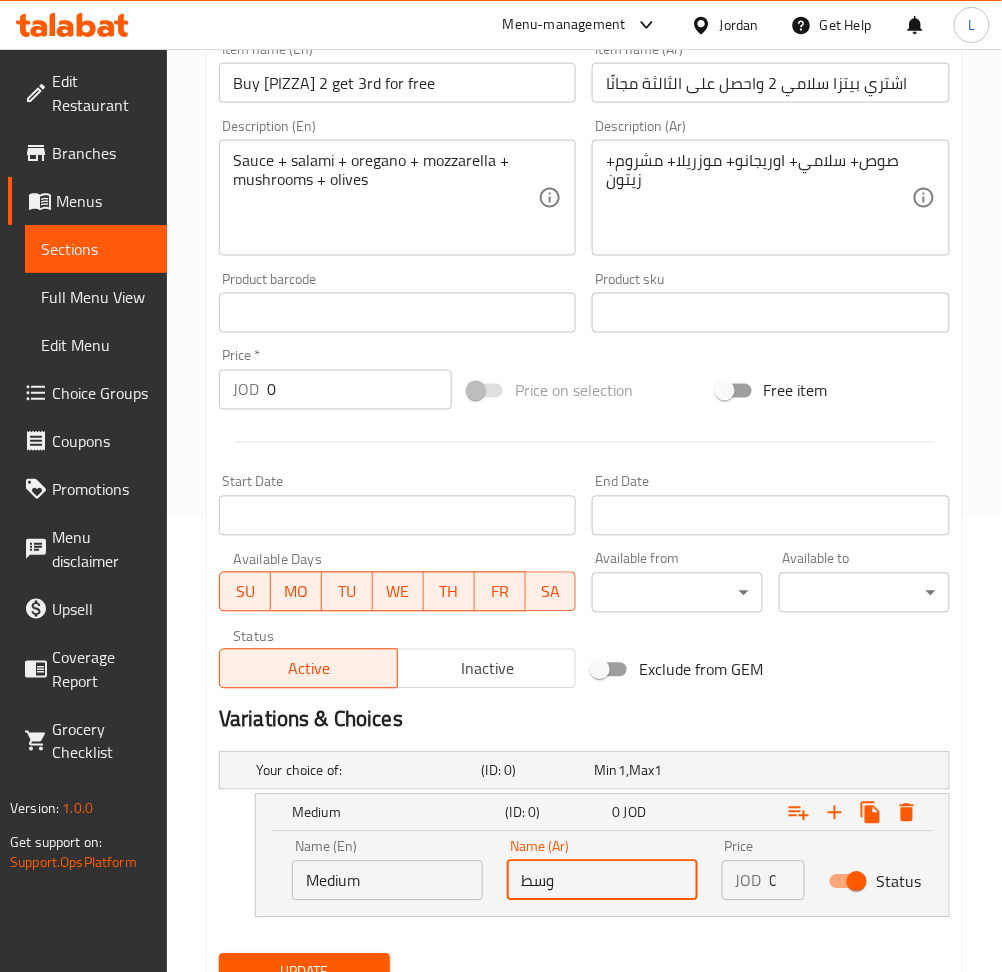 click on "0" at bounding box center [787, 881] 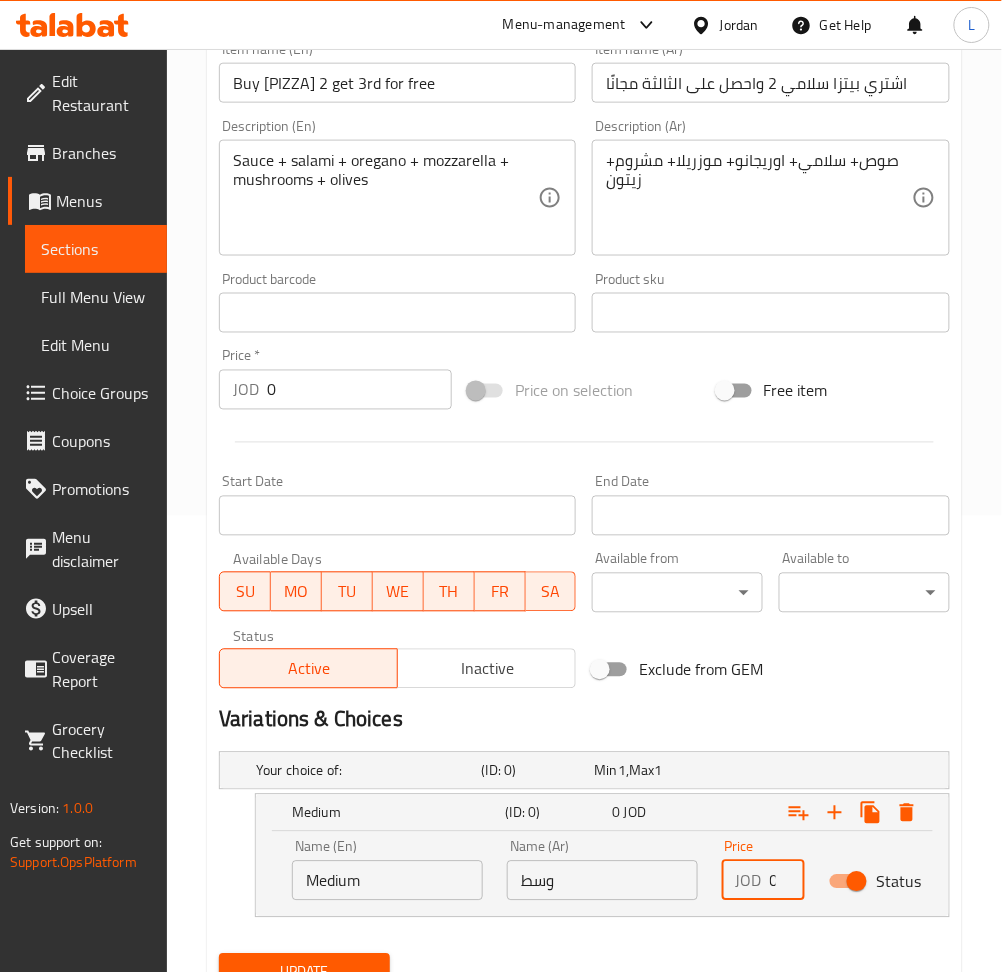 click on "0" at bounding box center (787, 881) 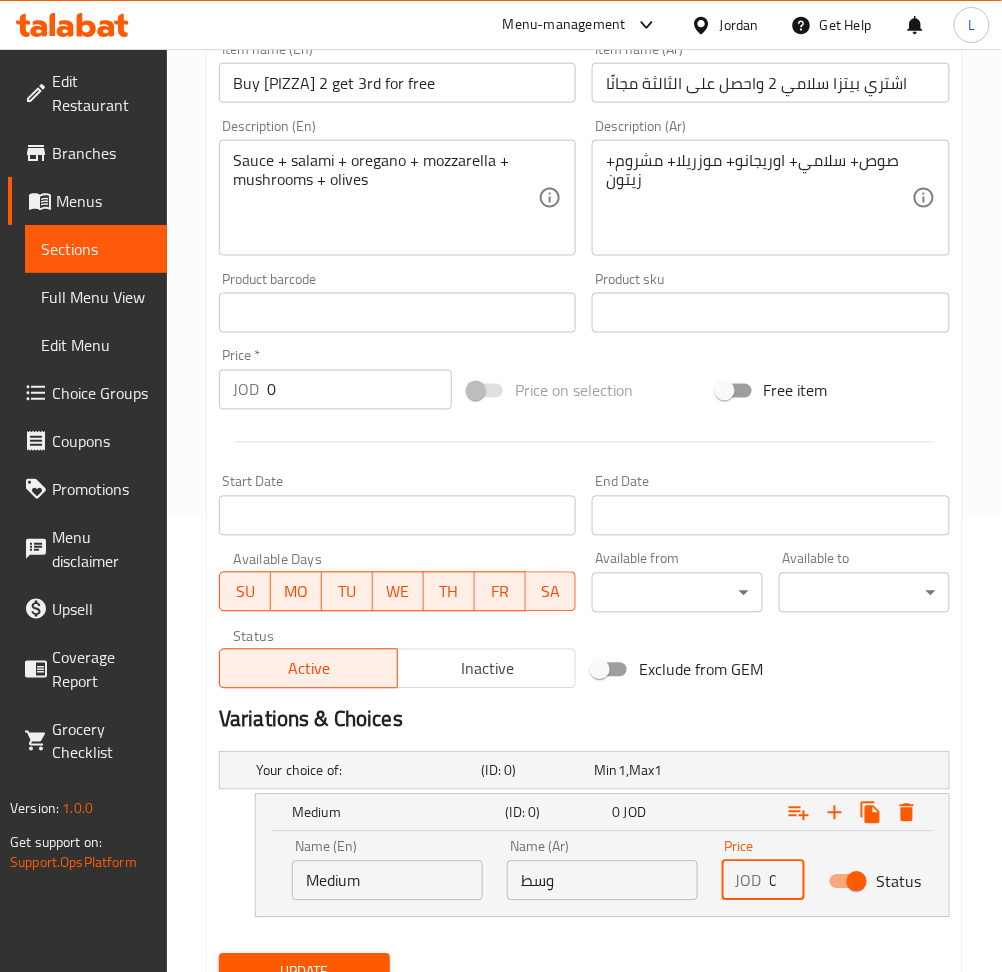 click on "0" at bounding box center (787, 881) 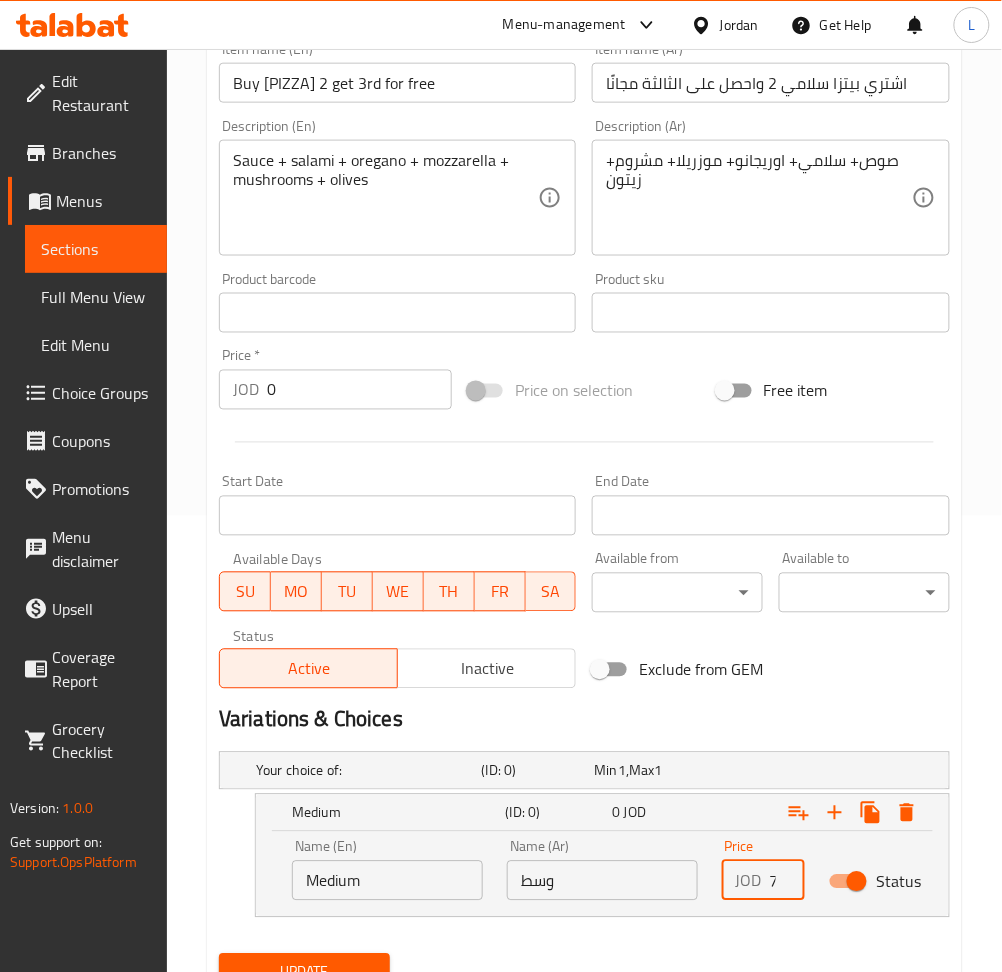 scroll, scrollTop: 0, scrollLeft: 1, axis: horizontal 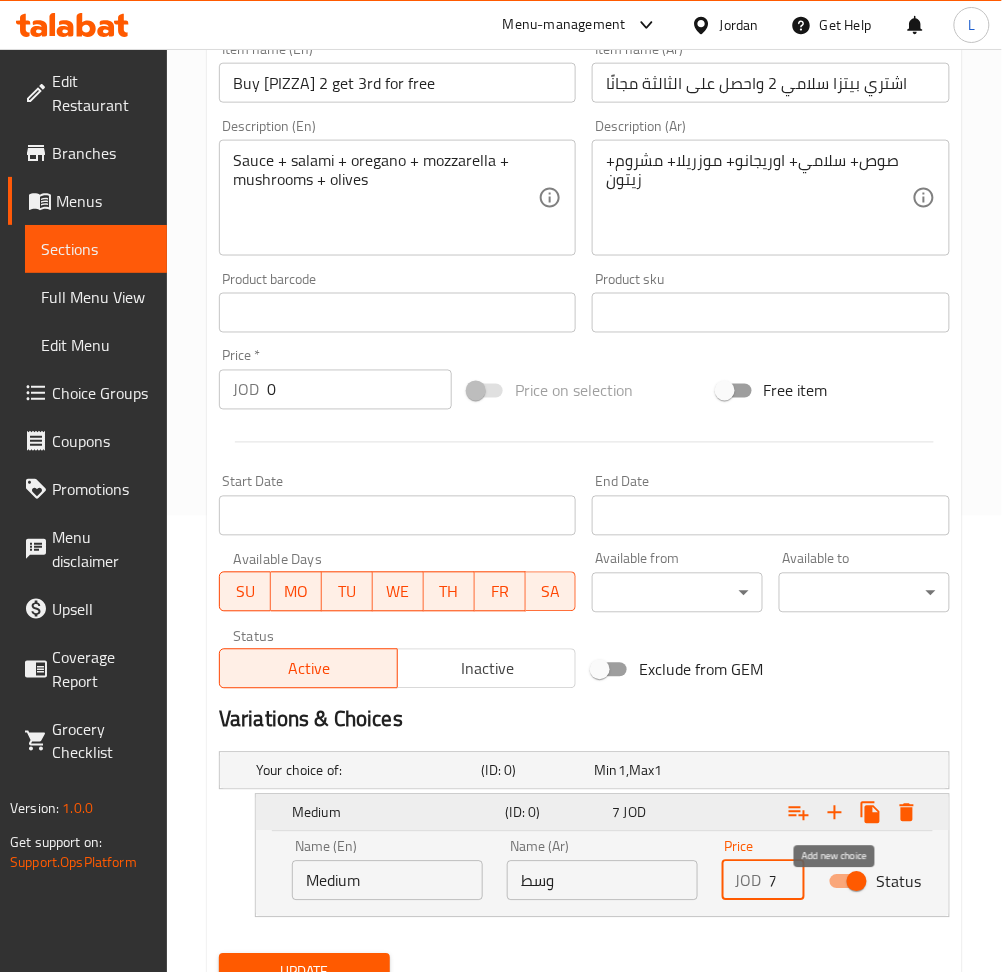 type on "7" 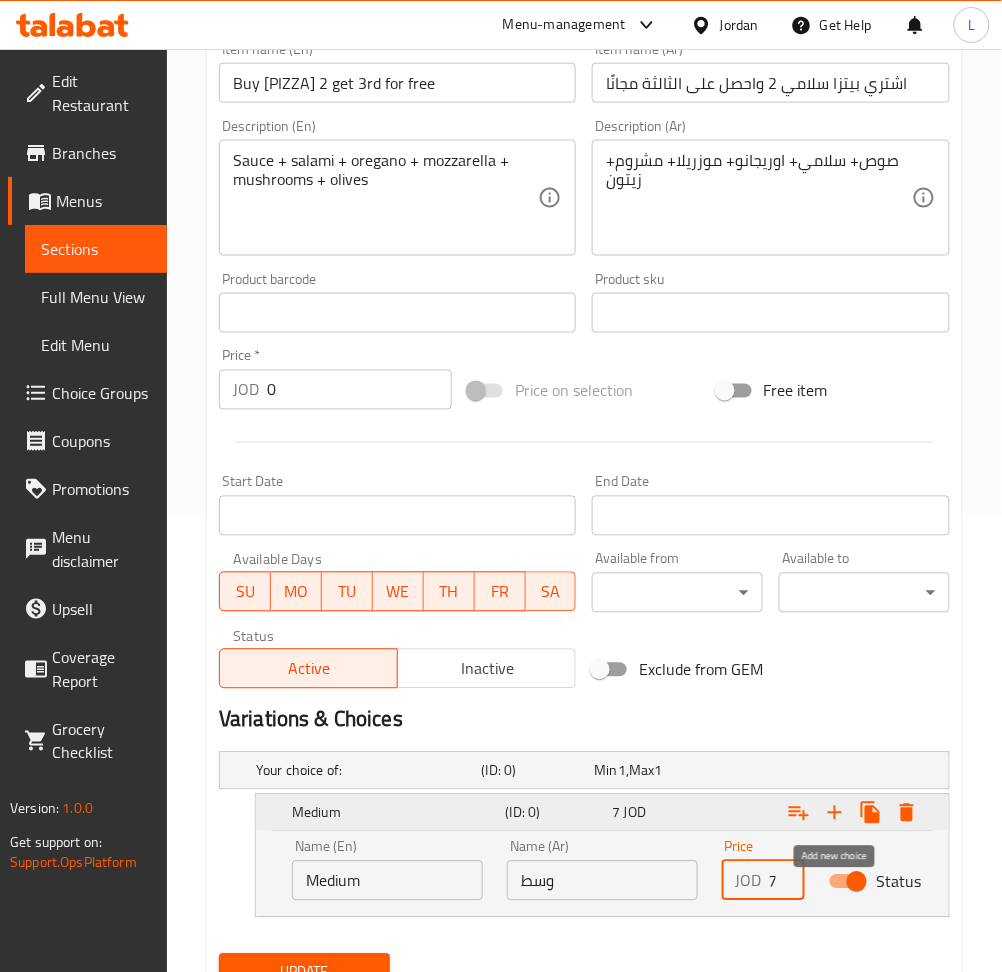 click 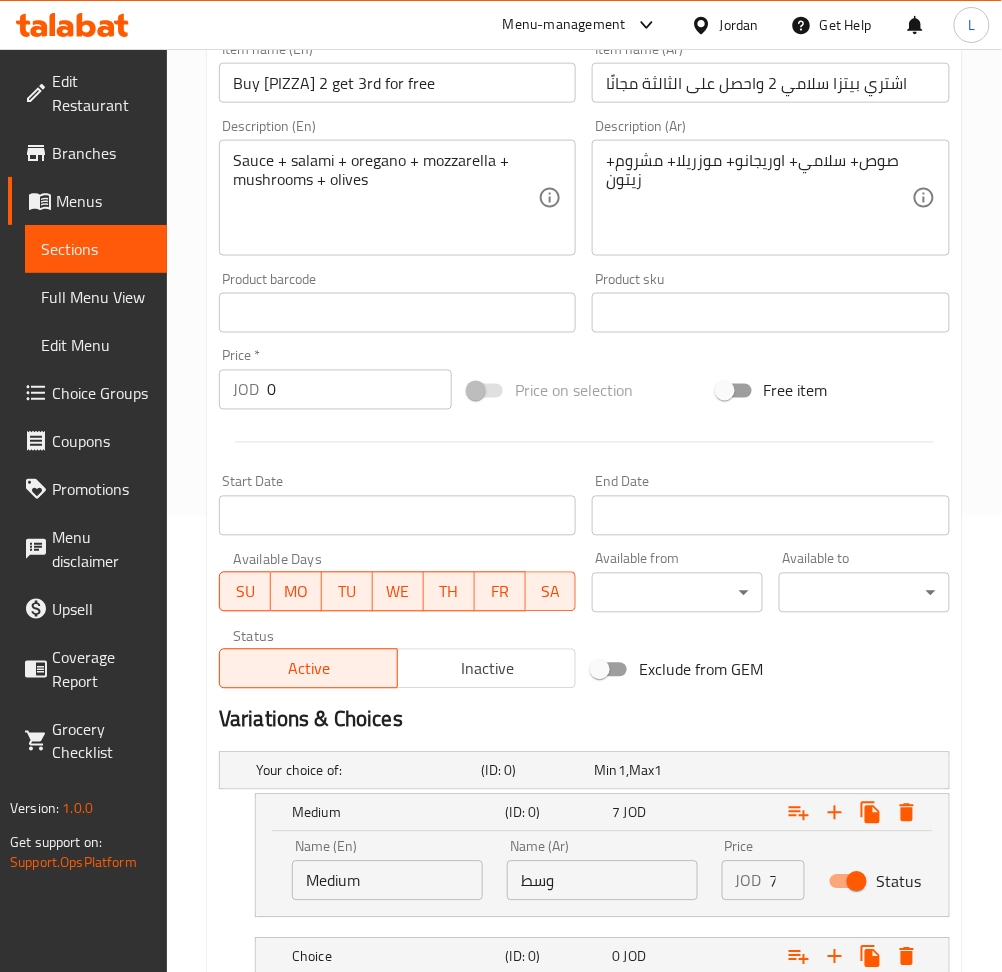 scroll, scrollTop: 601, scrollLeft: 0, axis: vertical 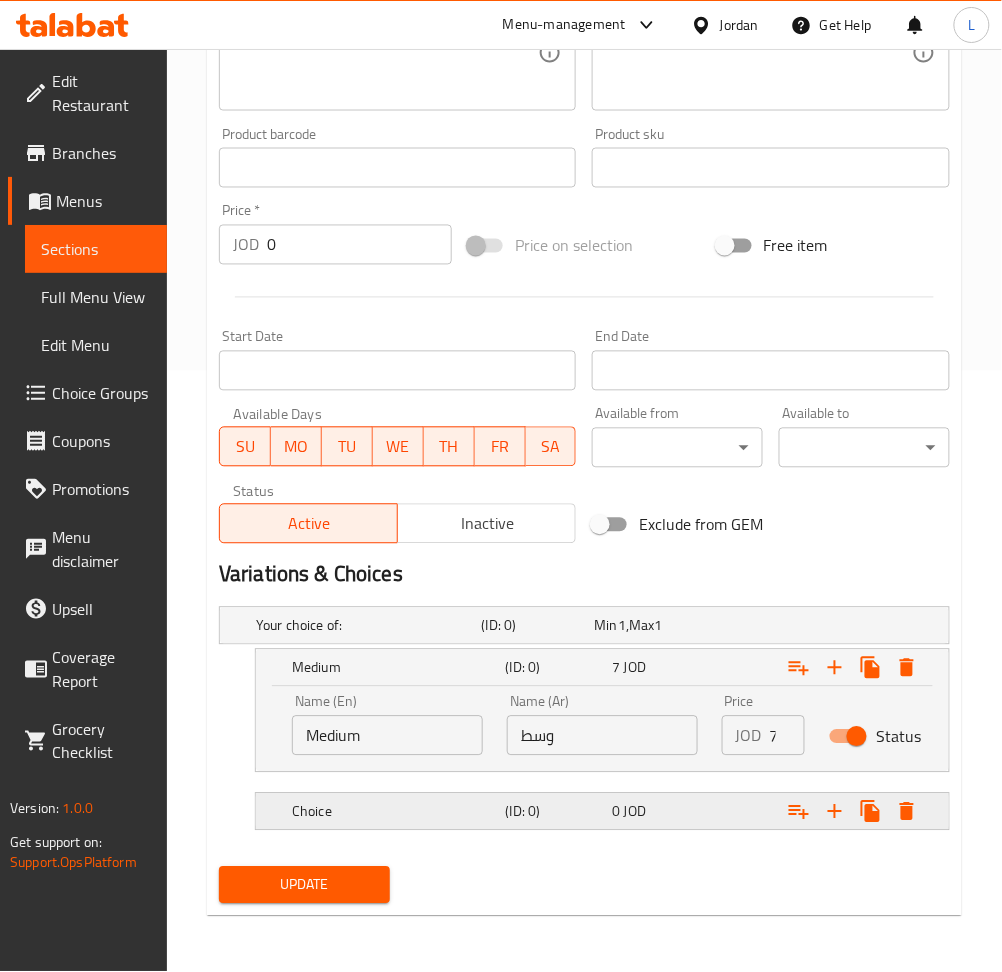 click on "0   JOD" at bounding box center (646, 626) 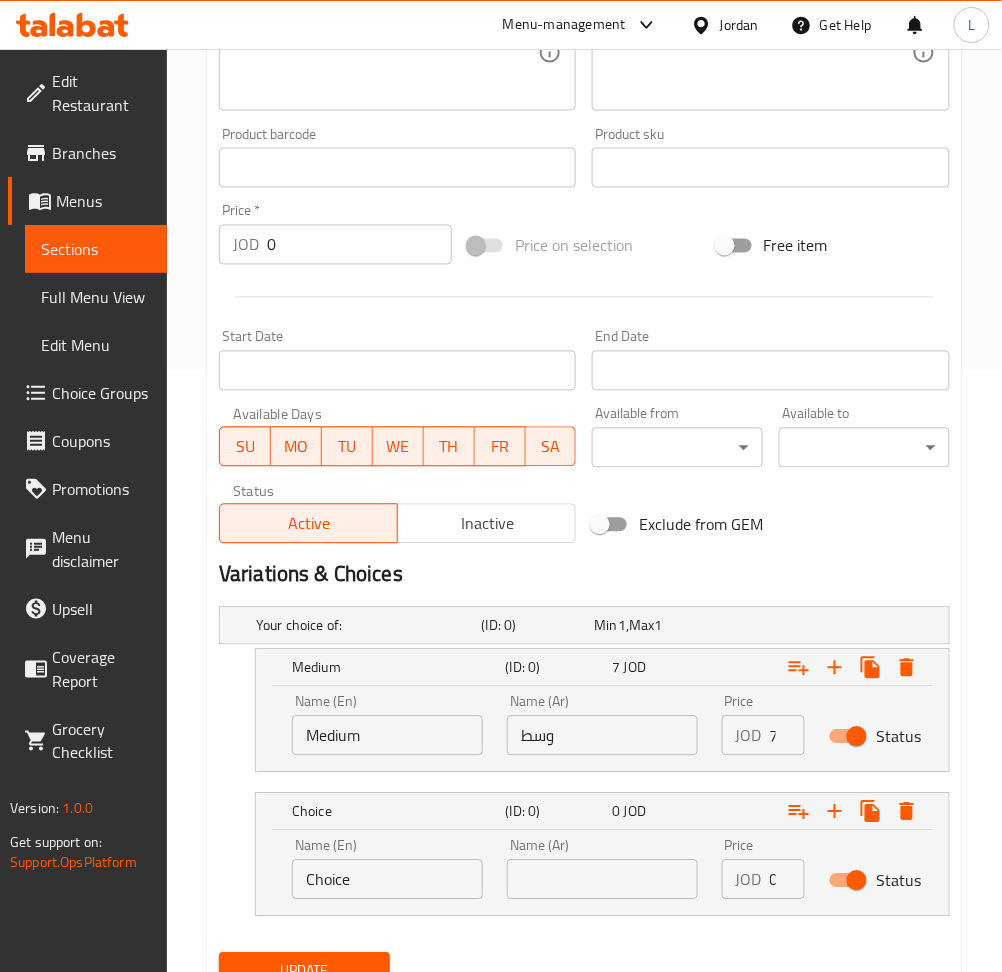 click on "Name (En) Choice Name (En)" at bounding box center [387, 869] 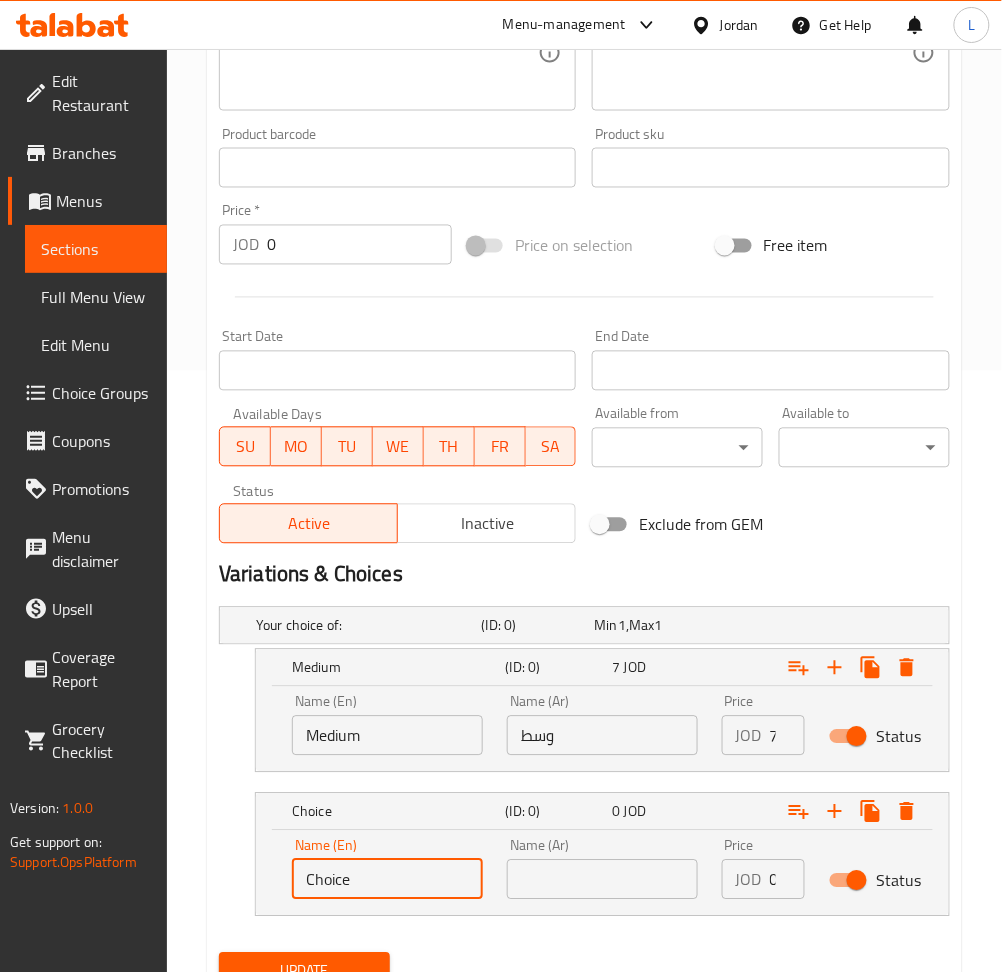 click on "Choice" at bounding box center (387, 880) 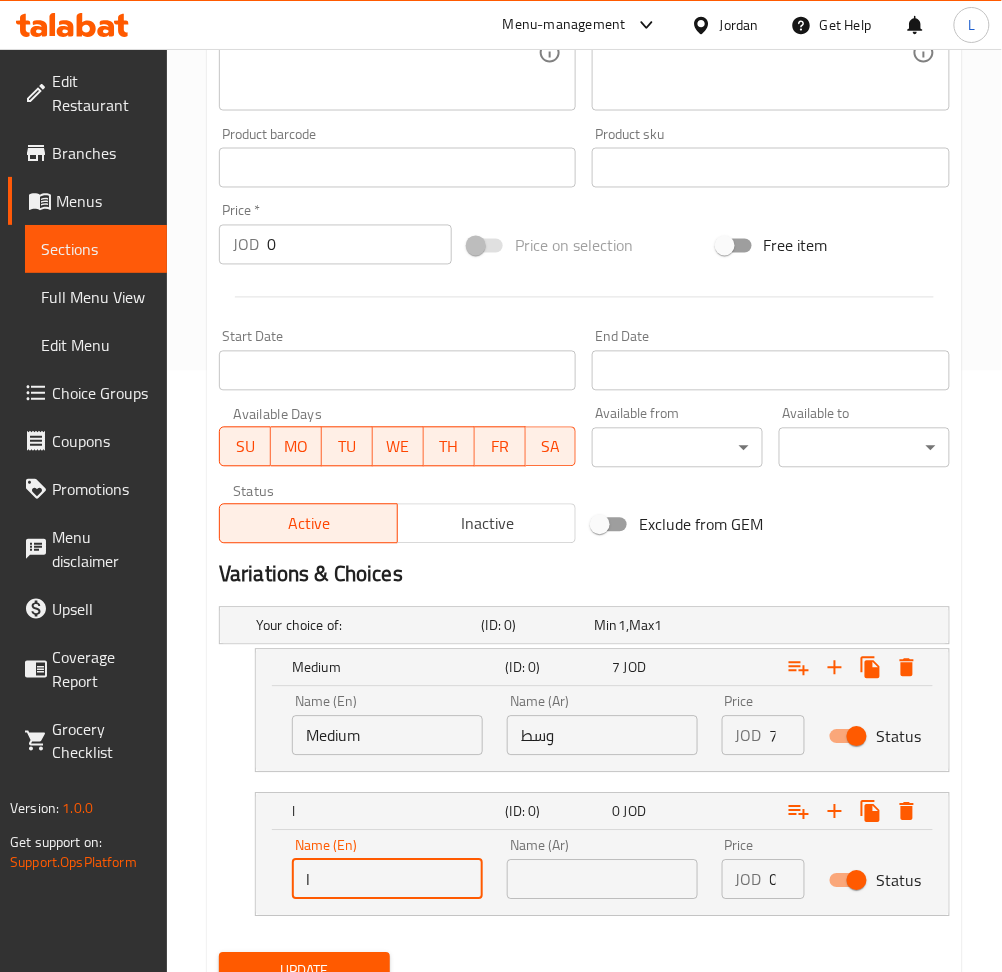 type on "Large" 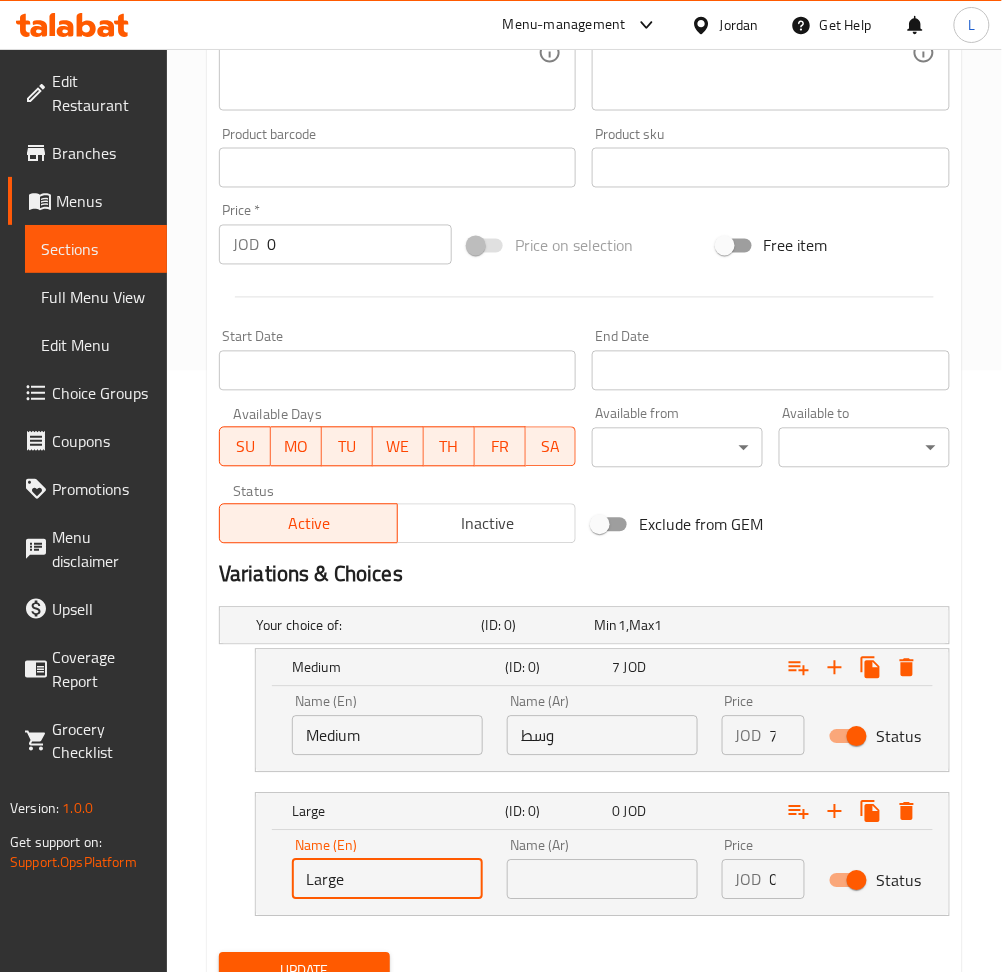 click at bounding box center (602, 880) 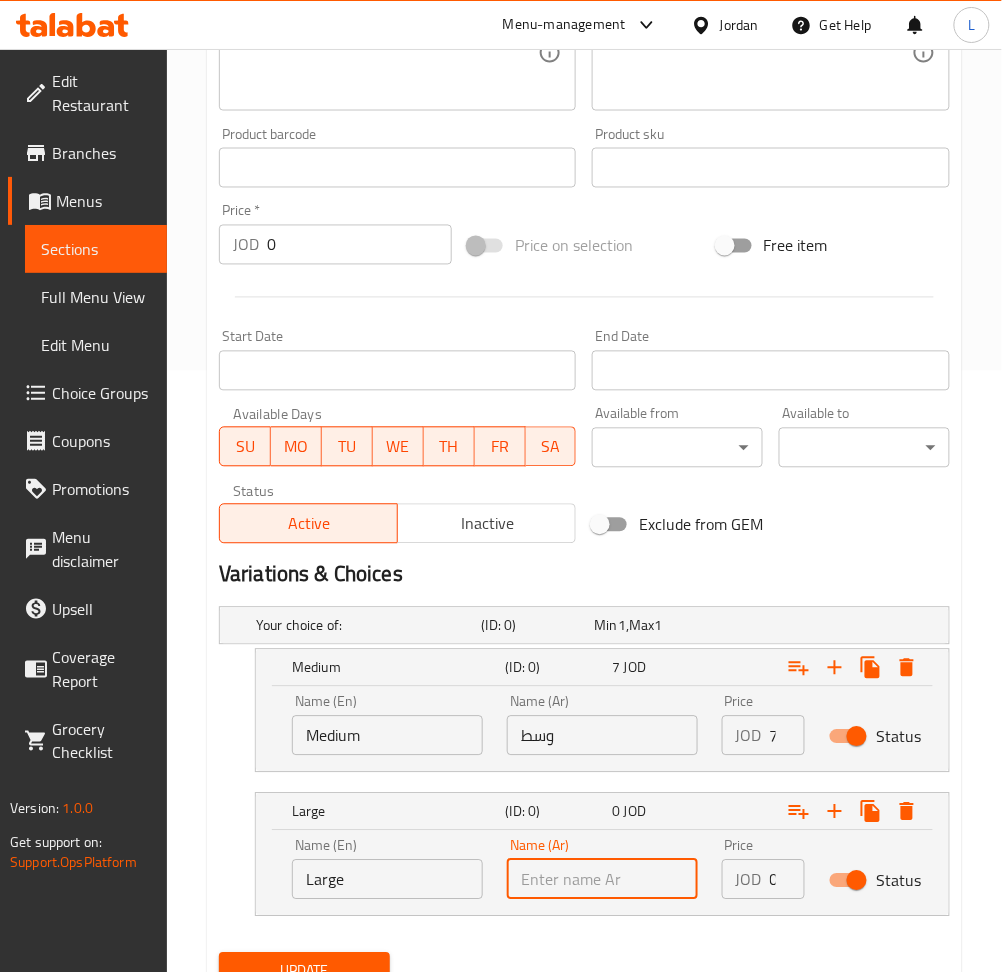 type on "كبير" 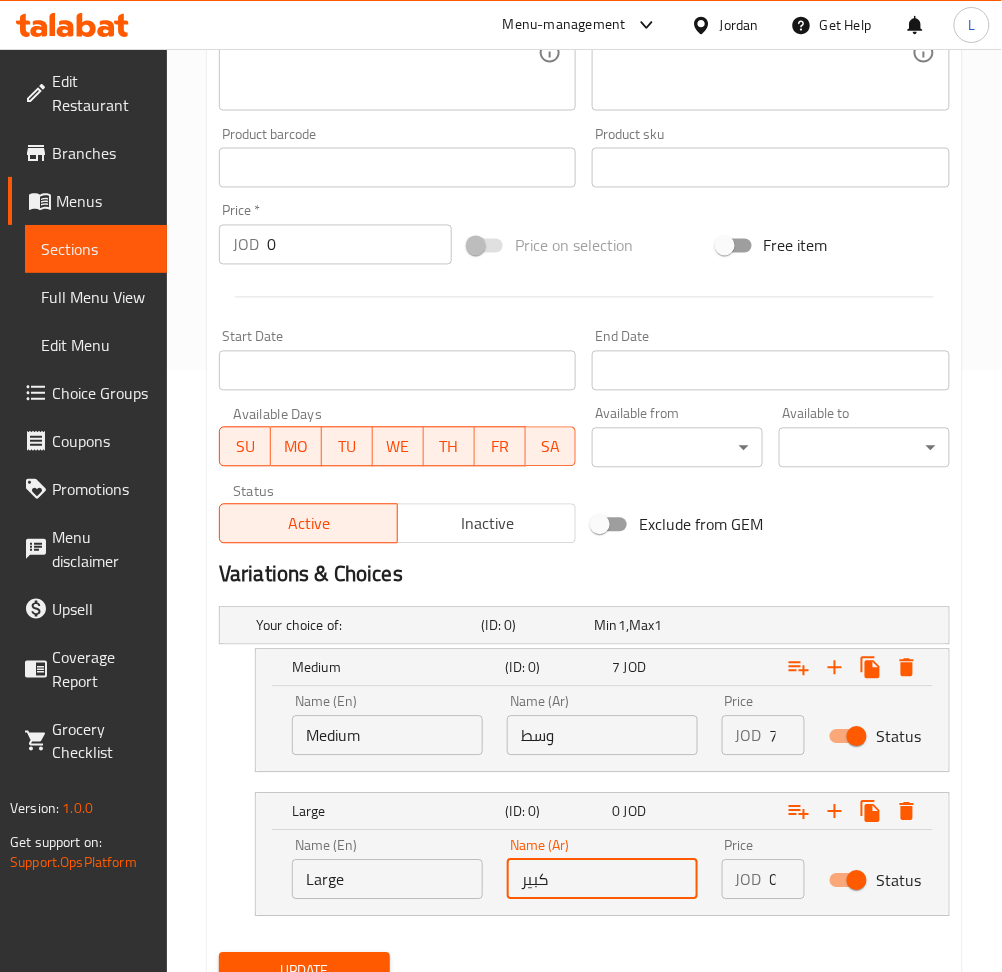 click on "0" at bounding box center [787, 880] 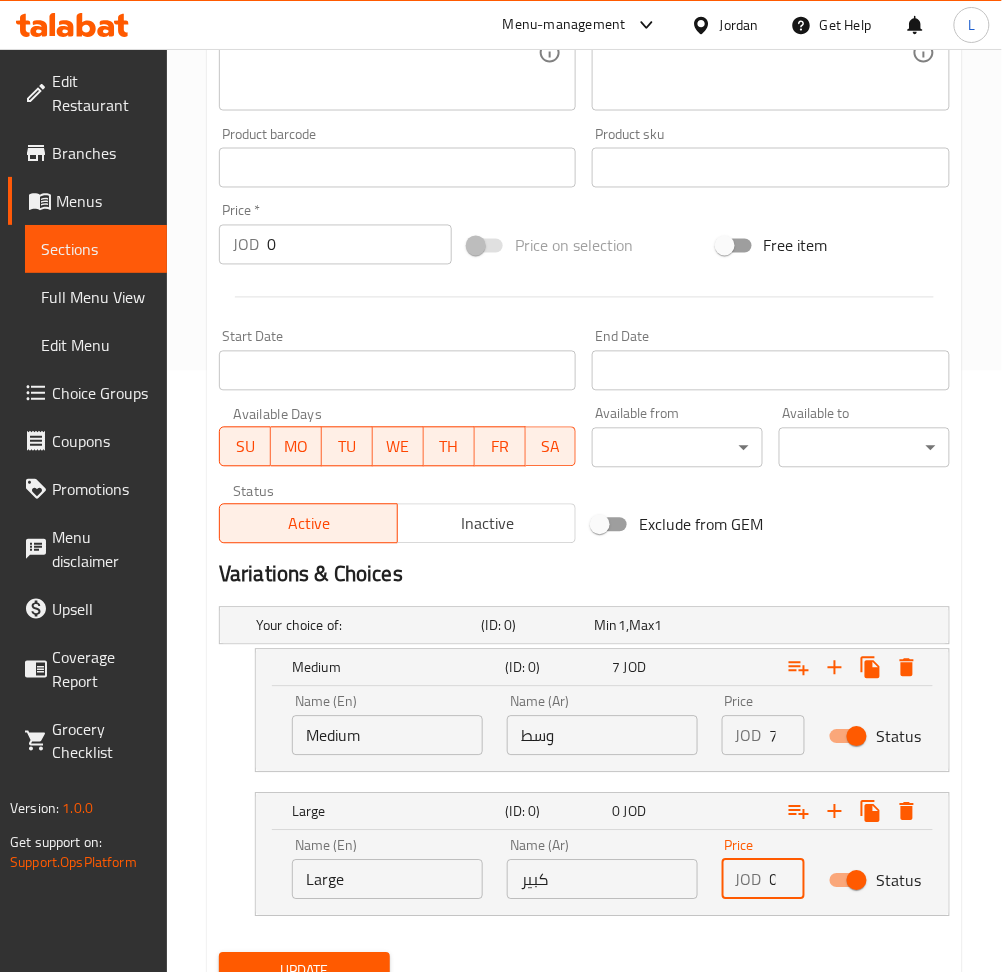 click on "0" at bounding box center [787, 880] 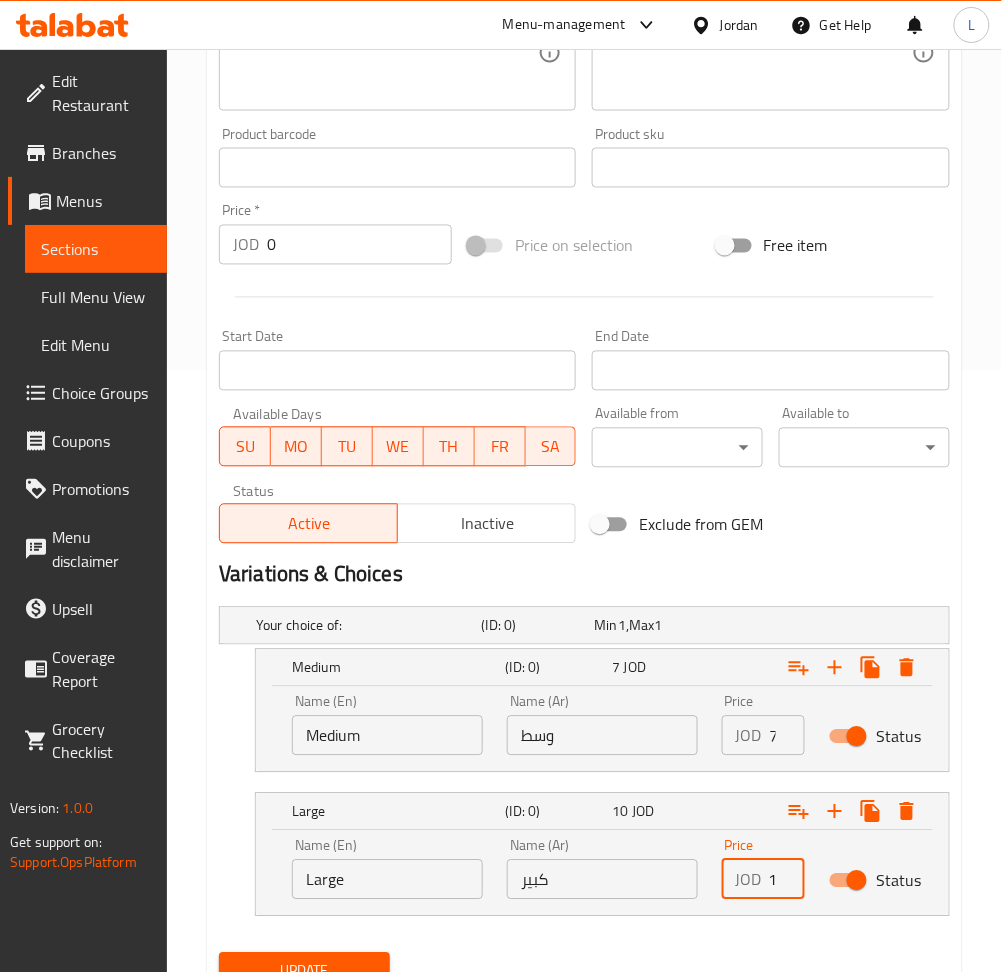scroll, scrollTop: 0, scrollLeft: 10, axis: horizontal 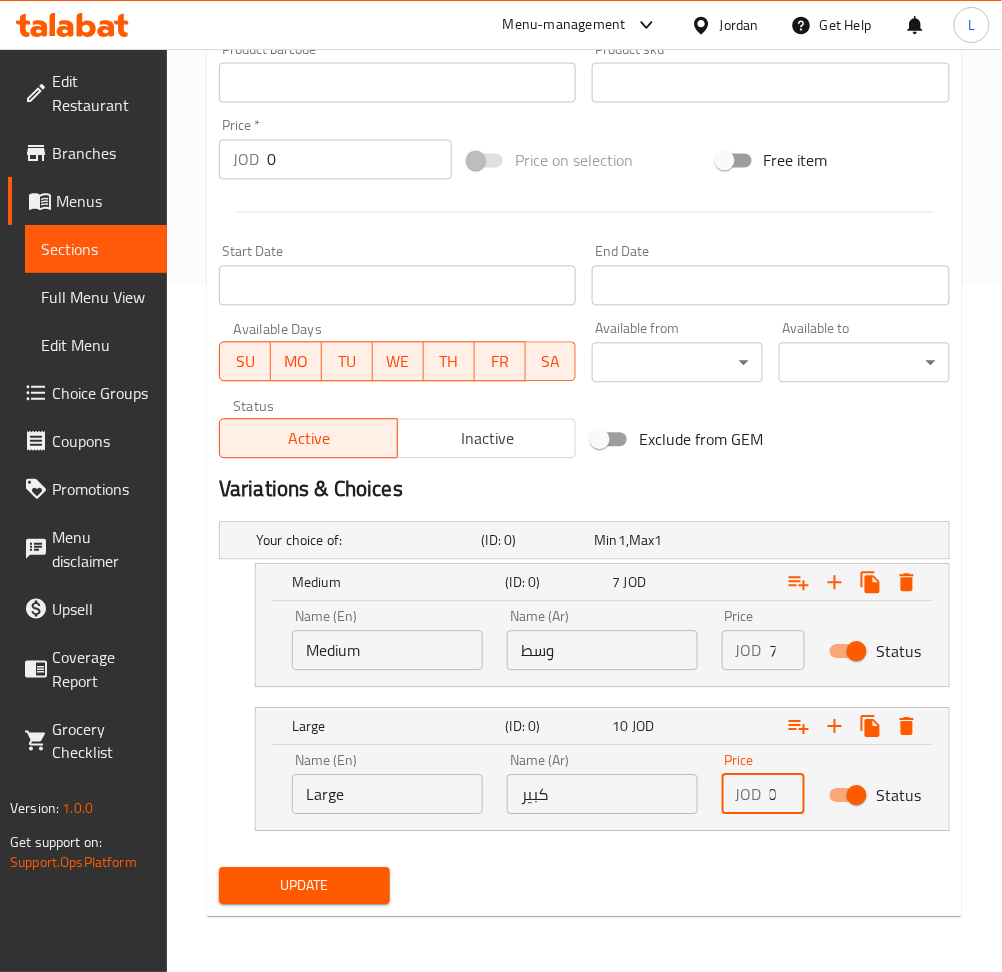 type on "10" 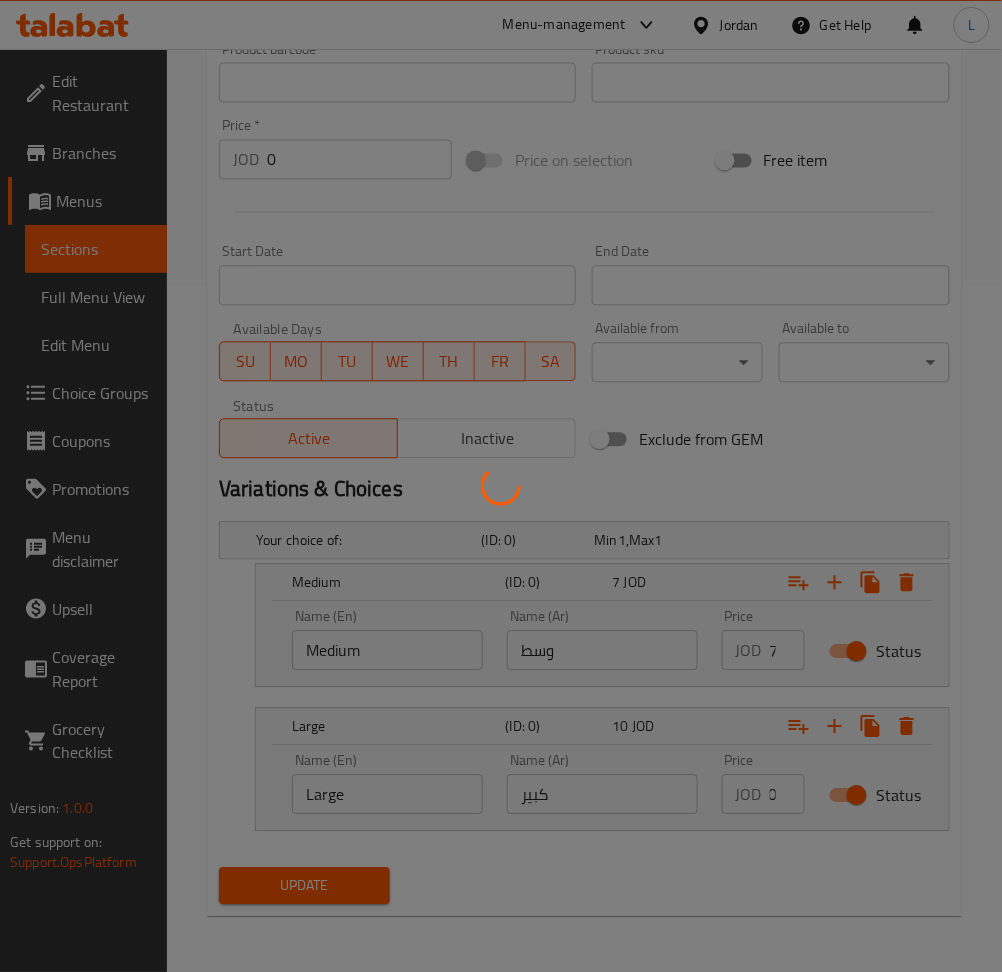 scroll, scrollTop: 0, scrollLeft: 0, axis: both 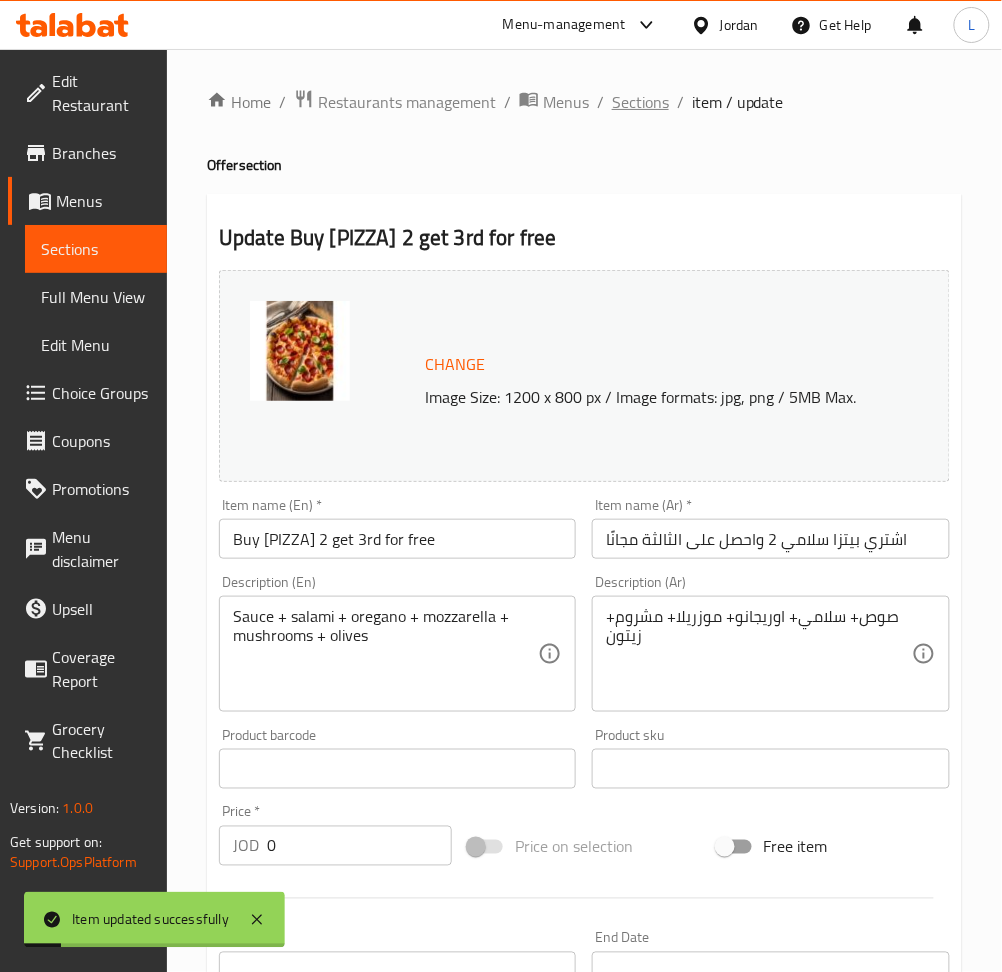 click on "Sections" at bounding box center [640, 102] 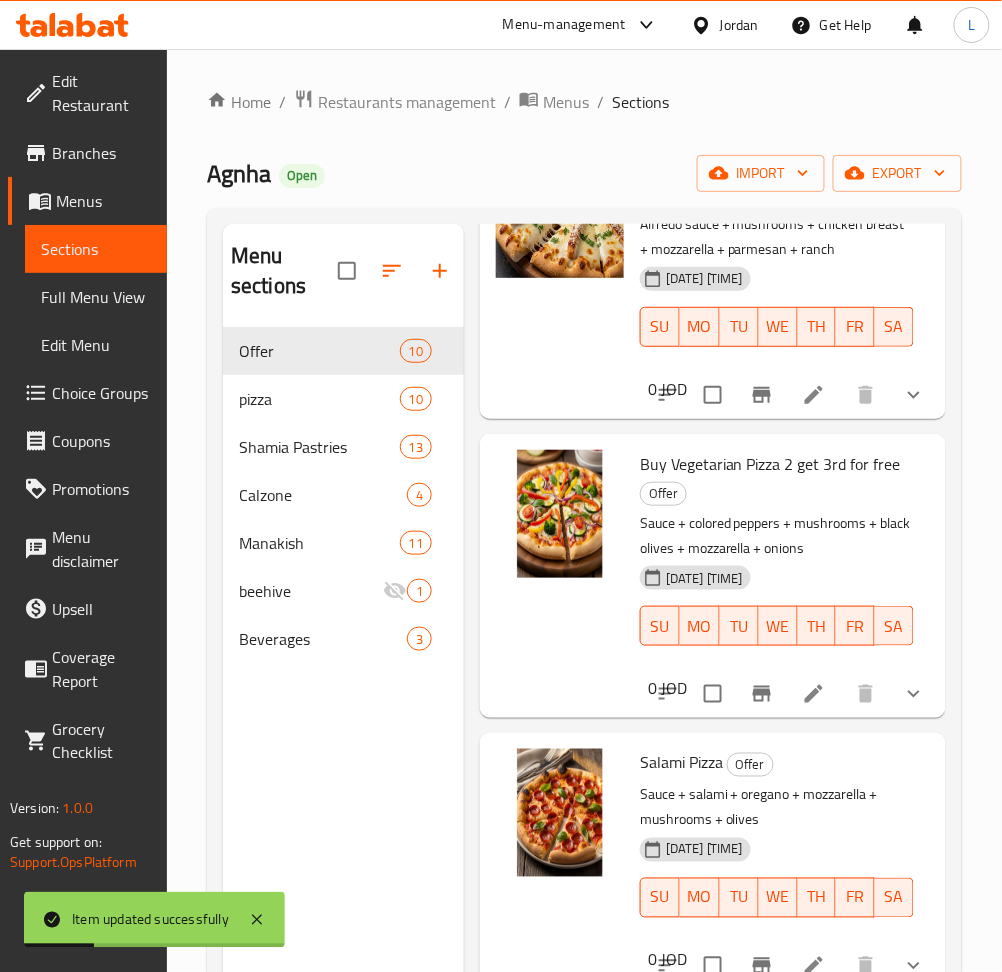 scroll, scrollTop: 1962, scrollLeft: 0, axis: vertical 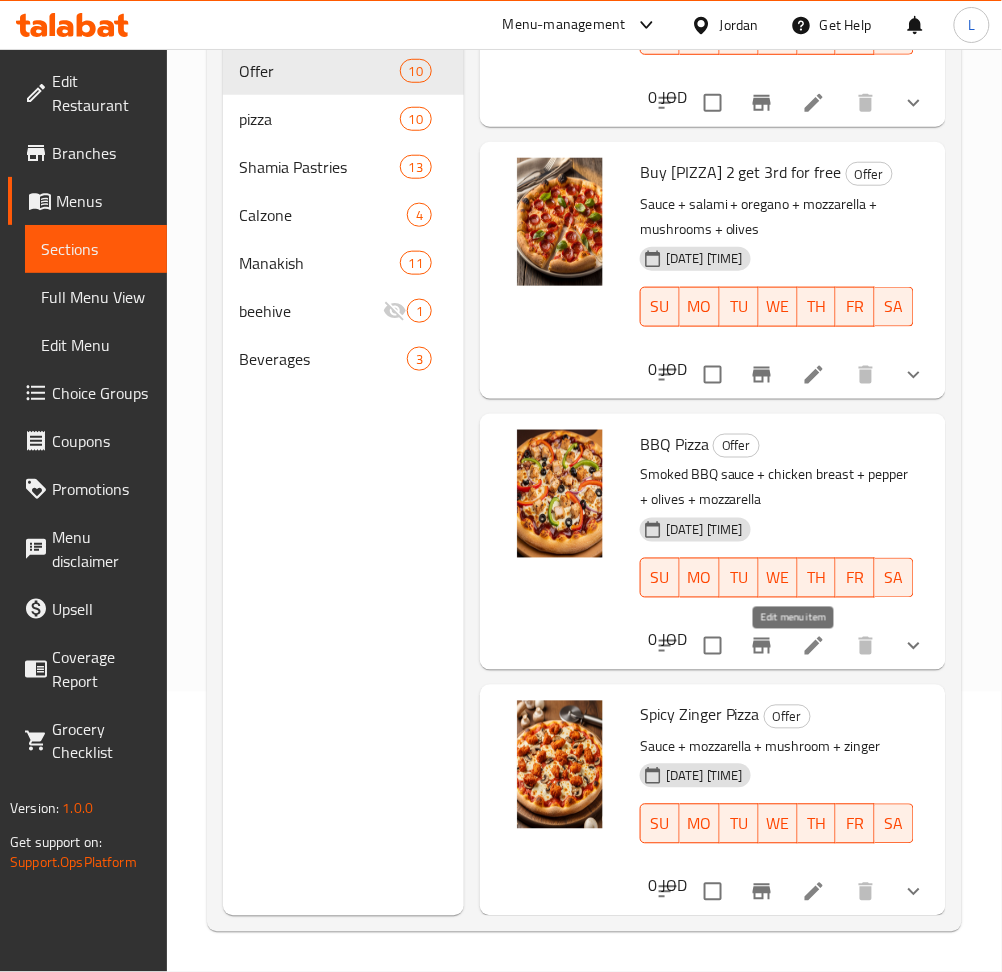 click 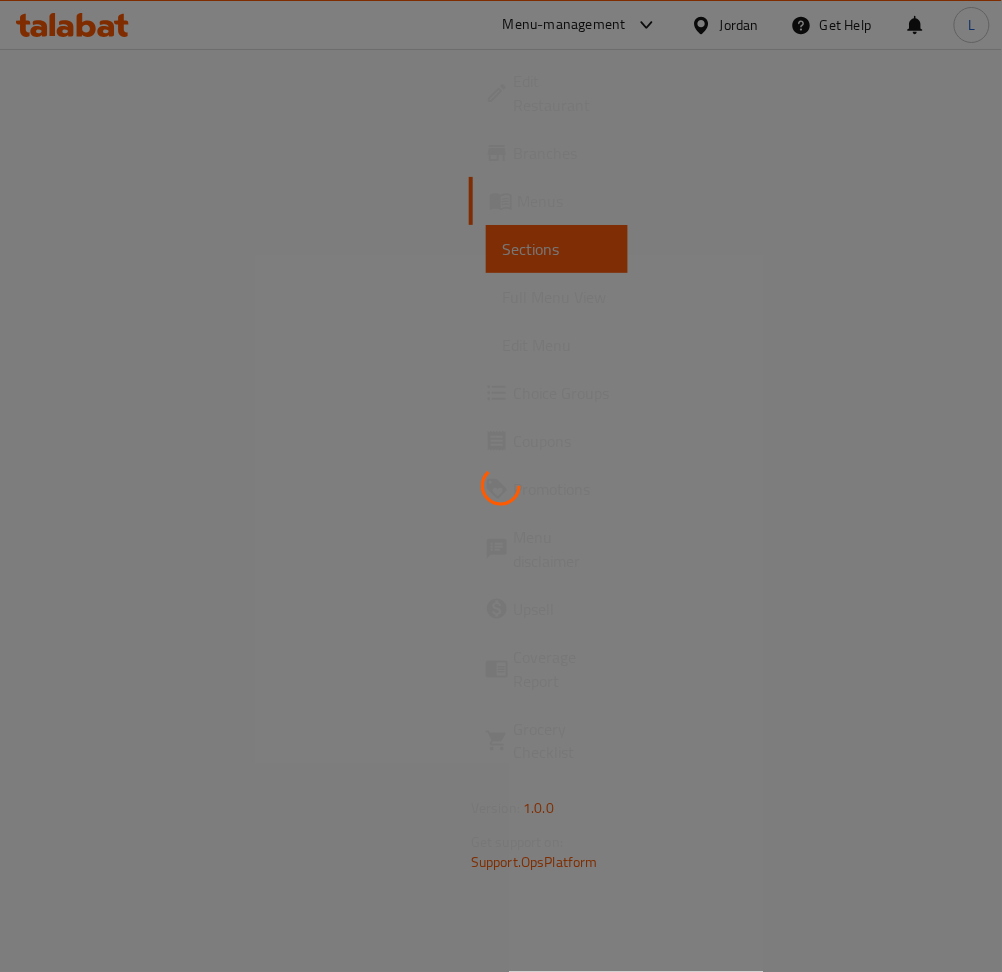 scroll, scrollTop: 0, scrollLeft: 0, axis: both 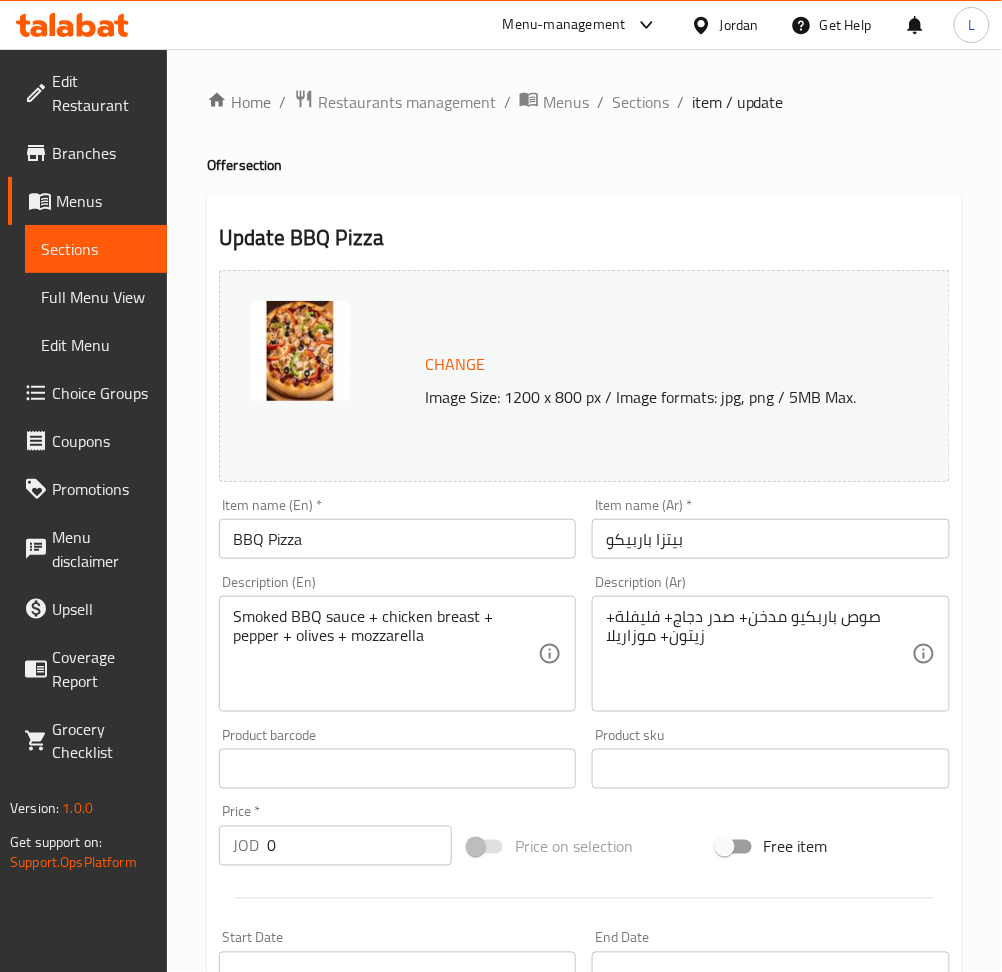 click on "BBQ Pizza" at bounding box center [397, 539] 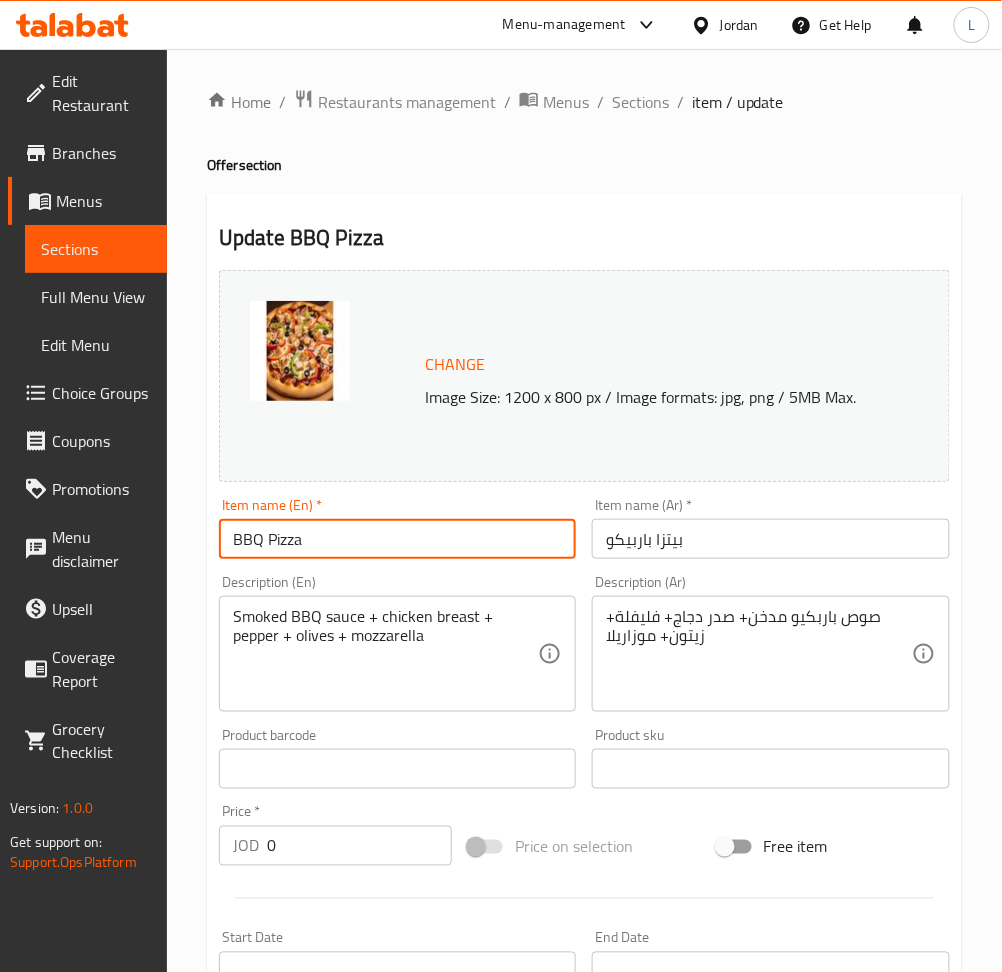 paste on "buy 2 get 3rd for free" 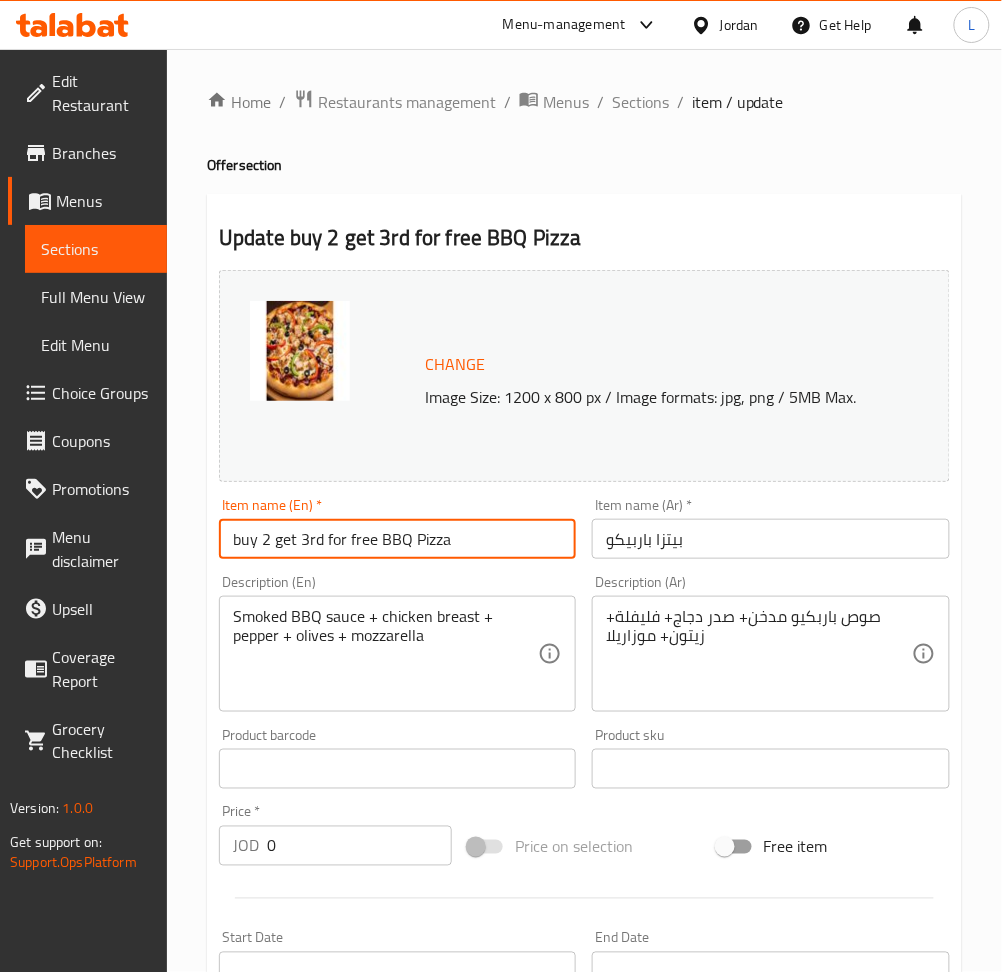 drag, startPoint x: 242, startPoint y: 545, endPoint x: 216, endPoint y: 549, distance: 26.305893 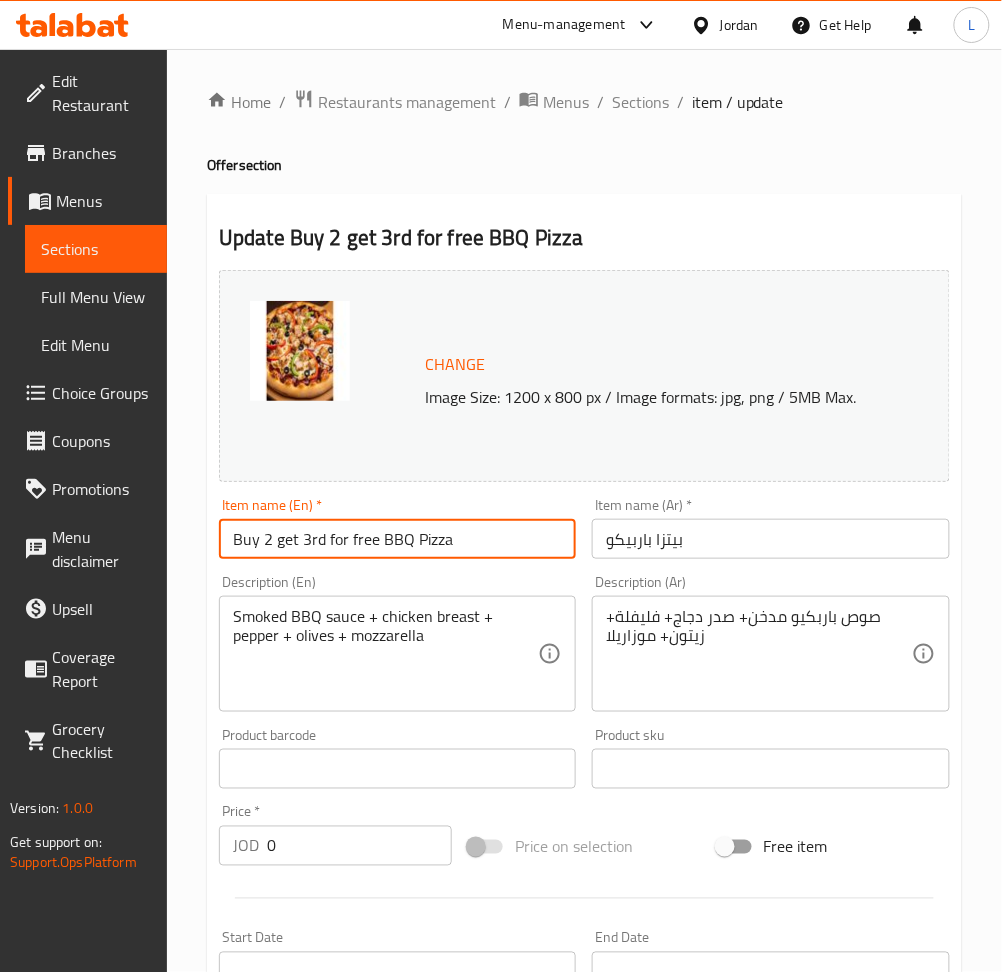 click on "Buy 2 get 3rd for free BBQ Pizza" at bounding box center [397, 539] 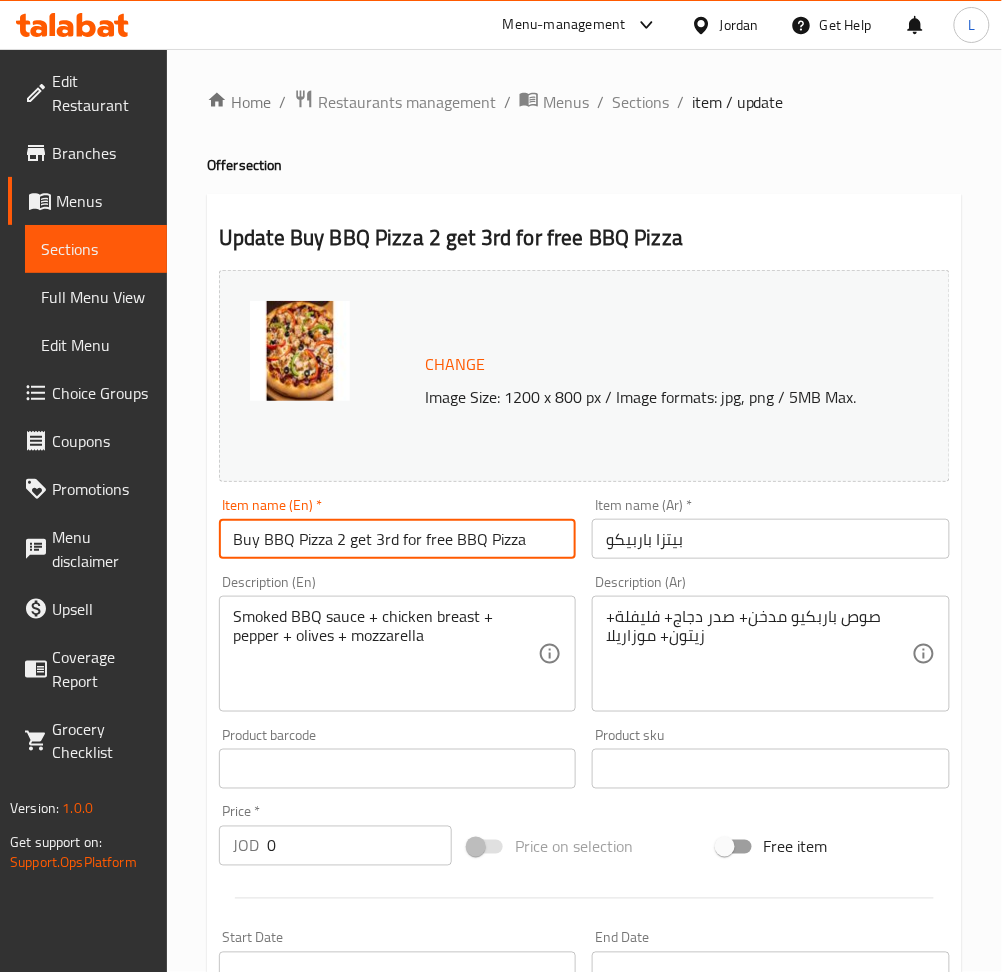 drag, startPoint x: 452, startPoint y: 547, endPoint x: 525, endPoint y: 554, distance: 73.33485 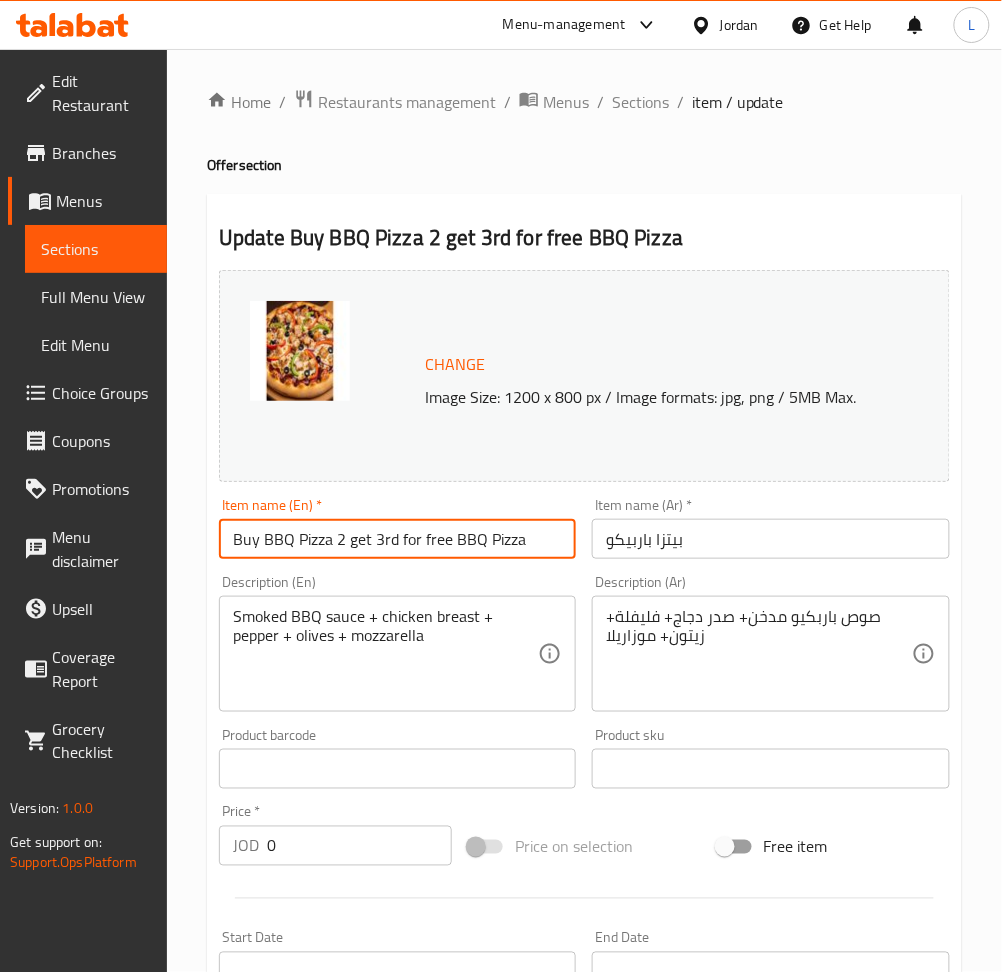 click on "Buy BBQ Pizza 2 get 3rd for free BBQ Pizza" at bounding box center [397, 539] 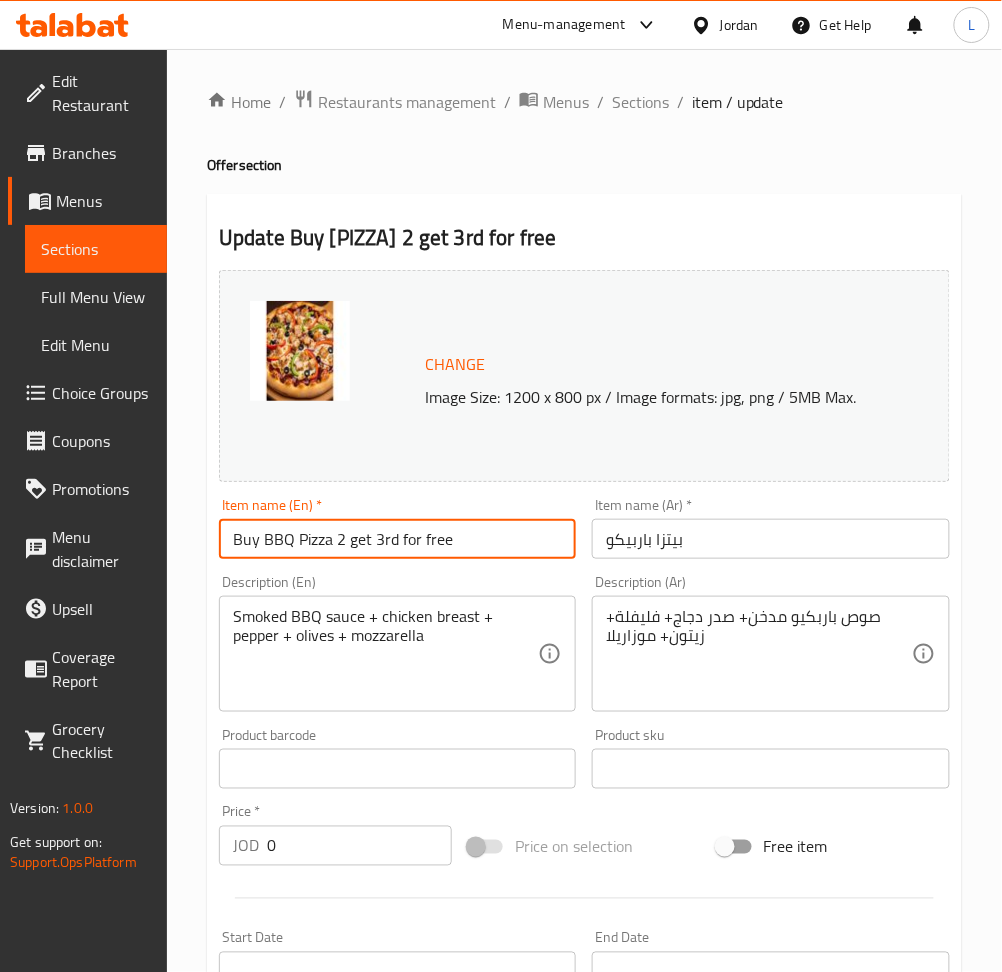 type on "Buy BBQ Pizza 2 get 3rd for free" 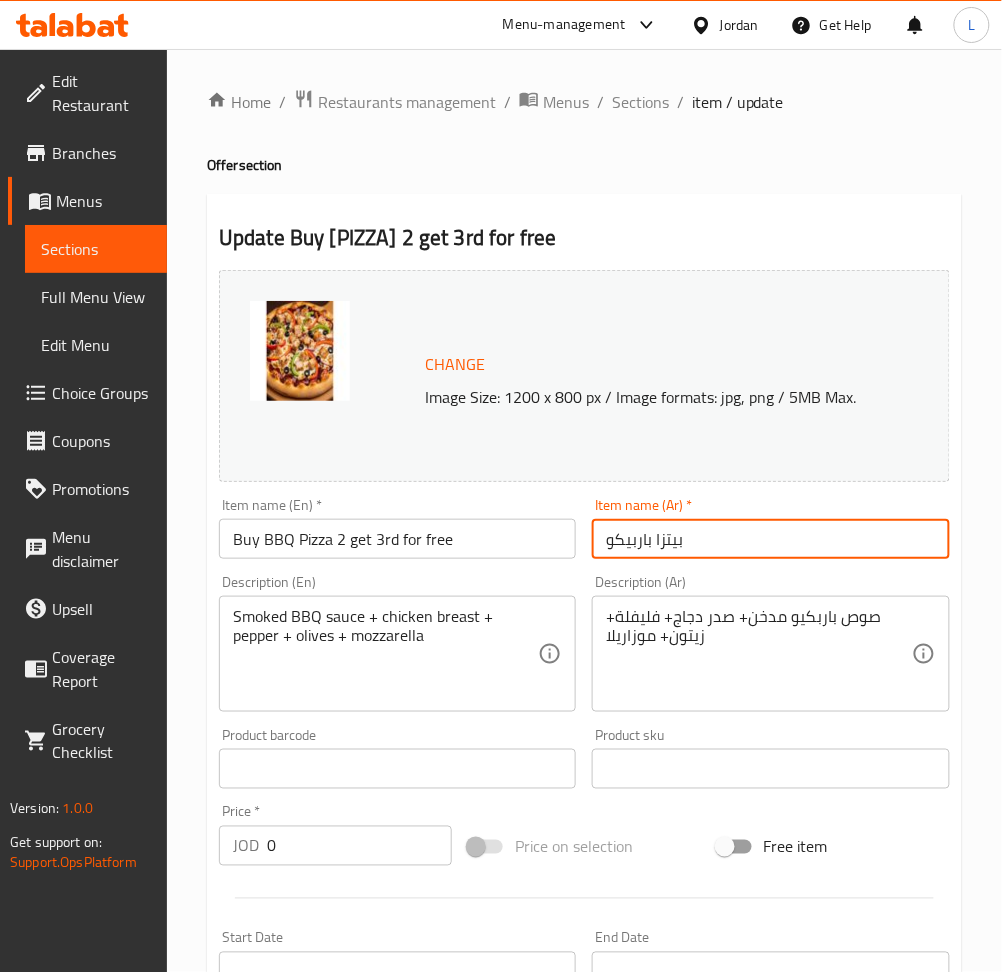 click on "بيتزا باربيكو" at bounding box center (770, 539) 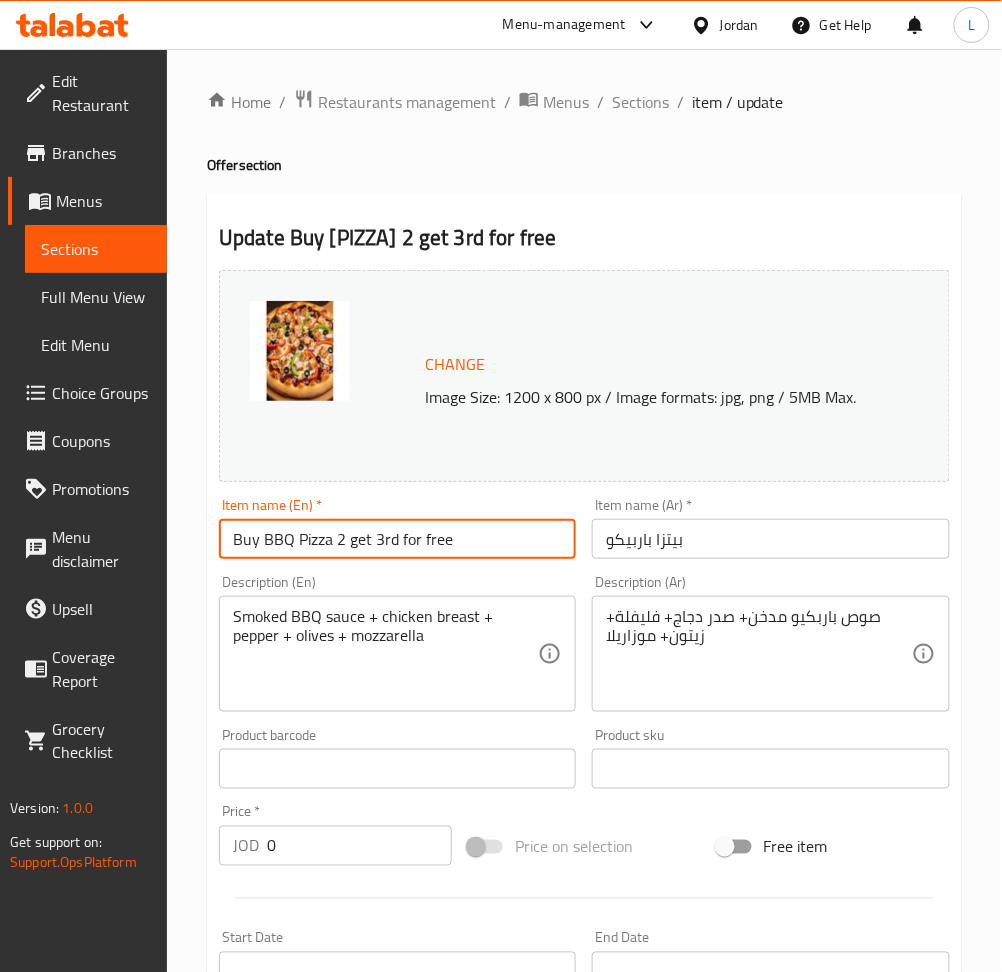 click on "Buy BBQ Pizza 2 get 3rd for free" at bounding box center [397, 539] 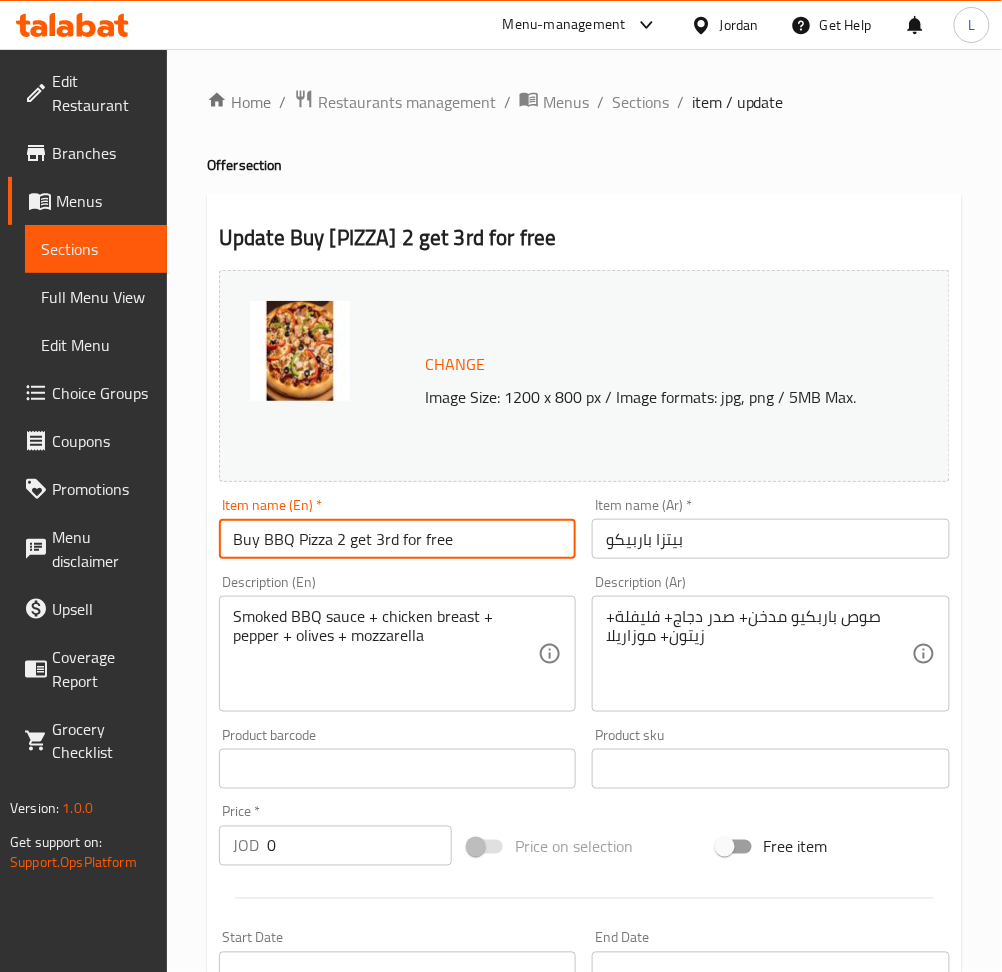 click on "بيتزا باربيكو" at bounding box center (770, 539) 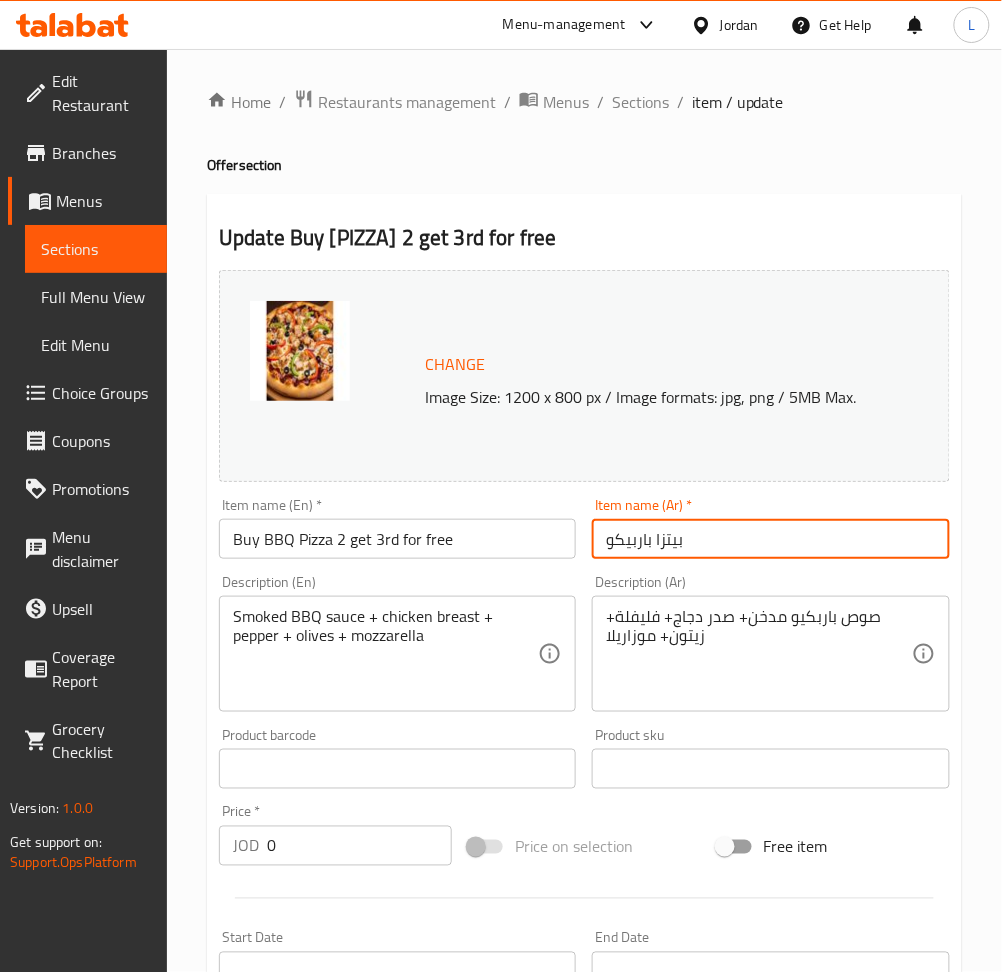 click on "بيتزا باربيكو" at bounding box center (770, 539) 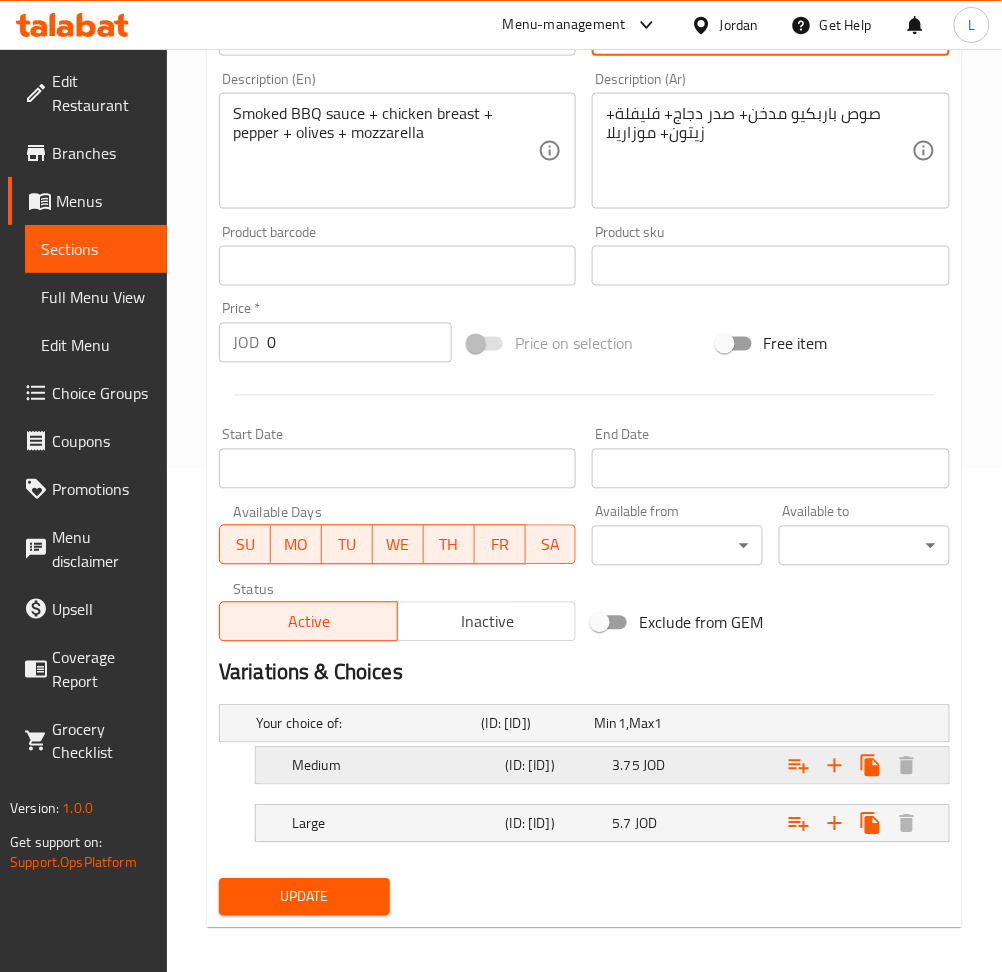 scroll, scrollTop: 533, scrollLeft: 0, axis: vertical 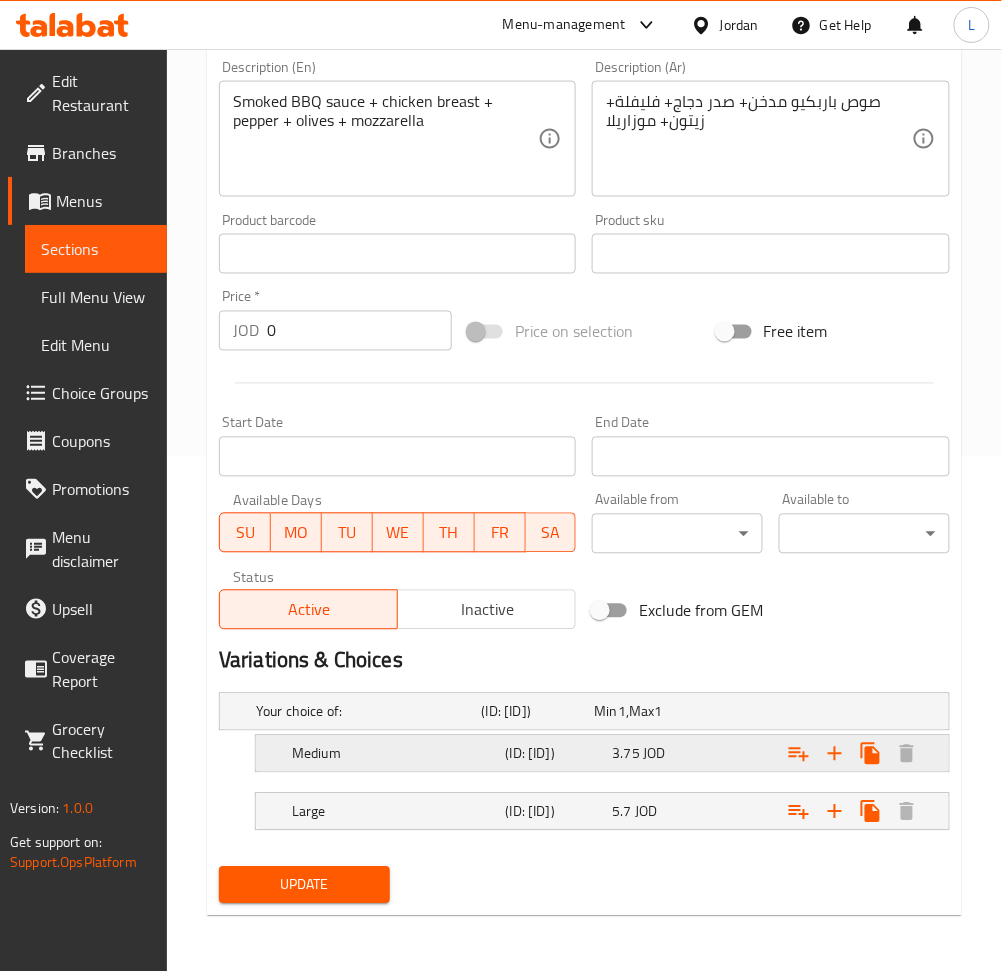 type on "اشتري بيتزا باربيكيو 2 واحصل على الثالثة مجانًا" 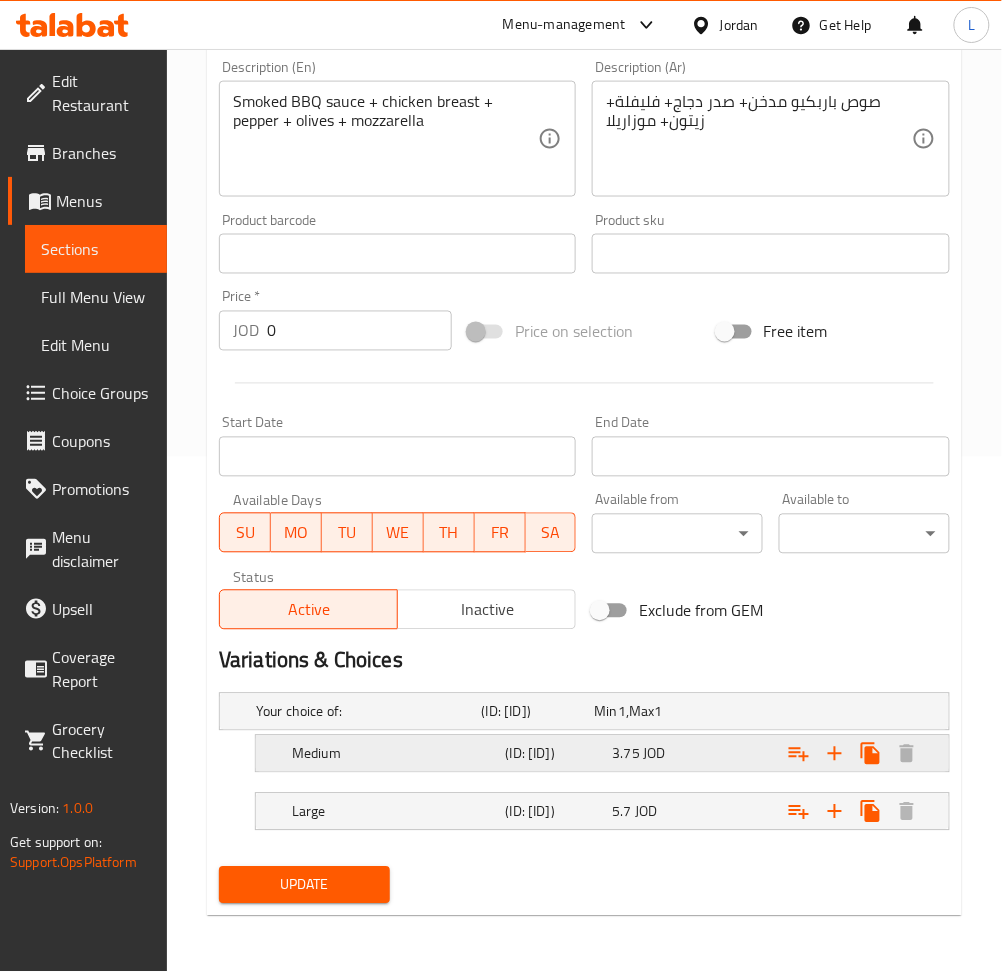 click on "Medium (ID: 2216959247) 3.75   JOD" at bounding box center (590, 712) 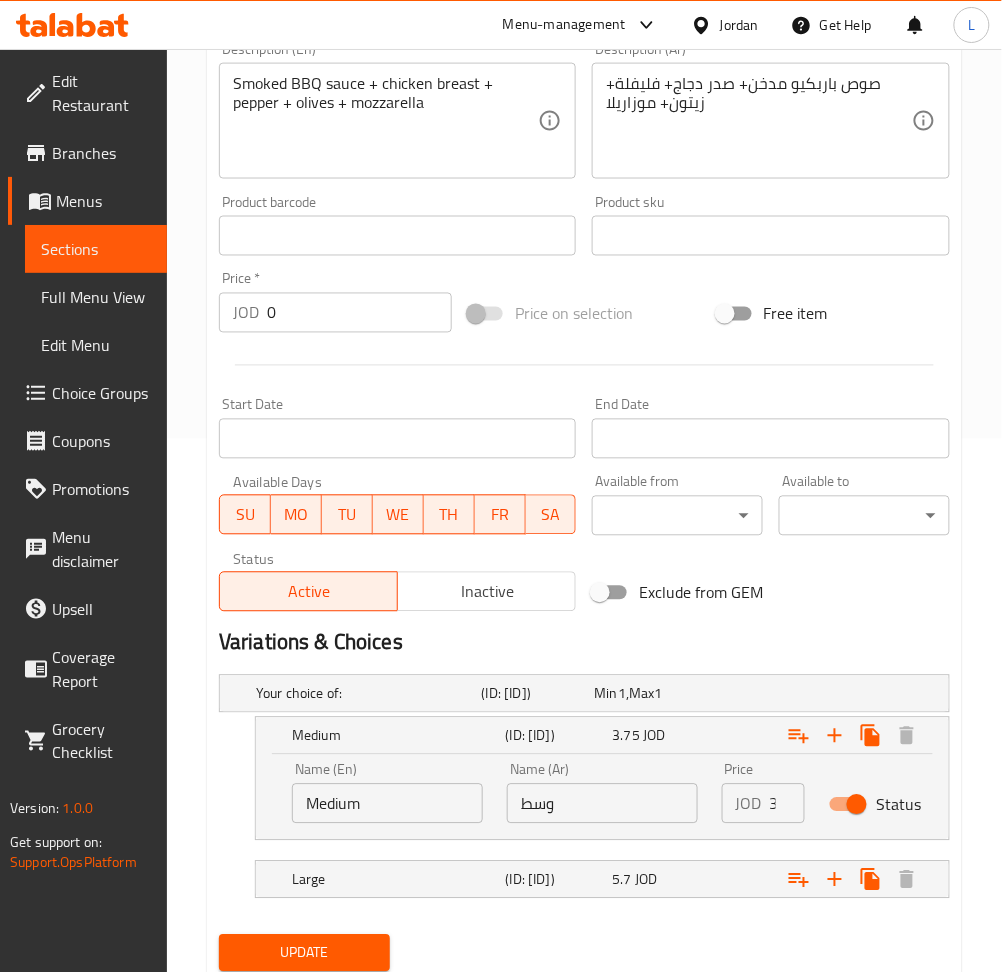 click on "3" at bounding box center [787, 804] 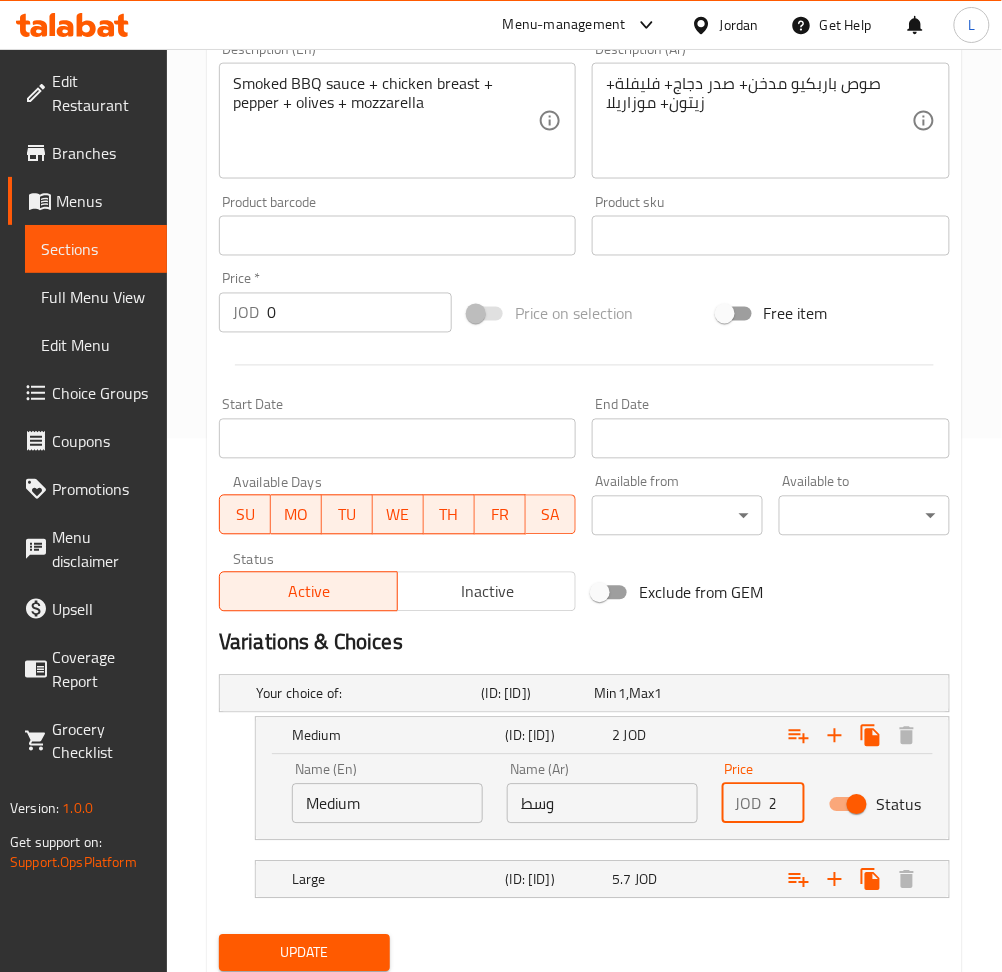 click on "2" at bounding box center (787, 804) 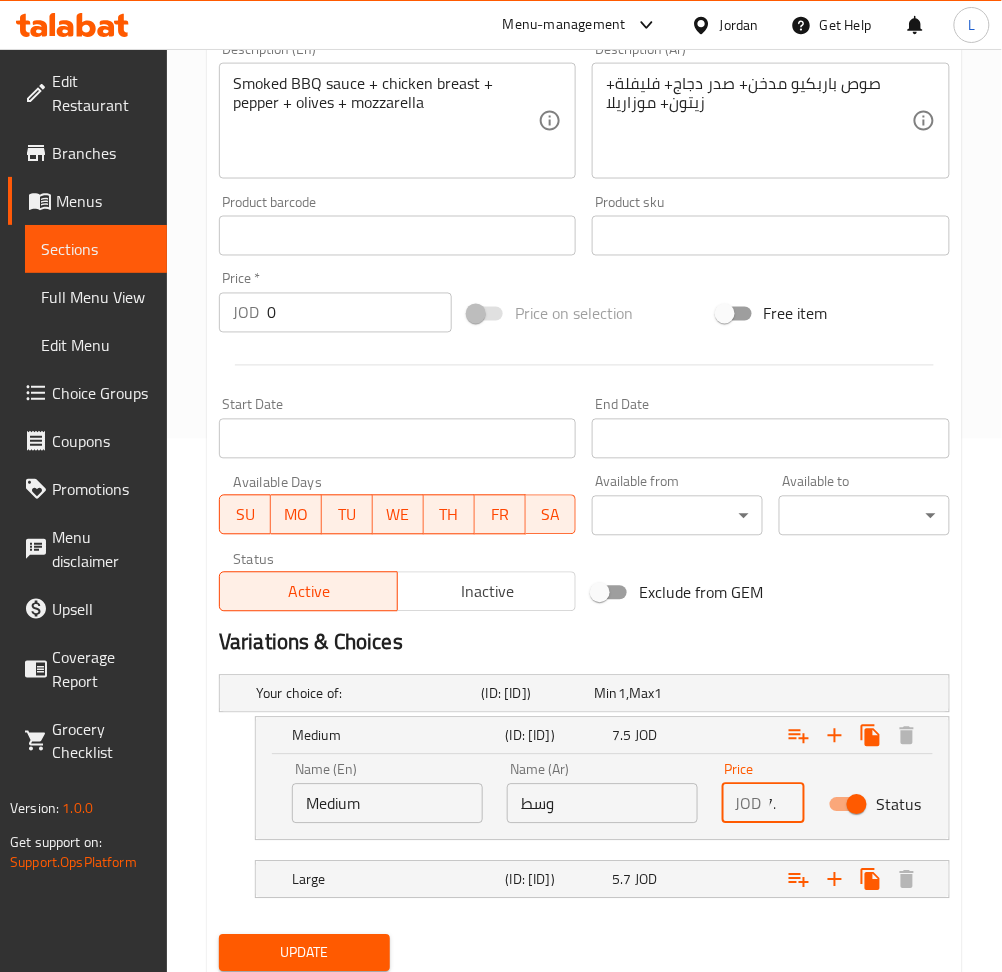 scroll, scrollTop: 0, scrollLeft: 13, axis: horizontal 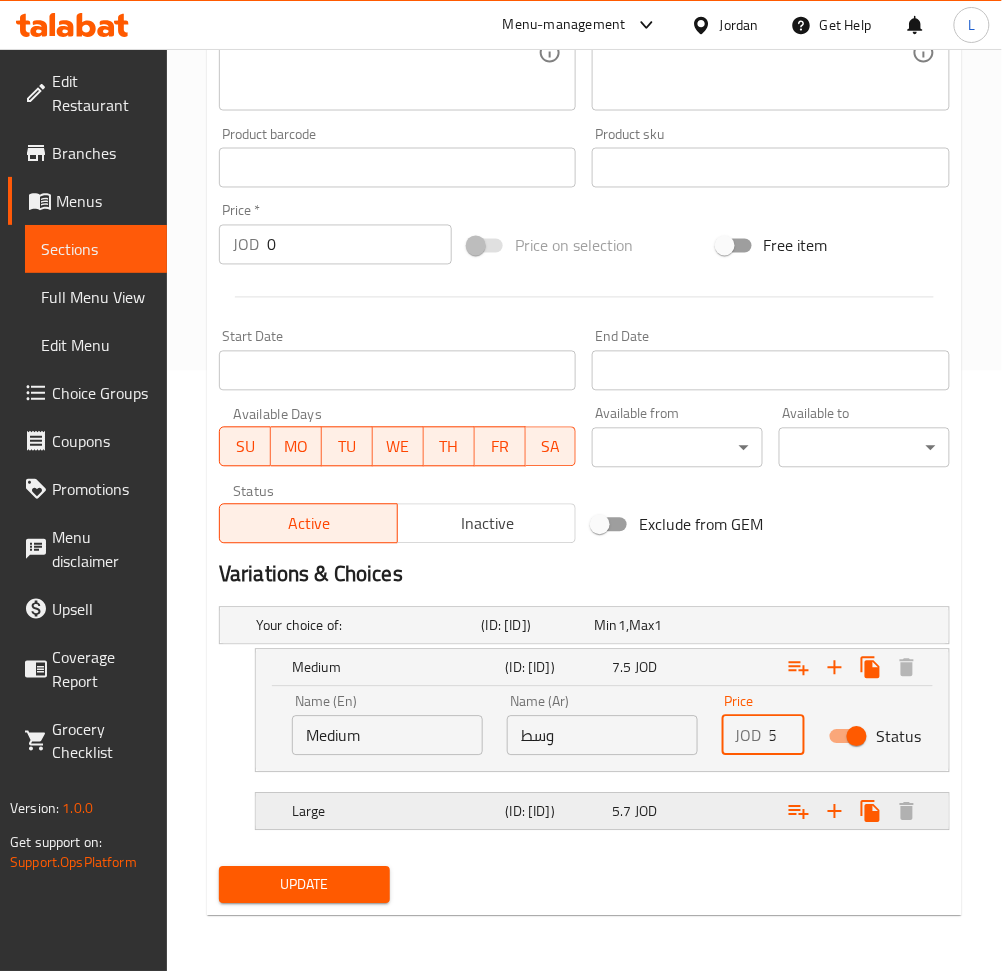 type on "7.5" 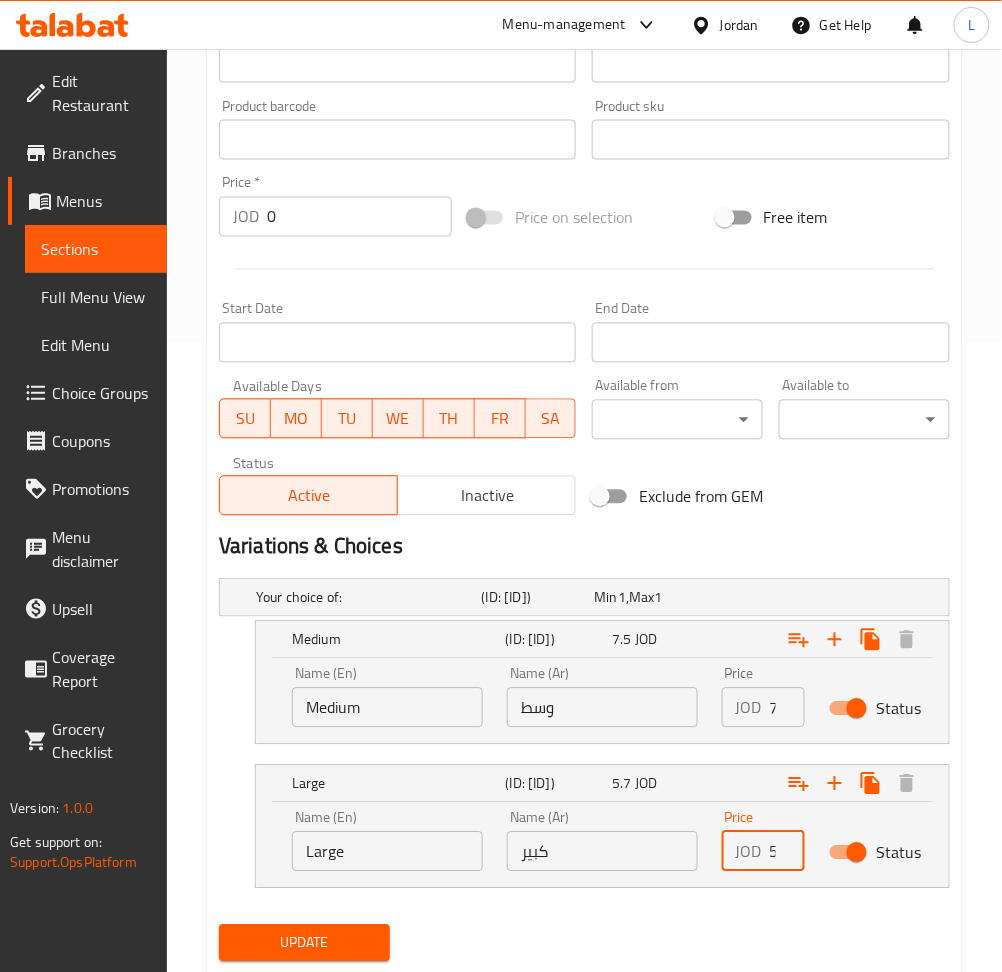 click on "5.7" at bounding box center (787, 852) 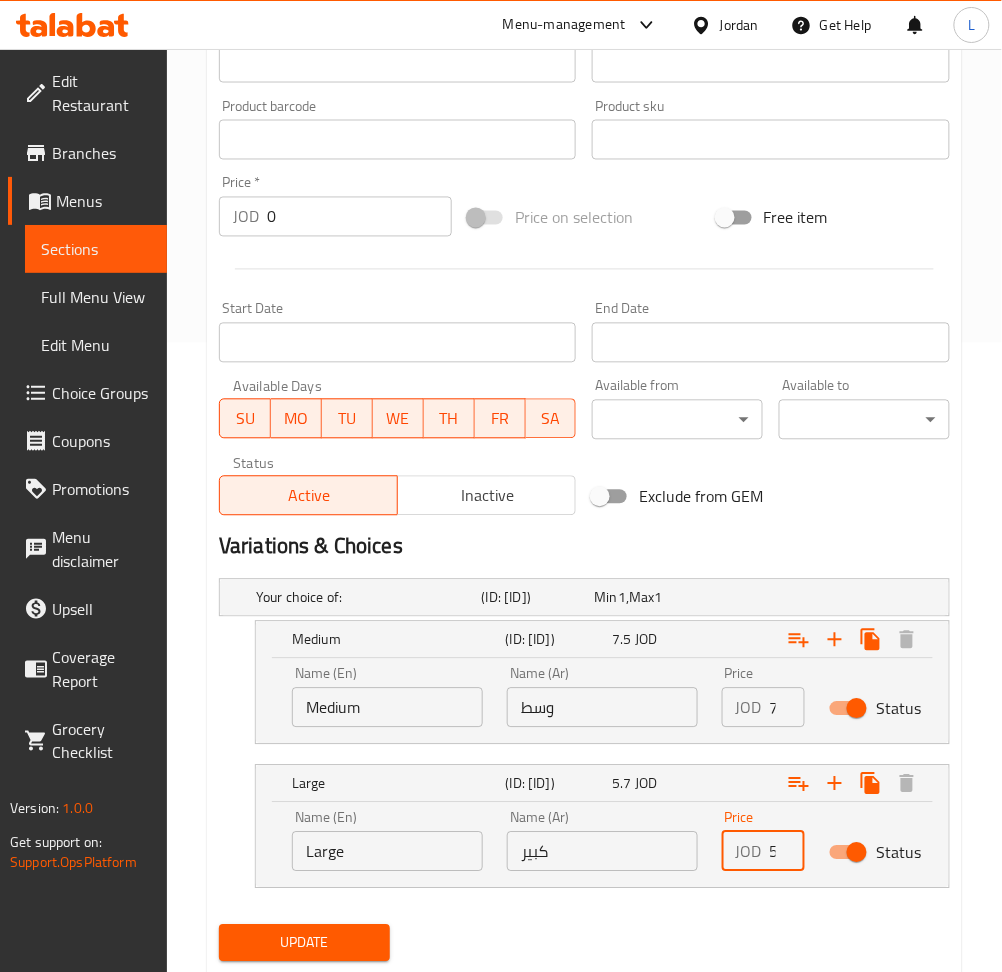 click on "5.7" at bounding box center [787, 852] 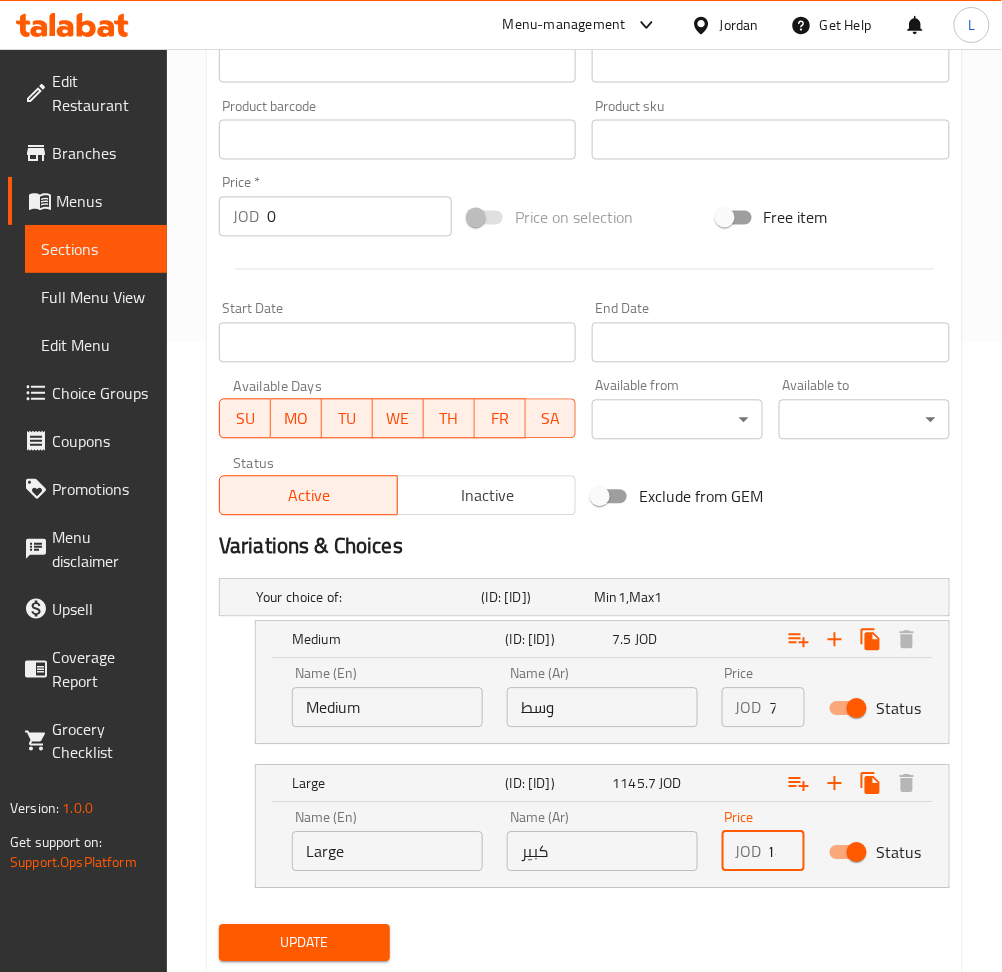 scroll, scrollTop: 0, scrollLeft: 22, axis: horizontal 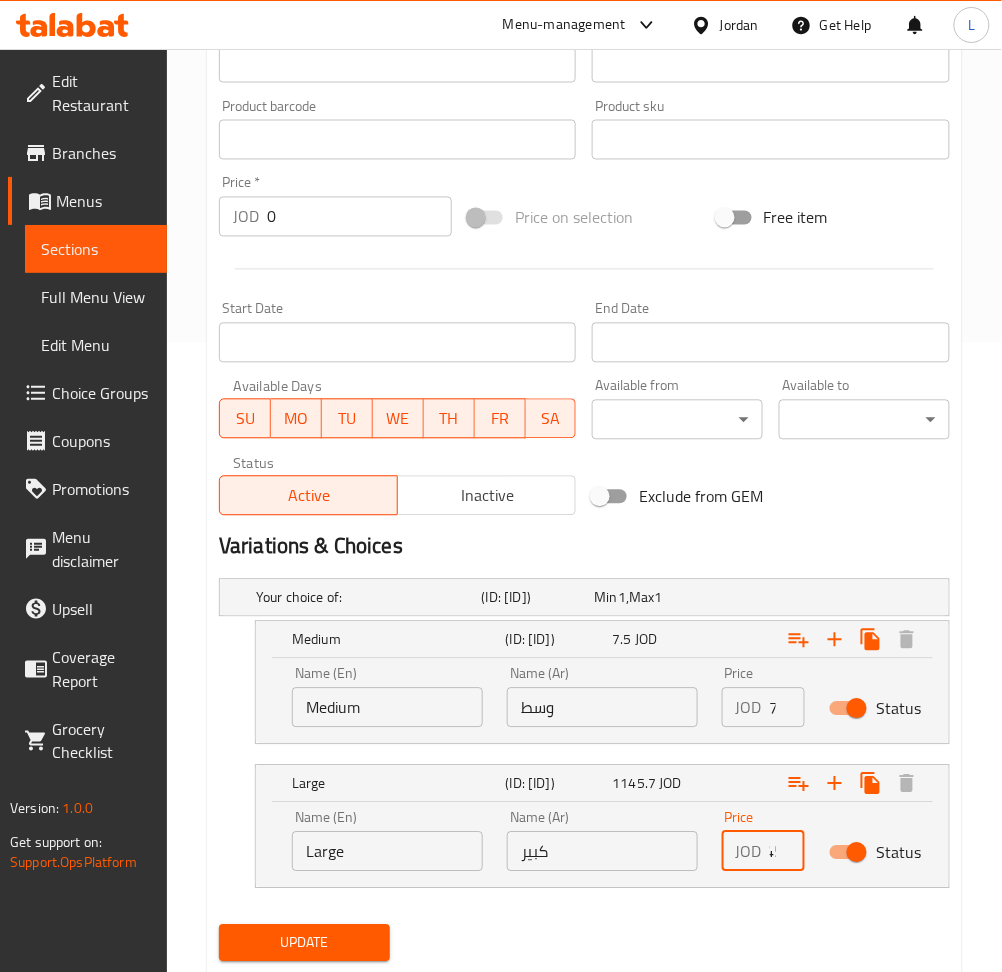 type on "1145.7" 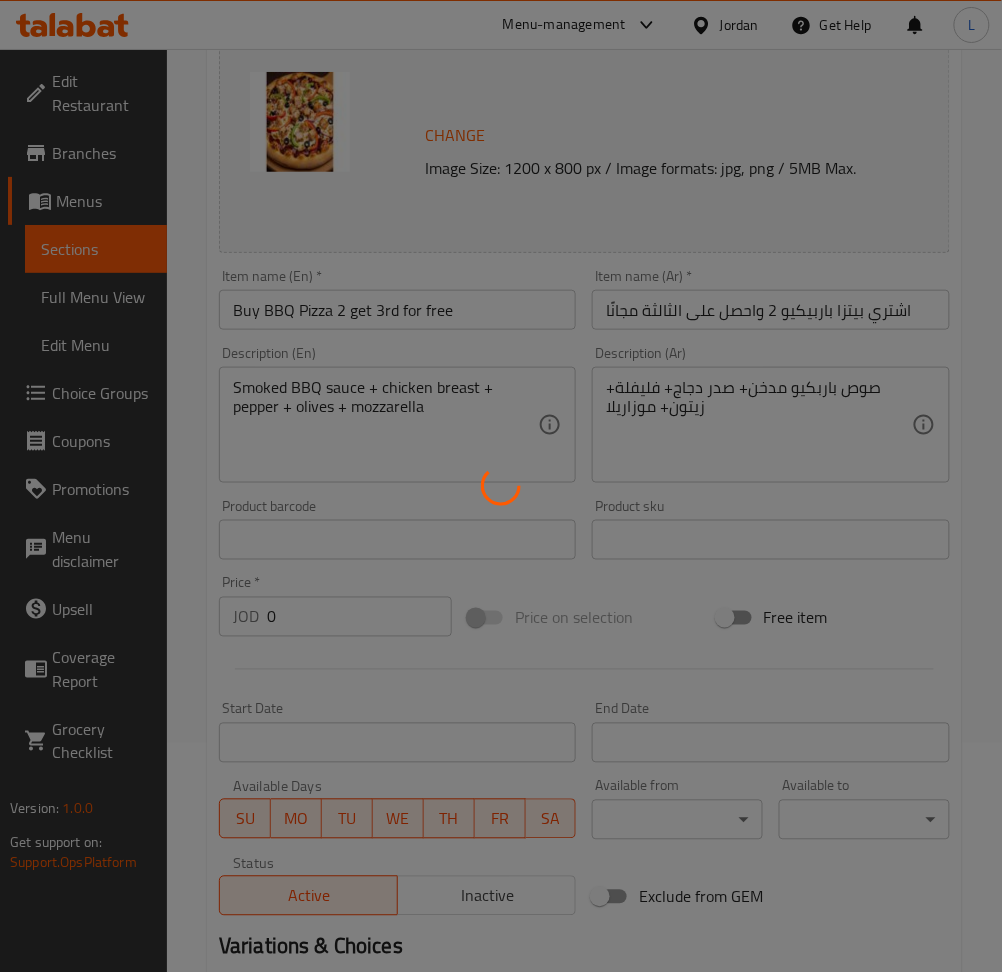 scroll, scrollTop: 0, scrollLeft: 0, axis: both 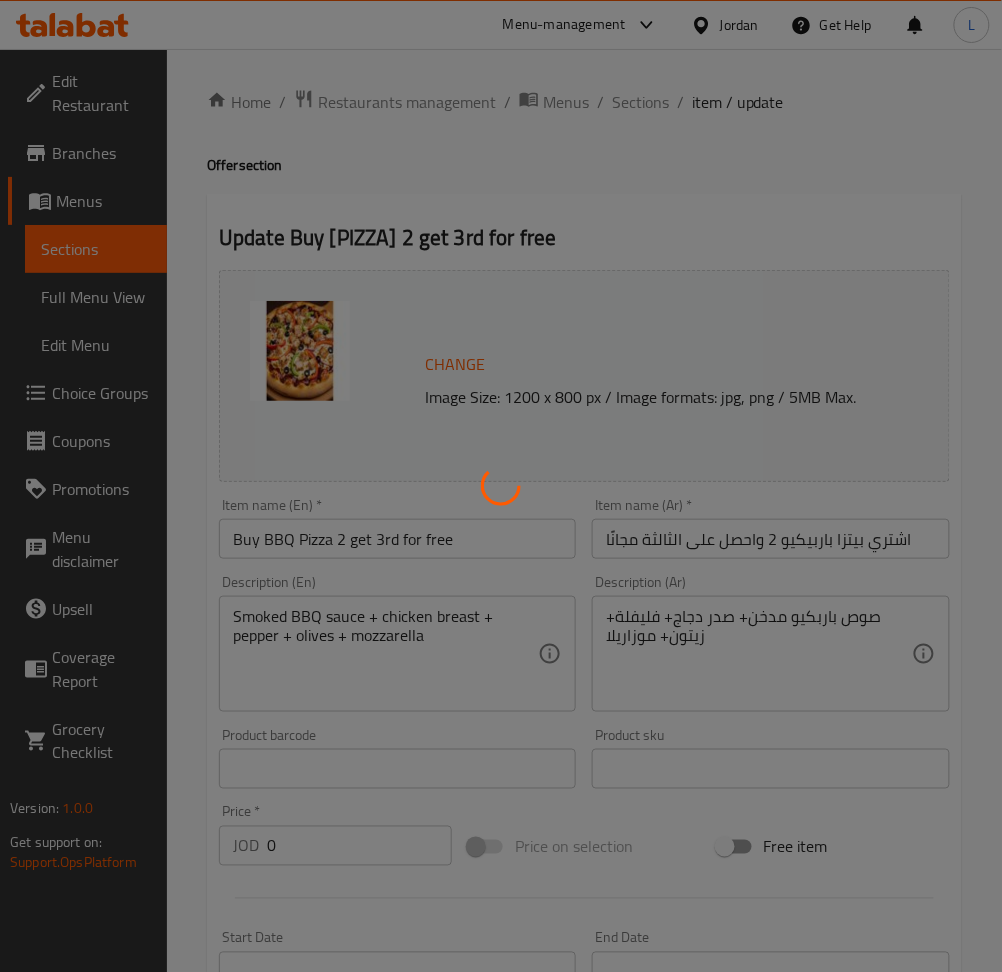 click at bounding box center [501, 486] 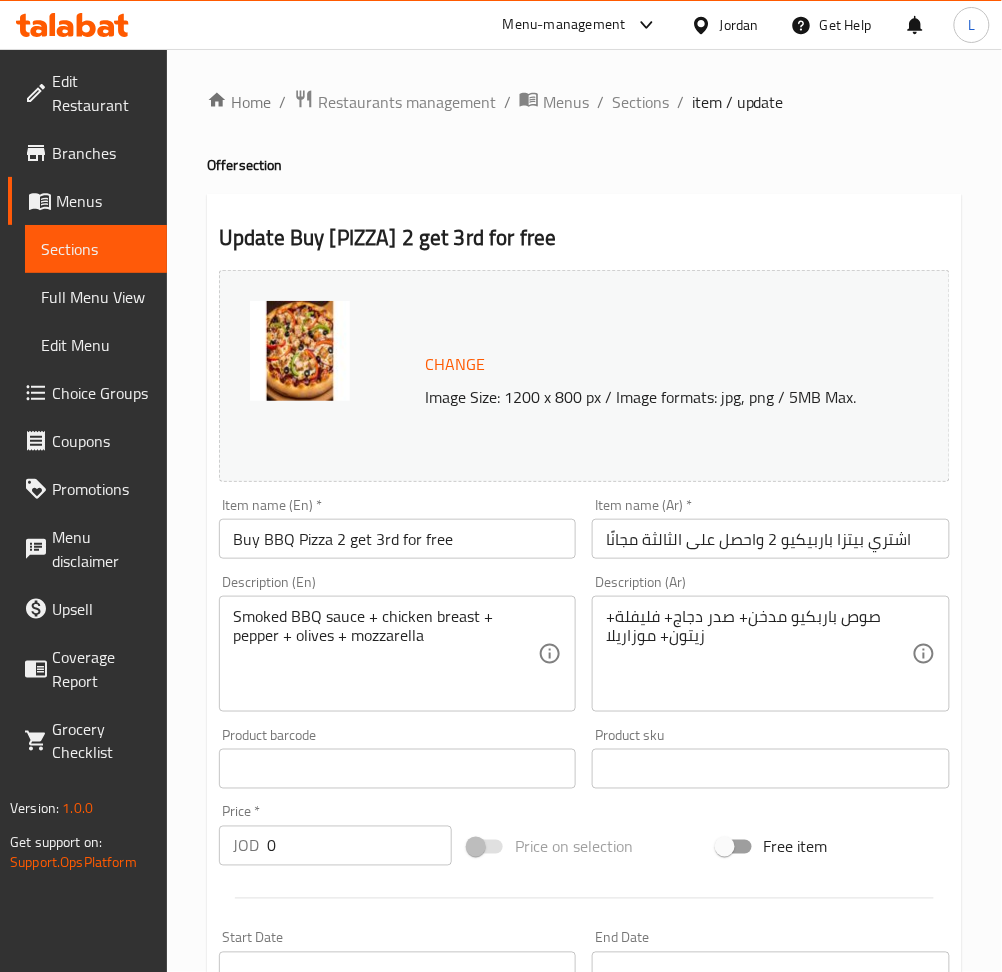 drag, startPoint x: 621, startPoint y: 96, endPoint x: 676, endPoint y: 148, distance: 75.690155 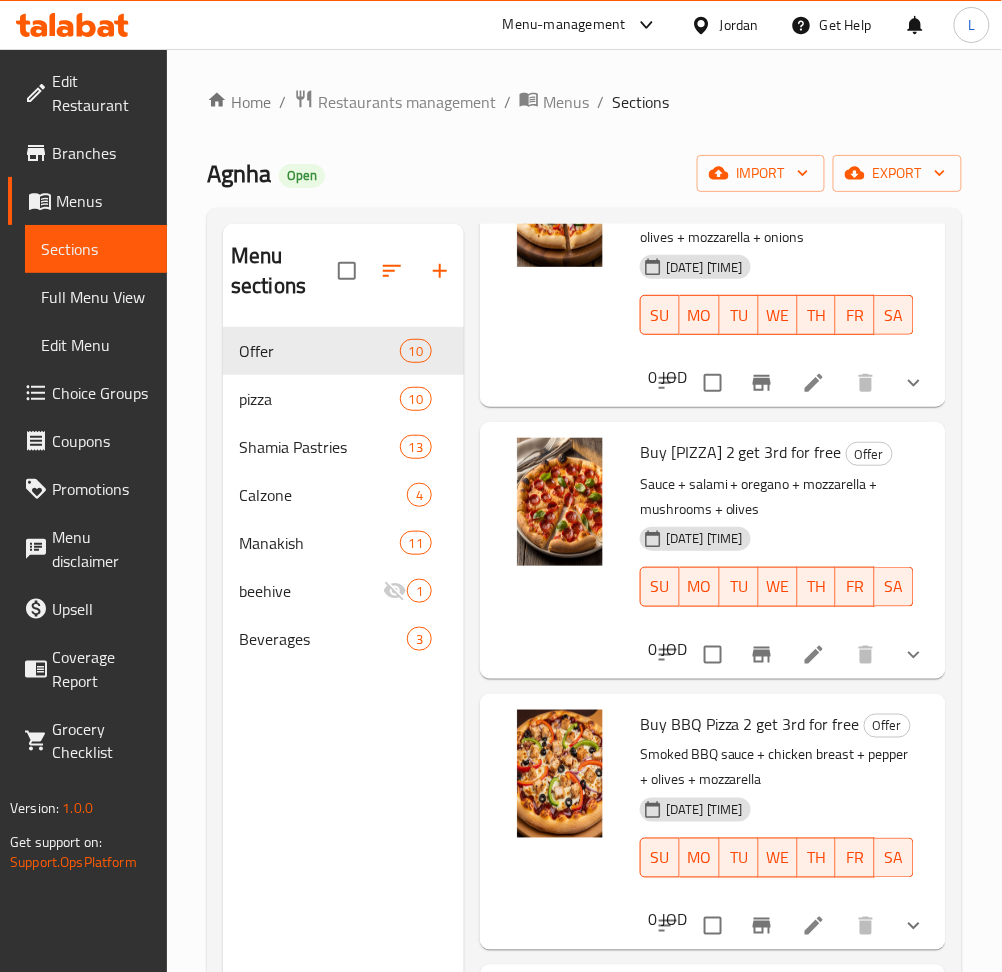 scroll, scrollTop: 2019, scrollLeft: 0, axis: vertical 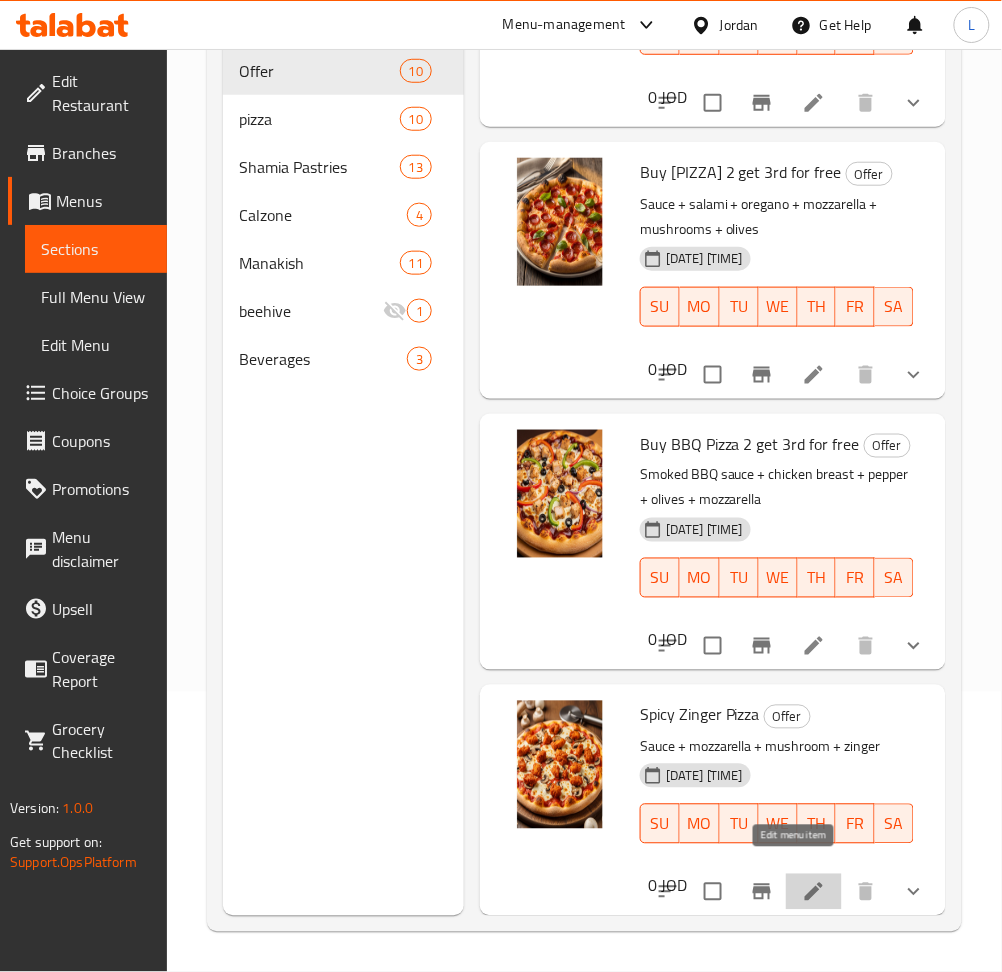click 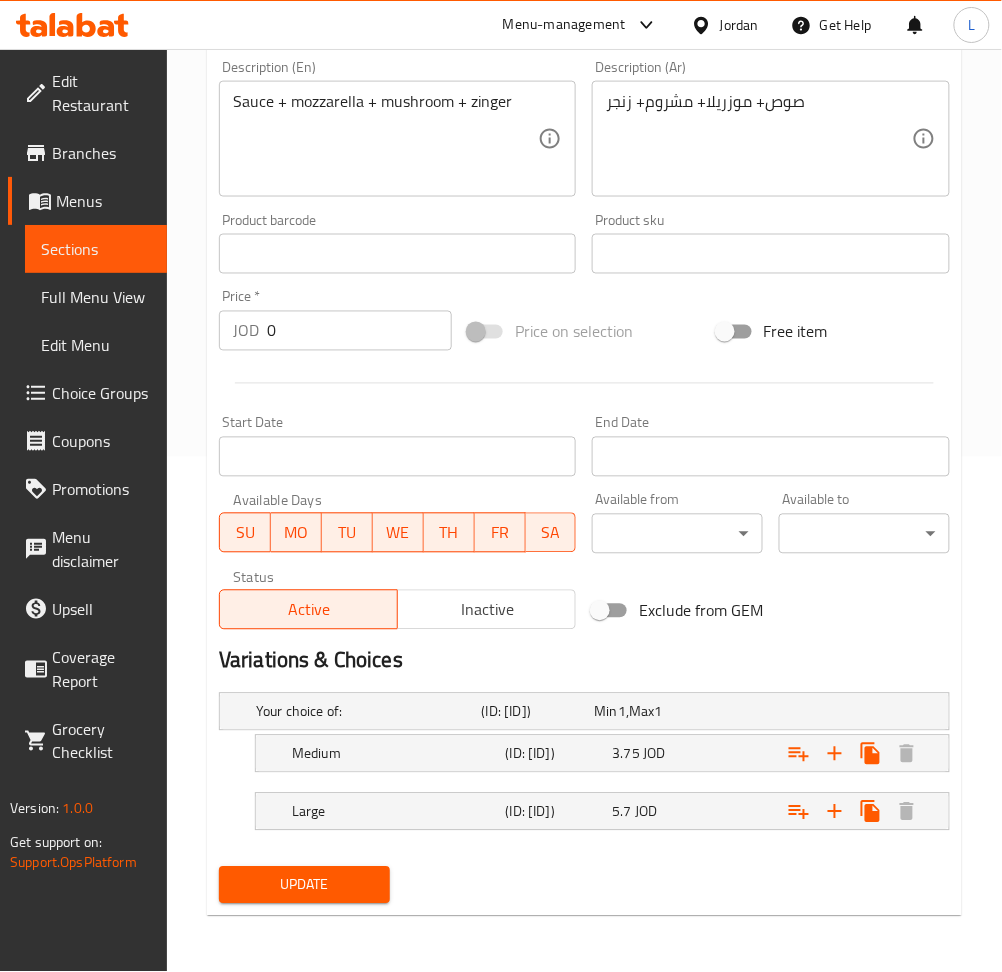 scroll, scrollTop: 266, scrollLeft: 0, axis: vertical 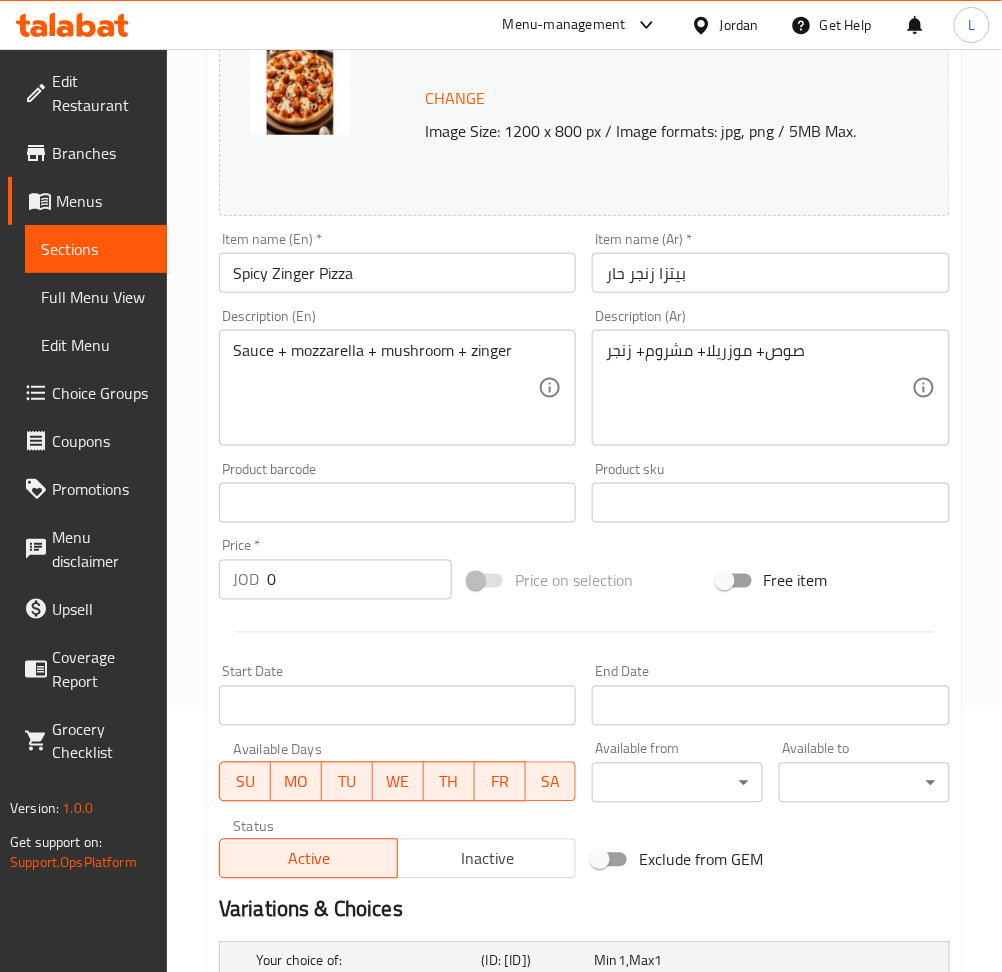 click on "Spicy Zinger Pizza" at bounding box center [397, 273] 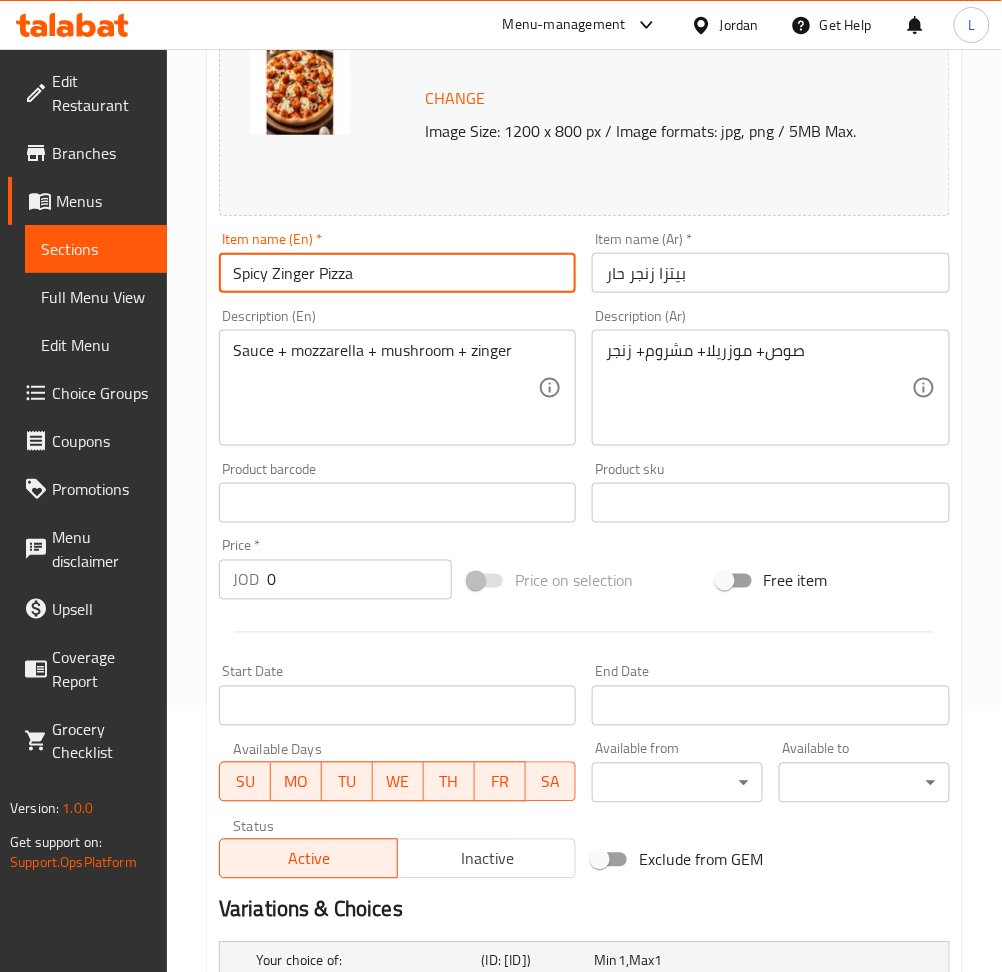 paste on "buy 2 get 3rd for free" 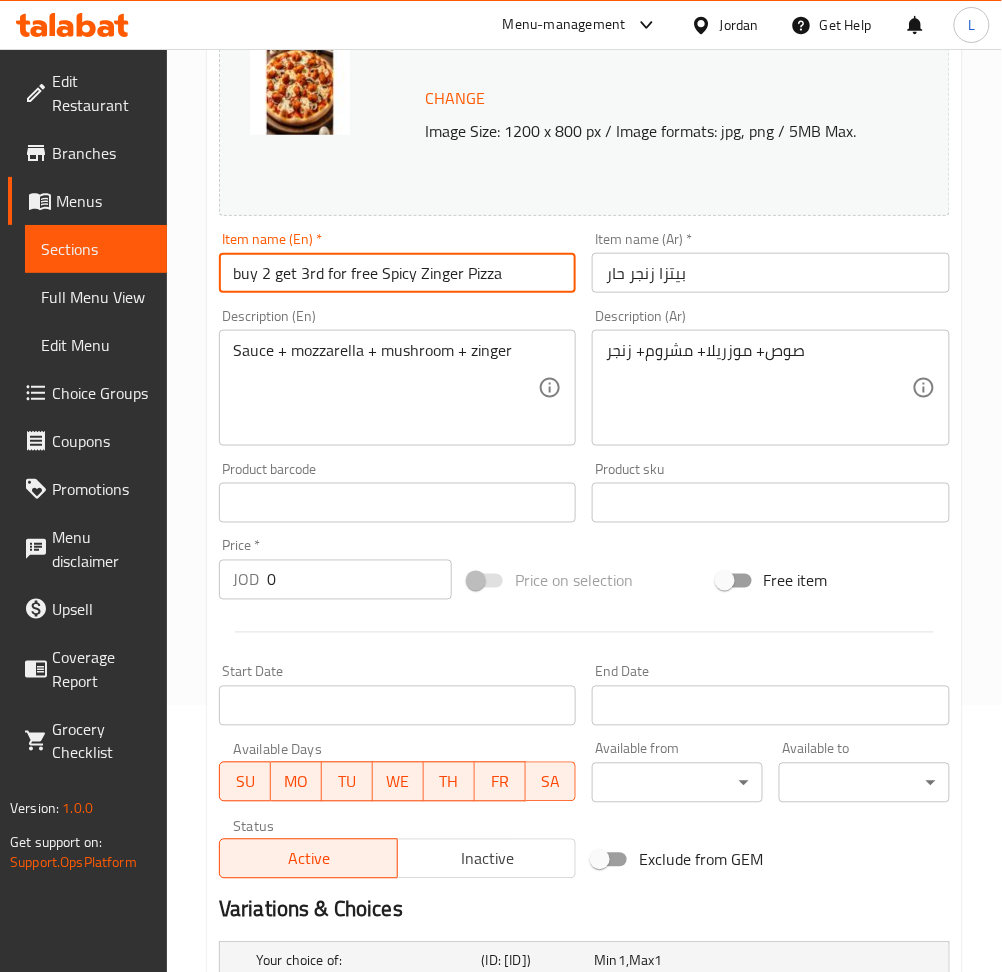 click on "buy 2 get 3rd for free Spicy Zinger Pizza" at bounding box center (397, 273) 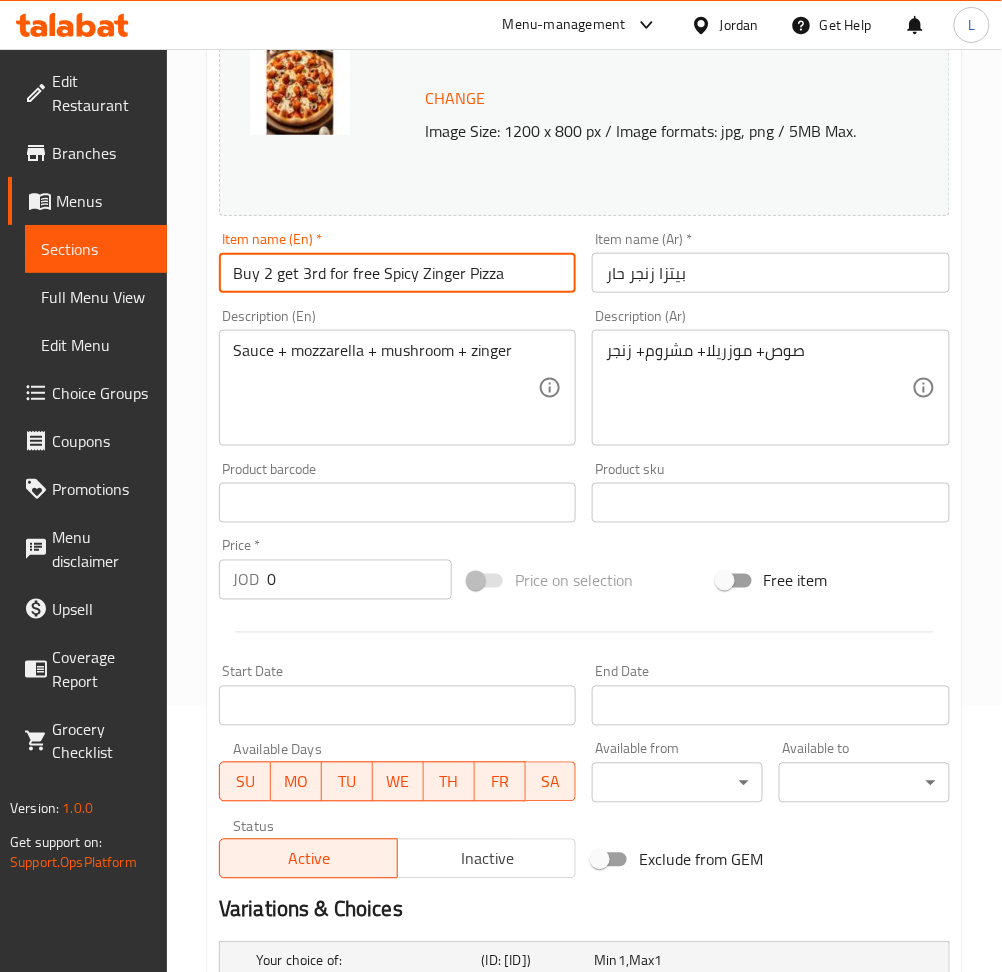 drag, startPoint x: 380, startPoint y: 273, endPoint x: 500, endPoint y: 282, distance: 120.33703 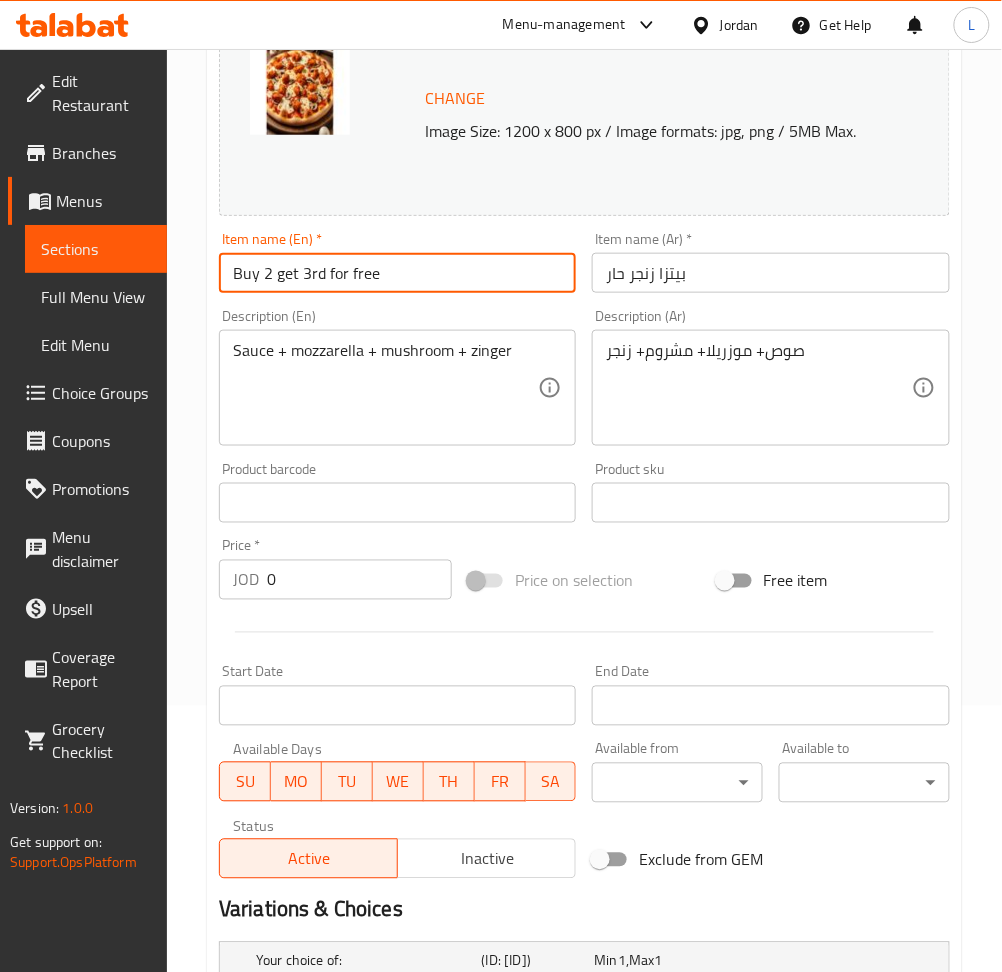 click on "Buy 2 get 3rd for free" at bounding box center [397, 273] 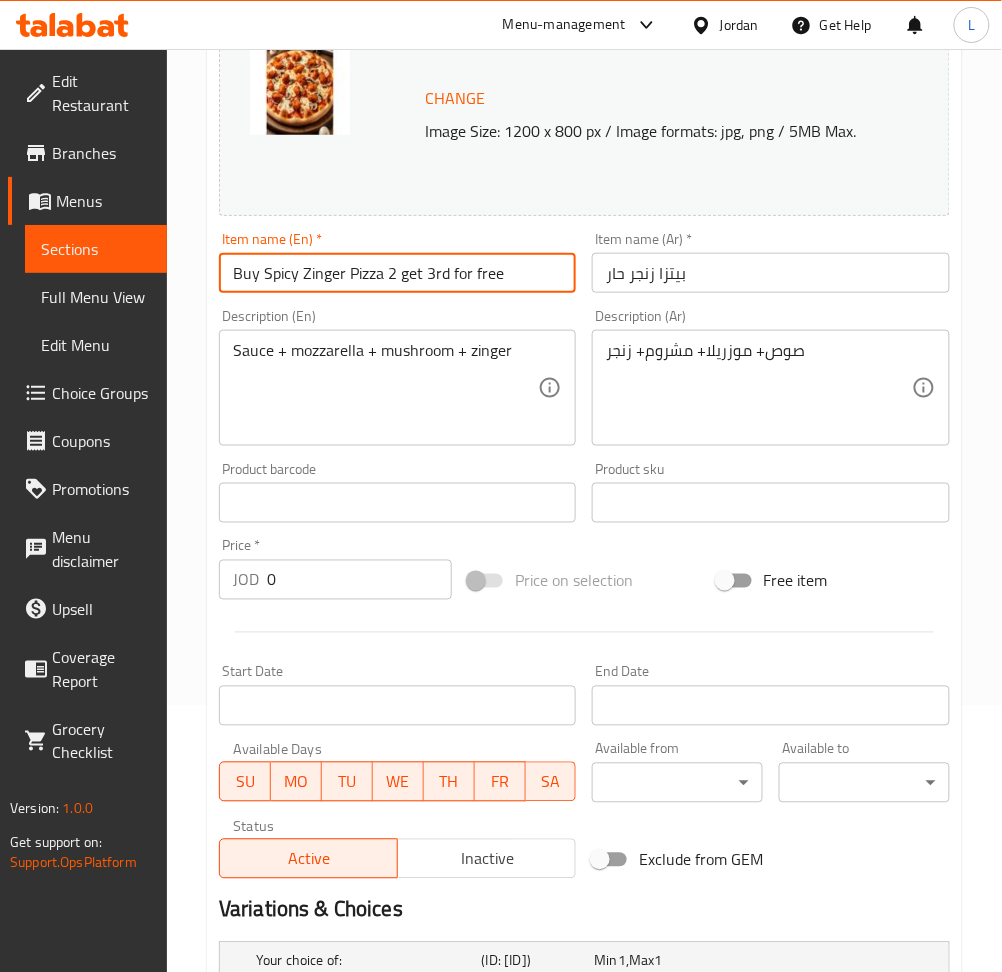 click on "Buy Spicy Zinger Pizza 2 get 3rd for free" at bounding box center [397, 273] 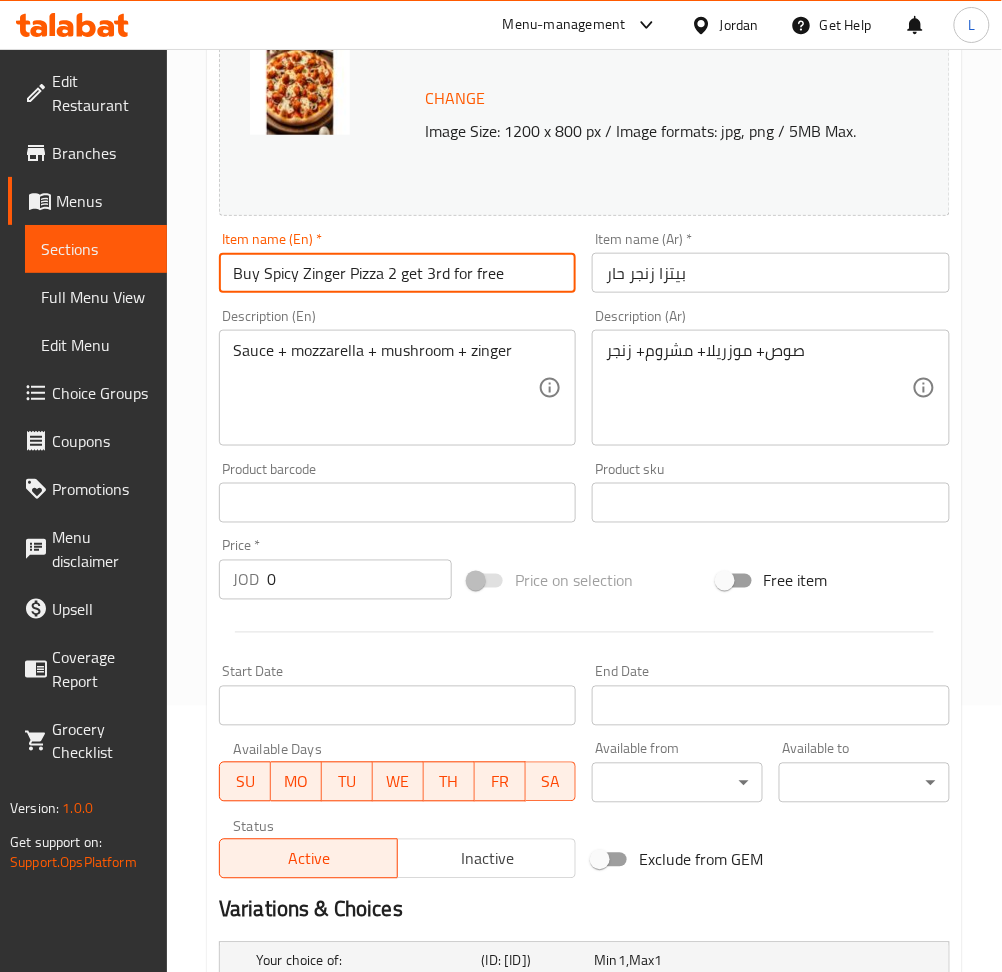 click on "Buy Spicy Zinger Pizza 2 get 3rd for free" at bounding box center (397, 273) 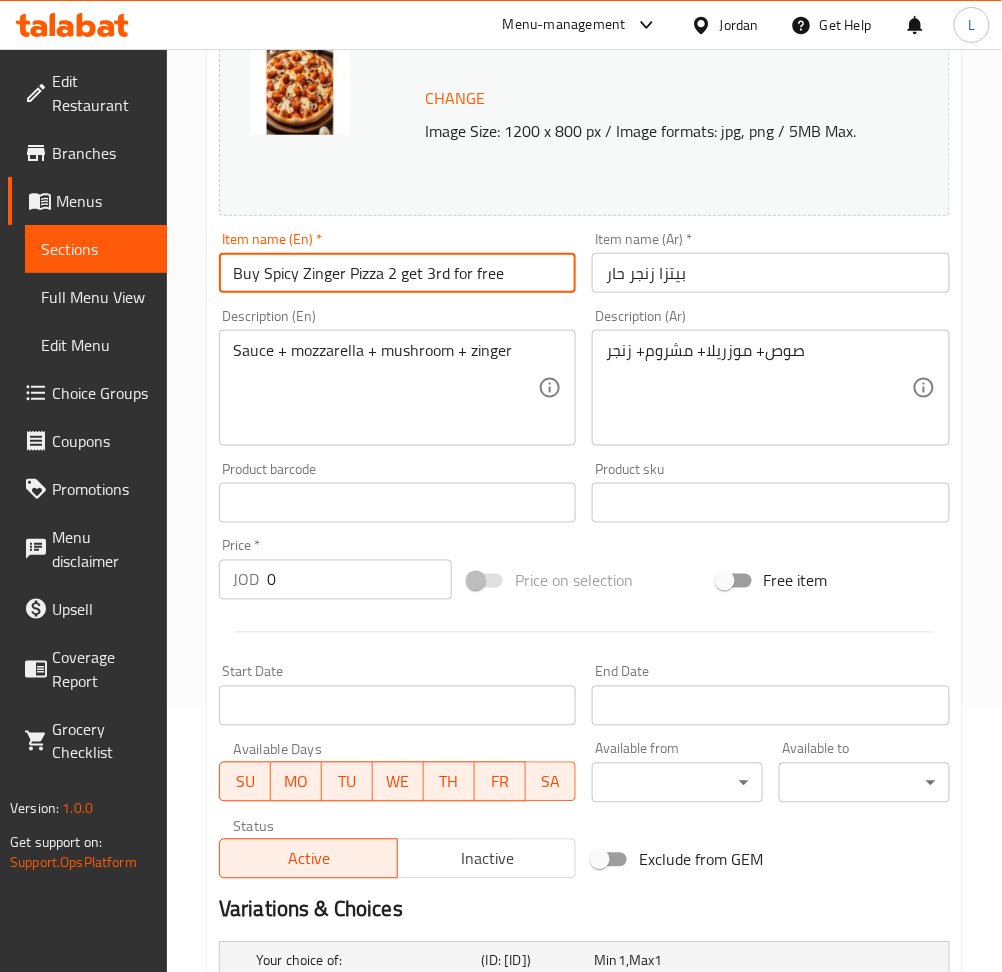 type on "Buy Spicy Zinger Pizza 2 get 3rd for free" 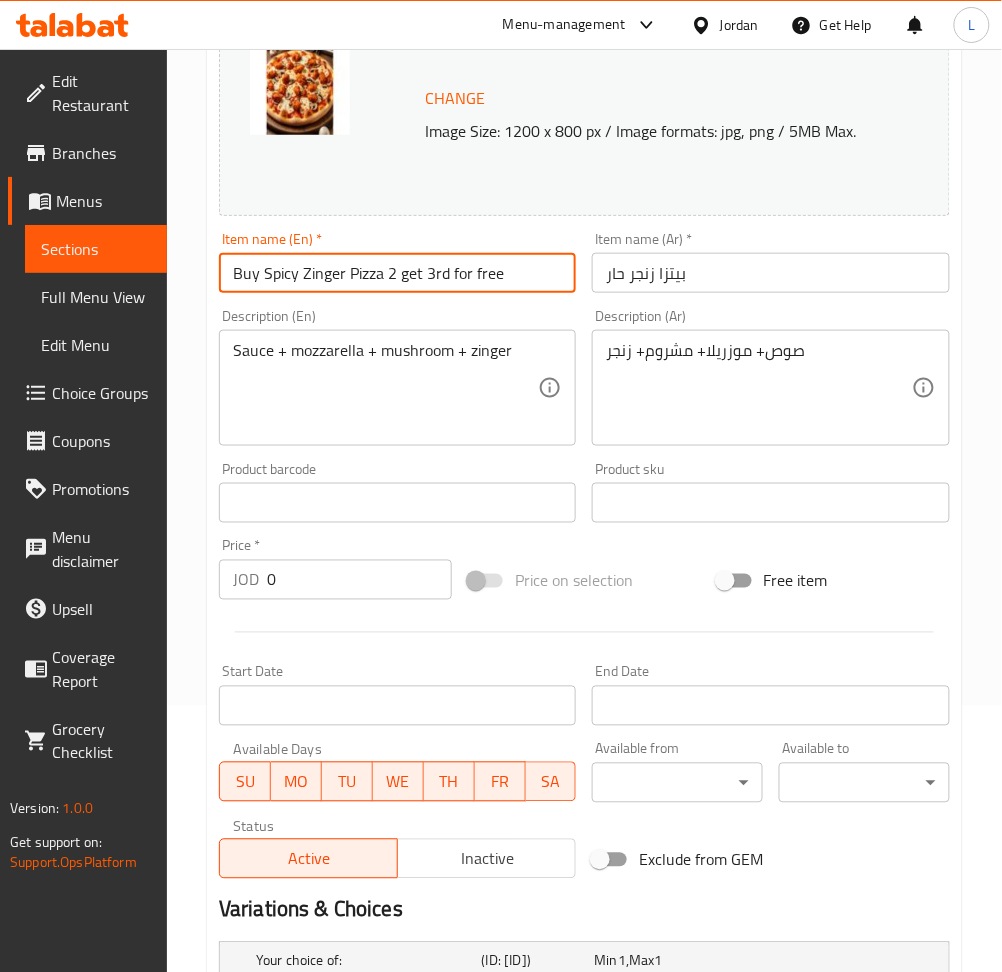 click on "بيتزا زنجر حار" at bounding box center [770, 273] 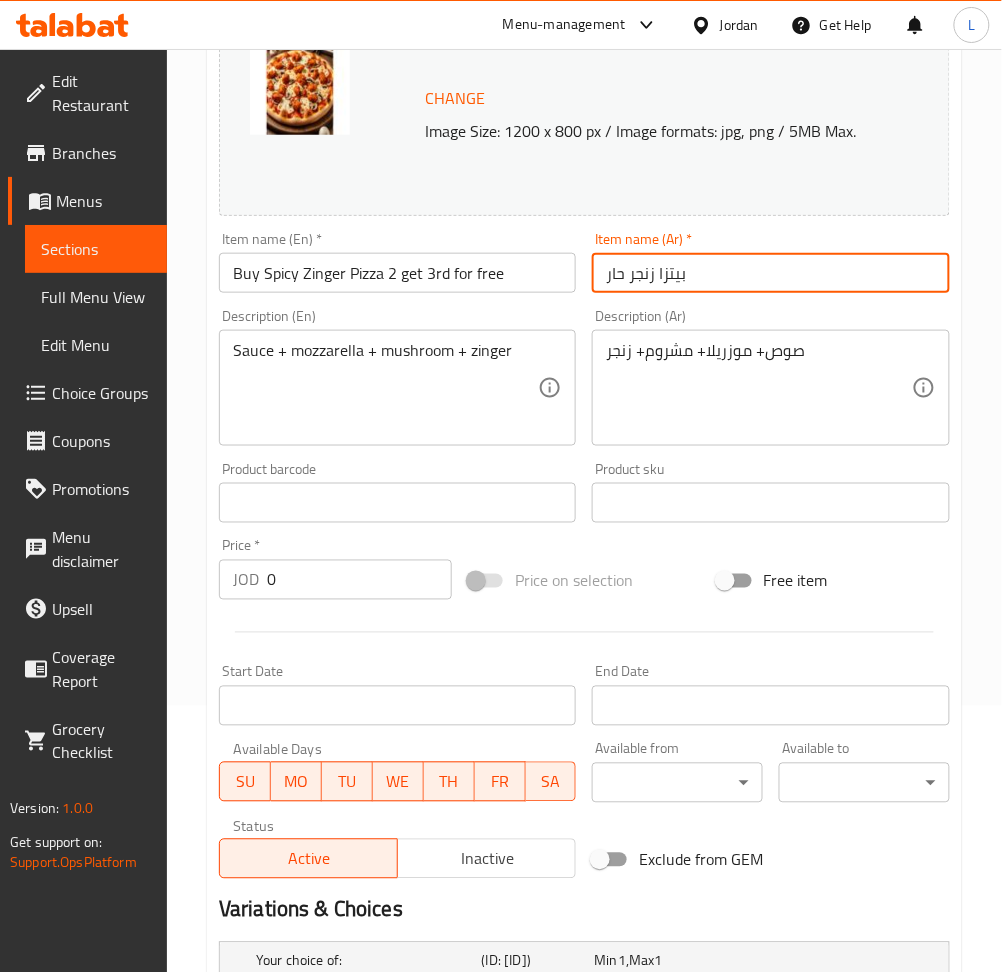 click on "بيتزا زنجر حار" at bounding box center (770, 273) 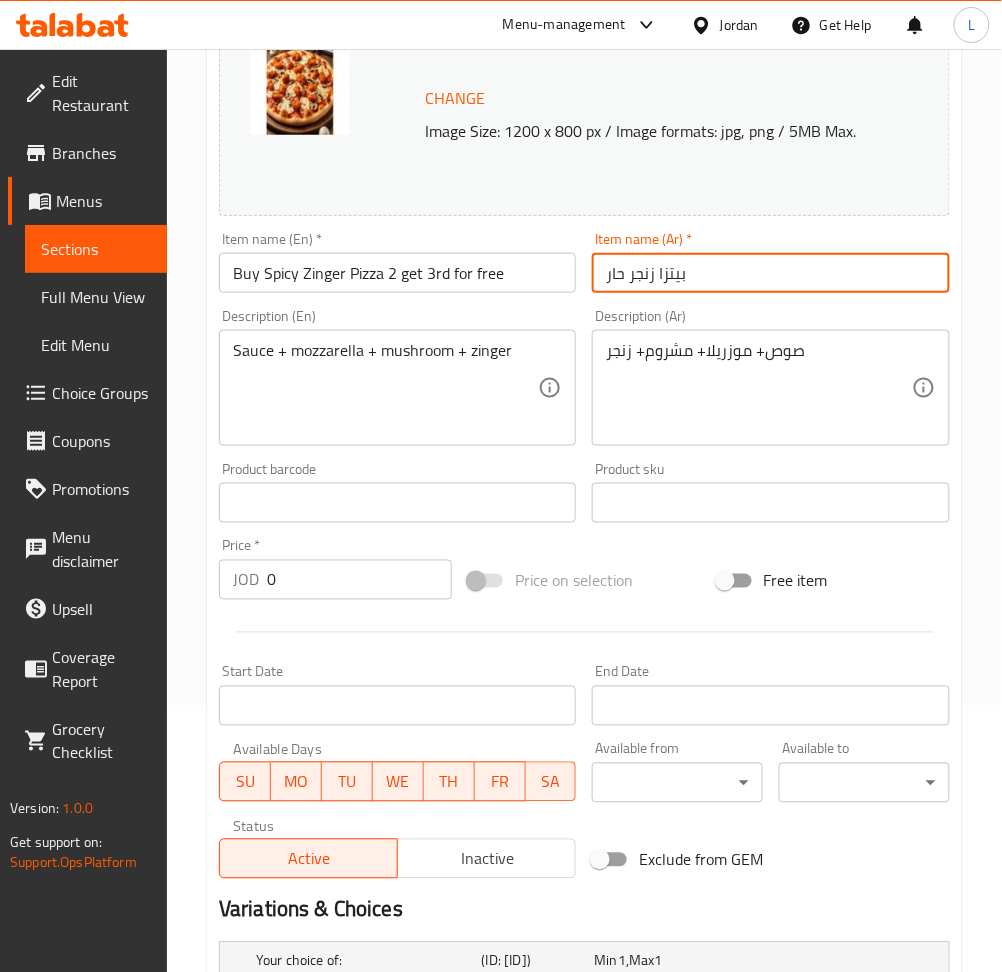 click on "بيتزا زنجر حار" at bounding box center (770, 273) 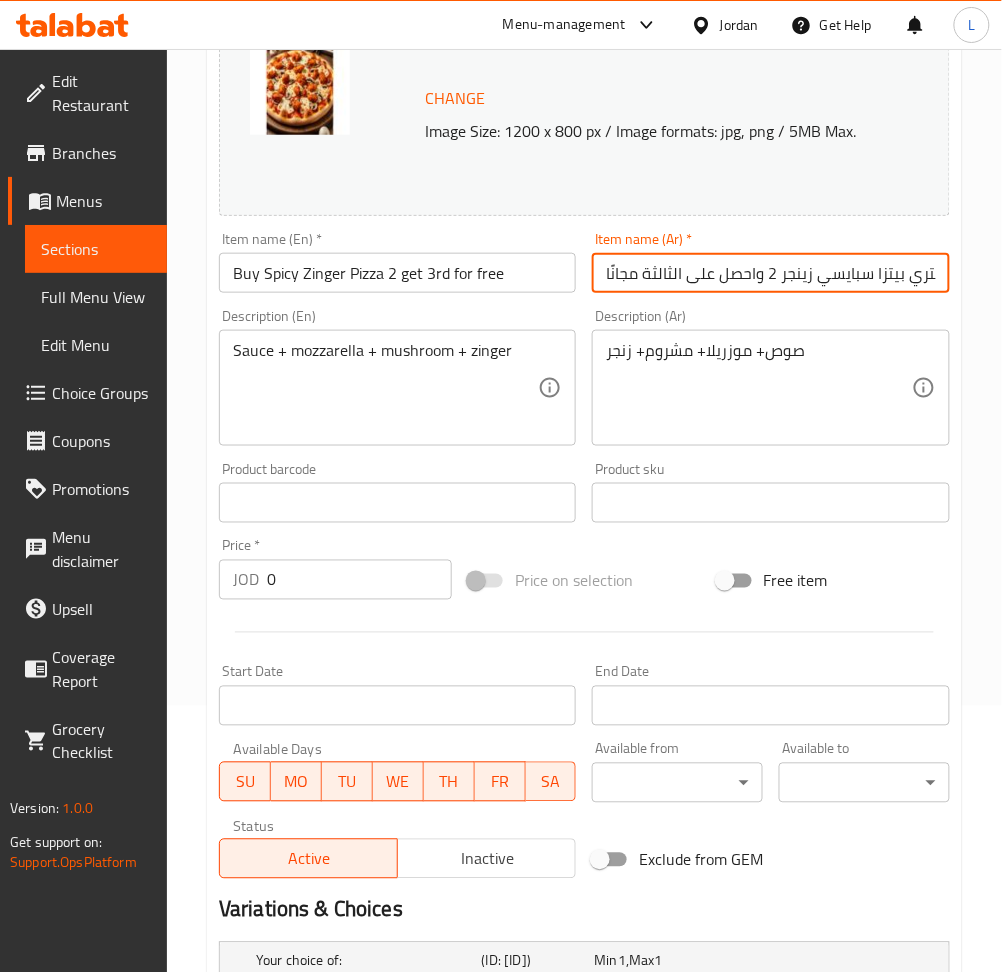 scroll, scrollTop: 0, scrollLeft: 12, axis: horizontal 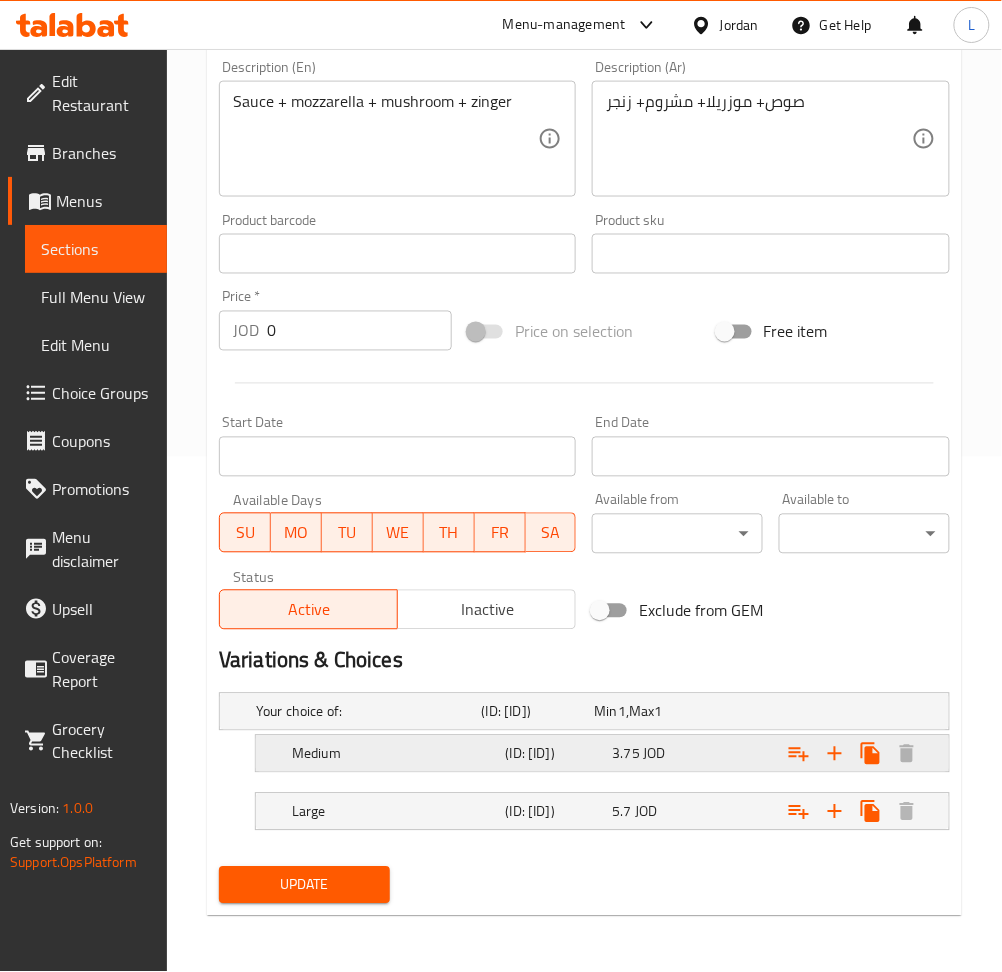type on "اشتري بيتزا سبايسي زينجر 2 واحصل على الثالثة مجانًا" 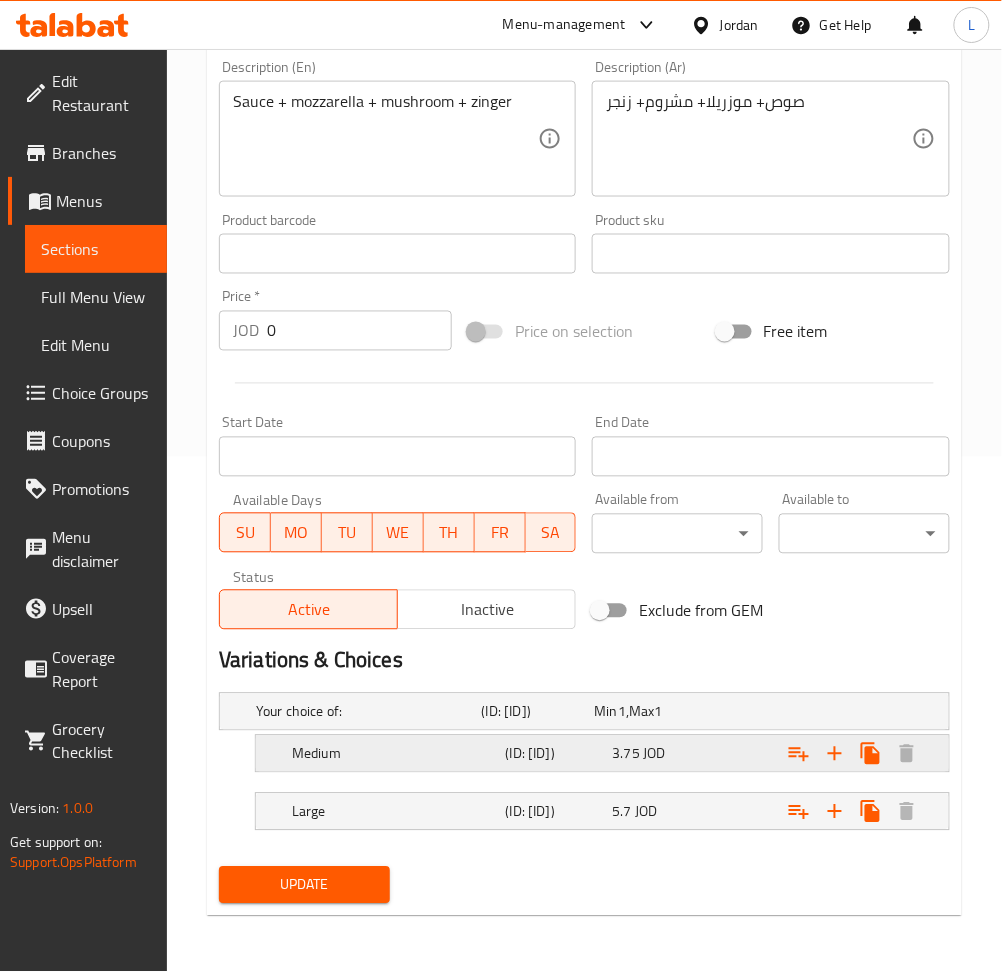 click on "3.75" at bounding box center (605, 712) 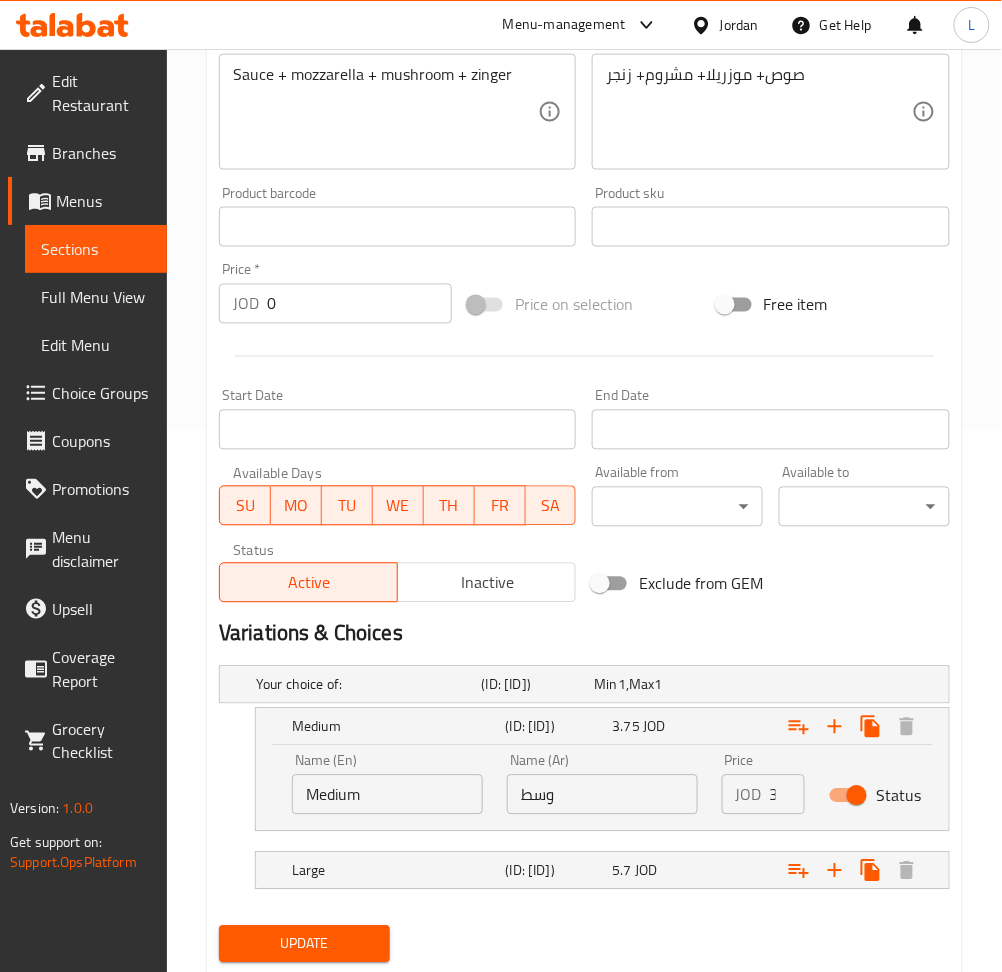 click on "3.75" at bounding box center [787, 795] 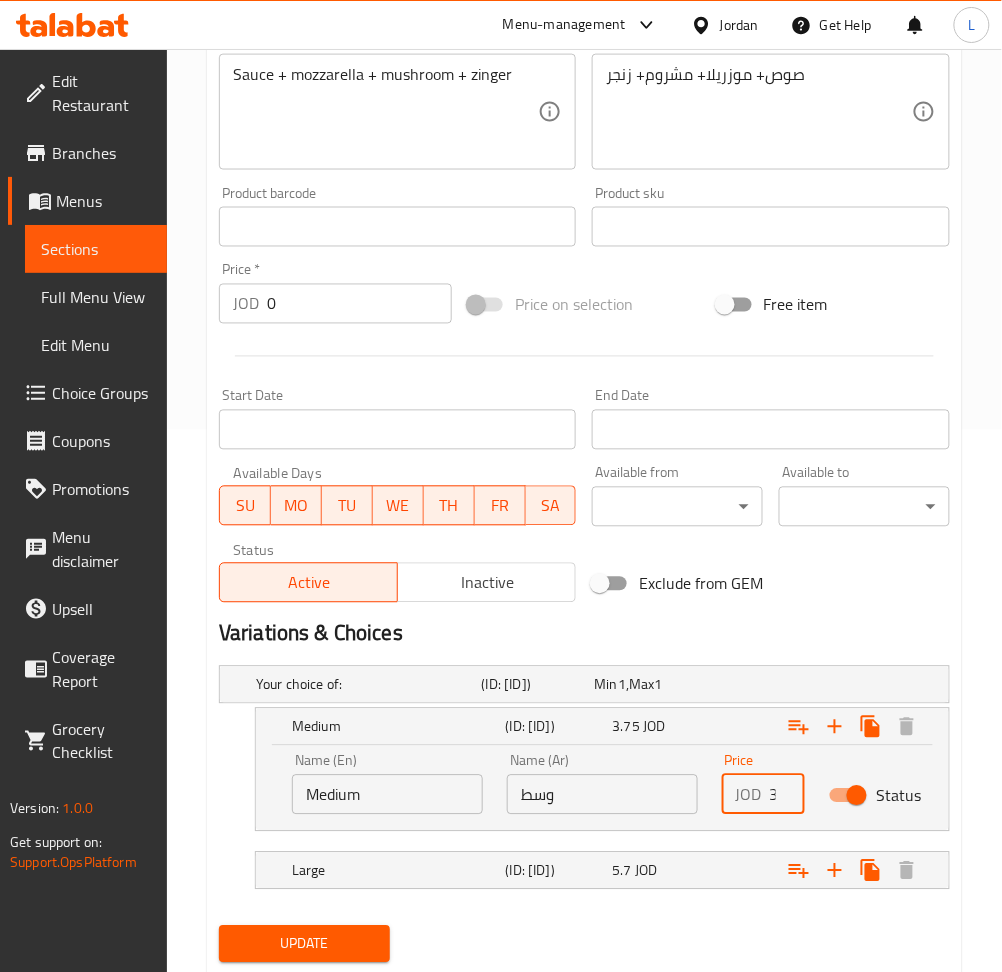 click on "3.75" at bounding box center [787, 795] 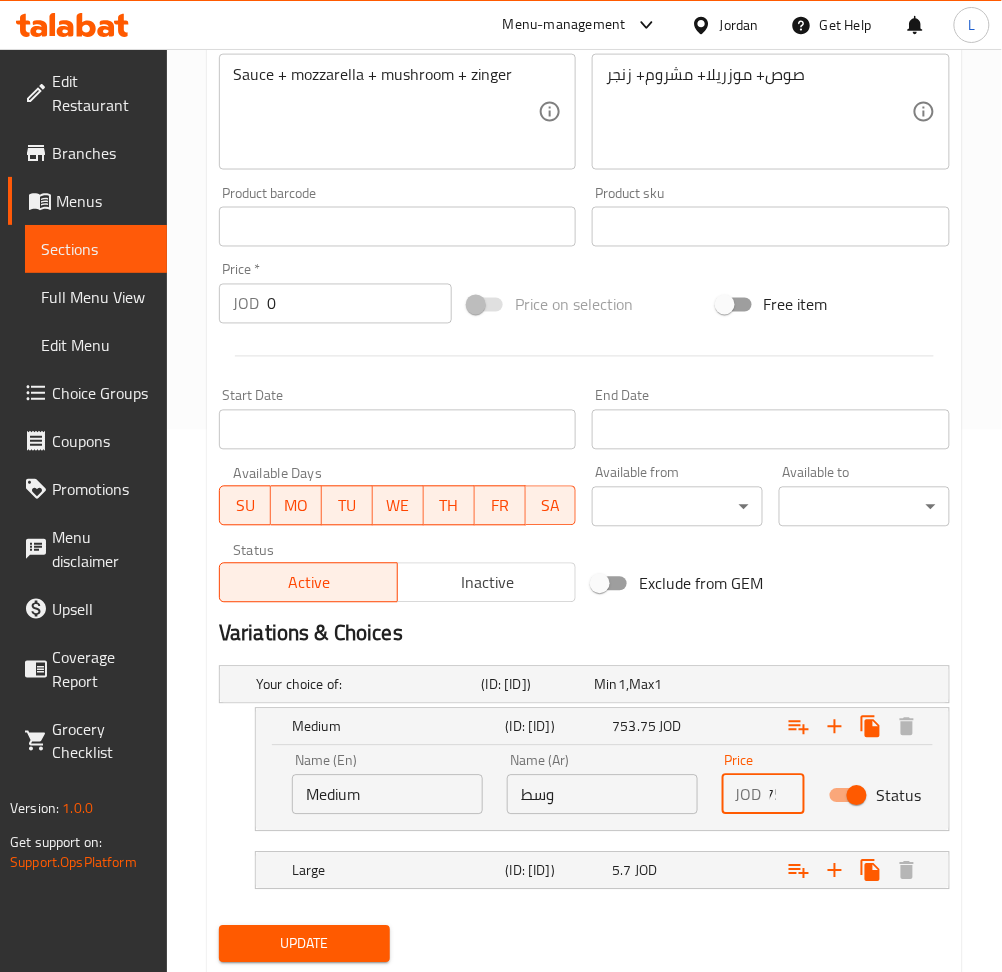 scroll, scrollTop: 0, scrollLeft: 12, axis: horizontal 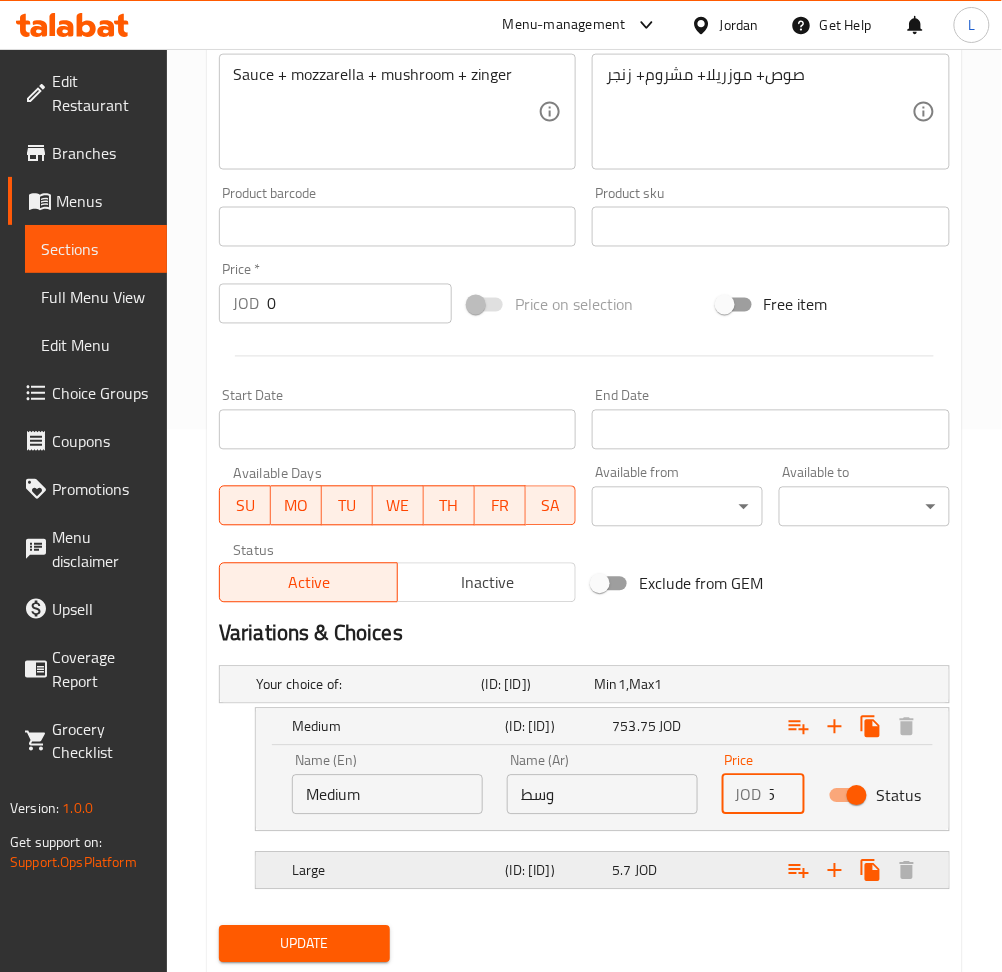 type on "753.75" 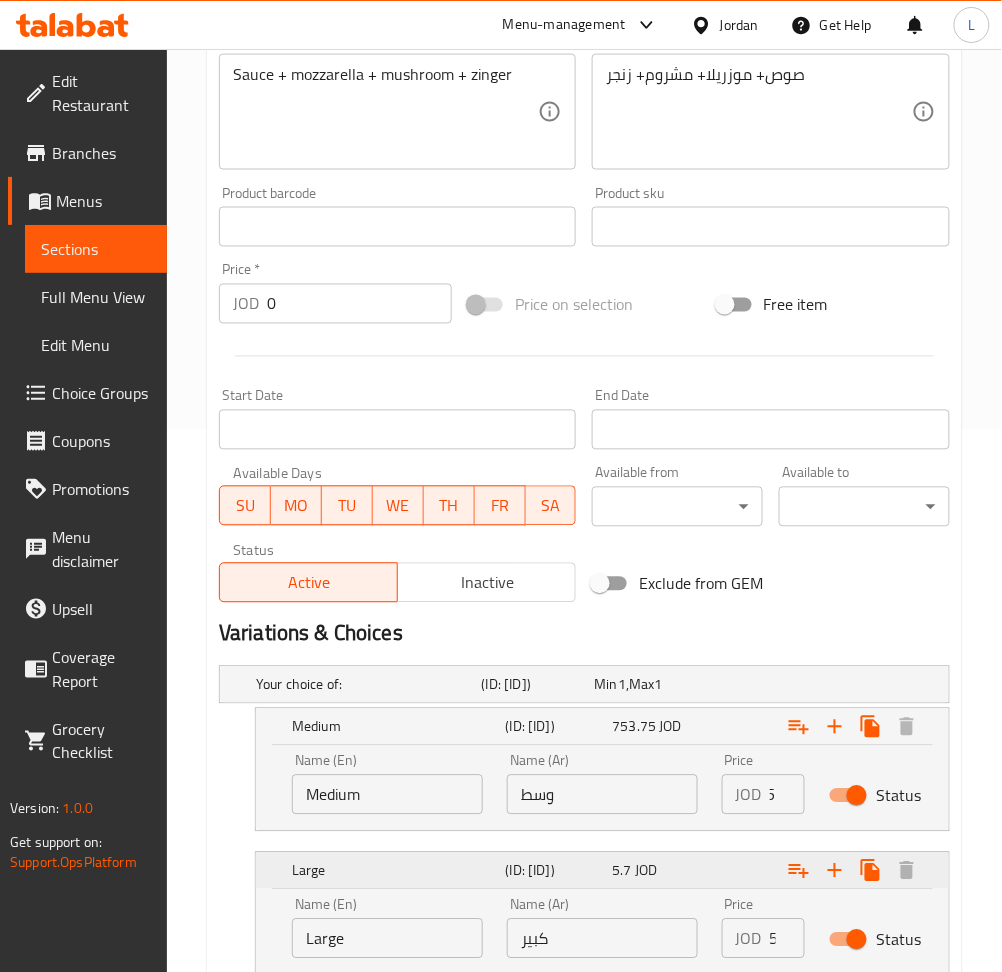 scroll, scrollTop: 0, scrollLeft: 0, axis: both 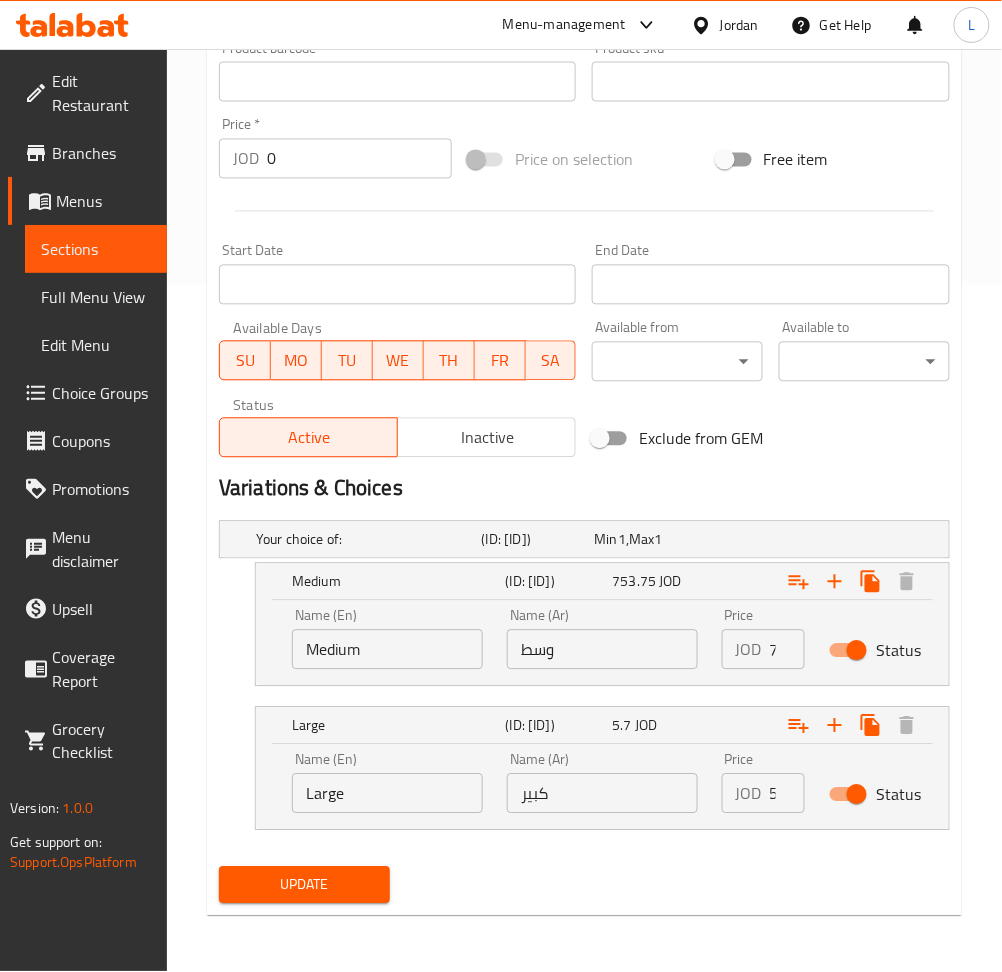 click on "5.7" at bounding box center [787, 794] 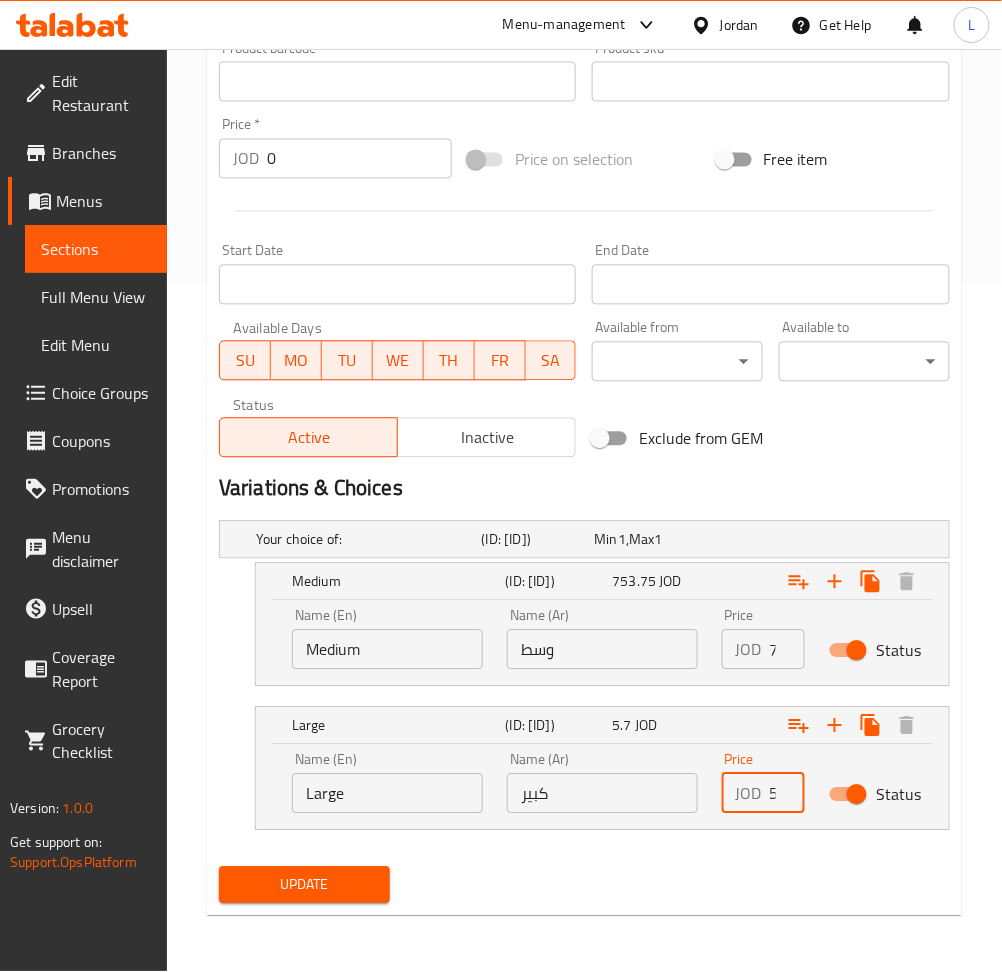 click on "5.7" at bounding box center (787, 794) 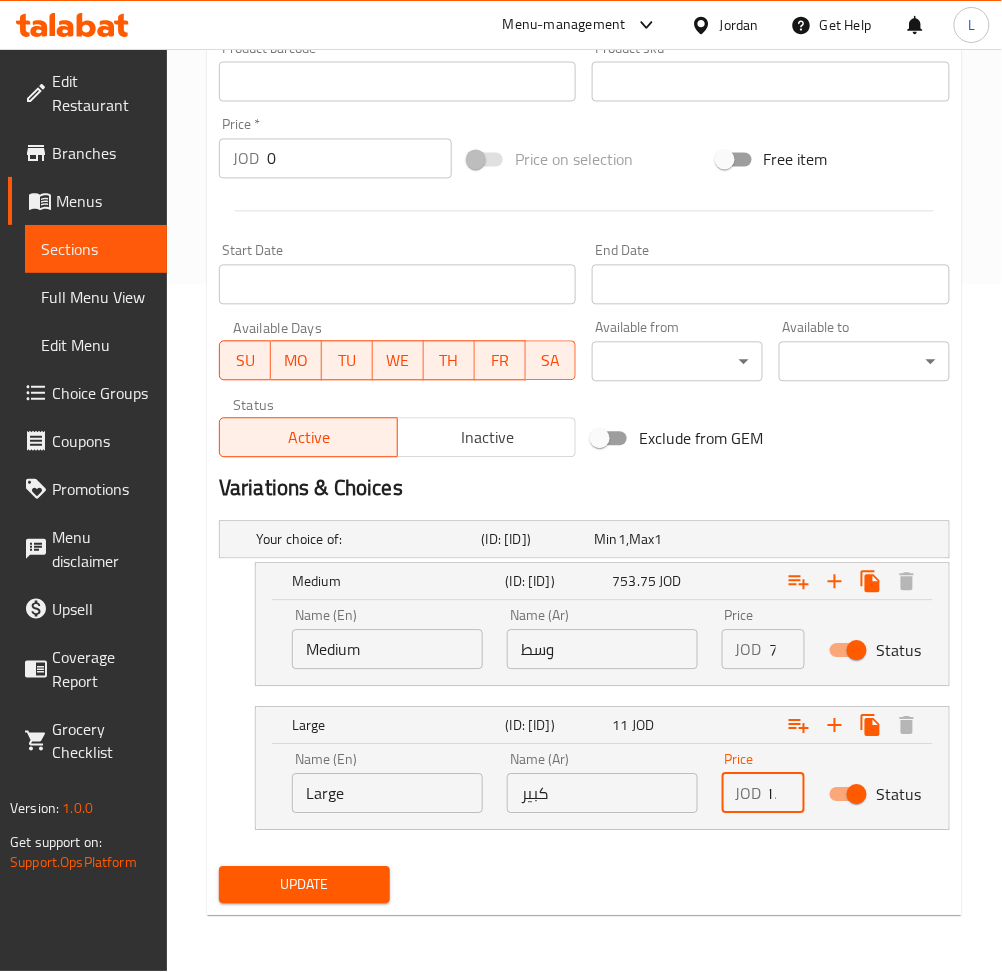 scroll, scrollTop: 0, scrollLeft: 22, axis: horizontal 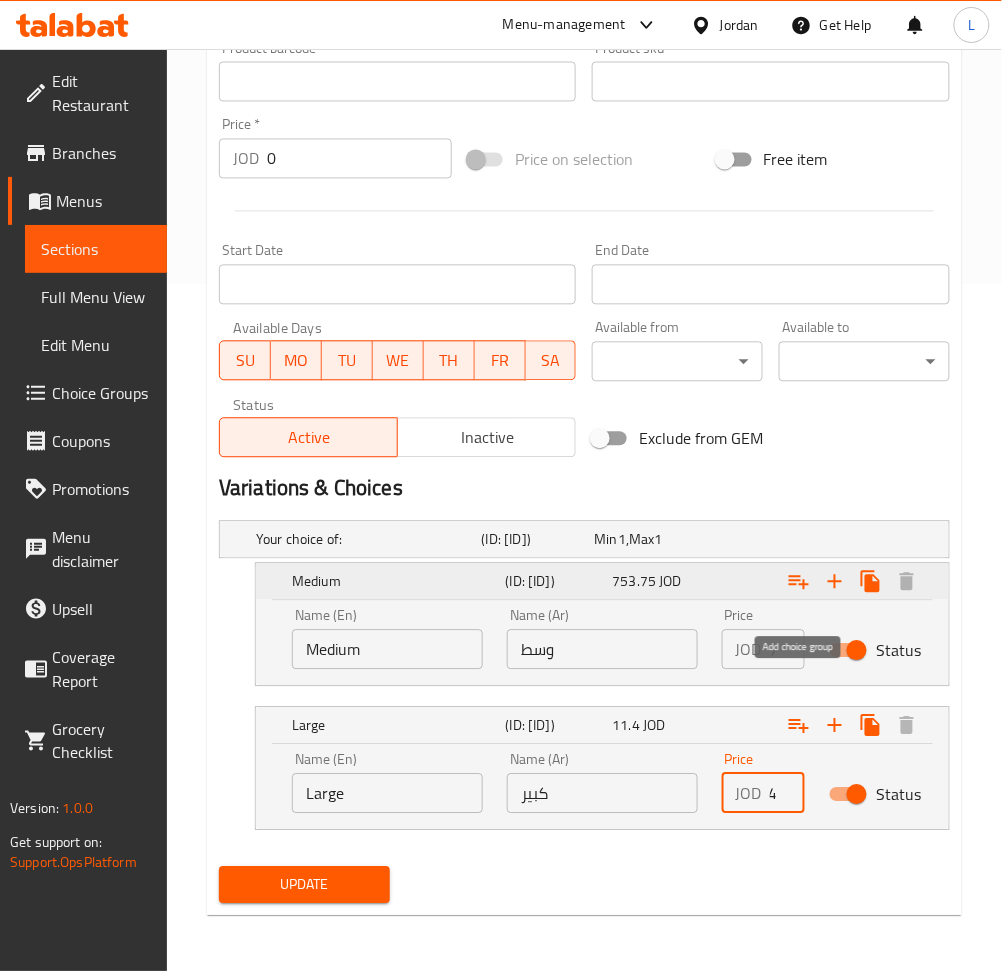 type on "11.4" 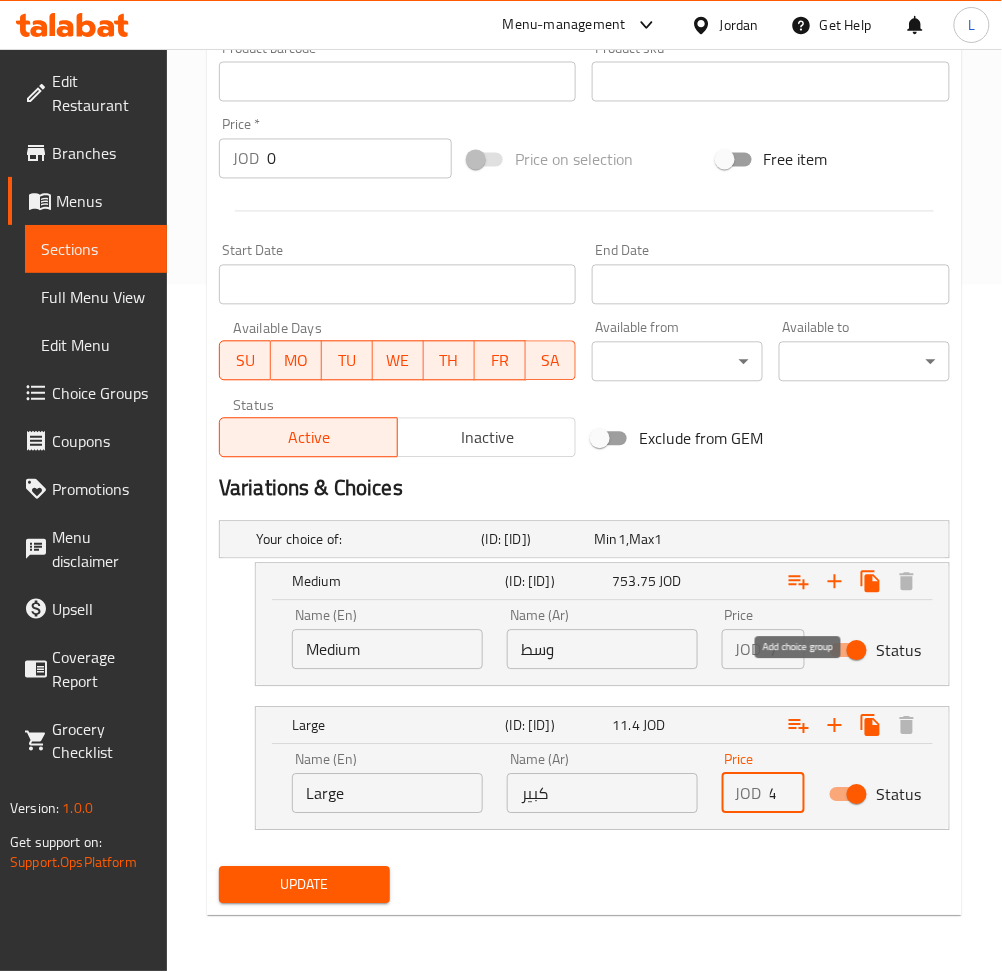 scroll, scrollTop: 0, scrollLeft: 0, axis: both 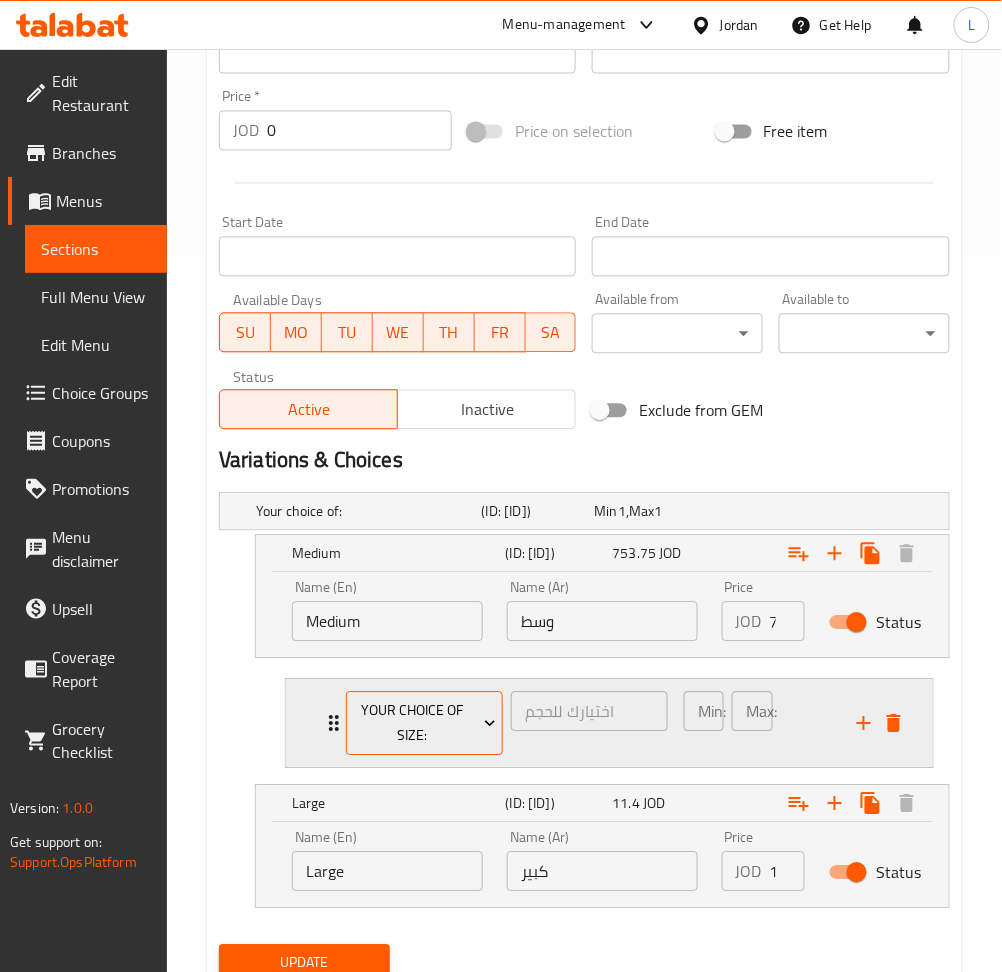 click on "your choice of size:" at bounding box center (424, 724) 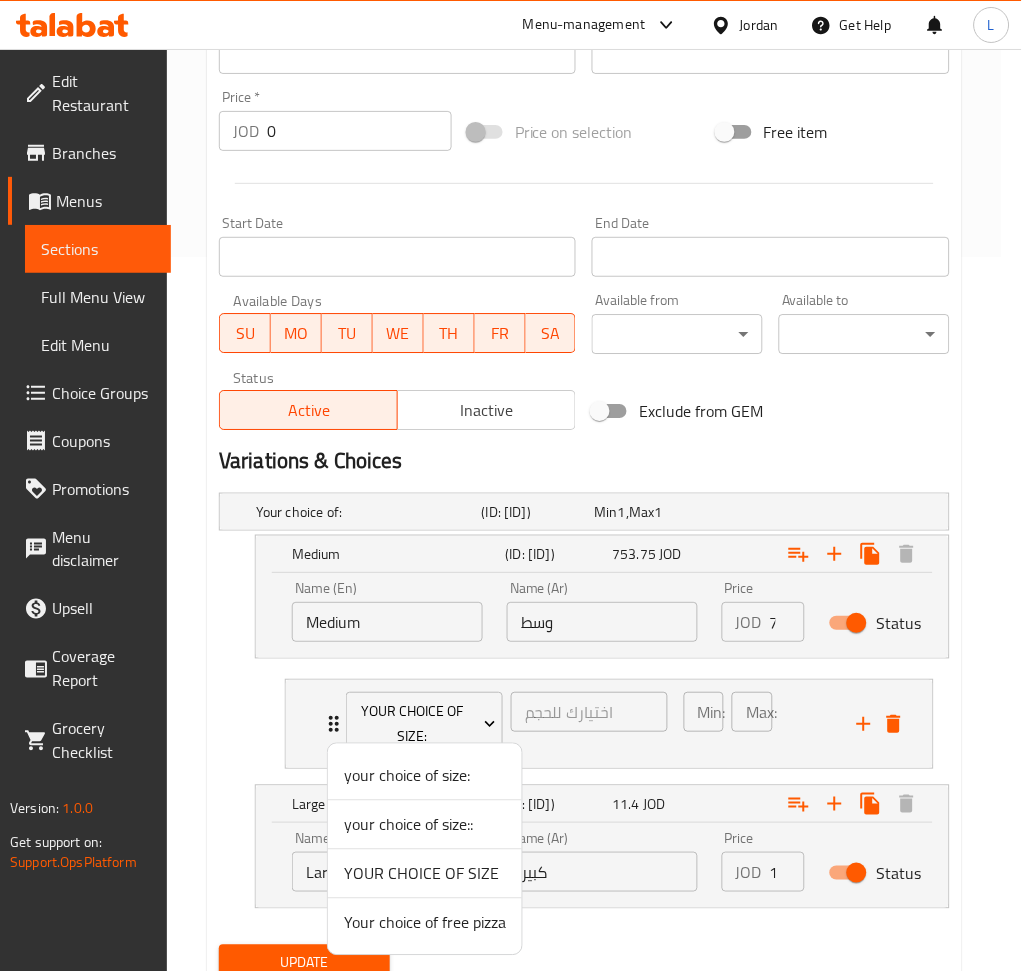 click on "Your choice of free pizza" at bounding box center [425, 923] 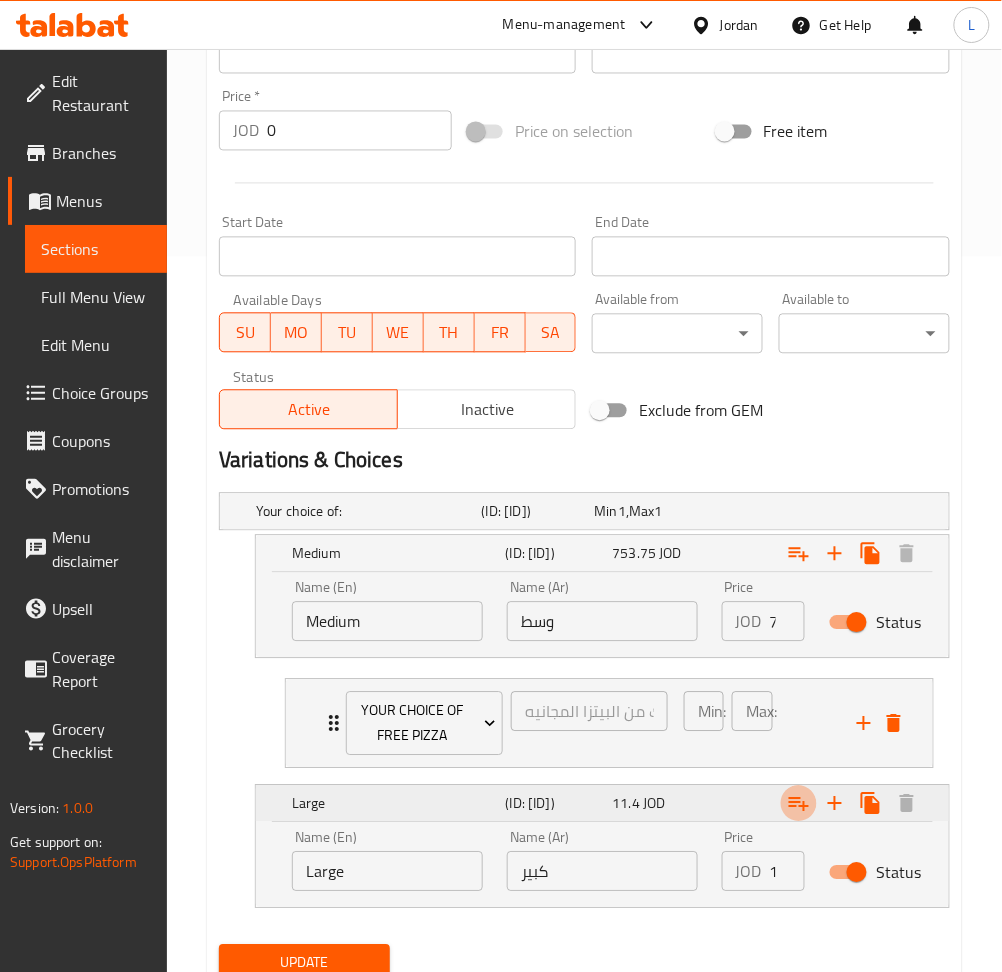 click 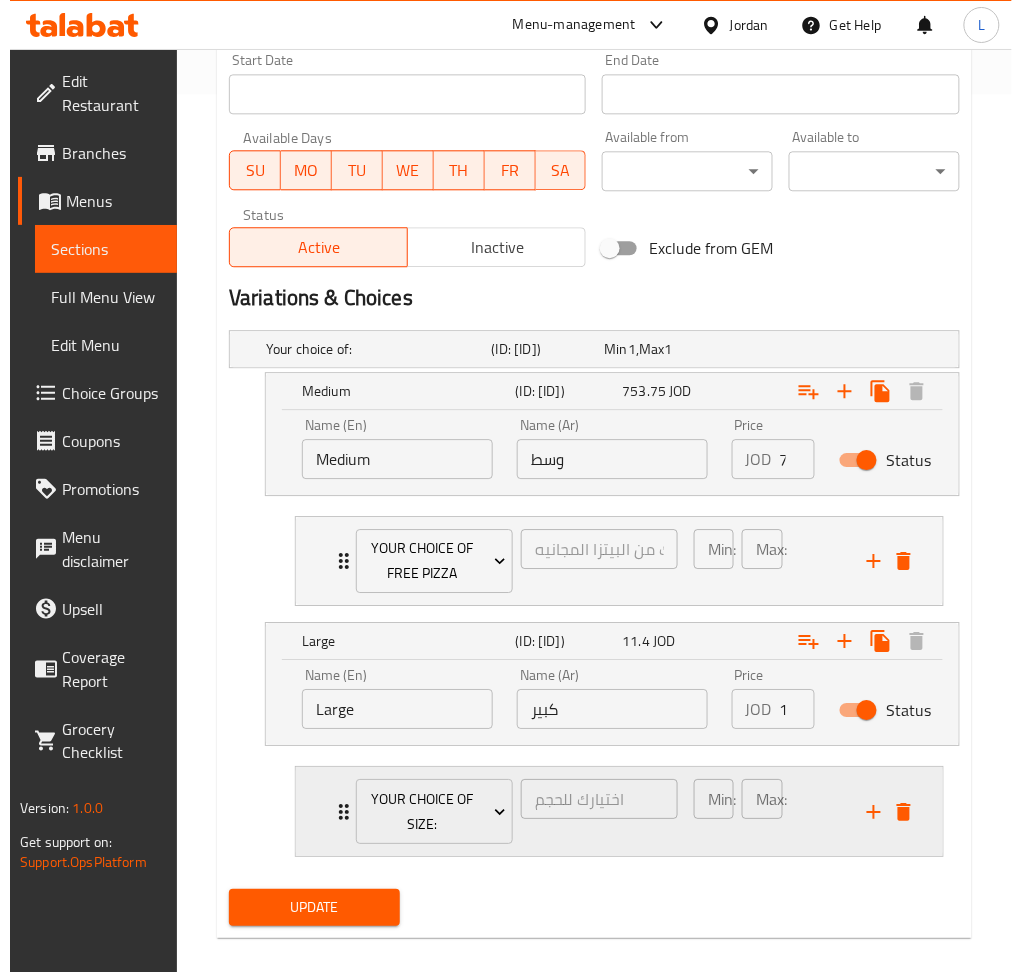 scroll, scrollTop: 929, scrollLeft: 0, axis: vertical 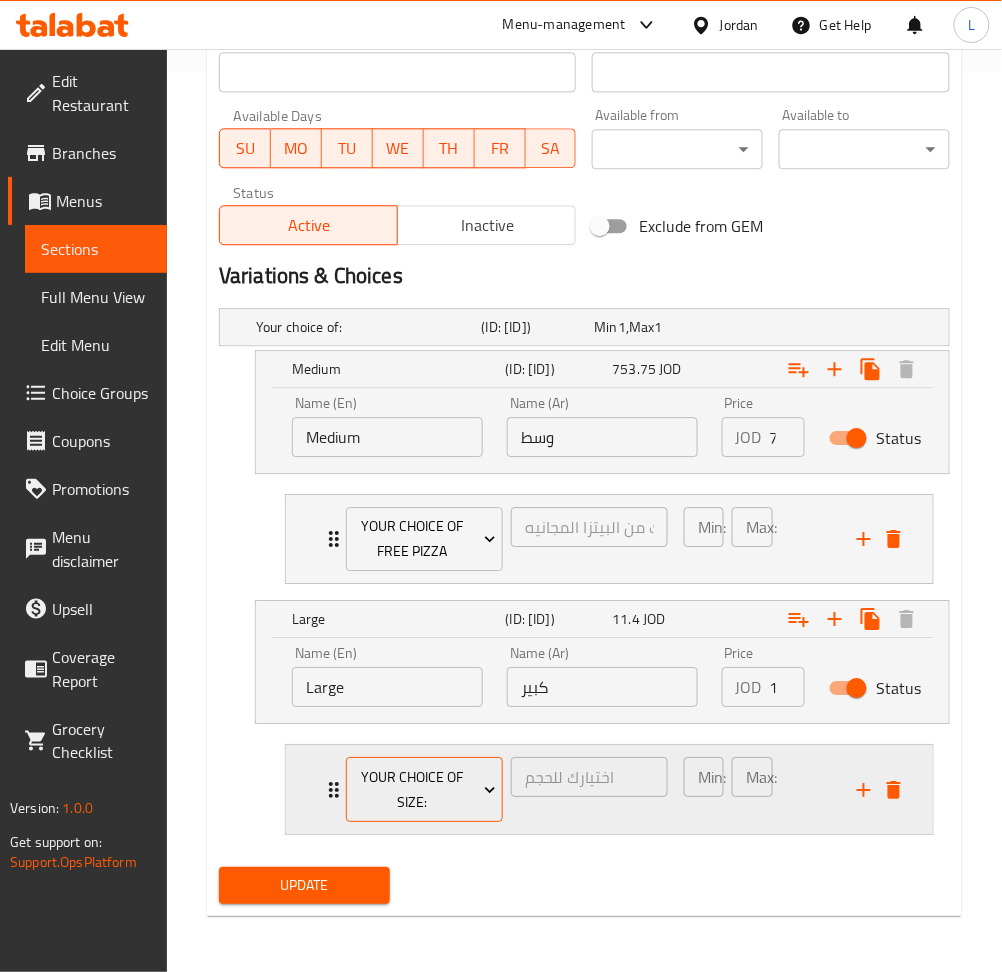 click on "your choice of size:" at bounding box center (424, 790) 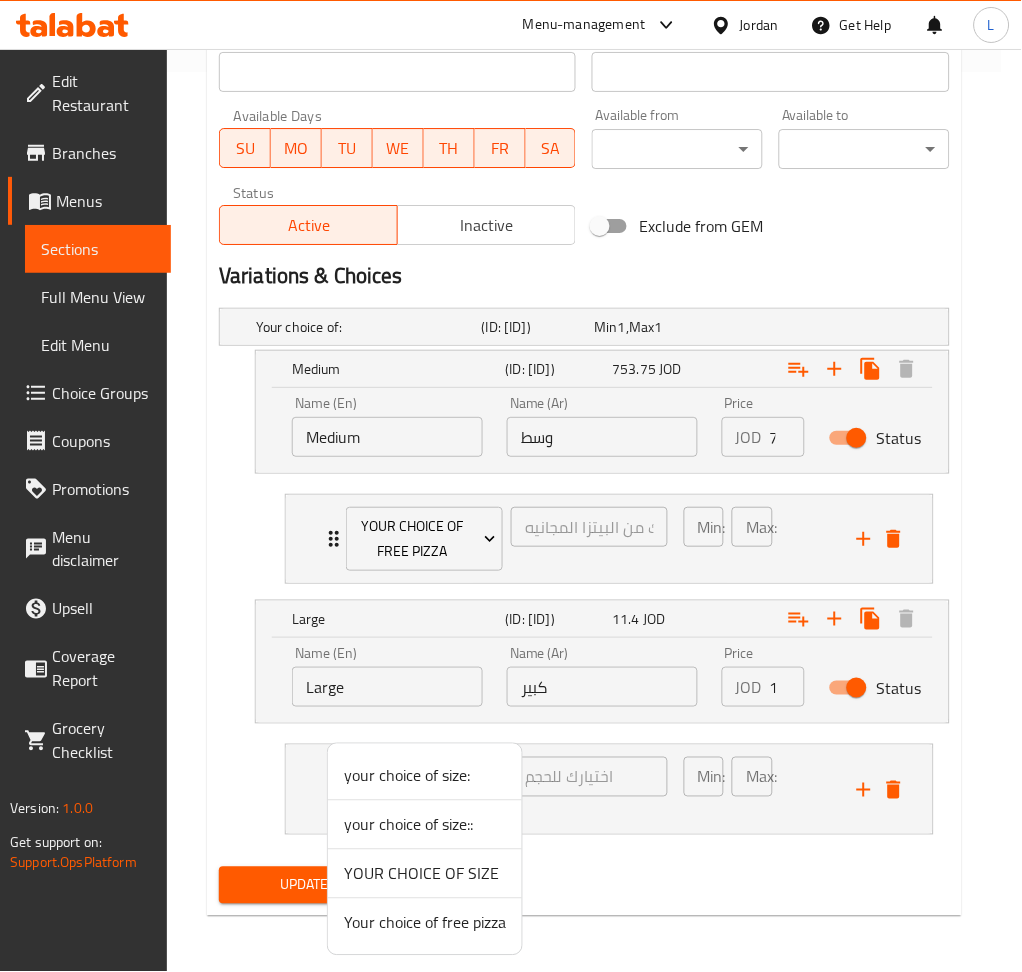 click on "Your choice of free pizza" at bounding box center (425, 923) 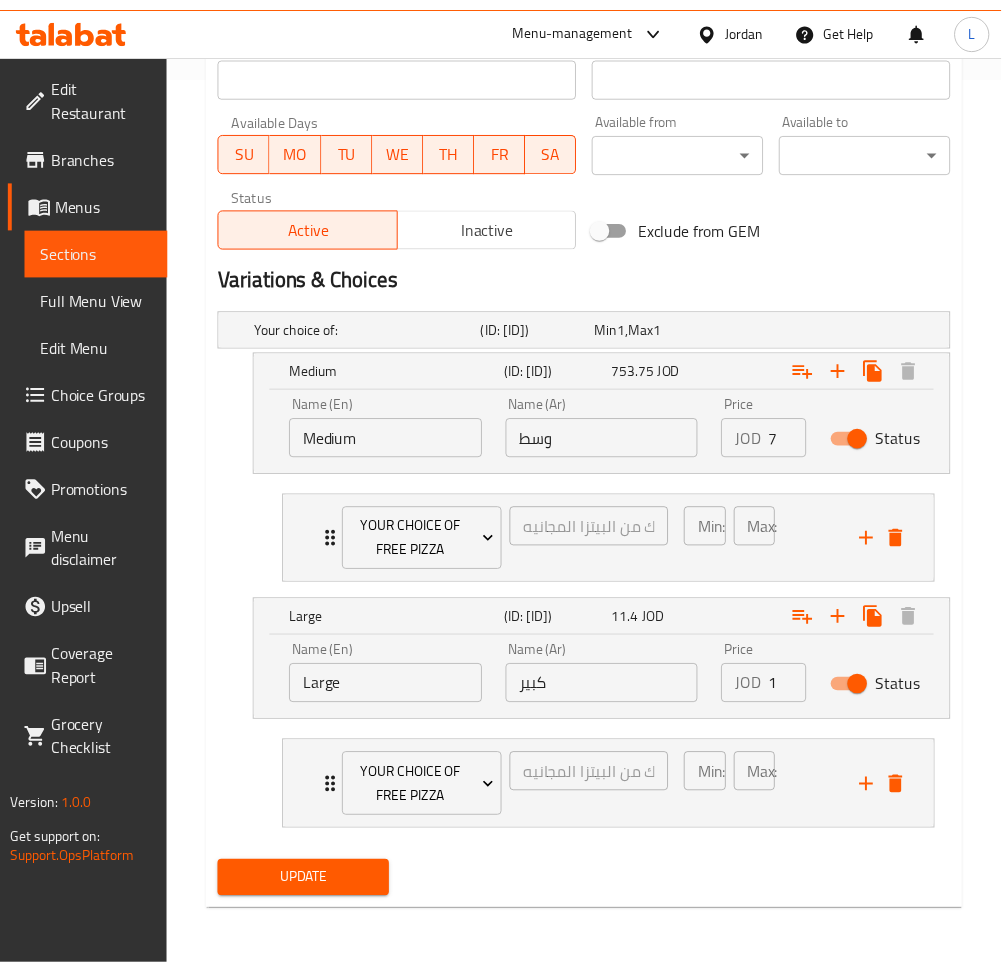 scroll, scrollTop: 908, scrollLeft: 0, axis: vertical 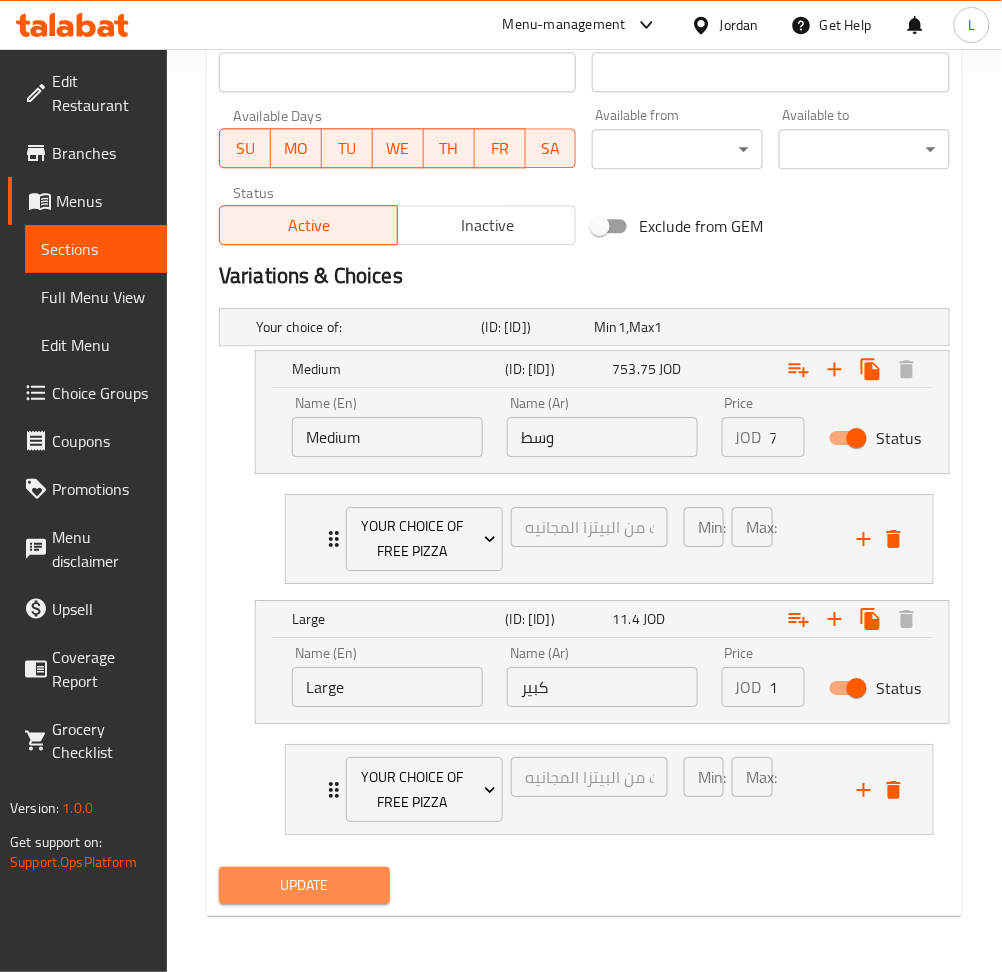 click on "Update" at bounding box center (304, 885) 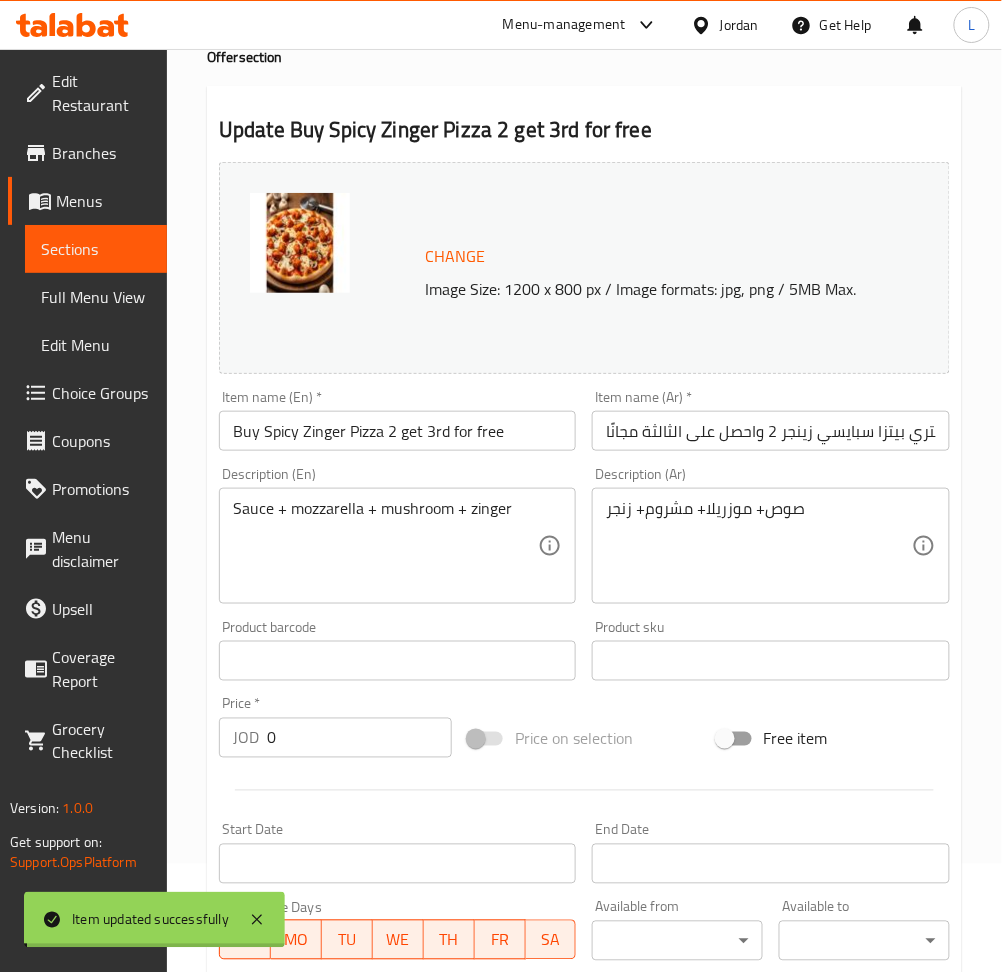 scroll, scrollTop: 0, scrollLeft: 0, axis: both 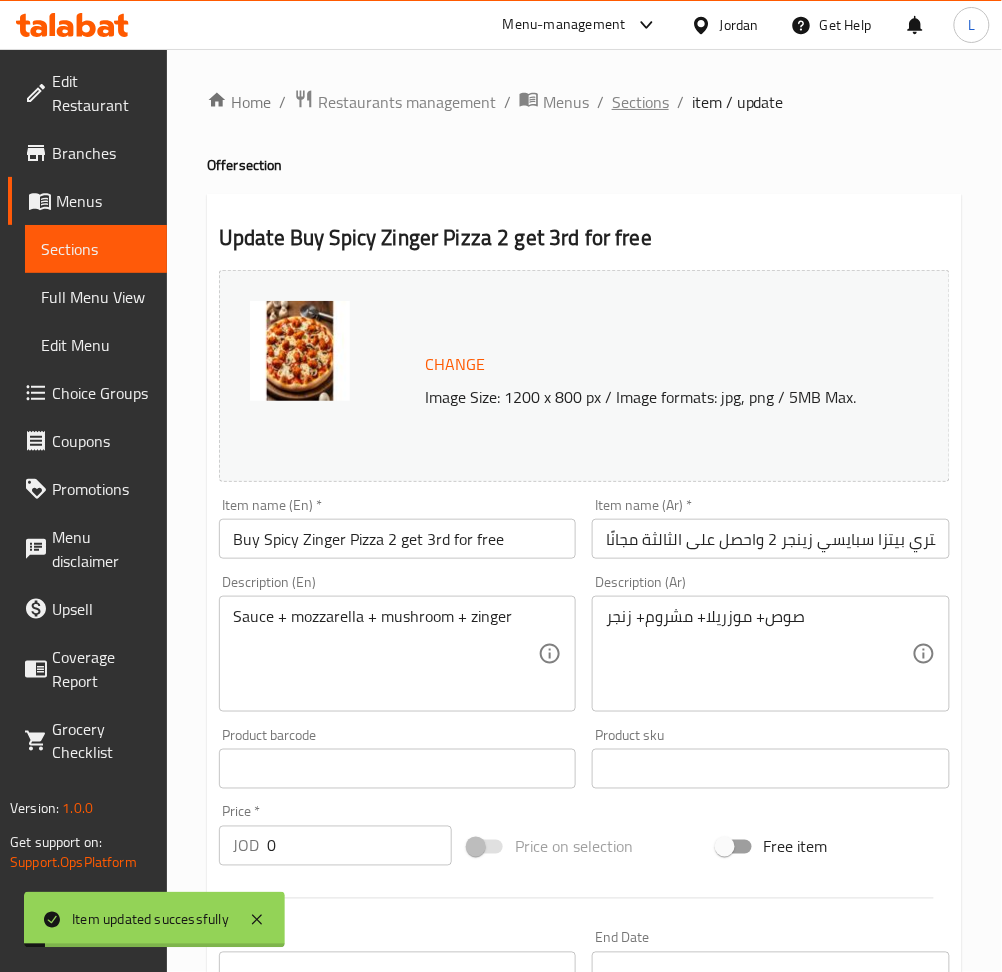 click on "Sections" at bounding box center (640, 102) 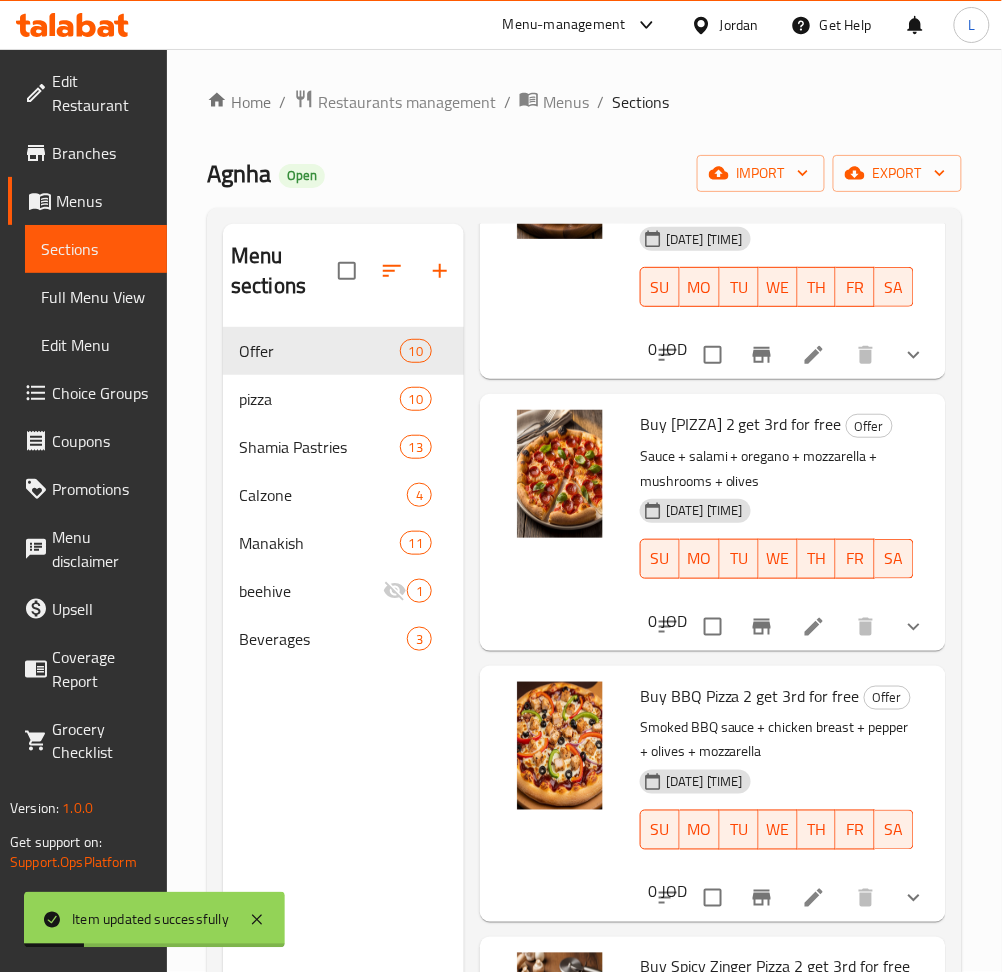 scroll, scrollTop: 2046, scrollLeft: 0, axis: vertical 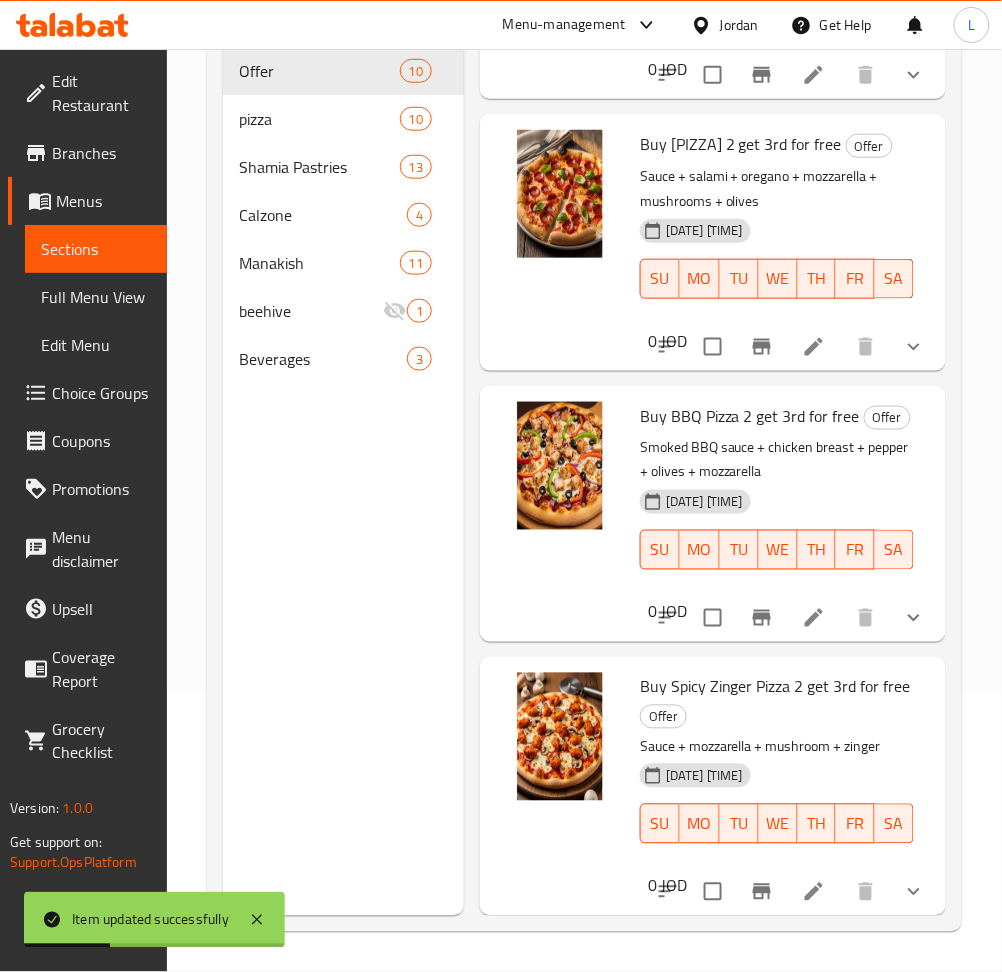 click 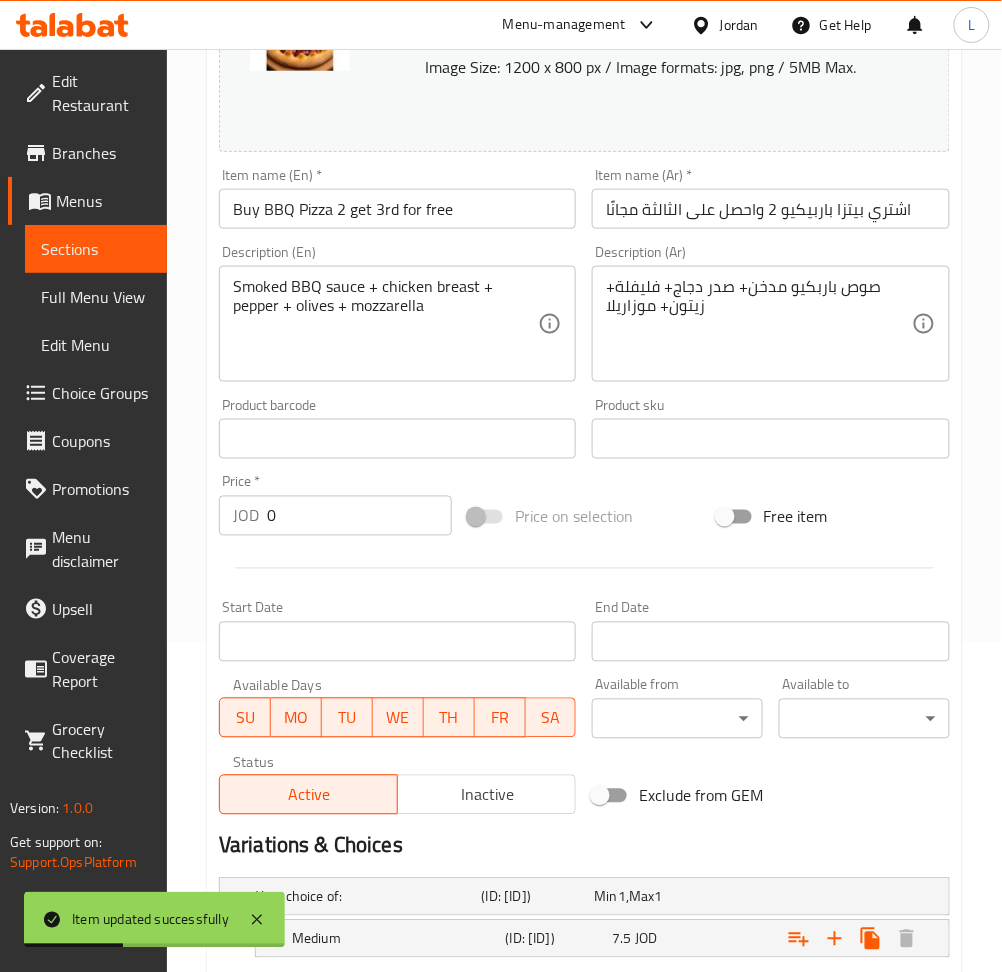scroll, scrollTop: 542, scrollLeft: 0, axis: vertical 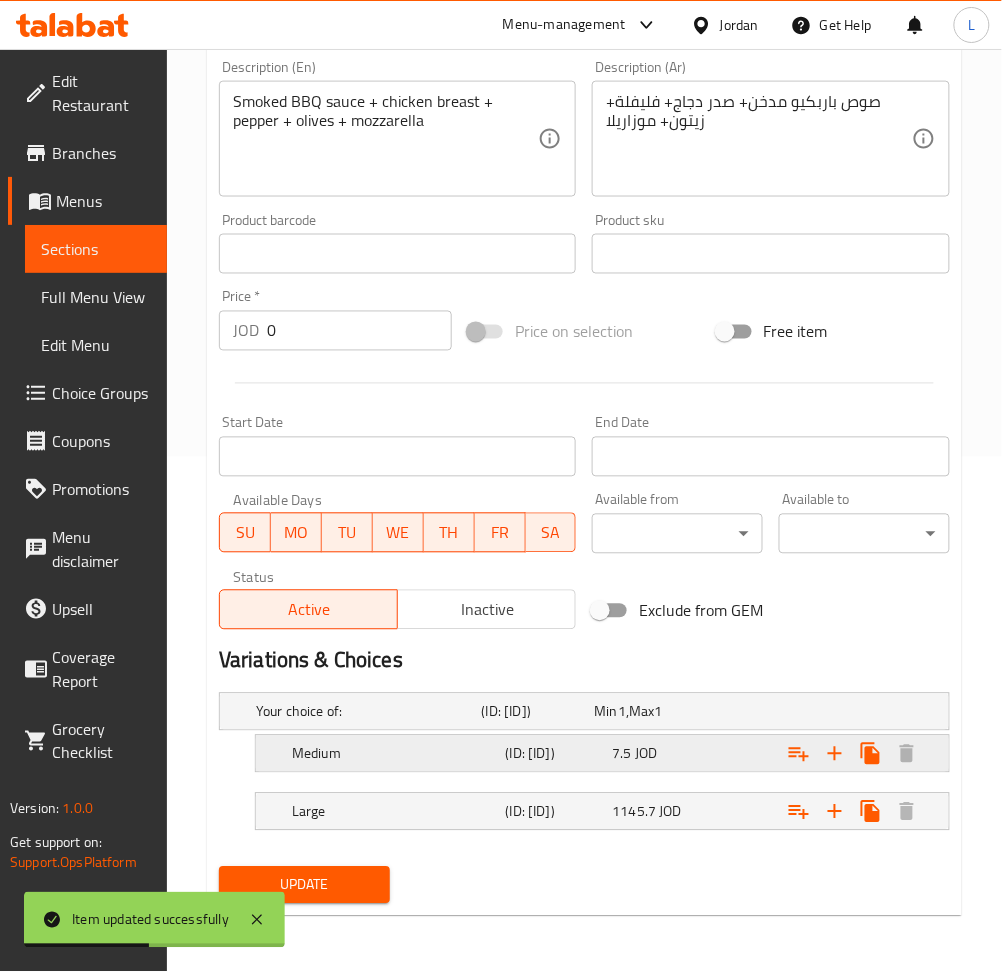 click on "7.5   JOD" at bounding box center [646, 712] 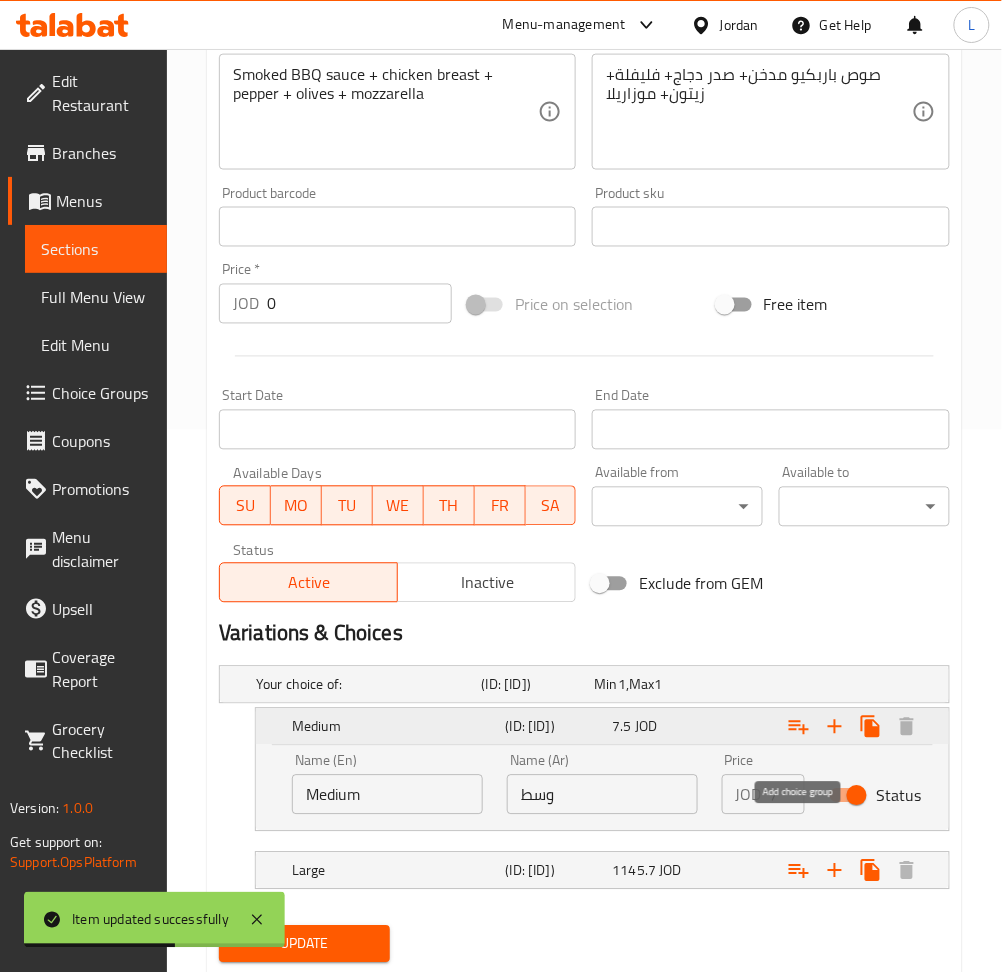 click 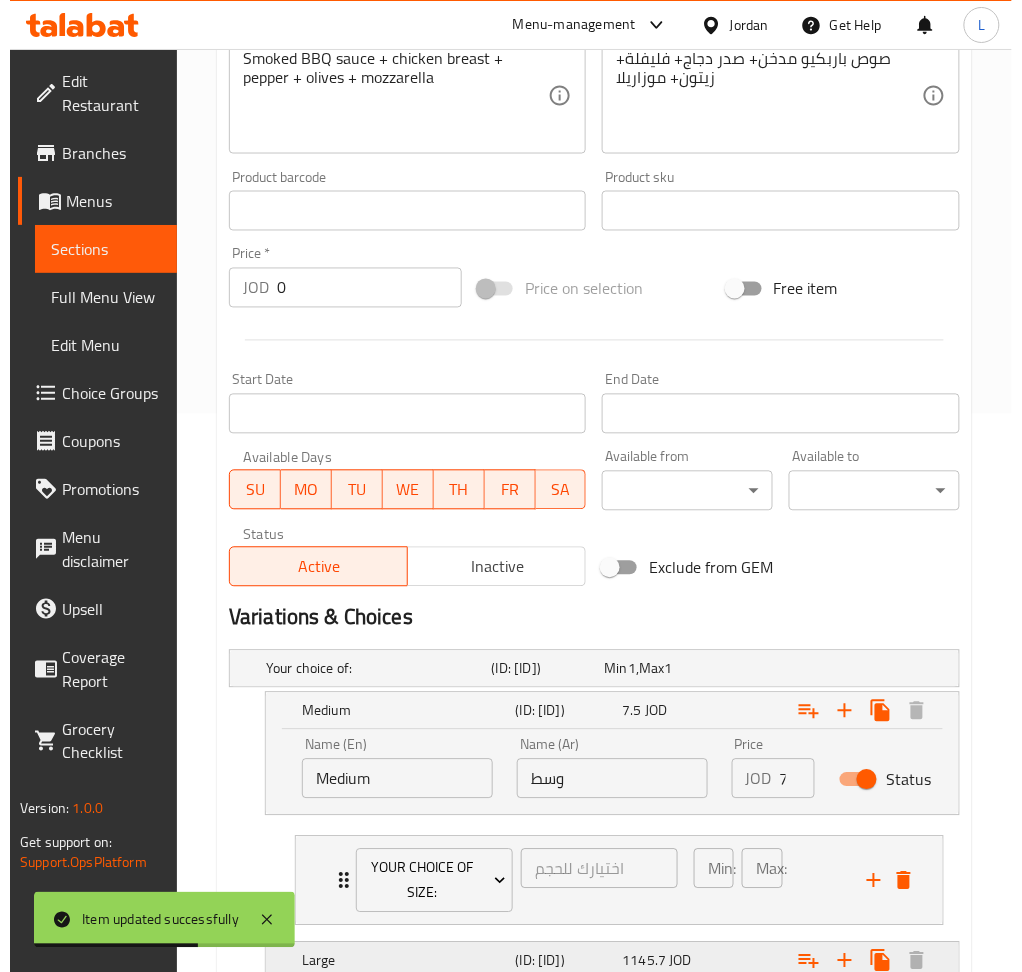 scroll, scrollTop: 736, scrollLeft: 0, axis: vertical 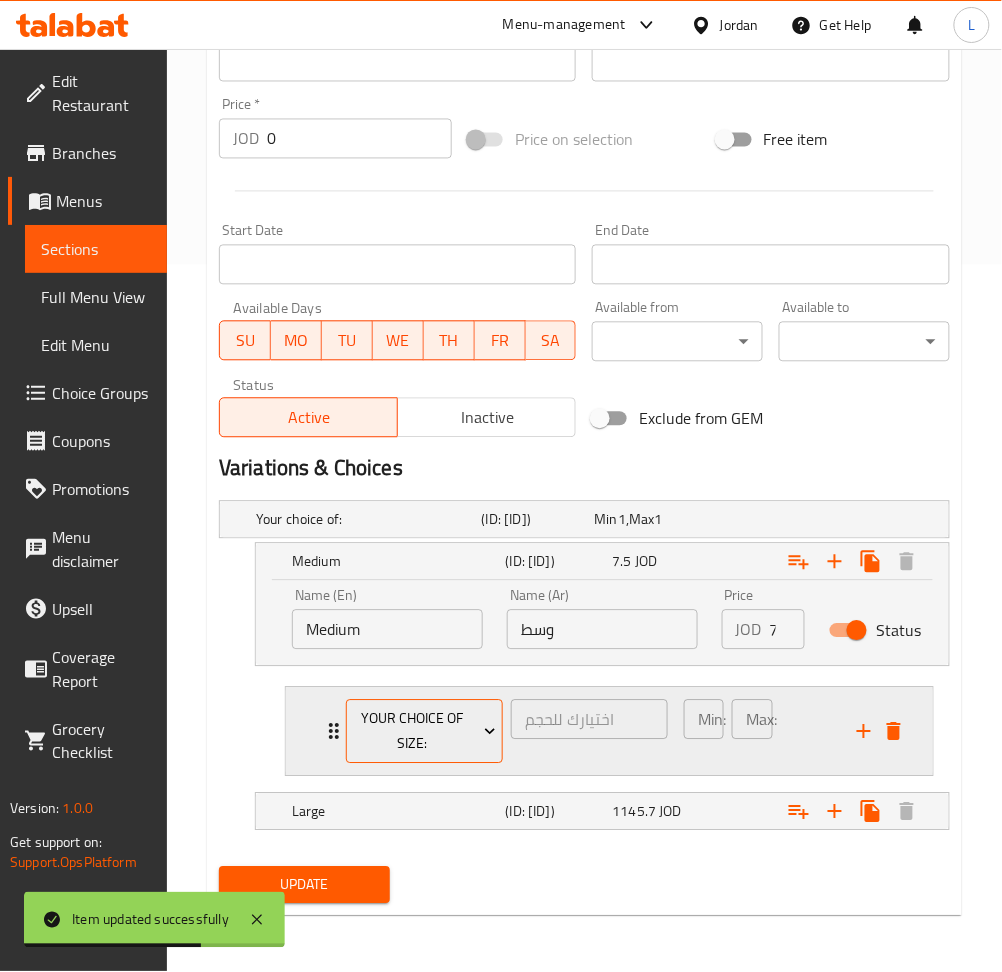 click on "your choice of size:" at bounding box center [424, 732] 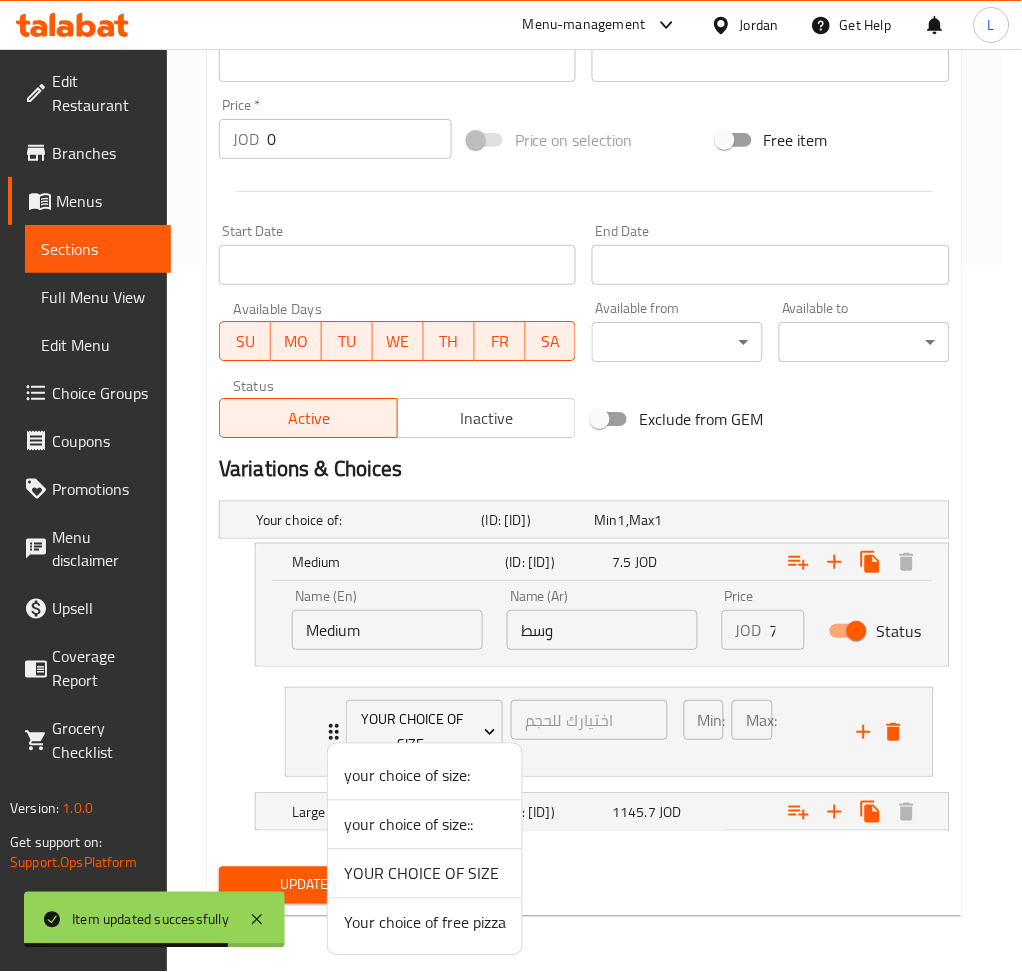 drag, startPoint x: 436, startPoint y: 924, endPoint x: 492, endPoint y: 928, distance: 56.142673 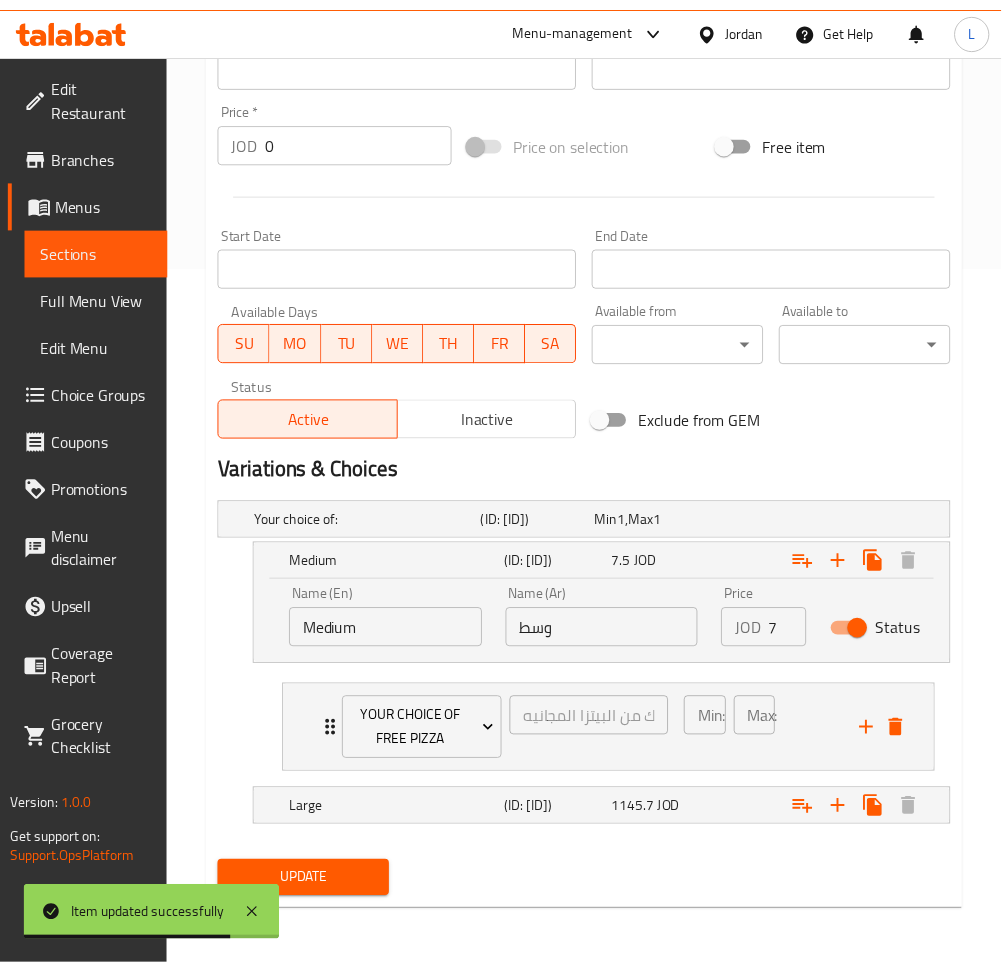 scroll, scrollTop: 716, scrollLeft: 0, axis: vertical 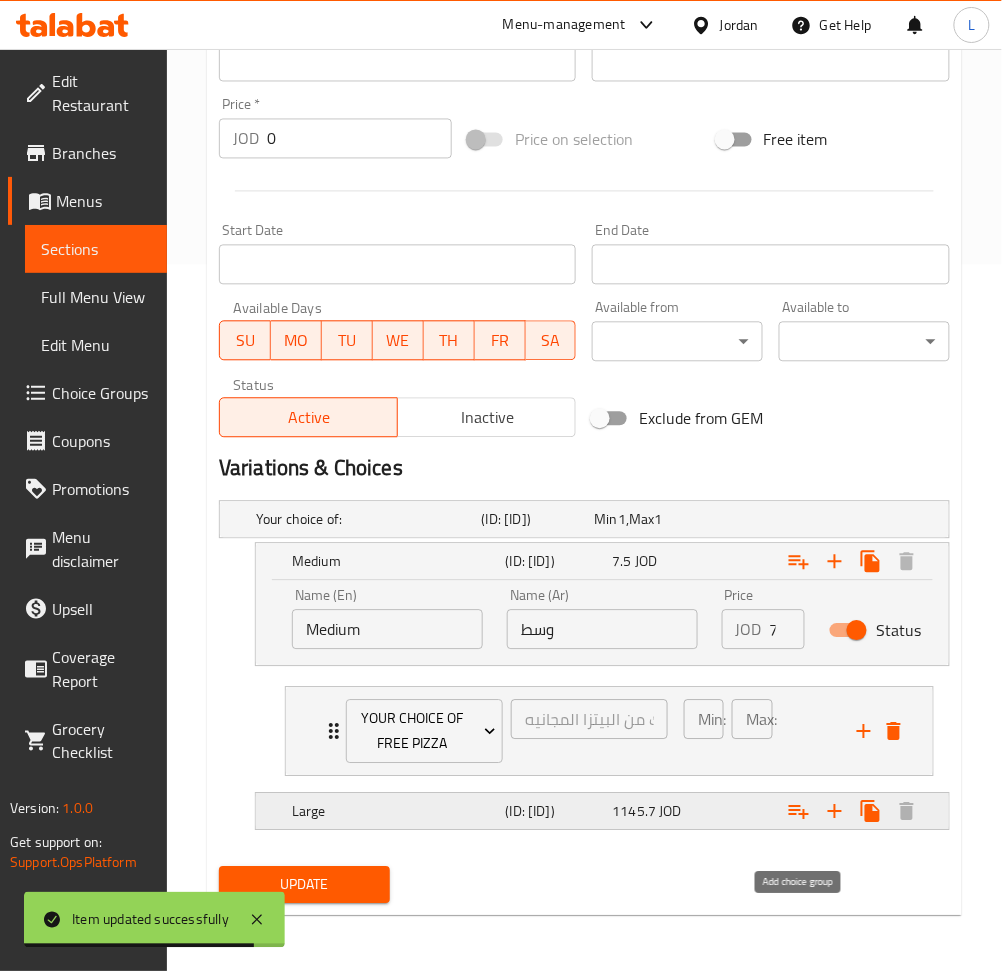 click 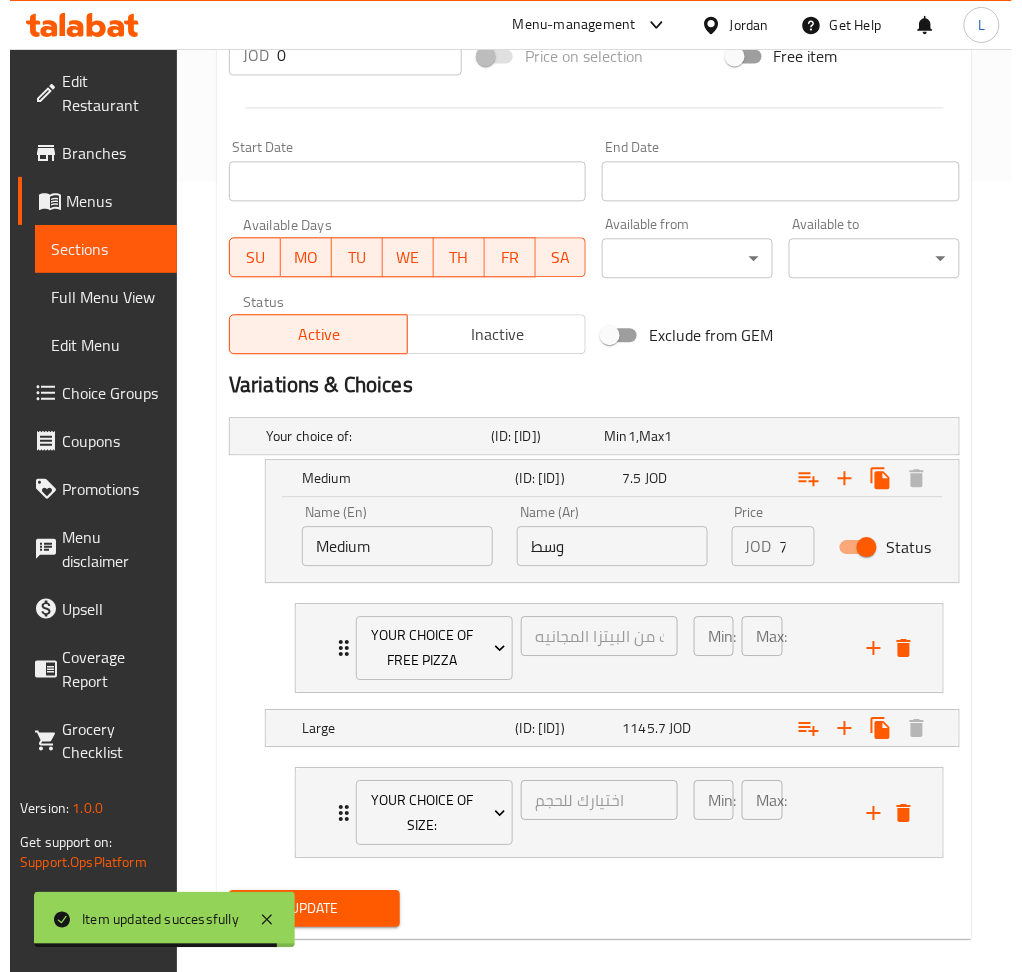scroll, scrollTop: 843, scrollLeft: 0, axis: vertical 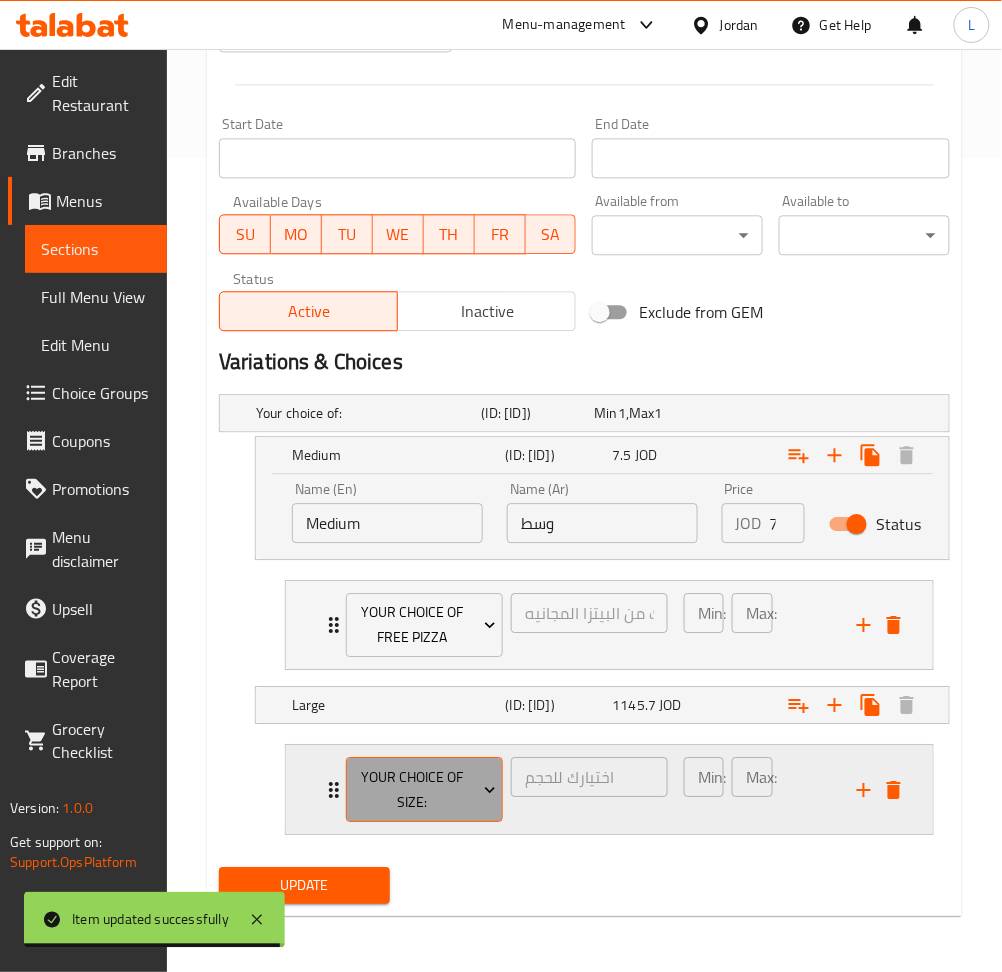 click on "your choice of size:" at bounding box center [424, 790] 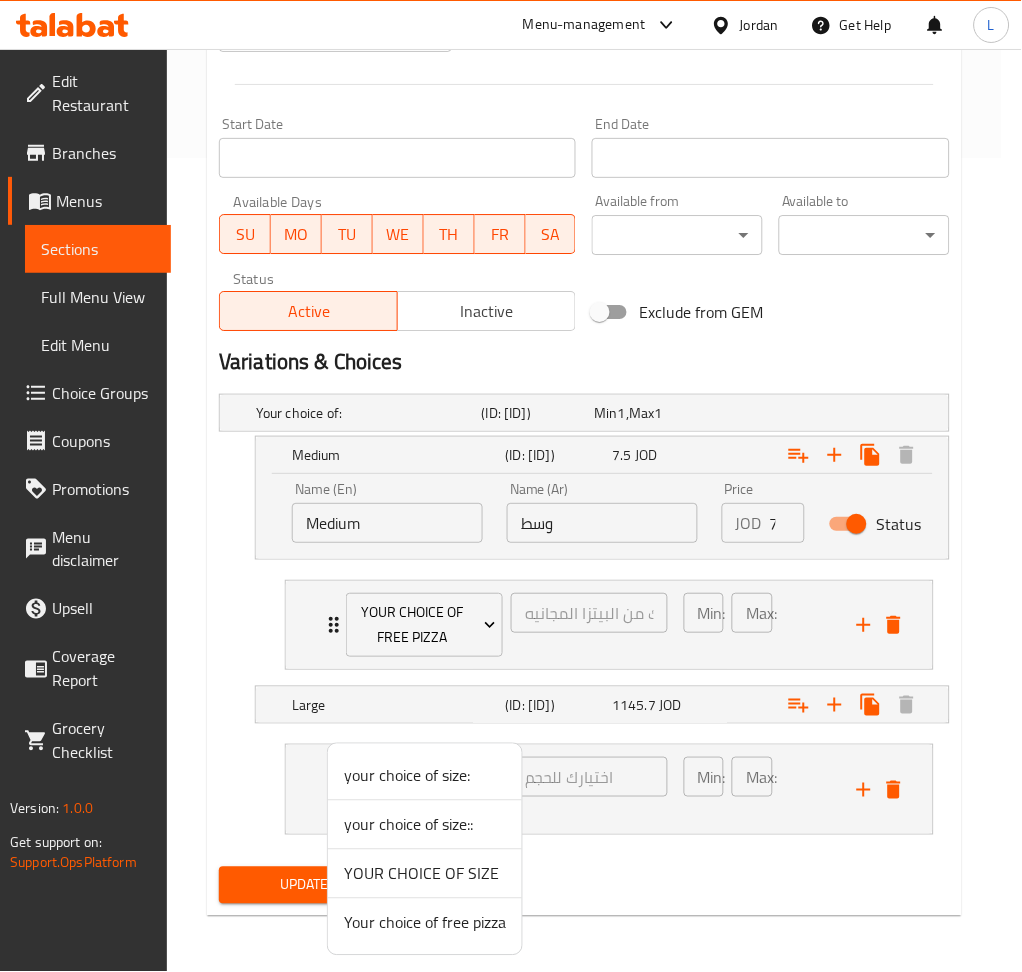 click on "Your choice of free pizza" at bounding box center [425, 923] 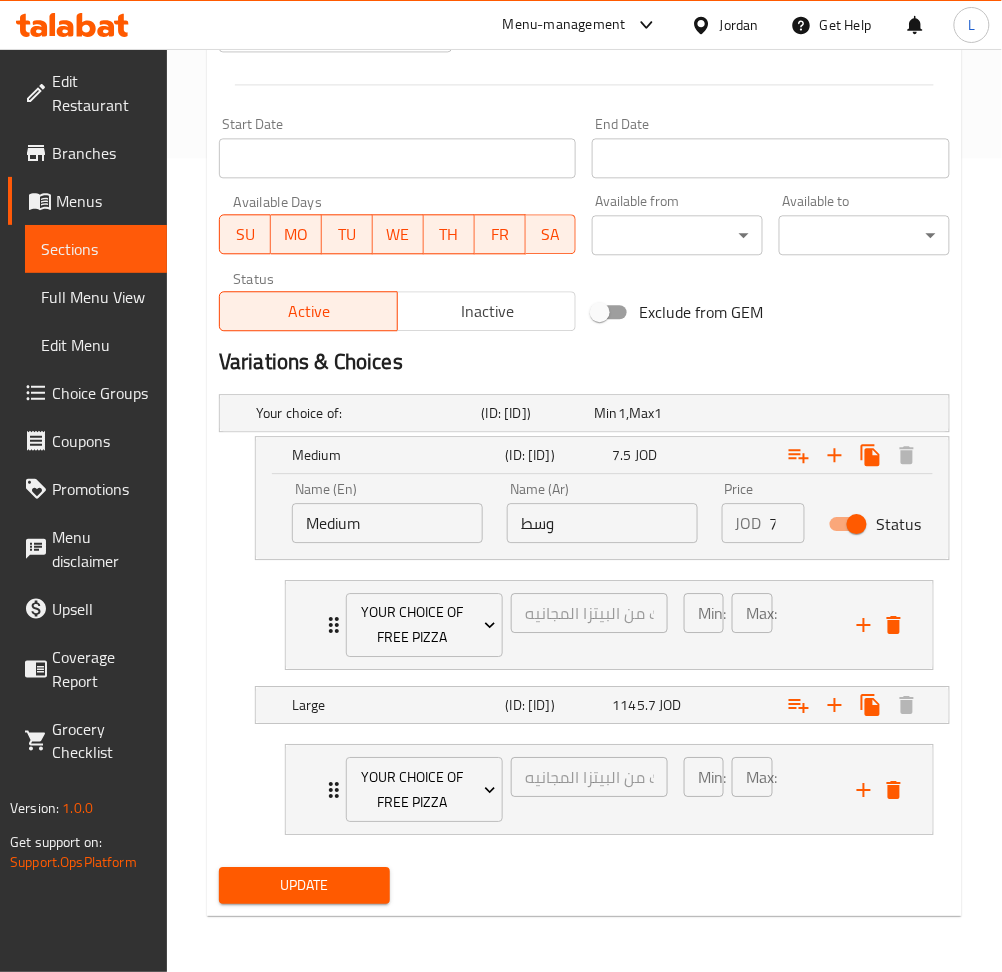 drag, startPoint x: 338, startPoint y: 898, endPoint x: 411, endPoint y: 872, distance: 77.491936 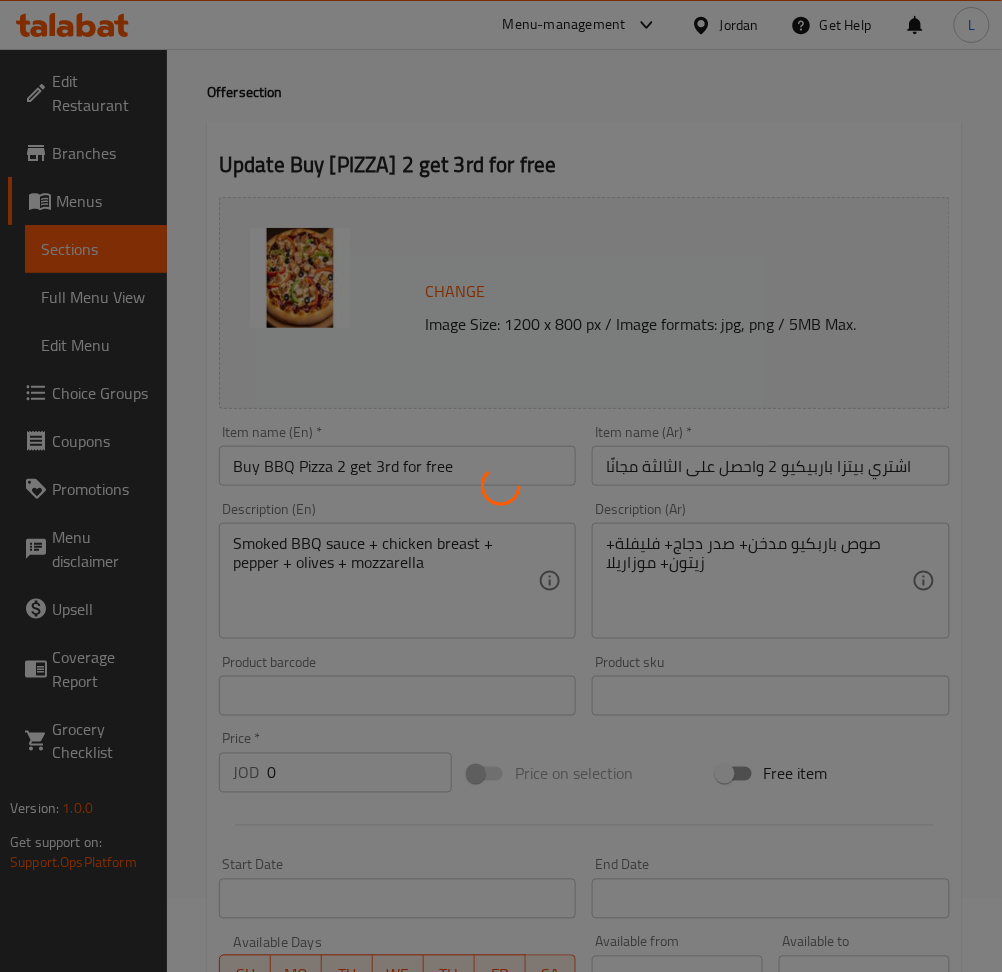 scroll, scrollTop: 0, scrollLeft: 0, axis: both 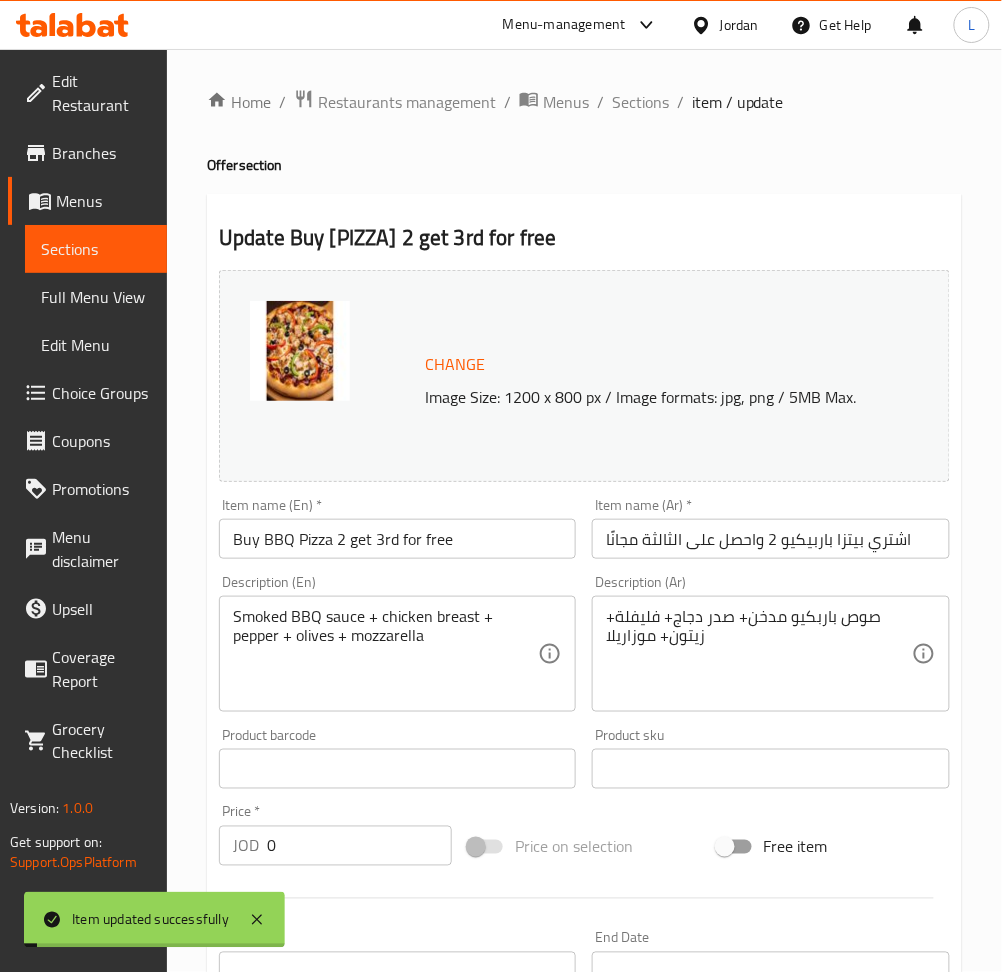 click on "Sections" at bounding box center (640, 102) 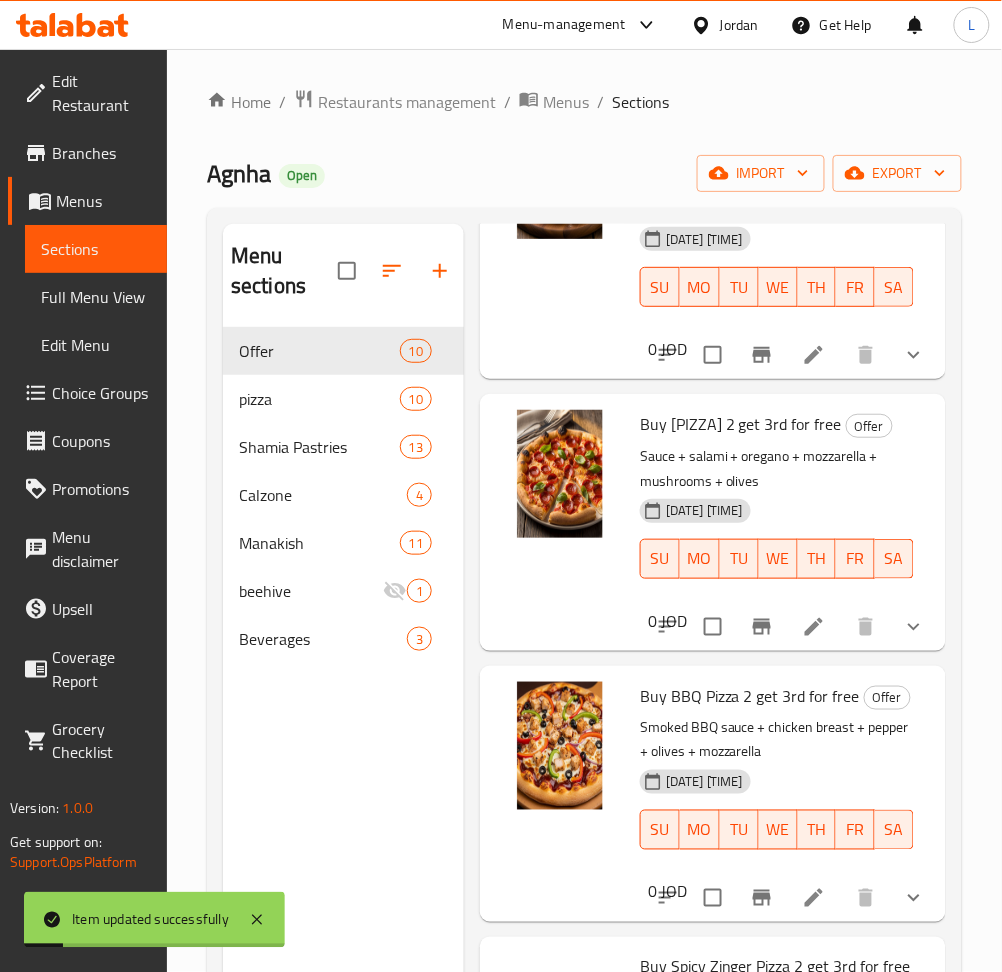 scroll, scrollTop: 2046, scrollLeft: 0, axis: vertical 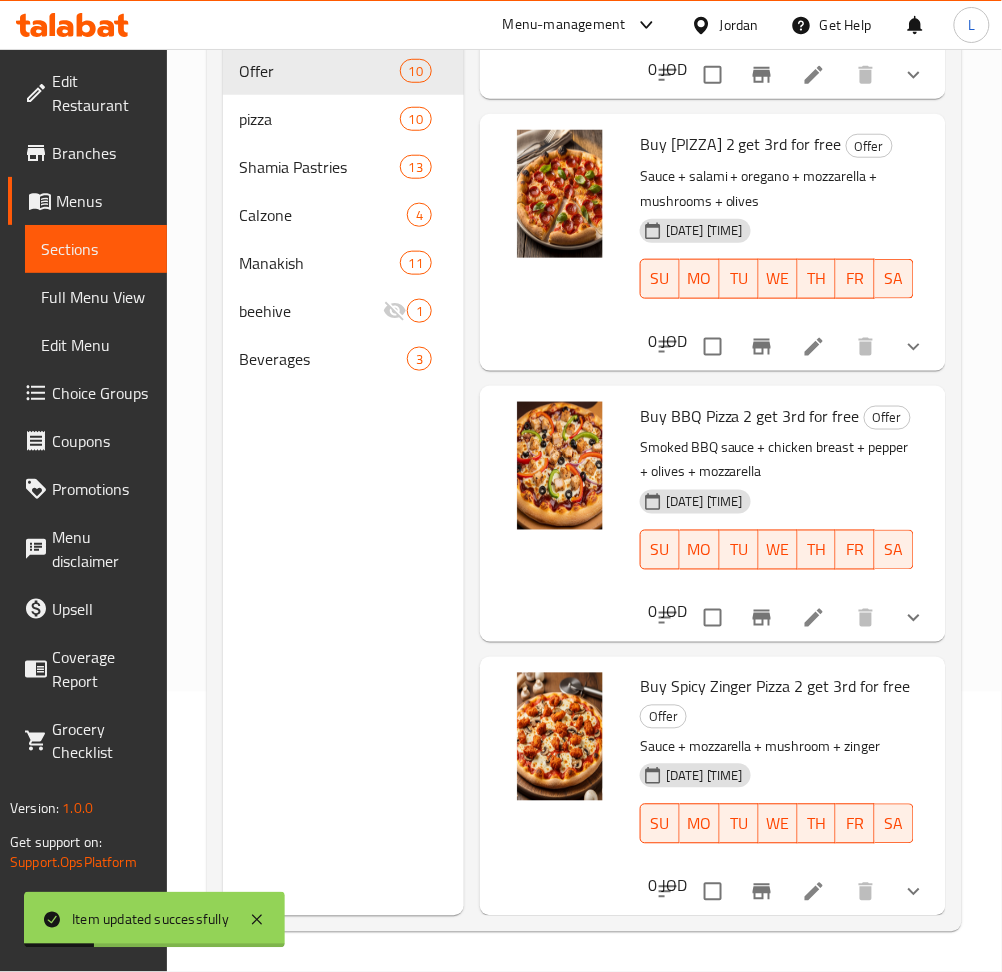 click at bounding box center (814, 347) 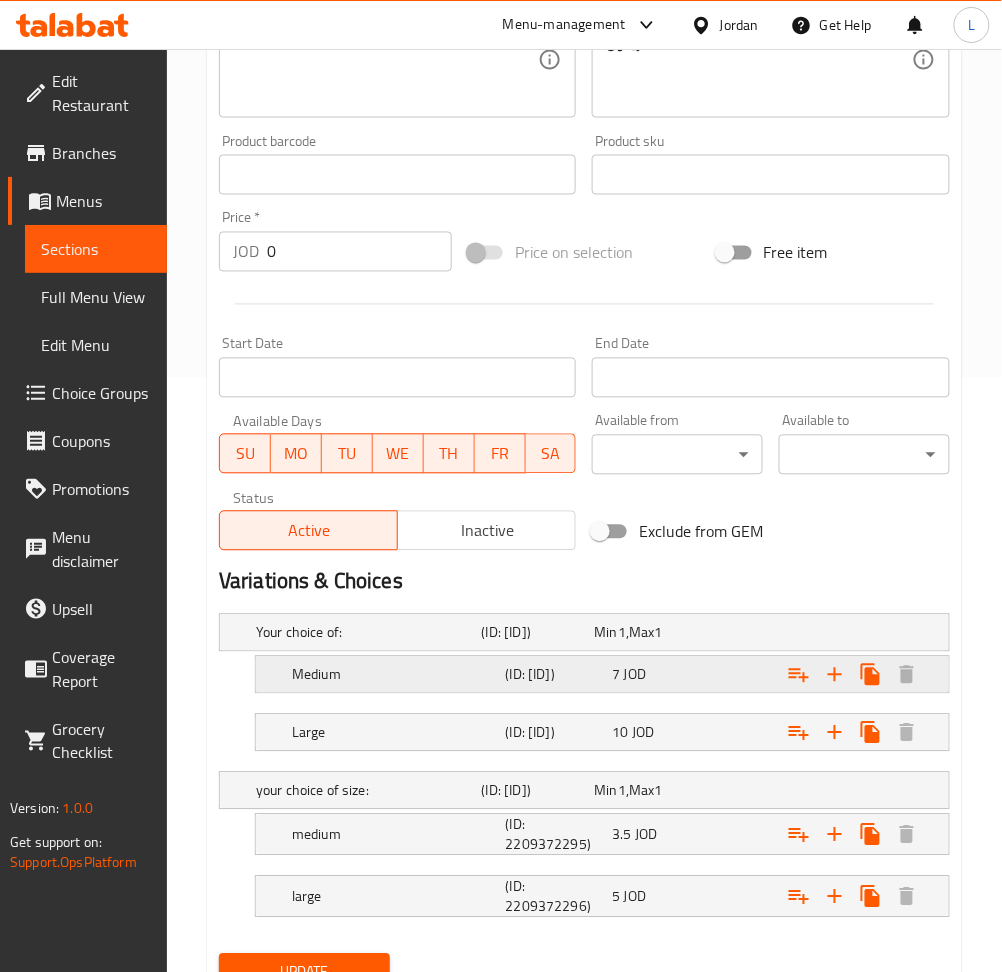 scroll, scrollTop: 709, scrollLeft: 0, axis: vertical 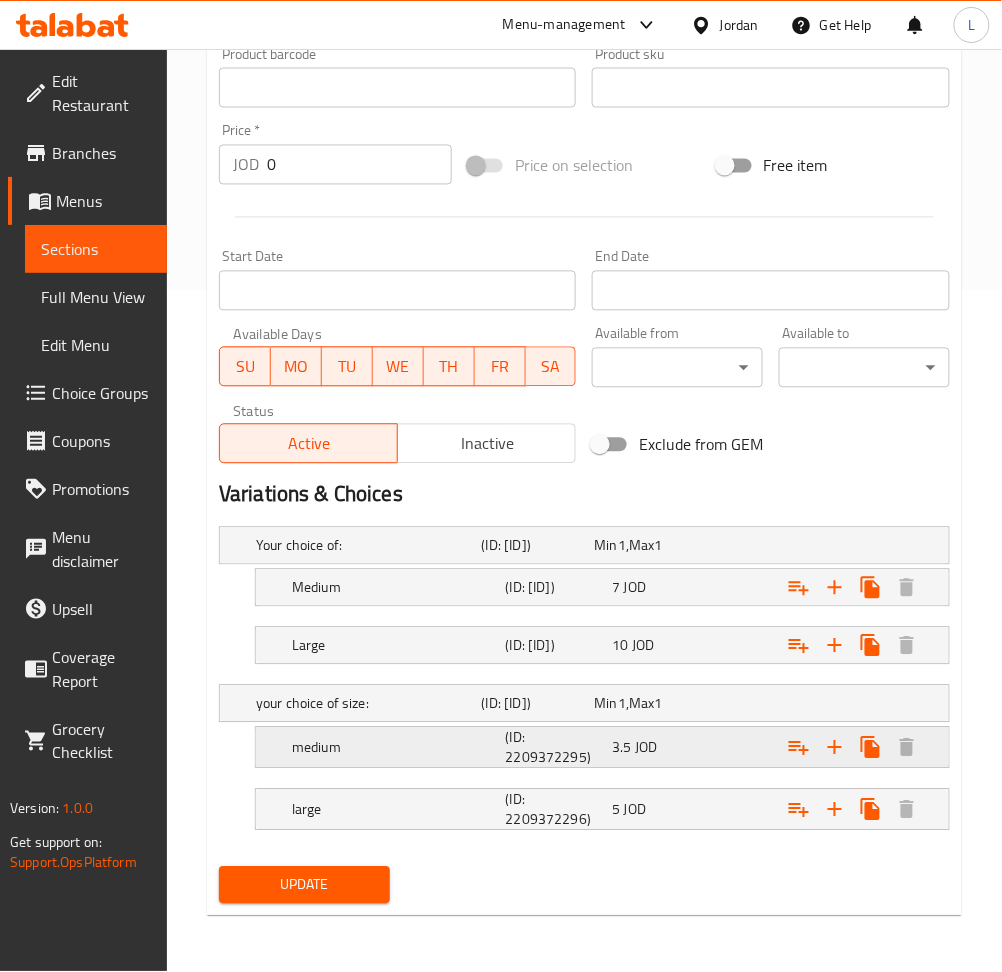 click on "3.5   JOD" at bounding box center (646, 546) 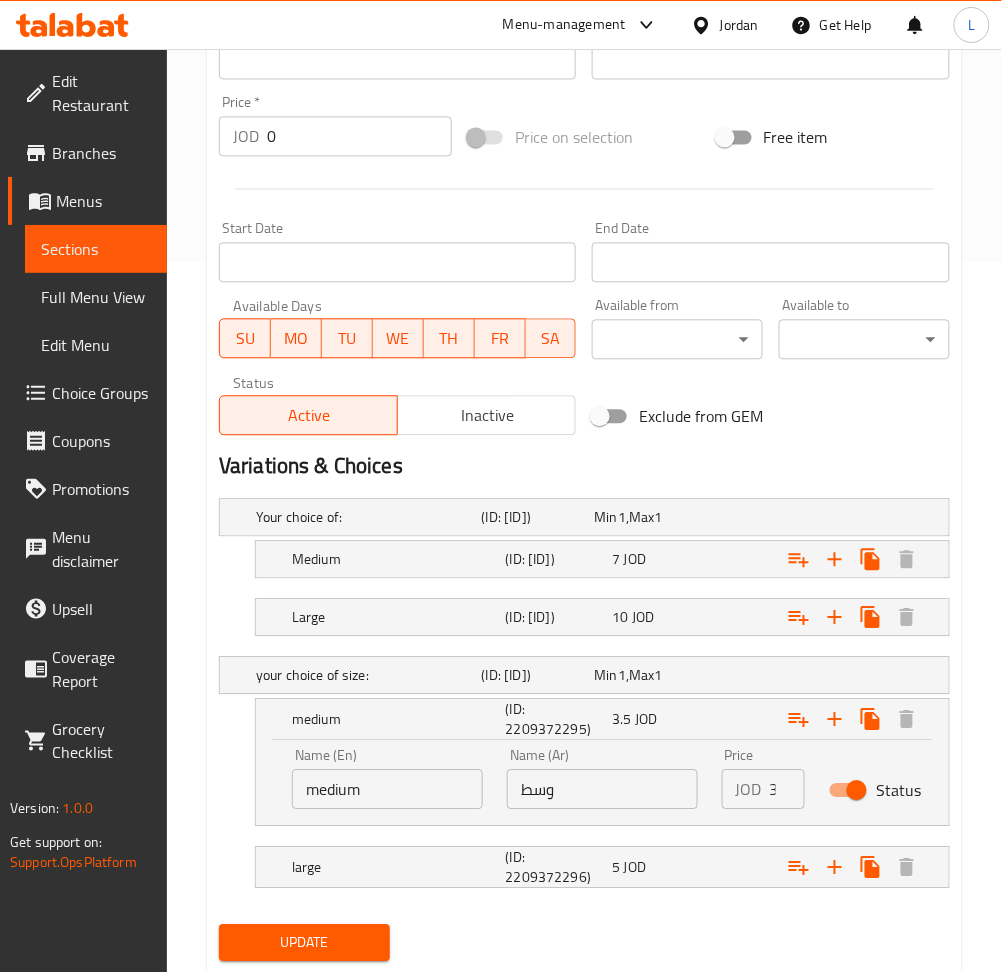 click on "Status" at bounding box center (857, 791) 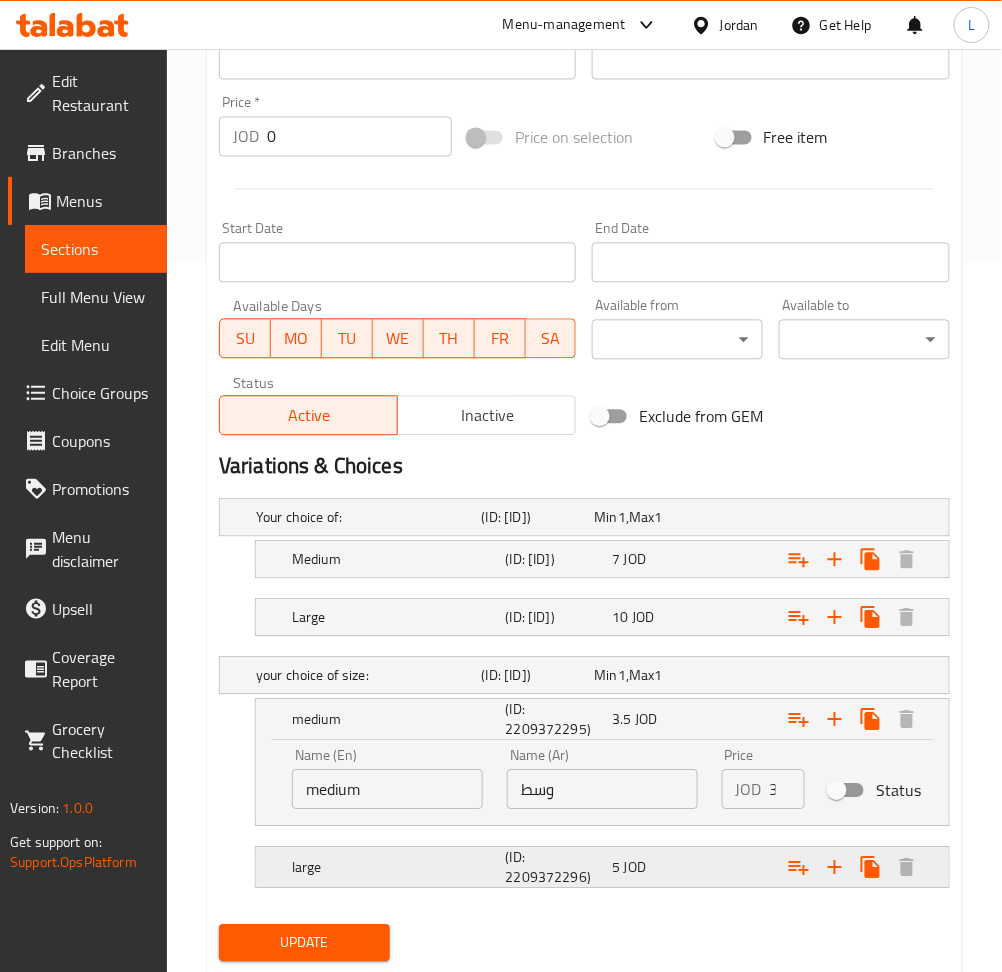 click at bounding box center (816, 518) 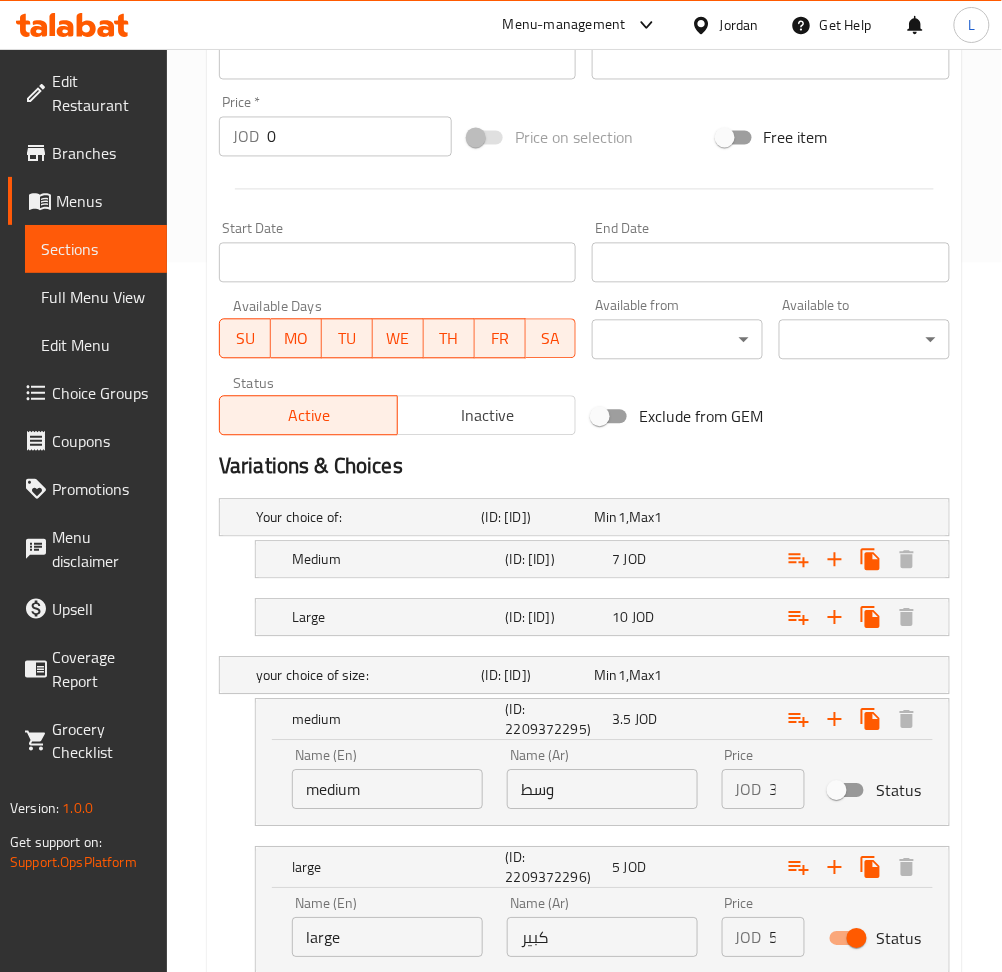click on "Status" at bounding box center (857, 939) 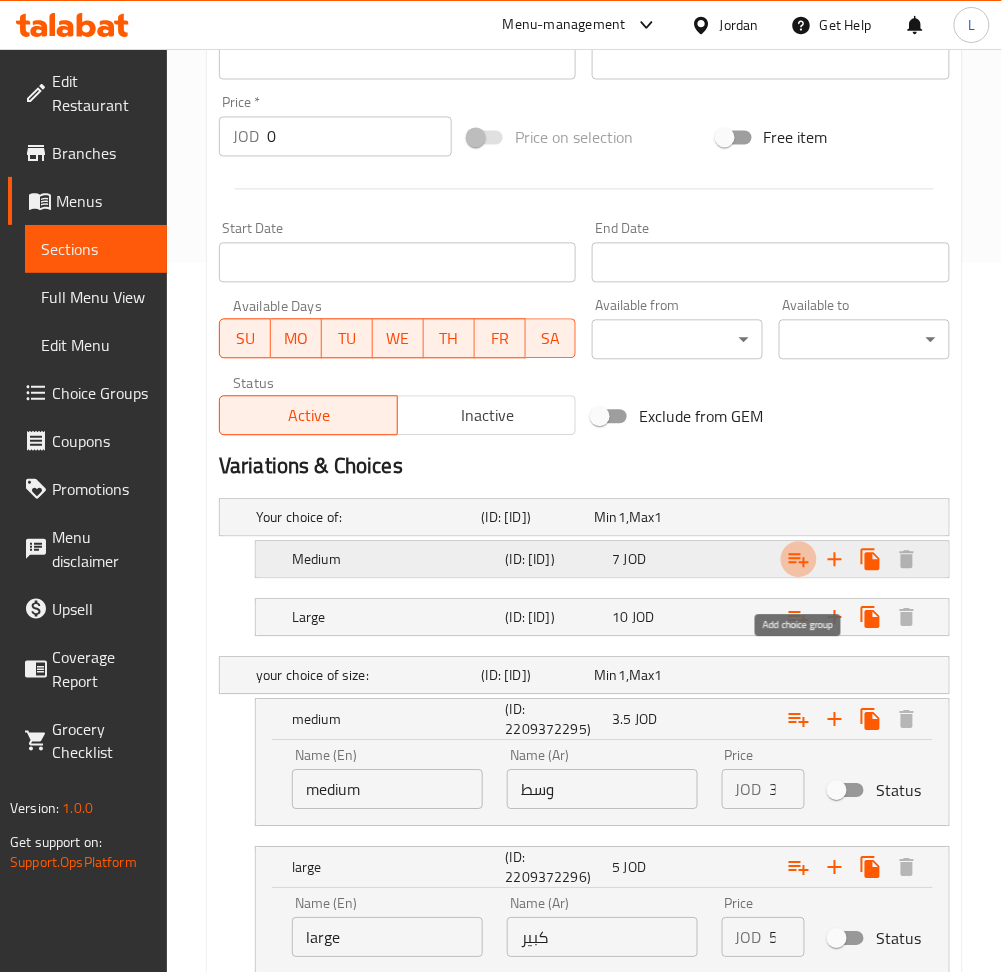 click 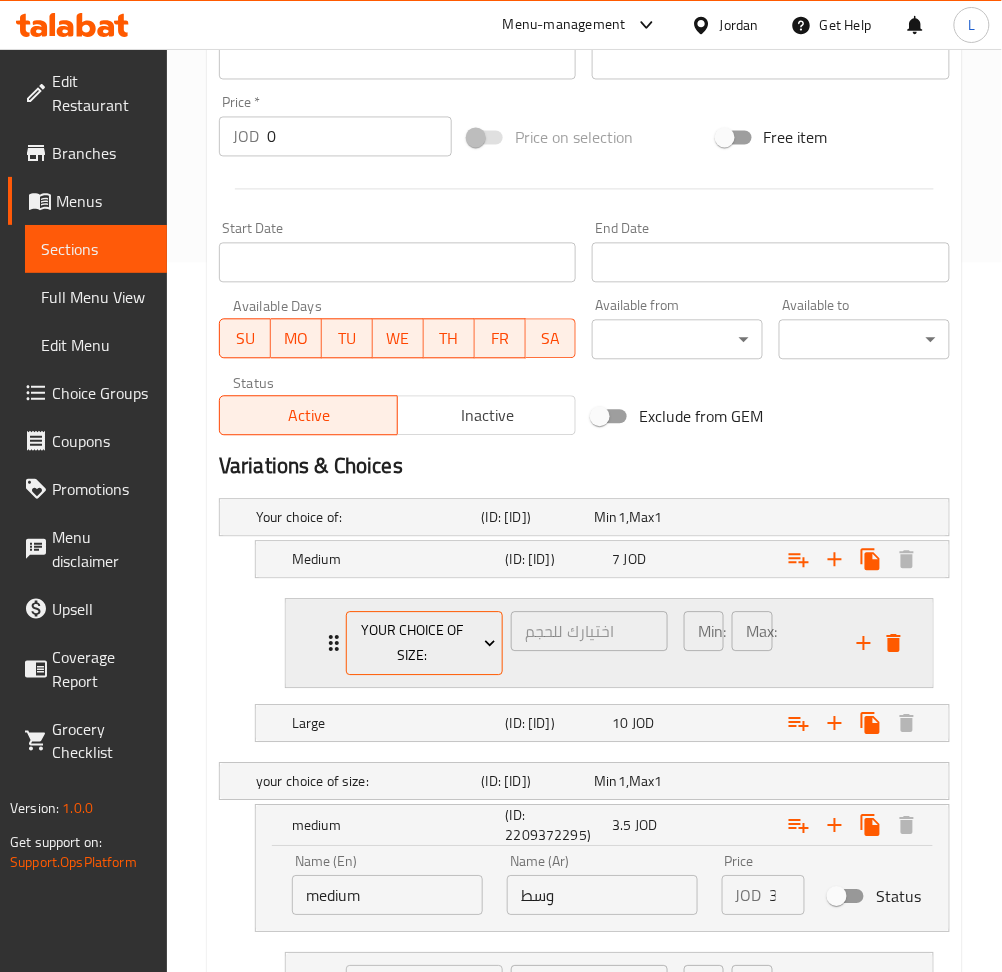 click on "your choice of size:" at bounding box center [424, 644] 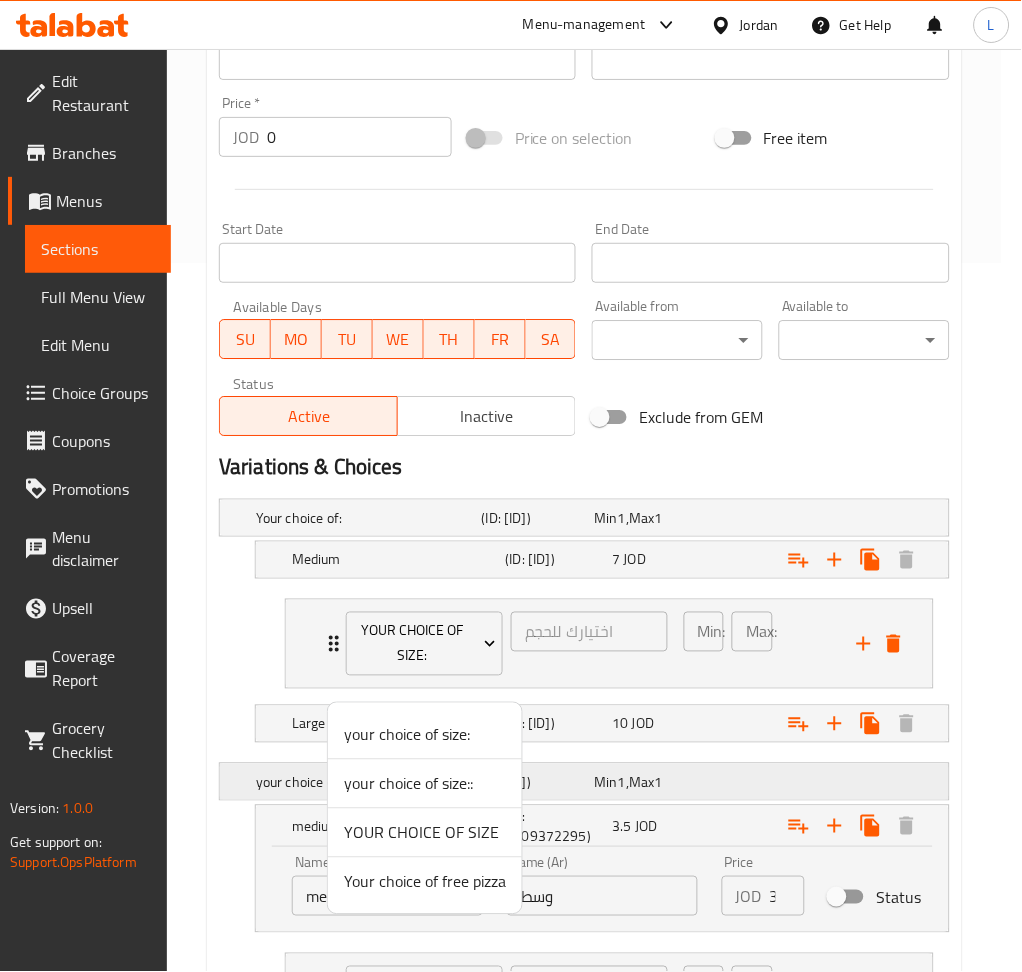 drag, startPoint x: 444, startPoint y: 884, endPoint x: 711, endPoint y: 813, distance: 276.27884 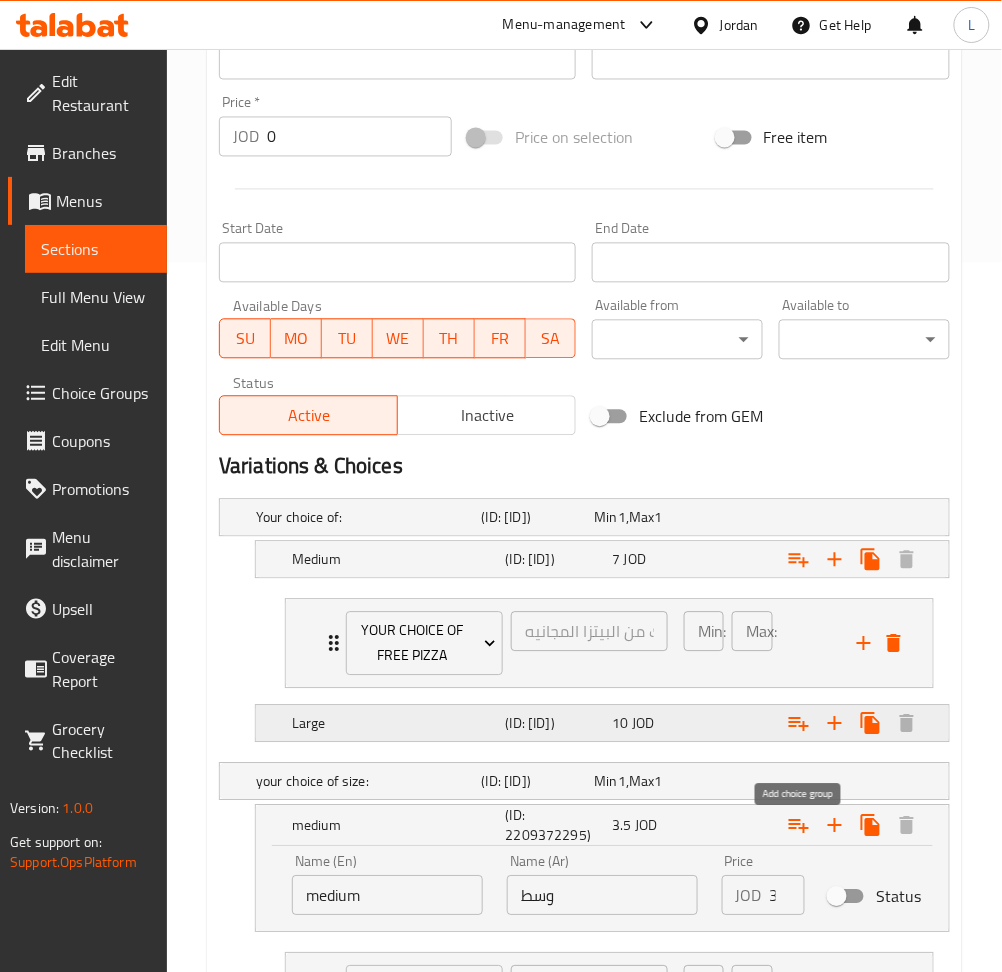 drag, startPoint x: 790, startPoint y: 743, endPoint x: 624, endPoint y: 759, distance: 166.7693 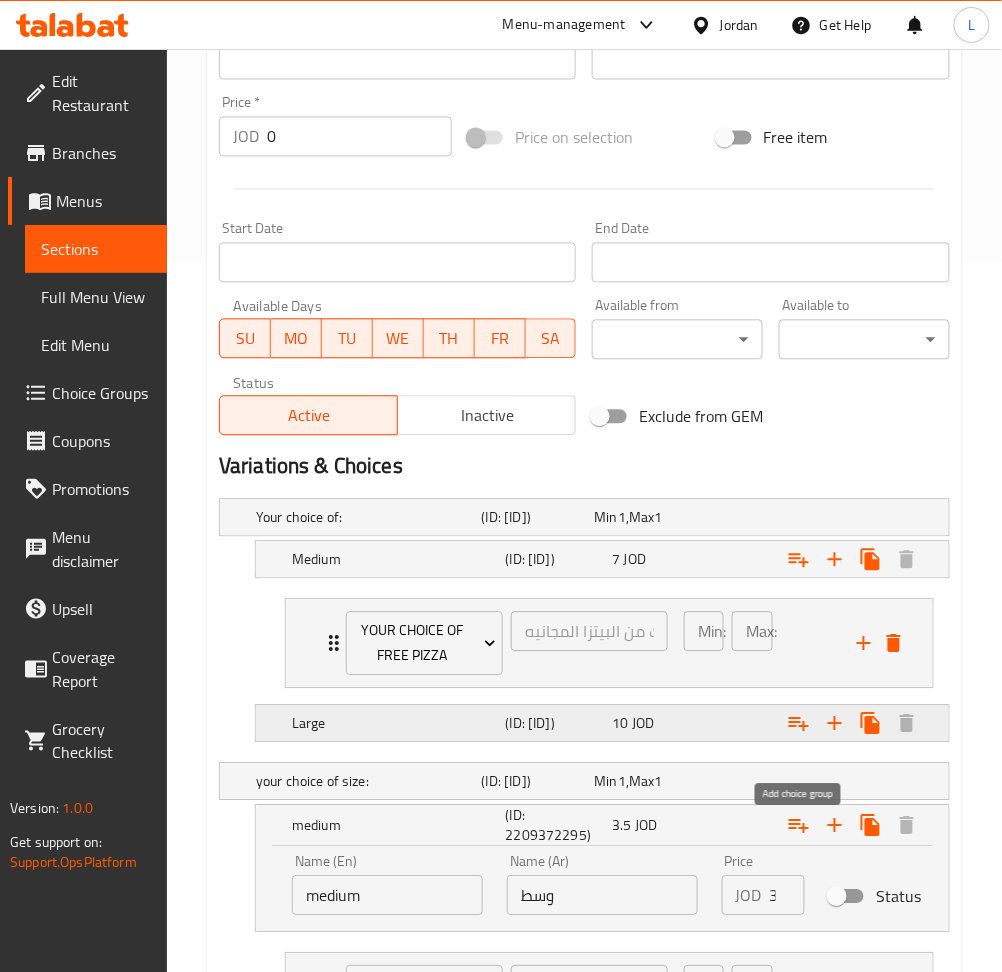 click 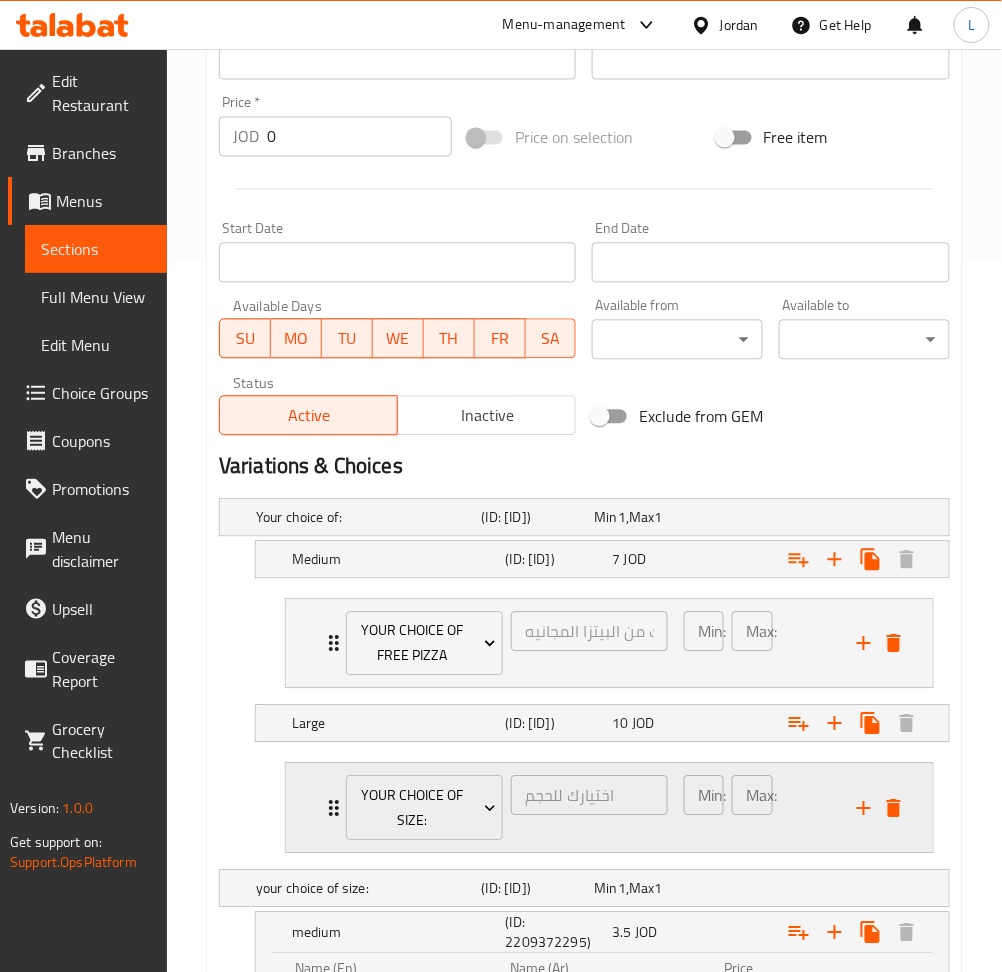 scroll, scrollTop: 842, scrollLeft: 0, axis: vertical 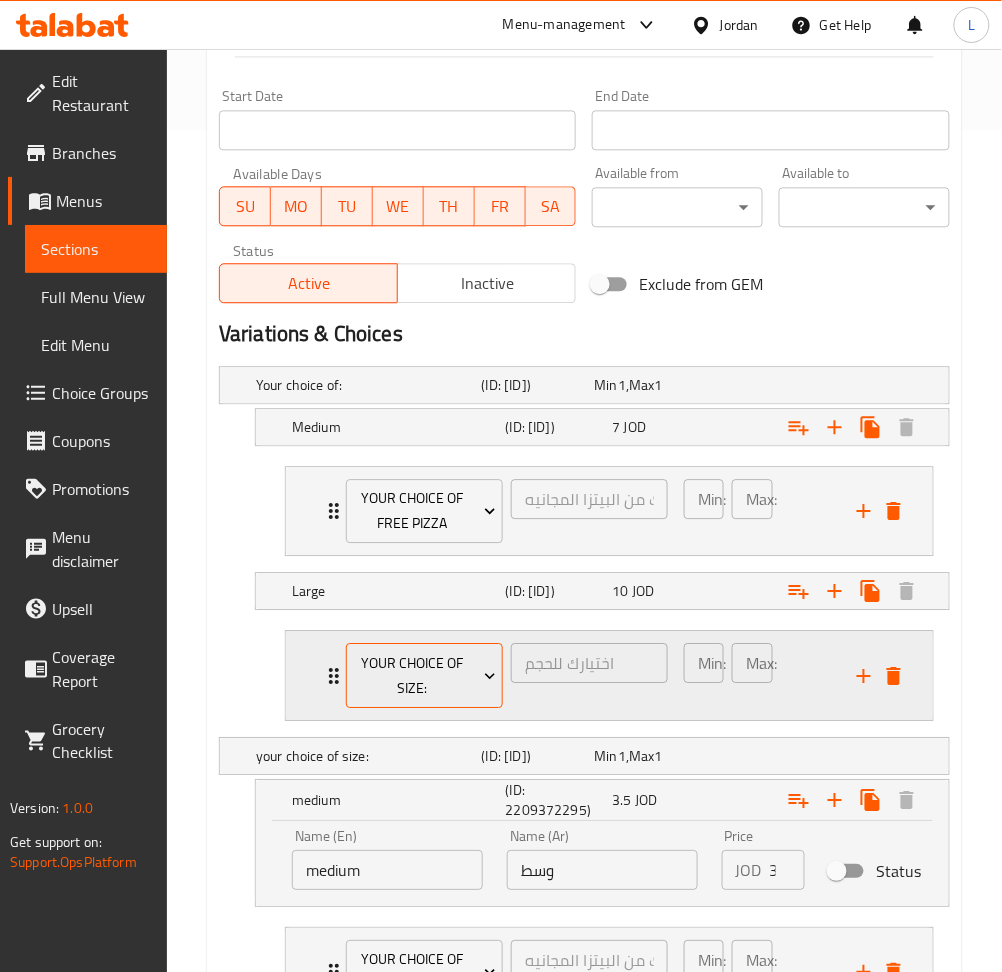 click on "your choice of size:" at bounding box center [424, 676] 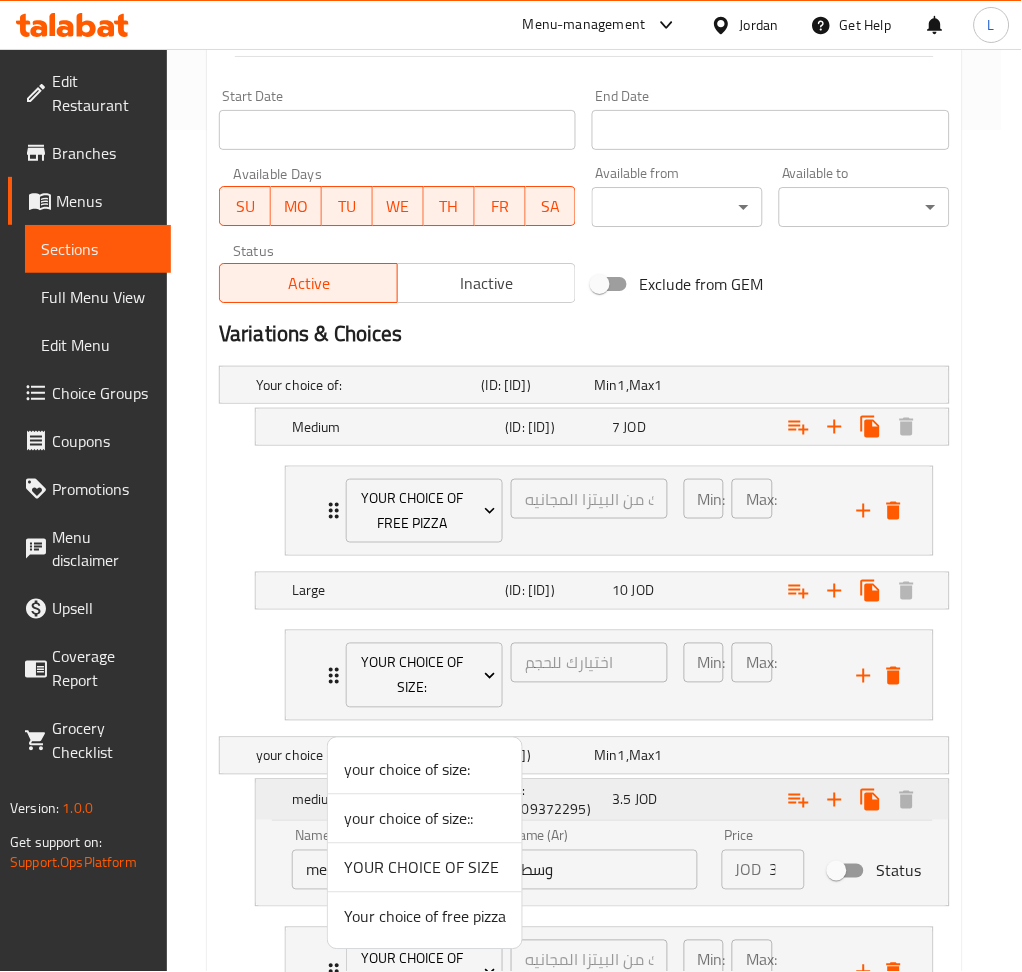 drag, startPoint x: 457, startPoint y: 917, endPoint x: 472, endPoint y: 841, distance: 77.46612 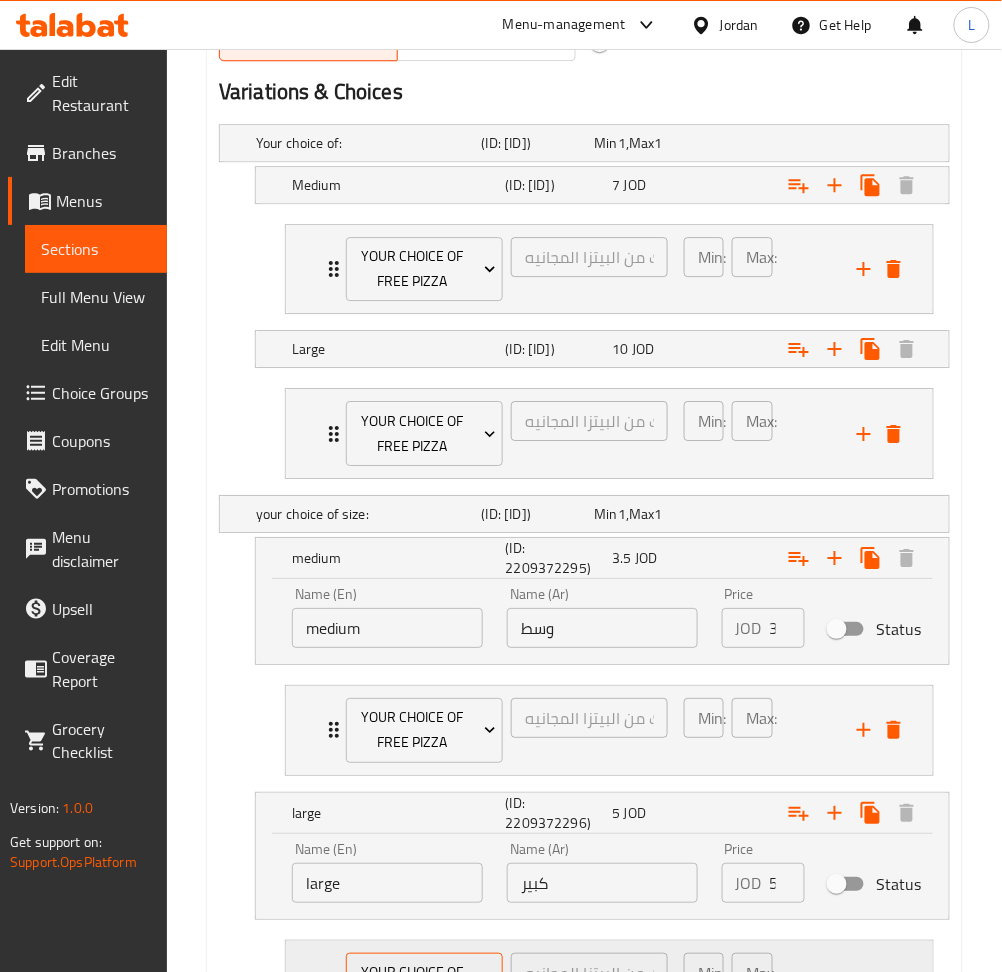 scroll, scrollTop: 1309, scrollLeft: 0, axis: vertical 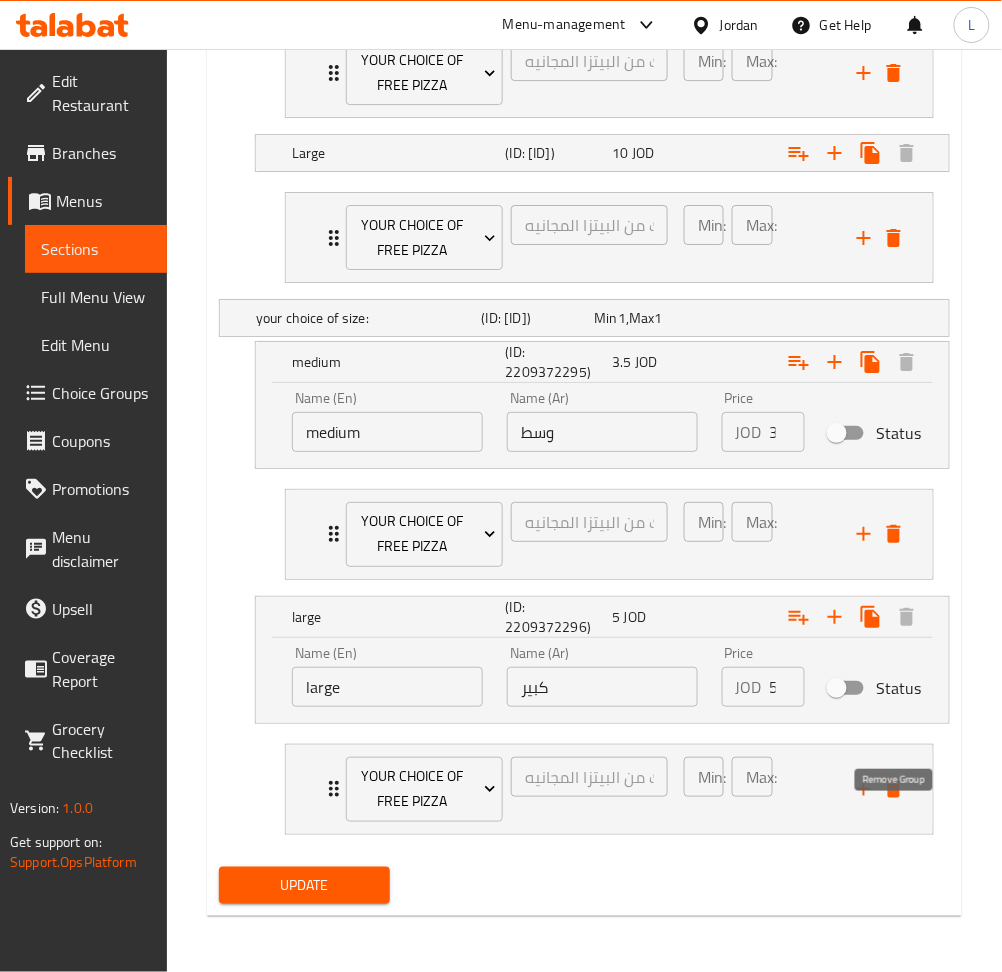 drag, startPoint x: 888, startPoint y: 783, endPoint x: 874, endPoint y: 789, distance: 15.231546 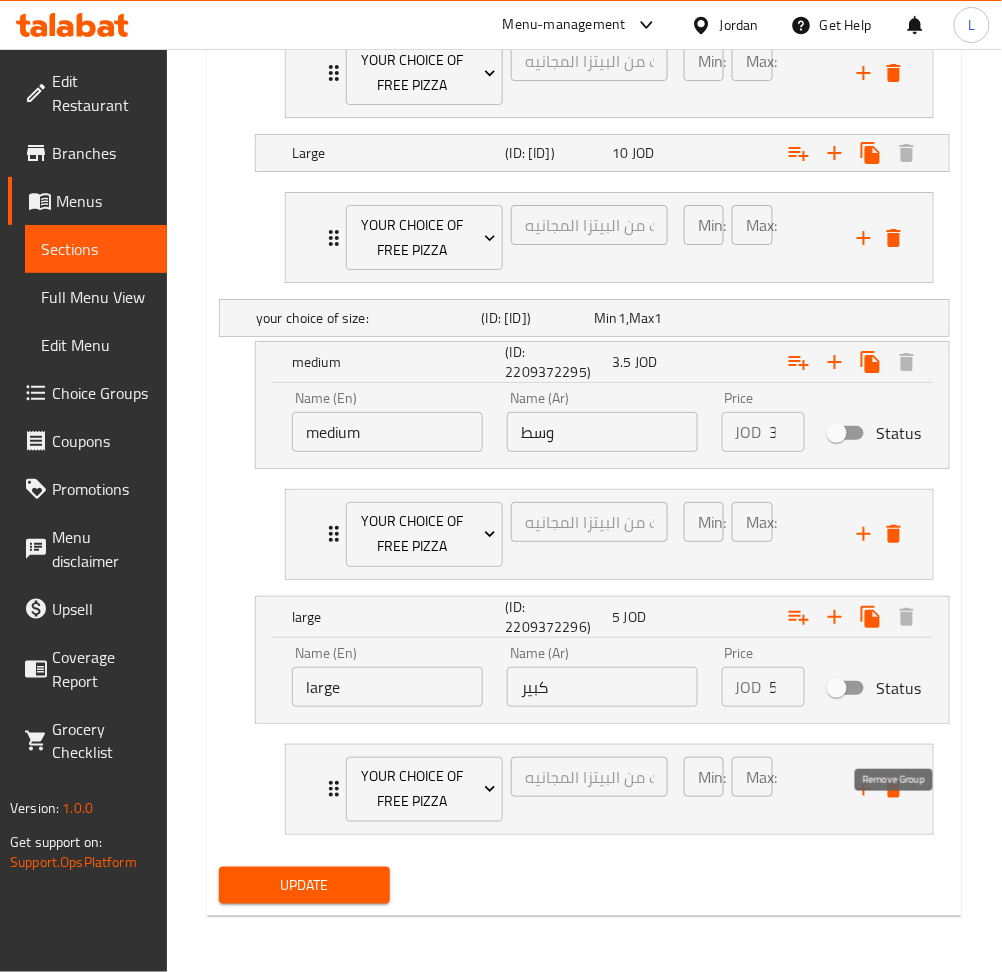 click 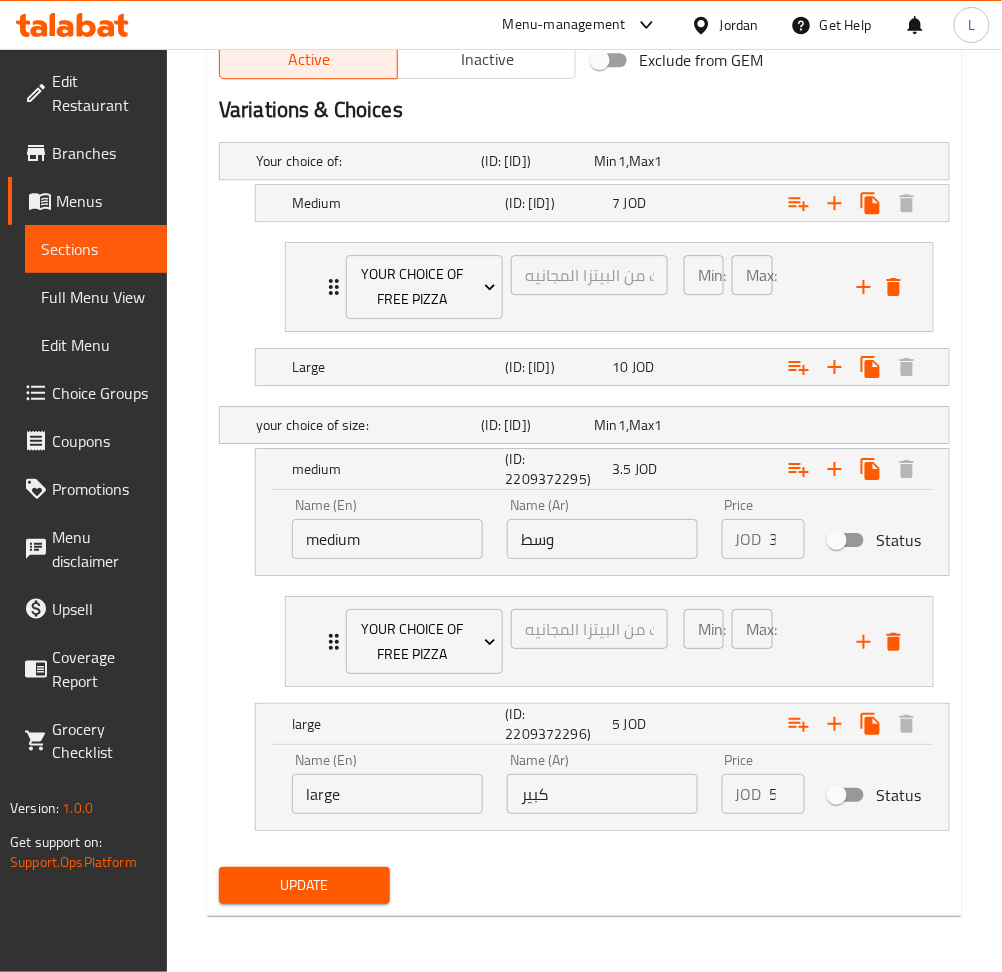 scroll, scrollTop: 1095, scrollLeft: 0, axis: vertical 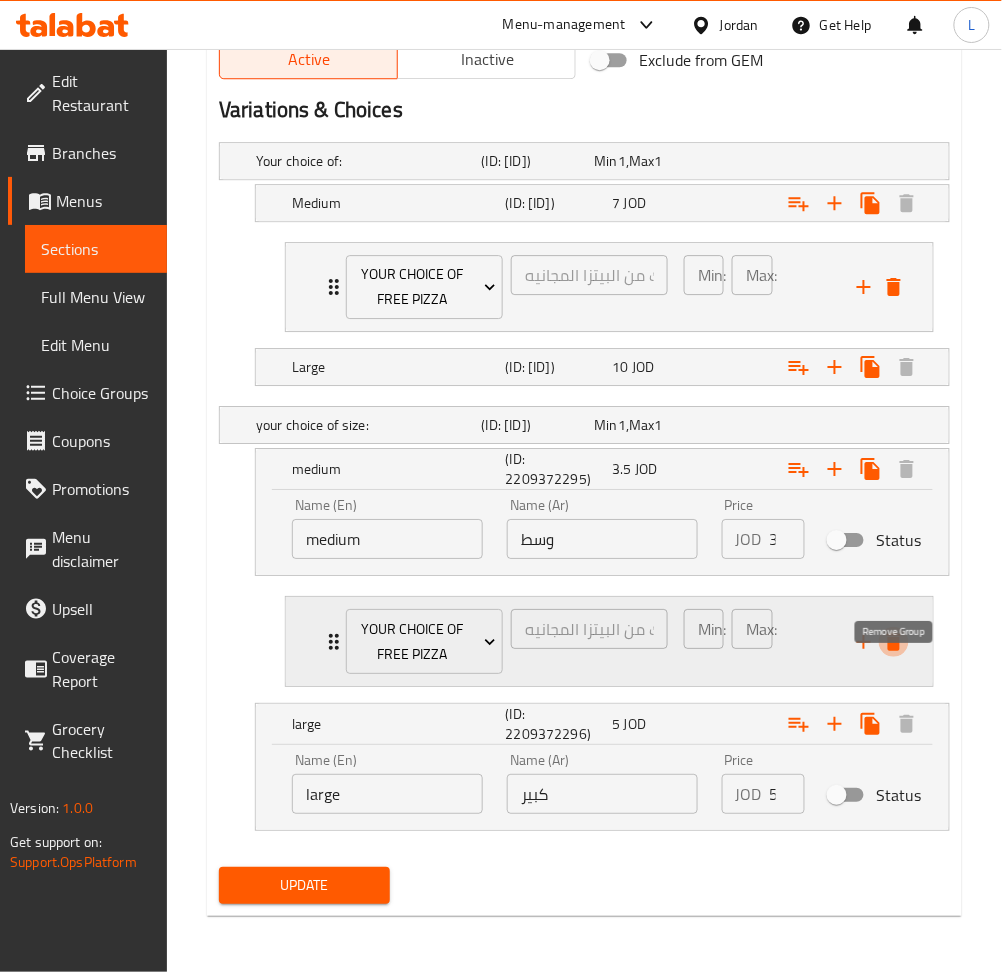 click 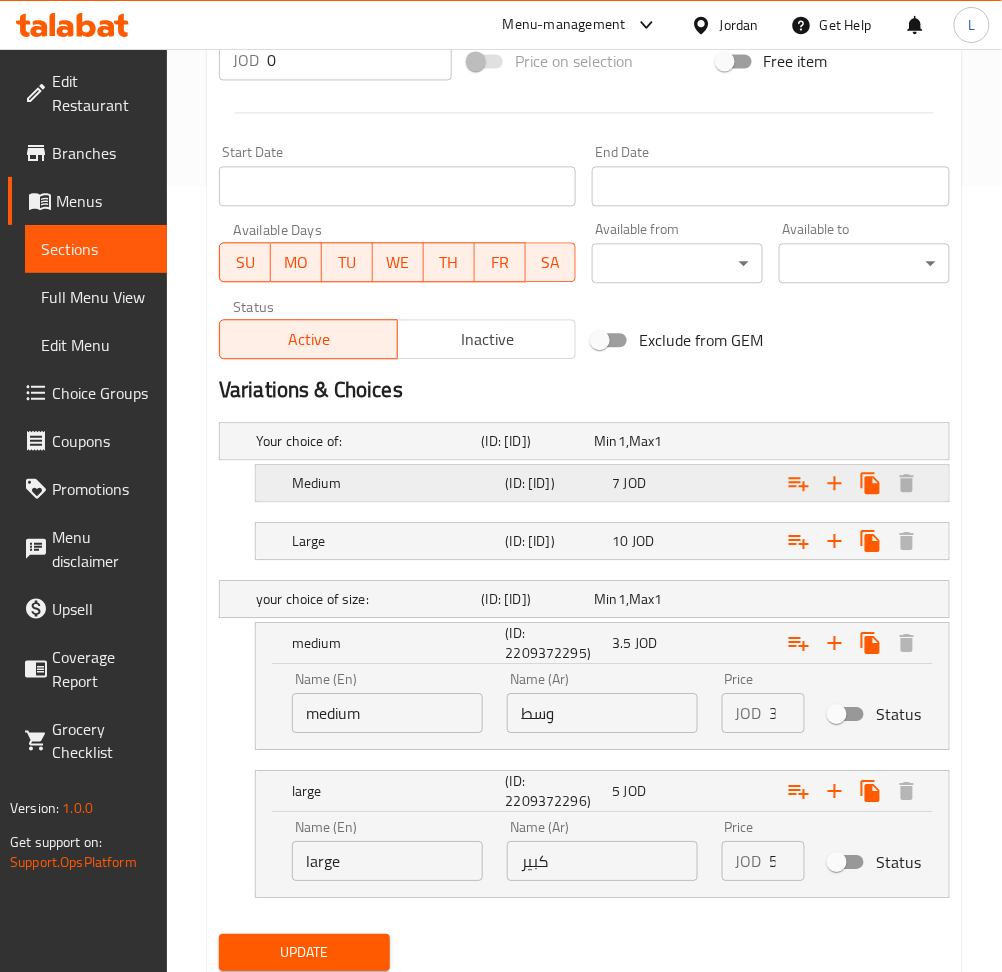 scroll, scrollTop: 748, scrollLeft: 0, axis: vertical 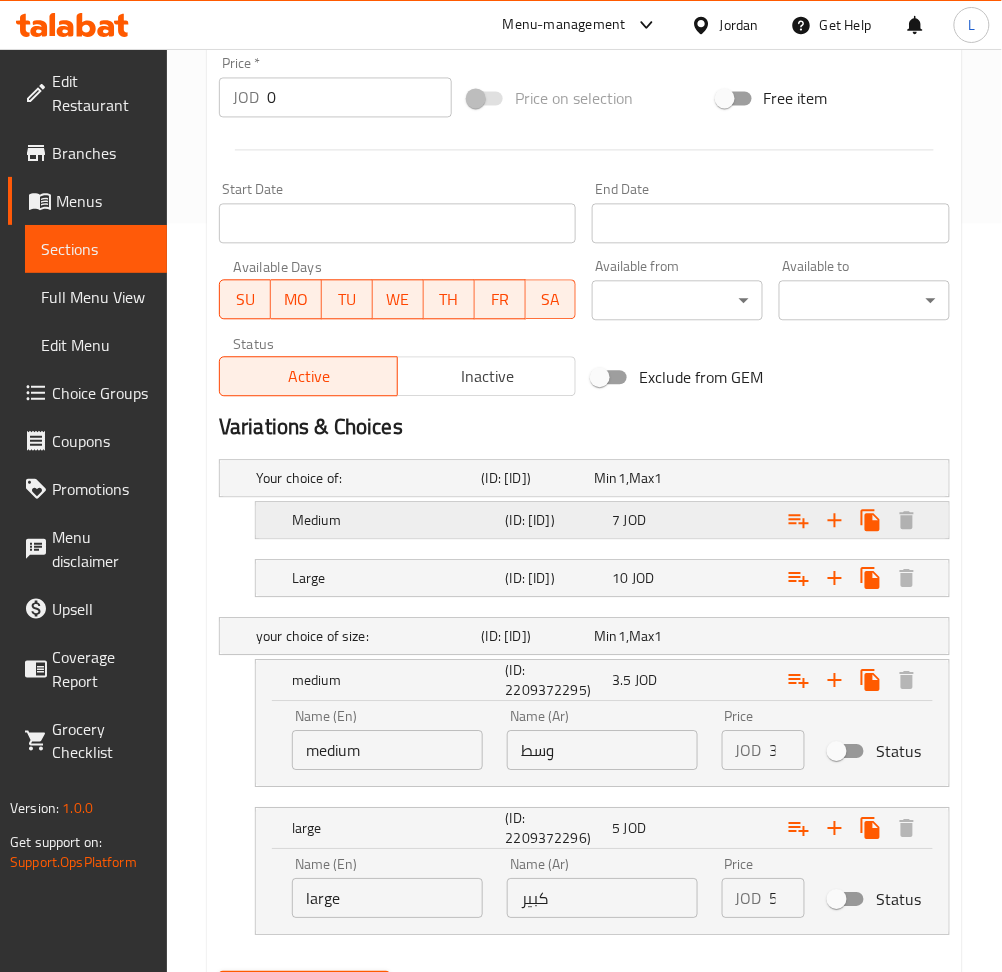 click on "Medium" at bounding box center (365, 479) 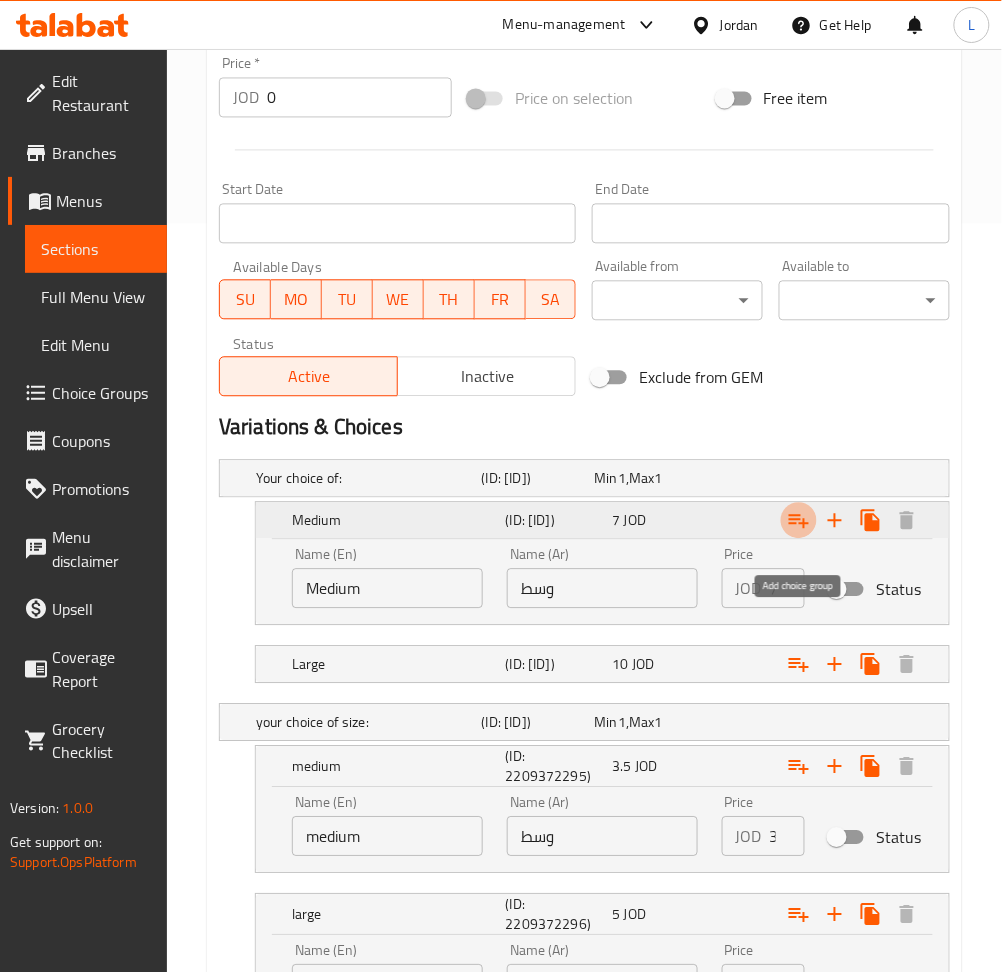 click 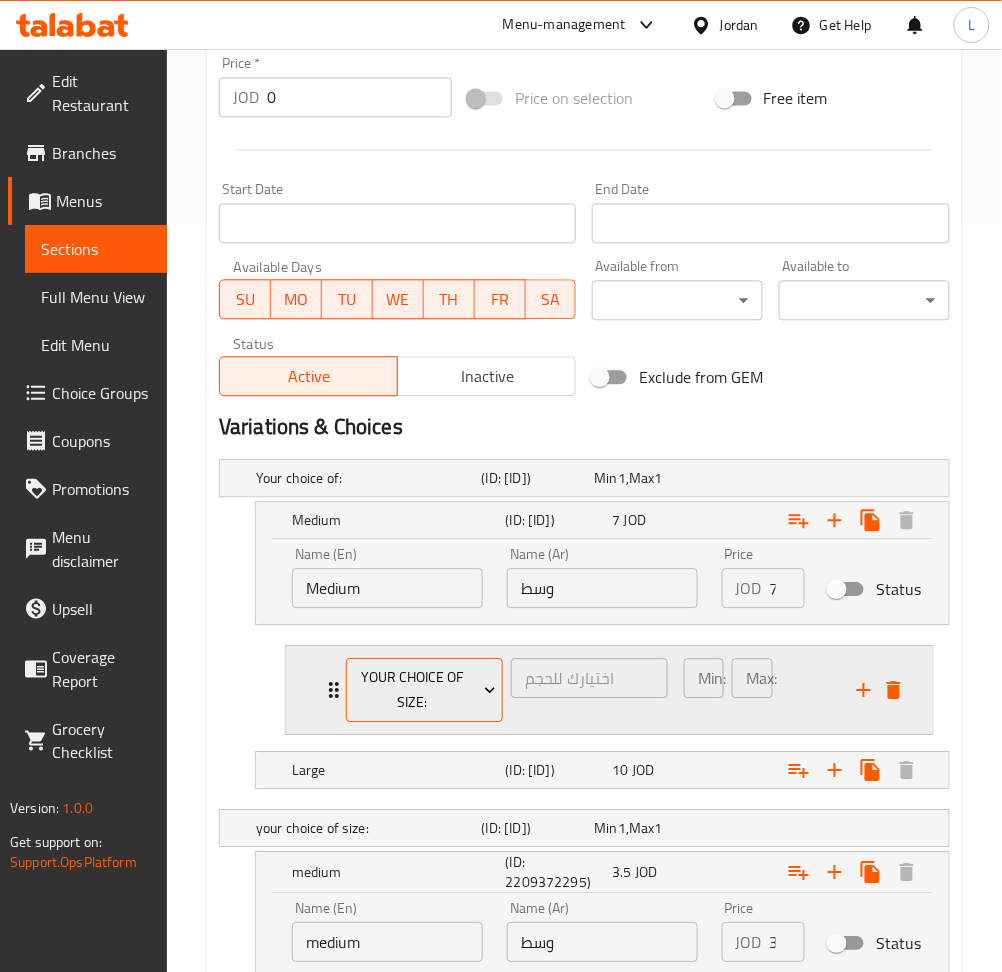 click on "your choice of size:" at bounding box center [424, 691] 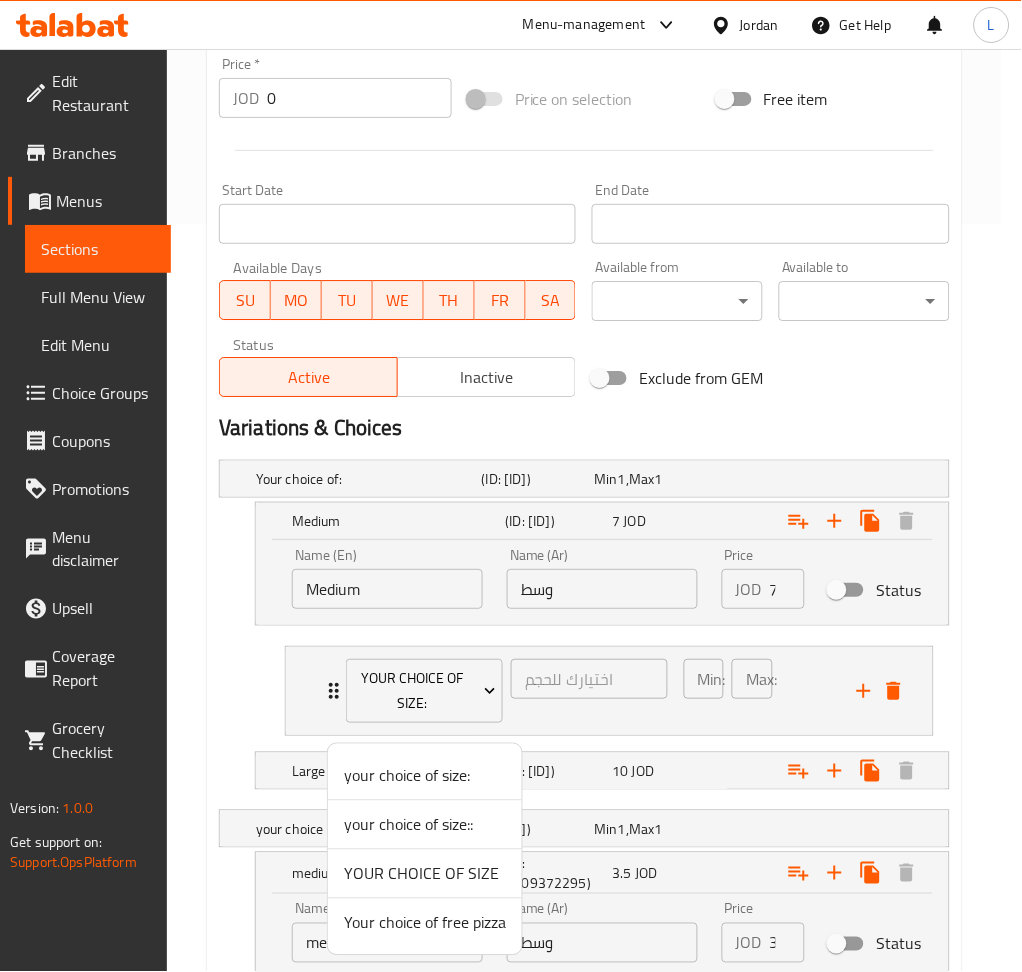 click on "Your choice of free pizza" at bounding box center [425, 923] 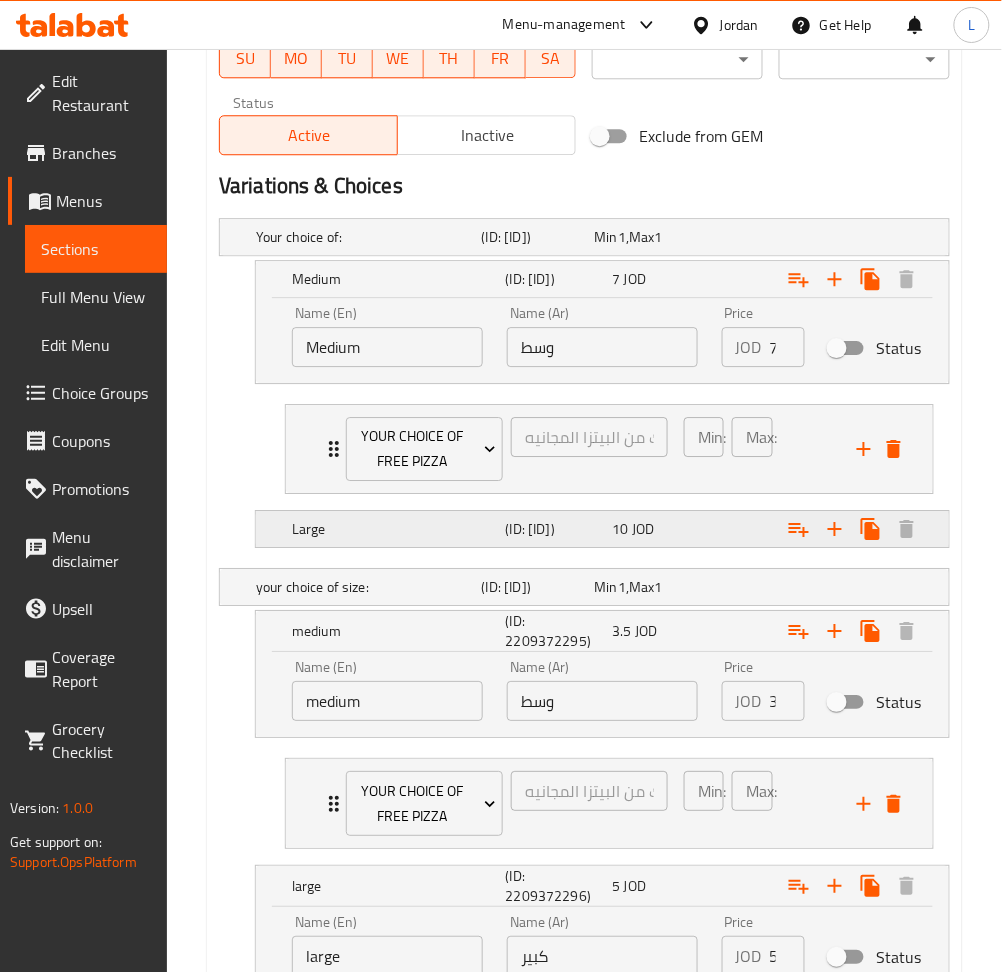 scroll, scrollTop: 1015, scrollLeft: 0, axis: vertical 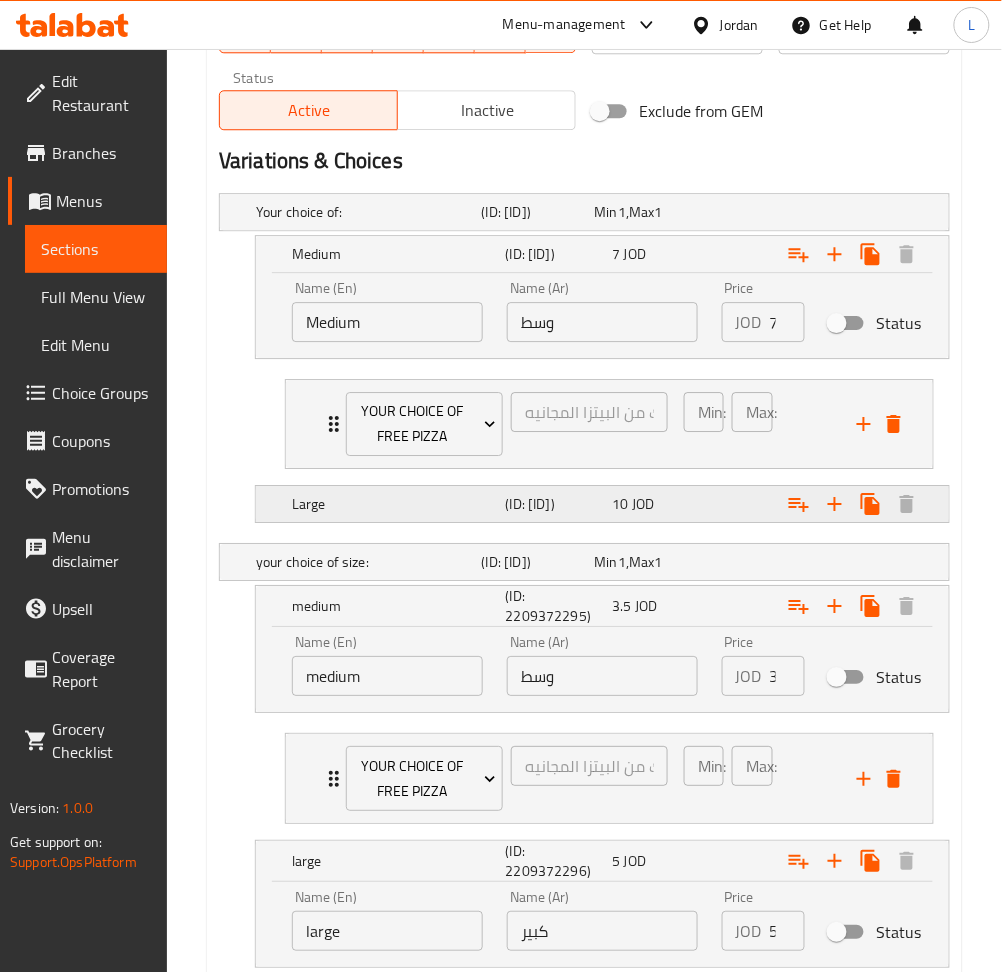click on "10   JOD" at bounding box center (646, 212) 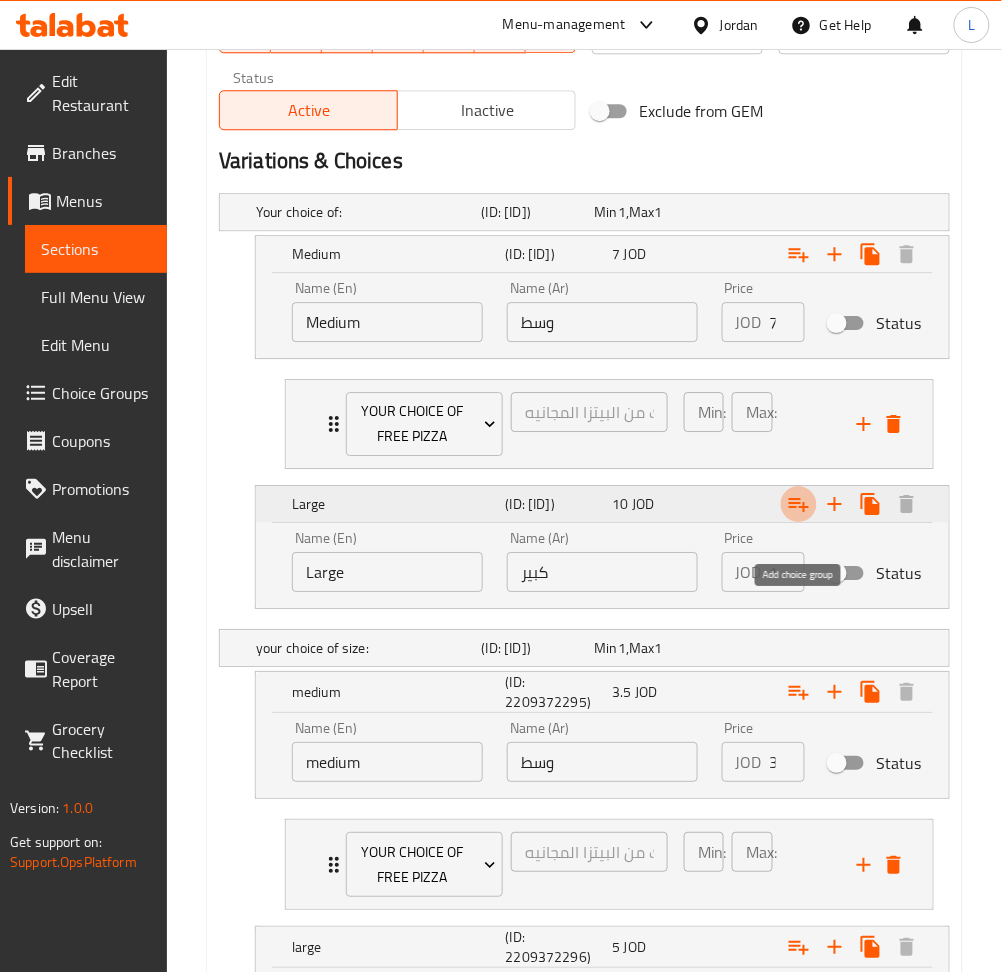click 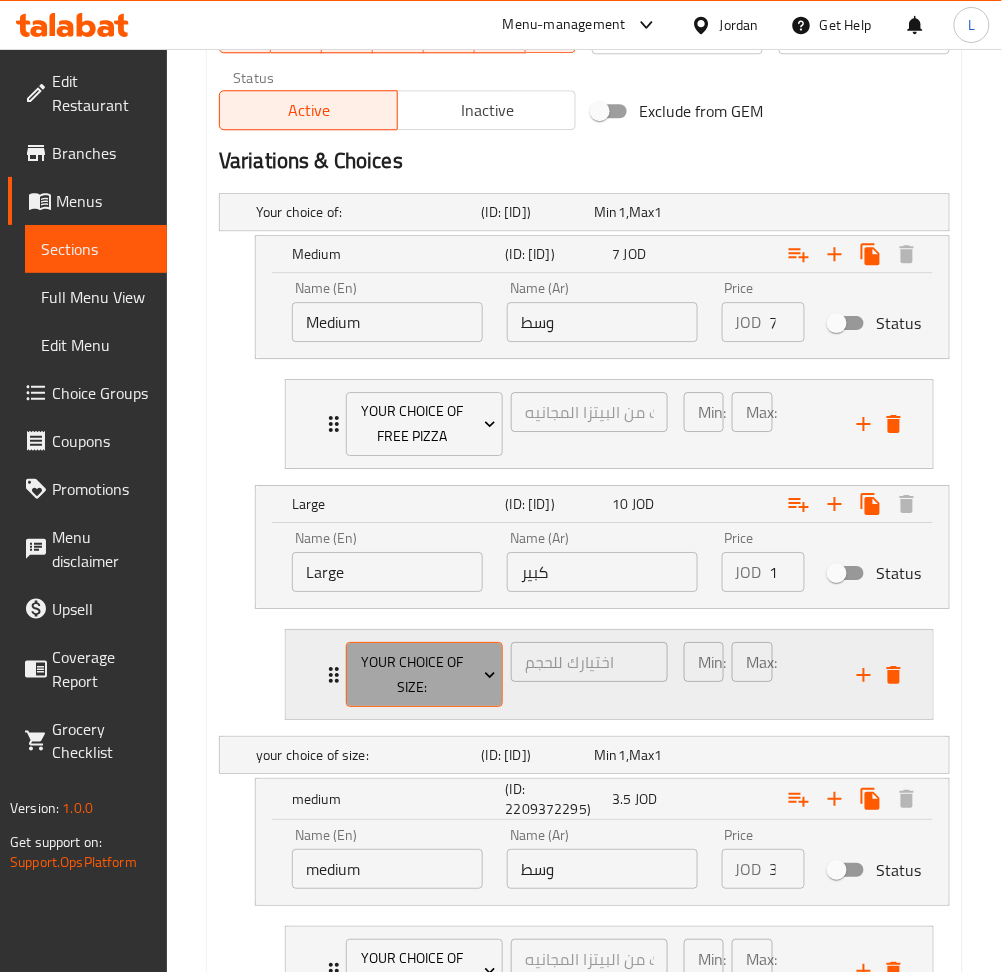 click on "your choice of size:" at bounding box center (424, 675) 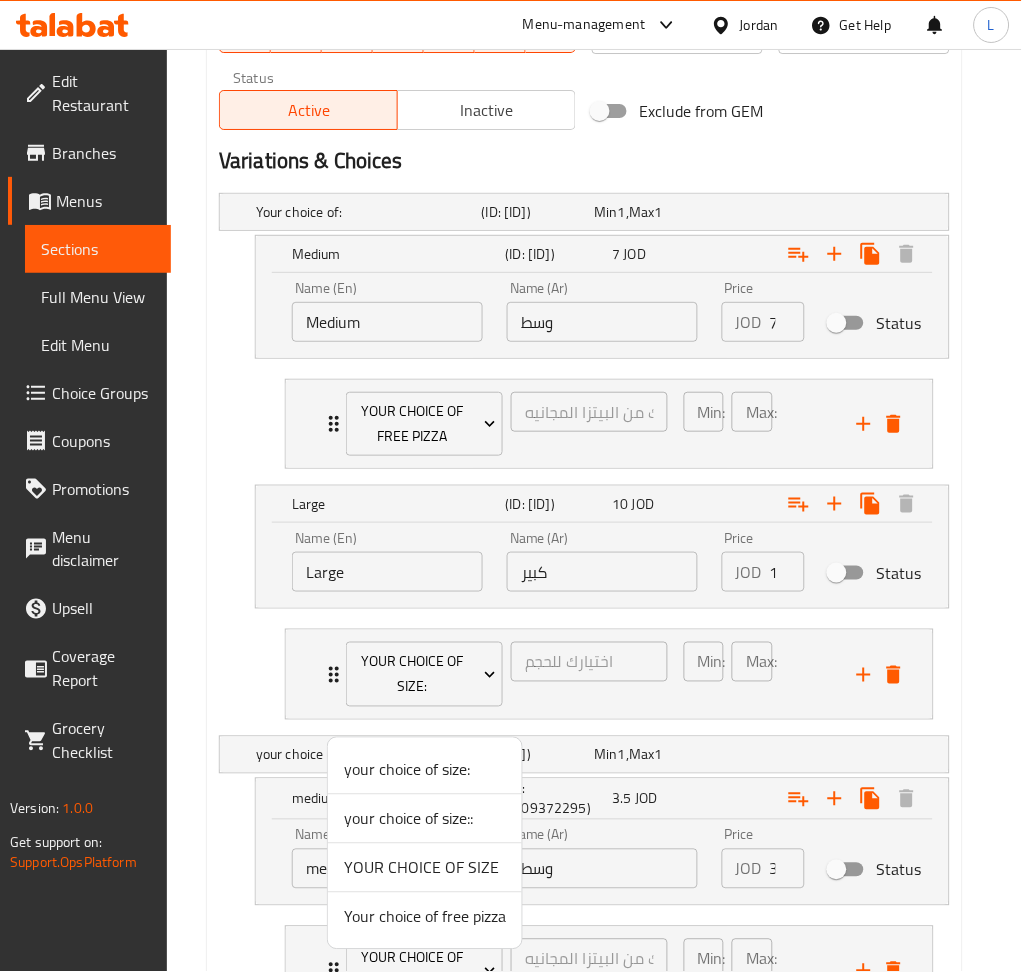click on "Your choice of free pizza" at bounding box center [425, 917] 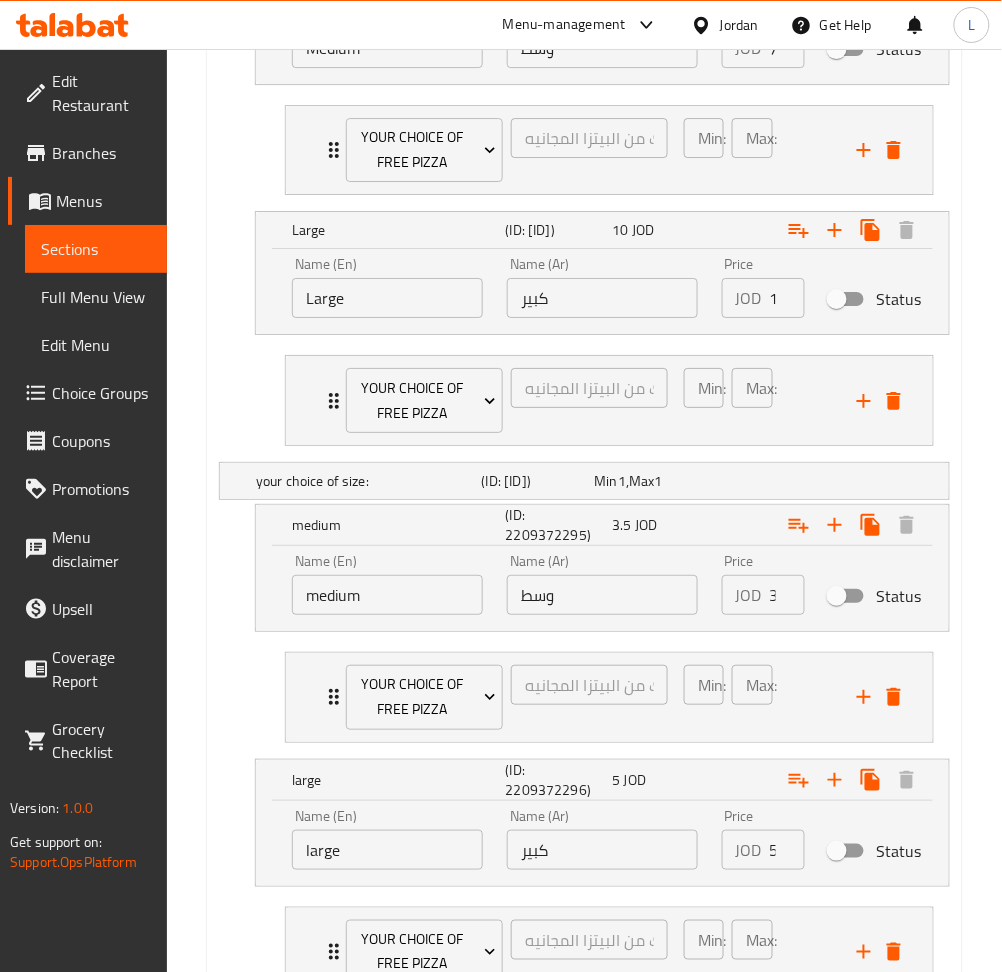 scroll, scrollTop: 1481, scrollLeft: 0, axis: vertical 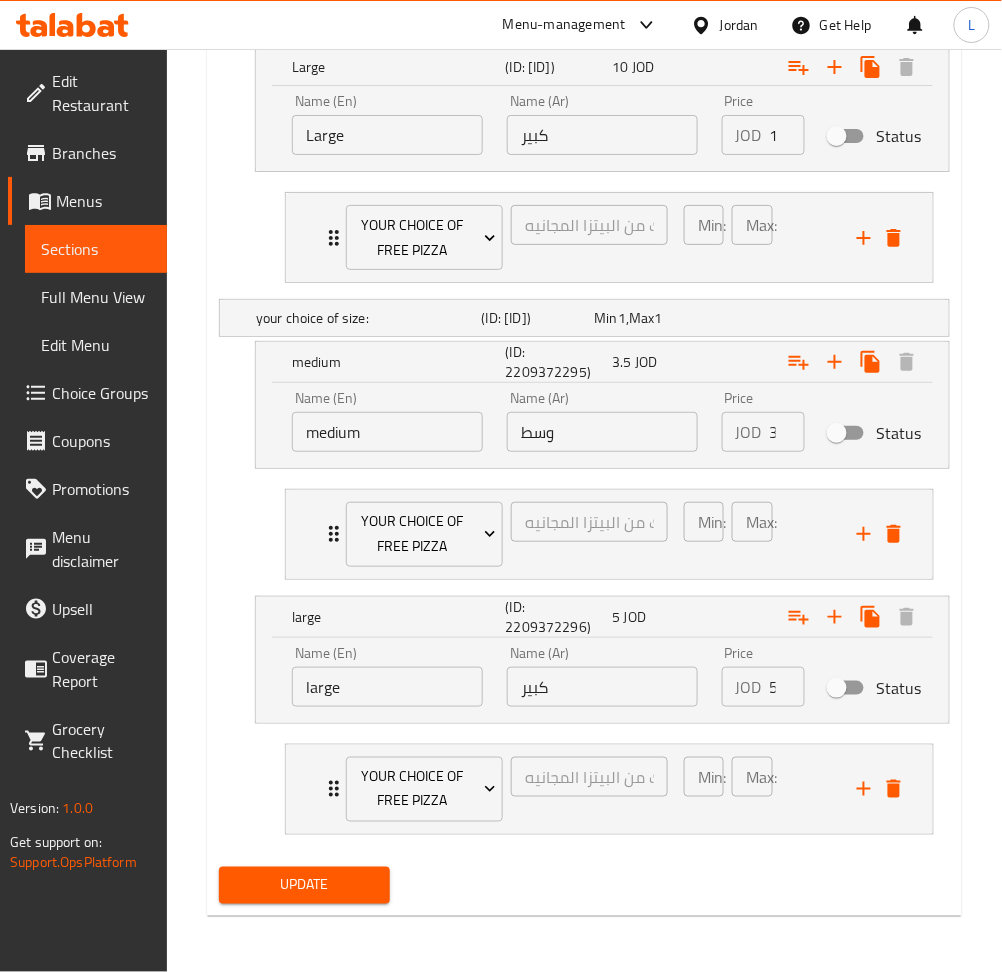click on "Update" at bounding box center [304, 885] 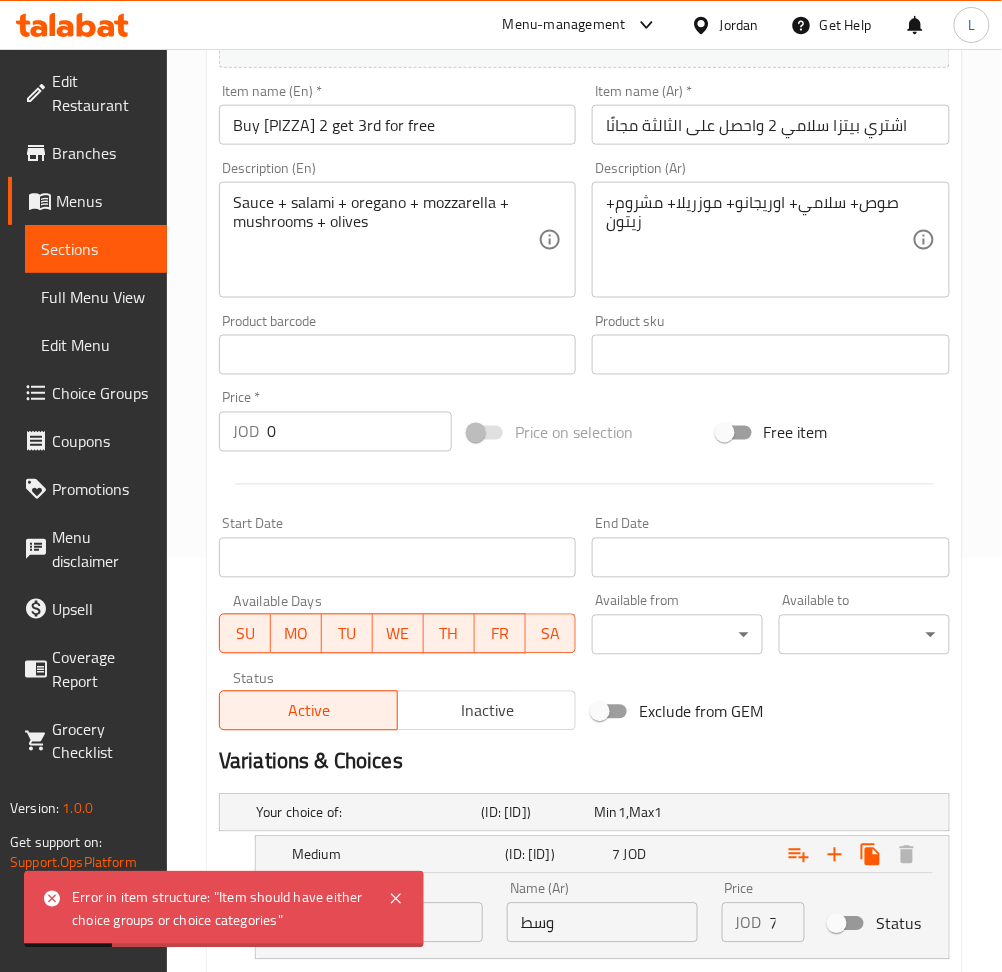scroll, scrollTop: 0, scrollLeft: 0, axis: both 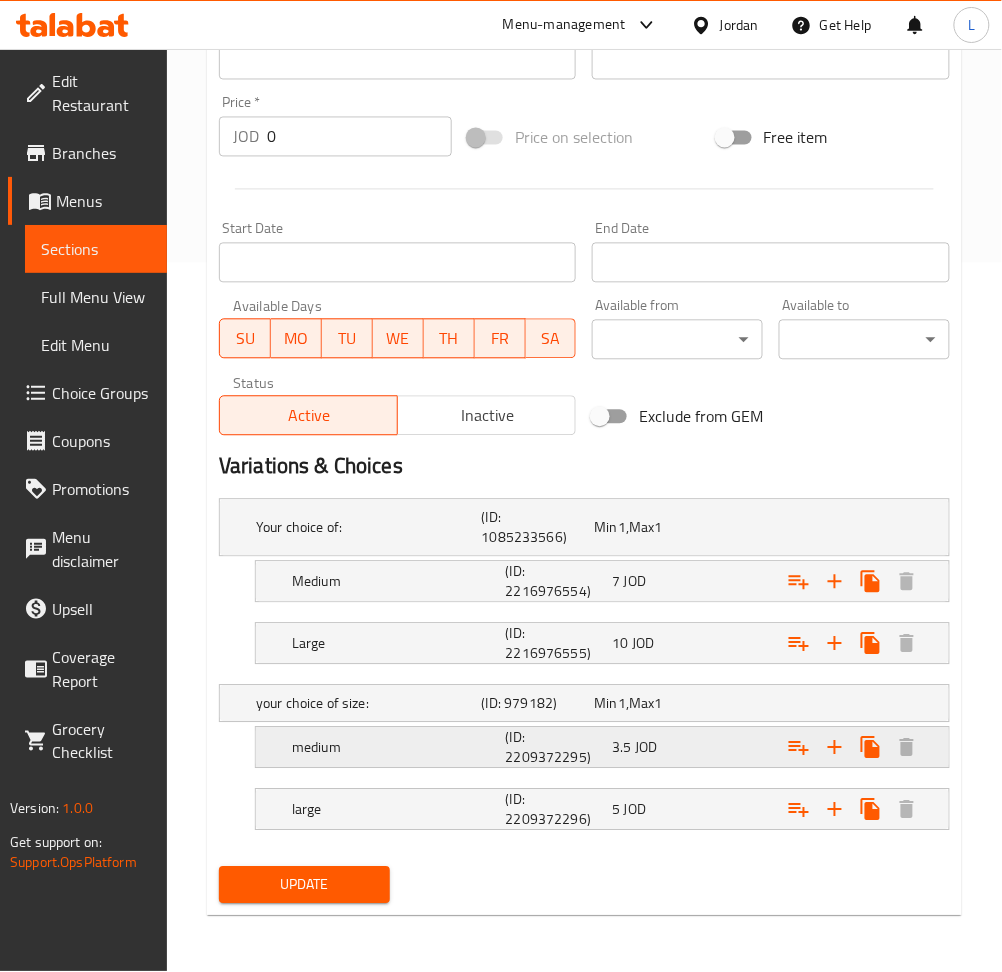 click at bounding box center [816, 528] 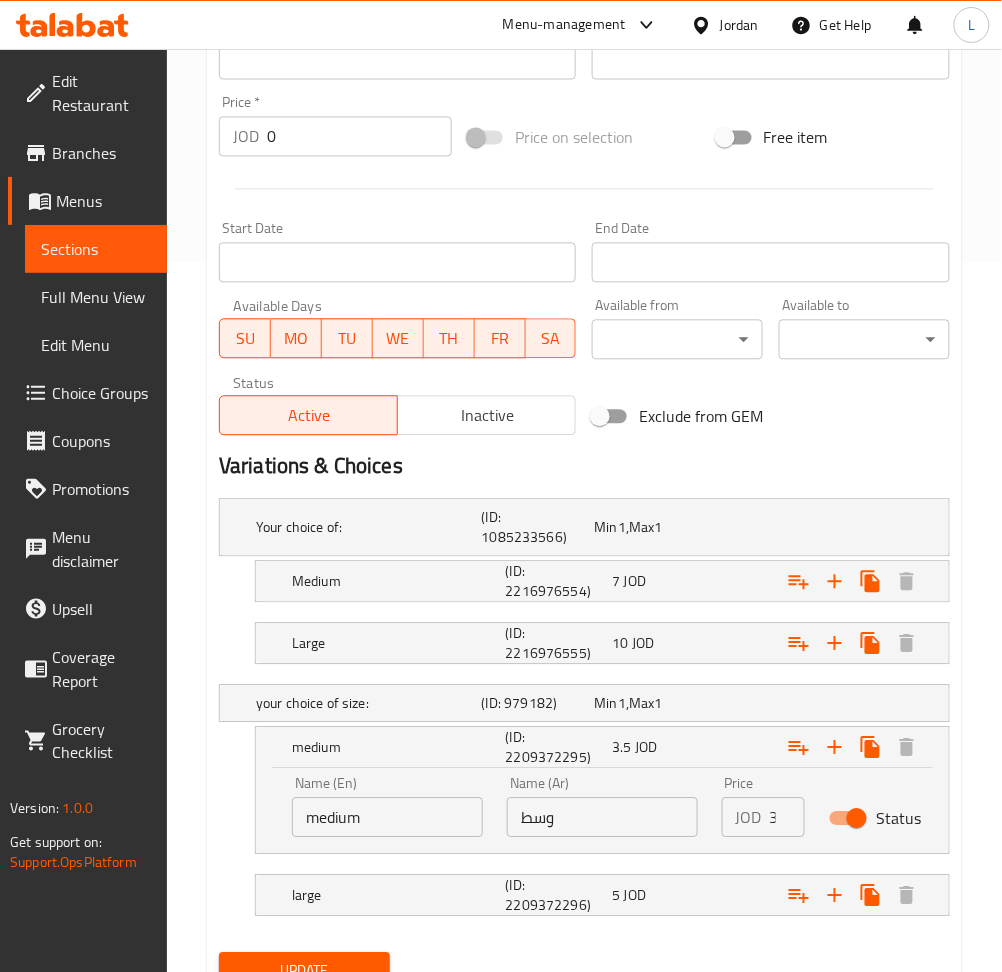 click on "Status" at bounding box center [857, 819] 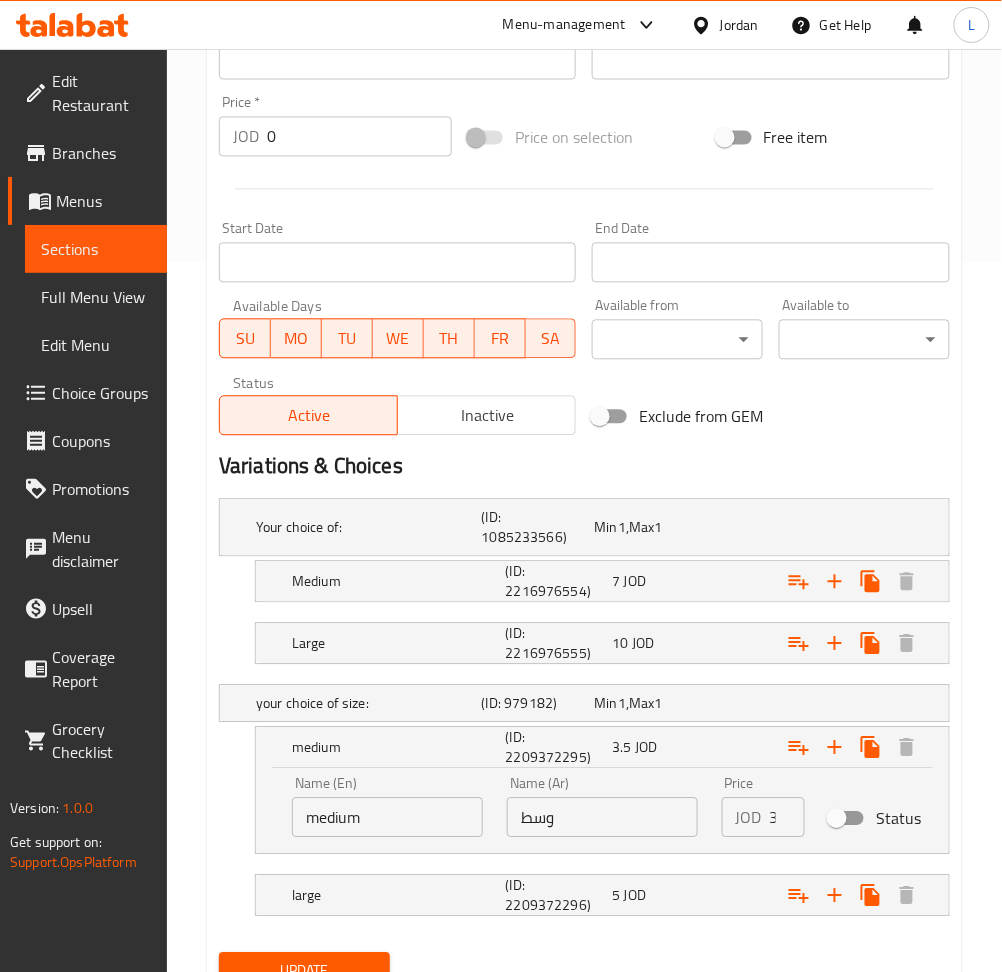 scroll, scrollTop: 795, scrollLeft: 0, axis: vertical 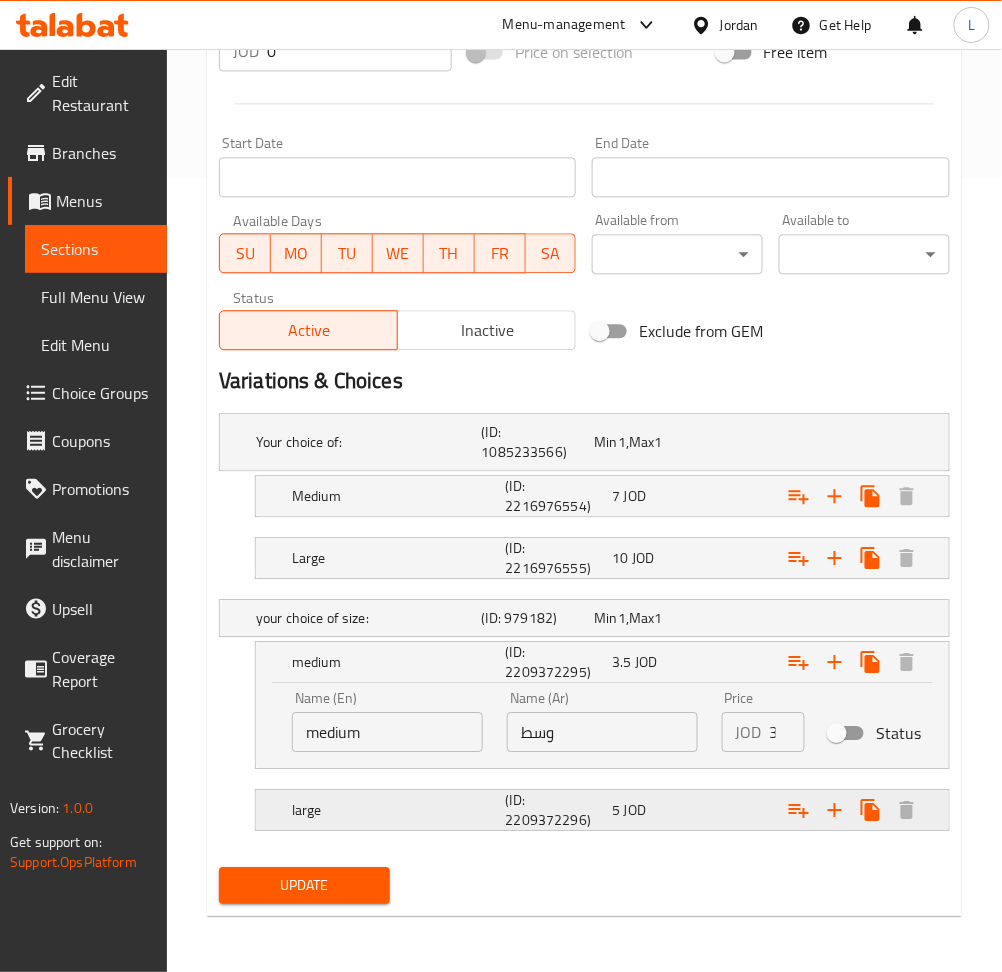 click at bounding box center (816, 442) 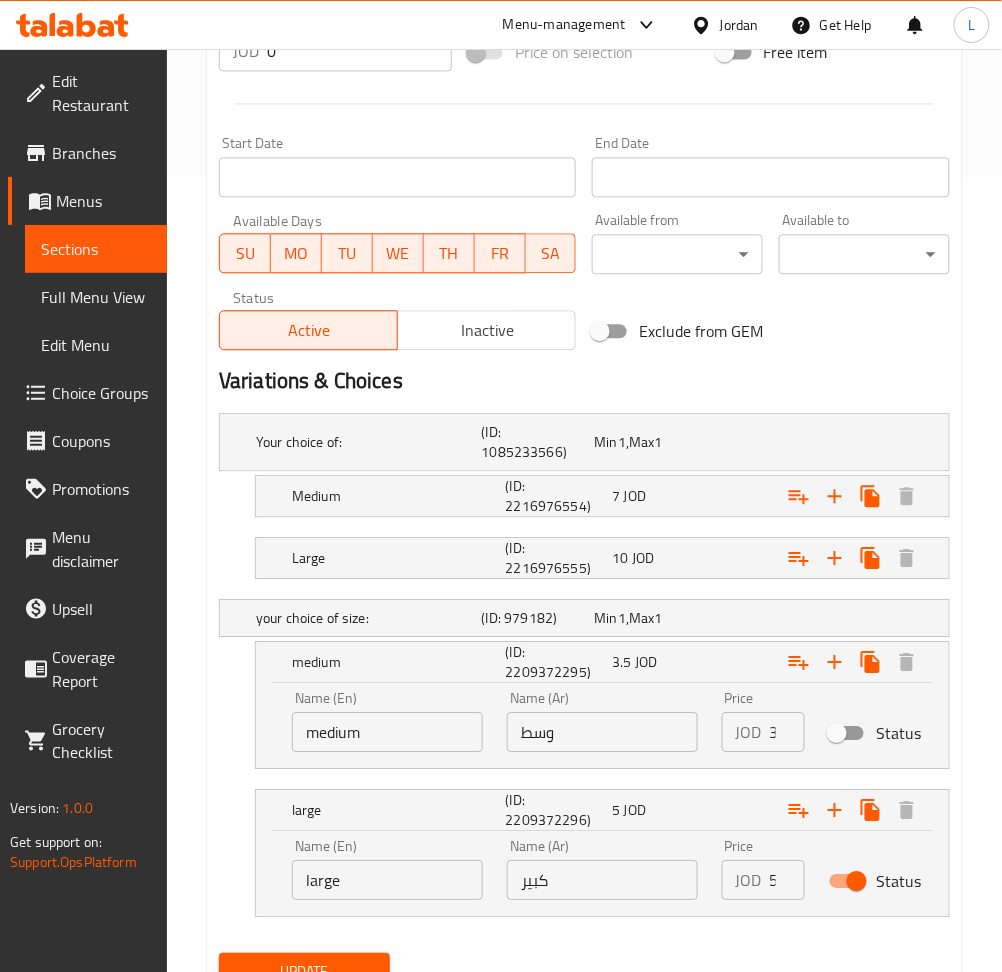 click on "Status" at bounding box center [857, 881] 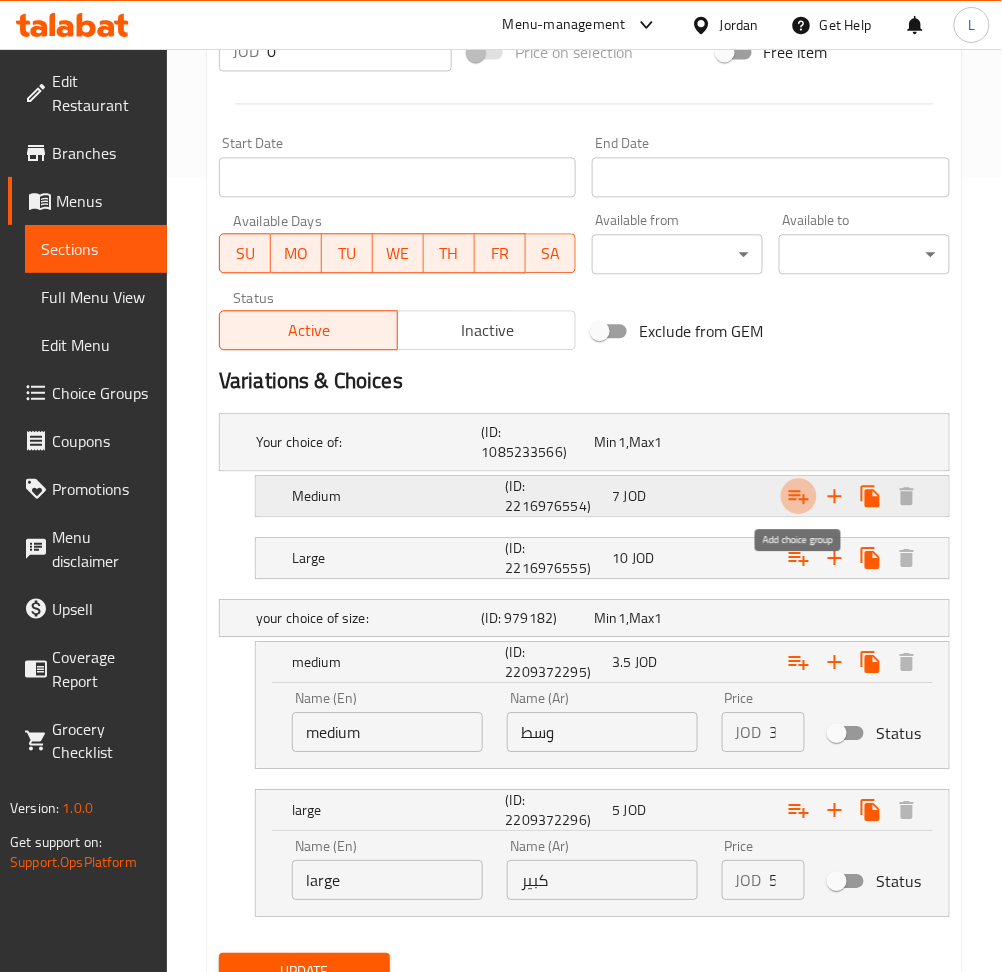 click at bounding box center (799, 496) 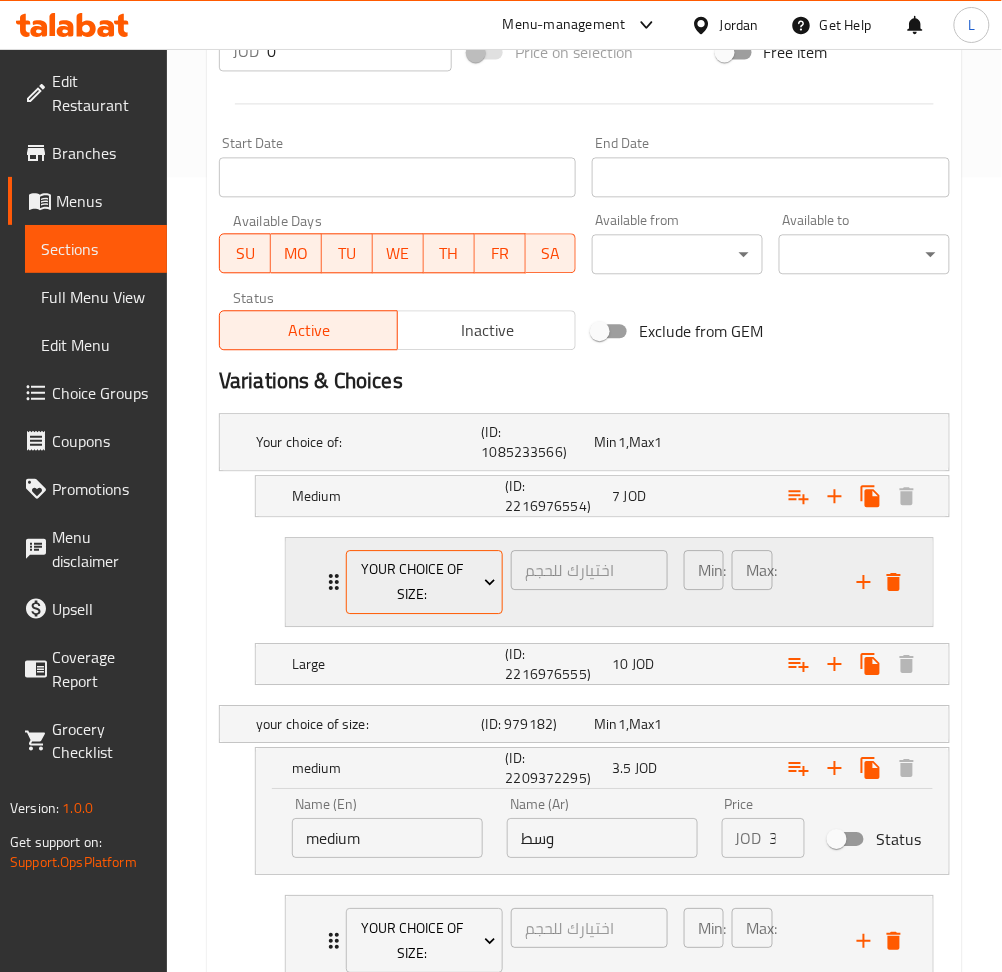 click on "your choice of size:" at bounding box center [424, 582] 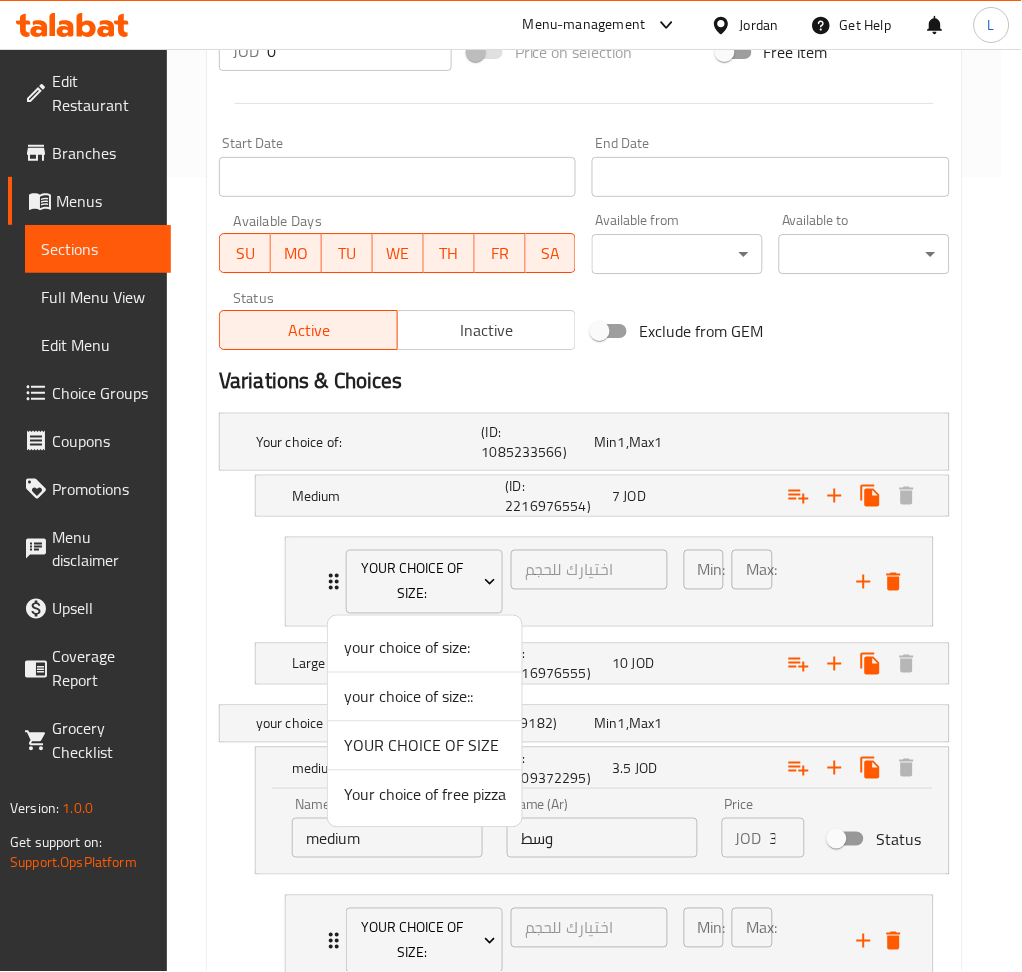click on "Your choice of free pizza" at bounding box center [425, 795] 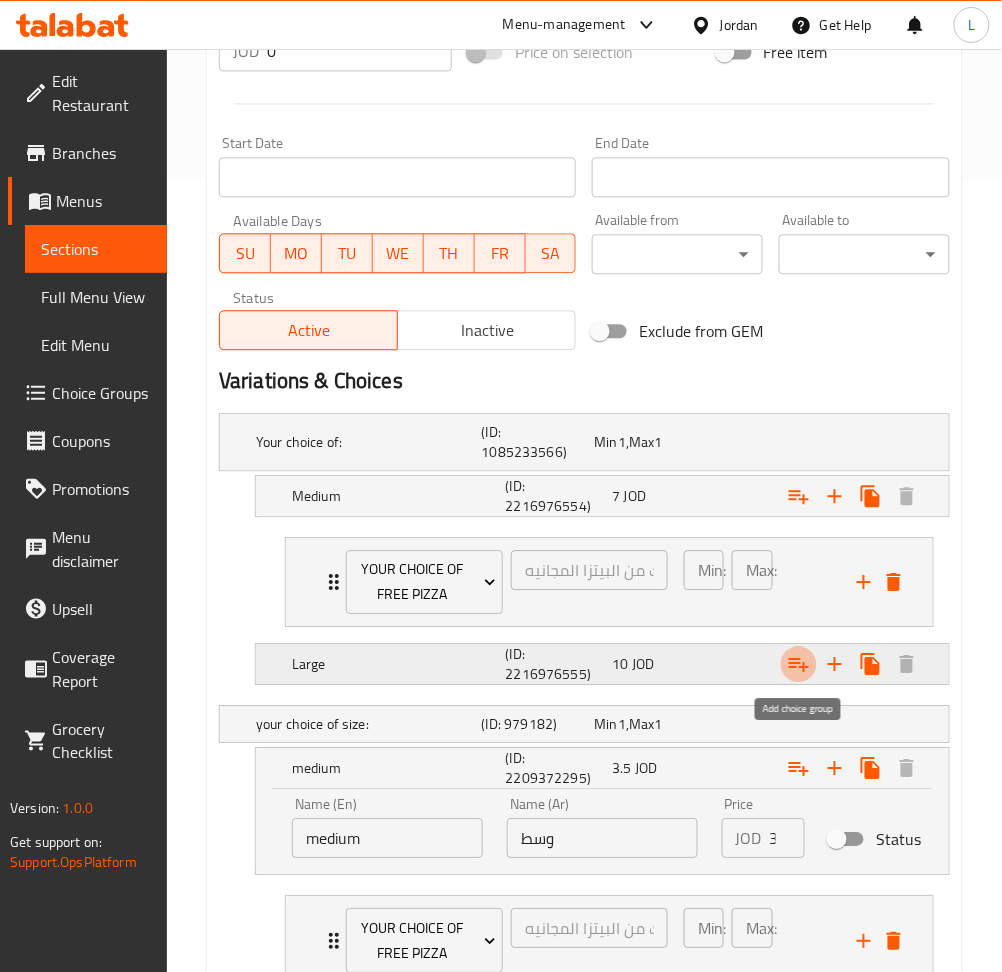 click 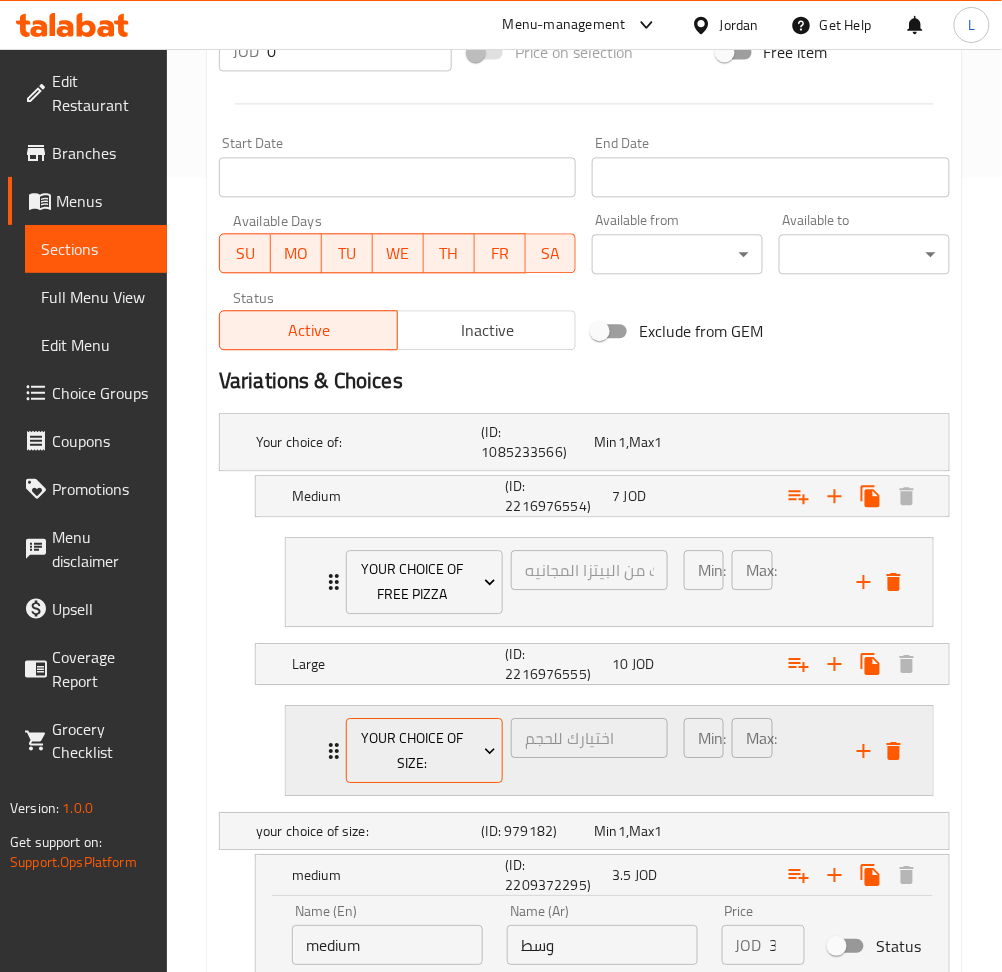 click on "your choice of size:" at bounding box center (424, 751) 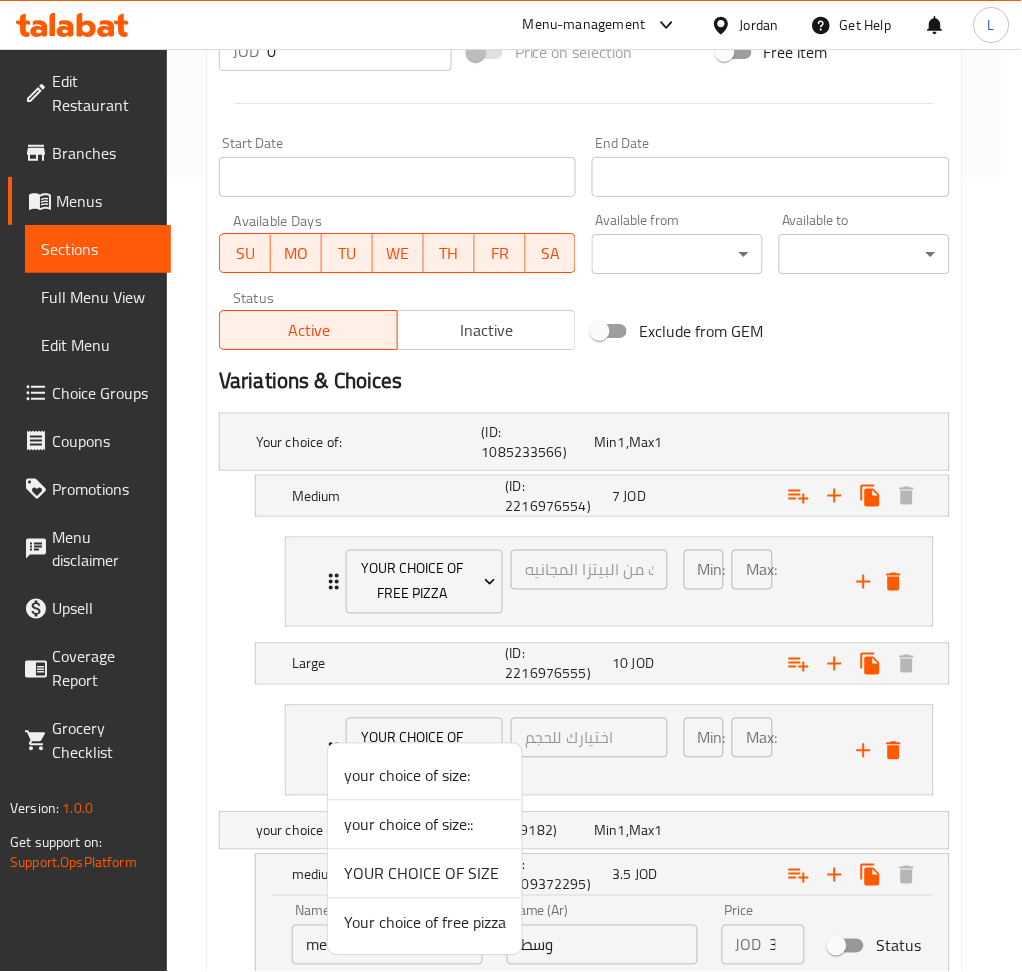 drag, startPoint x: 445, startPoint y: 922, endPoint x: 529, endPoint y: 842, distance: 116 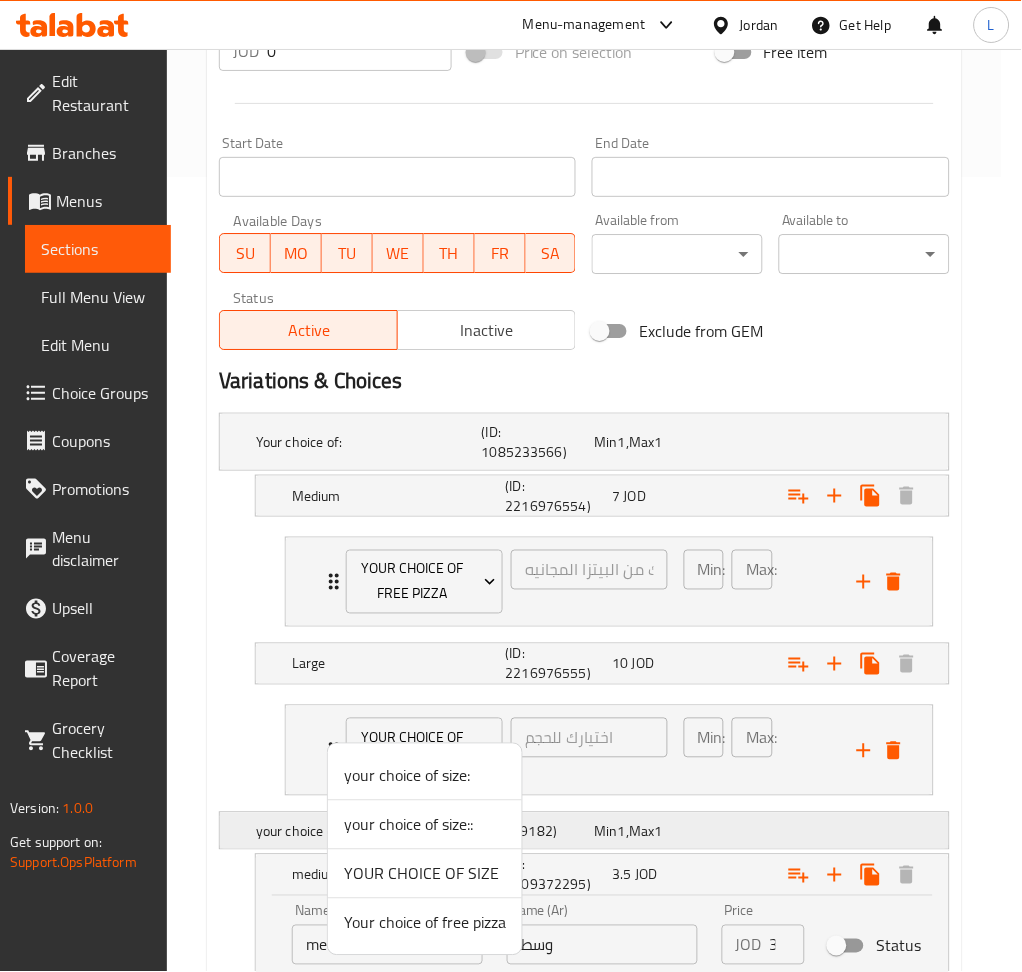 click on "Your choice of free pizza" at bounding box center [425, 923] 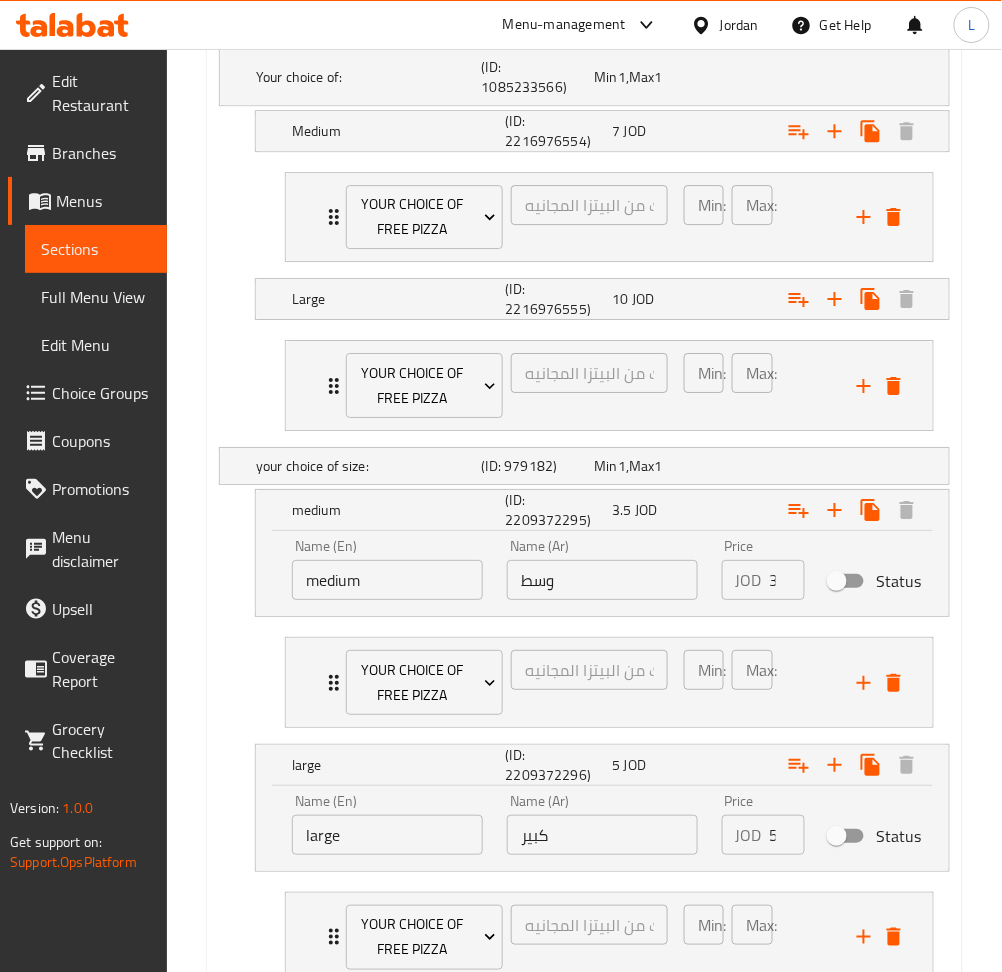 scroll, scrollTop: 1309, scrollLeft: 0, axis: vertical 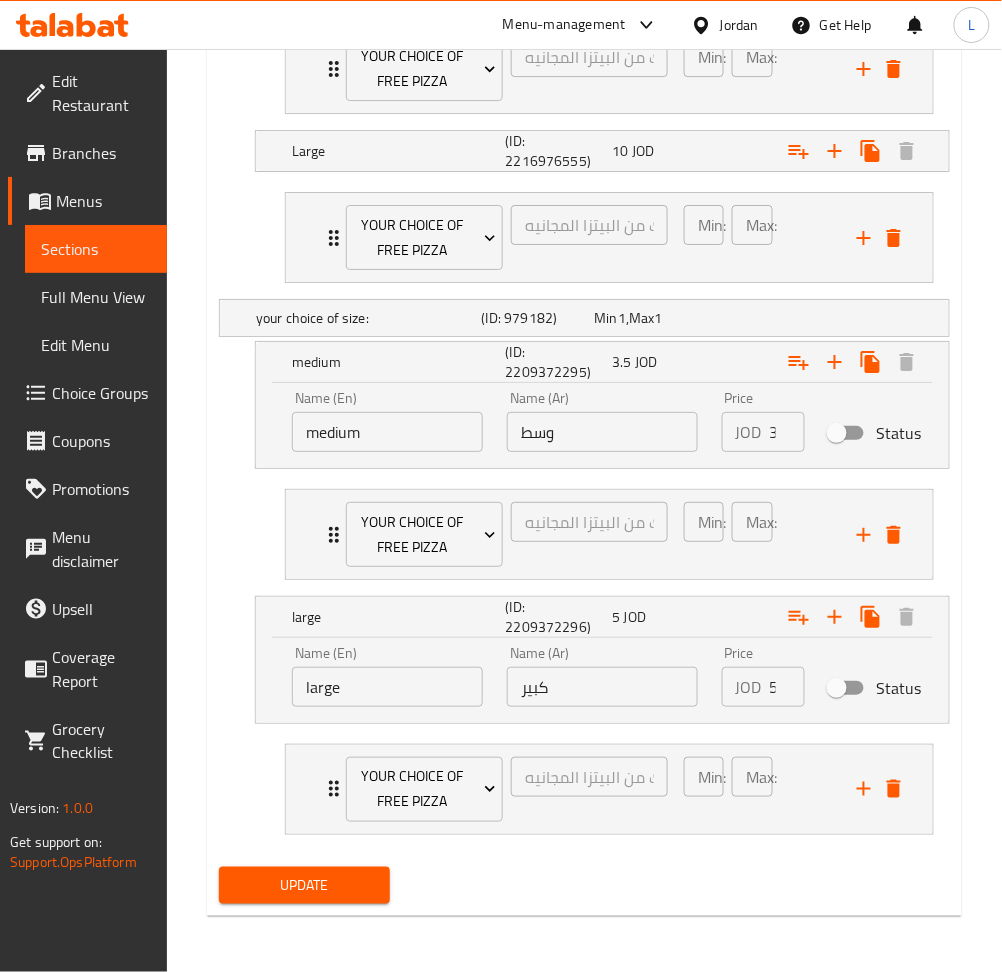 click on "Update" at bounding box center (304, 885) 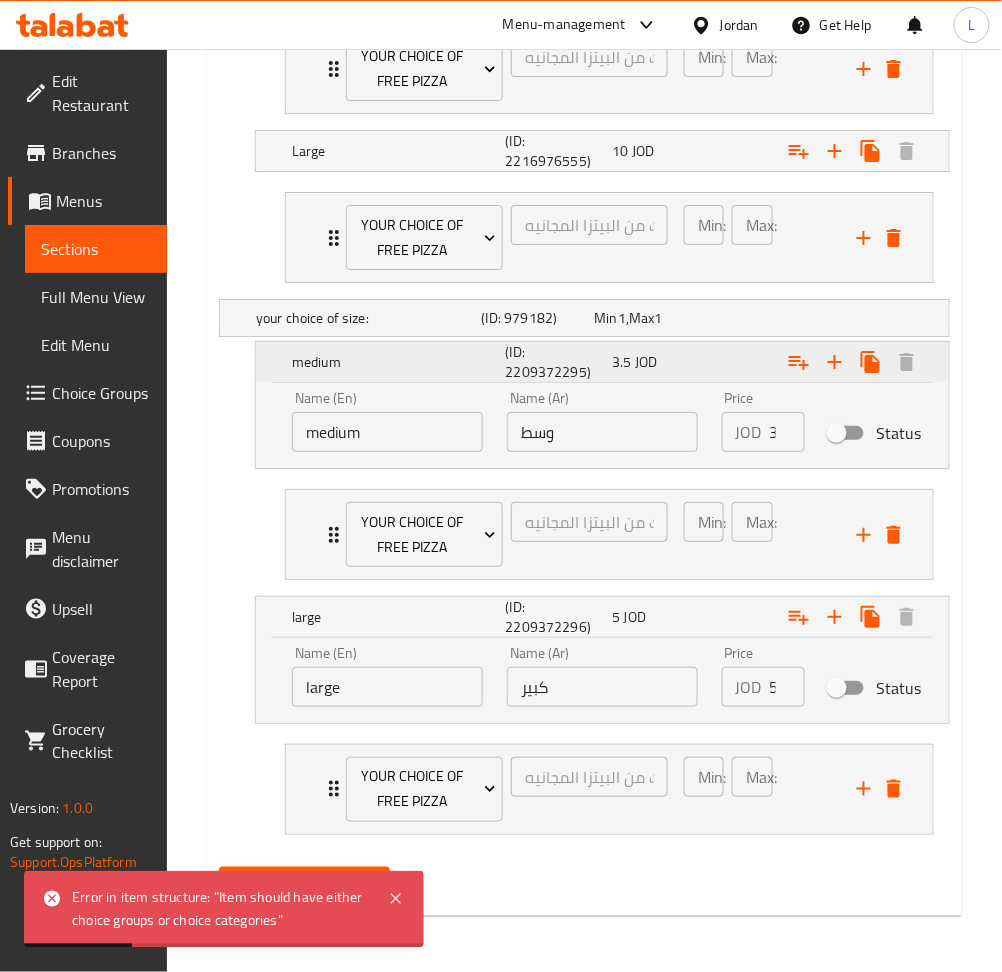 scroll, scrollTop: 1309, scrollLeft: 0, axis: vertical 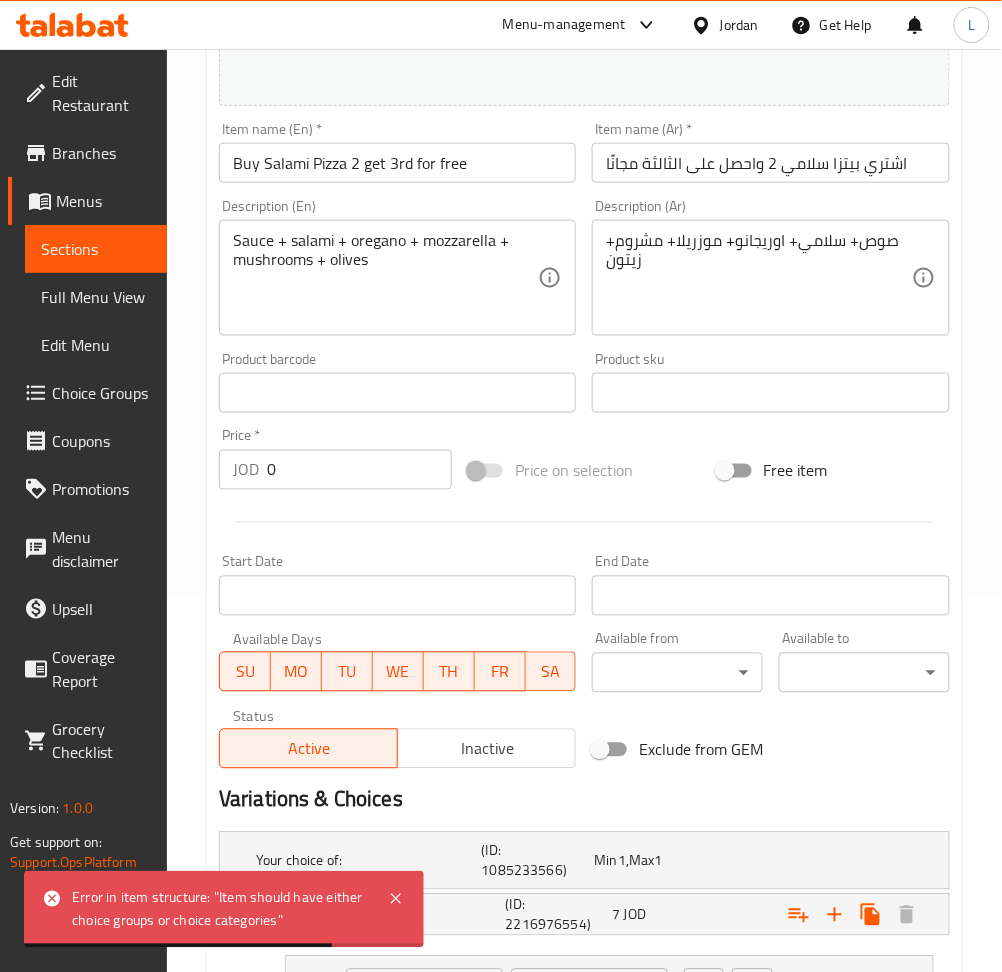 drag, startPoint x: 509, startPoint y: 743, endPoint x: 497, endPoint y: 737, distance: 13.416408 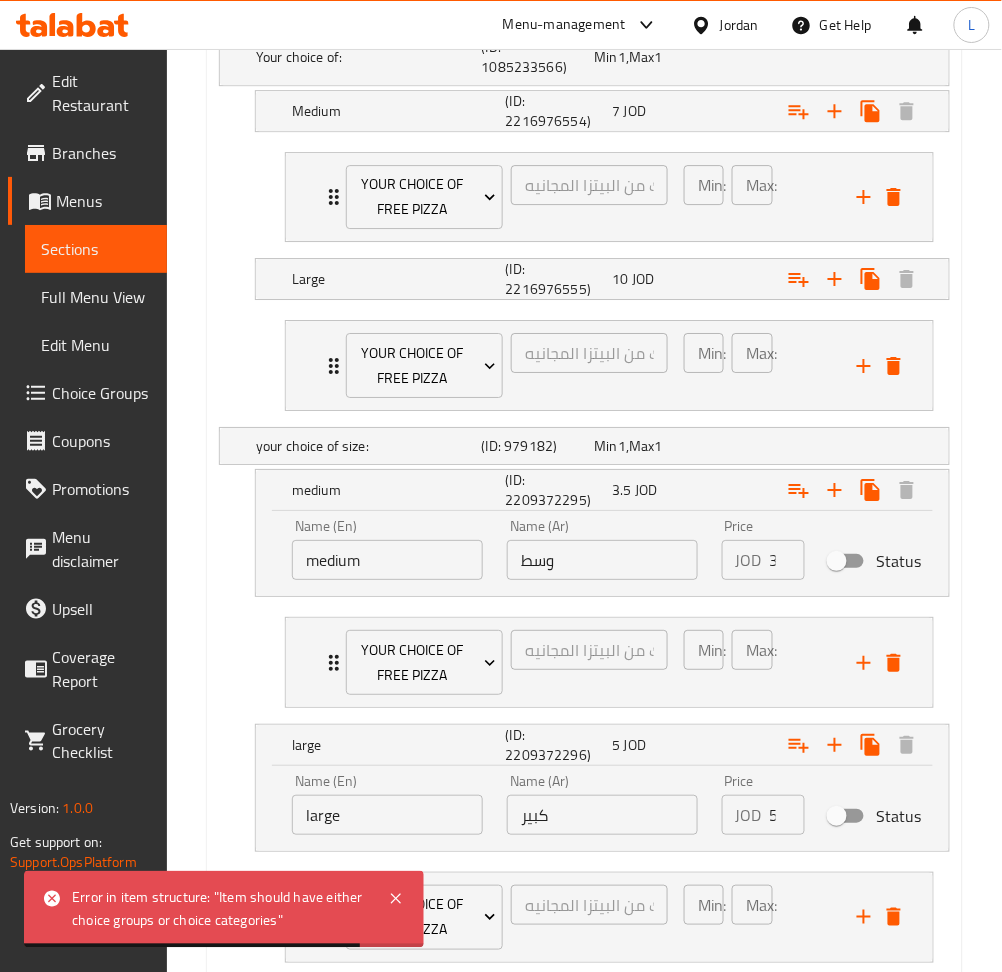 scroll, scrollTop: 1309, scrollLeft: 0, axis: vertical 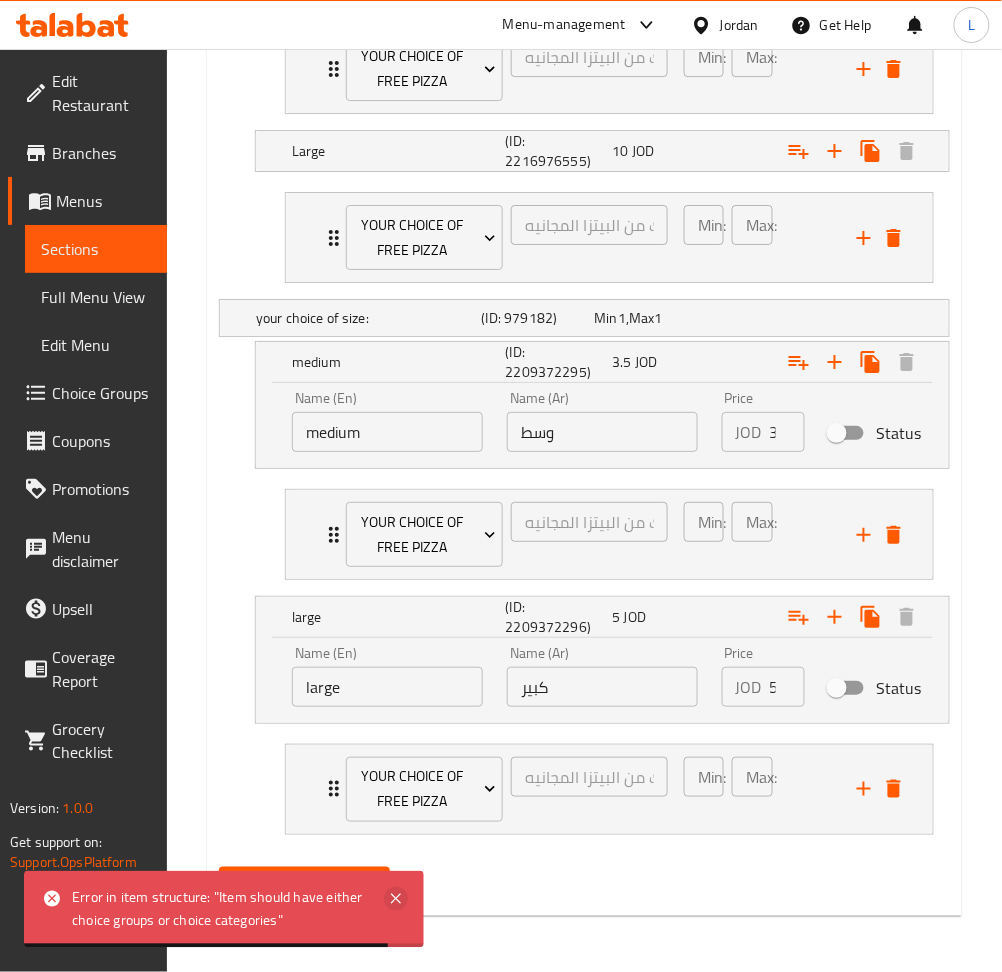 click 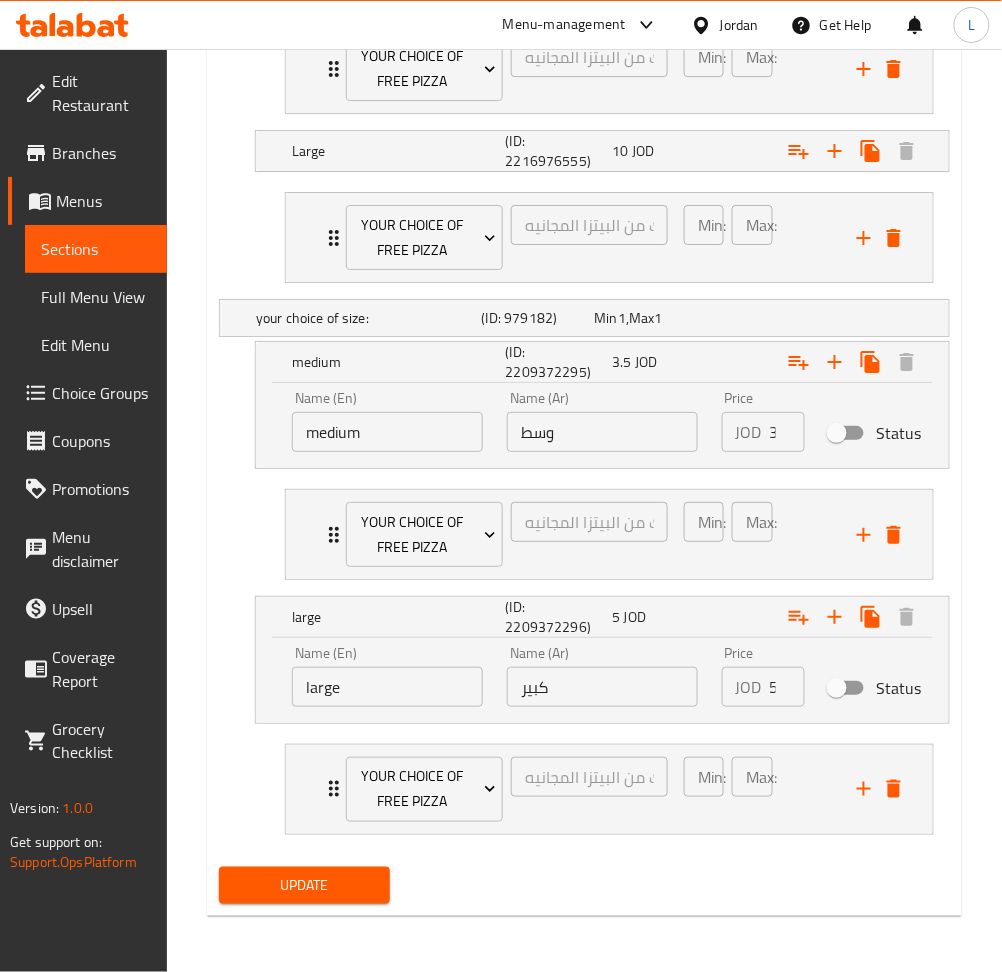 click on "Update" at bounding box center (304, 885) 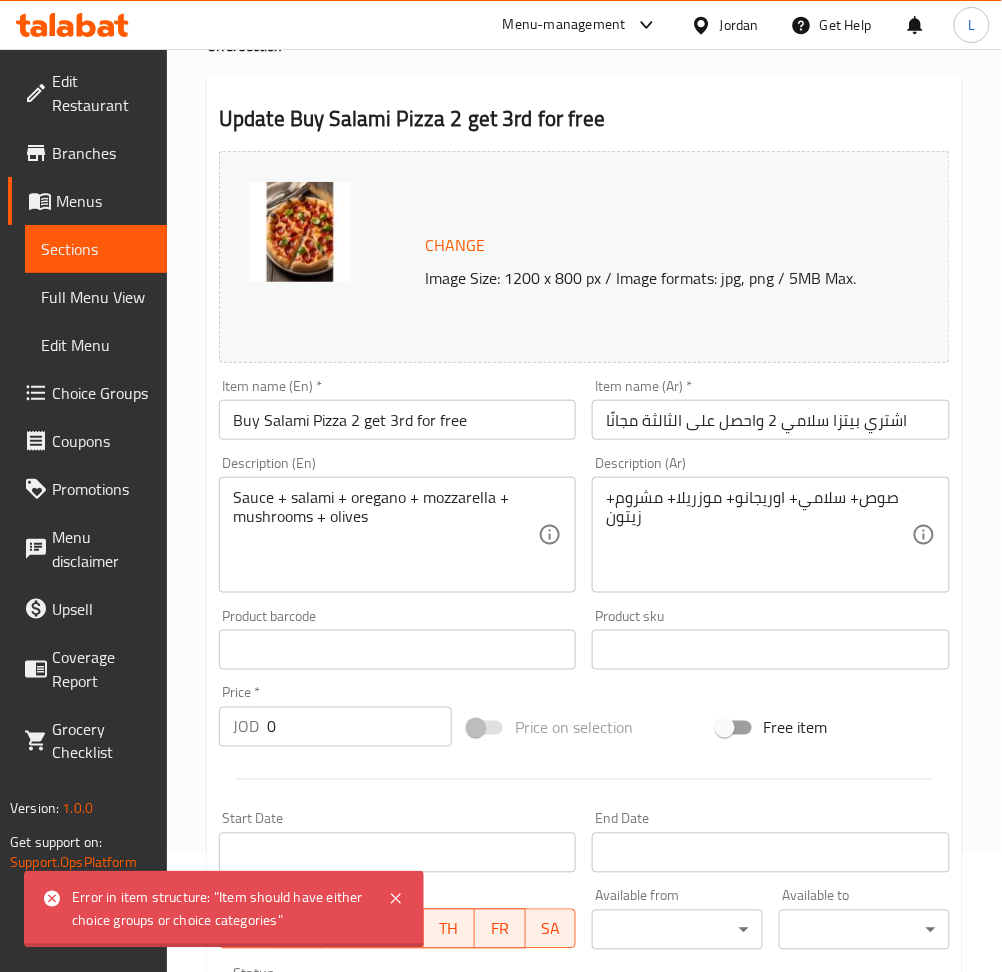 scroll, scrollTop: 0, scrollLeft: 0, axis: both 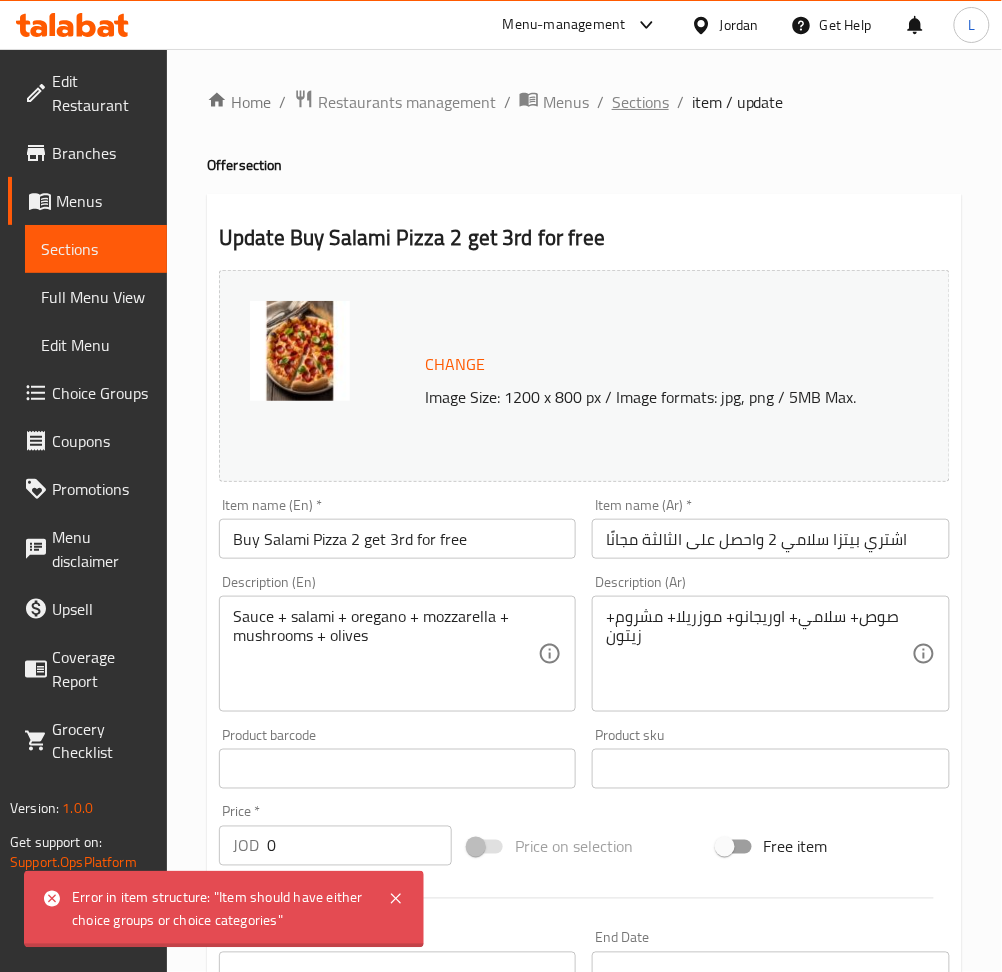 click on "Sections" at bounding box center (640, 102) 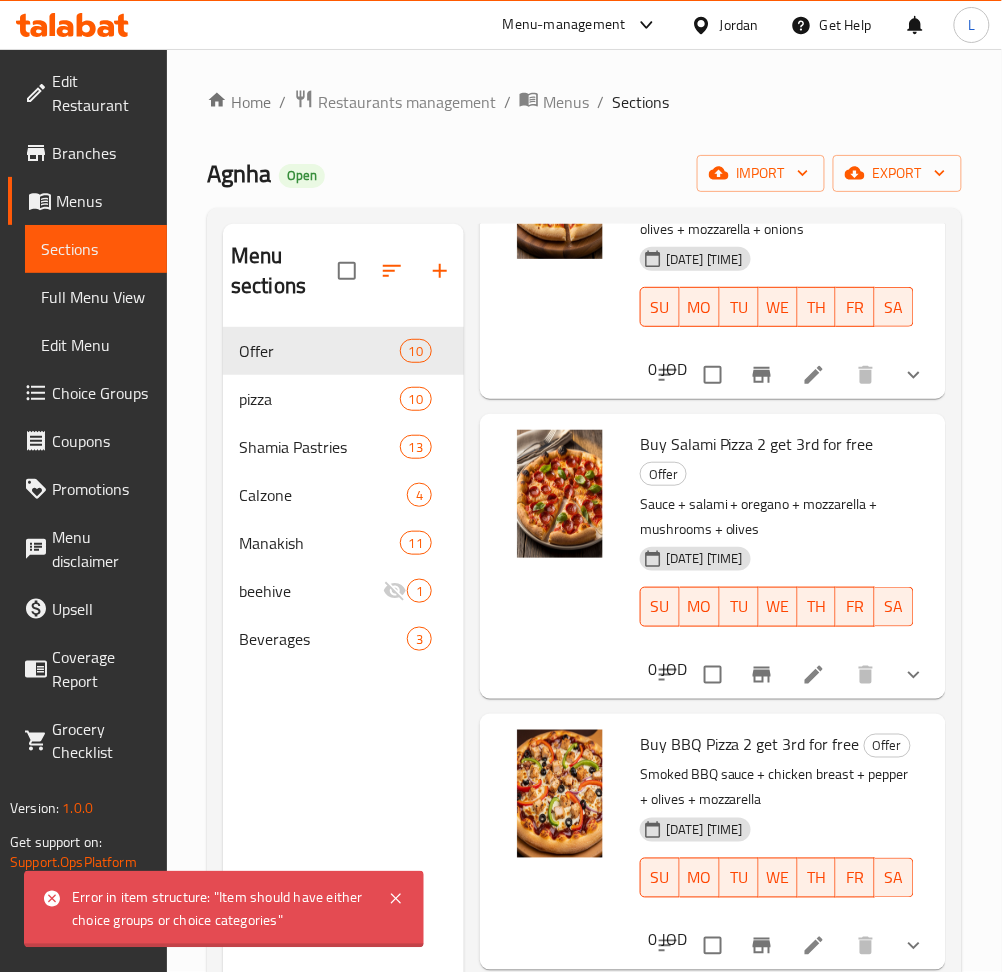 scroll, scrollTop: 2046, scrollLeft: 0, axis: vertical 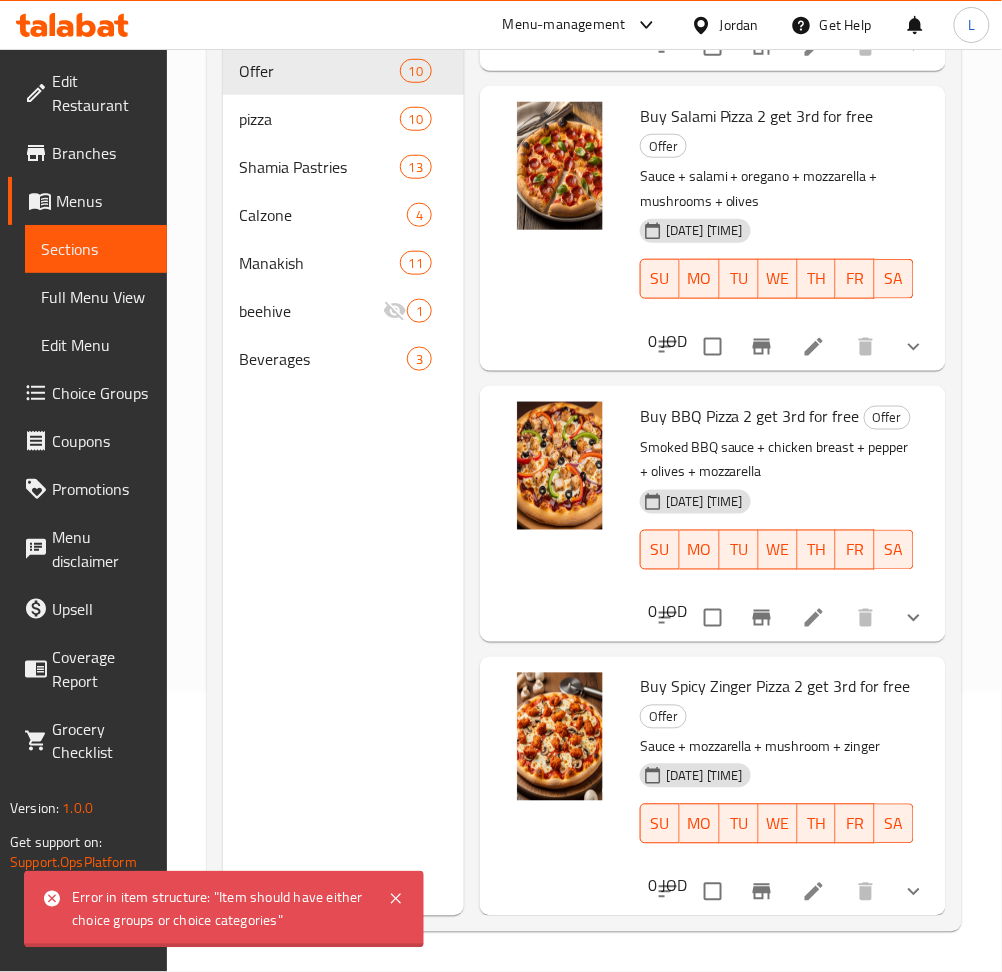 click 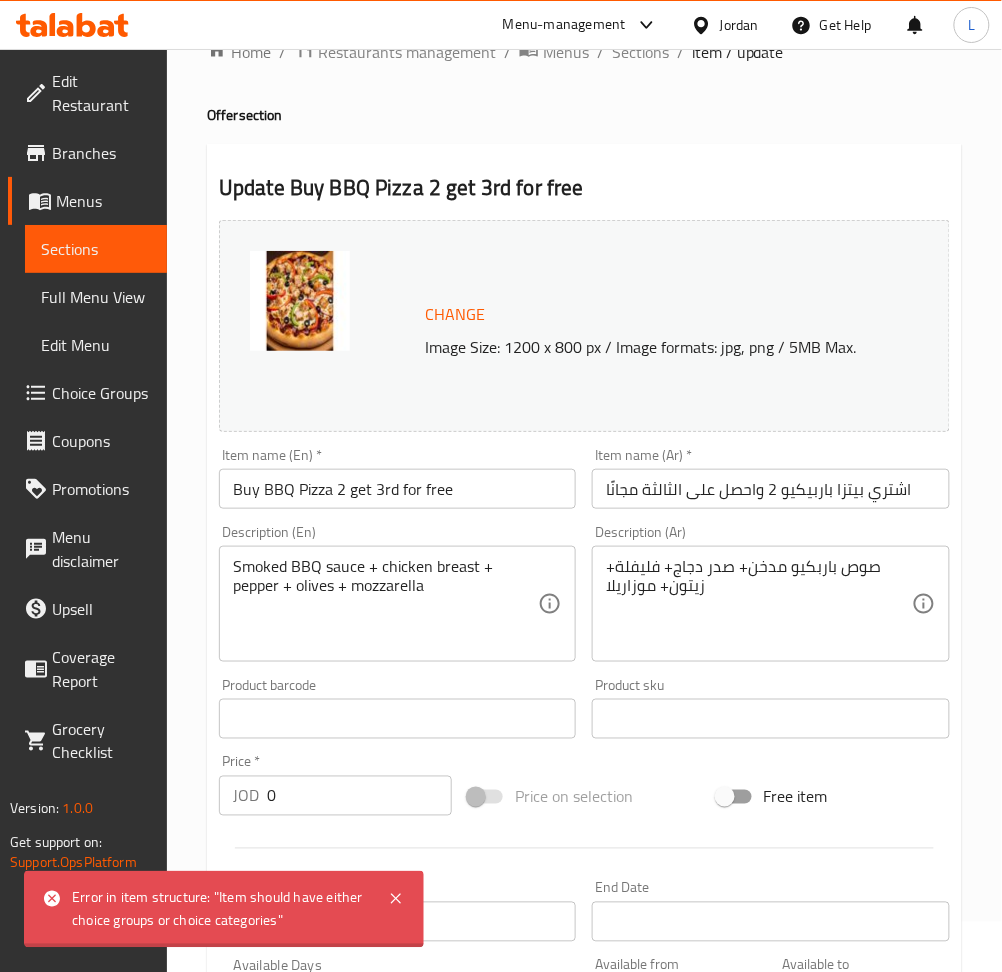 scroll, scrollTop: 0, scrollLeft: 0, axis: both 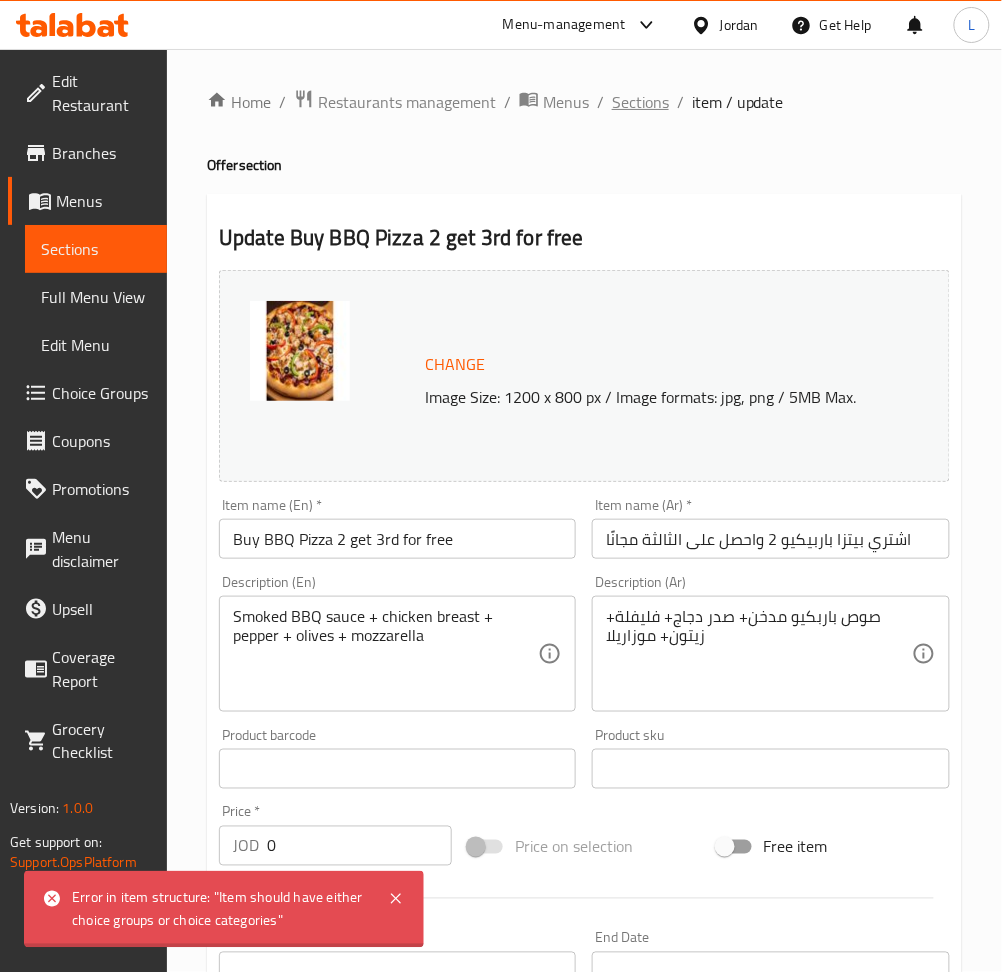 click on "Sections" at bounding box center [640, 102] 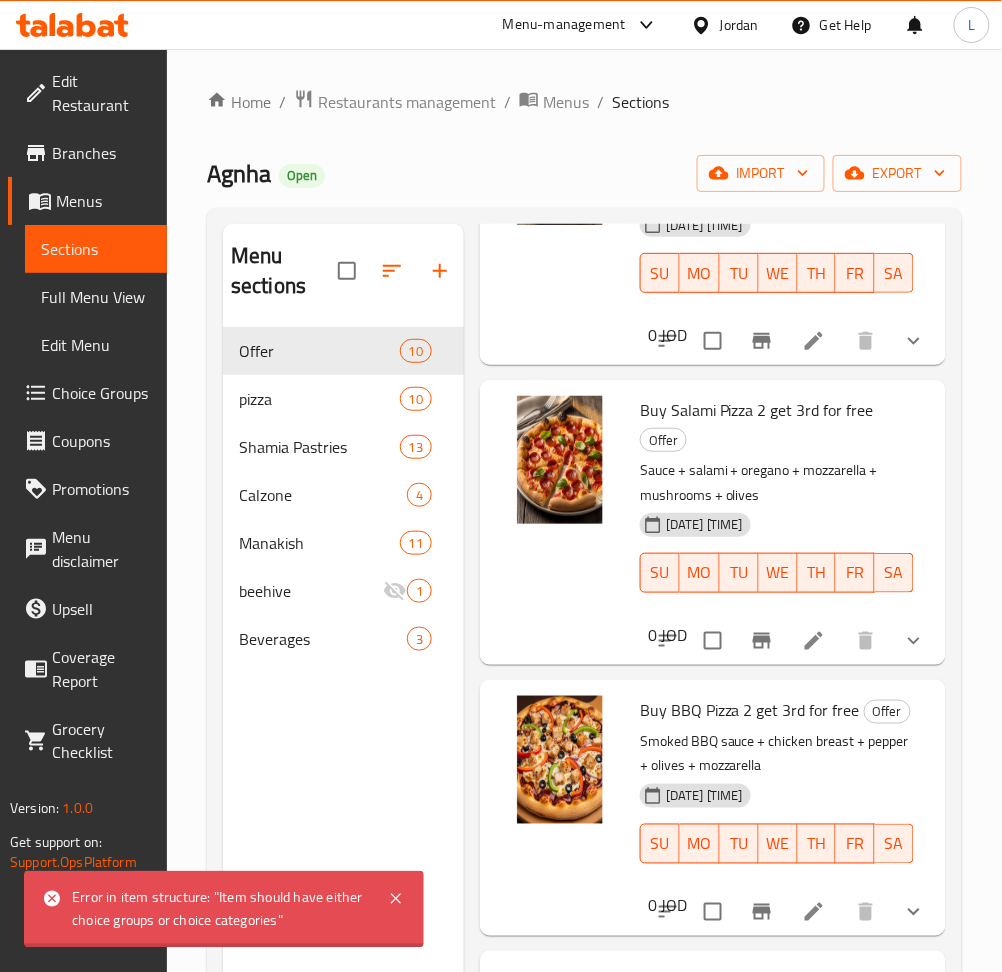 scroll, scrollTop: 2046, scrollLeft: 0, axis: vertical 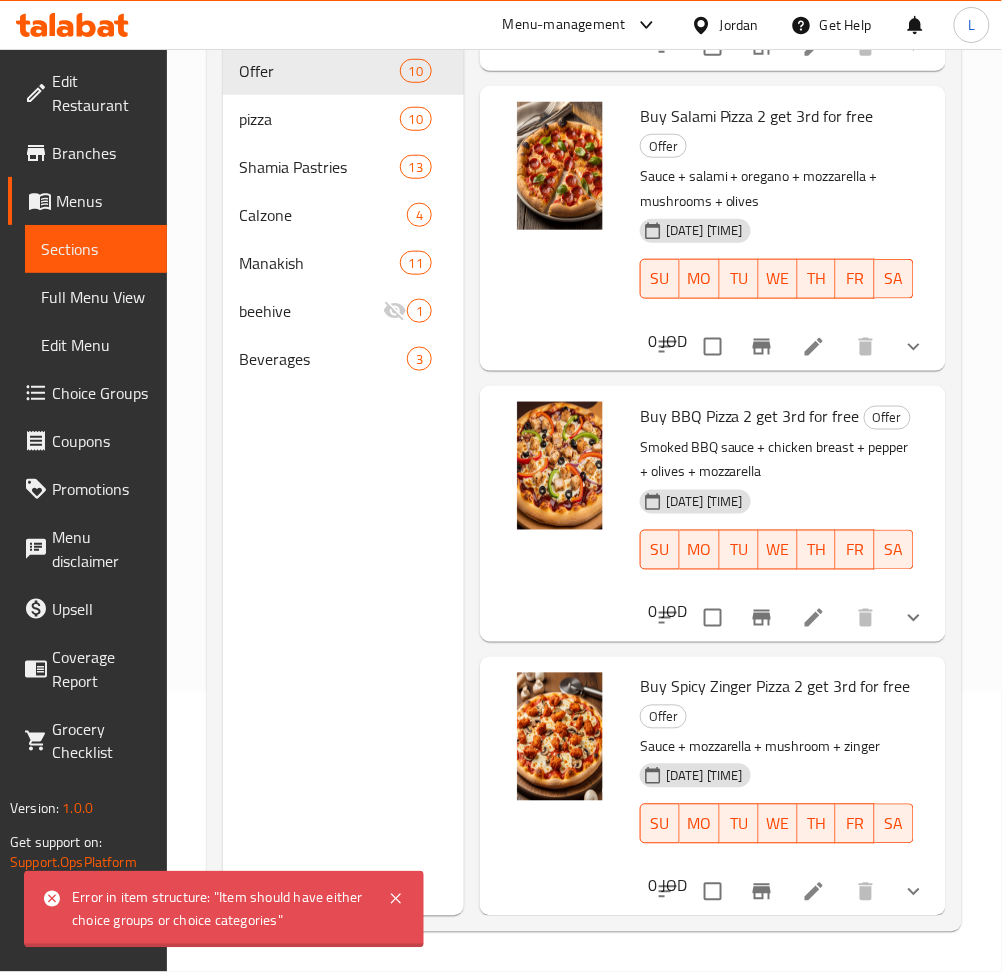 click 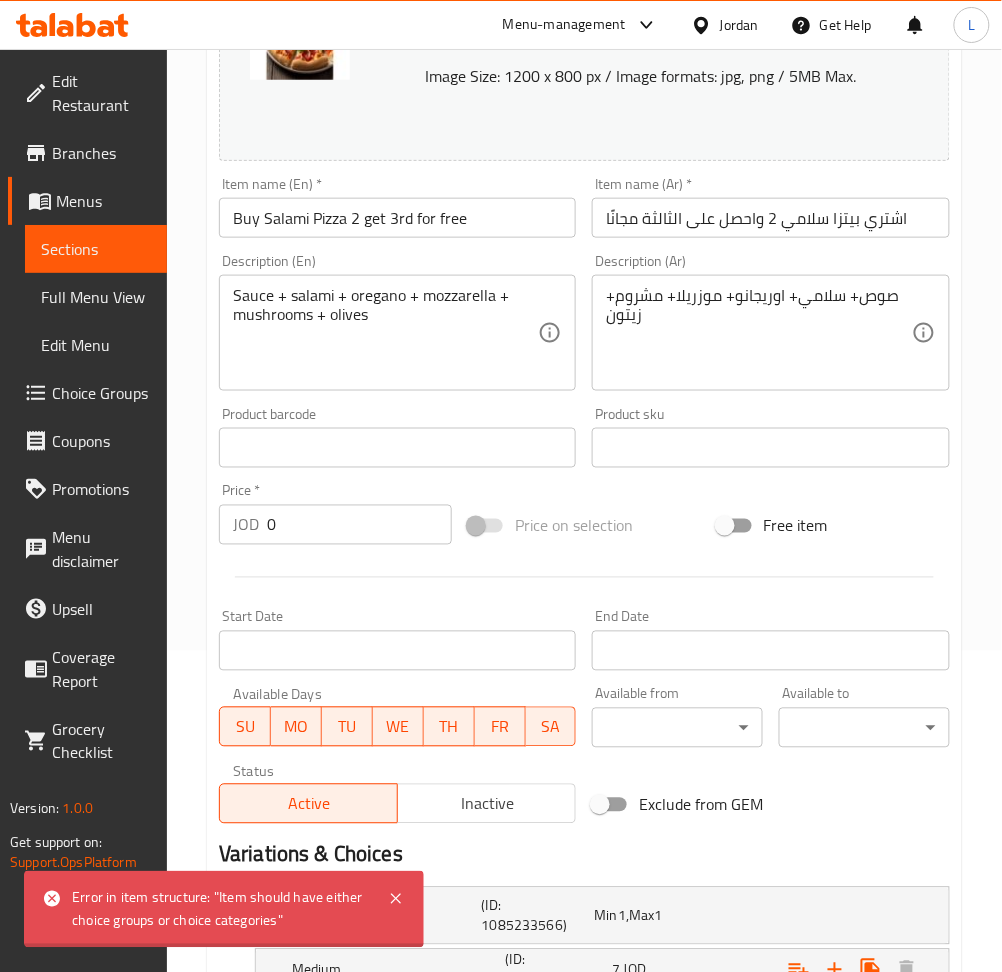 scroll, scrollTop: 0, scrollLeft: 0, axis: both 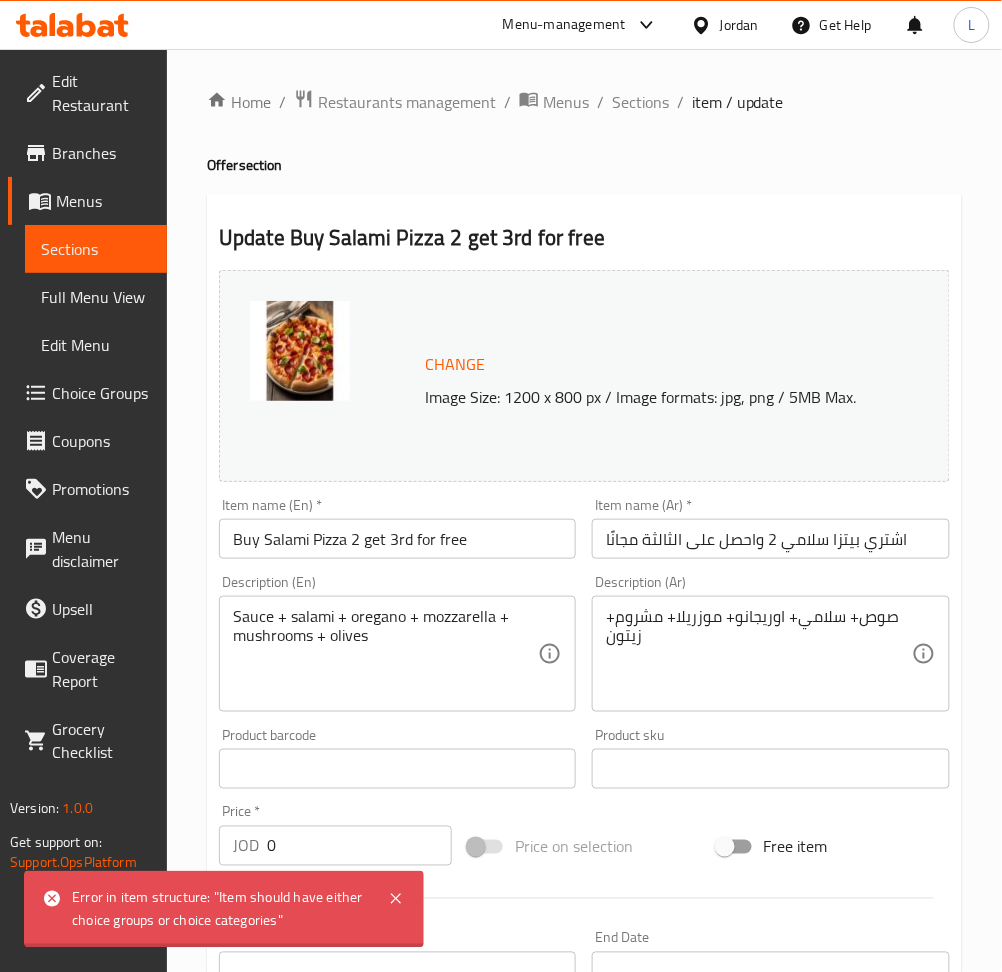 click on "Home / Restaurants management / Menus / Sections / item / update Offer   section Update Buy Salami Pizza 2 get 3rd for free  Change Image Size: 1200 x 800 px / Image formats: jpg, png / 5MB Max. Item name (En)   * Buy Salami Pizza 2 get 3rd for free Item name (En)  * Item name (Ar)   * اشتري بيتزا سلامي 2 واحصل على الثالثة مجانًا Item name (Ar)  * Description (En) Sauce + salami + oregano + mozzarella + mushrooms + olives Description (En) Description (Ar) صوص+ سلامي+ اوريجانو+ موزريلا+ مشروم+ زيتون
Description (Ar) Product barcode Product barcode Product sku Product sku Price   * JOD 0 Price  * Price on selection Free item Start Date Start Date End Date End Date Available Days SU MO TU WE TH FR SA Available from ​ ​ Available to ​ ​ Status Active Inactive Exclude from GEM Variations & Choices Your choice of: (ID: 1085233566) Min 1  ,  Max 1 Name (En) Your choice of: Name (En) Name (Ar) اختيارك من: Name (Ar) Min 1 1" at bounding box center [584, 865] 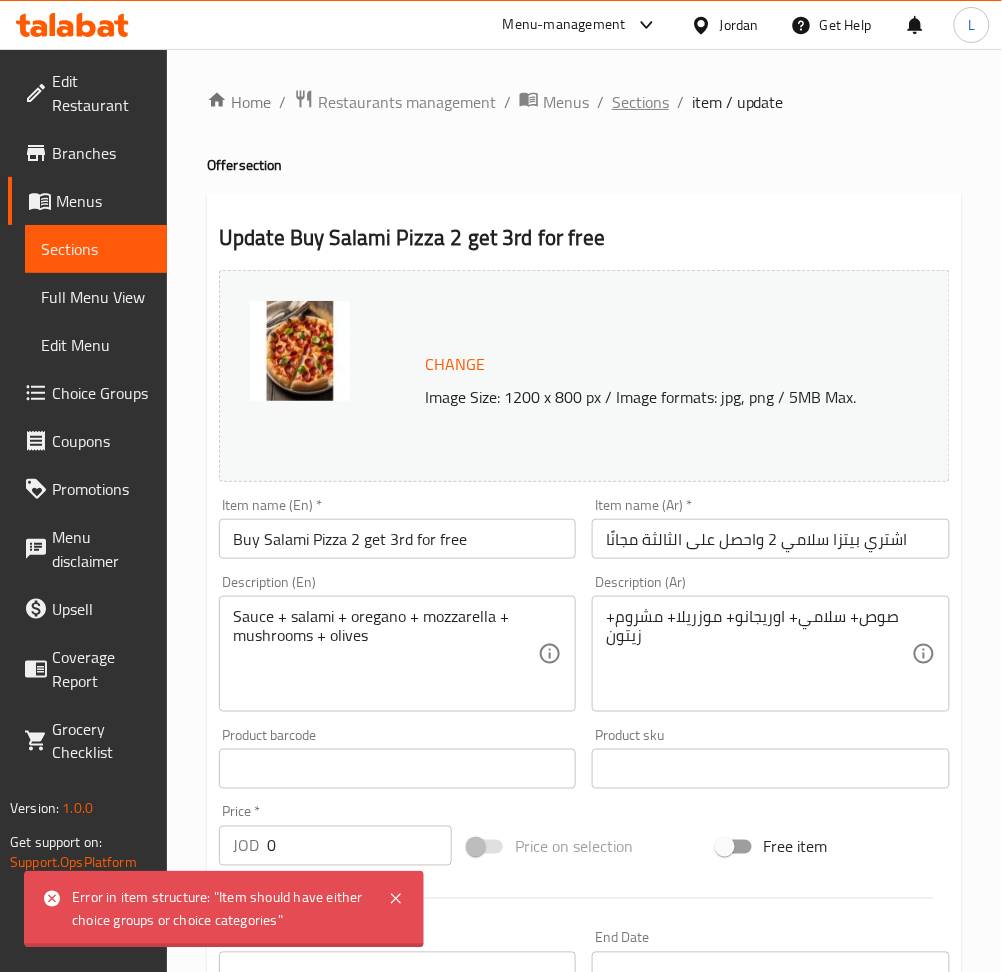 click on "Sections" at bounding box center (640, 102) 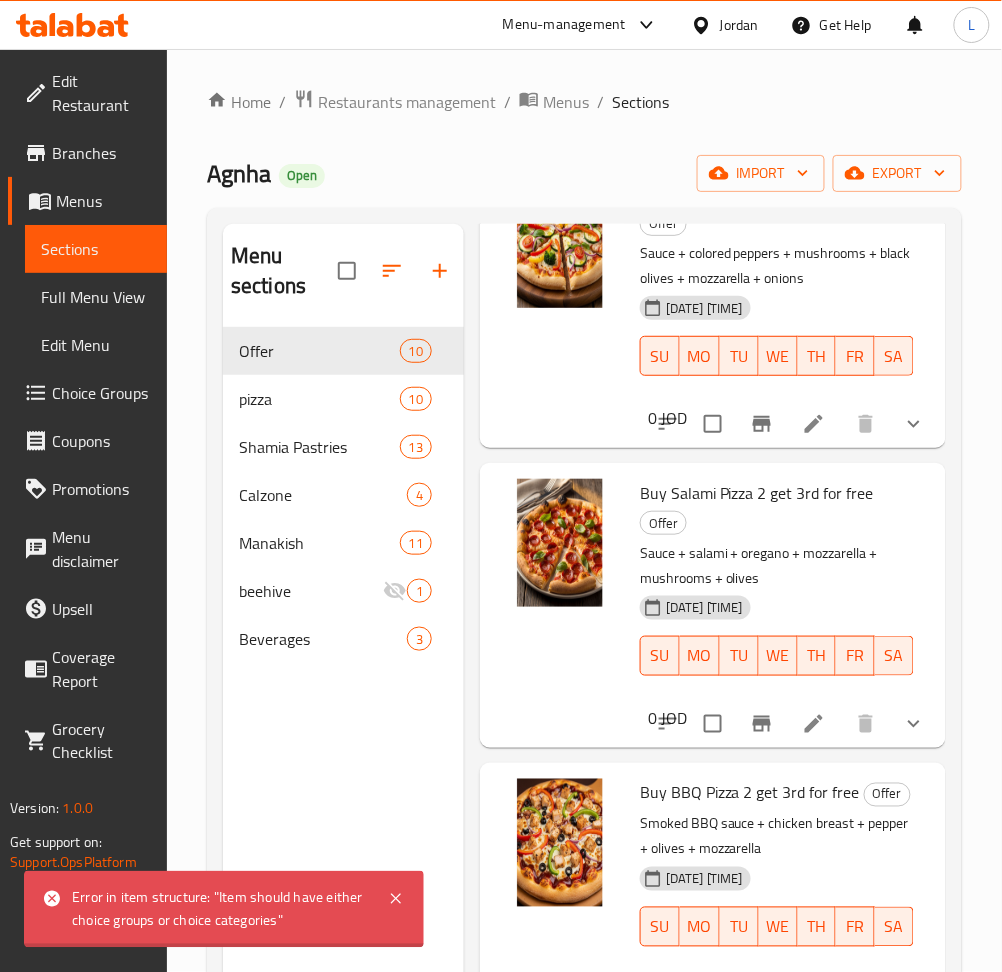 scroll, scrollTop: 2046, scrollLeft: 0, axis: vertical 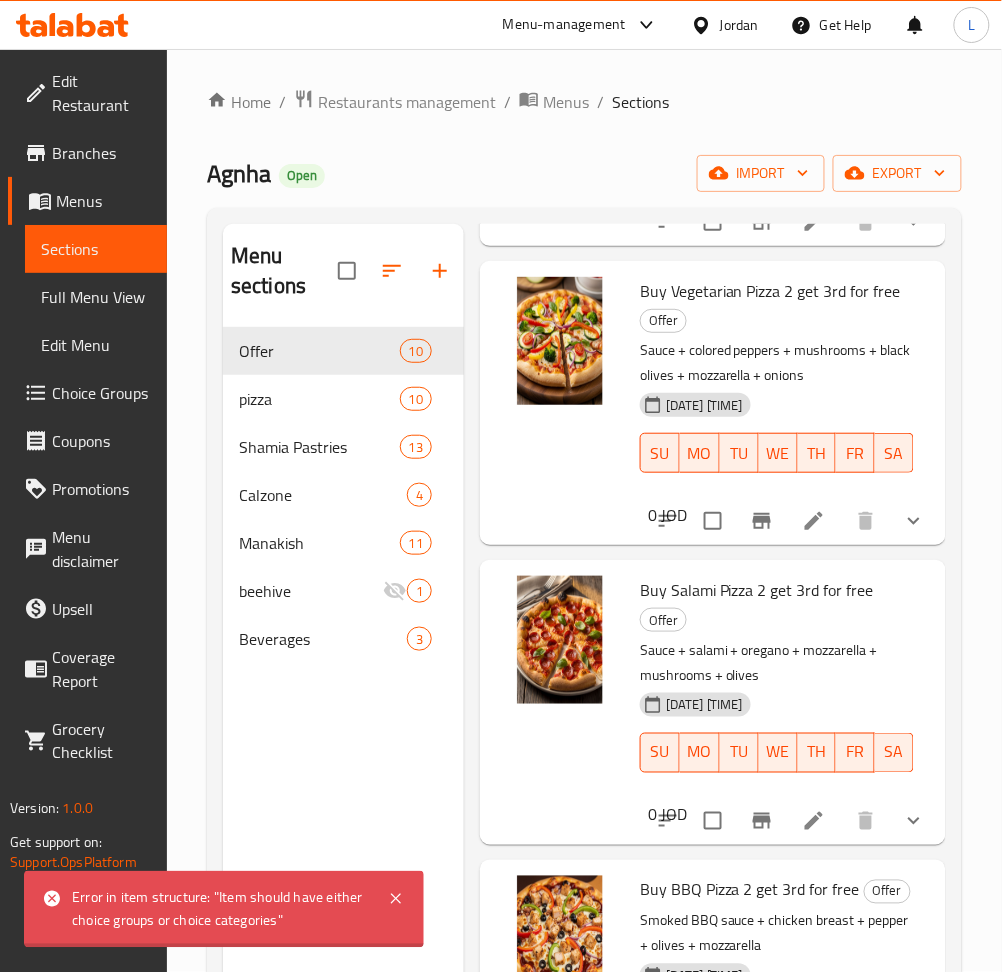 click at bounding box center [814, 521] 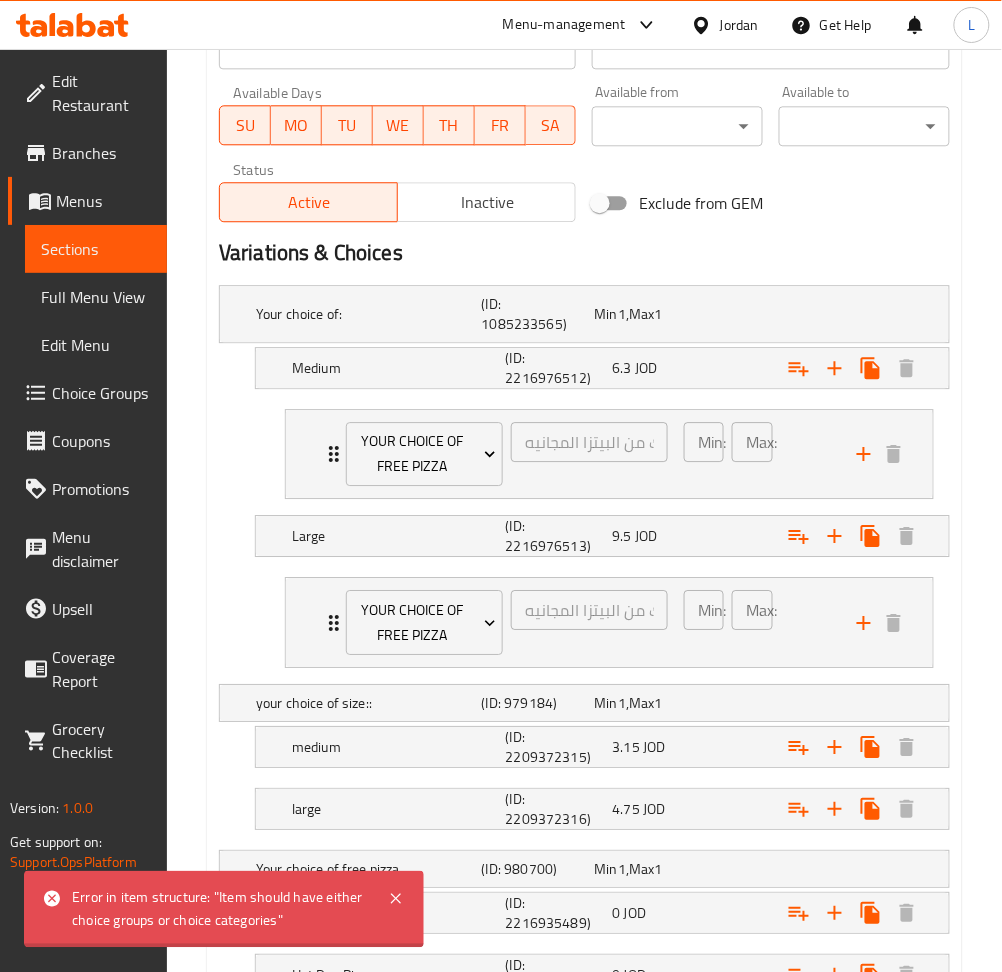 scroll, scrollTop: 920, scrollLeft: 0, axis: vertical 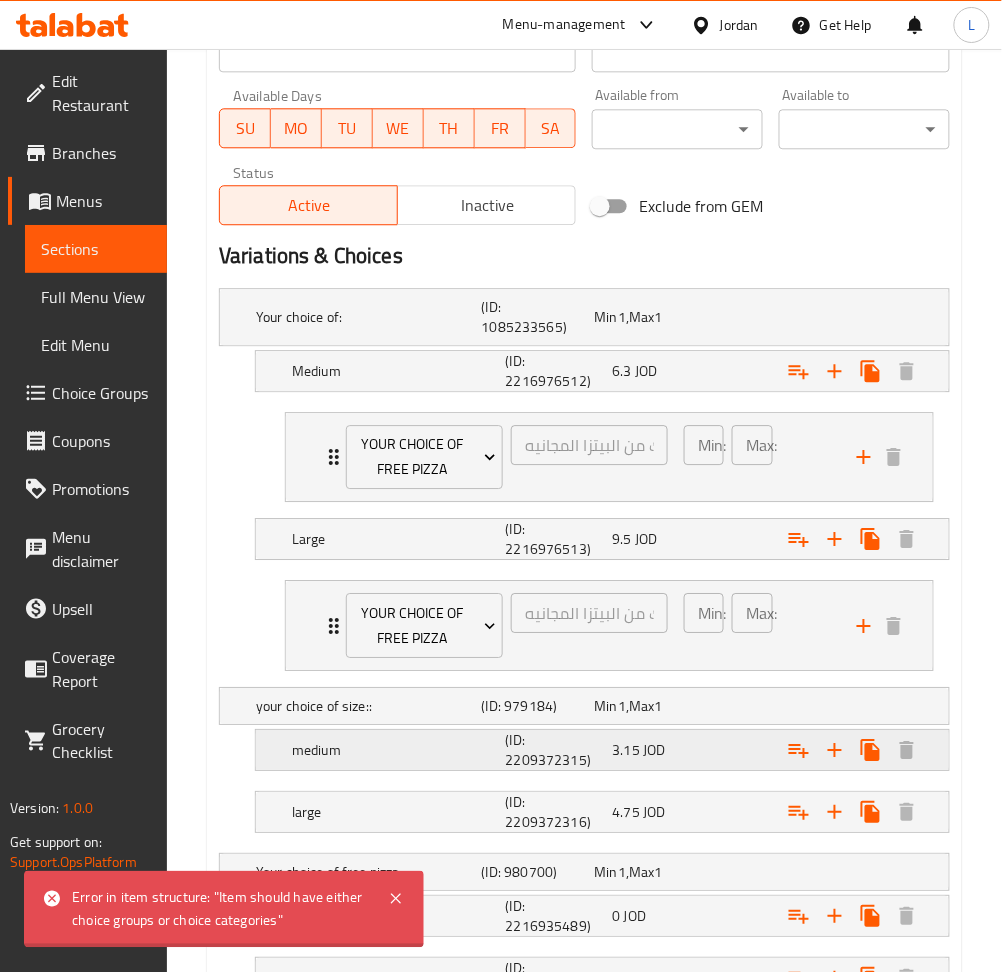 click on "medium" at bounding box center [365, 317] 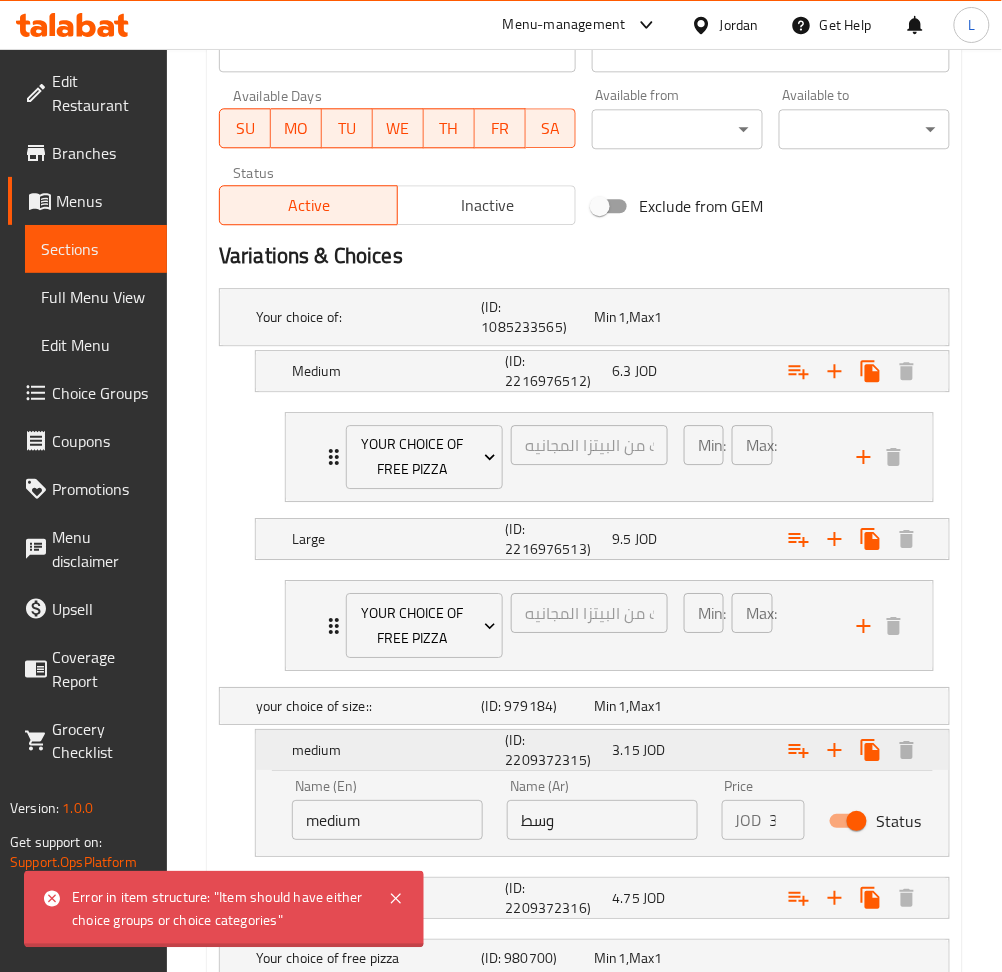 click on "medium" at bounding box center [395, 750] 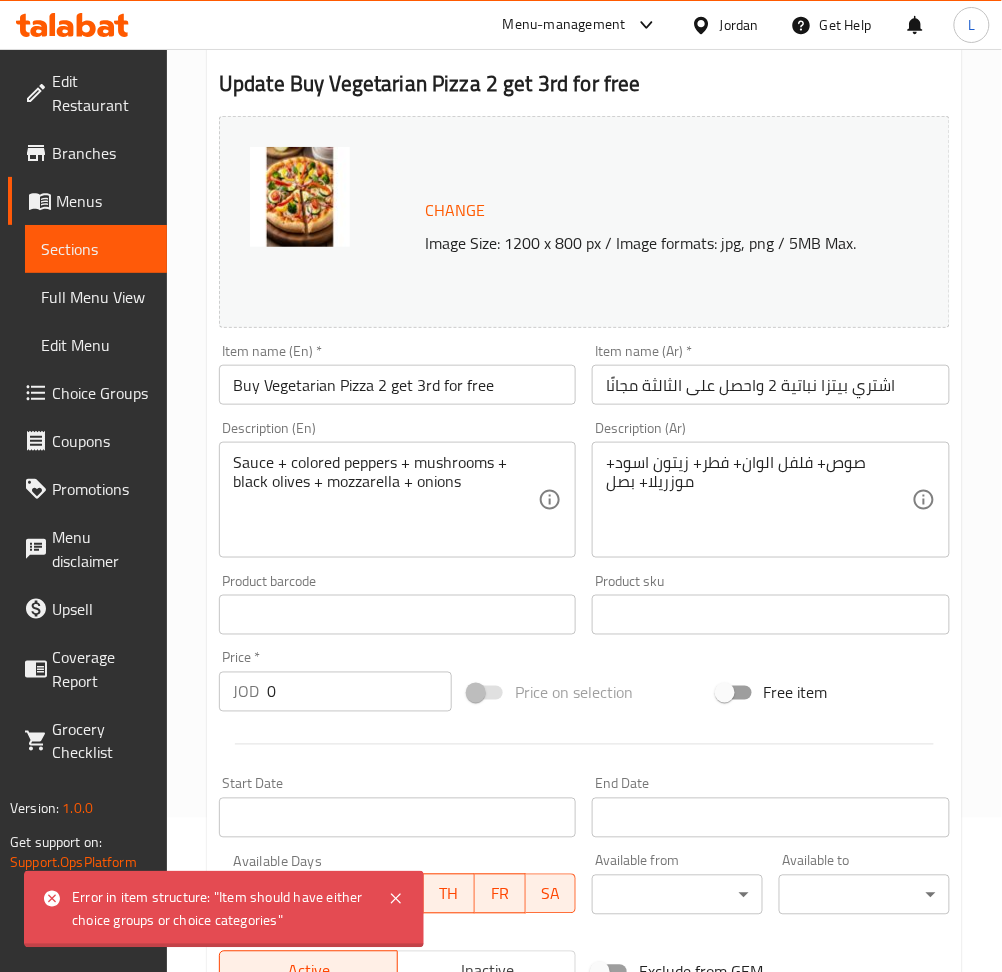 scroll, scrollTop: 0, scrollLeft: 0, axis: both 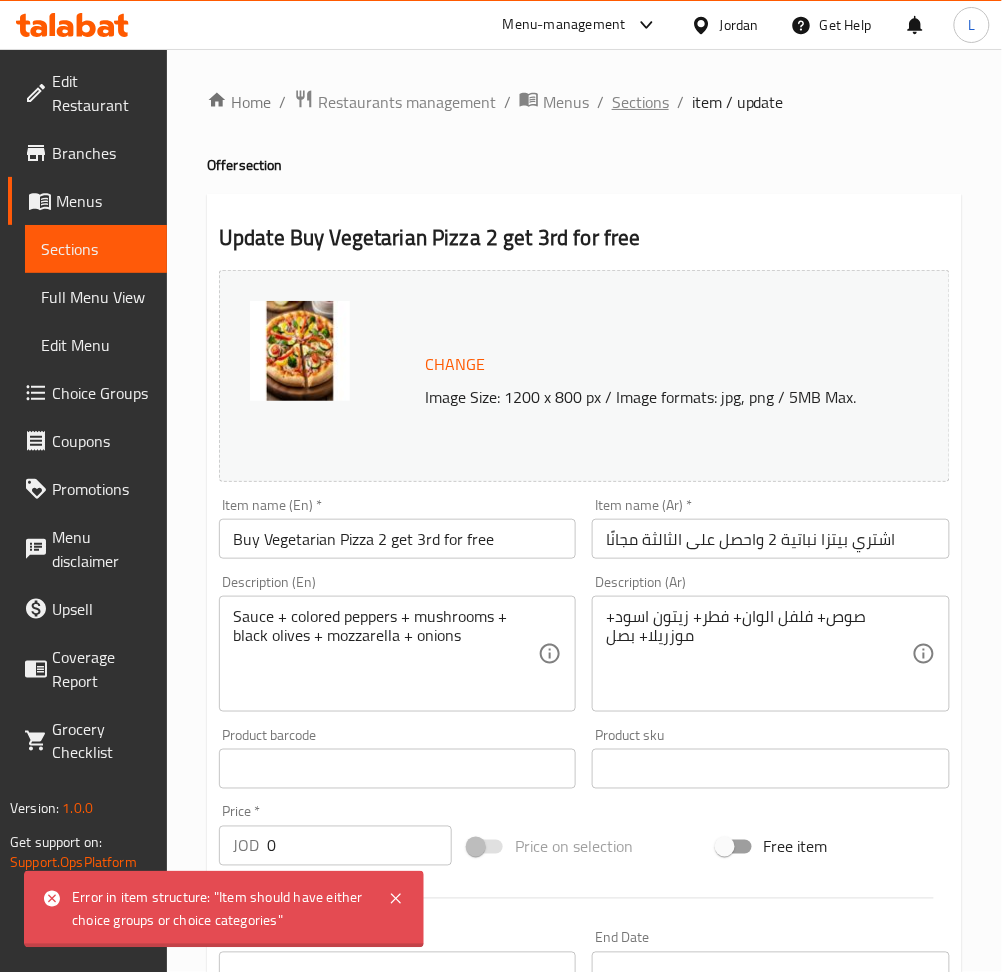 click on "Sections" at bounding box center (640, 102) 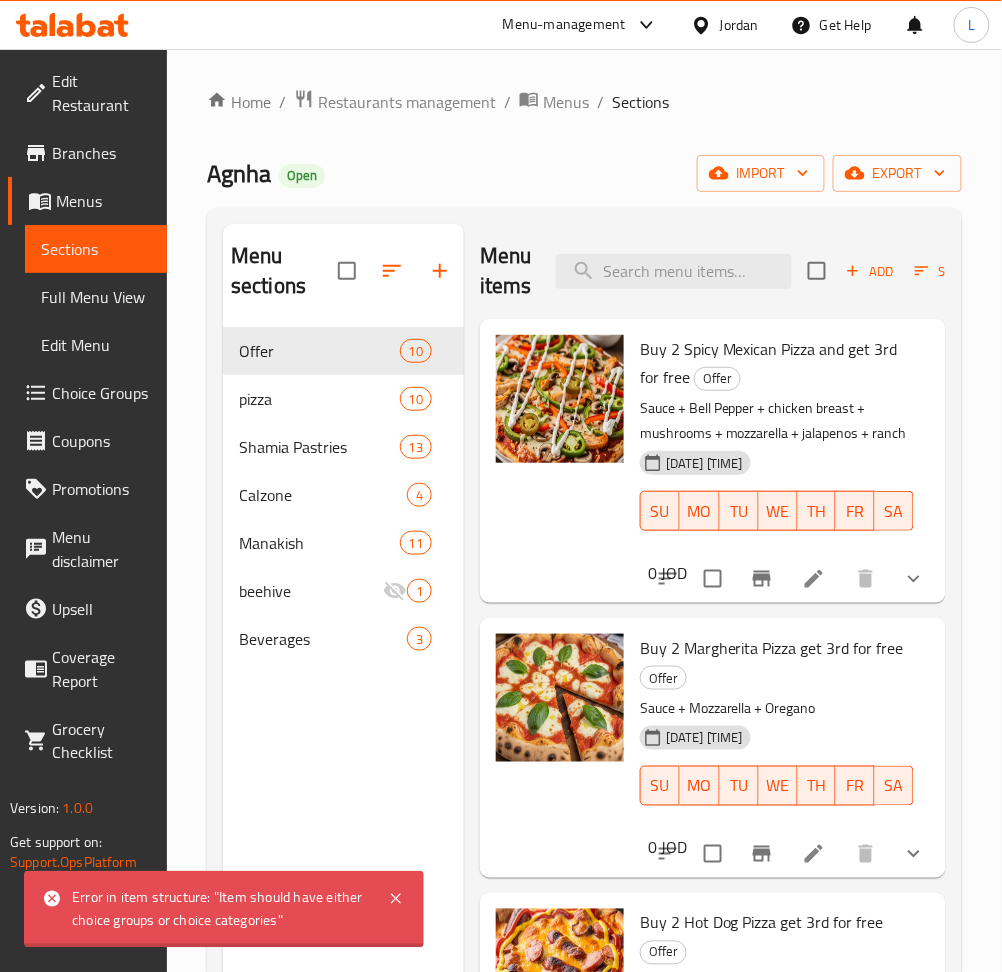 click 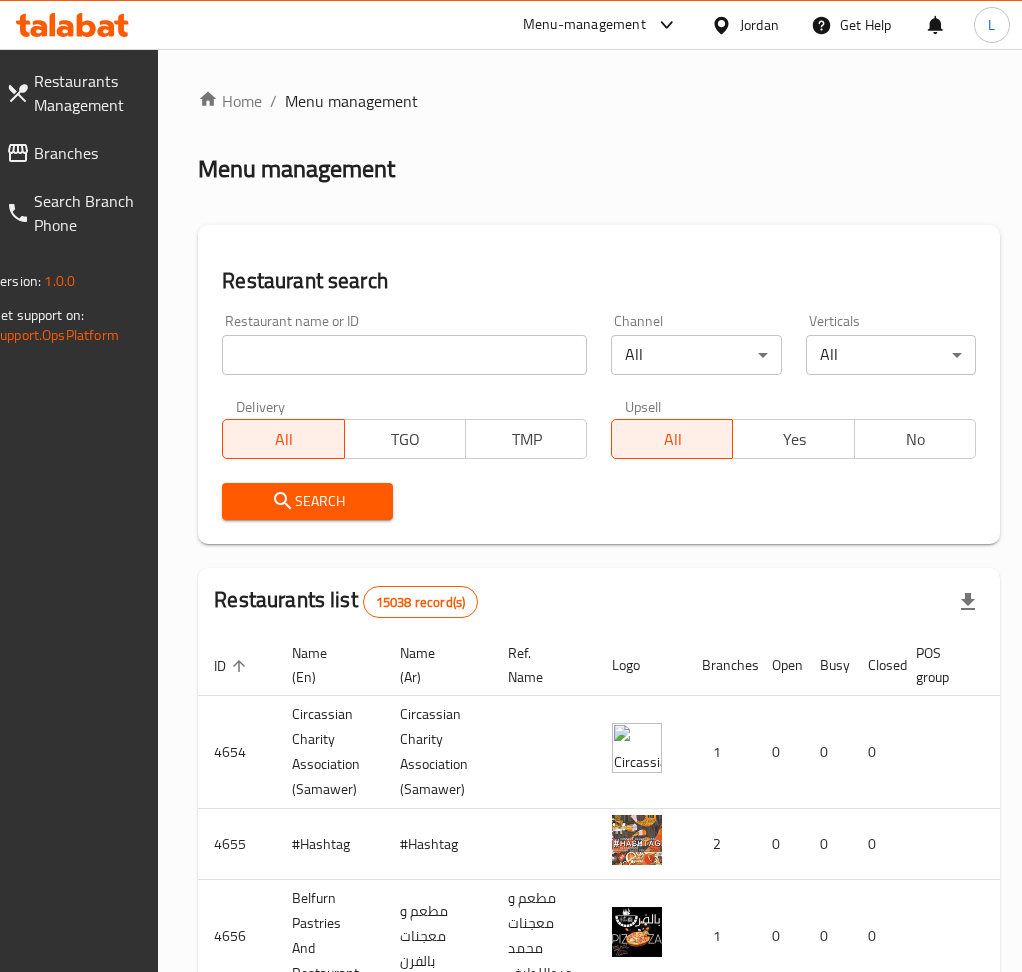 scroll, scrollTop: 0, scrollLeft: 0, axis: both 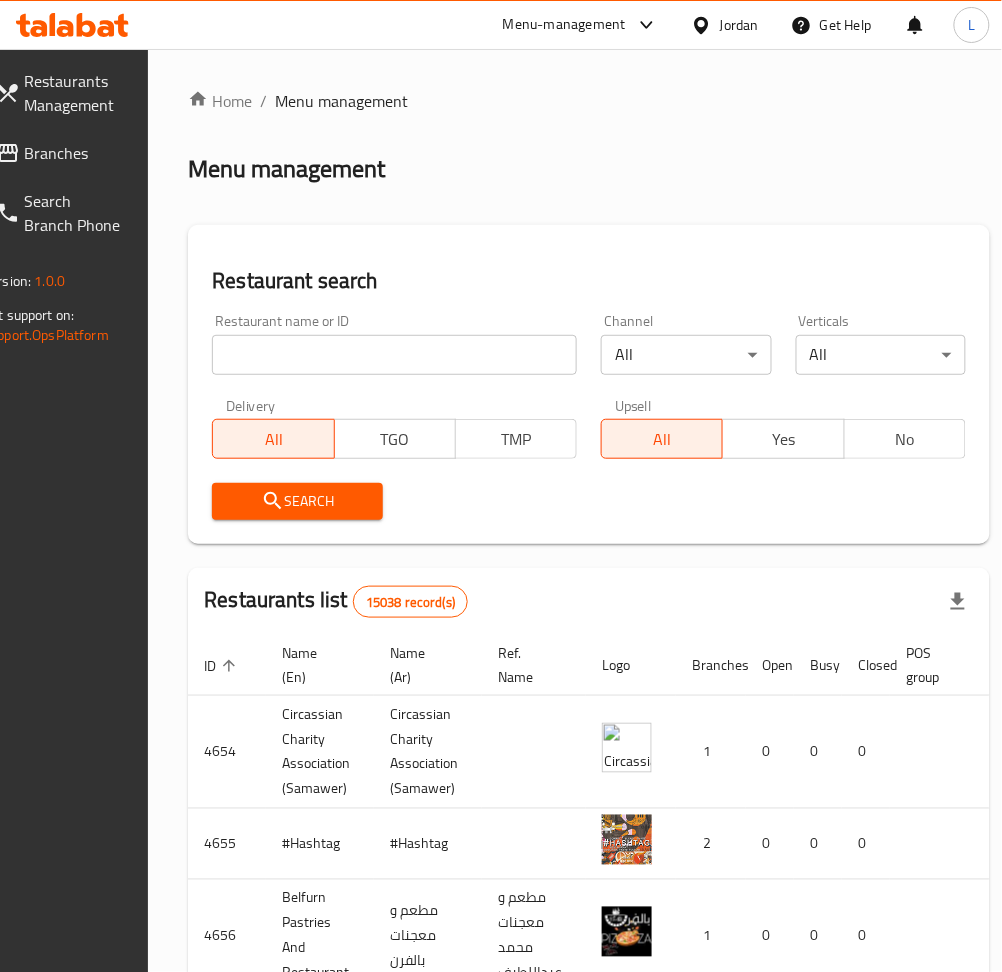 click at bounding box center [394, 355] 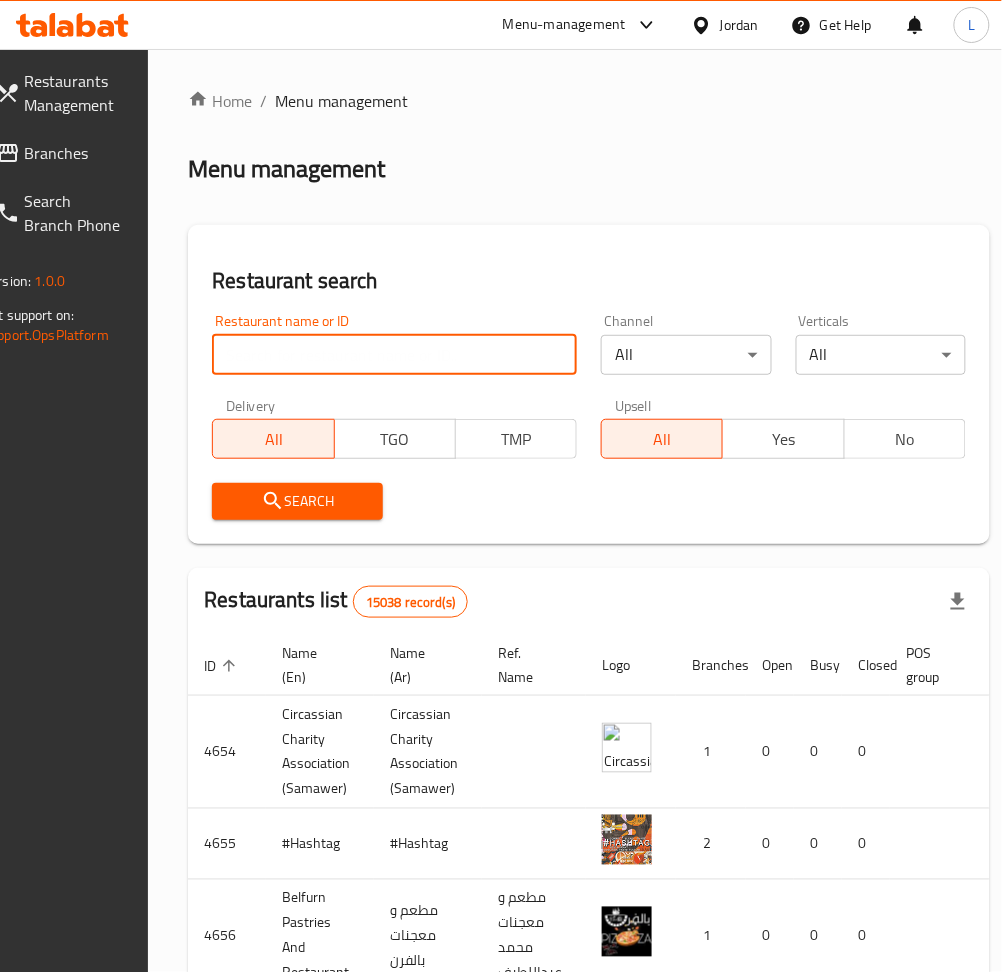 paste on "772256" 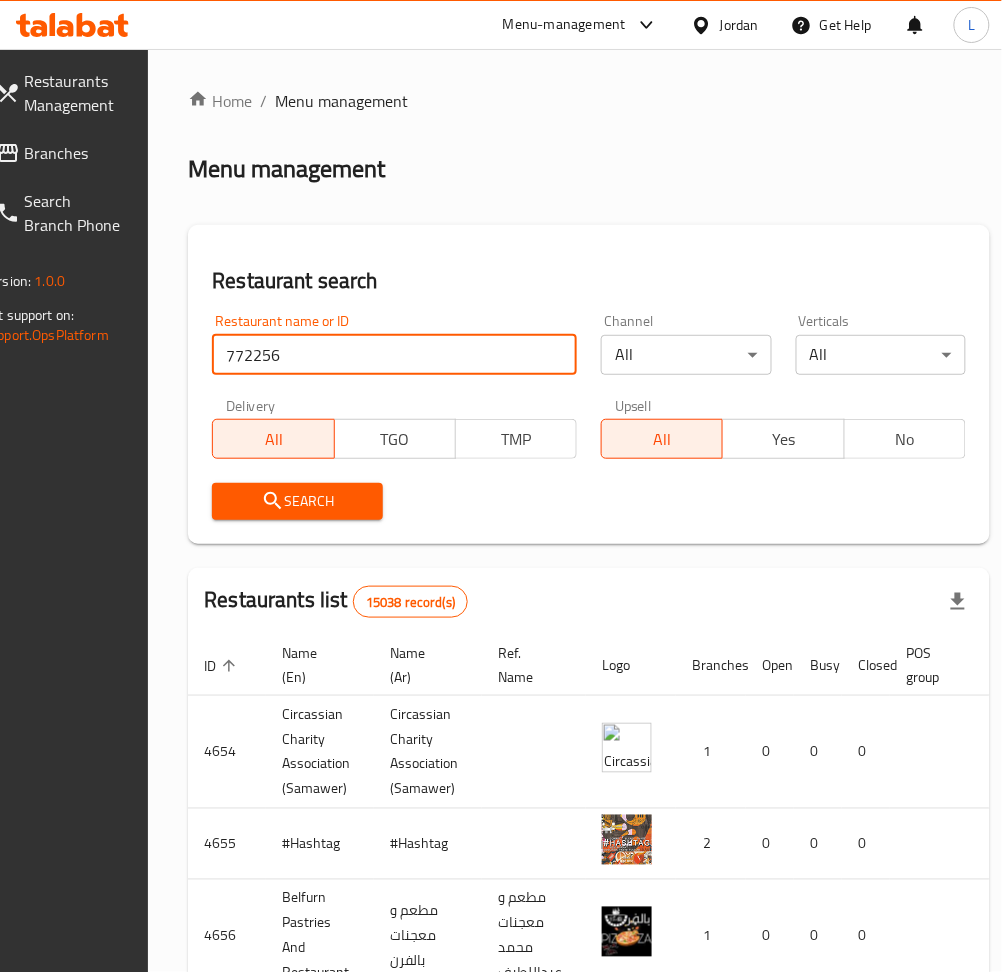 type on "772256" 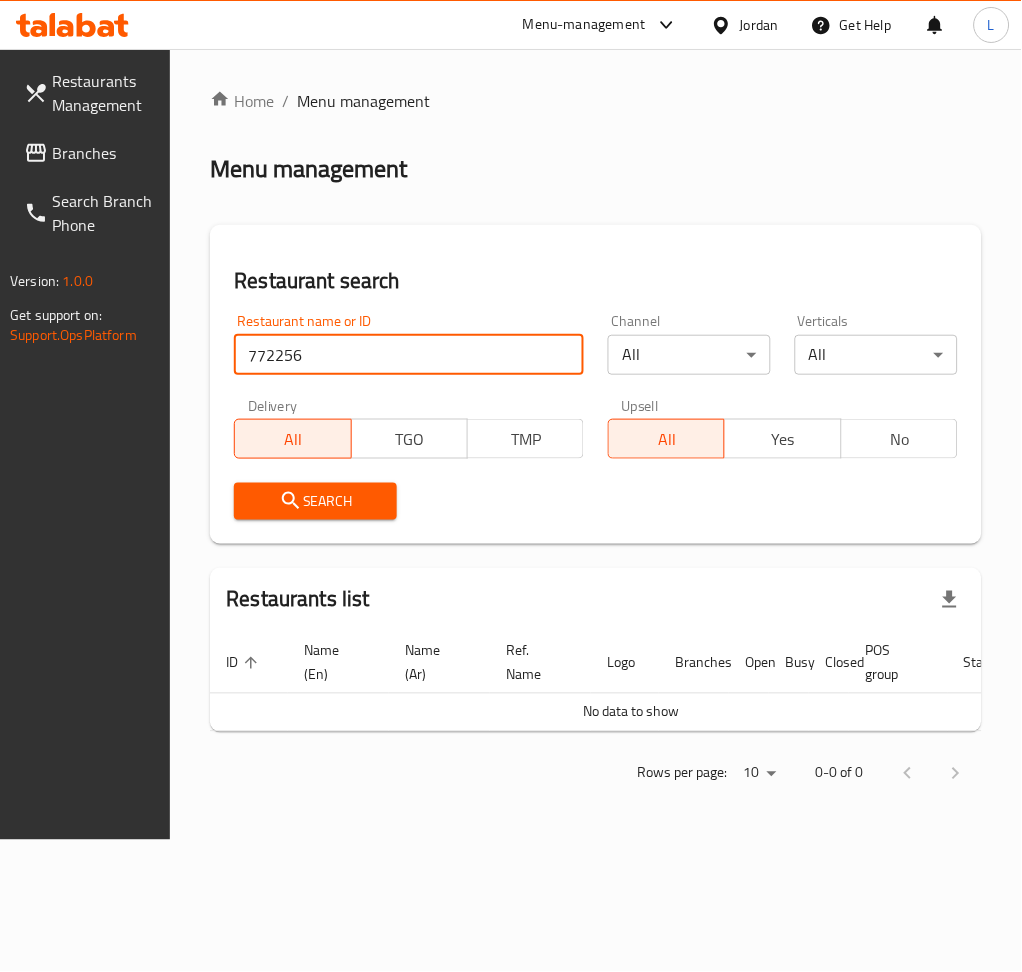 click on "Branches" at bounding box center (103, 153) 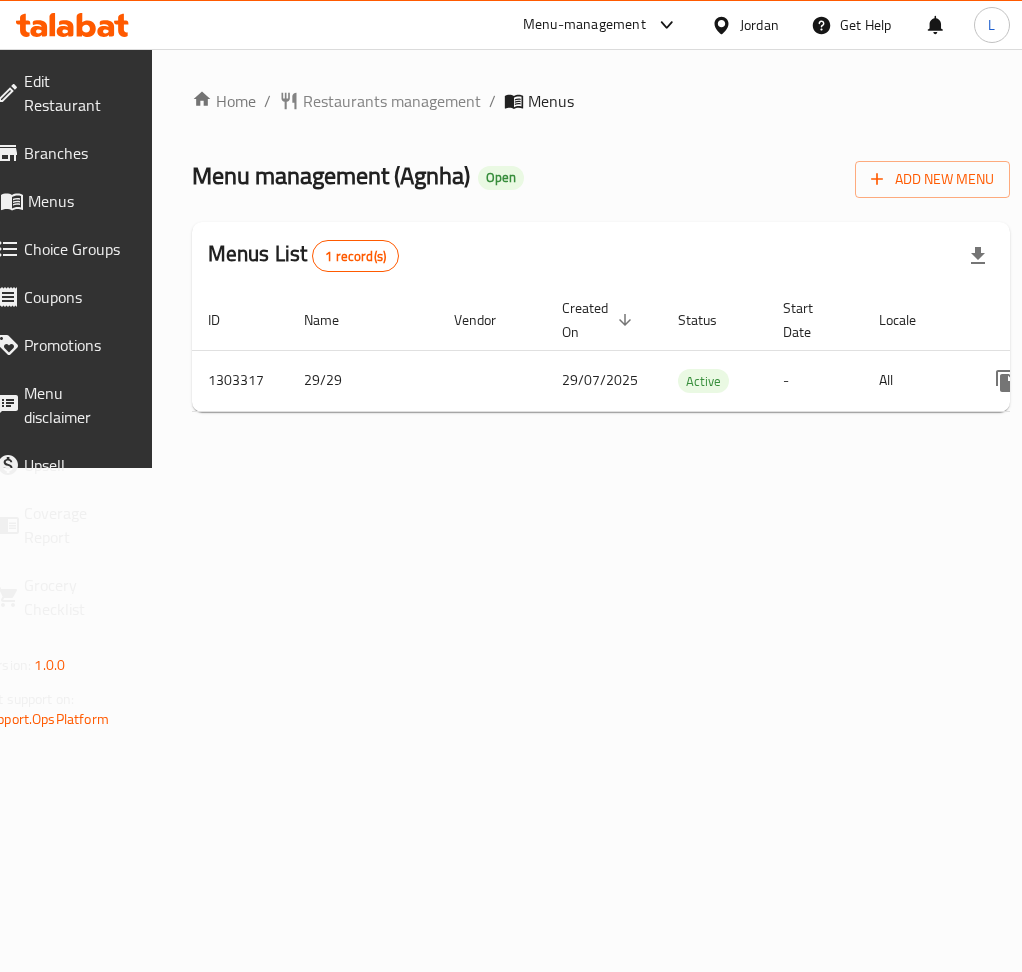 scroll, scrollTop: 0, scrollLeft: 0, axis: both 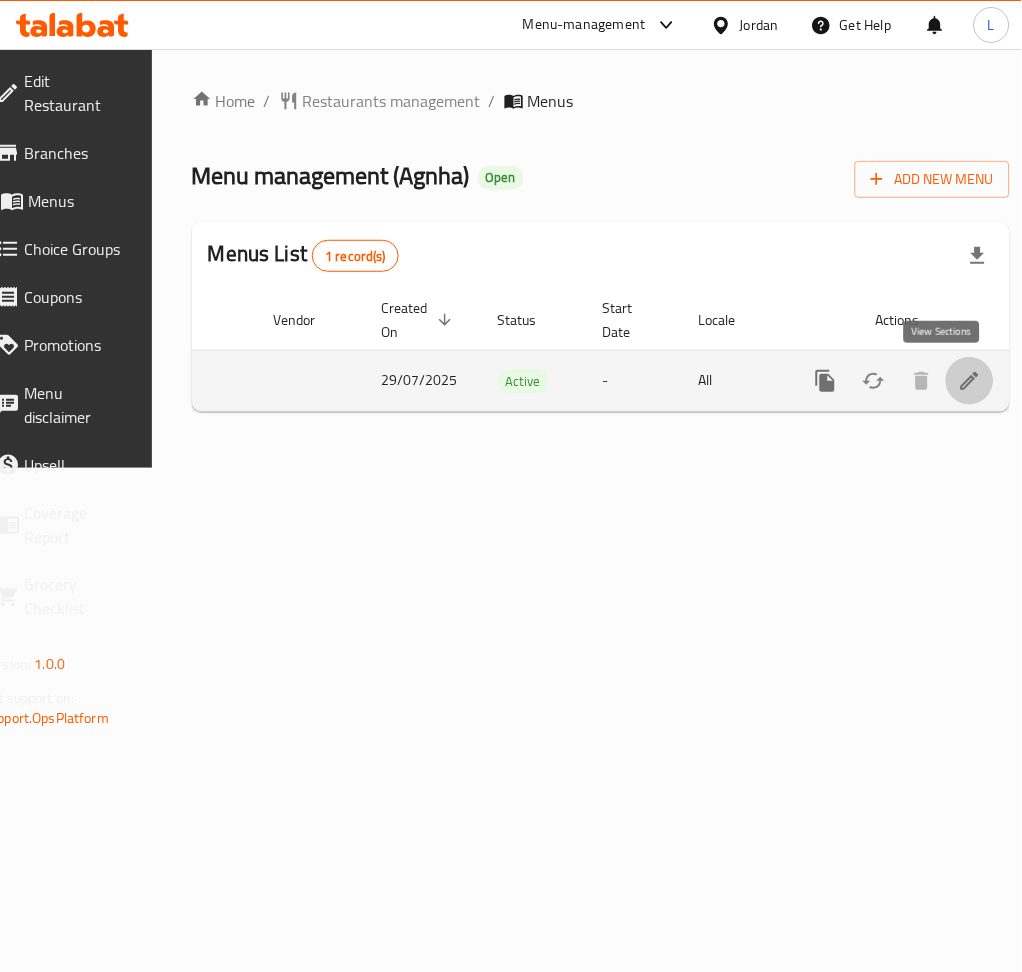 click 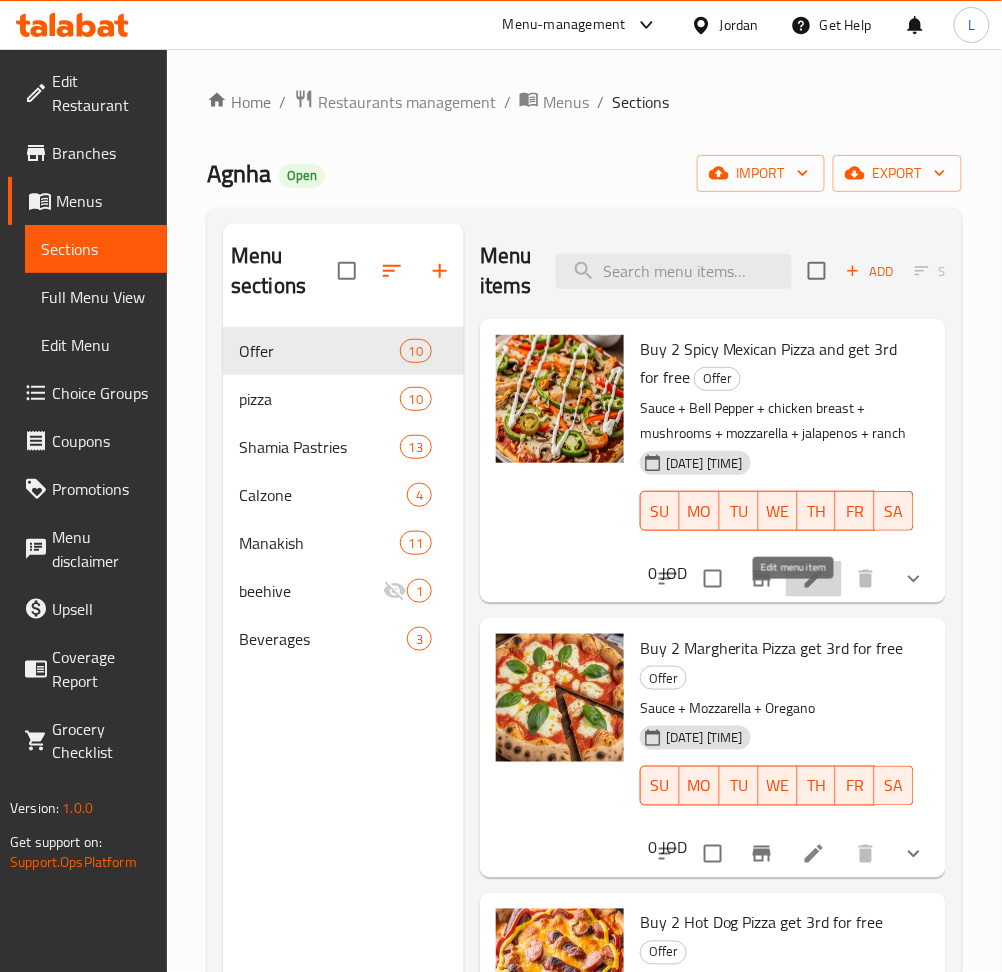 click 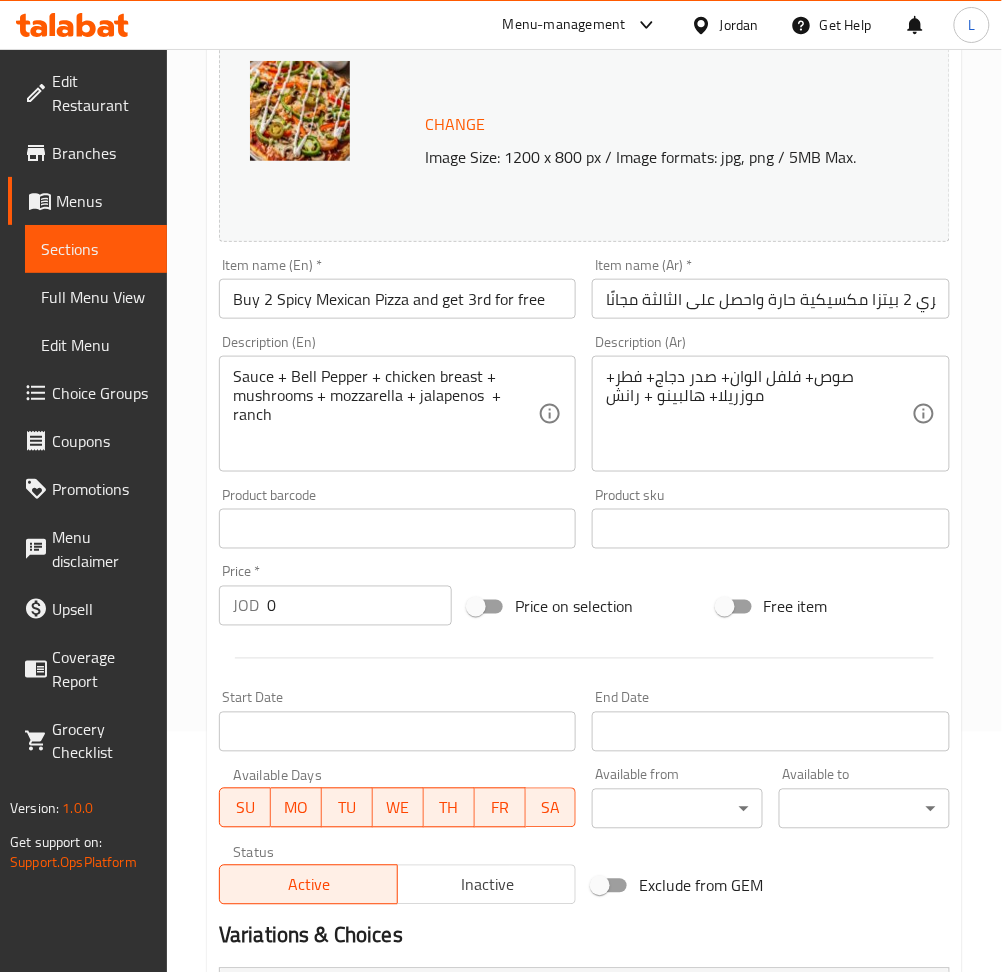 scroll, scrollTop: 0, scrollLeft: 0, axis: both 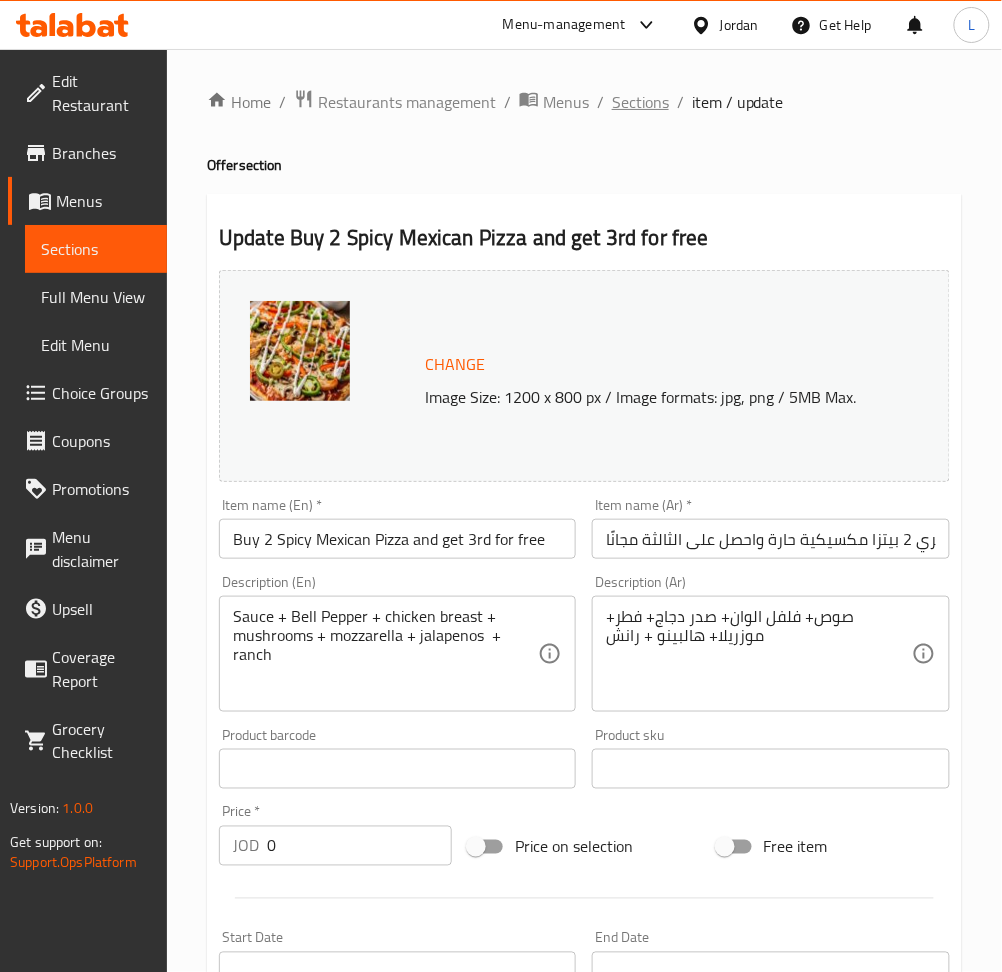 click on "Sections" at bounding box center (640, 102) 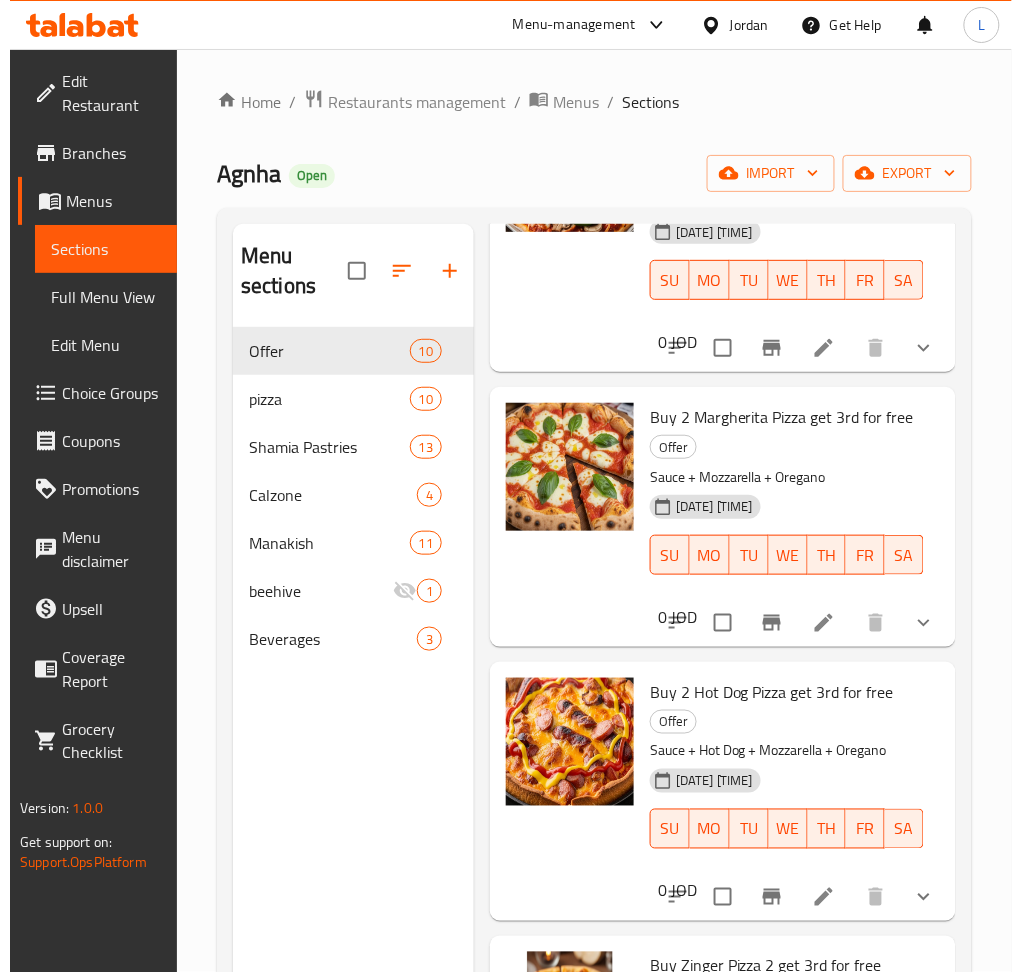 scroll, scrollTop: 266, scrollLeft: 0, axis: vertical 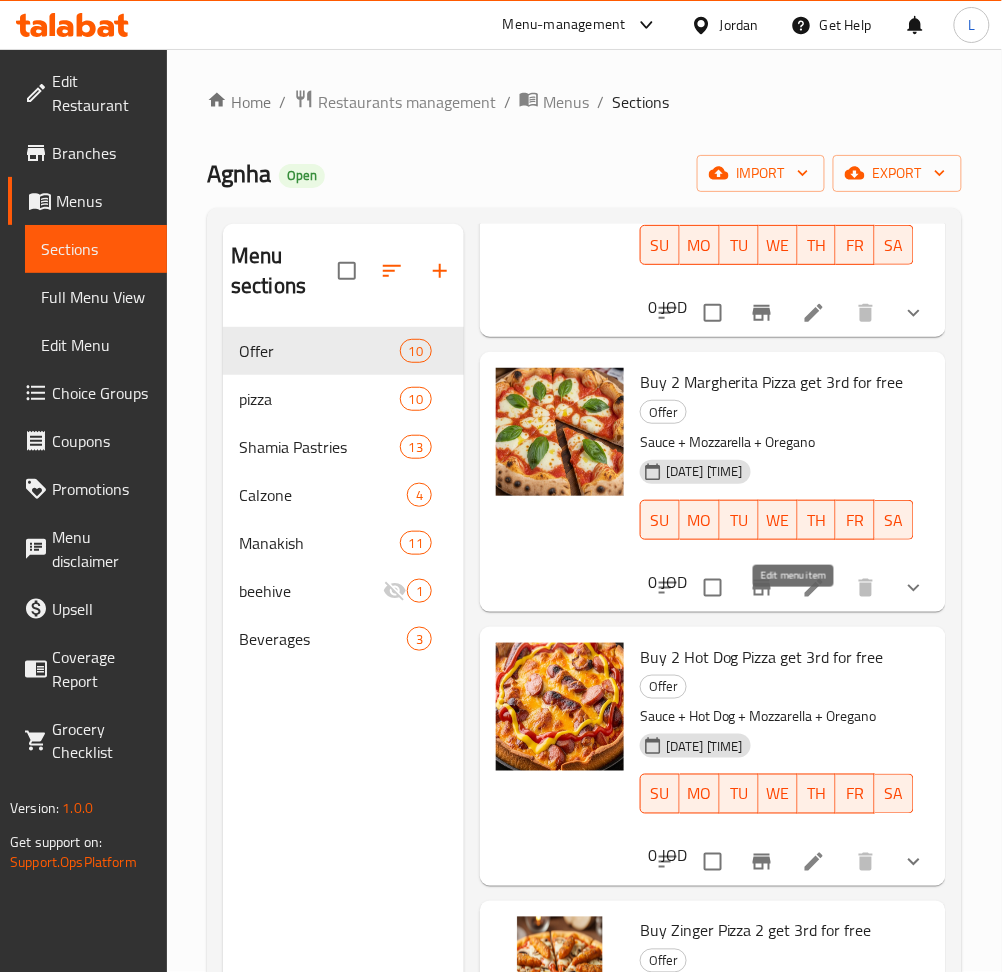 click 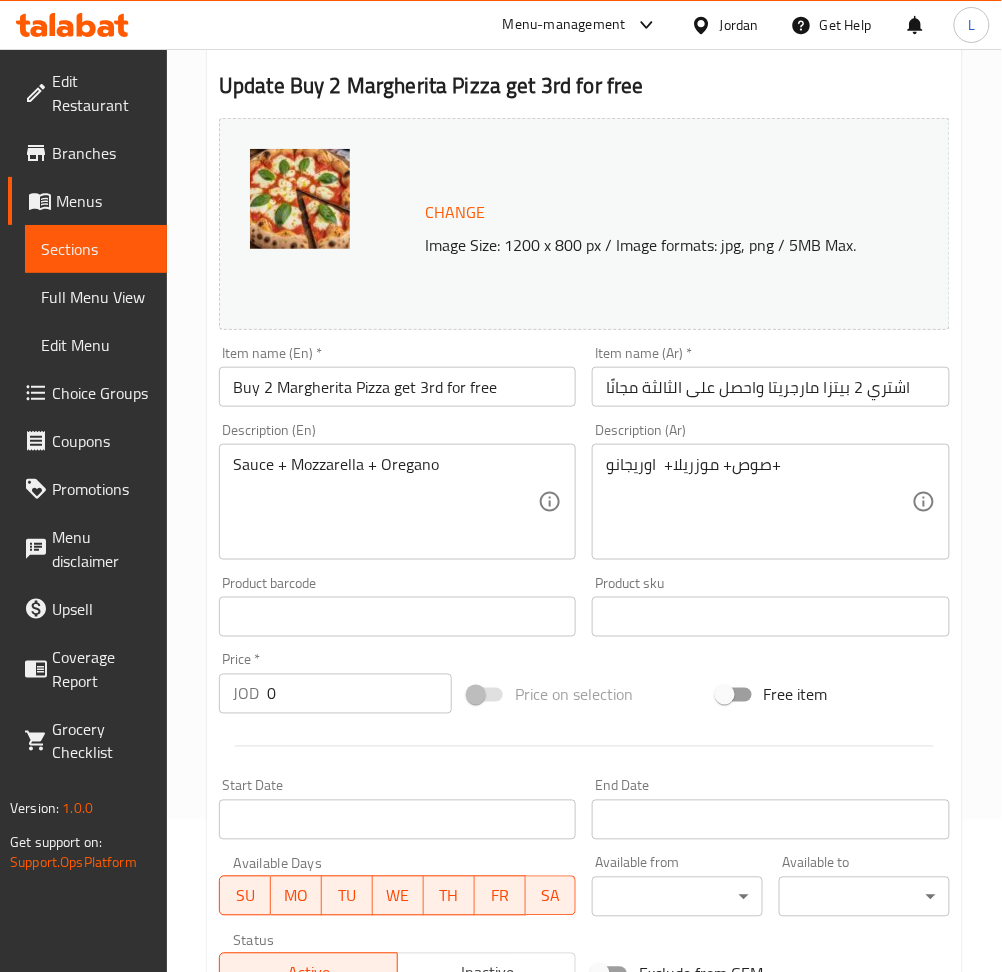 scroll, scrollTop: 0, scrollLeft: 0, axis: both 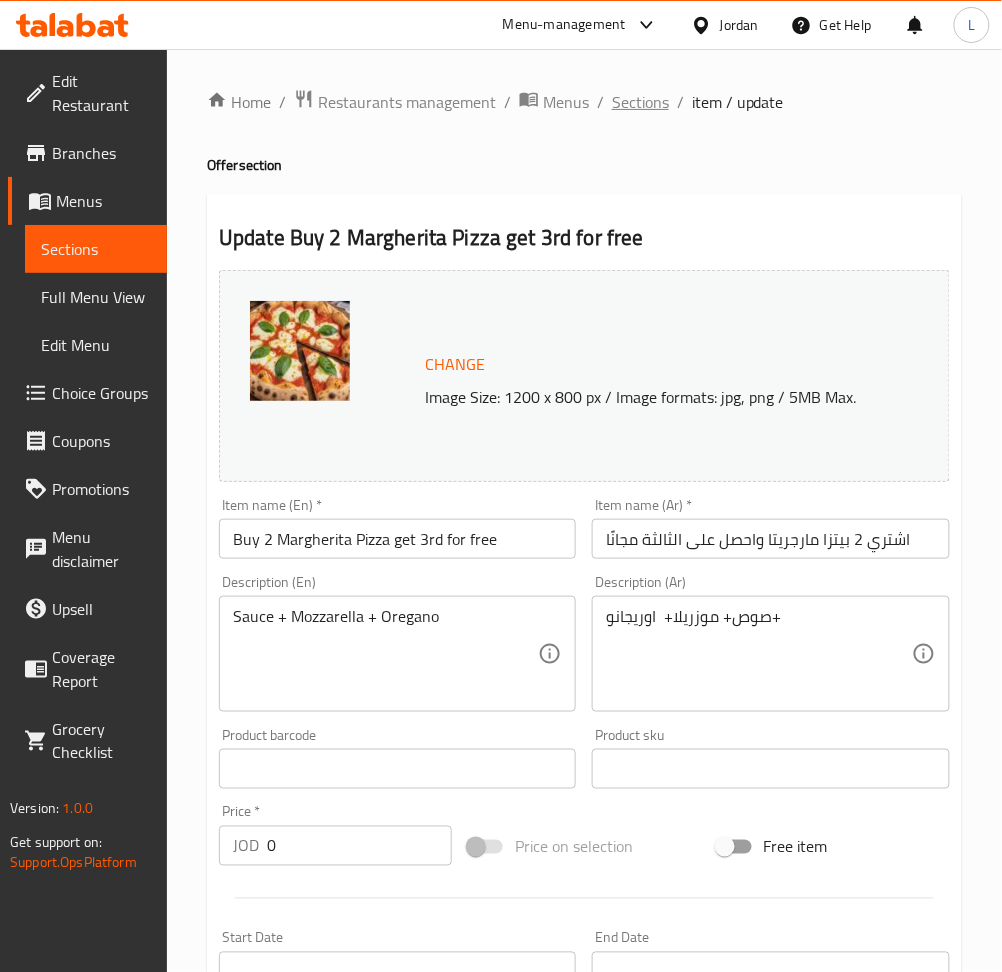 click on "Sections" at bounding box center [640, 102] 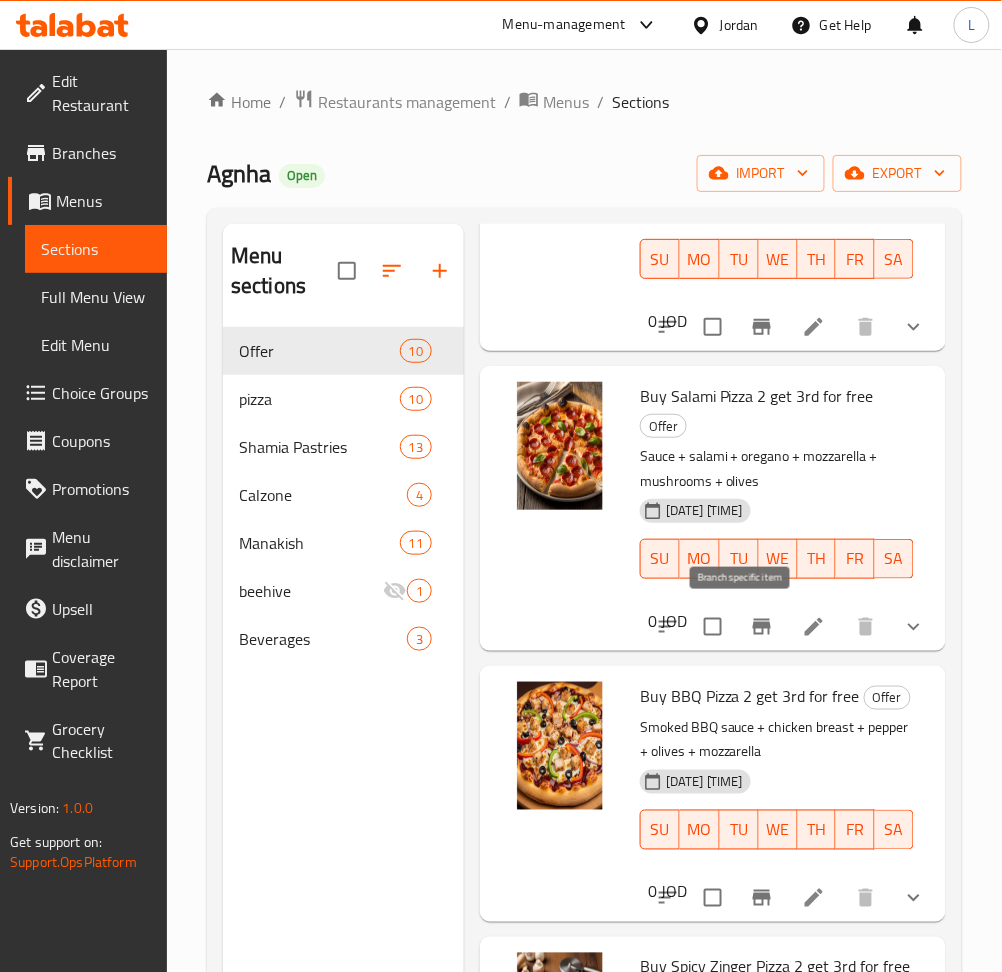 scroll, scrollTop: 2046, scrollLeft: 0, axis: vertical 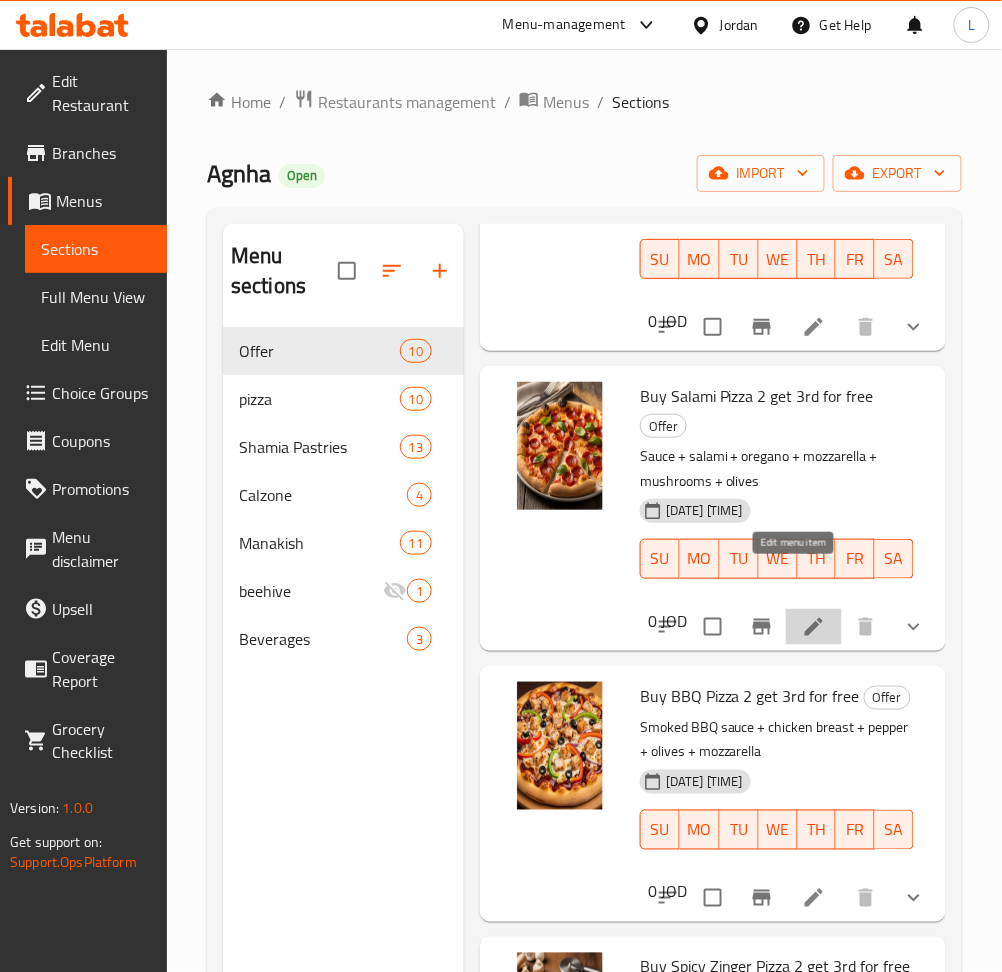 click 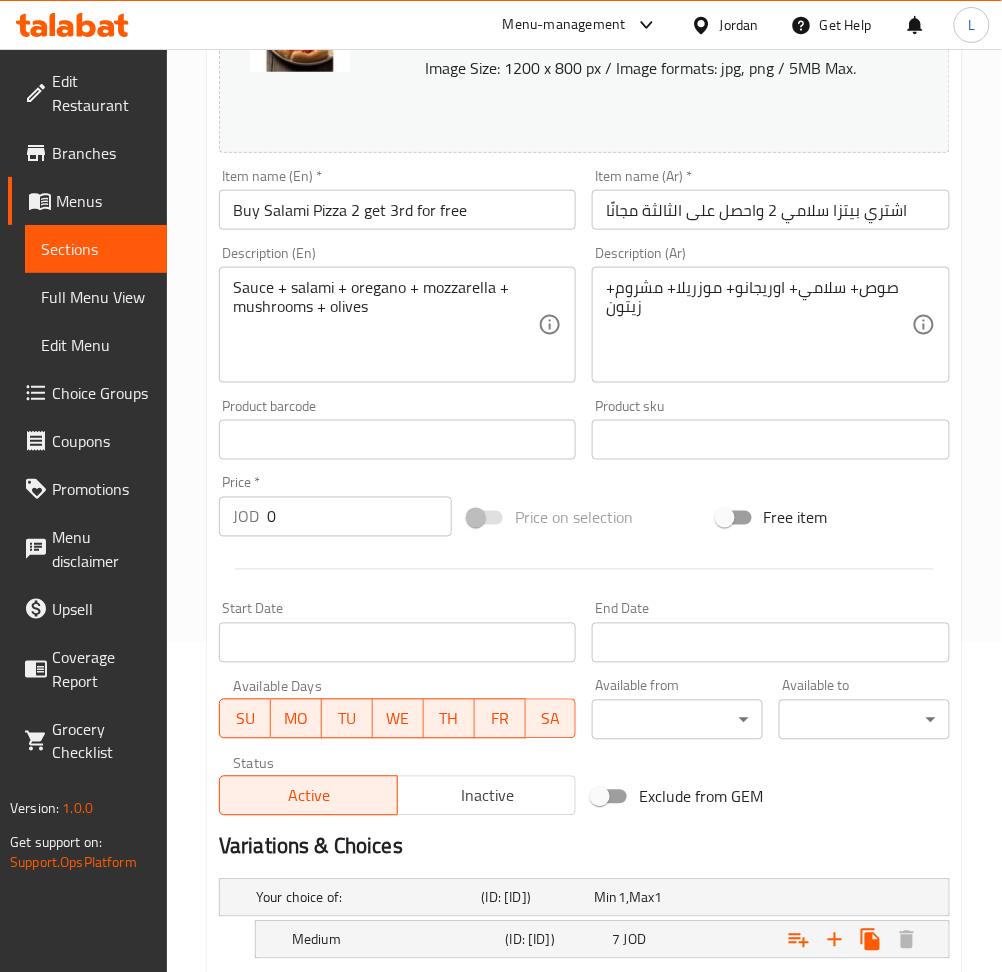 scroll, scrollTop: 0, scrollLeft: 0, axis: both 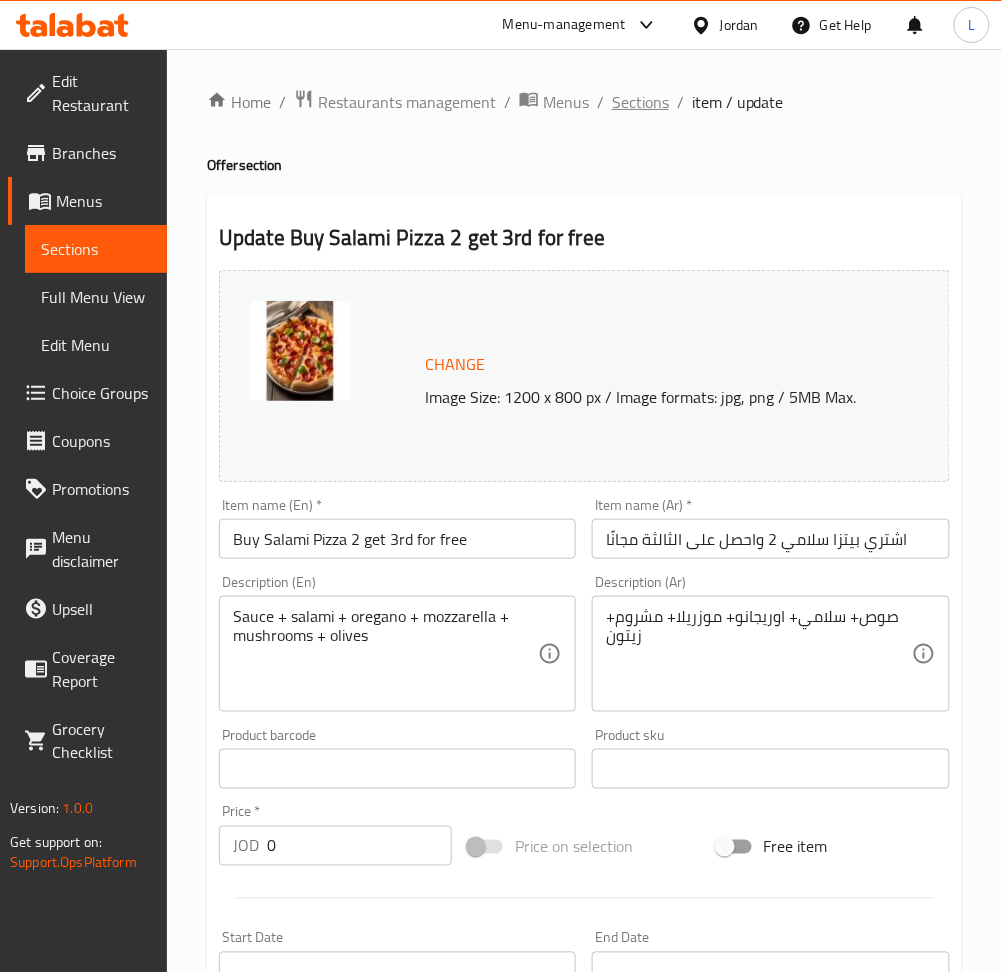 click on "Sections" at bounding box center [640, 102] 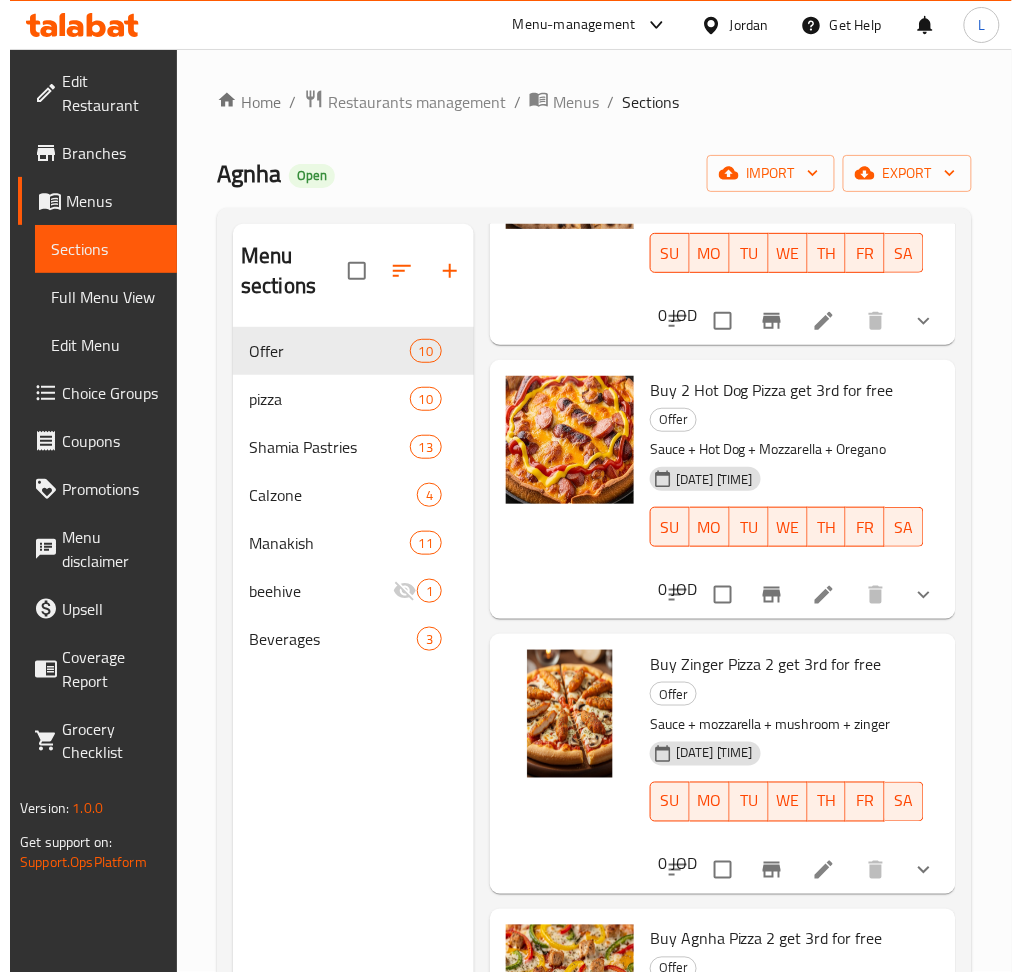 scroll, scrollTop: 666, scrollLeft: 0, axis: vertical 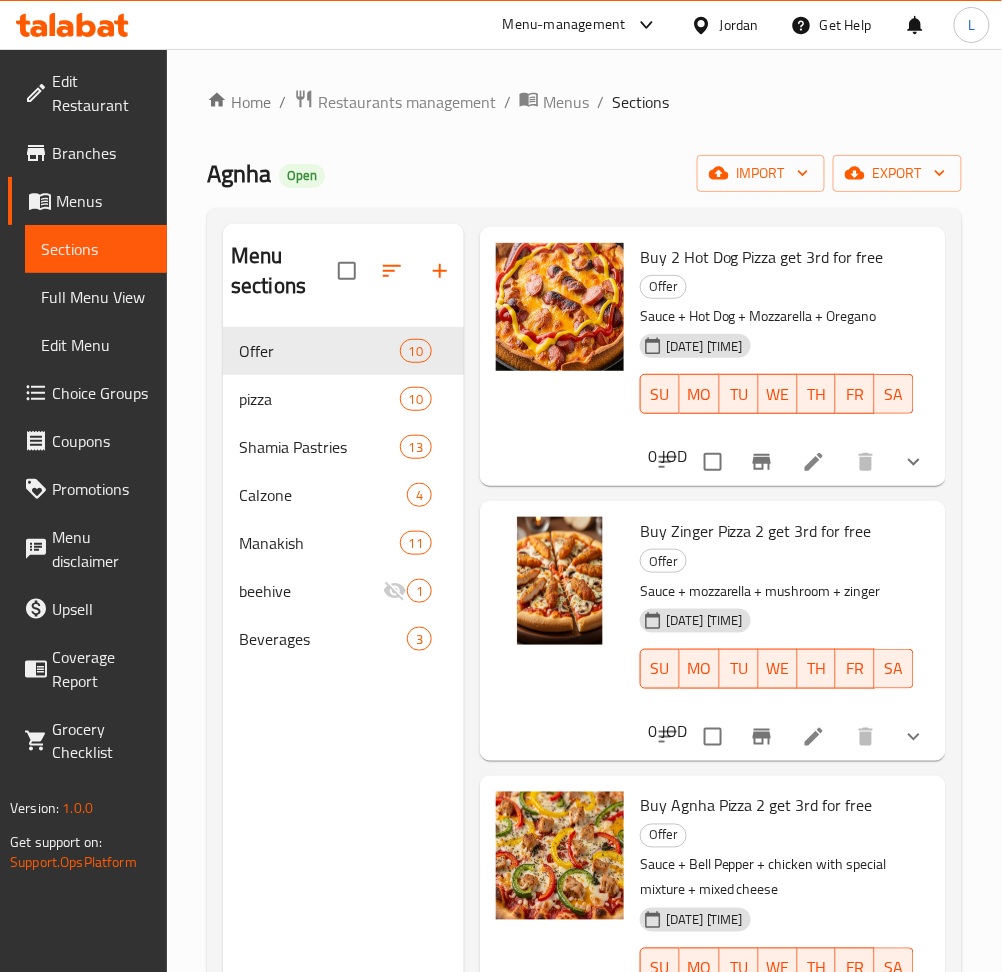 click 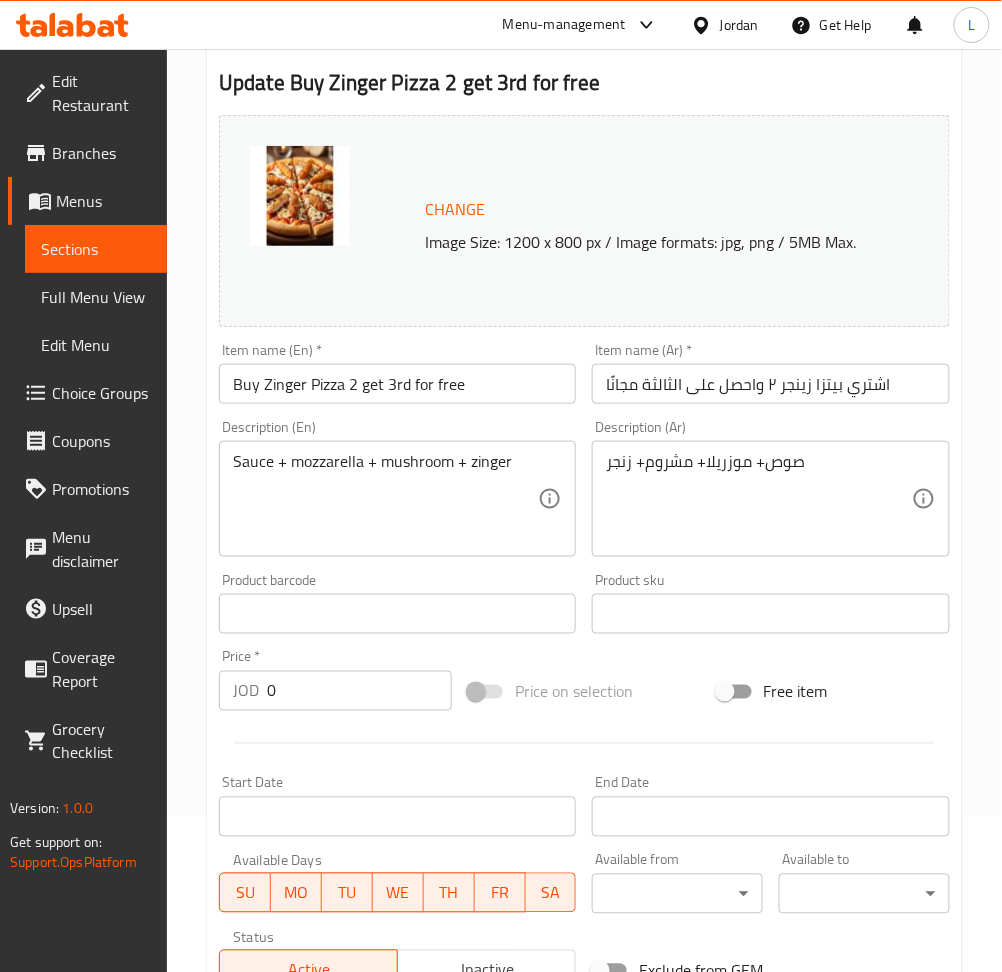 scroll, scrollTop: 0, scrollLeft: 0, axis: both 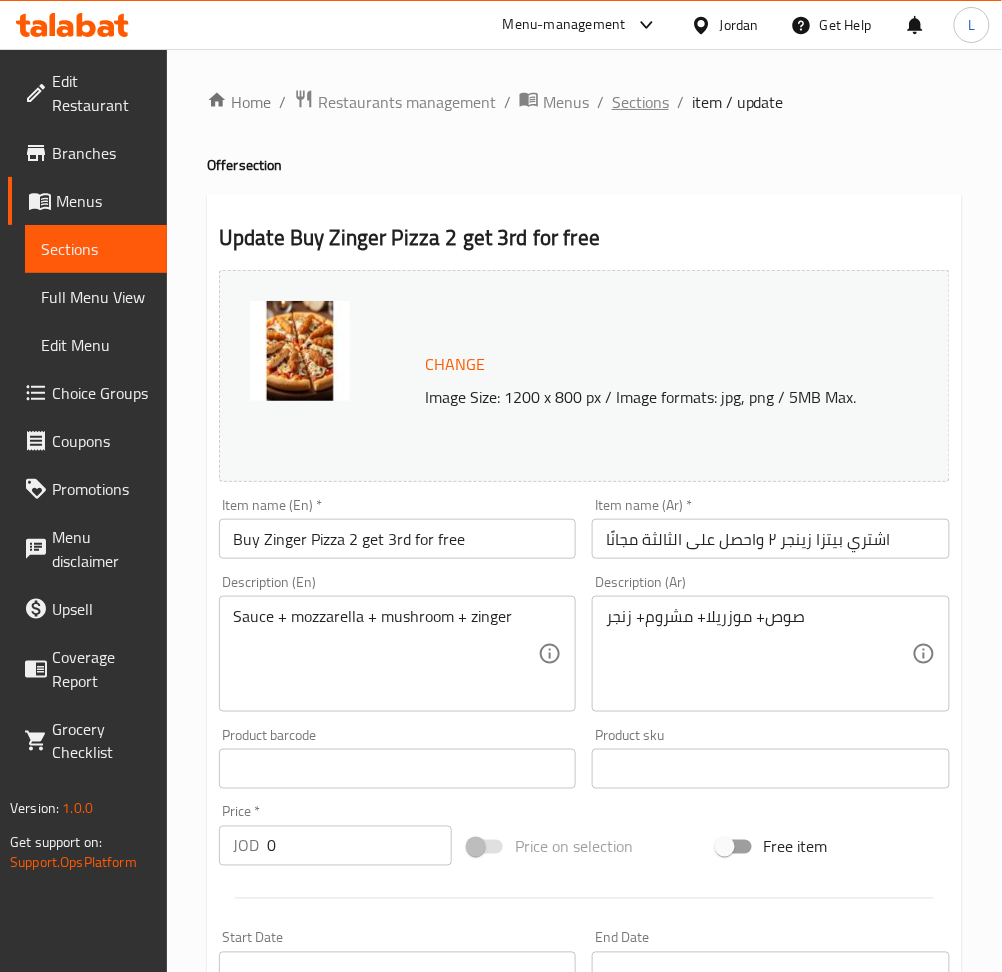 drag, startPoint x: 641, startPoint y: 119, endPoint x: 628, endPoint y: 100, distance: 23.021729 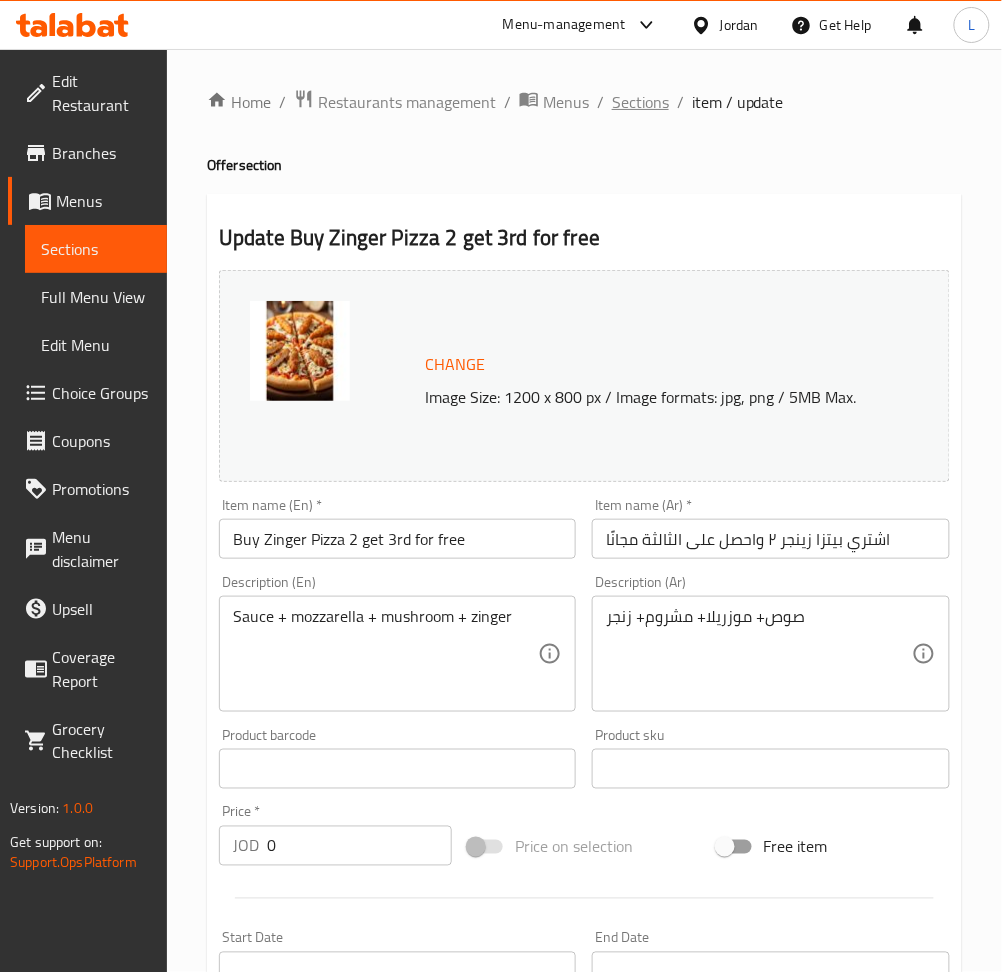 click on "Home / Restaurants management / Menus / Sections / item / update Offer   section Update Buy Zinger Pizza 2 get 3rd for free  Change Image Size: 1200 x 800 px / Image formats: jpg, png / 5MB Max. Item name (En)   * Buy Zinger Pizza 2 get 3rd for free Item name (En)  * Item name (Ar)   * اشتري بيتزا زينجر ٢ واحصل على الثالثة مجانًا Item name (Ar)  * Description (En) Sauce + mozzarella + mushroom + zinger Description (En) Description (Ar) صوص+ موزريلا+ مشروم+ زنجر
Description (Ar) Product barcode Product barcode Product sku Product sku Price   * JOD 0 Price  * Price on selection Free item Start Date Start Date End Date End Date Available Days SU MO TU WE TH FR SA Available from ​ ​ Available to ​ ​ Status Active Inactive Exclude from GEM Variations & Choices Your choice of: (ID: 1085232482) Min 1  ,  Max 1 Name (En) Your choice of: Name (En) Name (Ar) اختيارك من: Name (Ar) Min 1 Min Max 1 Max Medium (ID: 2216959243) 7.5   JOD JOD" at bounding box center [584, 874] 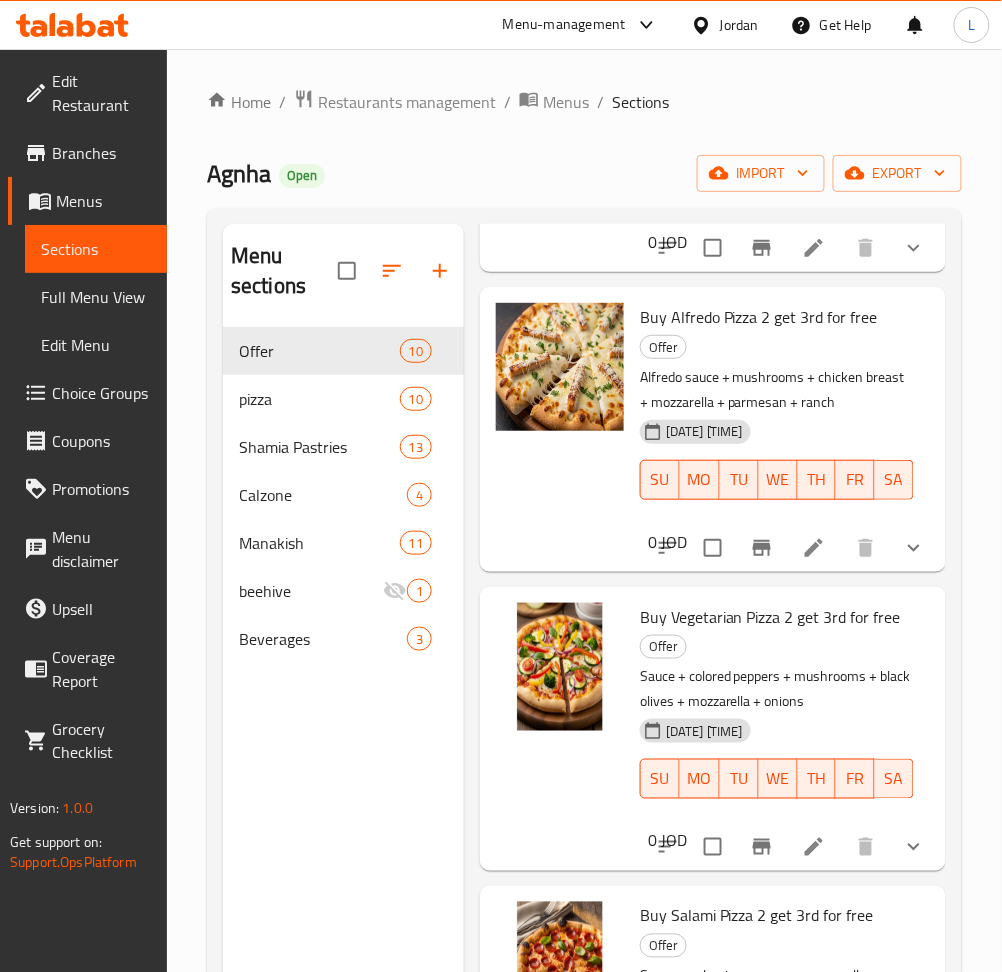 scroll, scrollTop: 1466, scrollLeft: 0, axis: vertical 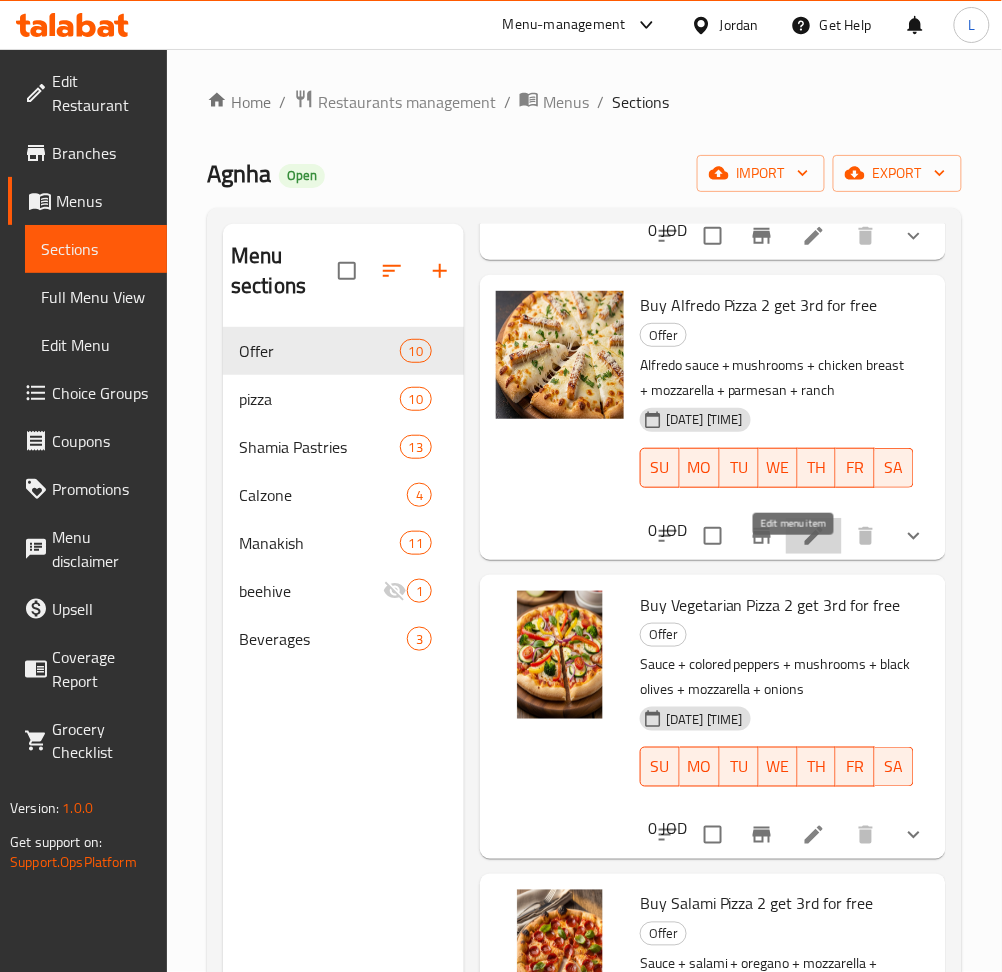 click 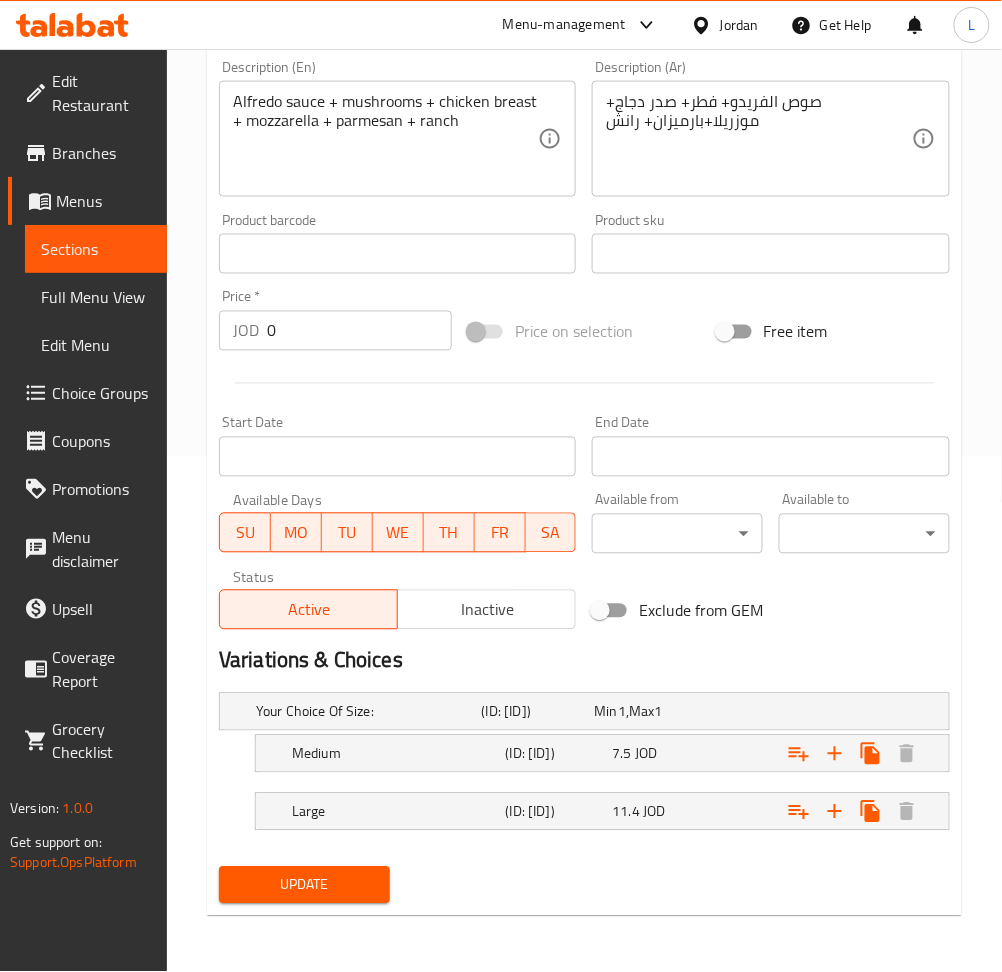 scroll, scrollTop: 542, scrollLeft: 0, axis: vertical 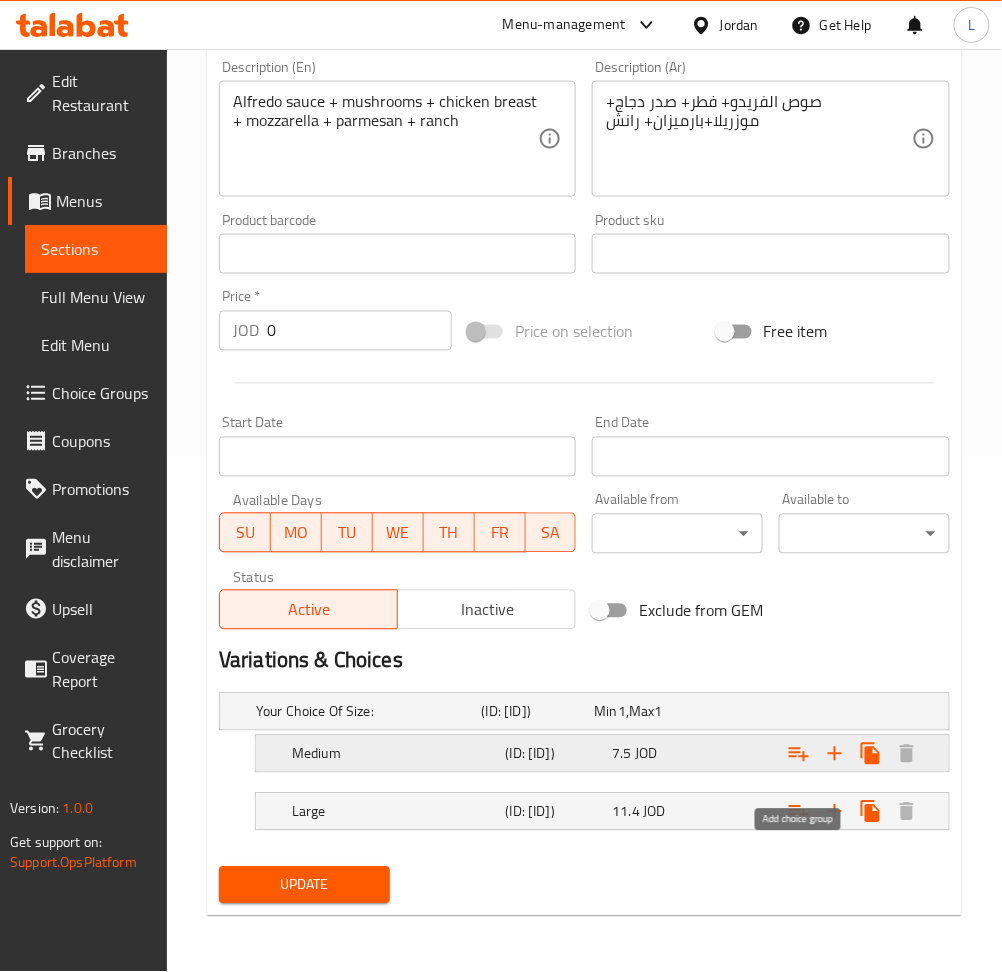 click 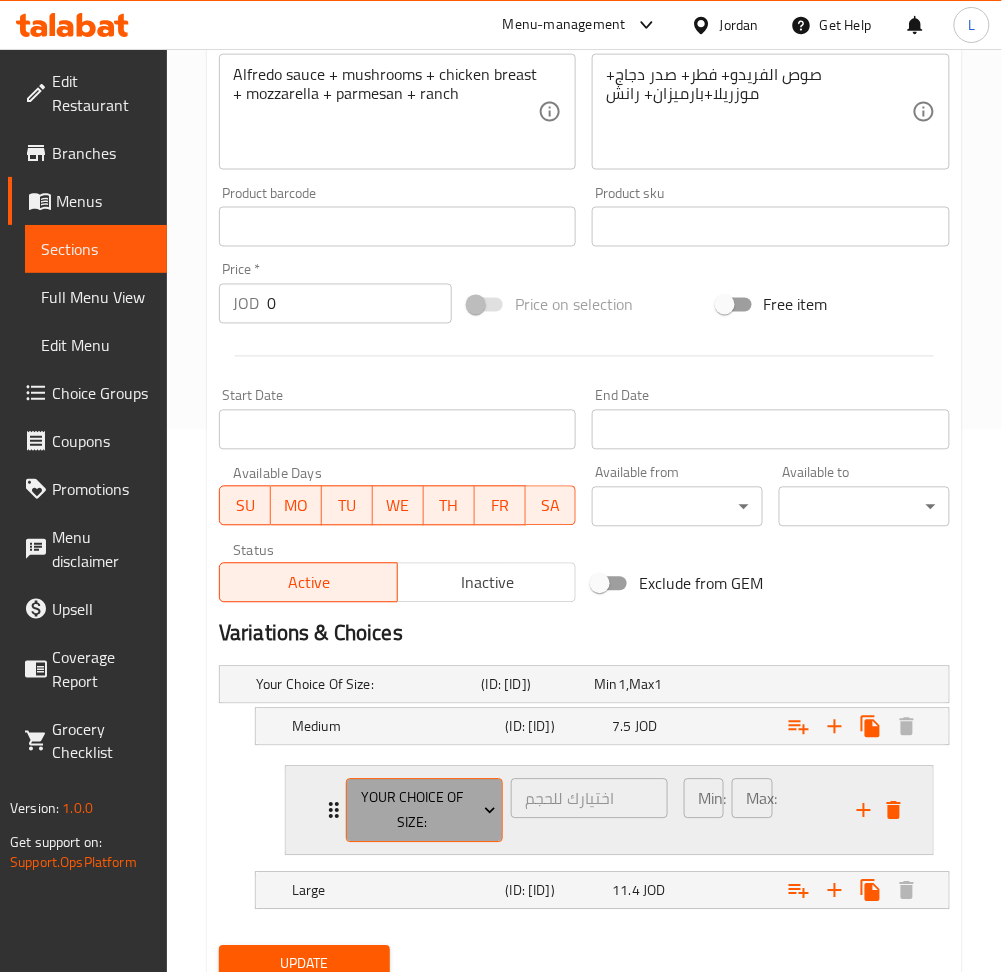 click on "your choice of size:" at bounding box center [424, 811] 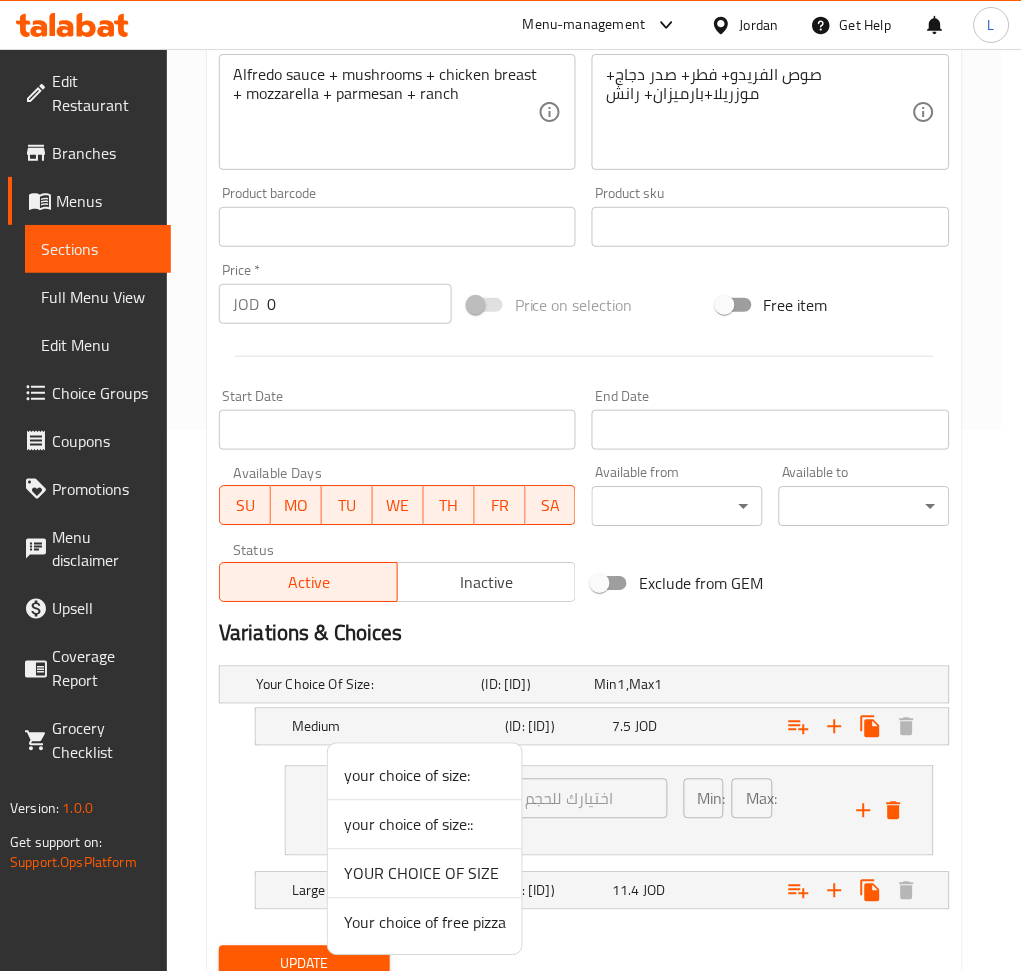 click on "Your choice of free pizza" at bounding box center (425, 923) 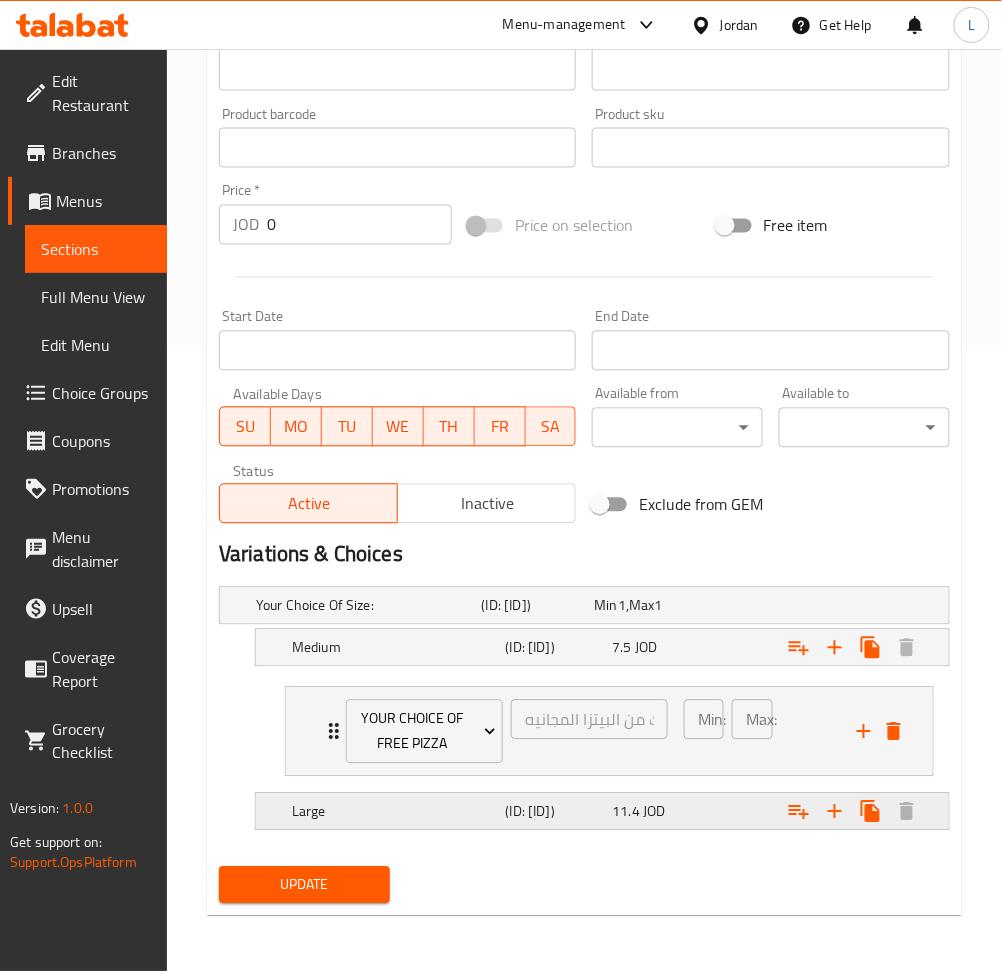scroll, scrollTop: 650, scrollLeft: 0, axis: vertical 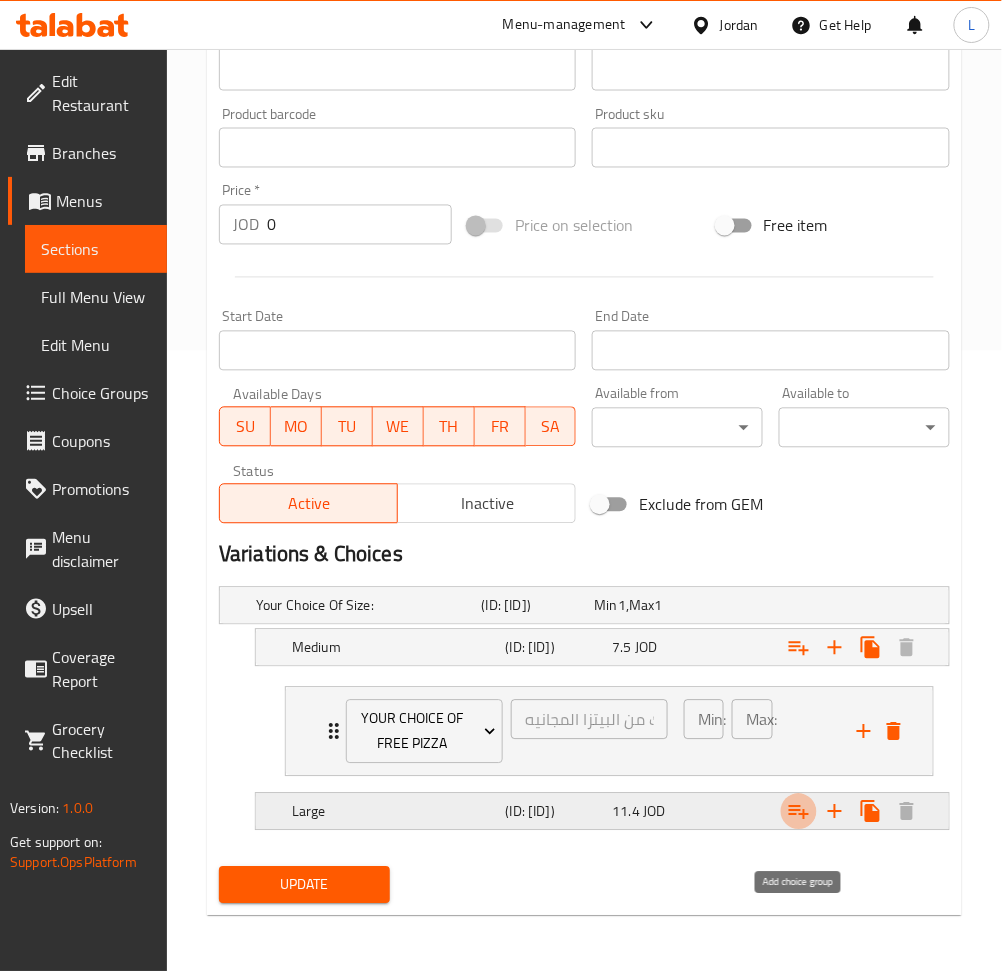 click 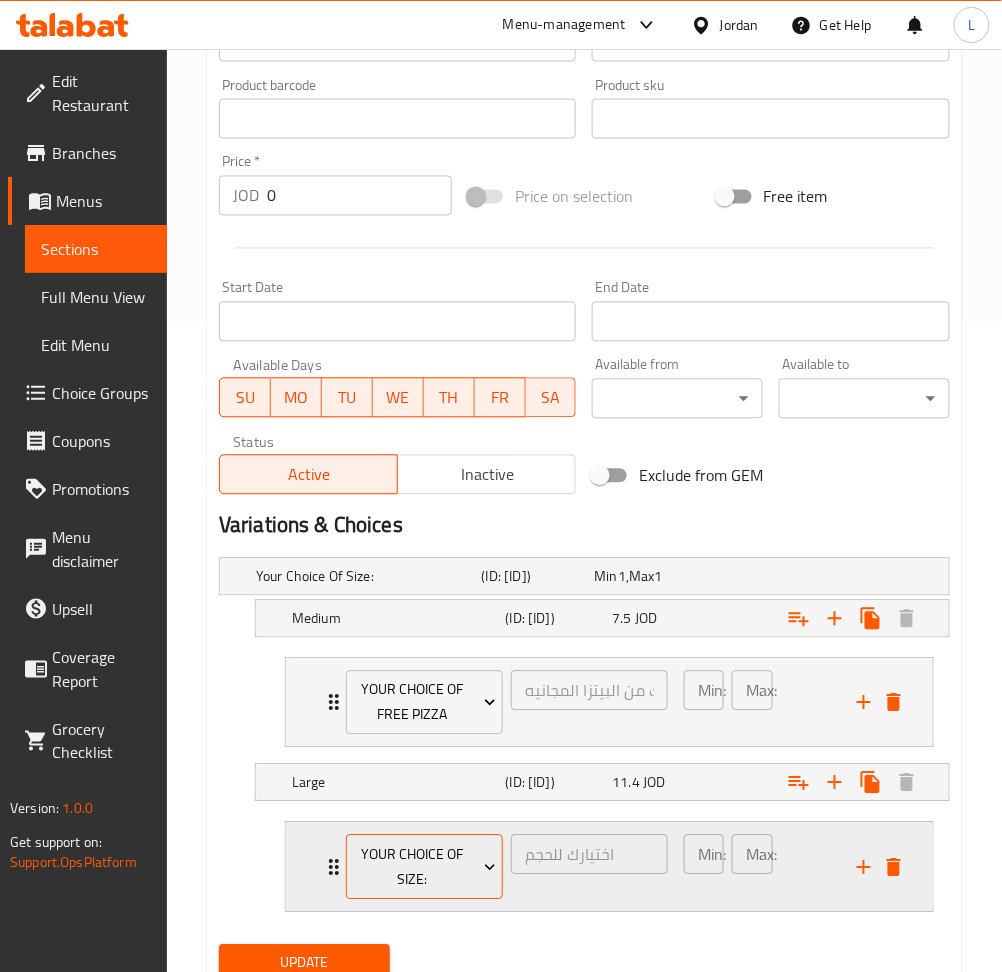 click on "your choice of size:" at bounding box center (424, 868) 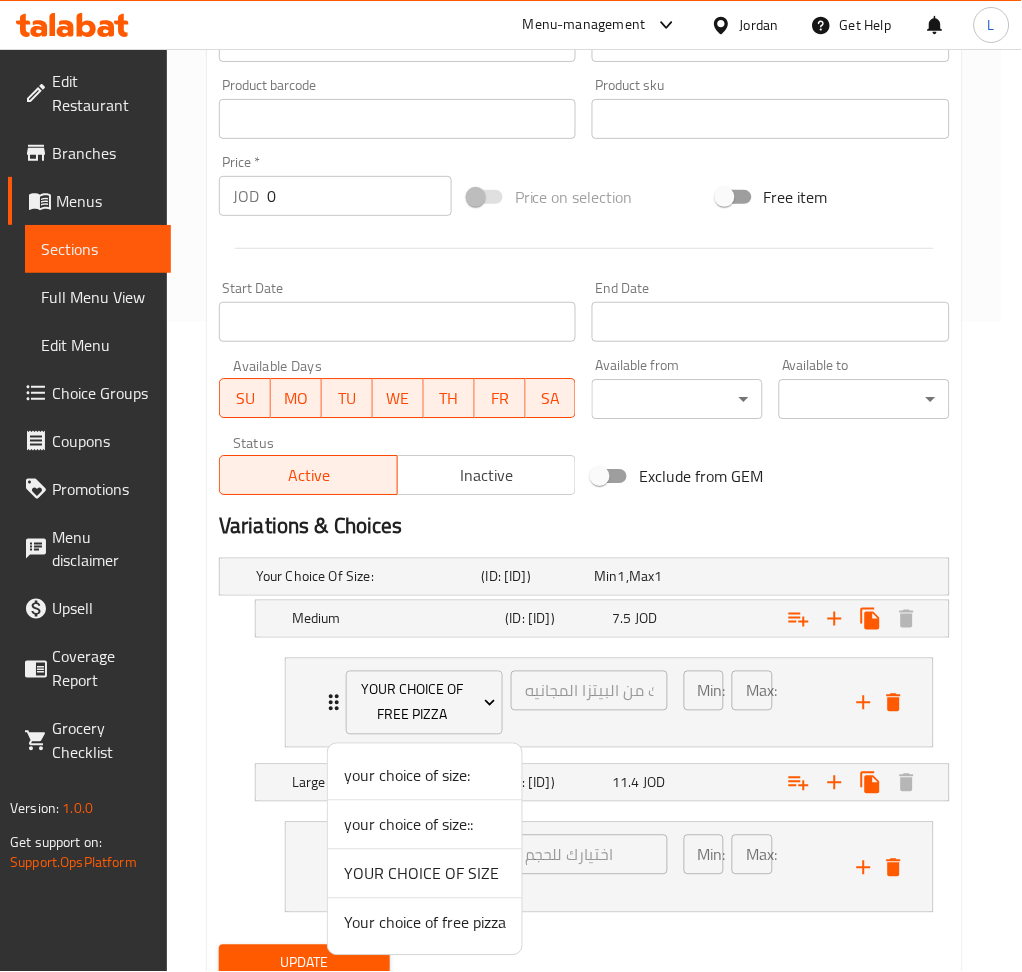 click on "Your choice of free pizza" at bounding box center (425, 923) 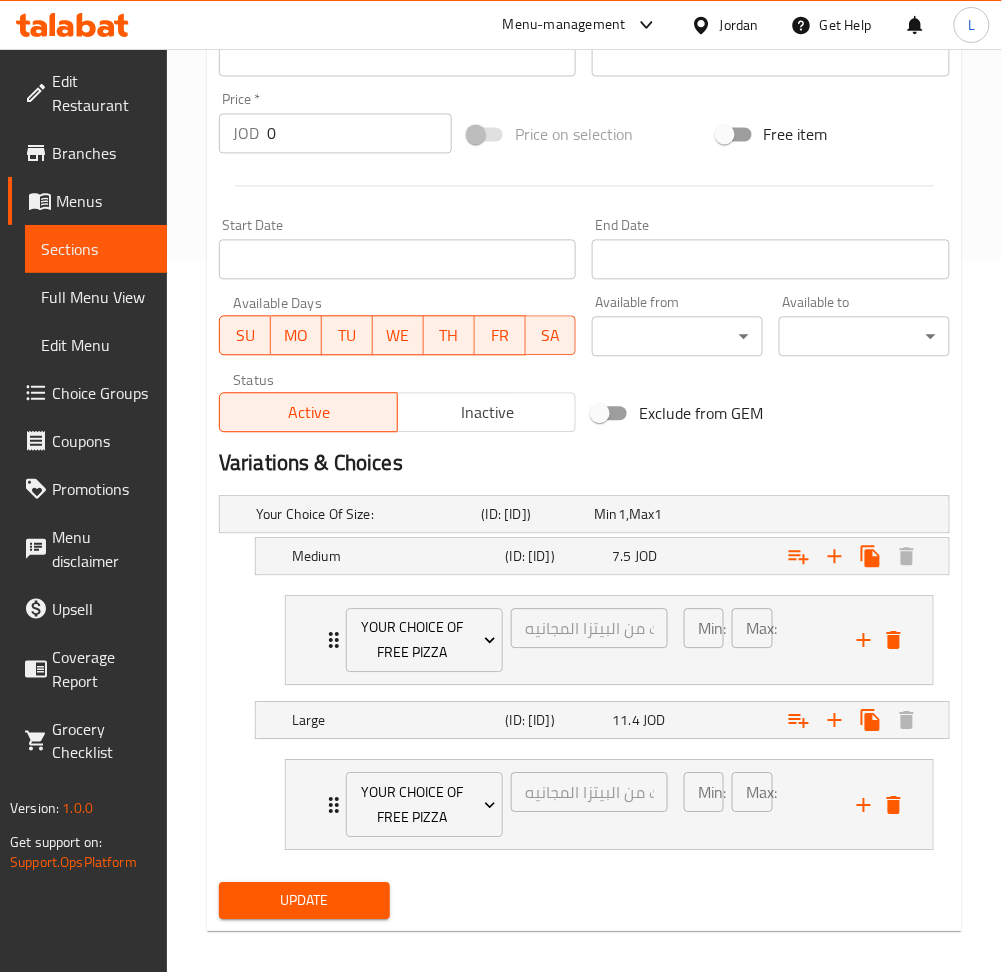 scroll, scrollTop: 757, scrollLeft: 0, axis: vertical 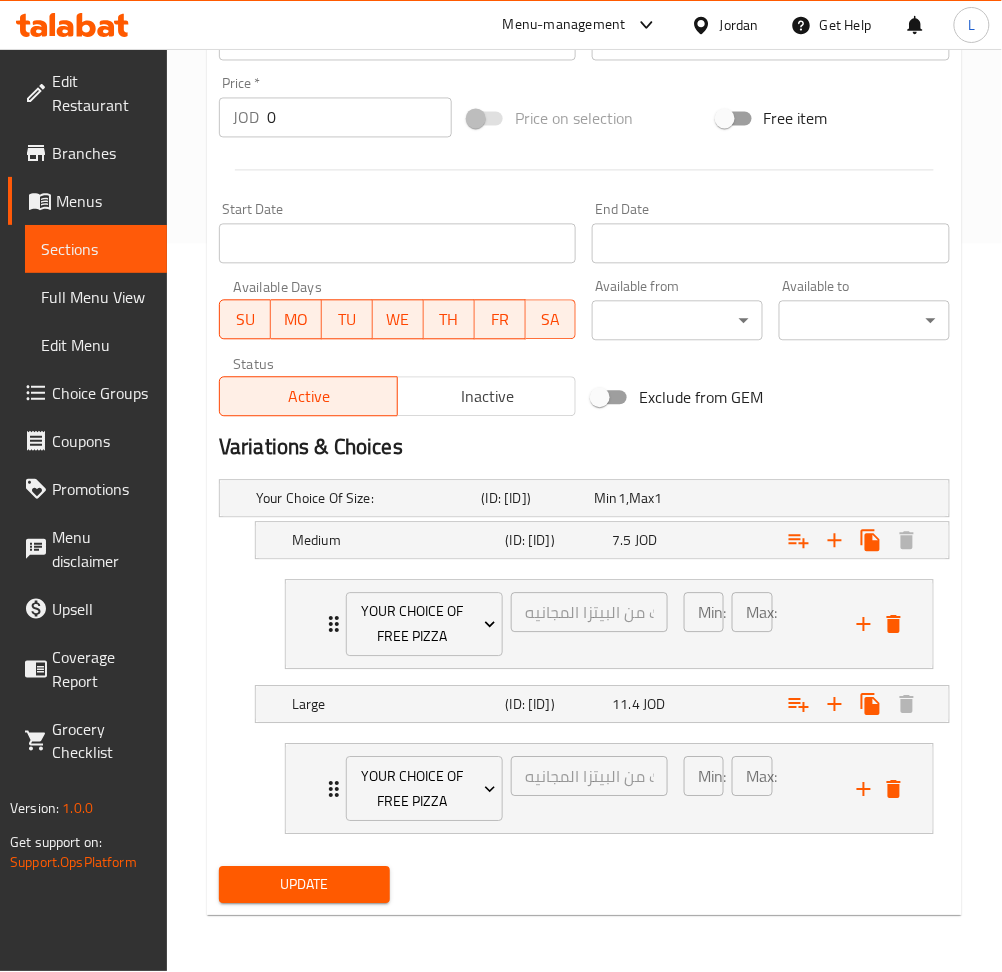 click on "Update" at bounding box center [304, 885] 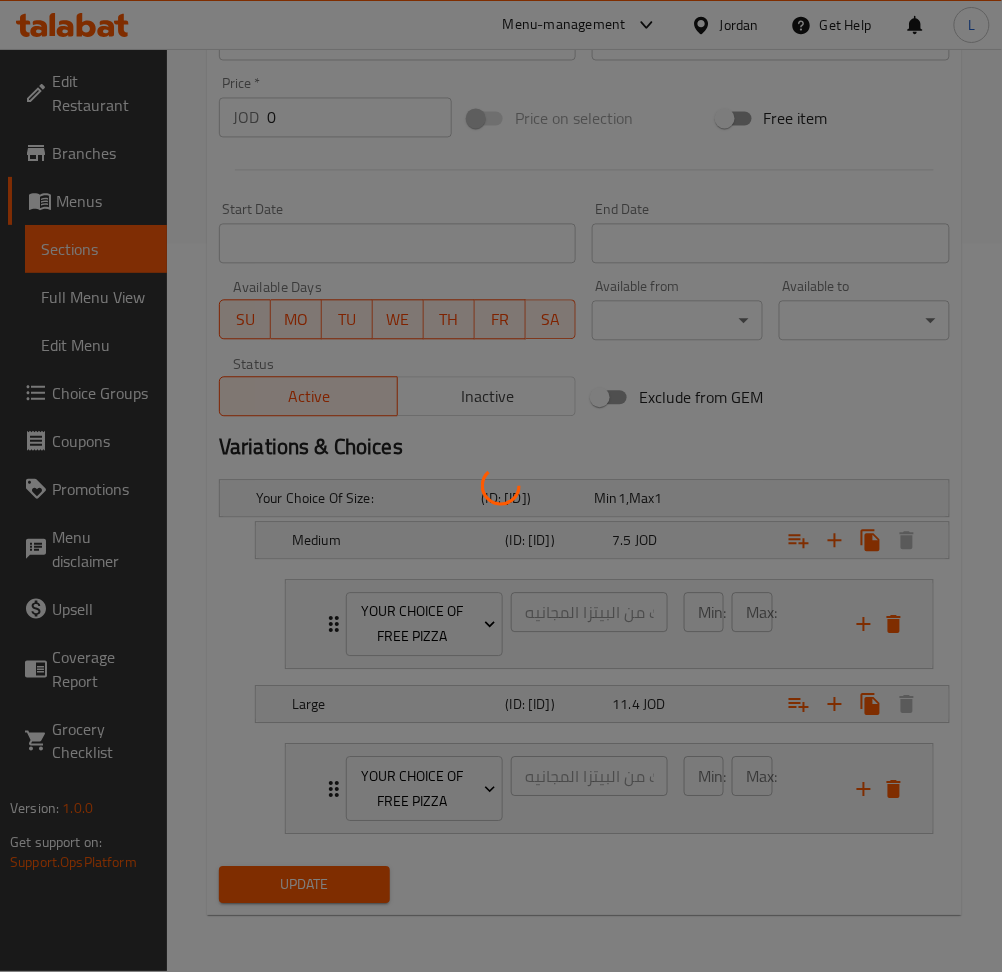 scroll, scrollTop: 0, scrollLeft: 0, axis: both 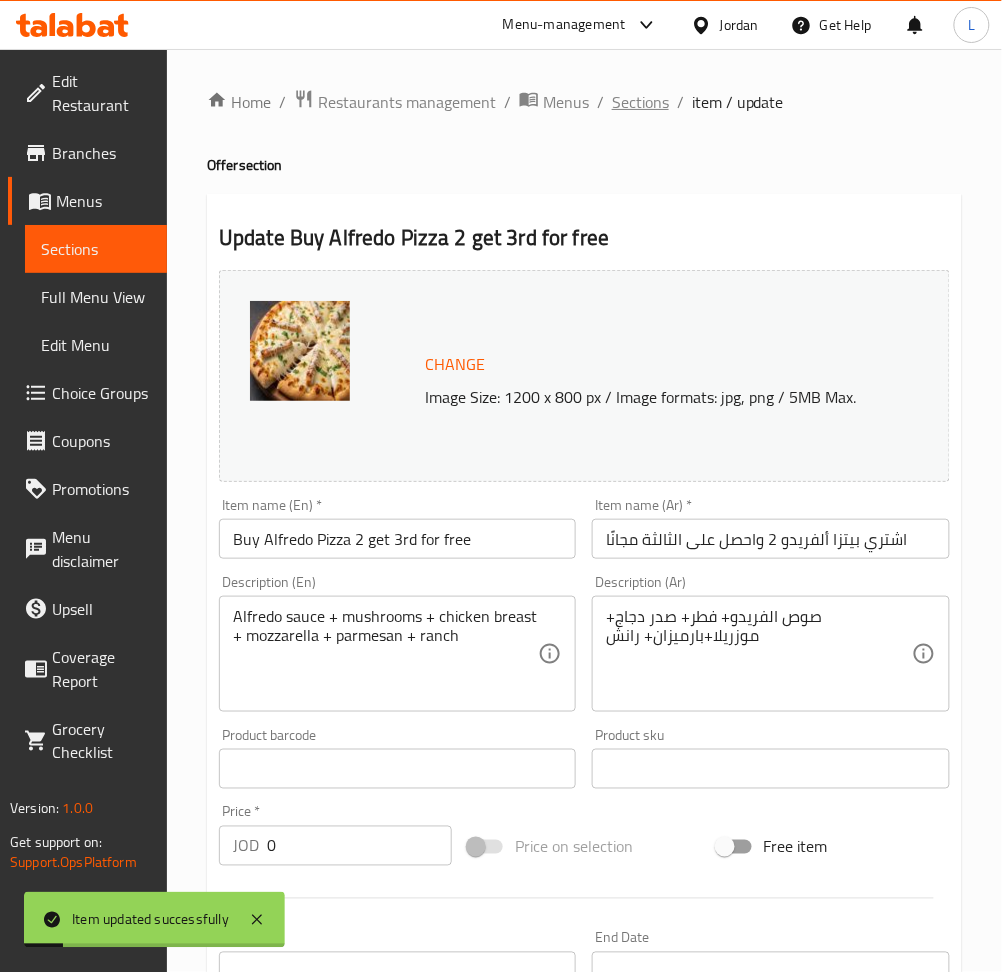 click on "Sections" at bounding box center (640, 102) 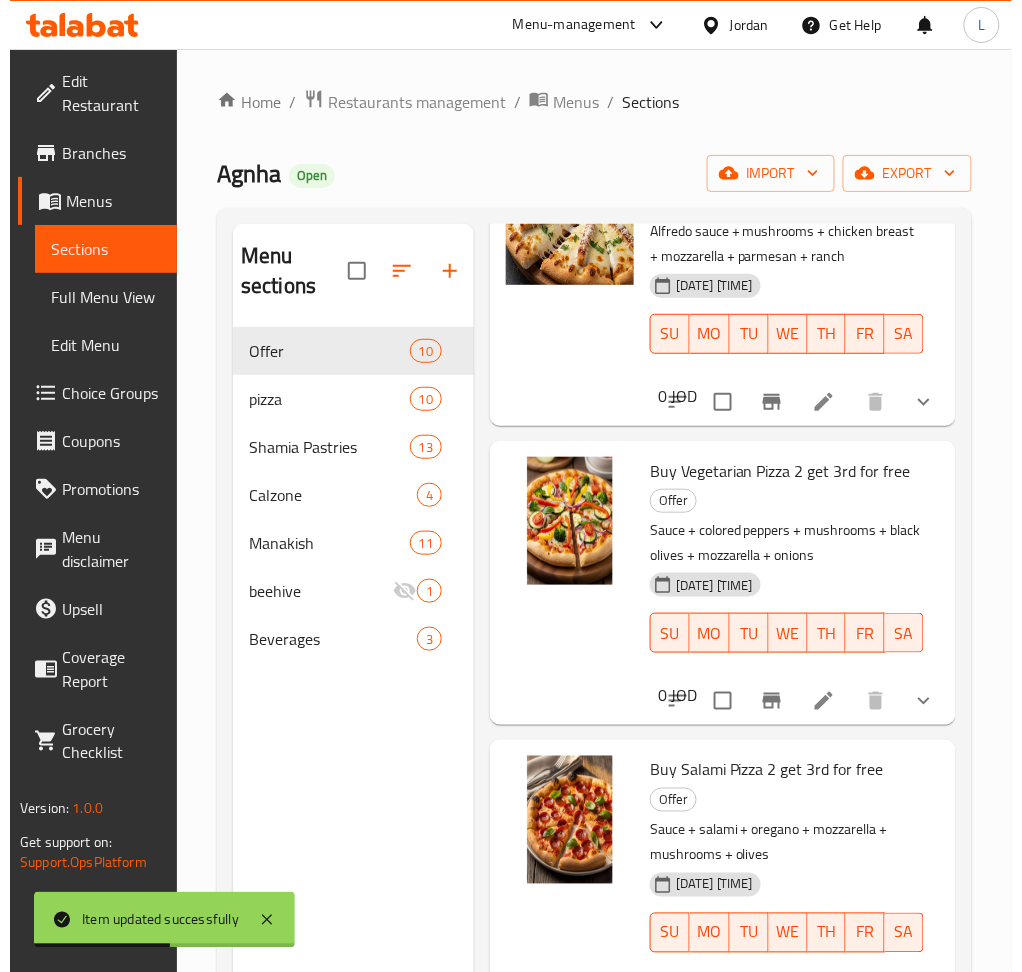 scroll, scrollTop: 1733, scrollLeft: 0, axis: vertical 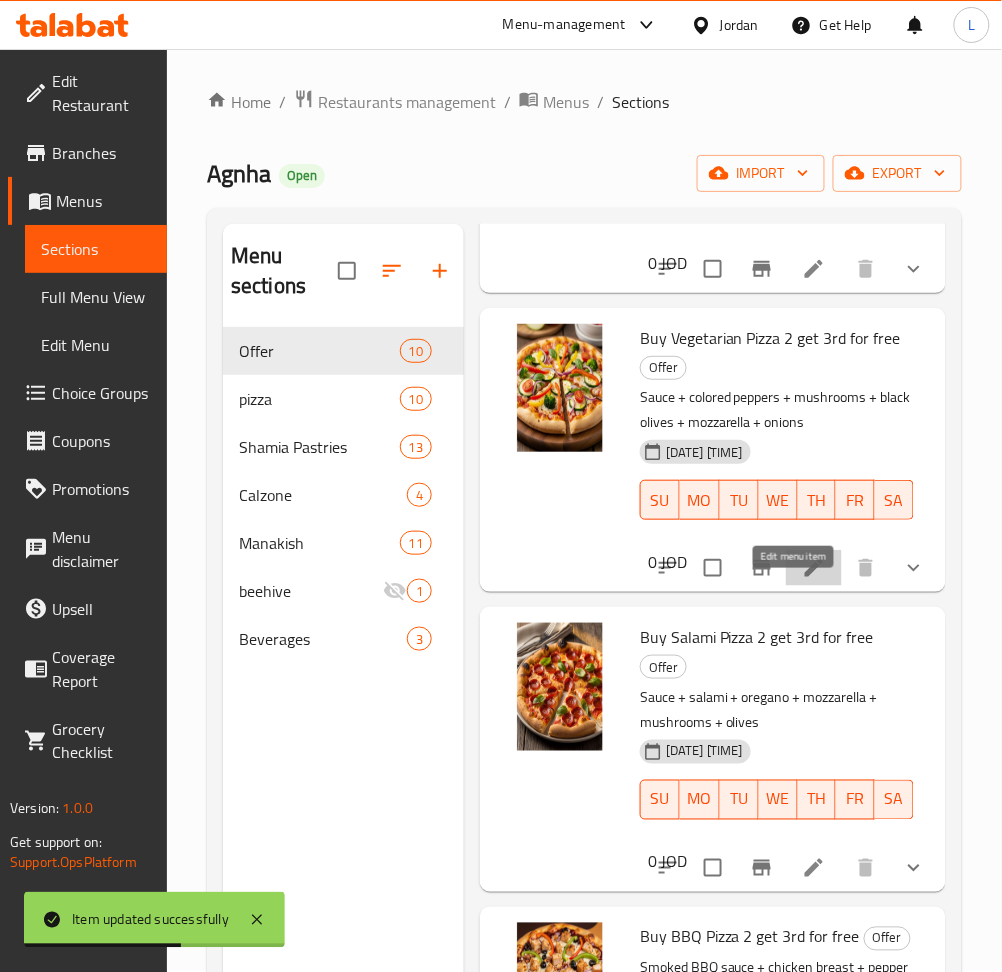 click 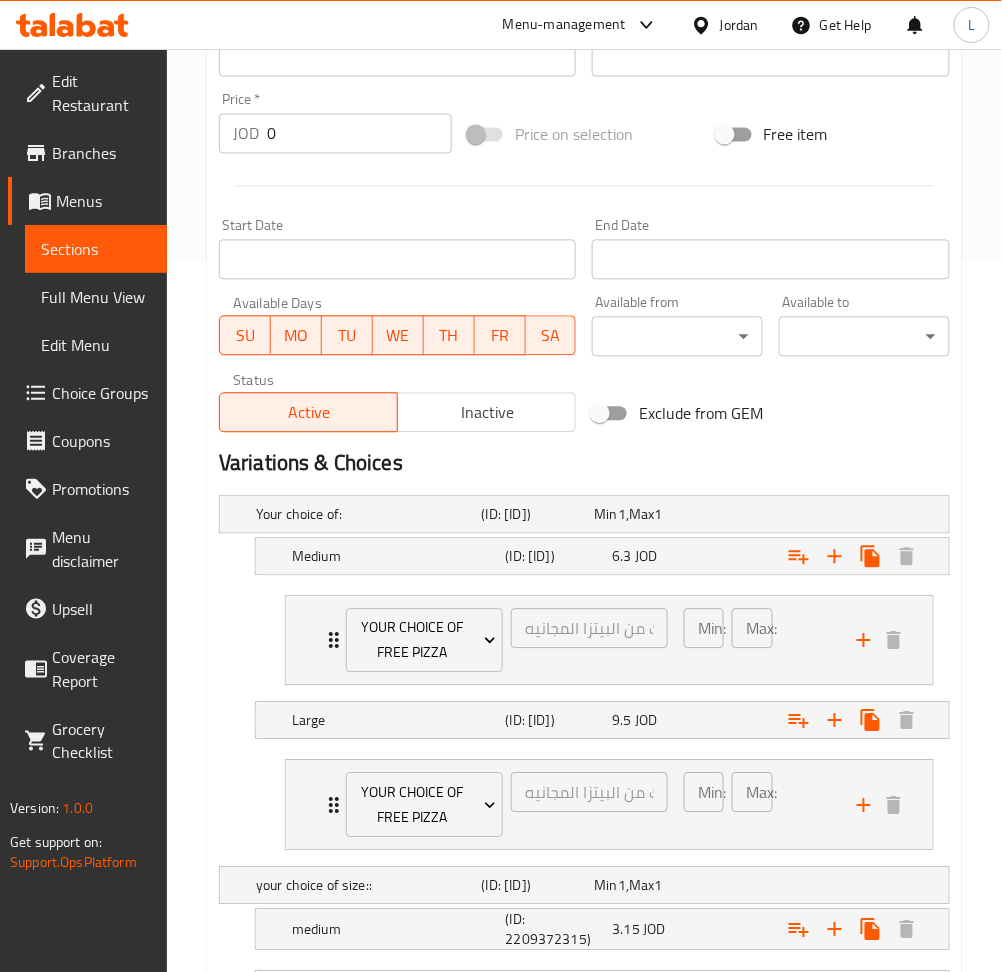 scroll, scrollTop: 666, scrollLeft: 0, axis: vertical 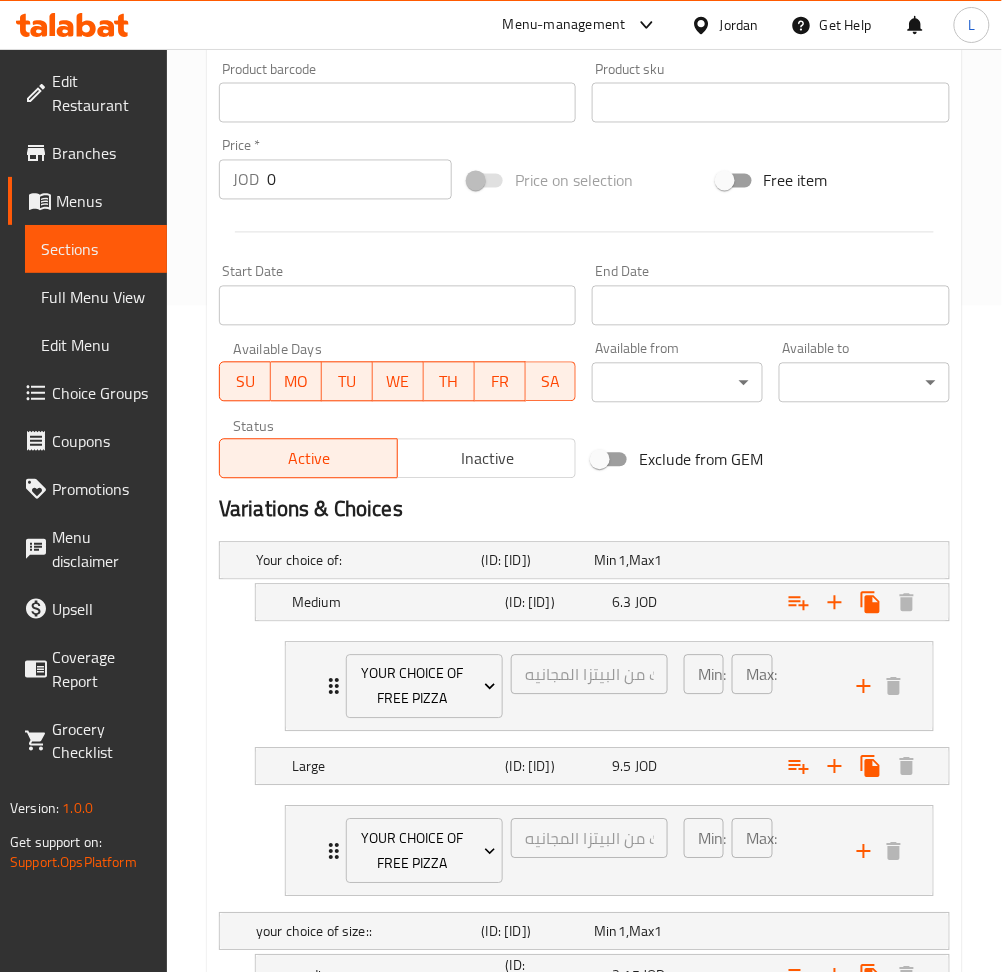 click on "Inactive" at bounding box center [487, 459] 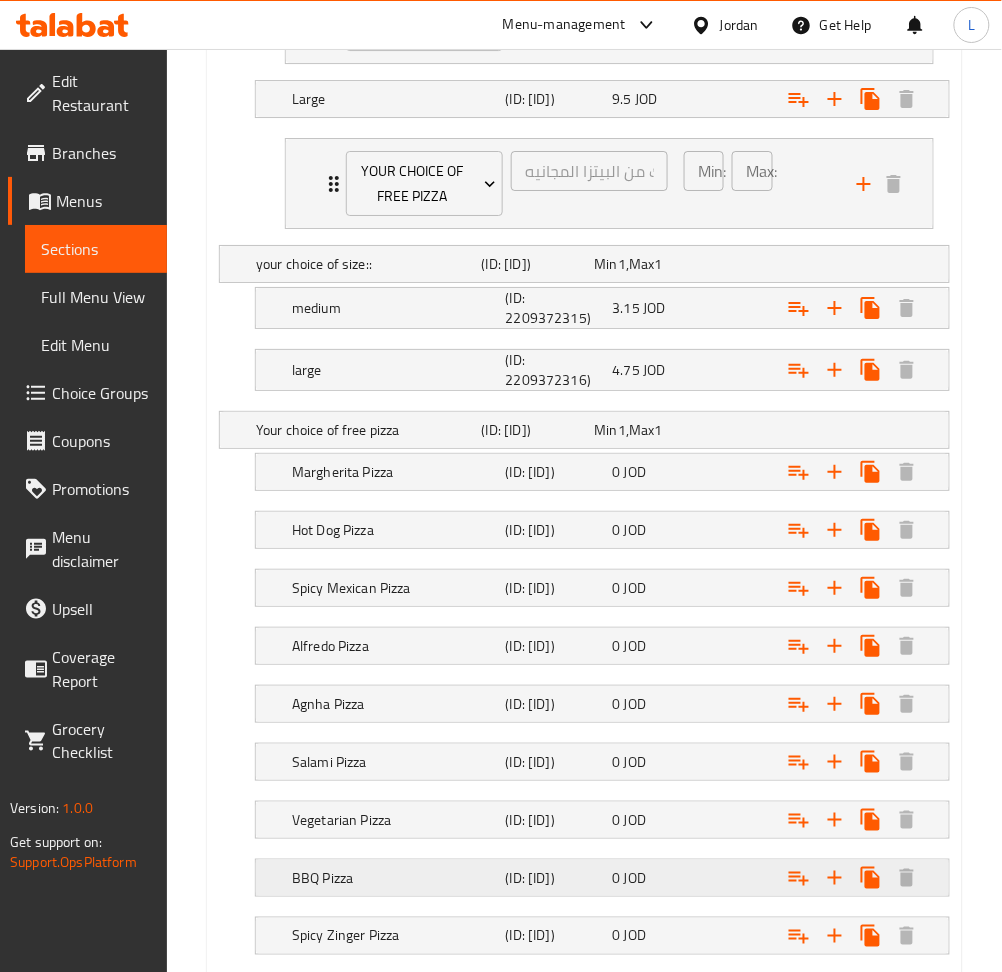 scroll, scrollTop: 1587, scrollLeft: 0, axis: vertical 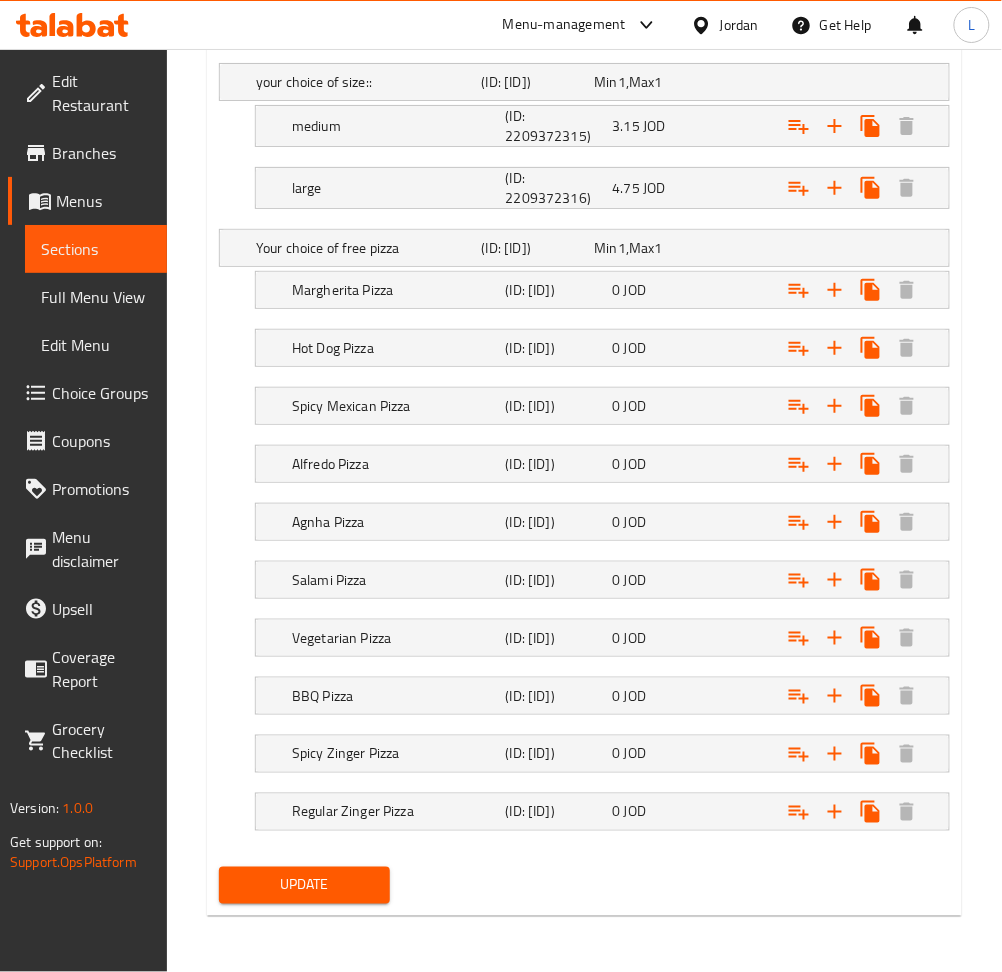 click on "Update" at bounding box center [304, 885] 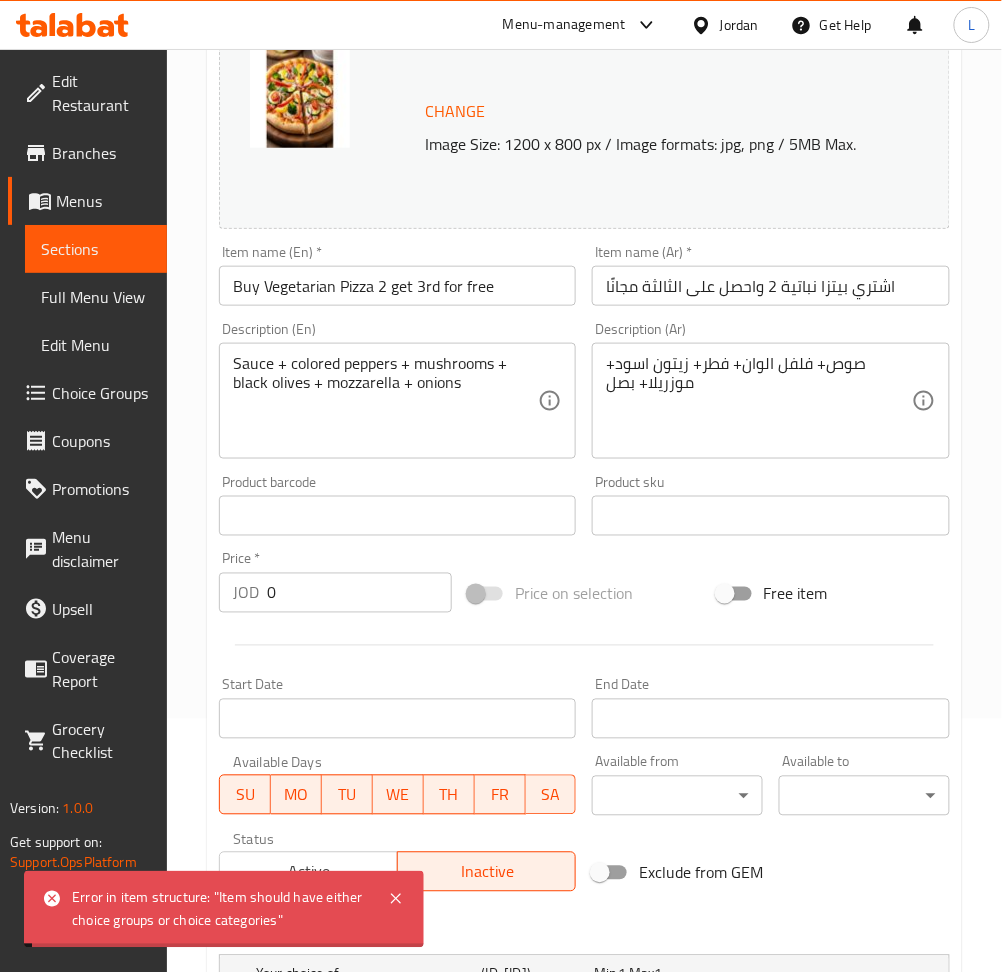 scroll, scrollTop: 109, scrollLeft: 0, axis: vertical 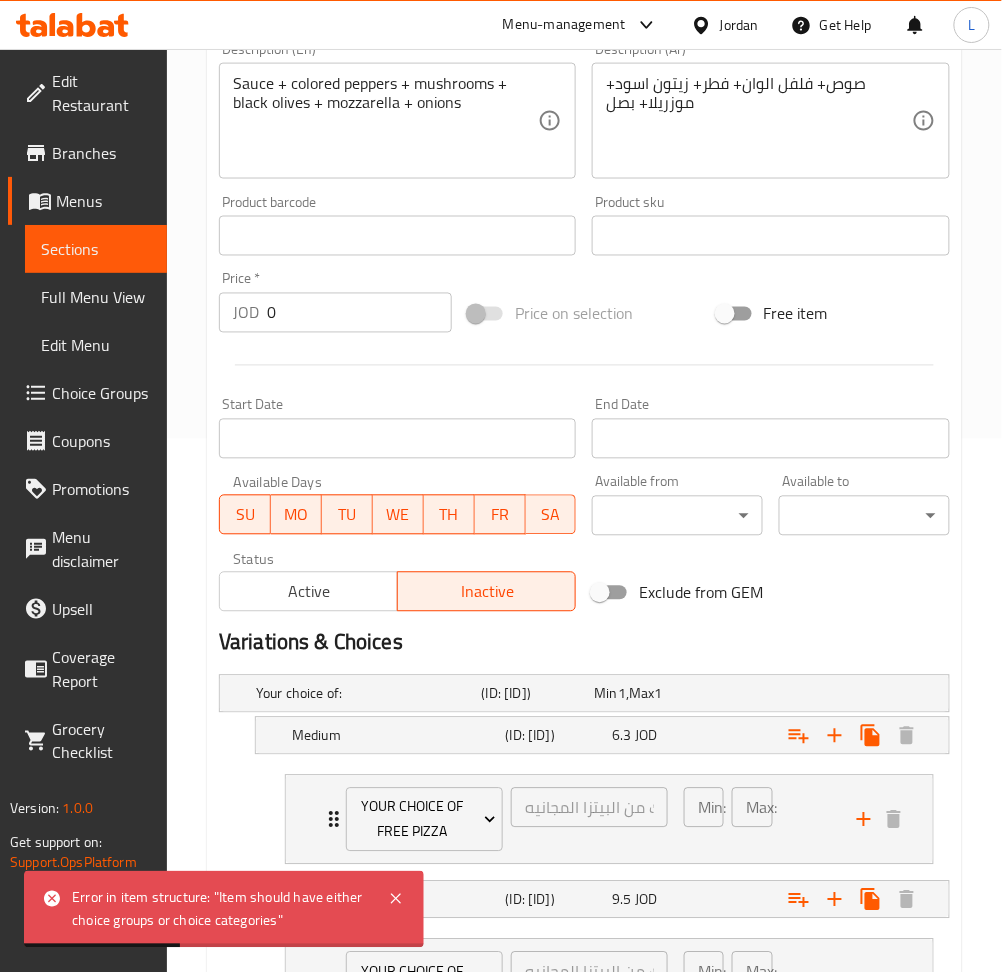click on "Active" at bounding box center (309, 592) 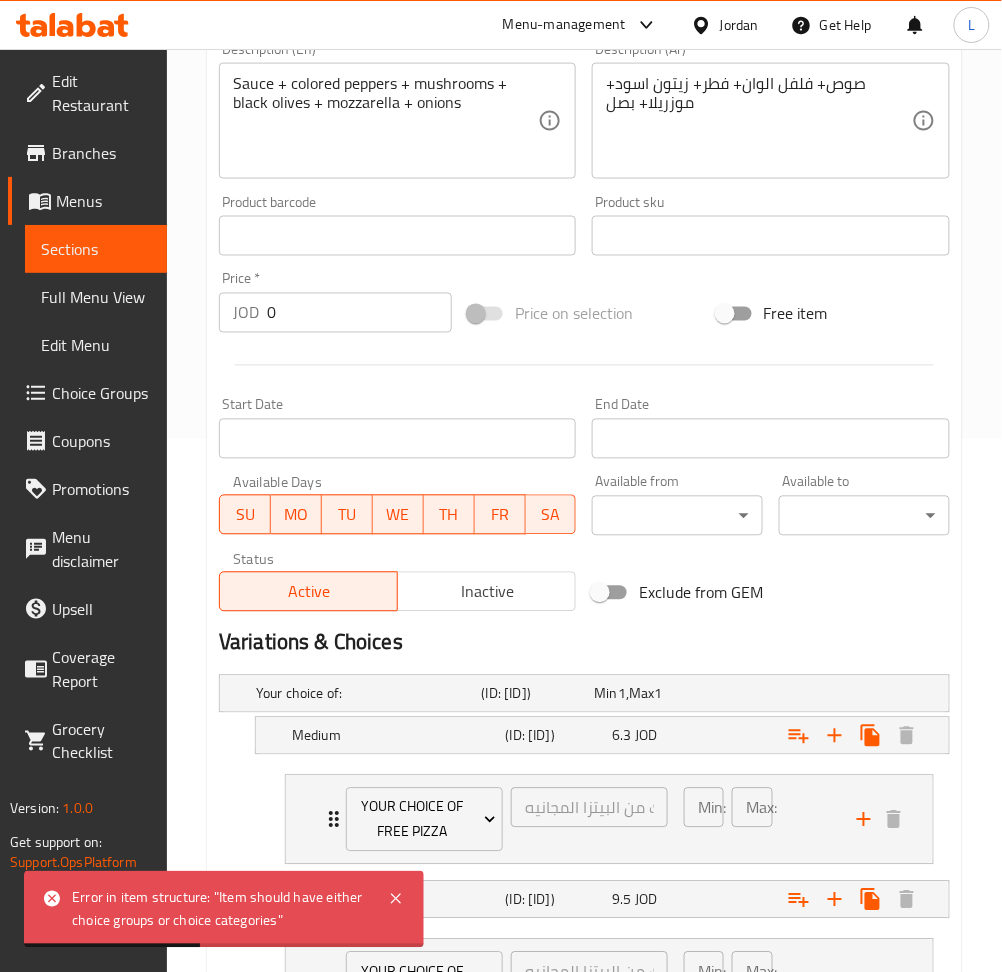 click on "Inactive" at bounding box center (487, 592) 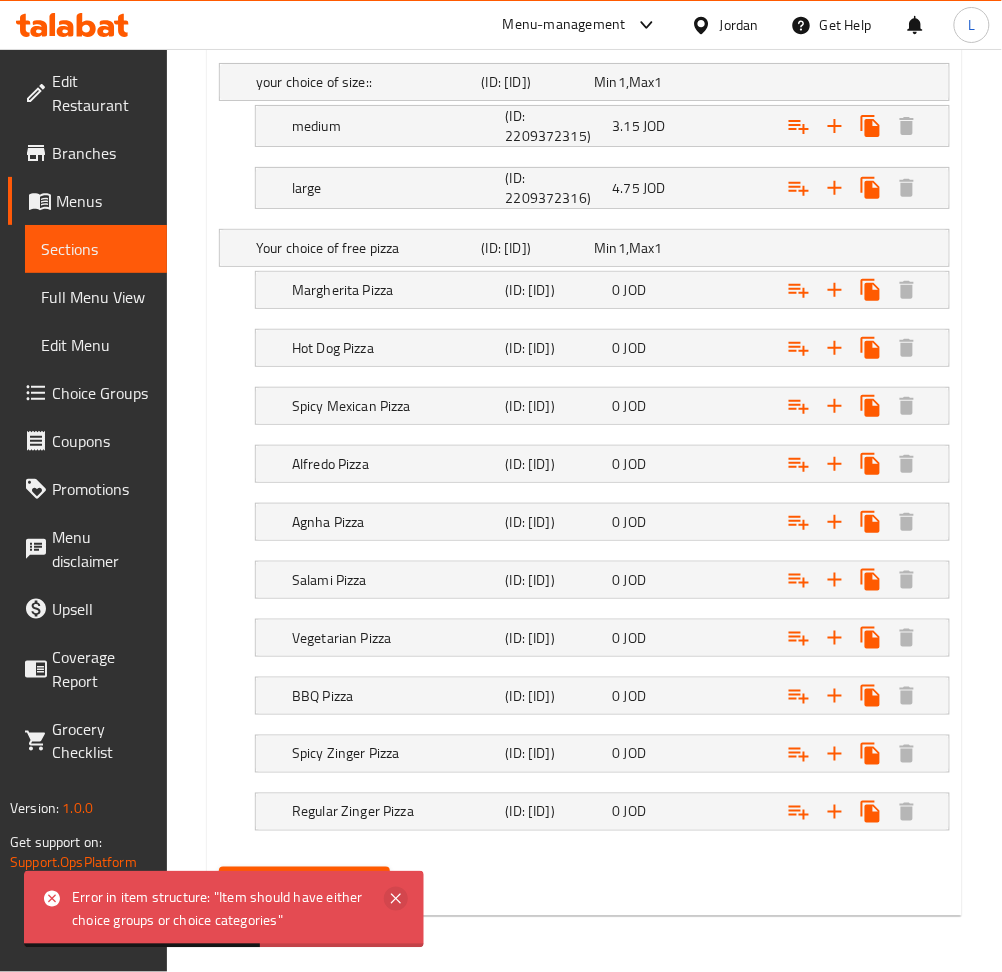click 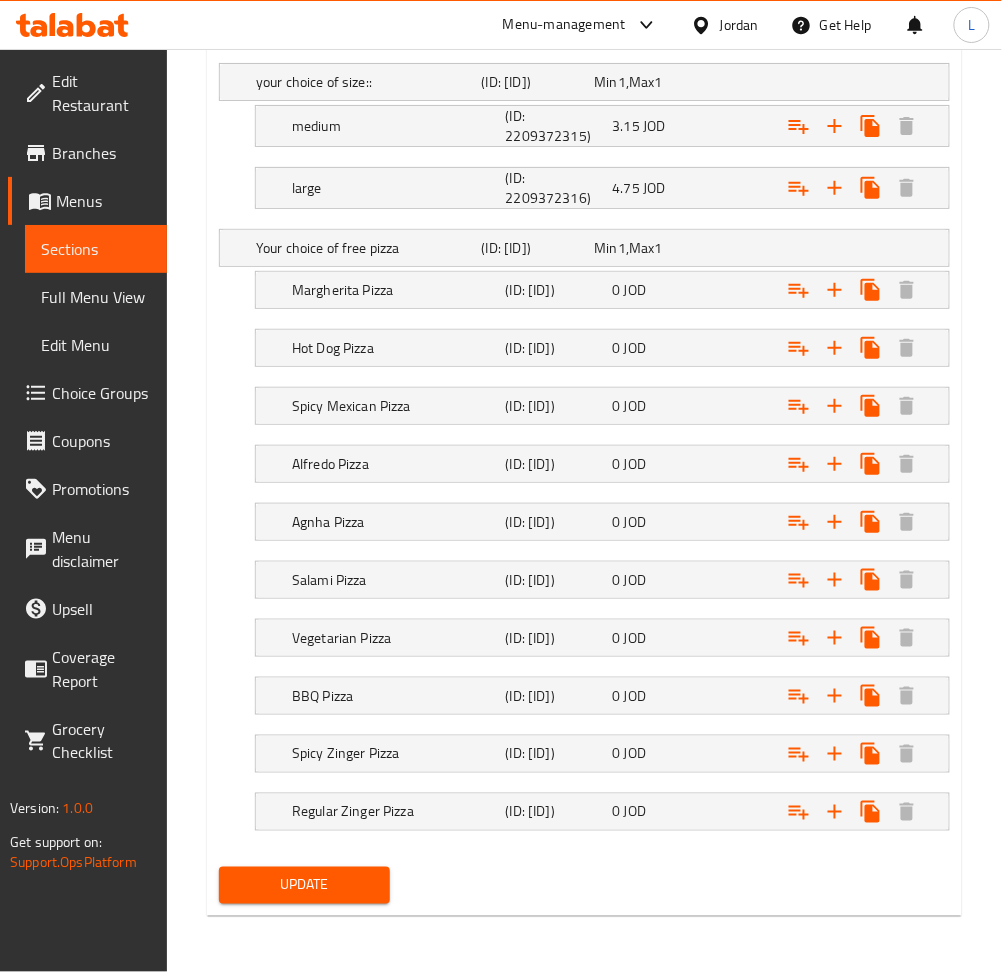 click on "Update" at bounding box center (304, 885) 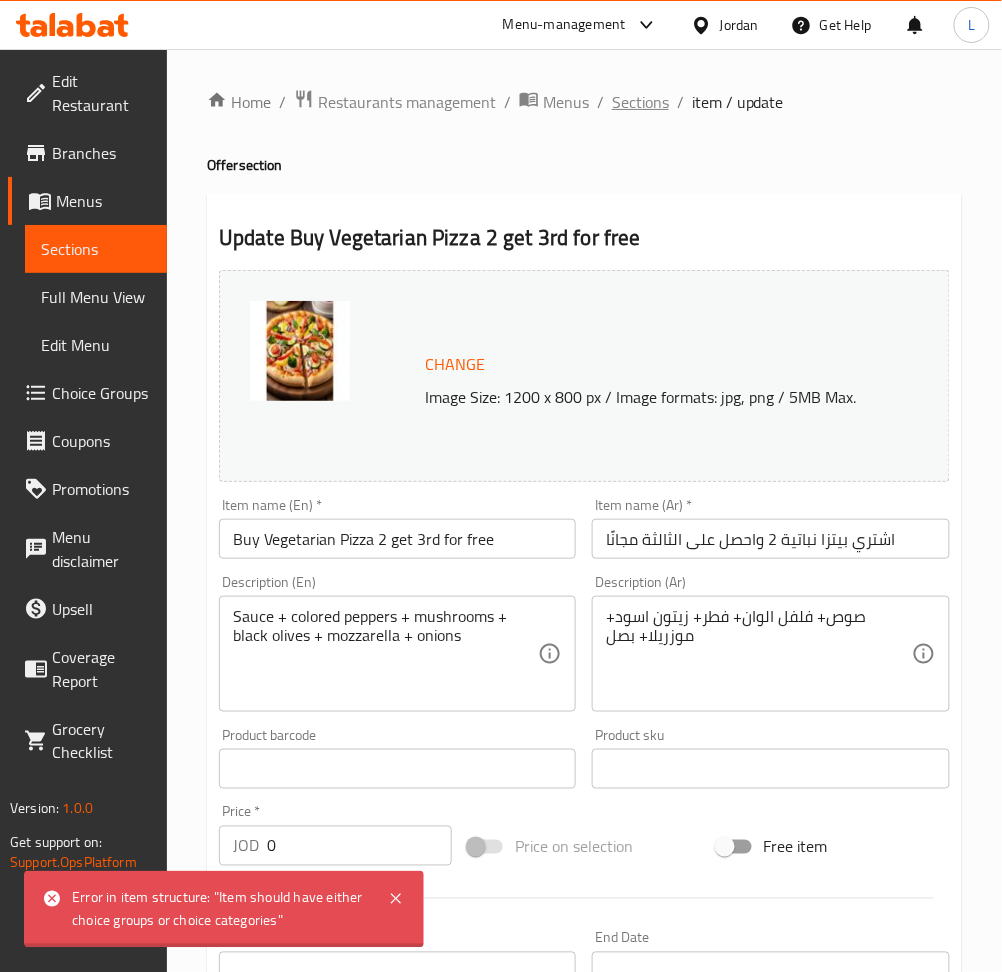 click on "Sections" at bounding box center (640, 102) 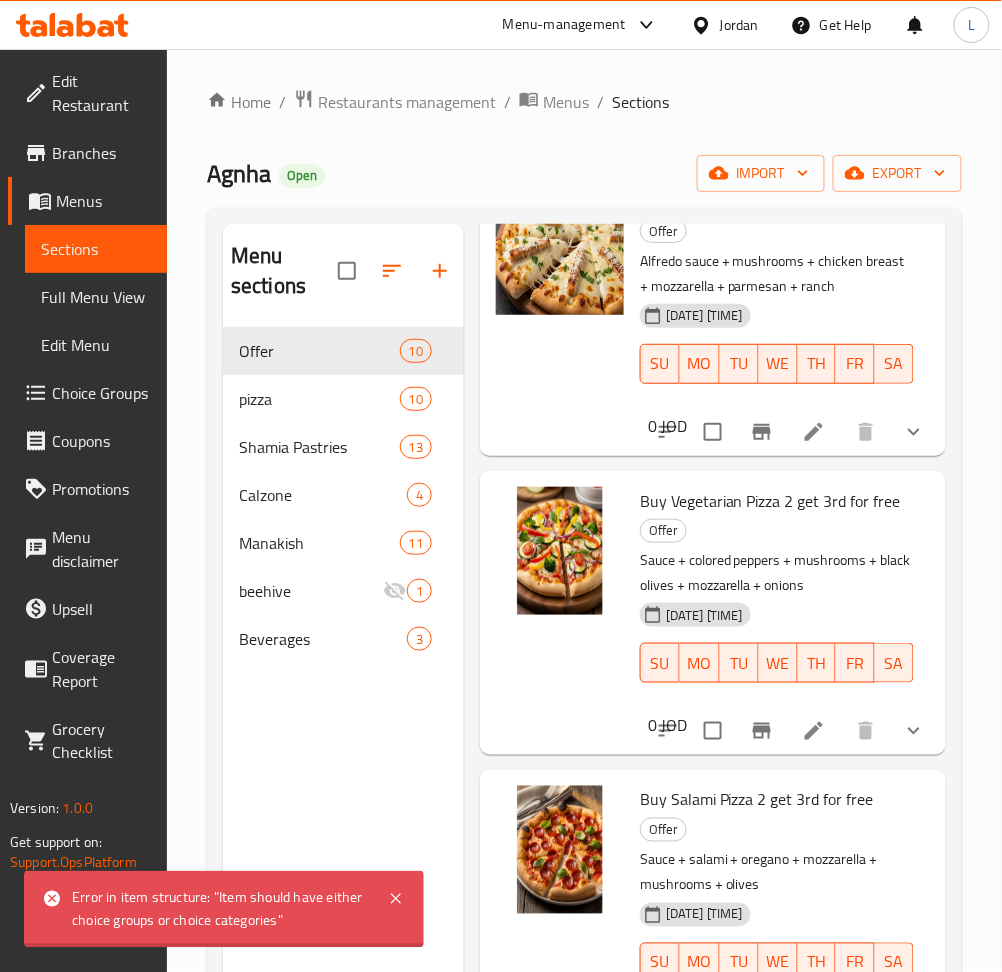 scroll, scrollTop: 2000, scrollLeft: 0, axis: vertical 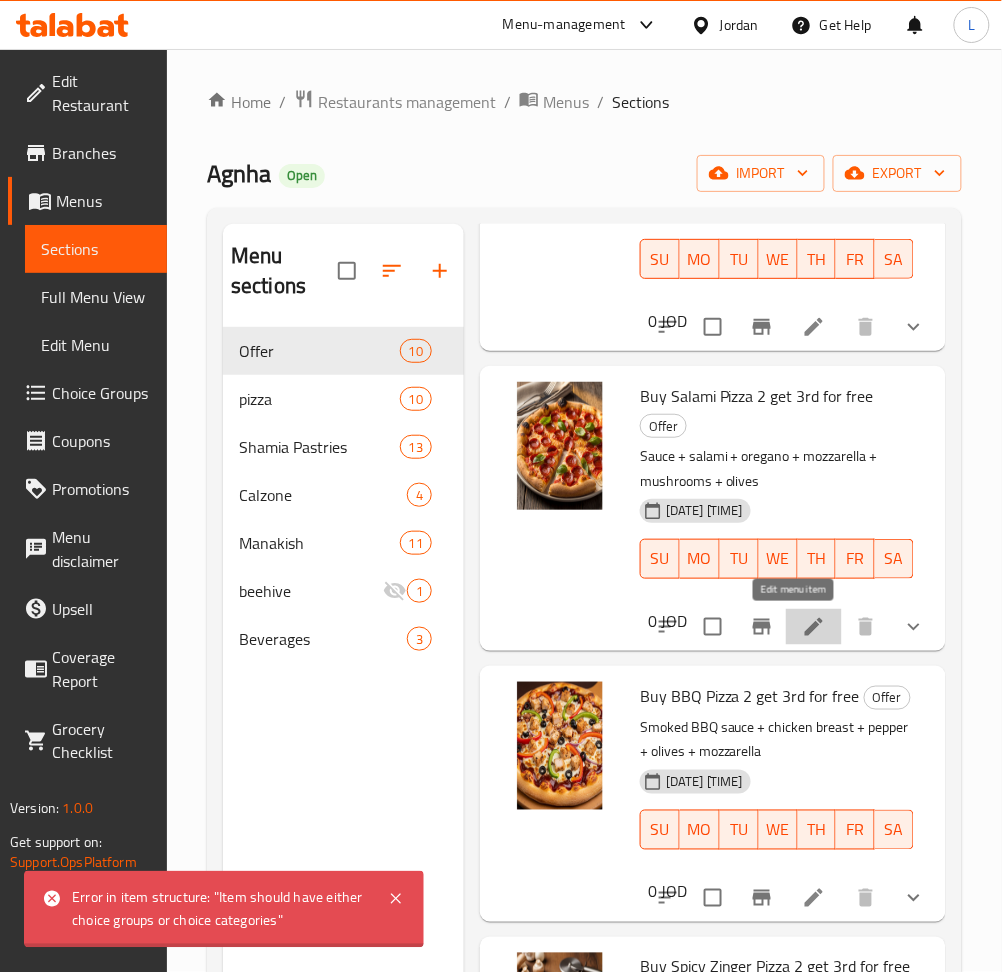 click 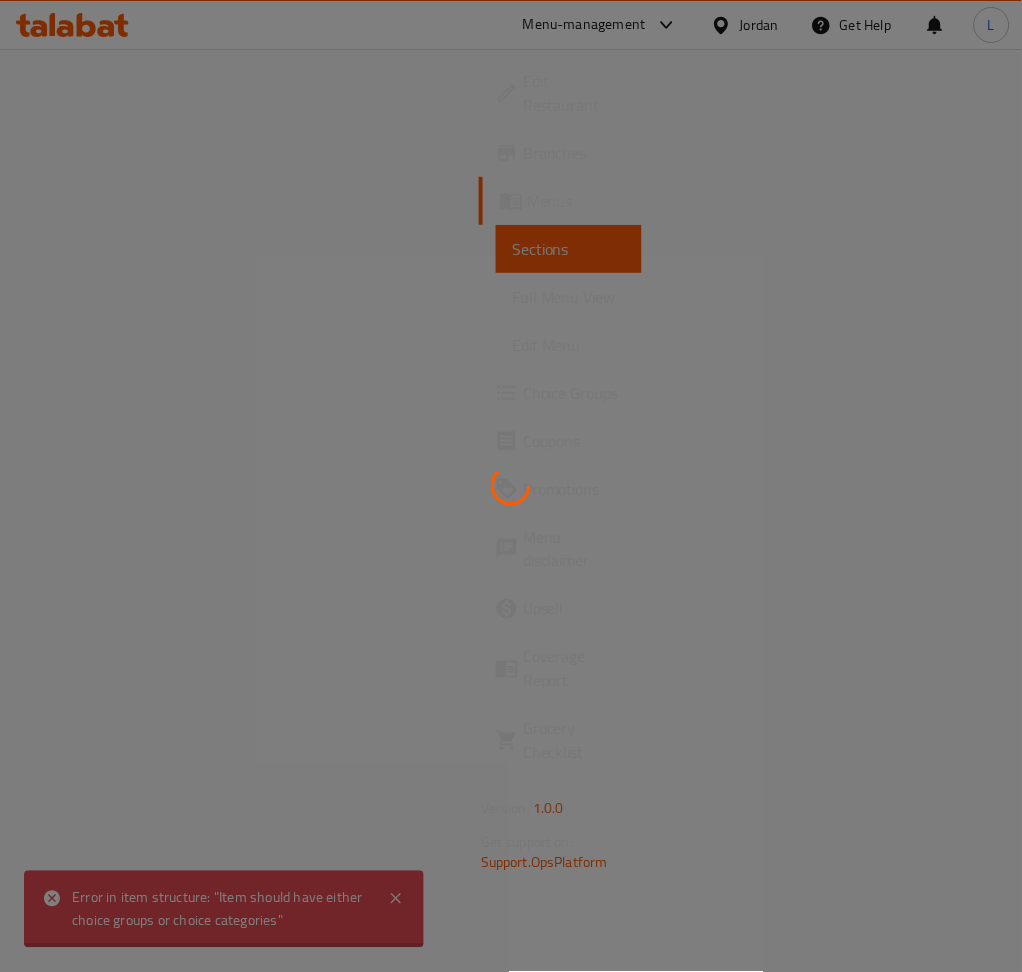 click at bounding box center [511, 486] 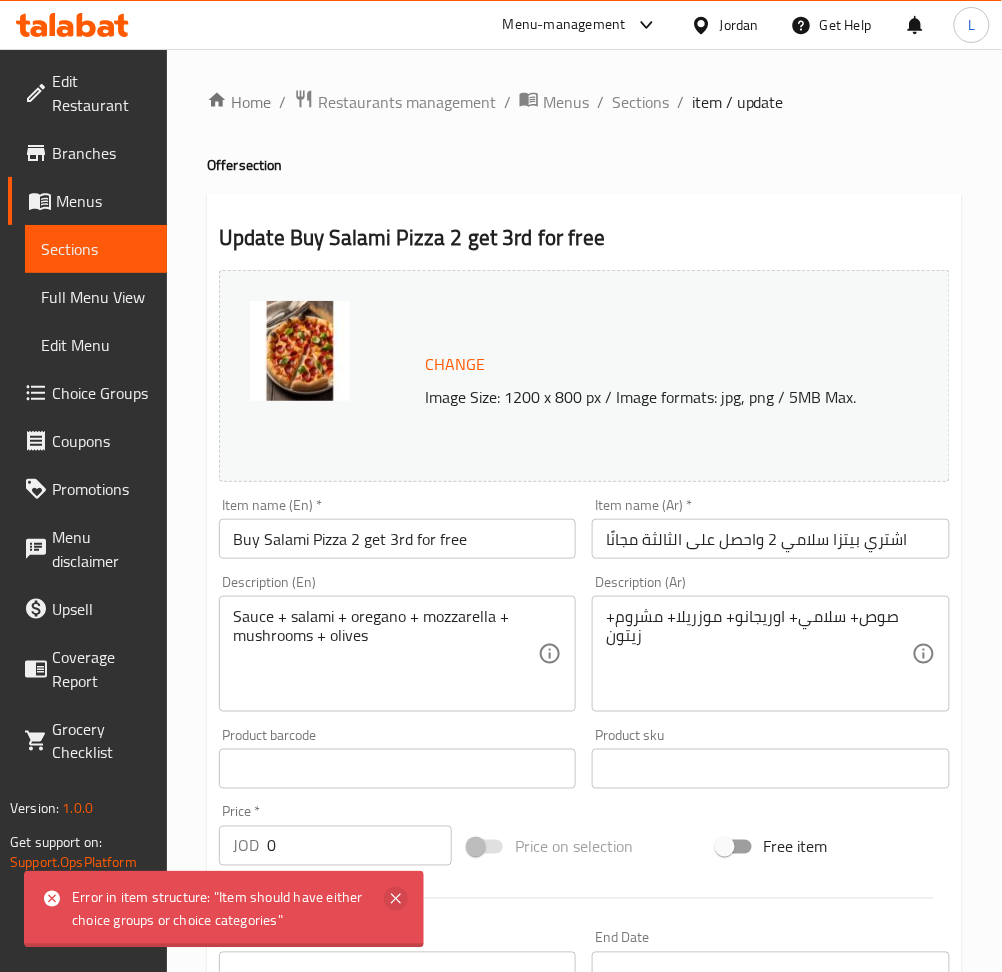 click 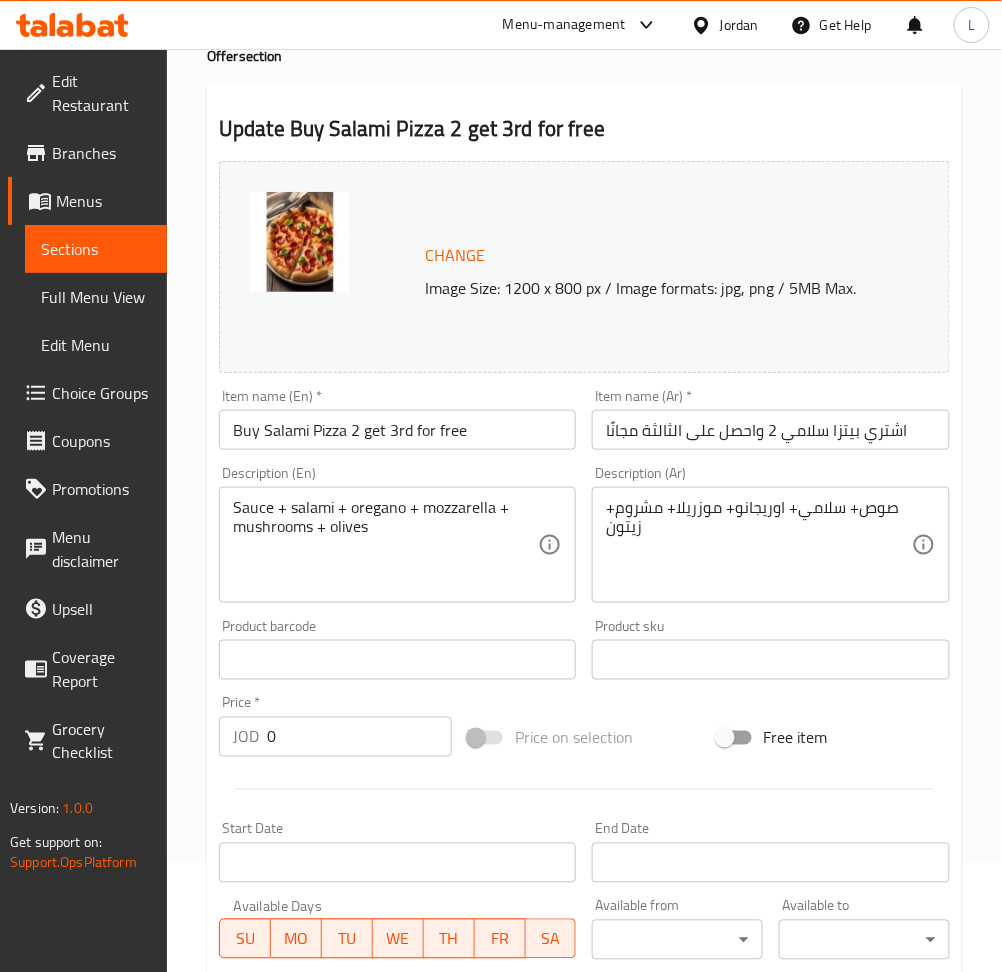 scroll, scrollTop: 0, scrollLeft: 0, axis: both 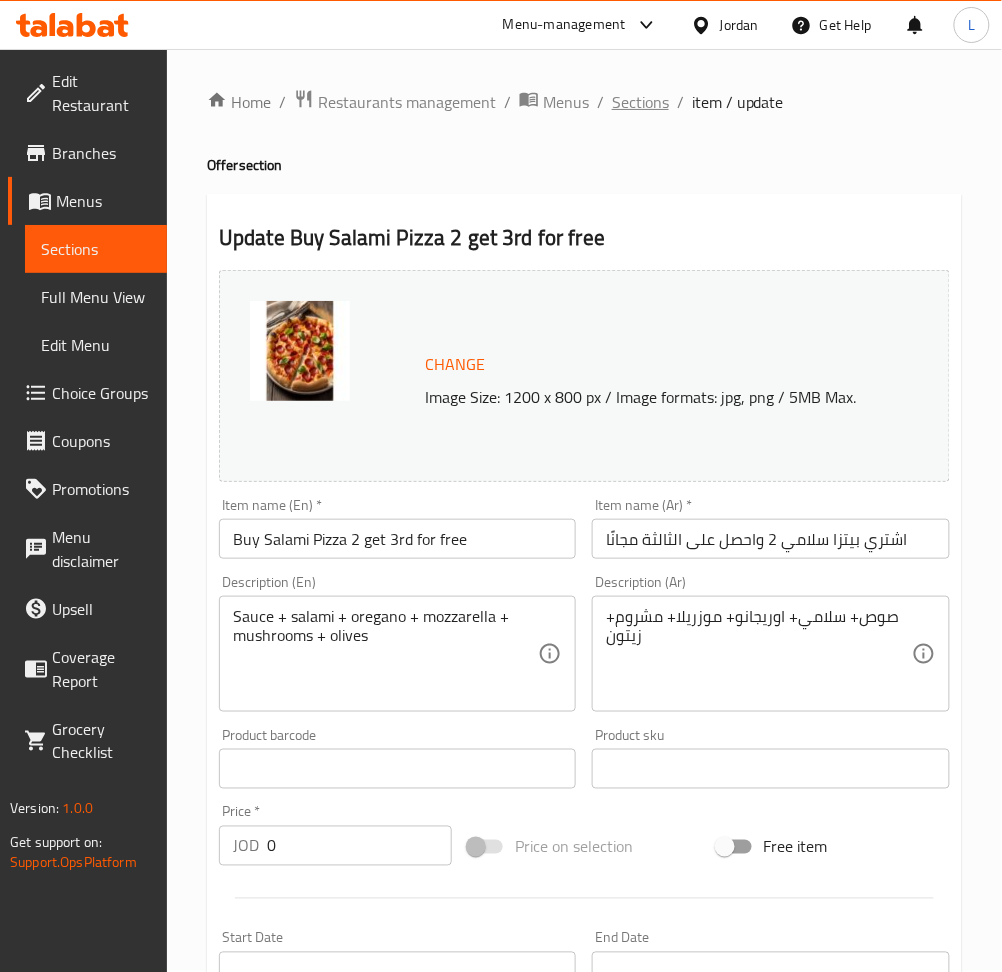 click on "Sections" at bounding box center (640, 102) 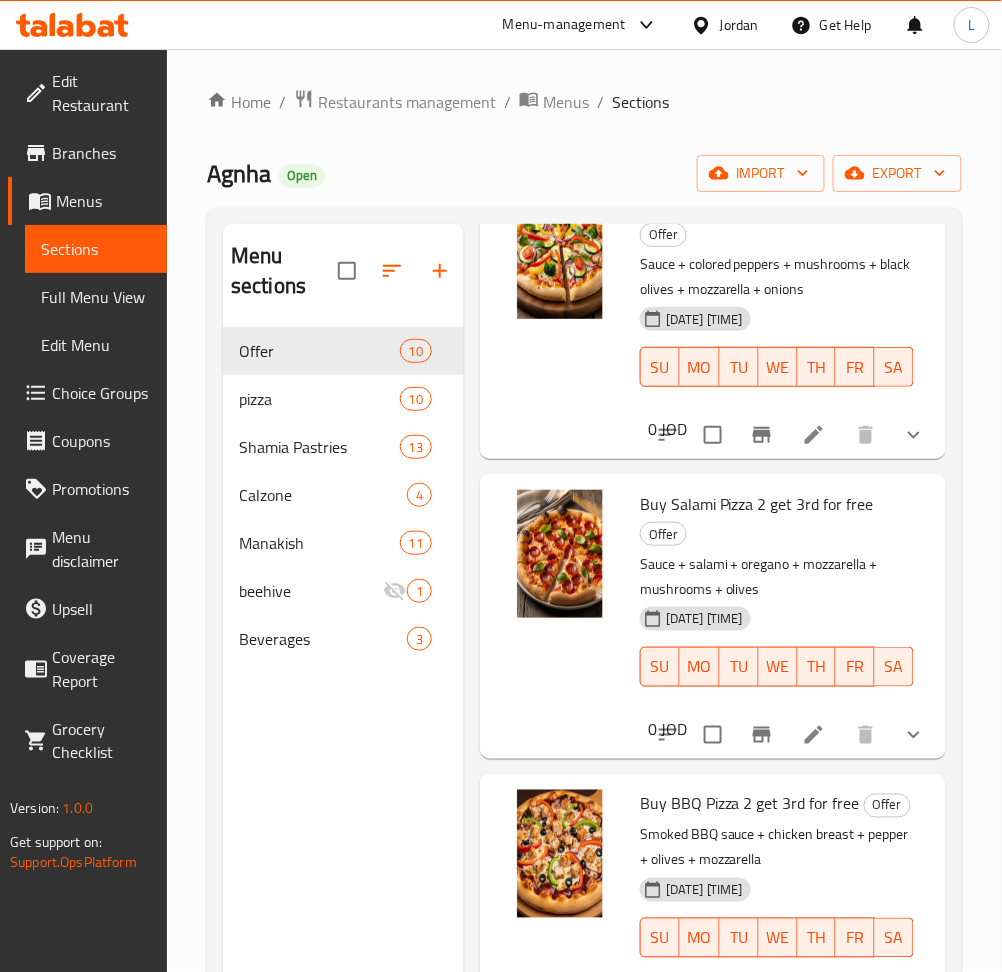 scroll, scrollTop: 2046, scrollLeft: 0, axis: vertical 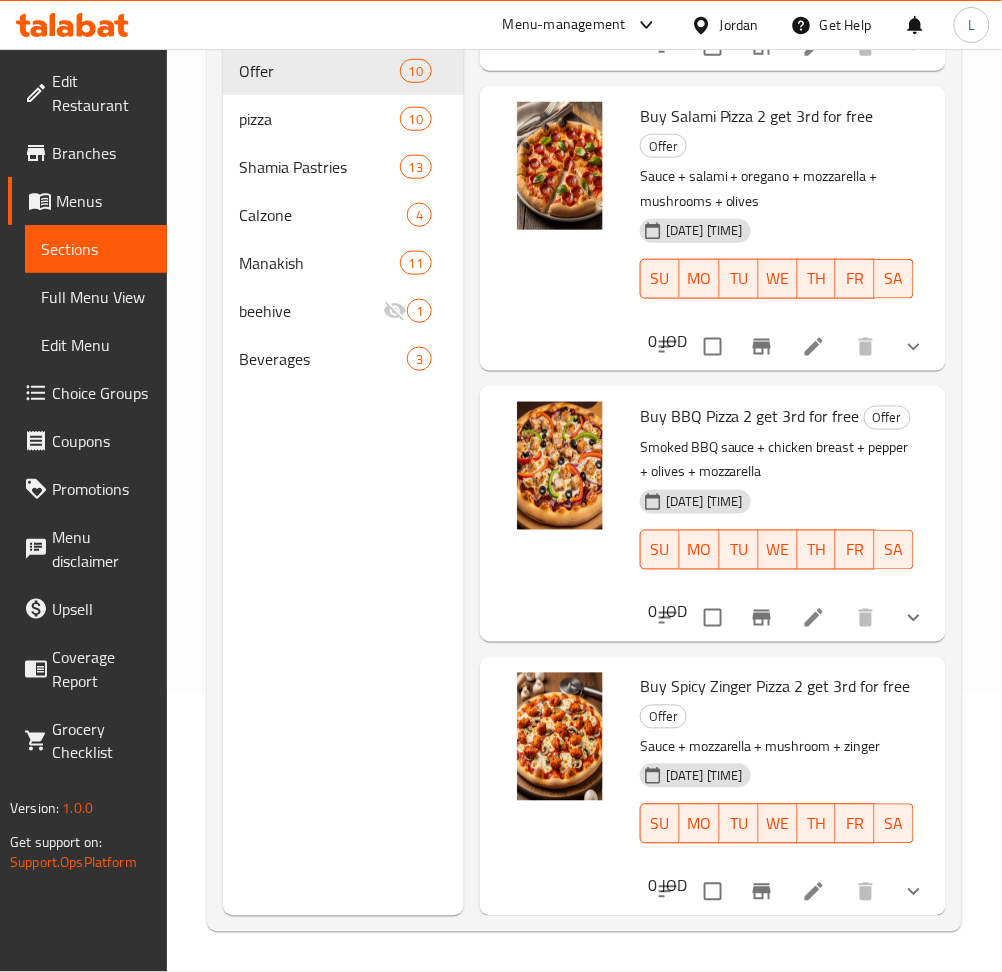 click 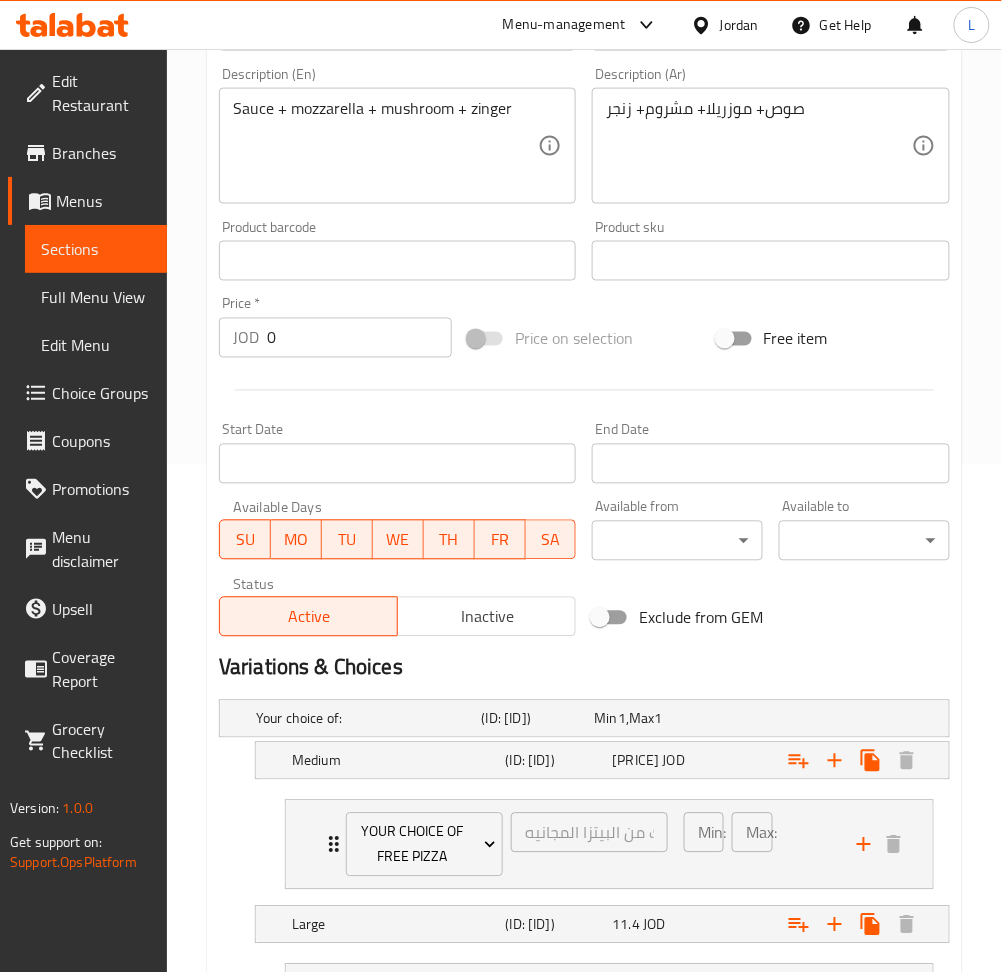 scroll, scrollTop: 0, scrollLeft: 0, axis: both 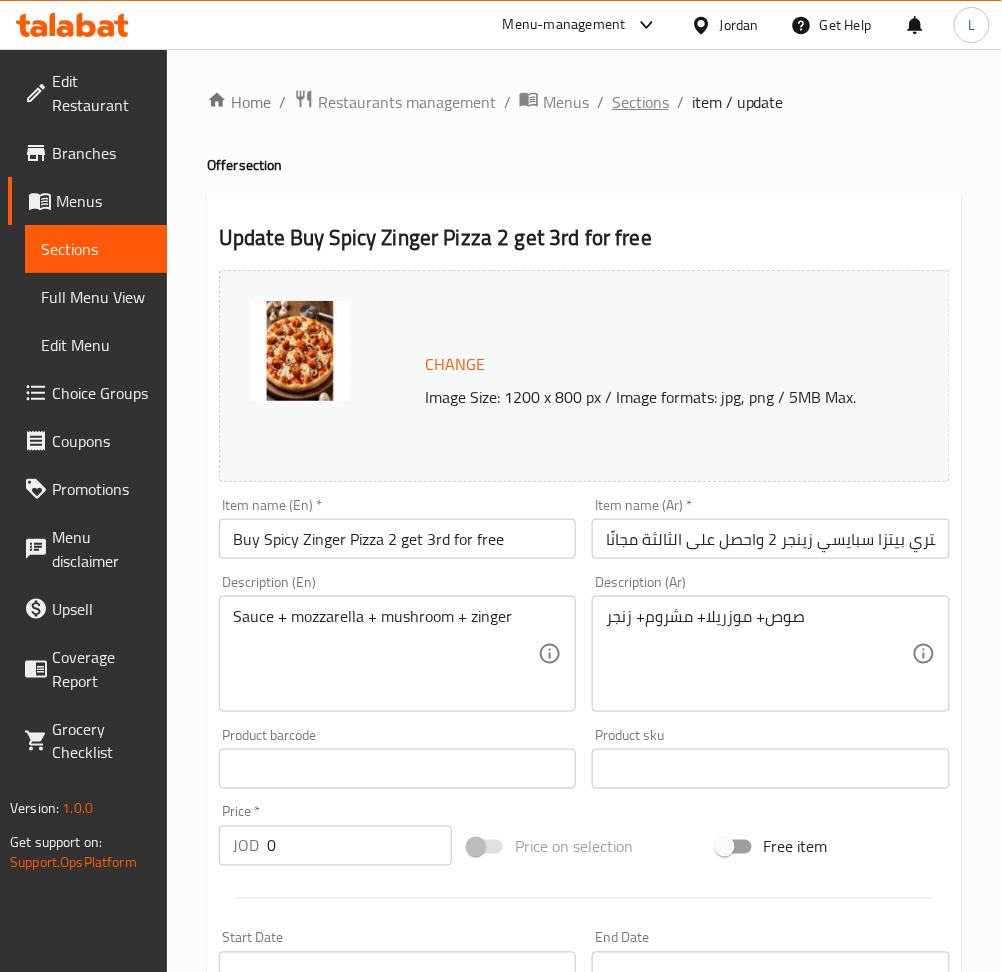 click on "Sections" at bounding box center [640, 102] 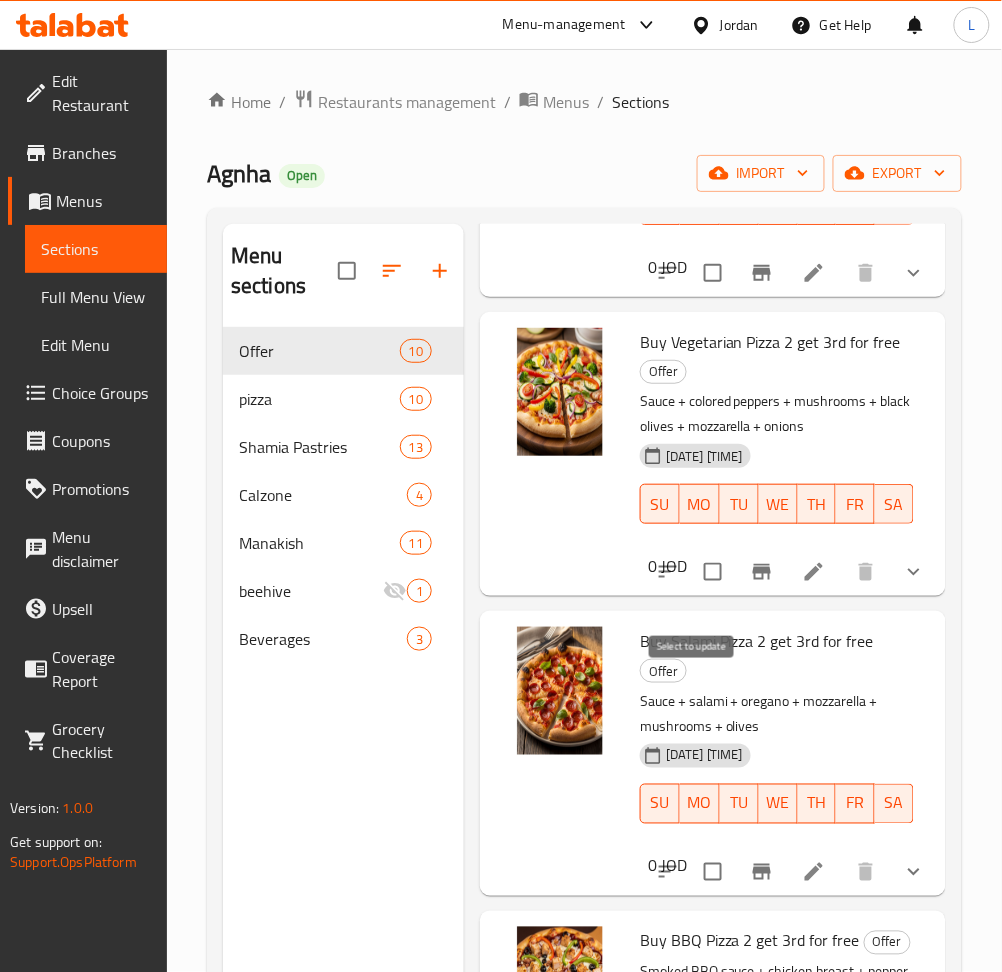 scroll, scrollTop: 2046, scrollLeft: 0, axis: vertical 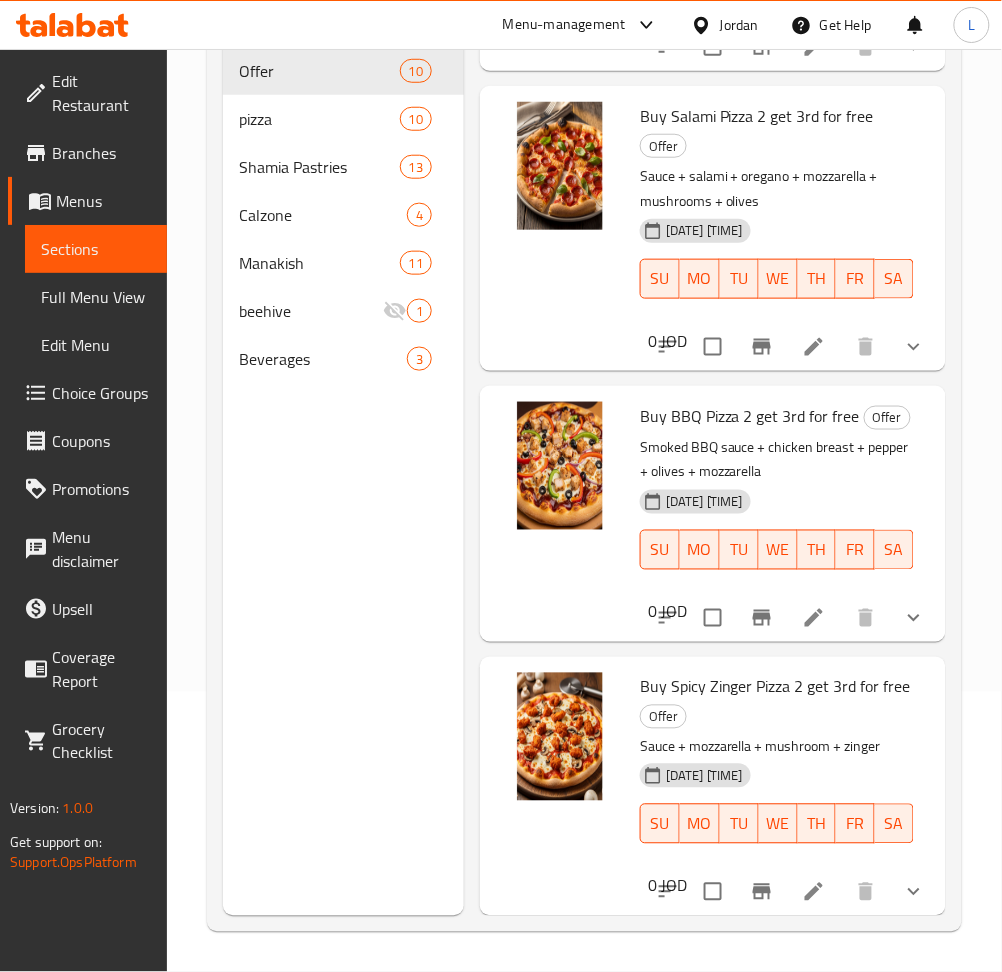 click at bounding box center (814, 618) 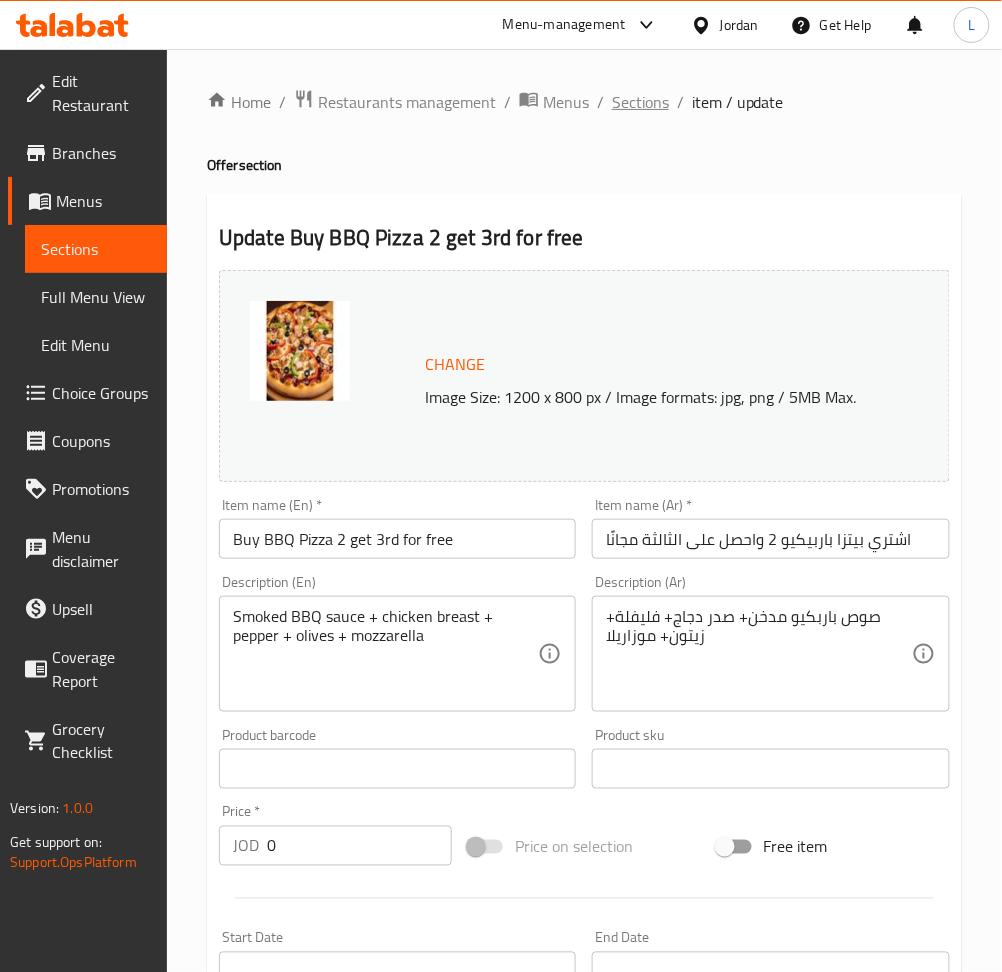 click on "Sections" at bounding box center [640, 102] 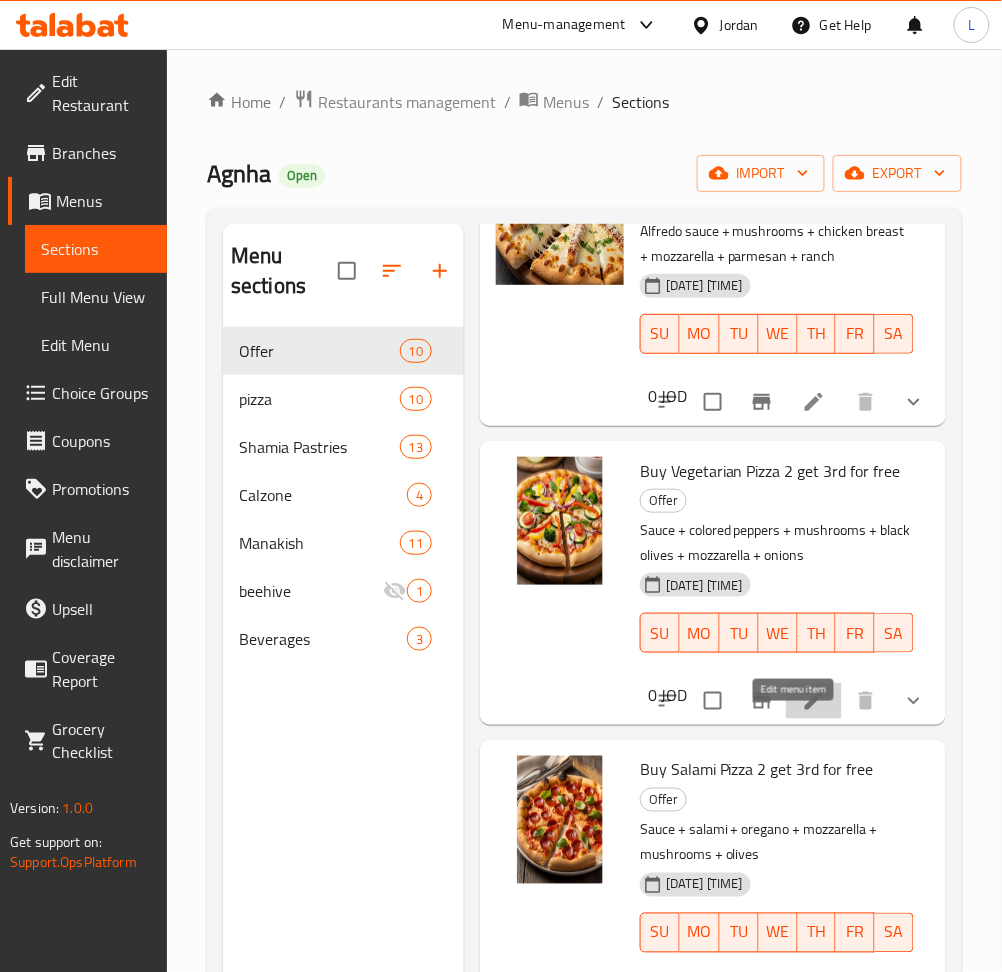 click 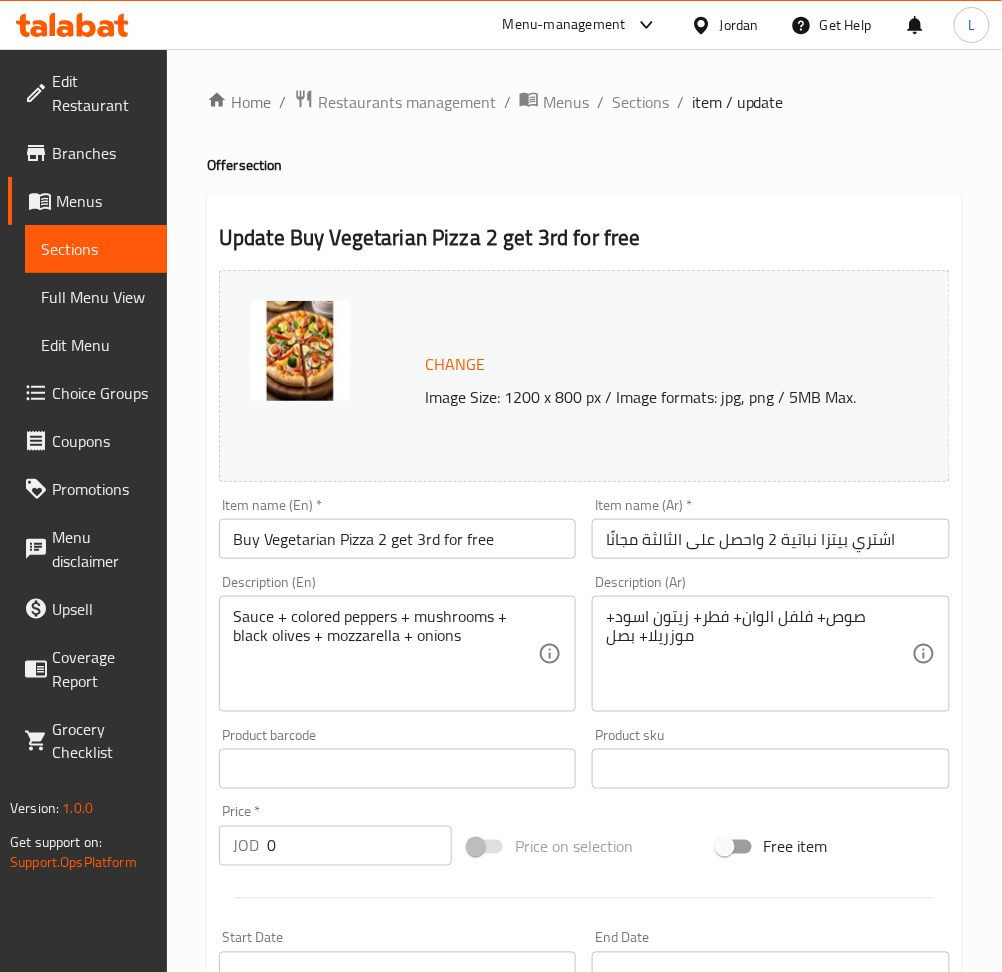 click on "Buy Vegetarian Pizza 2 get 3rd for free" at bounding box center [397, 539] 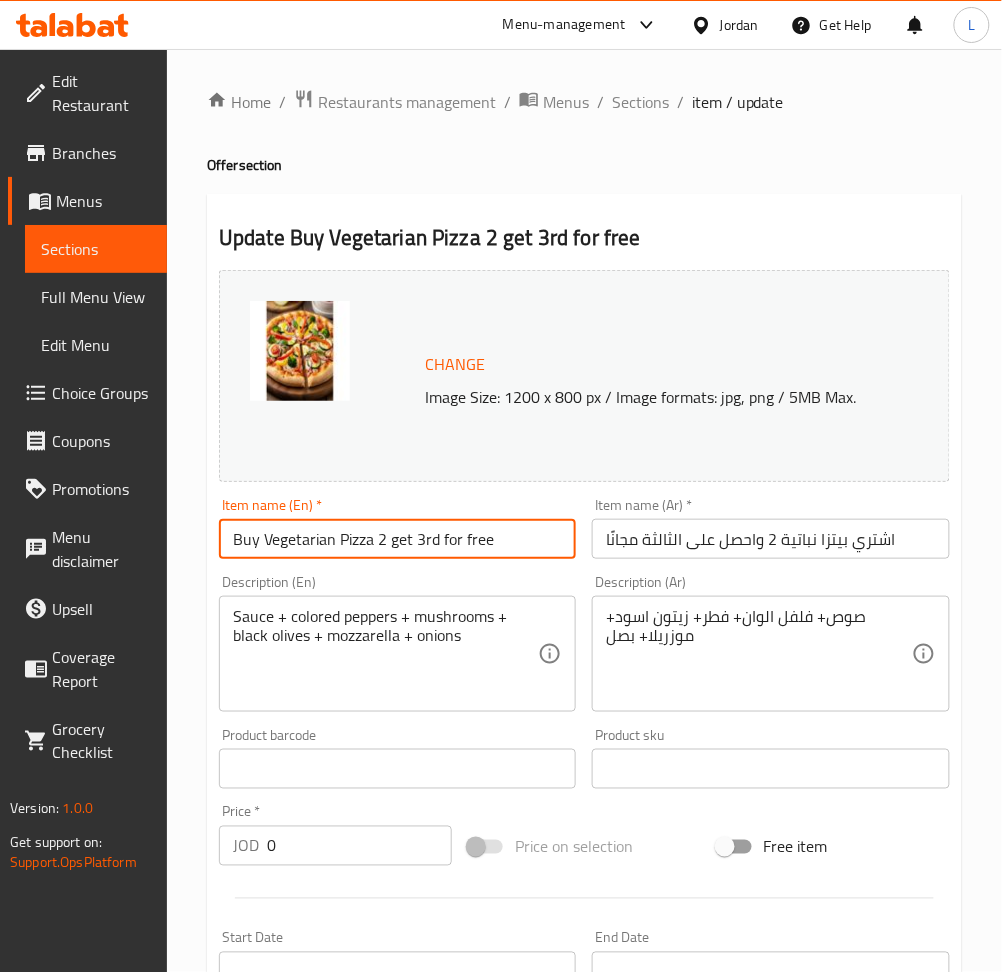click on "Buy Vegetarian Pizza 2 get 3rd for free" at bounding box center (397, 539) 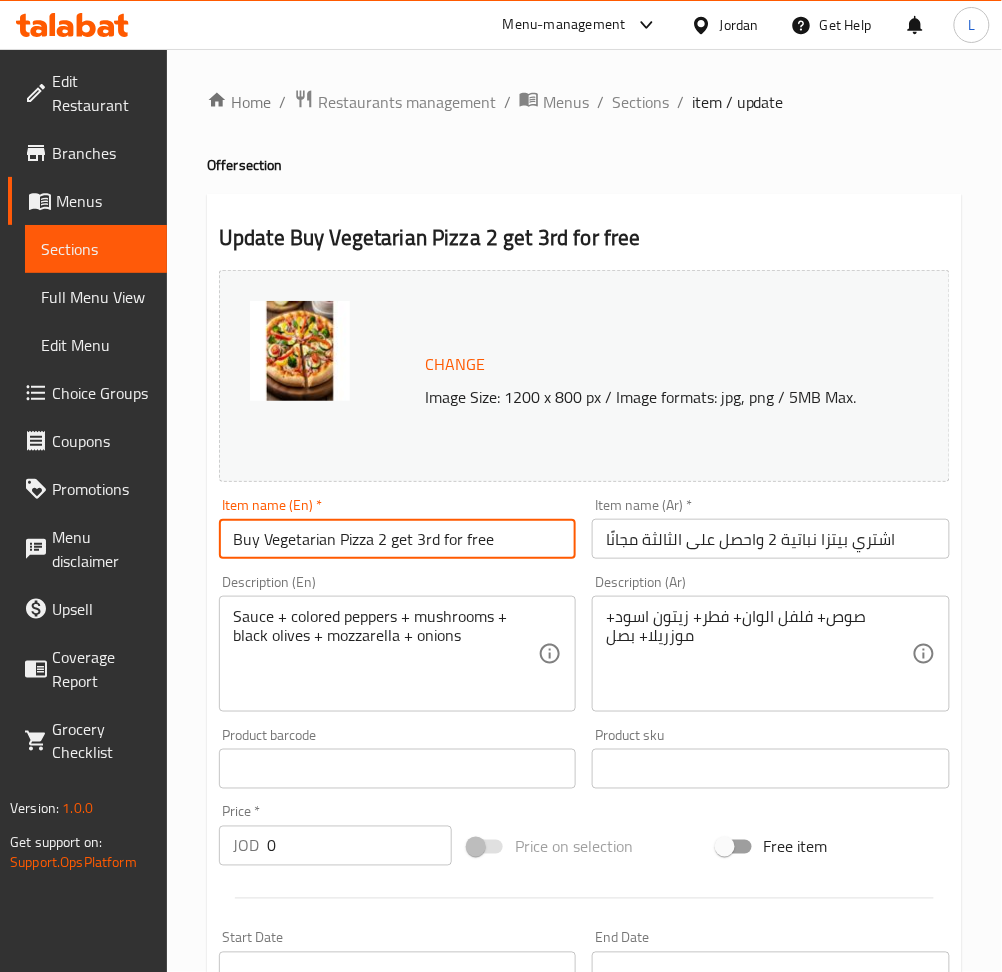click on "Buy Vegetarian Pizza 2 get 3rd for free" at bounding box center [397, 539] 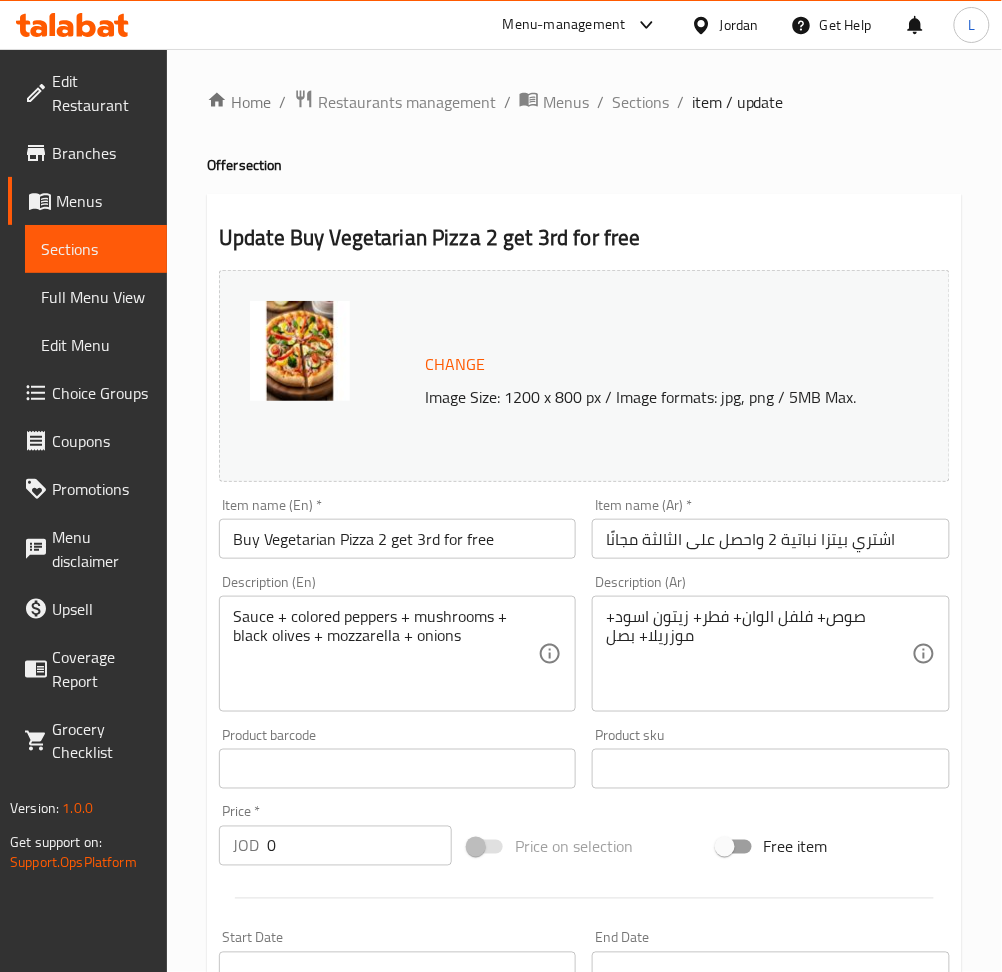 click on "اشتري بيتزا نباتية 2 واحصل على الثالثة مجانًا" at bounding box center [770, 539] 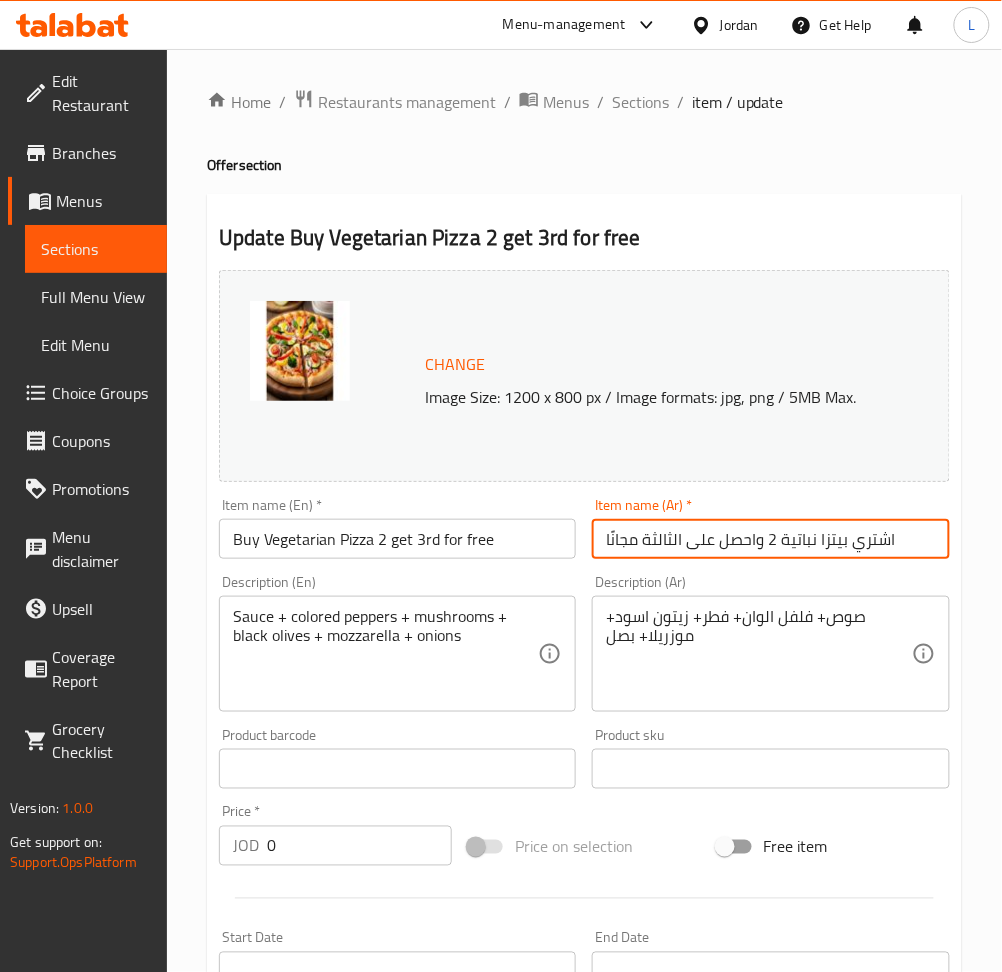 click on "اشتري بيتزا نباتية 2 واحصل على الثالثة مجانًا" at bounding box center (770, 539) 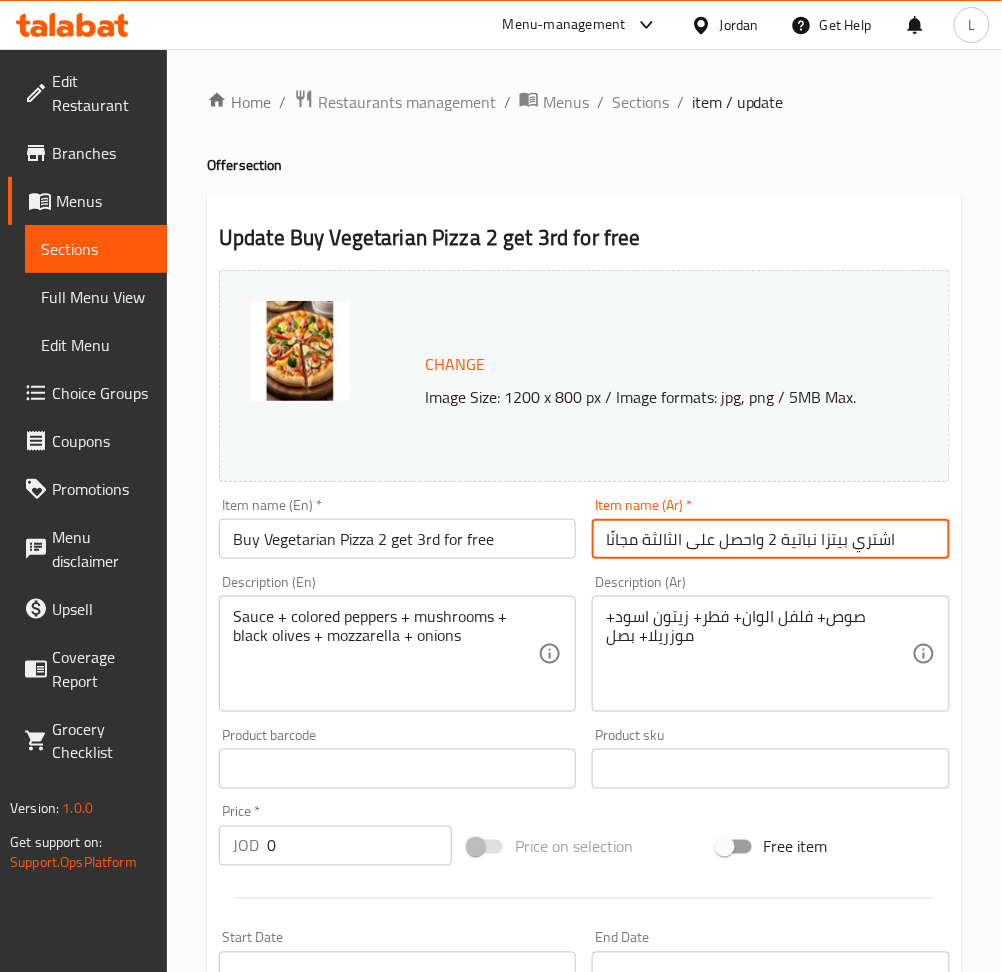 click on "اشتري بيتزا نباتية 2 واحصل على الثالثة مجانًا" at bounding box center [770, 539] 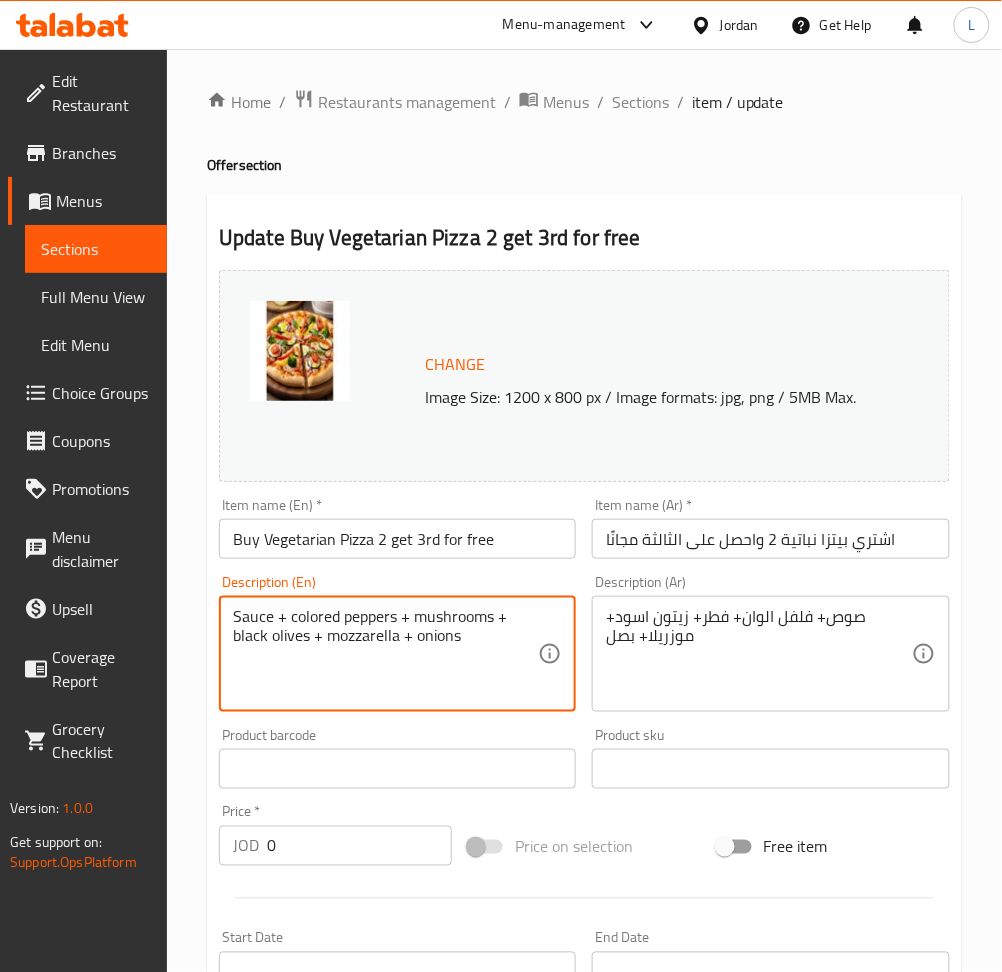 click on "Sauce + colored peppers + mushrooms + black olives + mozzarella + onions" at bounding box center [385, 654] 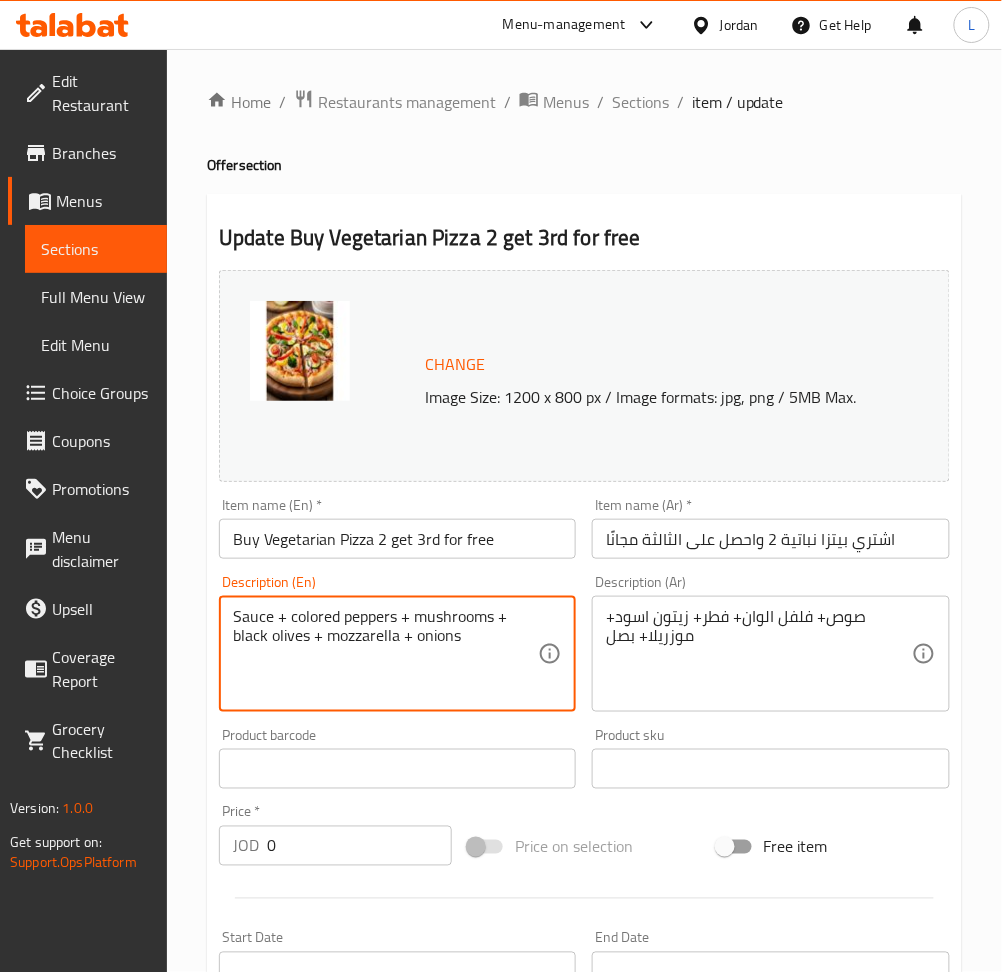 click on "Sauce + colored peppers + mushrooms + black olives + mozzarella + onions" at bounding box center [385, 654] 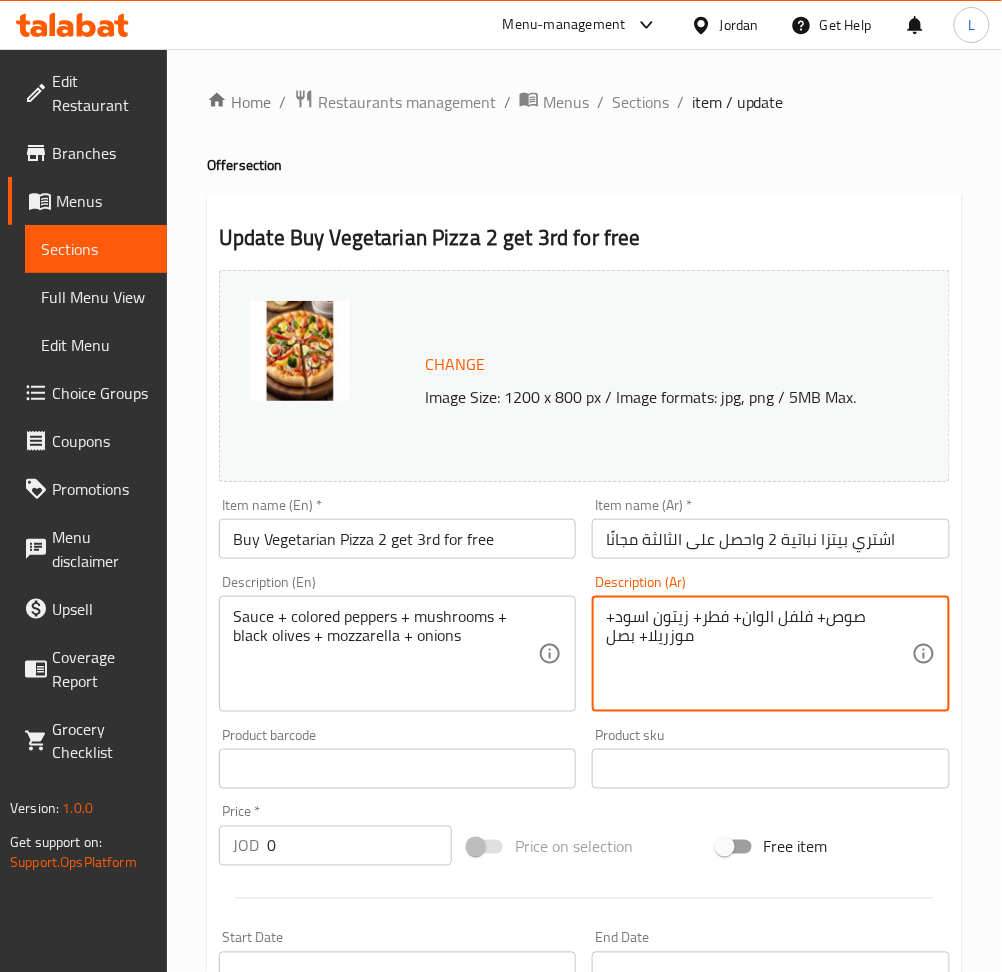 click on "صوص+ فلفل الوان+ فطر+ زيتون اسود+ موزريلا+ بصل" at bounding box center [758, 654] 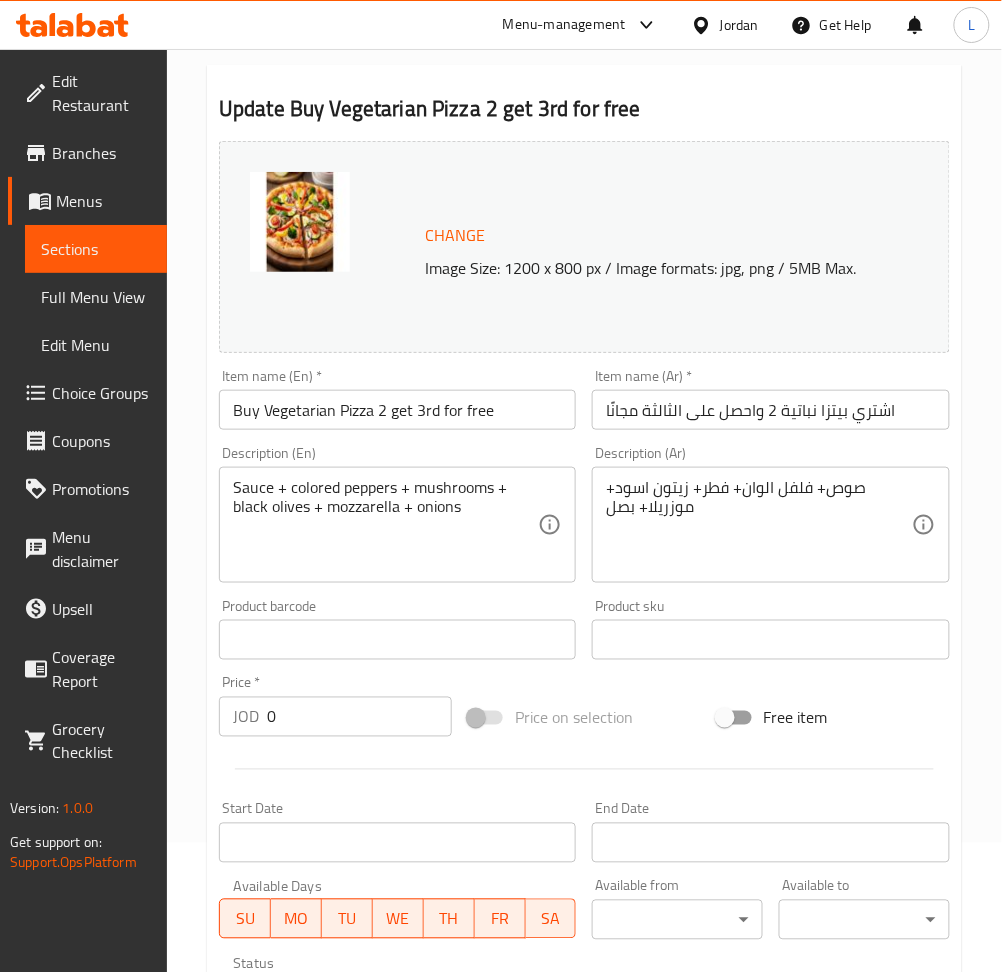 scroll, scrollTop: 0, scrollLeft: 0, axis: both 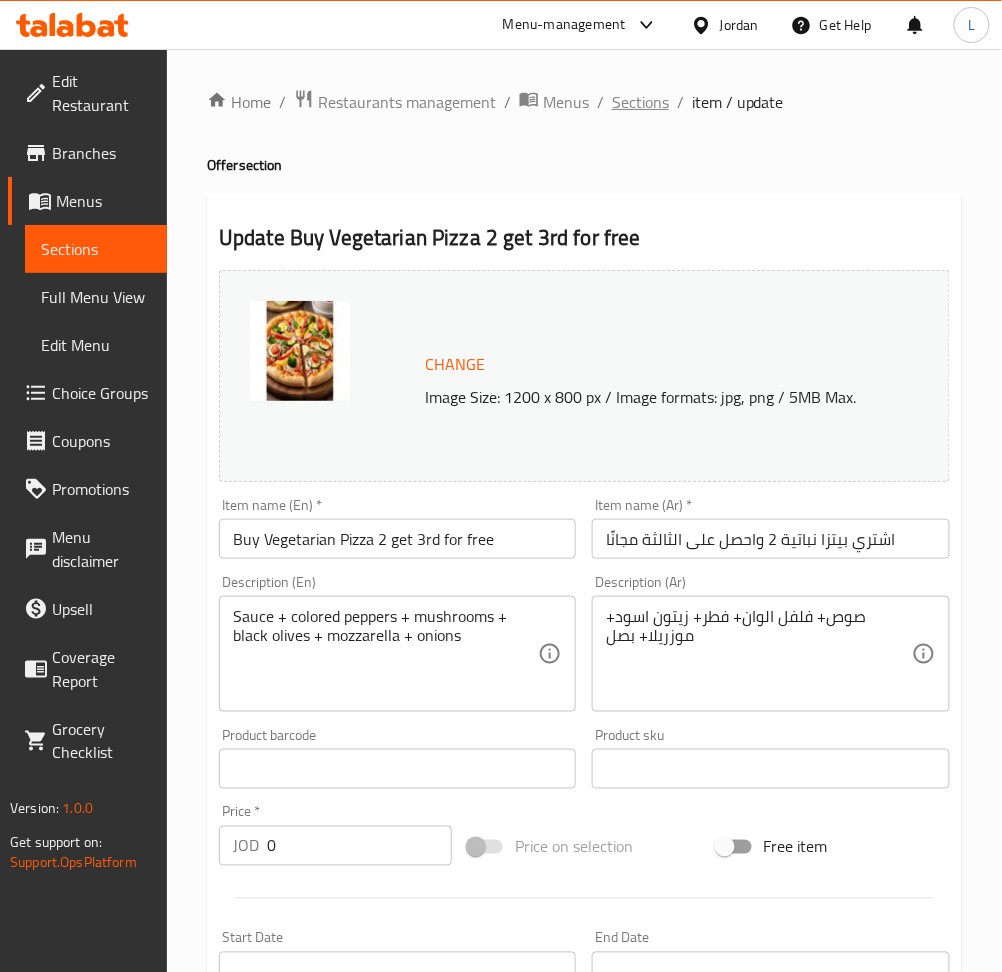 click on "Sections" at bounding box center [640, 102] 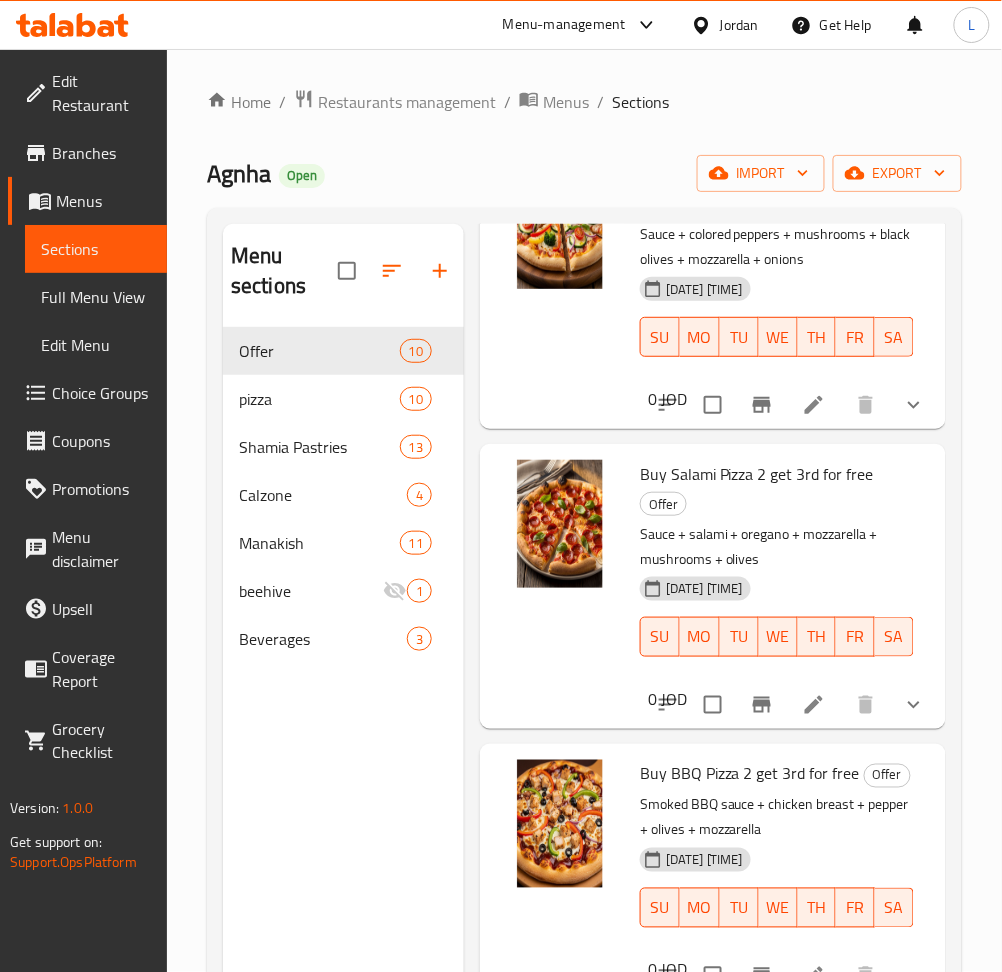 scroll, scrollTop: 2046, scrollLeft: 0, axis: vertical 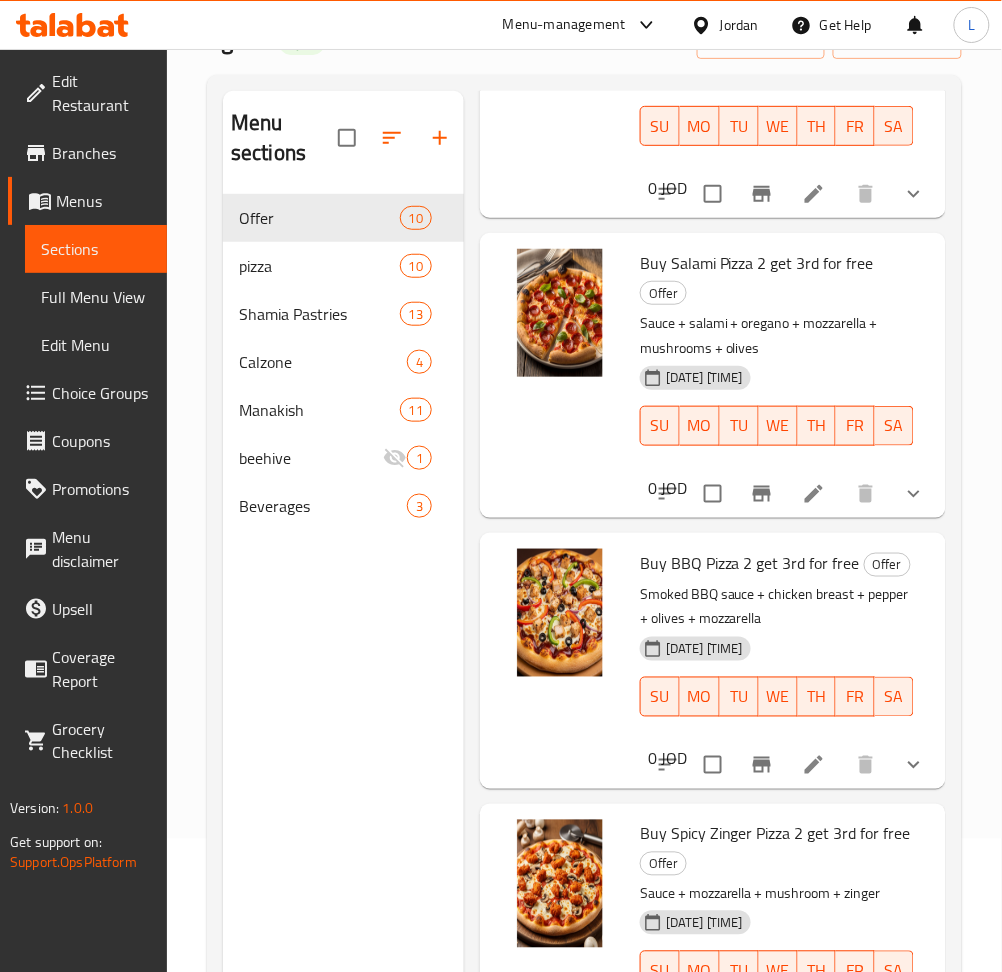 click 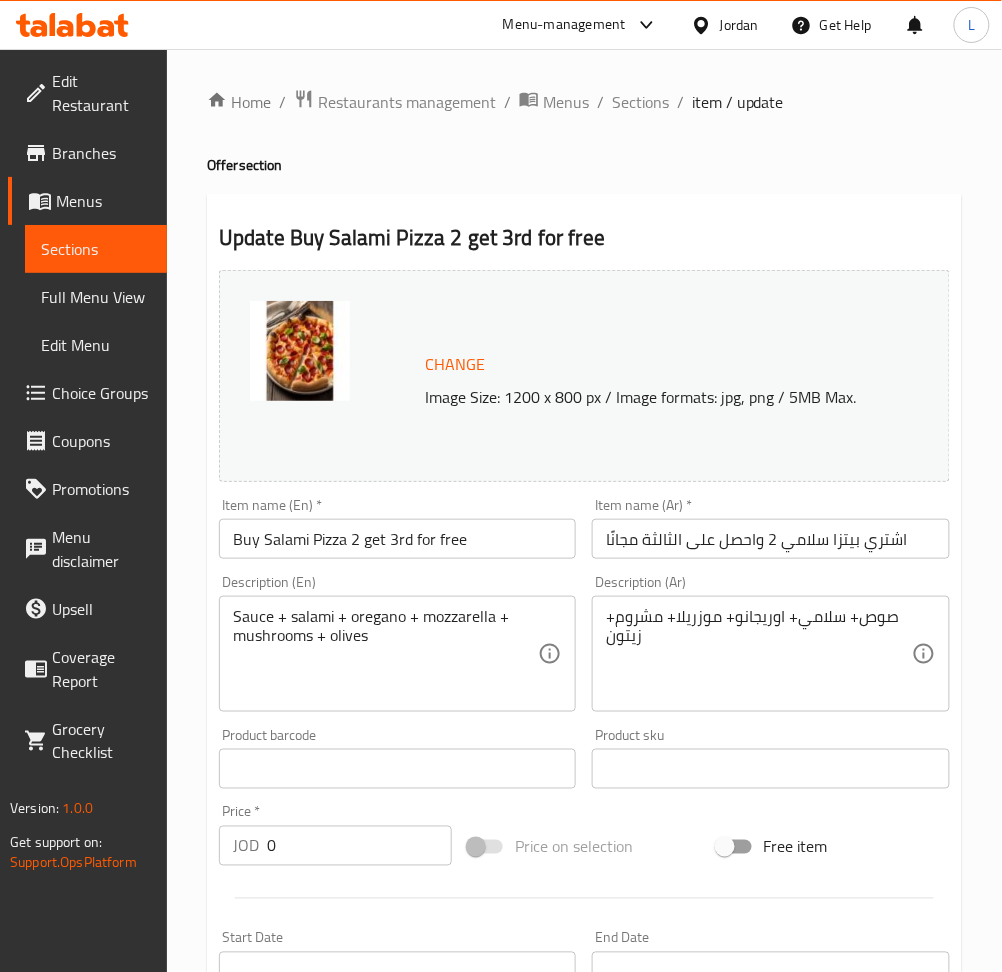 scroll, scrollTop: 133, scrollLeft: 0, axis: vertical 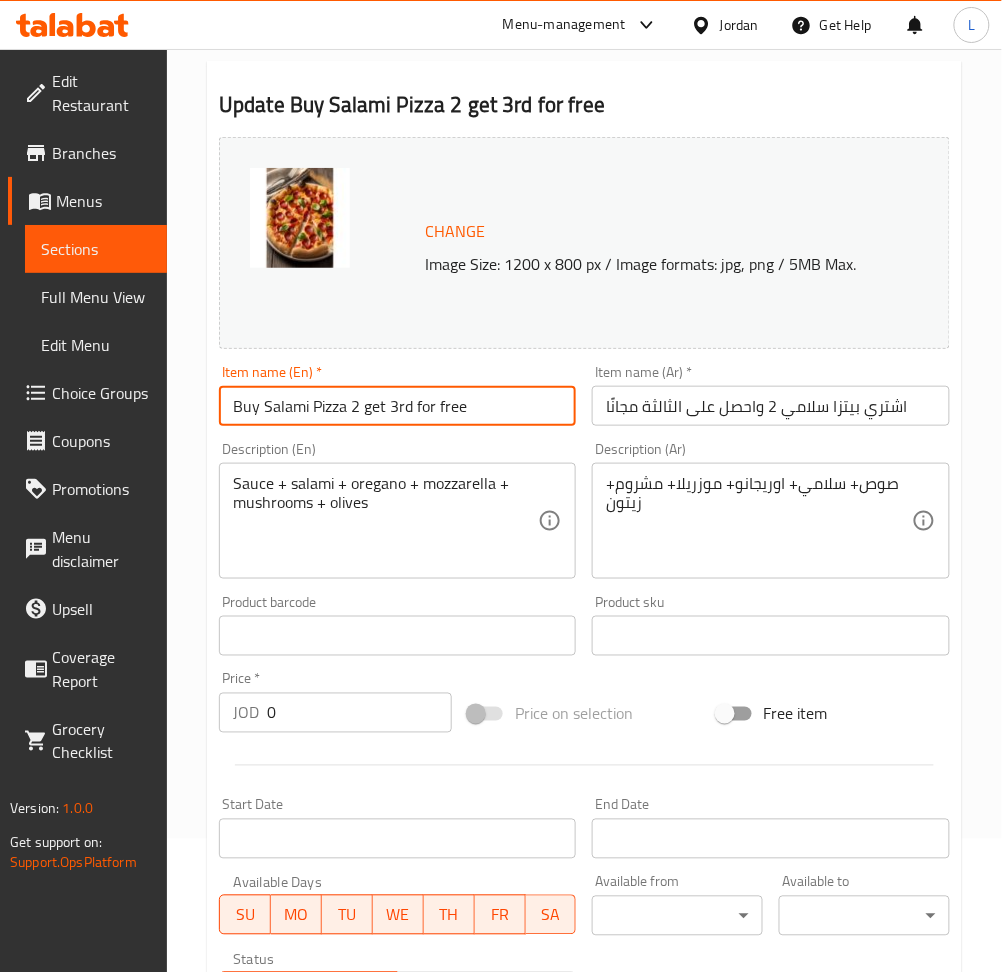 click on "Buy Salami Pizza 2 get 3rd for free" at bounding box center [397, 406] 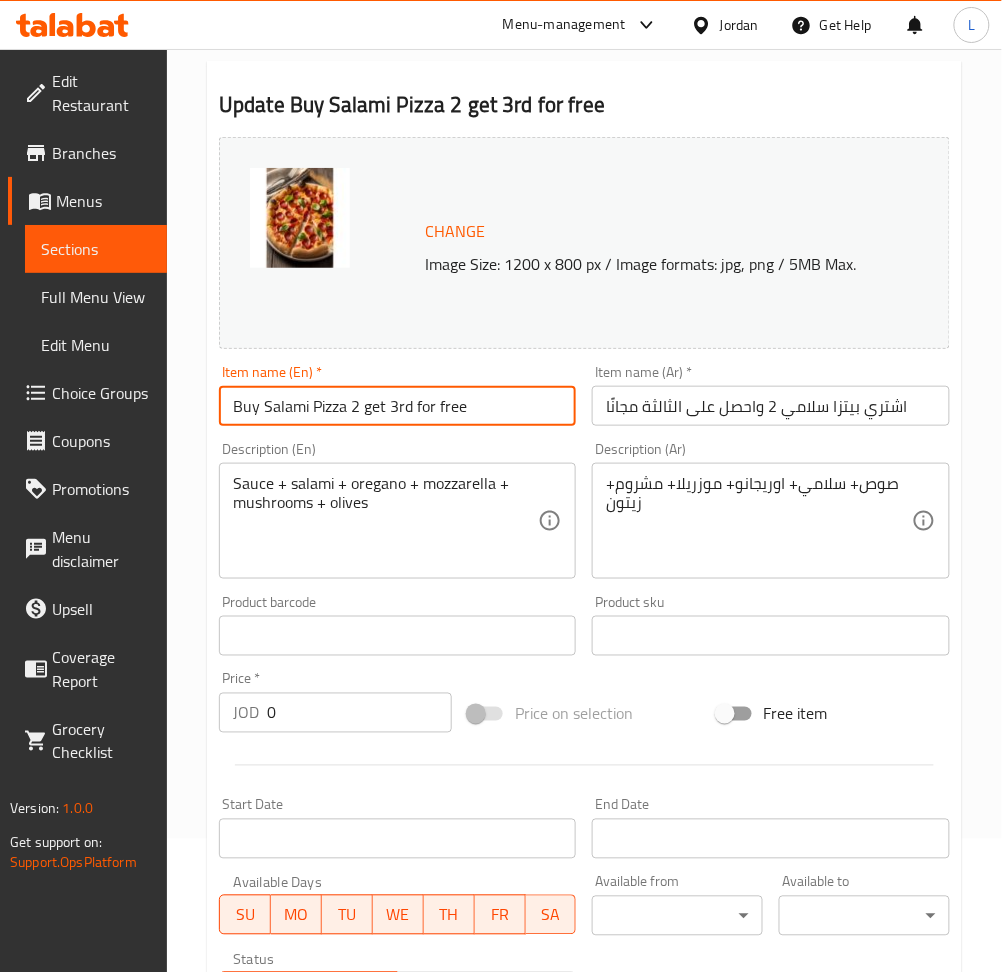 click on "Buy Salami Pizza 2 get 3rd for free" at bounding box center (397, 406) 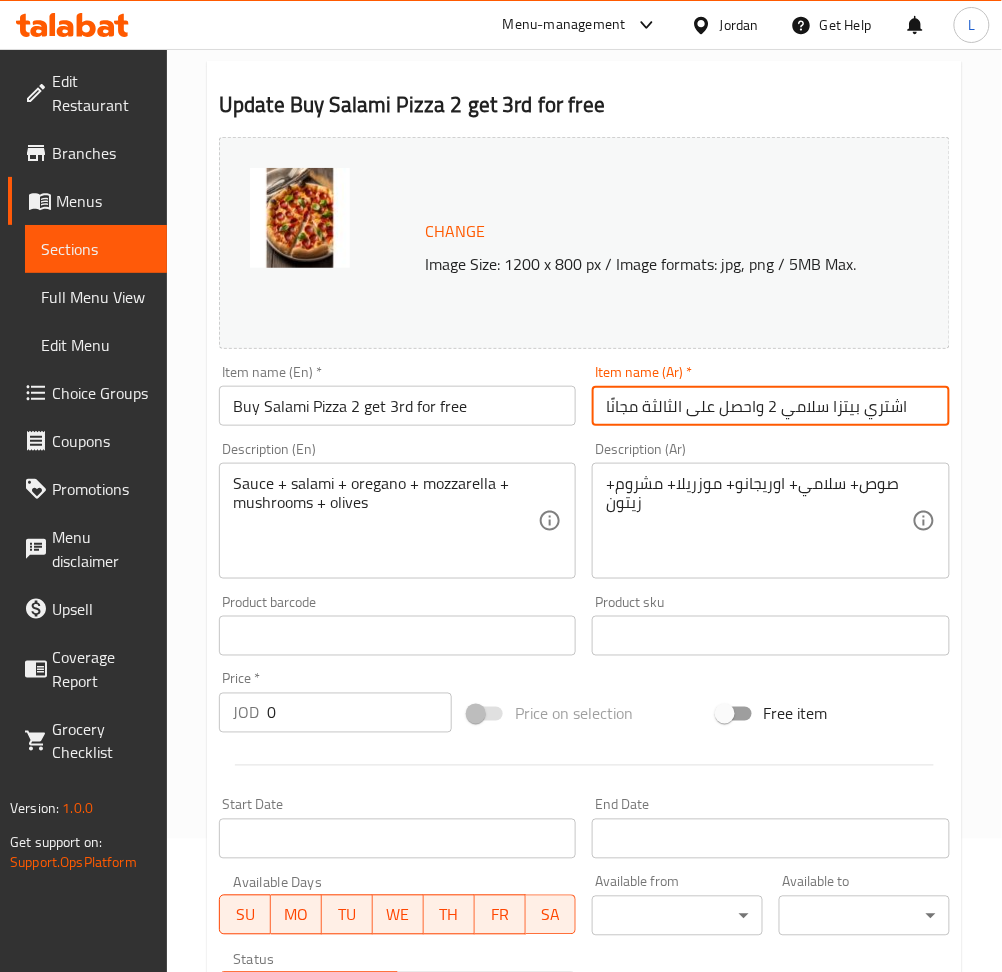 click on "اشتري بيتزا سلامي 2 واحصل على الثالثة مجانًا" at bounding box center [770, 406] 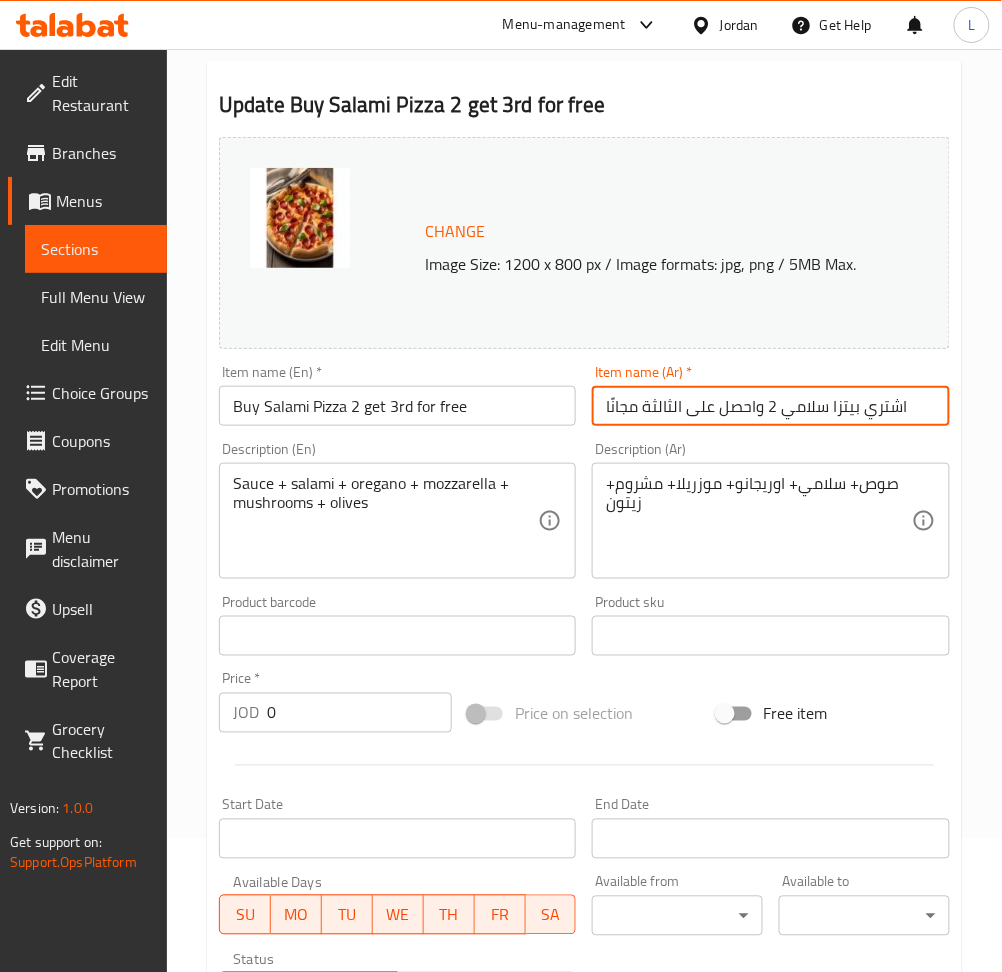 click on "اشتري بيتزا سلامي 2 واحصل على الثالثة مجانًا" at bounding box center (770, 406) 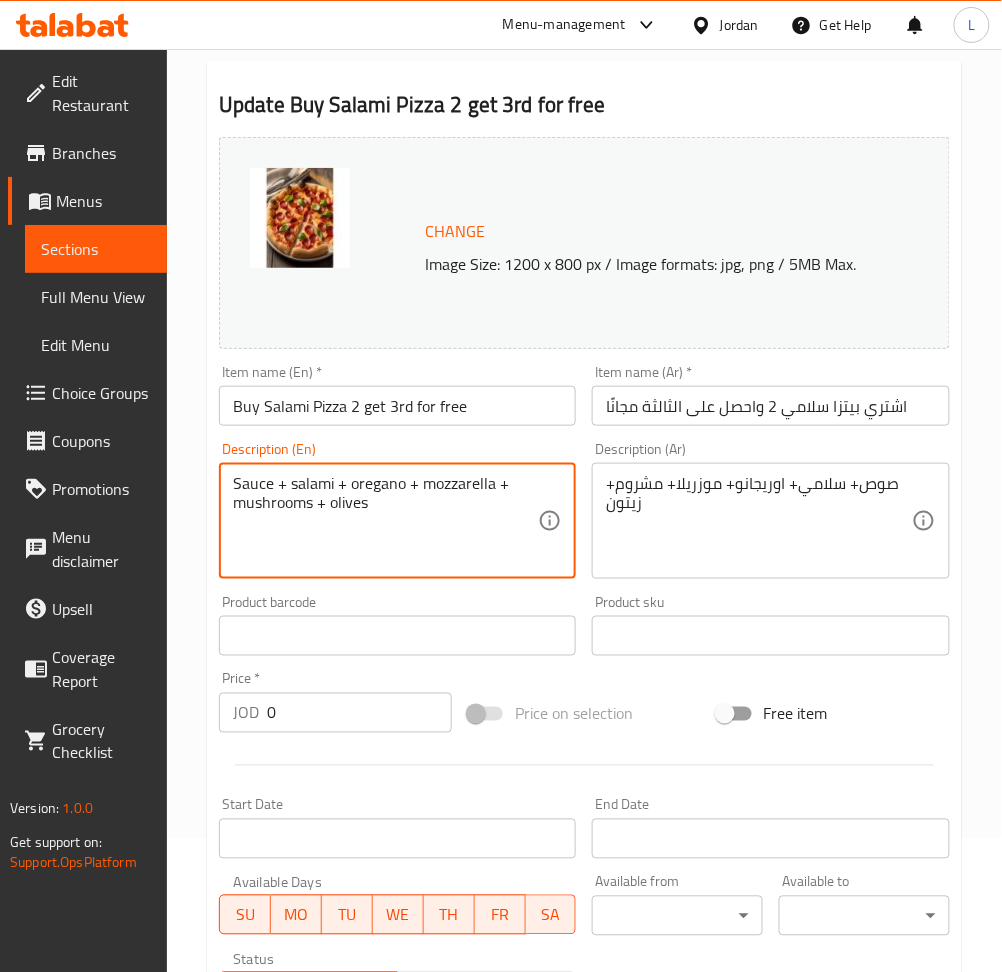 click on "Sauce + salami + oregano + mozzarella + mushrooms + olives" at bounding box center (385, 521) 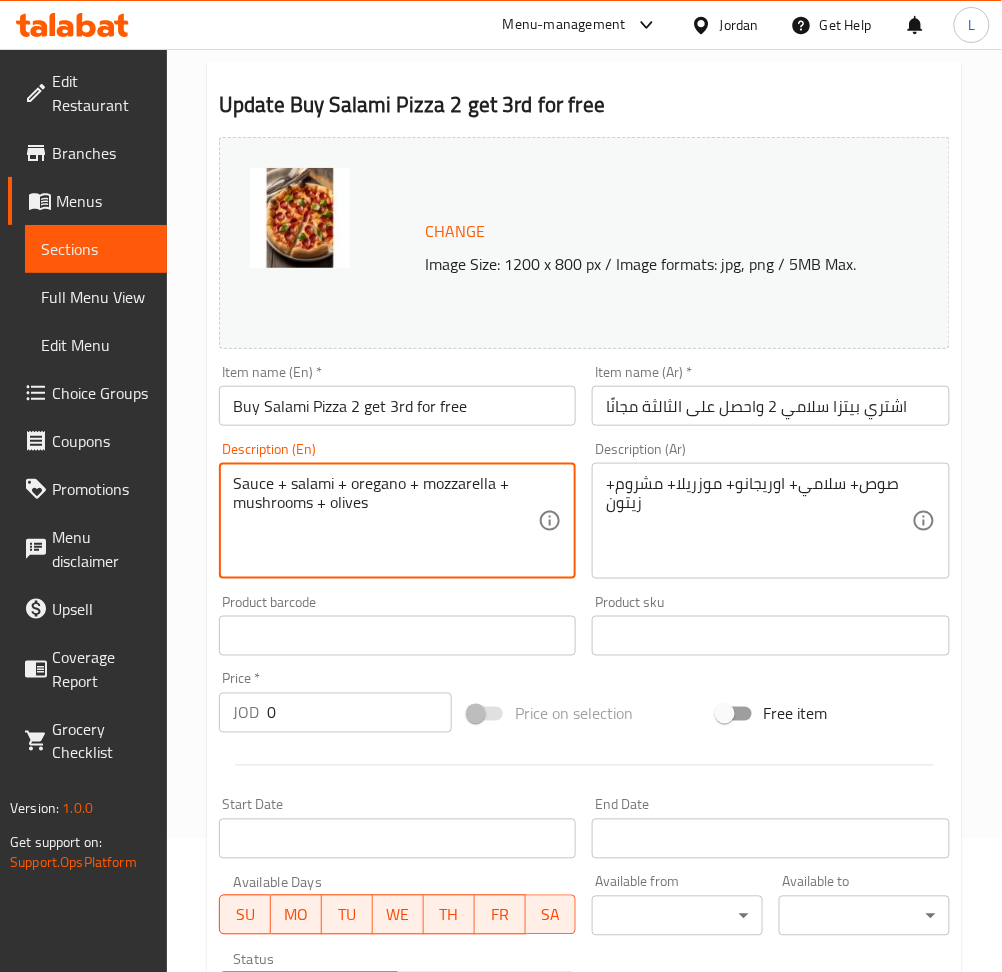 click on "Sauce + salami + oregano + mozzarella + mushrooms + olives" at bounding box center [385, 521] 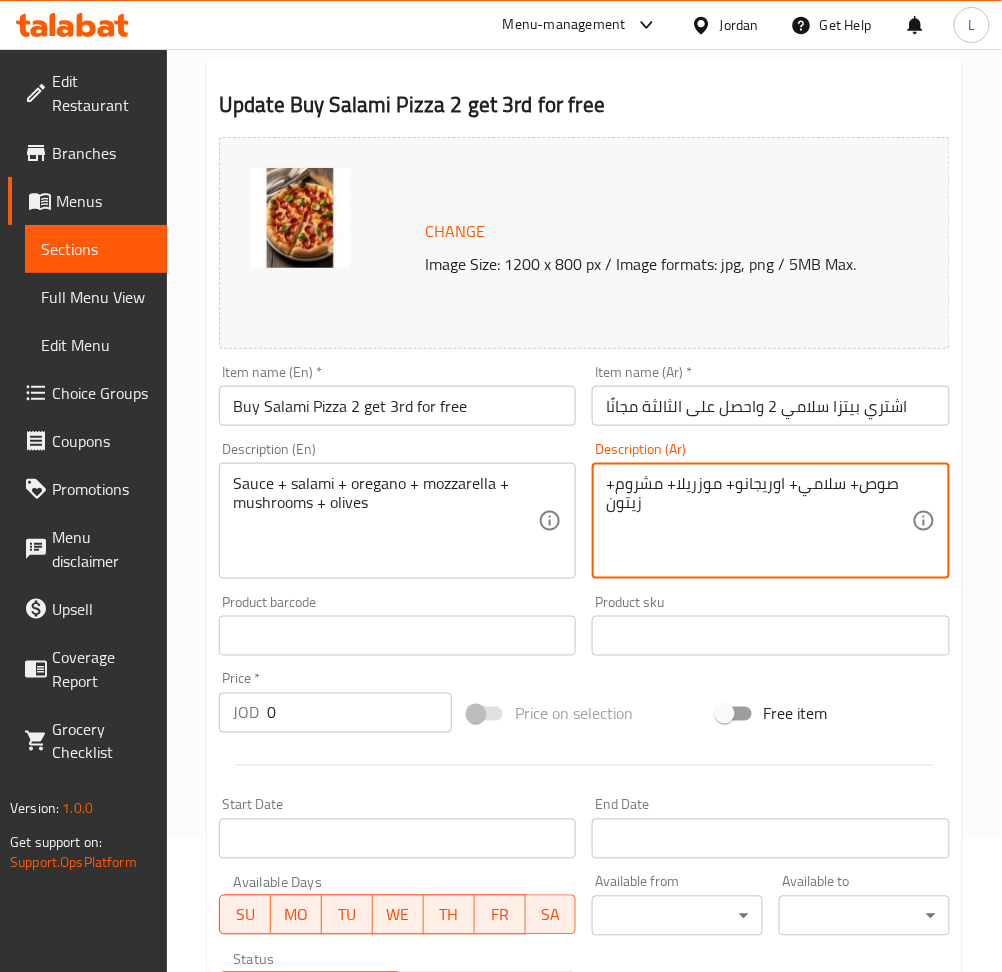 click on "صوص+ سلامي+ اوريجانو+ موزريلا+ مشروم+ زيتون" at bounding box center (758, 521) 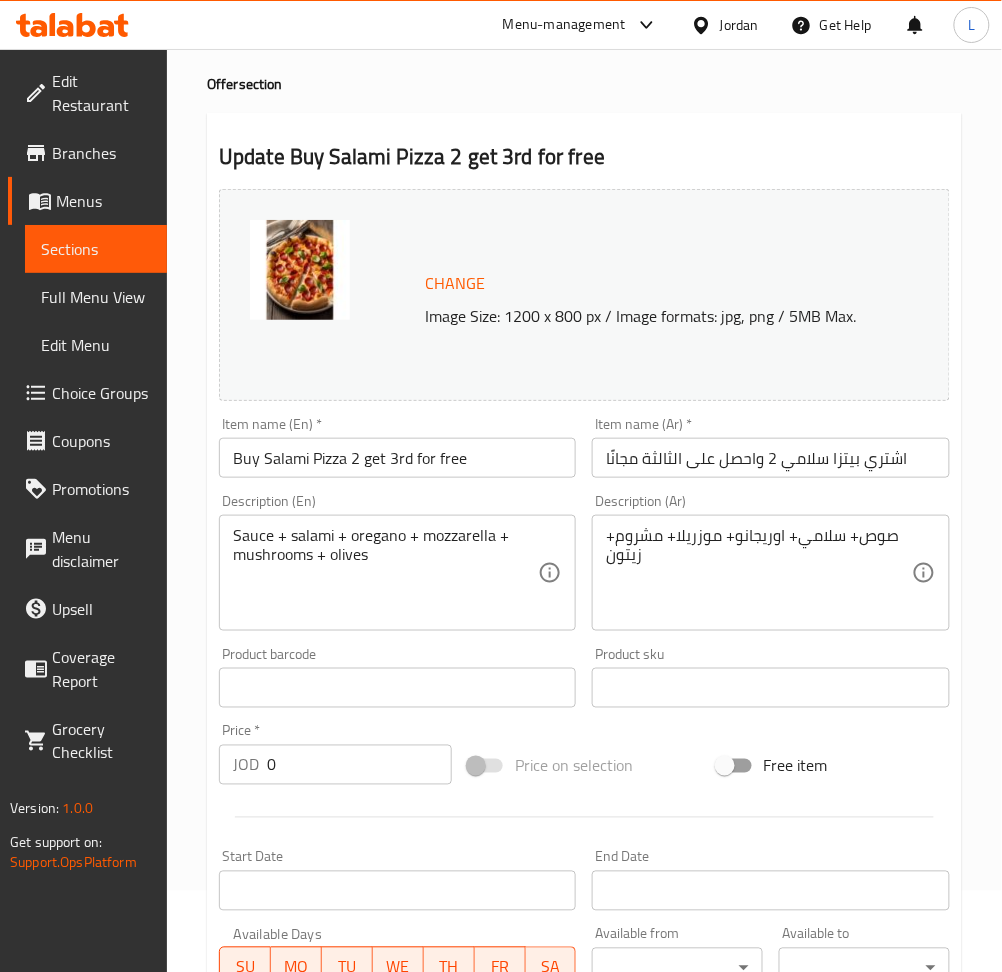 scroll, scrollTop: 0, scrollLeft: 0, axis: both 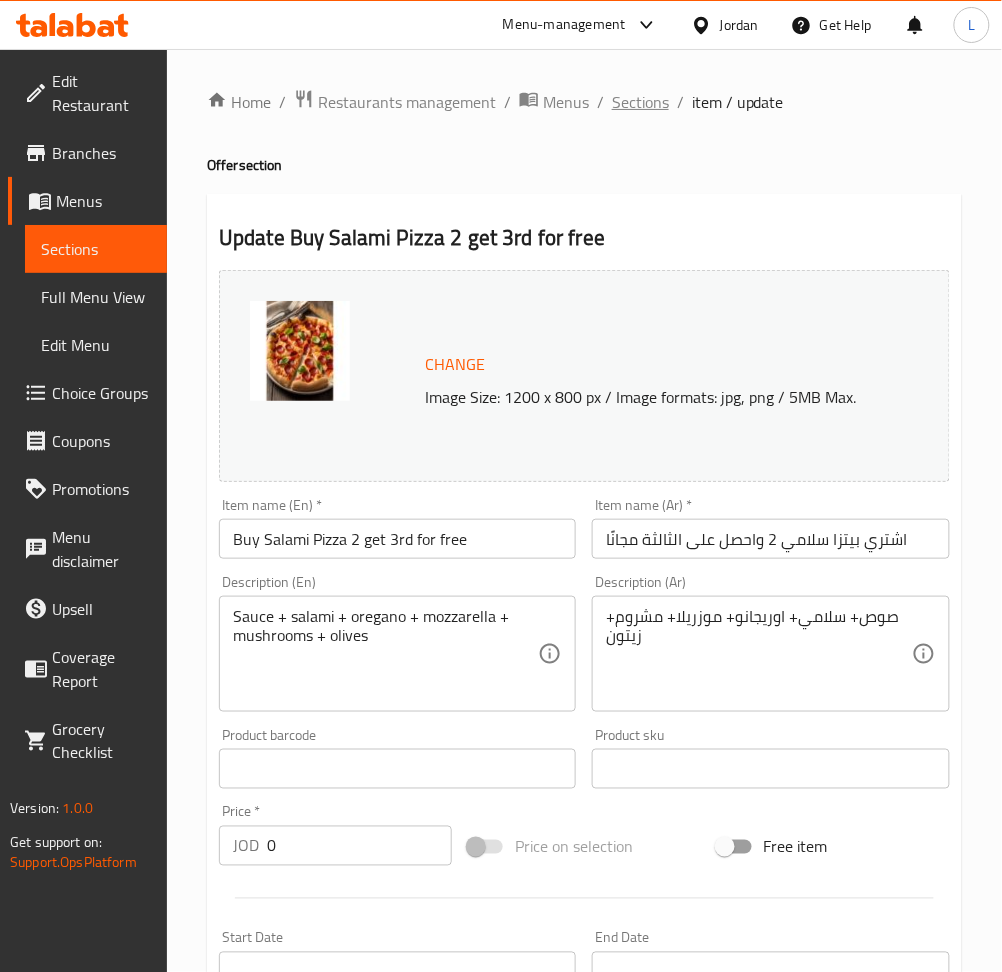 click on "Sections" at bounding box center [640, 102] 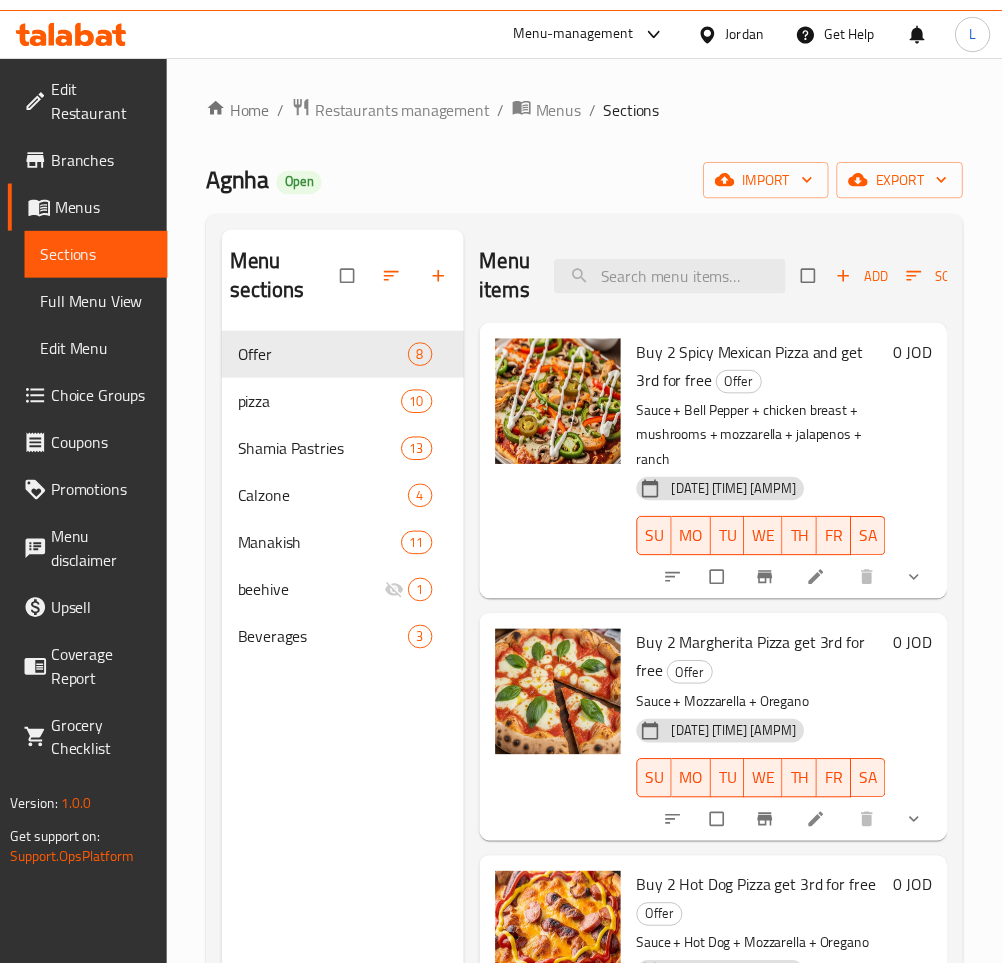 scroll, scrollTop: 0, scrollLeft: 0, axis: both 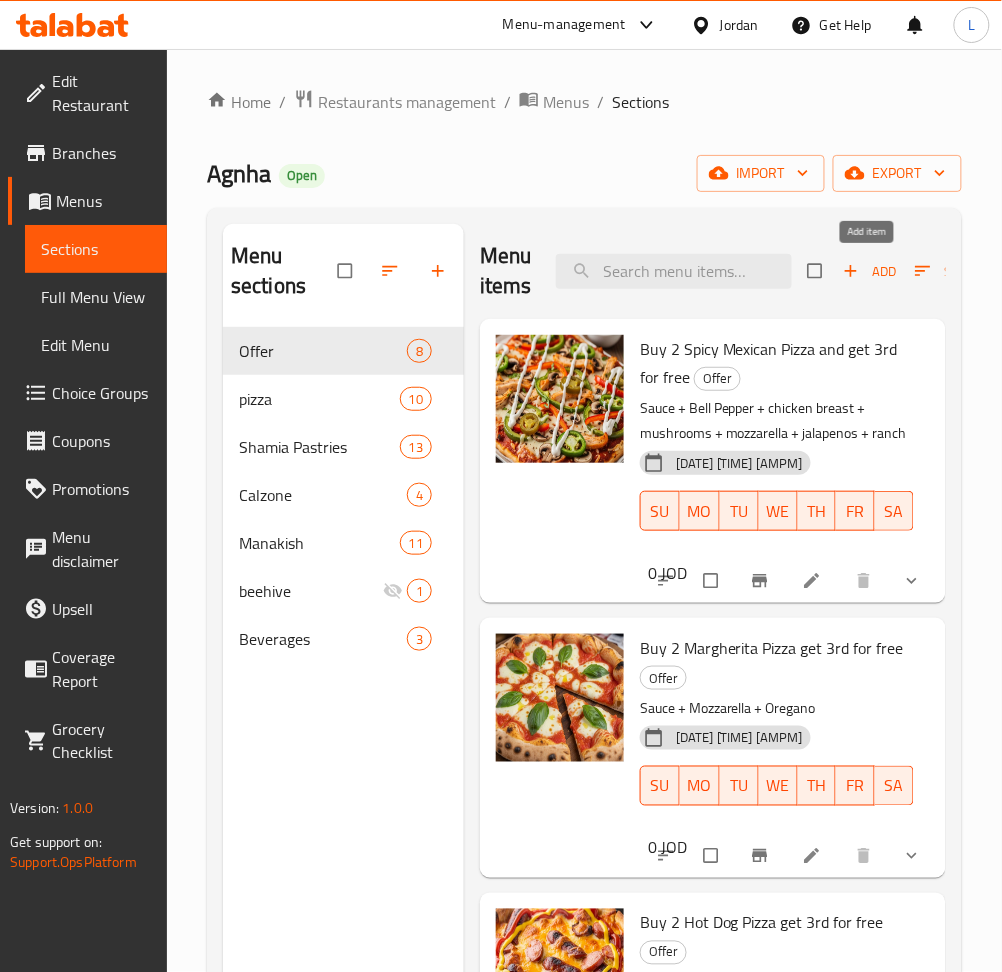 click on "Add" at bounding box center (870, 271) 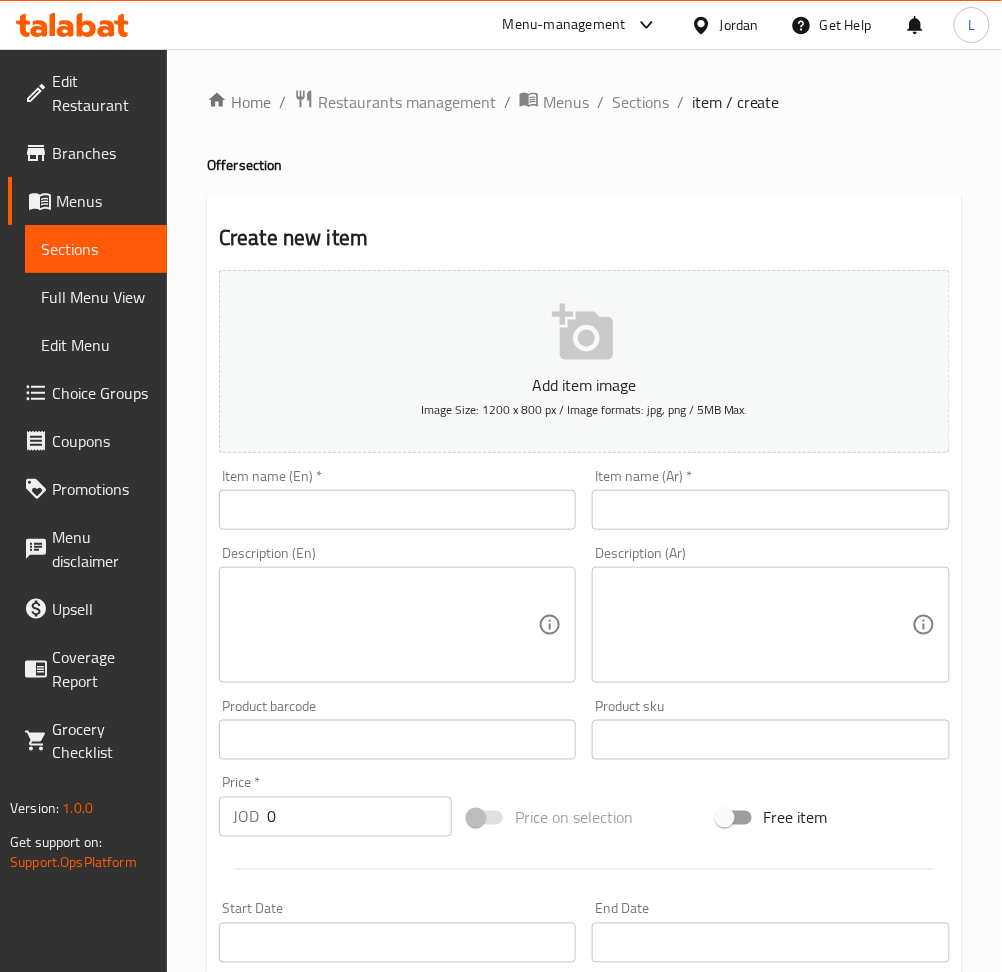 click on "Item name (En)   * Item name (En)  *" at bounding box center [397, 499] 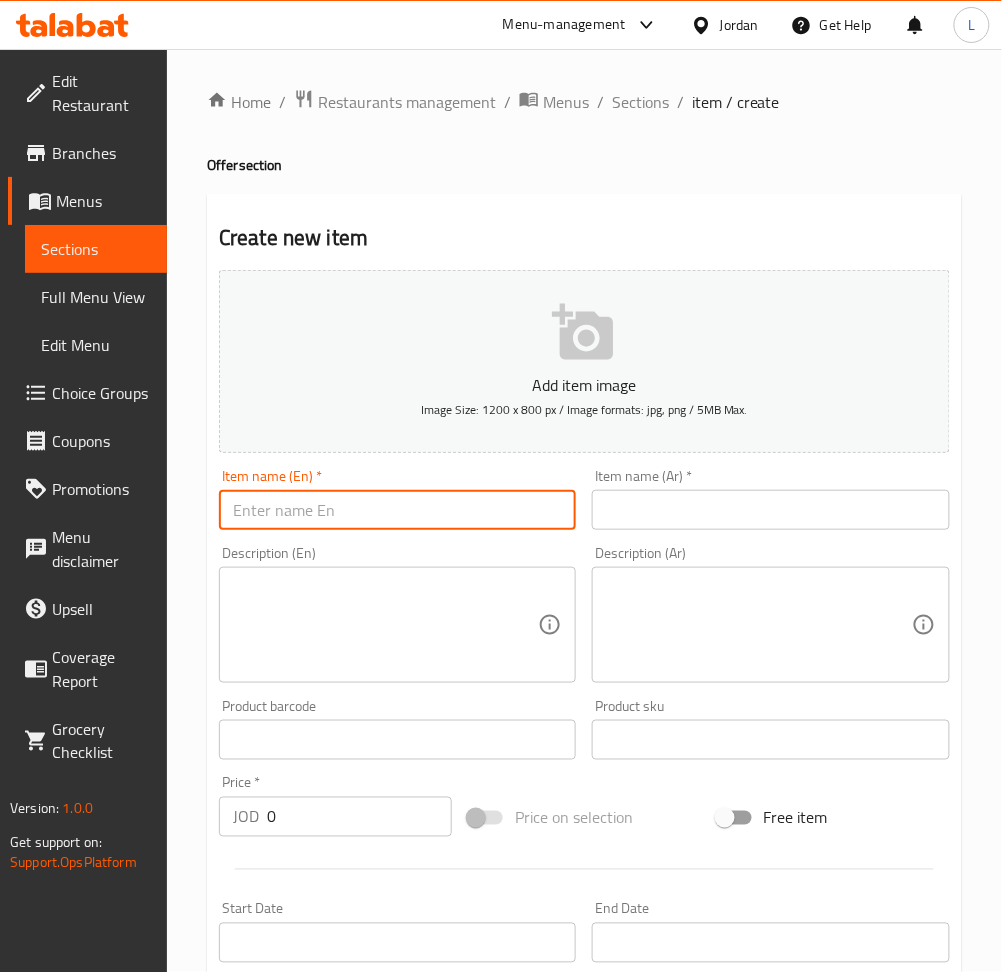 click at bounding box center [397, 510] 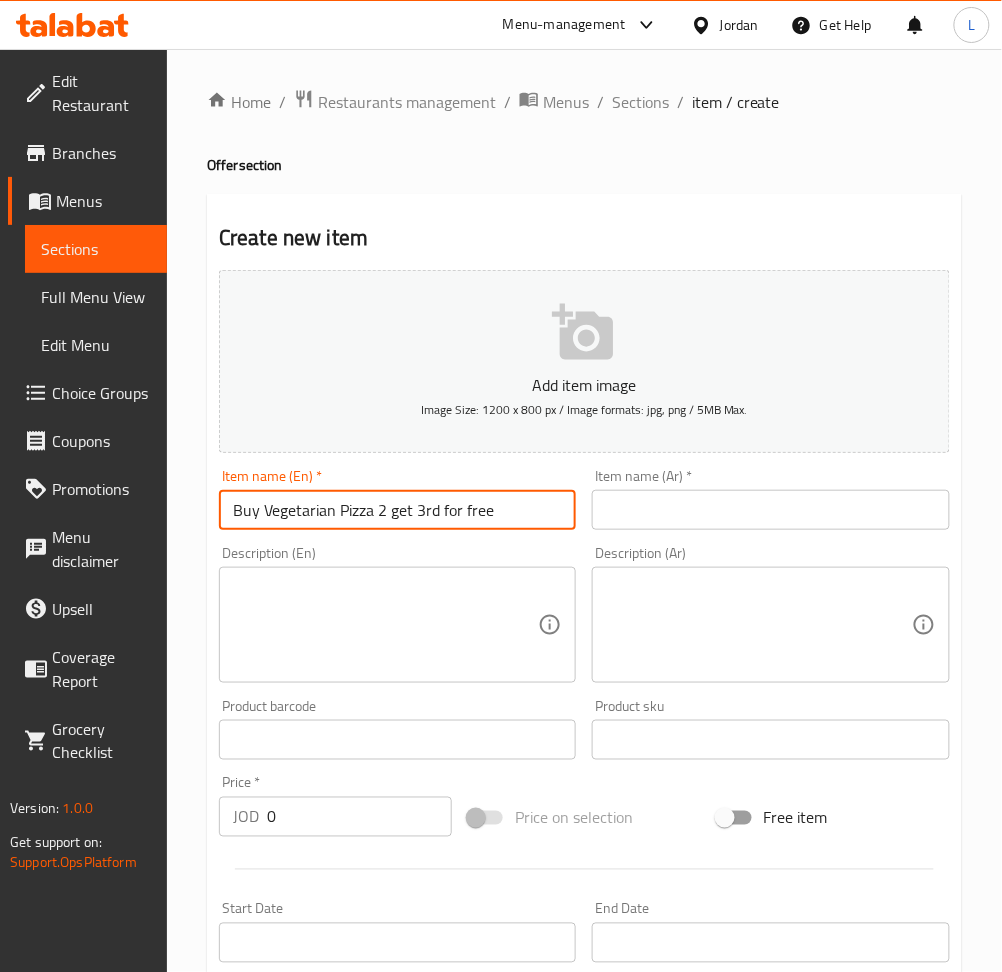 type on "Buy Vegetarian Pizza 2 get 3rd for free" 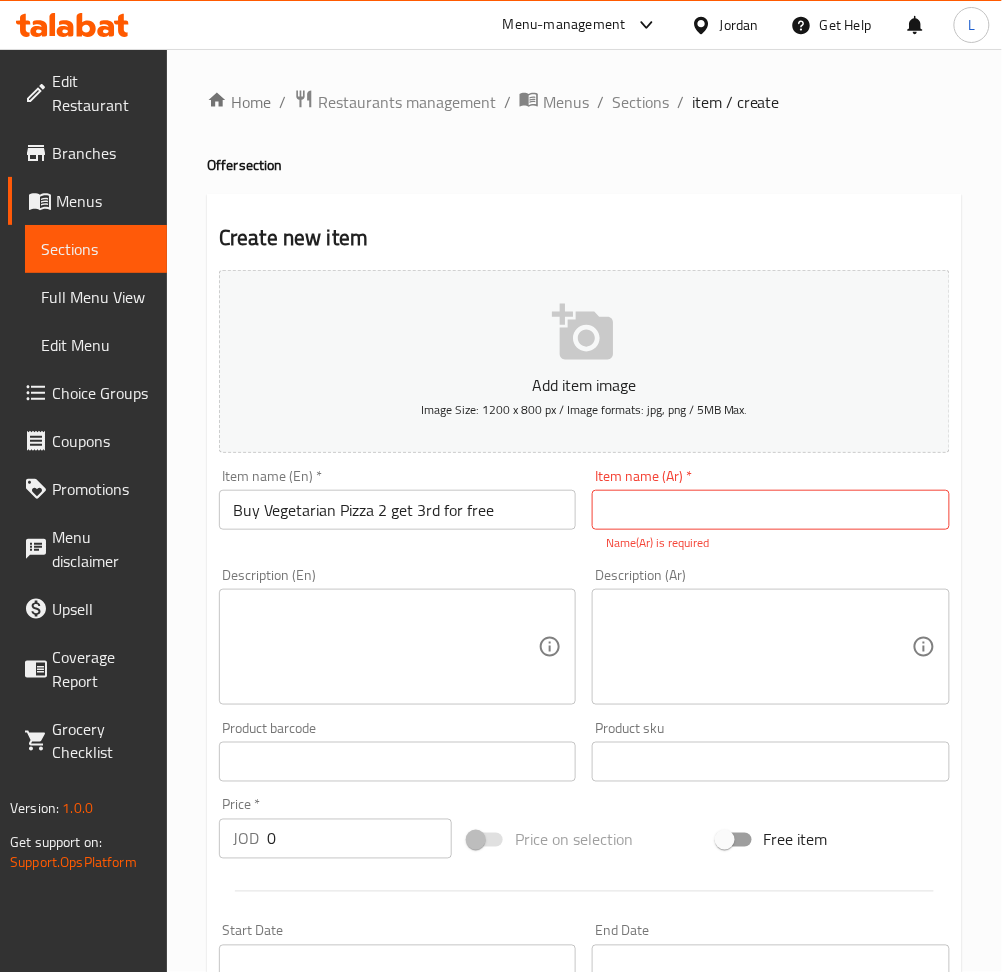 click on "Item name (Ar)   * Item name (Ar)  * Name(Ar) is required" at bounding box center (770, 510) 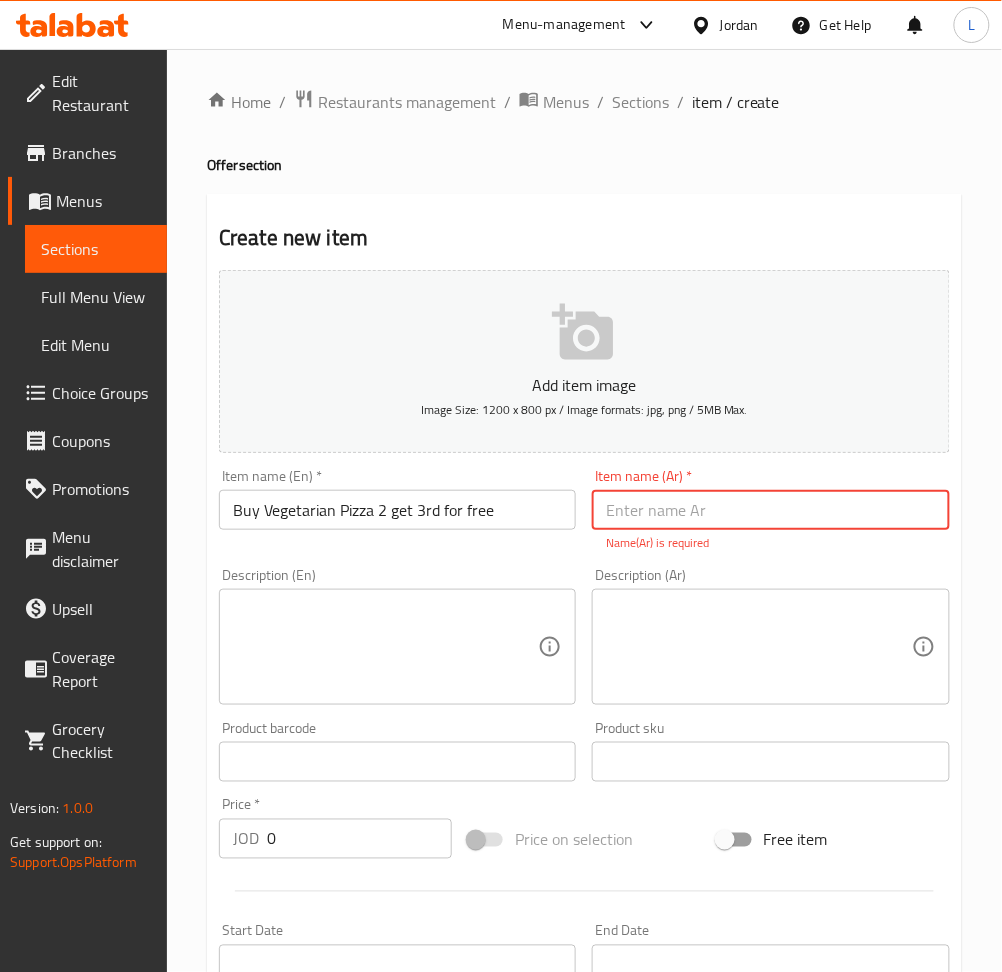 click at bounding box center [770, 510] 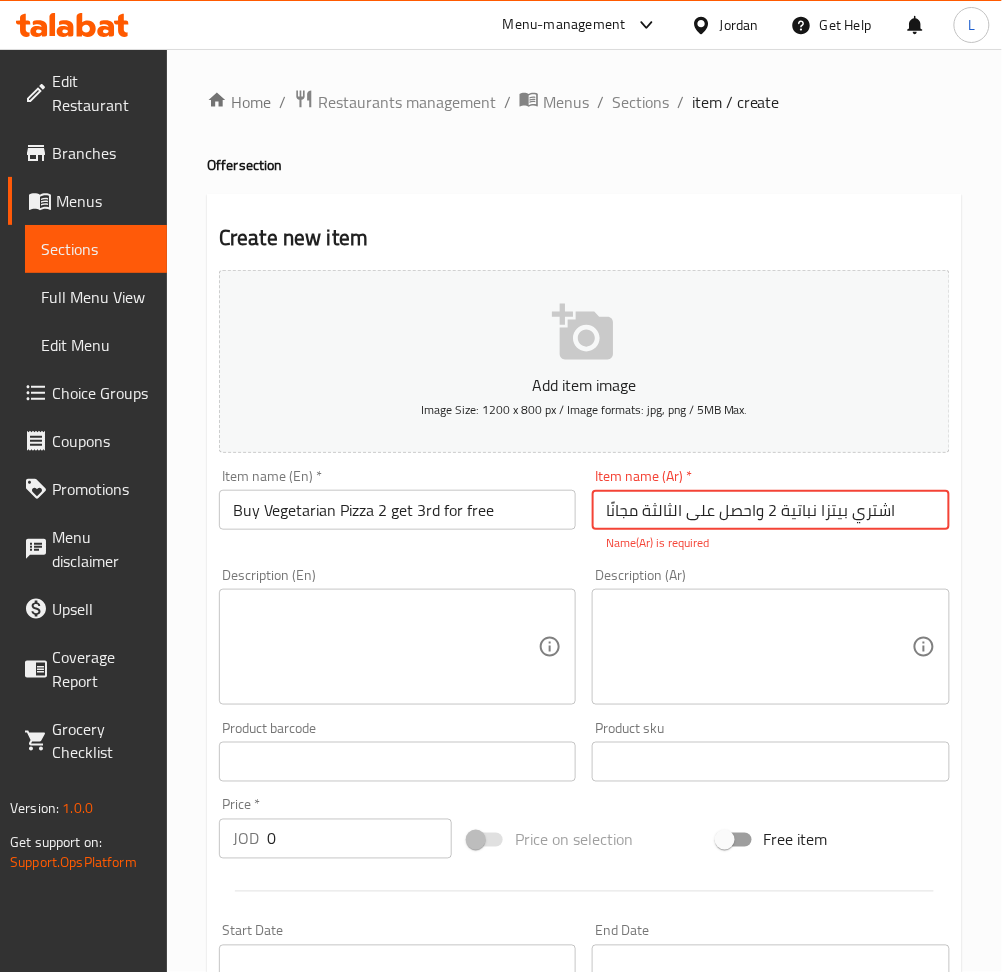 type on "اشتري بيتزا نباتية 2 واحصل على الثالثة مجانًا" 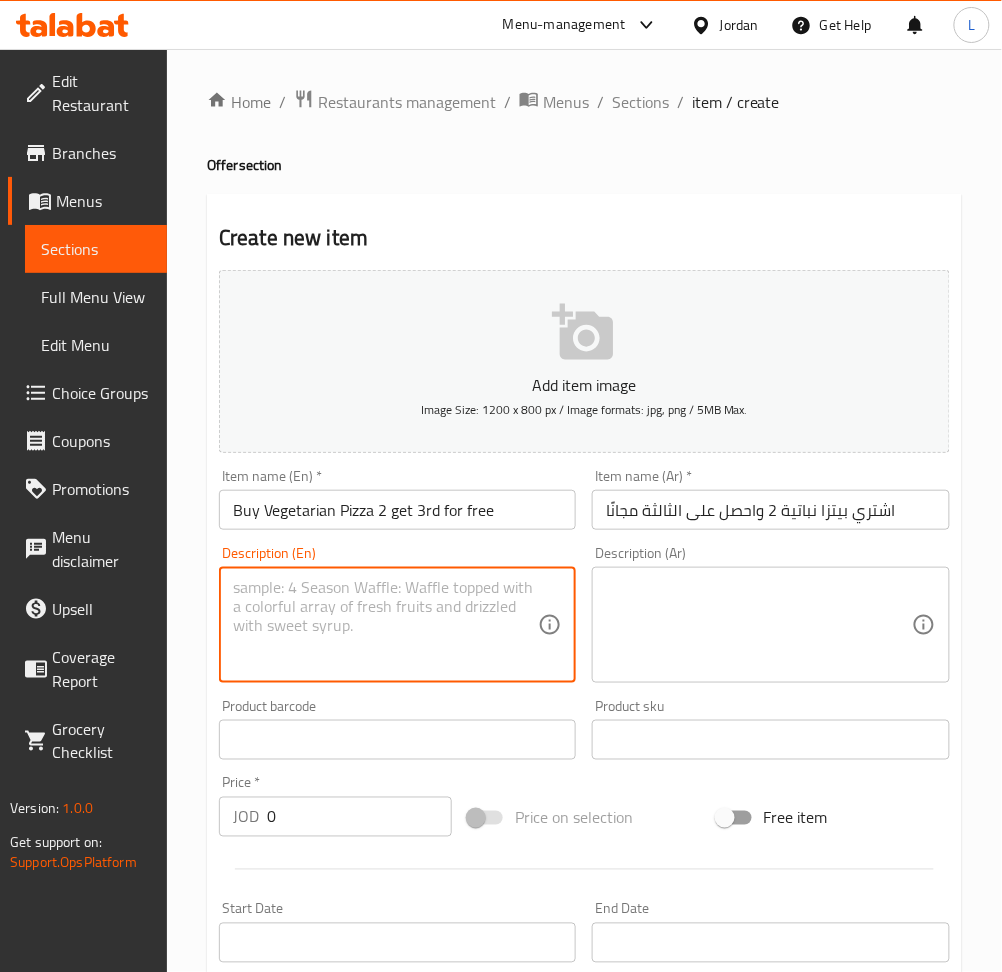drag, startPoint x: 468, startPoint y: 687, endPoint x: 747, endPoint y: 700, distance: 279.3027 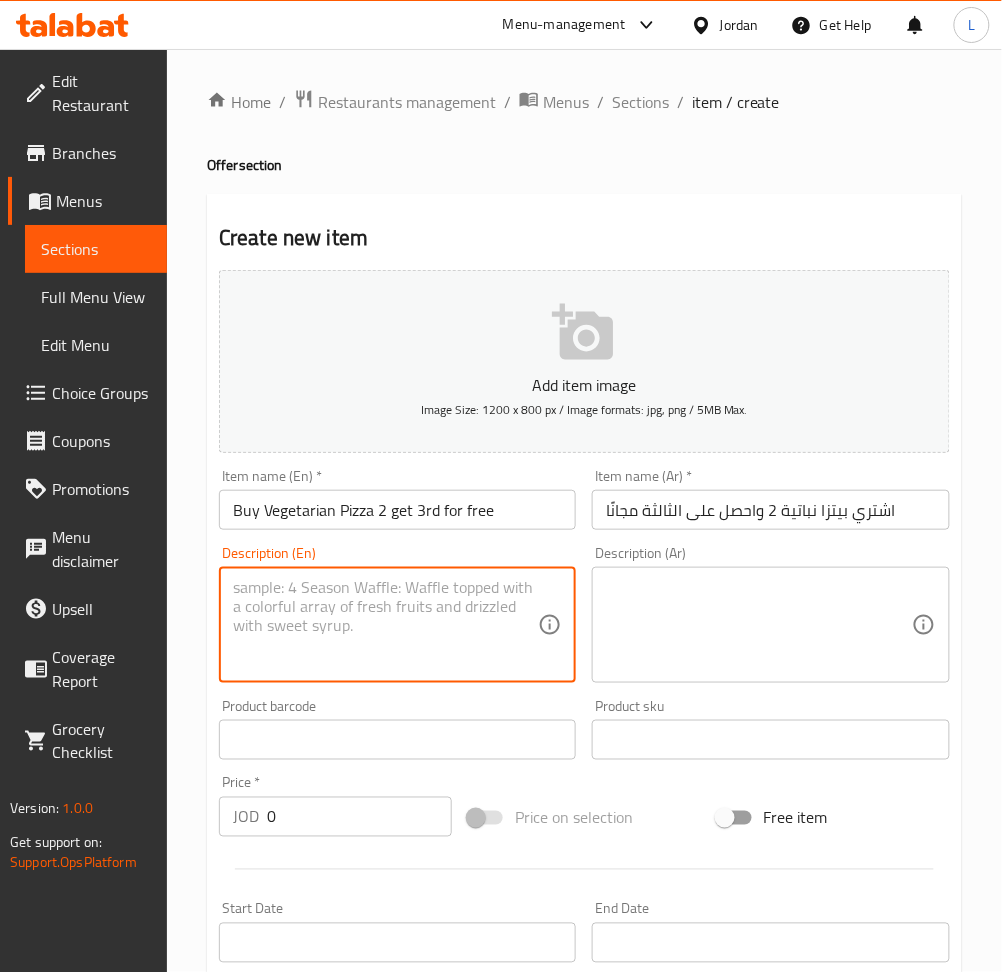 click on "Description (En) Description (En)" at bounding box center (397, 614) 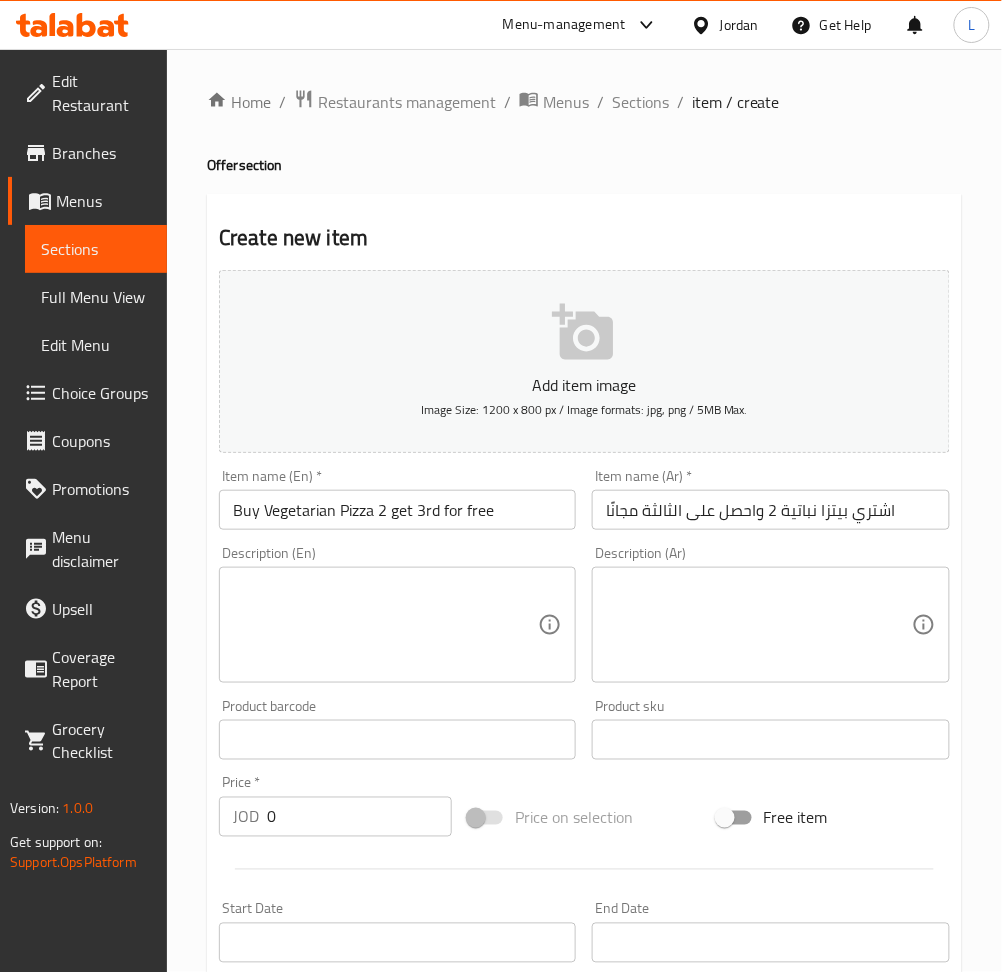 click at bounding box center [385, 625] 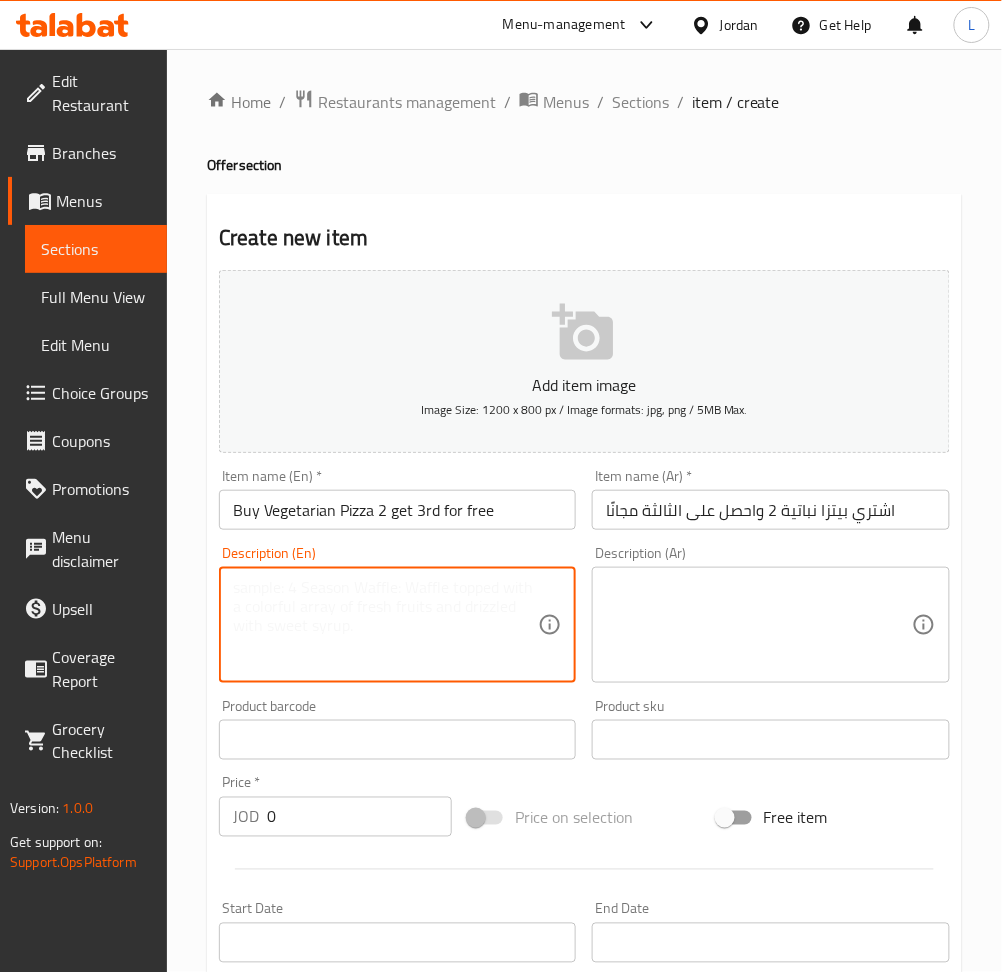 paste on "Sauce + colored peppers + mushrooms + black olives + mozzarella + onions" 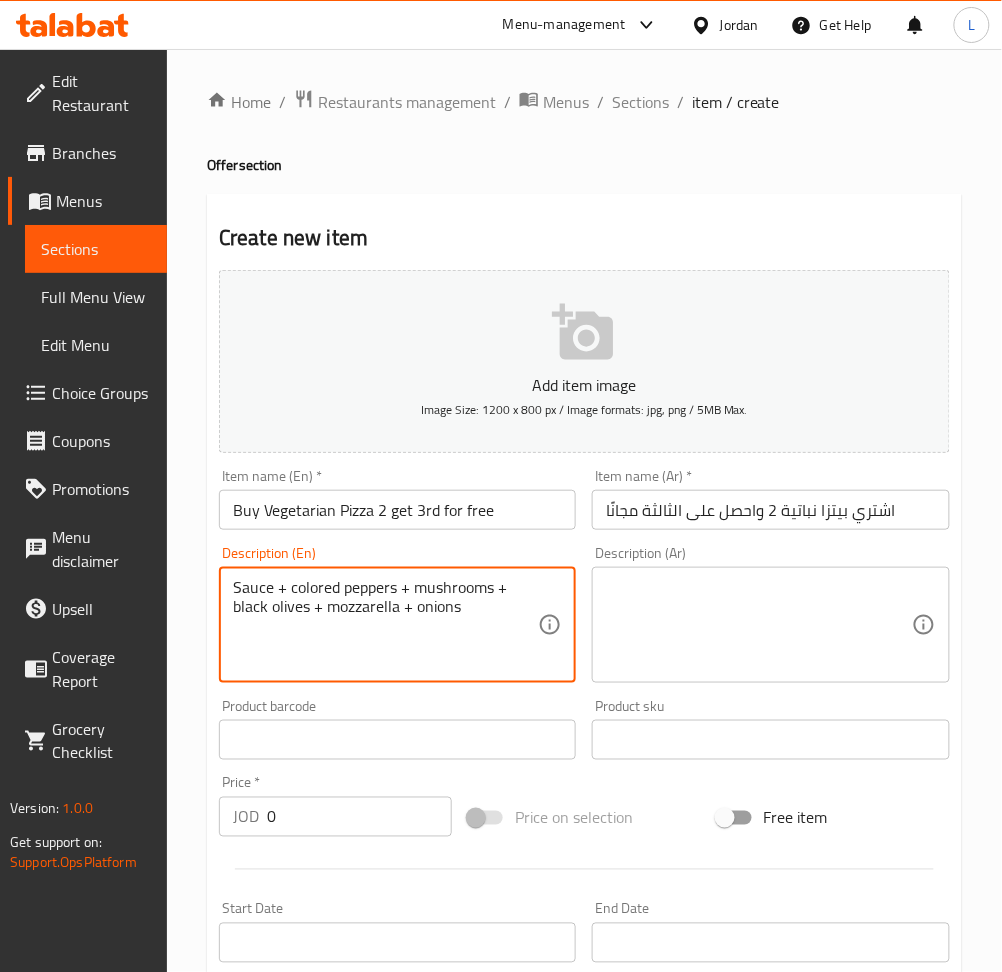 type on "Sauce + colored peppers + mushrooms + black olives + mozzarella + onions" 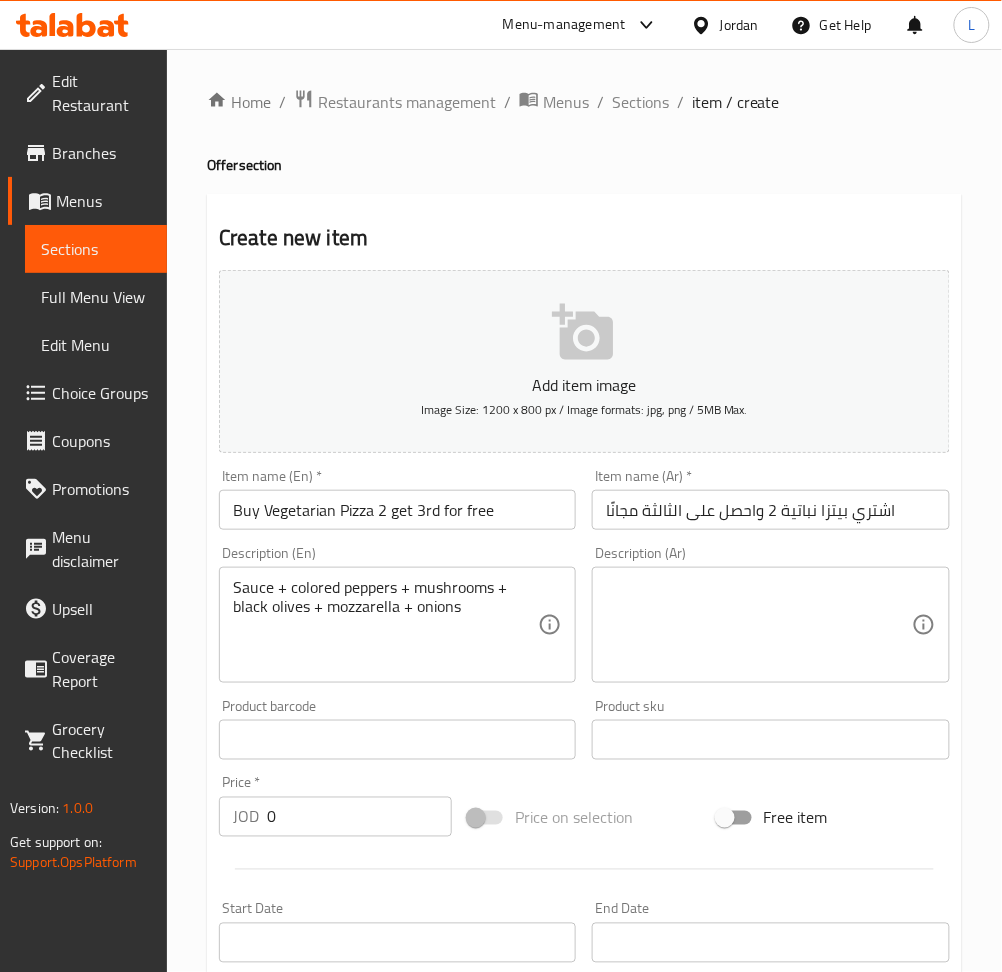 click at bounding box center [758, 625] 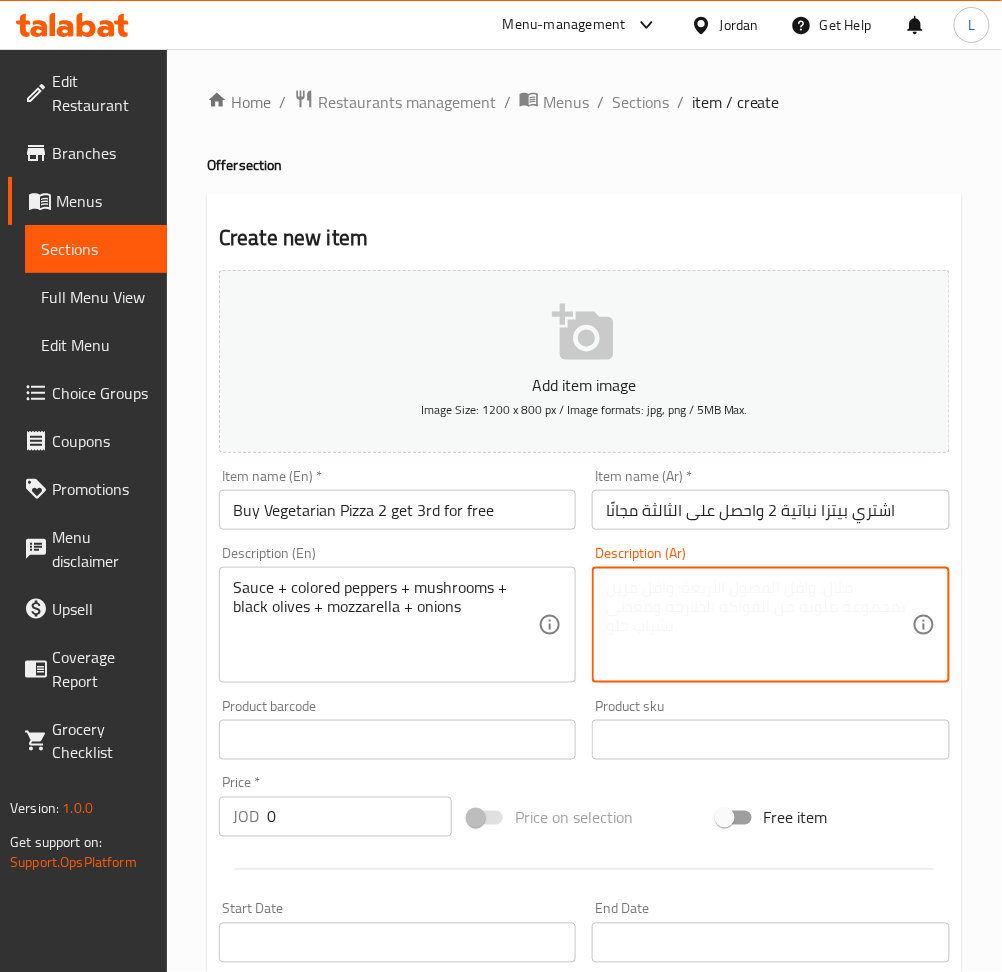 paste on "صوص+ فلفل الوان+ فطر+ زيتون اسود+ موزريلا+ بصل" 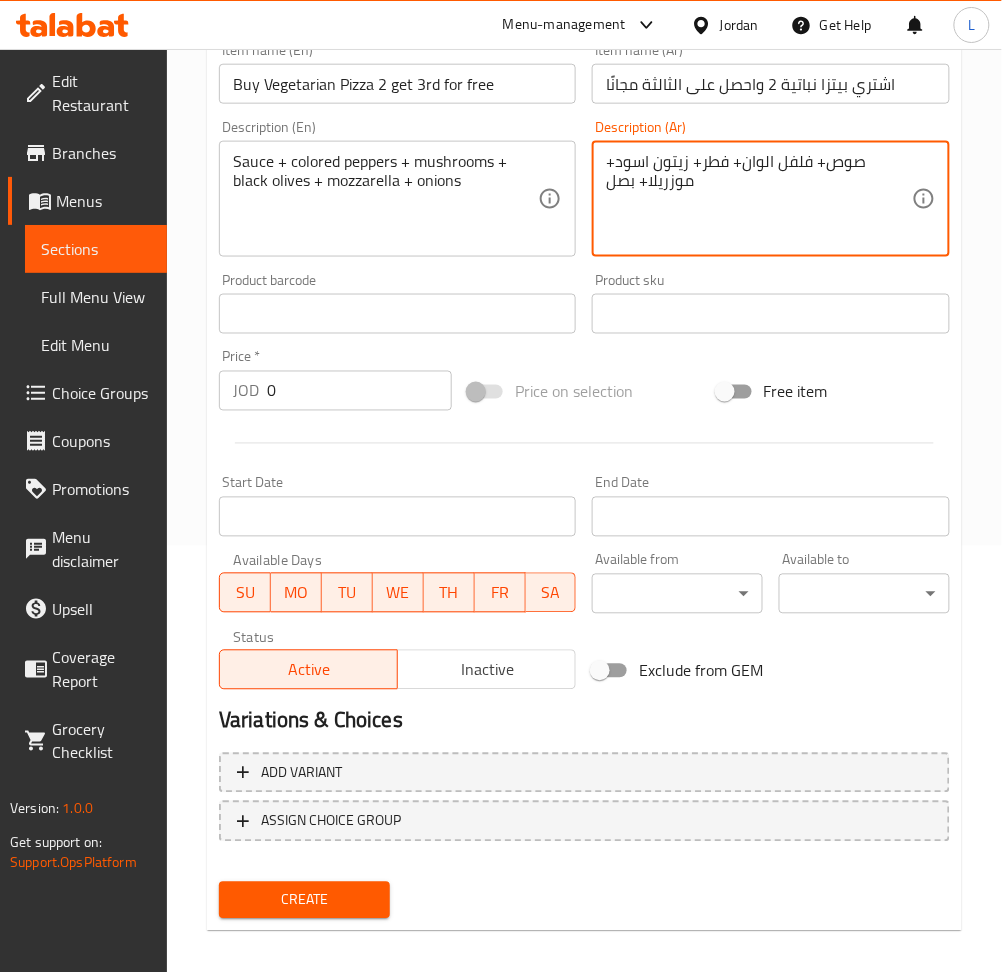 scroll, scrollTop: 437, scrollLeft: 0, axis: vertical 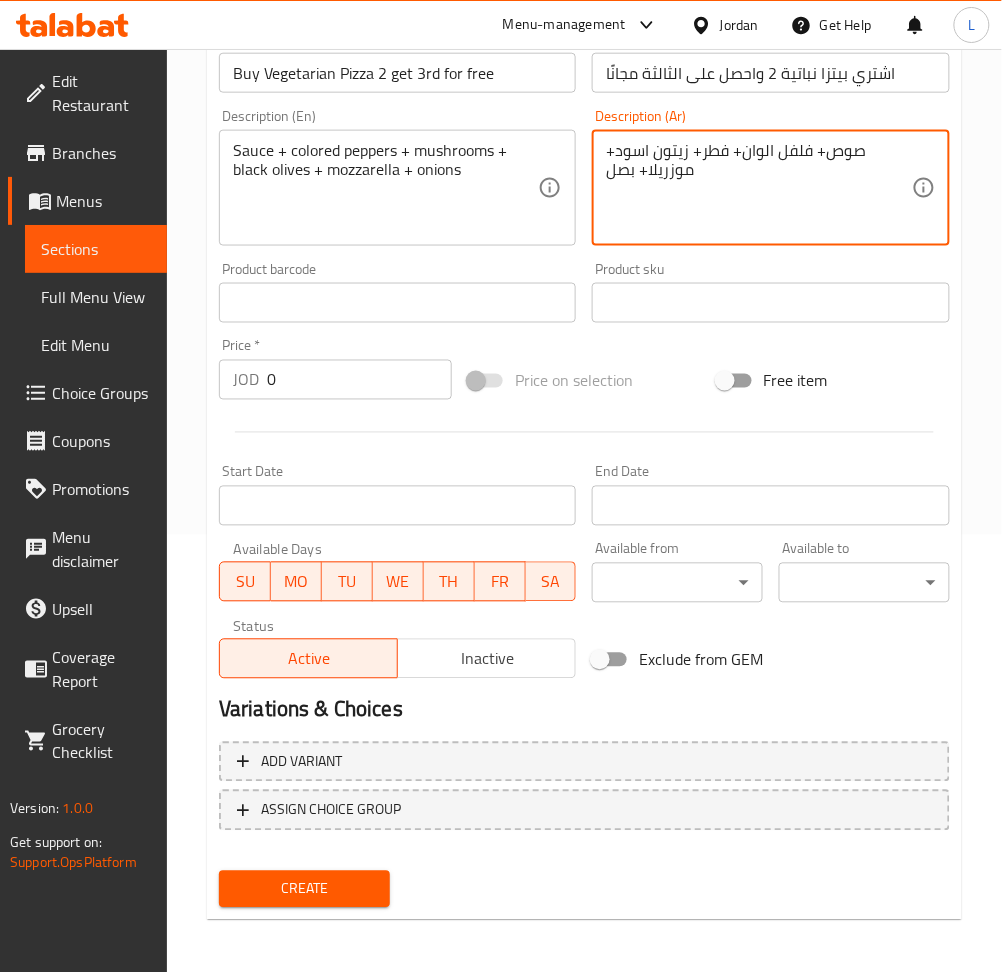 type on "صوص+ فلفل الوان+ فطر+ زيتون اسود+ موزريلا+ بصل" 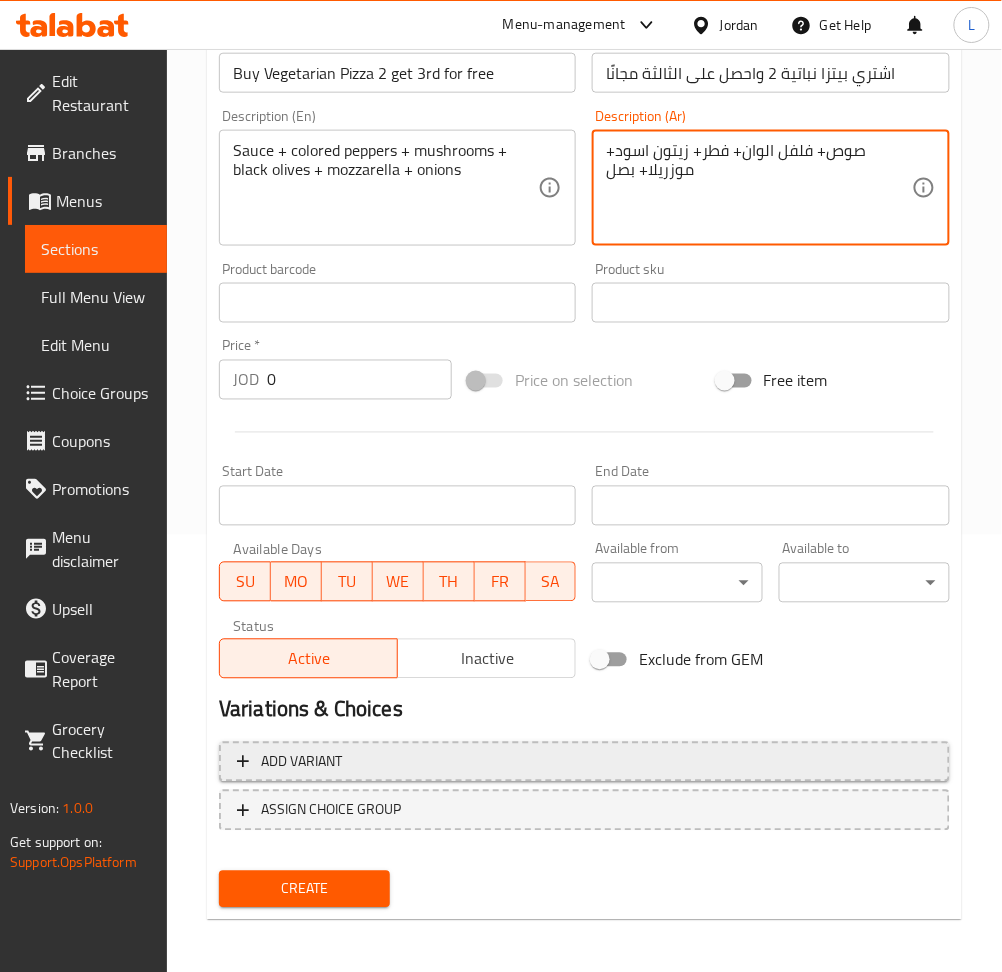 click on "Add variant" at bounding box center [584, 762] 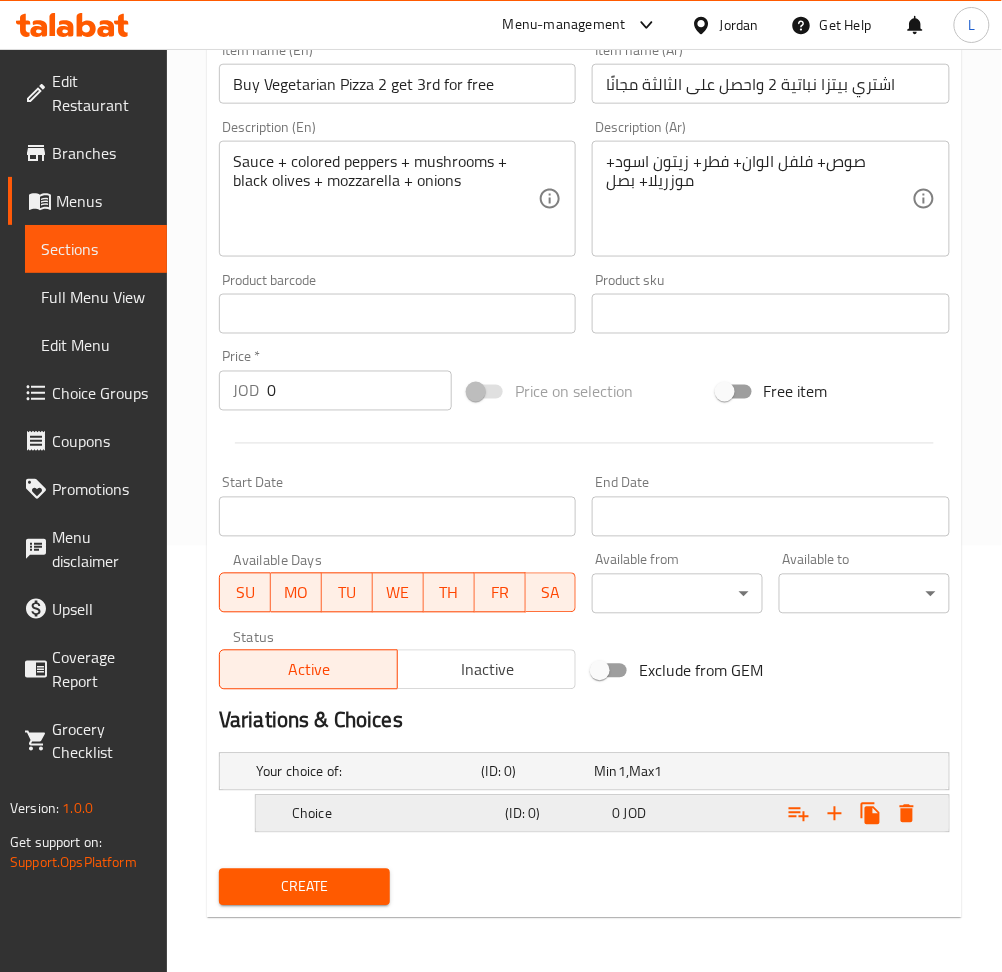 click on "Choice" at bounding box center (365, 772) 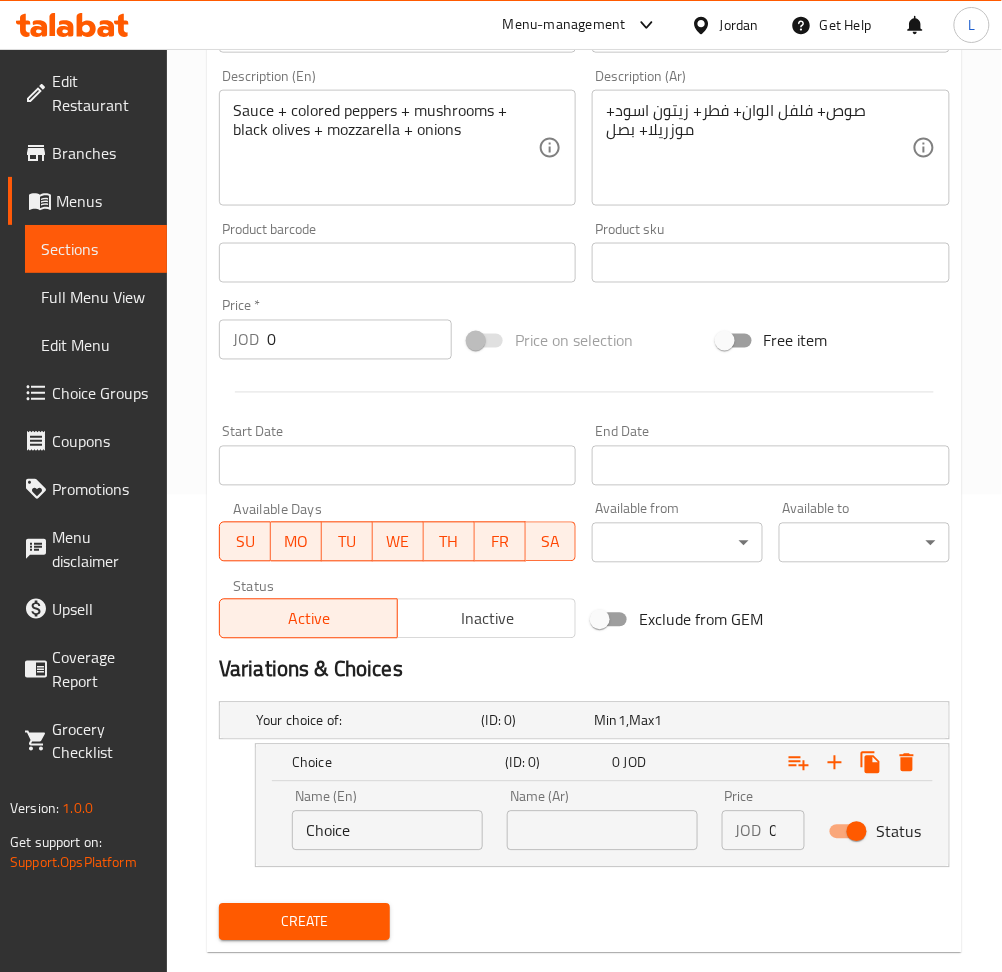 scroll, scrollTop: 513, scrollLeft: 0, axis: vertical 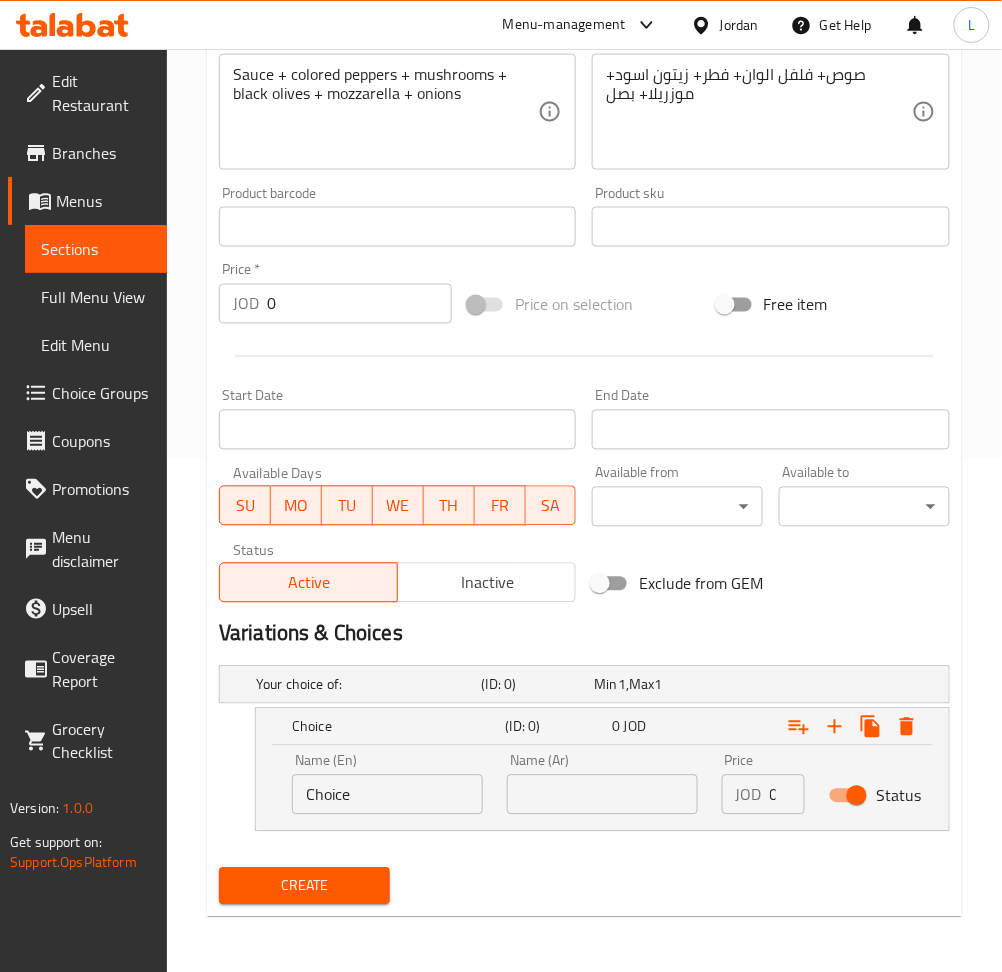 click on "Choice" at bounding box center (387, 795) 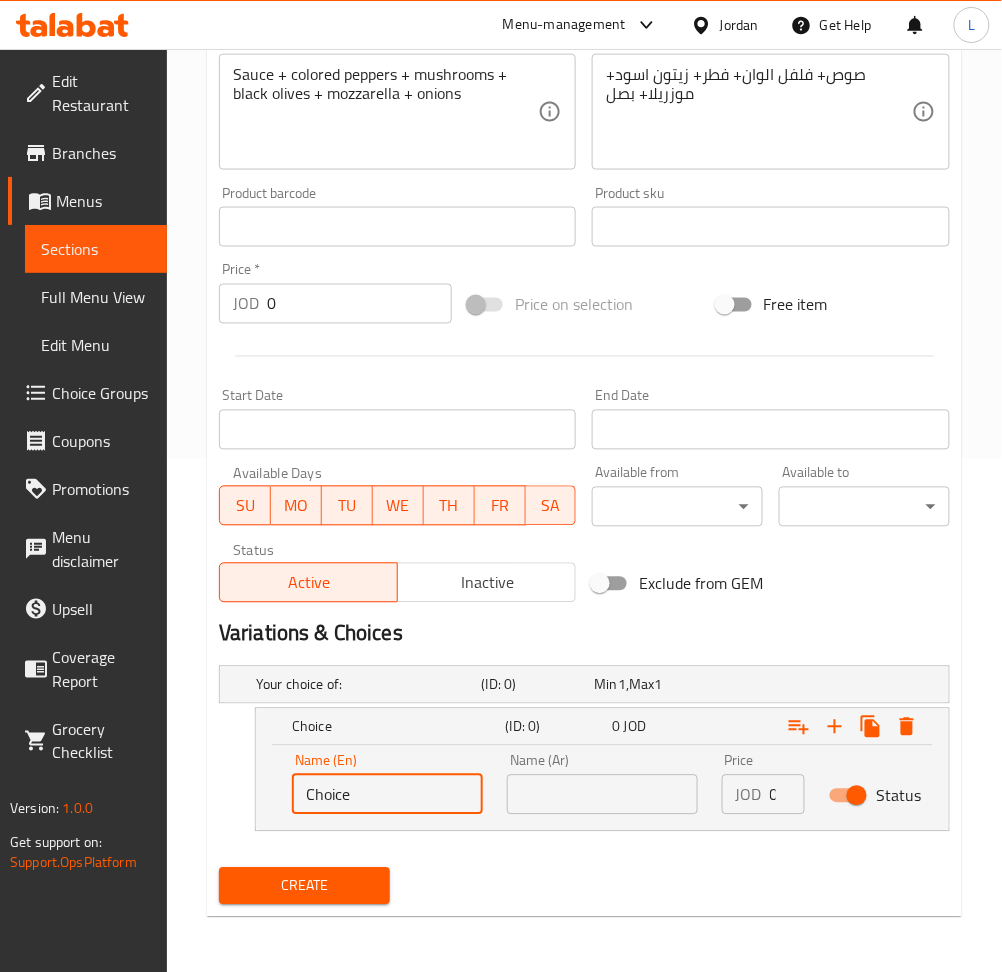 click on "Choice" at bounding box center [387, 795] 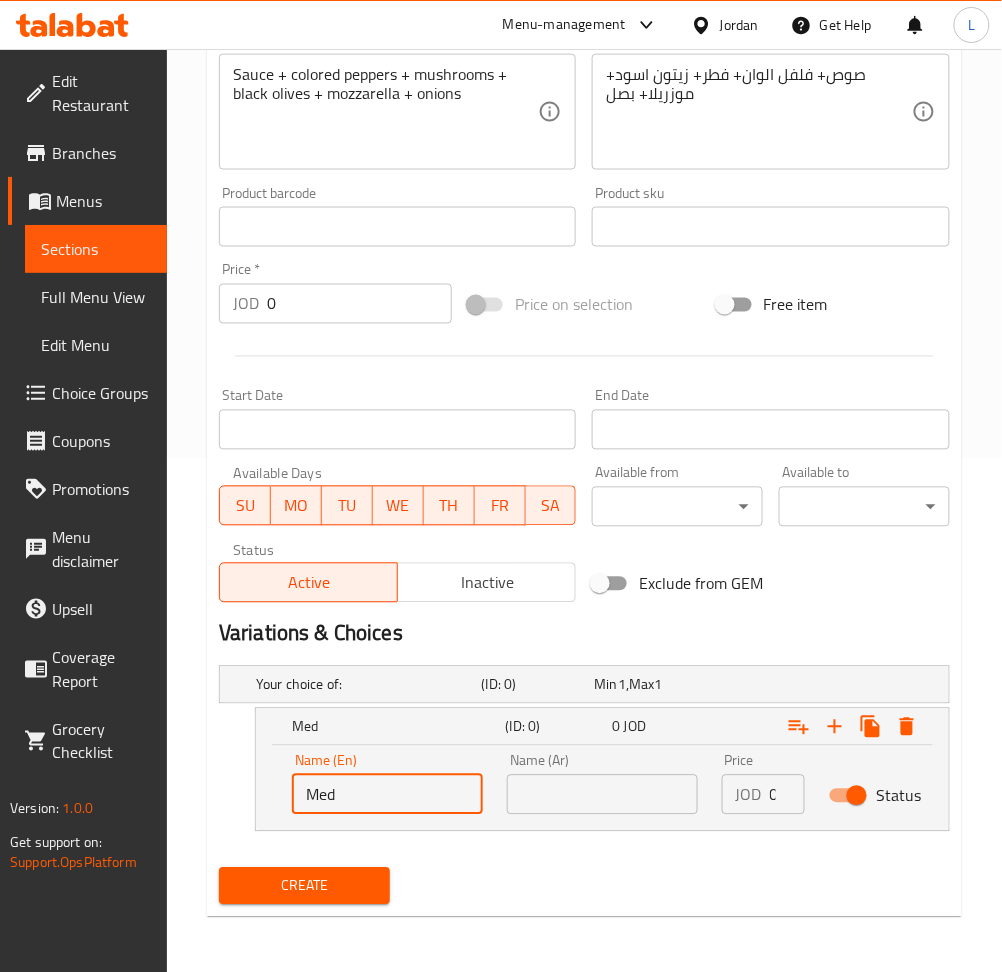 type on "Medium" 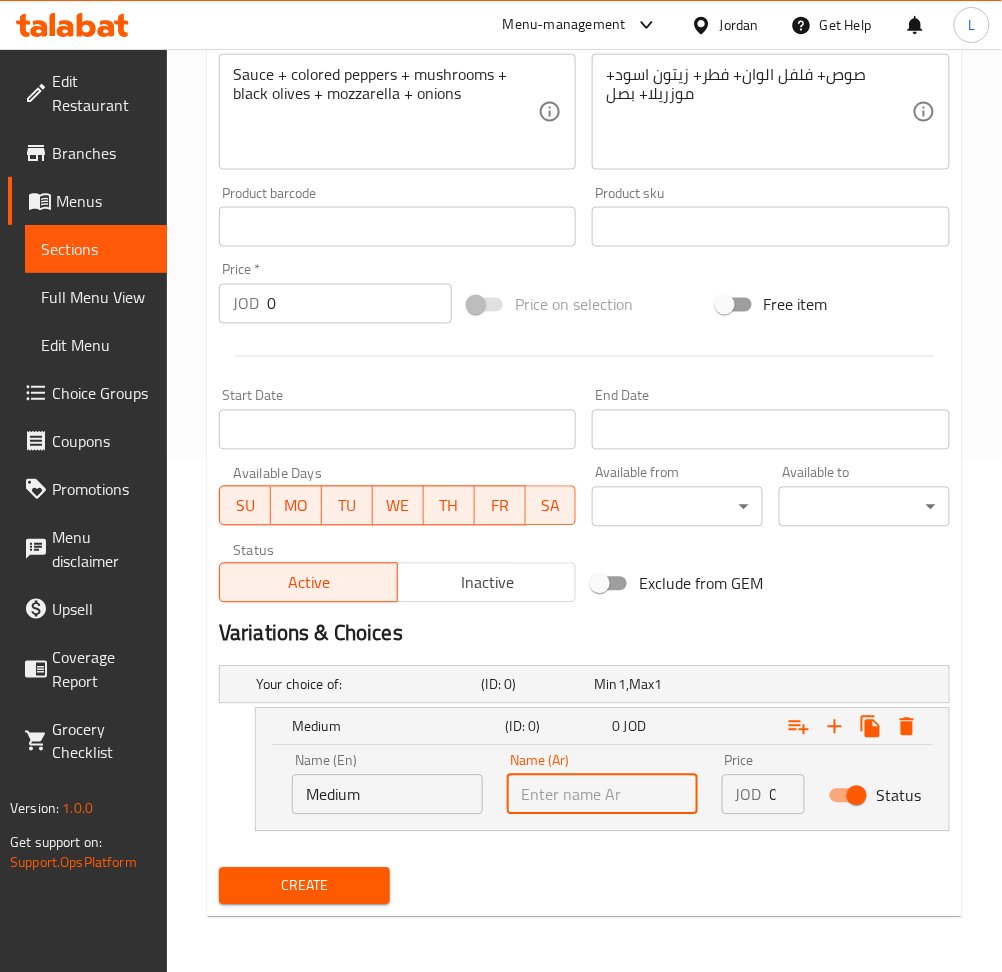 click at bounding box center (602, 795) 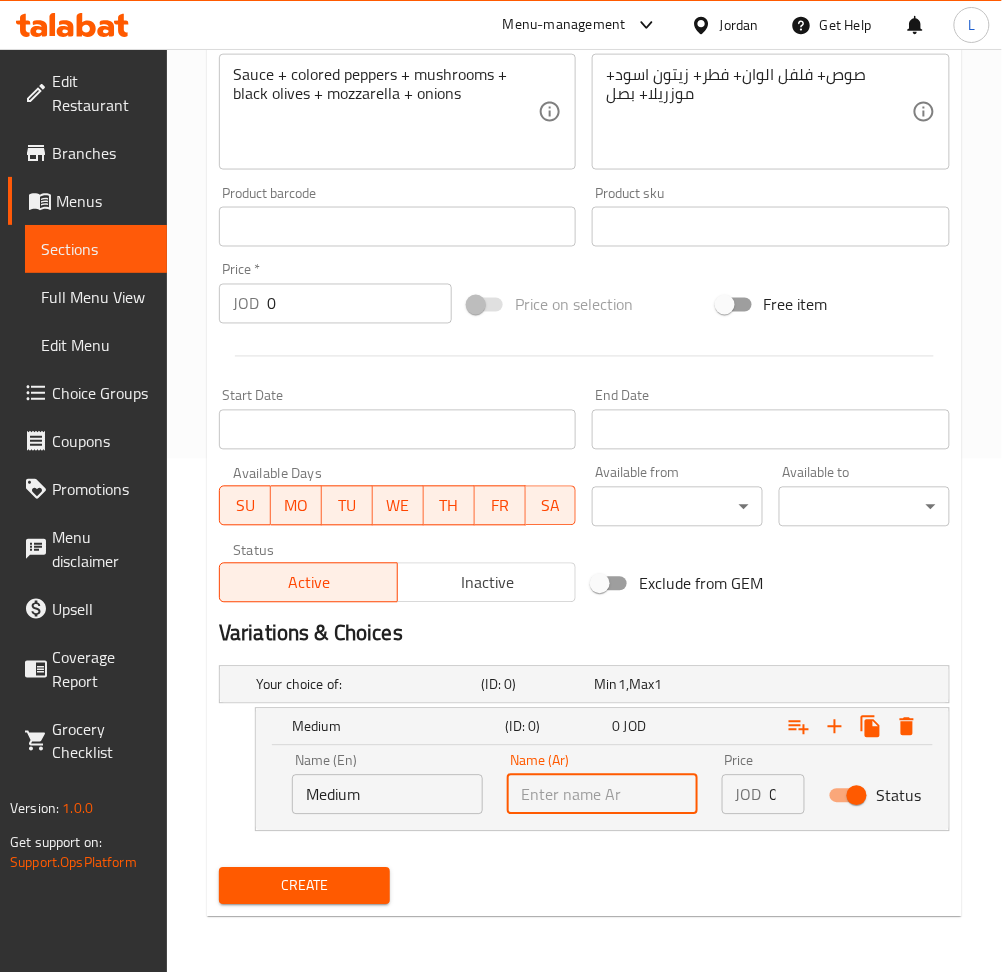 type on "وسط" 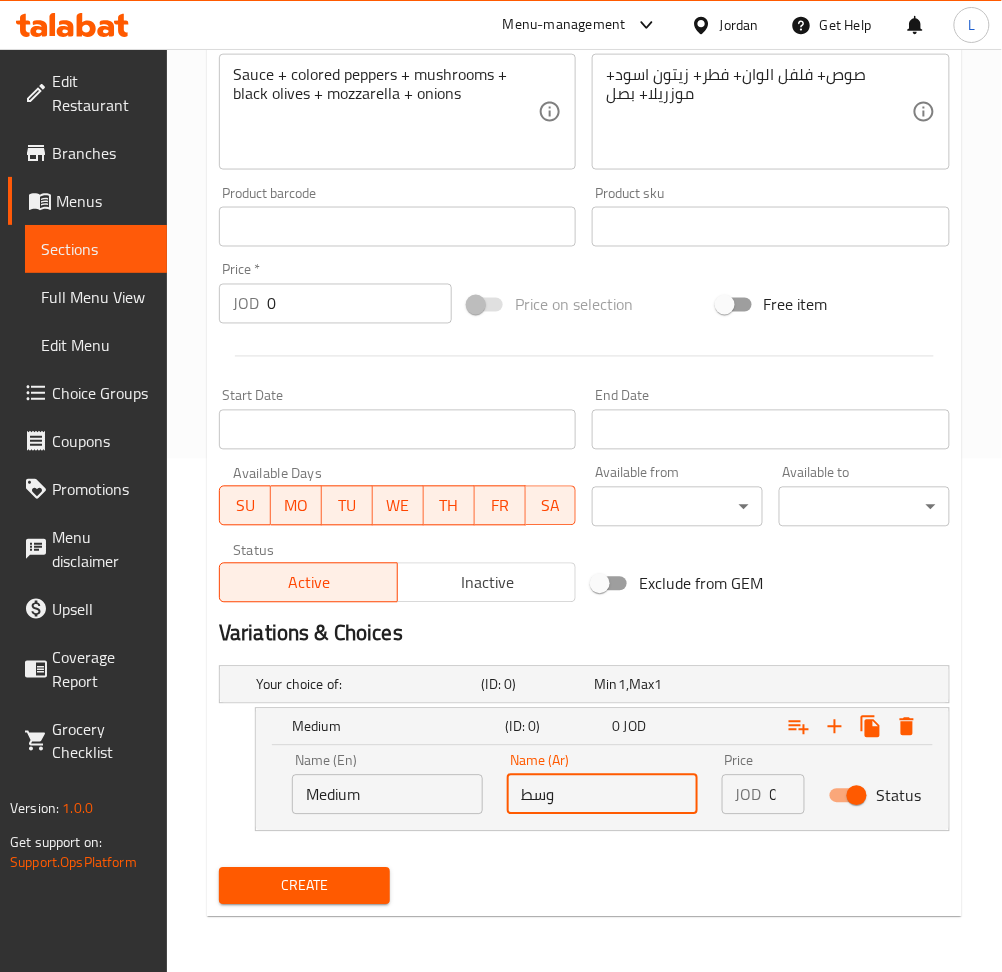 click on "0" at bounding box center [787, 795] 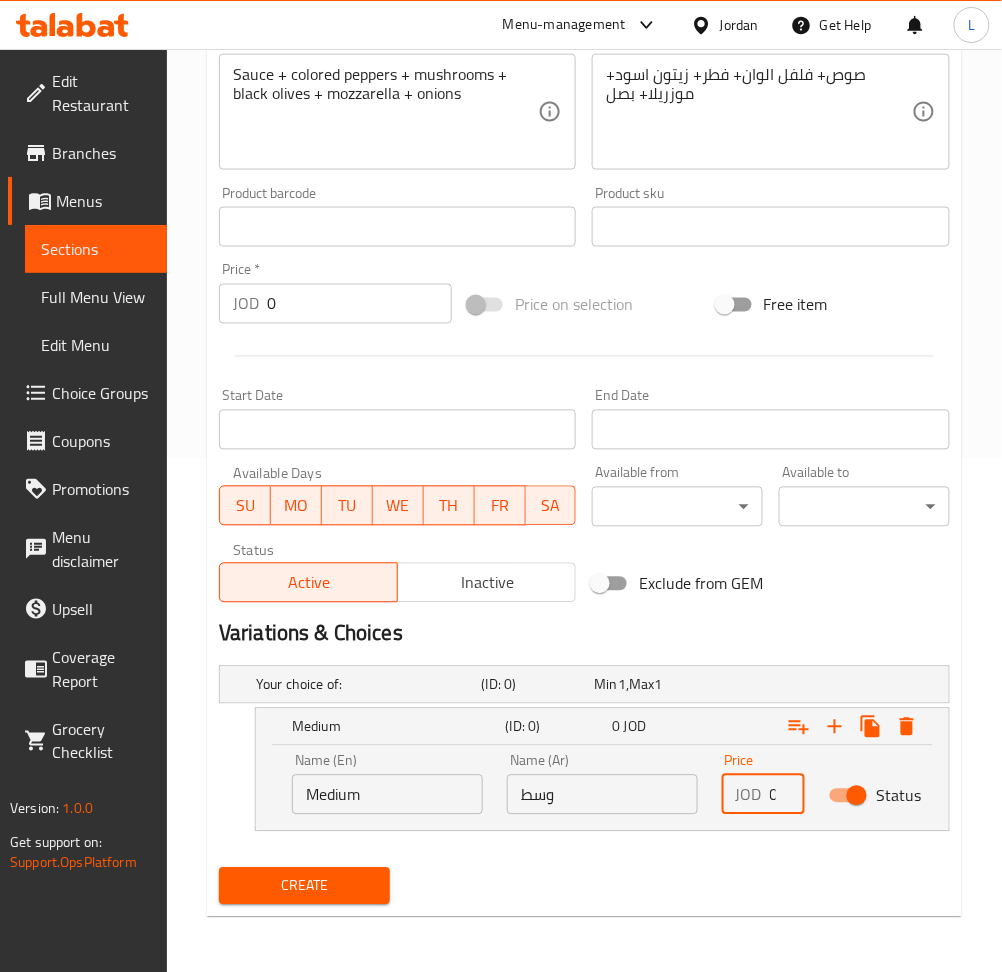 click on "0" at bounding box center (787, 795) 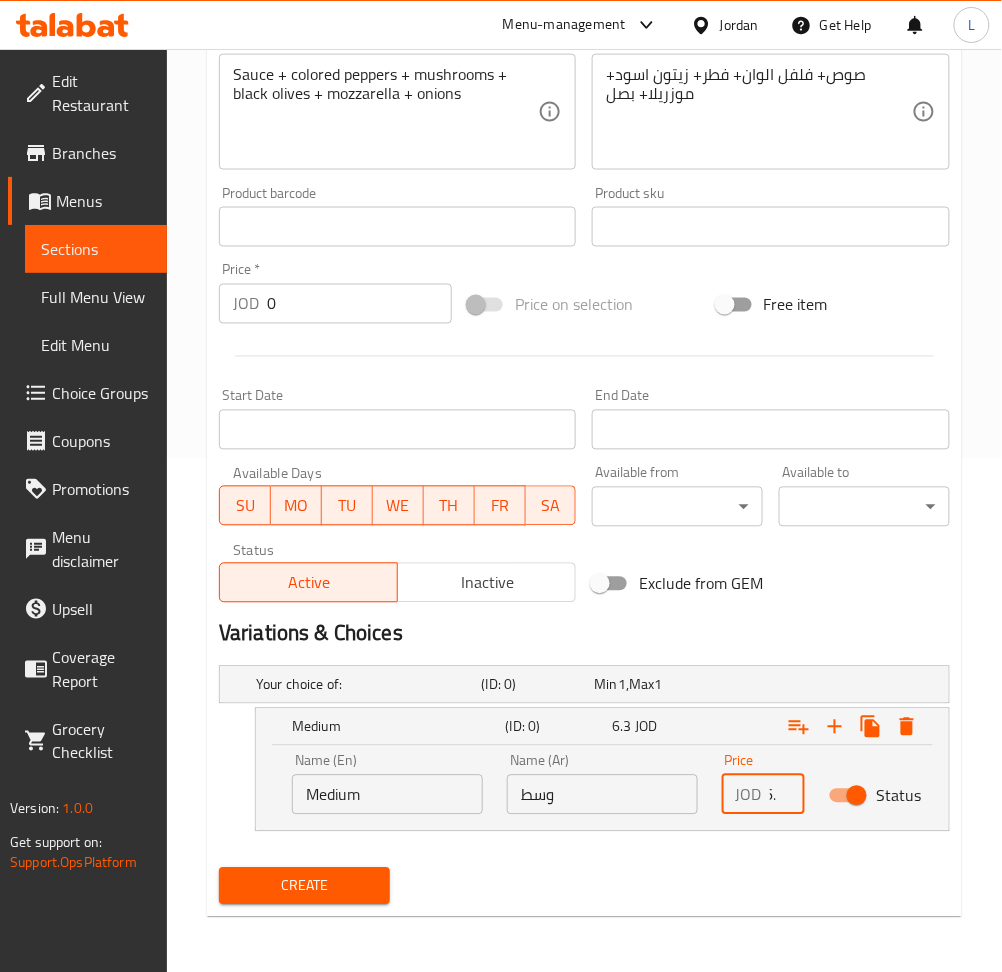 scroll, scrollTop: 0, scrollLeft: 13, axis: horizontal 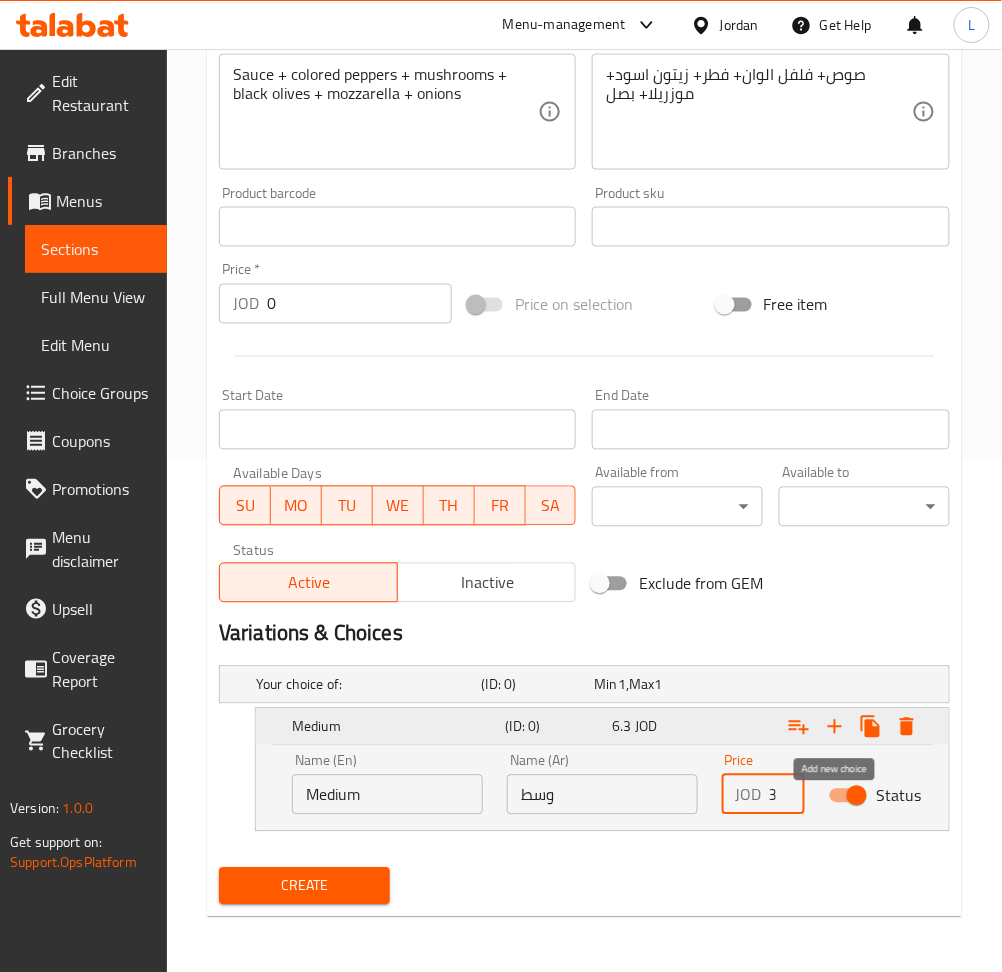 type on "6.3" 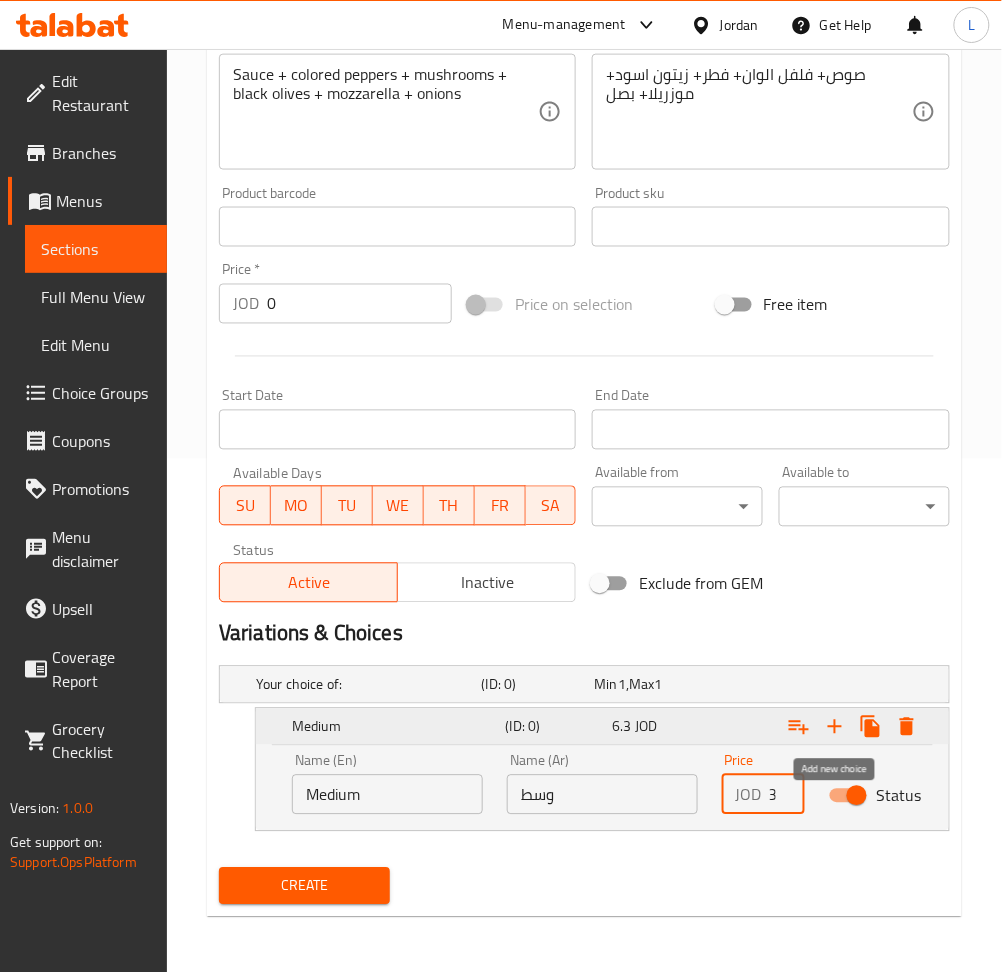 click 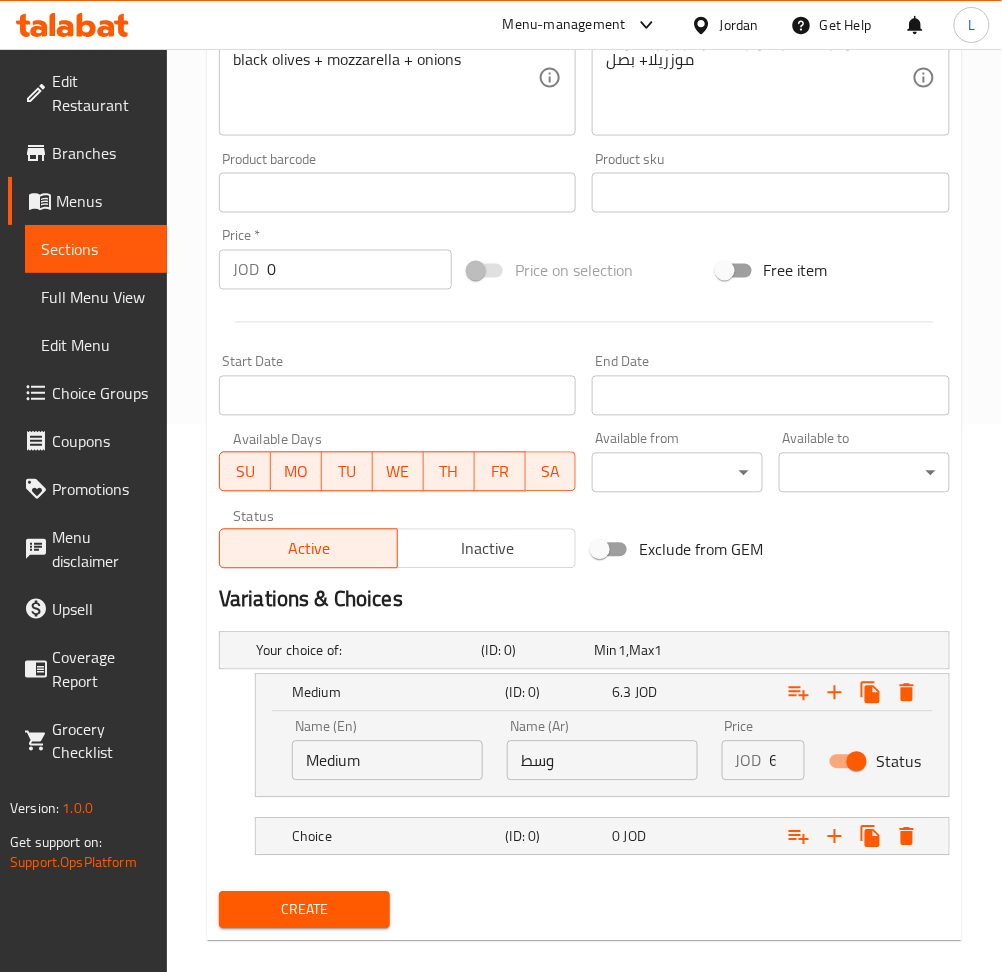 scroll, scrollTop: 570, scrollLeft: 0, axis: vertical 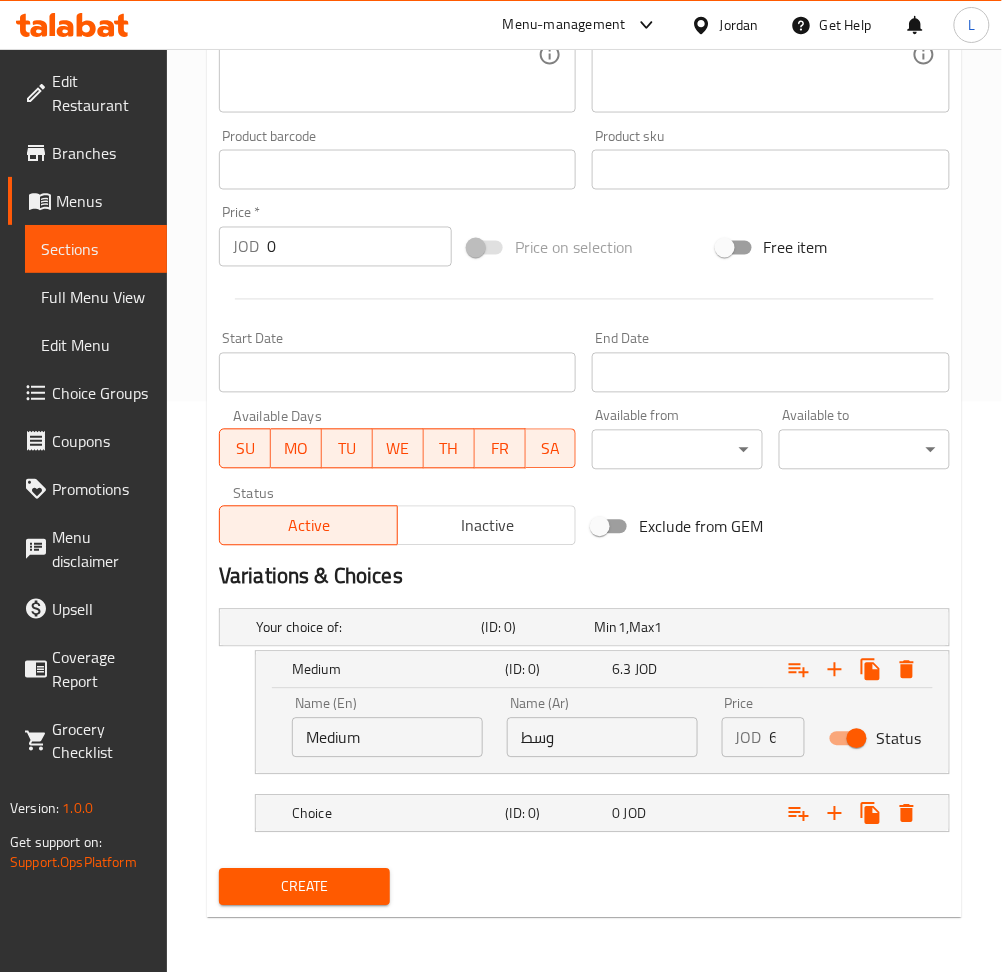 click at bounding box center [584, 787] 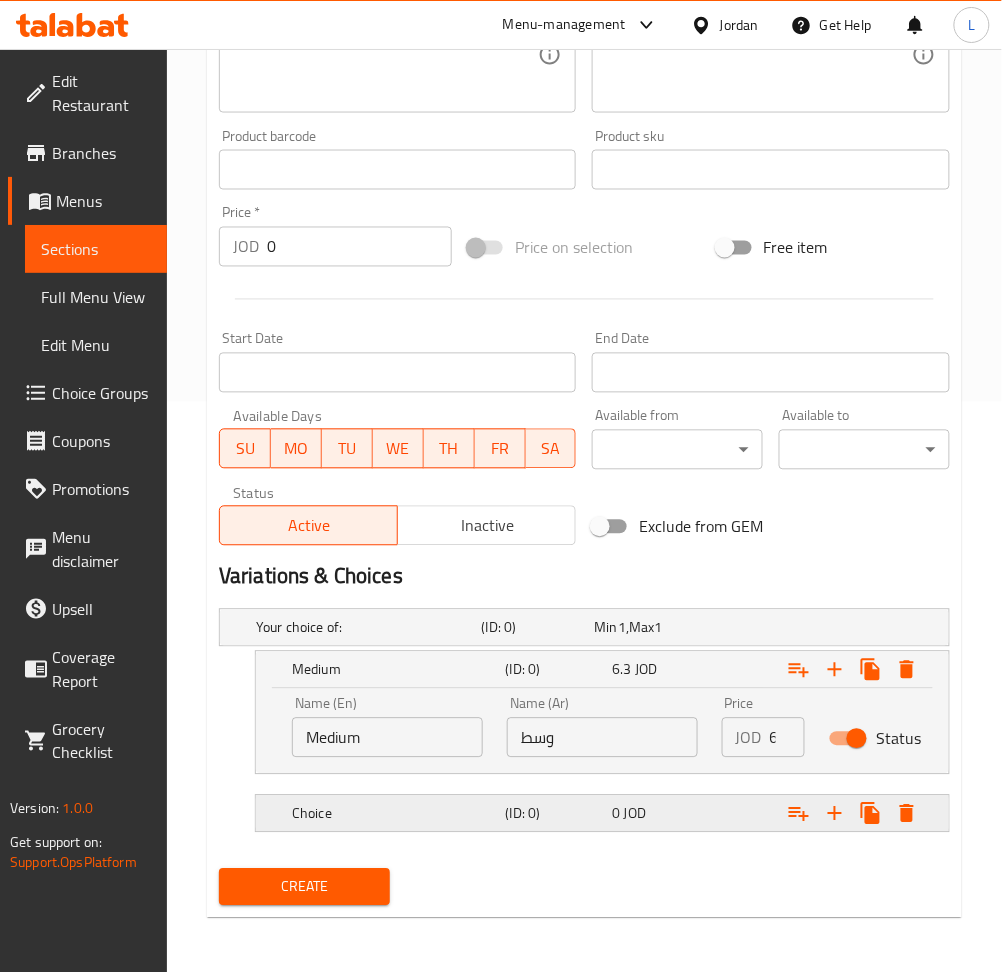 click on "0   JOD" at bounding box center [646, 628] 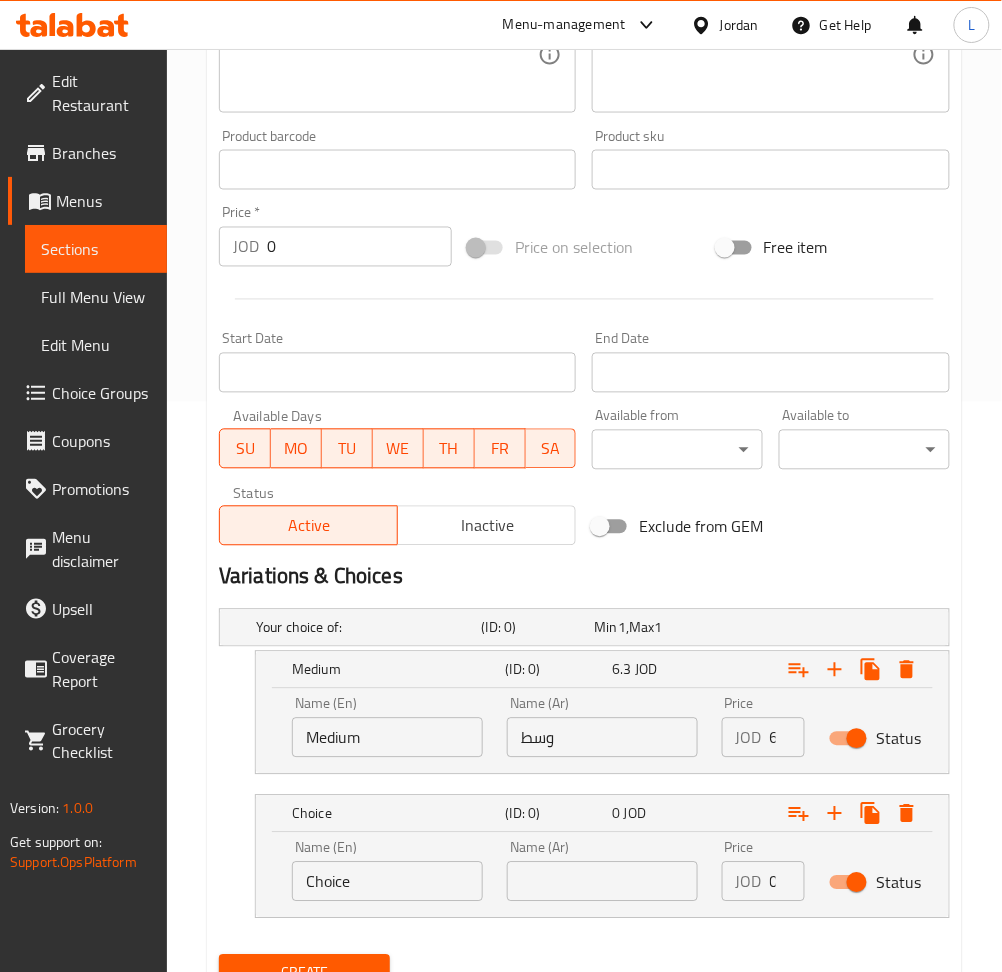 click on "Choice" at bounding box center [387, 882] 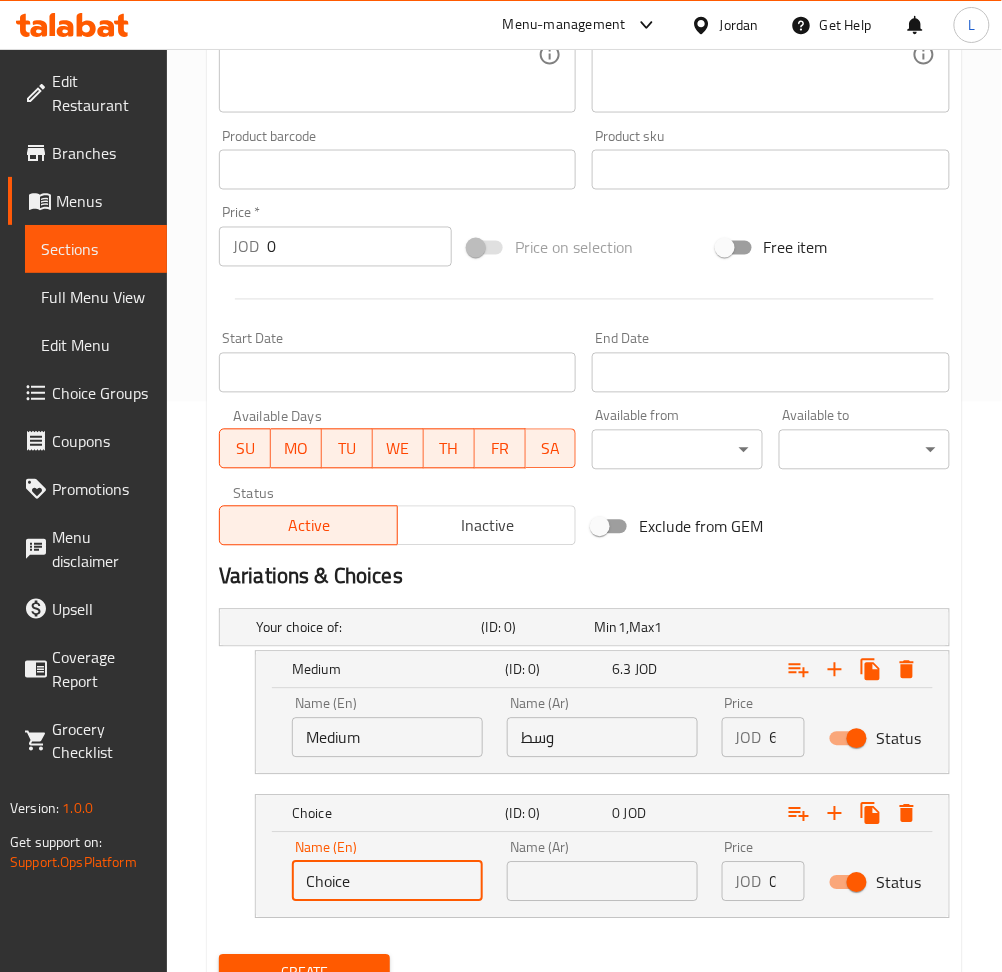 click on "Choice" at bounding box center [387, 882] 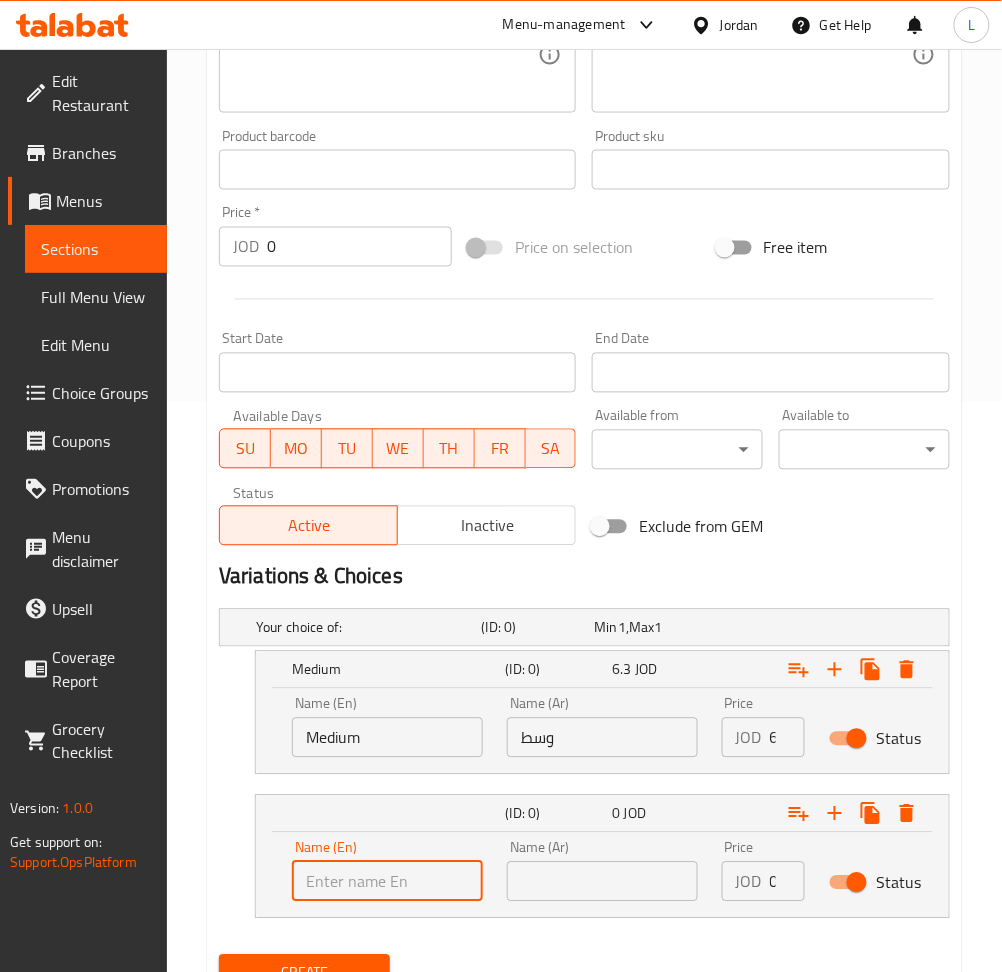 click at bounding box center [387, 882] 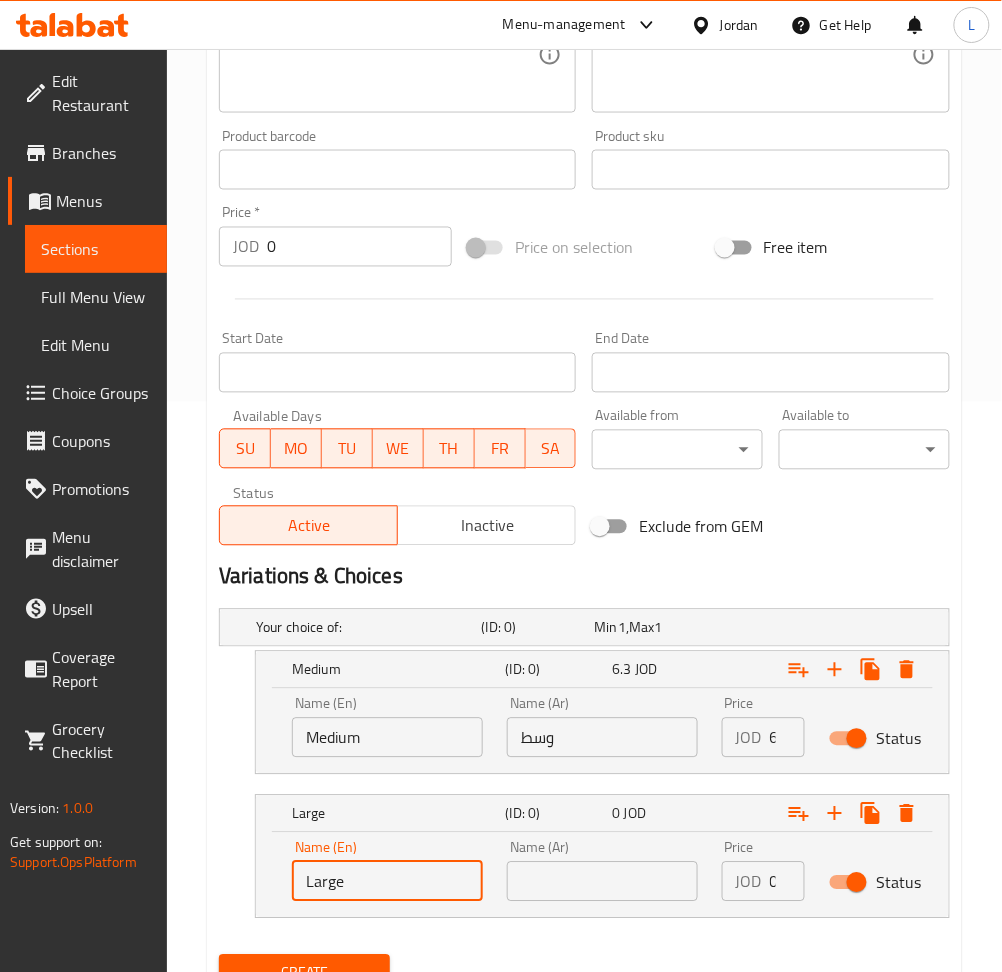 click at bounding box center [602, 882] 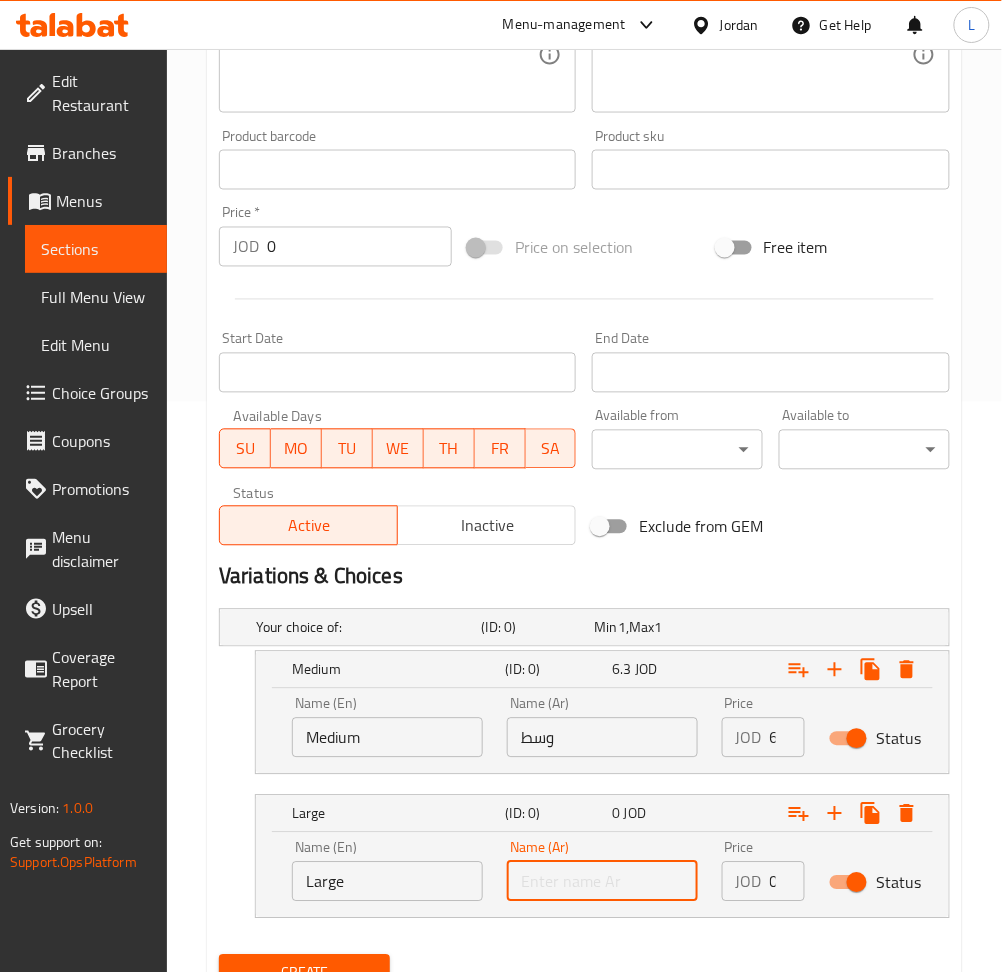 type on "كبير" 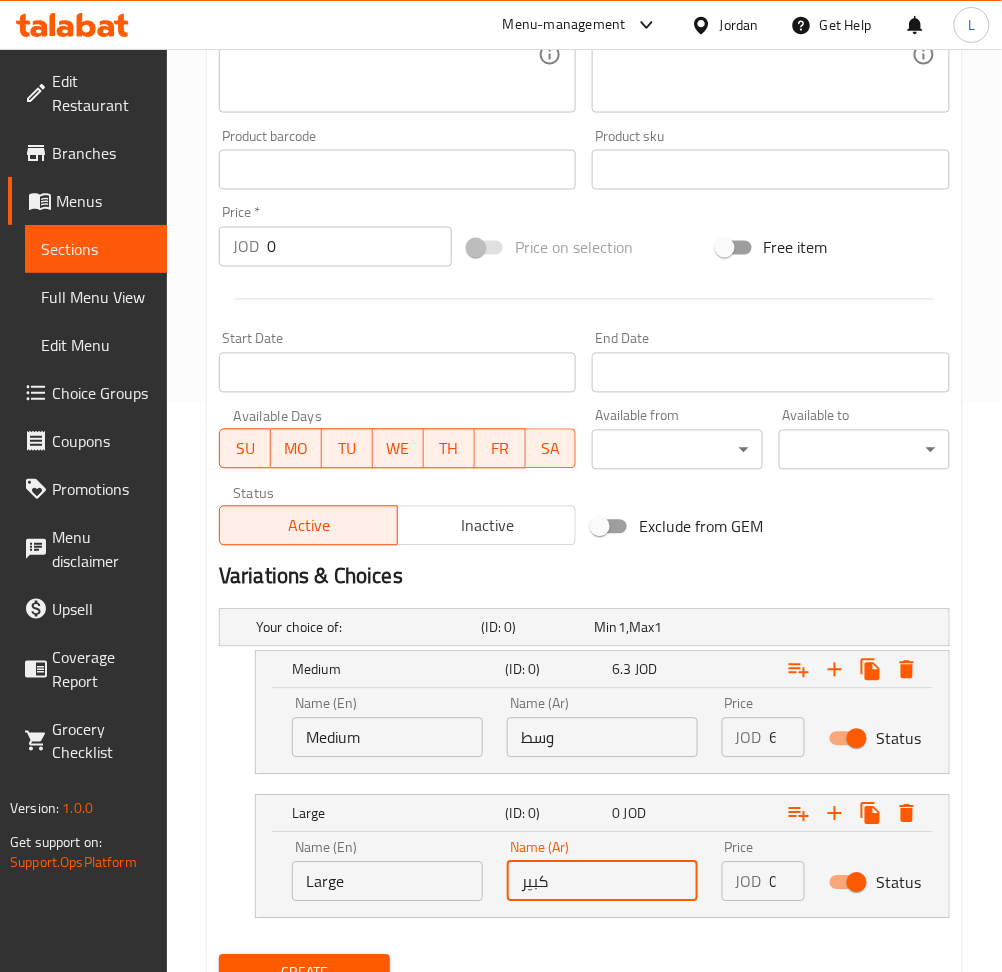 click on "JOD" at bounding box center [749, 882] 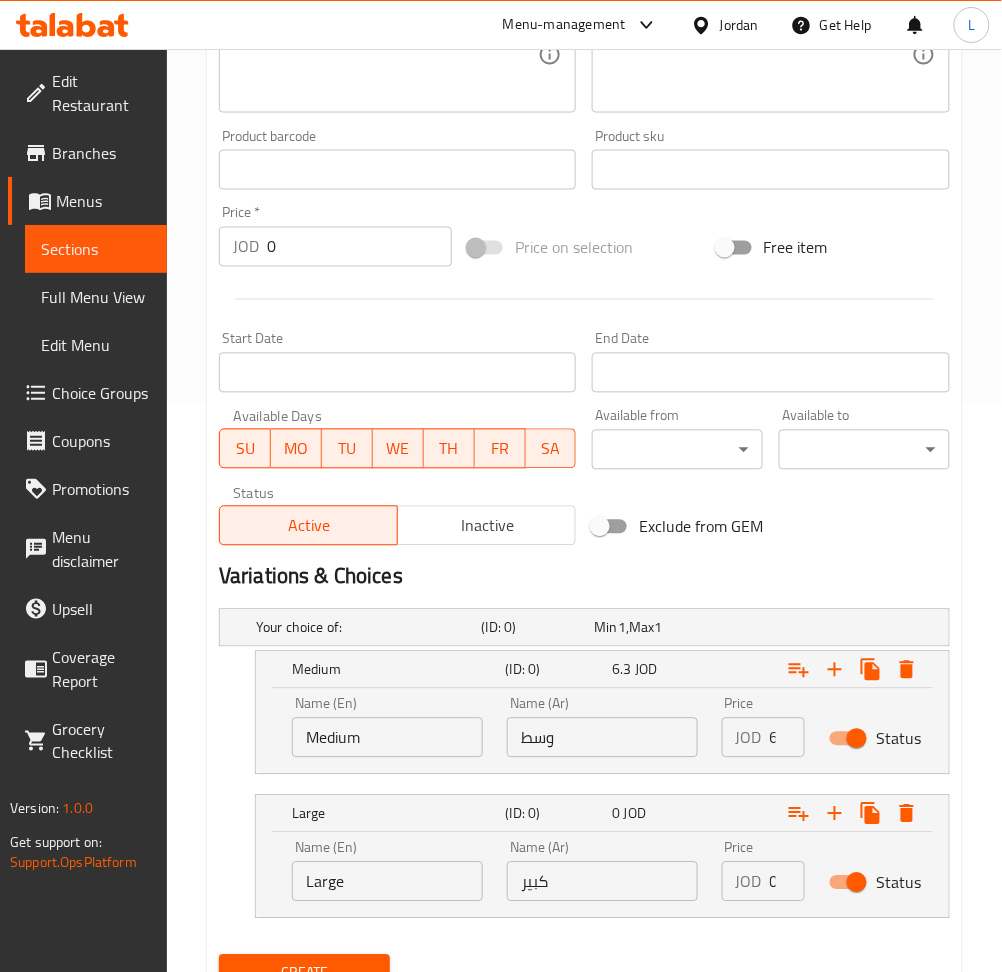 click on "0" at bounding box center [787, 882] 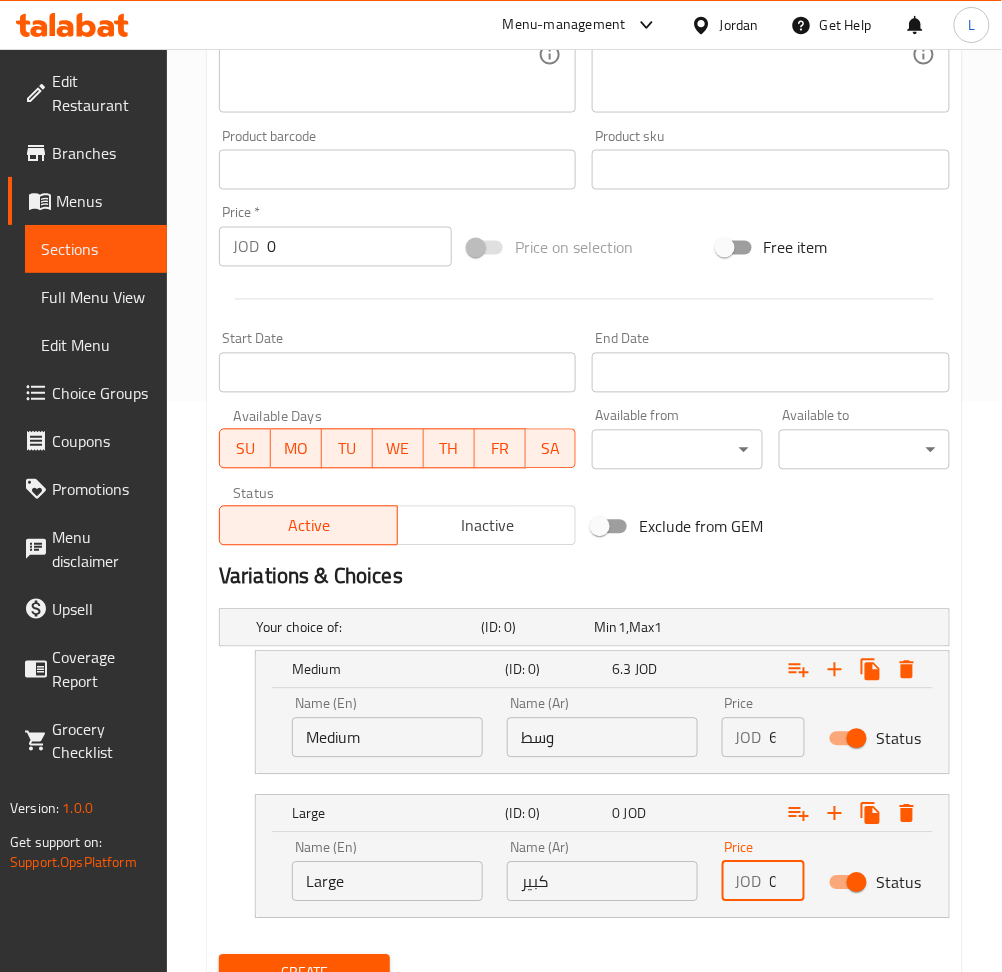 click on "0" at bounding box center [787, 882] 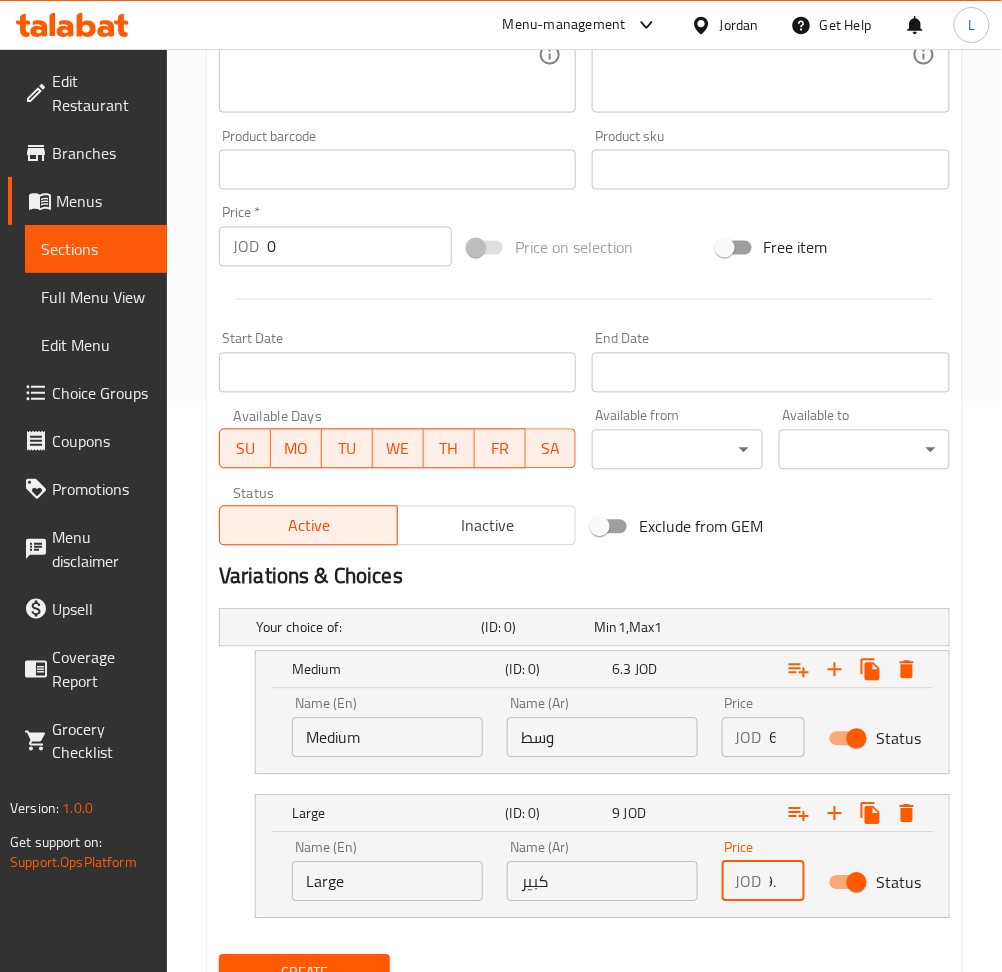 scroll, scrollTop: 0, scrollLeft: 13, axis: horizontal 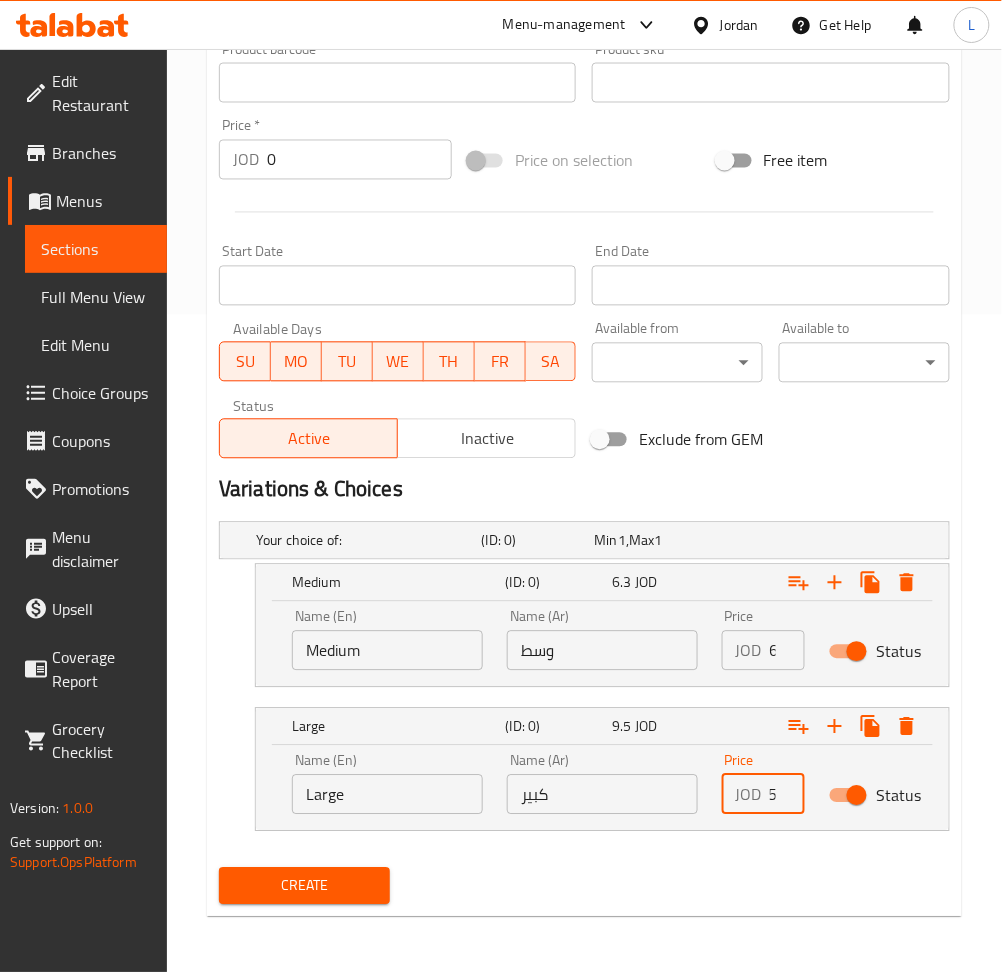 type on "9.5" 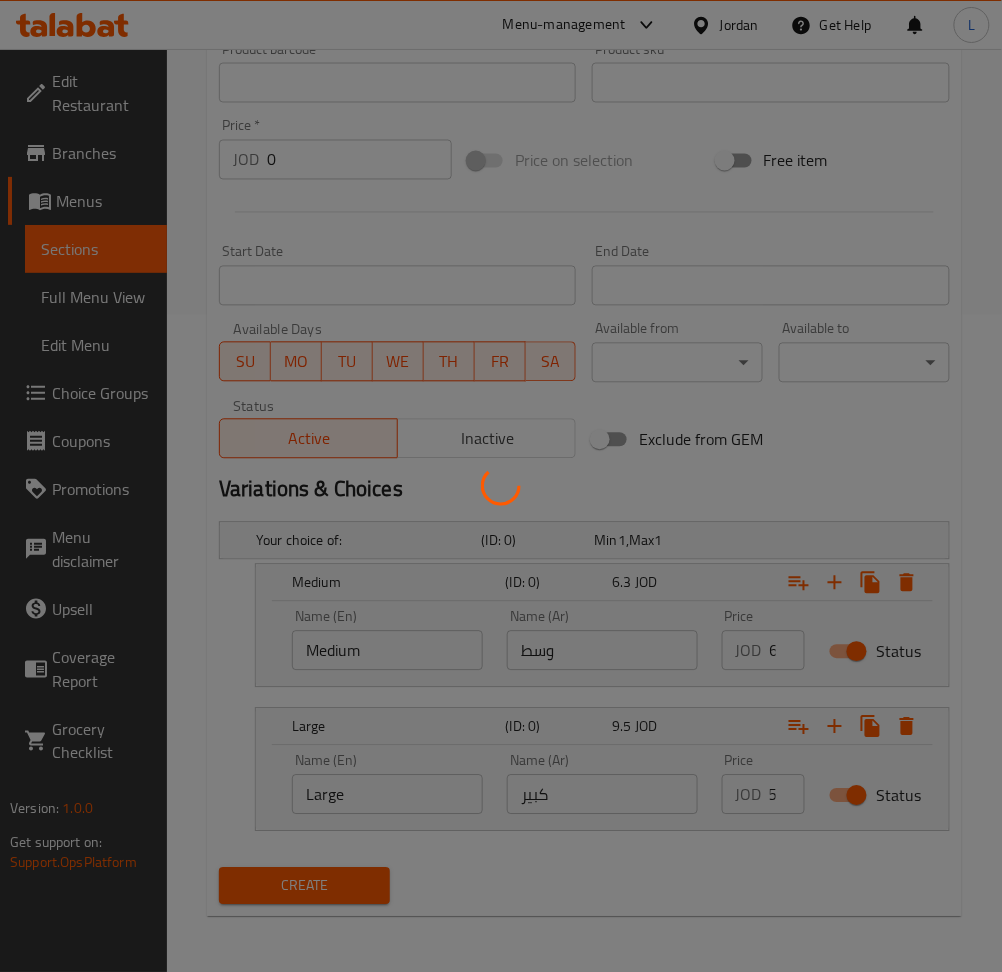 scroll, scrollTop: 0, scrollLeft: 0, axis: both 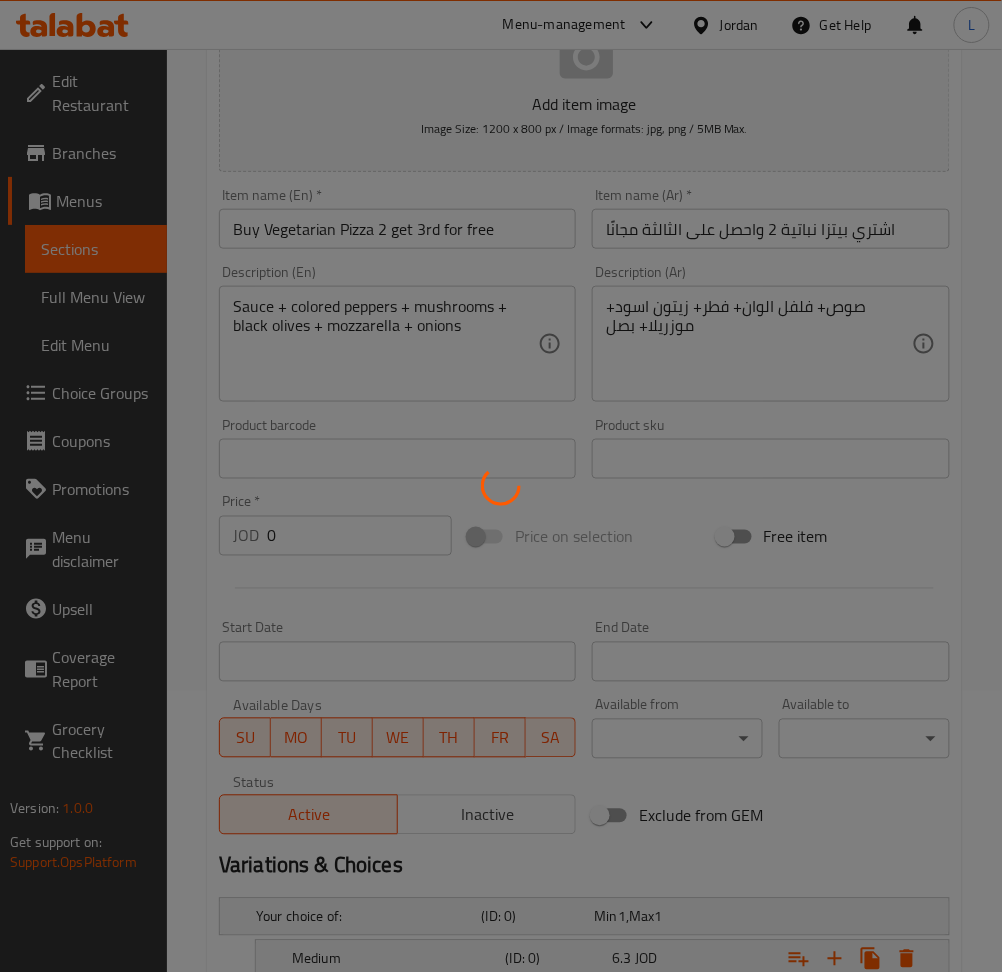 type 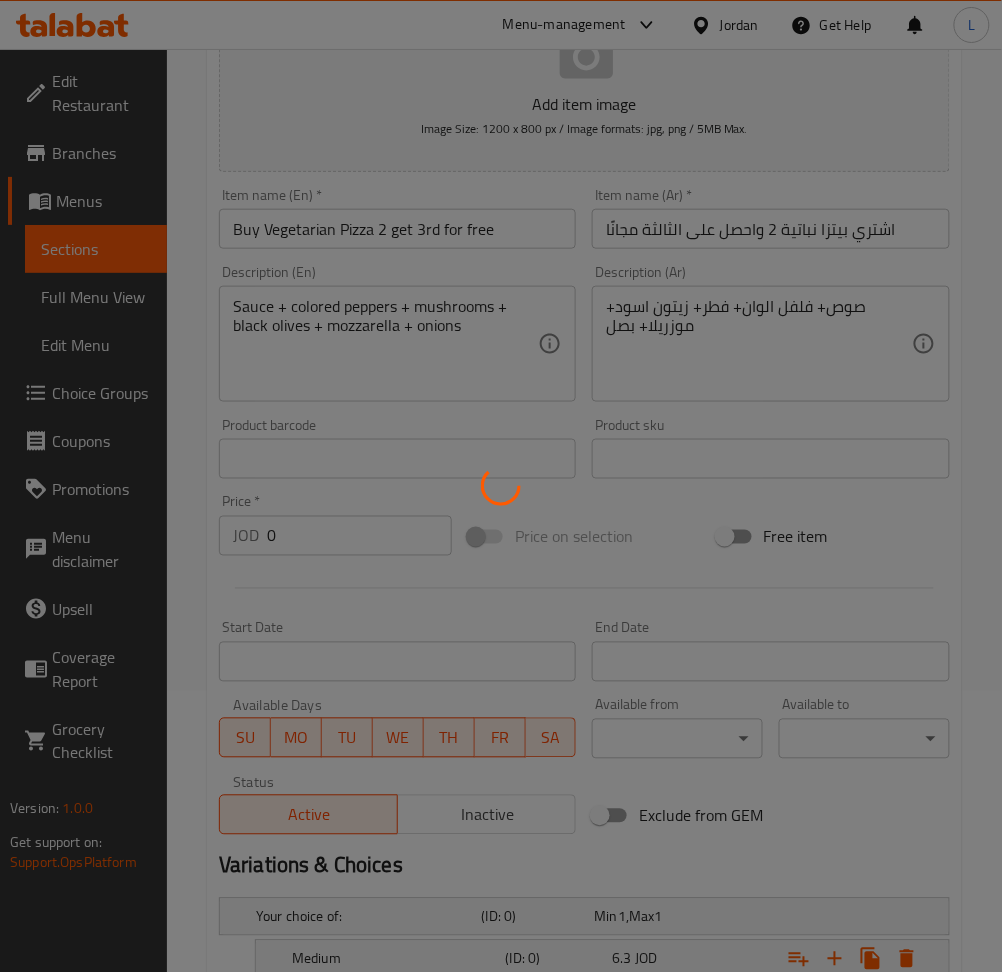 type 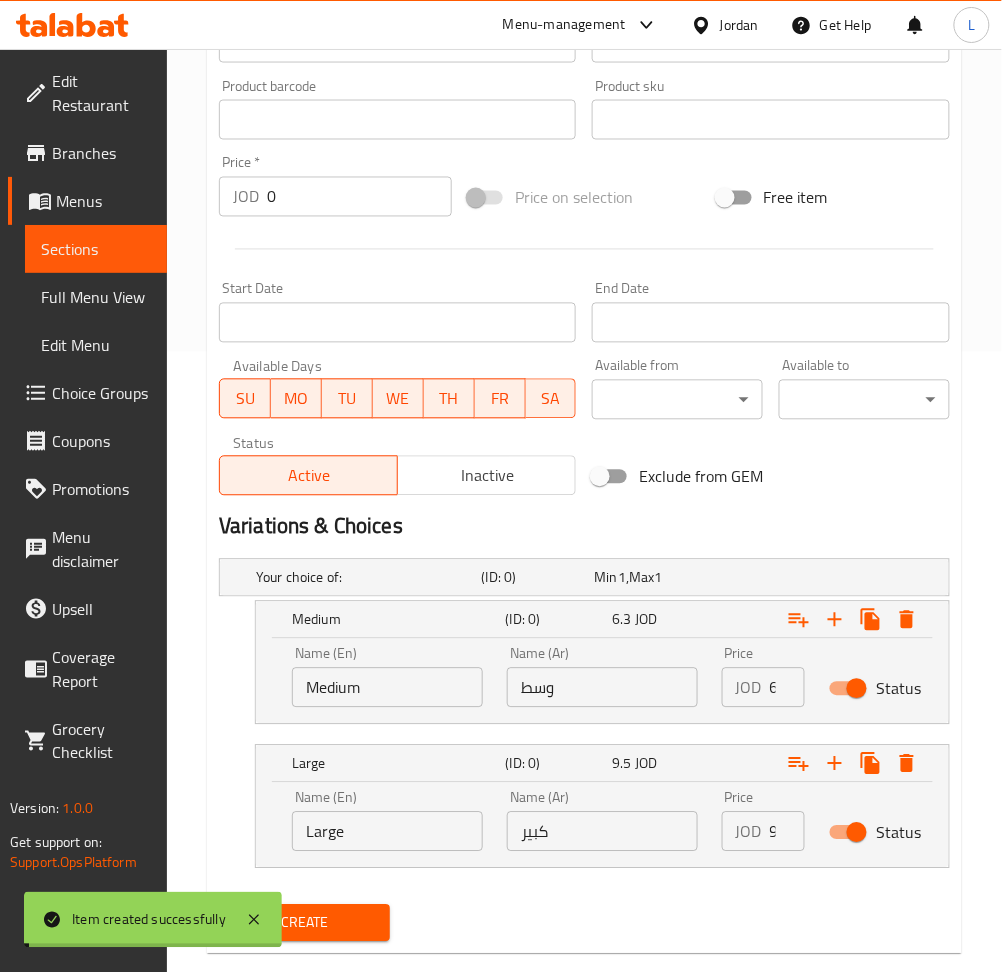 scroll, scrollTop: 657, scrollLeft: 0, axis: vertical 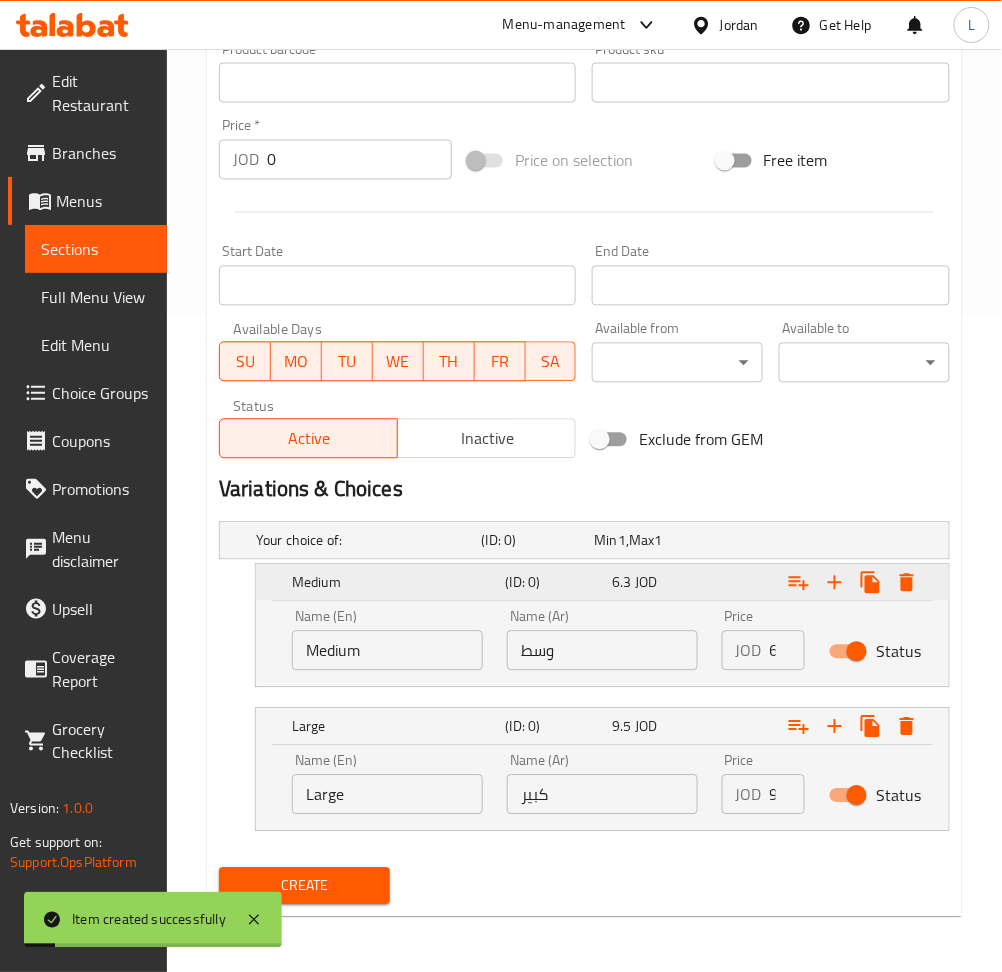 click 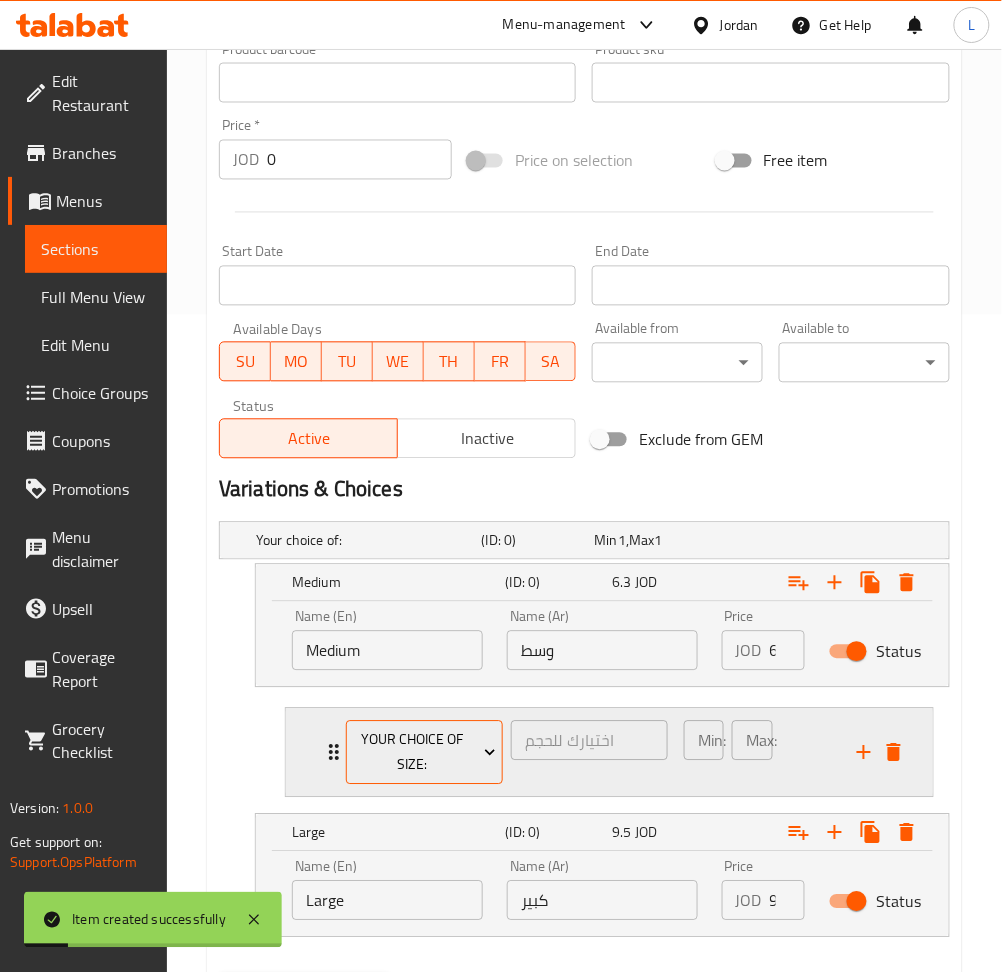 click on "your choice of size:" at bounding box center (424, 753) 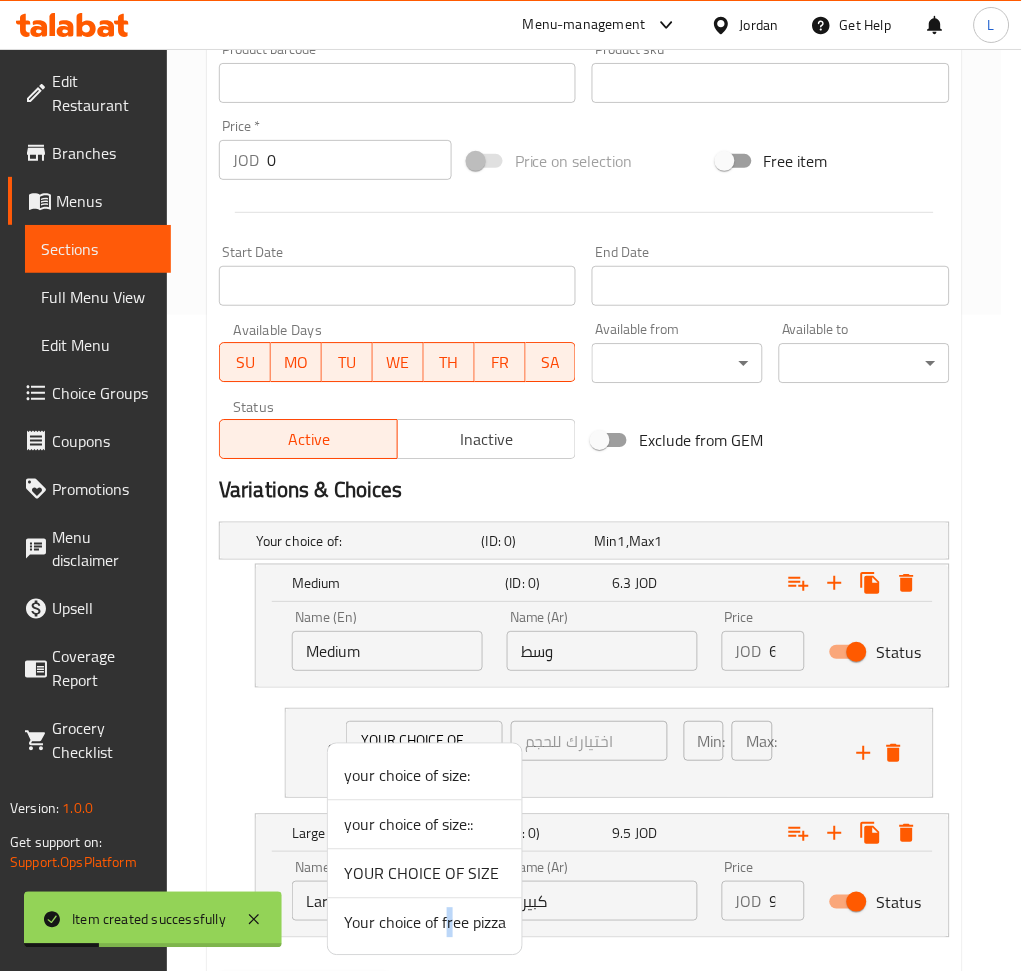 click on "Your choice of free pizza" at bounding box center [425, 923] 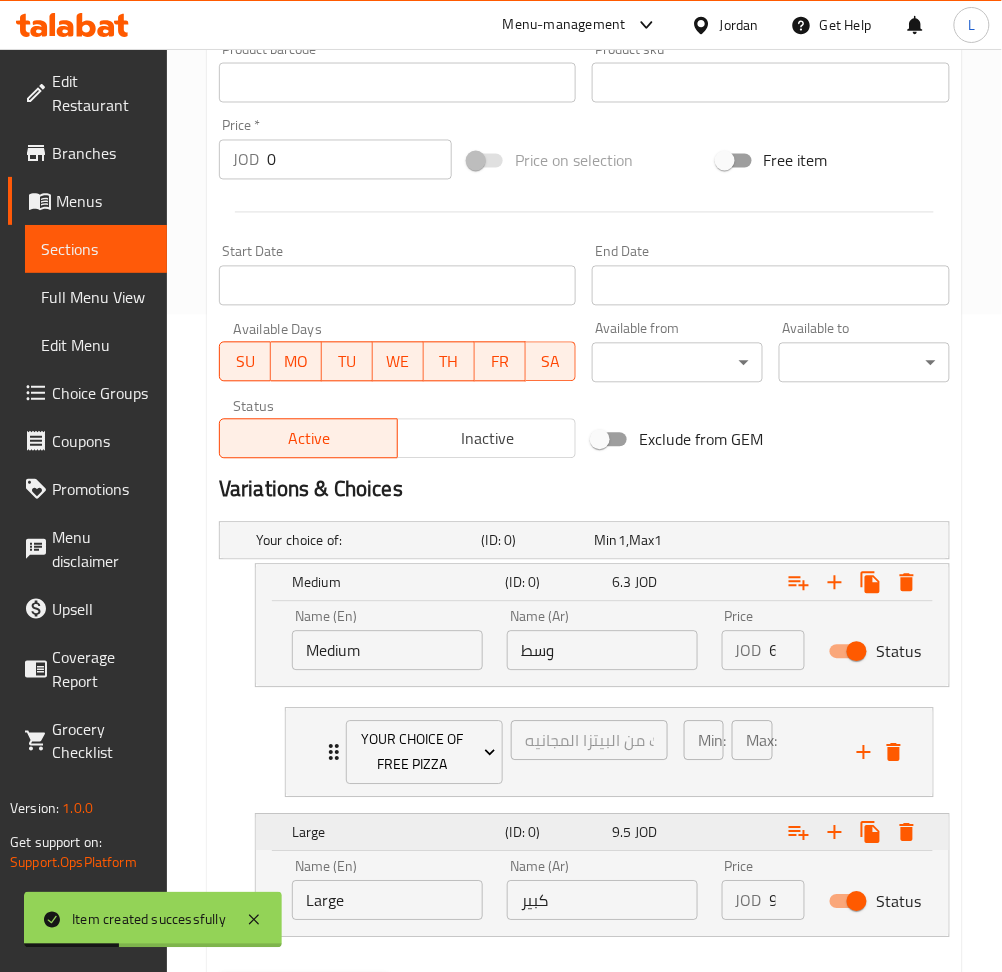 click at bounding box center (799, 583) 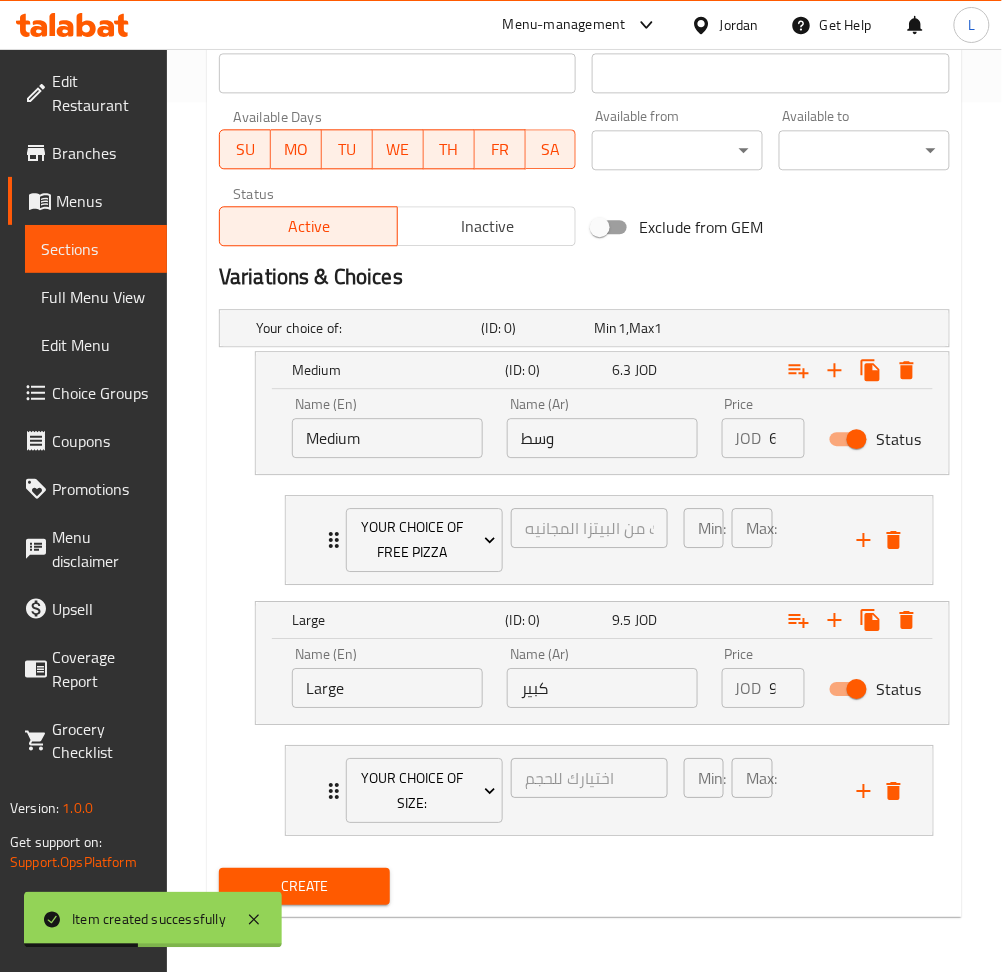 scroll, scrollTop: 871, scrollLeft: 0, axis: vertical 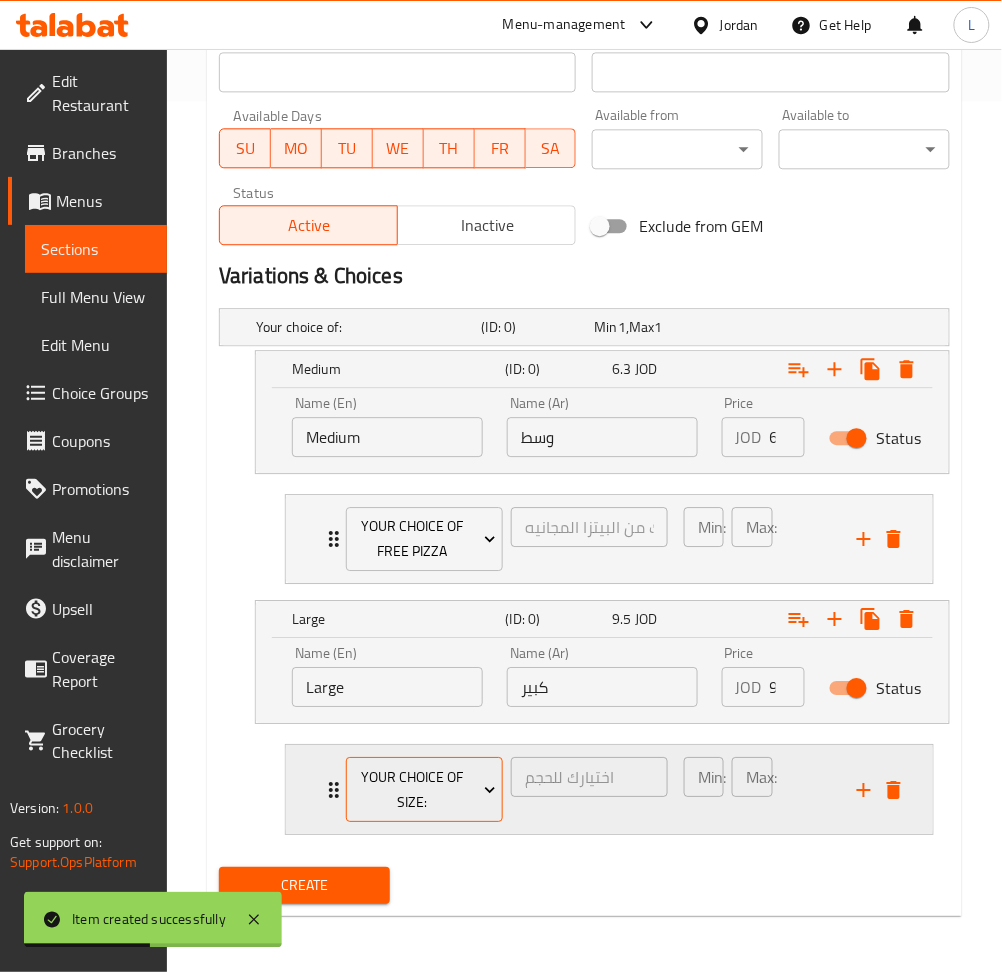 click on "your choice of size:" at bounding box center [424, 790] 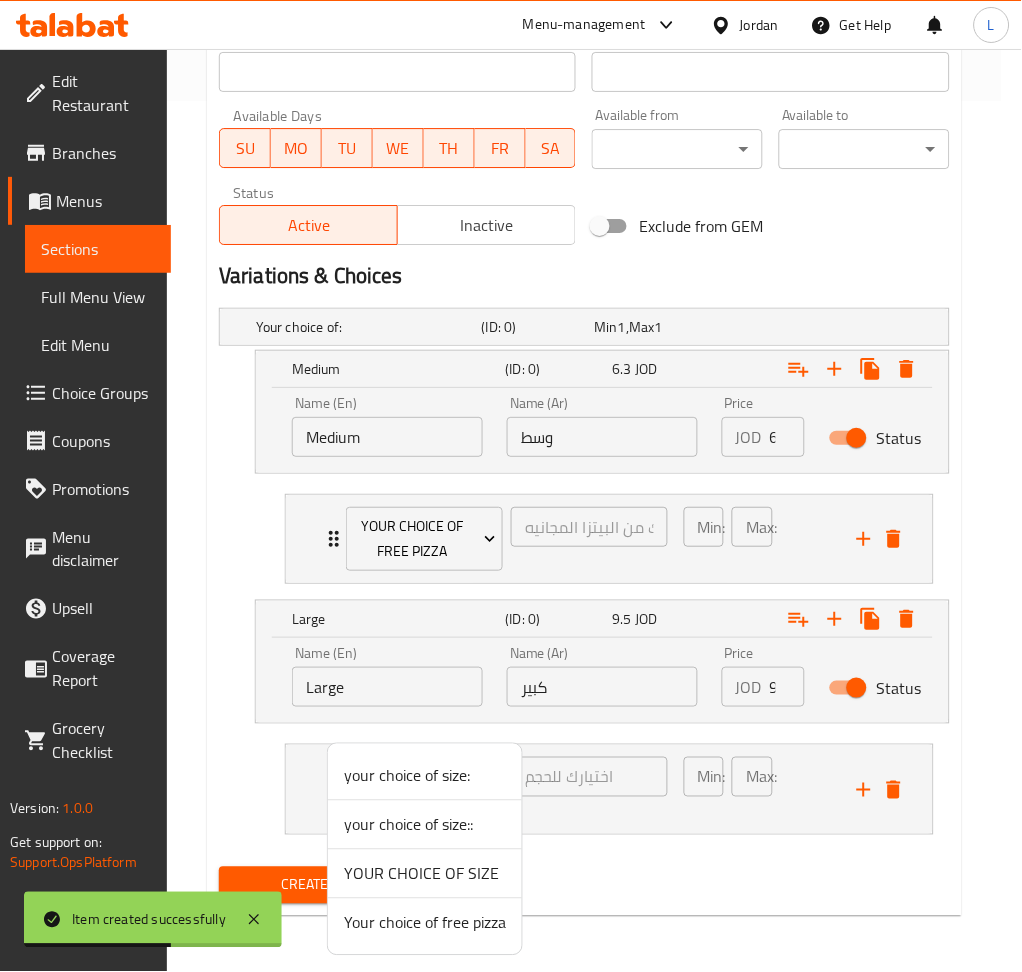 click on "Your choice of free pizza" at bounding box center (425, 923) 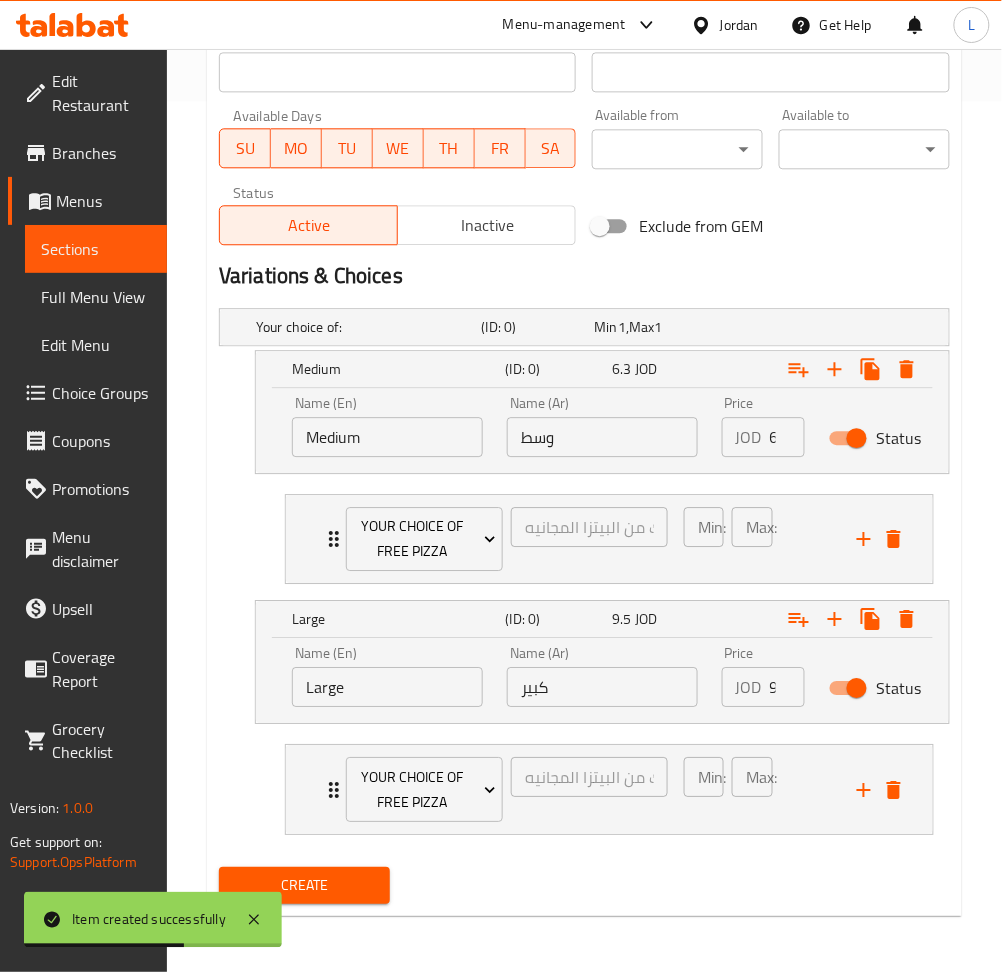 click on "Create" at bounding box center [304, 885] 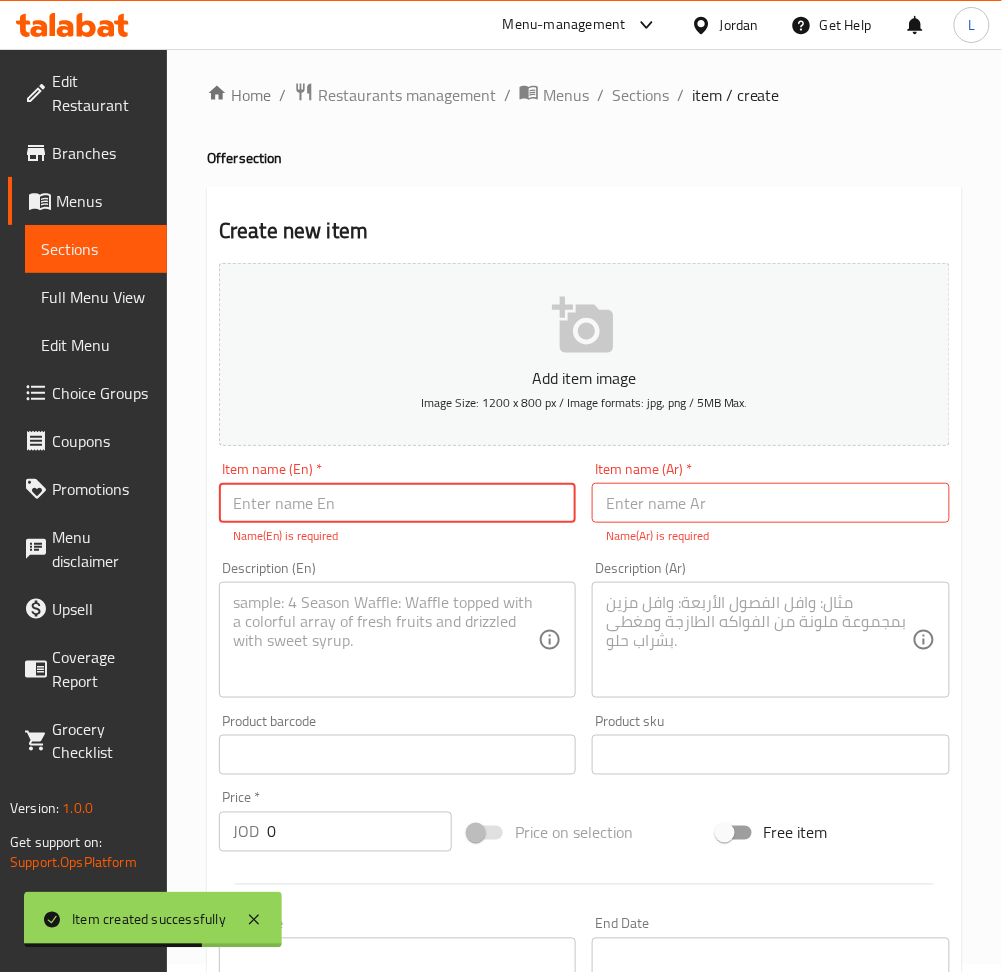 scroll, scrollTop: 0, scrollLeft: 0, axis: both 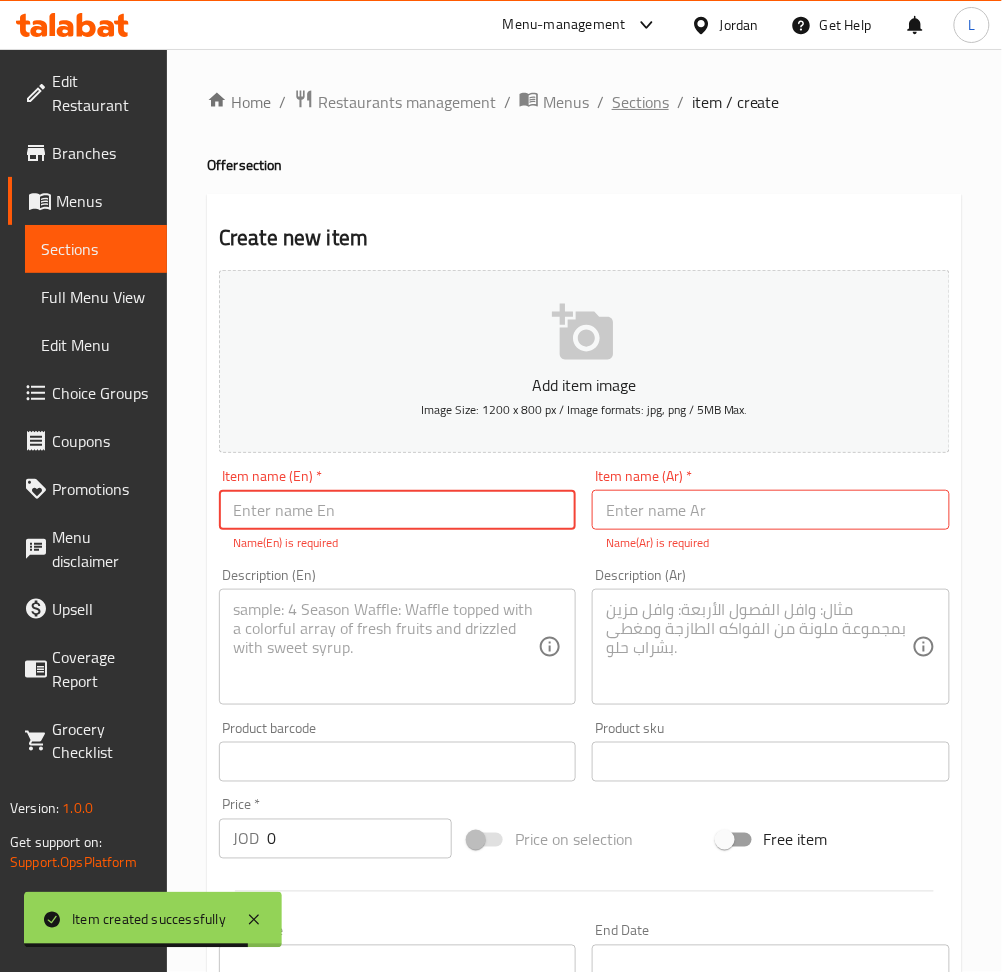 click on "Sections" at bounding box center (640, 102) 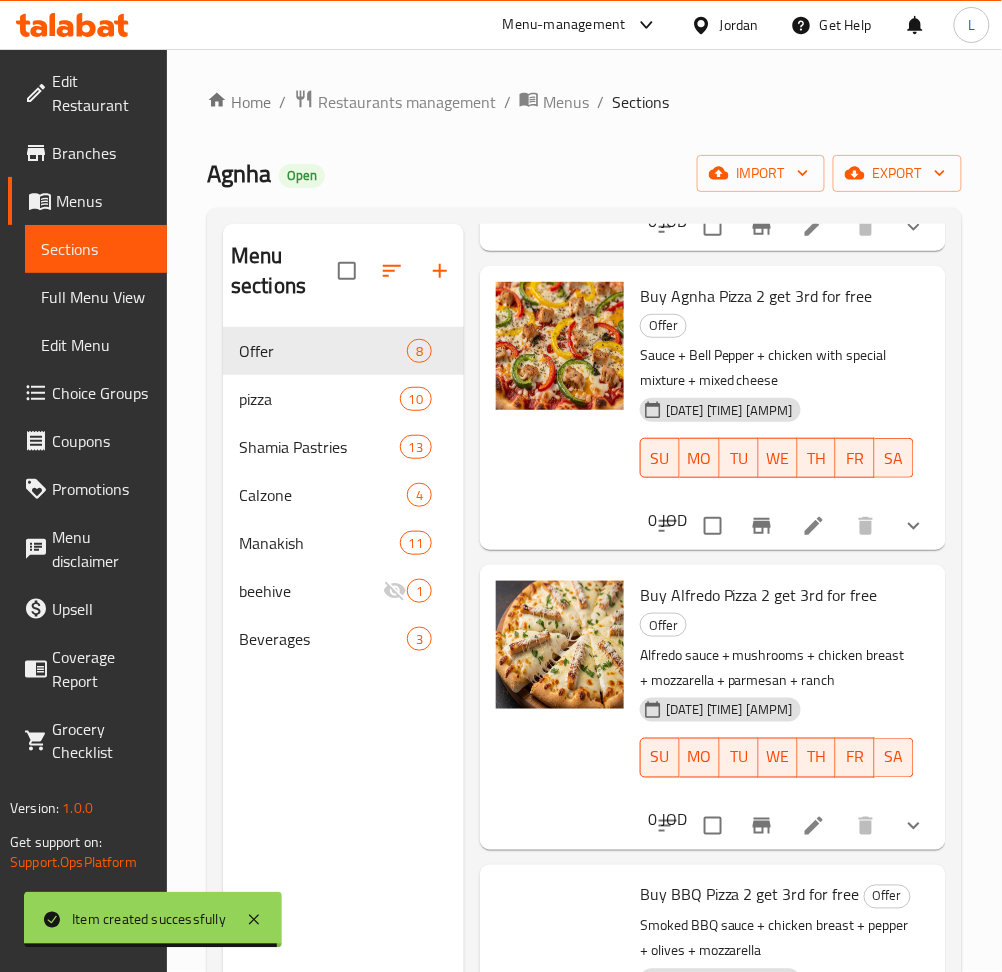 scroll, scrollTop: 1448, scrollLeft: 0, axis: vertical 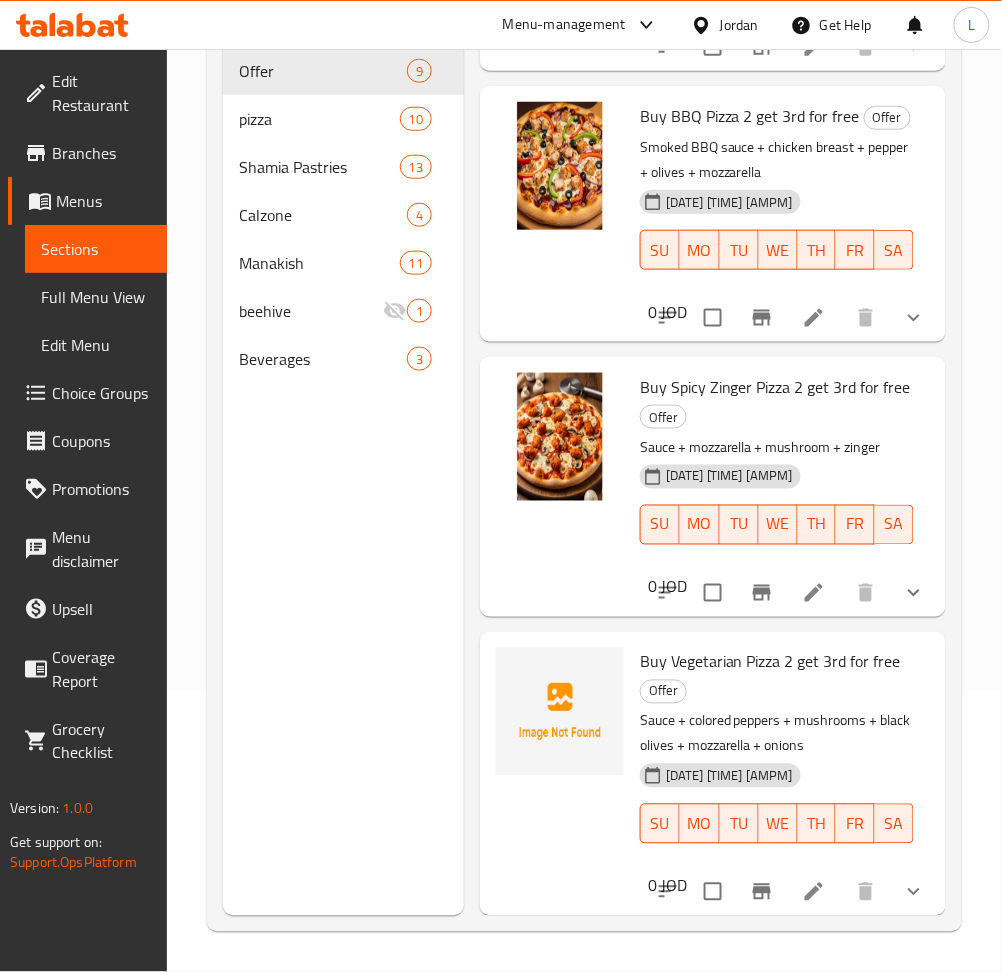 click at bounding box center (814, 892) 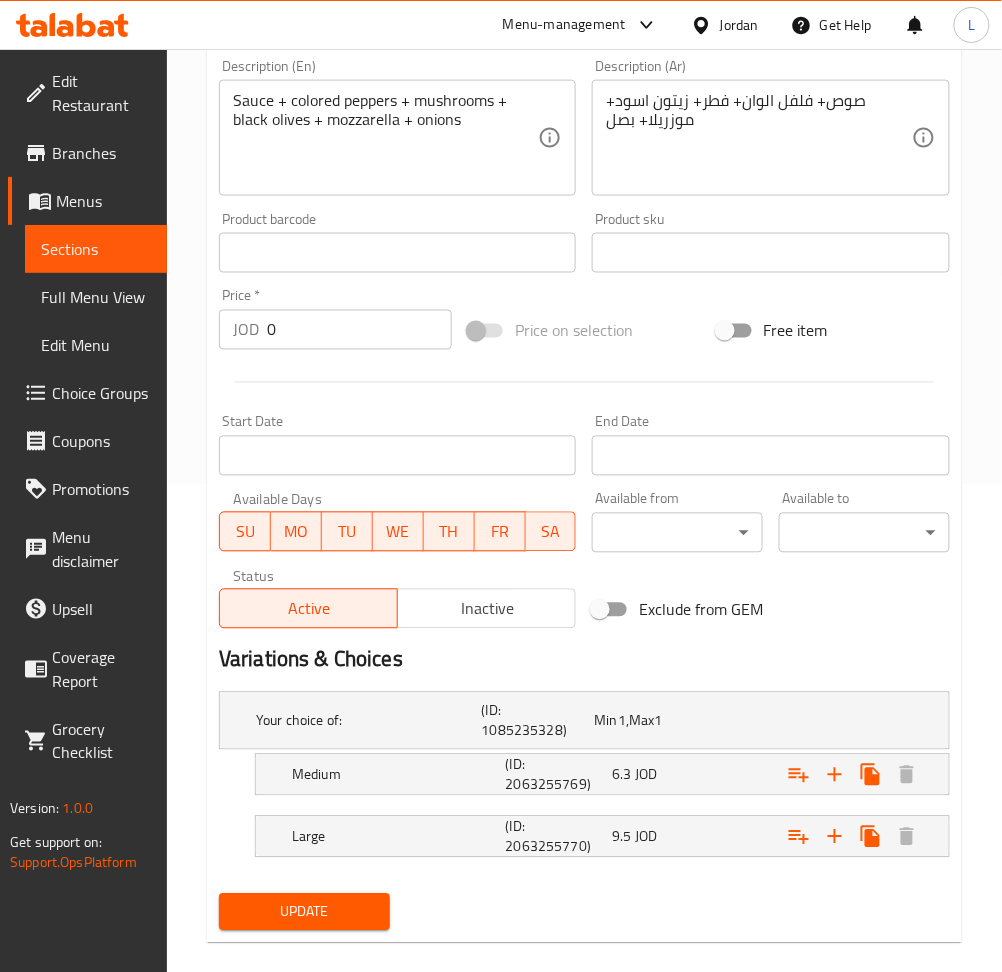scroll, scrollTop: 513, scrollLeft: 0, axis: vertical 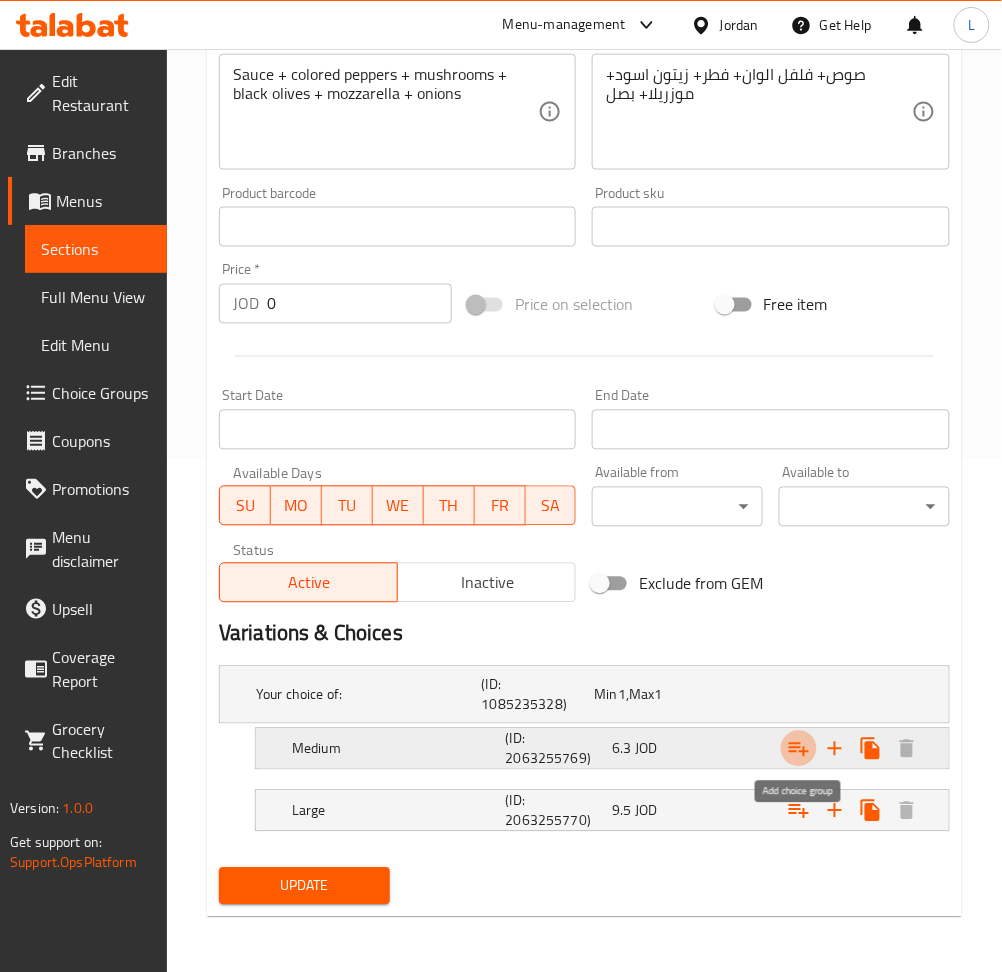 click 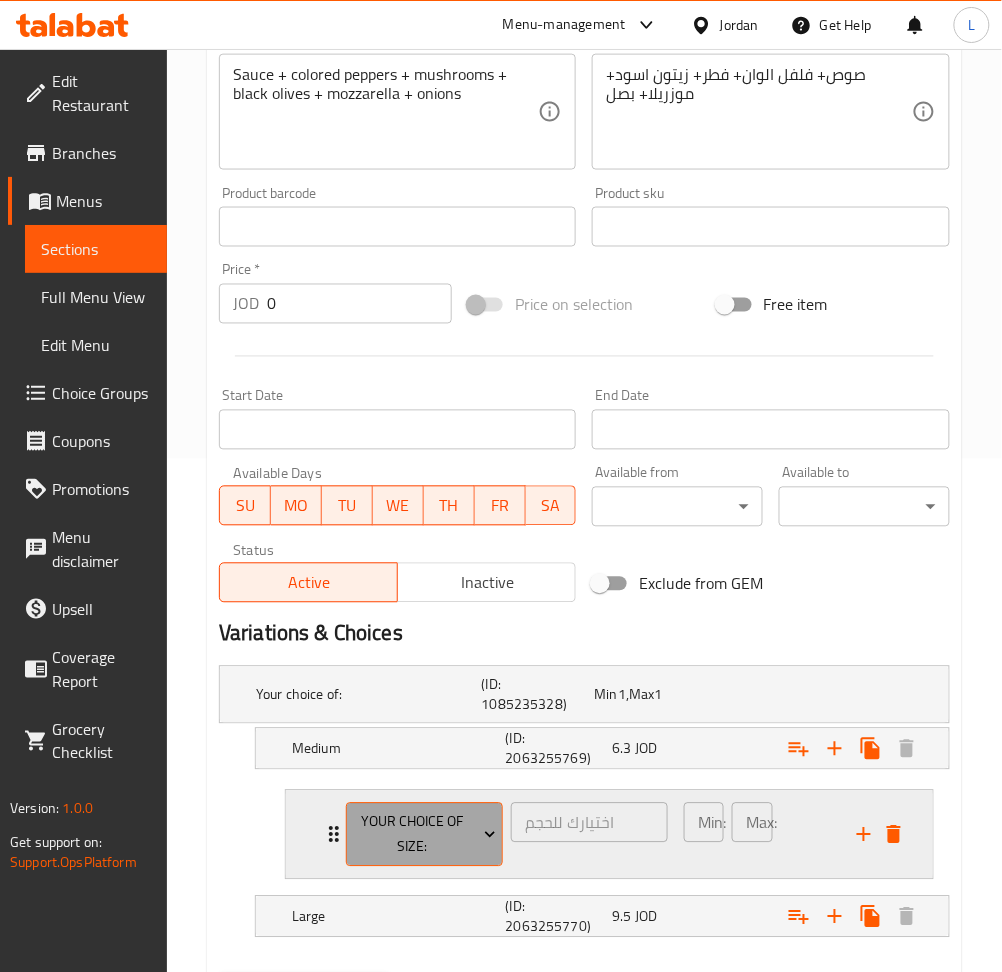 click on "your choice of size:" at bounding box center [424, 835] 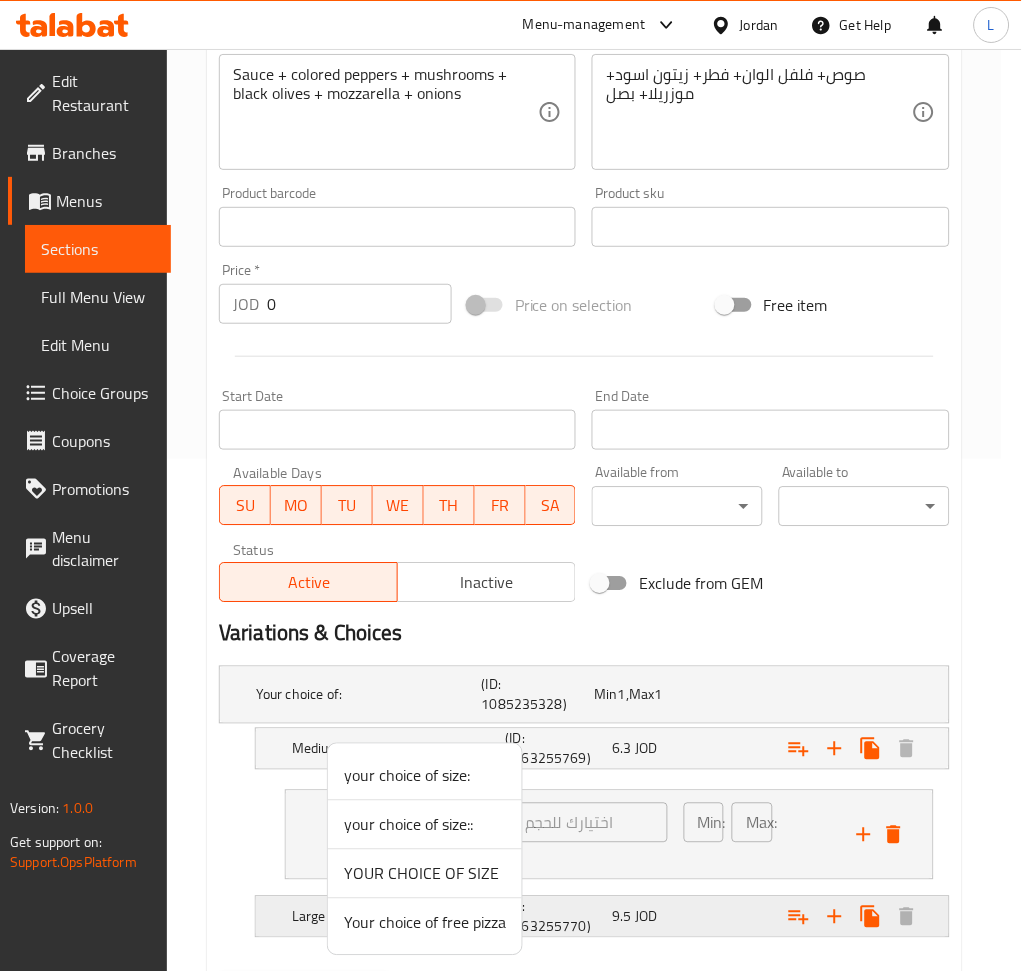 click on "Your choice of free pizza" at bounding box center [425, 923] 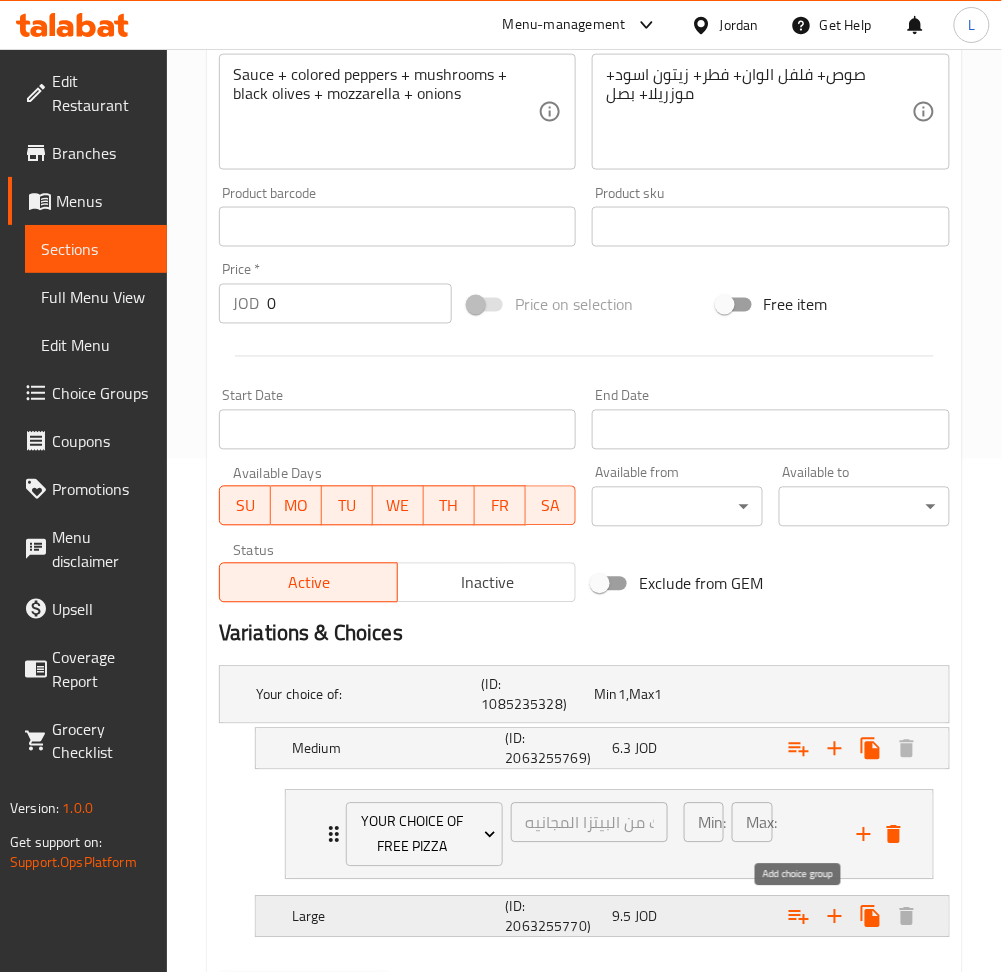 click at bounding box center [799, 917] 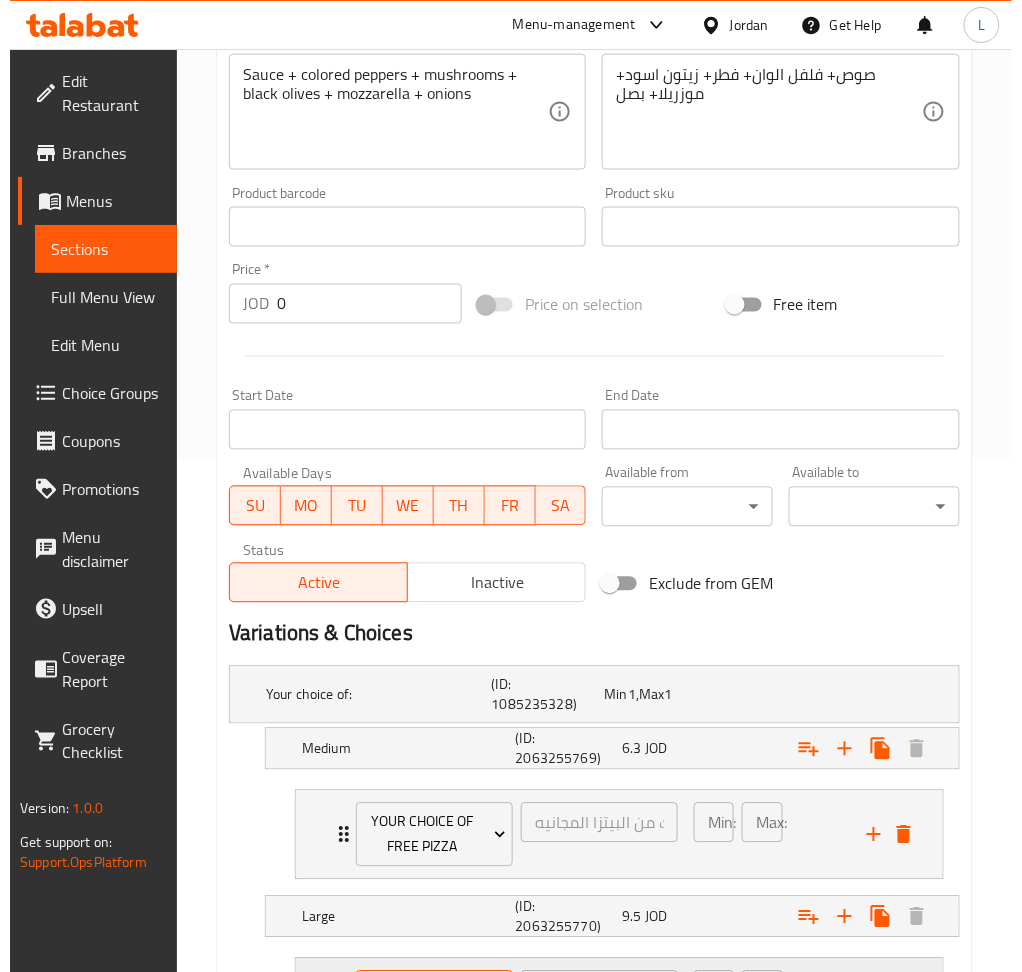 scroll, scrollTop: 727, scrollLeft: 0, axis: vertical 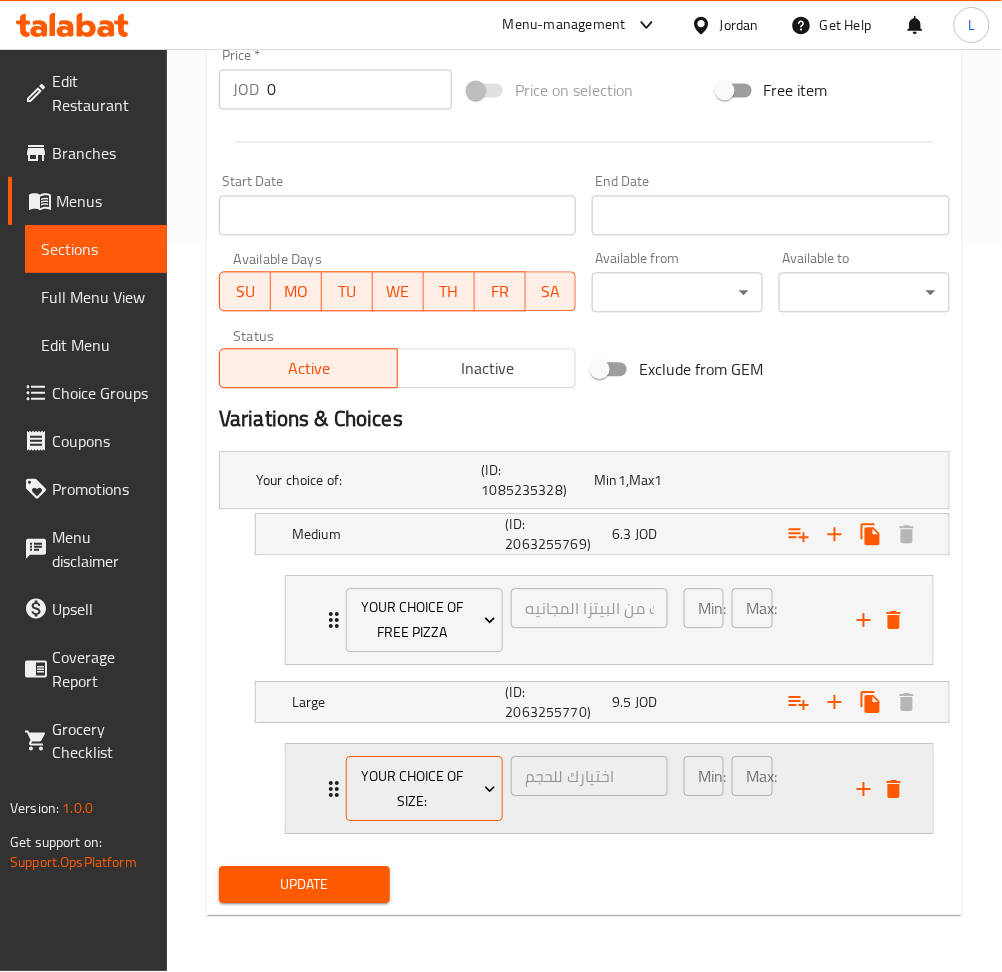 click on "your choice of size:" at bounding box center (424, 790) 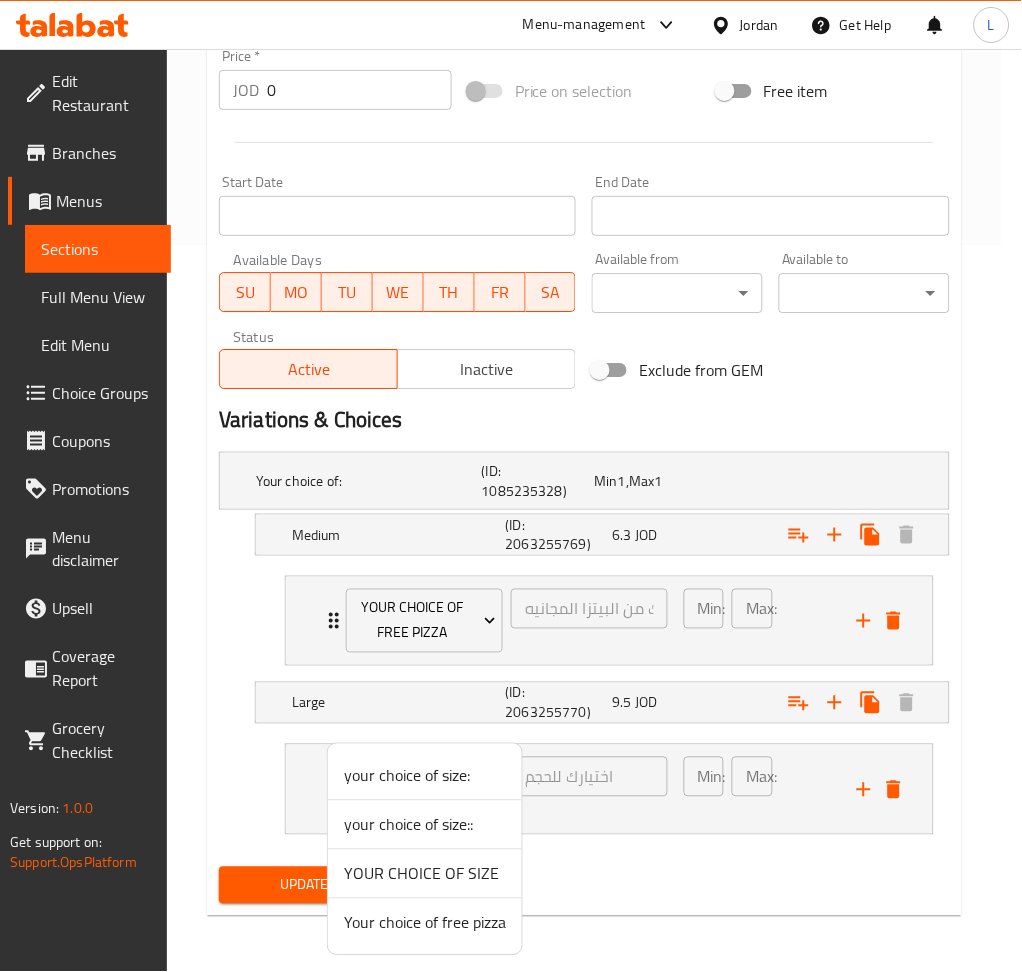 click on "Your choice of free pizza" at bounding box center [425, 923] 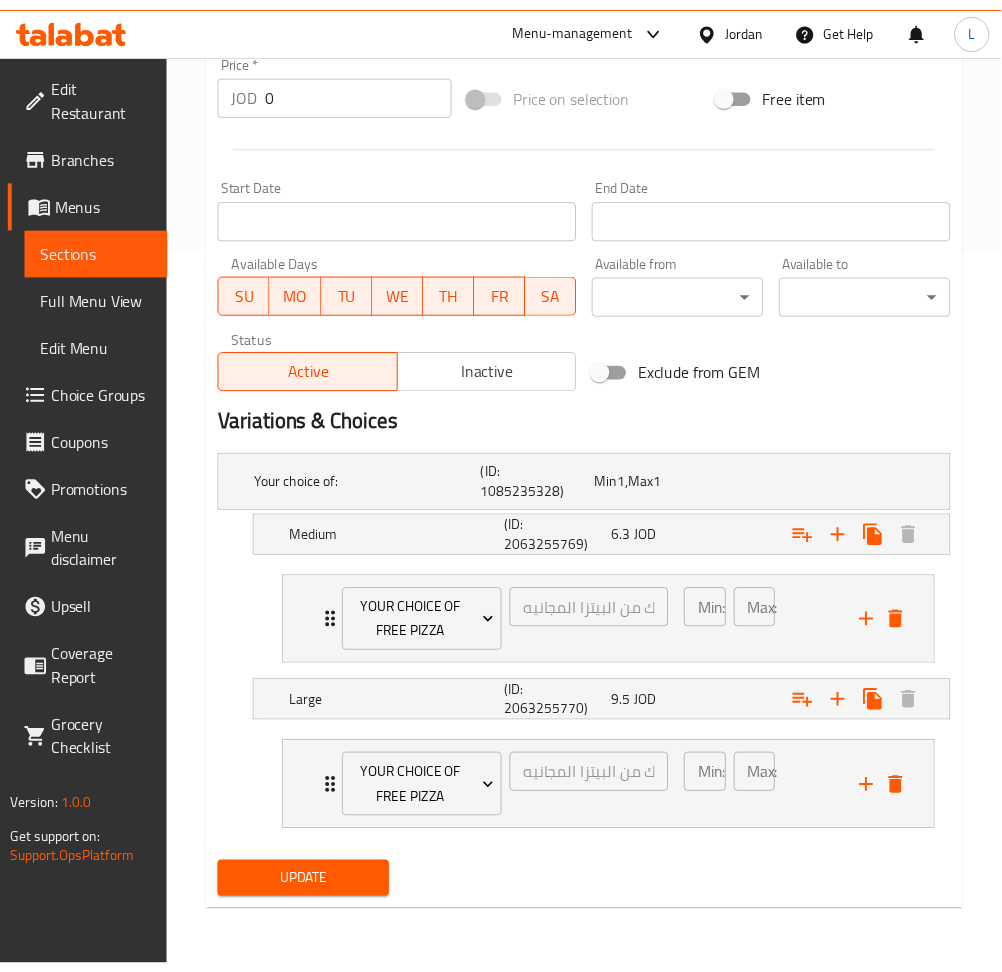 scroll, scrollTop: 707, scrollLeft: 0, axis: vertical 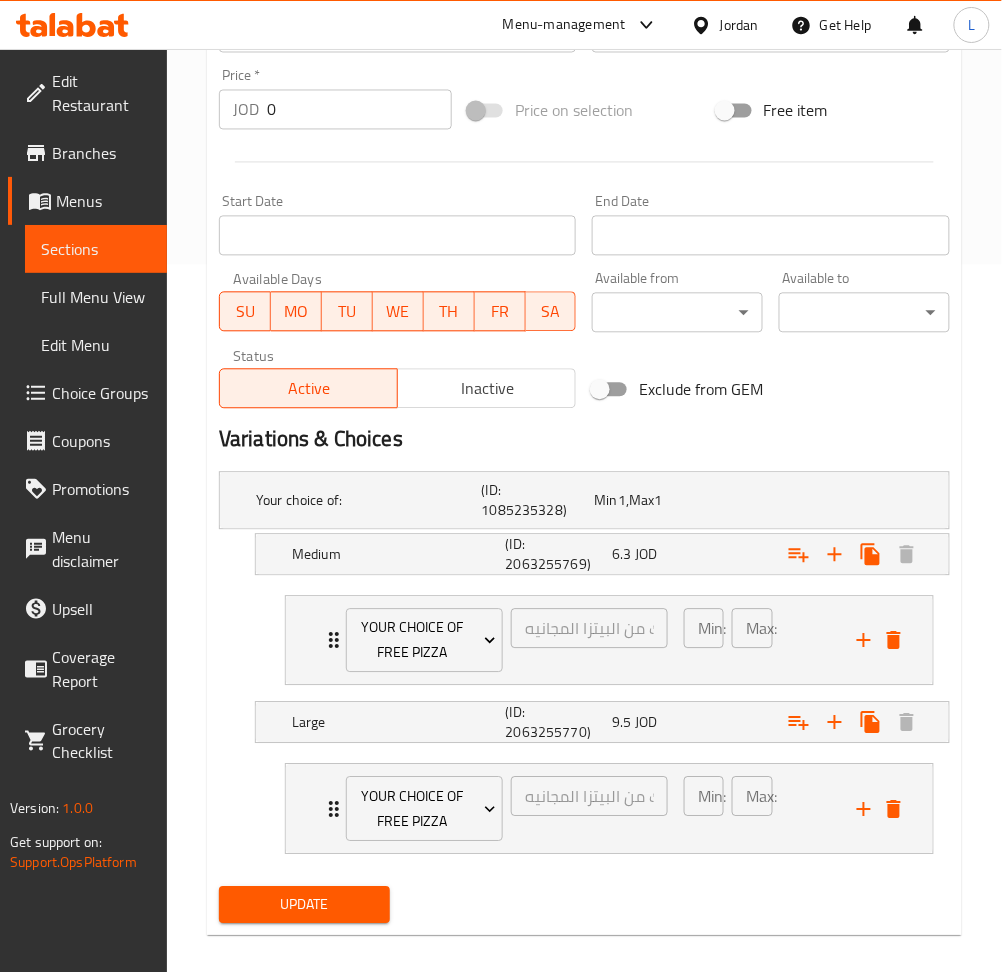 click on "Update" at bounding box center [304, 905] 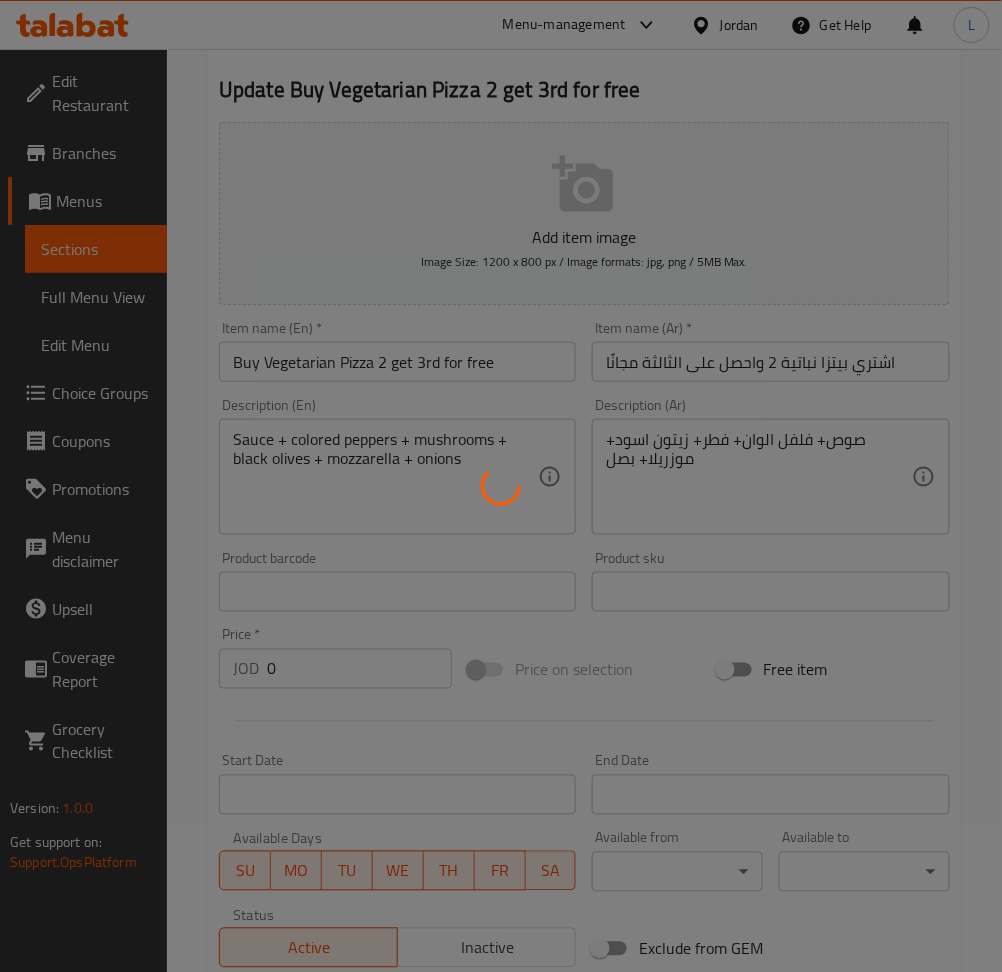scroll, scrollTop: 0, scrollLeft: 0, axis: both 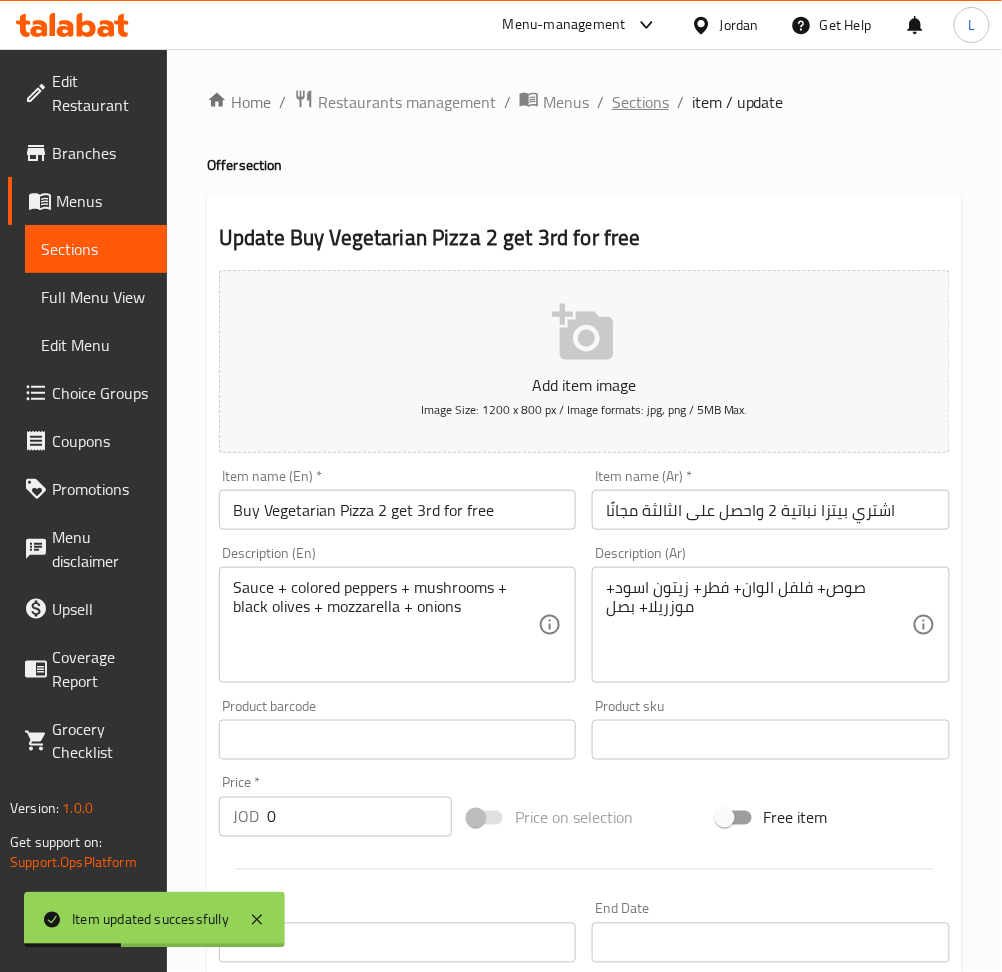 click on "Sections" at bounding box center (640, 102) 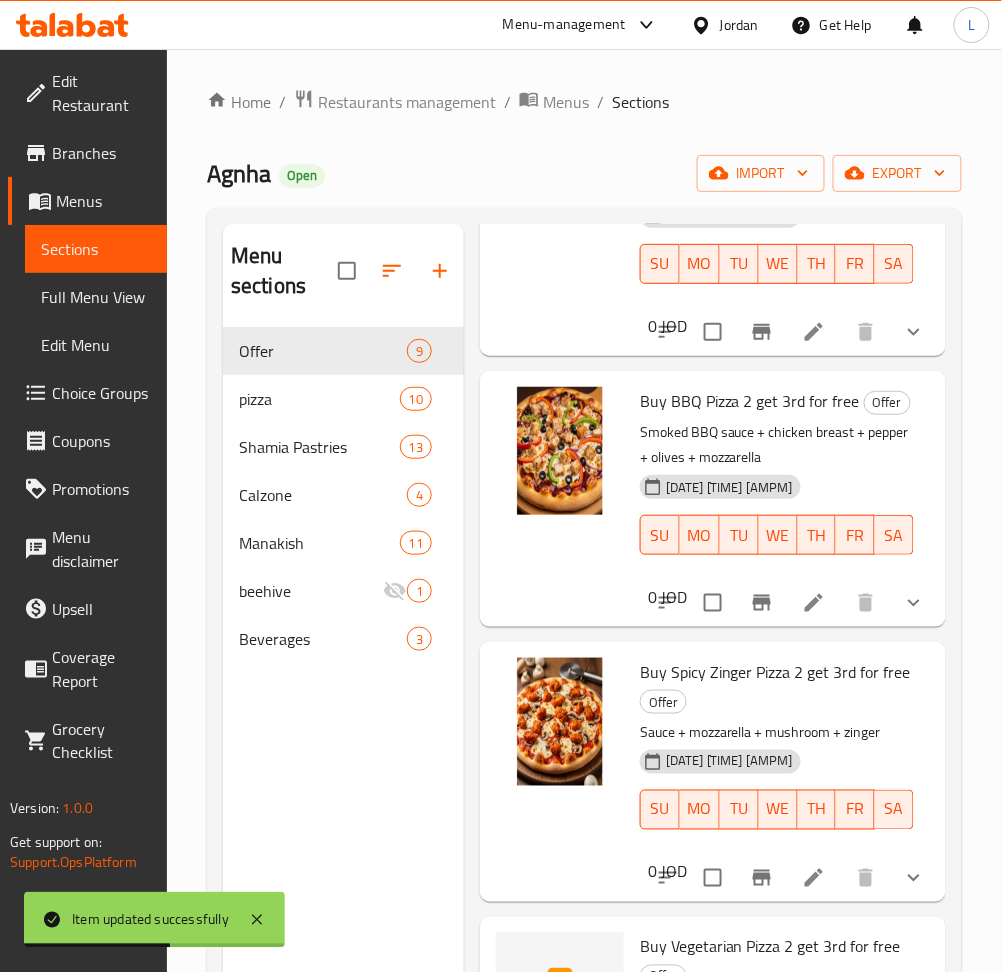 scroll, scrollTop: 1747, scrollLeft: 0, axis: vertical 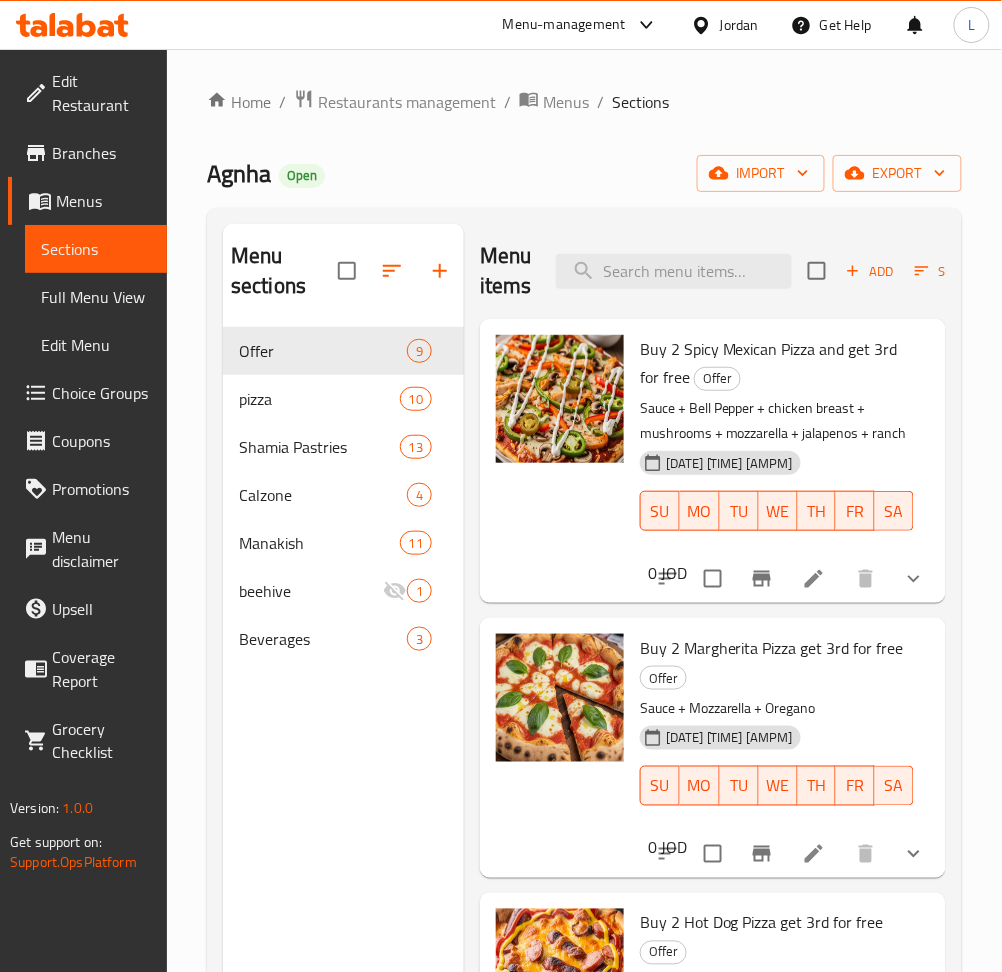 click on "Add" at bounding box center [870, 271] 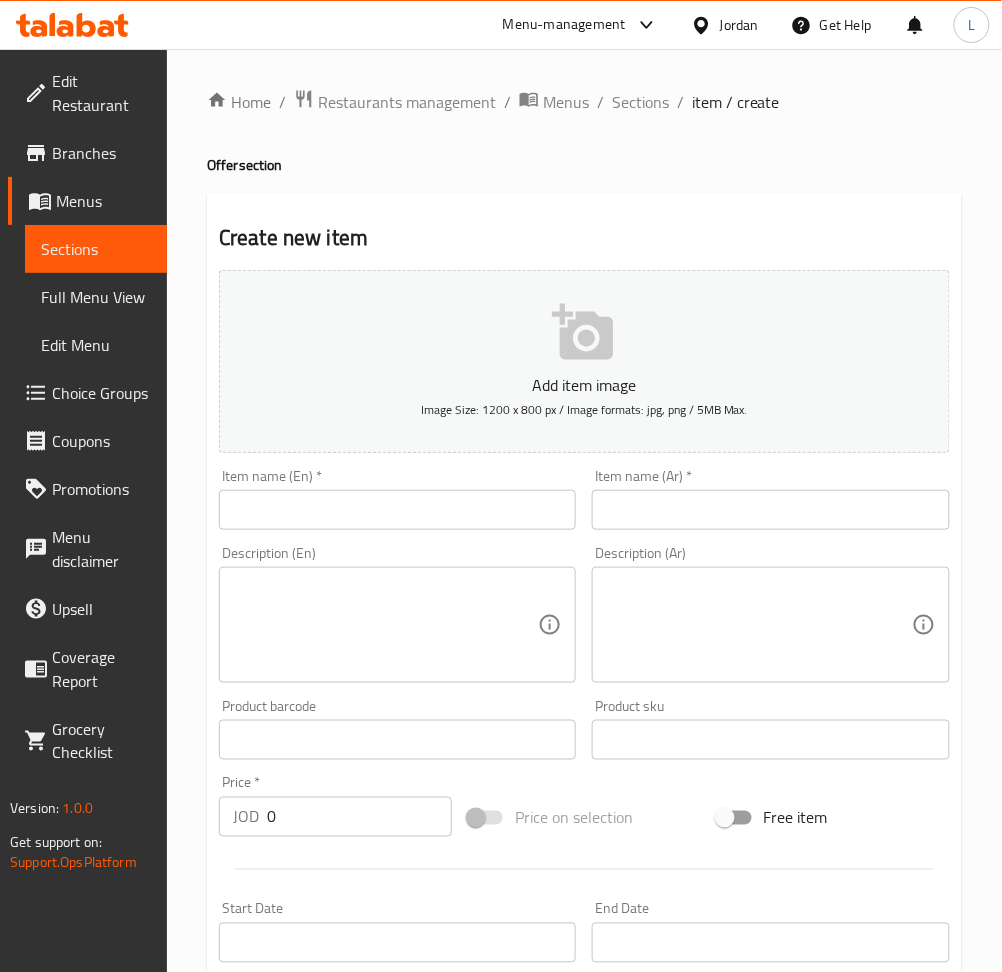 click at bounding box center [397, 510] 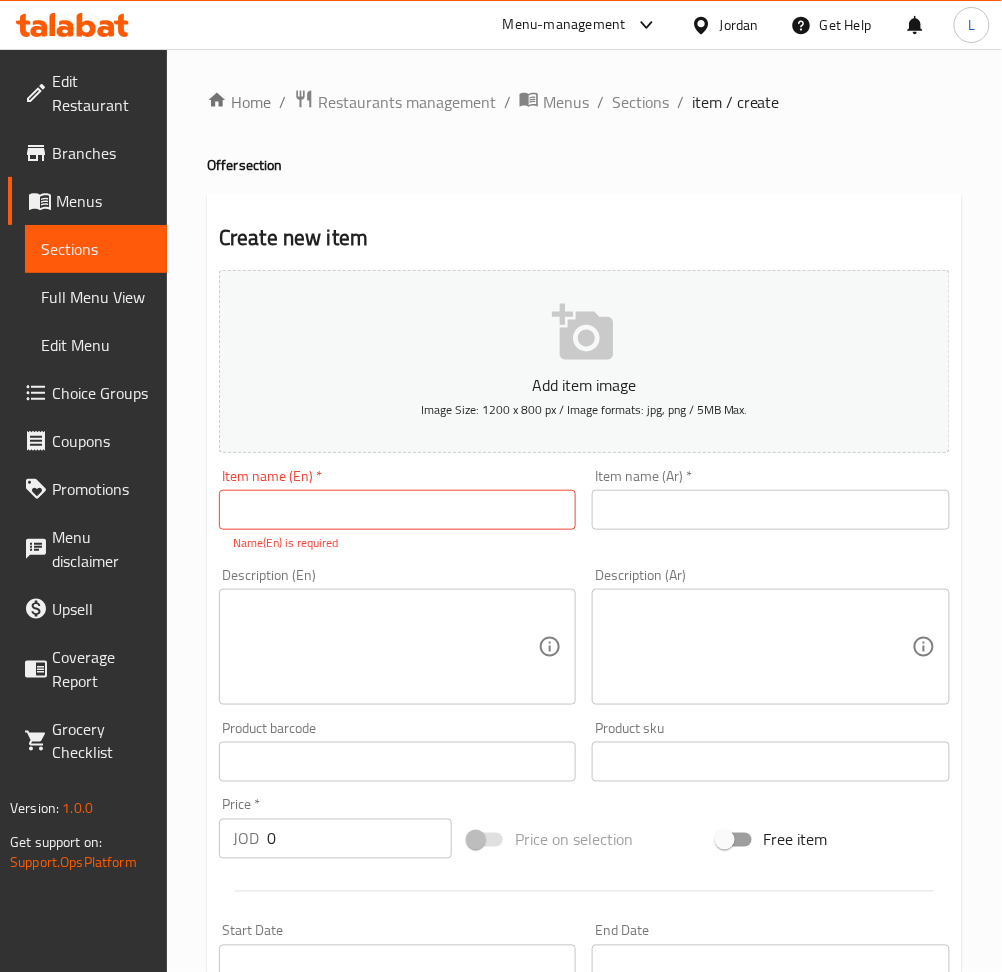 click at bounding box center (397, 510) 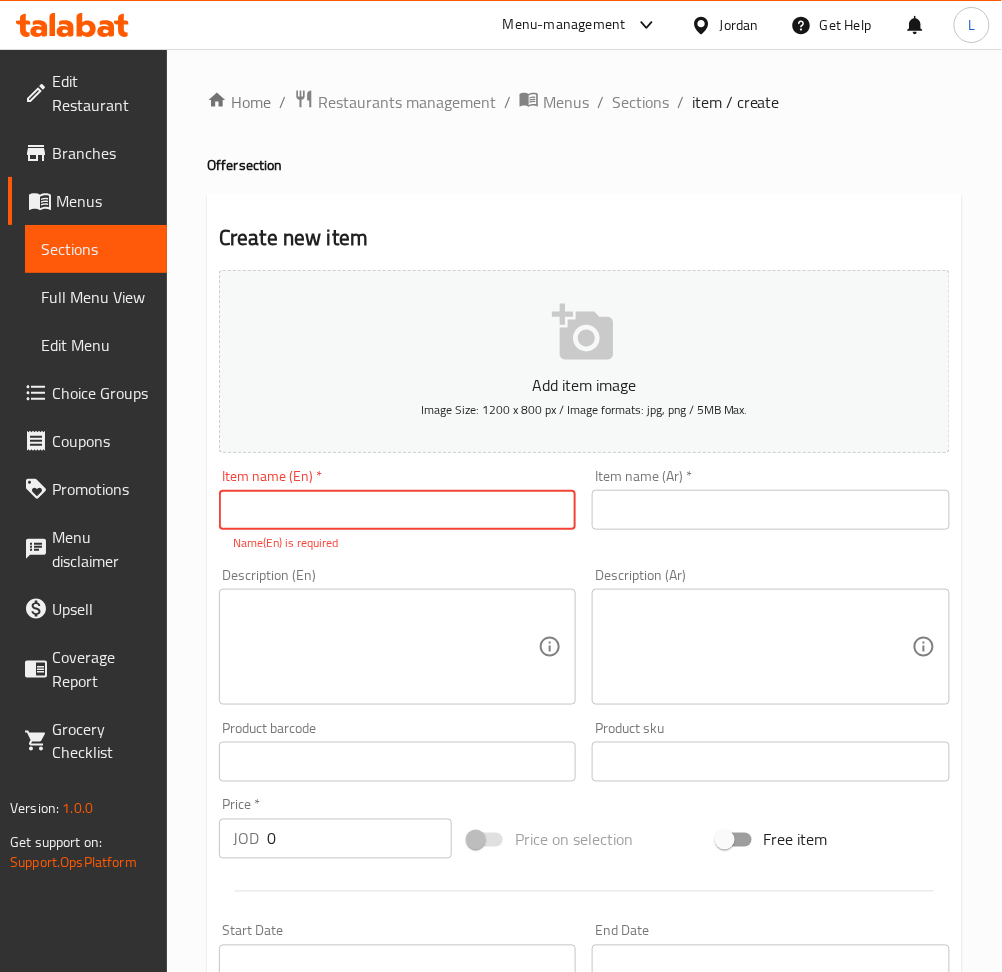 paste on "Buy [PIZZA] 2 get 3rd for free" 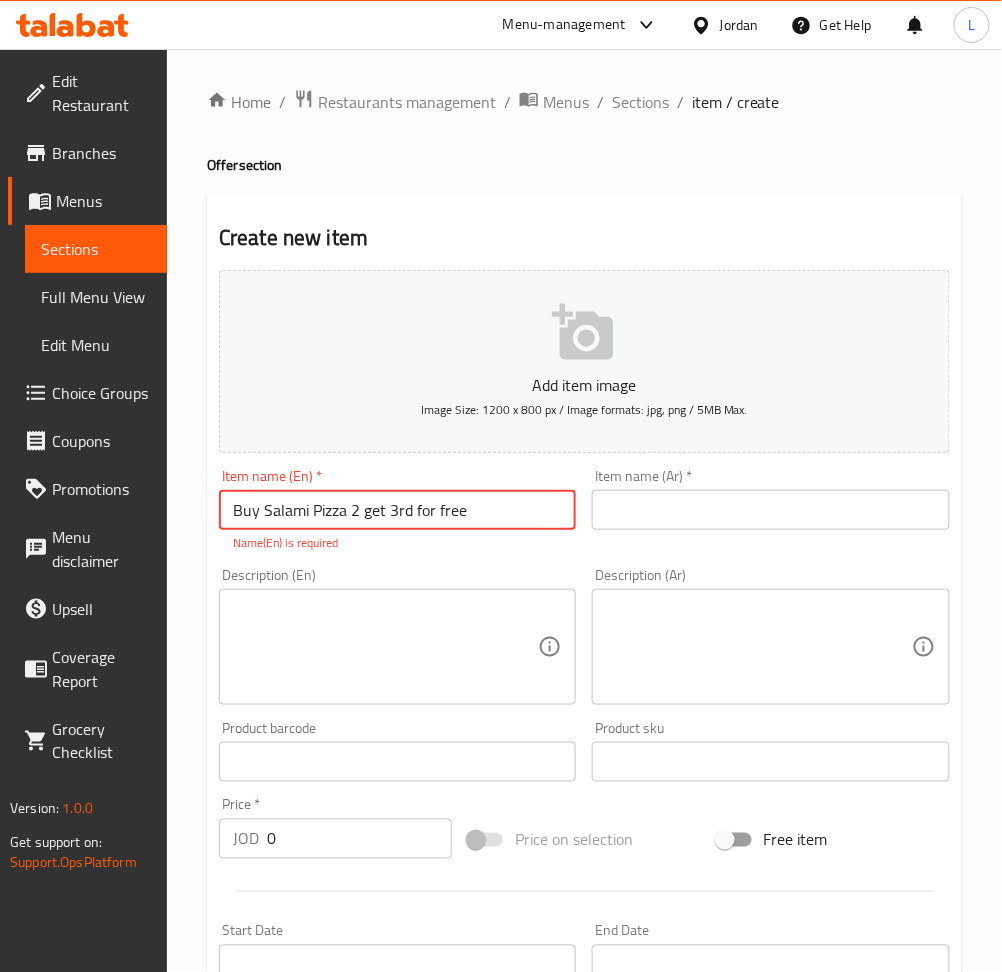 type on "Buy [PIZZA] 2 get 3rd for free" 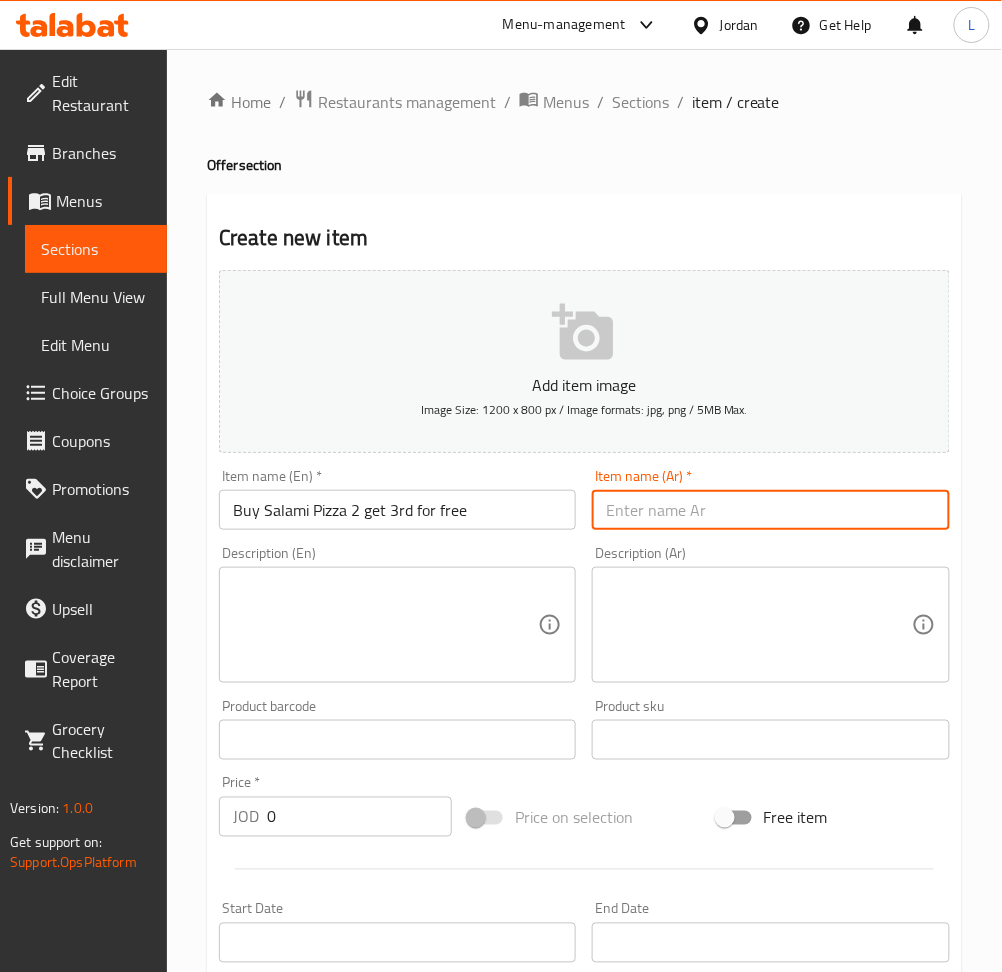 click at bounding box center [770, 510] 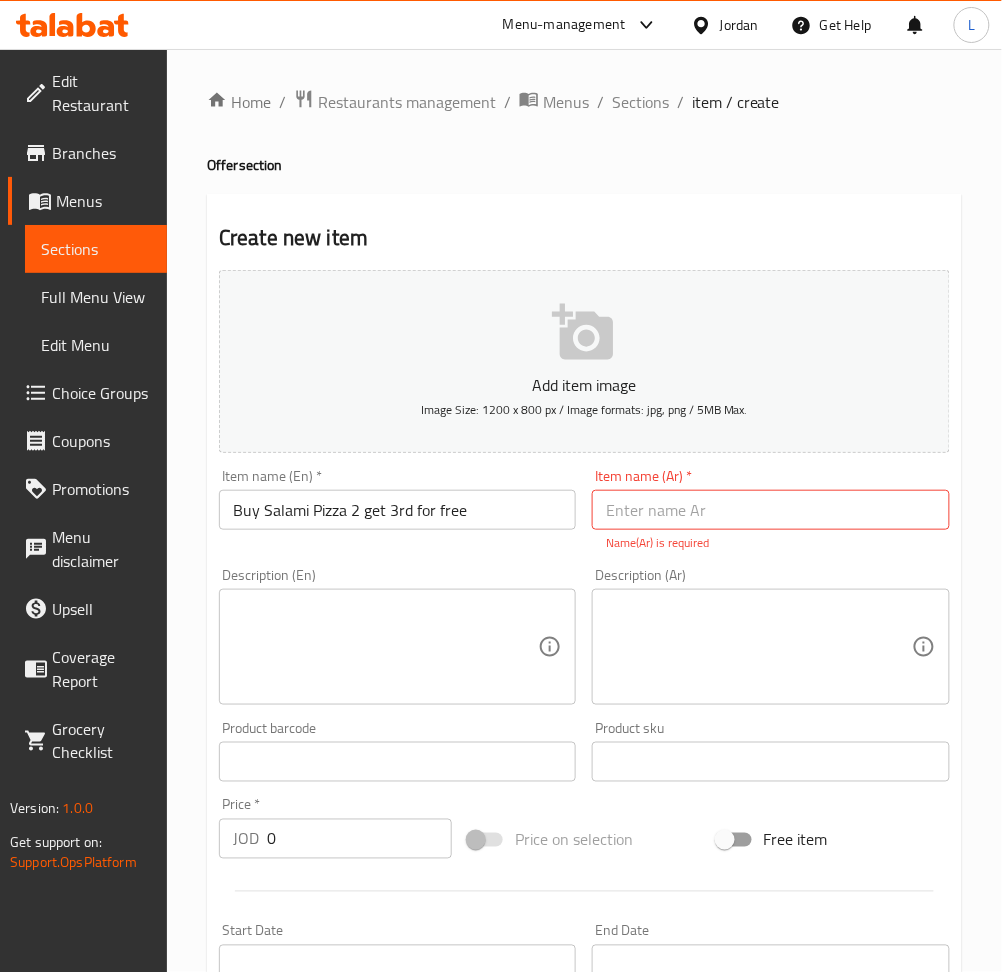 click at bounding box center (770, 510) 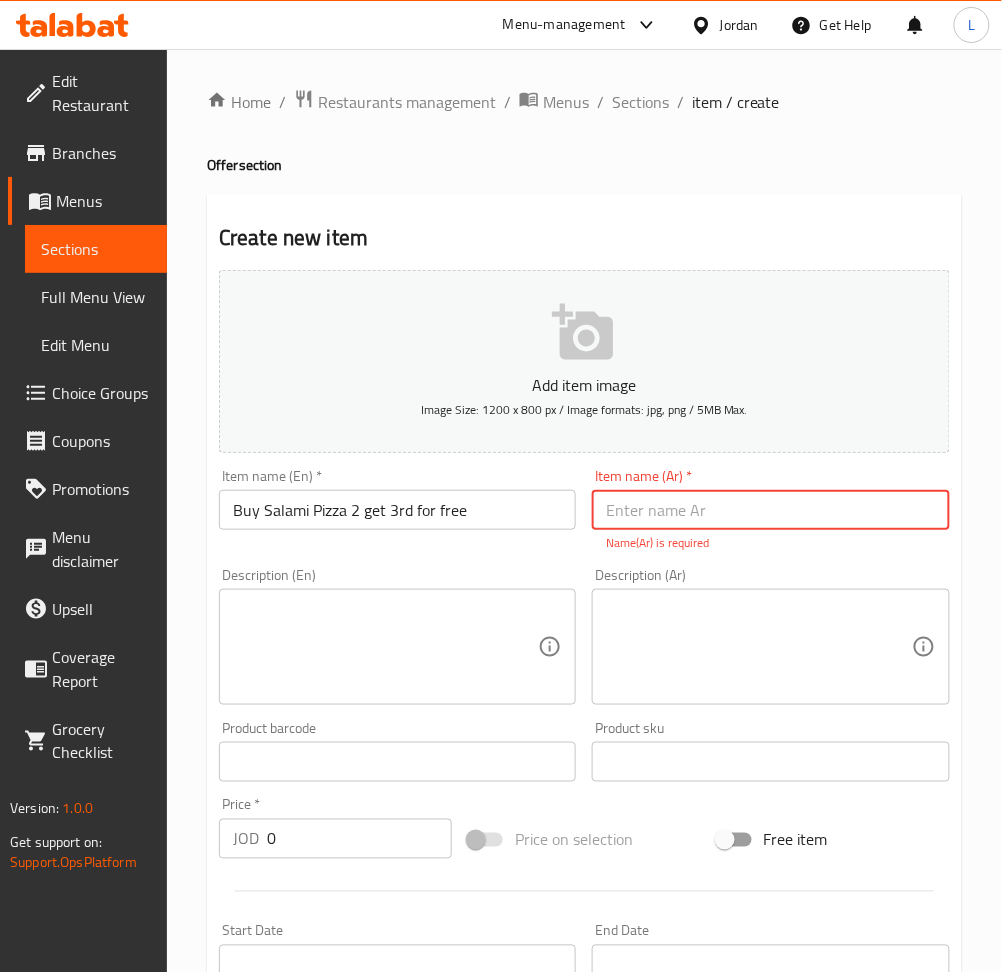 paste on "اشتري بيتزا سلامي 2 واحصل على الثالثة مجانًا" 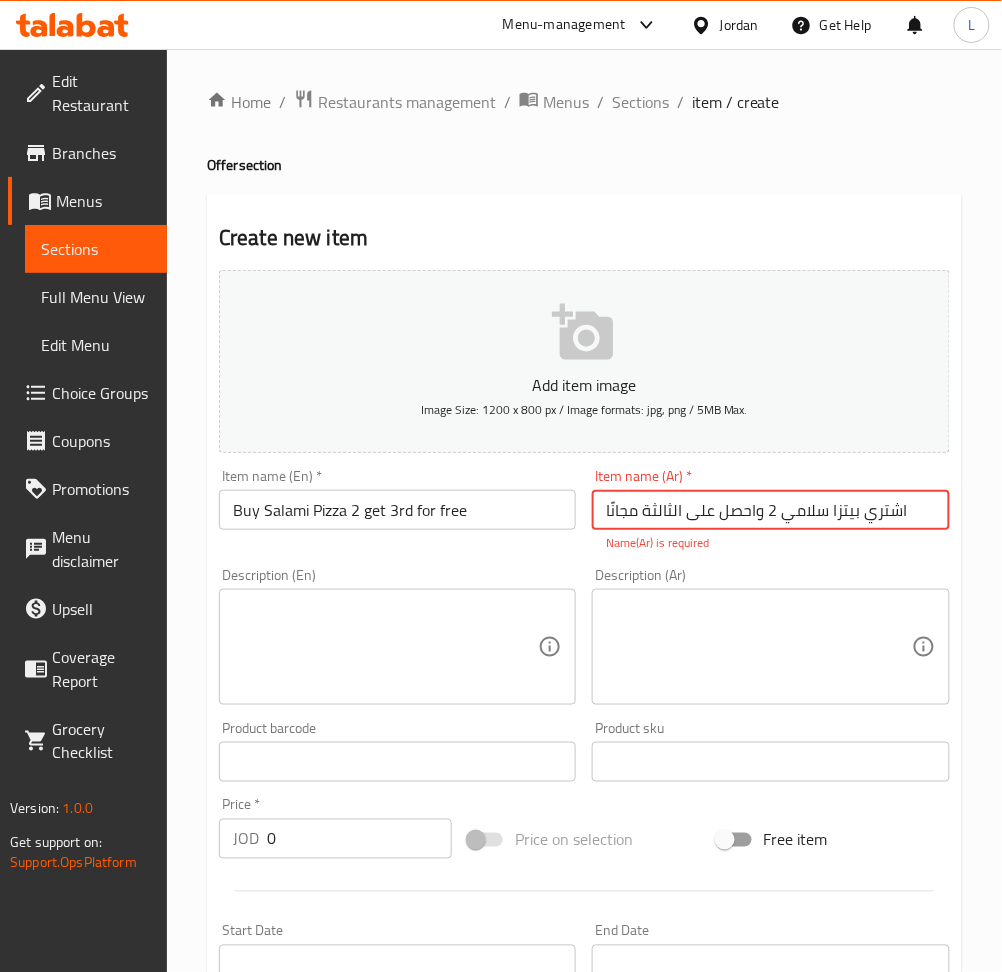 type on "اشتري بيتزا سلامي 2 واحصل على الثالثة مجانًا" 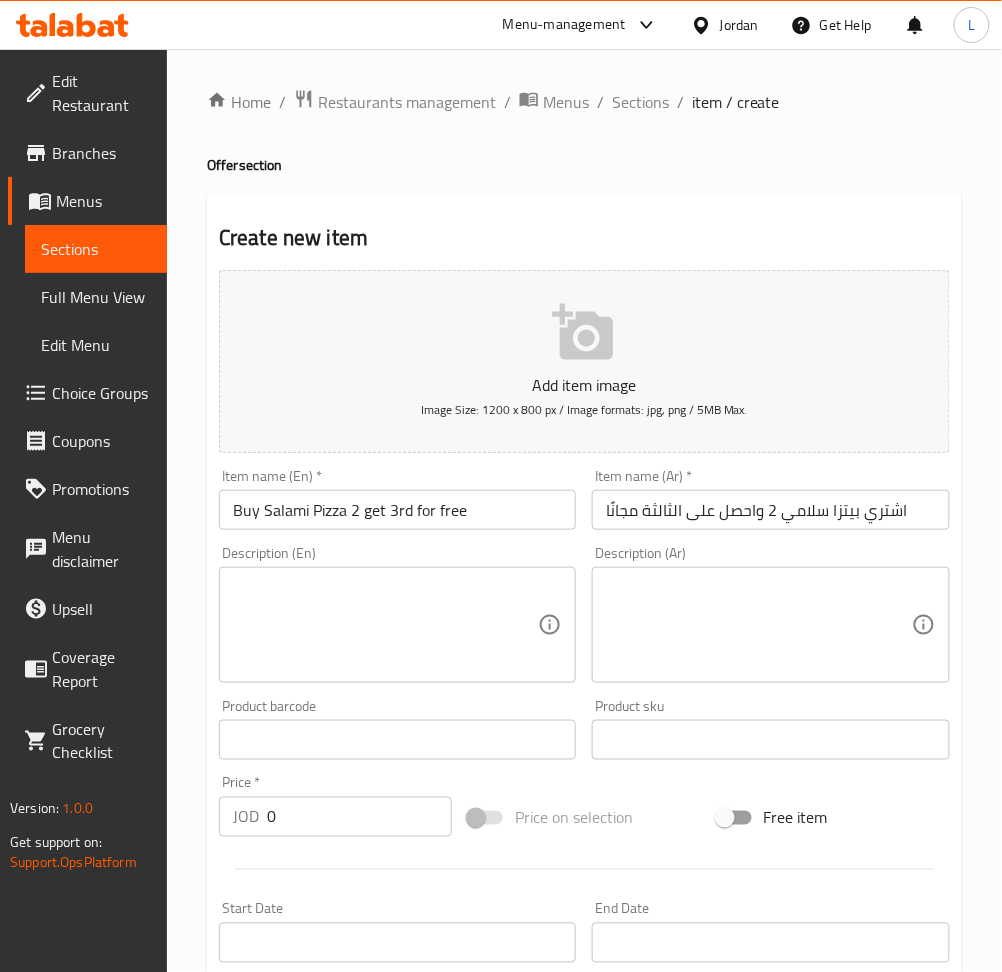 click at bounding box center [385, 625] 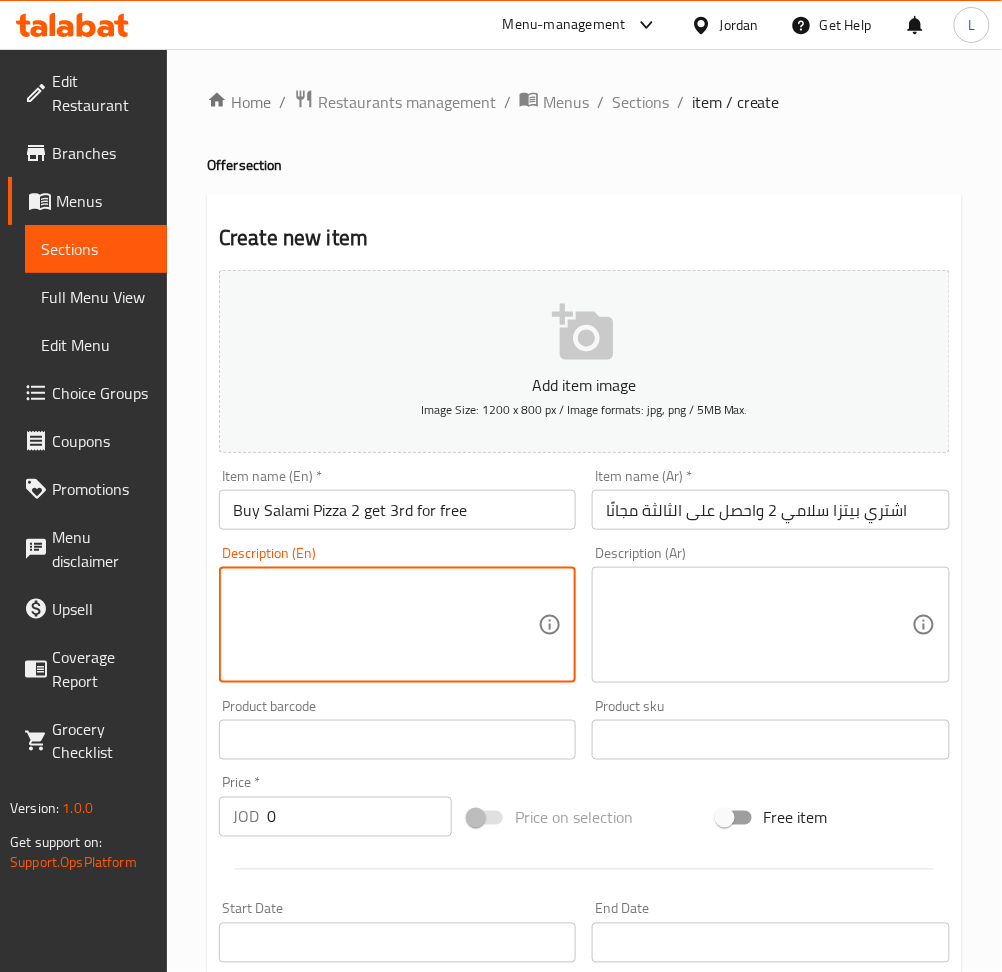 paste on "Sauce + salami + oregano + mozzarella + mushrooms + olives" 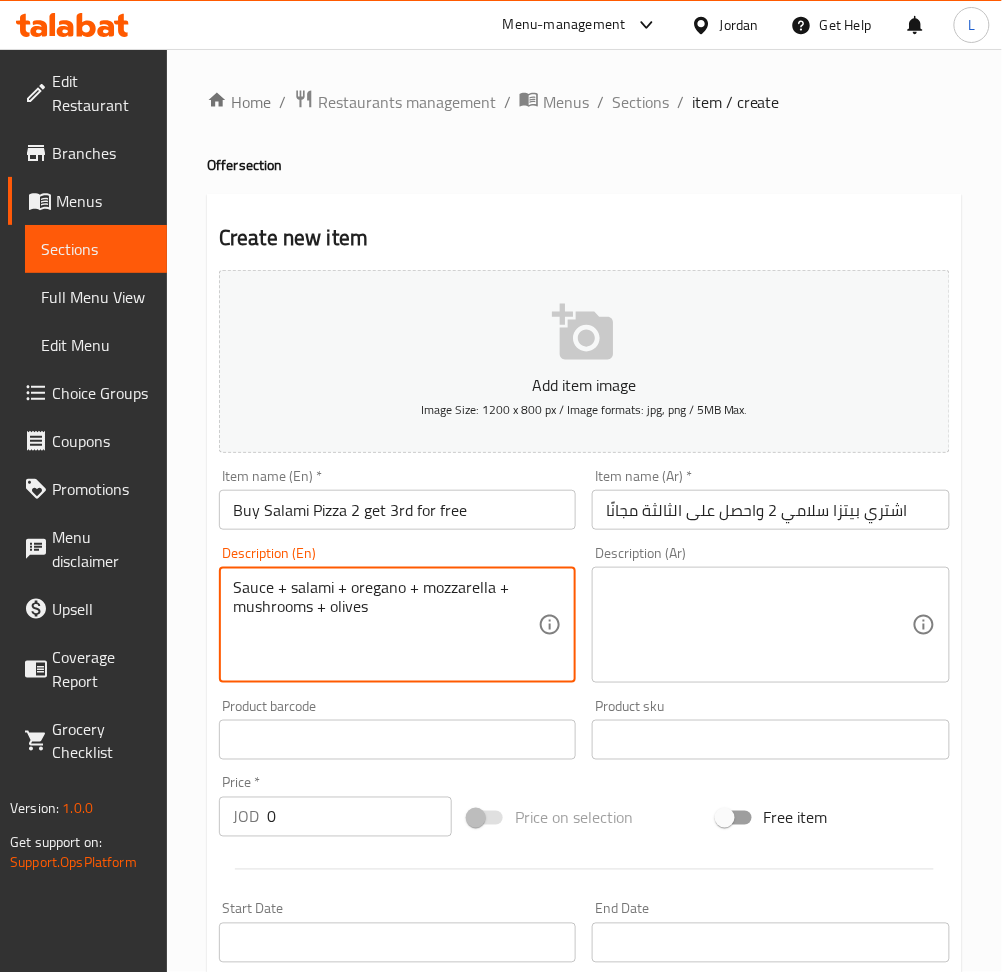 type on "Sauce + salami + oregano + mozzarella + mushrooms + olives" 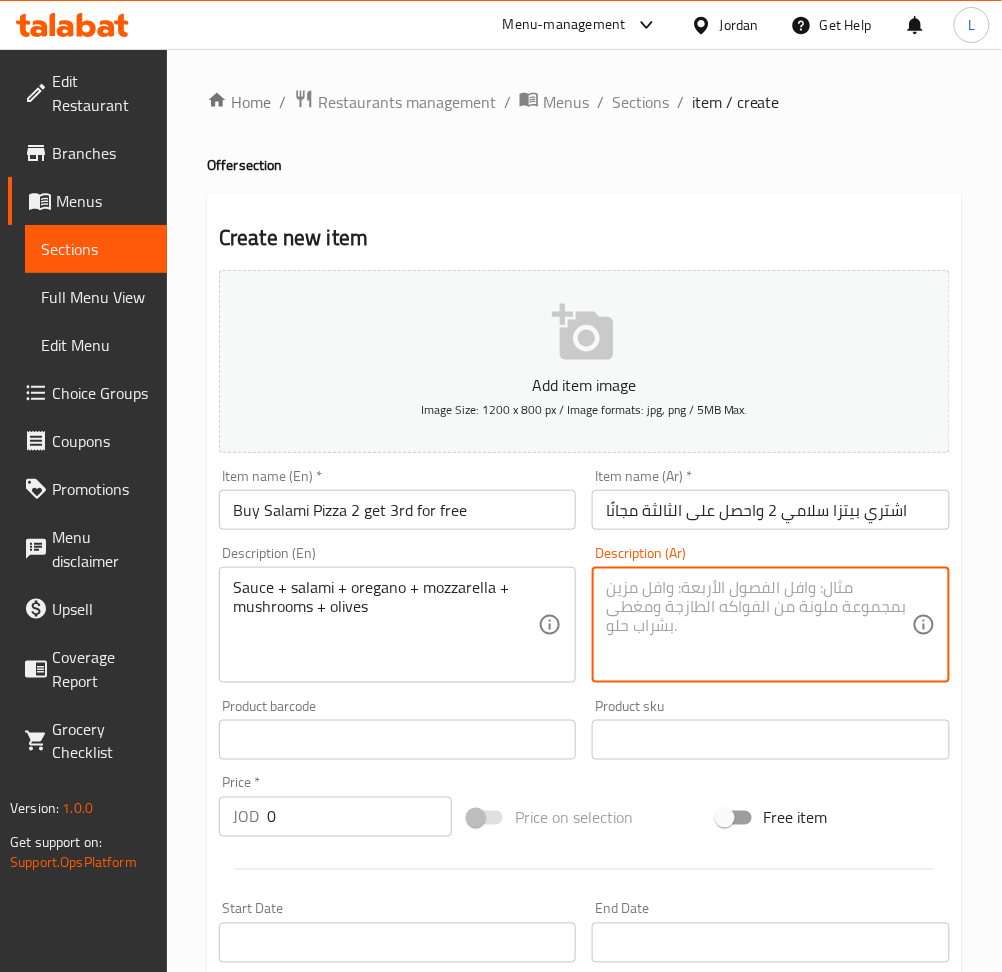 click at bounding box center (758, 625) 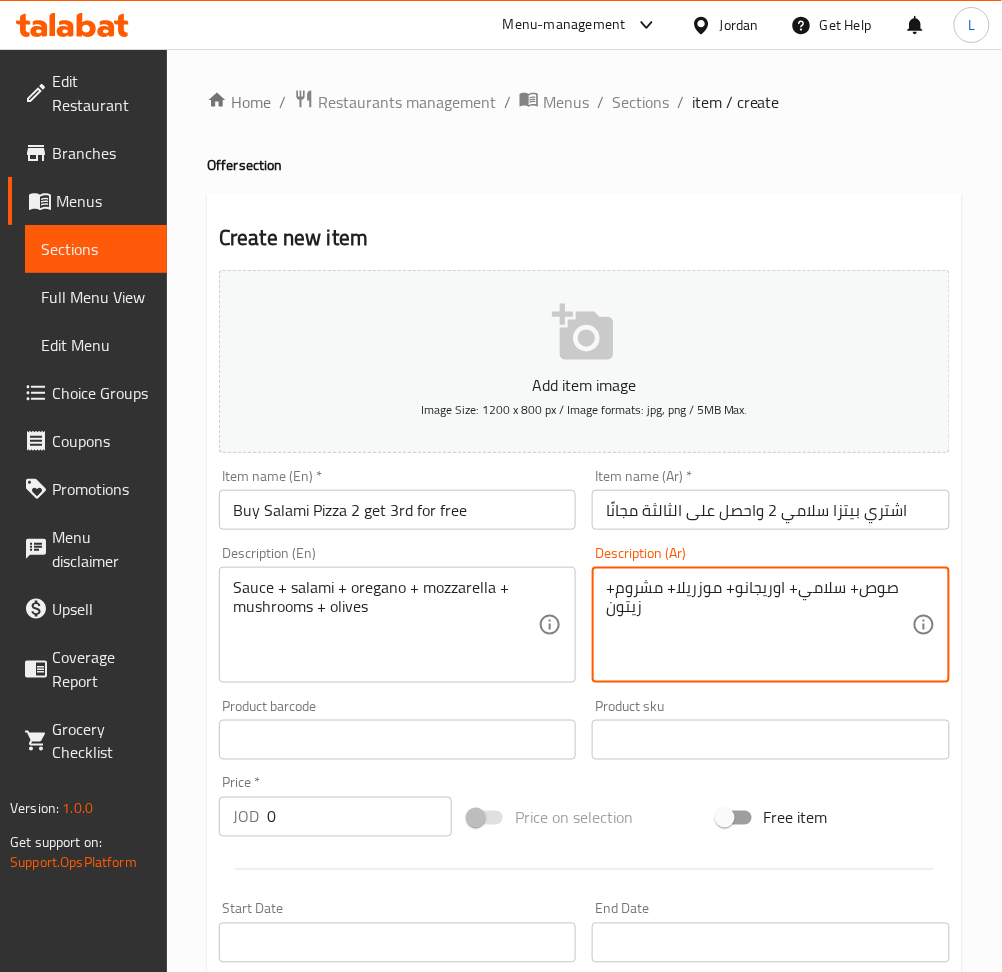 type on "صوص+ سلامي+ اوريجانو+ موزريلا+ مشروم+ زيتون" 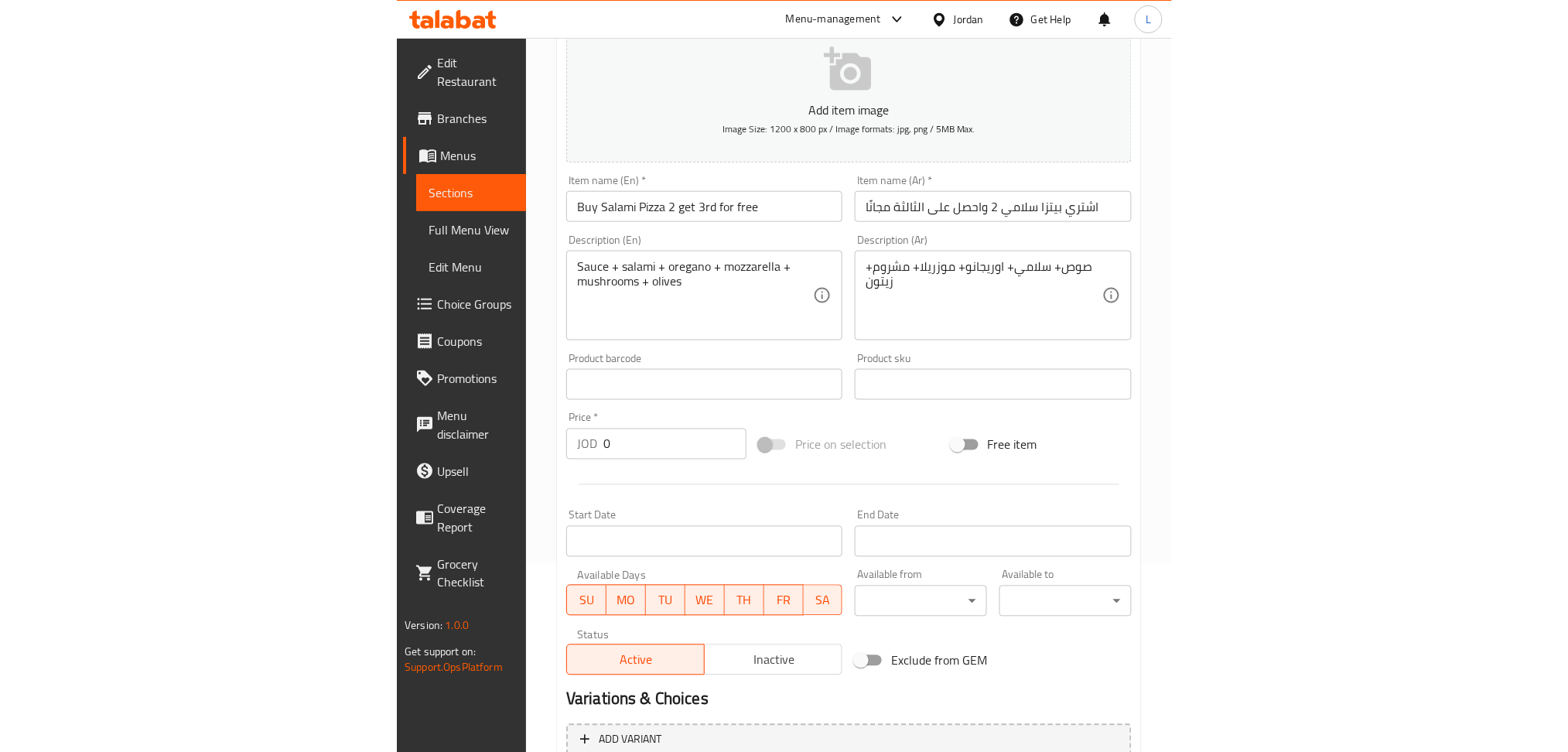 scroll, scrollTop: 0, scrollLeft: 0, axis: both 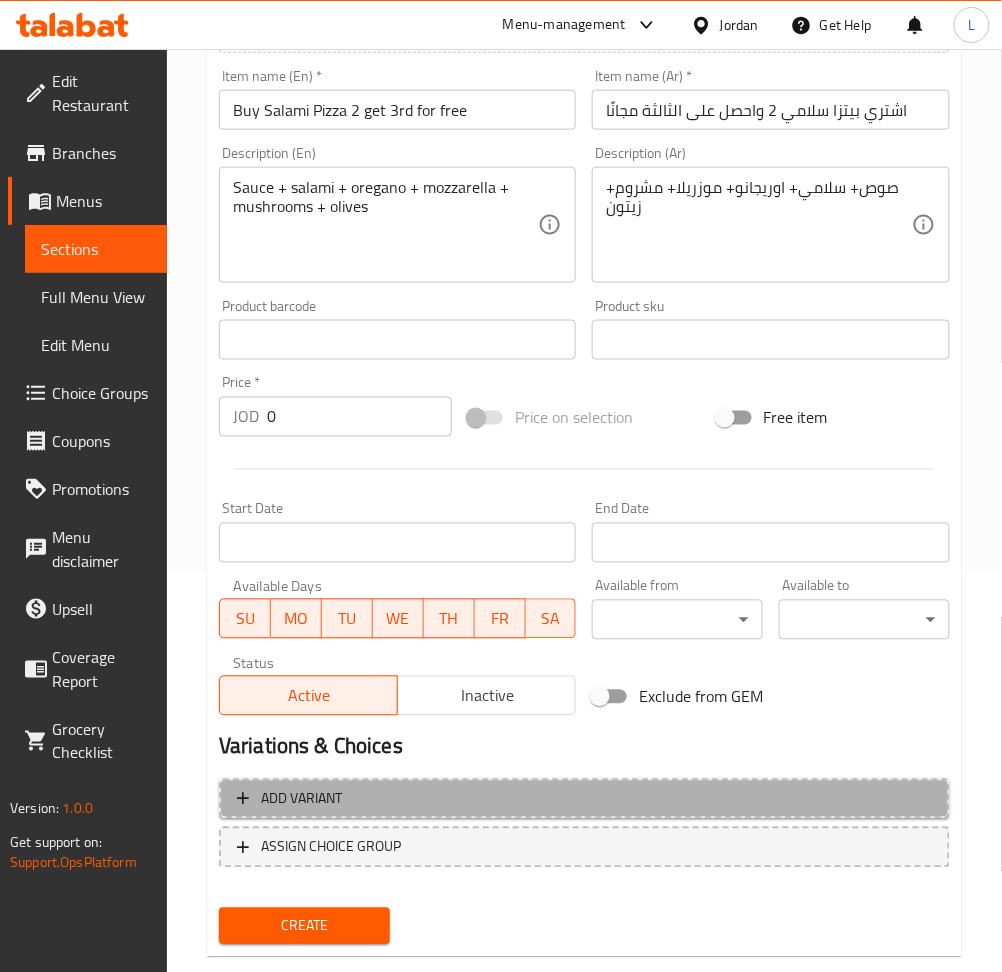 click on "Add variant" at bounding box center [584, 799] 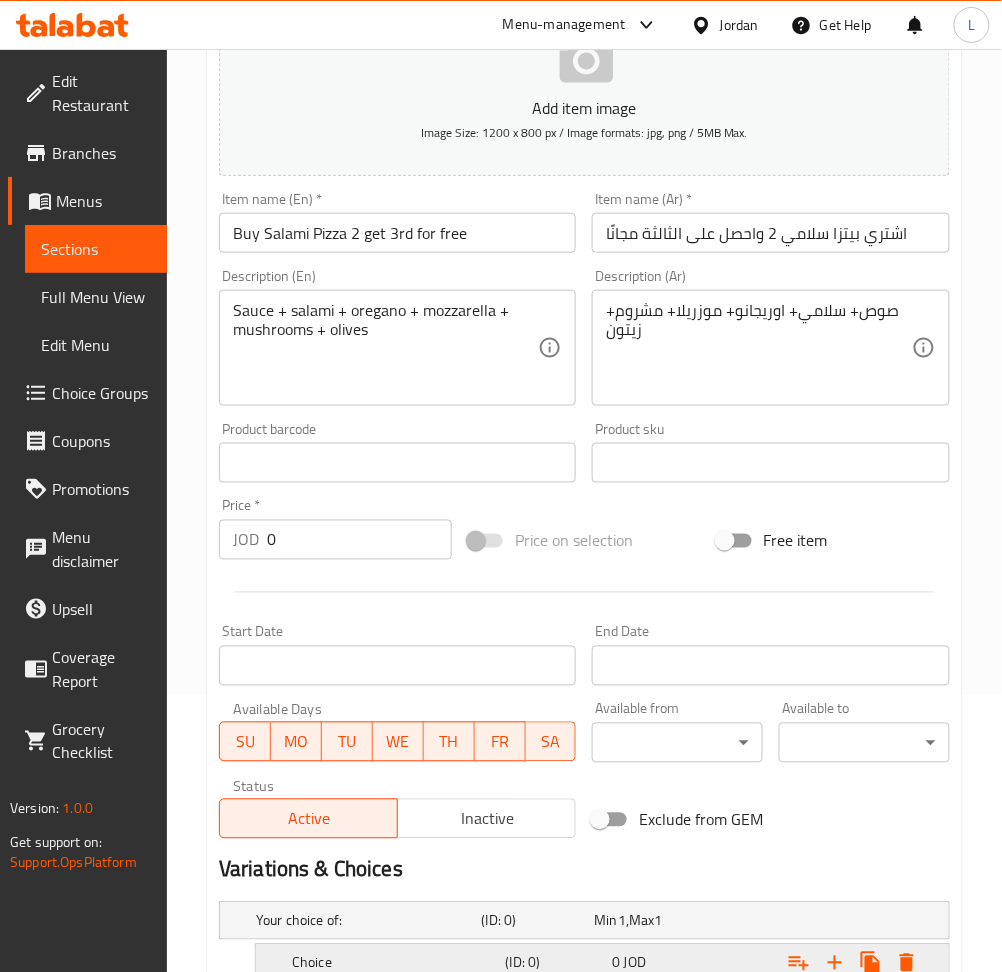 scroll, scrollTop: 426, scrollLeft: 0, axis: vertical 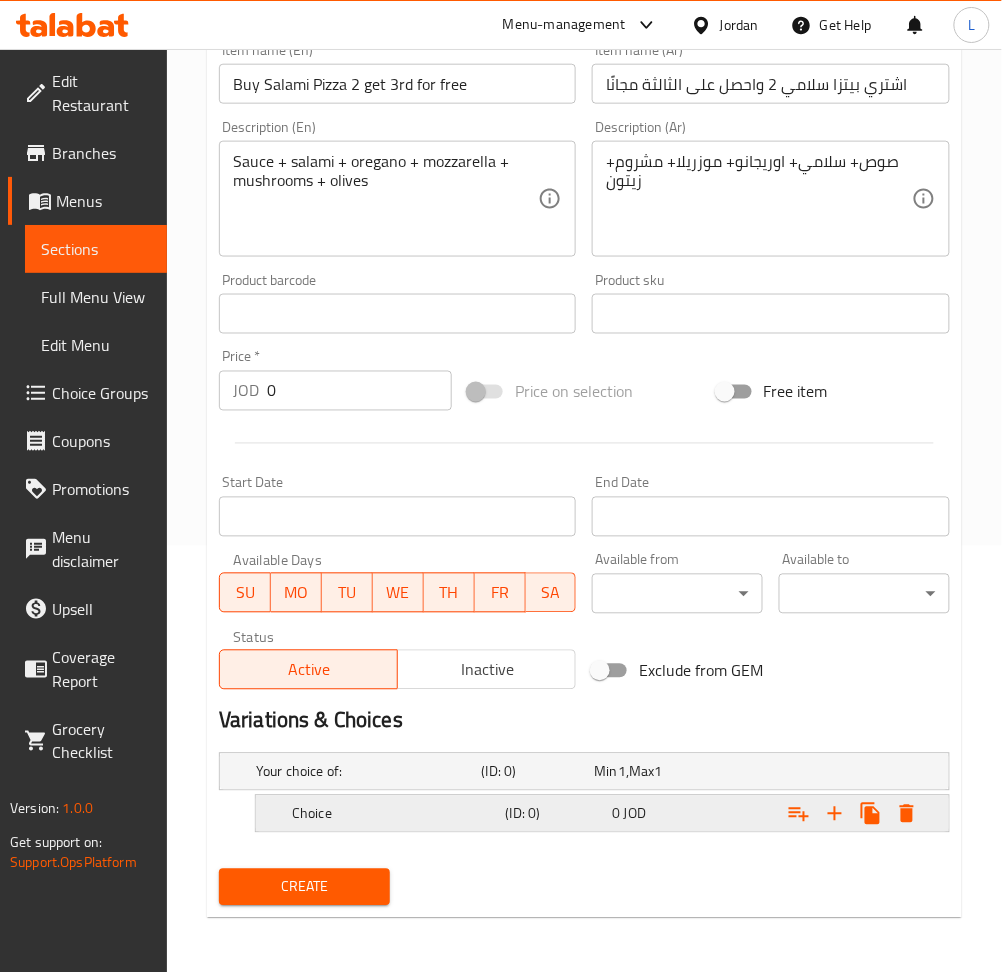 click on "(ID: 0)" at bounding box center (534, 772) 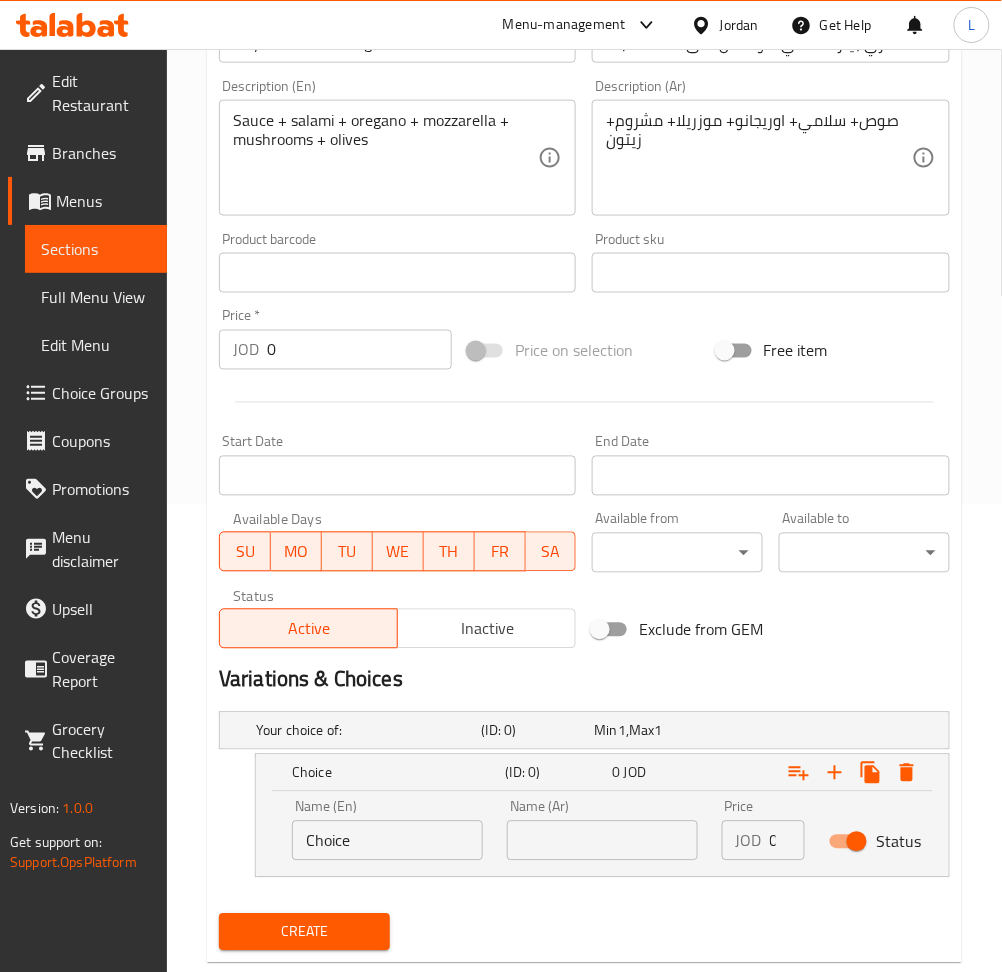 scroll, scrollTop: 513, scrollLeft: 0, axis: vertical 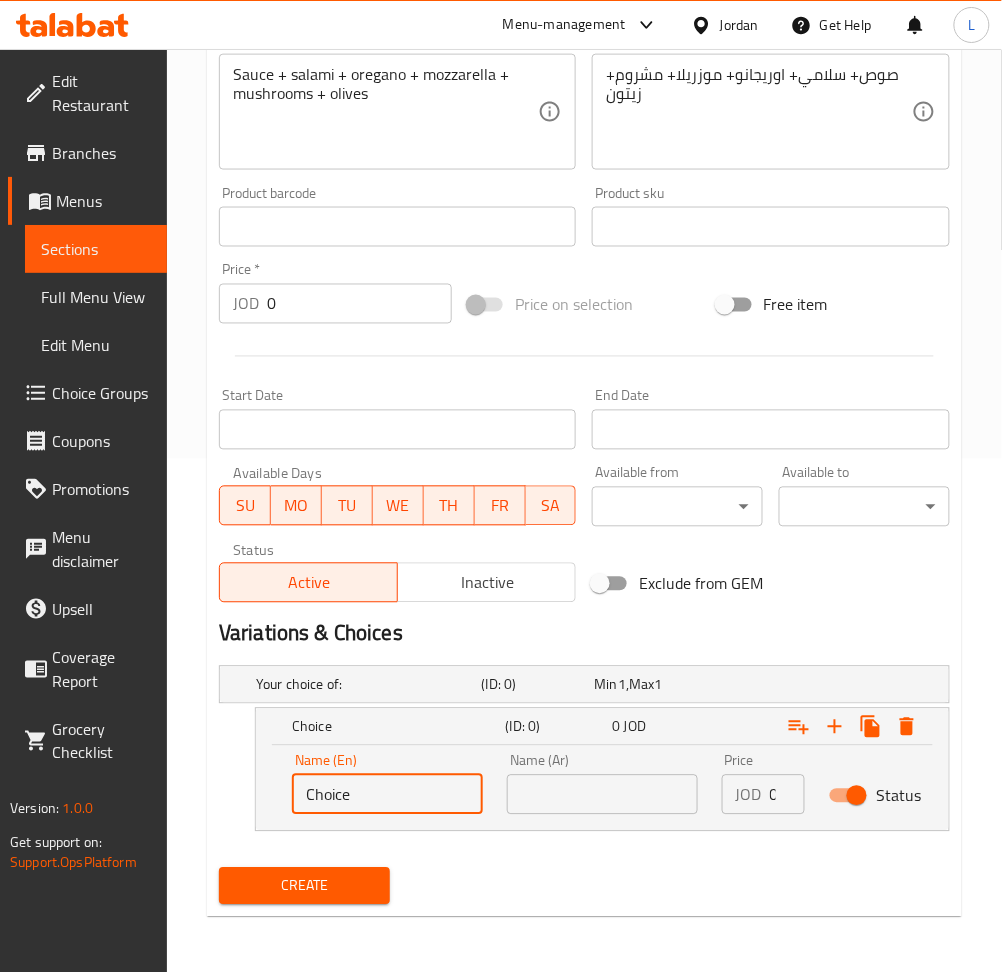 click on "Choice" at bounding box center [387, 795] 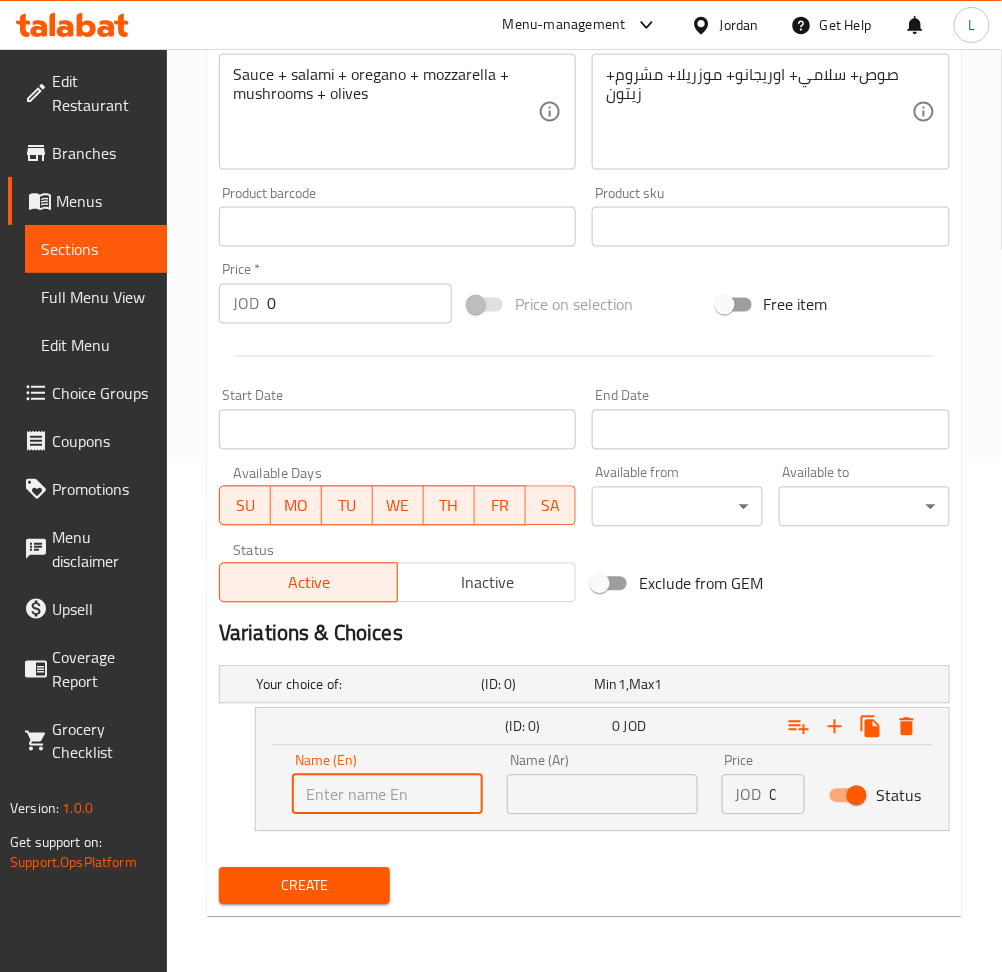 click at bounding box center [387, 795] 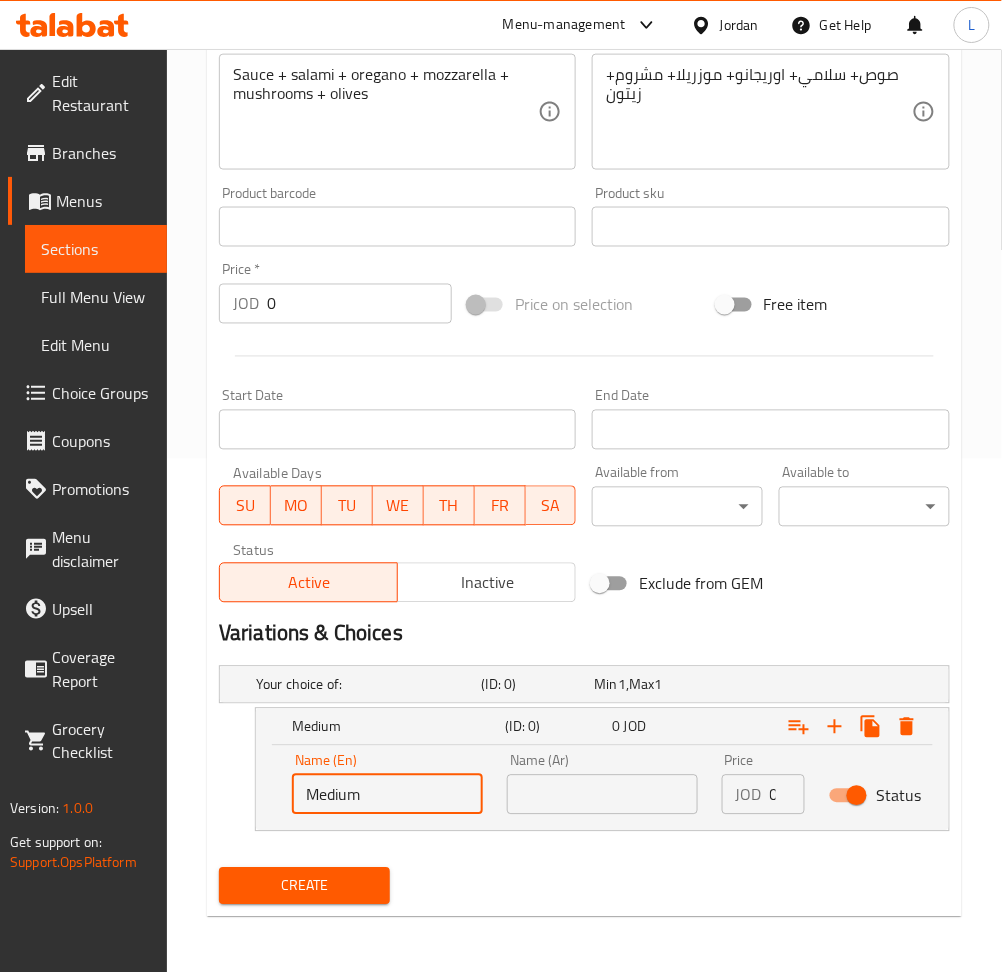 click at bounding box center (602, 795) 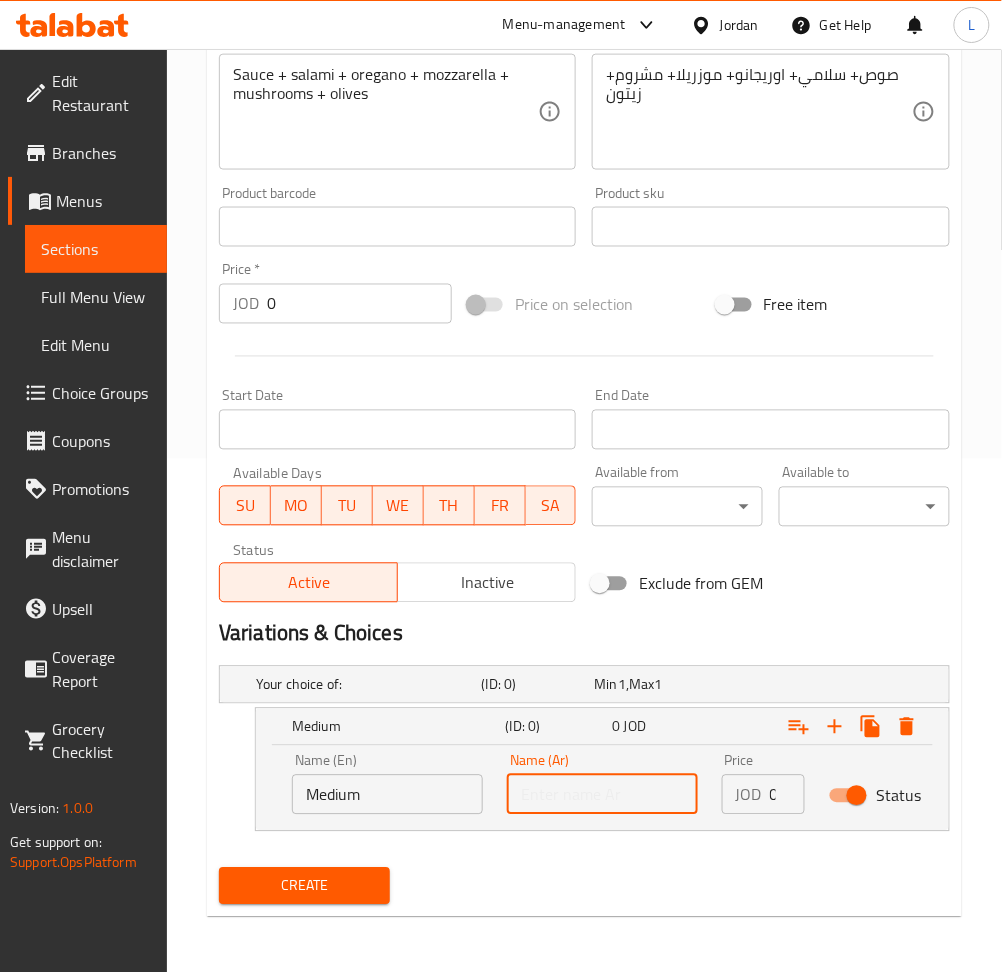 type on "وسط" 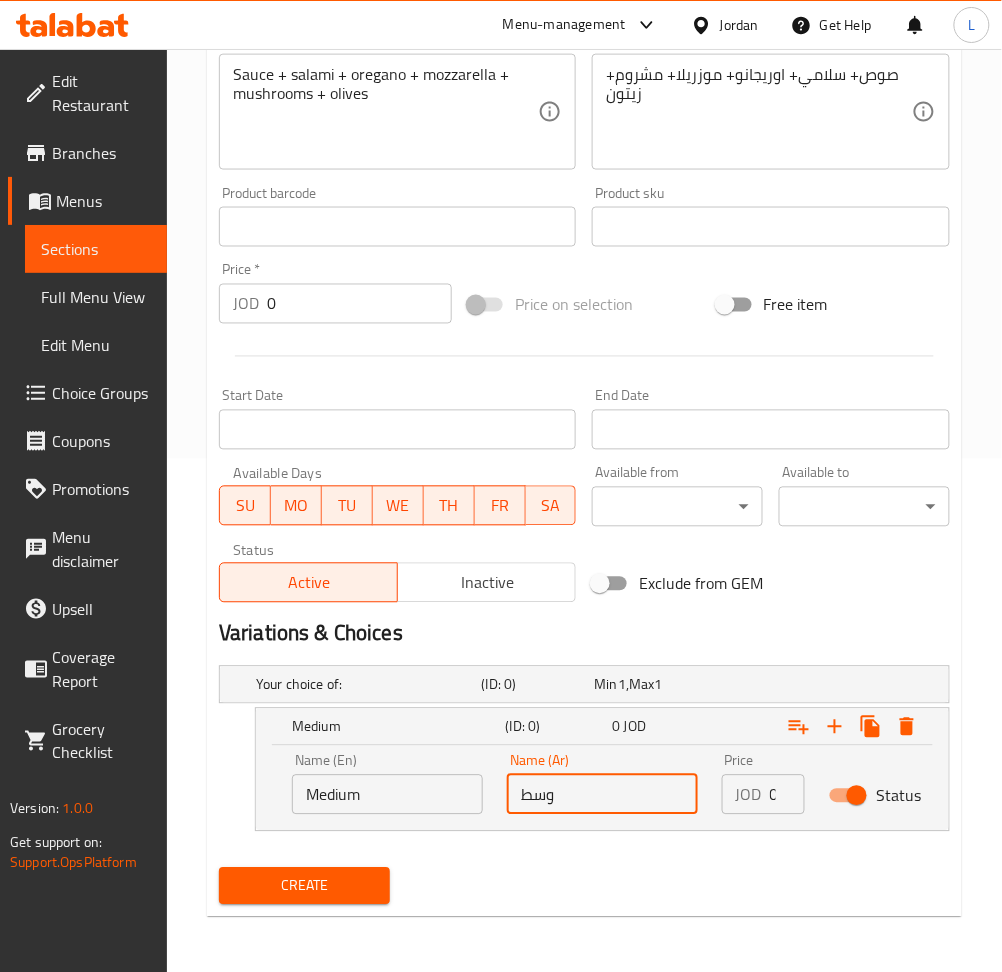 click on "0" at bounding box center (787, 795) 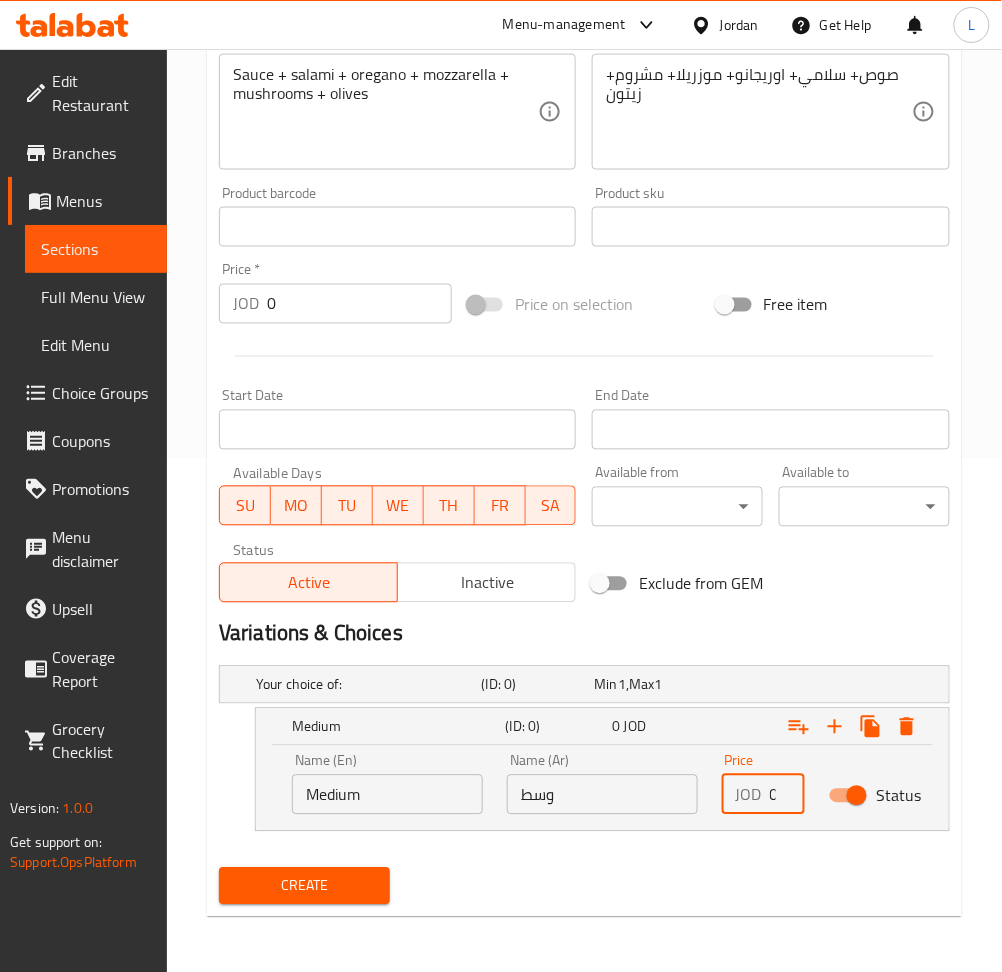 click on "0" at bounding box center (787, 795) 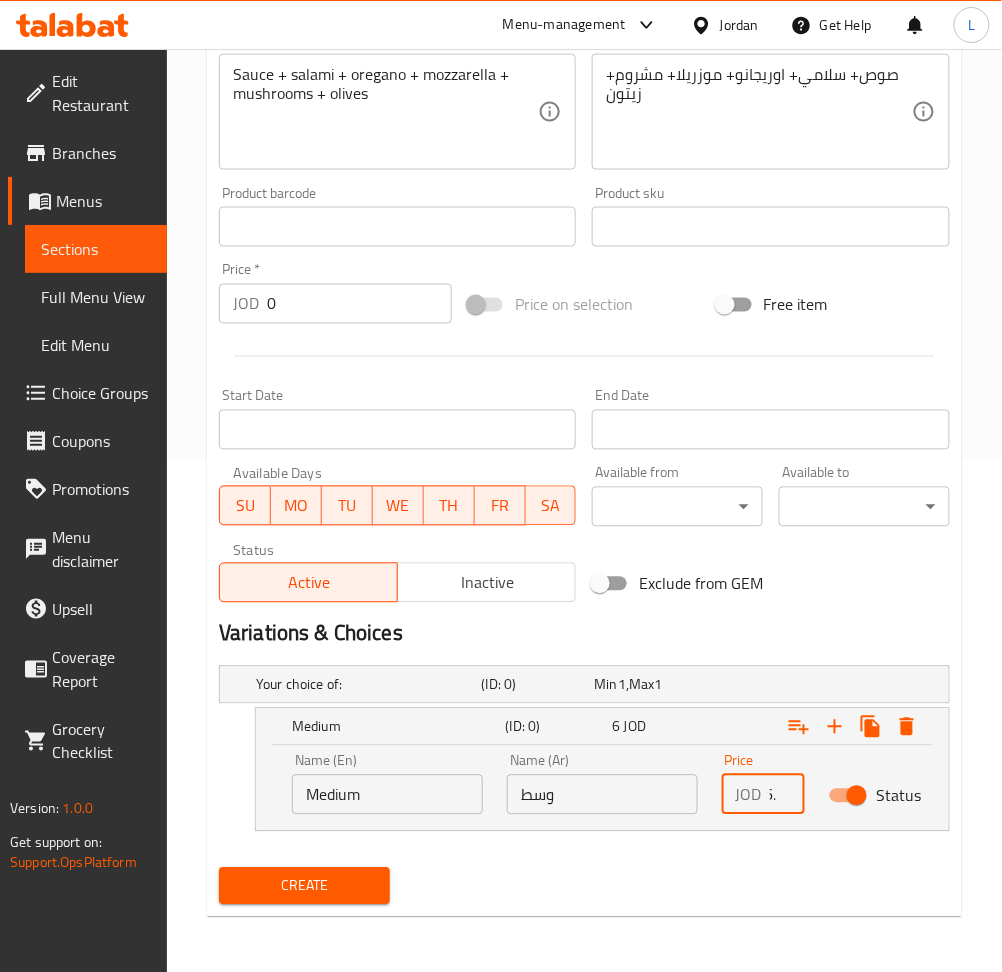 scroll, scrollTop: 0, scrollLeft: 13, axis: horizontal 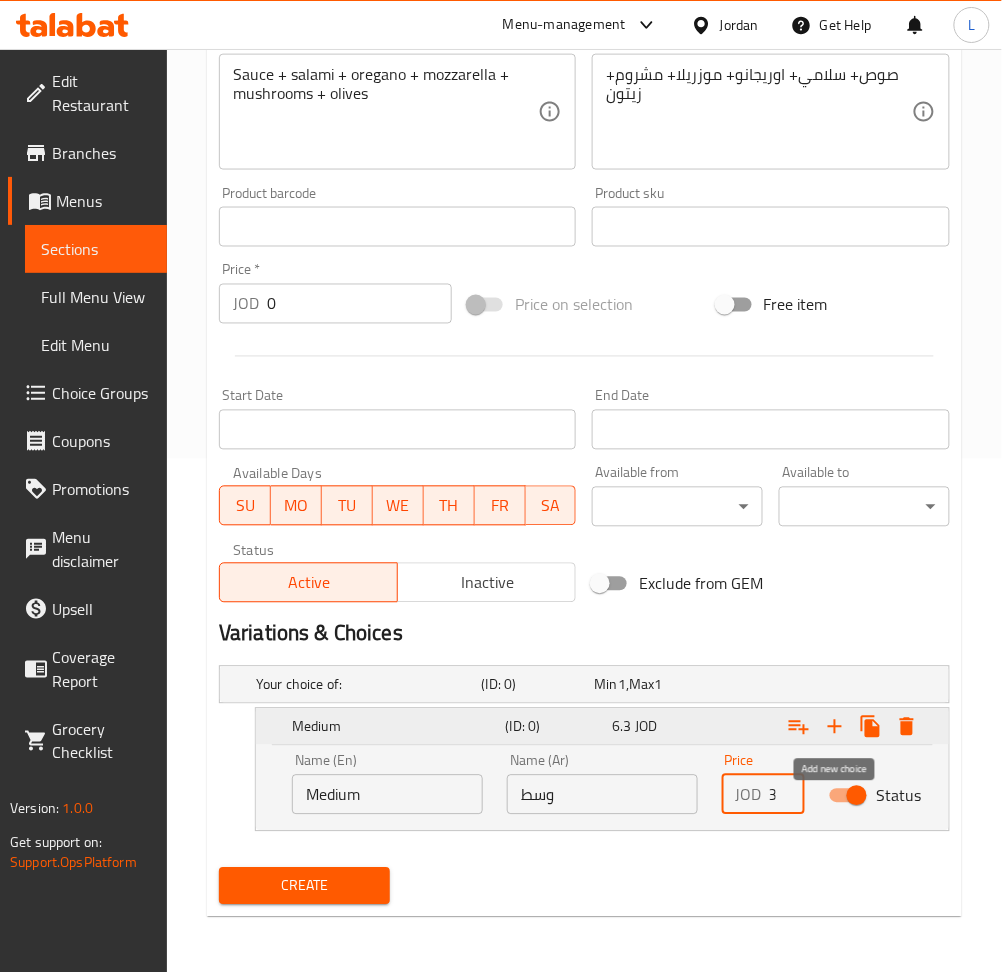 type on "6.3" 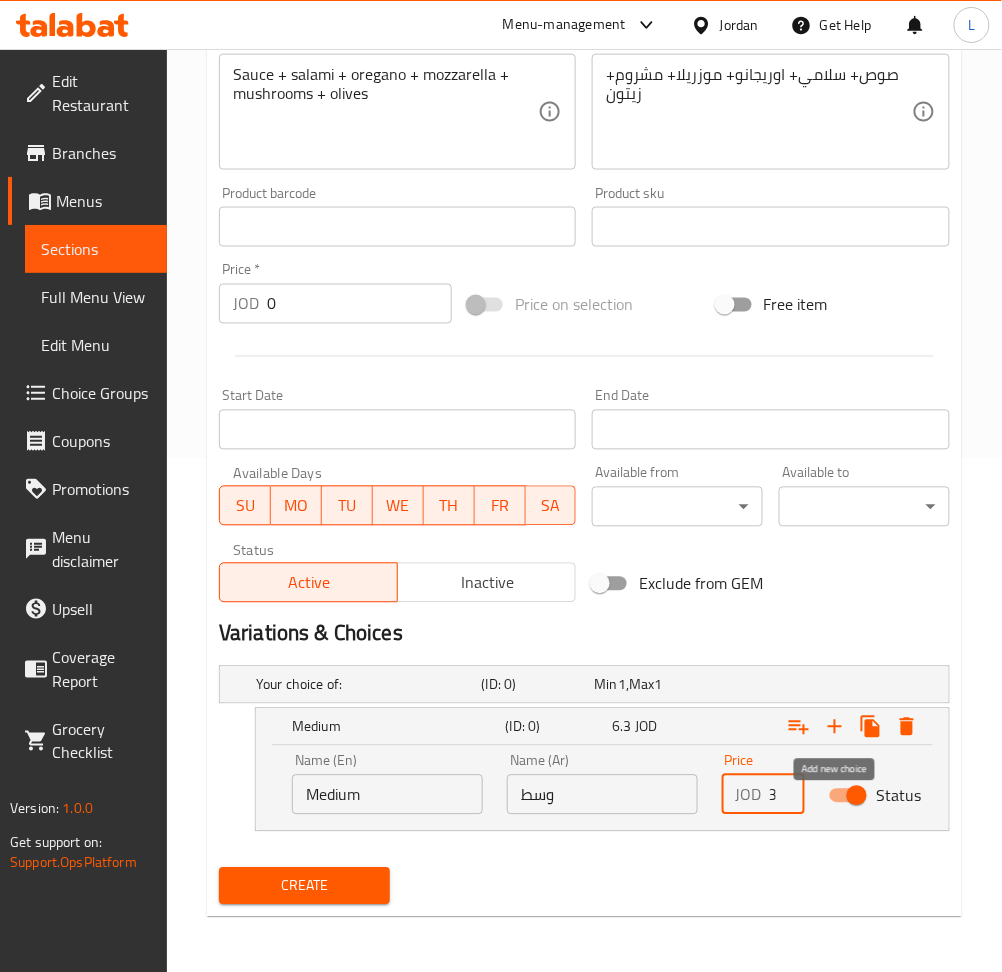 scroll, scrollTop: 0, scrollLeft: 0, axis: both 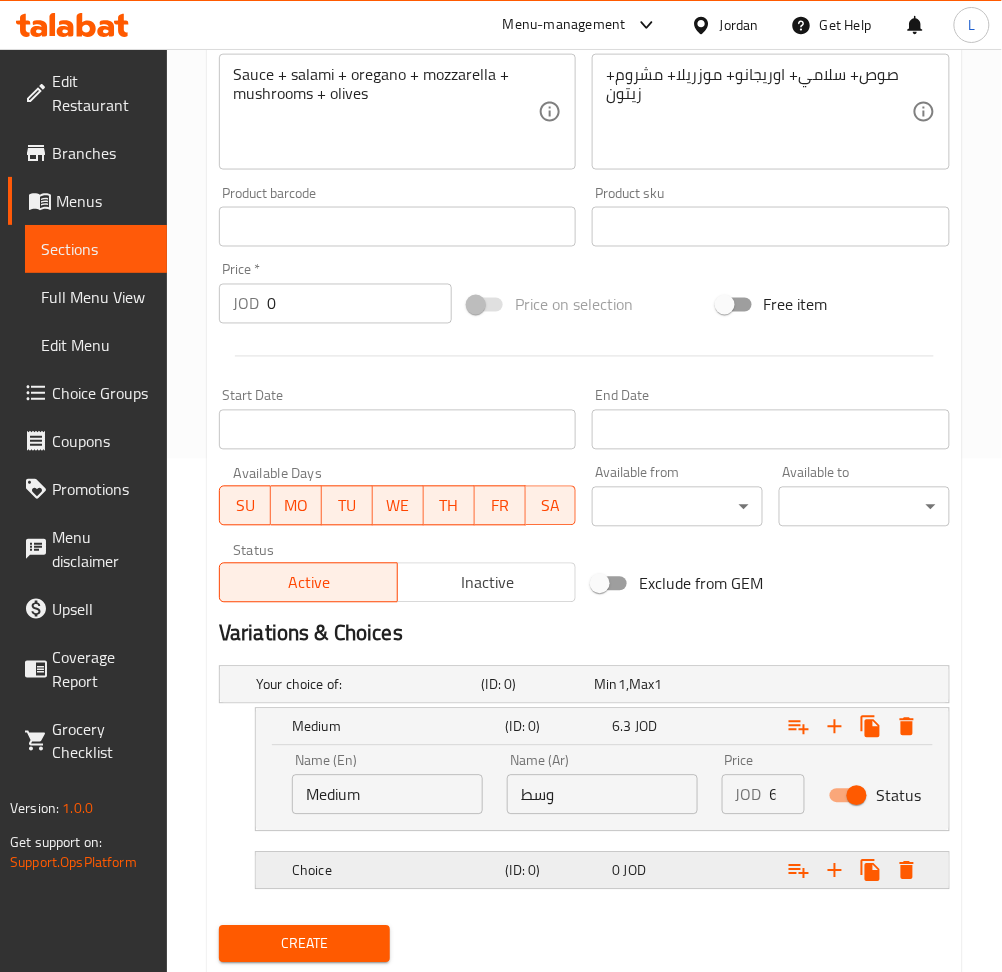 click on "Choice" at bounding box center [365, 685] 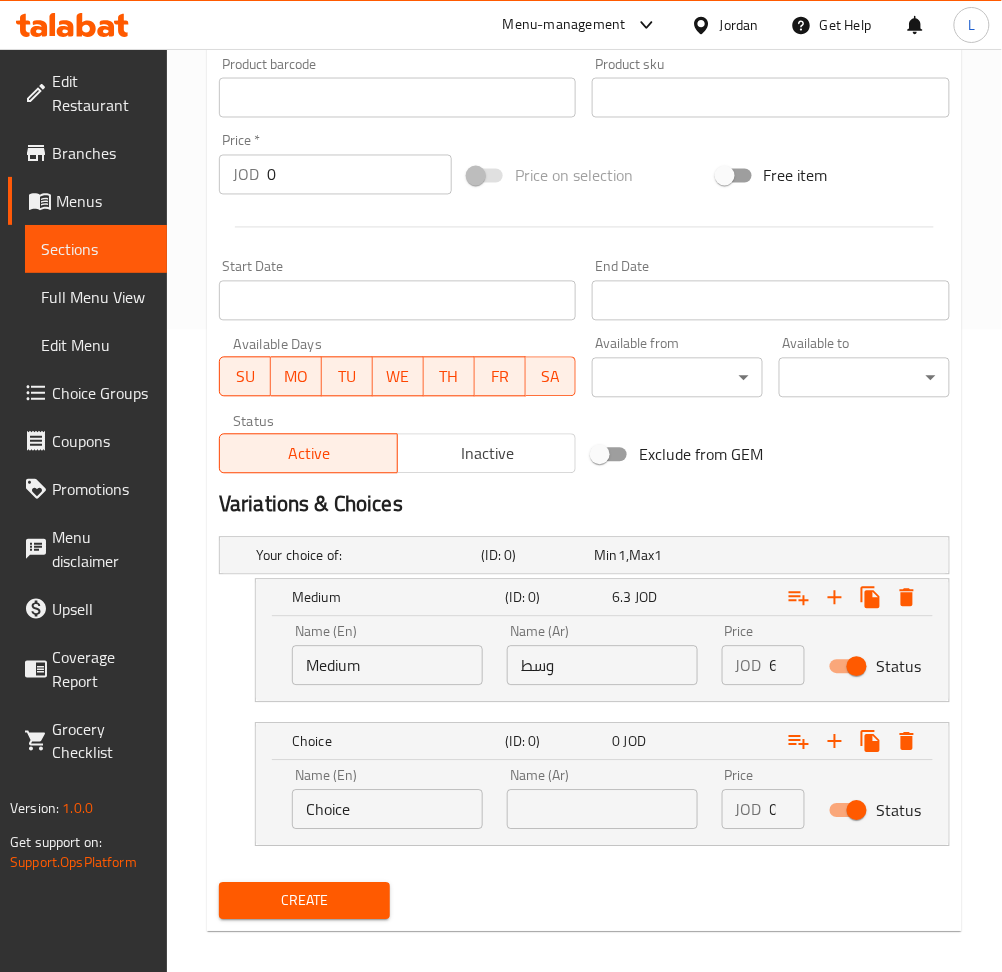 scroll, scrollTop: 657, scrollLeft: 0, axis: vertical 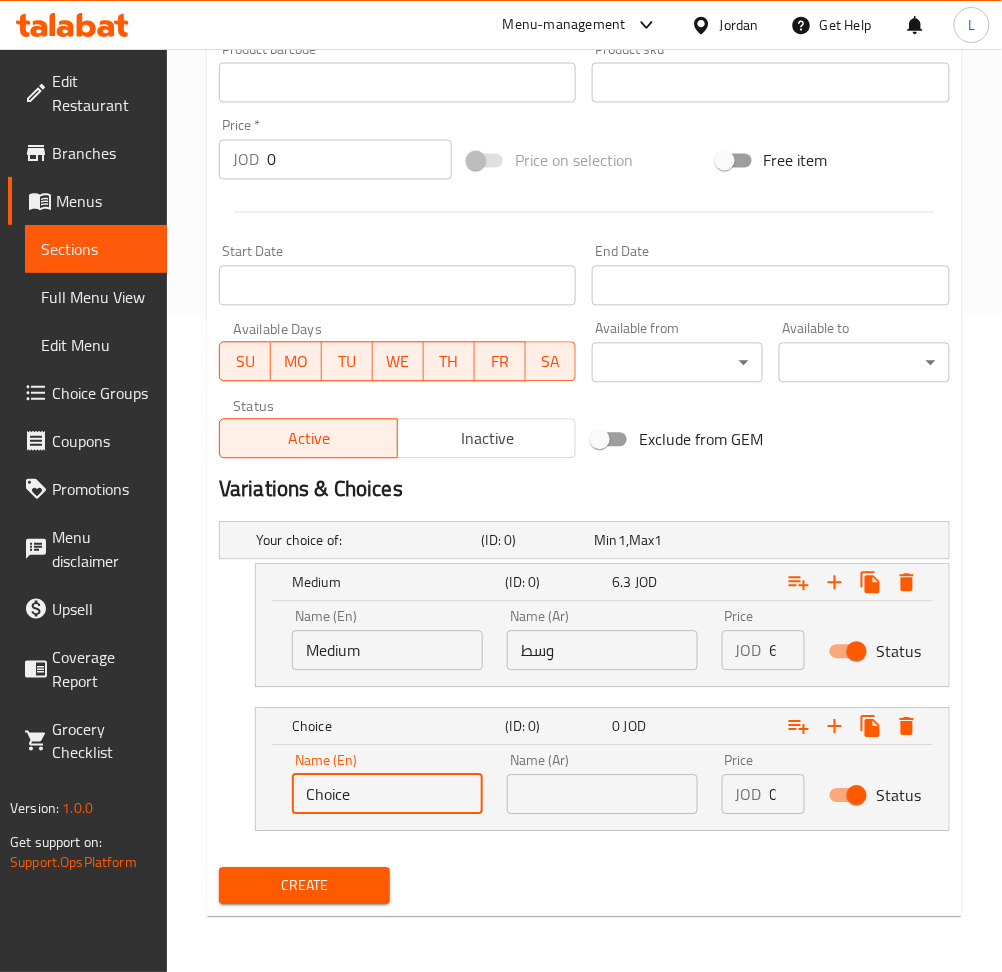 click on "Choice" at bounding box center [387, 795] 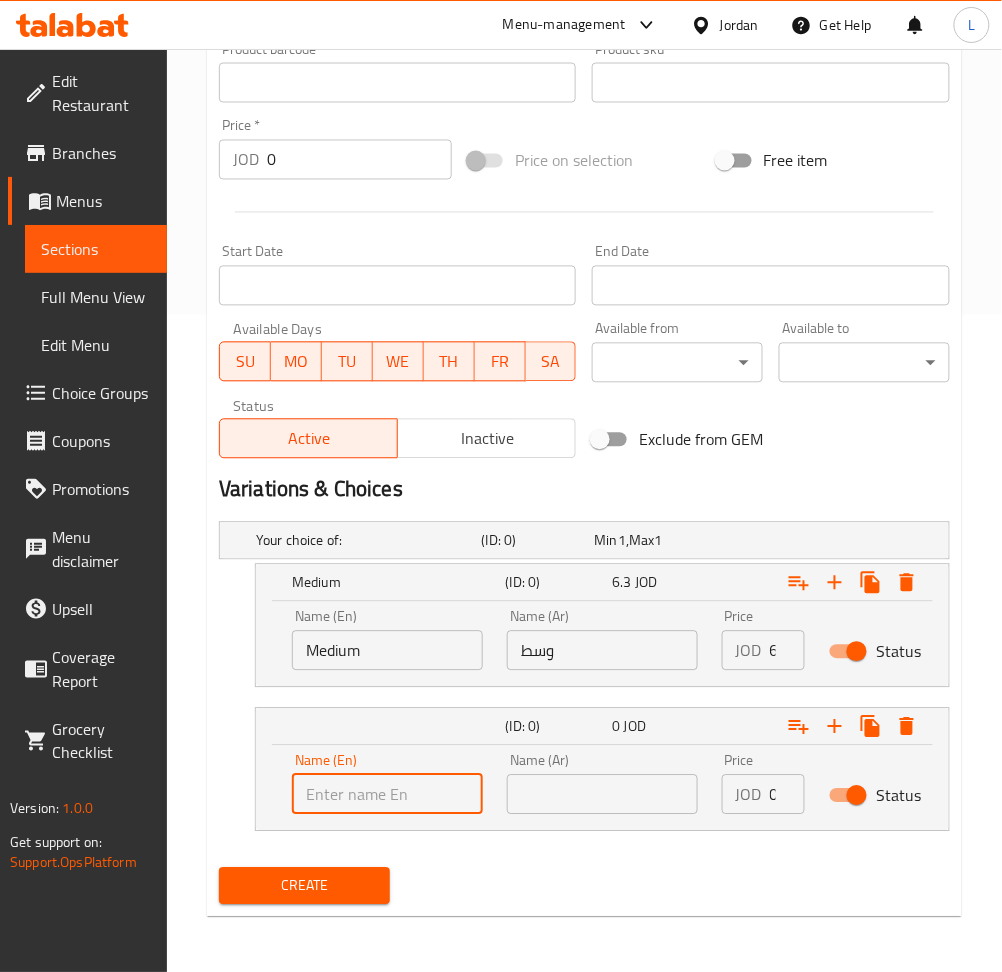 click at bounding box center (387, 795) 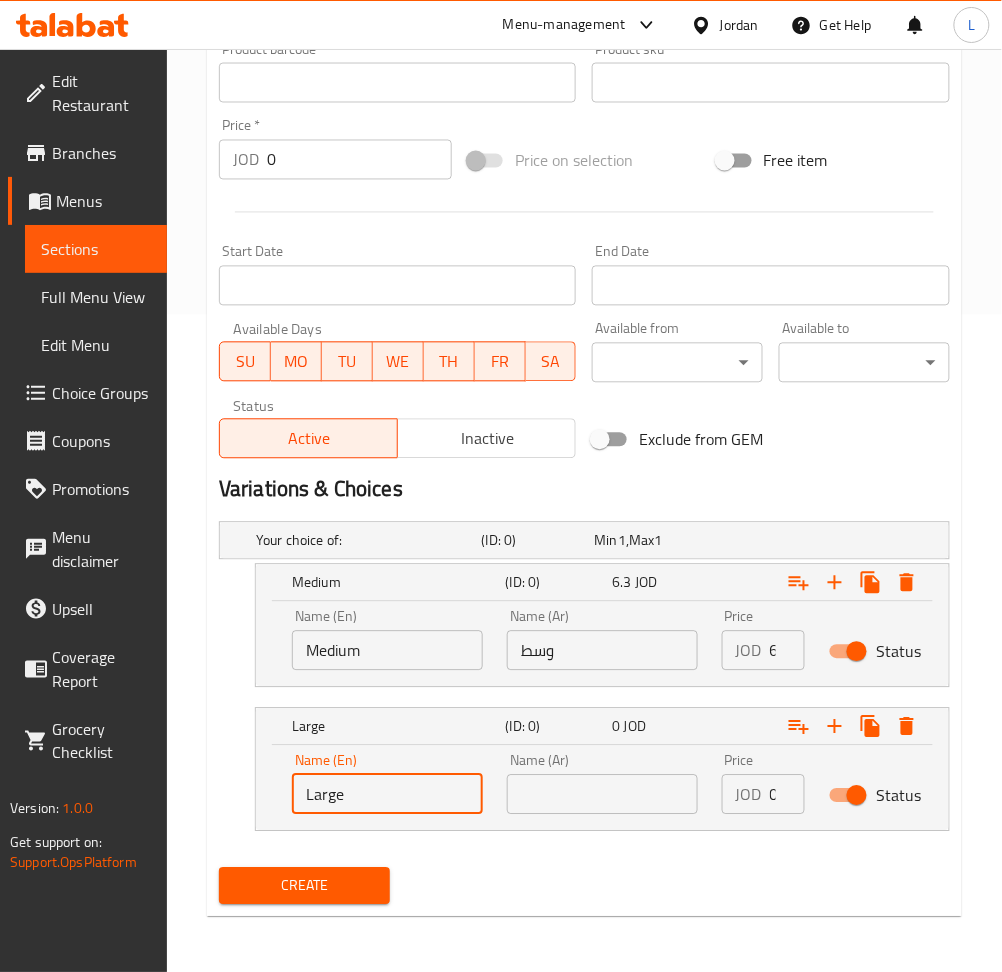 click at bounding box center [602, 795] 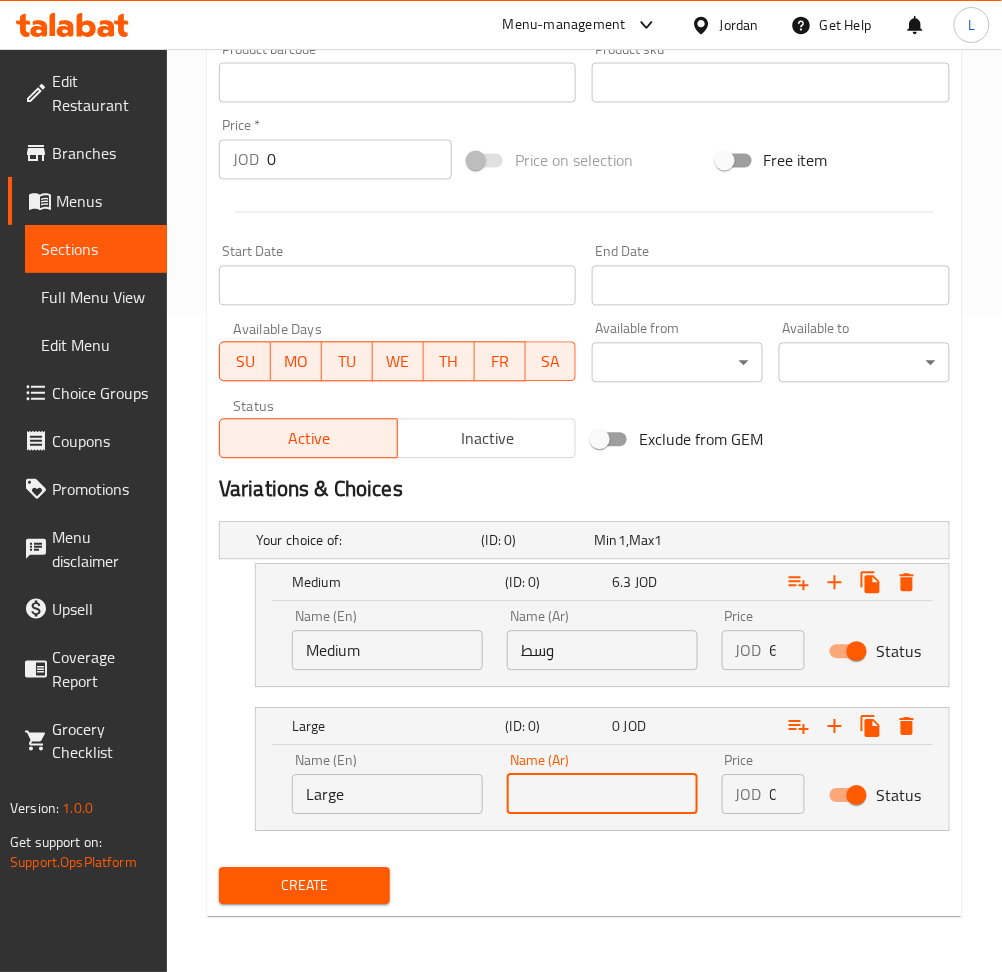 type on "كبير" 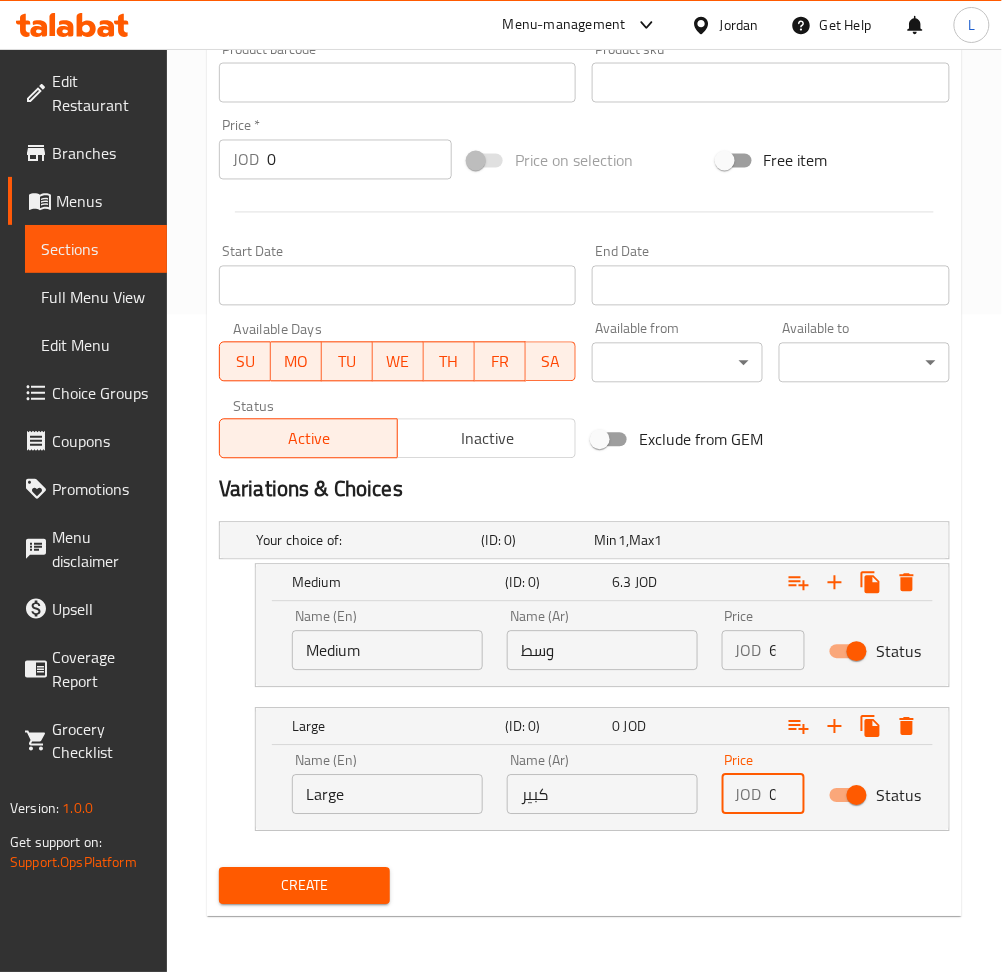 click on "0" at bounding box center (787, 795) 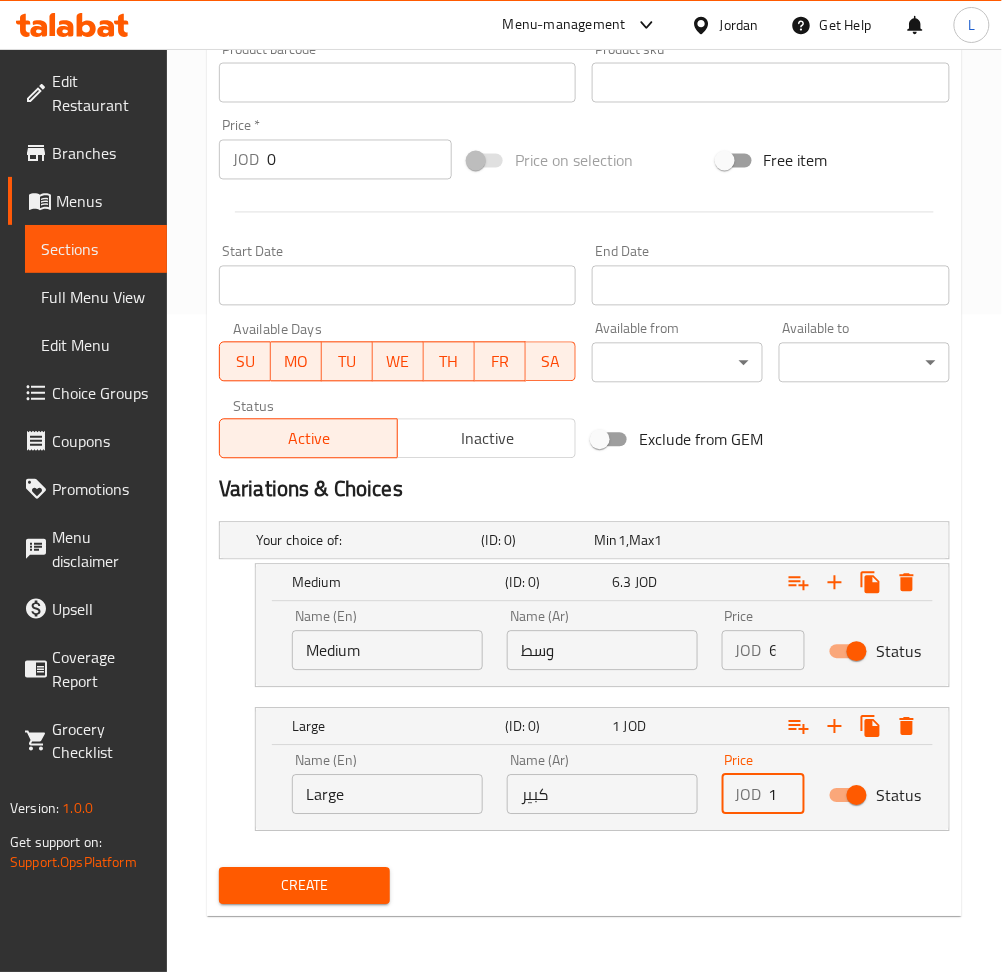 scroll, scrollTop: 0, scrollLeft: 10, axis: horizontal 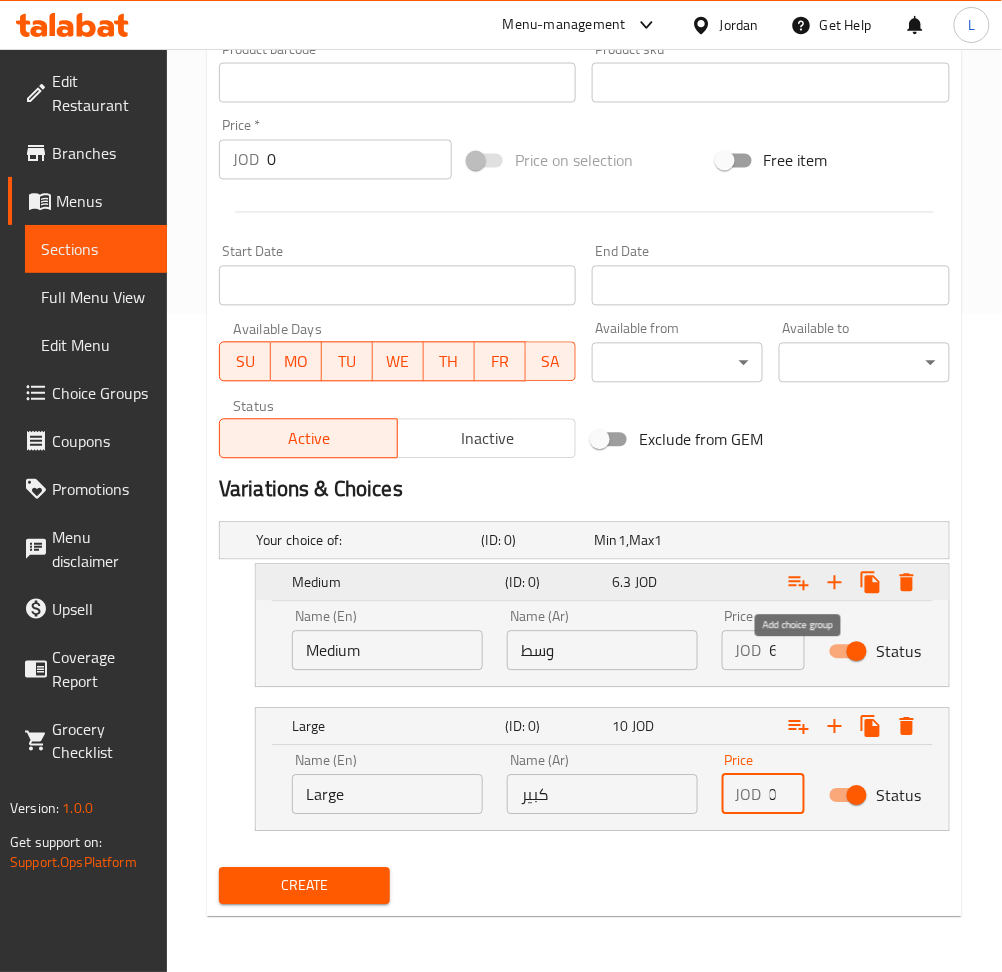 type on "10" 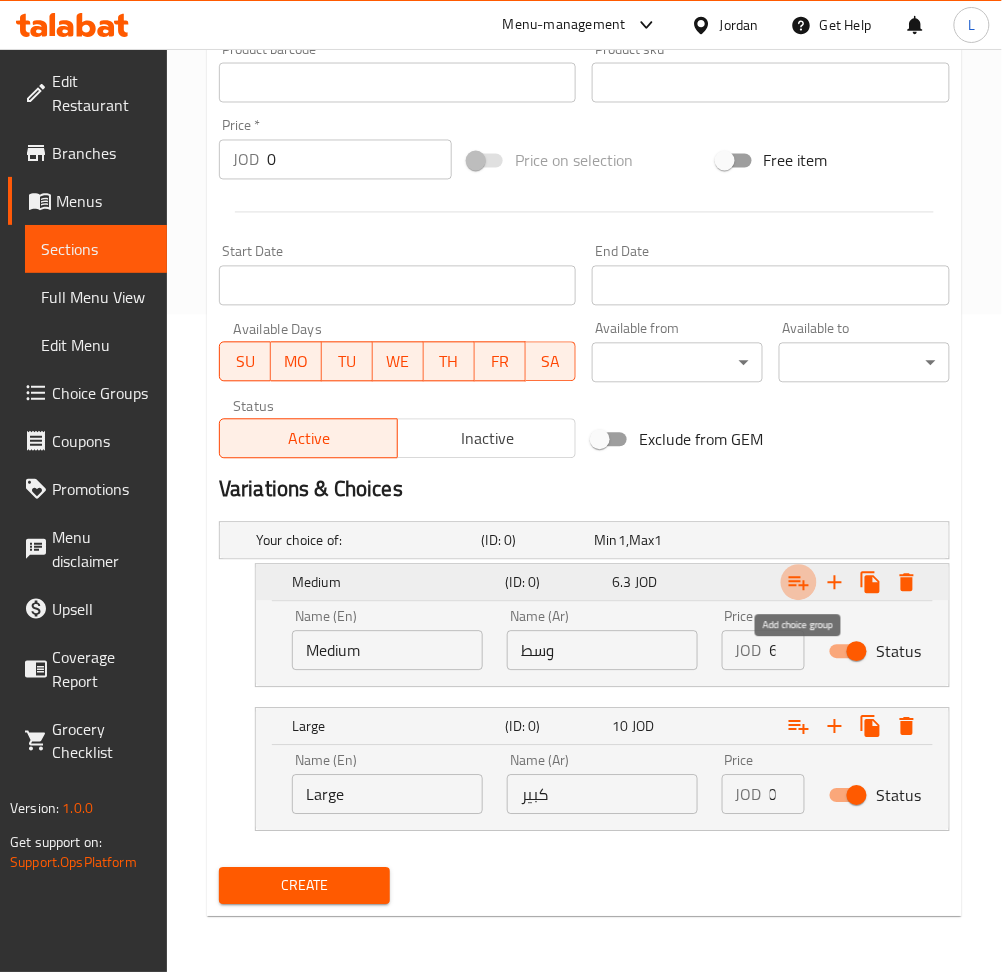 scroll, scrollTop: 0, scrollLeft: 0, axis: both 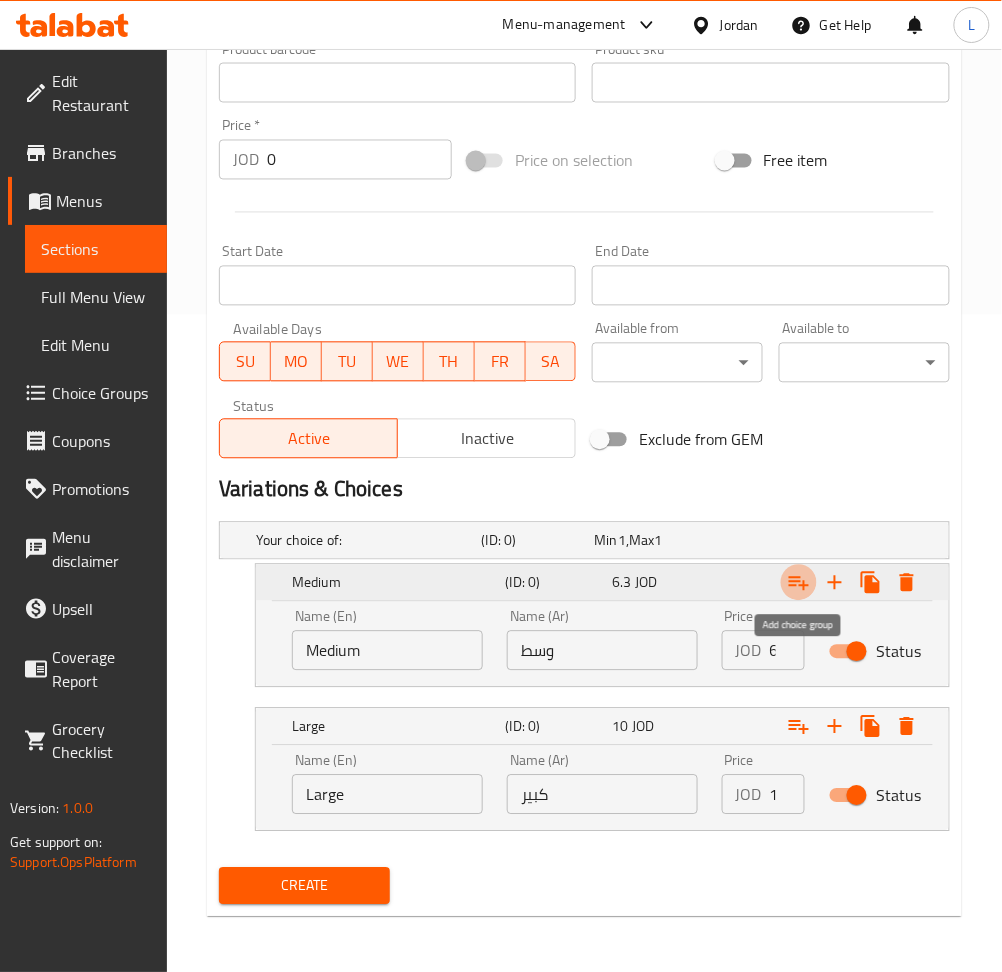 click 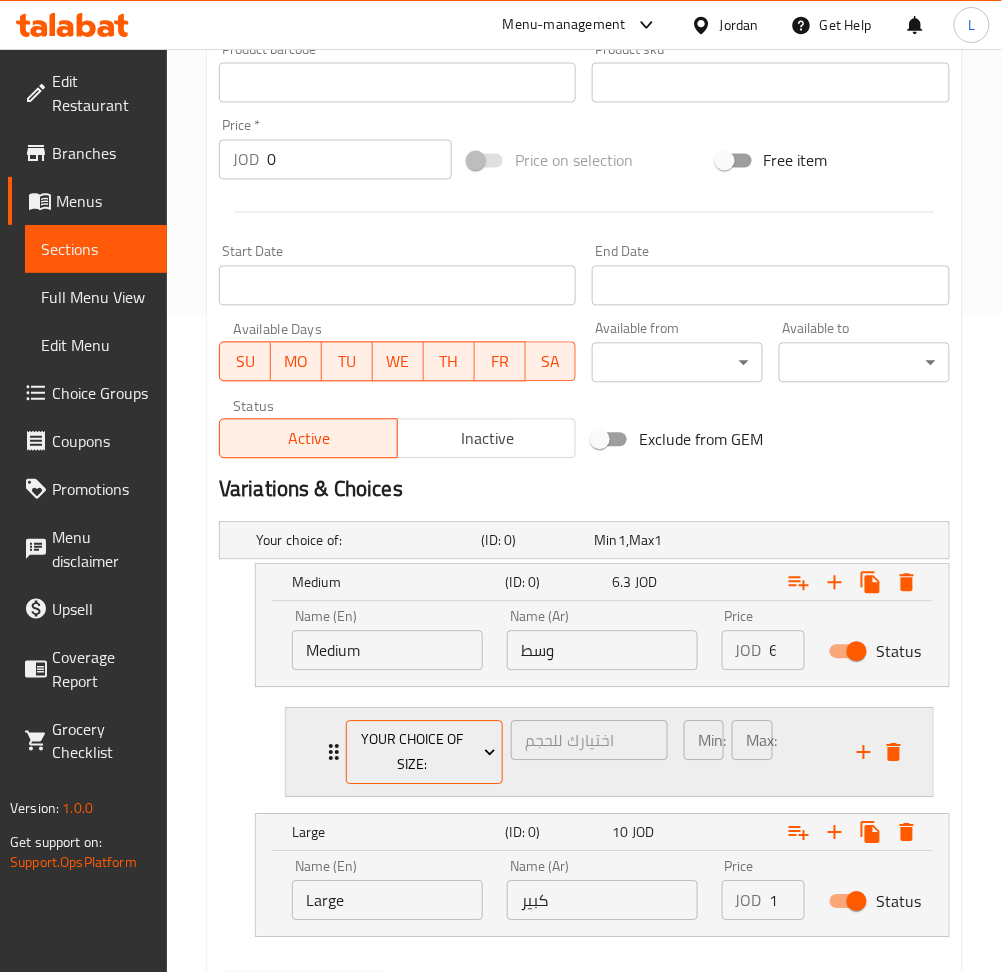 click on "your choice of size:" at bounding box center [424, 753] 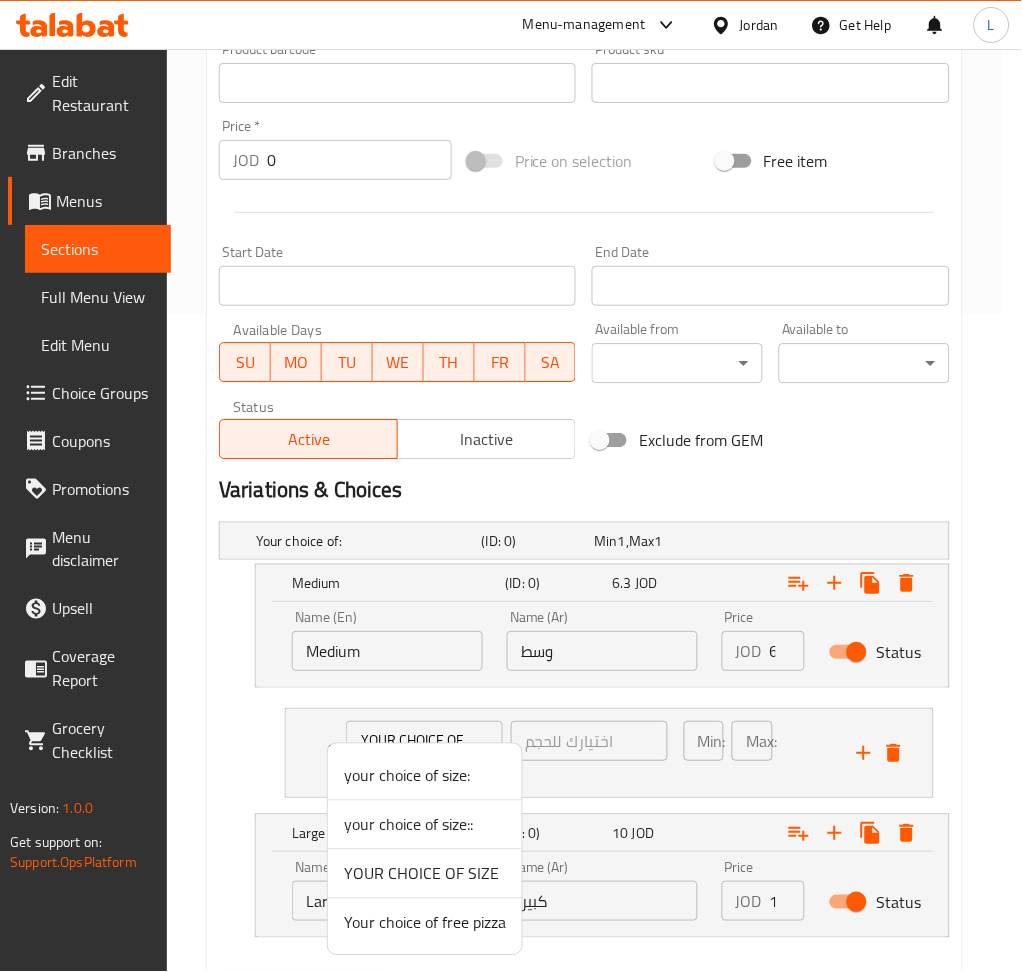 click on "Your choice of free pizza" at bounding box center (425, 923) 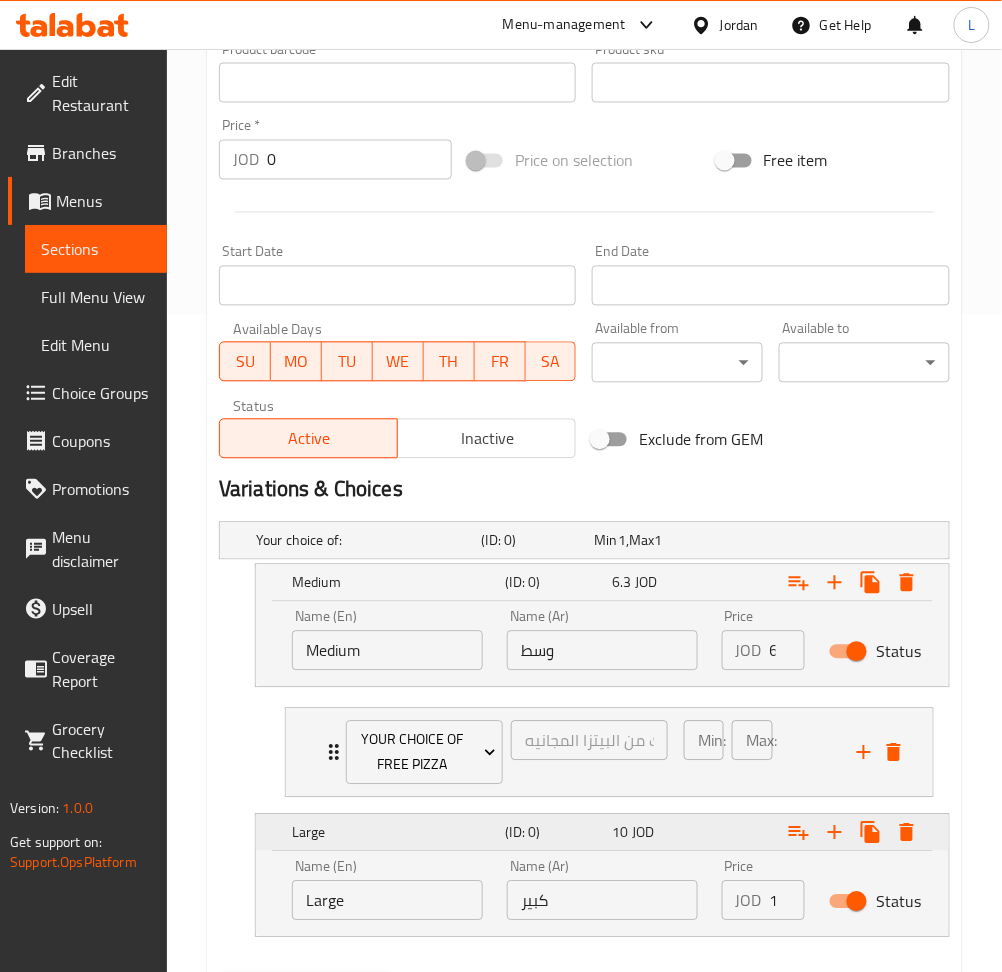drag, startPoint x: 797, startPoint y: 830, endPoint x: 775, endPoint y: 848, distance: 28.42534 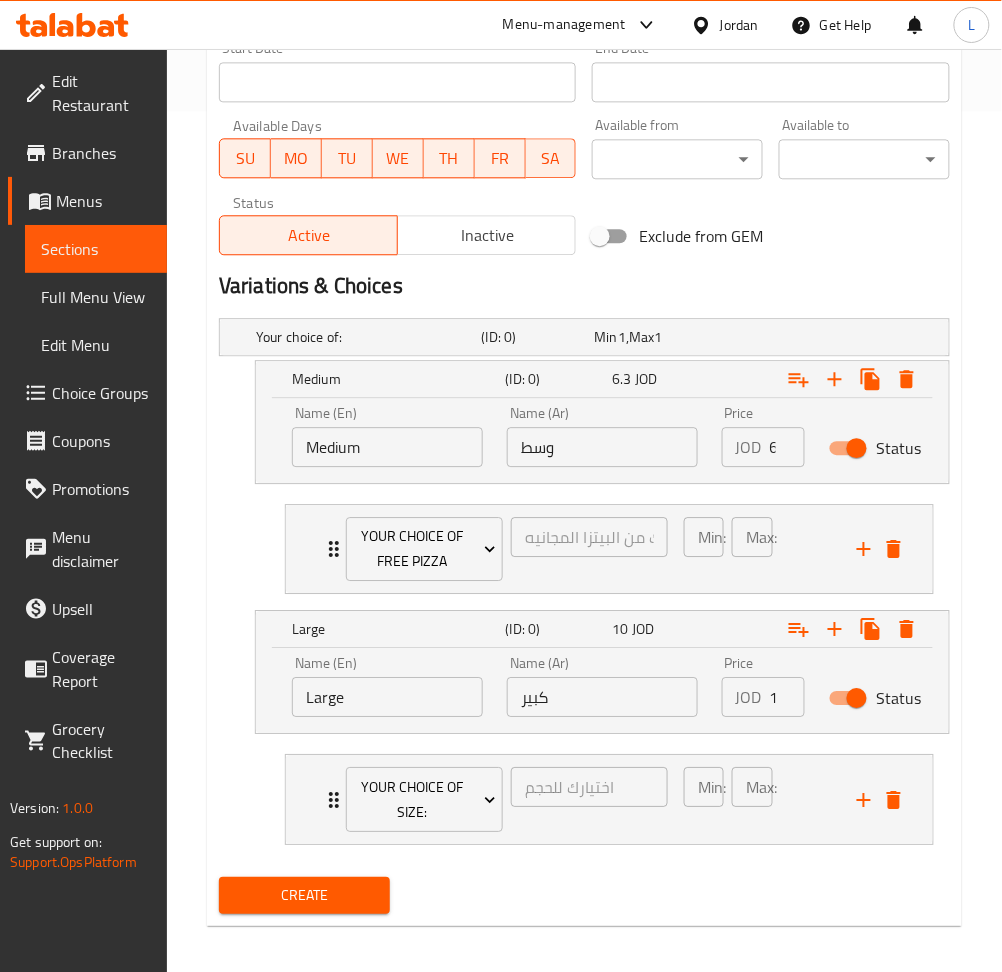 scroll, scrollTop: 871, scrollLeft: 0, axis: vertical 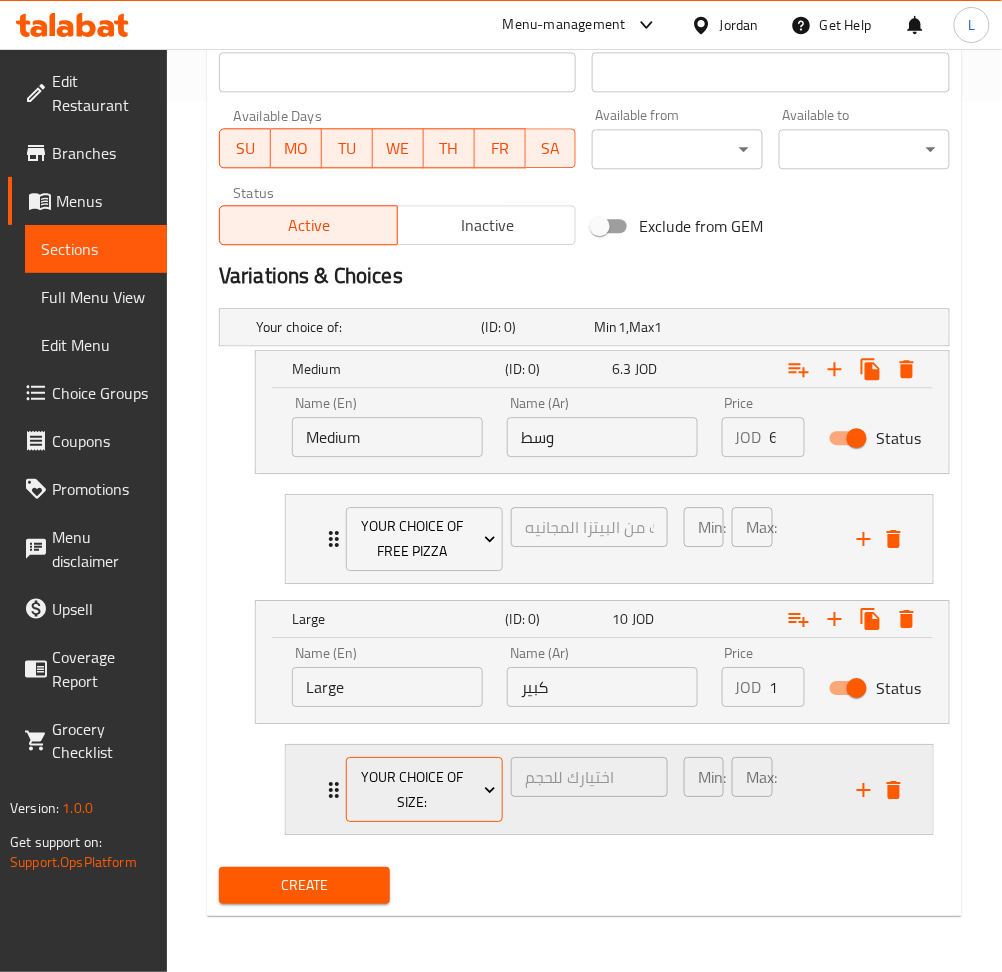 click on "your choice of size:" at bounding box center [424, 790] 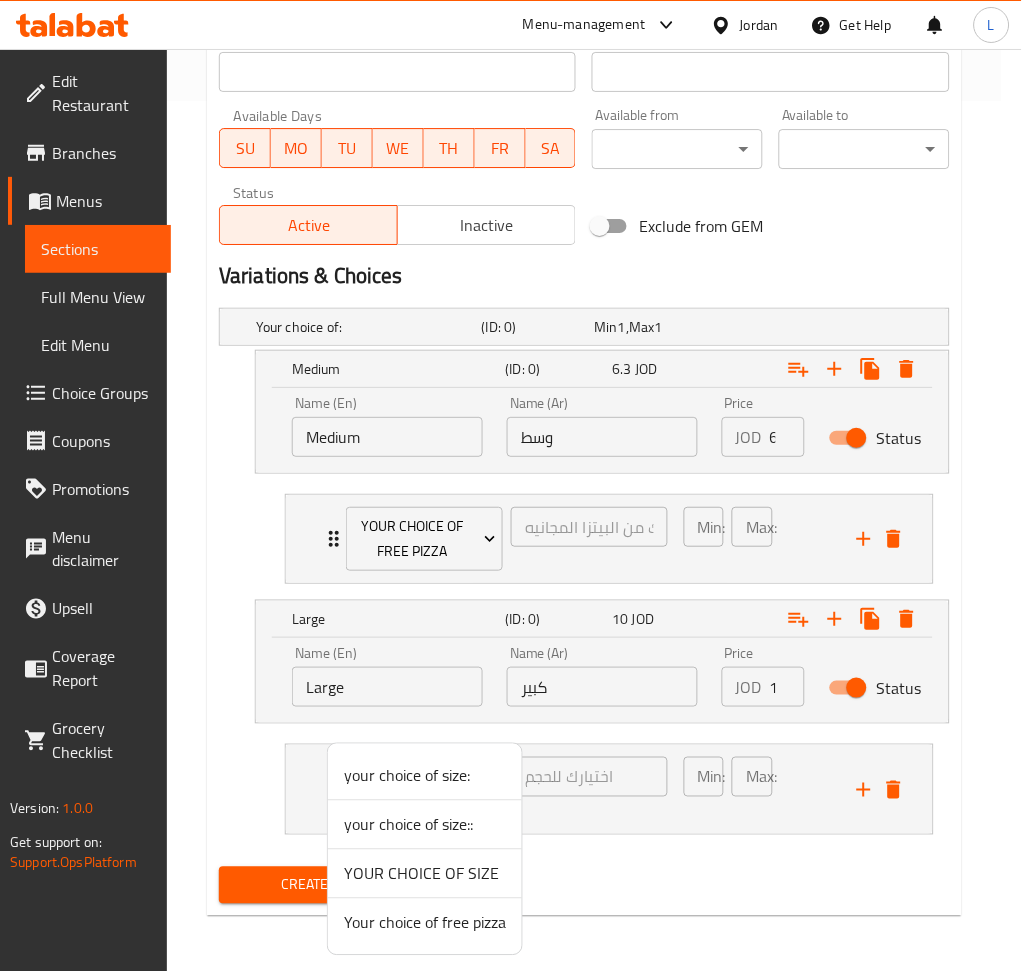 click on "Your choice of free pizza" at bounding box center [425, 923] 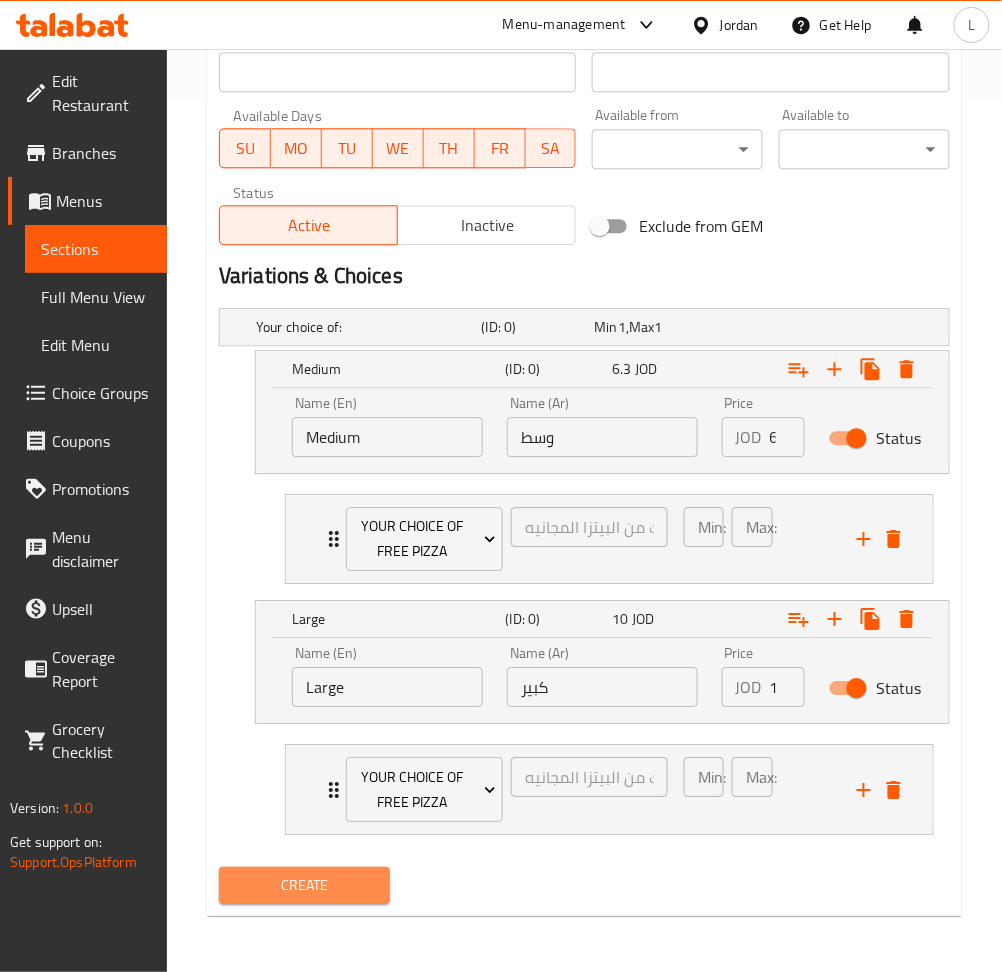 click on "Create" at bounding box center (304, 885) 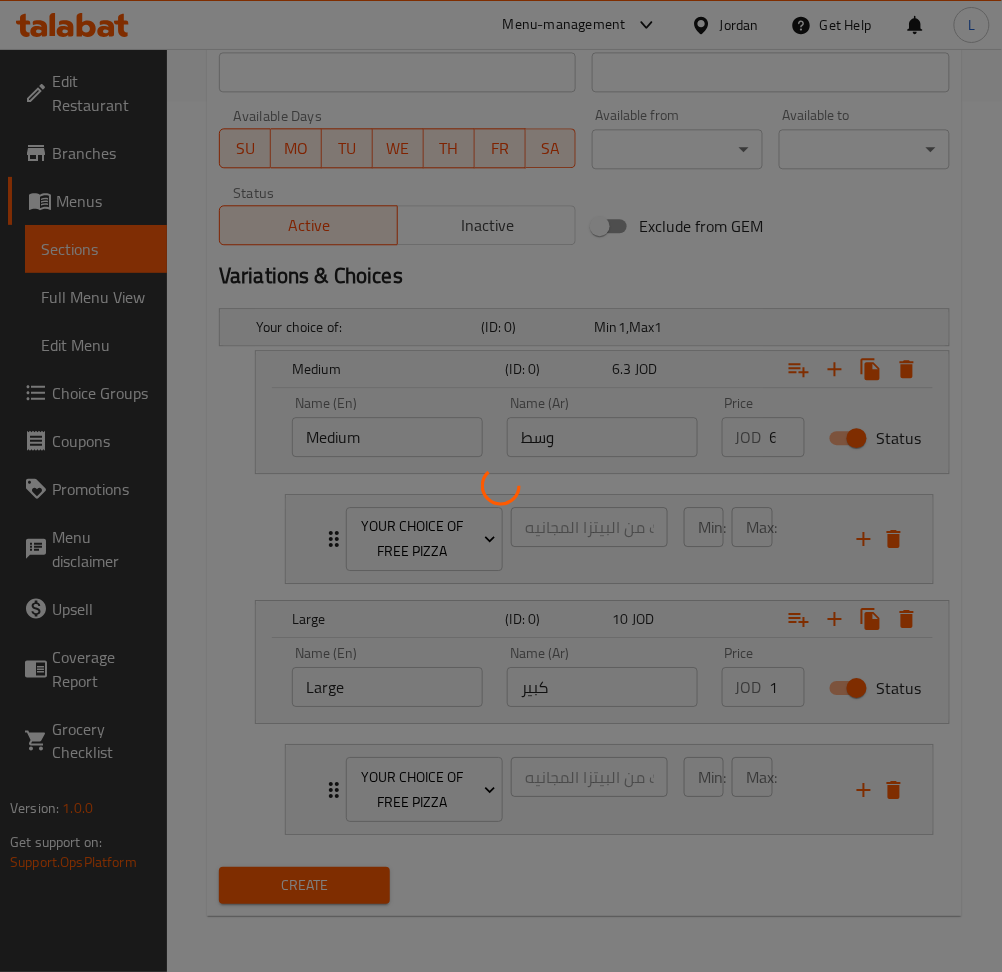 scroll, scrollTop: 0, scrollLeft: 0, axis: both 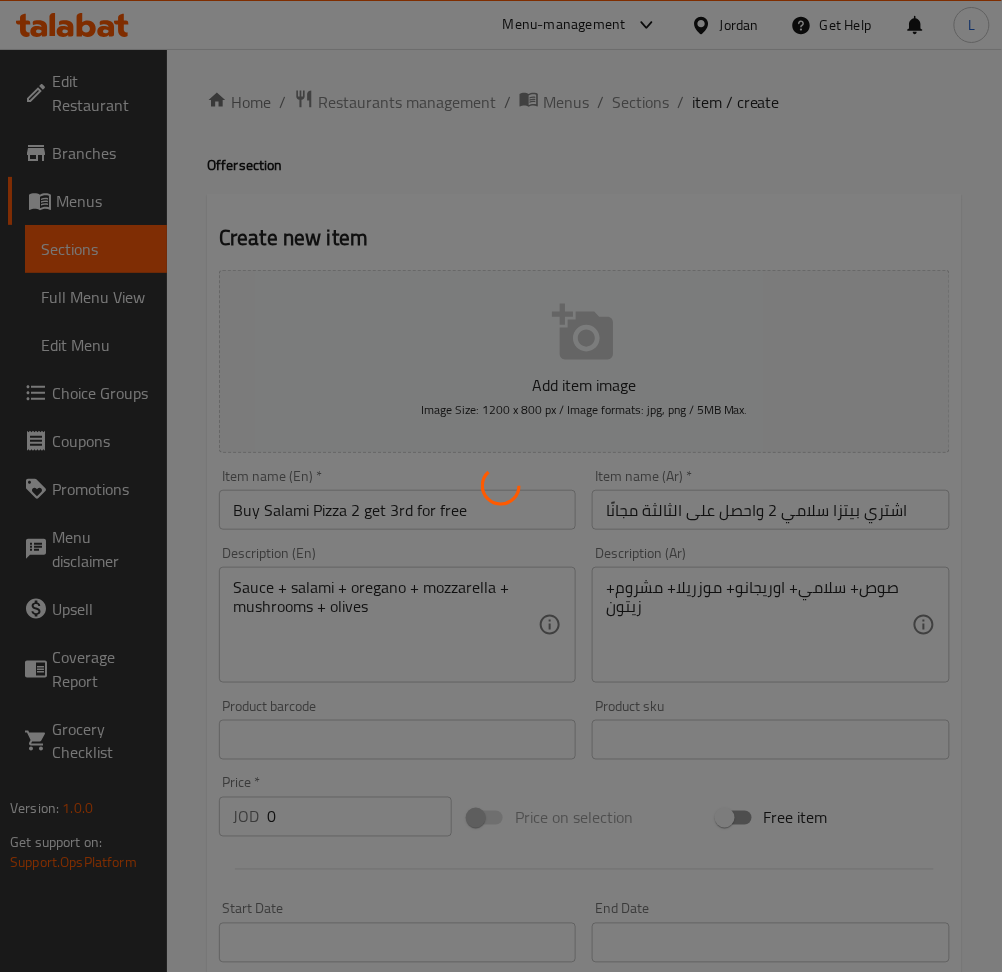 type 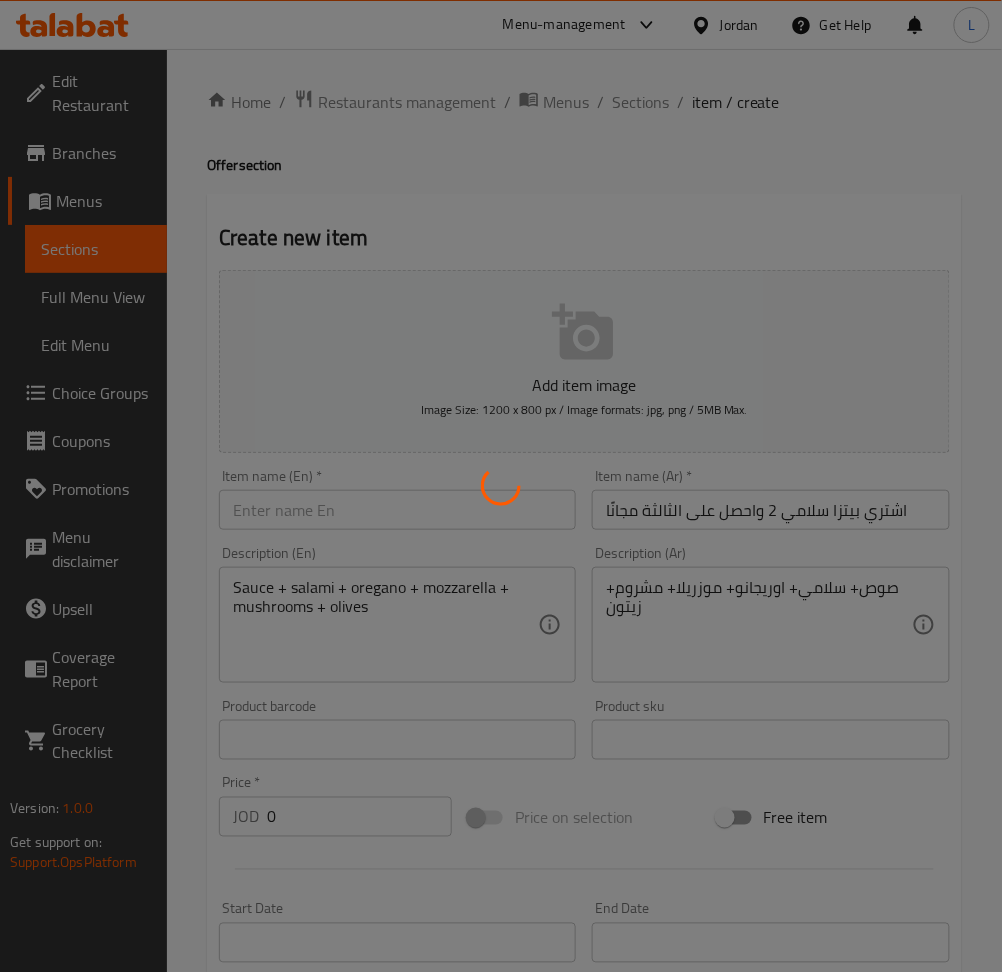 type 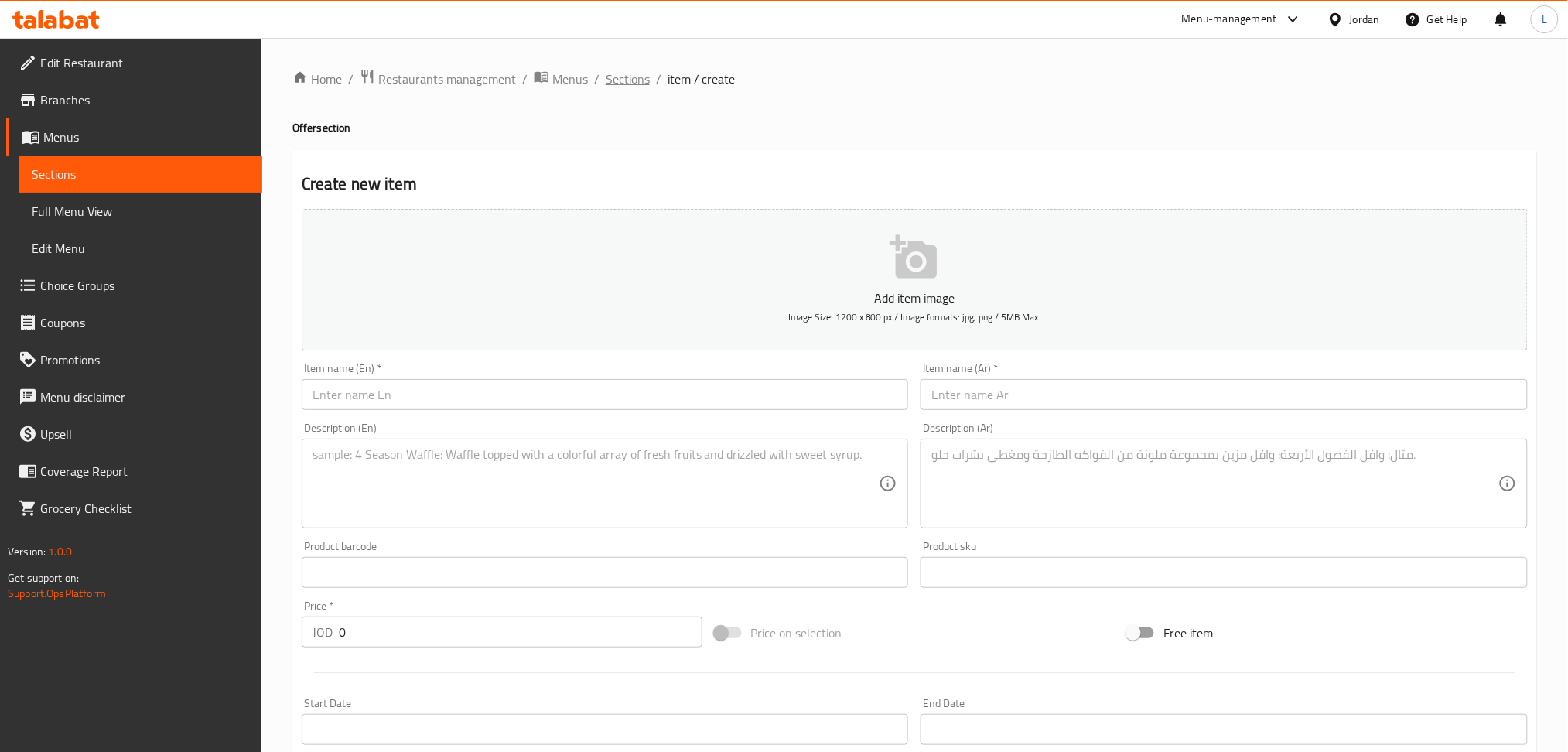 click on "Sections" at bounding box center [627, 79] 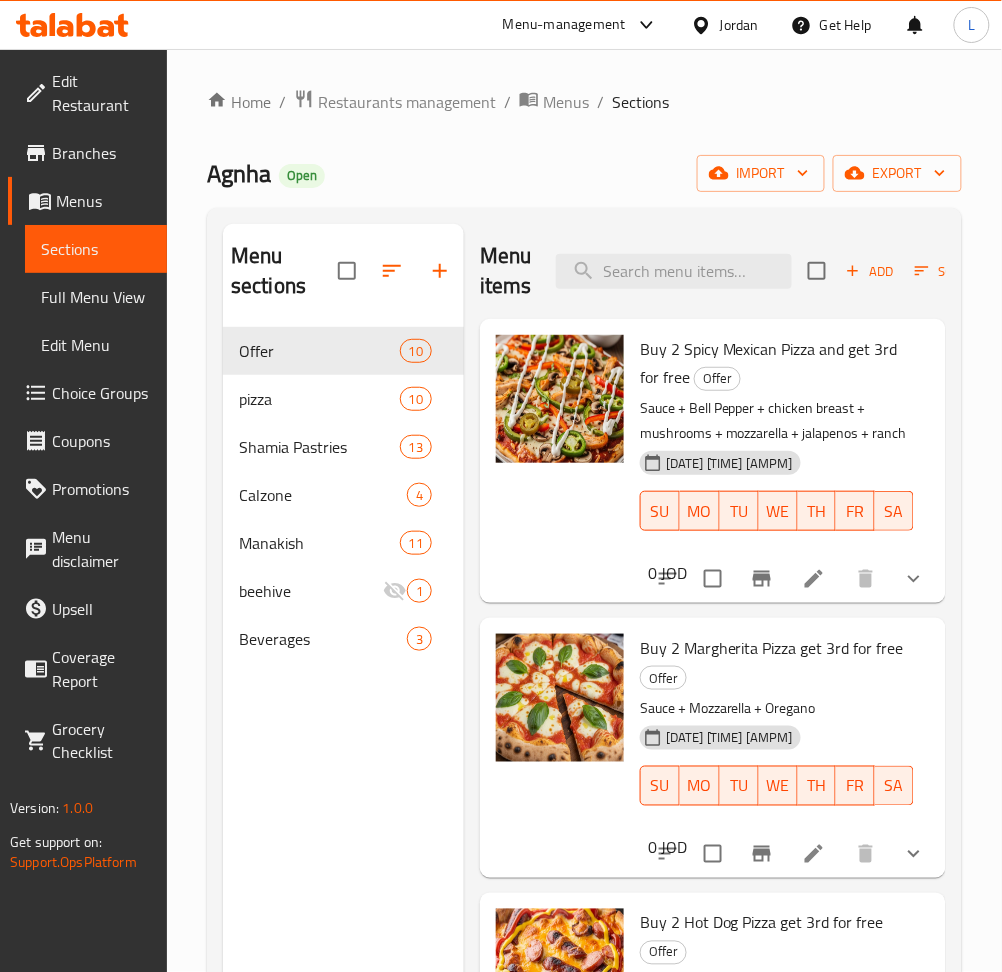 click at bounding box center (72, 25) 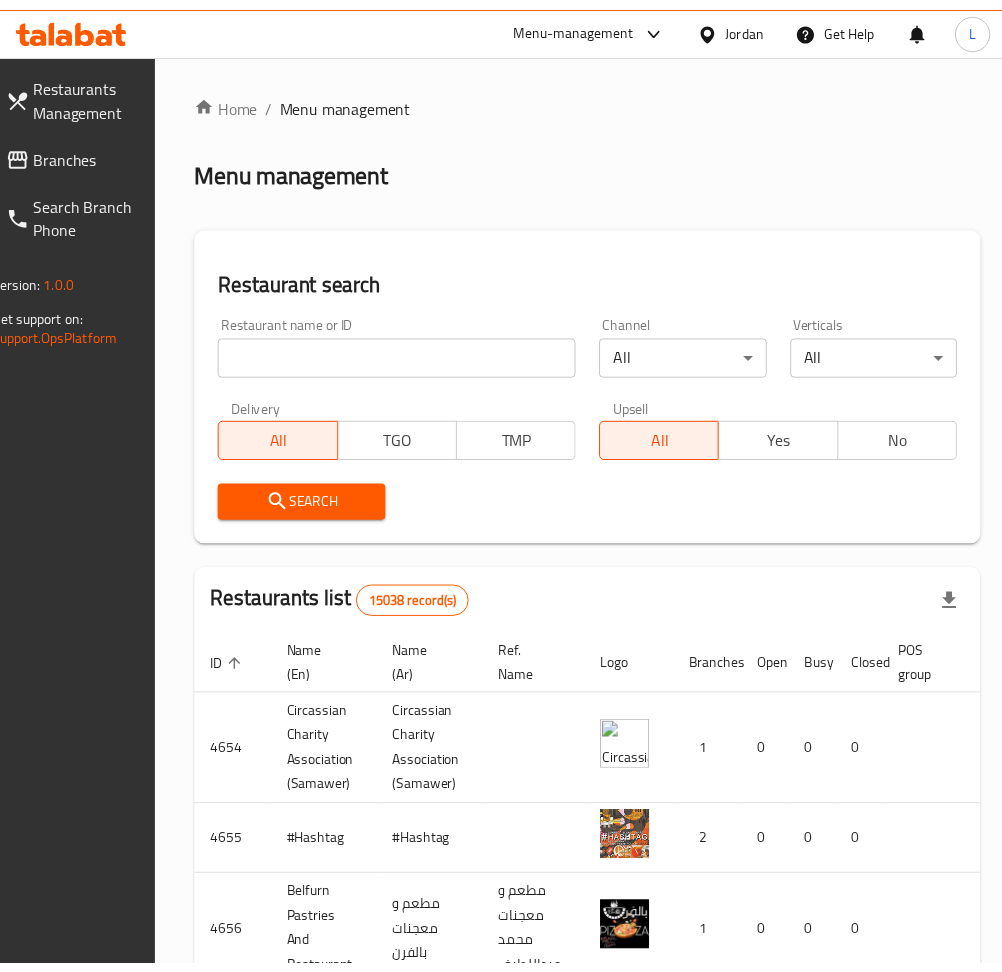 scroll, scrollTop: 0, scrollLeft: 0, axis: both 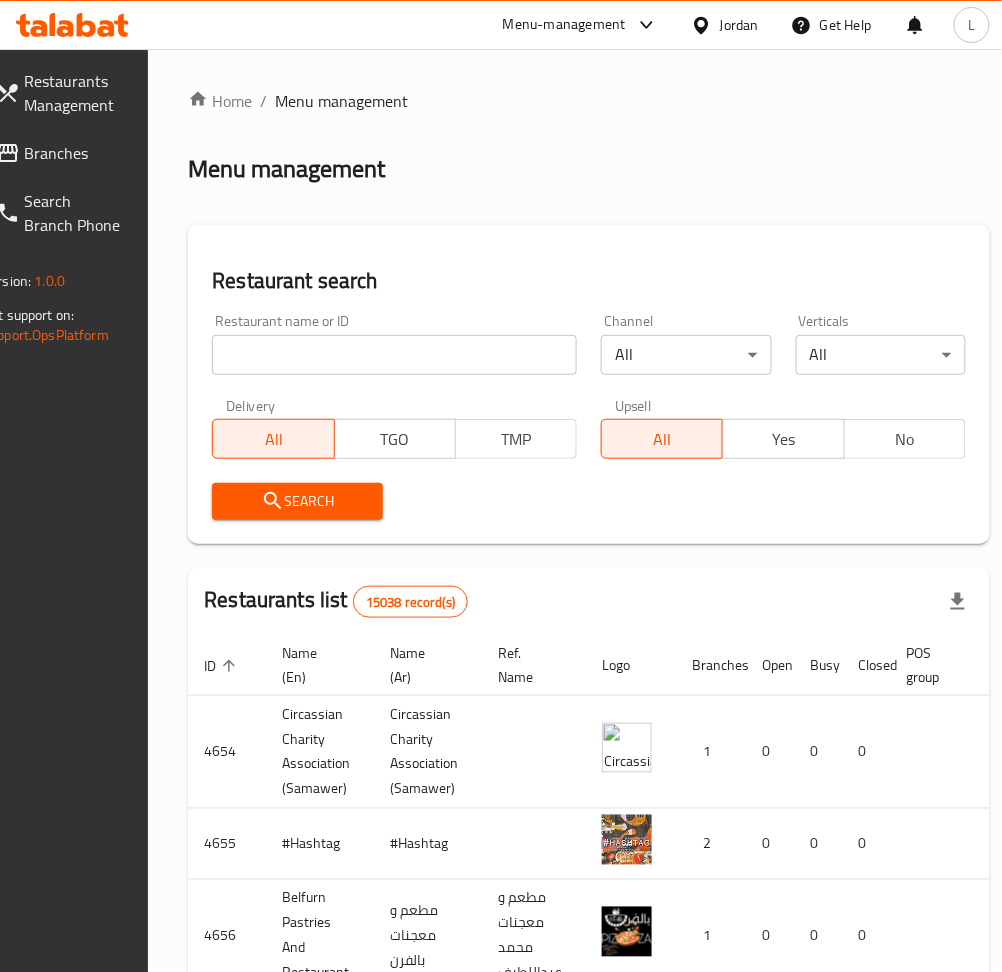 click at bounding box center (394, 355) 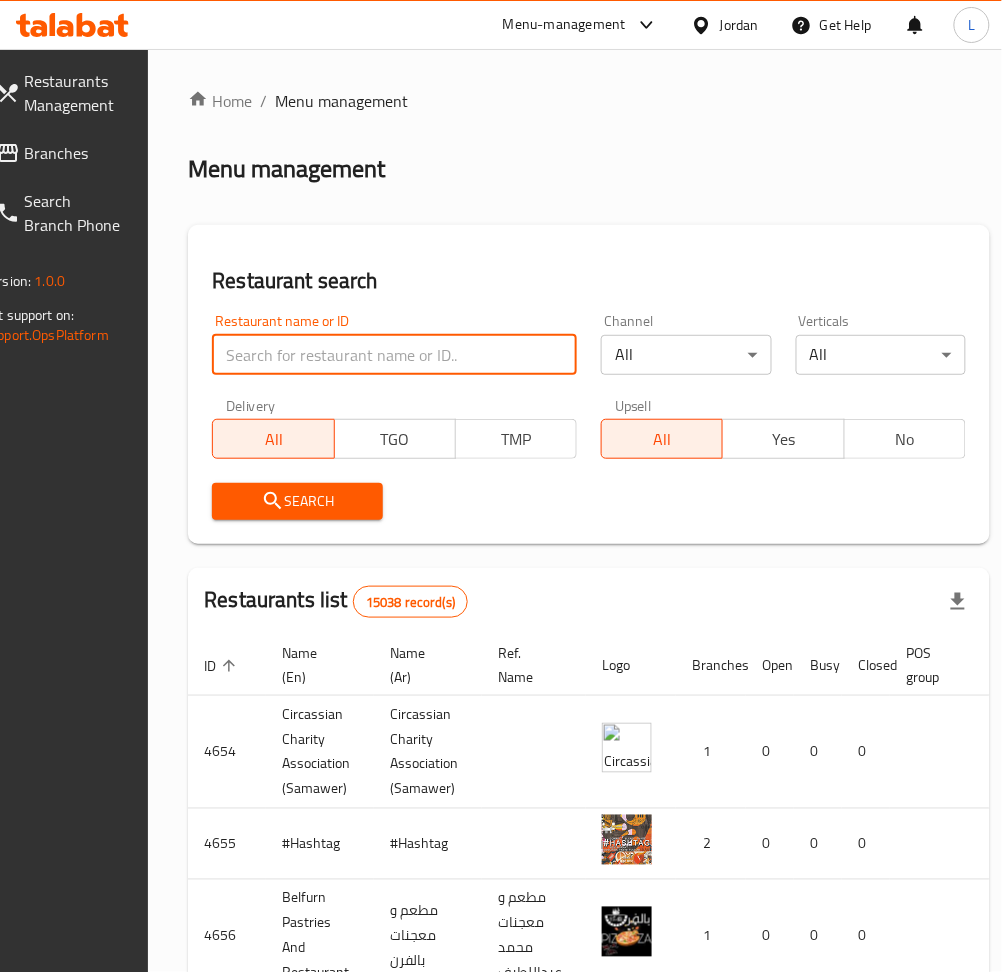 click on "Branches" at bounding box center [73, 153] 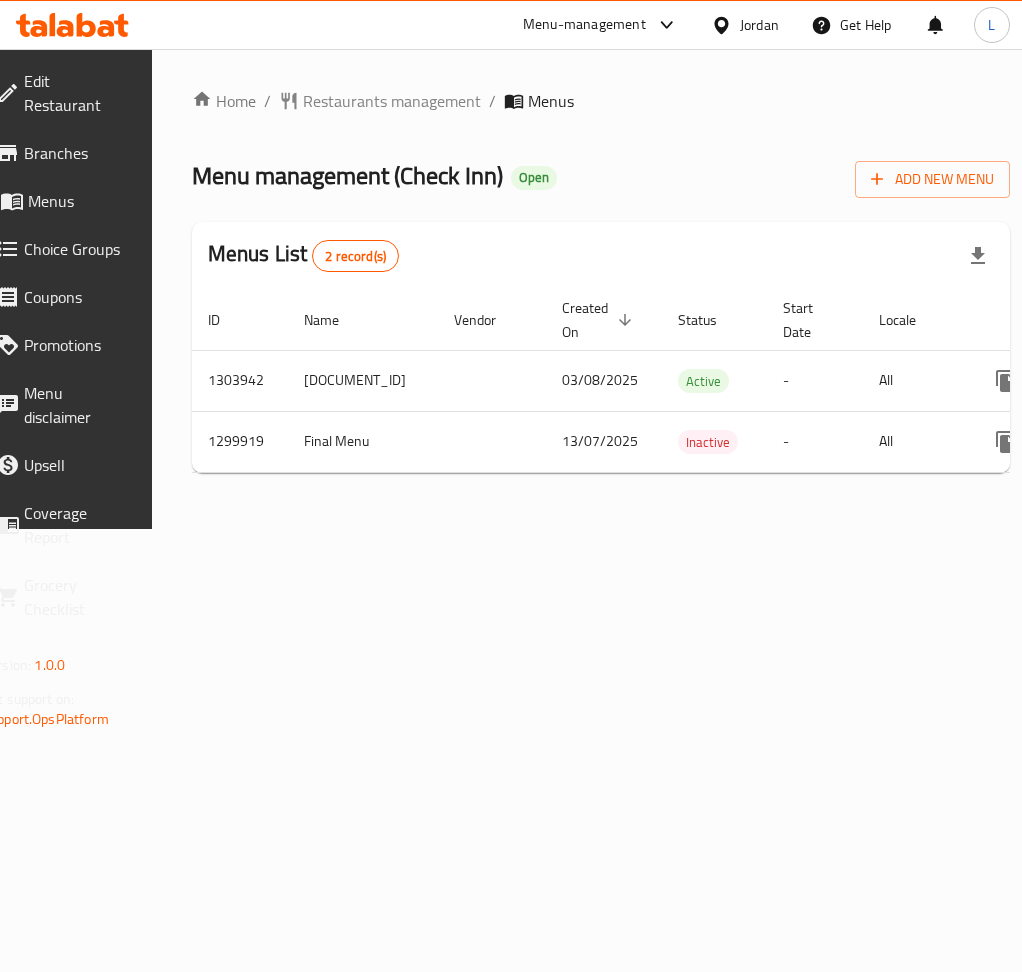 scroll, scrollTop: 0, scrollLeft: 0, axis: both 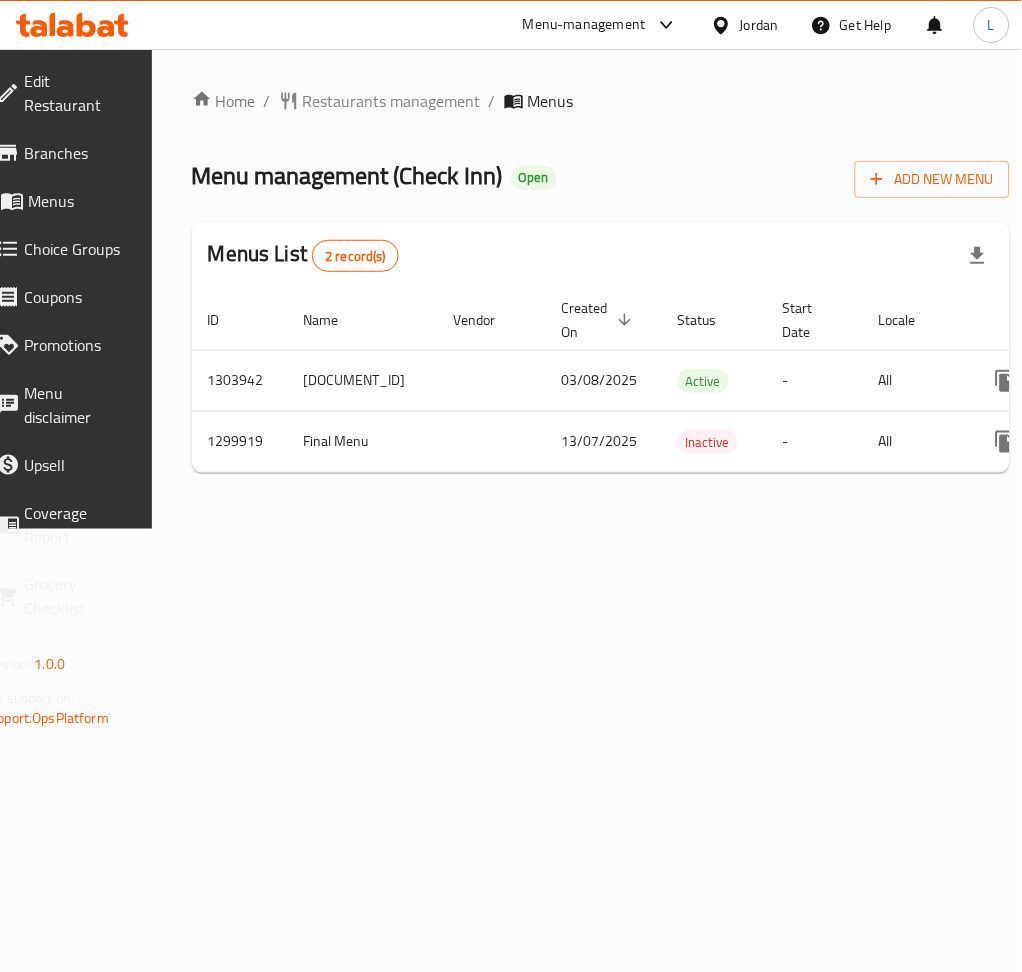 click on "Menu management ( Check Inn )  Open Add New Menu" at bounding box center [601, 175] 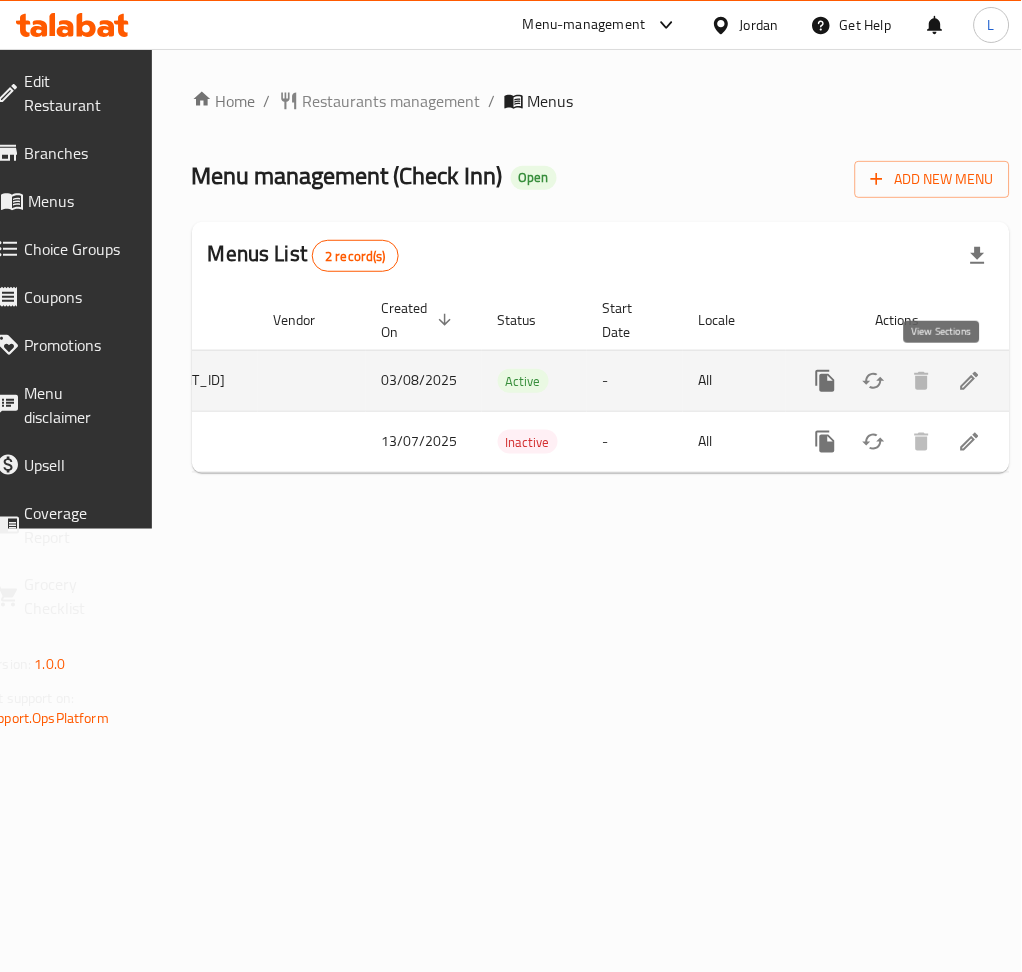 click 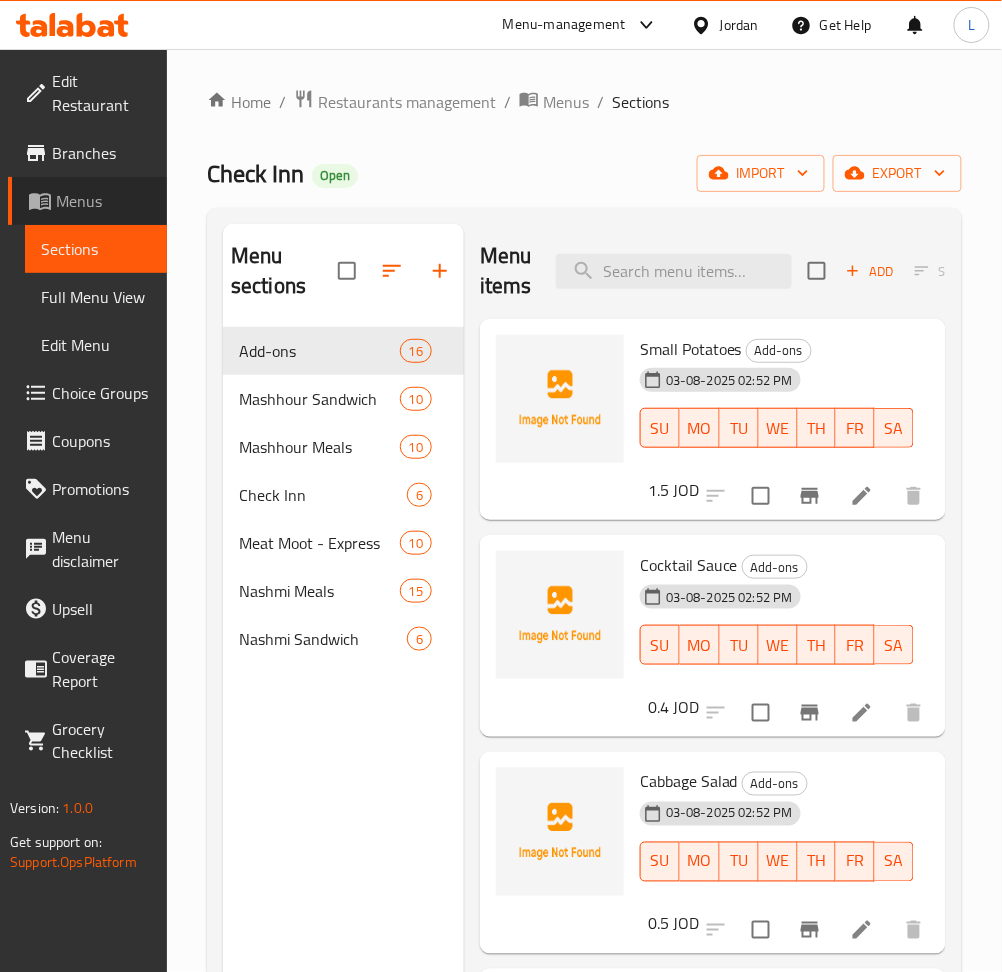 click on "Menus" at bounding box center (103, 201) 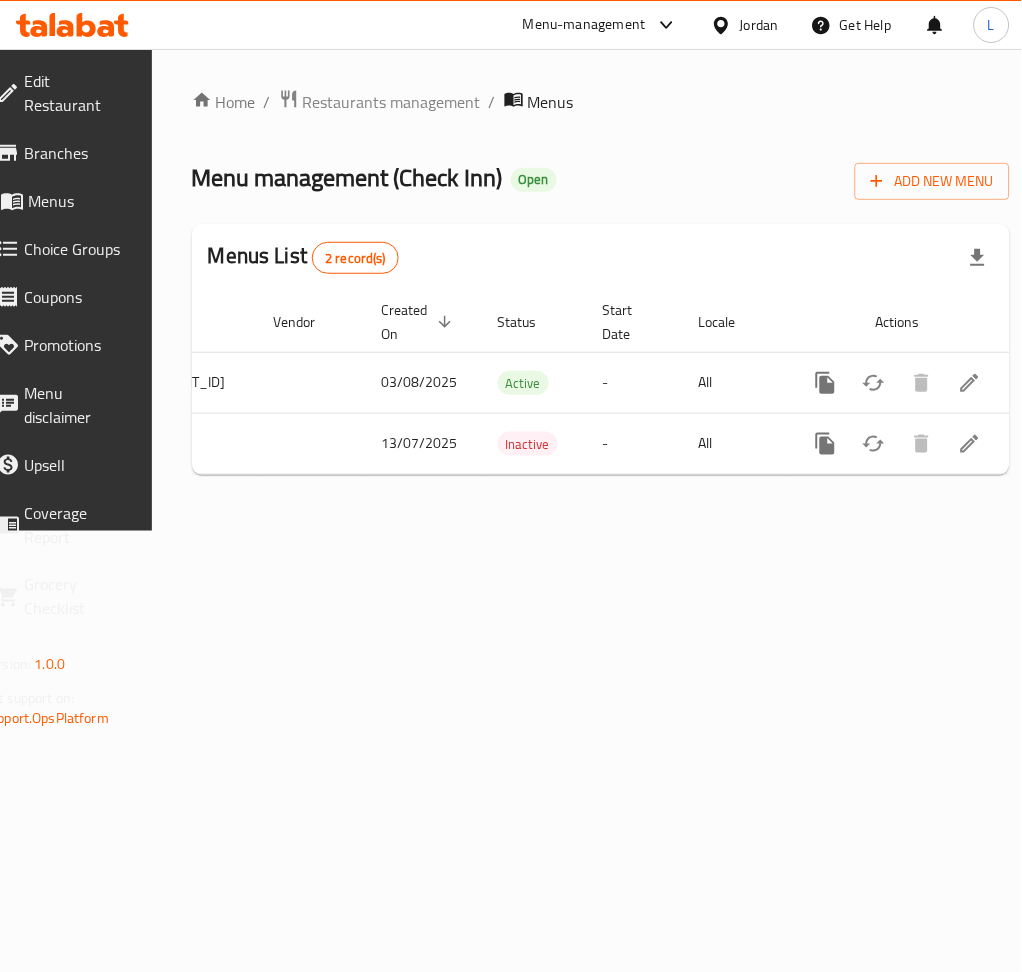scroll, scrollTop: 0, scrollLeft: 0, axis: both 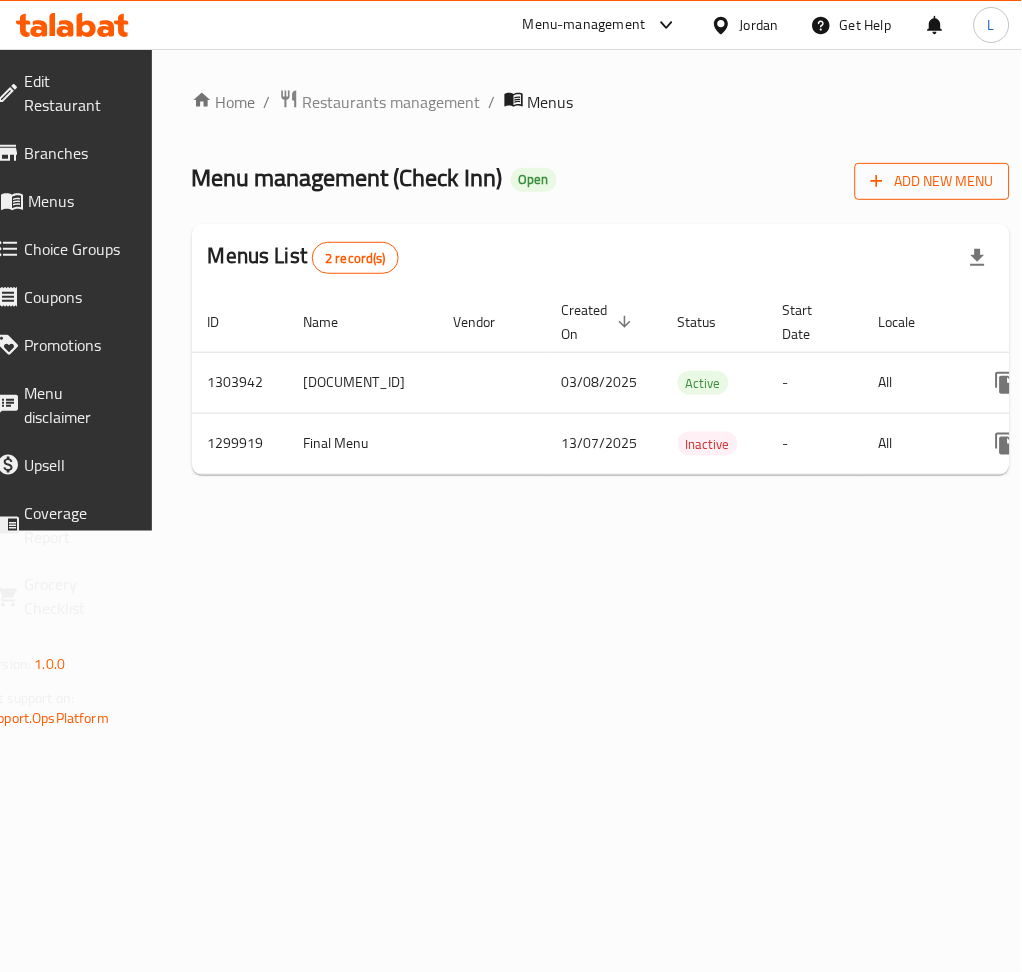 click on "Add New Menu" at bounding box center [932, 181] 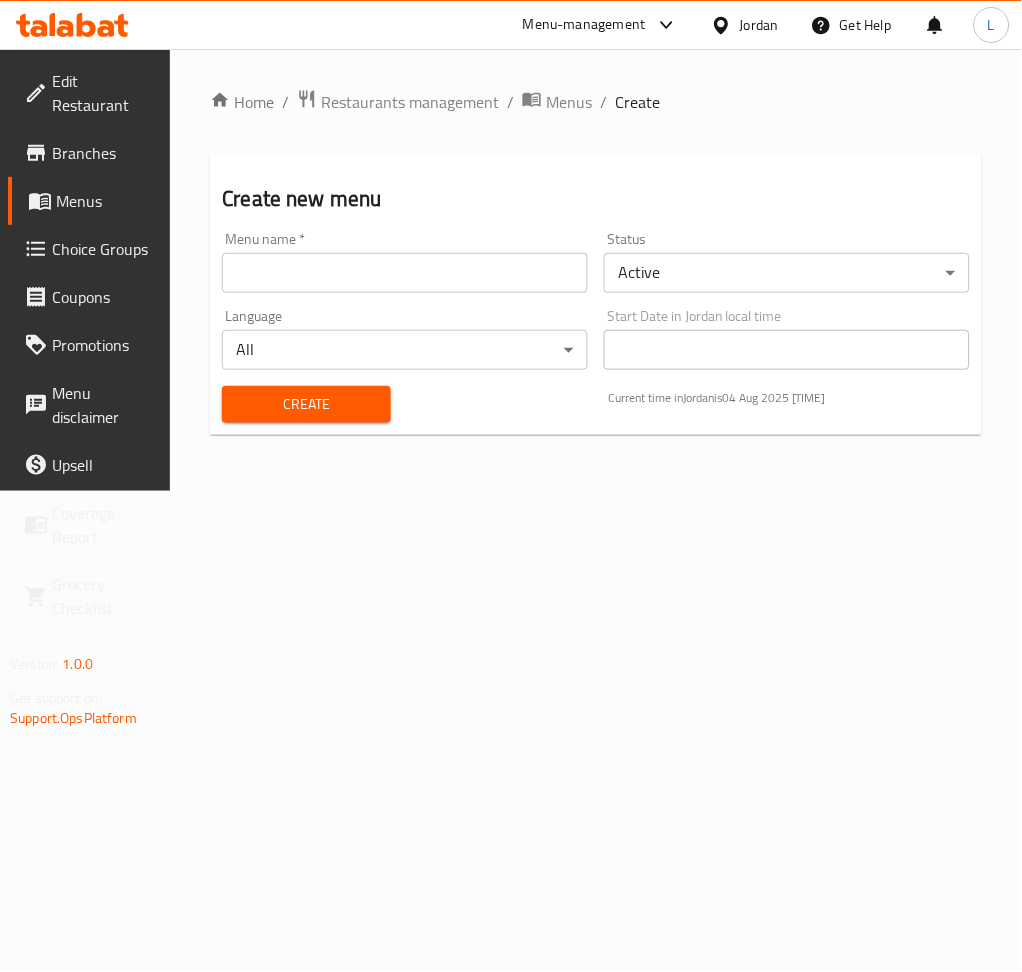 click at bounding box center [405, 273] 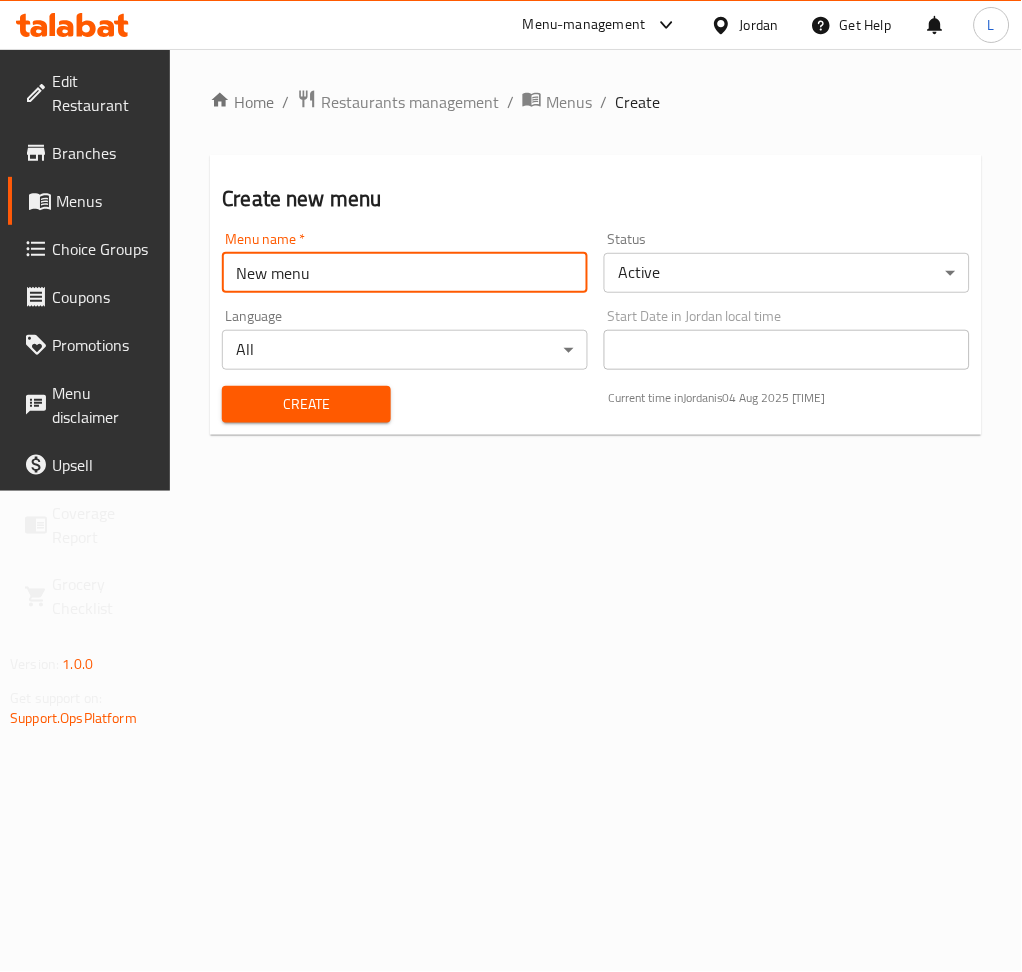 type on "New menu" 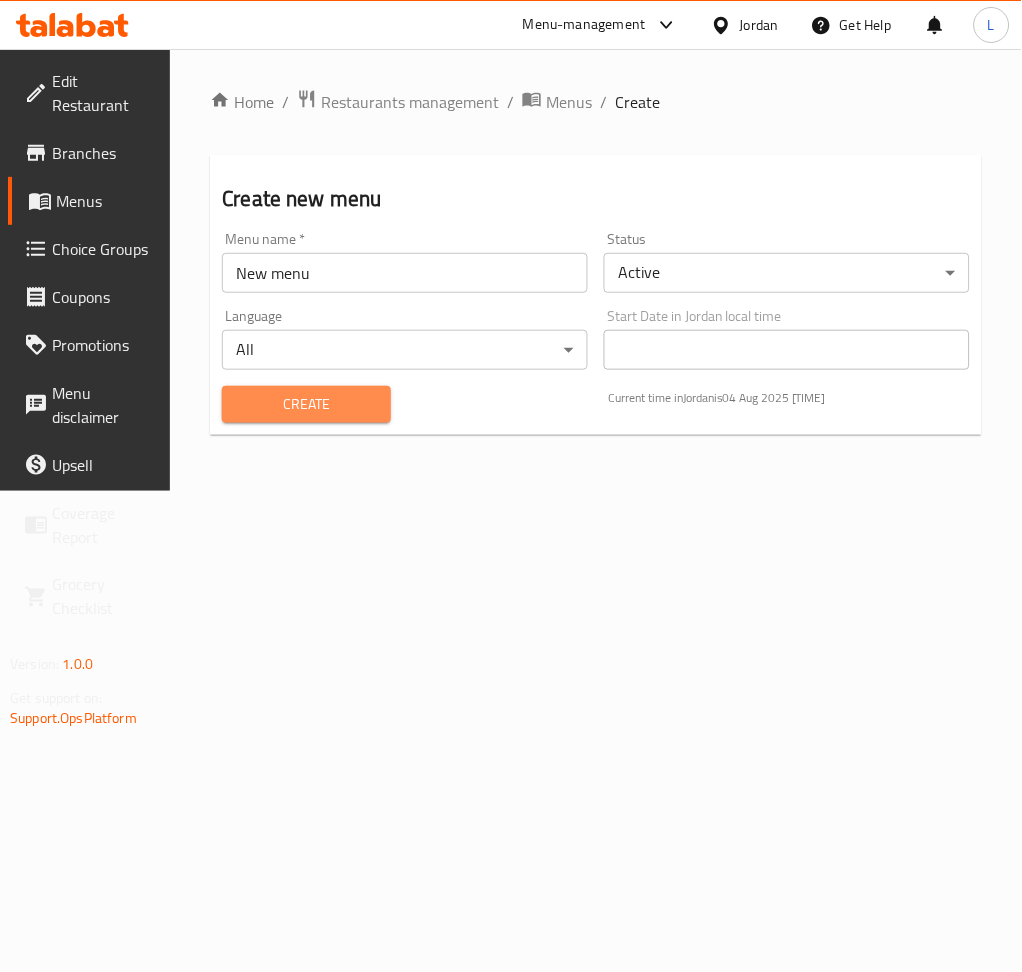 click on "Create" at bounding box center (306, 404) 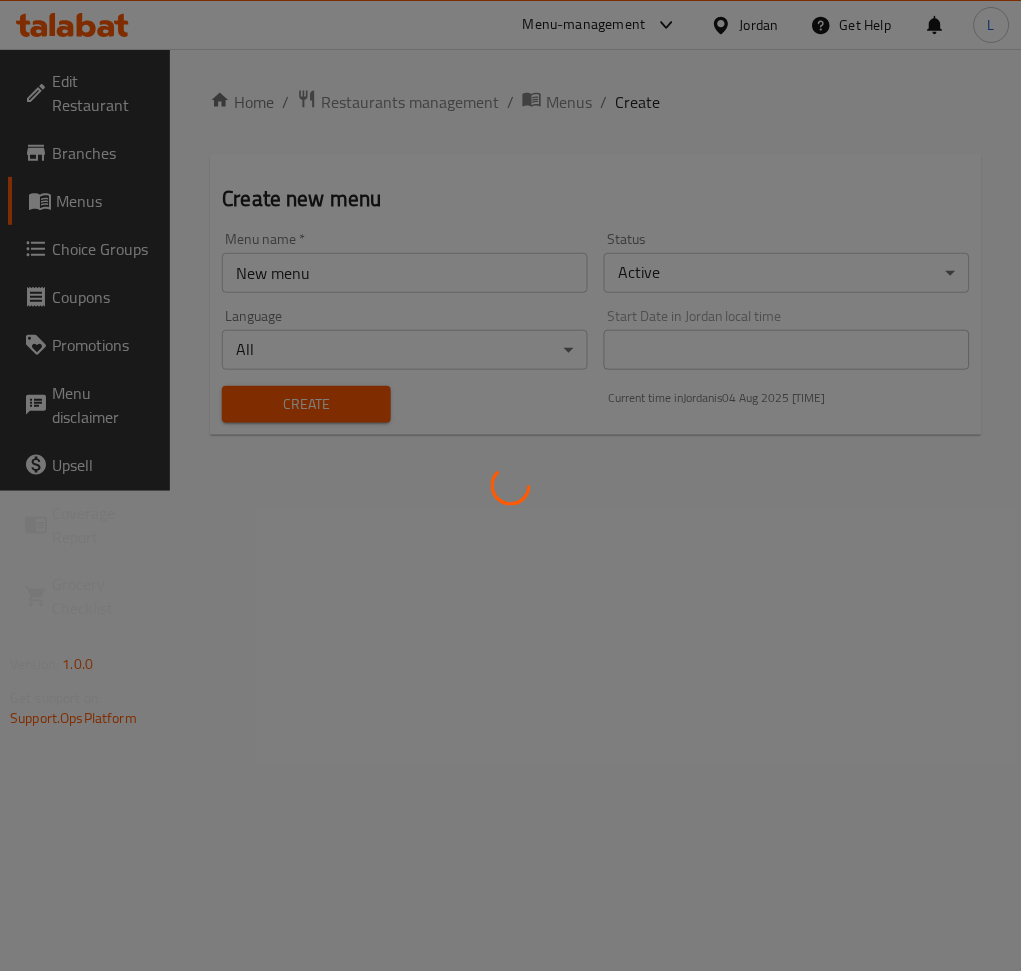 type 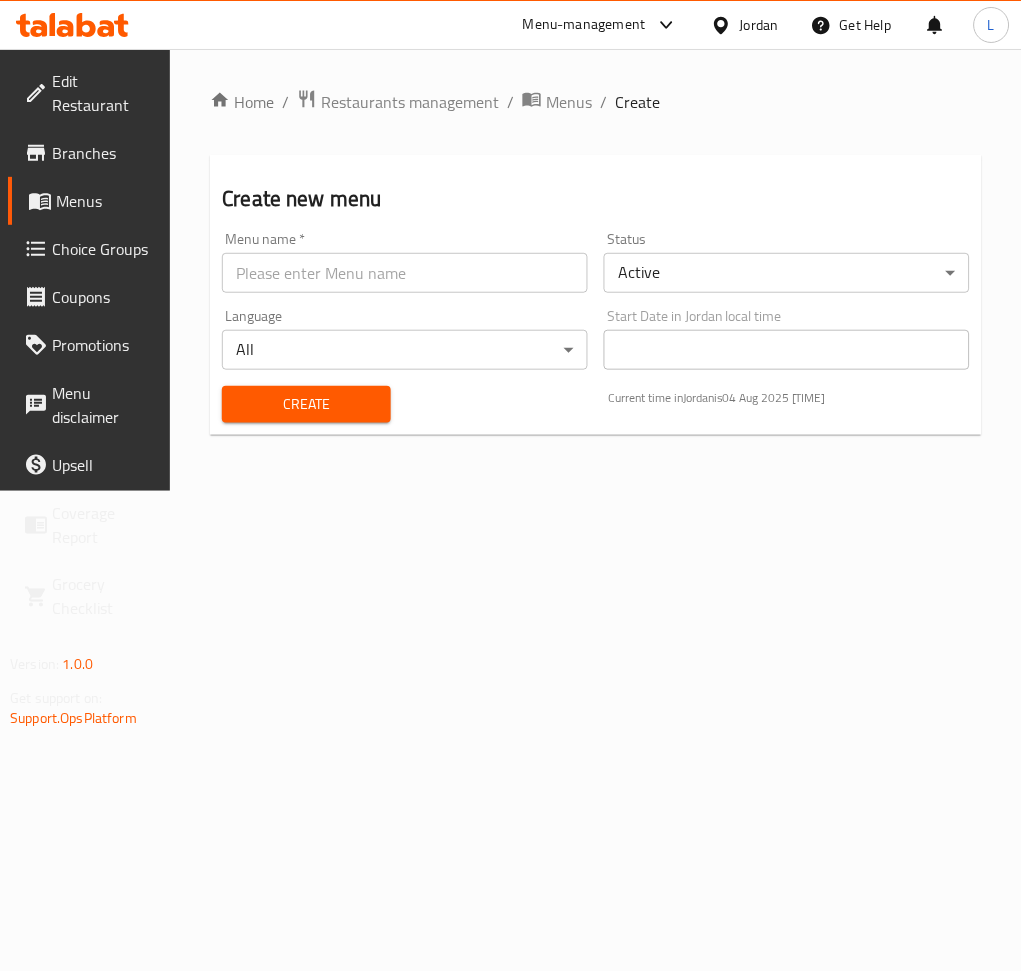 click on "Branches" at bounding box center (103, 153) 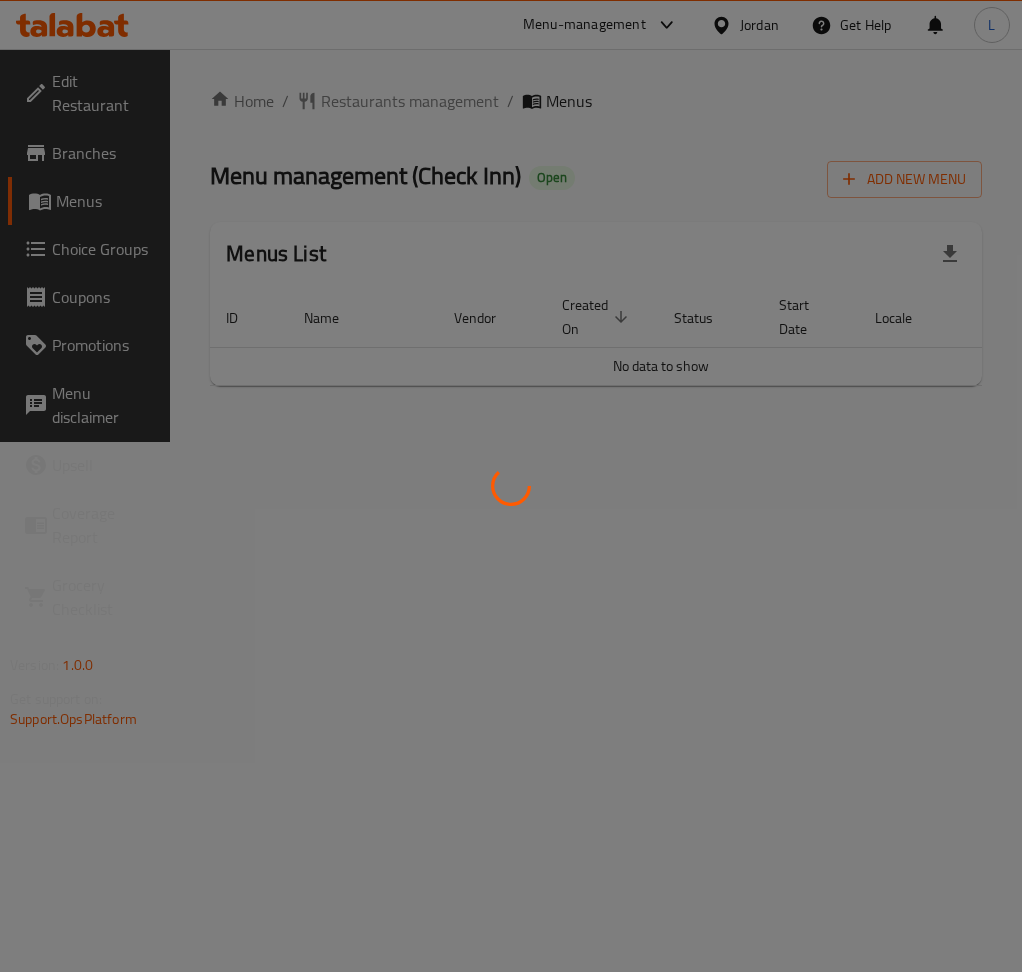 scroll, scrollTop: 0, scrollLeft: 0, axis: both 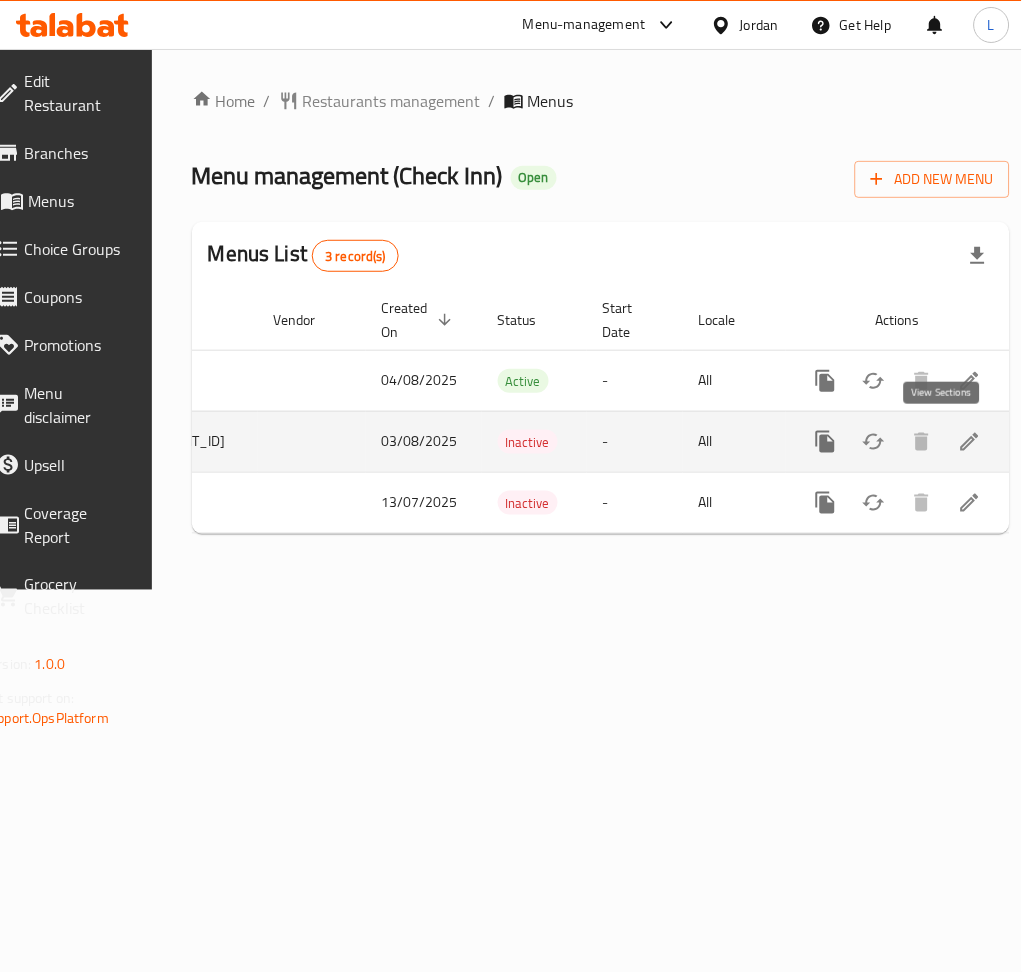 click at bounding box center (970, 442) 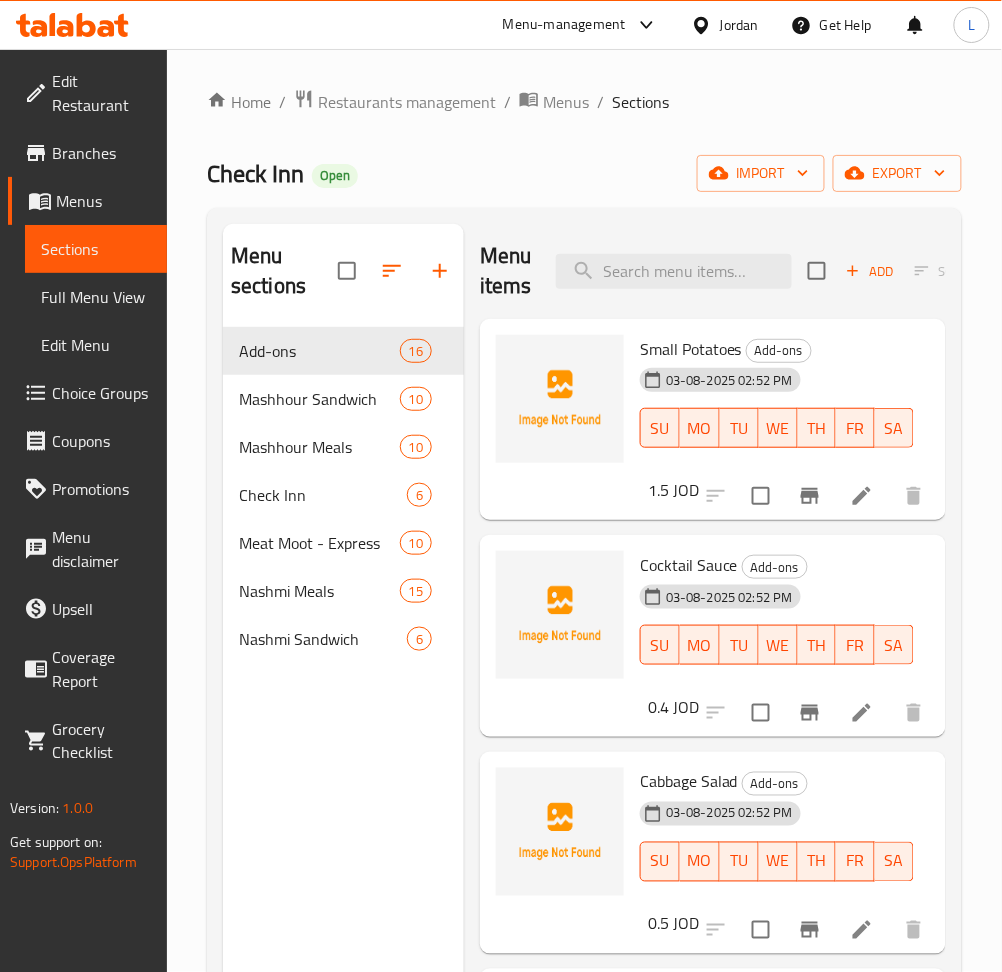 click on "Menus" at bounding box center (103, 201) 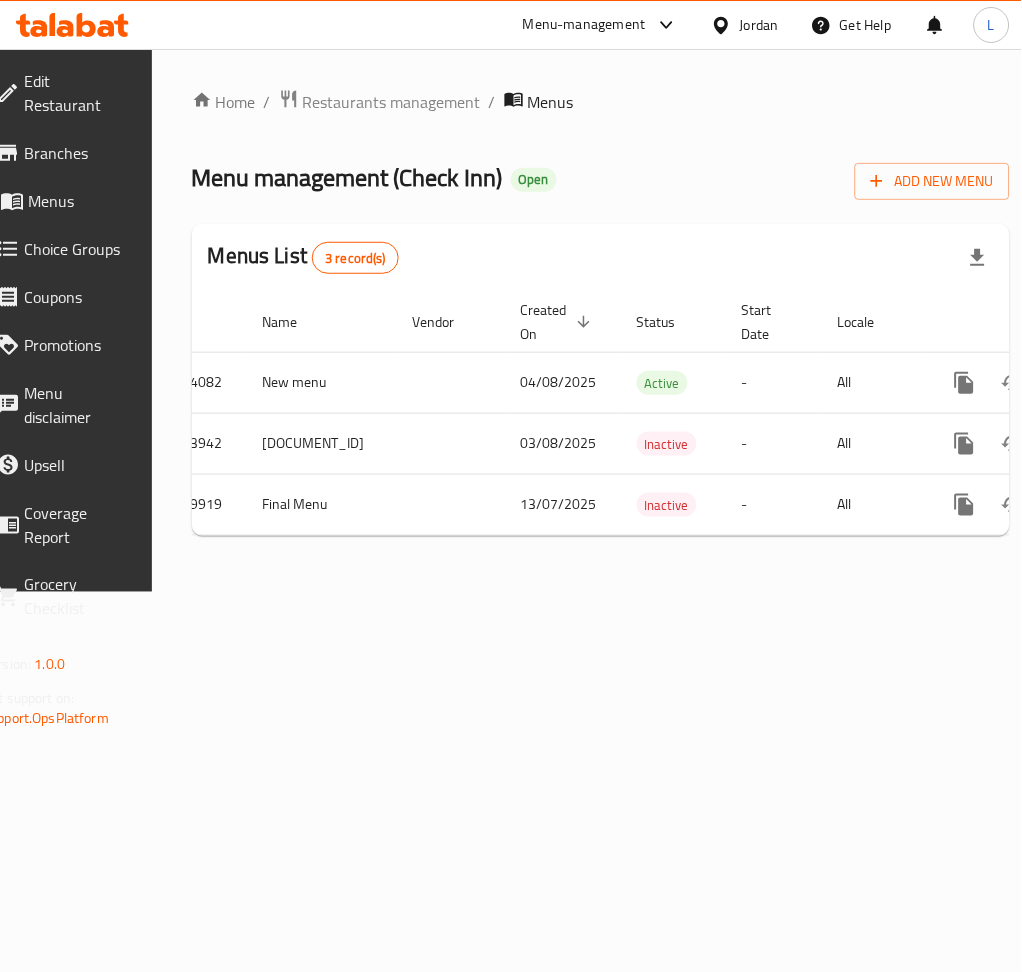 scroll, scrollTop: 0, scrollLeft: 221, axis: horizontal 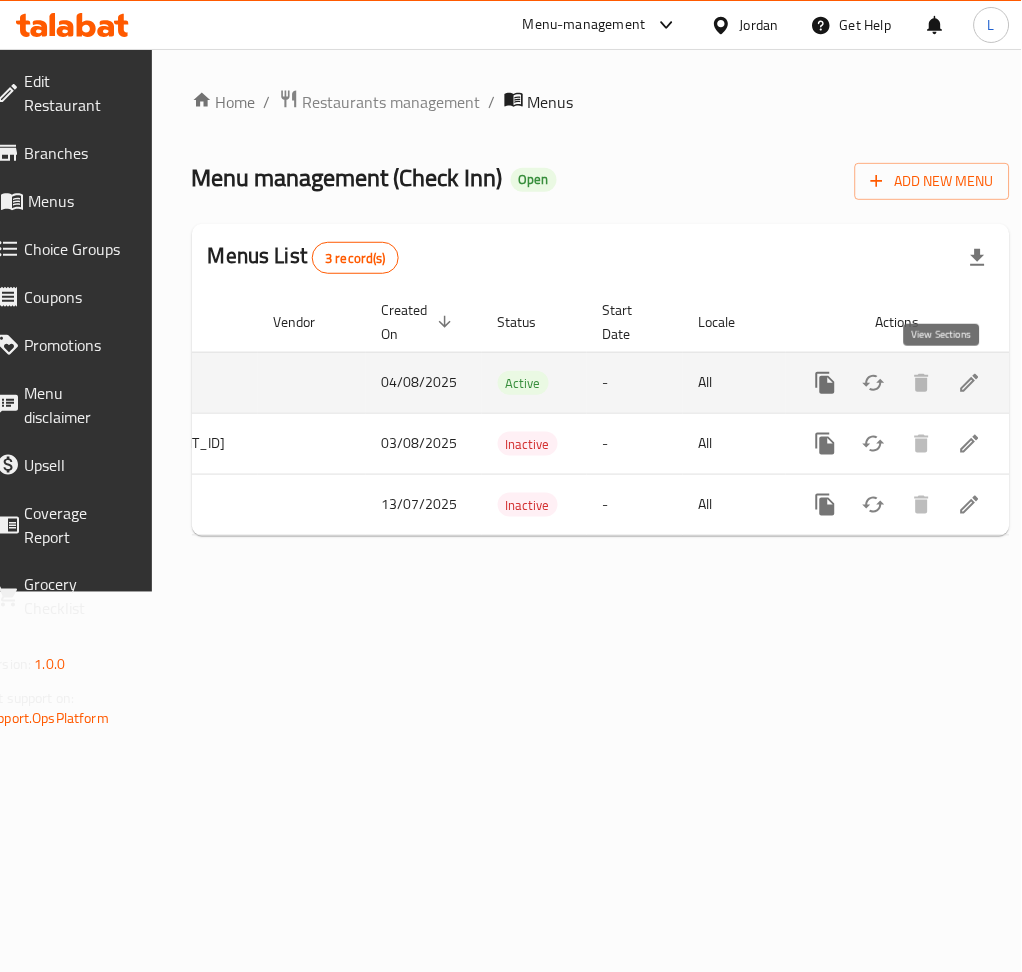 click 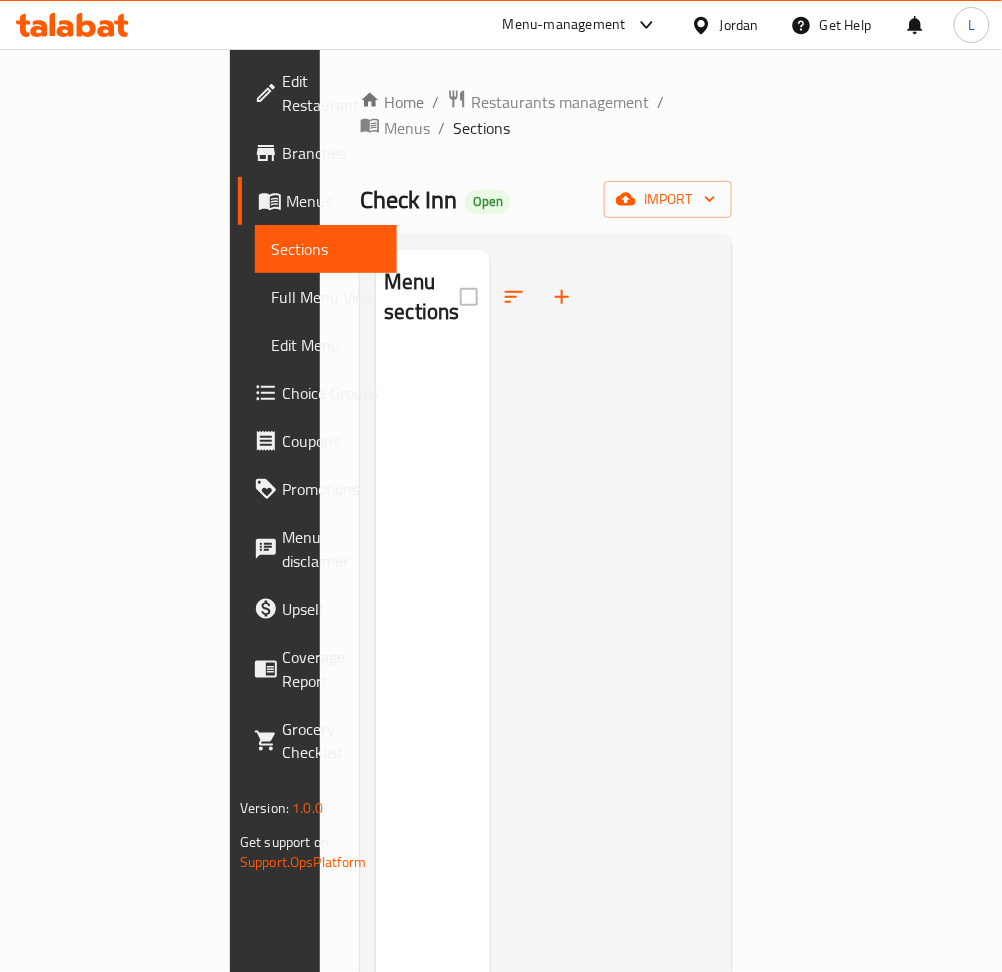 click on "Menus" at bounding box center [333, 201] 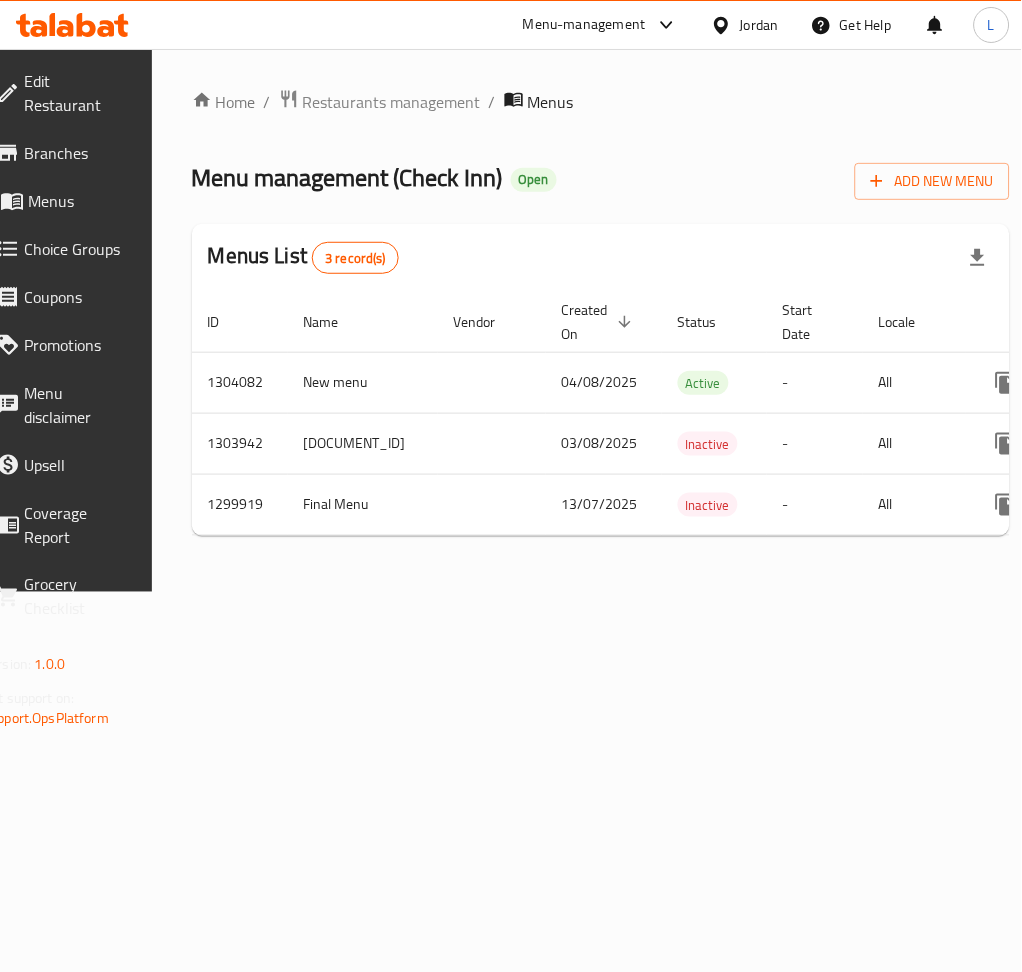scroll, scrollTop: 0, scrollLeft: 221, axis: horizontal 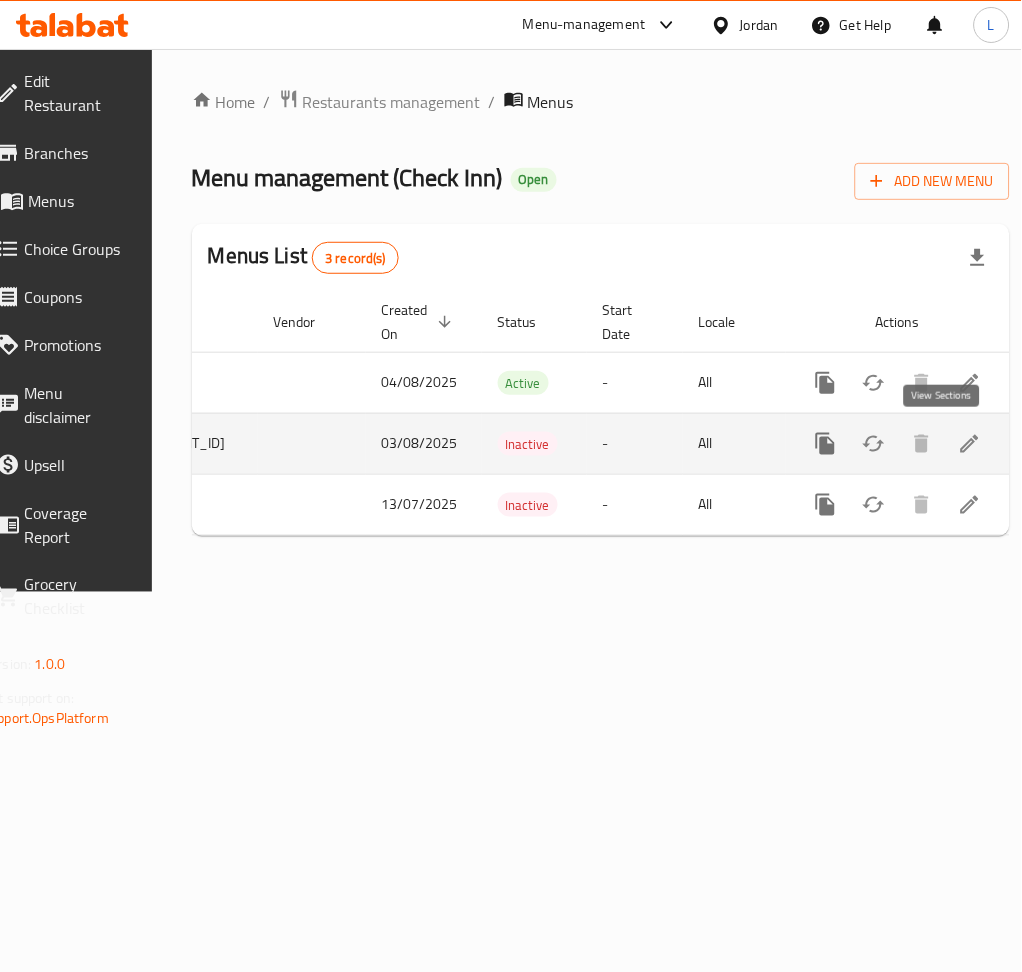 click 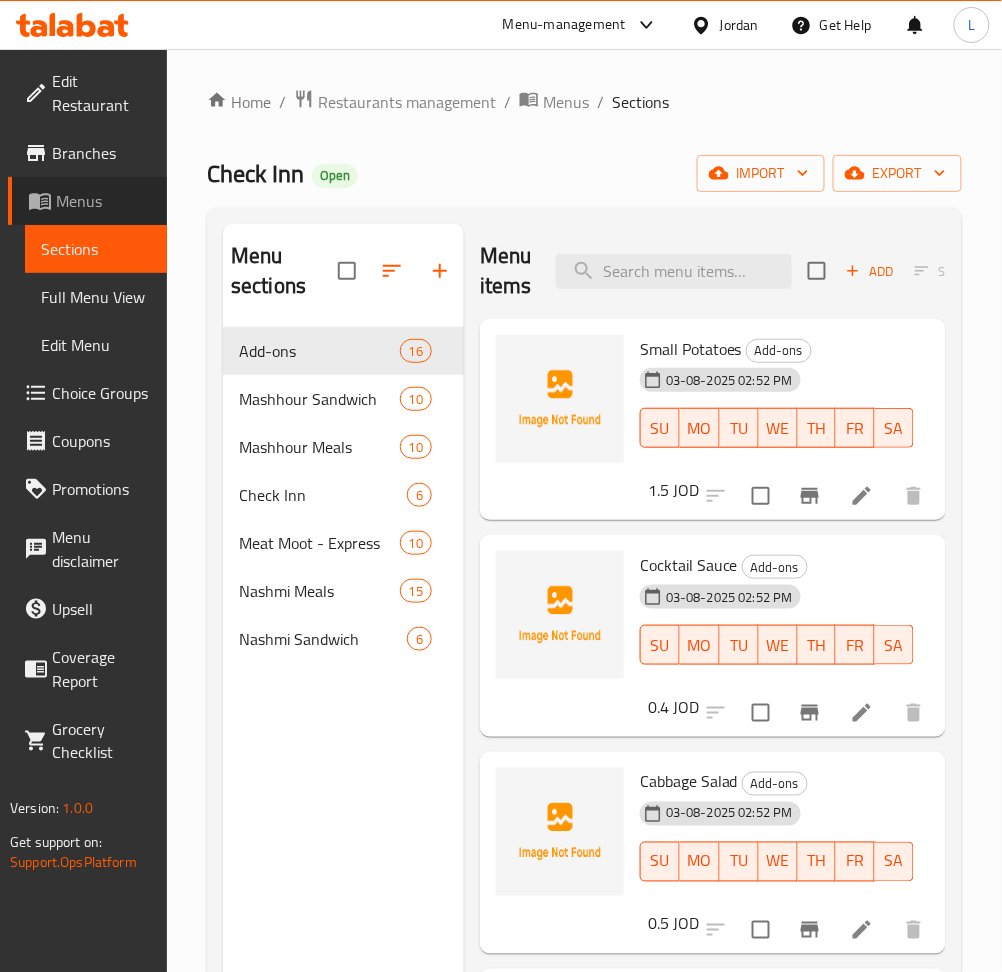 click on "Menus" at bounding box center [103, 201] 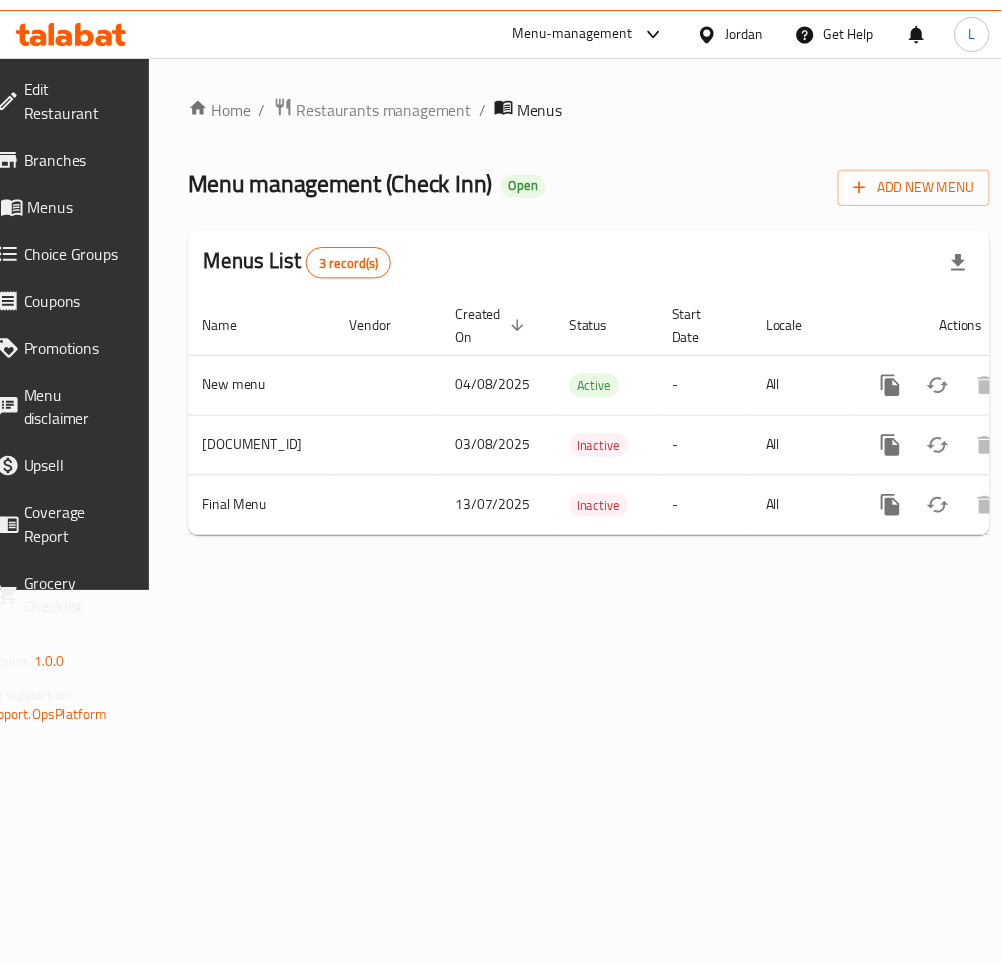 scroll, scrollTop: 0, scrollLeft: 221, axis: horizontal 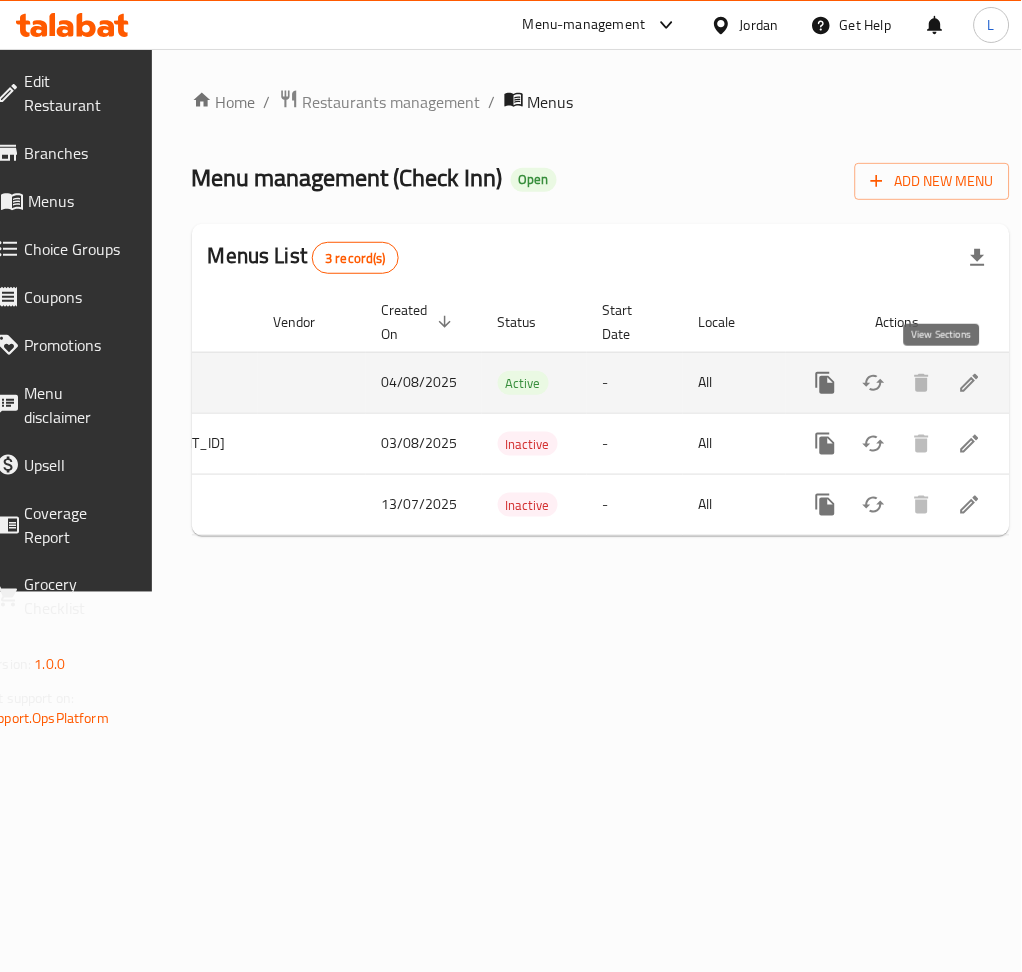 click 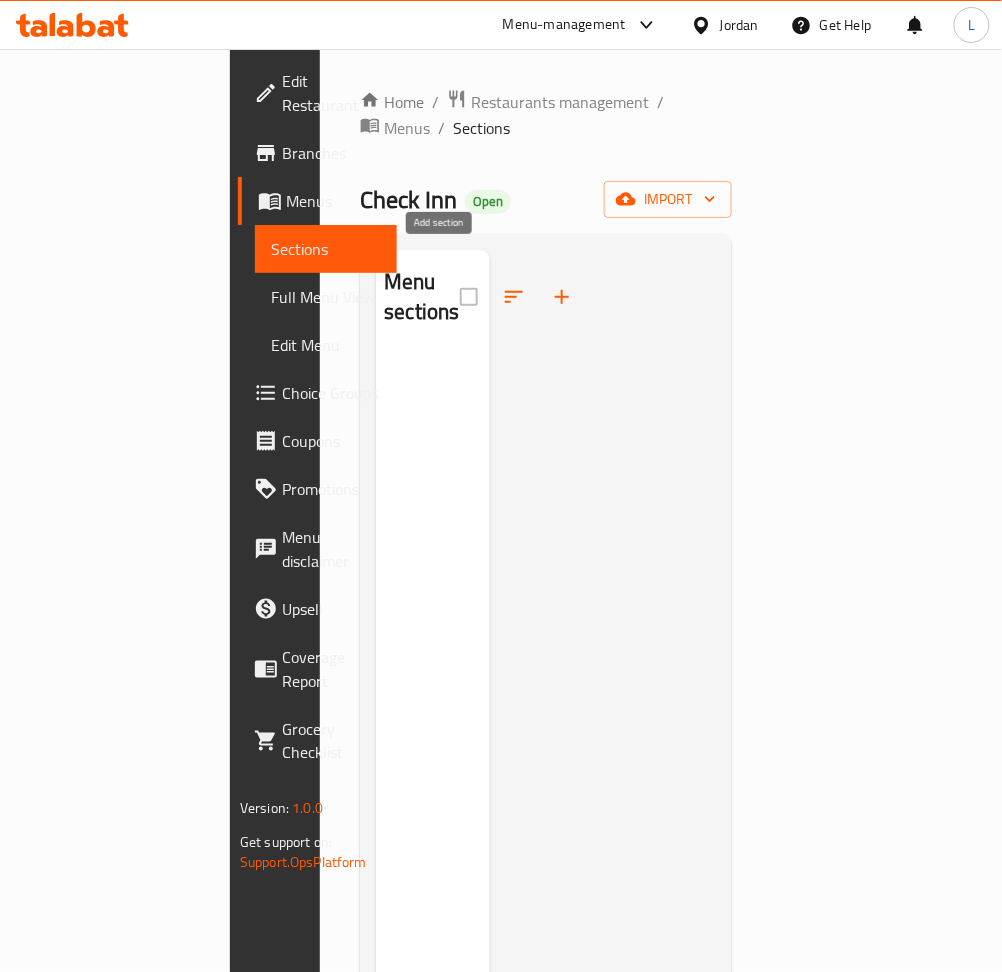 click 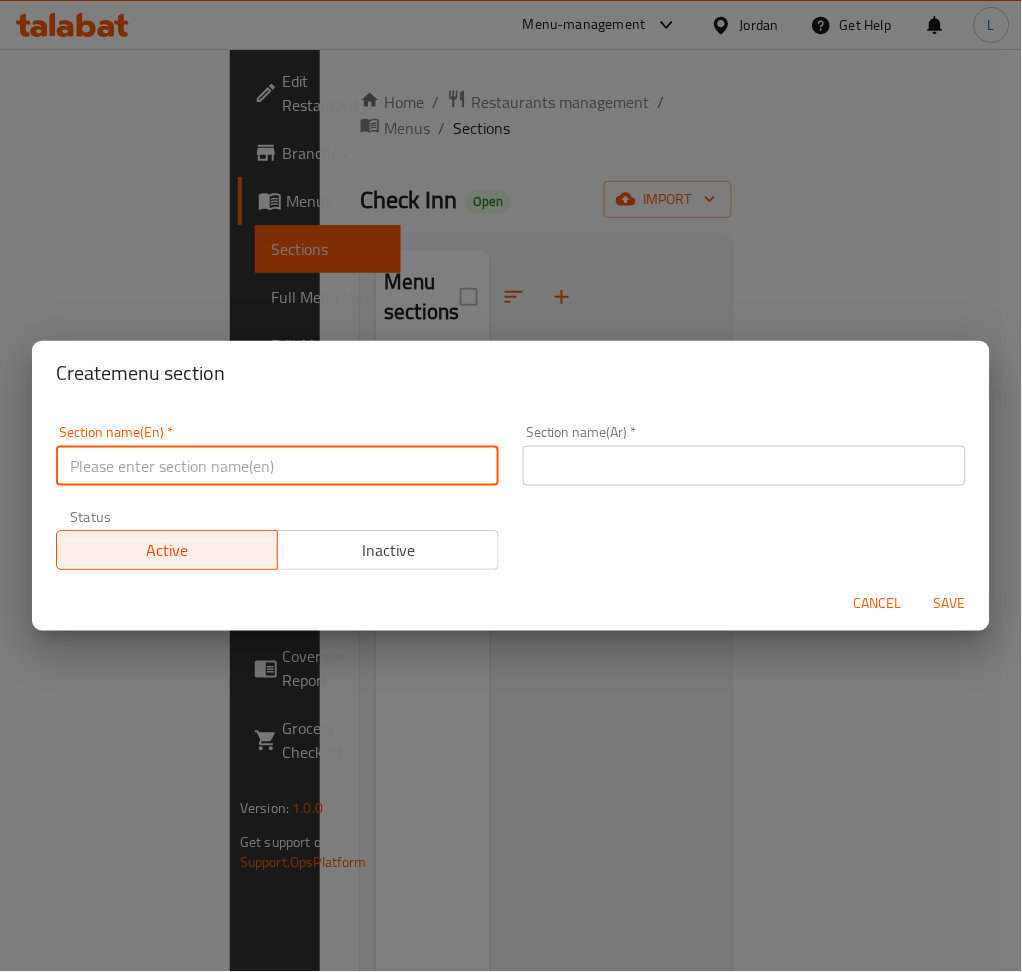 click at bounding box center [277, 466] 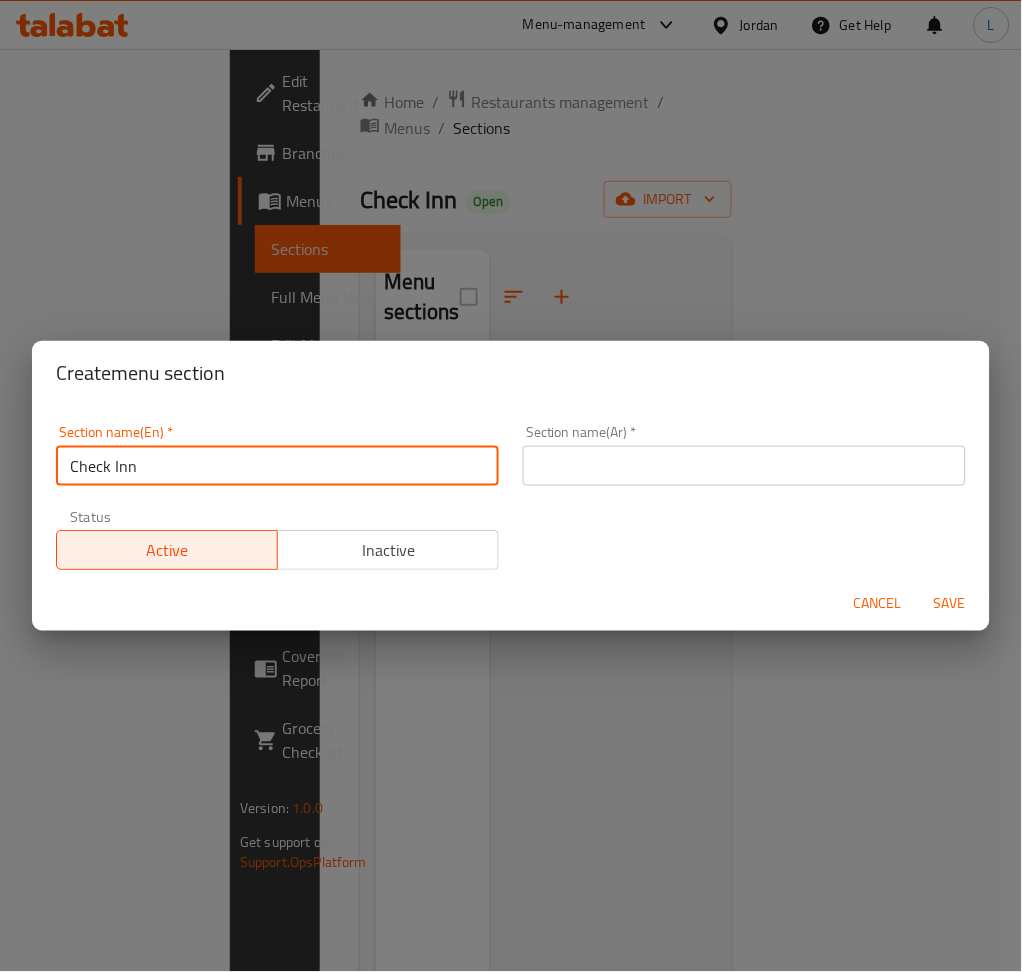 type on "Check Inn" 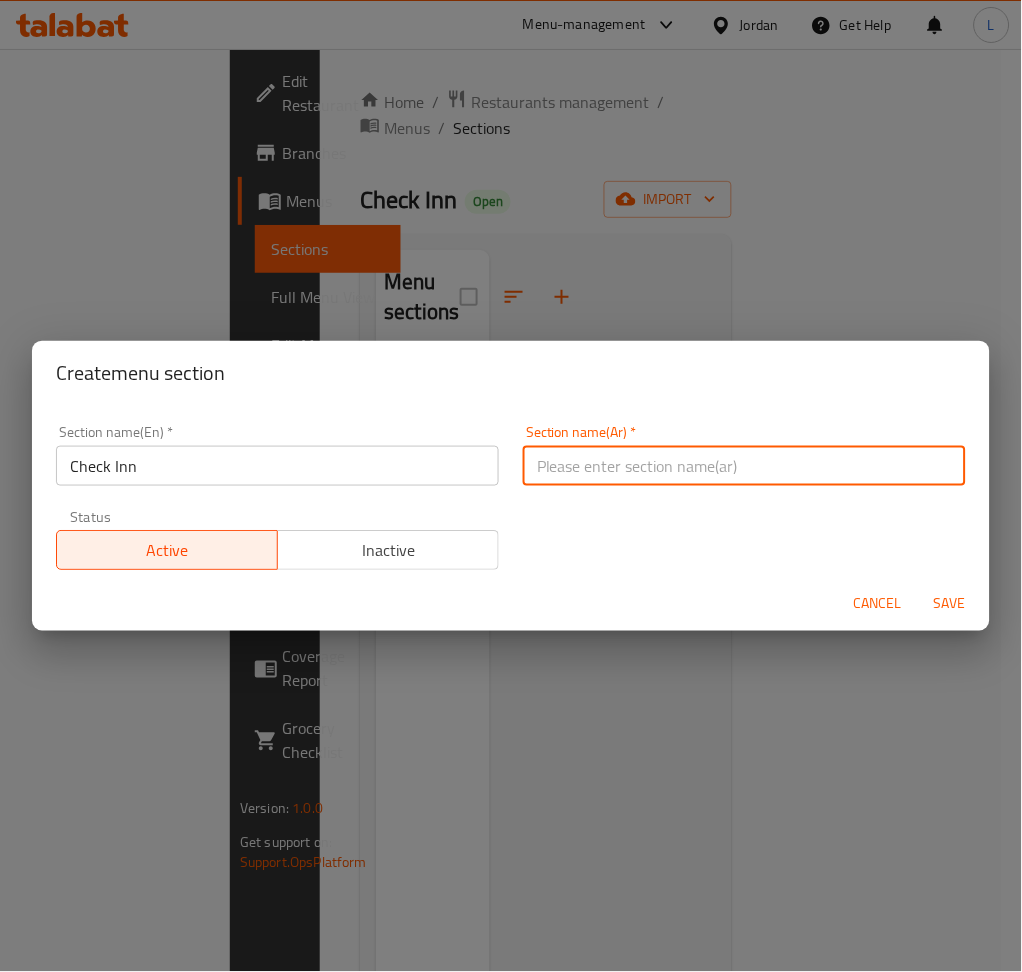 click at bounding box center [744, 466] 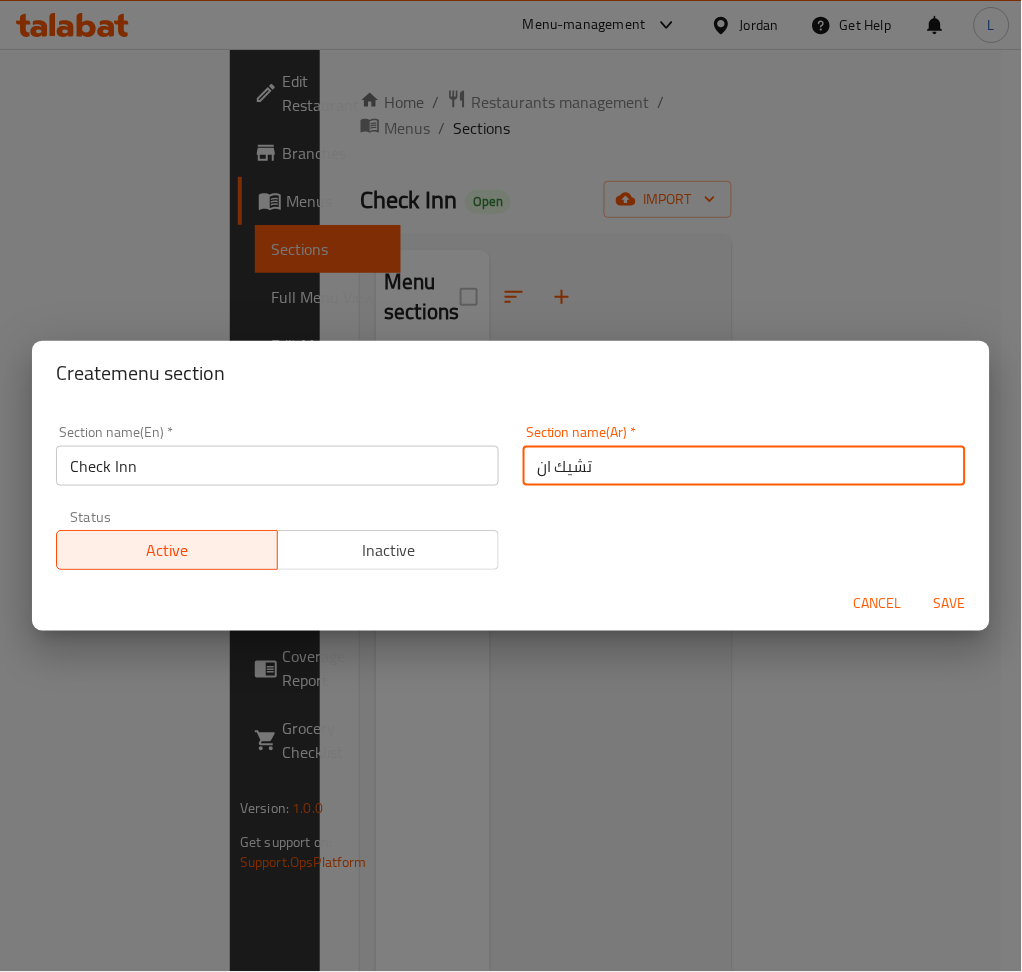 type on "تشيك ان" 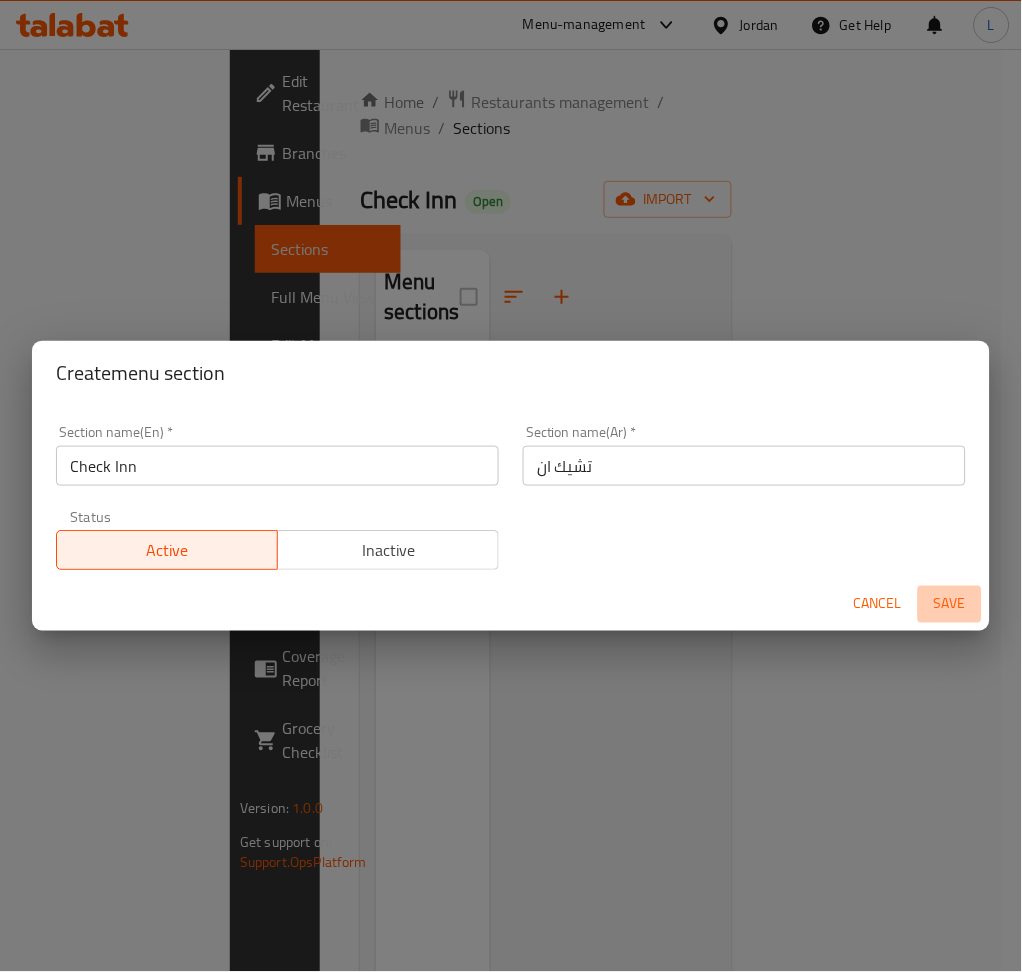 click on "Save" at bounding box center [950, 604] 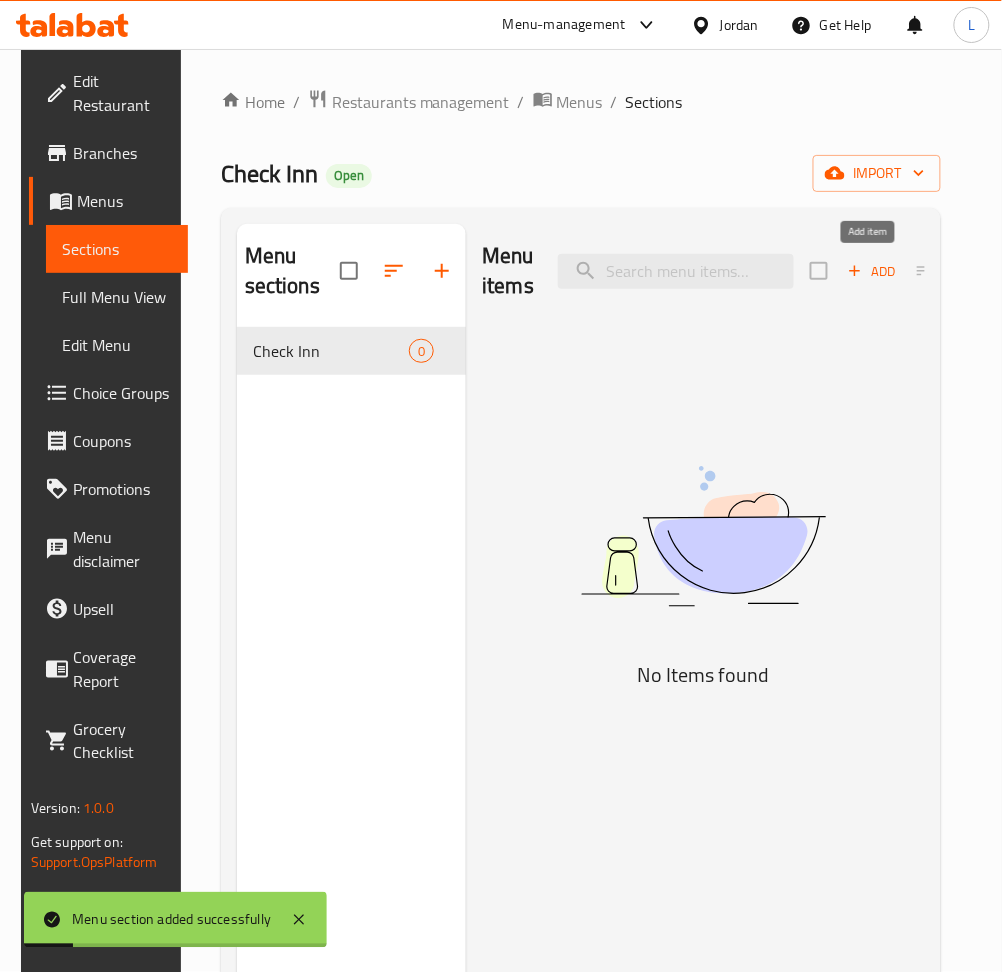 click on "Add" at bounding box center (872, 271) 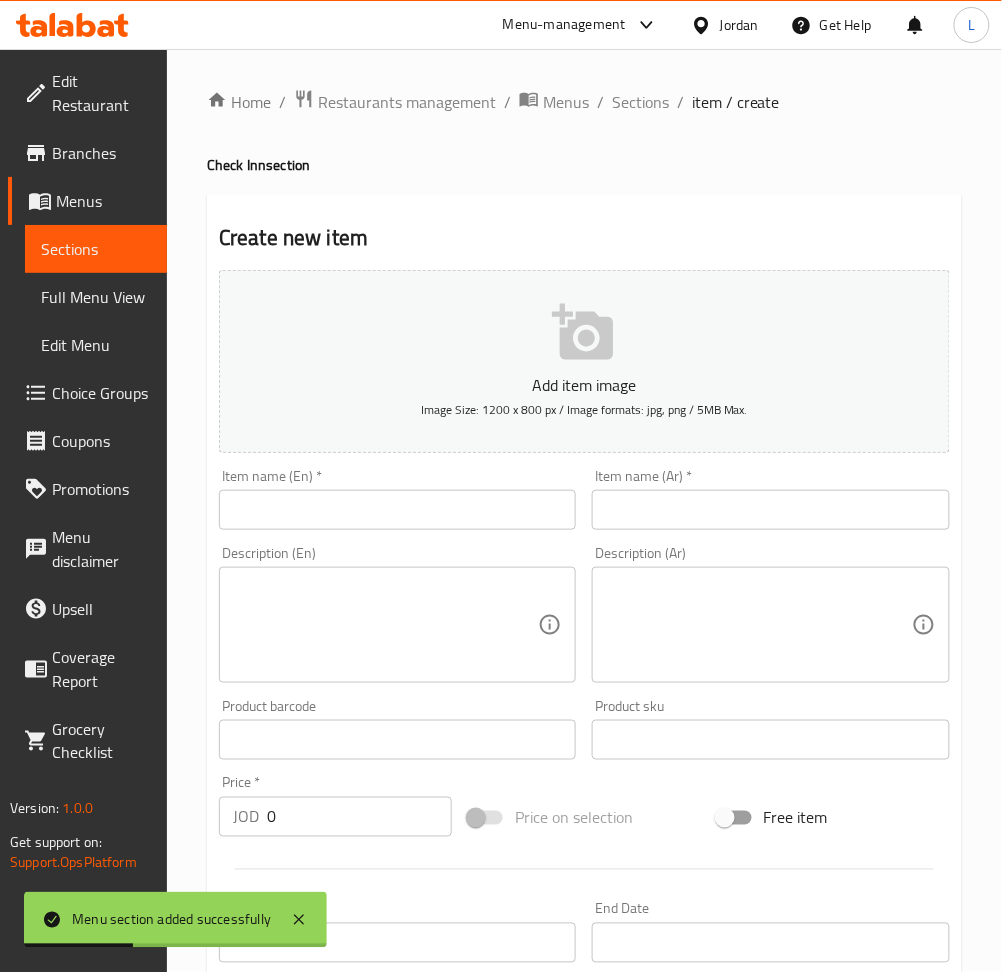 click at bounding box center [770, 510] 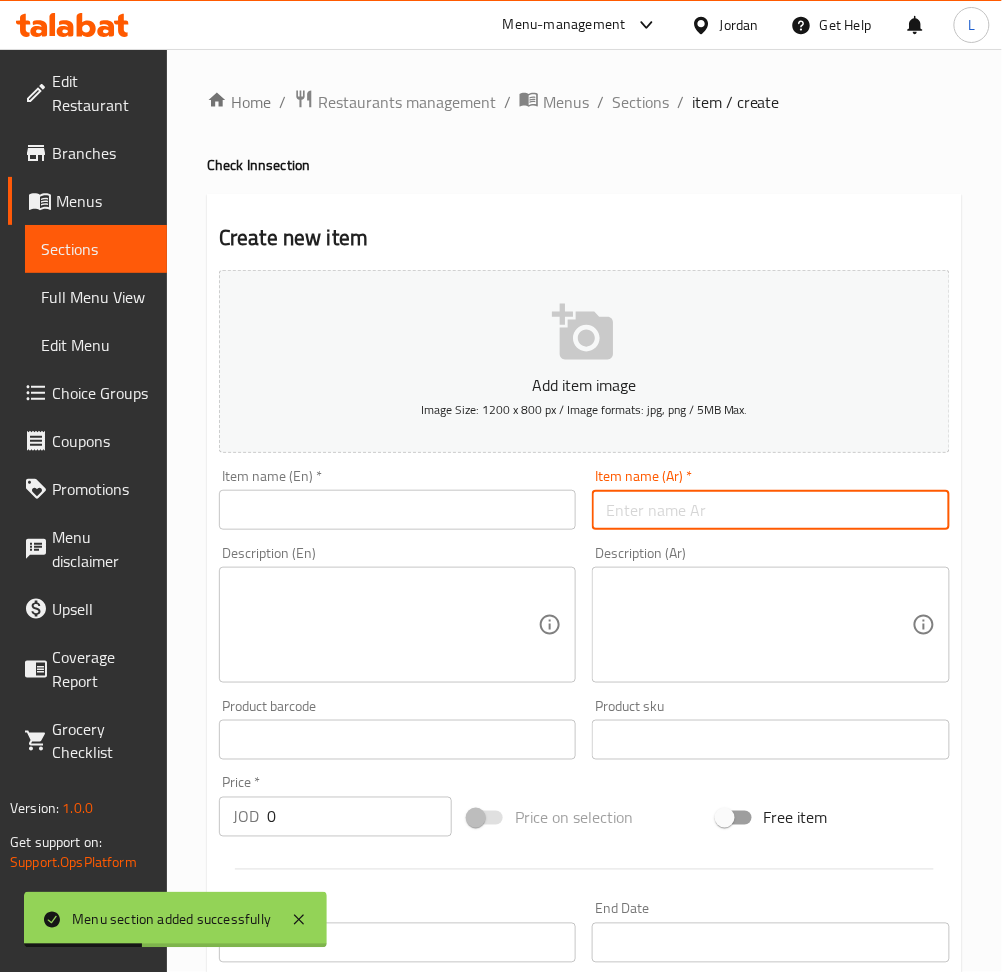 paste on "نص دجاجة مع بطاطا" 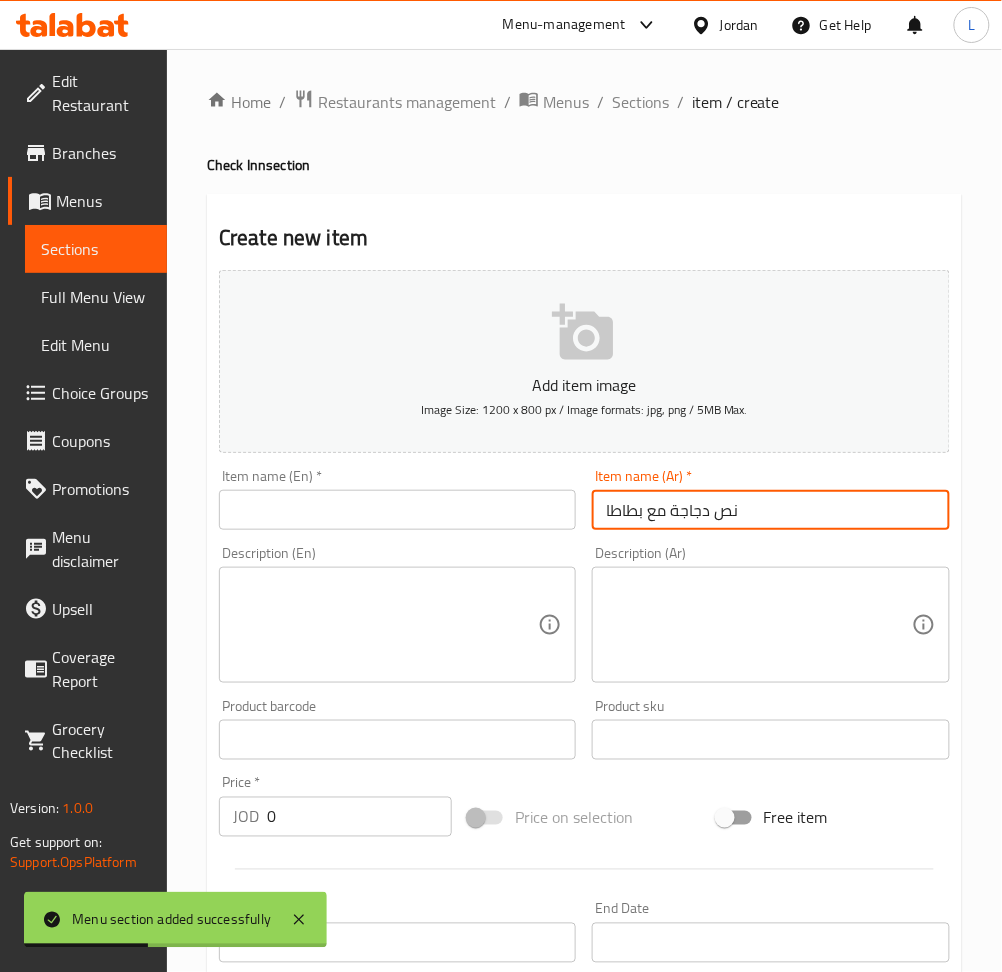 type on "نص دجاجة مع بطاطا" 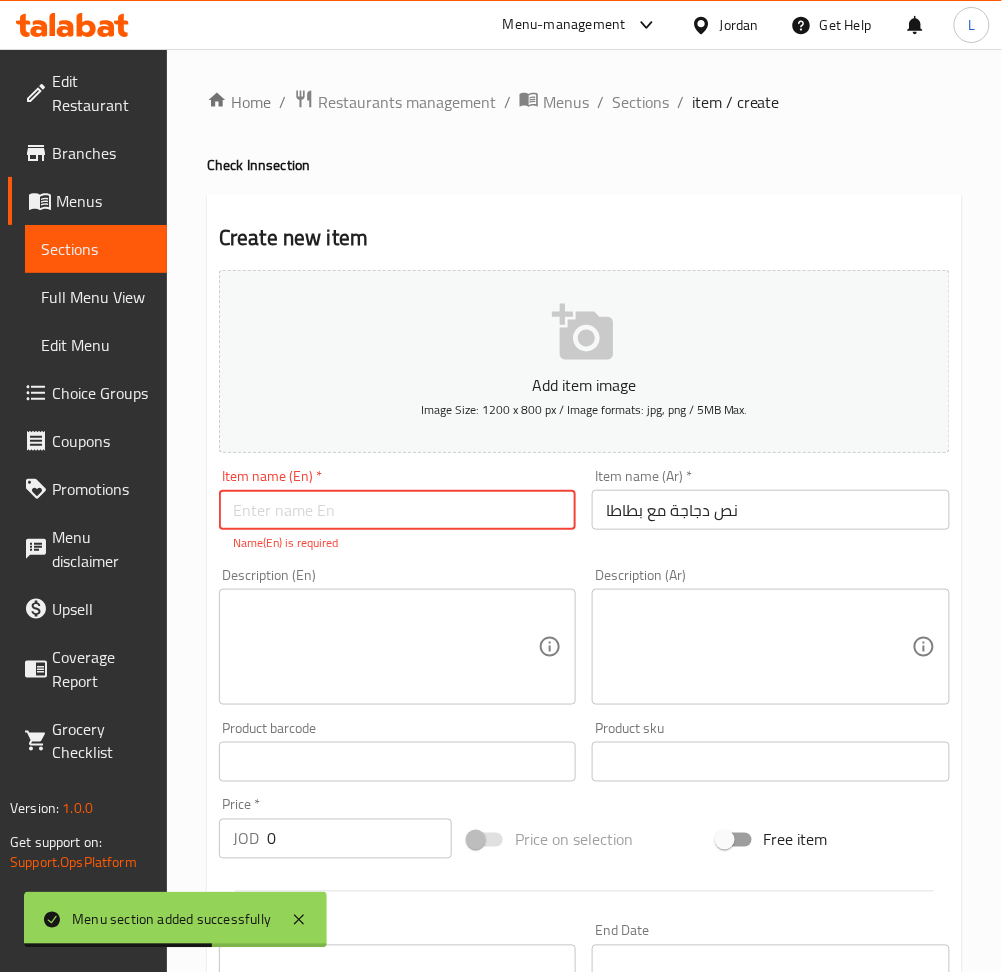 paste on "Half a chicken with potatoes" 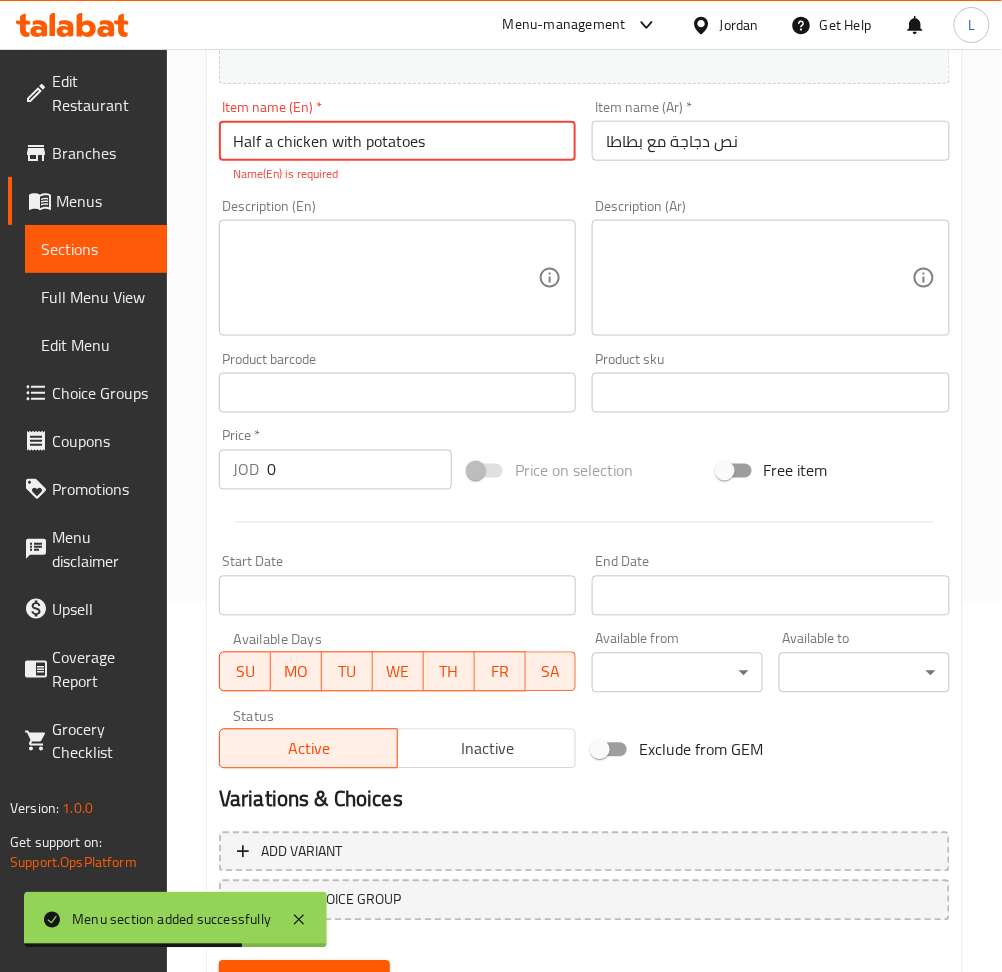scroll, scrollTop: 400, scrollLeft: 0, axis: vertical 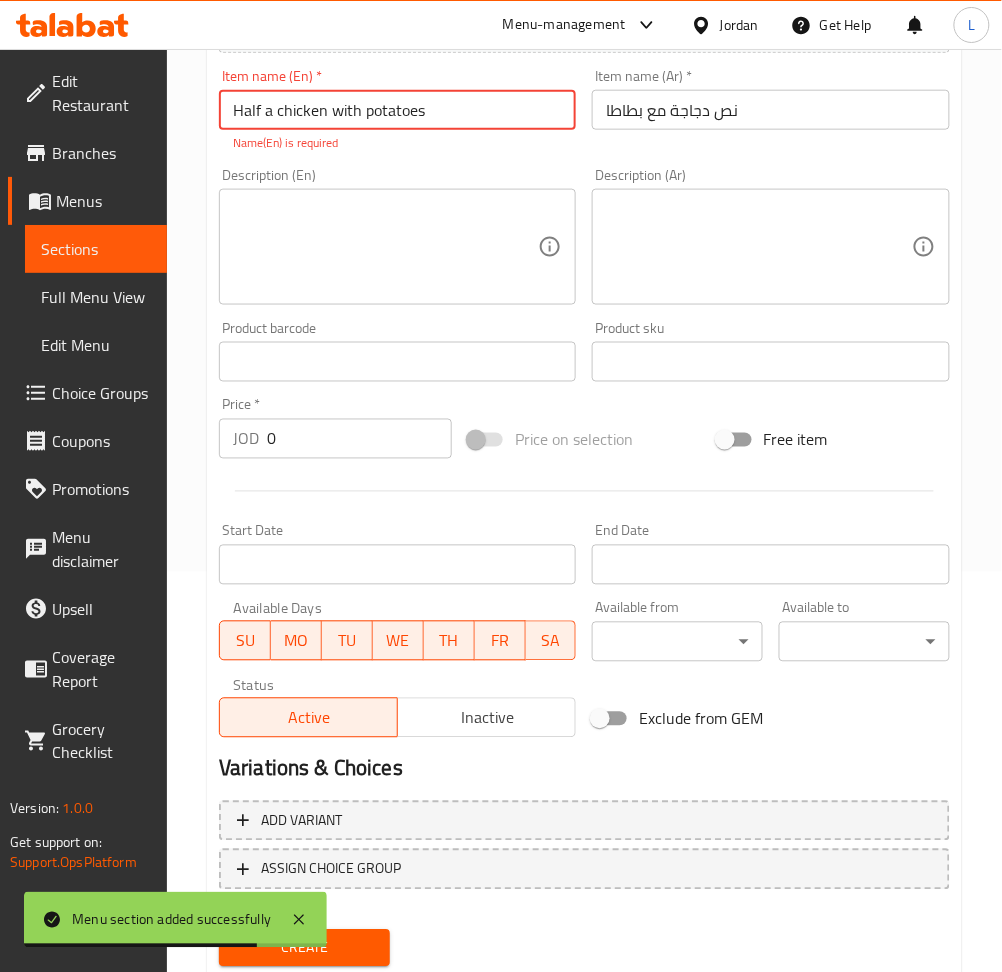 type on "Half a chicken with potatoes" 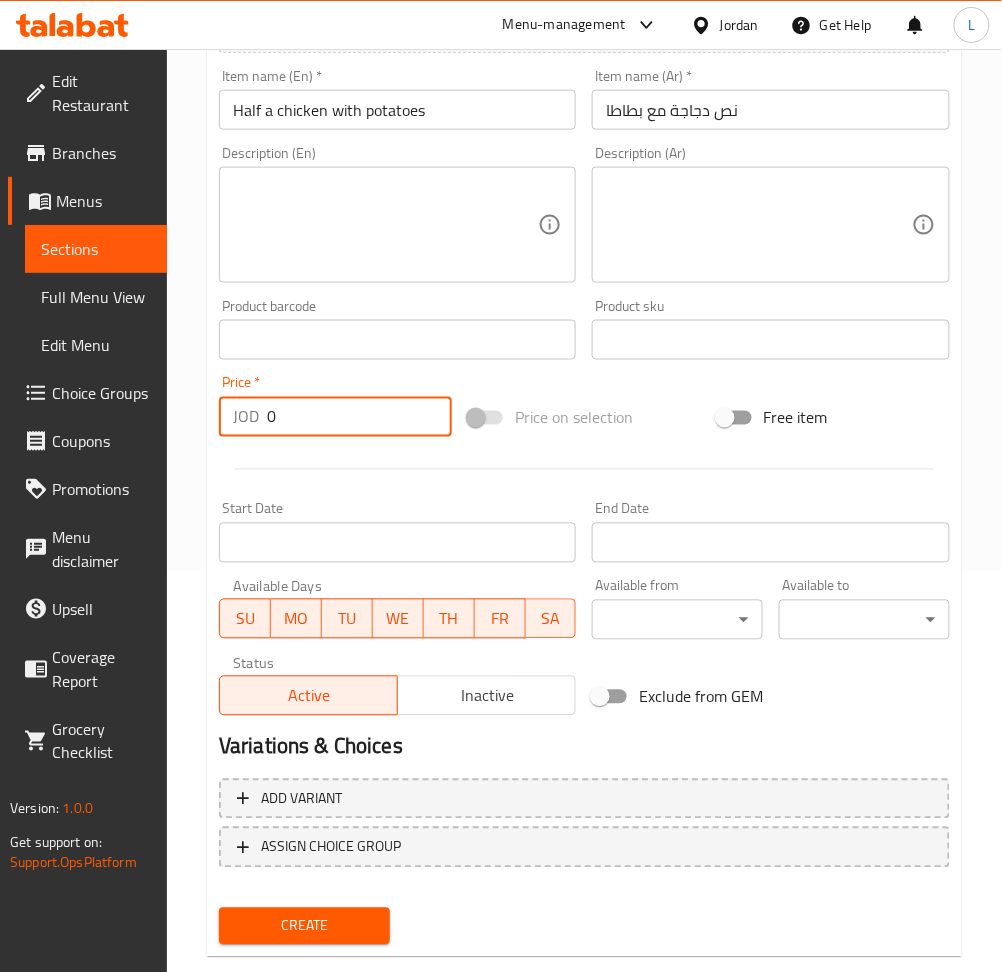 click on "0" at bounding box center (359, 417) 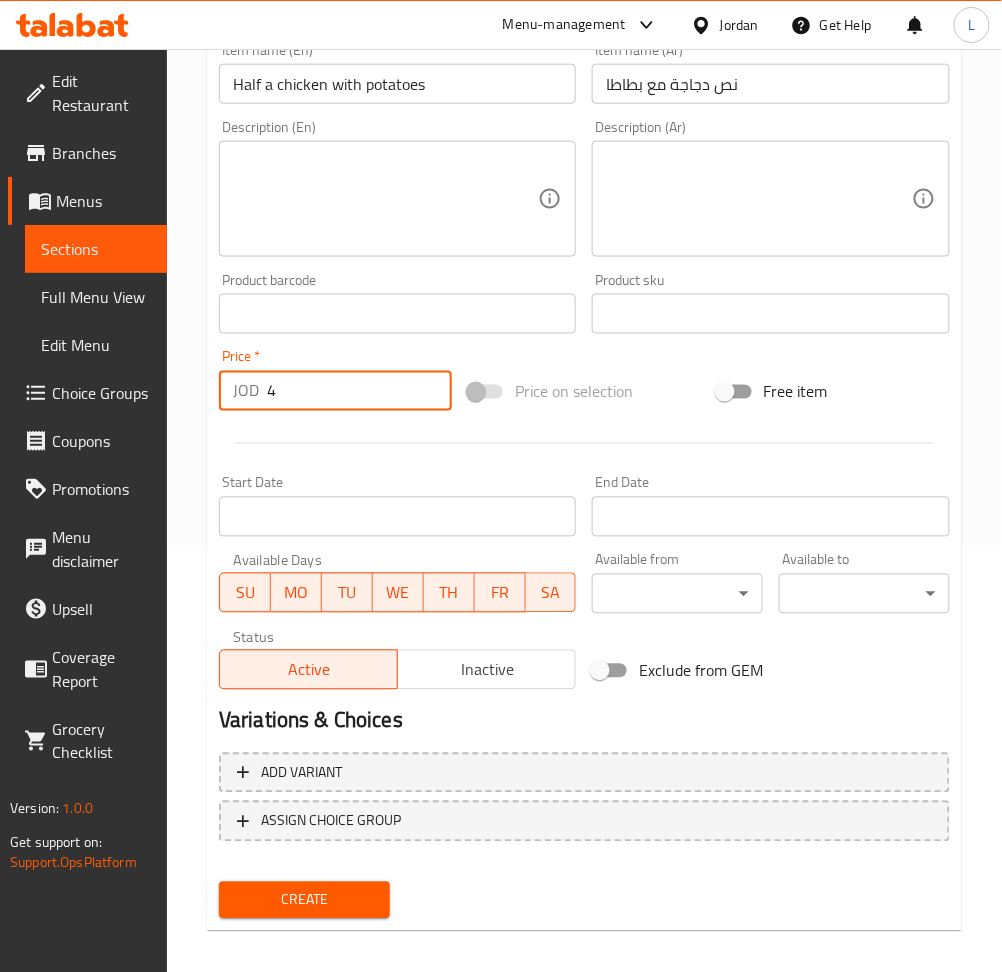 scroll, scrollTop: 437, scrollLeft: 0, axis: vertical 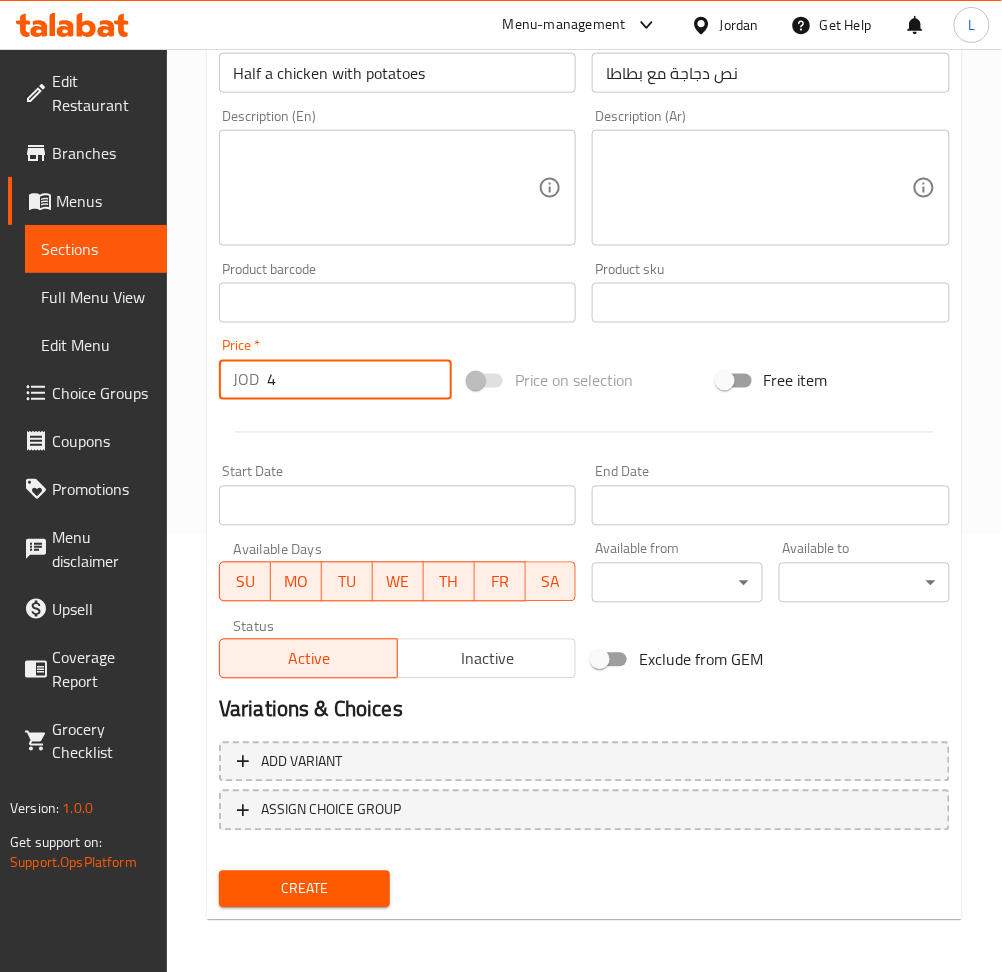 type on "4" 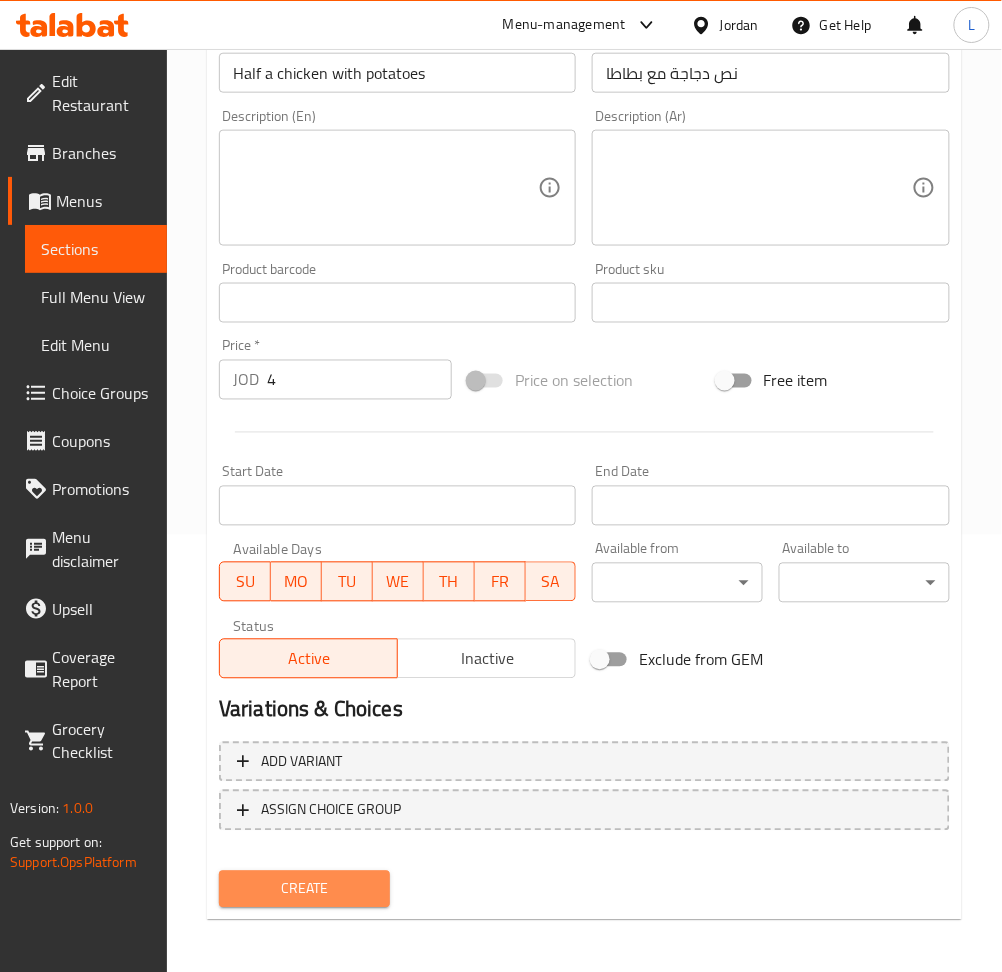 click on "Create" at bounding box center [304, 889] 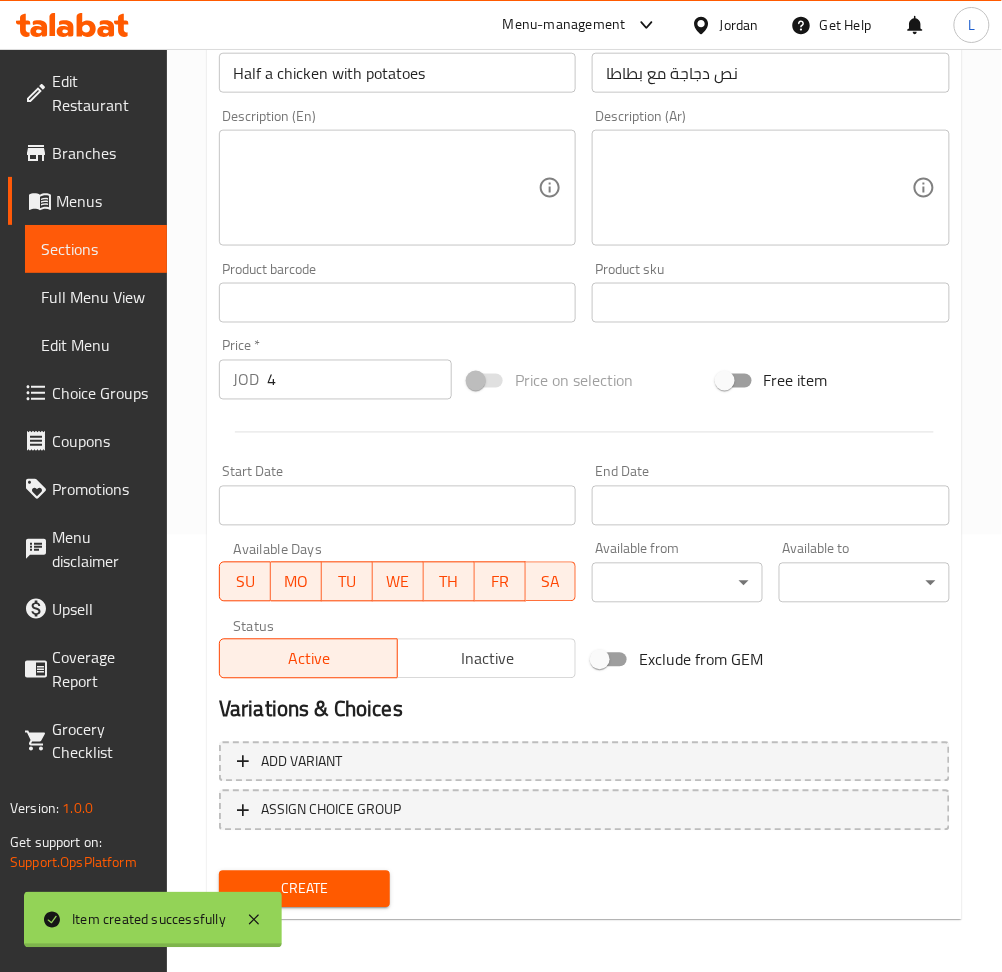 type 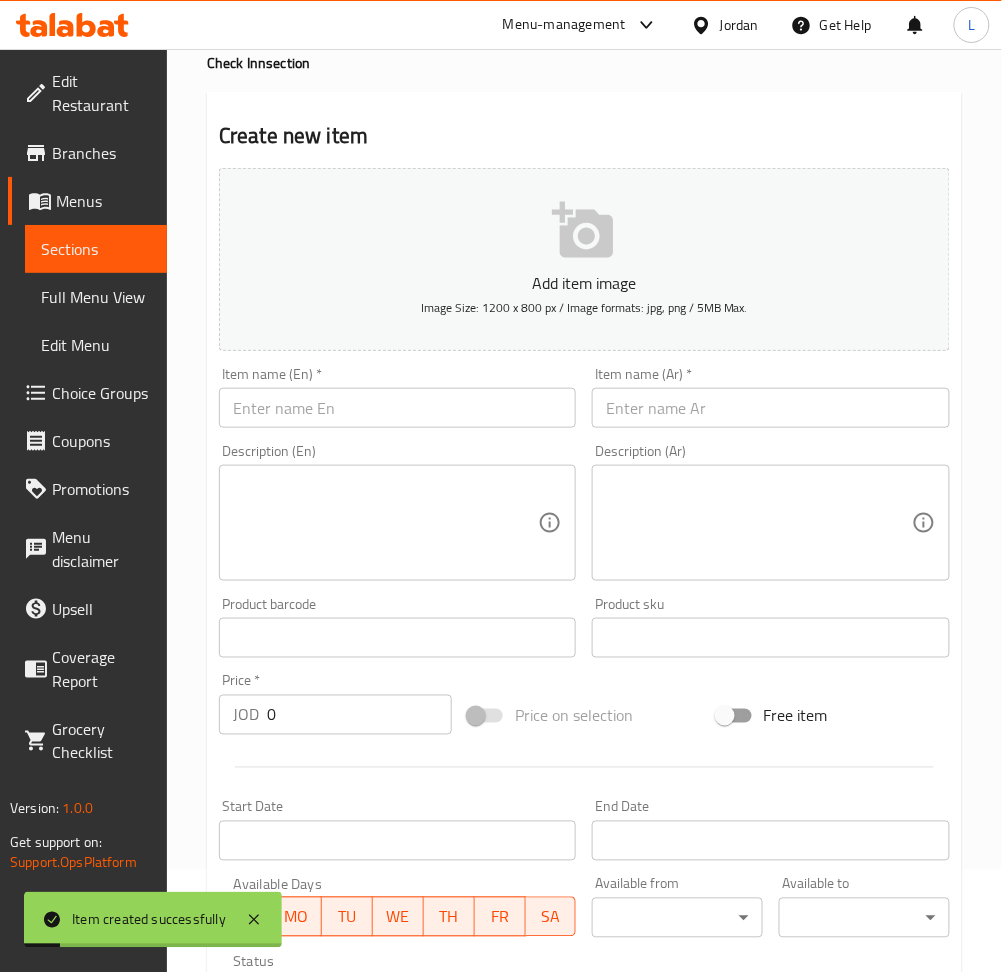 scroll, scrollTop: 0, scrollLeft: 0, axis: both 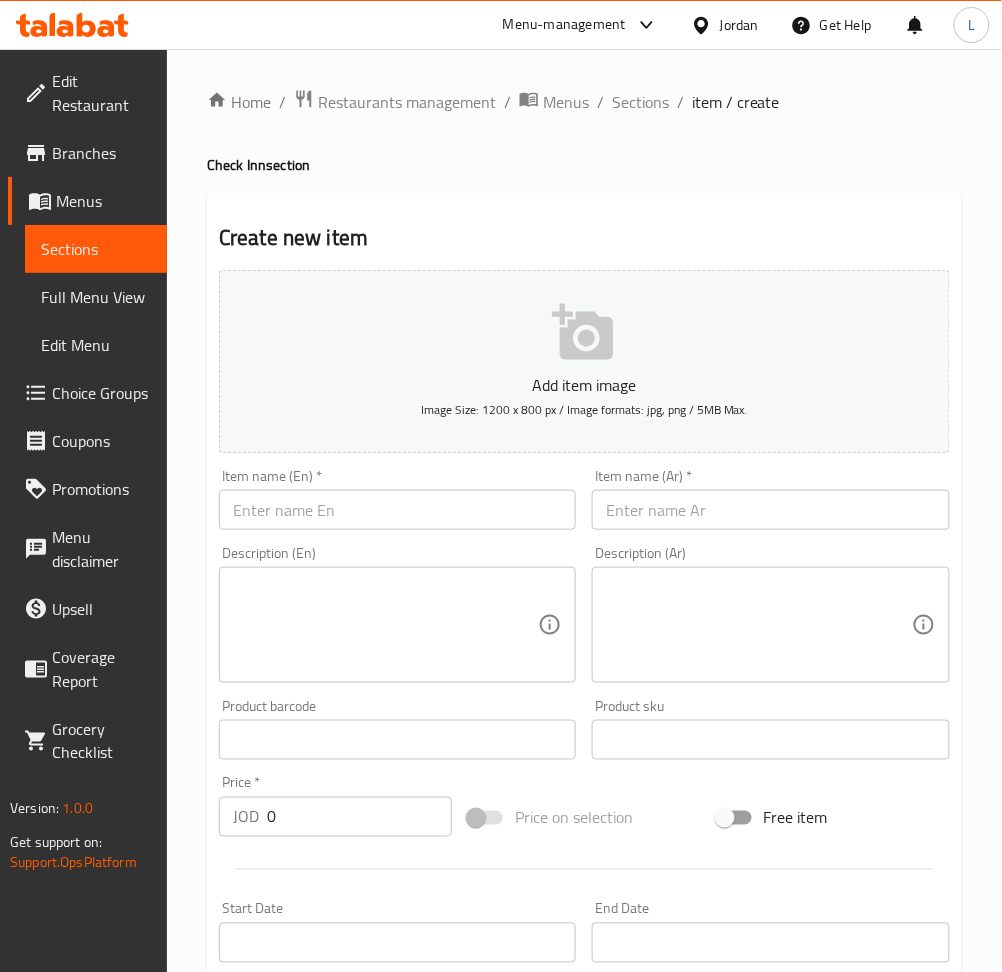 type 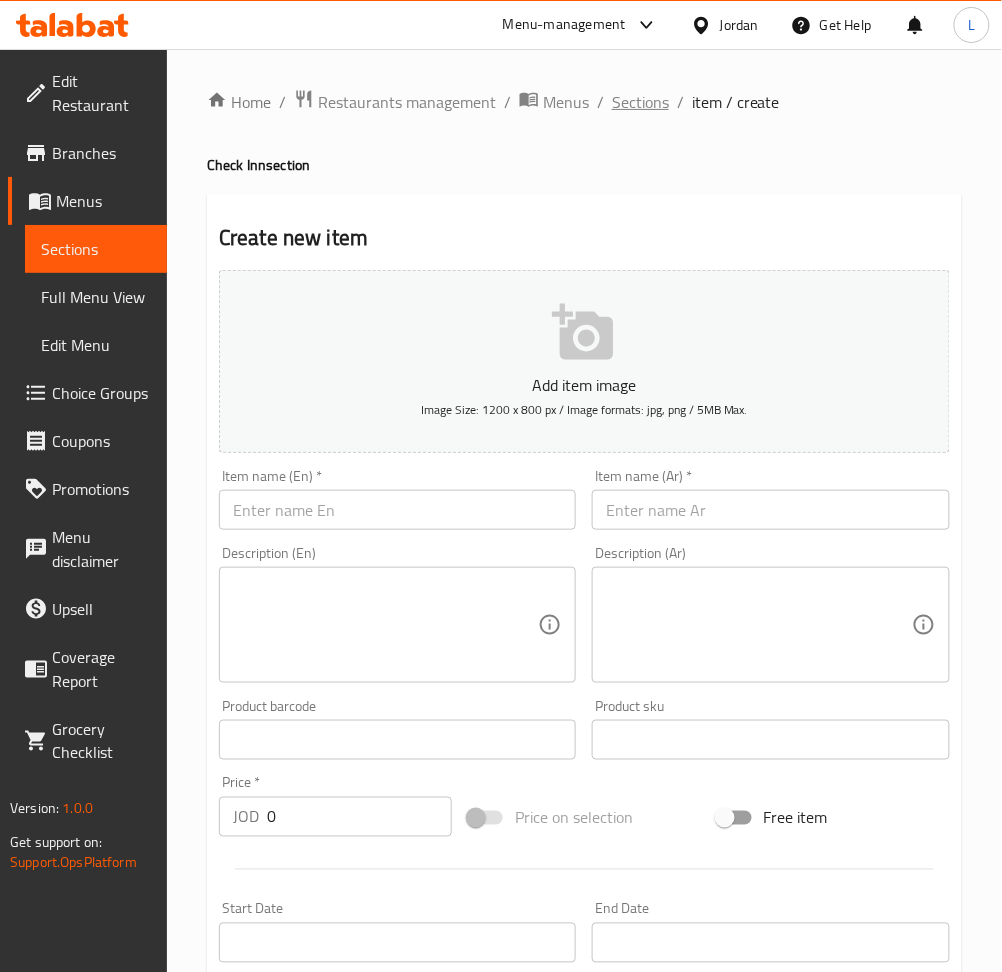 click on "Sections" at bounding box center (640, 102) 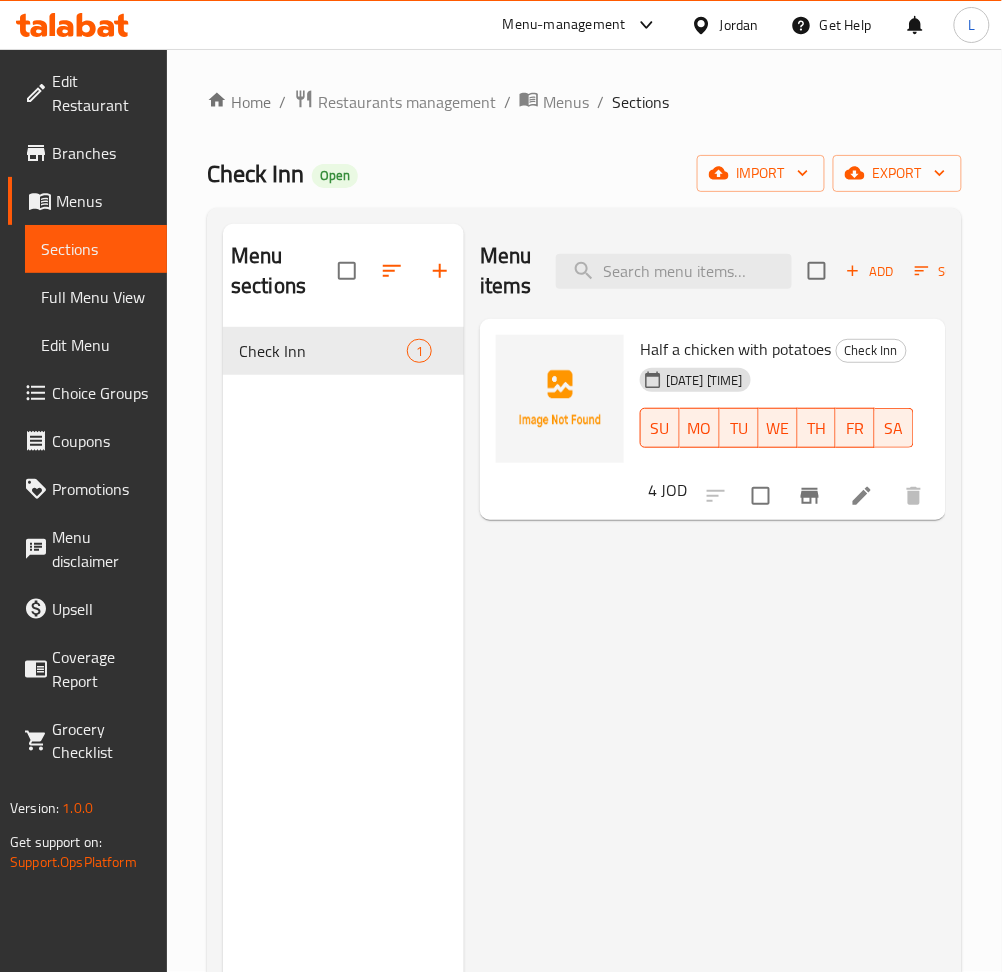 click on "Add" at bounding box center (870, 271) 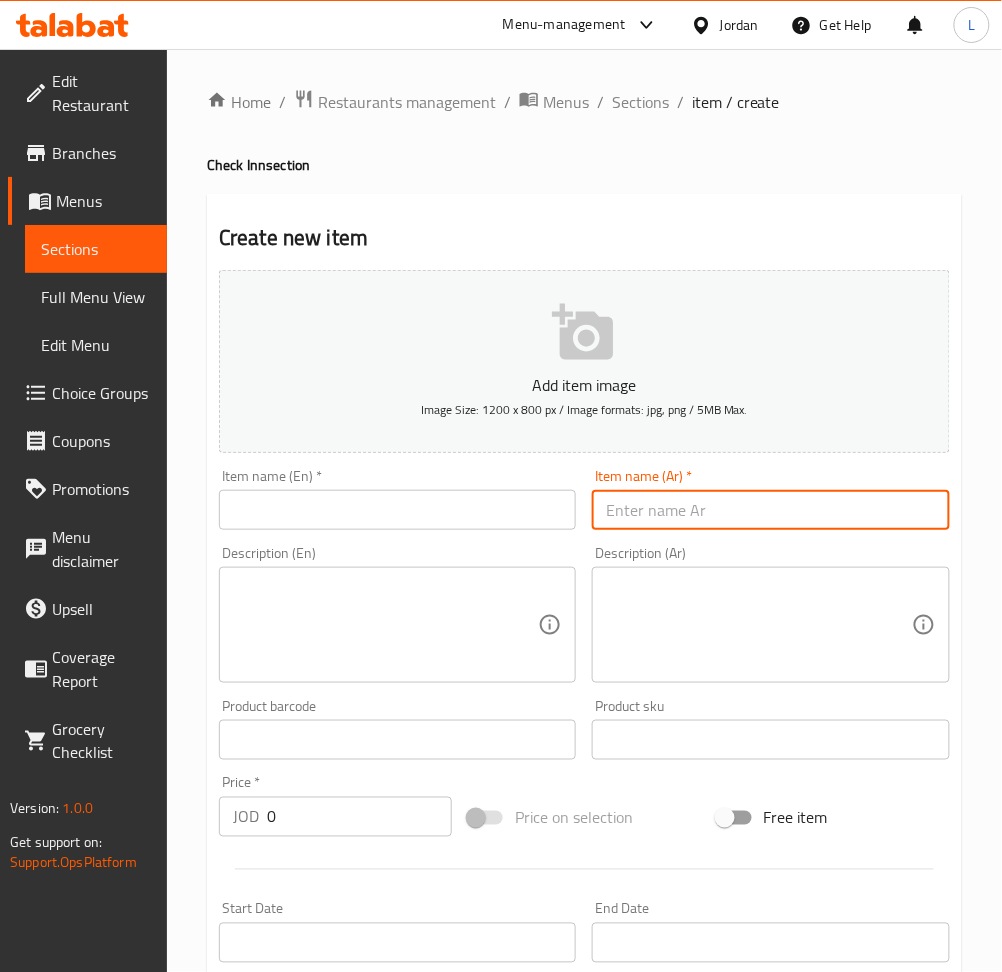 click at bounding box center (770, 510) 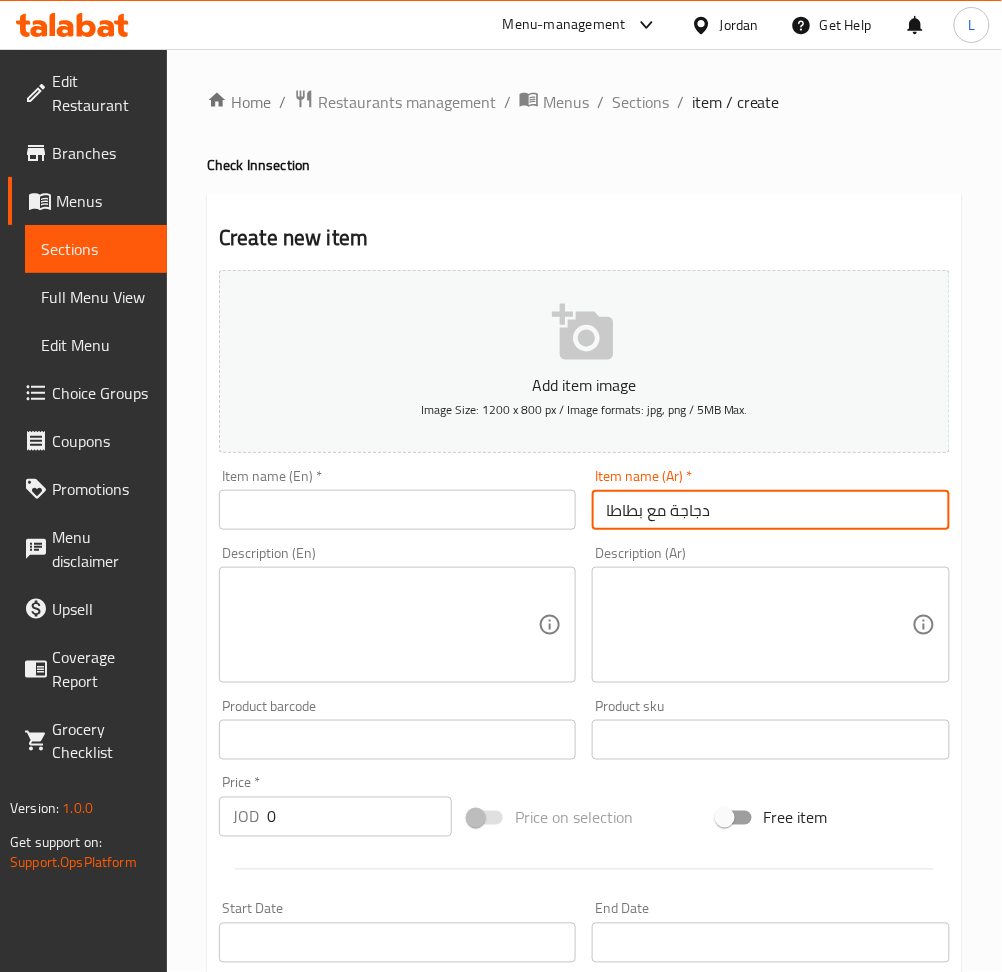 type on "دجاجة مع بطاطا" 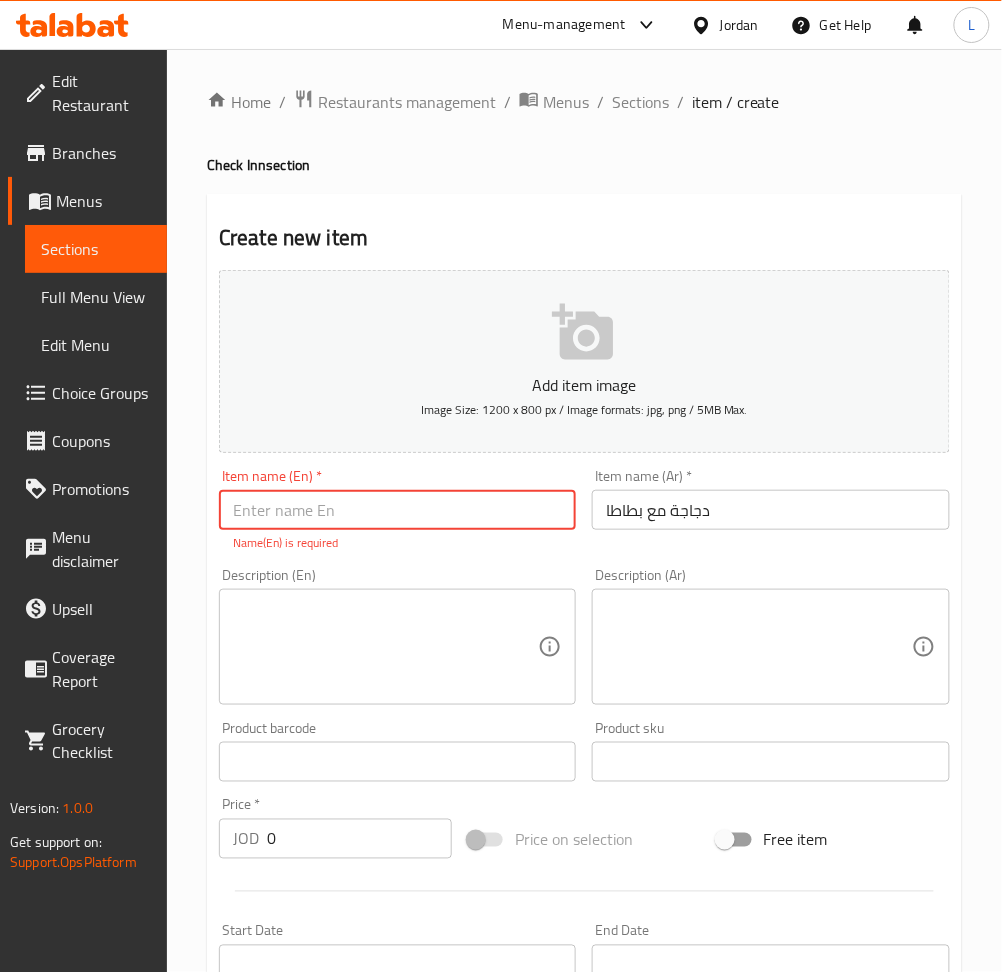 paste on "Chicken with potatoes" 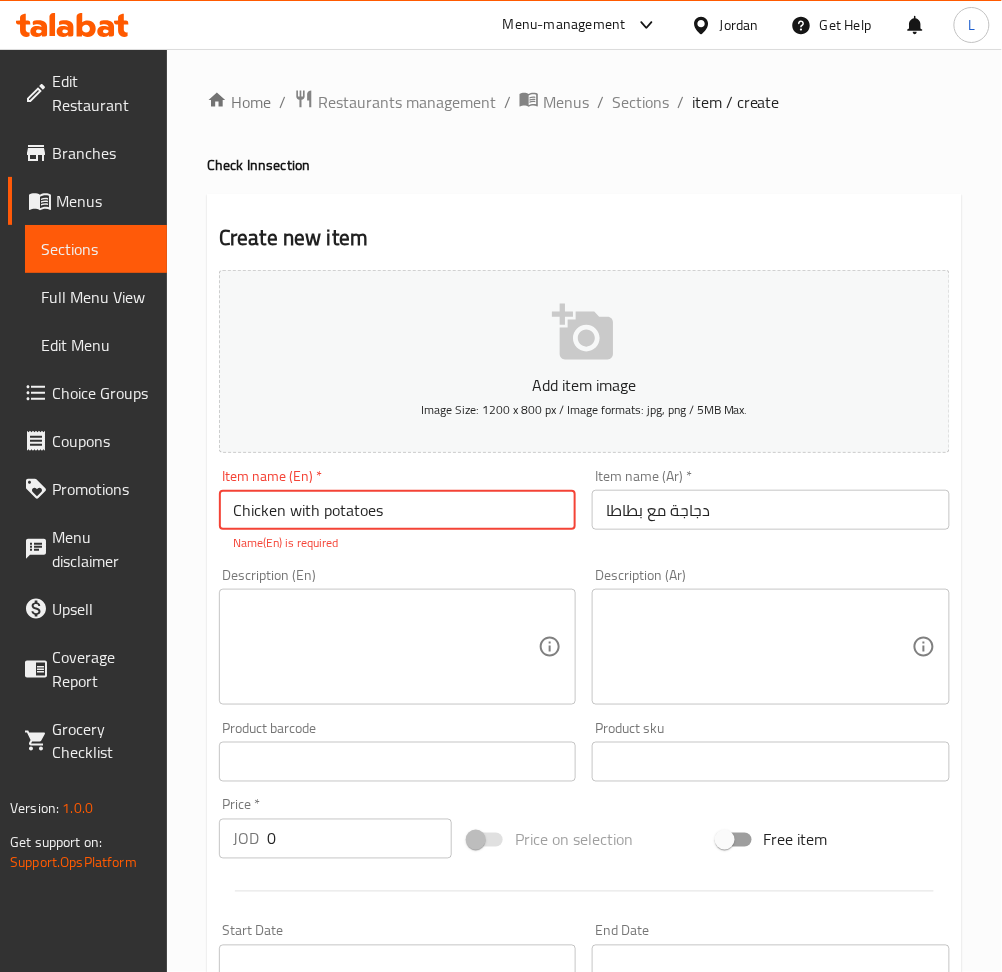 type on "Chicken with potatoes" 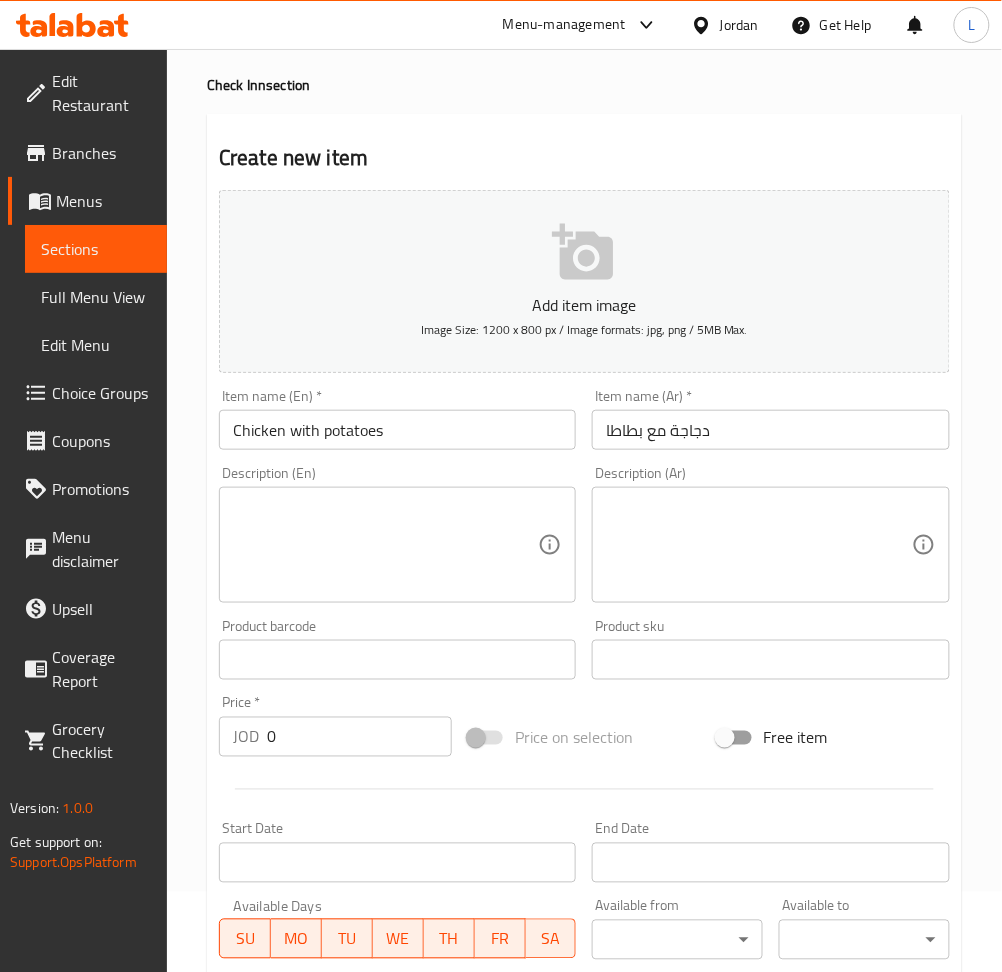 scroll, scrollTop: 133, scrollLeft: 0, axis: vertical 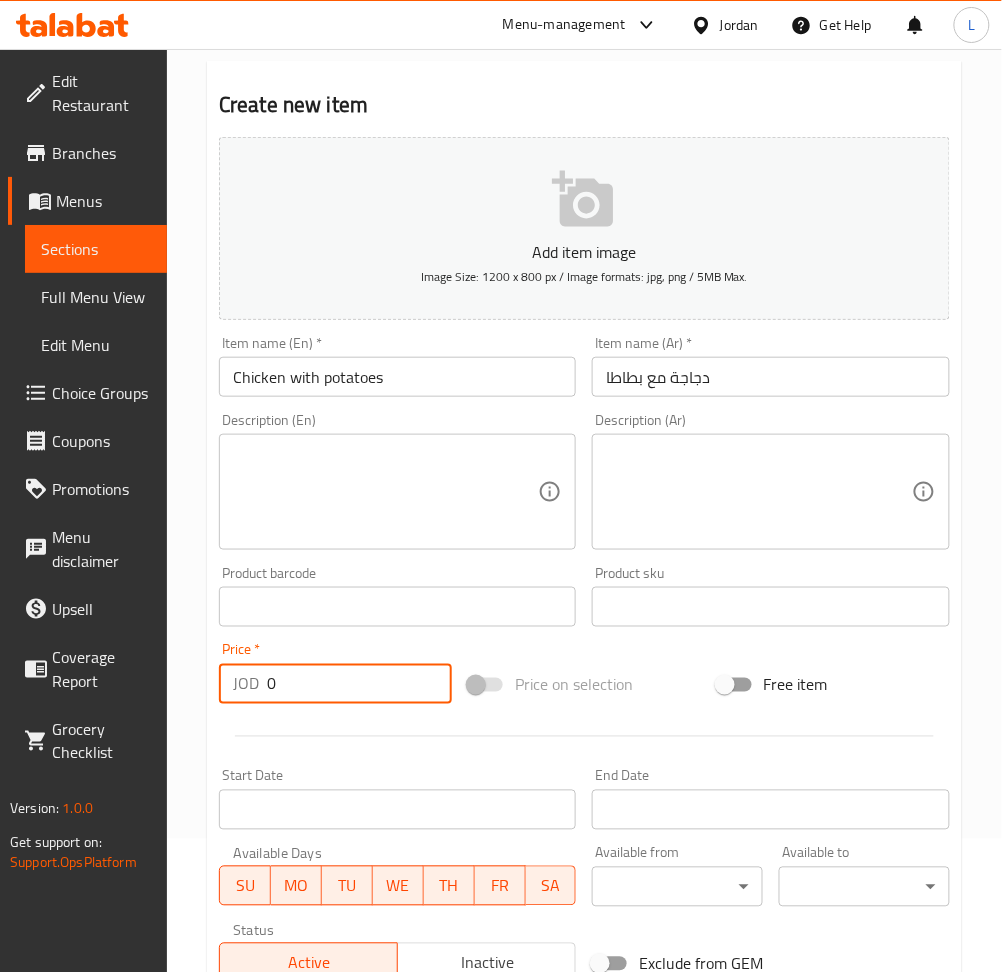 click on "0" at bounding box center (359, 684) 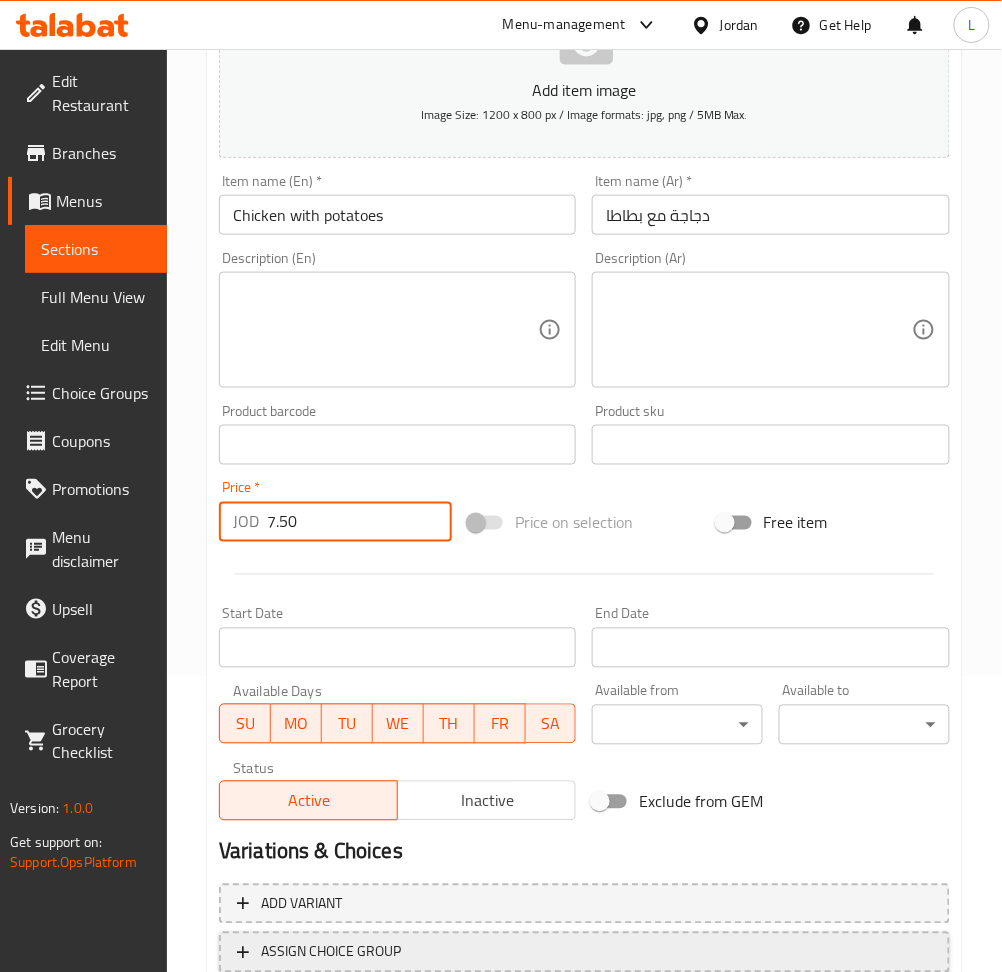 scroll, scrollTop: 437, scrollLeft: 0, axis: vertical 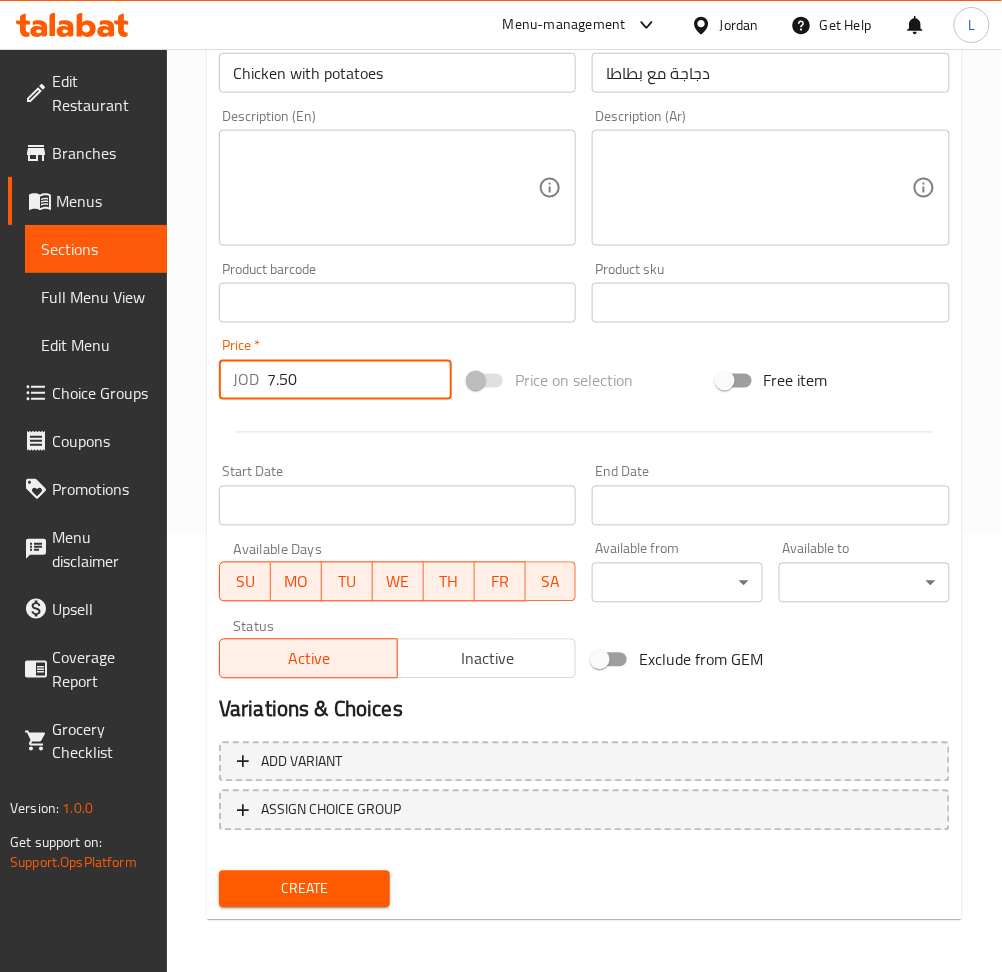 type on "7.50" 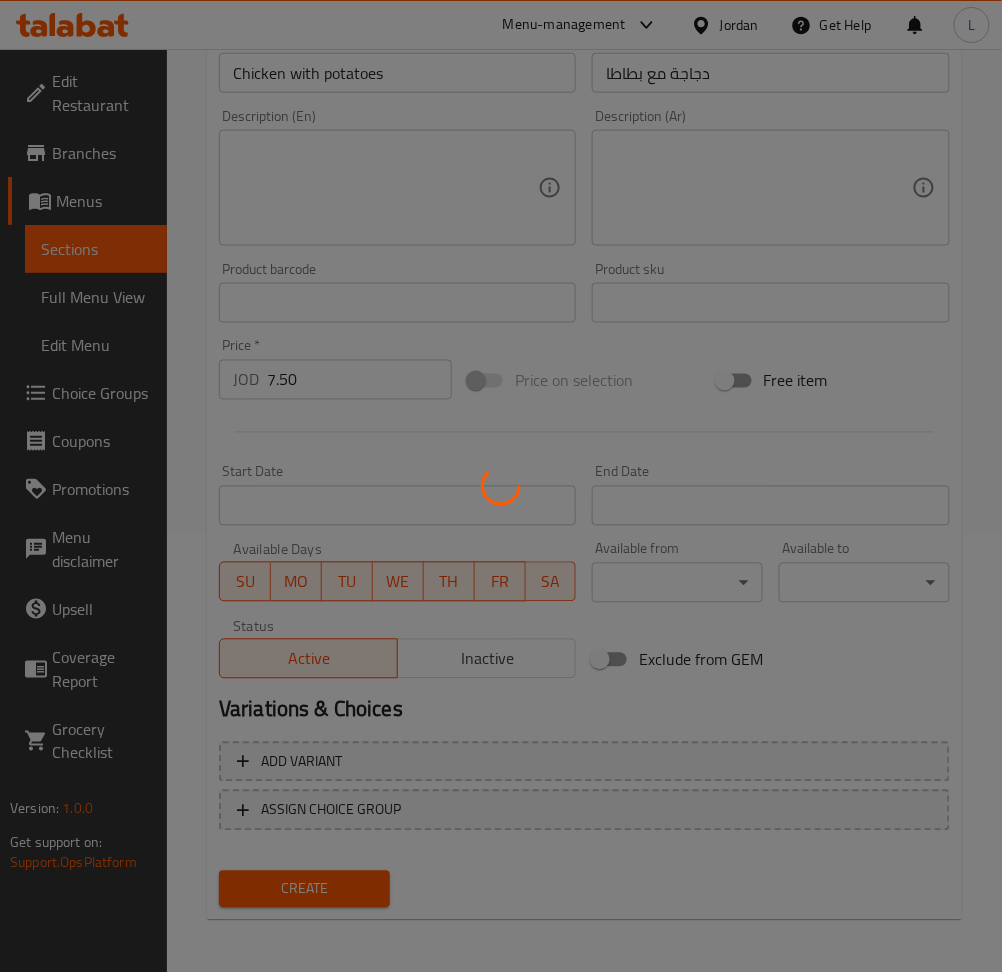 type 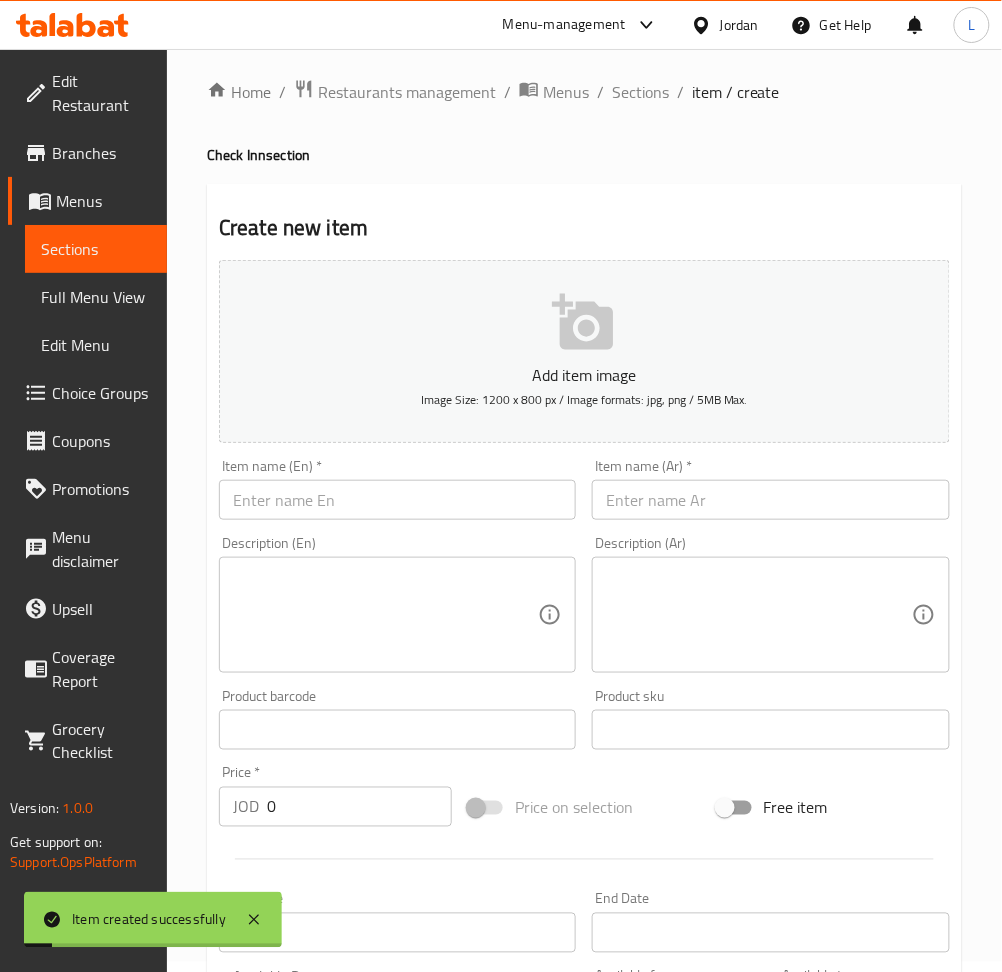 scroll, scrollTop: 0, scrollLeft: 0, axis: both 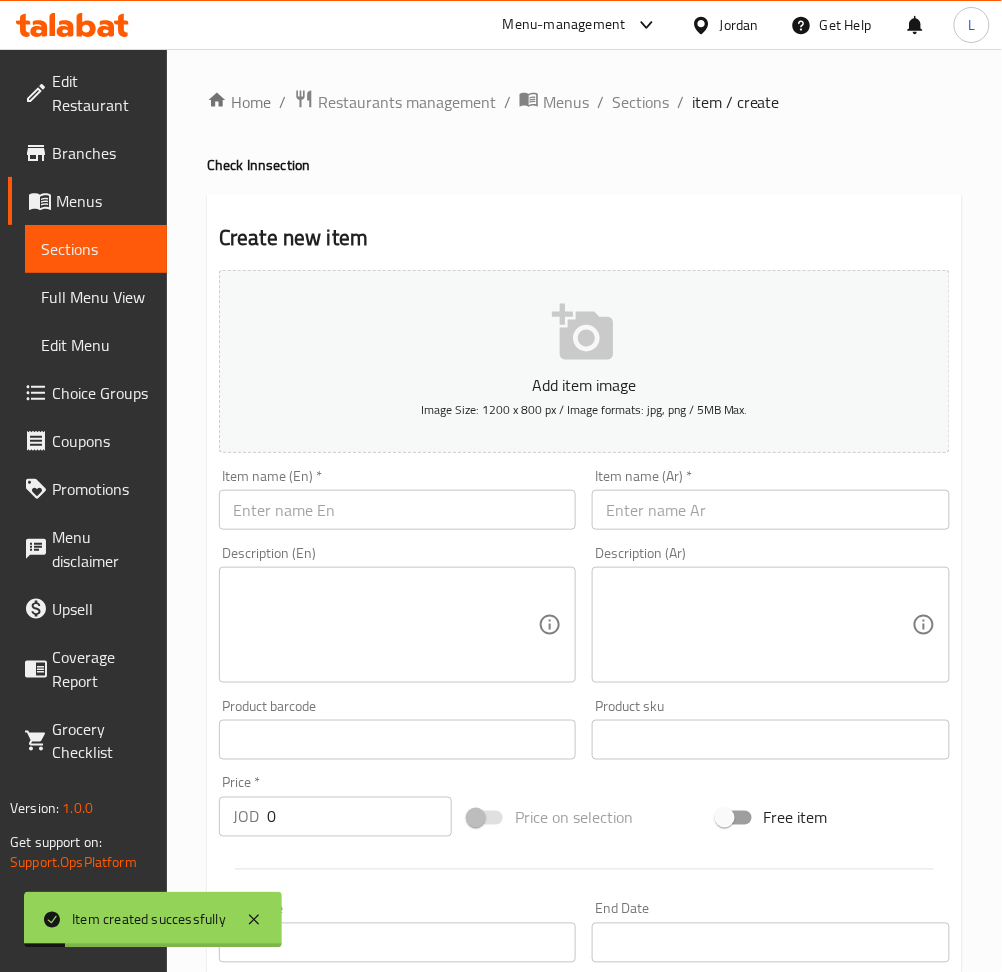 drag, startPoint x: 702, startPoint y: 511, endPoint x: 593, endPoint y: 513, distance: 109.01835 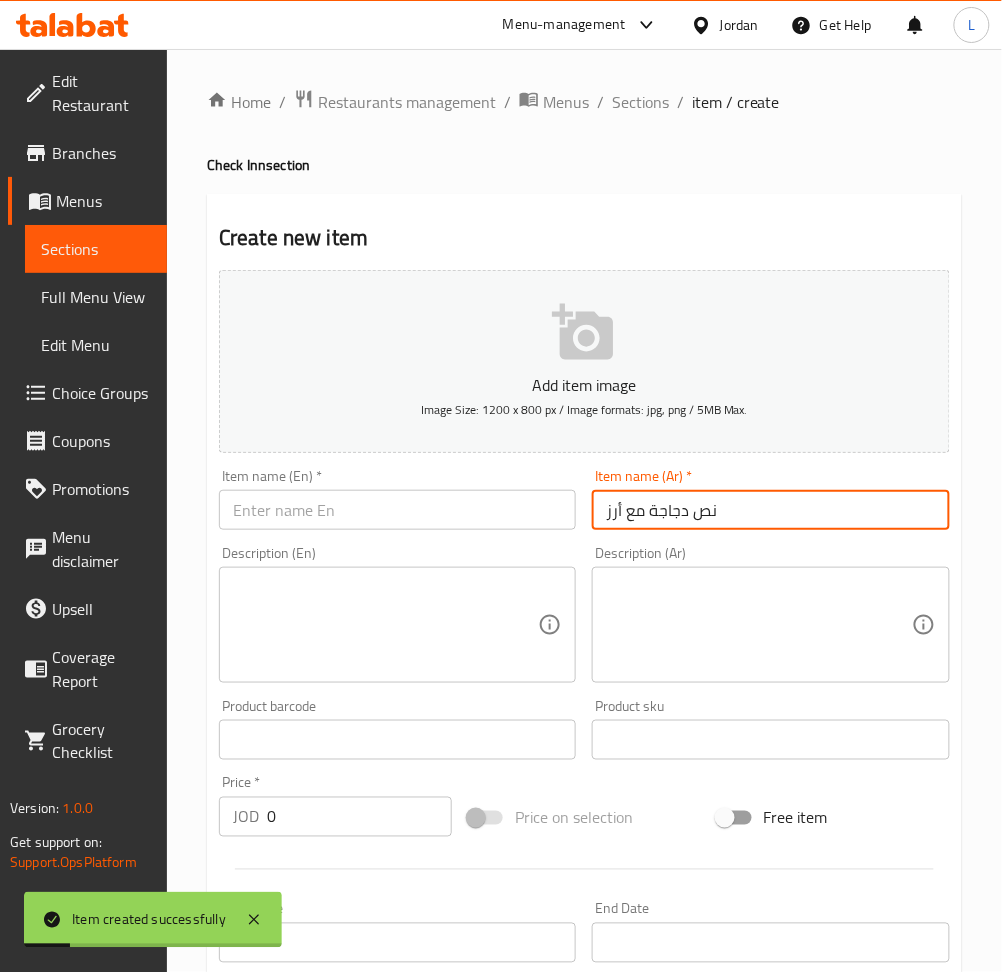 type on "نص دجاجة مع أرز" 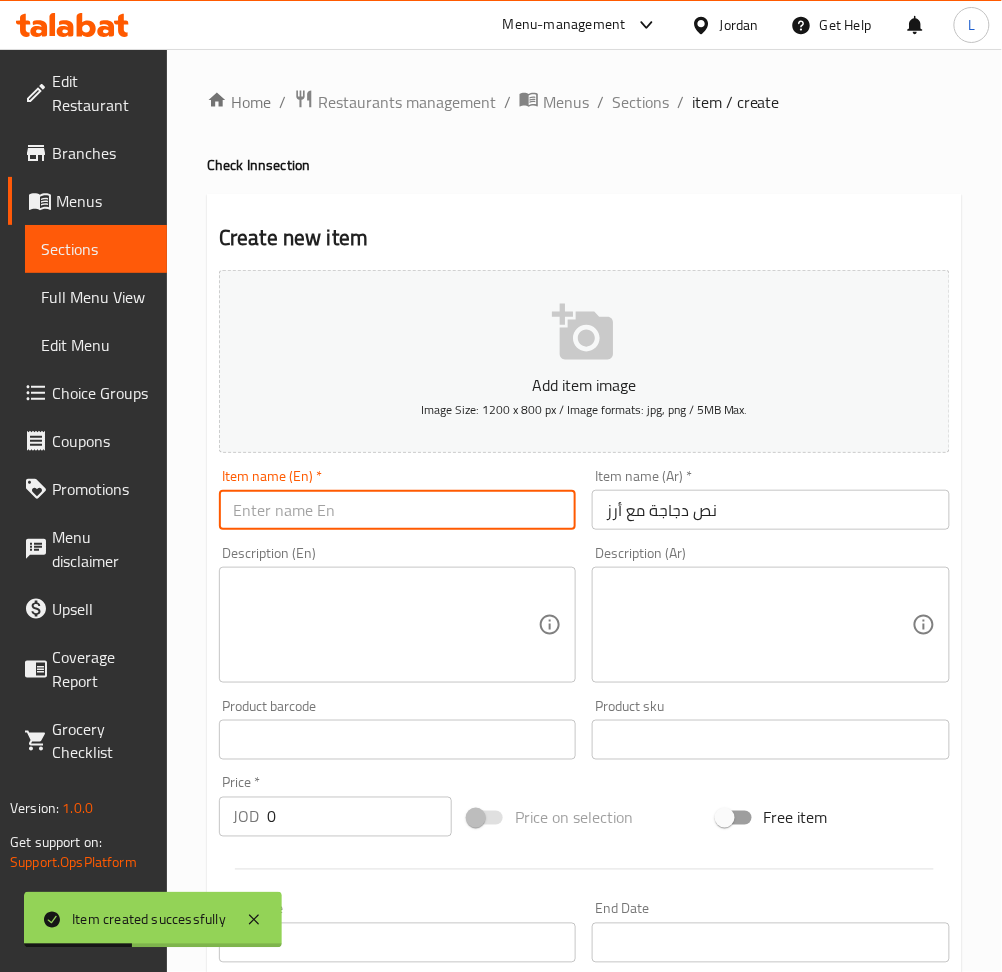 paste on "Half a chicken with rice" 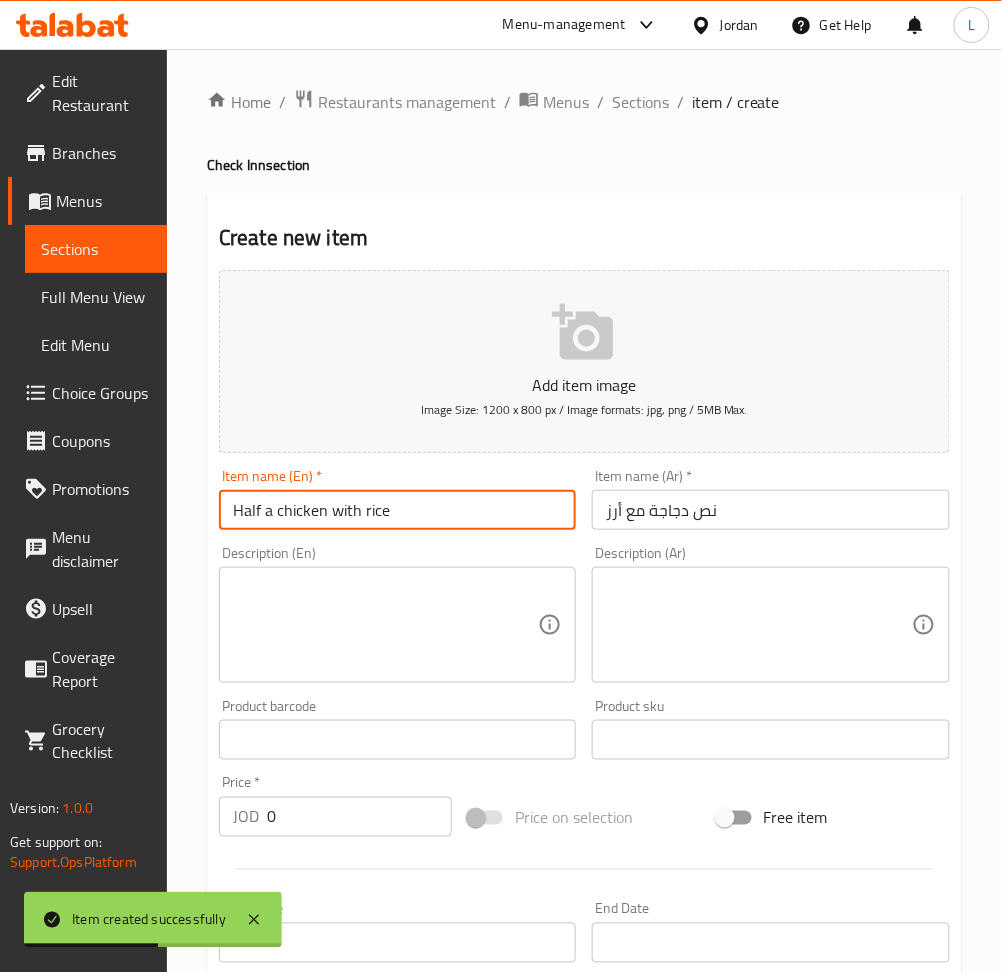 type on "Half a chicken with rice" 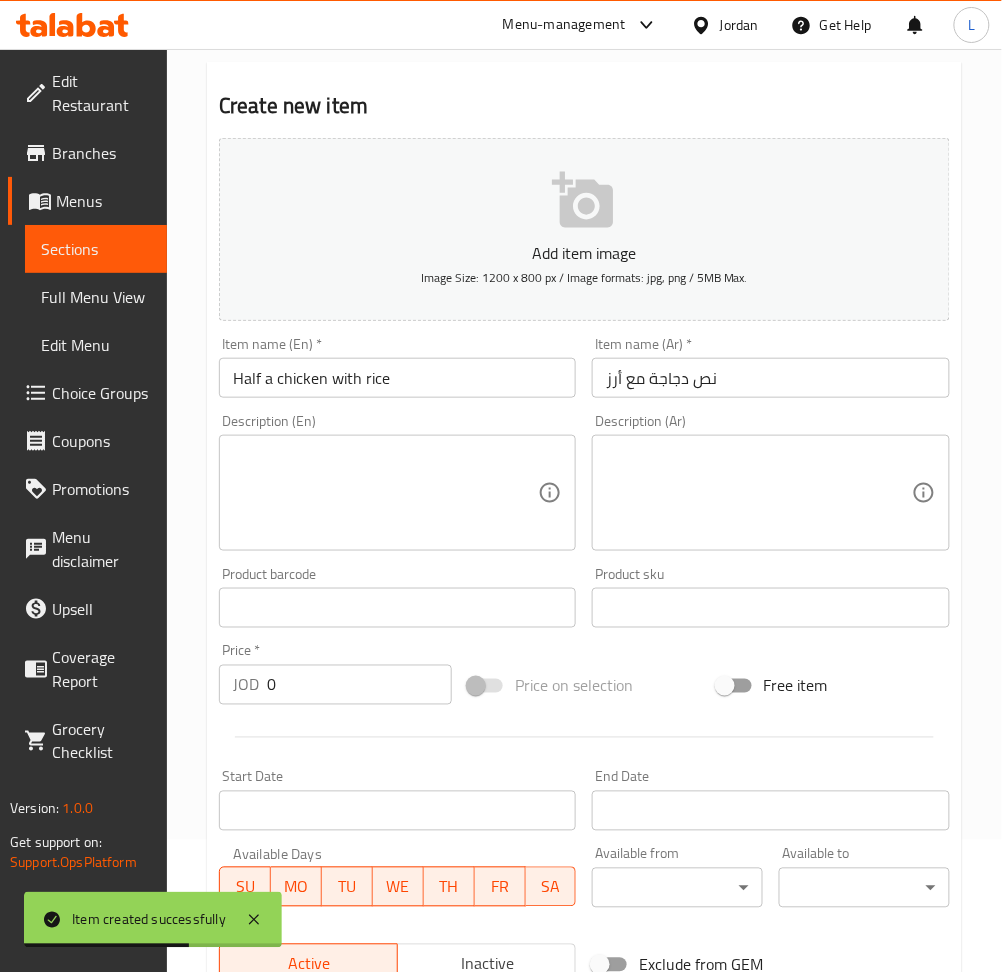 scroll, scrollTop: 400, scrollLeft: 0, axis: vertical 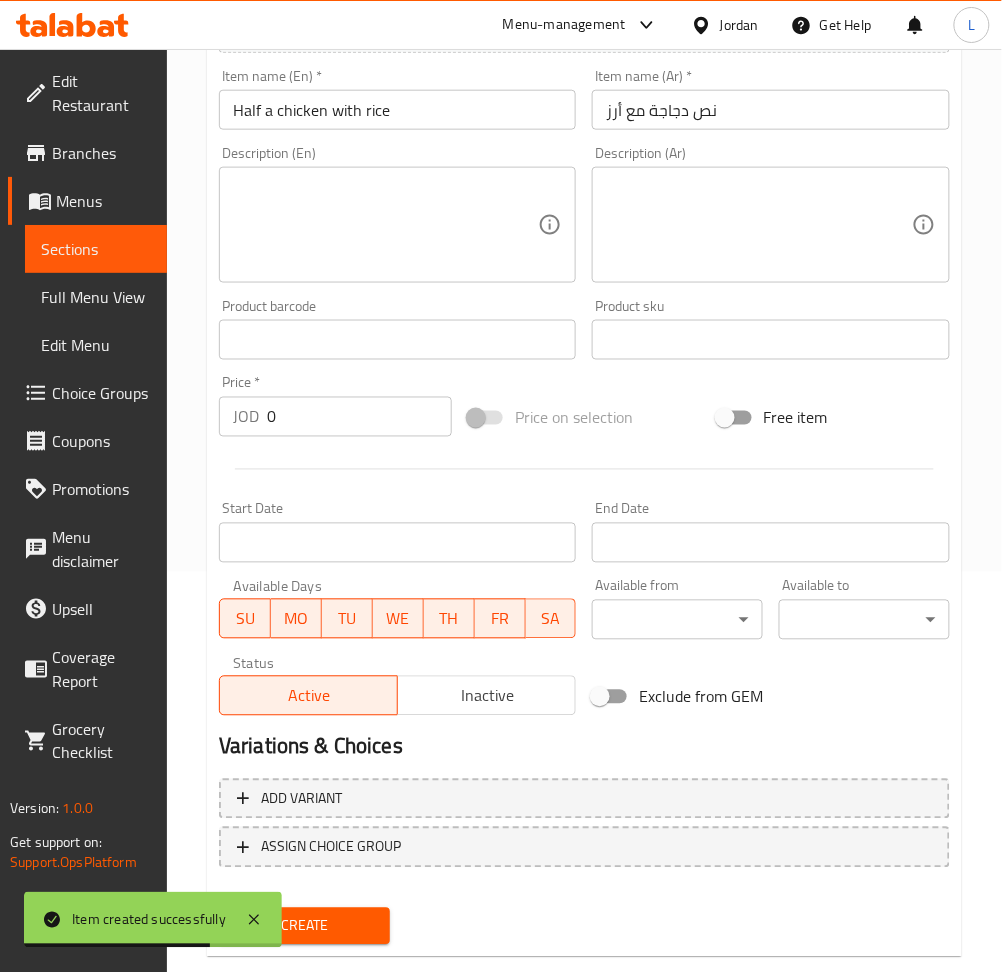 click on "0" at bounding box center [359, 417] 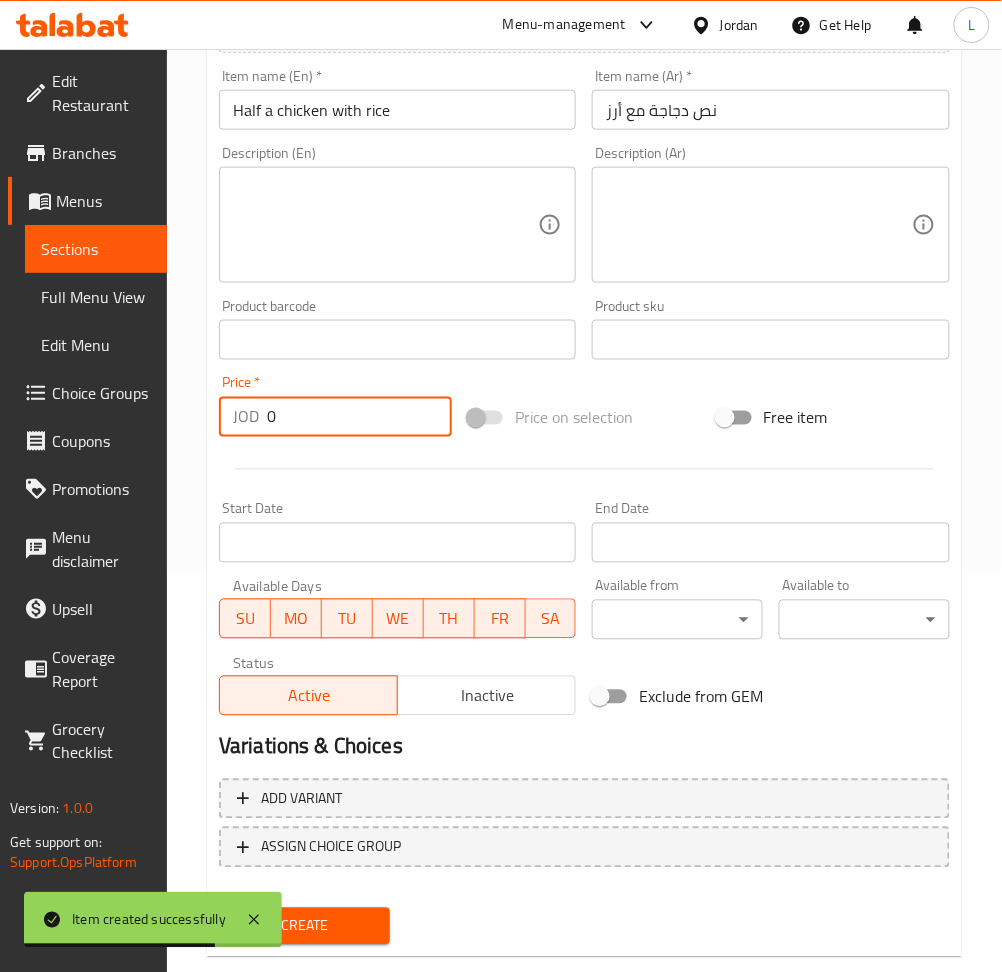 click on "0" at bounding box center (359, 417) 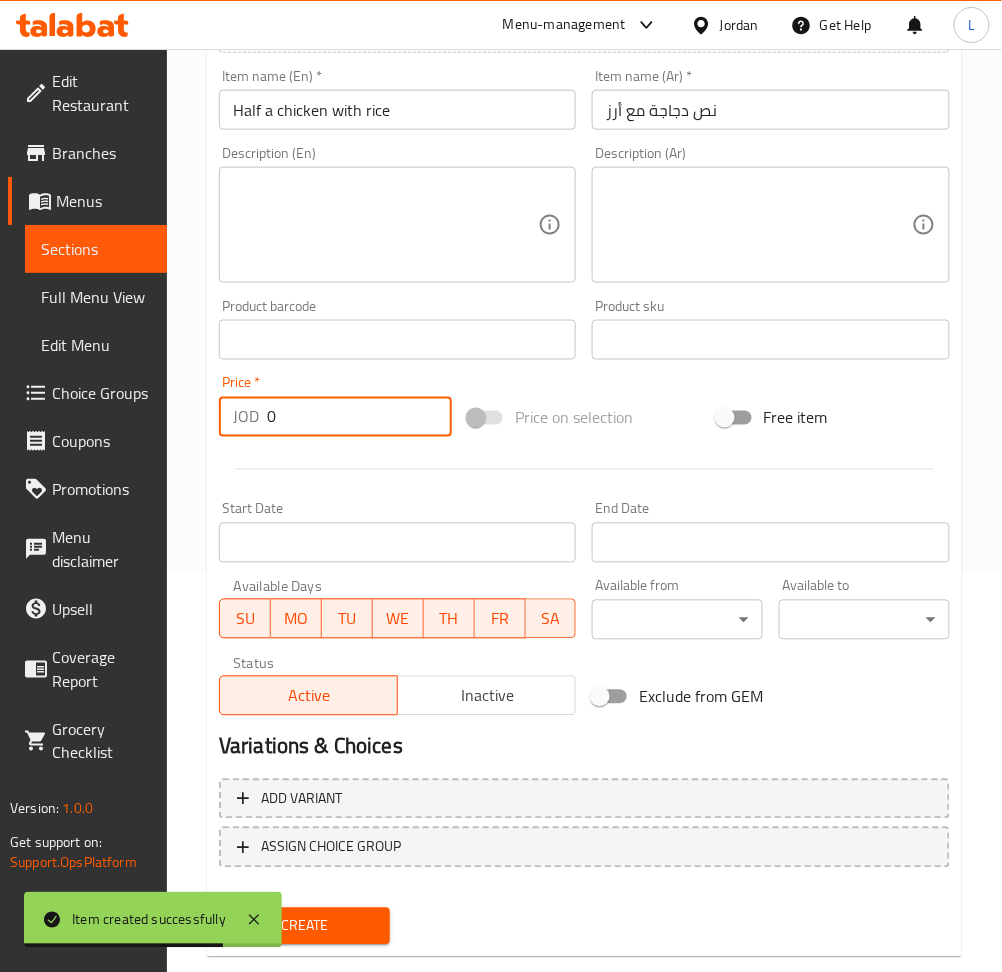 paste on "4.0" 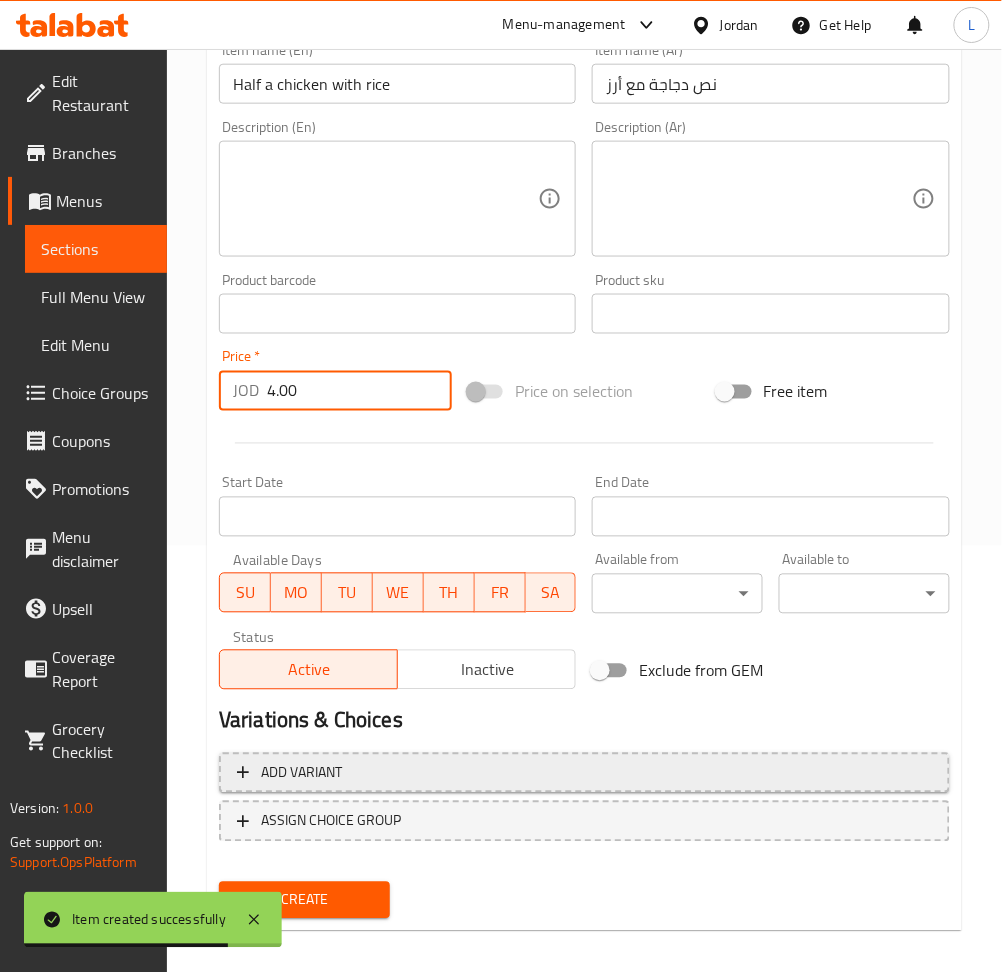 scroll, scrollTop: 437, scrollLeft: 0, axis: vertical 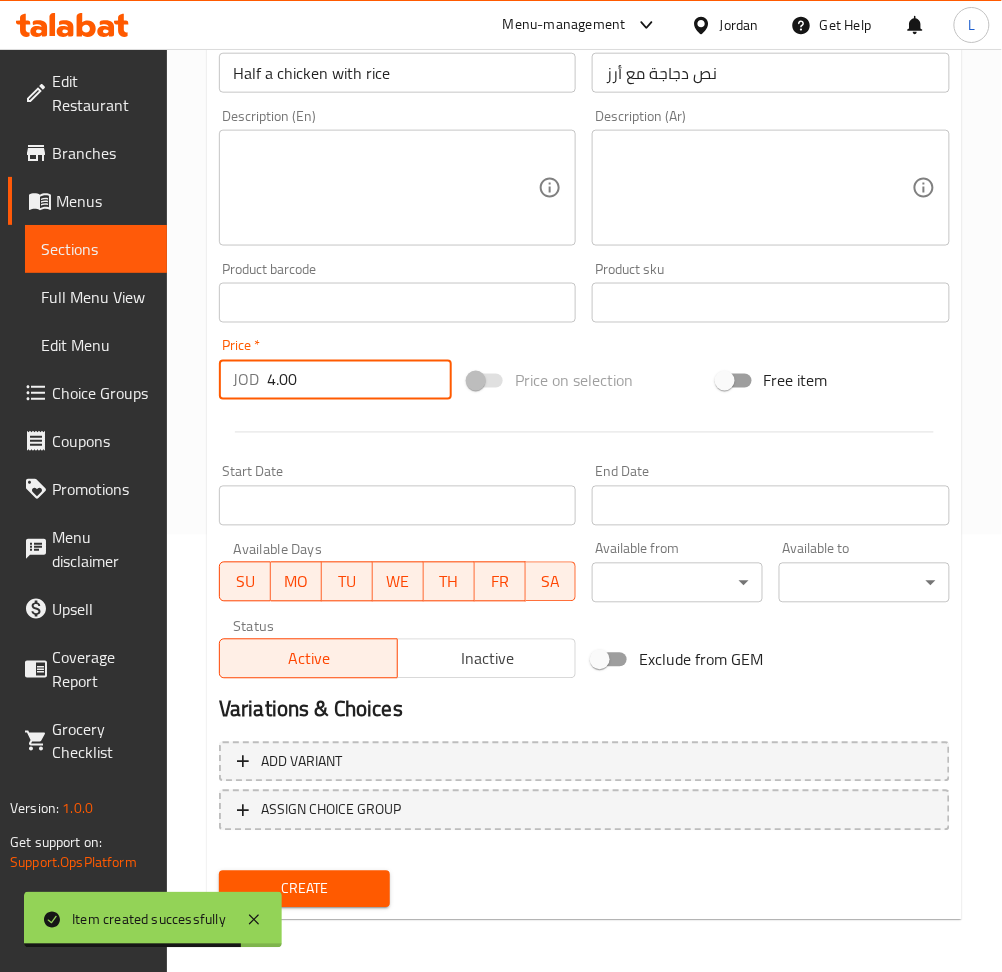 type on "4.00" 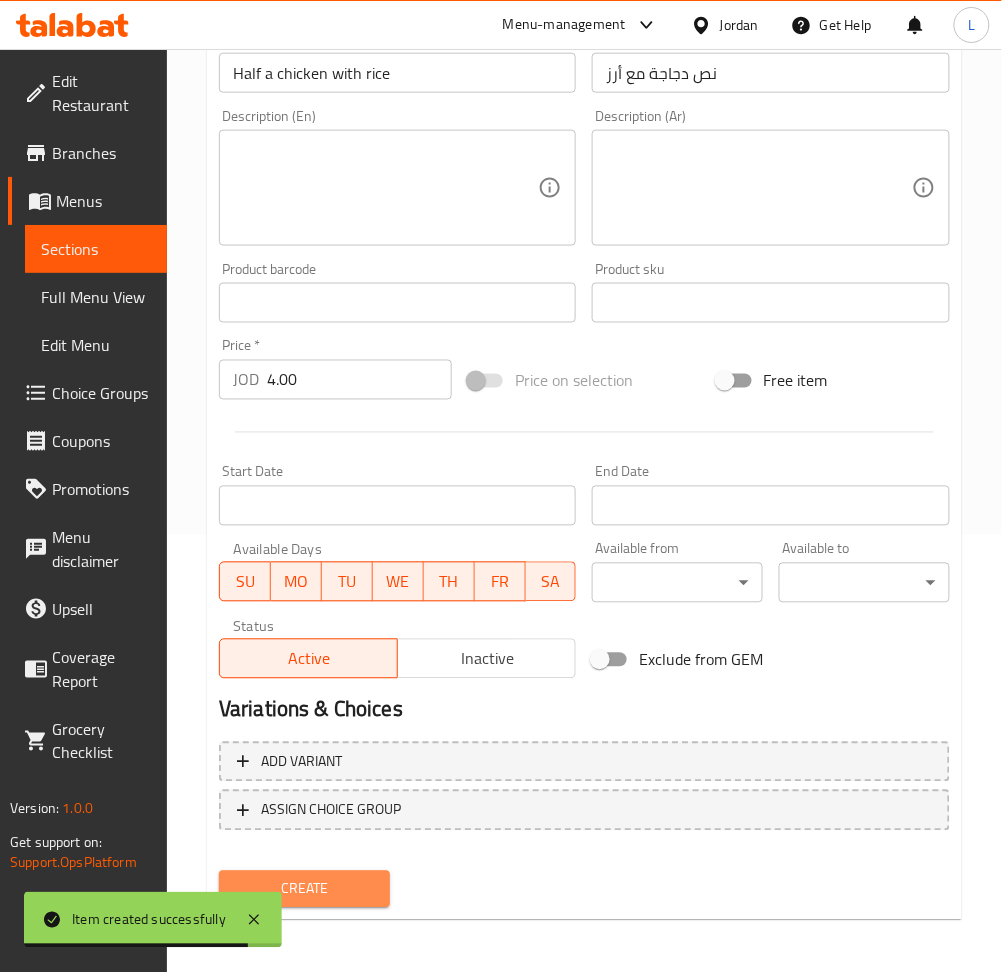 click on "Create" at bounding box center (304, 889) 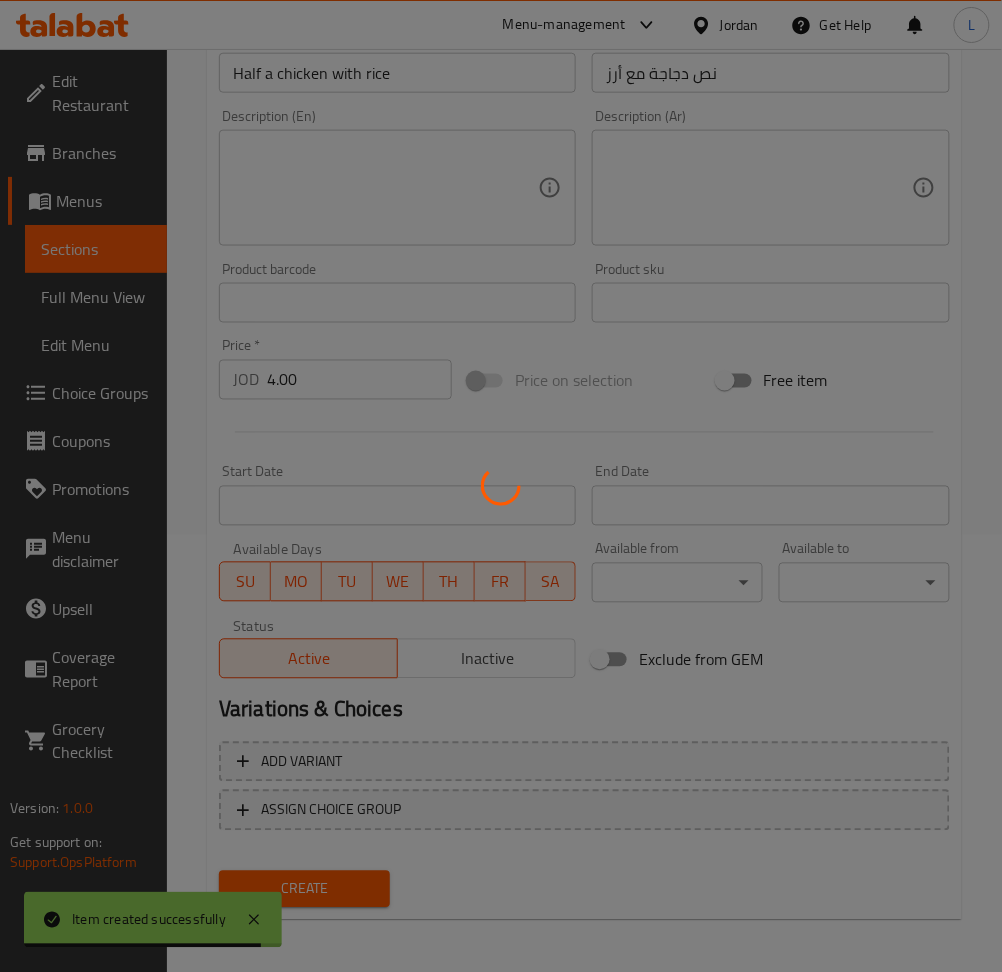 type 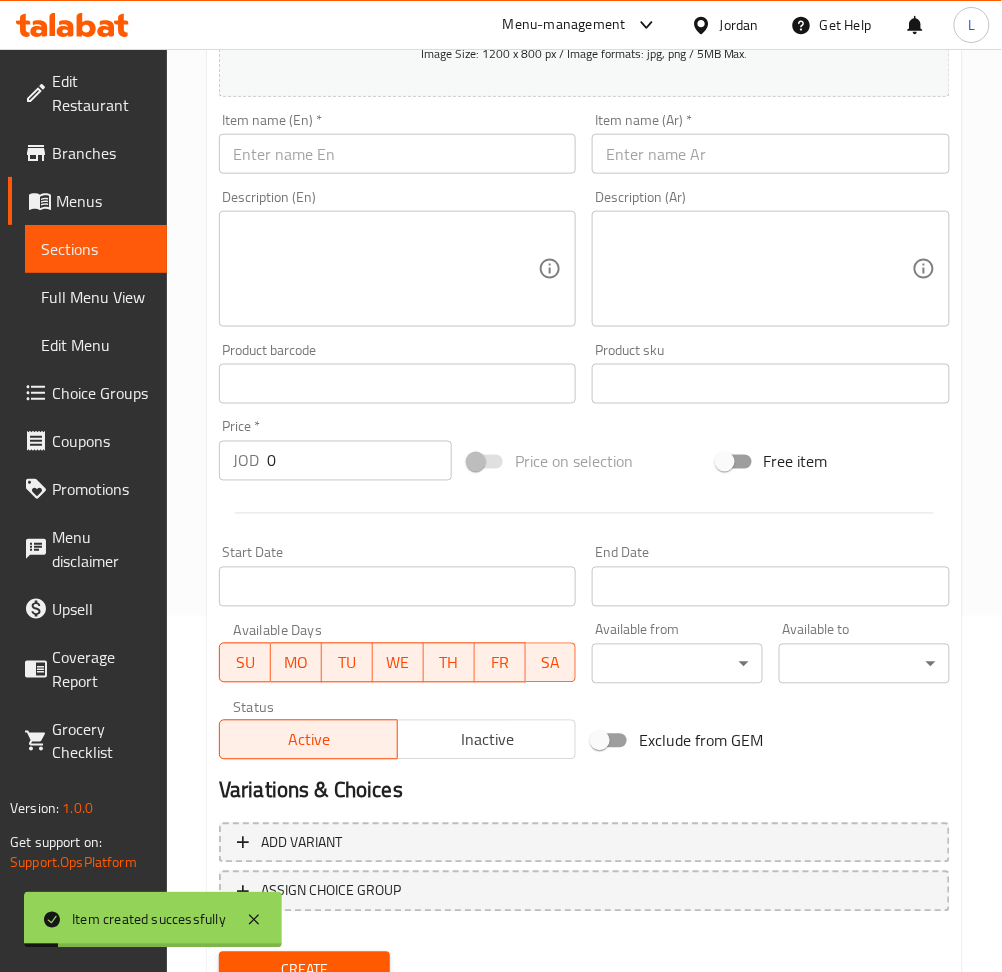 scroll, scrollTop: 170, scrollLeft: 0, axis: vertical 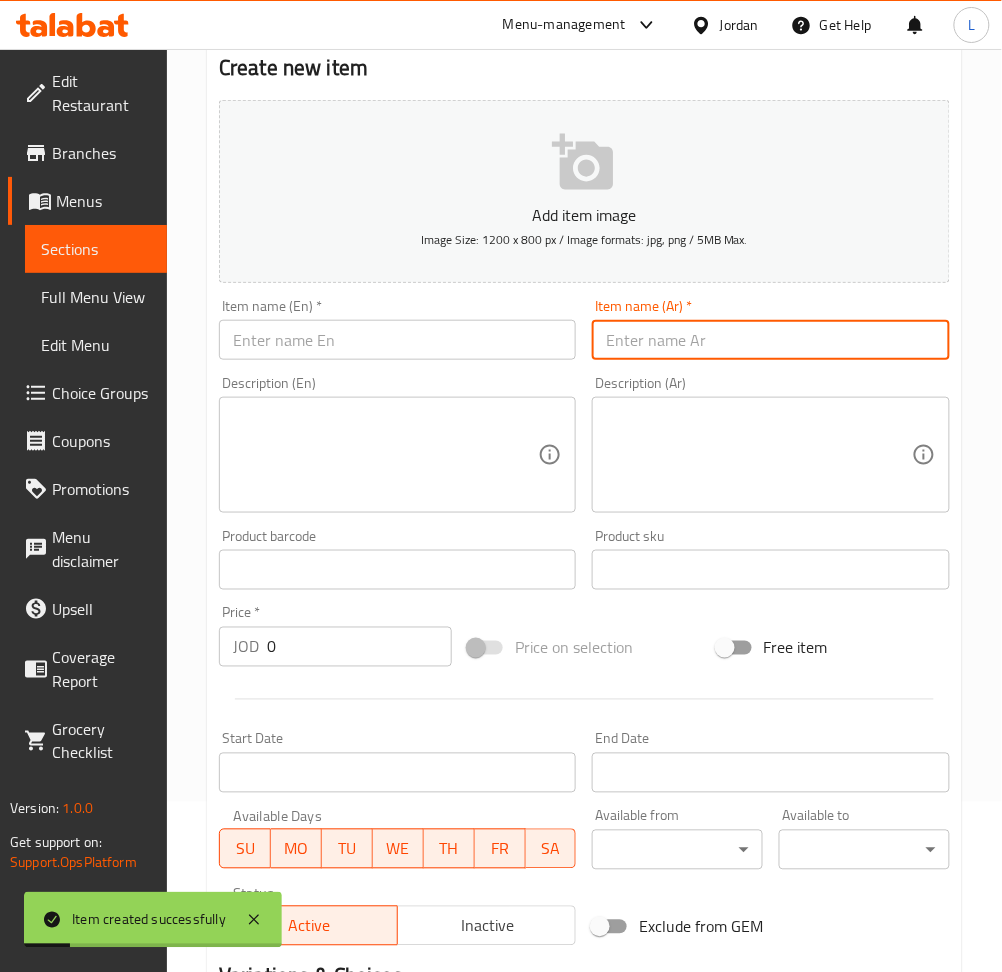 click at bounding box center [770, 340] 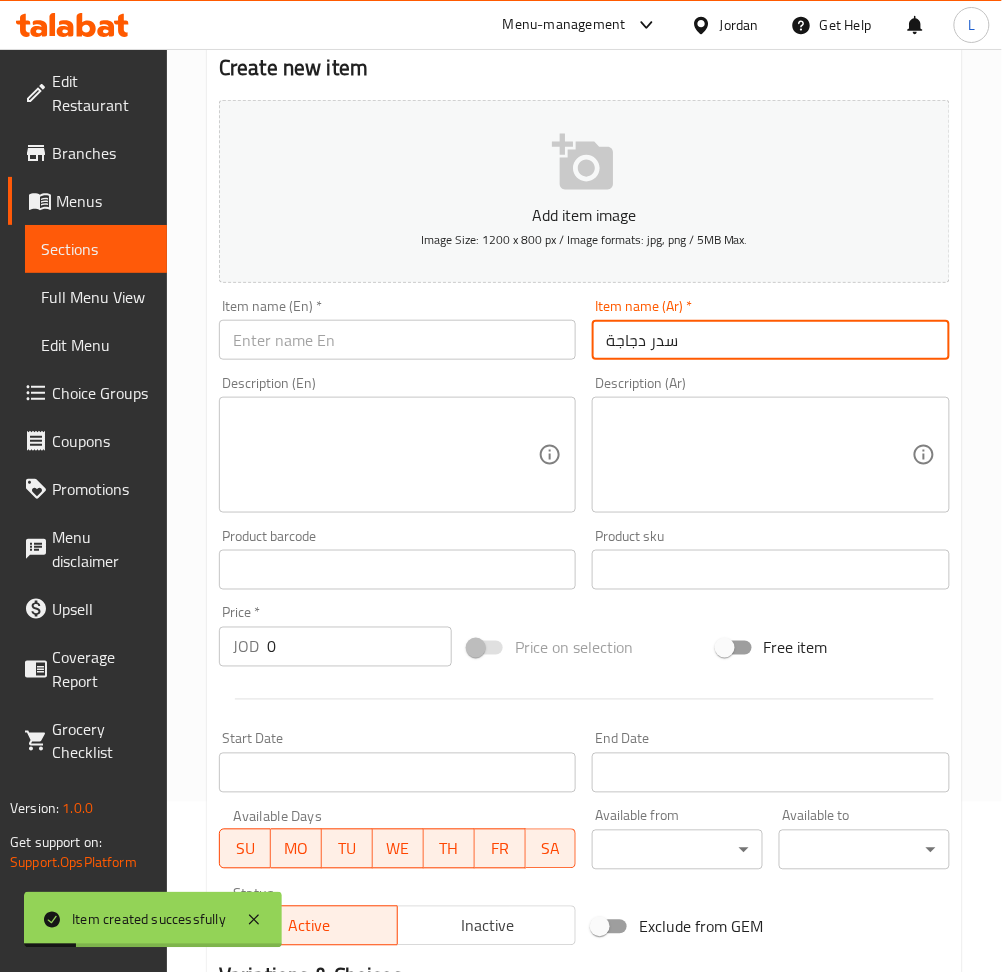 type on "سدر دجاجة" 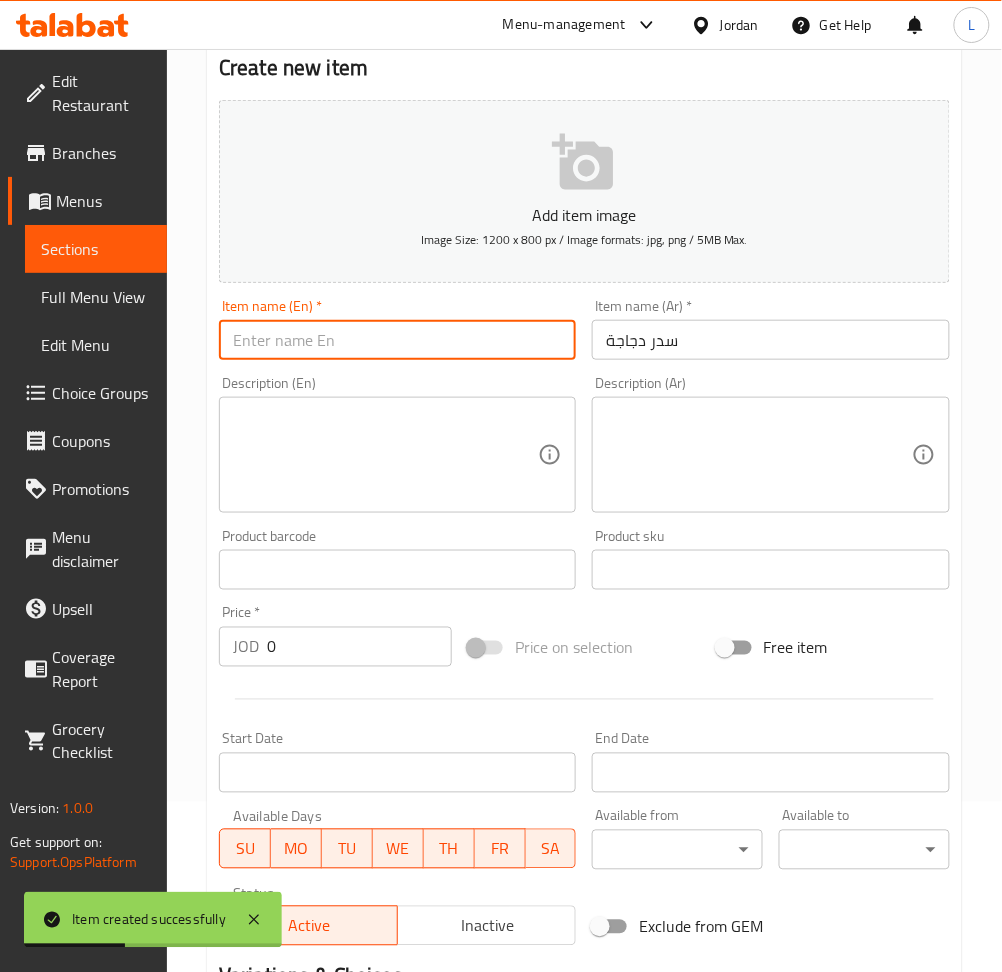 paste on "Chicken sidr" 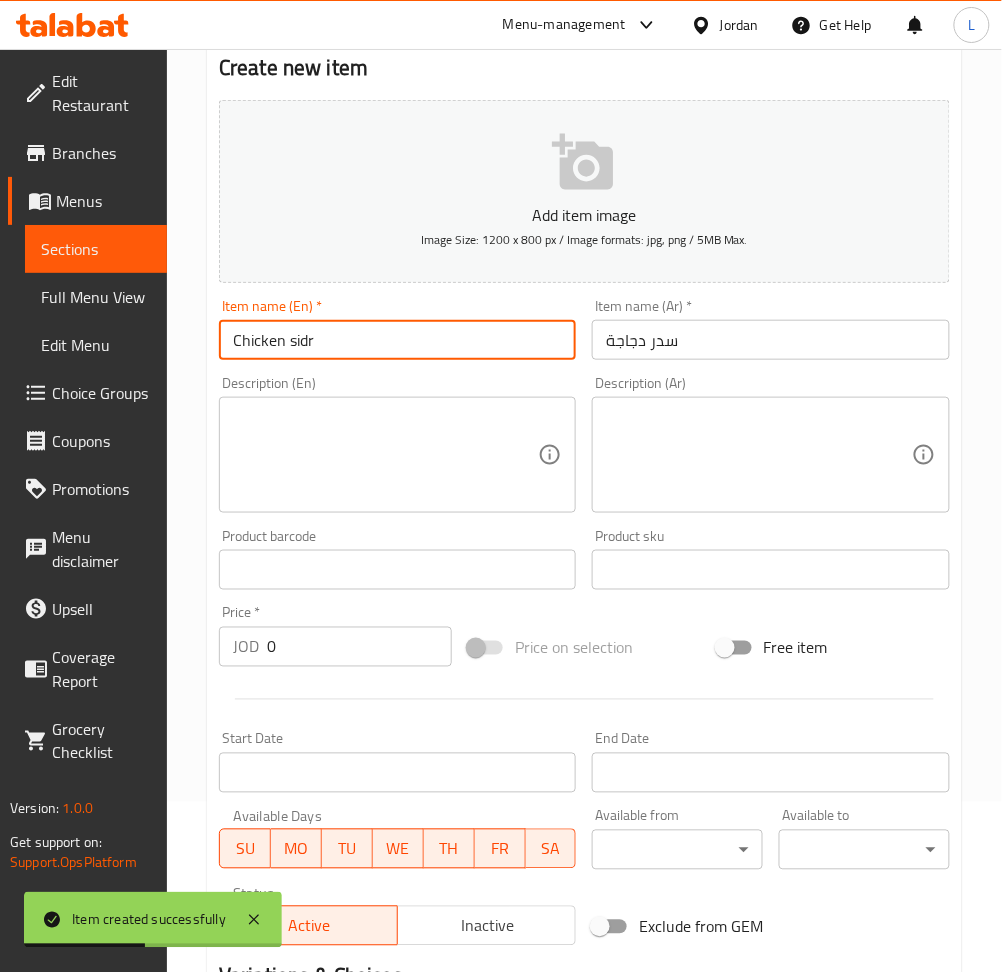 type on "Chicken sidr" 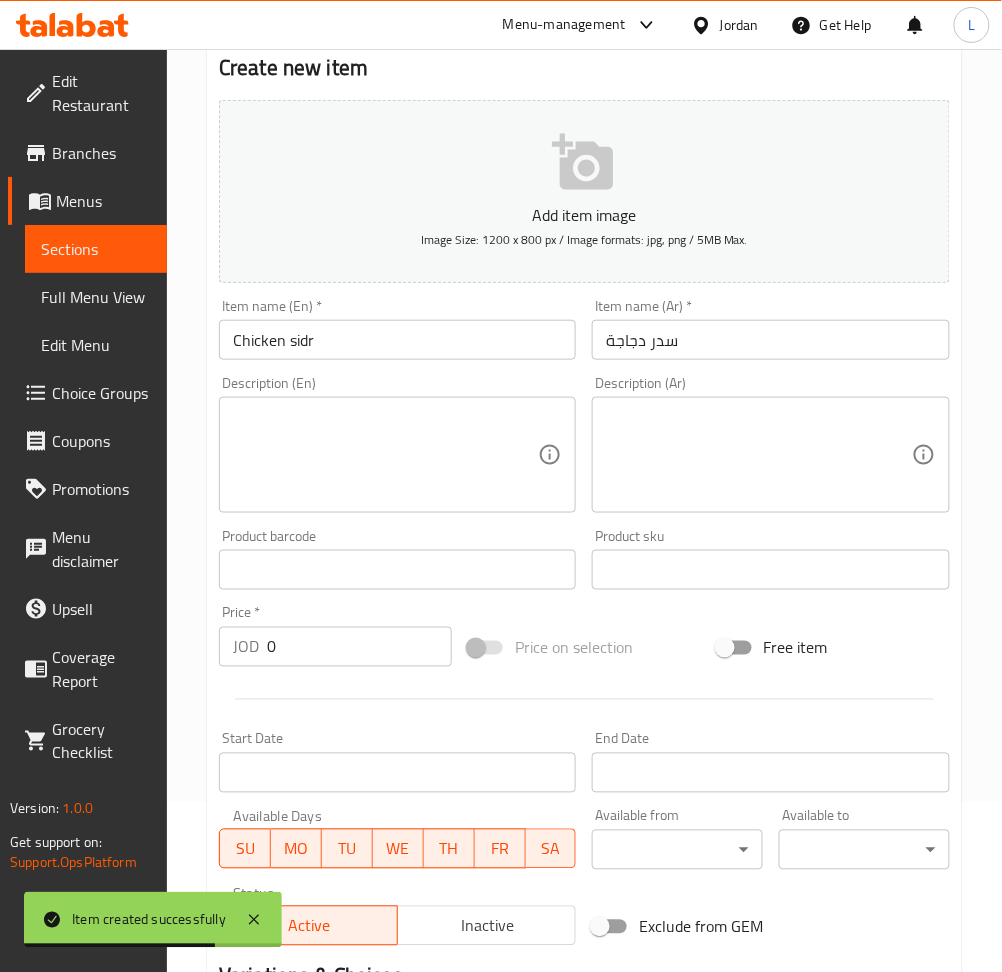 click on "0" at bounding box center (359, 647) 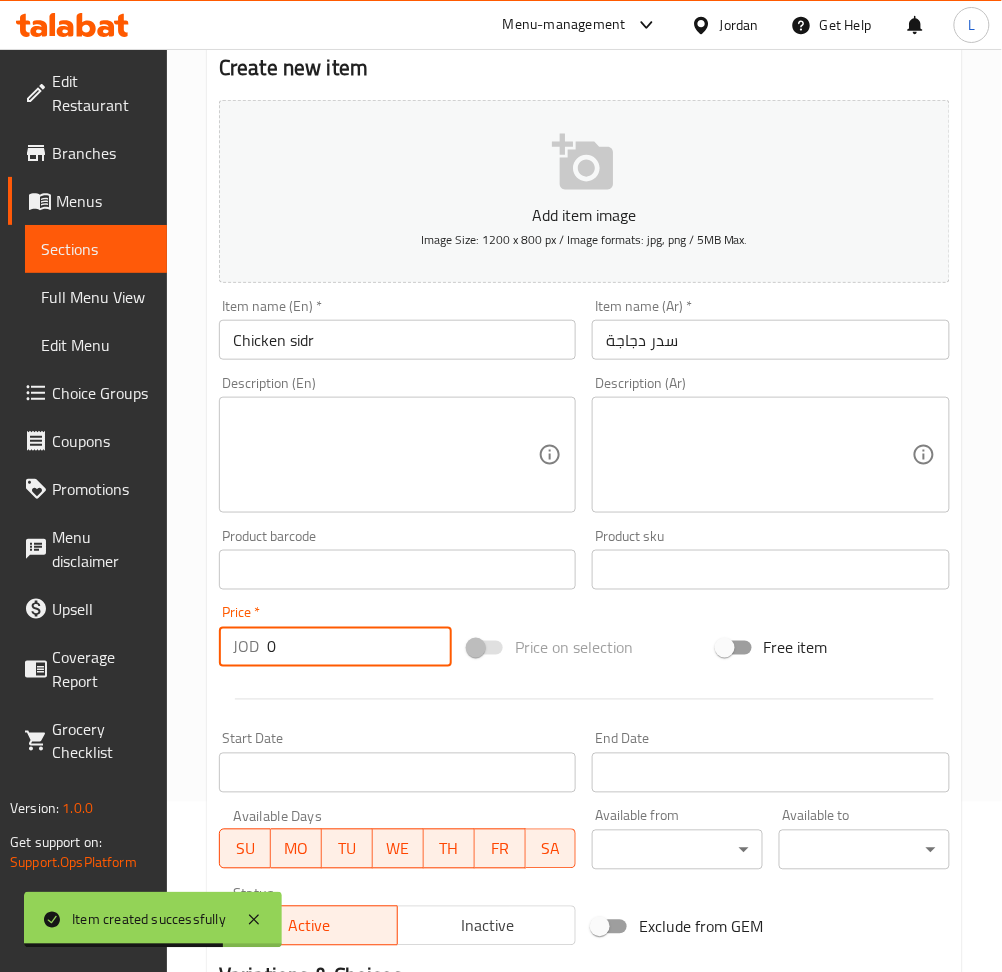 click on "0" at bounding box center [359, 647] 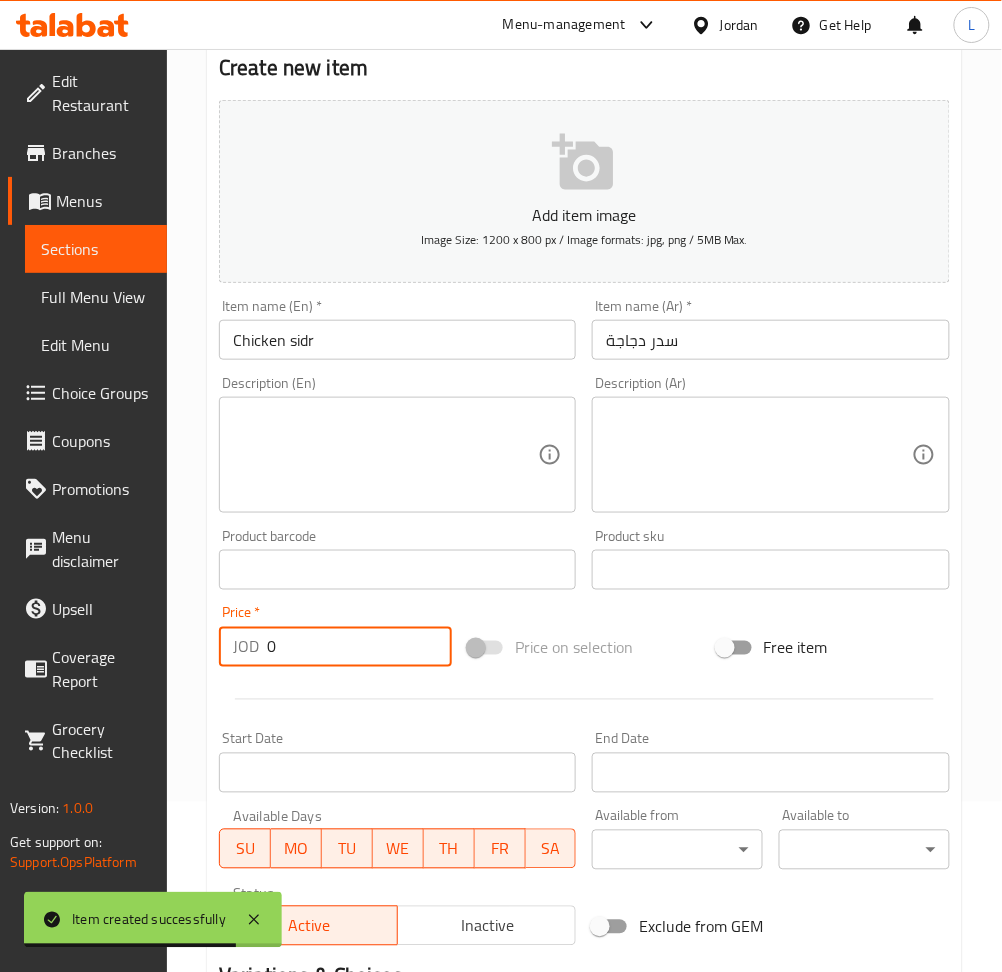 click on "0" at bounding box center (359, 647) 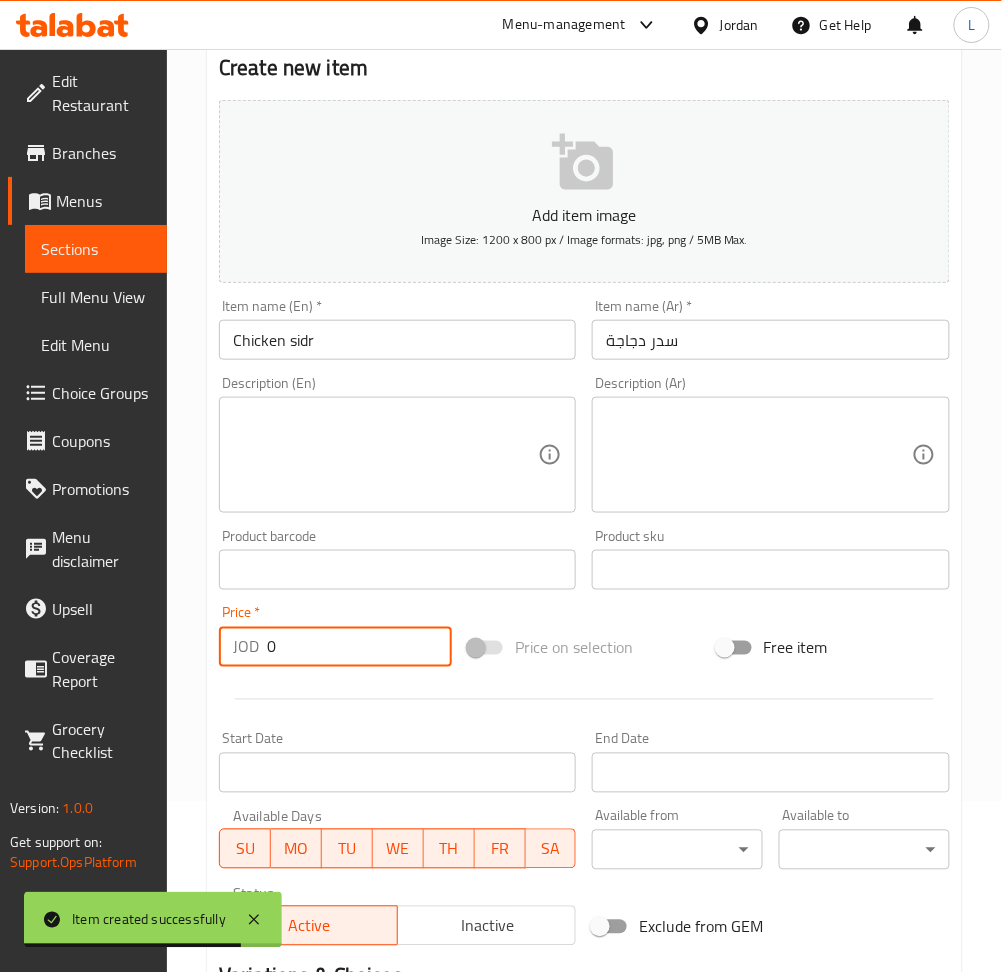 click on "0" at bounding box center (359, 647) 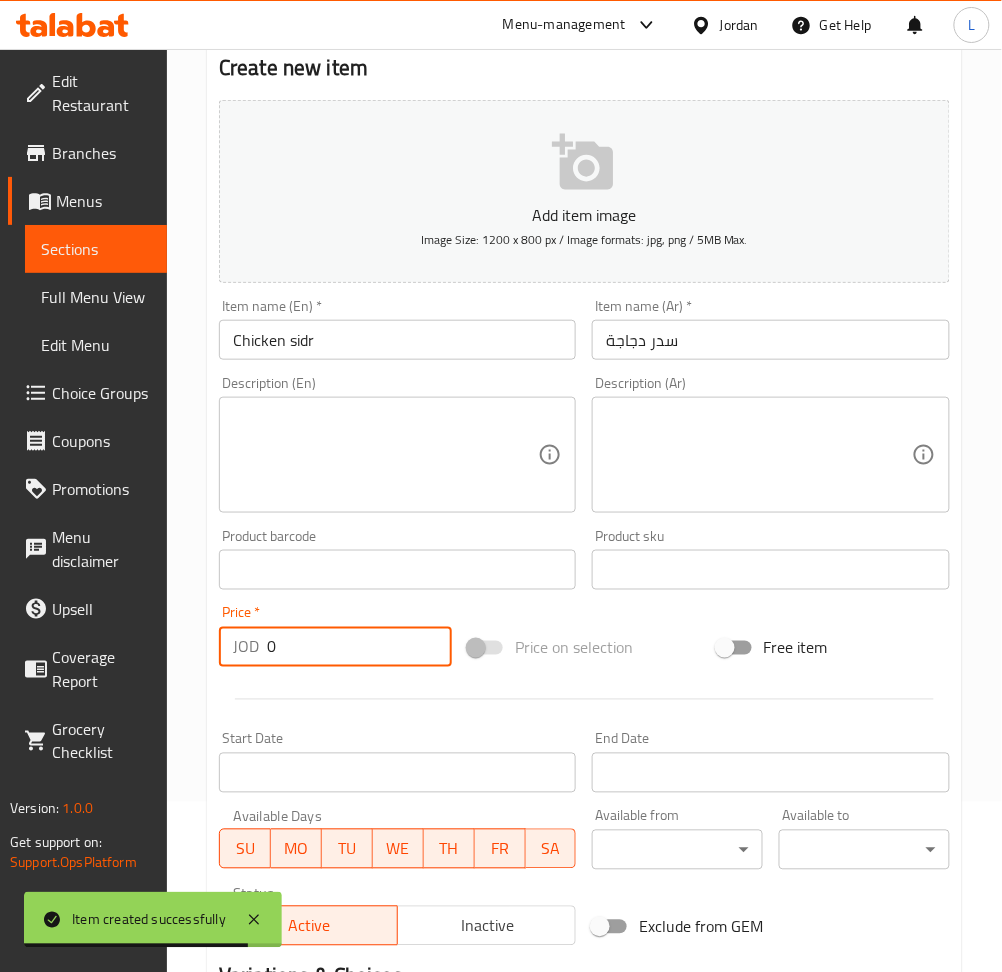 paste on "7.5" 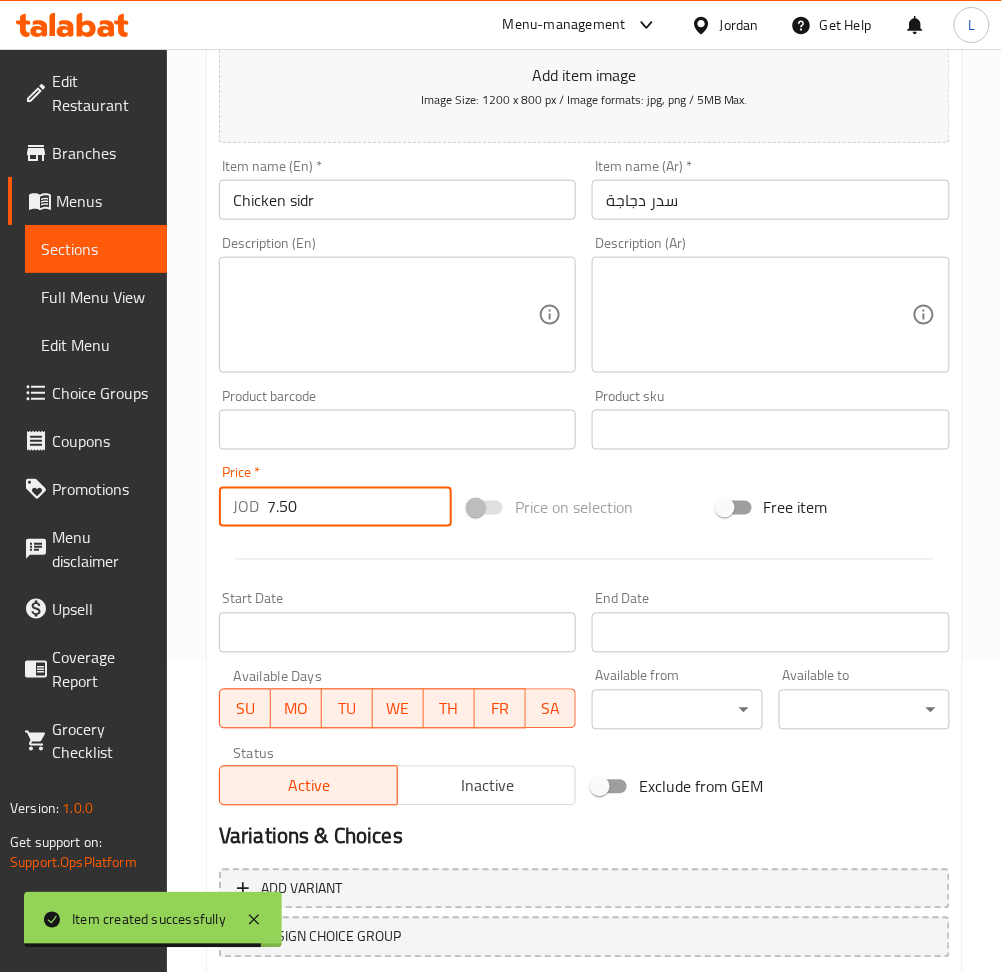 scroll, scrollTop: 437, scrollLeft: 0, axis: vertical 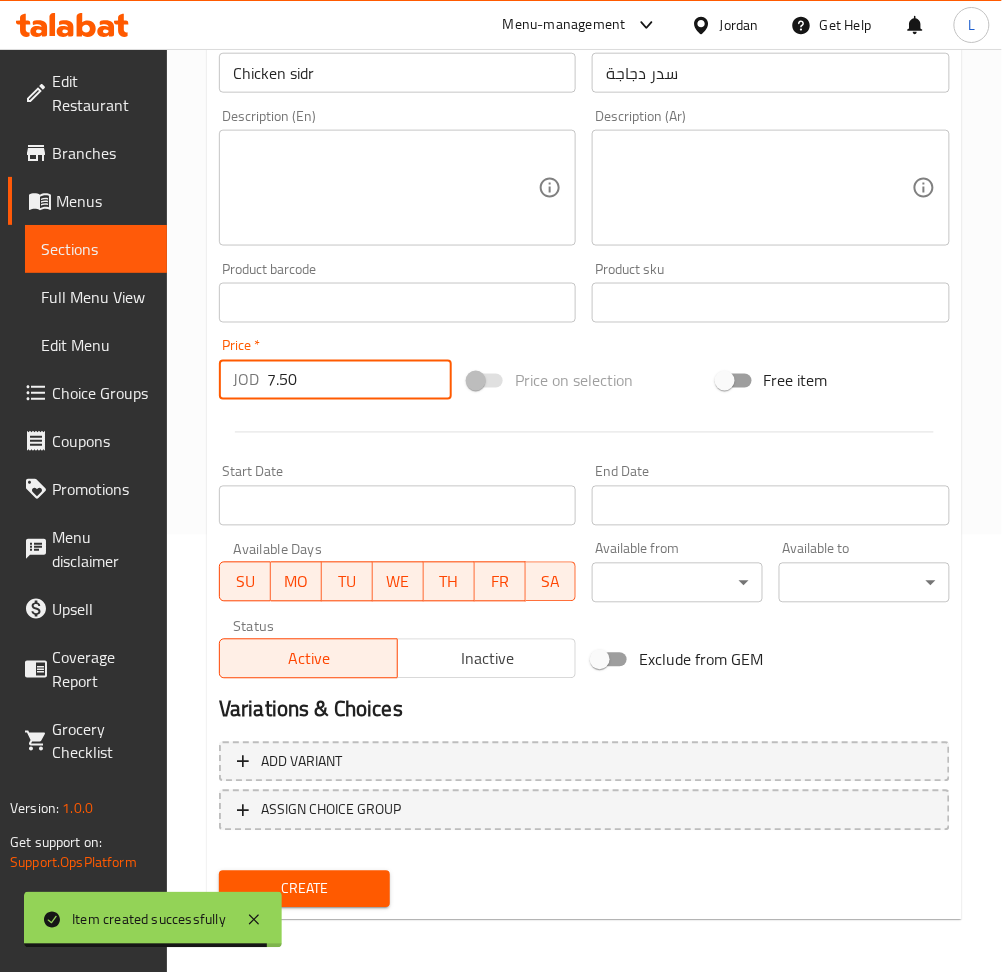 type on "7.50" 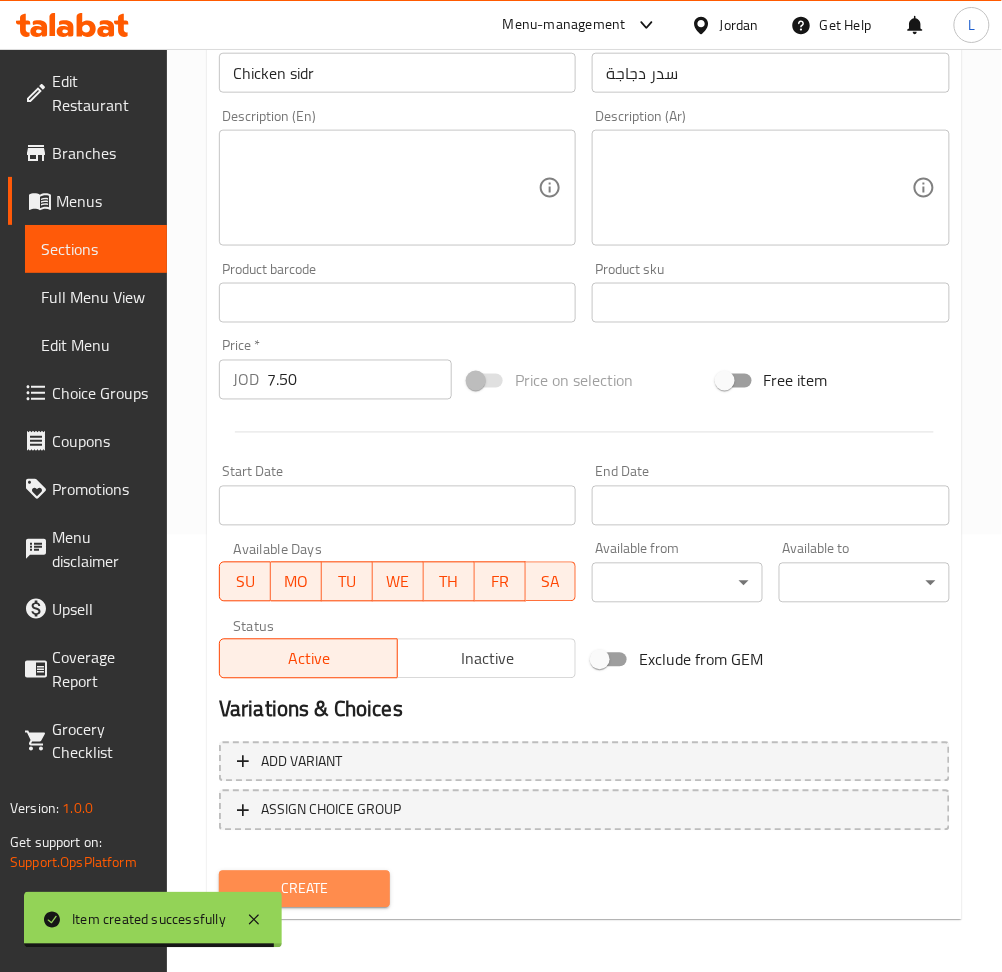 click on "Create" at bounding box center [304, 889] 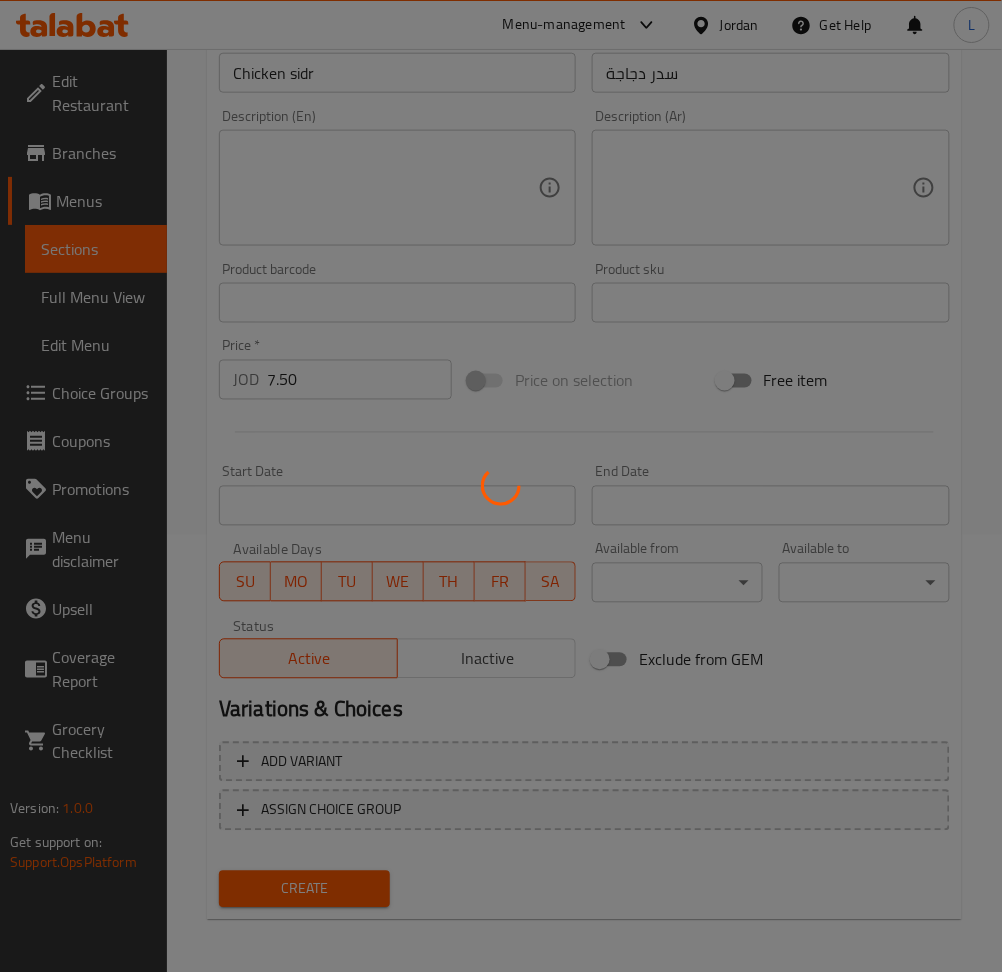 type 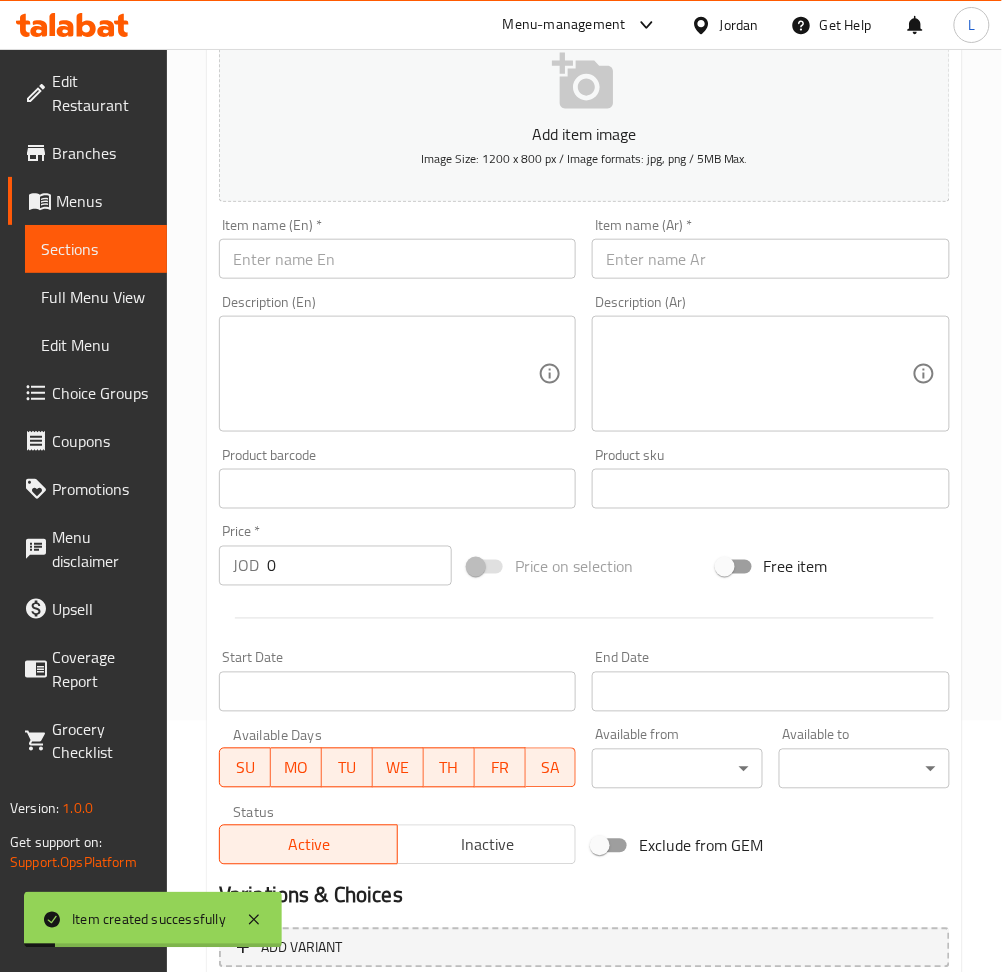 scroll, scrollTop: 37, scrollLeft: 0, axis: vertical 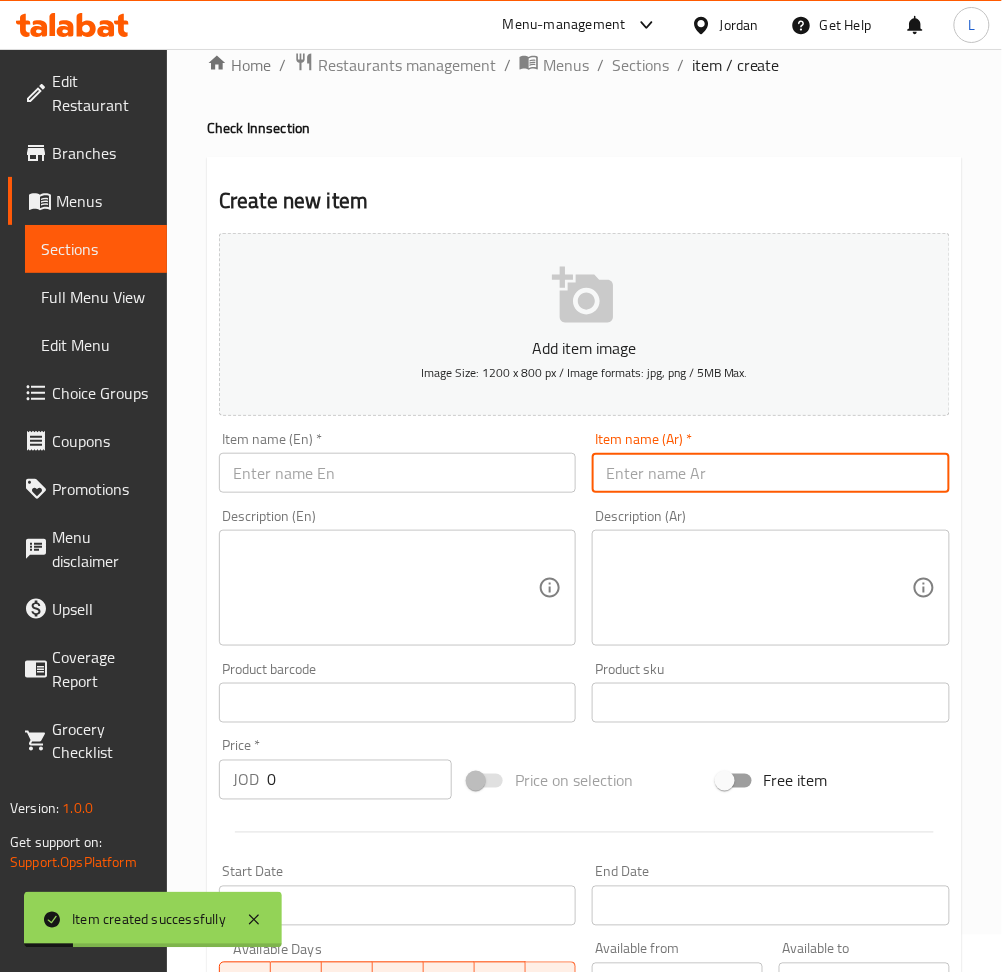 drag, startPoint x: 681, startPoint y: 457, endPoint x: 569, endPoint y: 473, distance: 113.137085 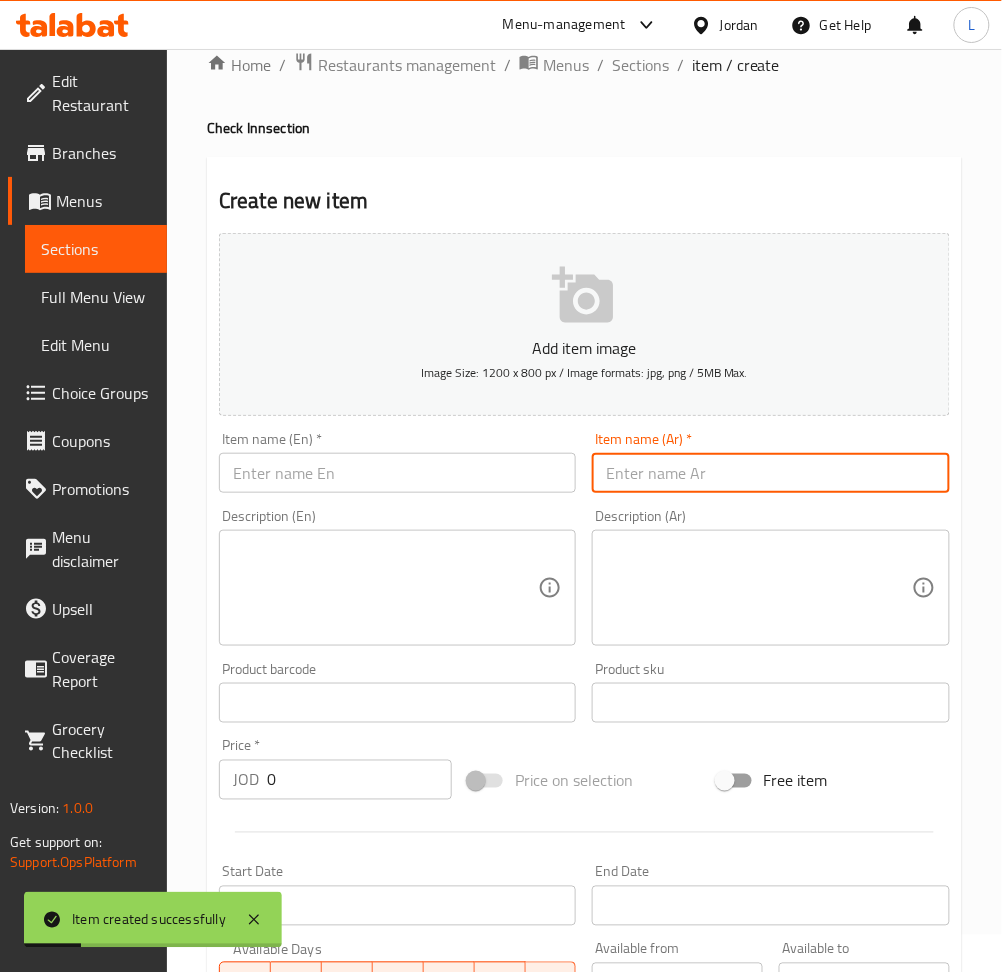 paste on "سدر دجاجتين" 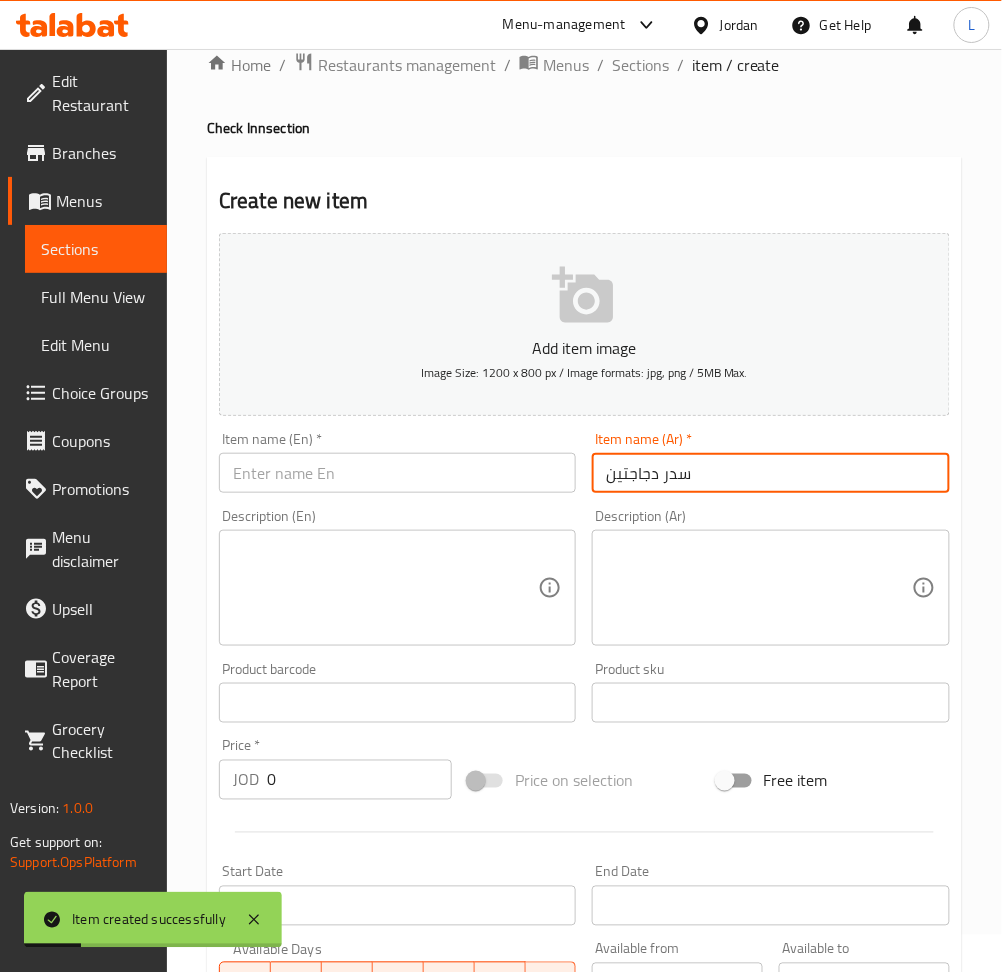 type on "سدر دجاجتين" 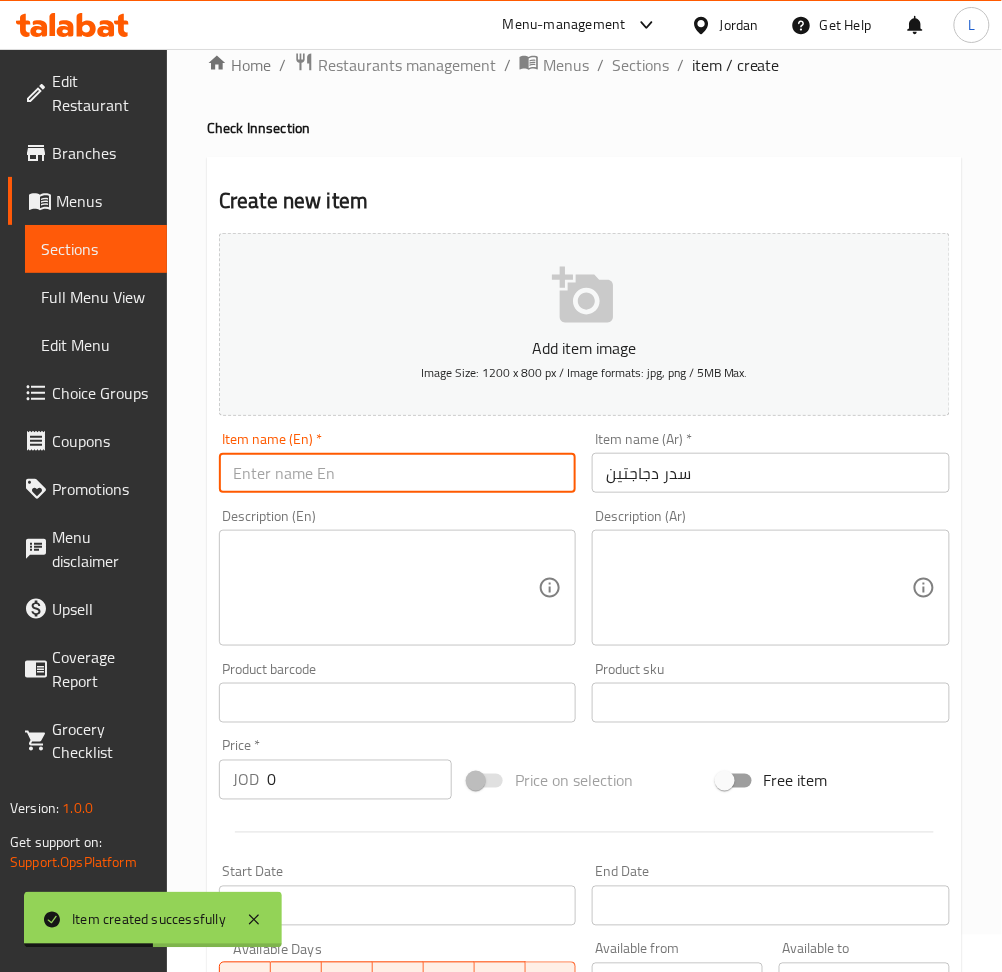 paste on "Sedr of two chickens" 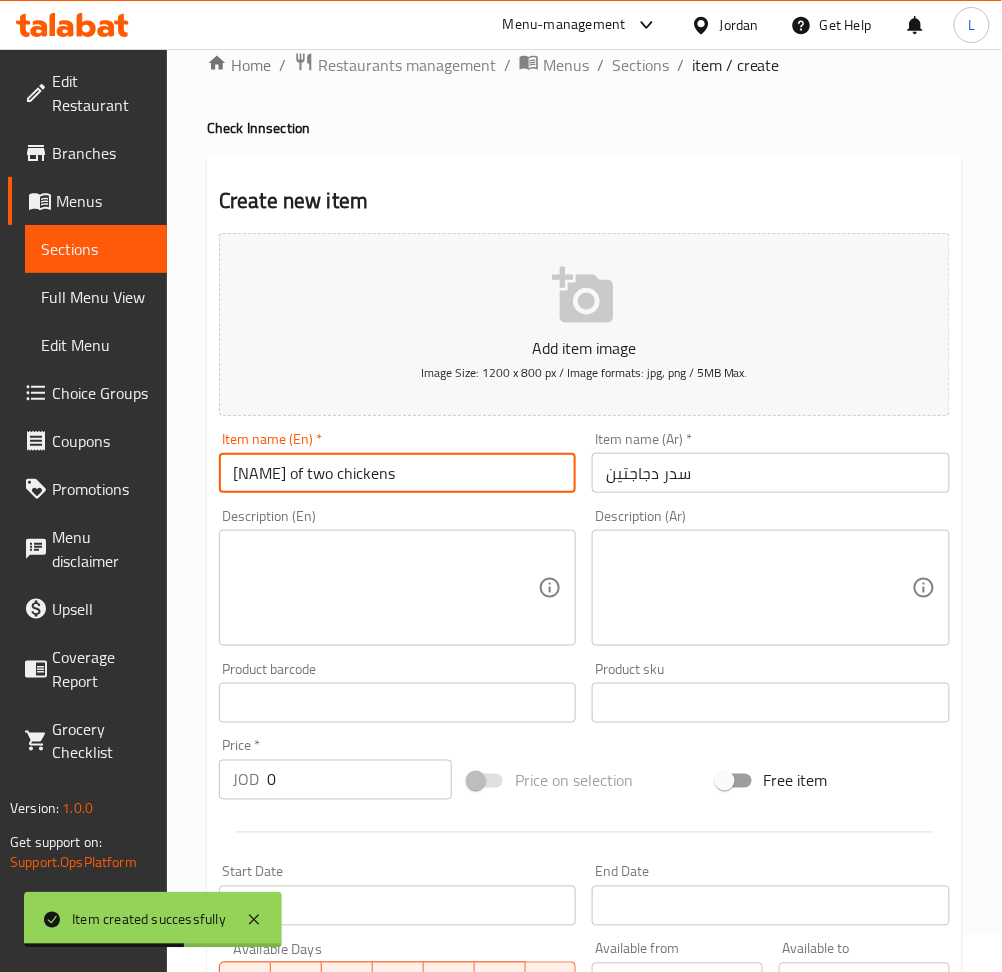 type on "Sedr of two chickens" 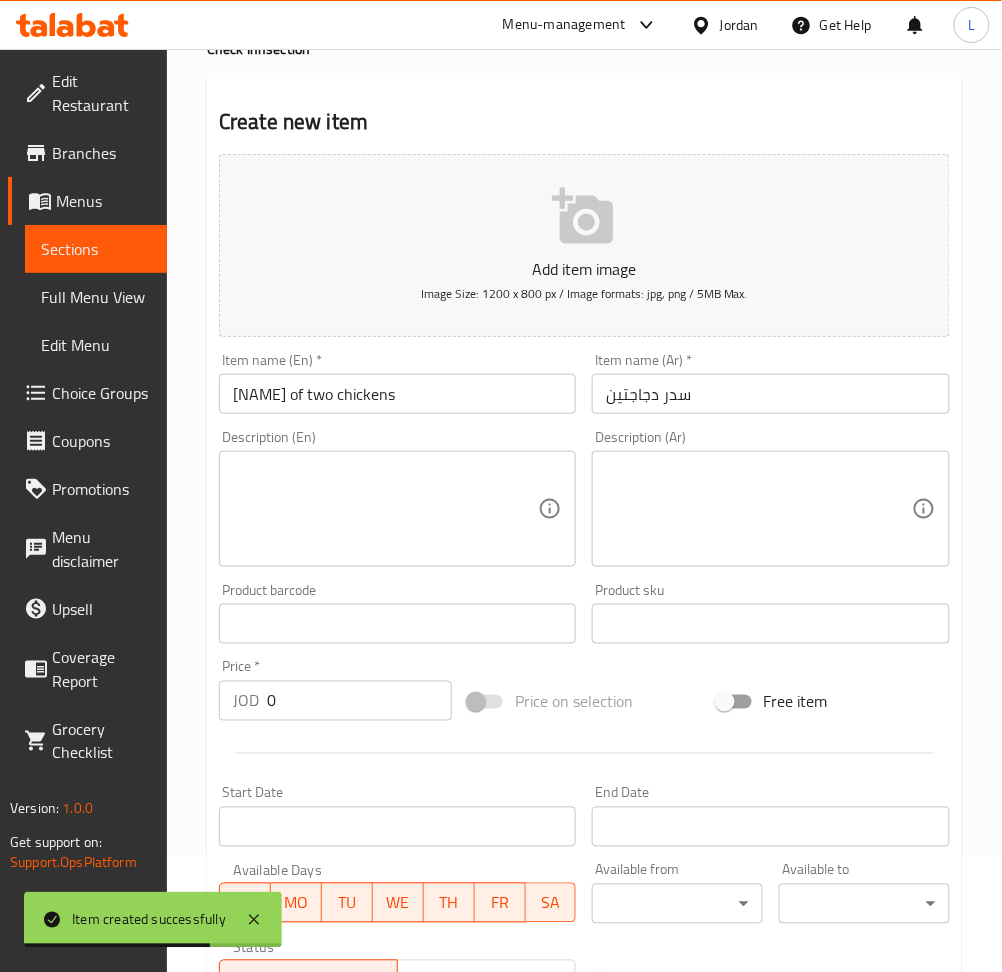 scroll, scrollTop: 170, scrollLeft: 0, axis: vertical 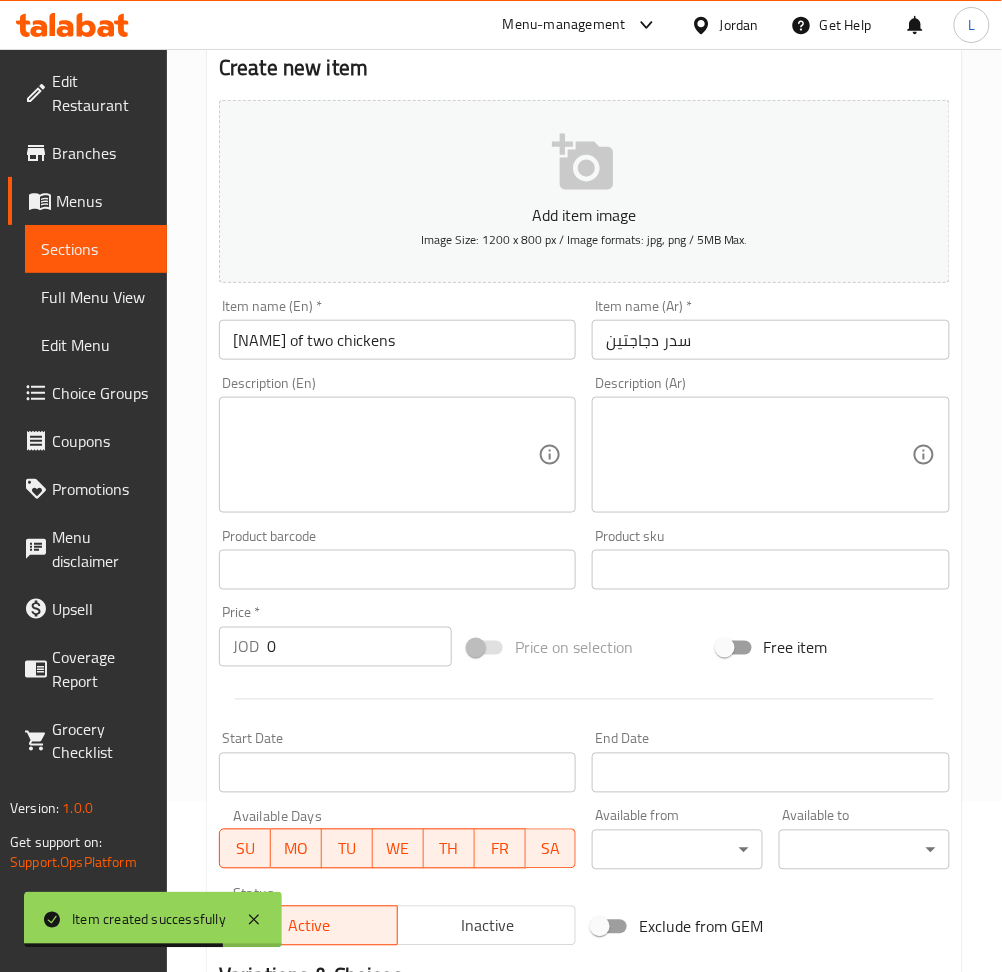 click on "0" at bounding box center [359, 647] 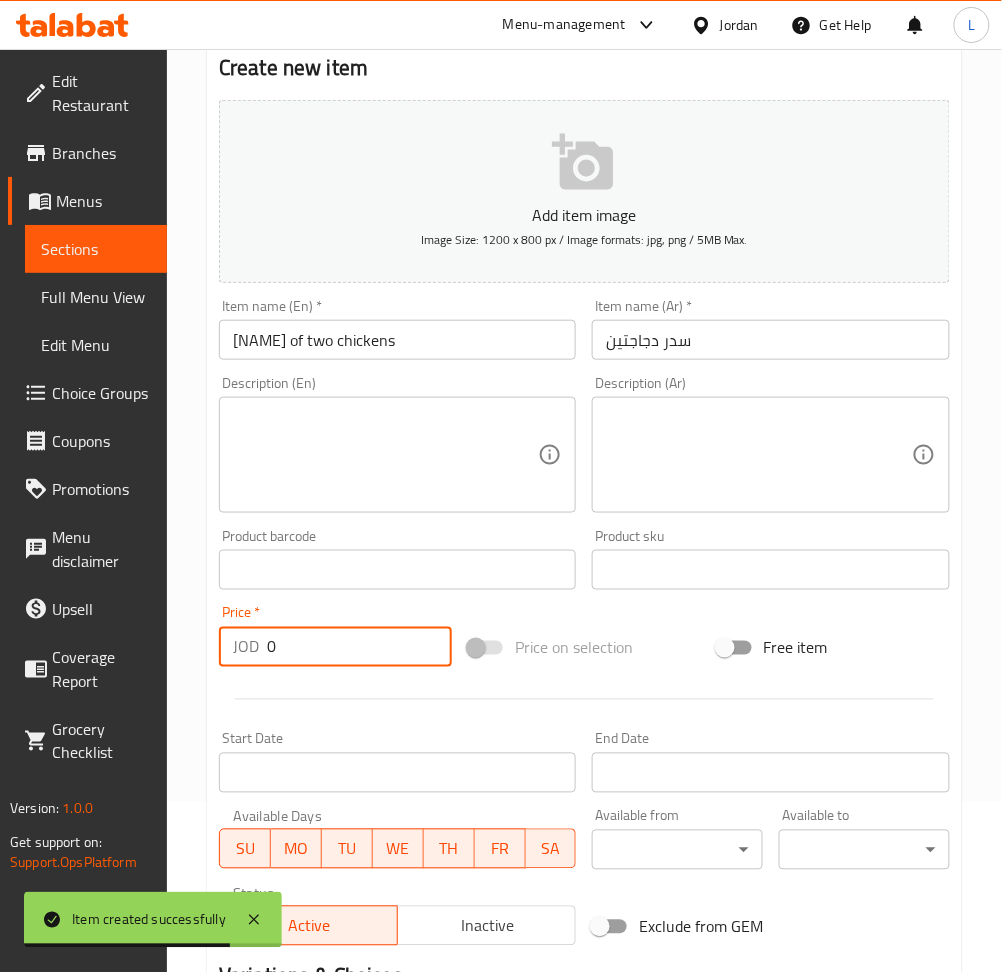 click on "0" at bounding box center (359, 647) 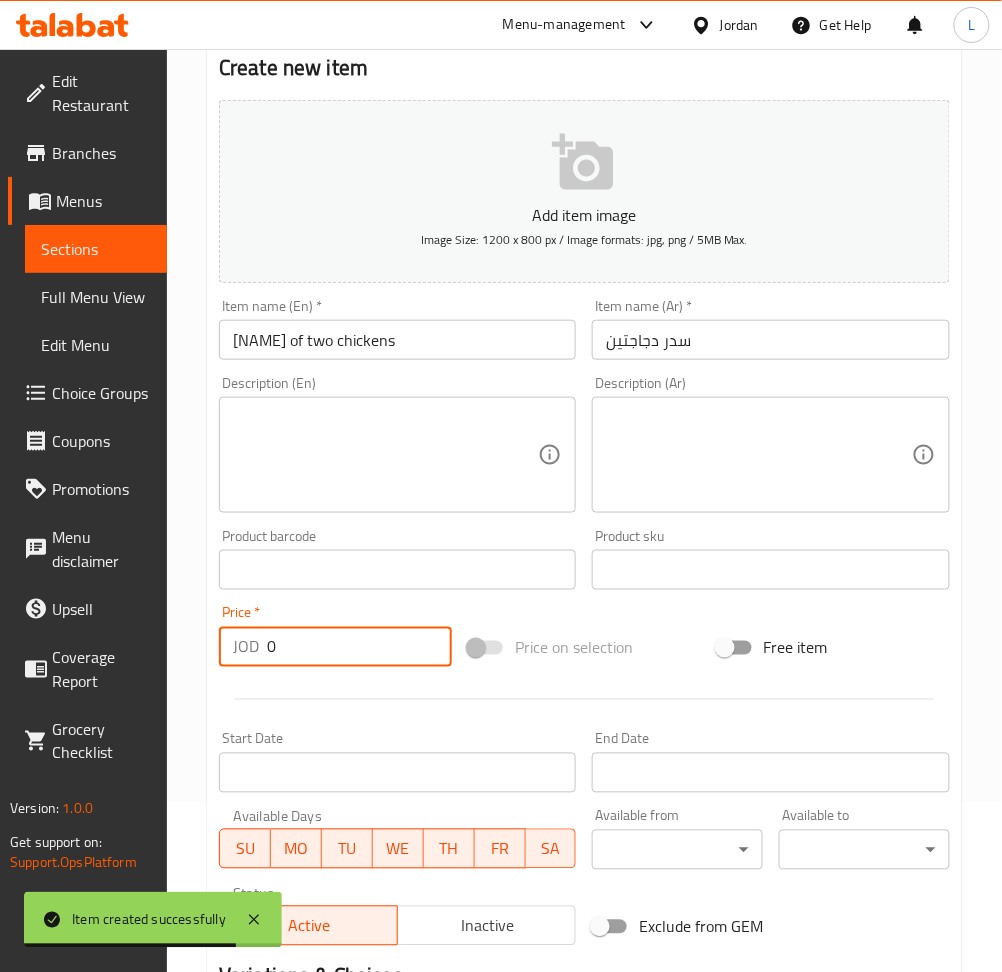 paste on "14.95" 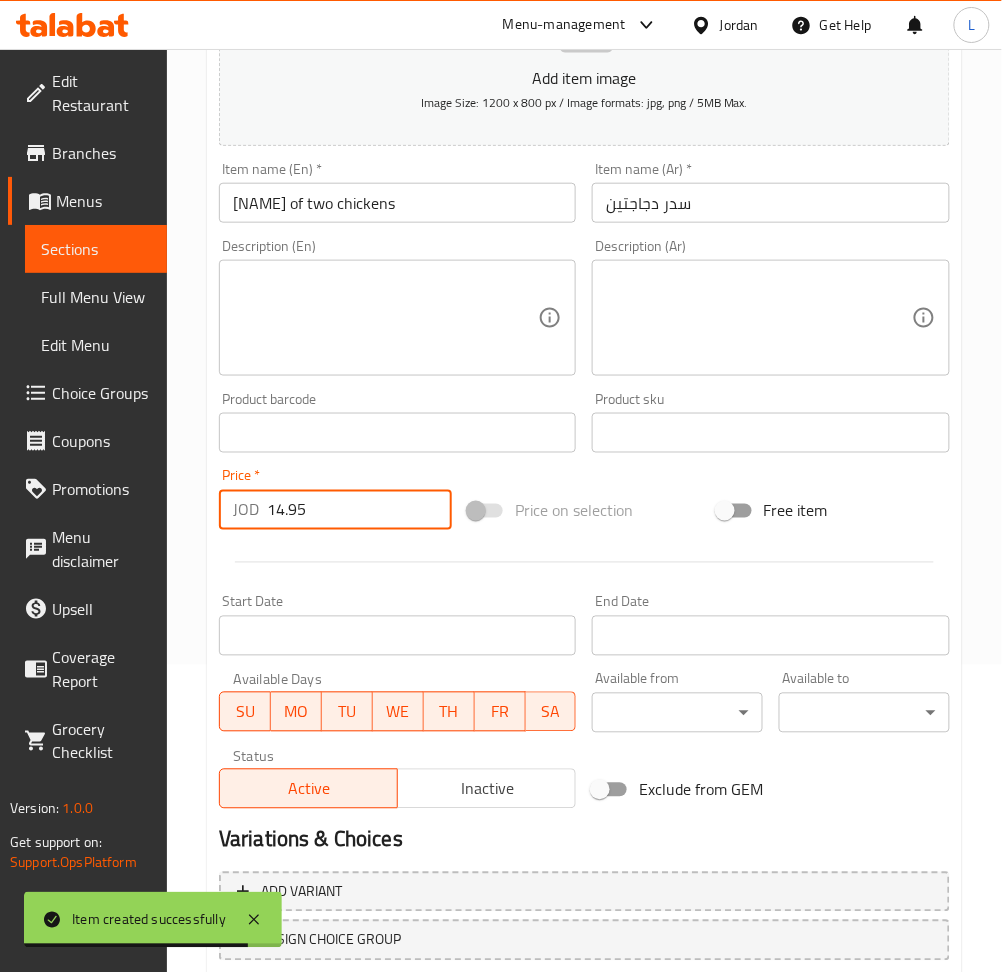 scroll, scrollTop: 437, scrollLeft: 0, axis: vertical 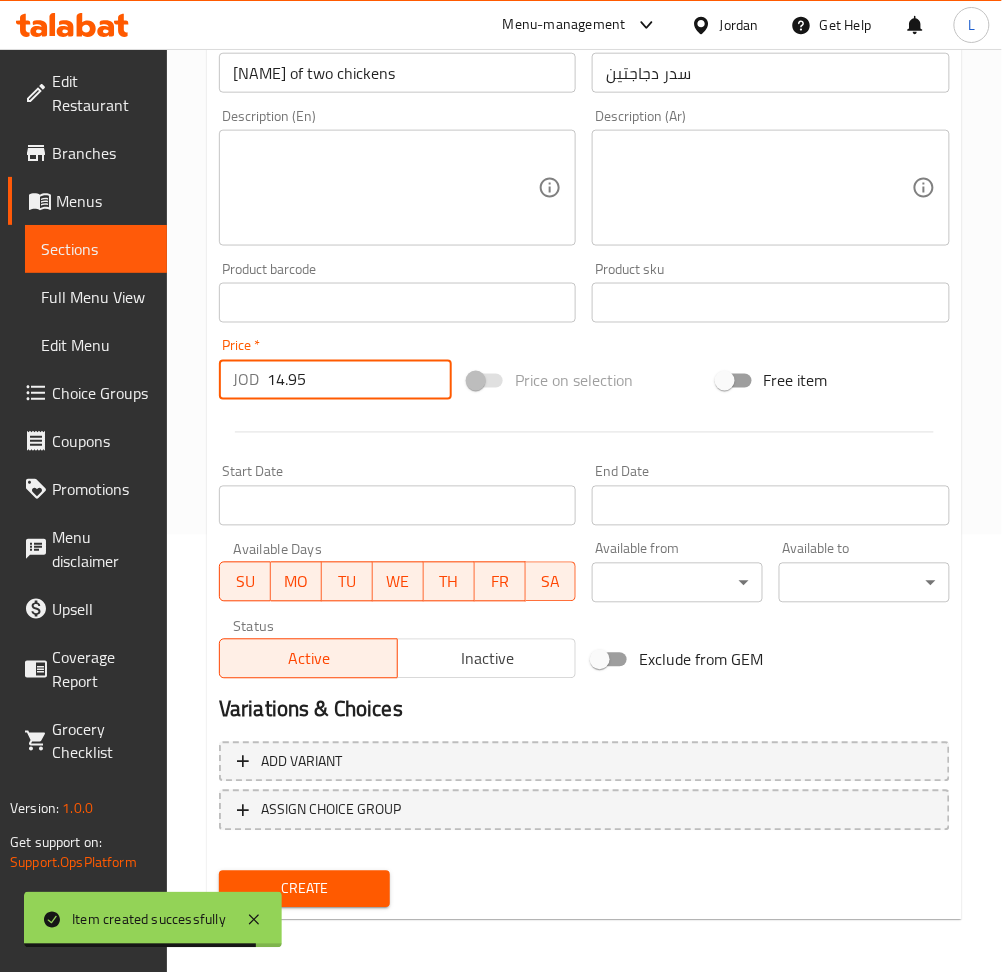 type on "14.95" 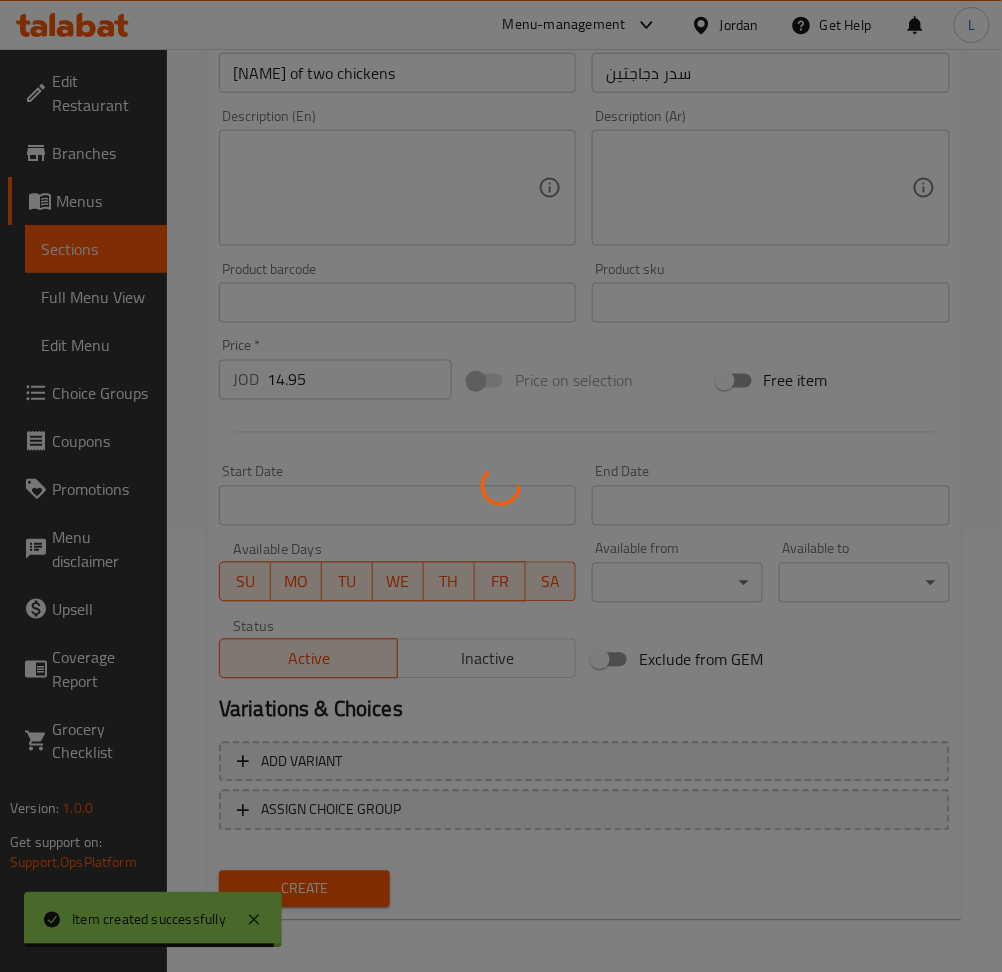 type 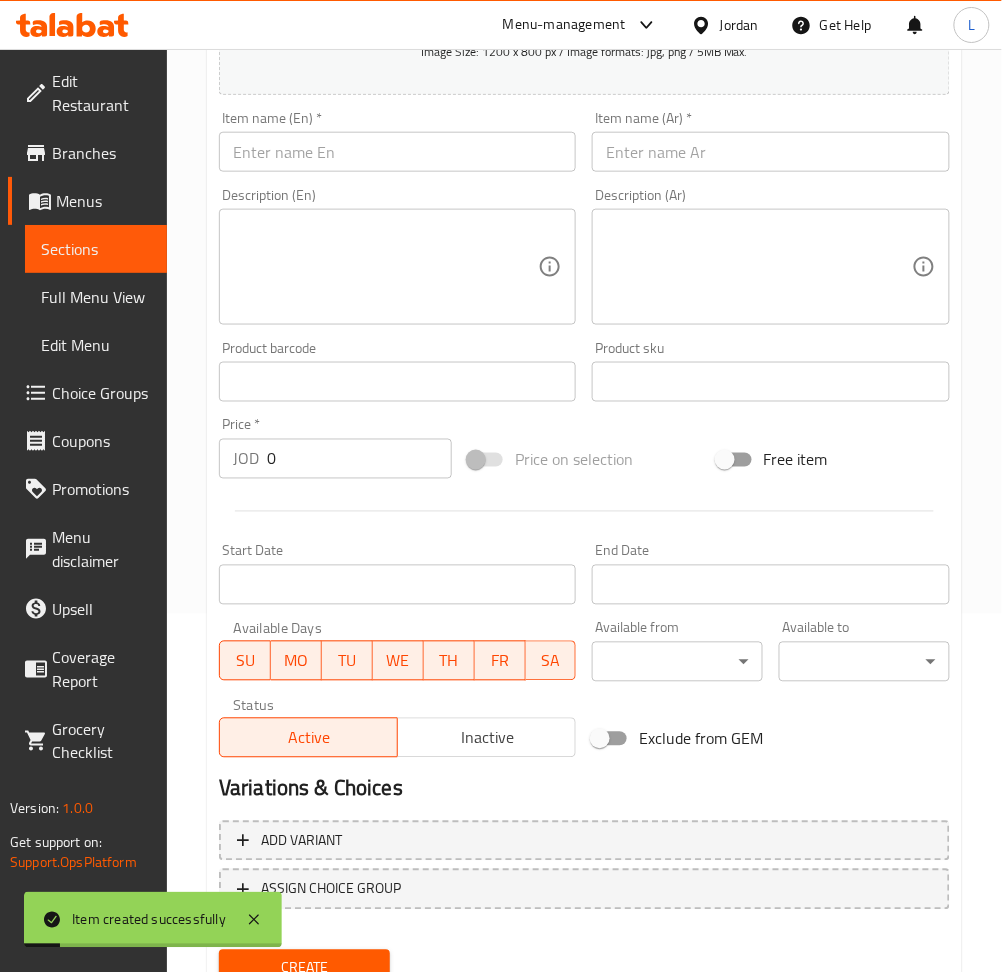 scroll, scrollTop: 304, scrollLeft: 0, axis: vertical 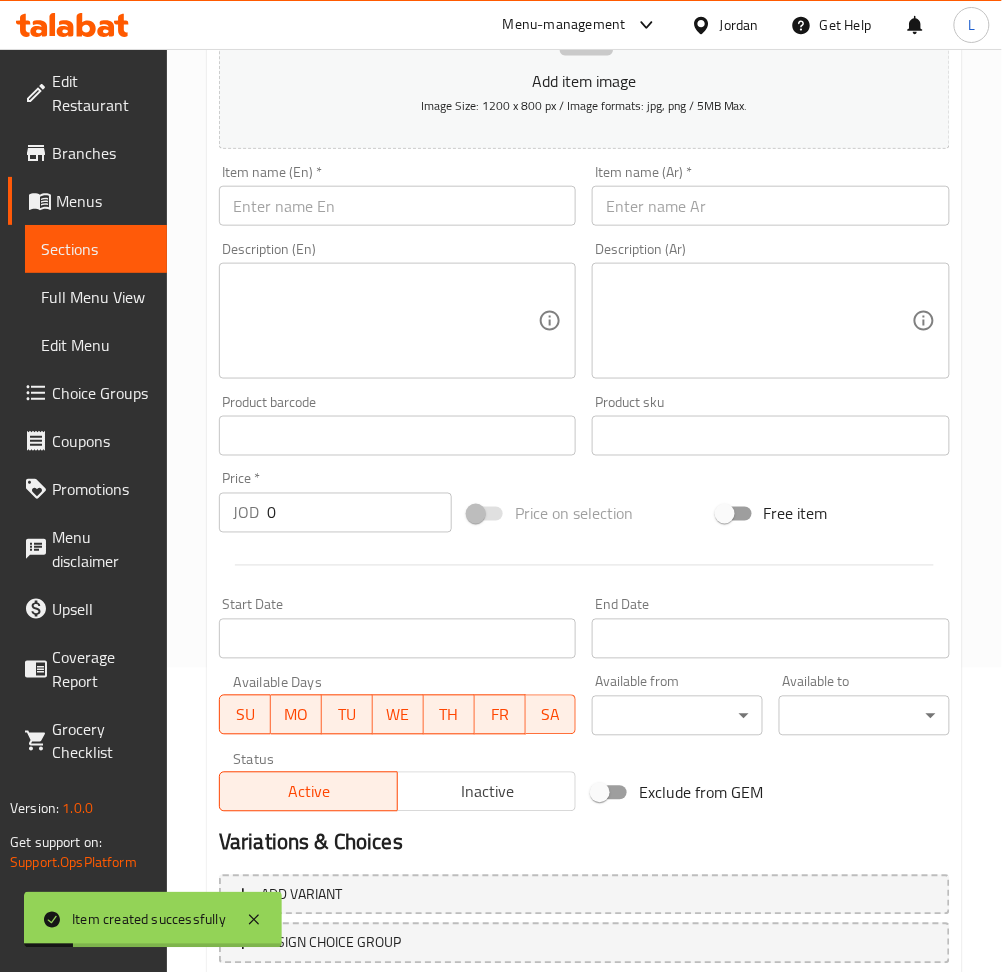 click at bounding box center (770, 206) 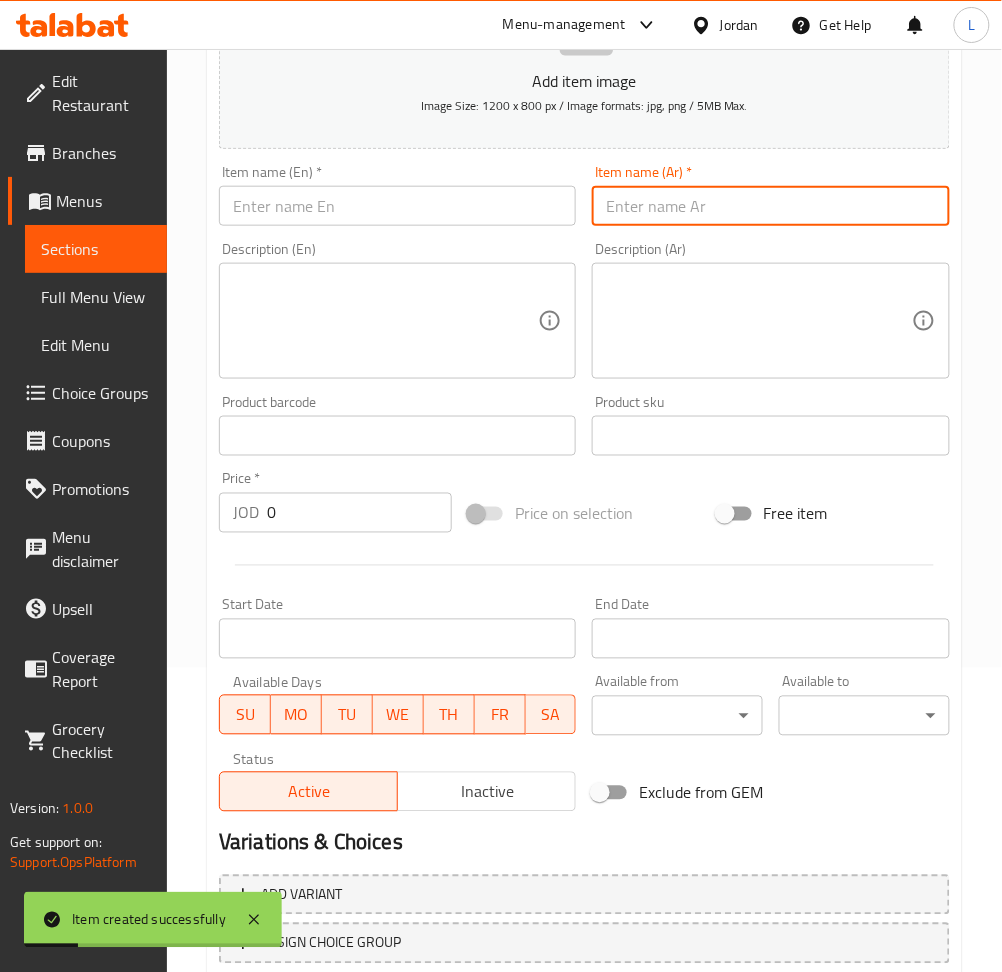 paste on "سدر 3 دجاجات" 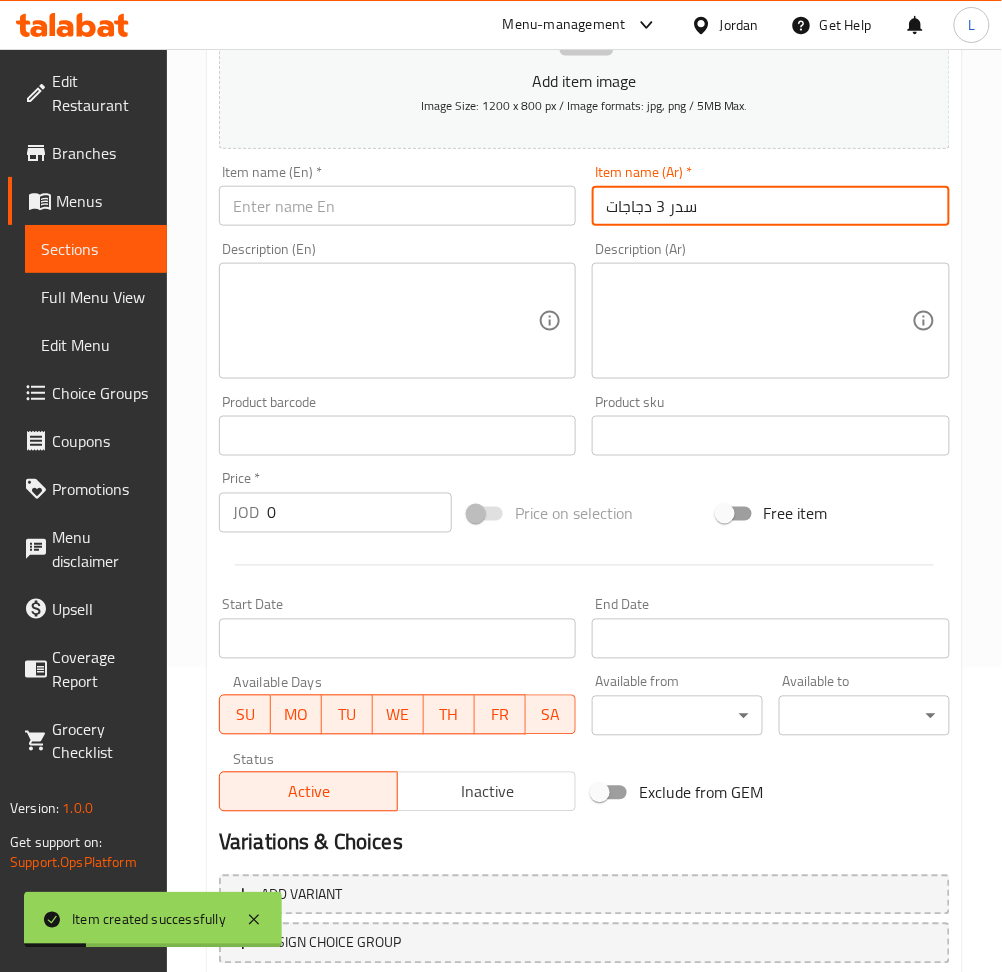 type on "سدر 3 دجاجات" 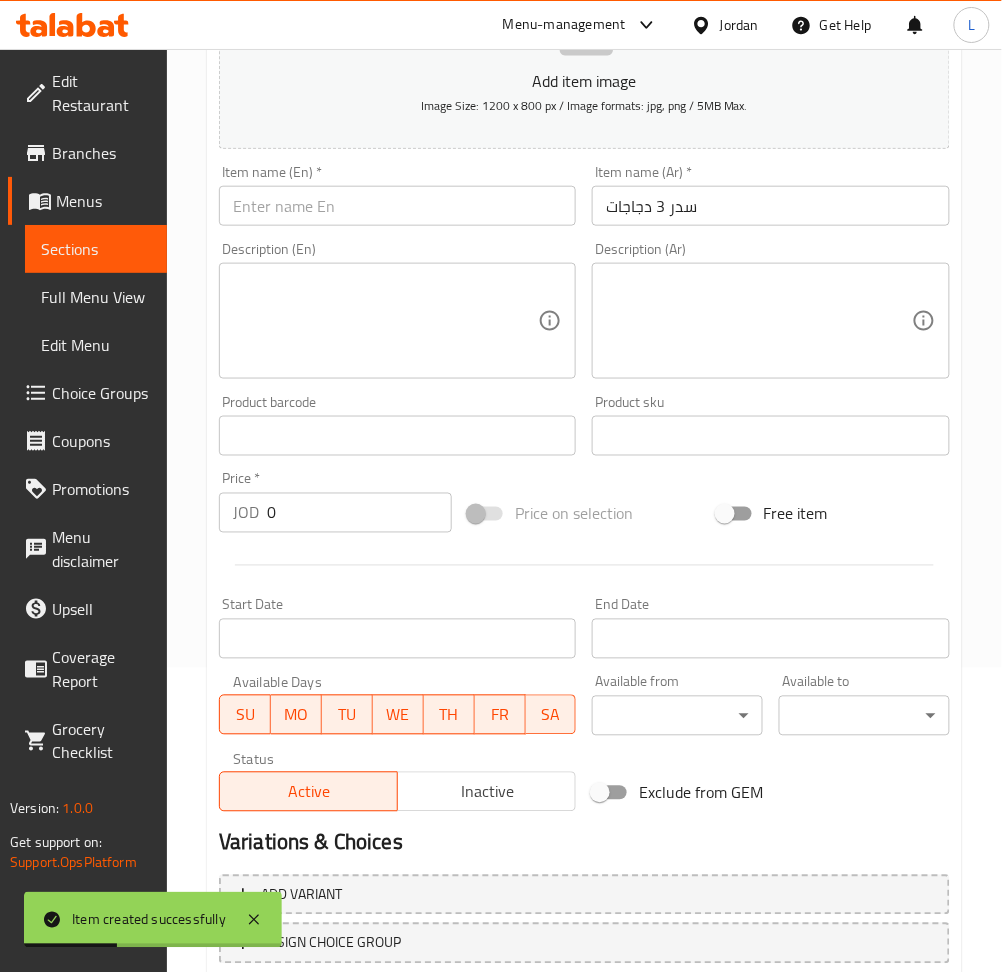 click on "Item name (En)   * Item name (En)  *" at bounding box center (397, 195) 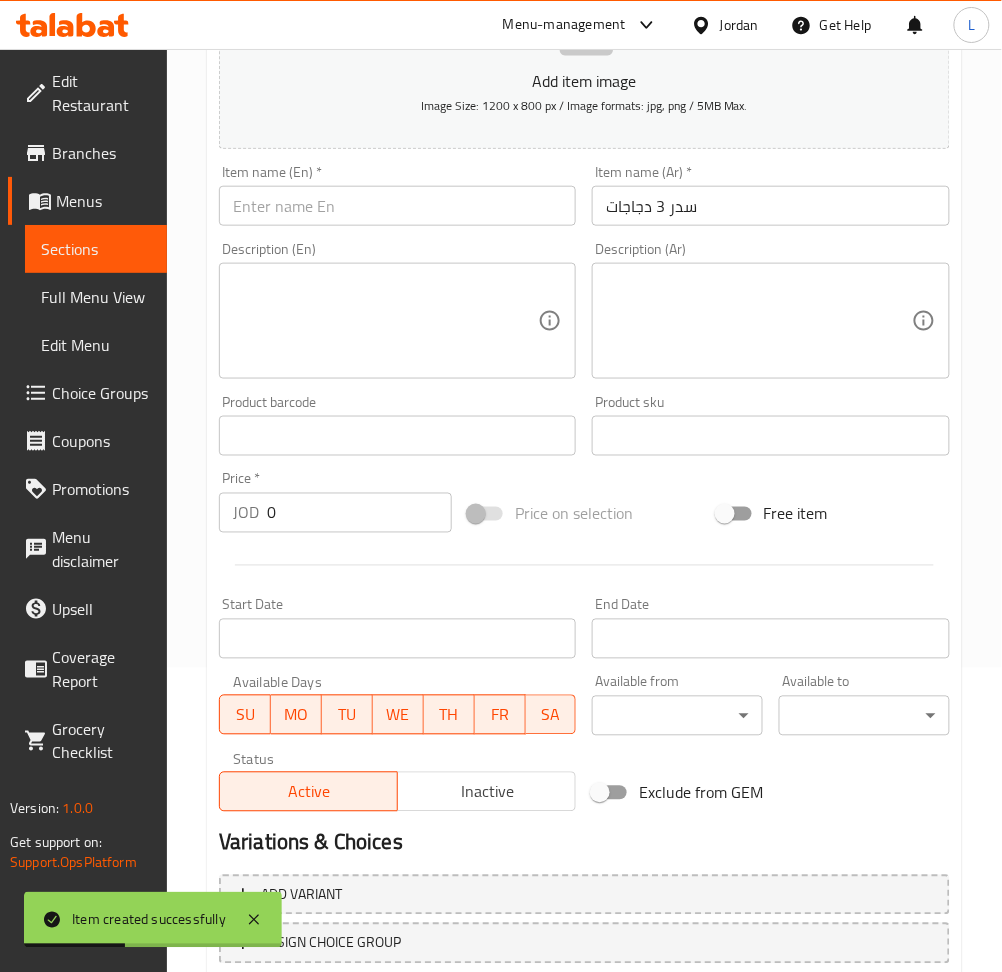 click at bounding box center [397, 206] 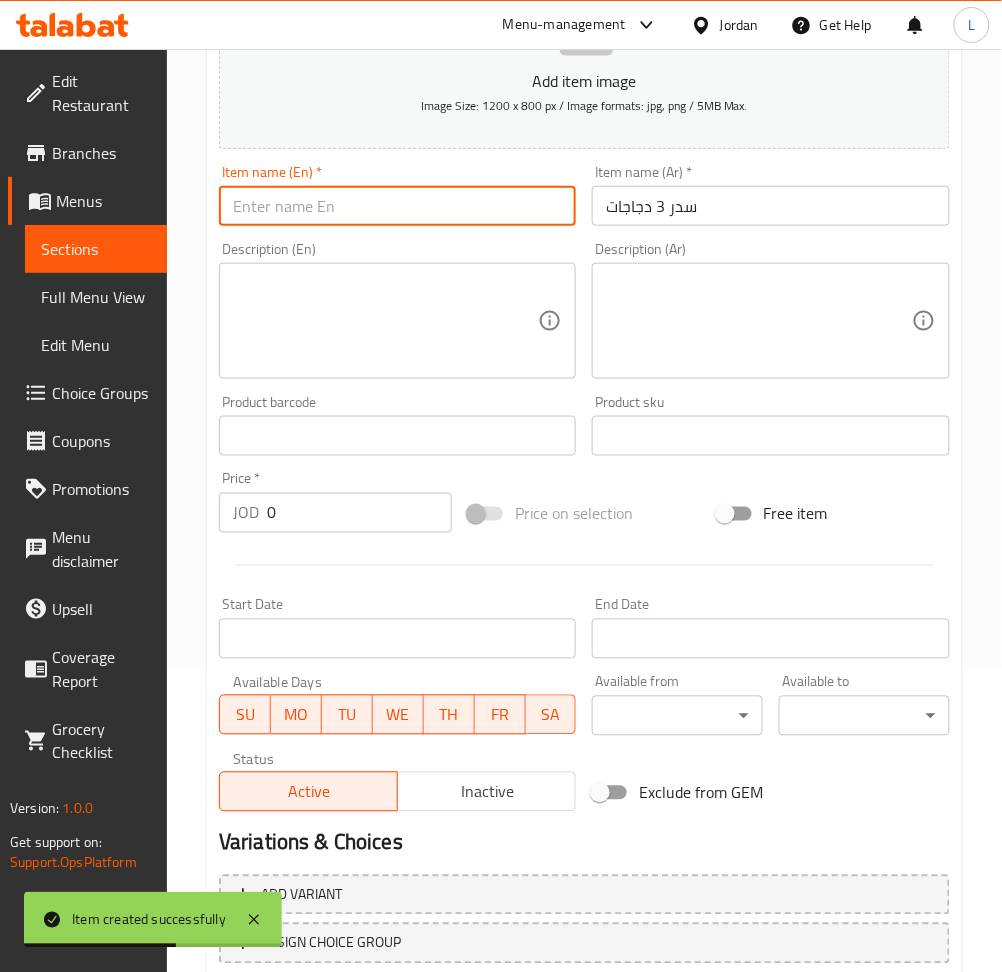 paste on "3 chickens" 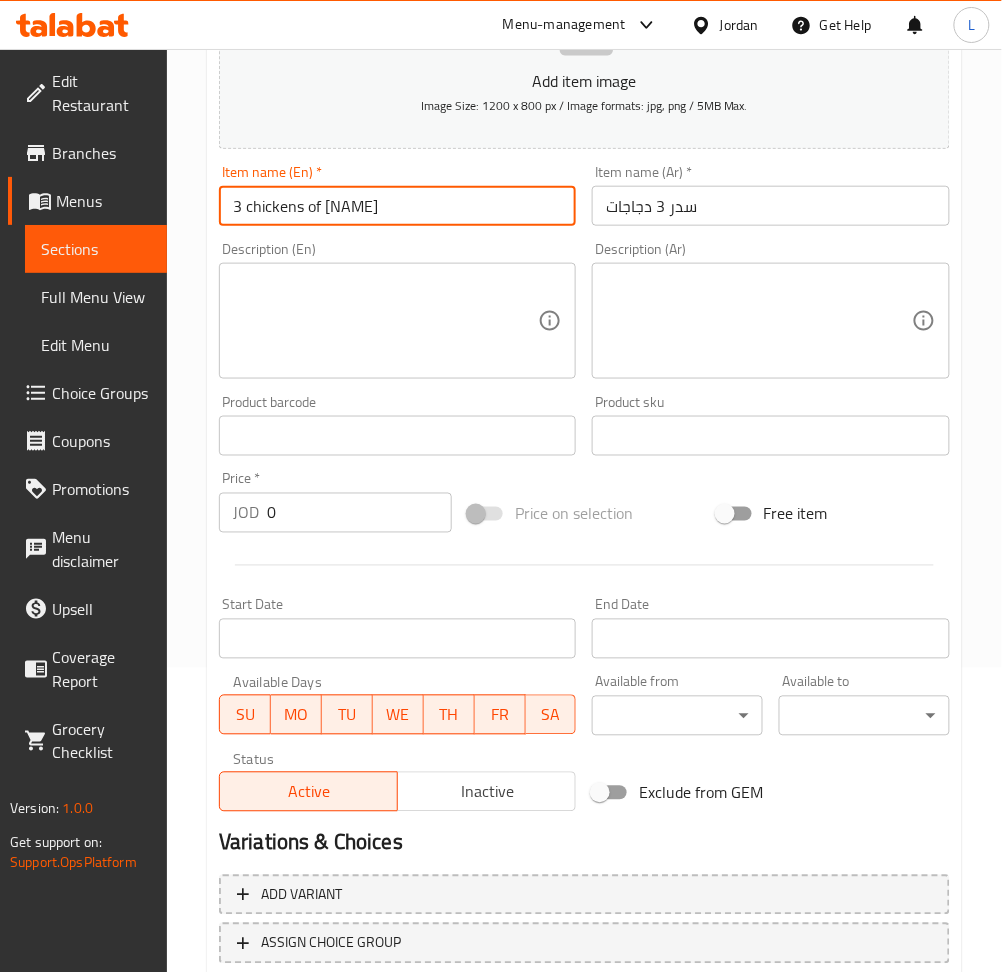 type on "3 chickens of sidr" 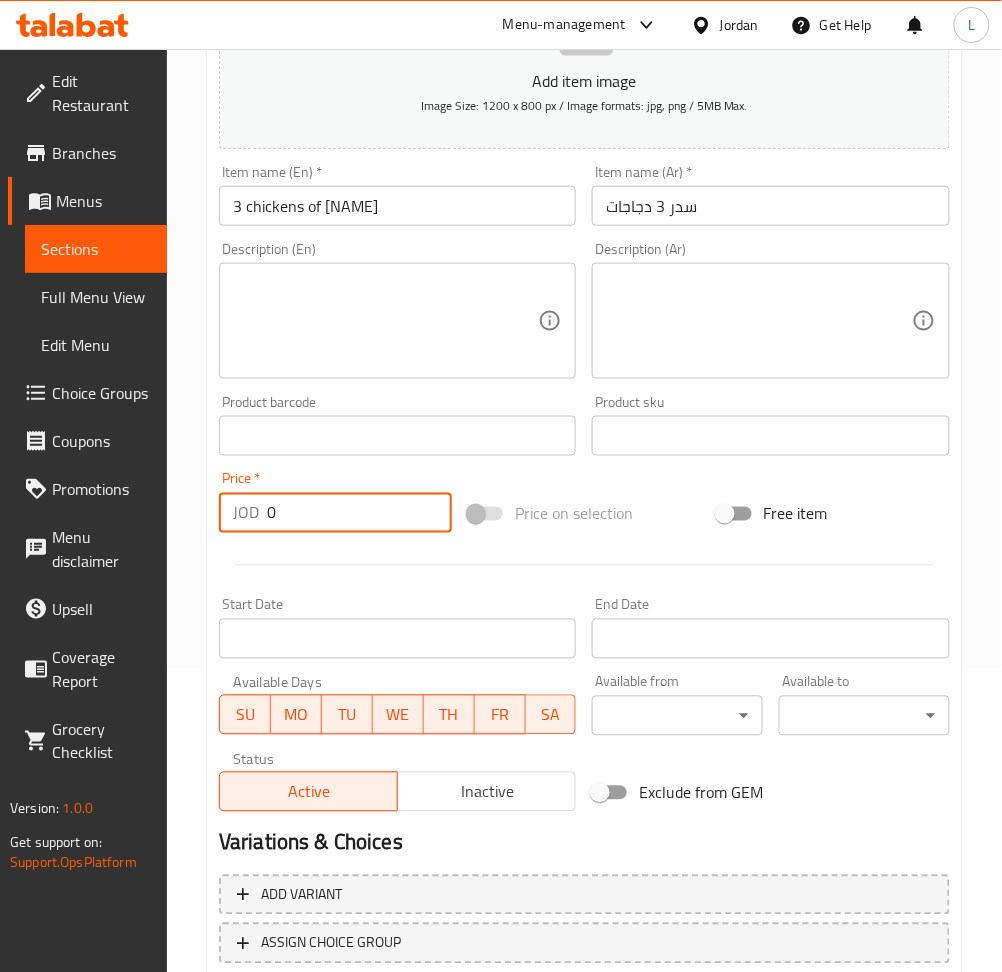 click on "0" at bounding box center [359, 513] 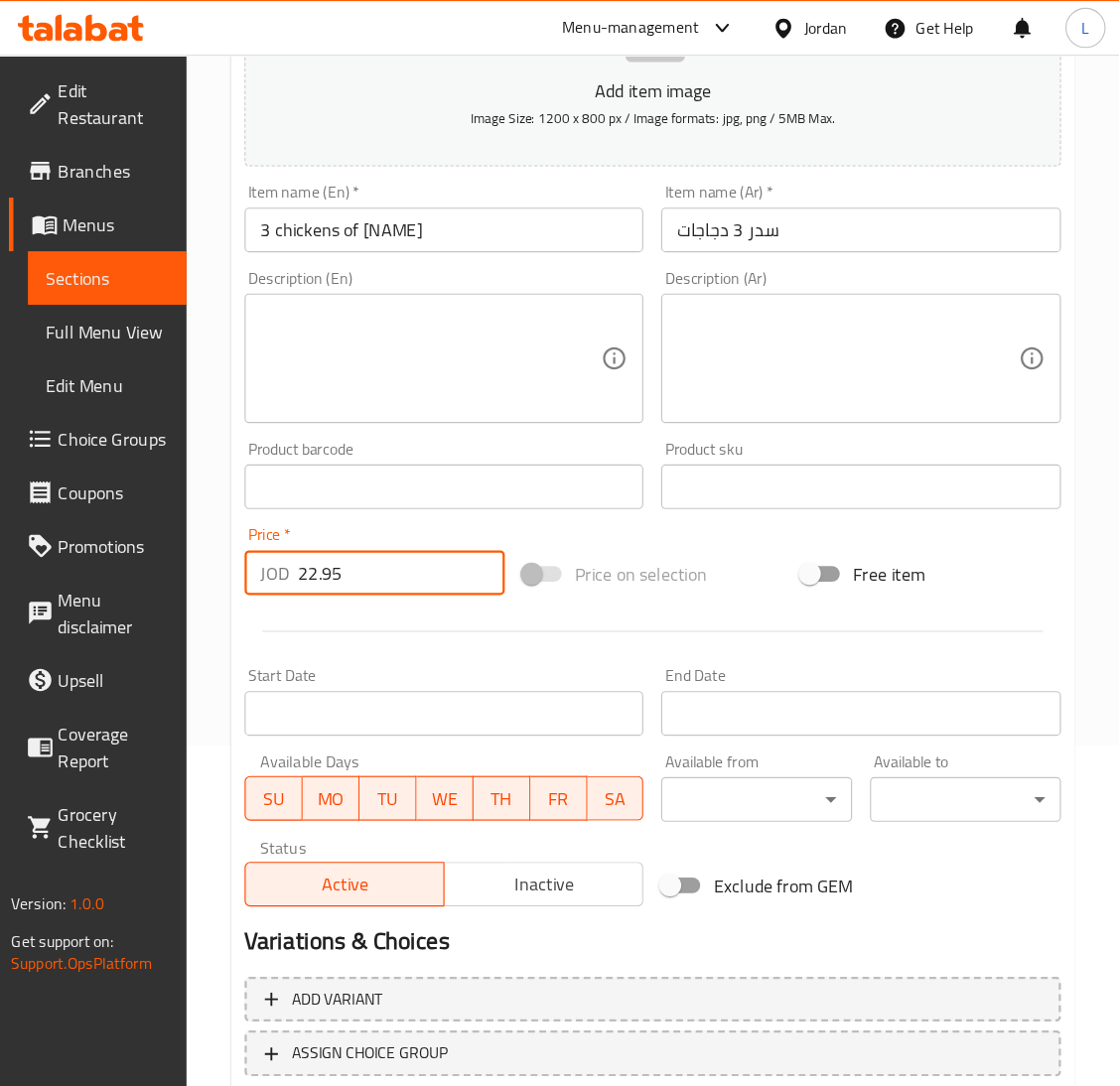 scroll, scrollTop: 313, scrollLeft: 0, axis: vertical 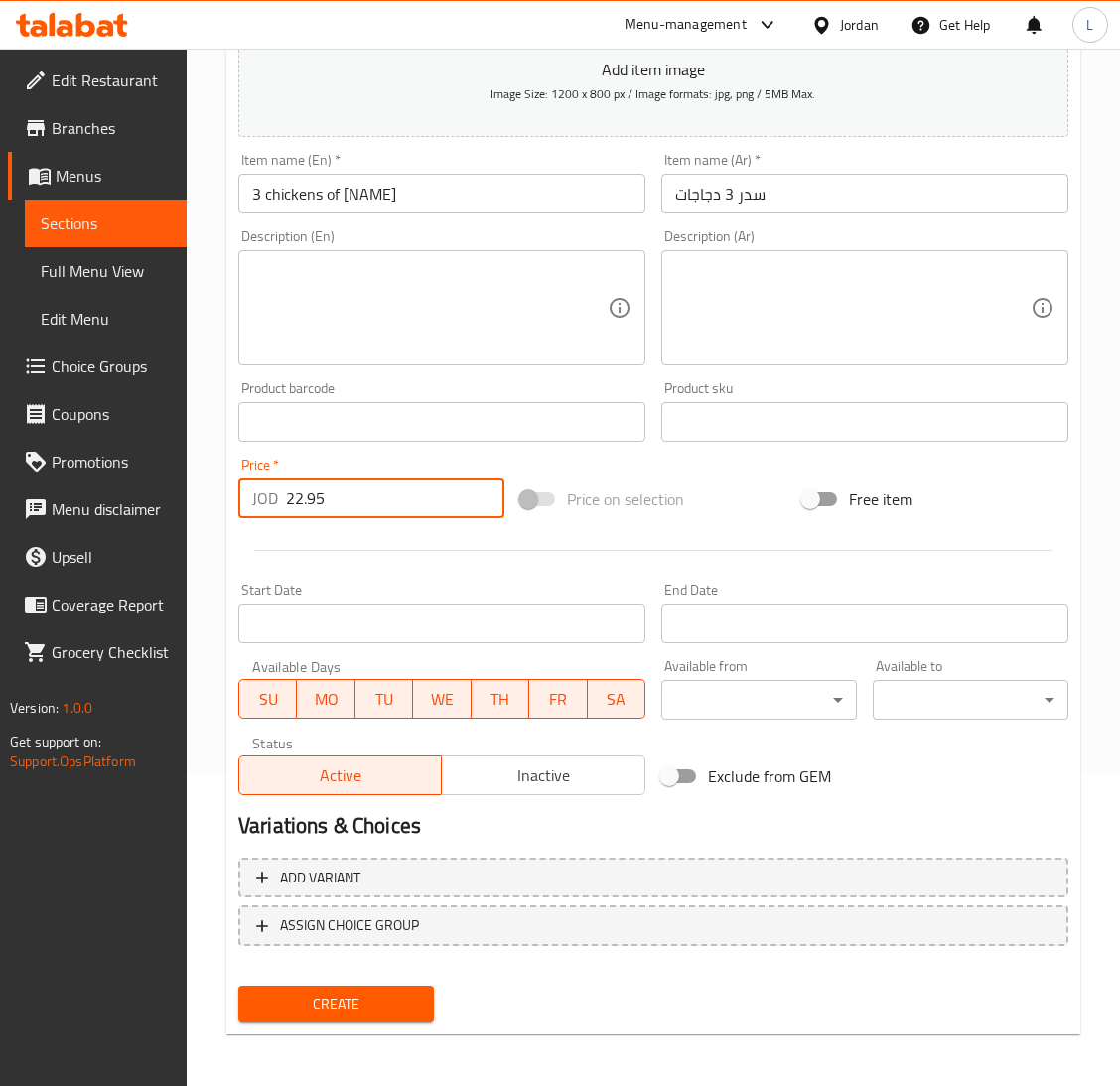 type on "22.95" 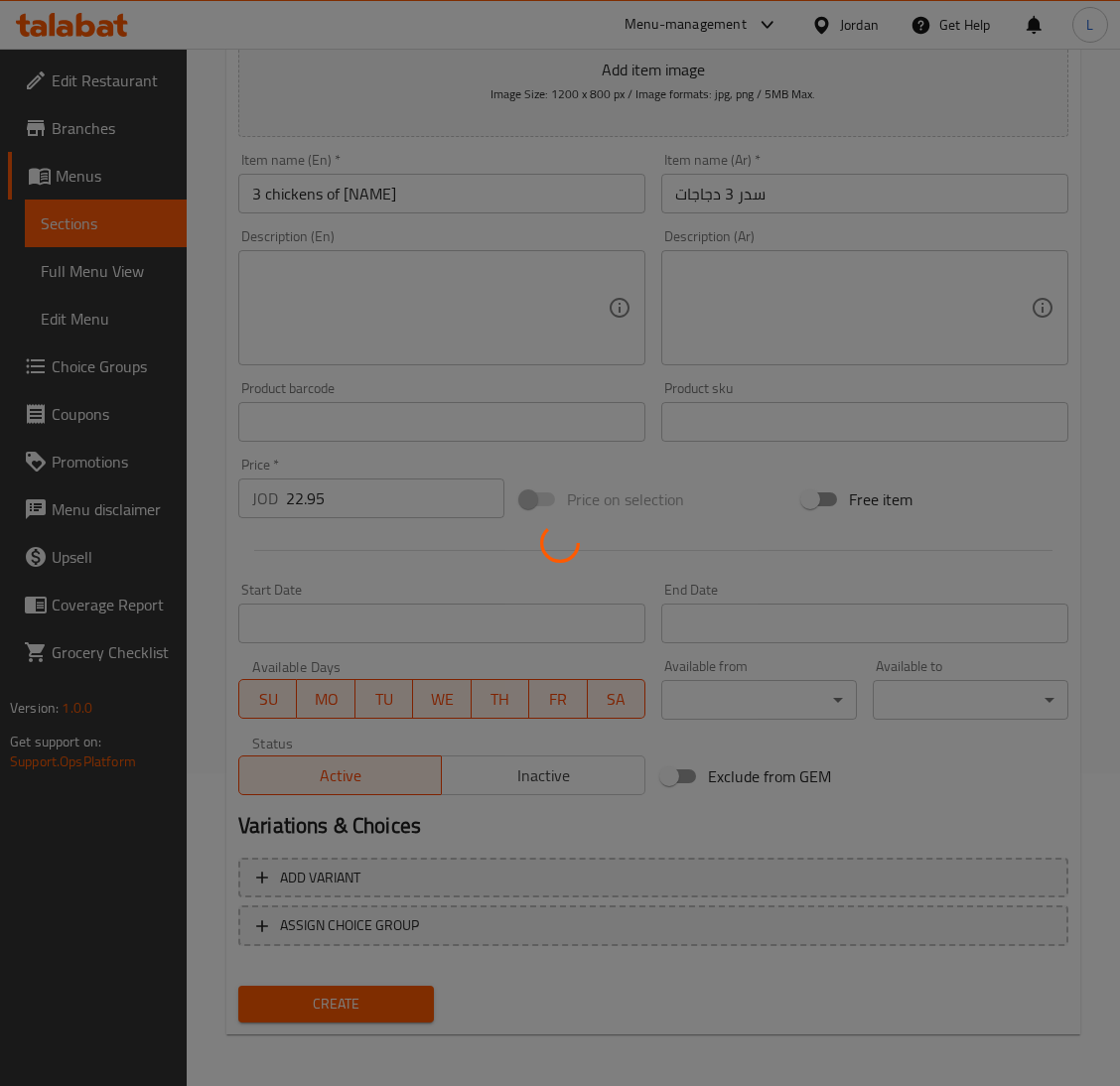 type 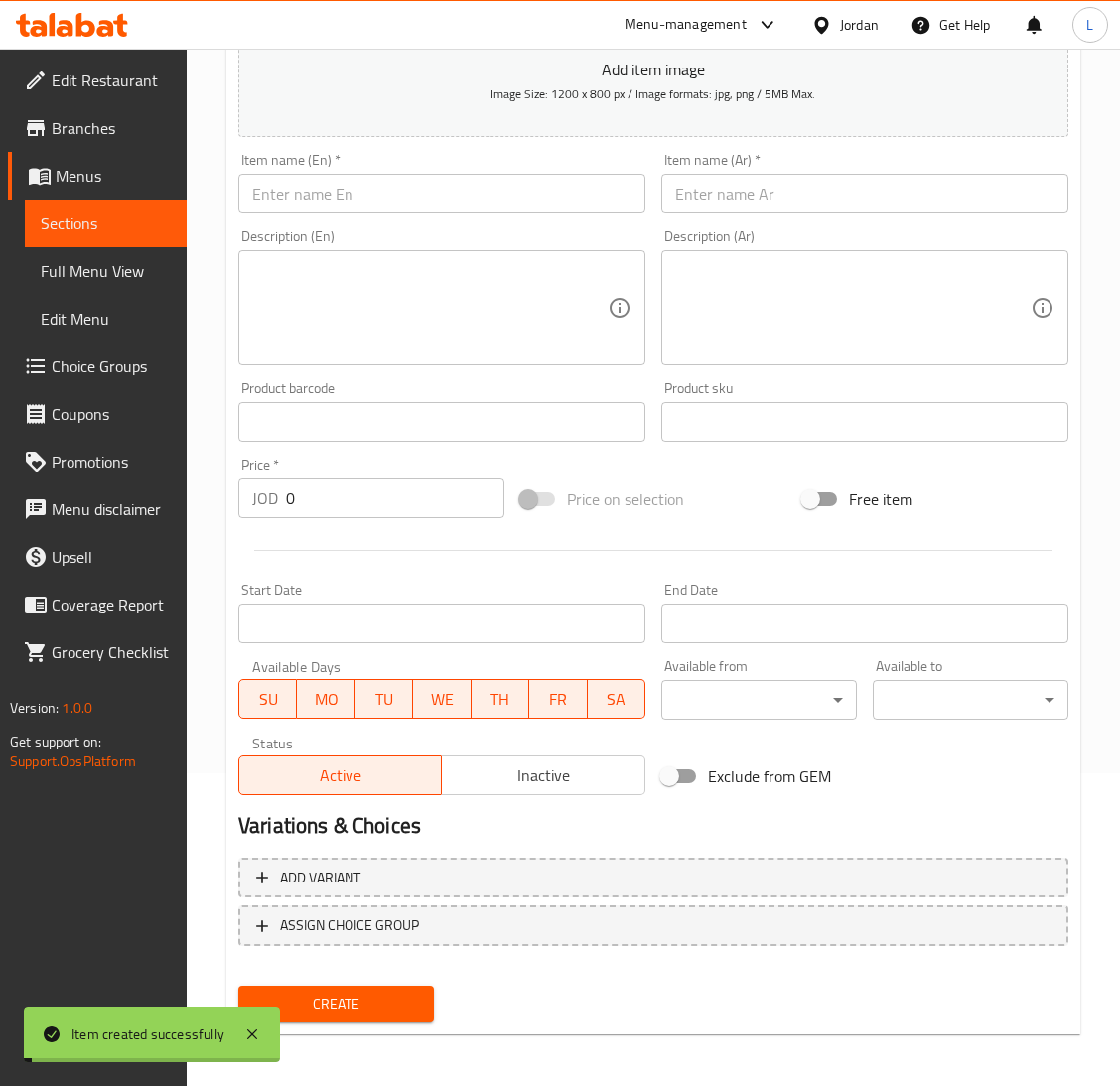 type 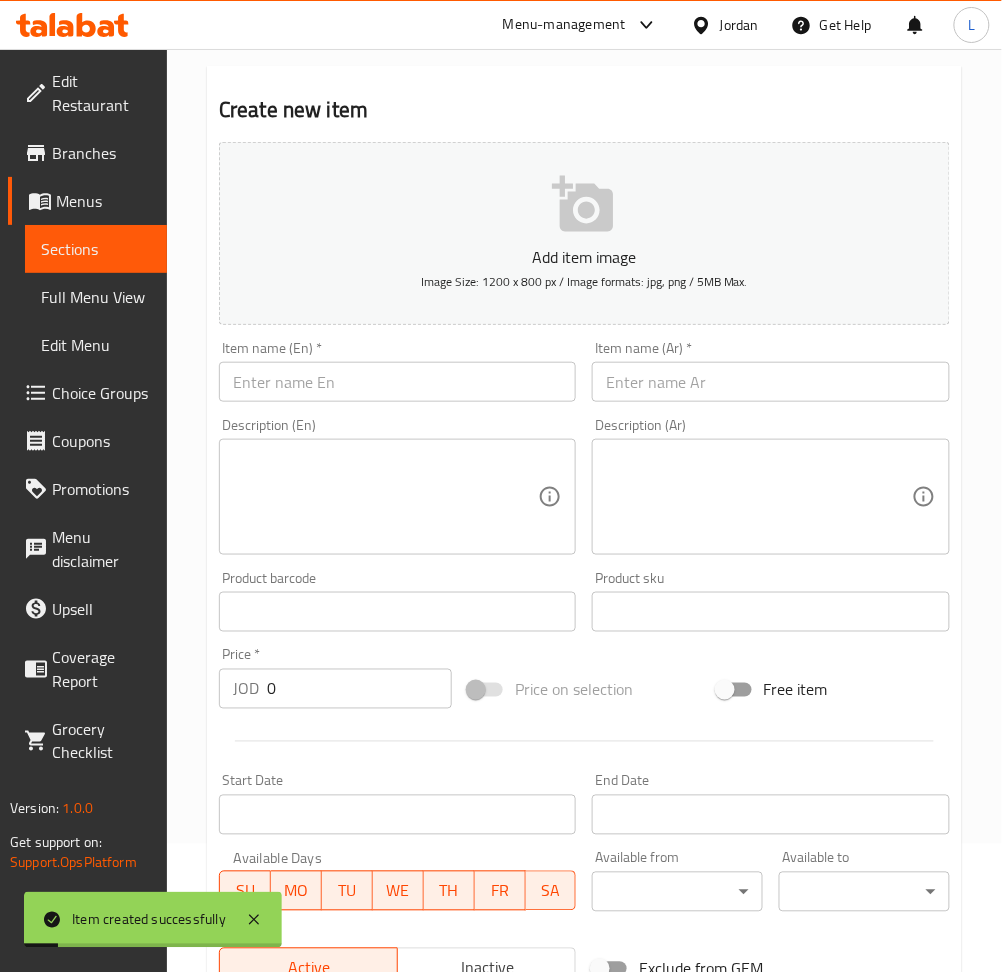 scroll, scrollTop: 0, scrollLeft: 0, axis: both 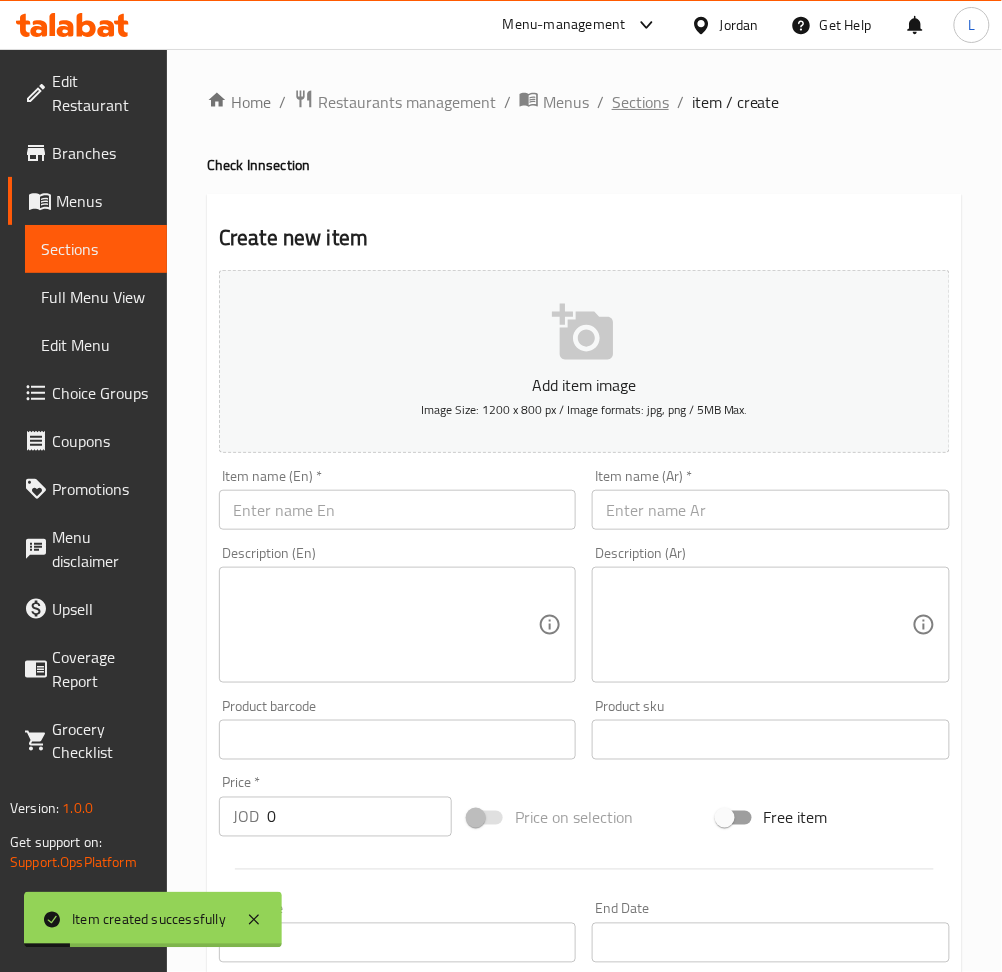 click on "Sections" at bounding box center (640, 102) 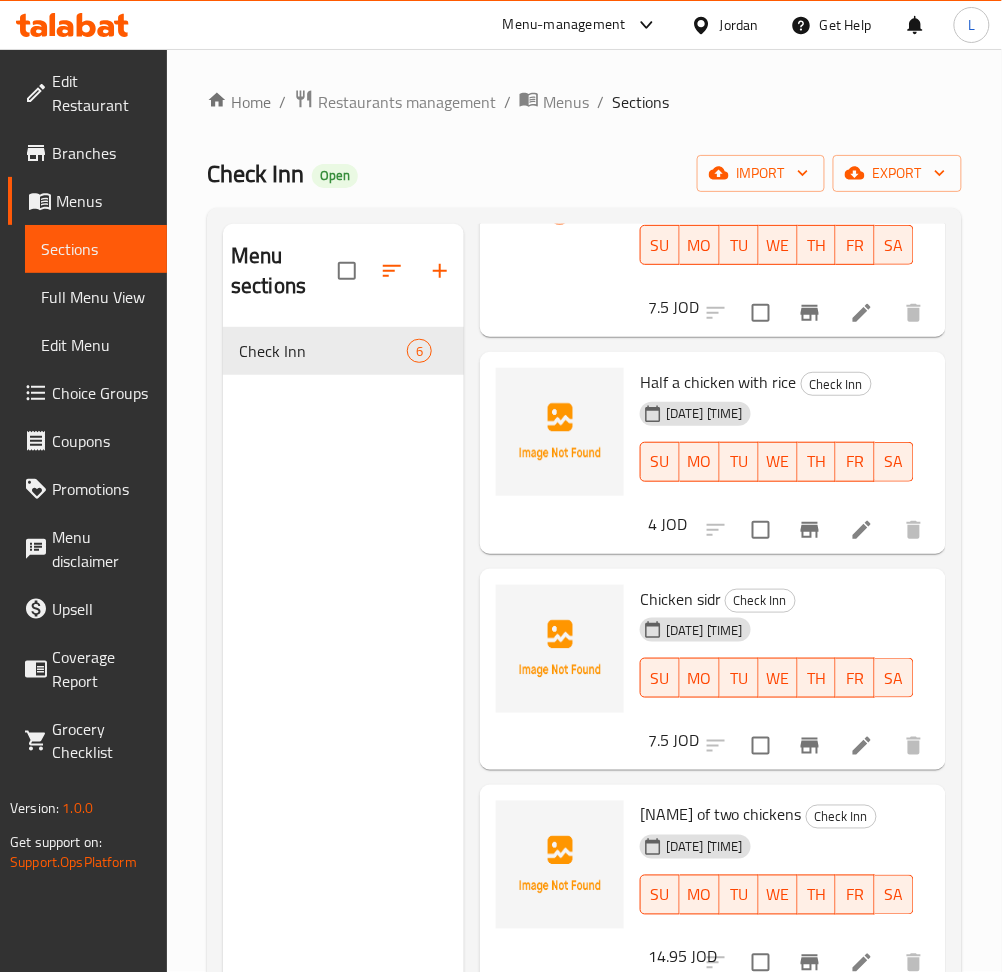scroll, scrollTop: 454, scrollLeft: 0, axis: vertical 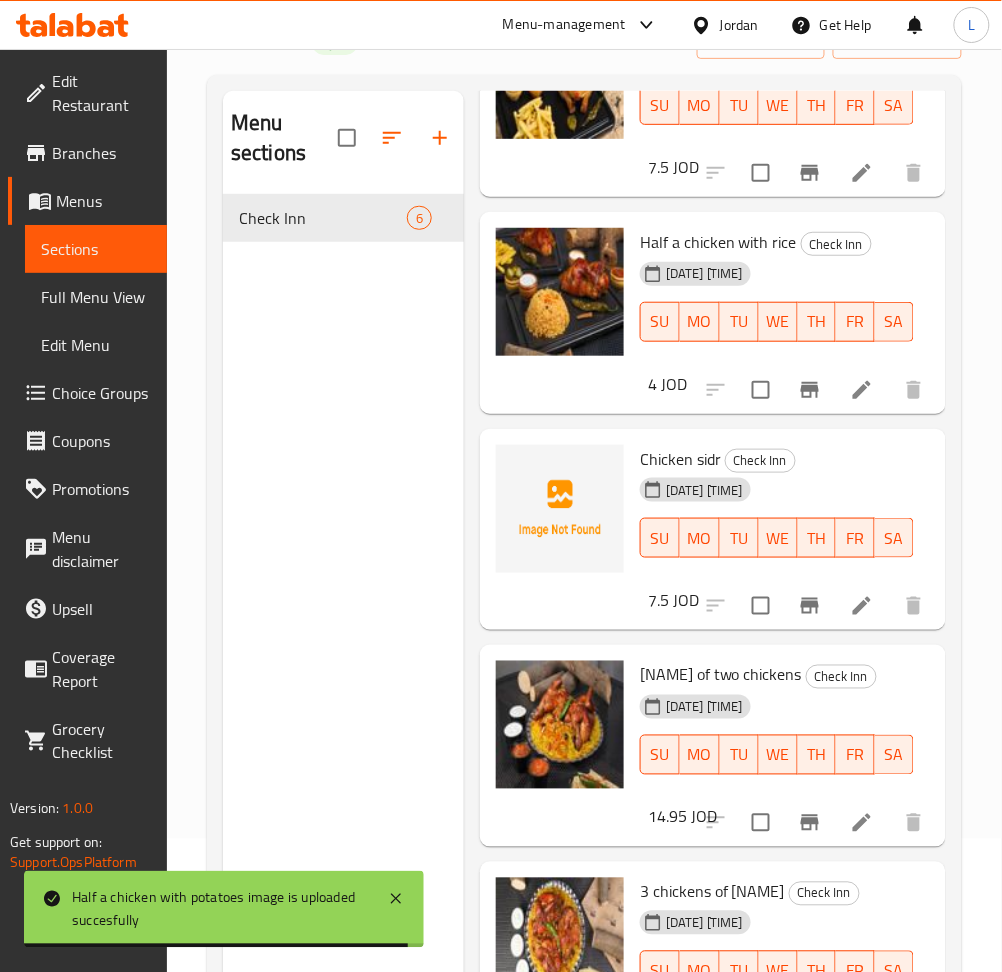 click 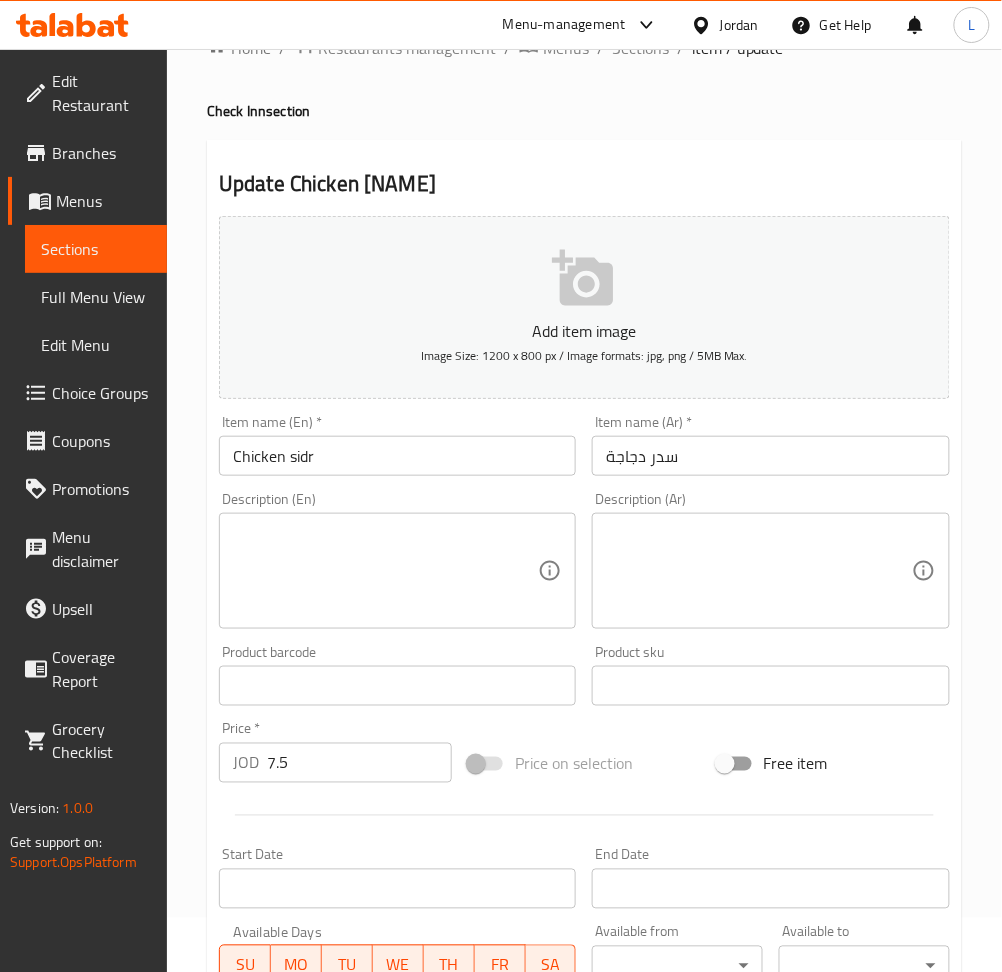 scroll, scrollTop: 0, scrollLeft: 0, axis: both 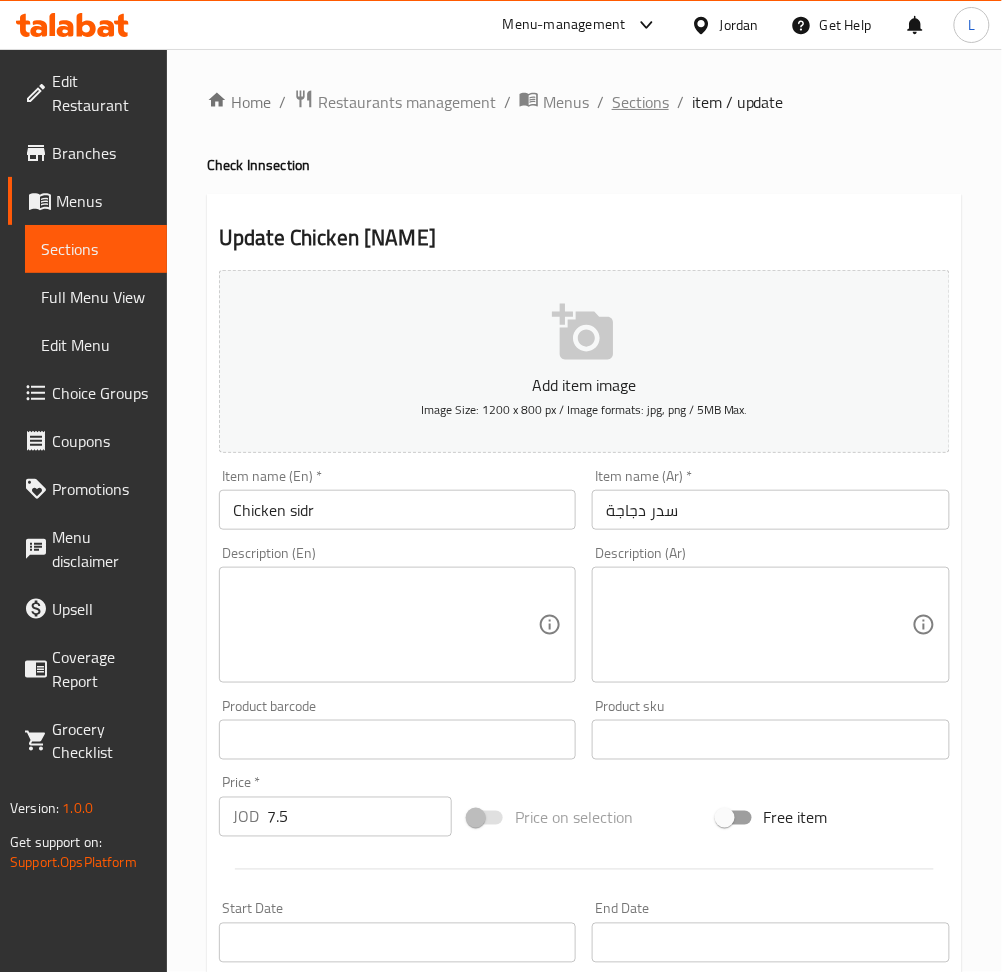 click on "Sections" at bounding box center (640, 102) 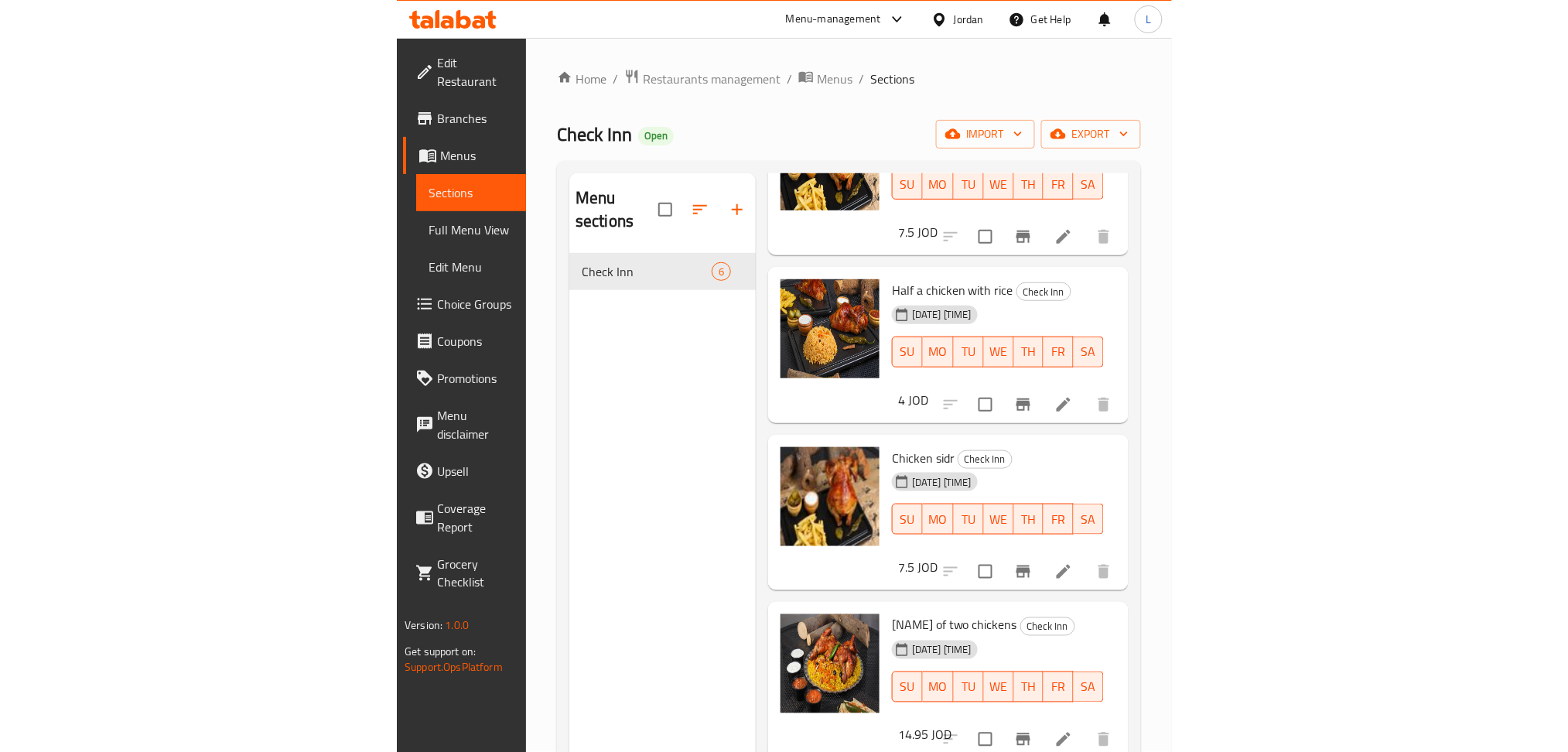 scroll, scrollTop: 162, scrollLeft: 0, axis: vertical 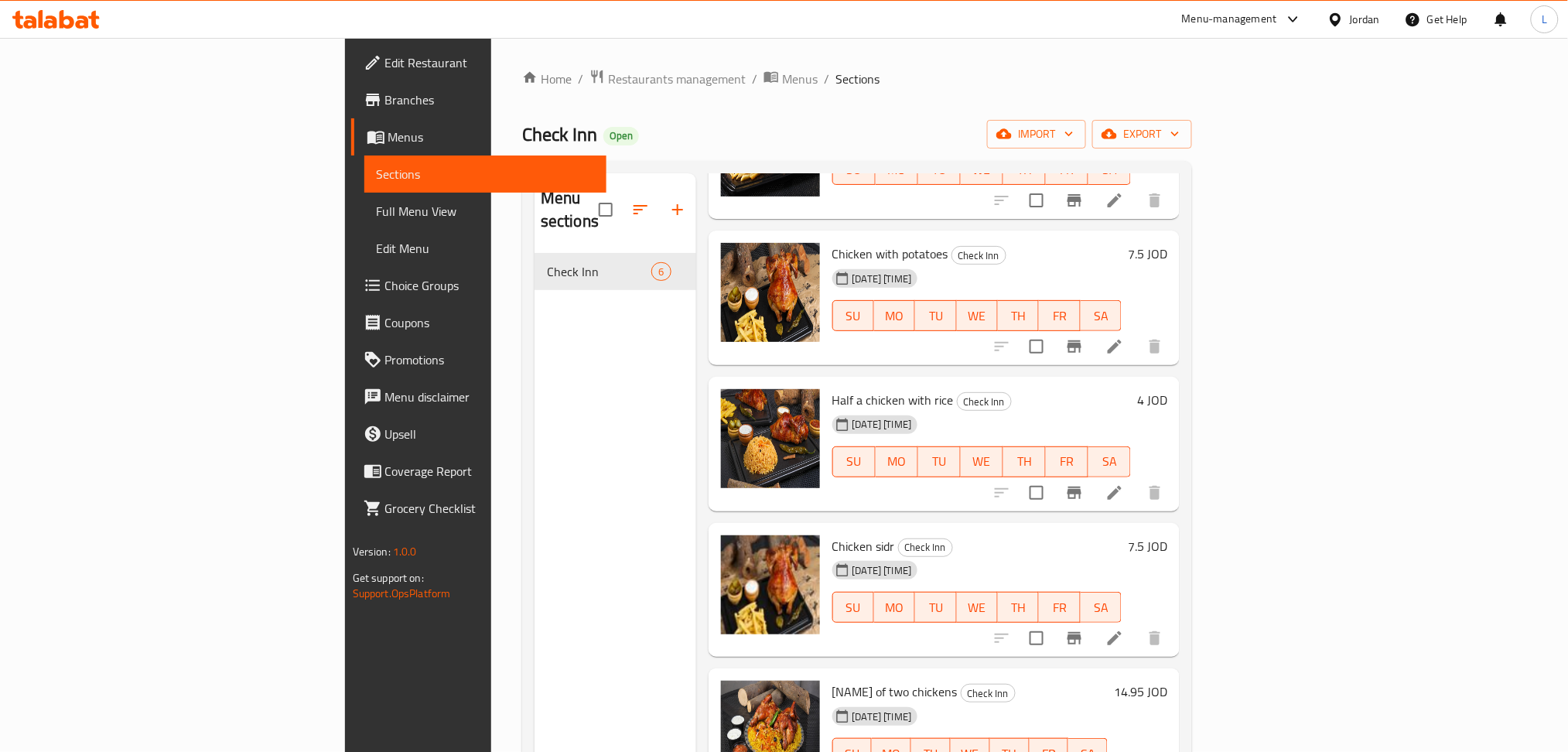 click at bounding box center [56, 19] 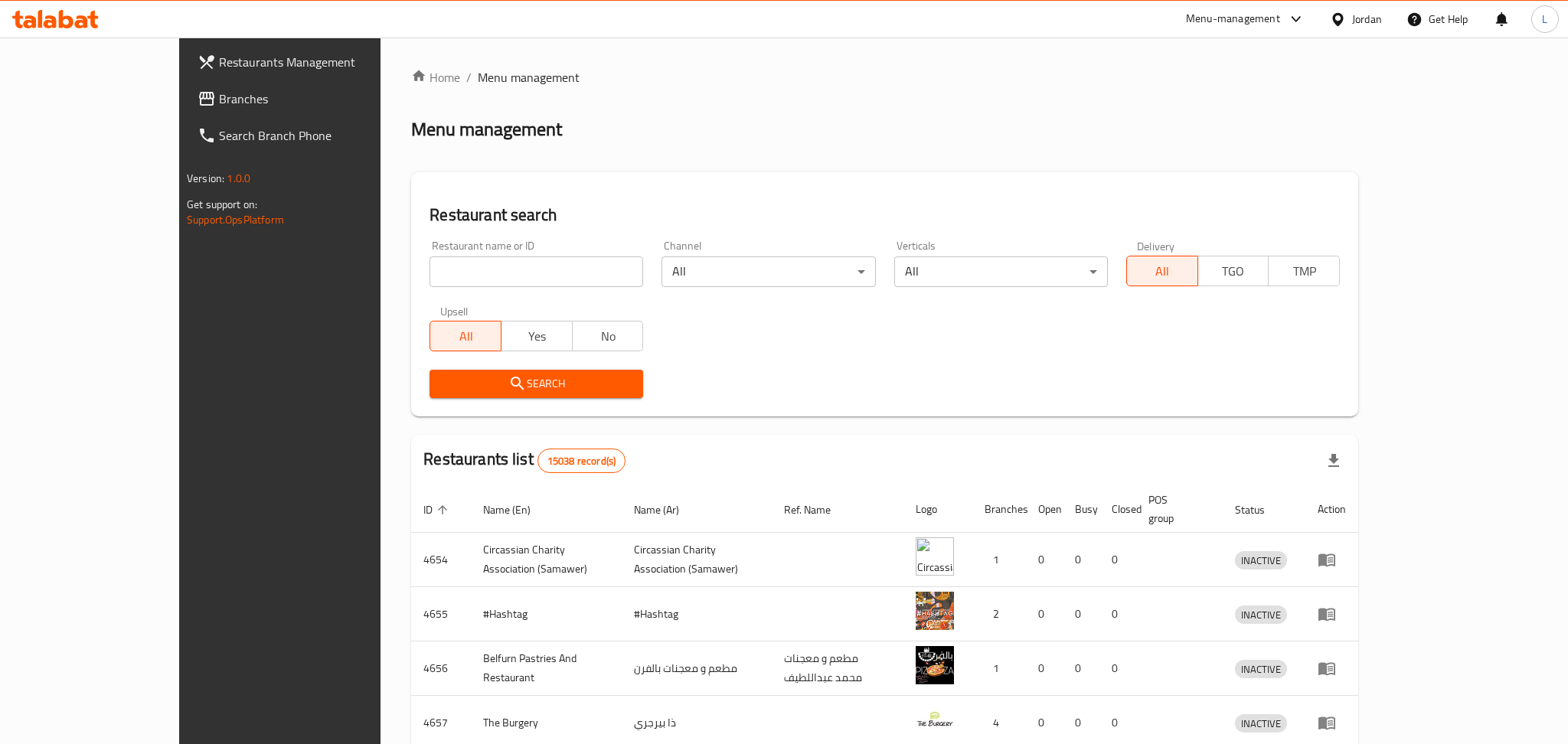 scroll, scrollTop: 0, scrollLeft: 0, axis: both 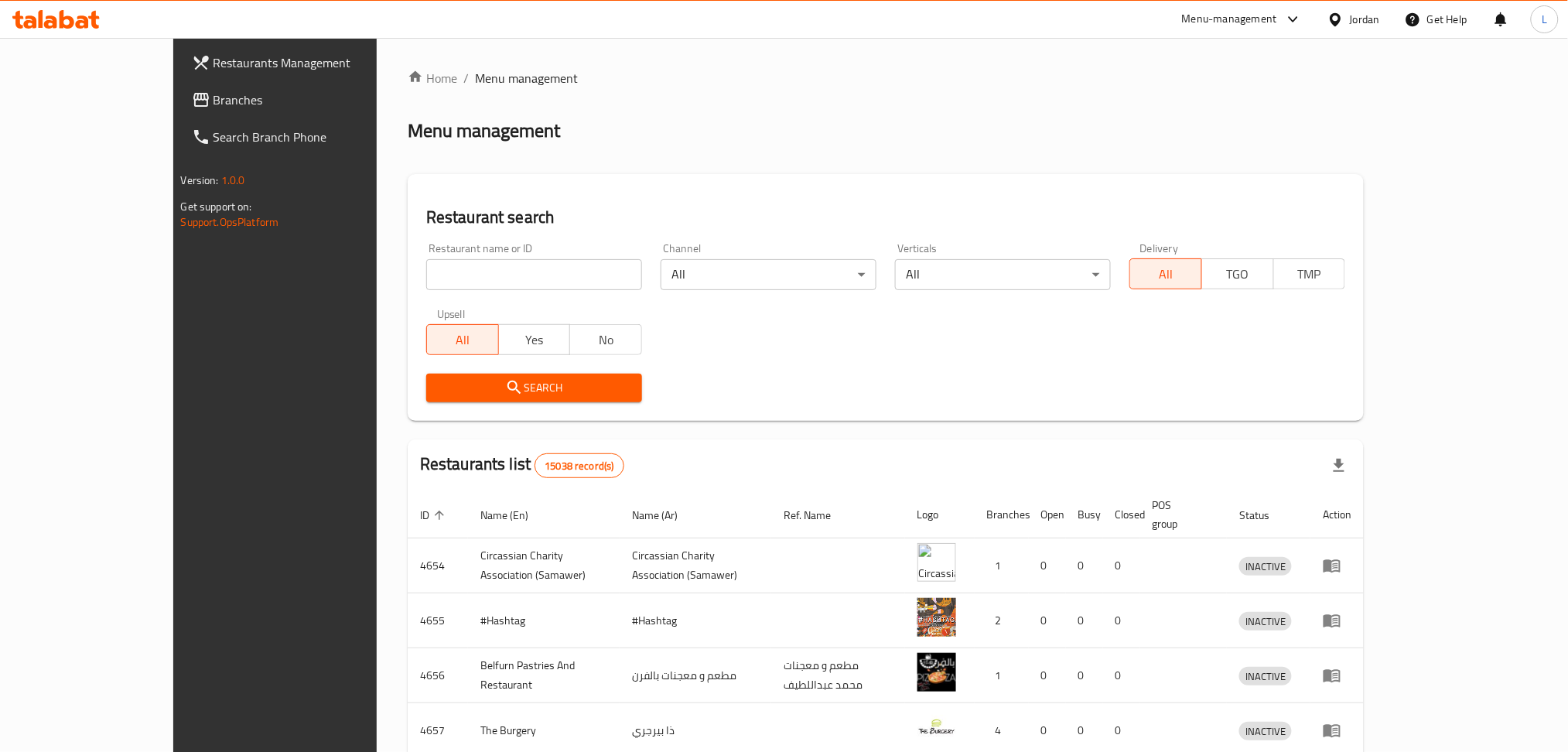 click at bounding box center (534, 275) 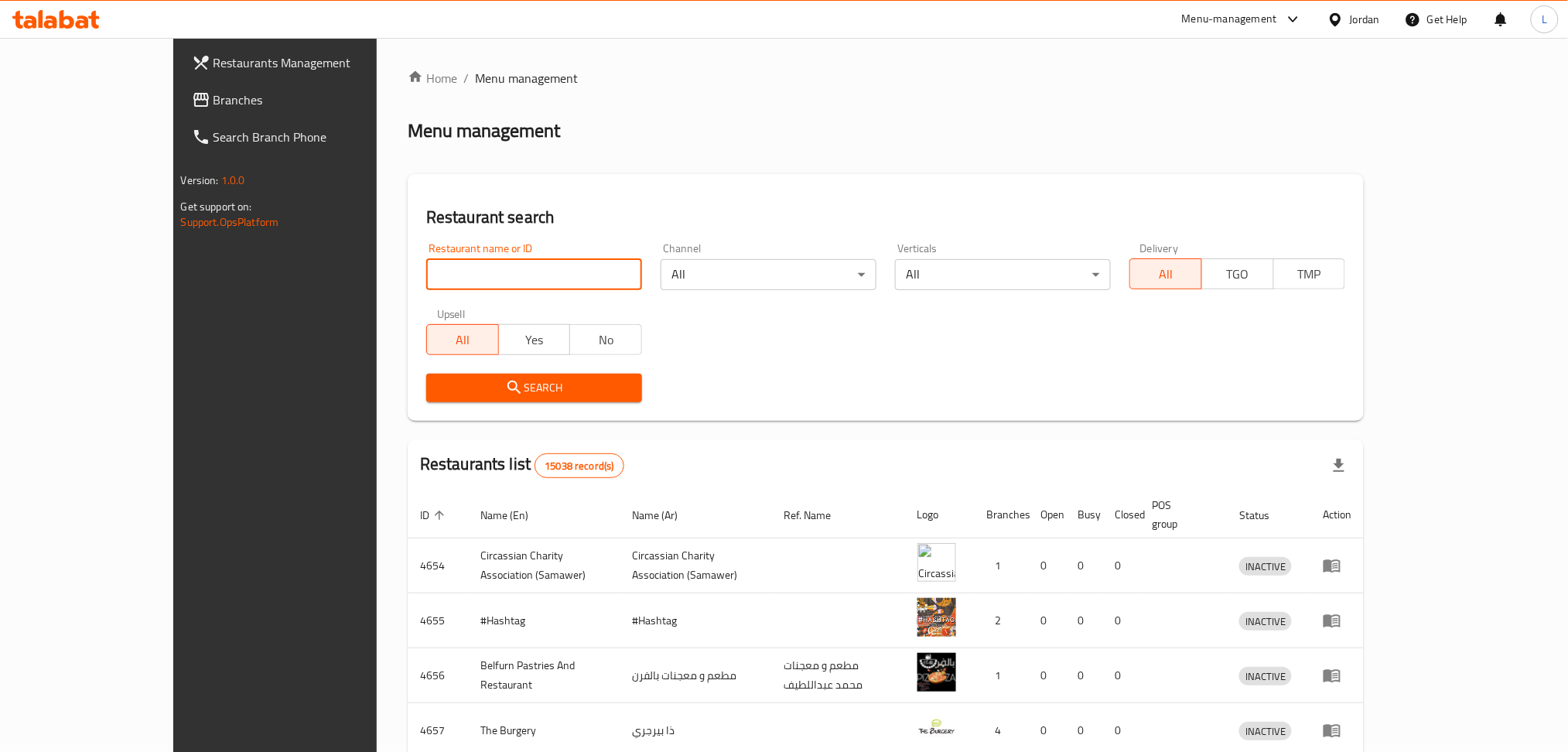 paste on "638612" 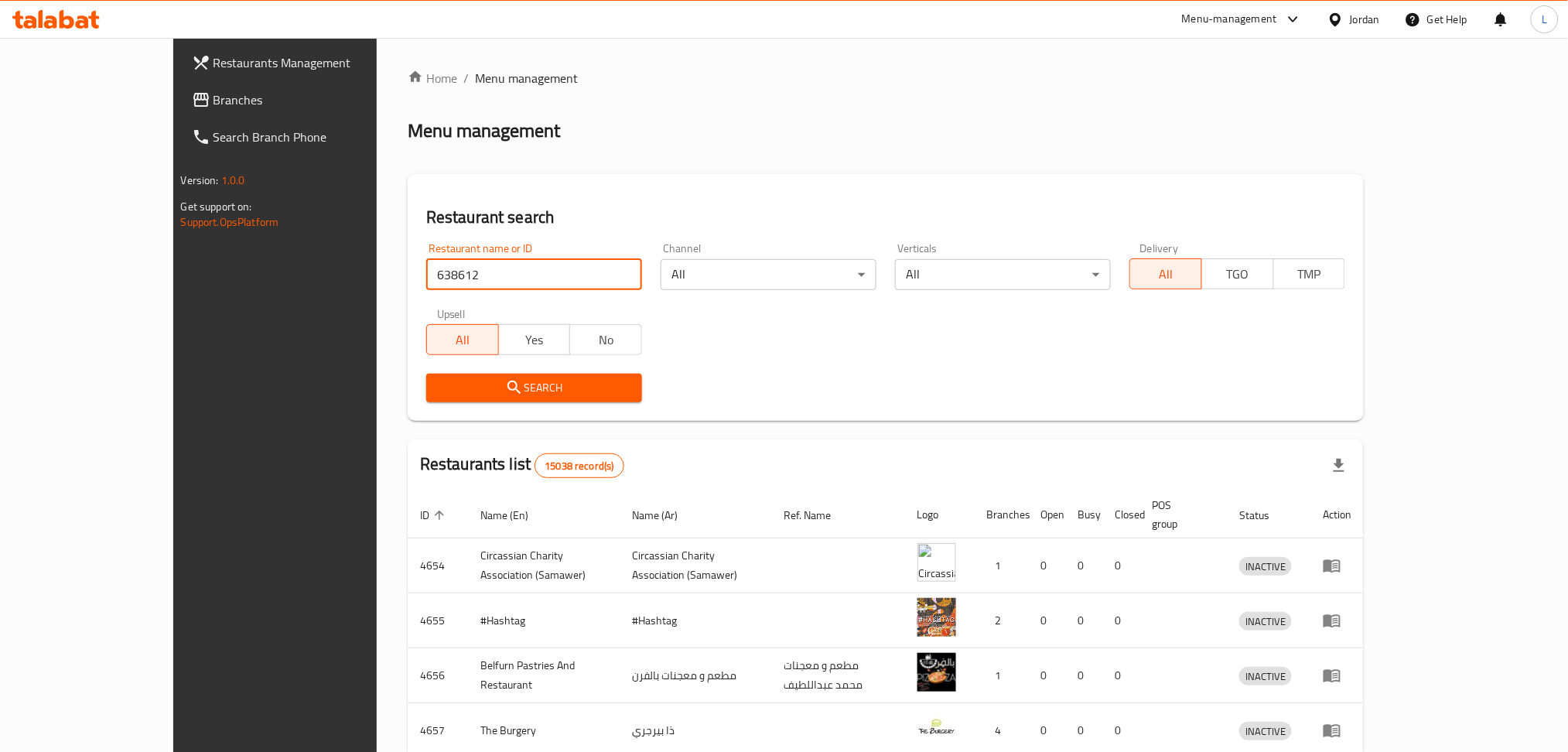 type on "638612" 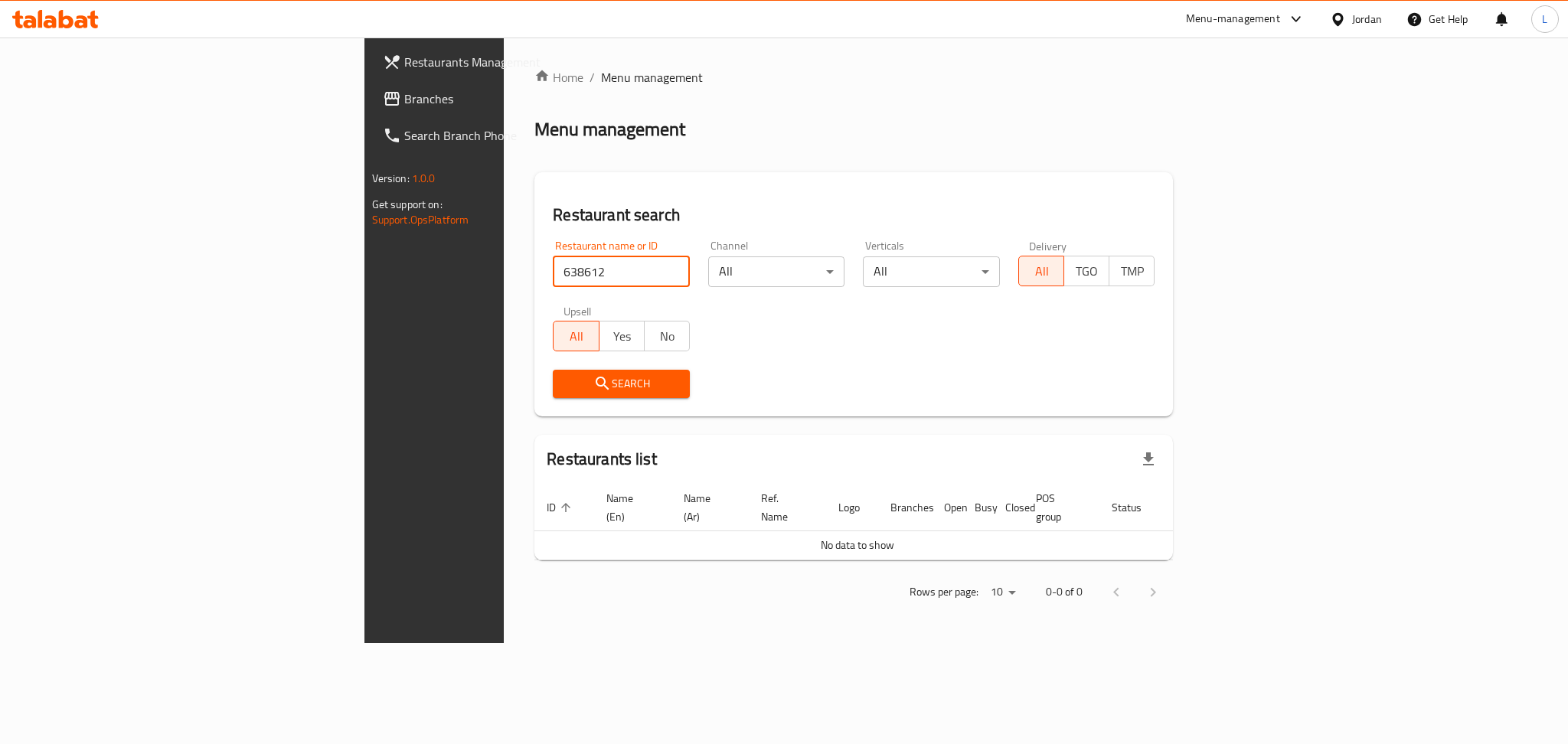 click on "Branches" at bounding box center [509, 99] 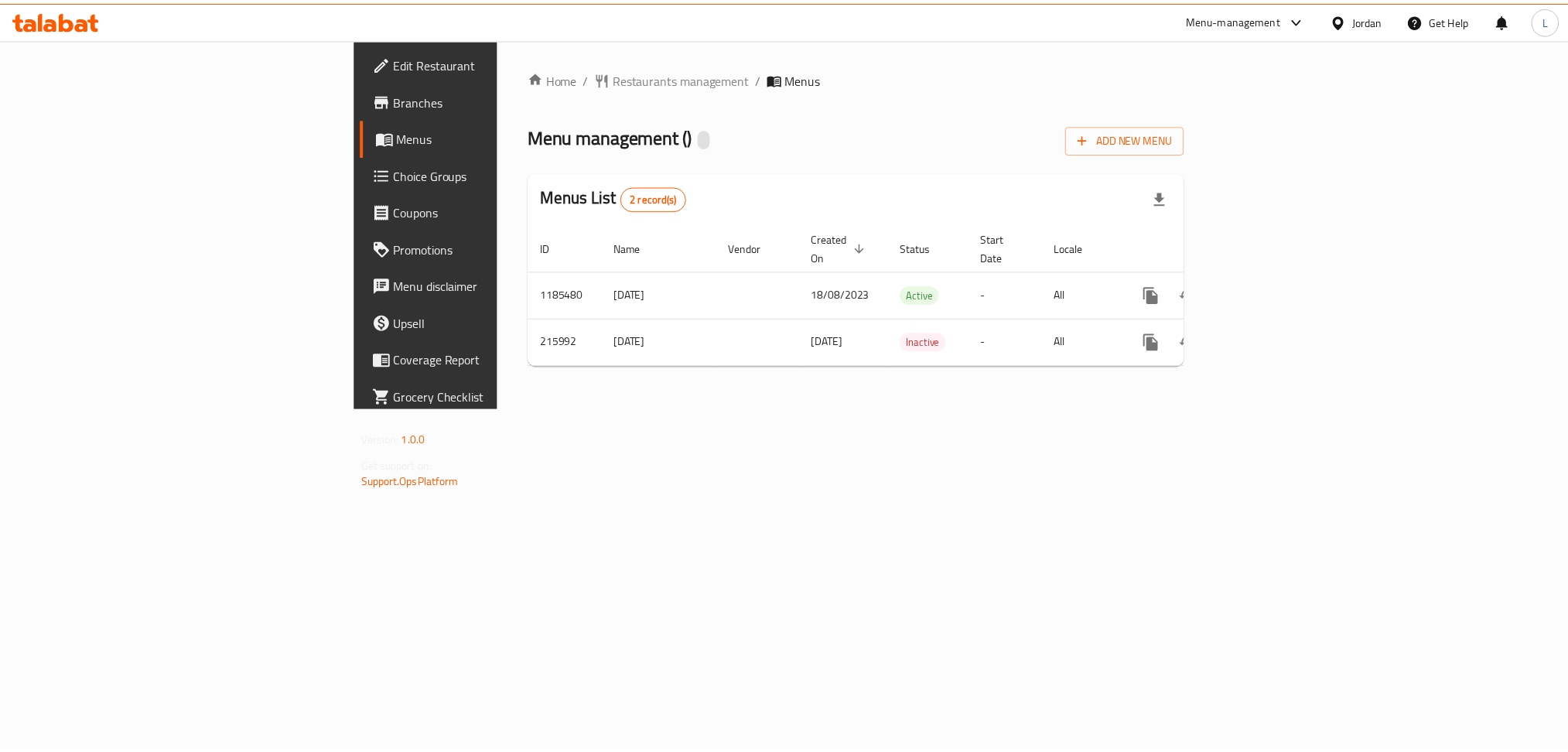 scroll, scrollTop: 0, scrollLeft: 0, axis: both 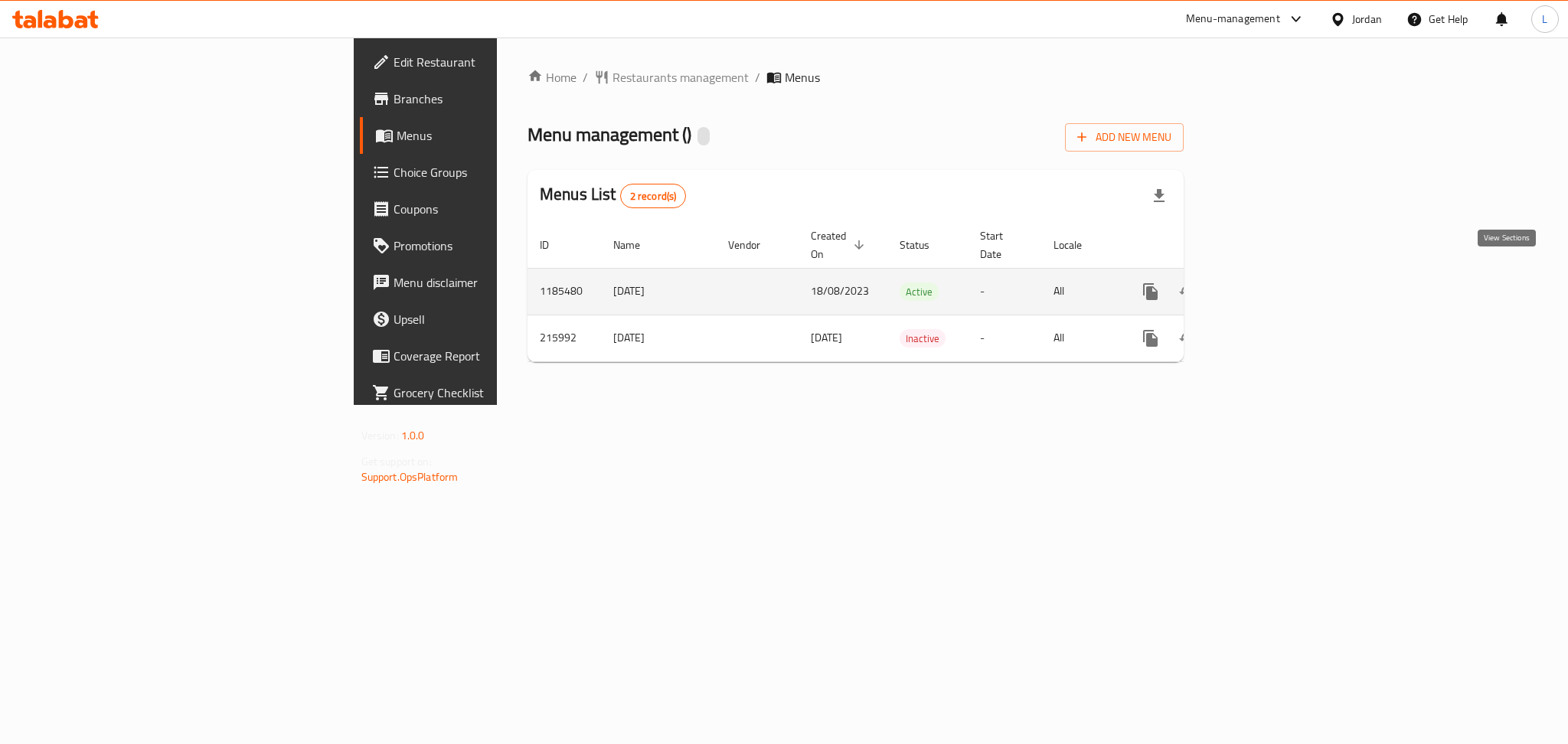 click 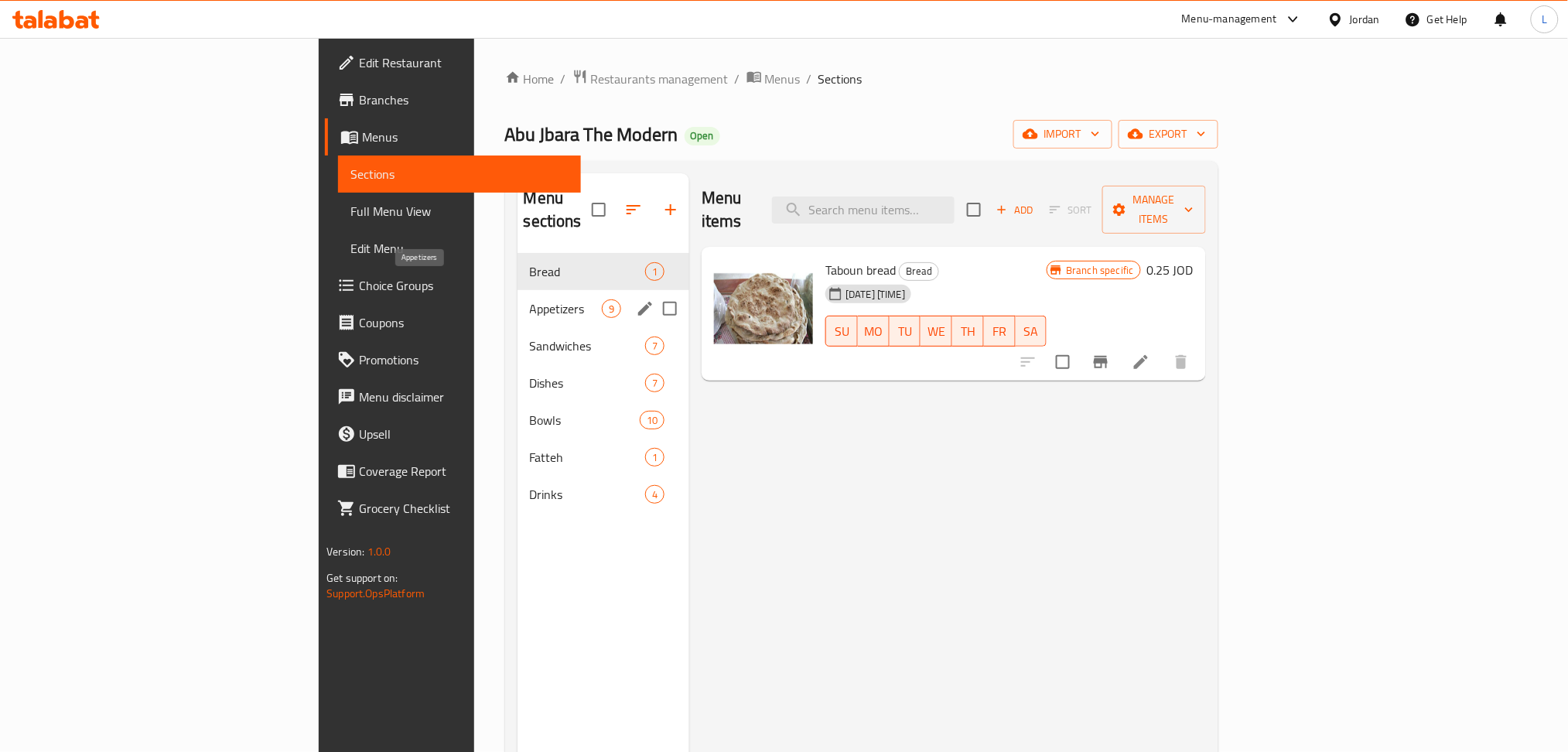 click on "Appetizers" at bounding box center (565, 309) 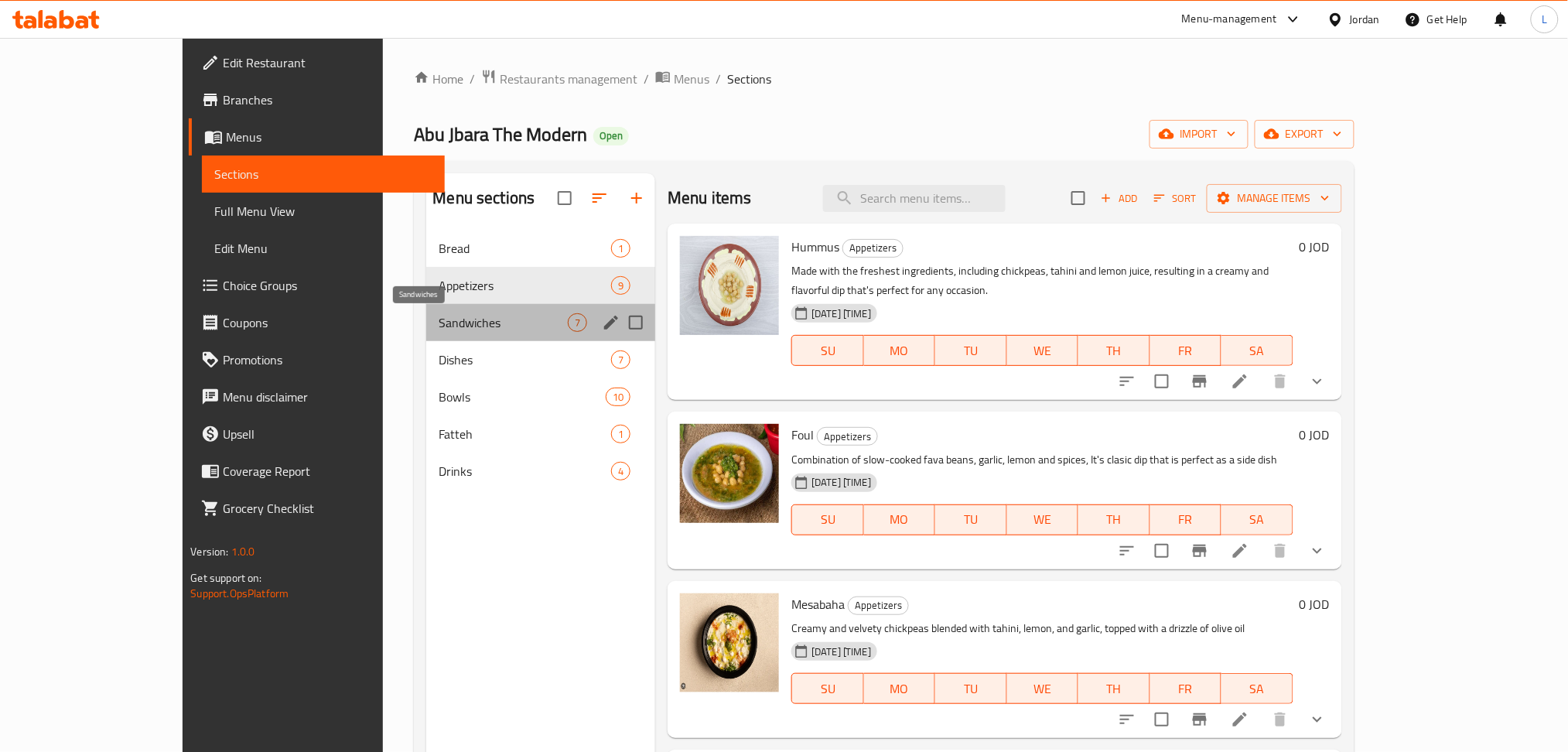 click on "Sandwiches" at bounding box center (503, 323) 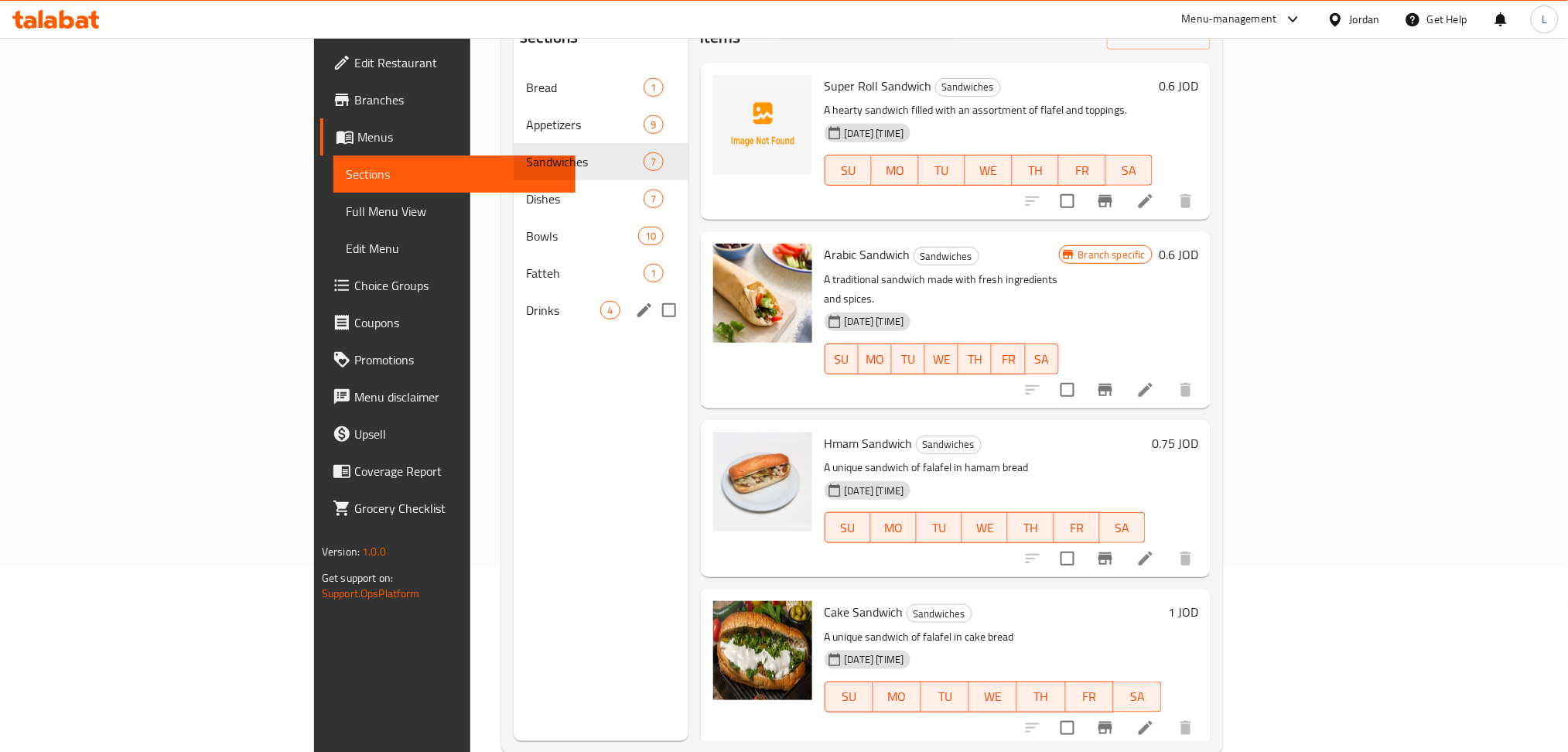 scroll, scrollTop: 217, scrollLeft: 0, axis: vertical 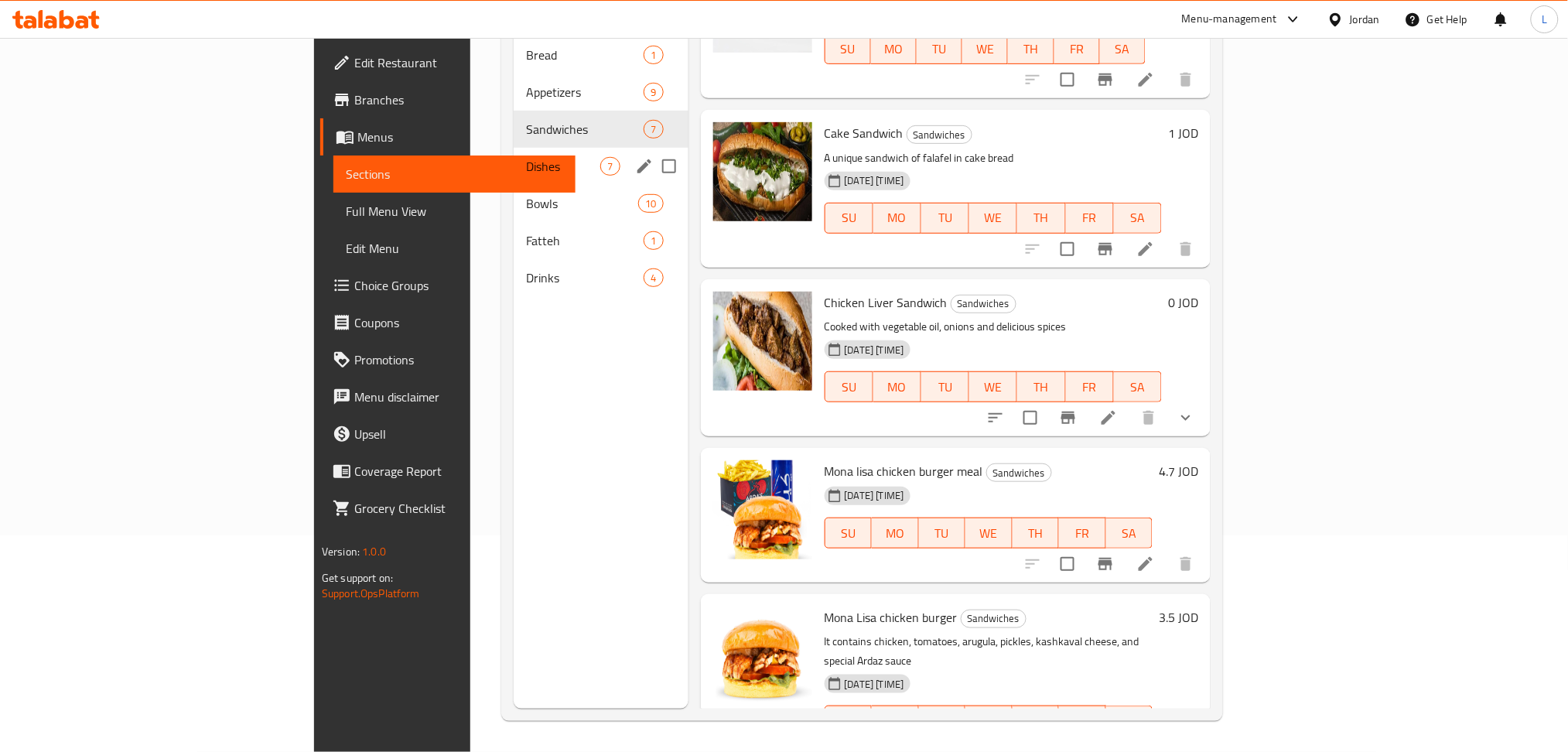 click on "Dishes" at bounding box center (563, 166) 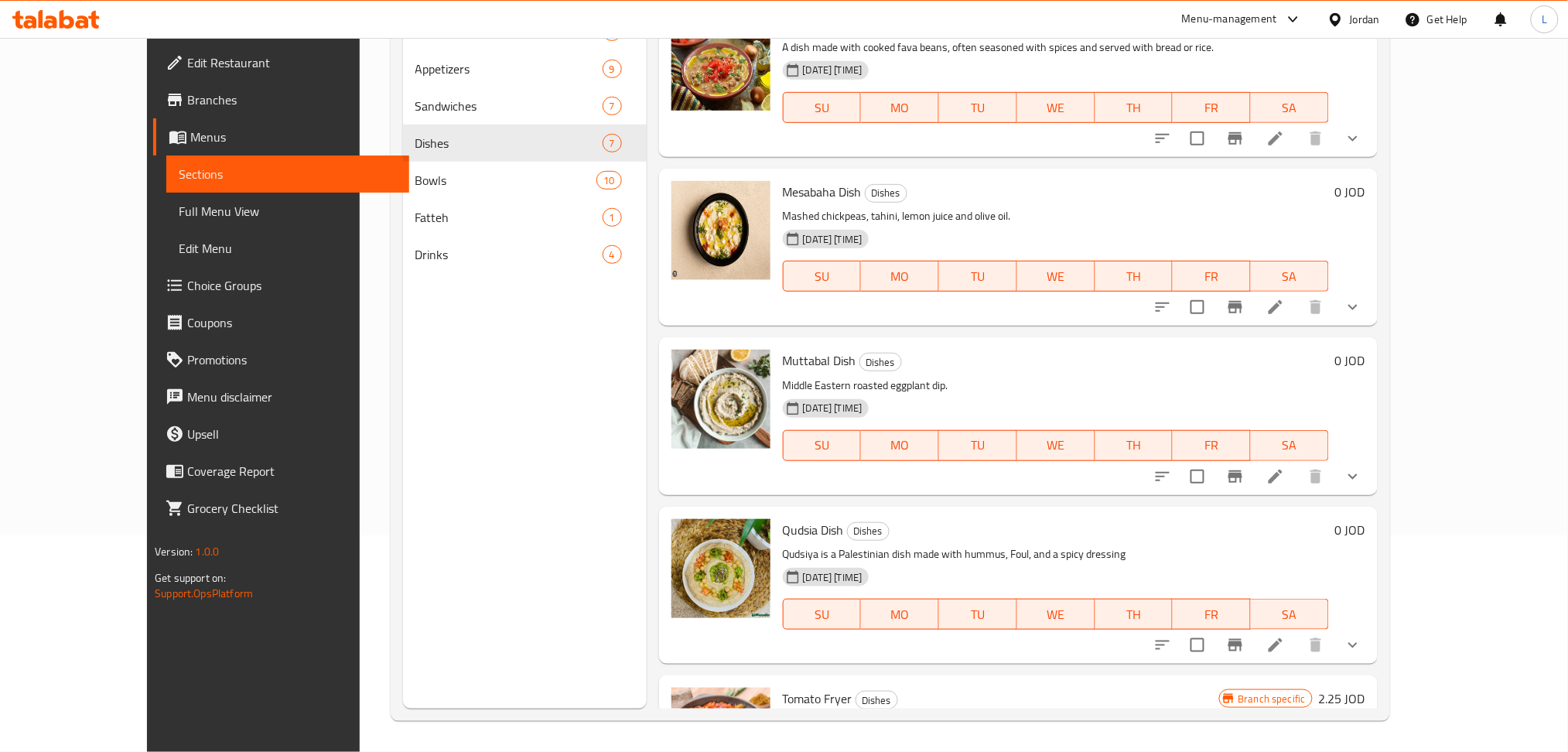 scroll, scrollTop: 0, scrollLeft: 0, axis: both 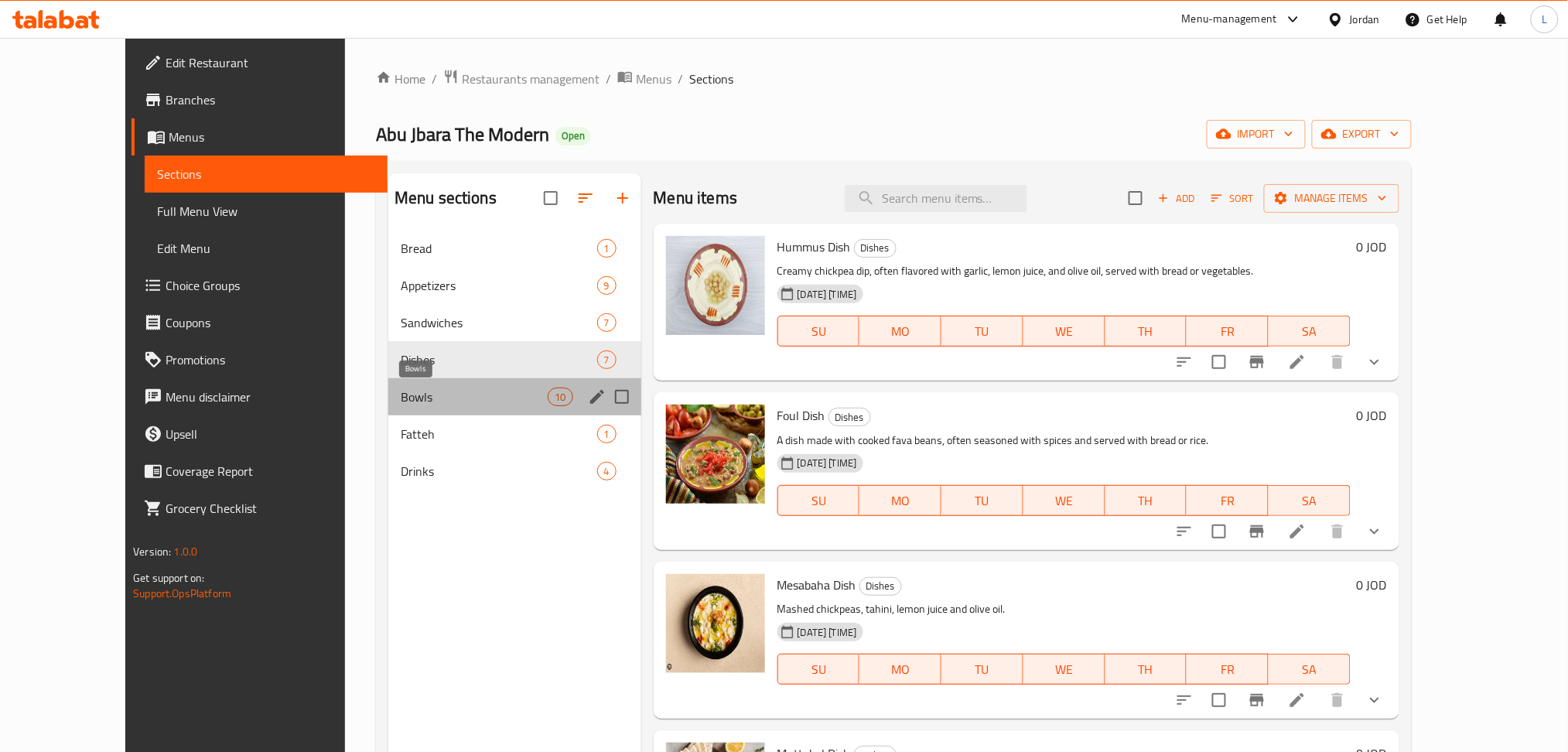 click on "Bowls" at bounding box center [474, 397] 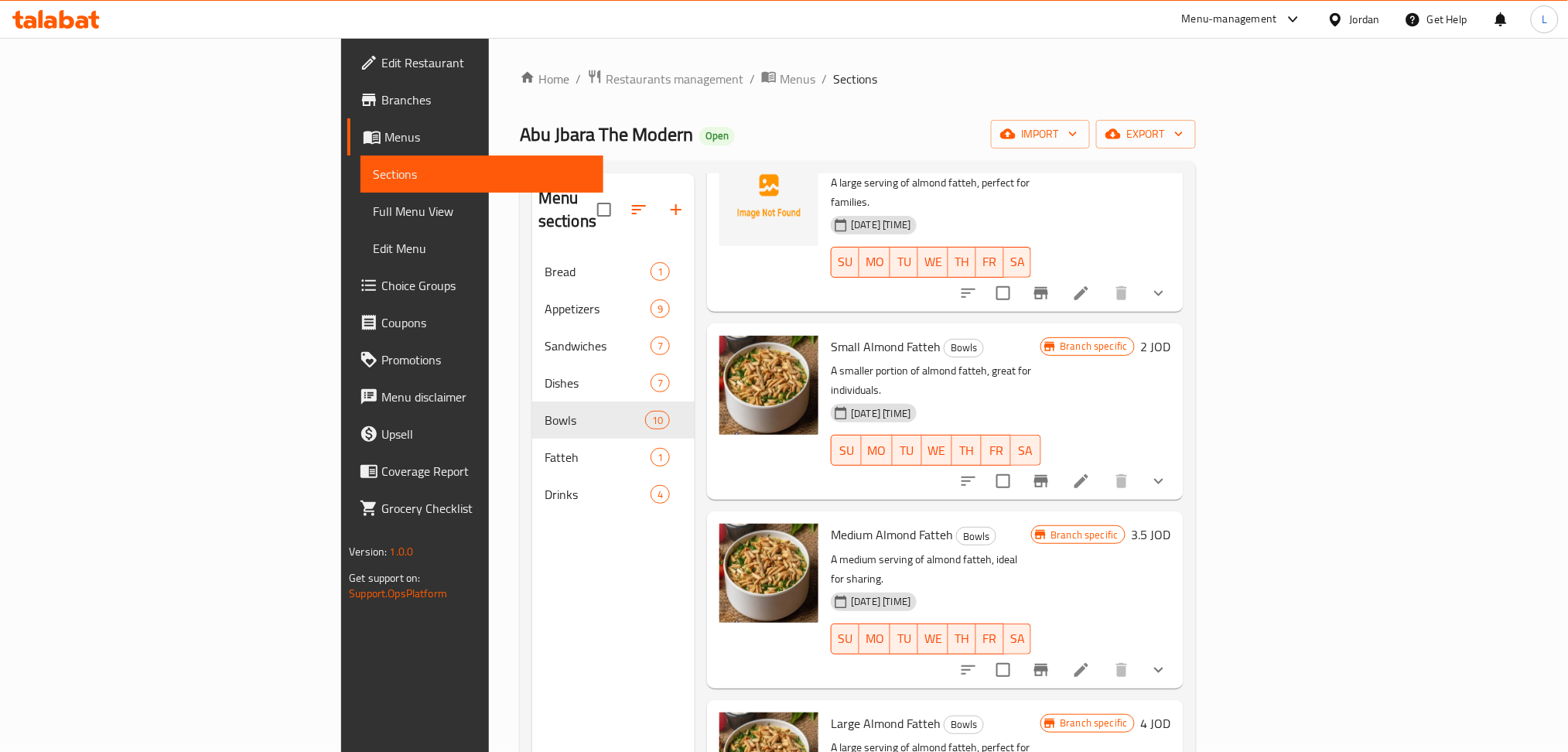 scroll, scrollTop: 976, scrollLeft: 0, axis: vertical 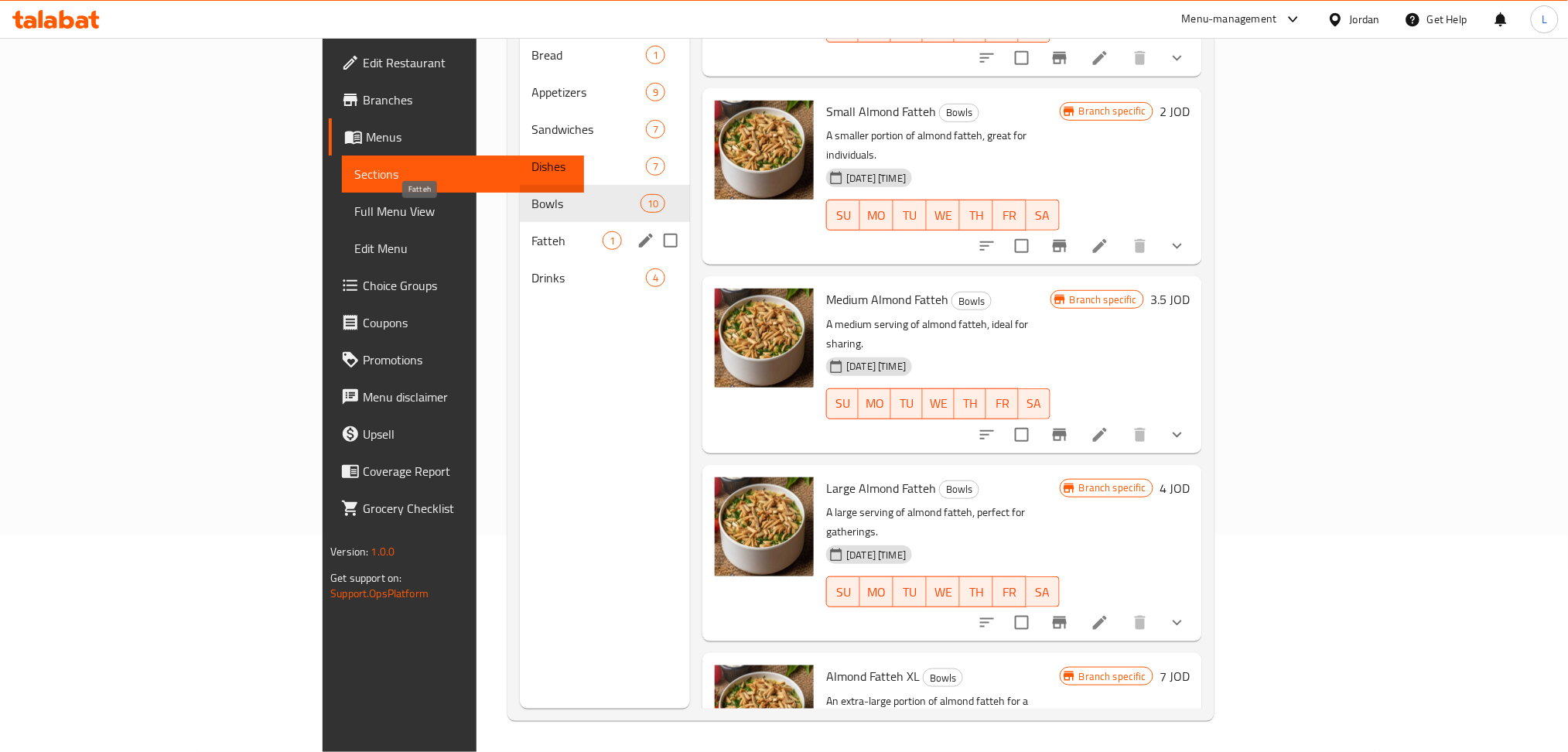 click on "Fatteh" at bounding box center (567, 241) 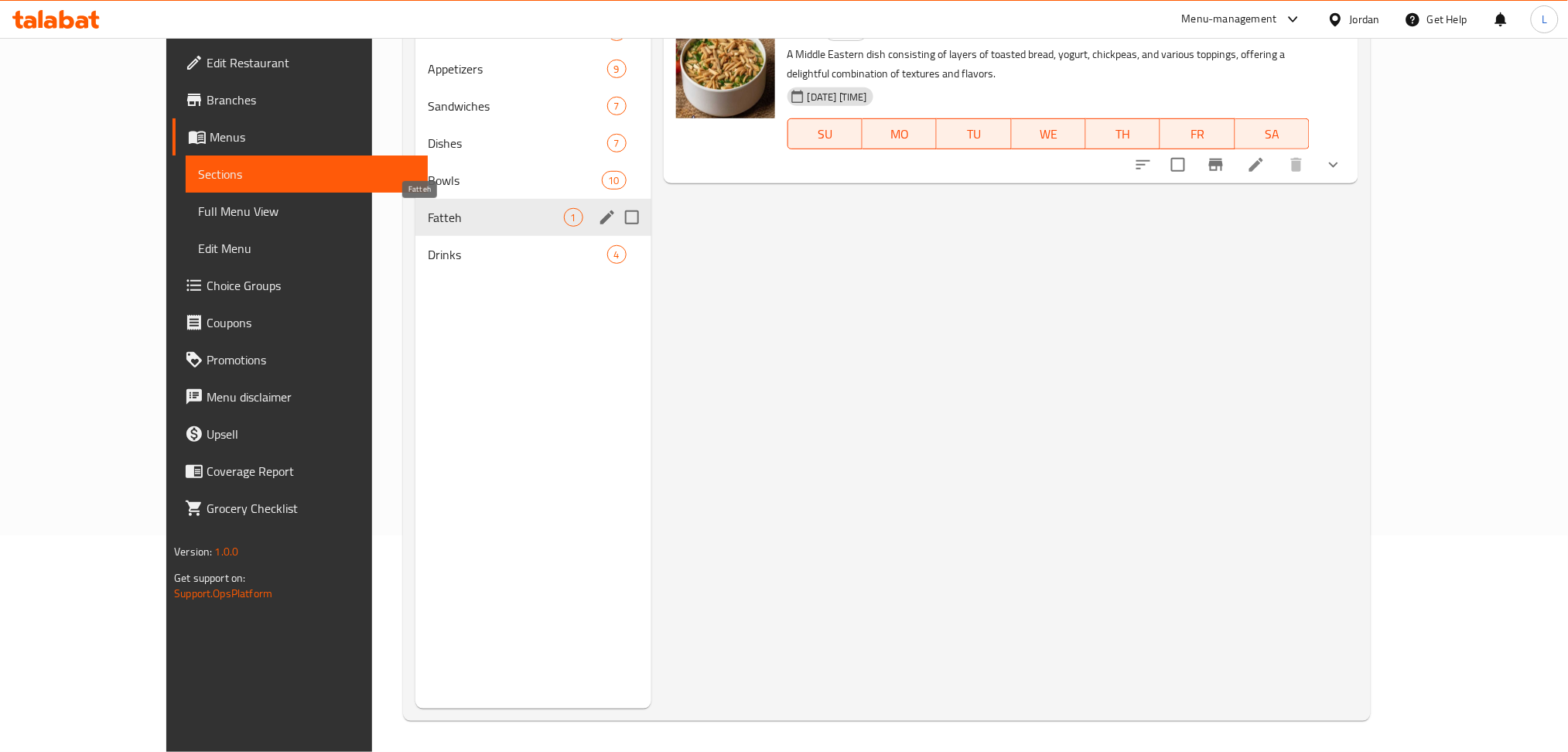 scroll, scrollTop: 0, scrollLeft: 0, axis: both 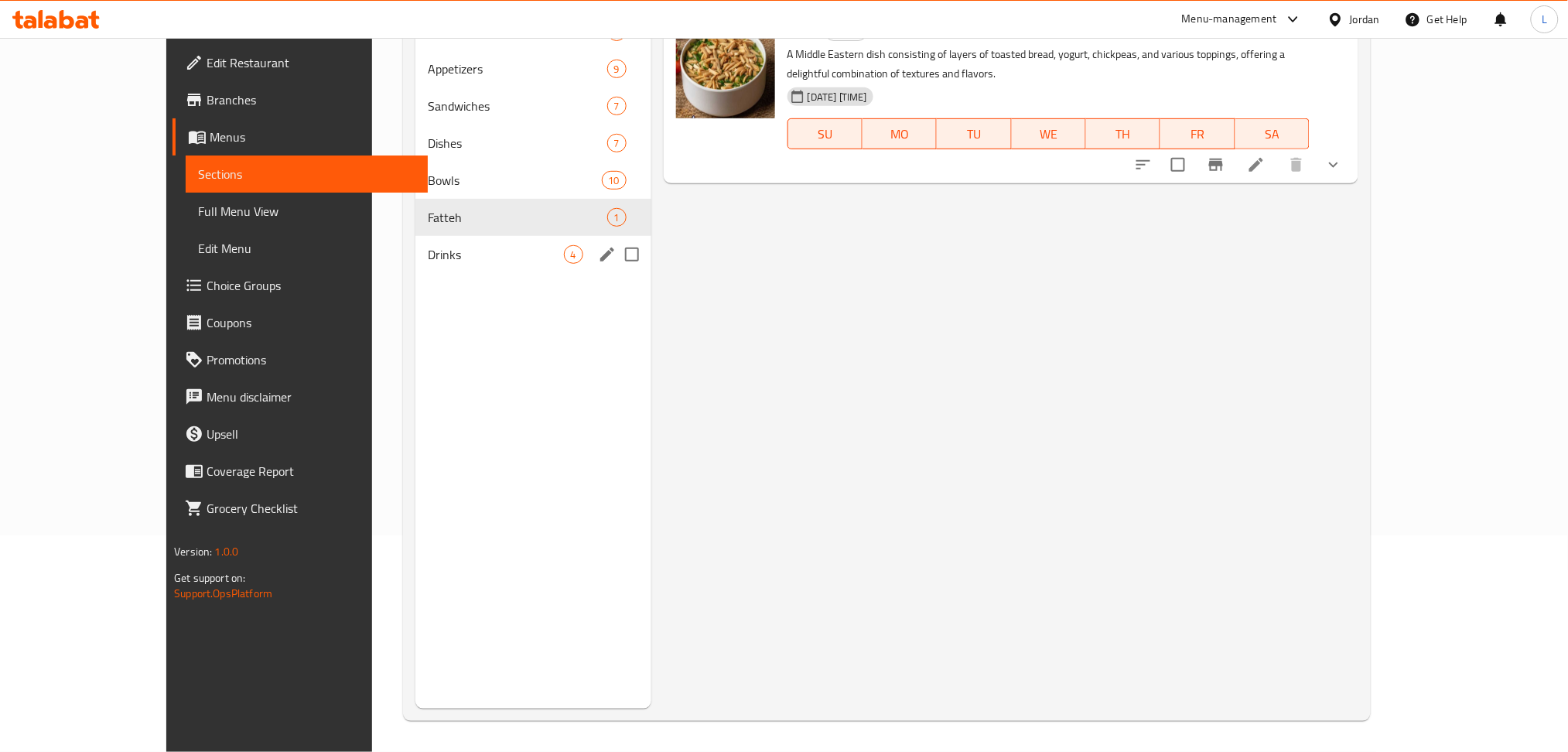 click on "Drinks 4" at bounding box center (533, 255) 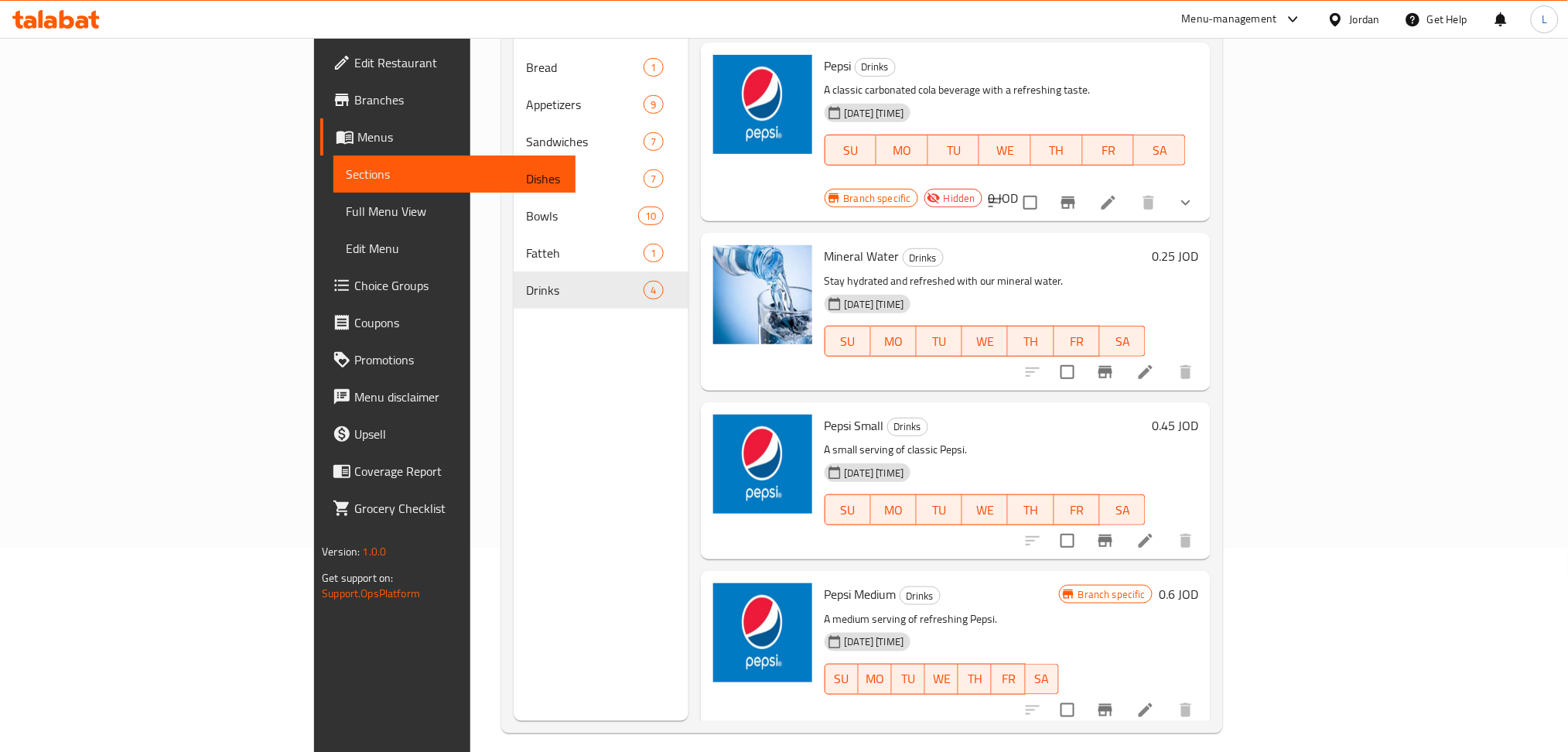 scroll, scrollTop: 0, scrollLeft: 0, axis: both 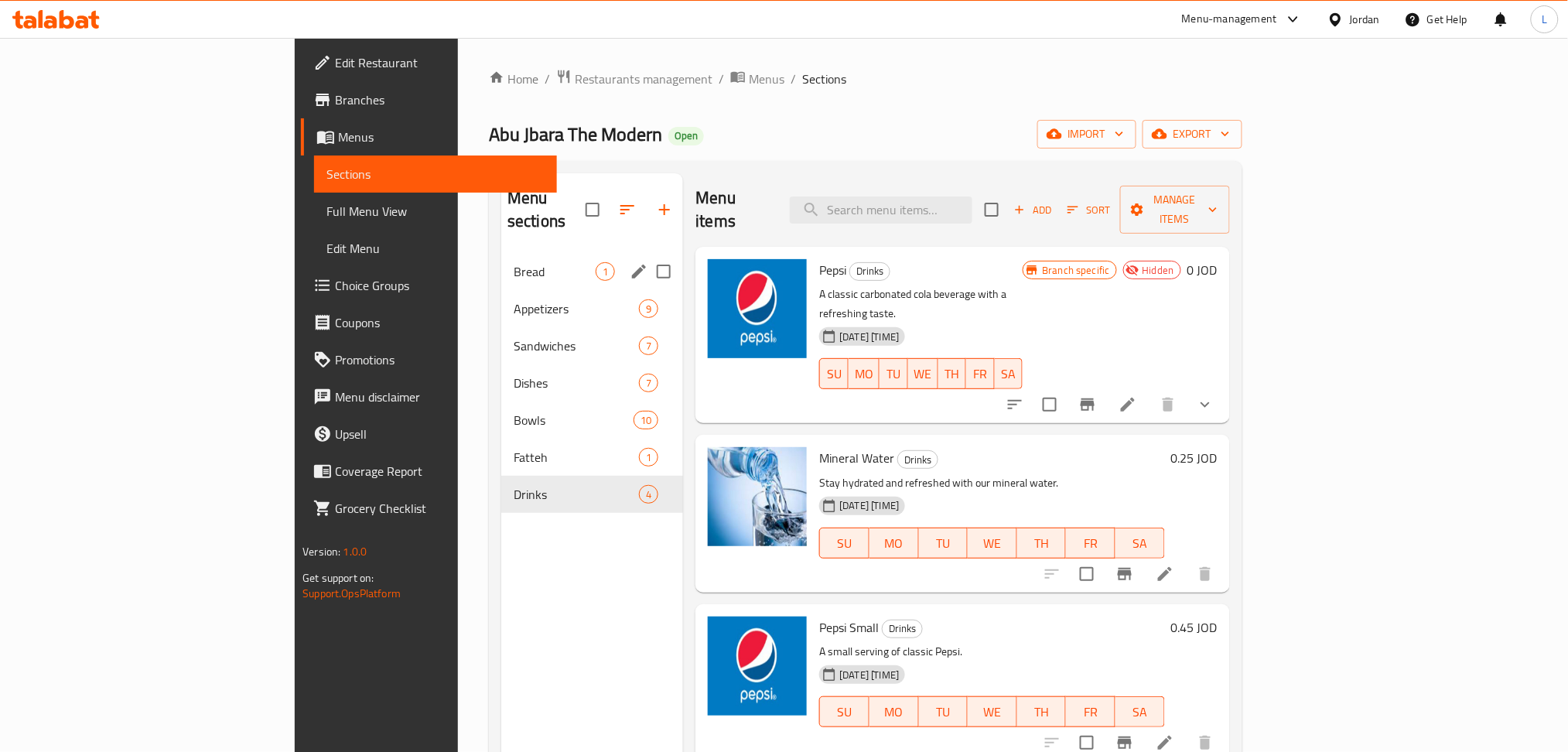 click on "Bread 1" at bounding box center [592, 272] 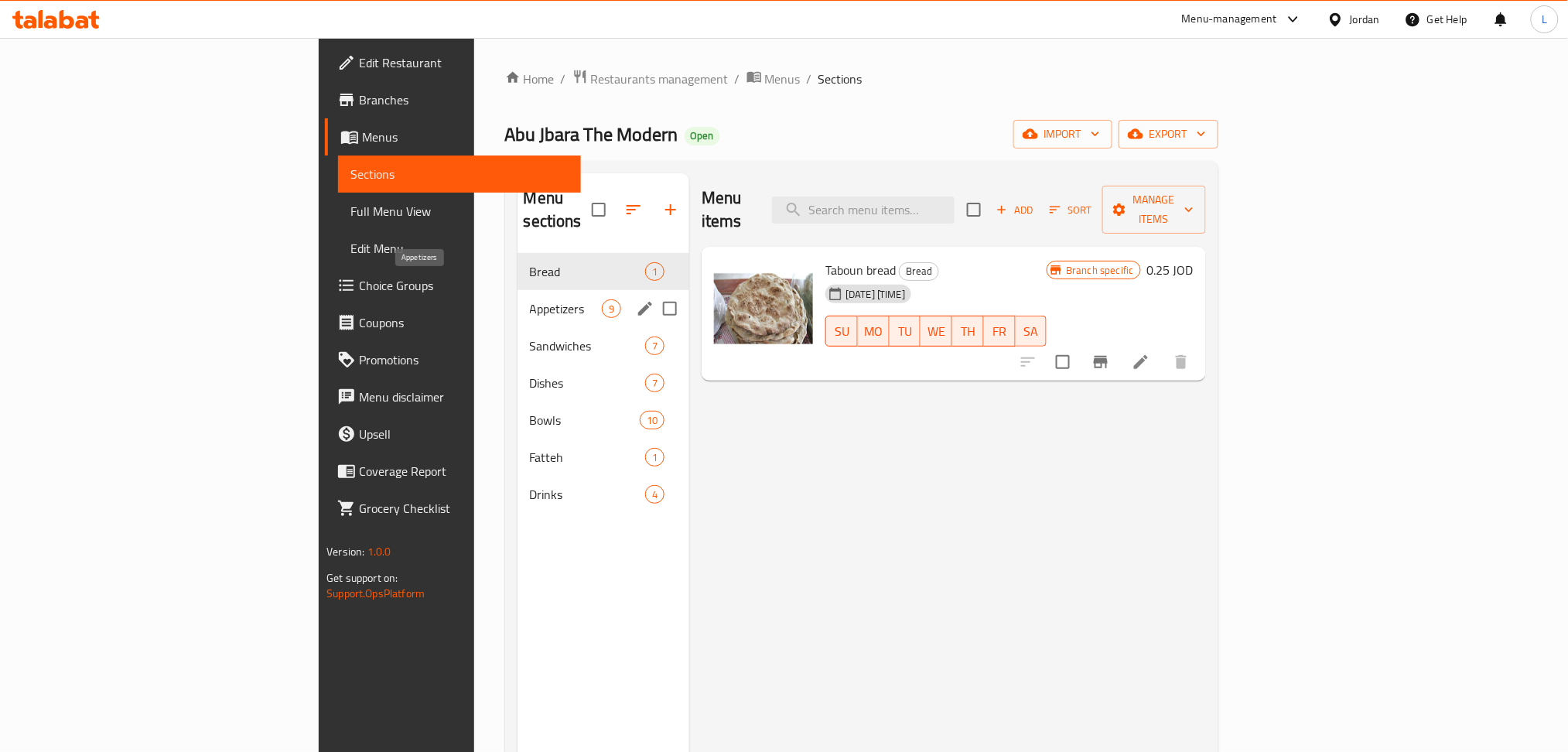 click on "Appetizers" at bounding box center (565, 309) 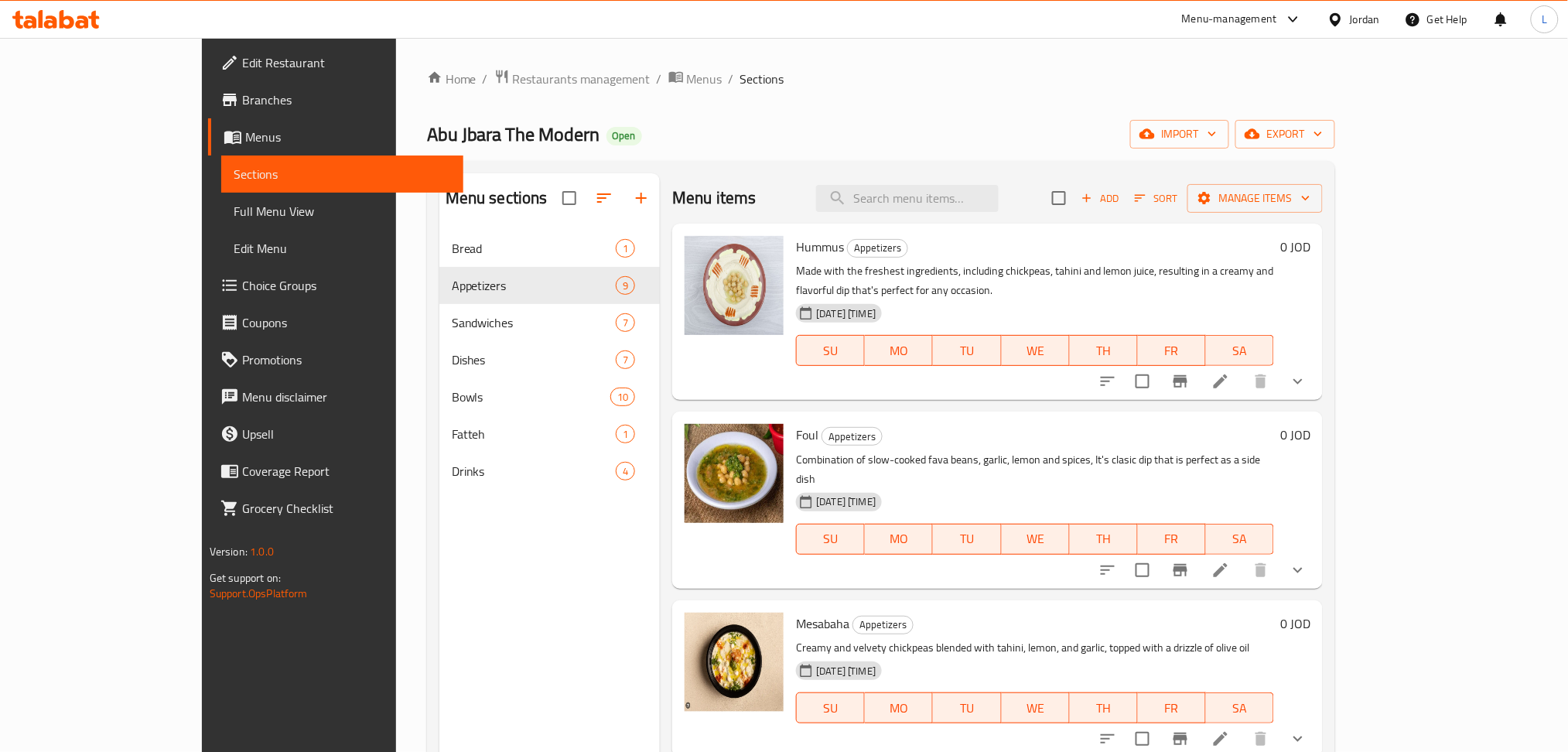 click 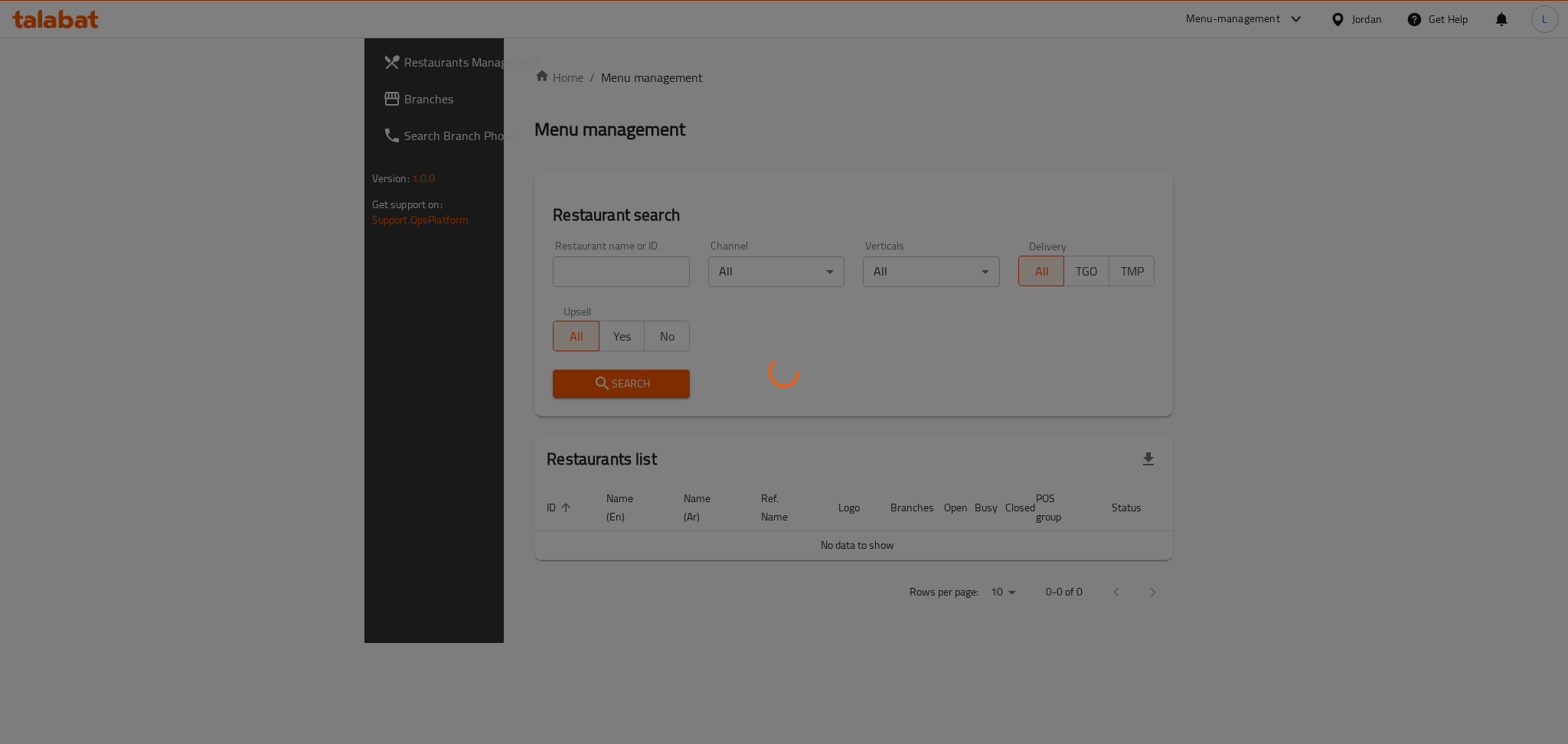 scroll, scrollTop: 0, scrollLeft: 0, axis: both 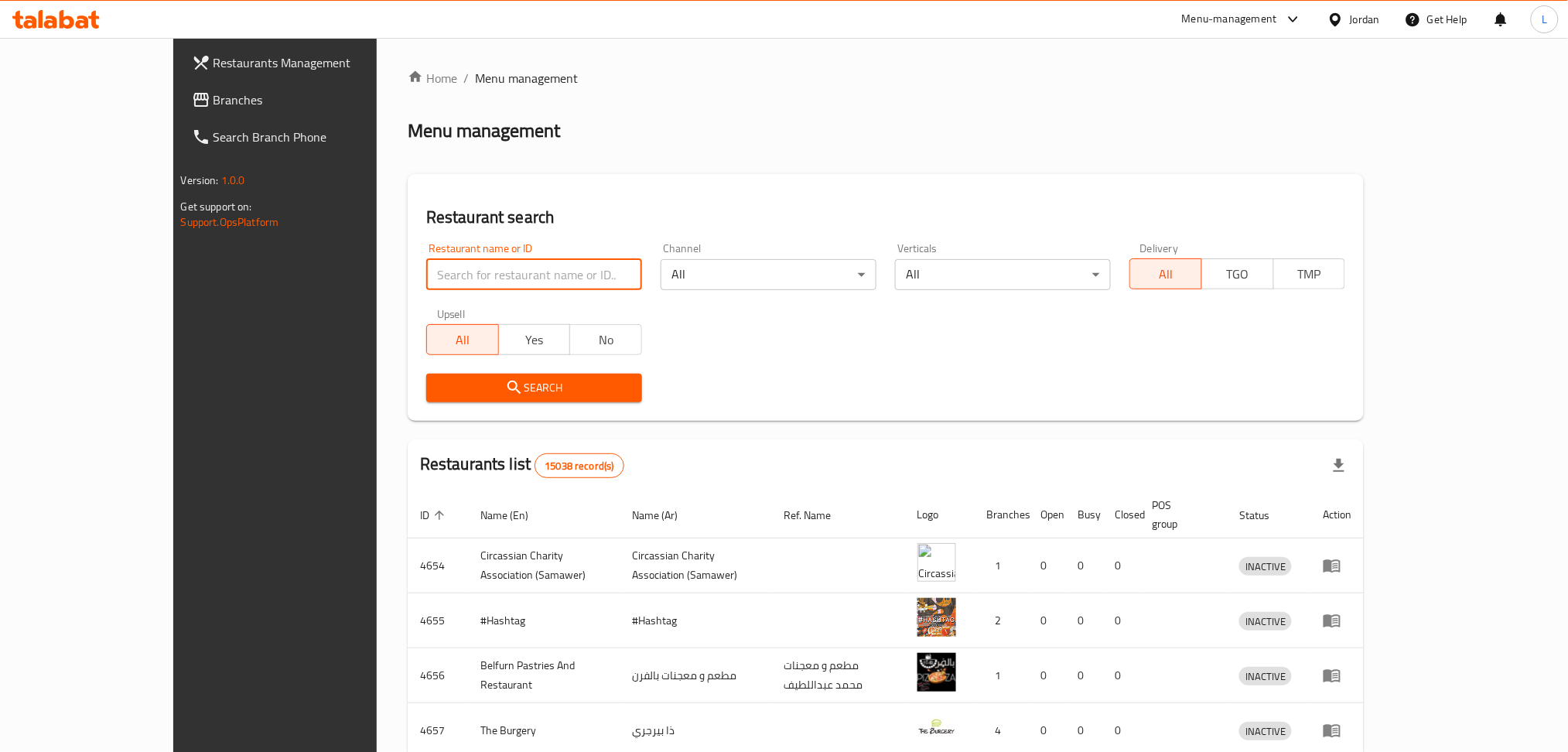 click at bounding box center (534, 275) 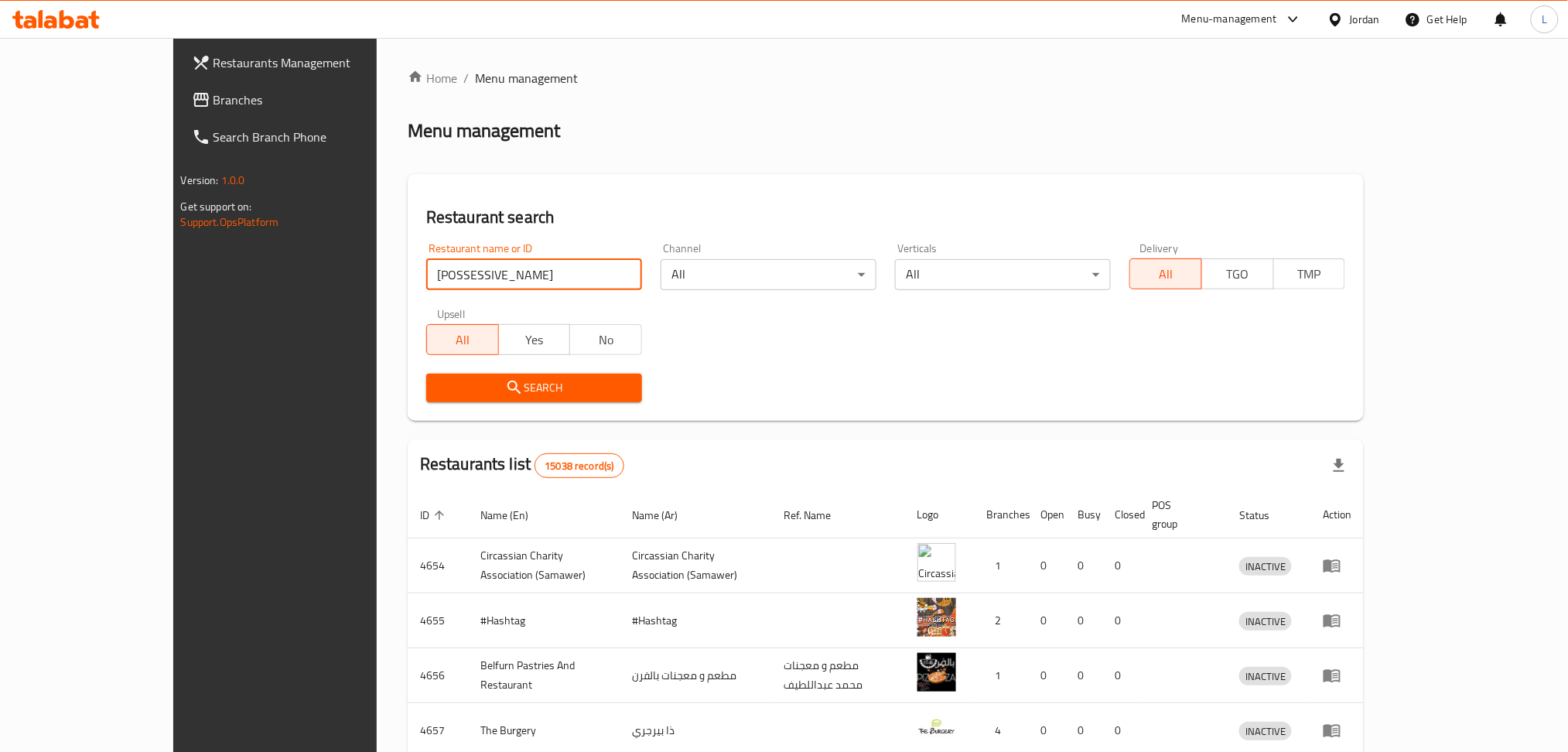 type on "[POSSESSIVE_NAME]" 